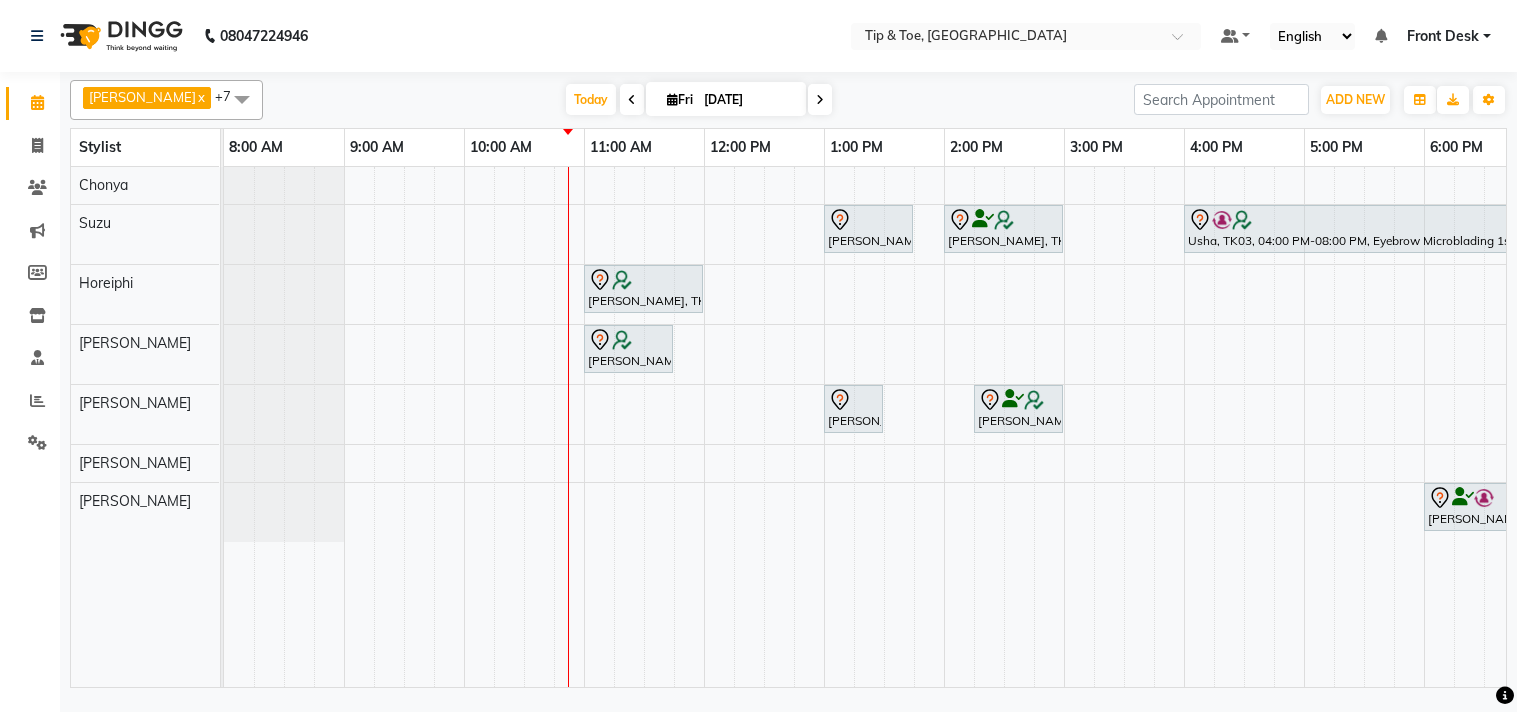 scroll, scrollTop: 0, scrollLeft: 0, axis: both 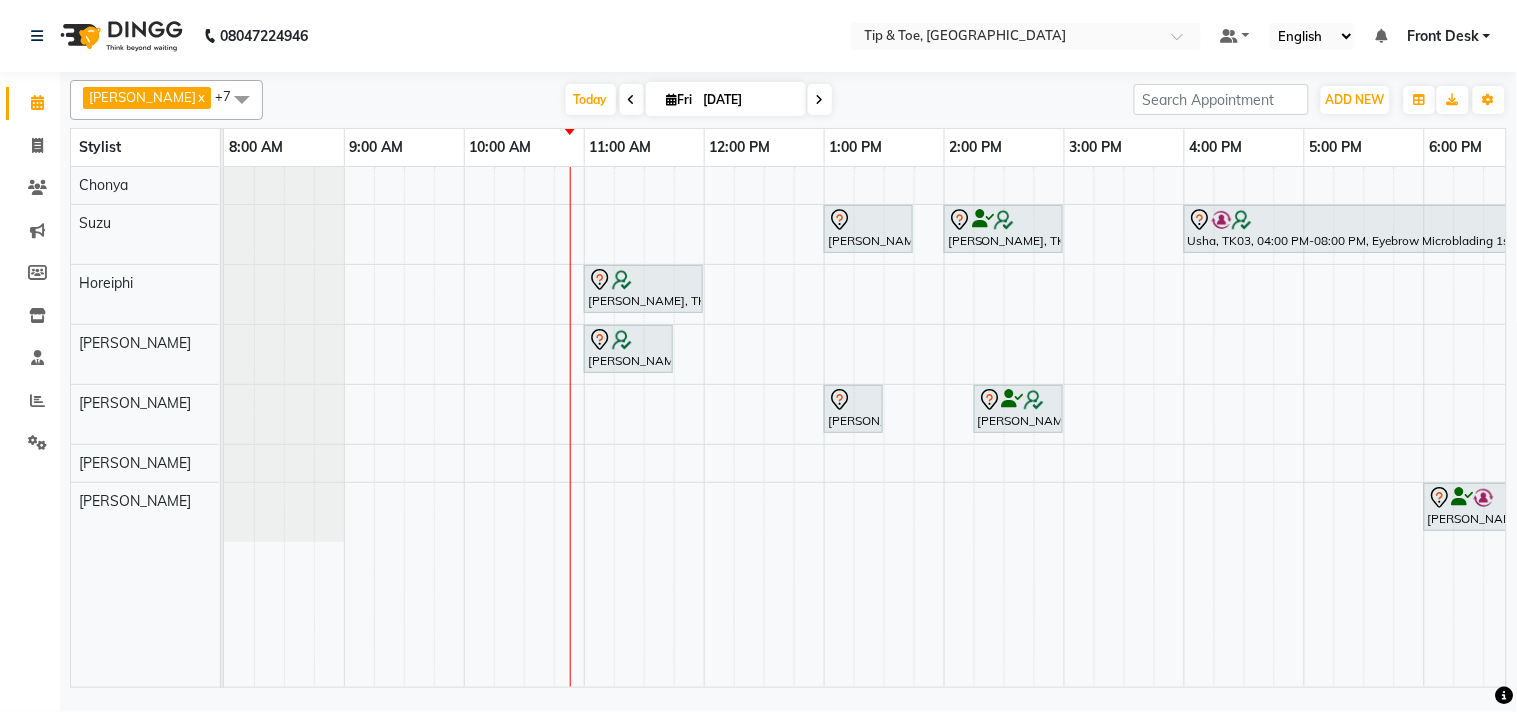 click at bounding box center [632, 100] 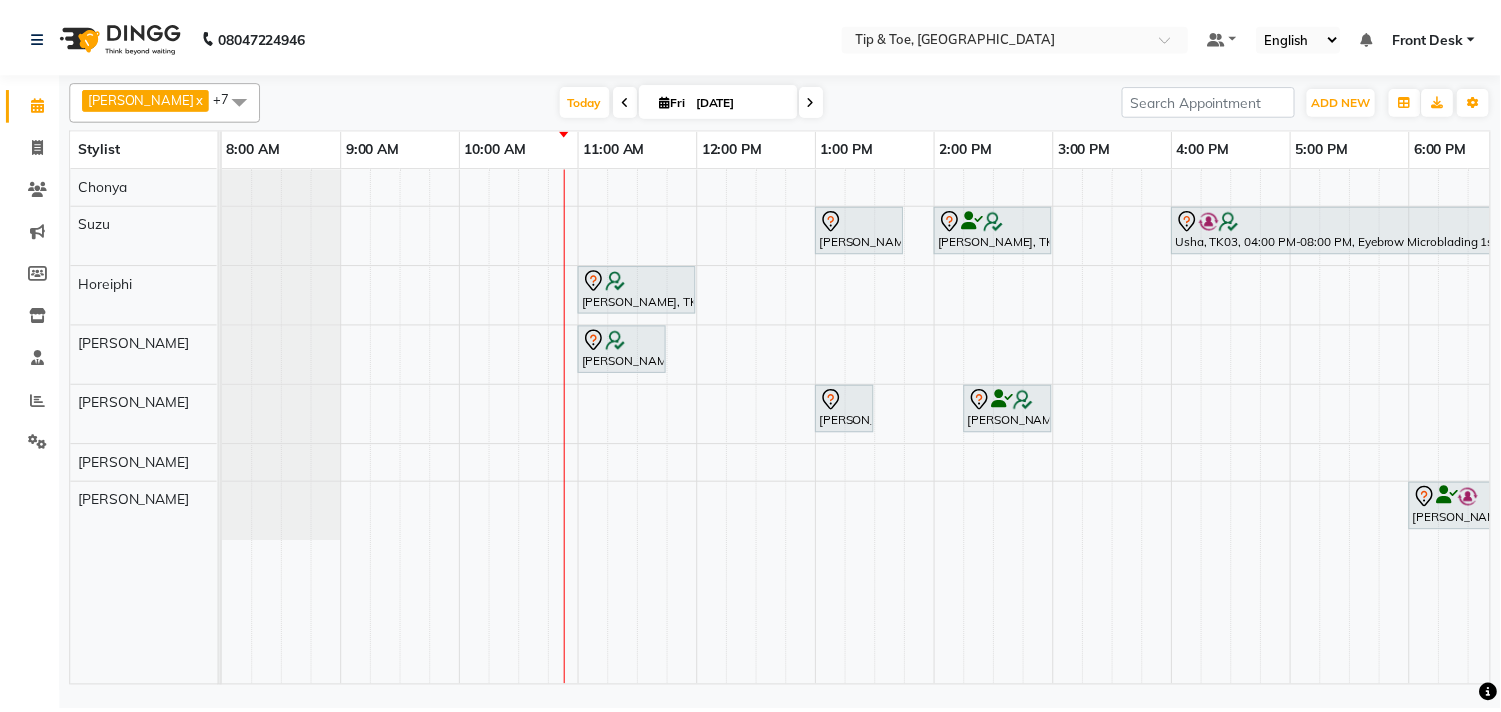 scroll, scrollTop: 0, scrollLeft: 241, axis: horizontal 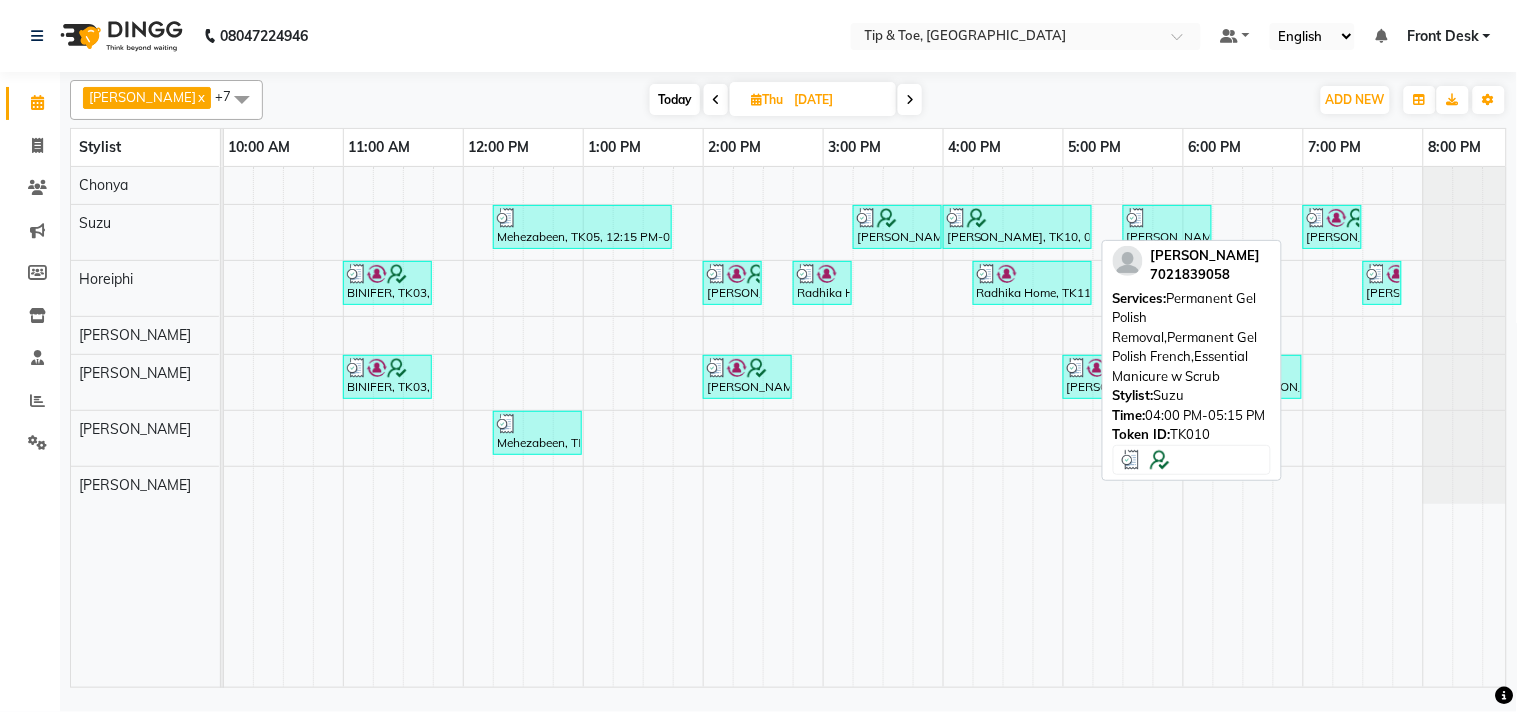 click at bounding box center (1017, 218) 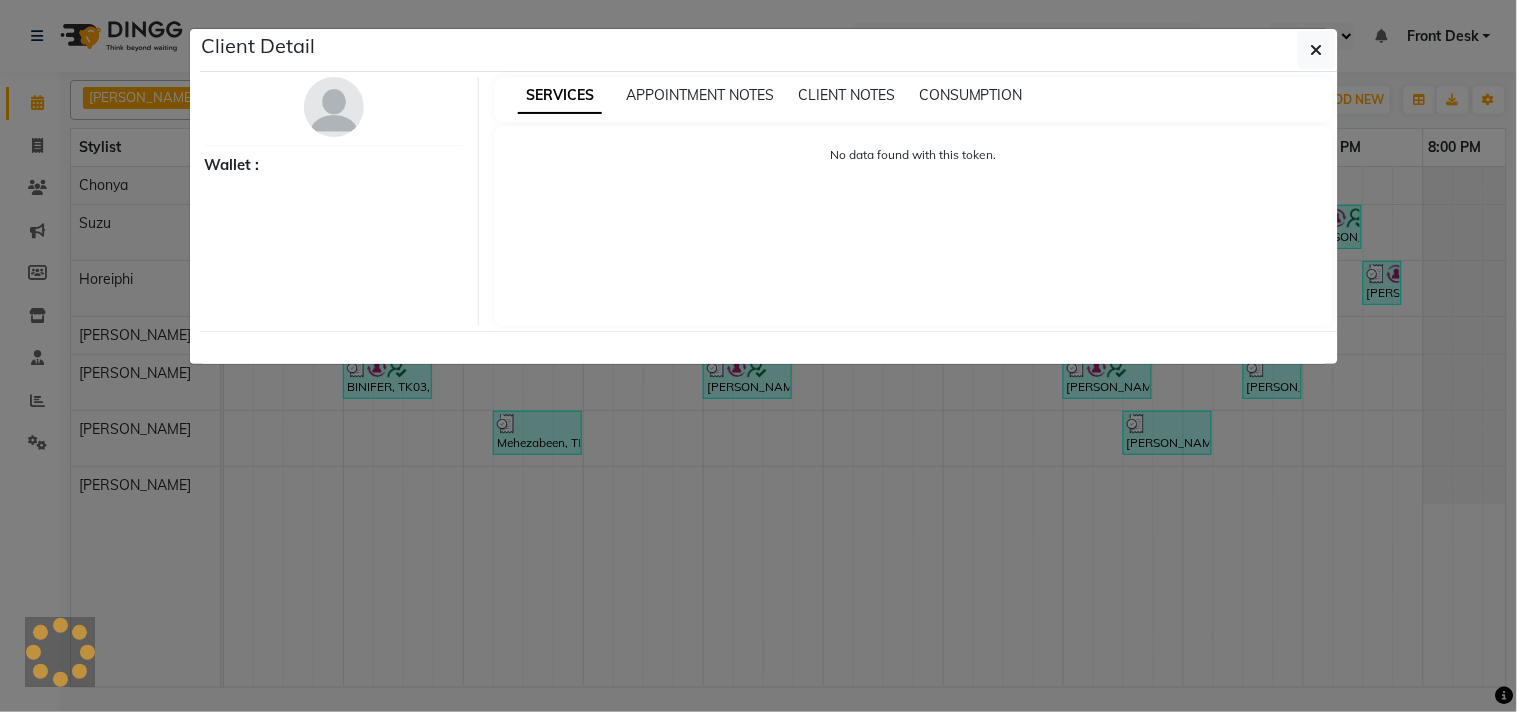 select on "3" 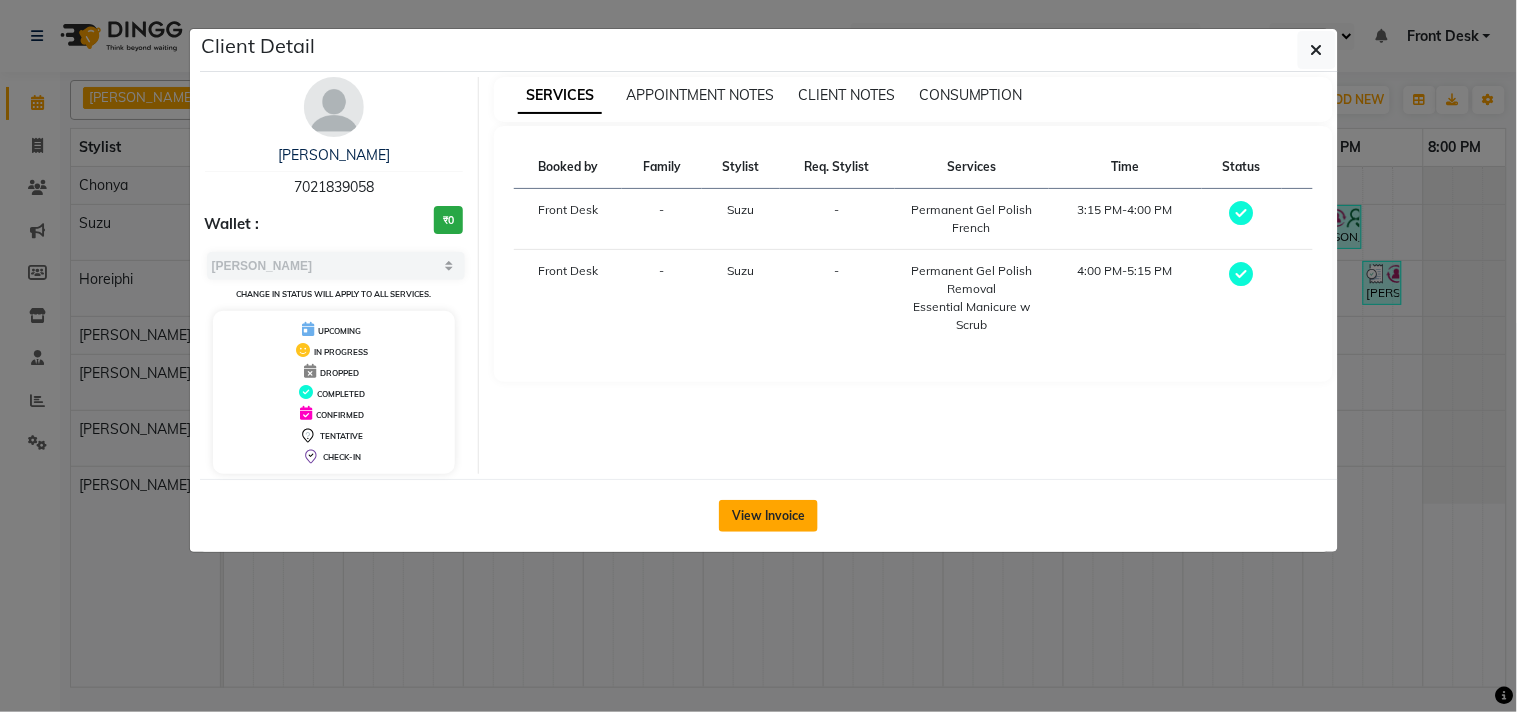 click on "View Invoice" 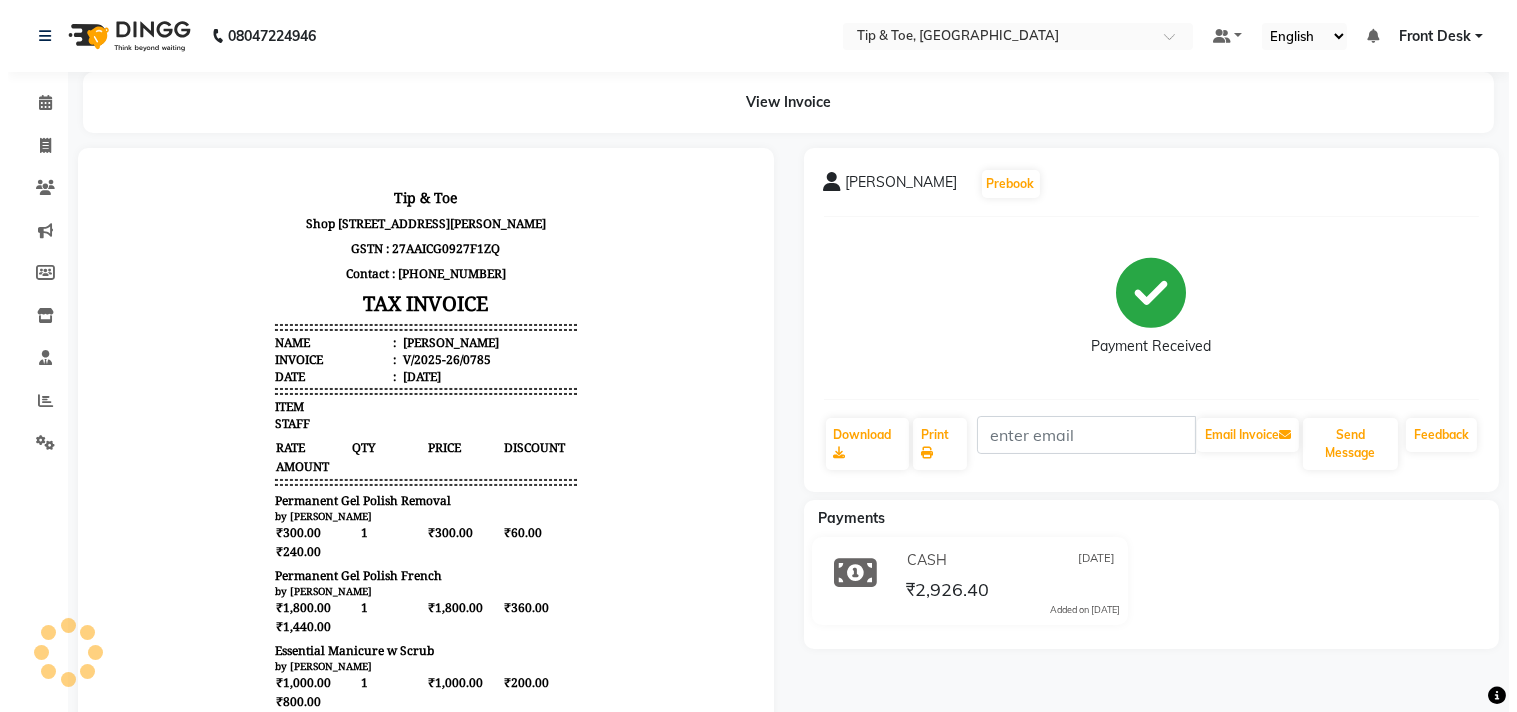 scroll, scrollTop: 0, scrollLeft: 0, axis: both 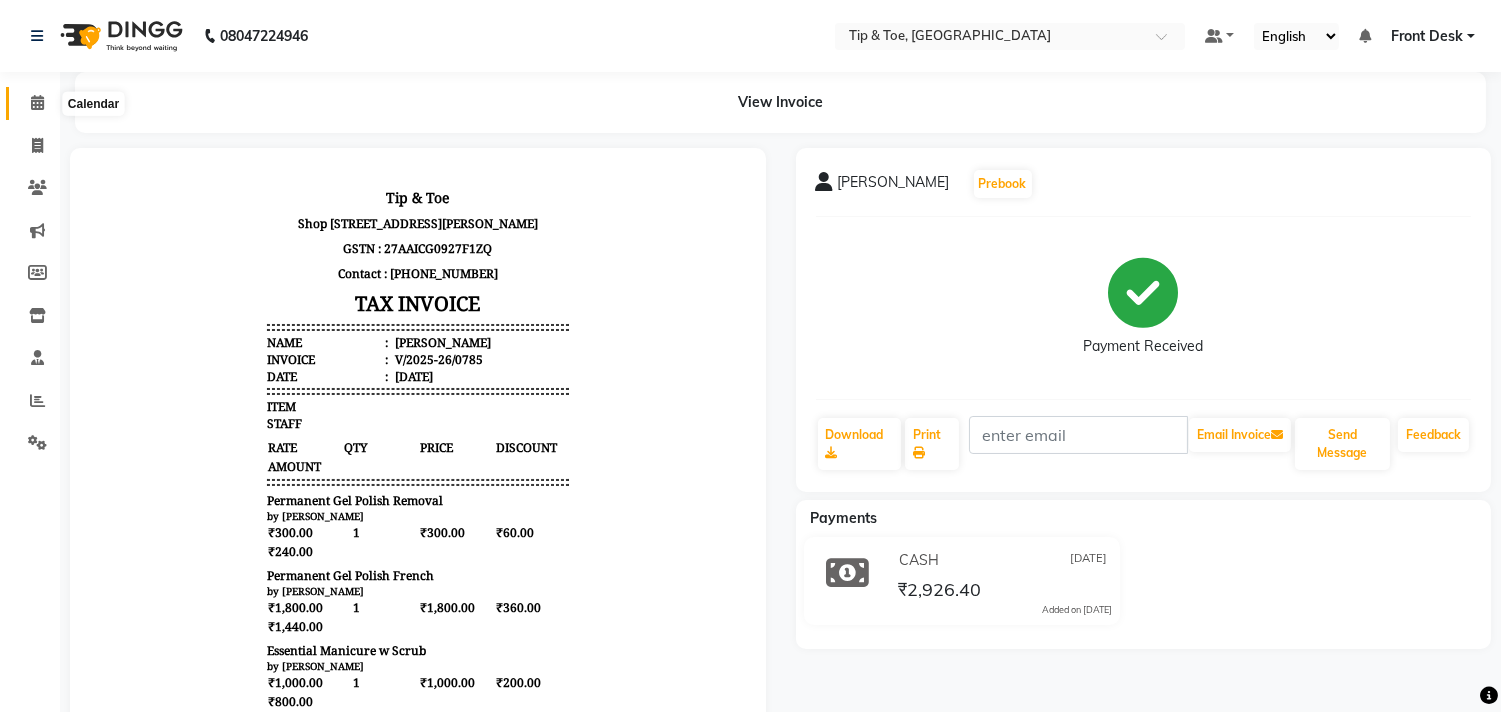 click 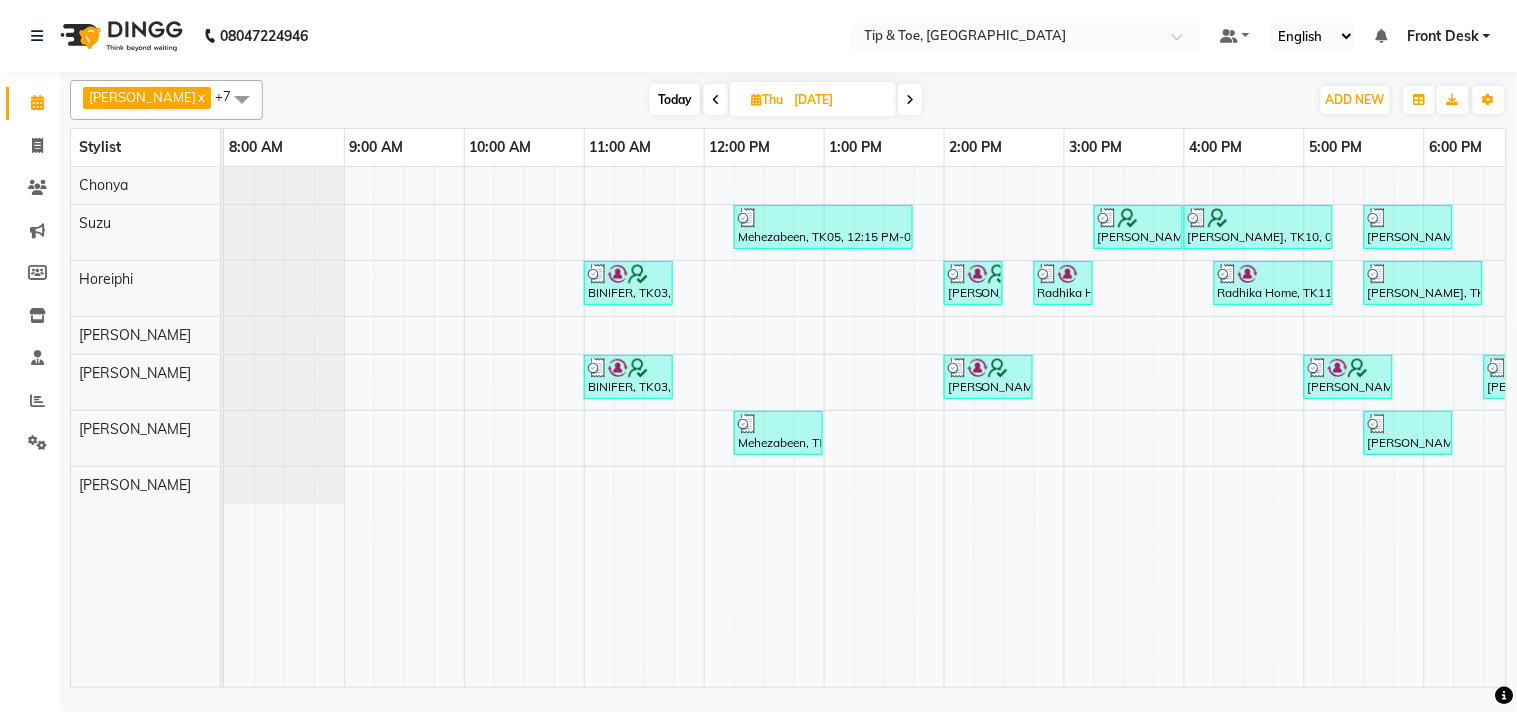 scroll, scrollTop: 0, scrollLeft: 107, axis: horizontal 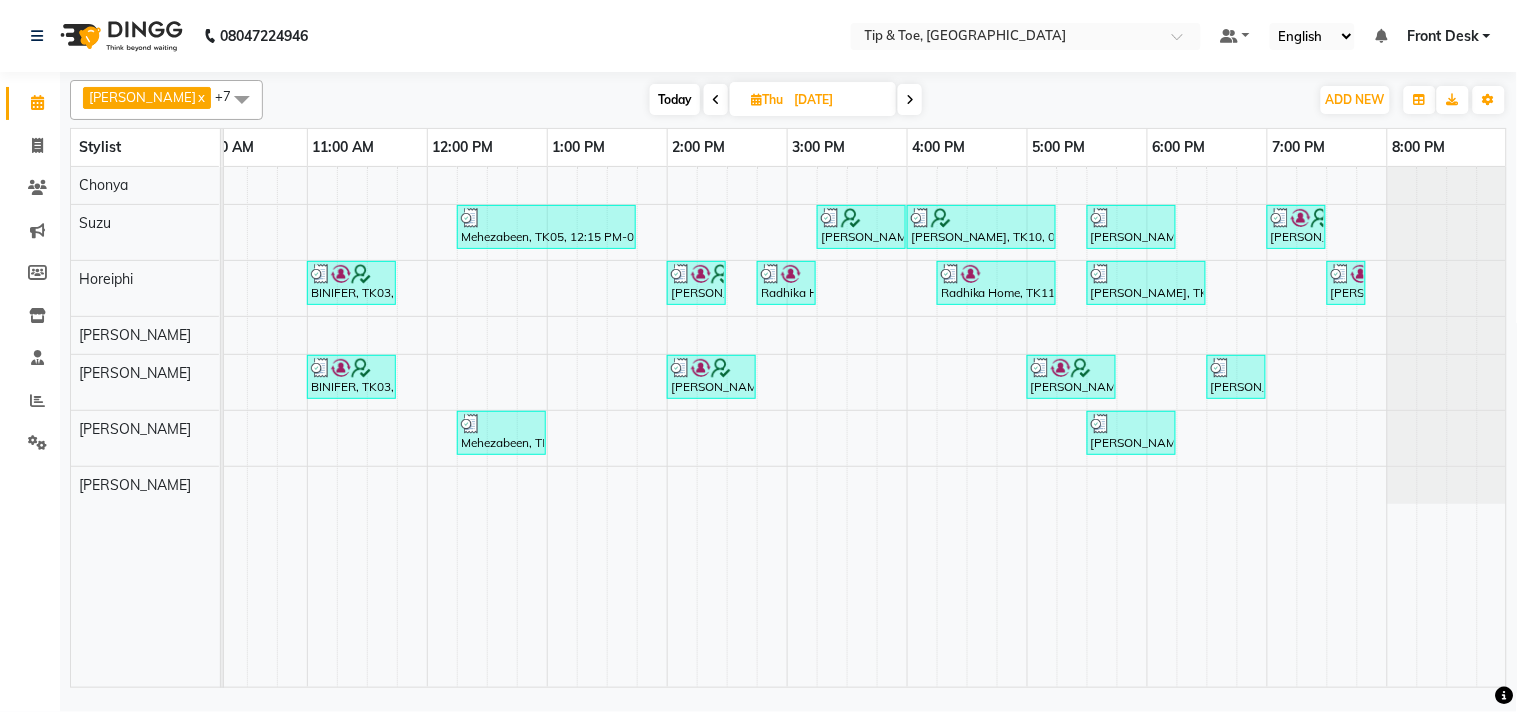 click on "Today" at bounding box center [675, 99] 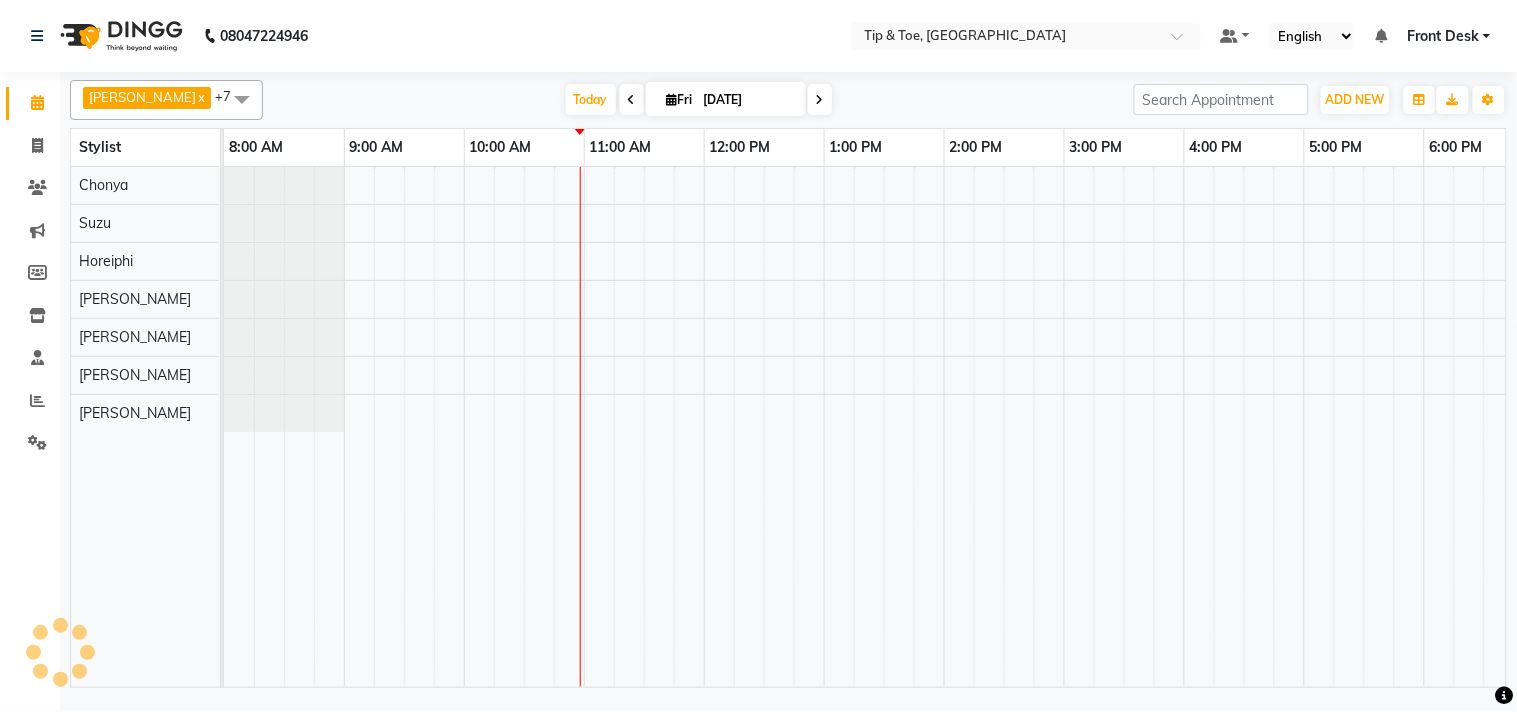 scroll, scrollTop: 0, scrollLeft: 241, axis: horizontal 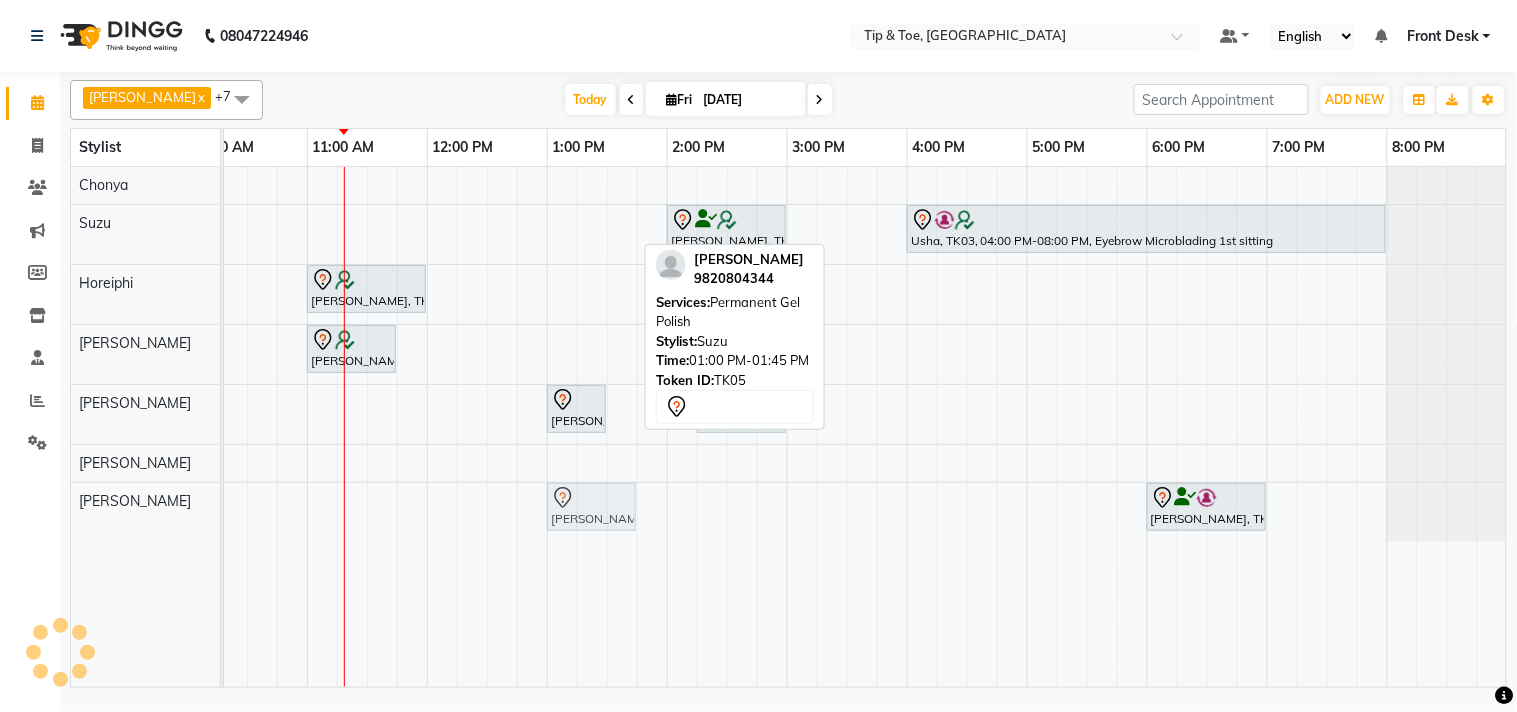drag, startPoint x: 580, startPoint y: 230, endPoint x: 587, endPoint y: 500, distance: 270.09073 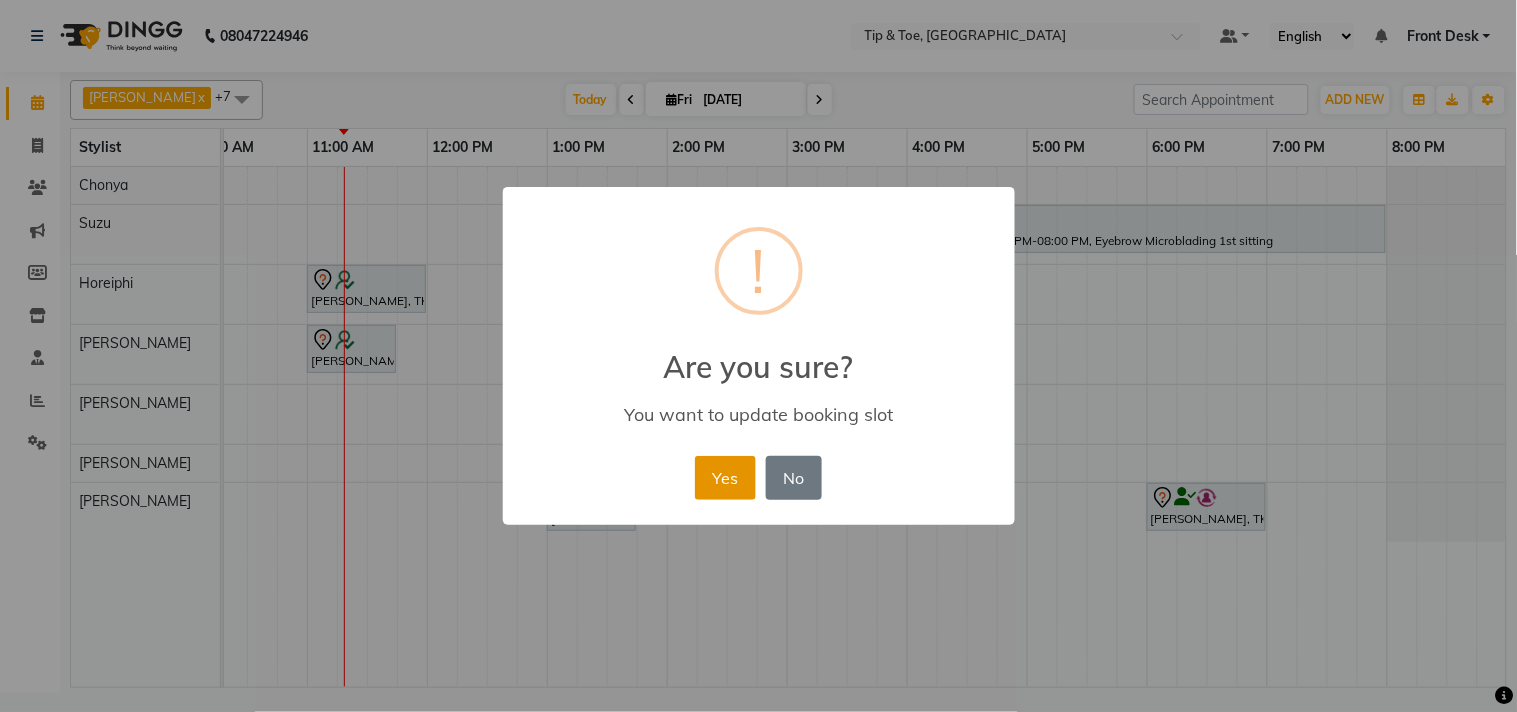 click on "Yes" at bounding box center (725, 478) 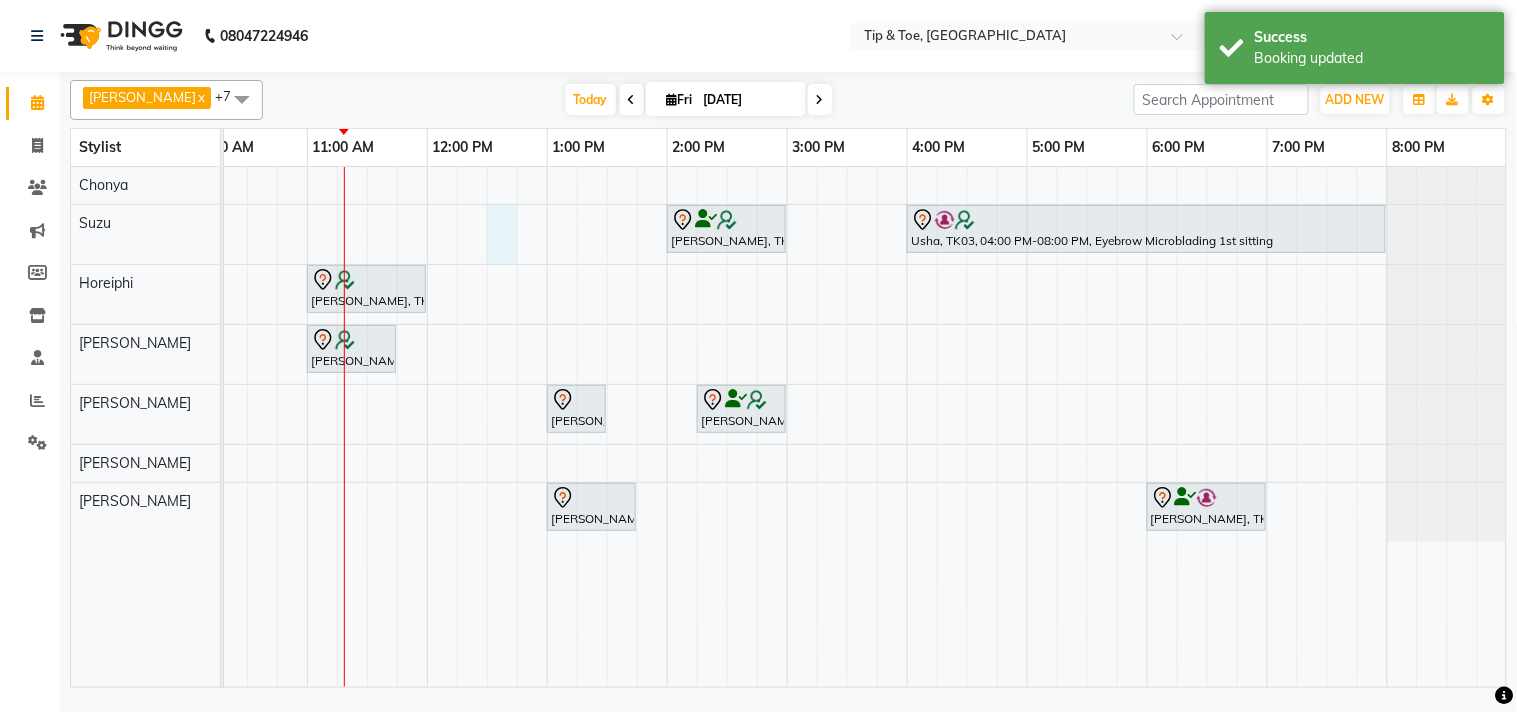 click on "PRIYANKA MENON, TK04, 02:00 PM-03:00 PM, Natural Acrylic Nail Set             Usha, TK03, 04:00 PM-08:00 PM, Eyebrow Microblading 1st sitting             Tina Tulshan, TK01, 11:00 AM-12:00 PM, Natural Acrylic Nail Set             Tina Tulshan, TK01, 11:00 AM-11:45 AM, Essential Pedicure w Scrub             Sonali Jhaveri, TK05, 01:00 PM-01:30 PM, Permanent Gel Polish             PRIYANKA MENON, TK04, 02:15 PM-03:00 PM, Essential Pedicure w Scrub             Sonali Jhaveri, TK05, 01:00 PM-01:45 PM, Permanent Gel Polish             Avani Bhagwat, TK02, 06:00 PM-07:00 PM, Natural Acrylic Nail Set" at bounding box center (727, 427) 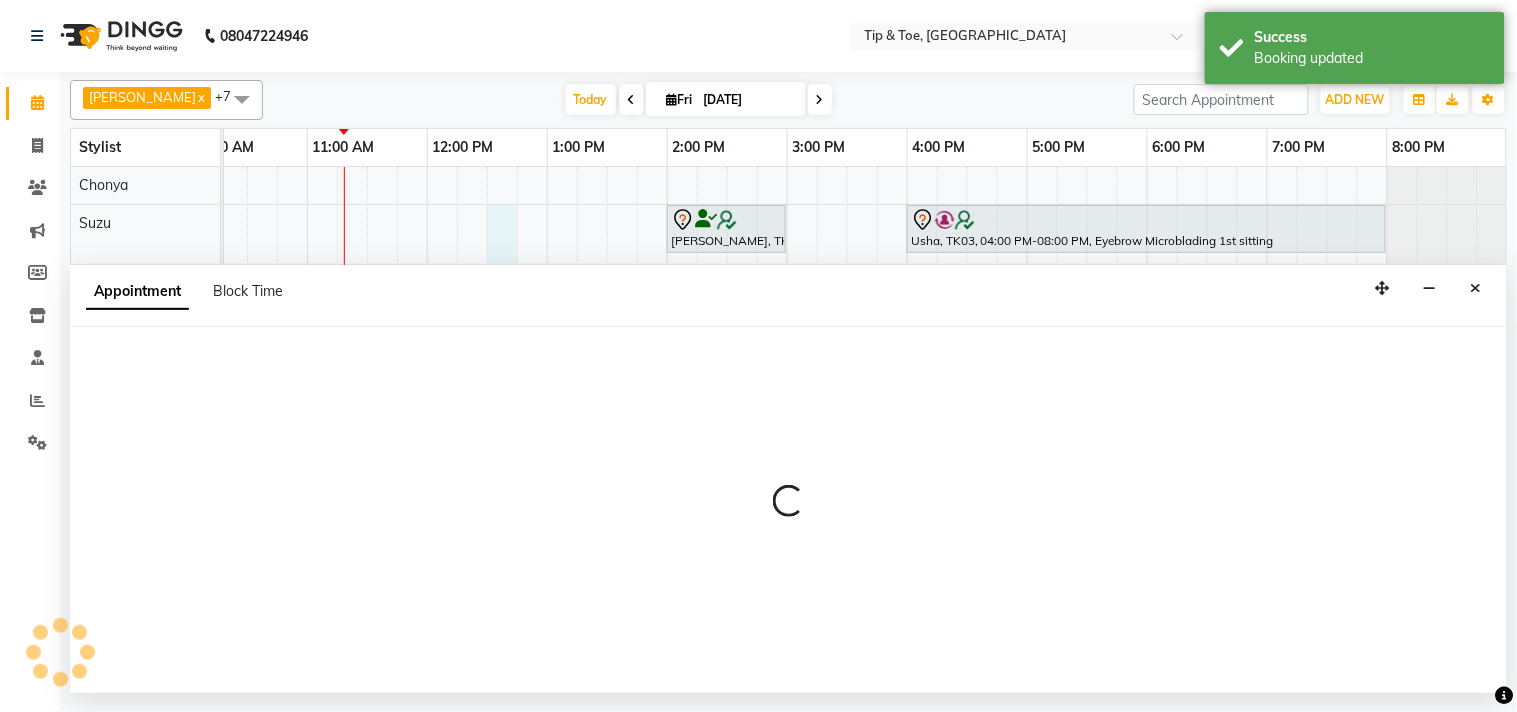select on "38742" 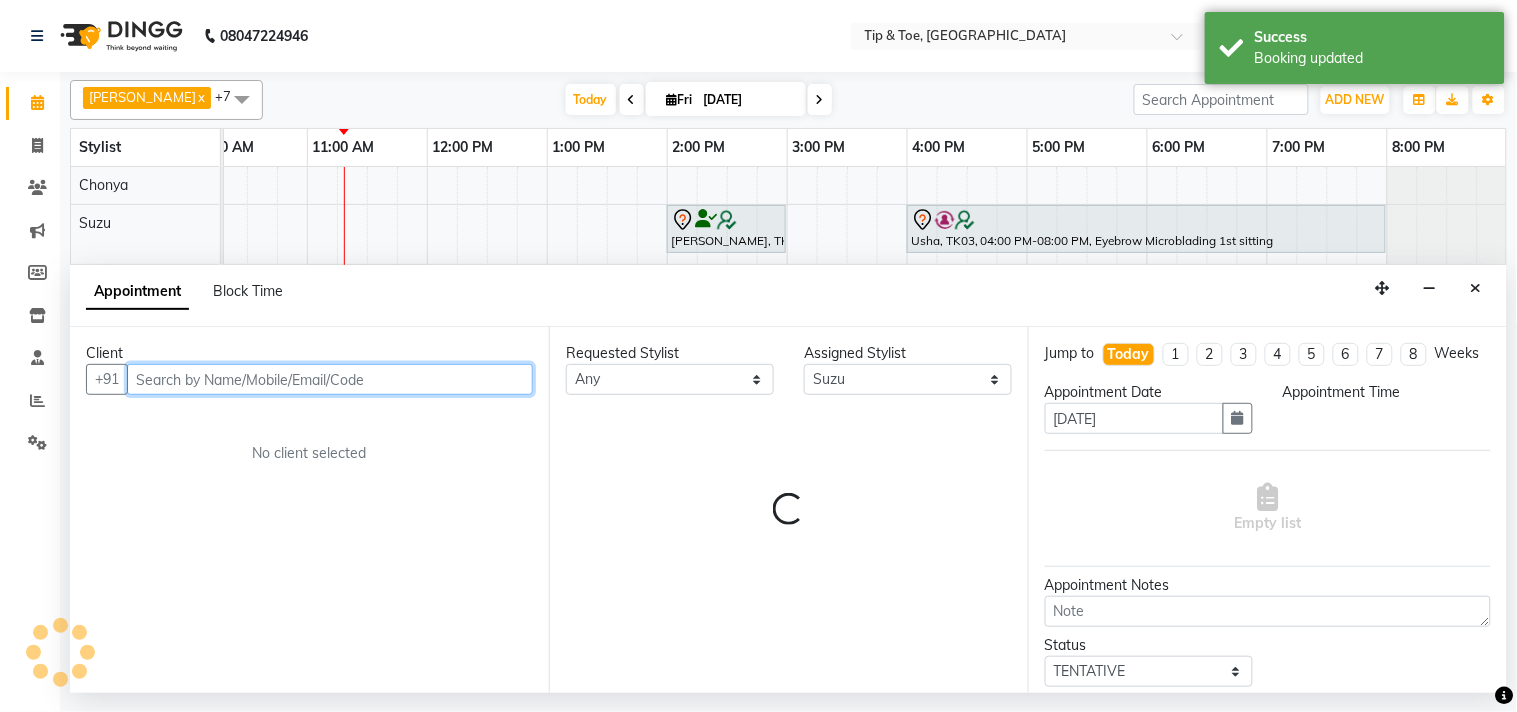 select on "750" 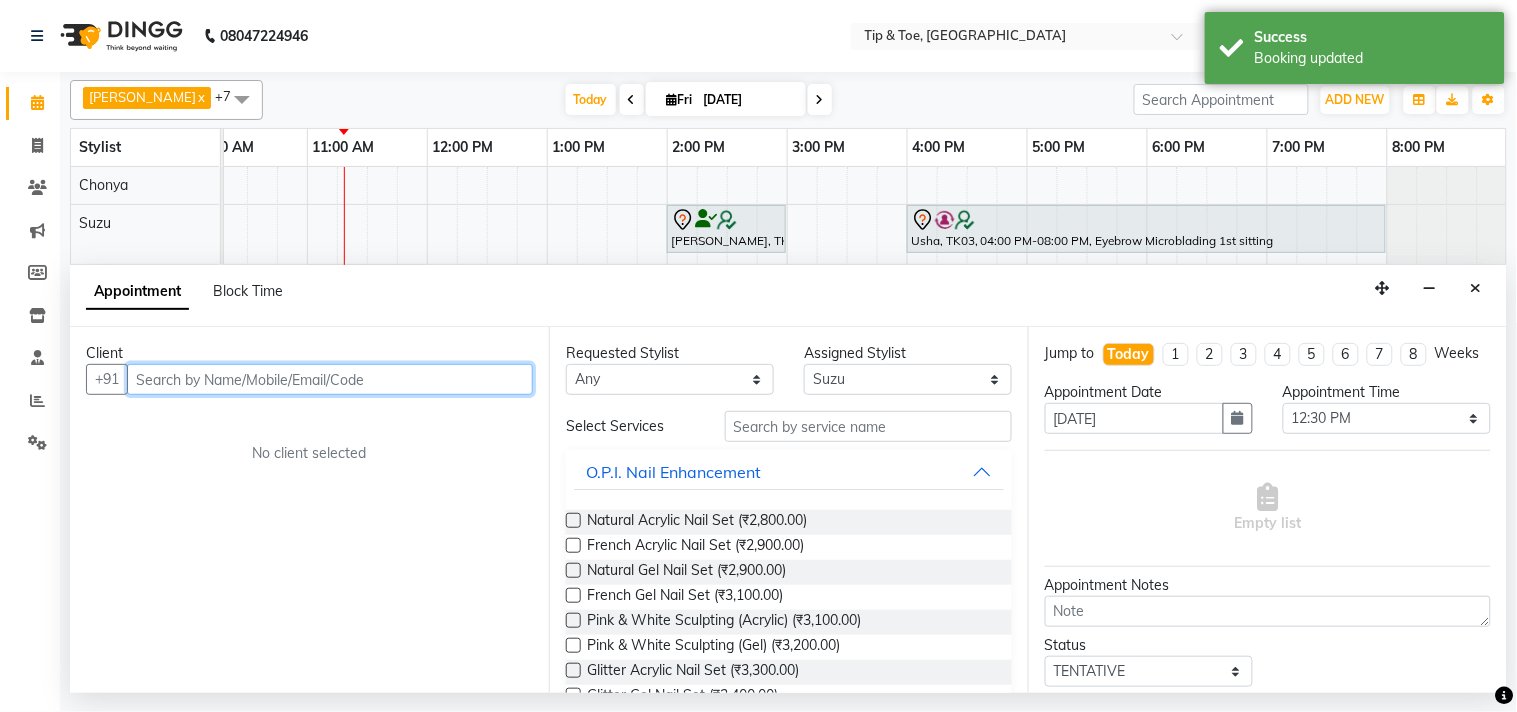 click at bounding box center (330, 379) 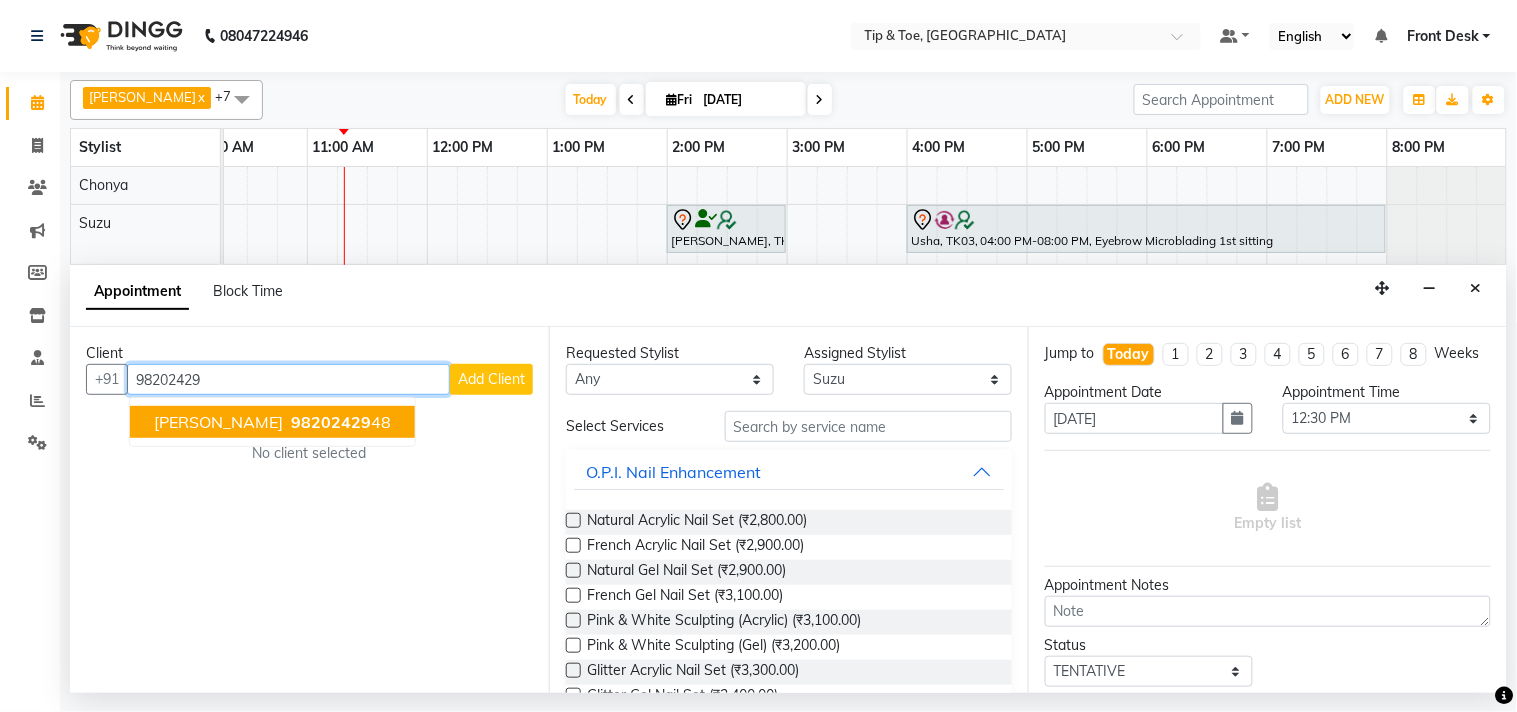 click on "98202429" at bounding box center [331, 422] 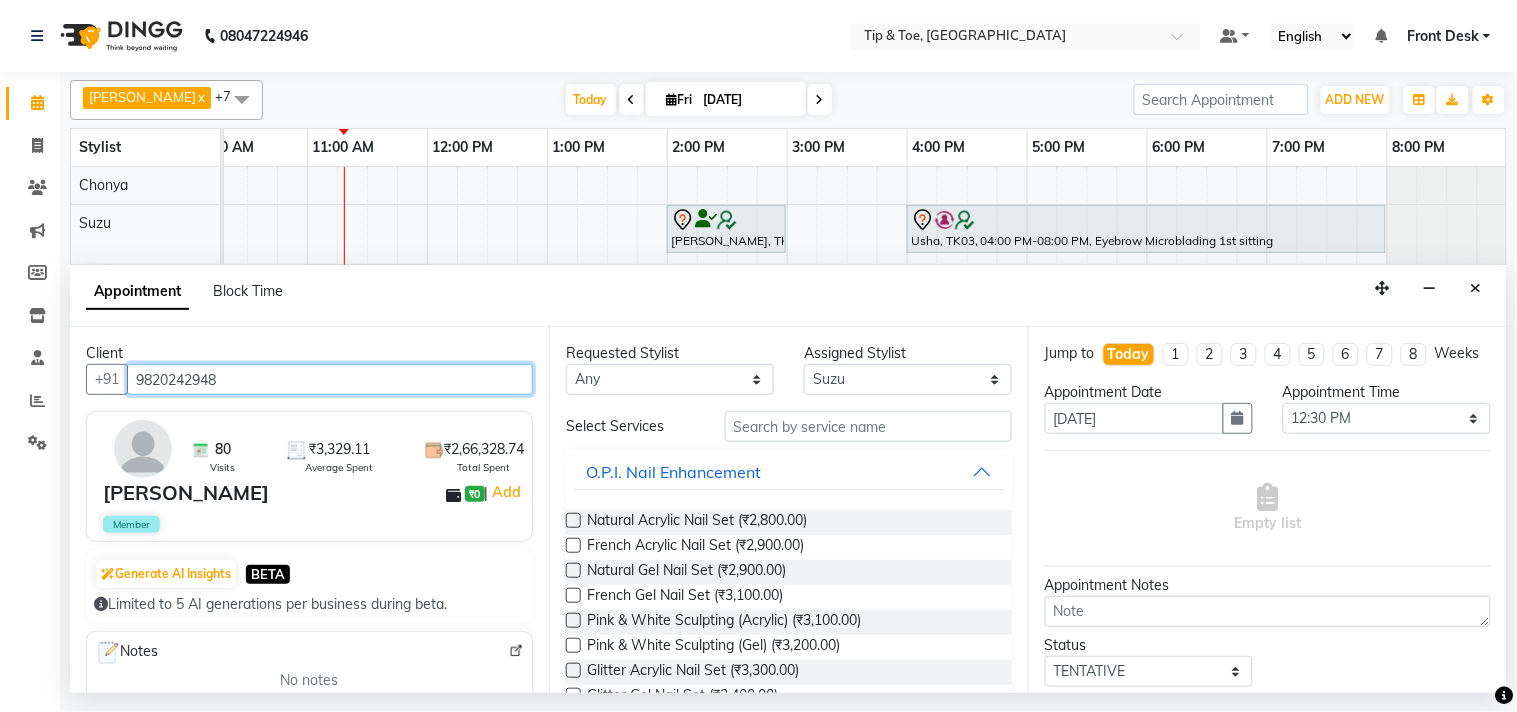 type on "9820242948" 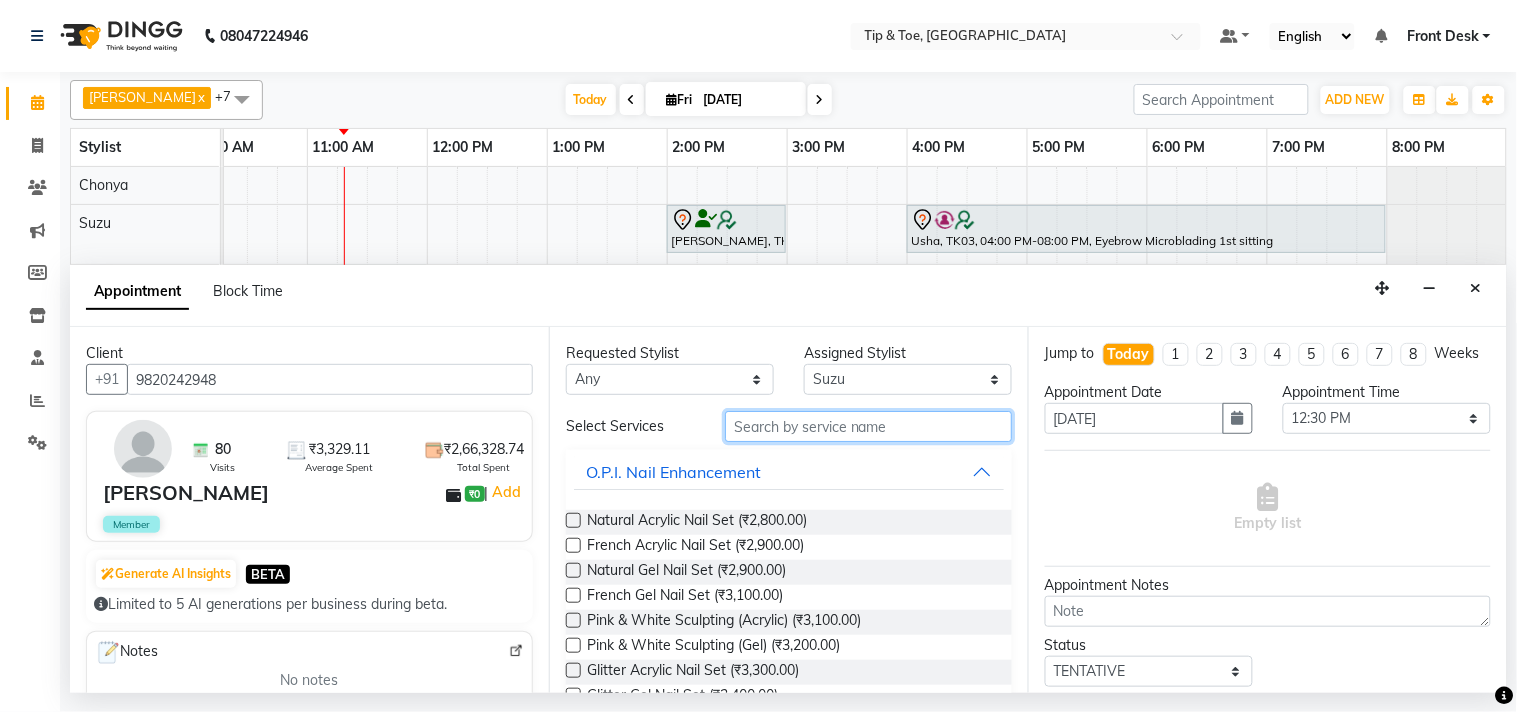 click at bounding box center (868, 426) 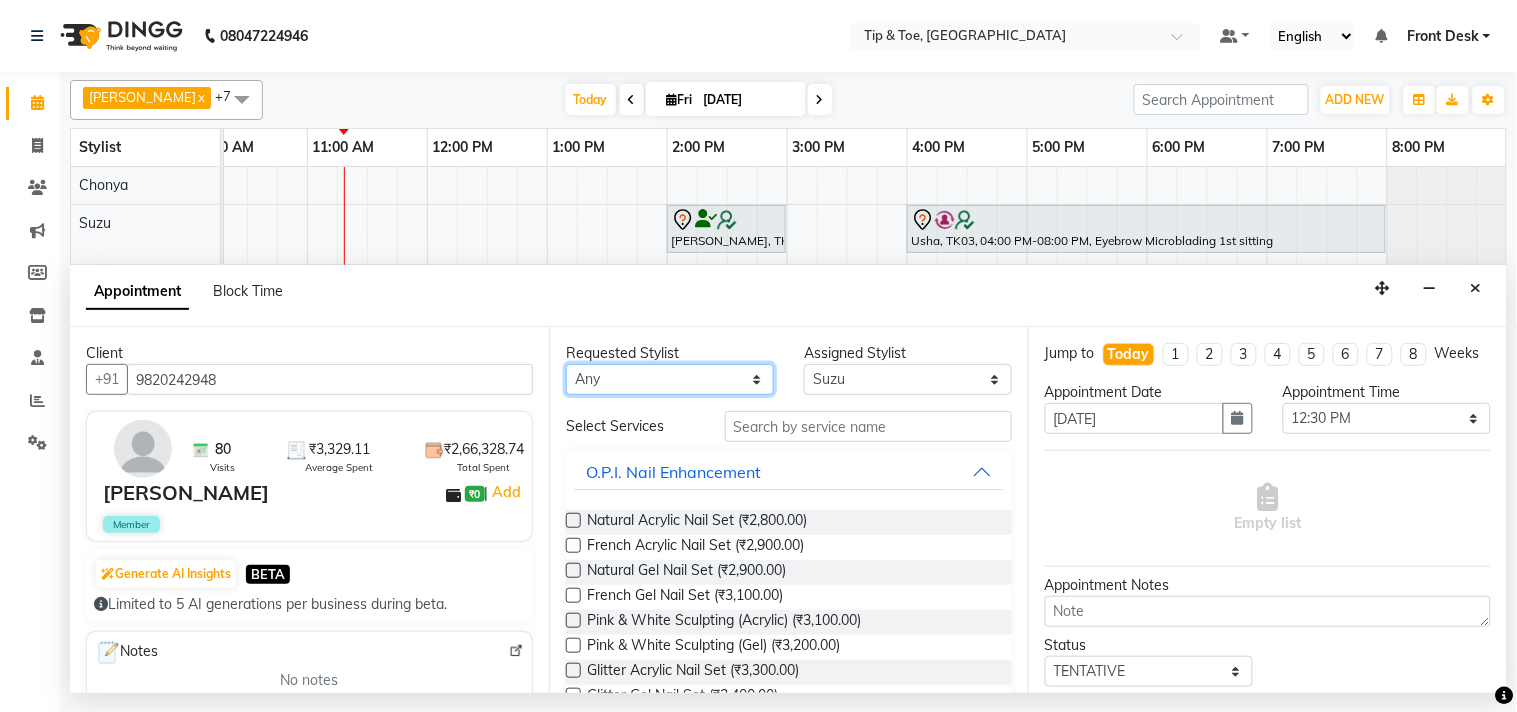 click on "Any Bhavna Chonya Horeiphi Jiten Kumar Shailesh Maheshker Suzu" at bounding box center (670, 379) 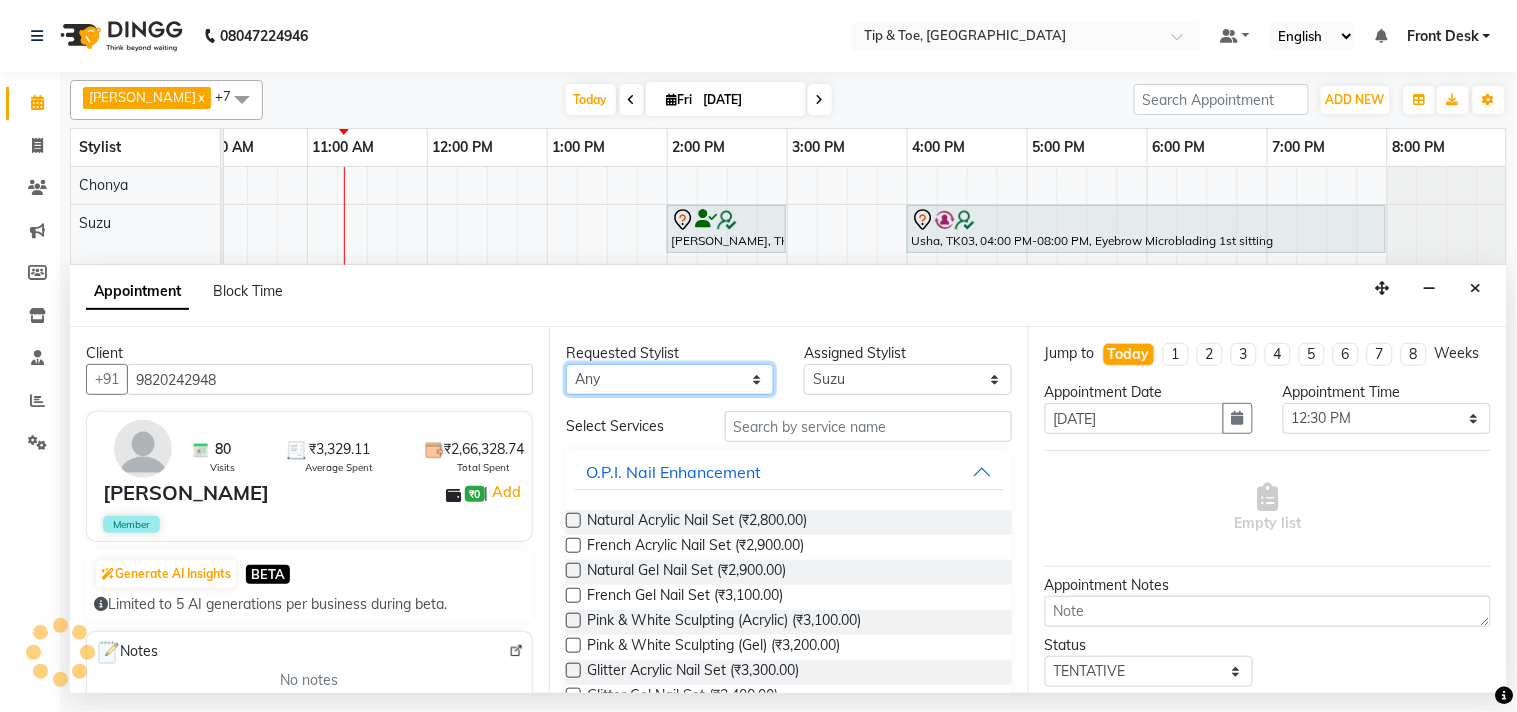 select on "38742" 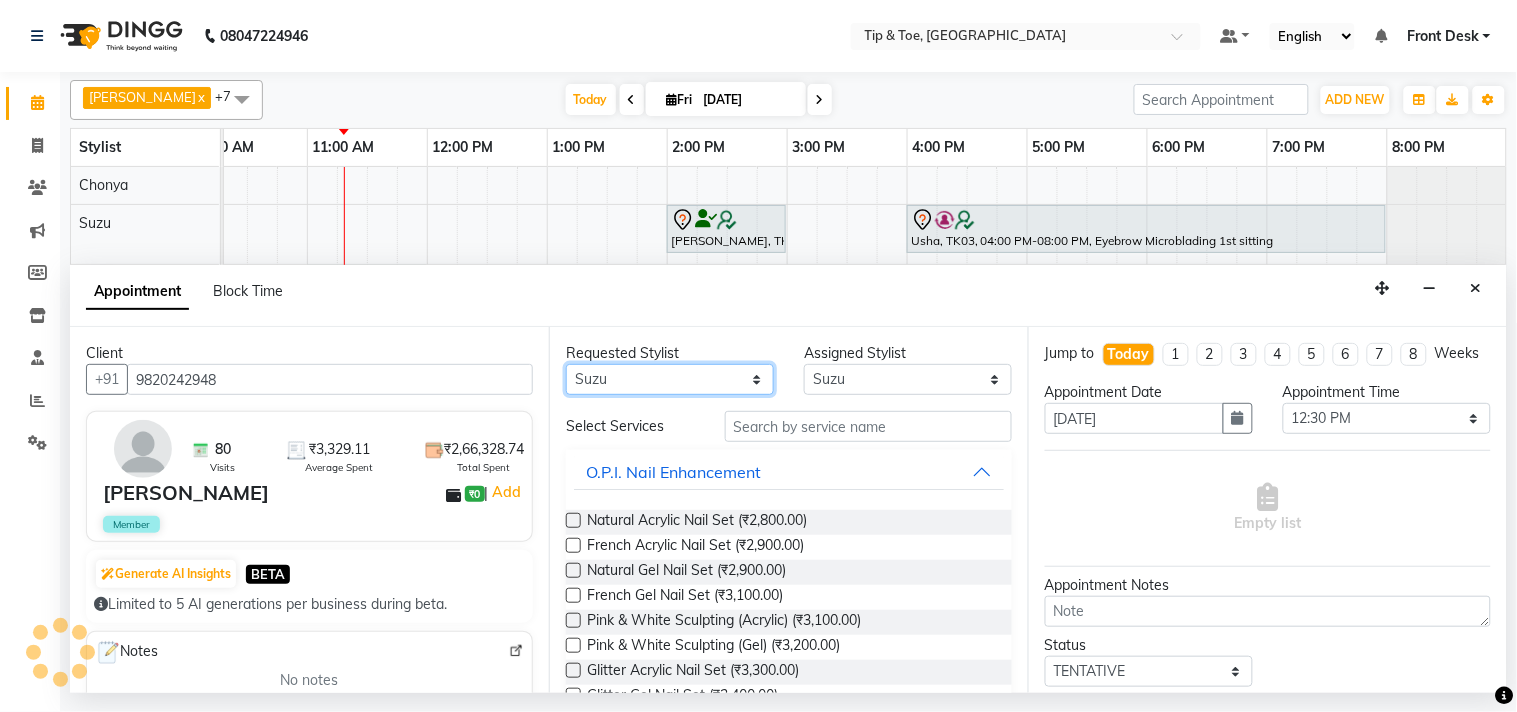 click on "Any Bhavna Chonya Horeiphi Jiten Kumar Shailesh Maheshker Suzu" at bounding box center (670, 379) 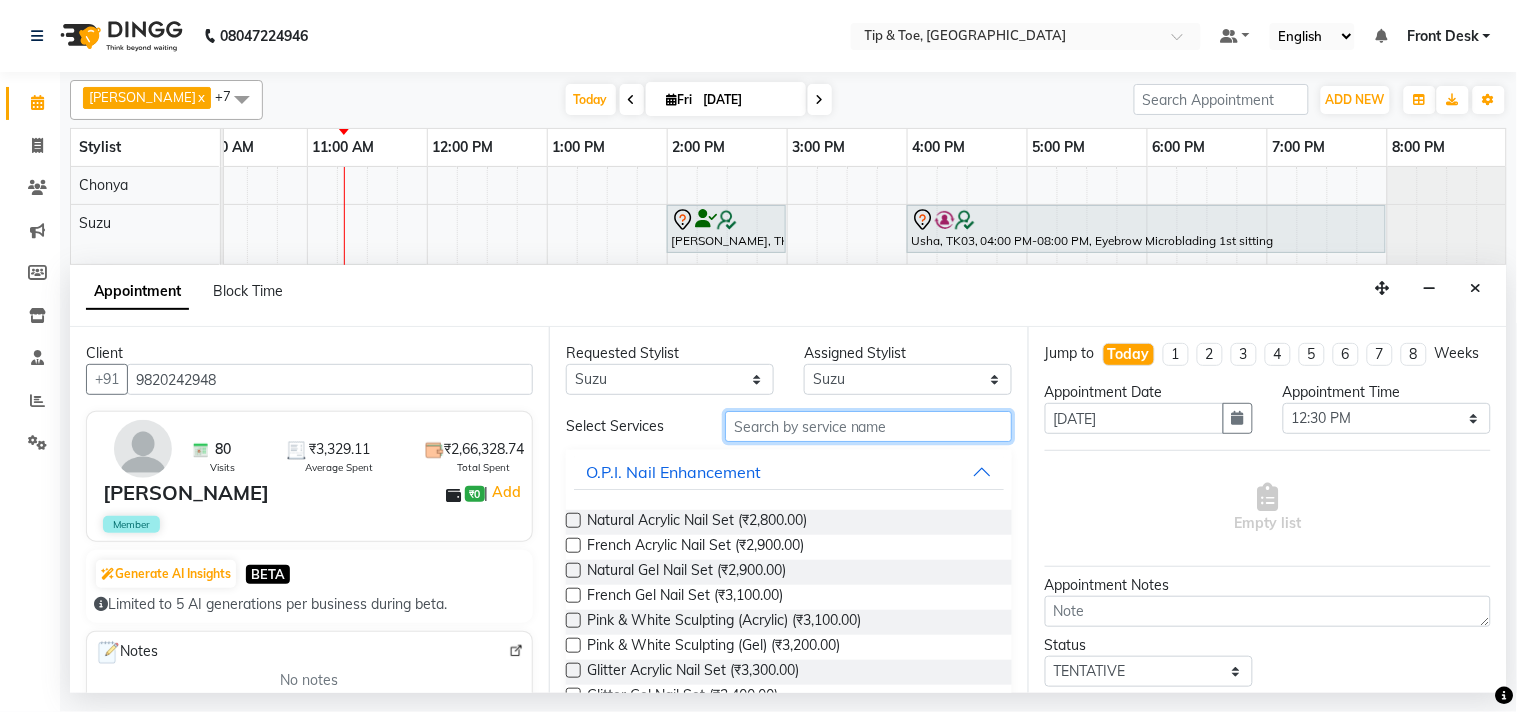click at bounding box center [868, 426] 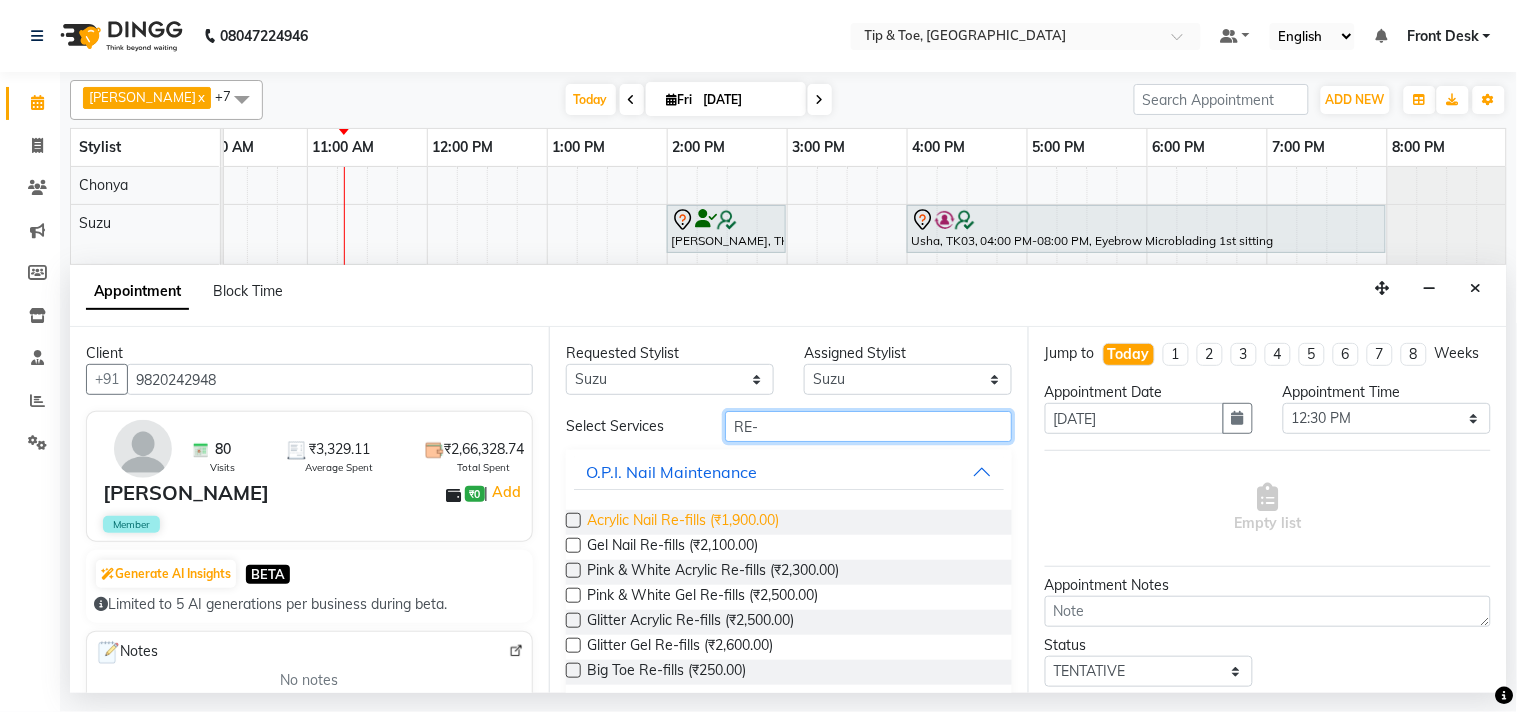 type on "RE-" 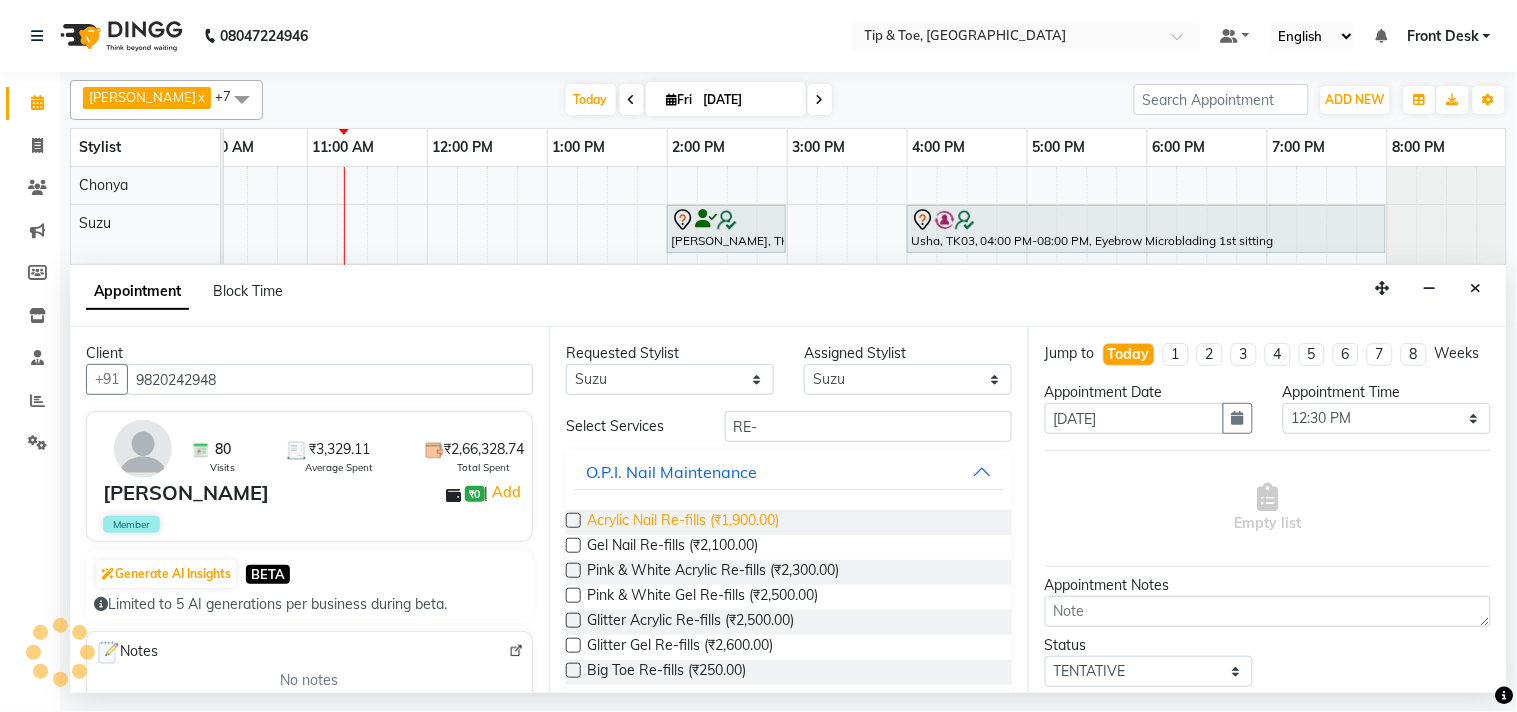 click on "Acrylic Nail Re-fills (₹1,900.00)" at bounding box center [683, 522] 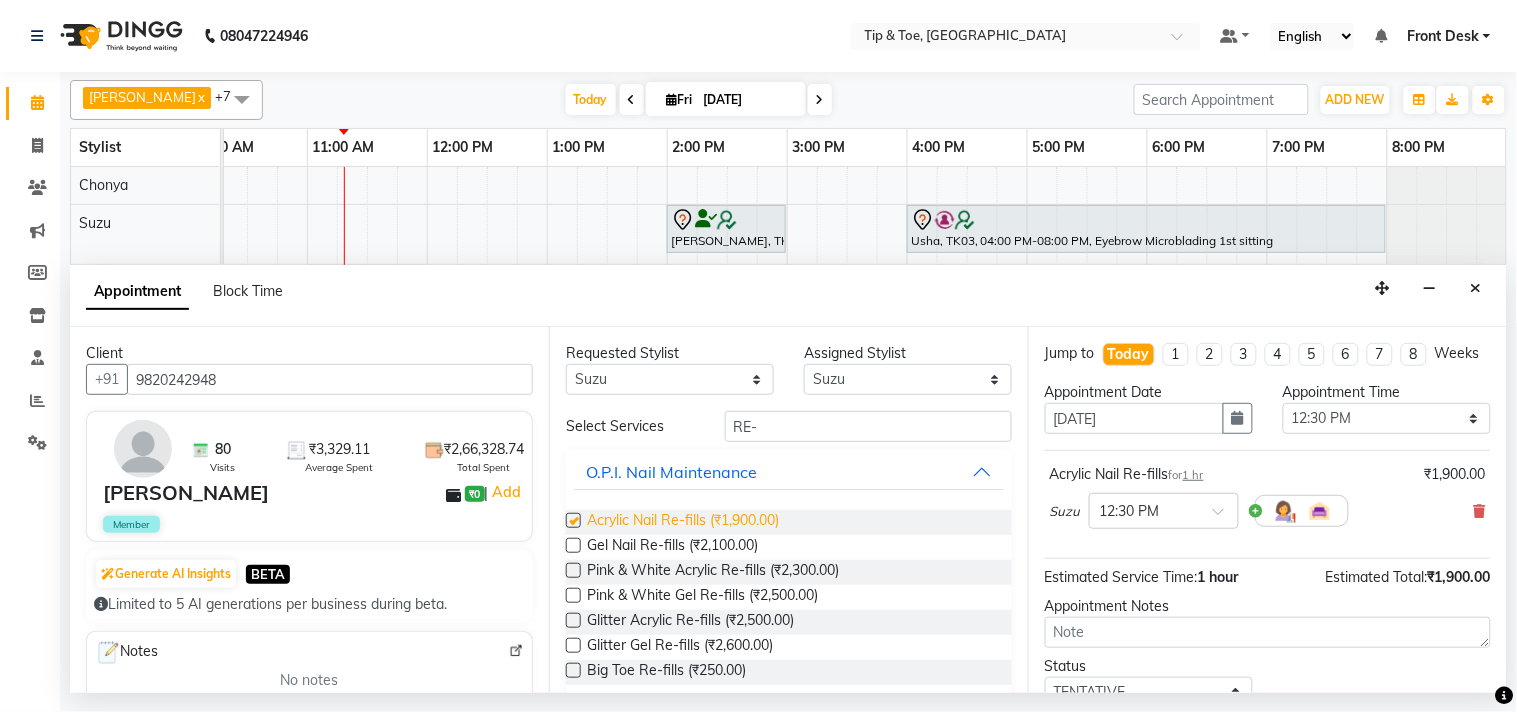 checkbox on "false" 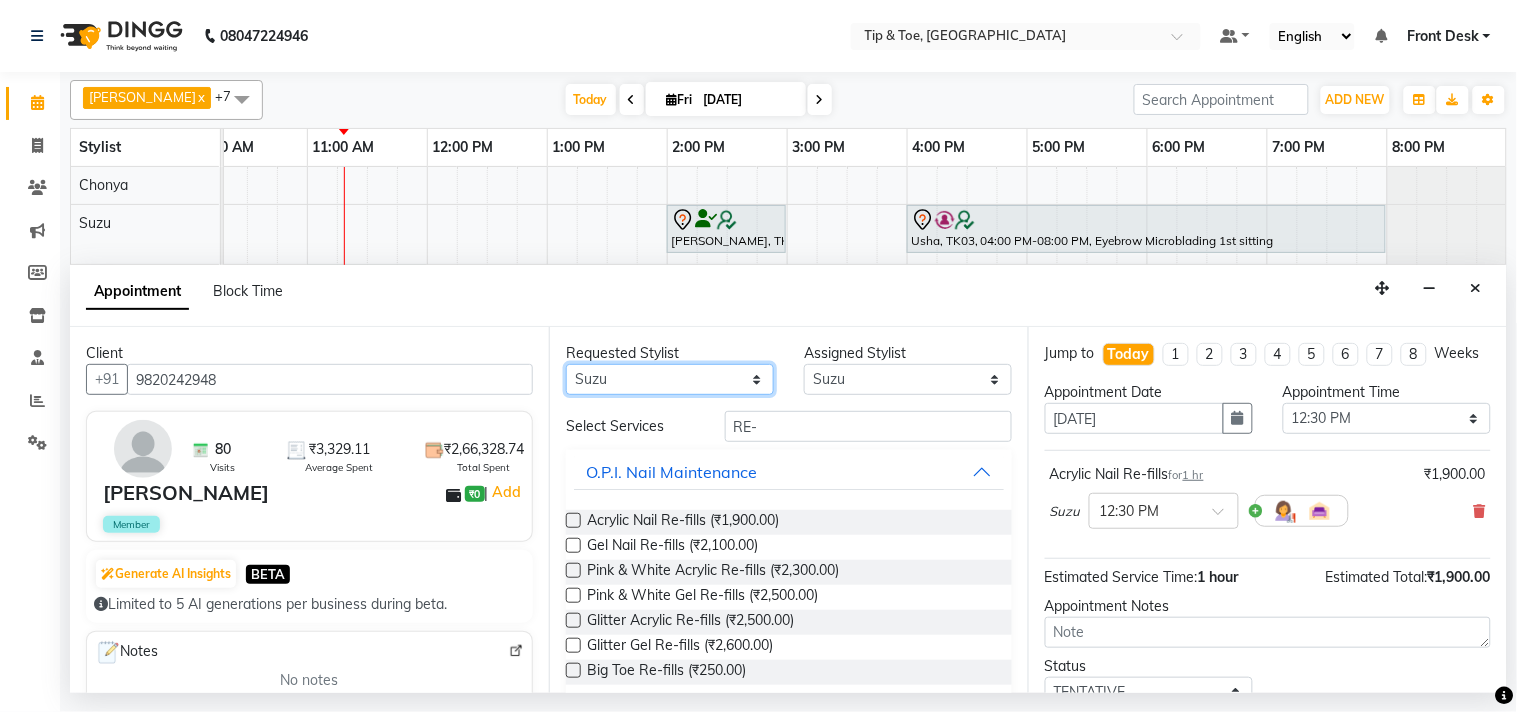 click on "Any Bhavna Chonya Horeiphi Jiten Kumar Shailesh Maheshker Suzu" at bounding box center [670, 379] 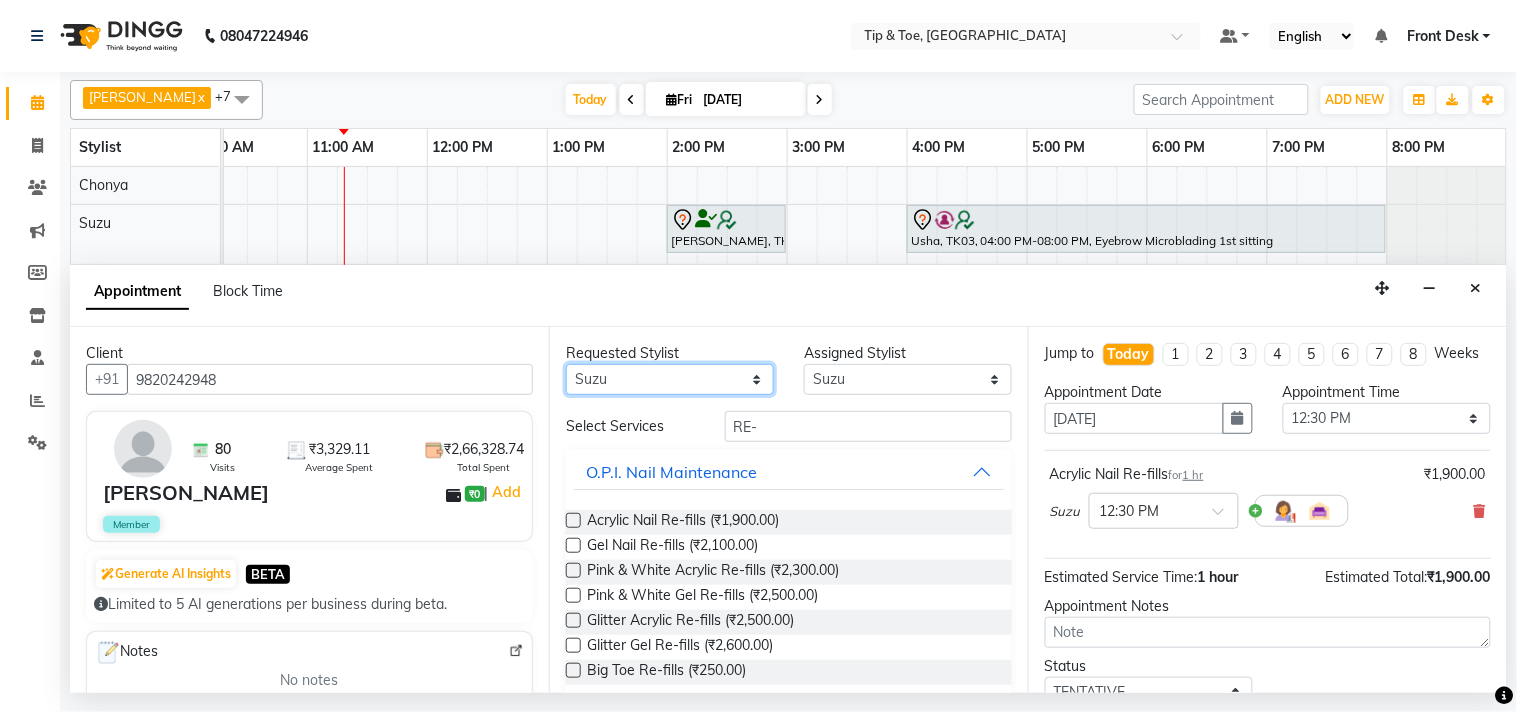 select on "68701" 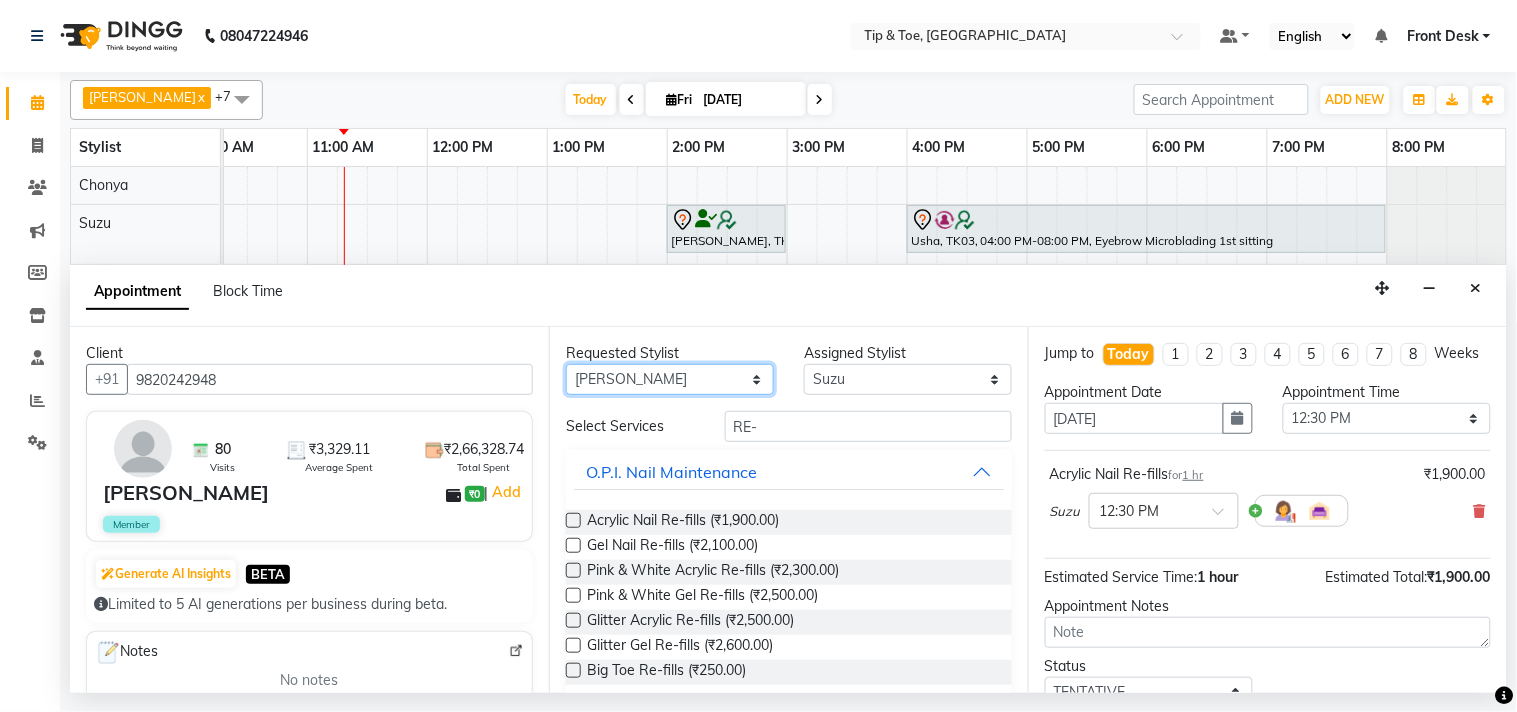 click on "Any Bhavna Chonya Horeiphi Jiten Kumar Shailesh Maheshker Suzu" at bounding box center (670, 379) 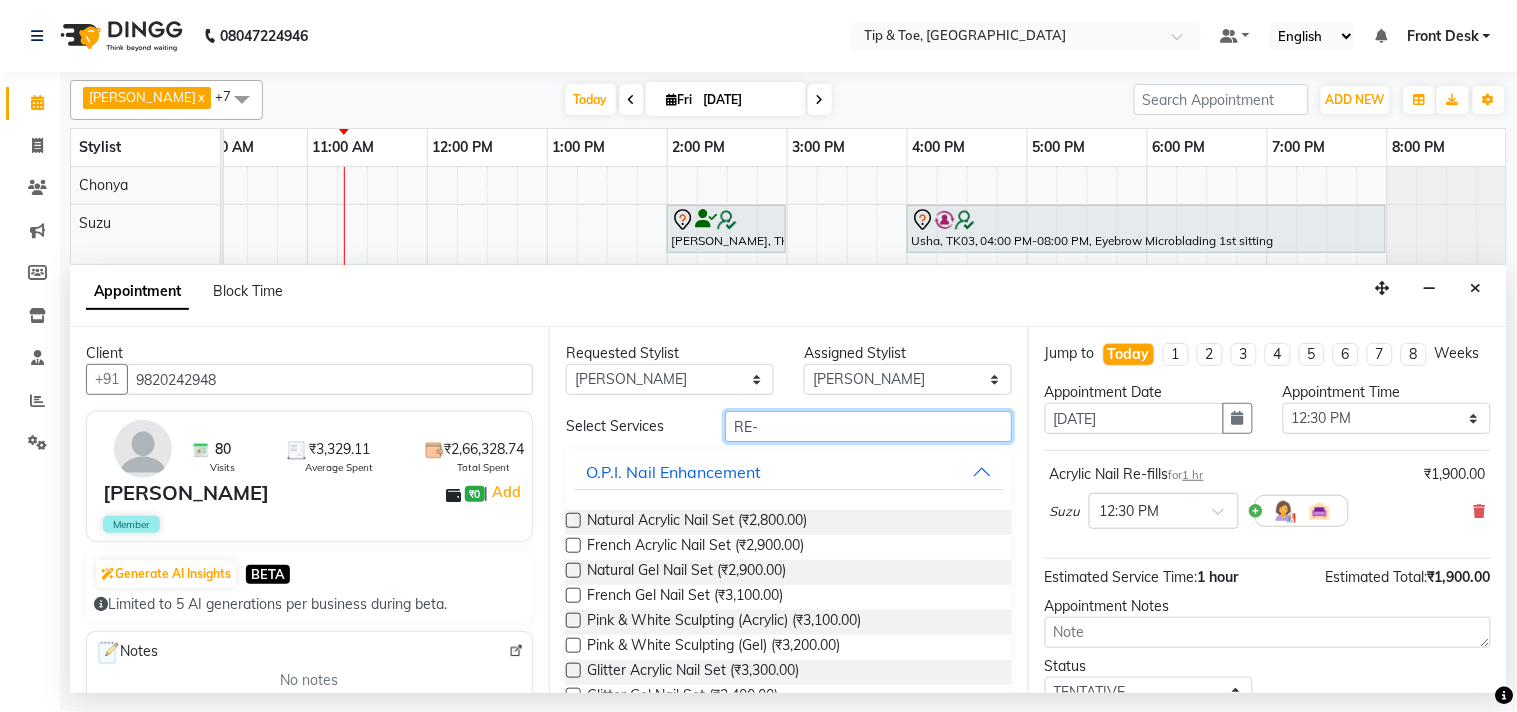click on "RE-" at bounding box center (868, 426) 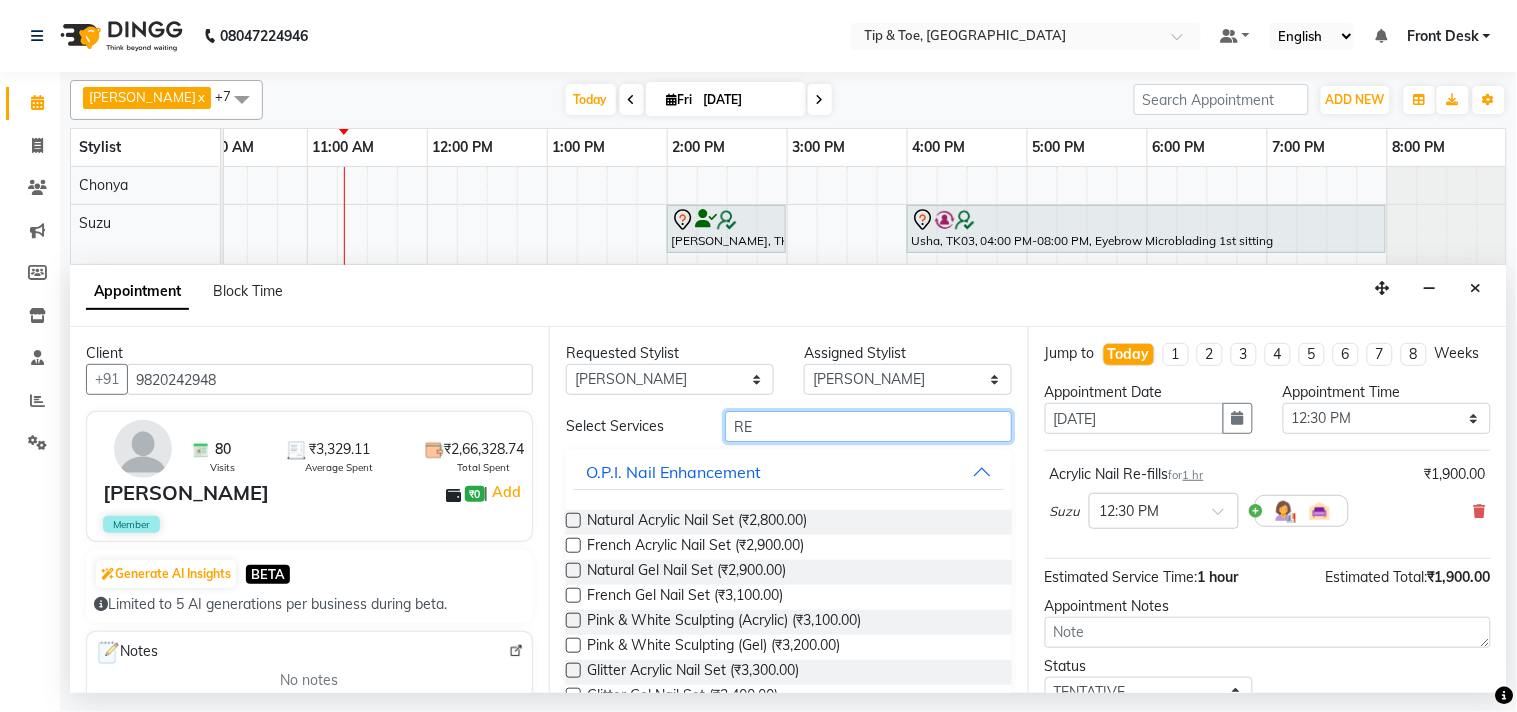 type on "R" 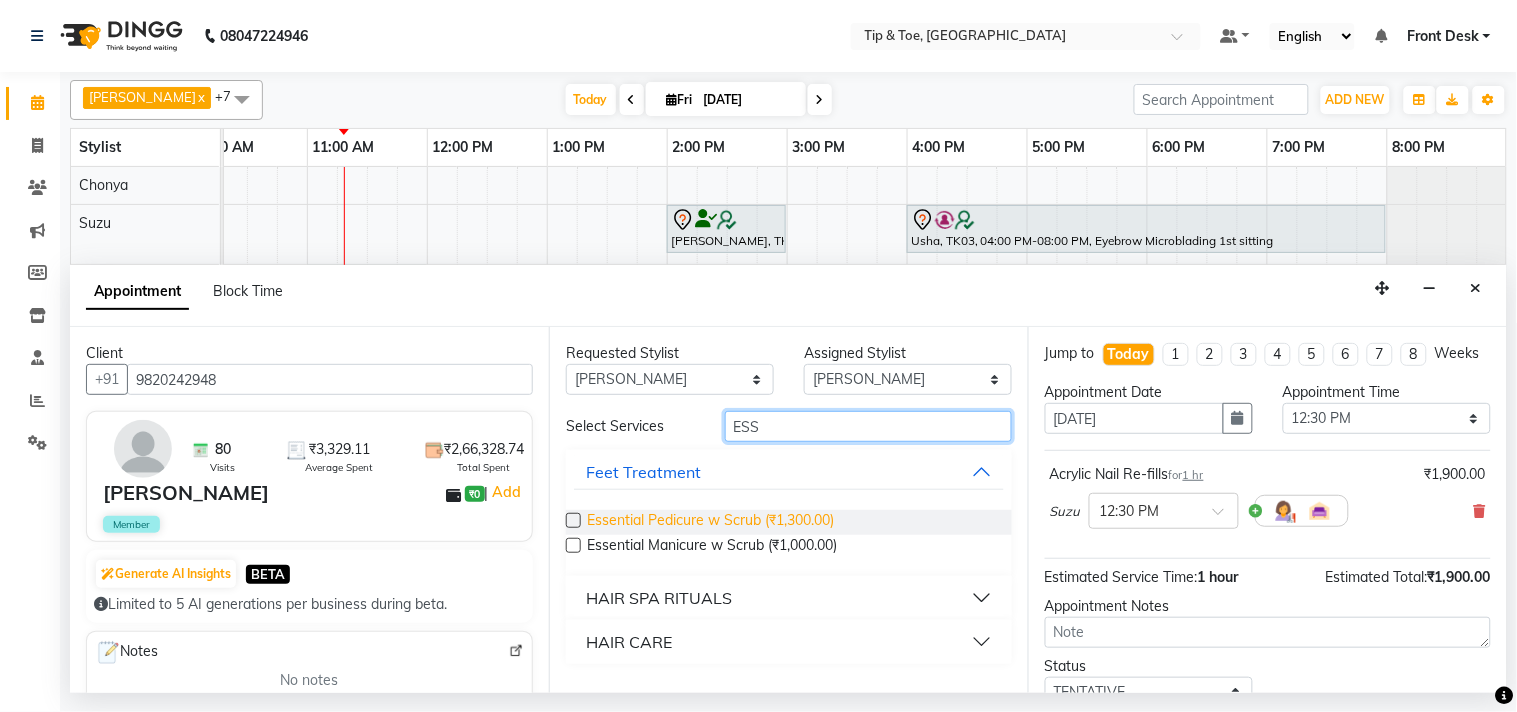 type on "ESS" 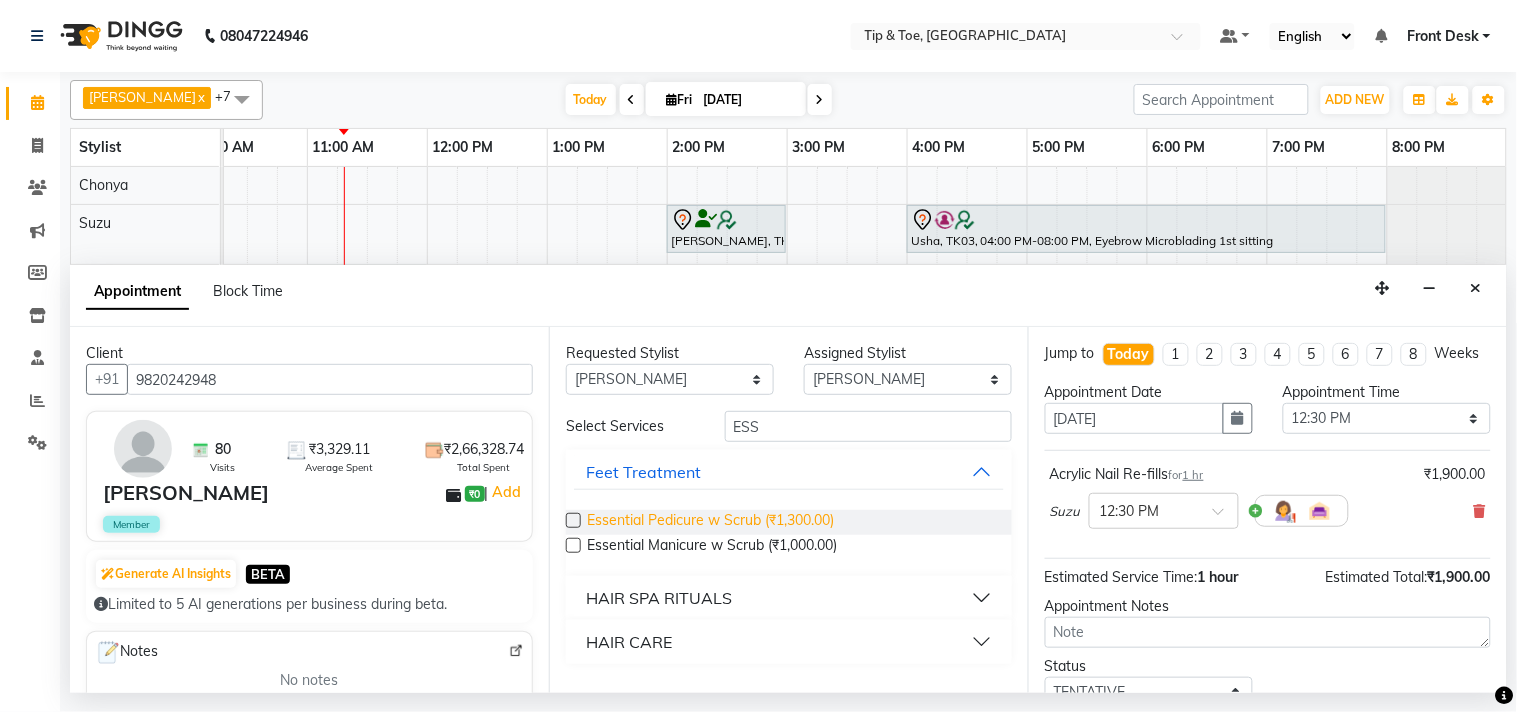 click on "Essential Pedicure w Scrub (₹1,300.00)" at bounding box center (710, 522) 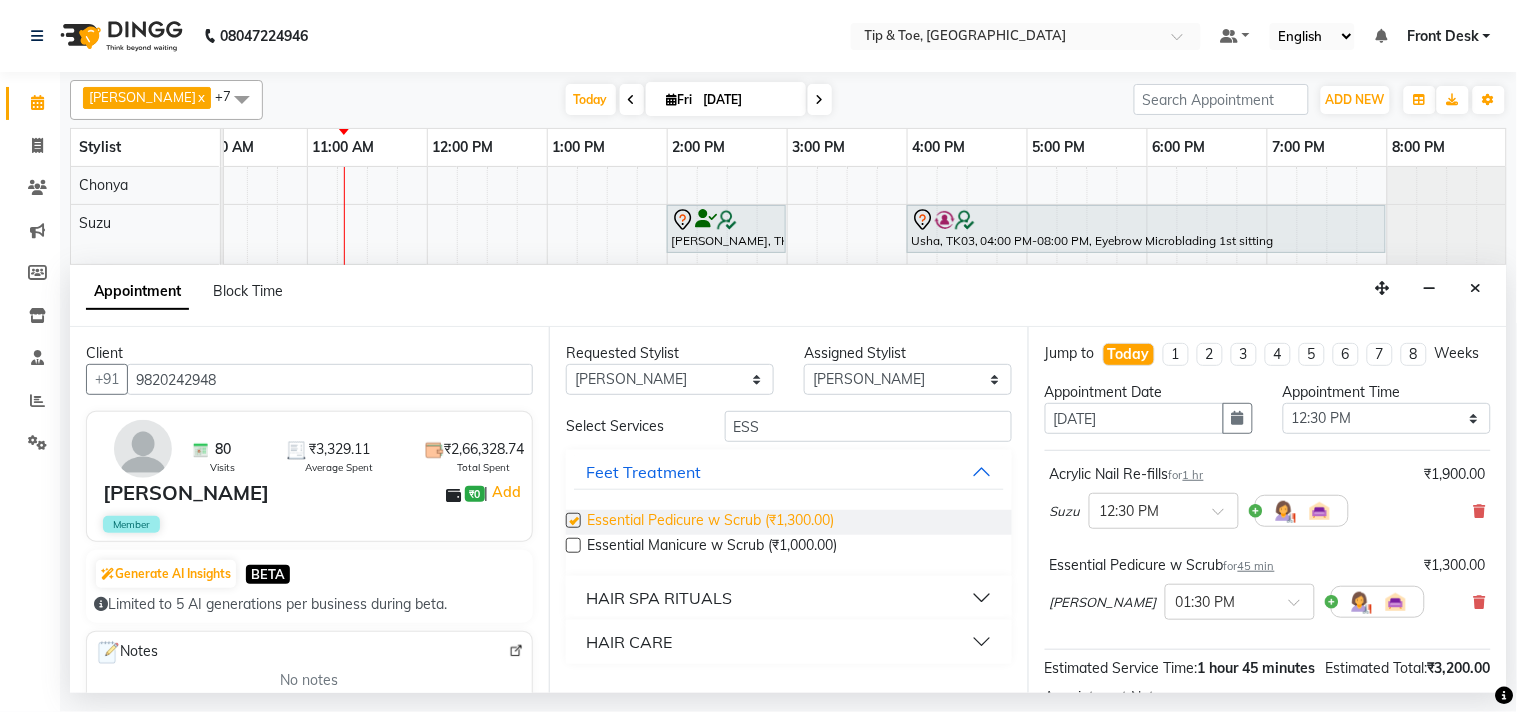 checkbox on "false" 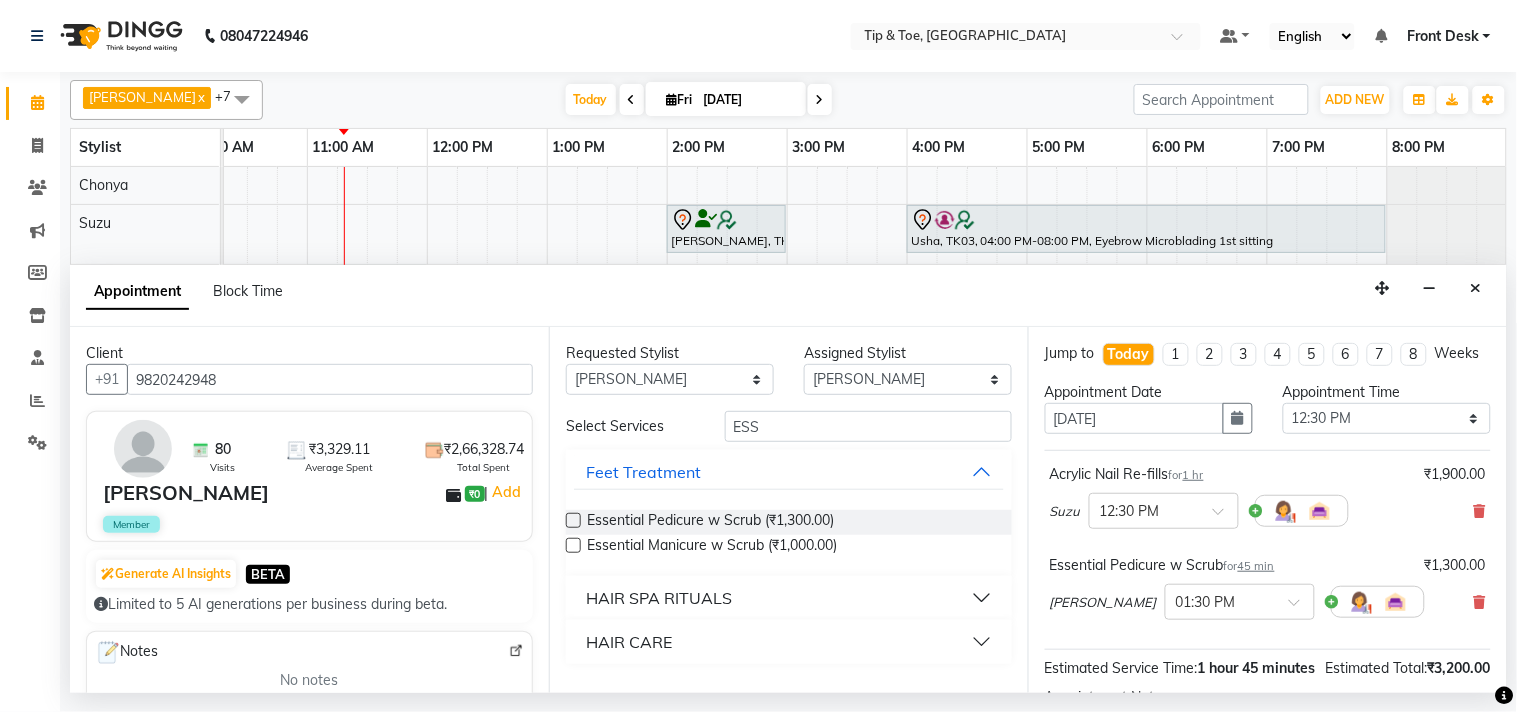 scroll, scrollTop: 272, scrollLeft: 0, axis: vertical 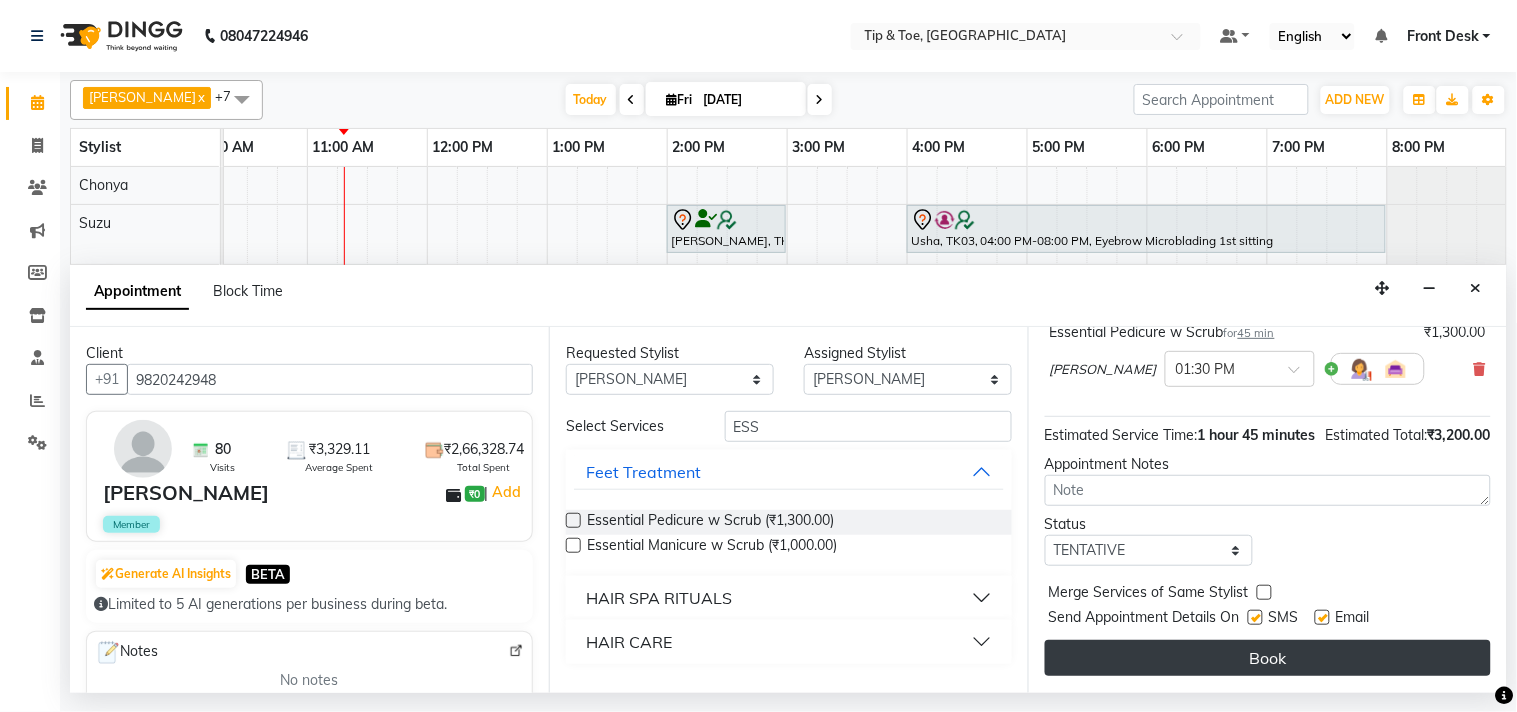 click on "Book" at bounding box center (1268, 658) 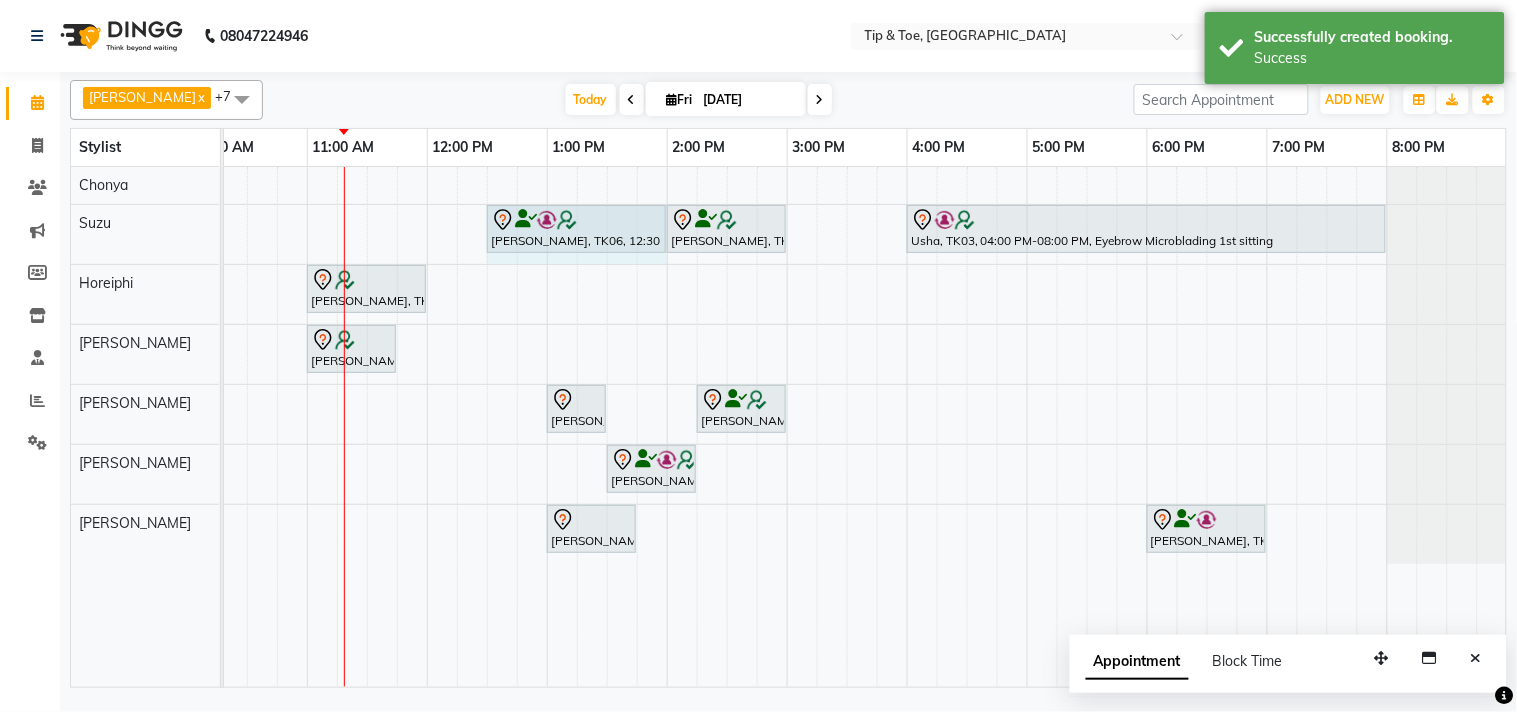 drag, startPoint x: 605, startPoint y: 226, endPoint x: 645, endPoint y: 254, distance: 48.82622 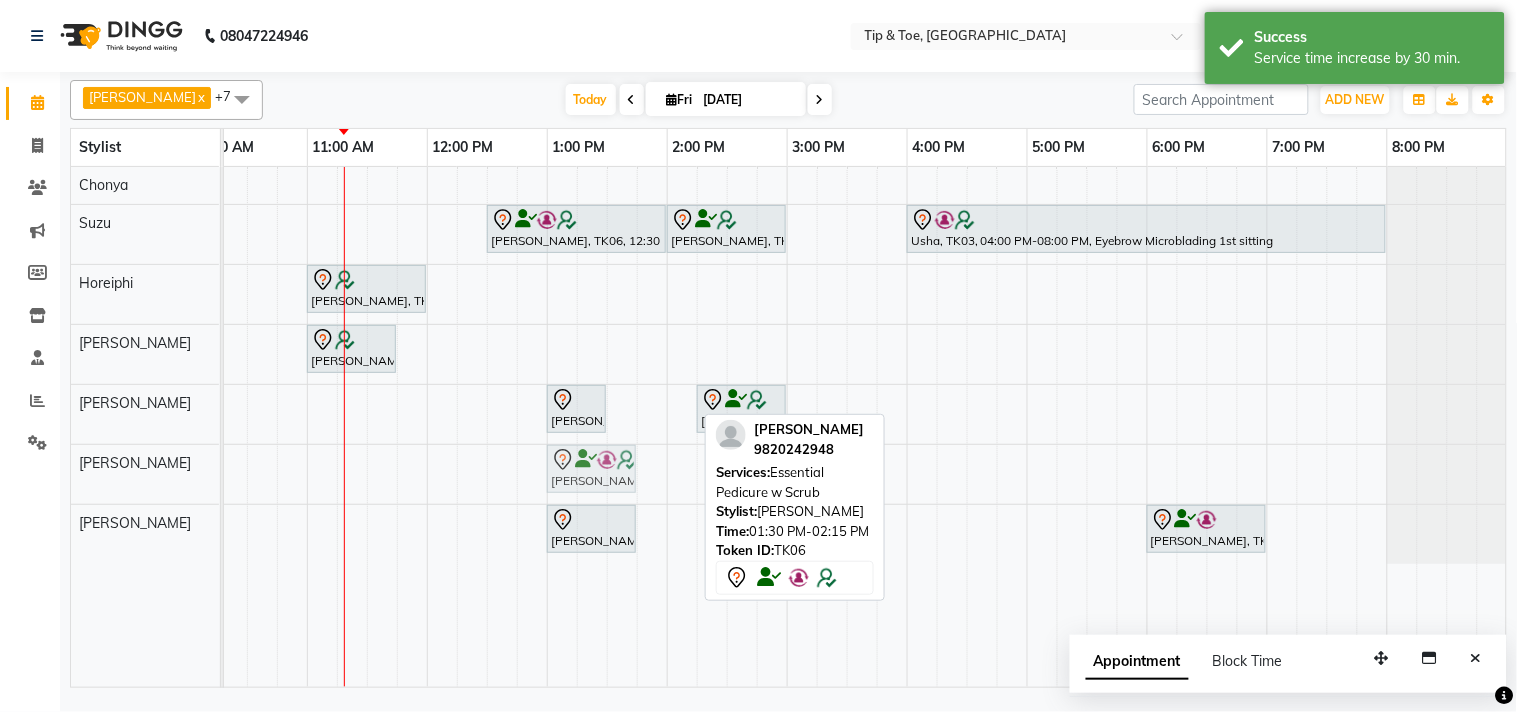 drag, startPoint x: 642, startPoint y: 482, endPoint x: 591, endPoint y: 478, distance: 51.156624 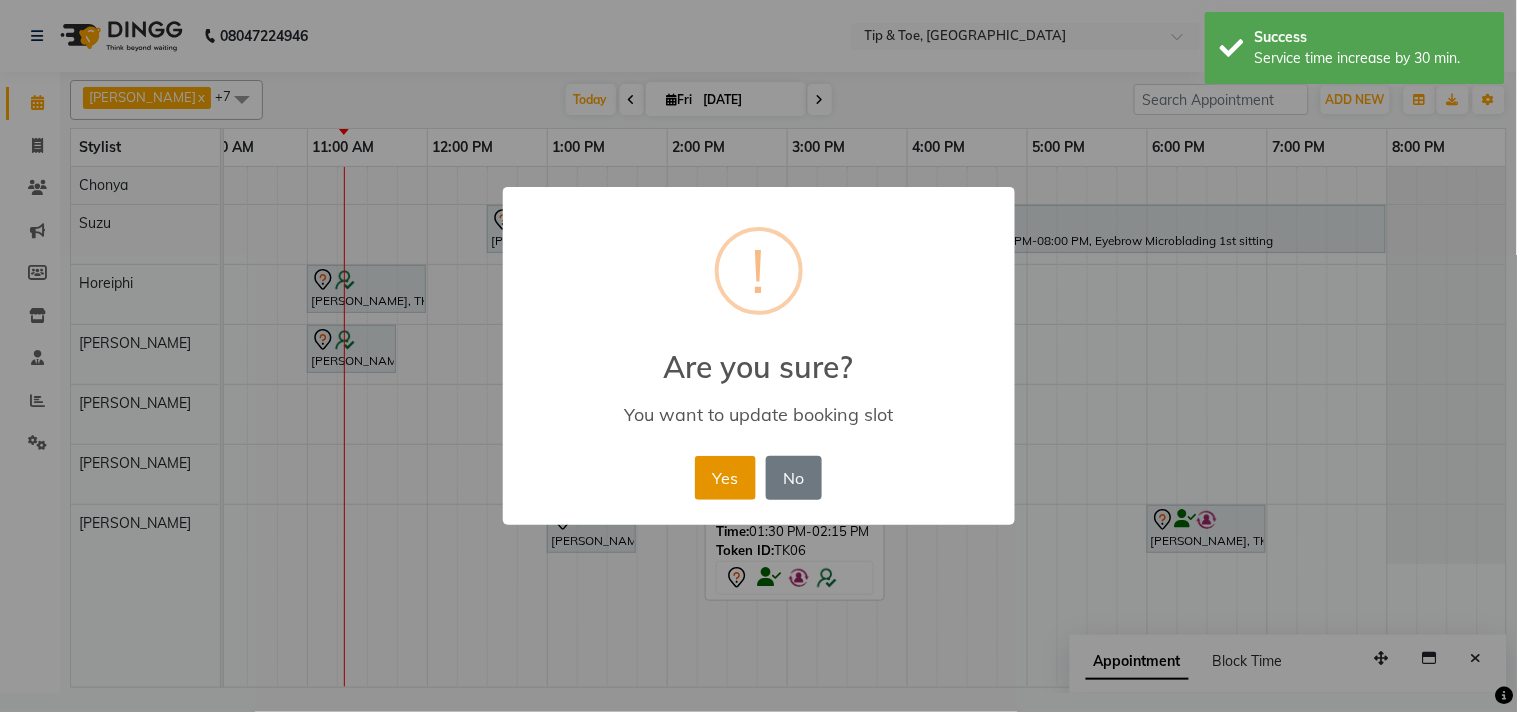 click on "Yes" at bounding box center [725, 478] 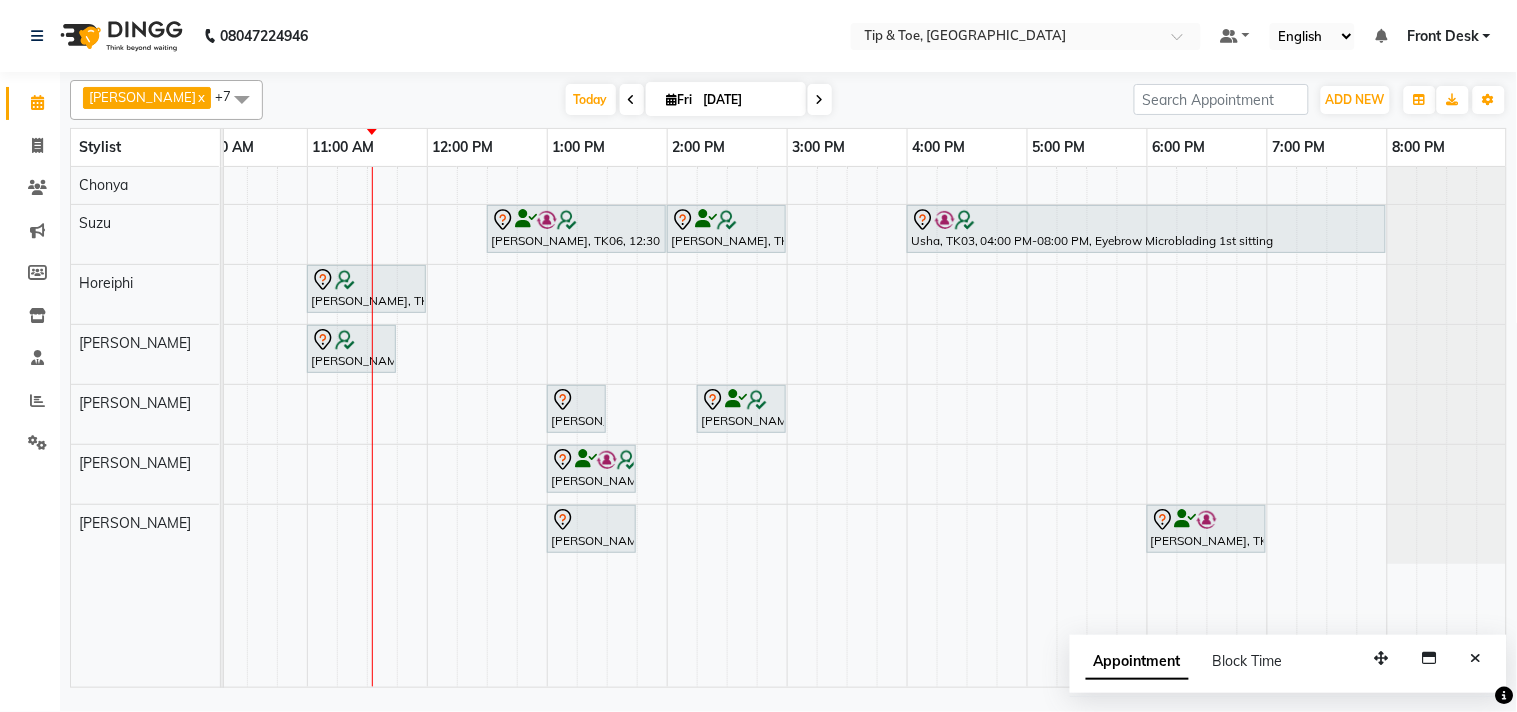 click on "[DATE]" at bounding box center [748, 100] 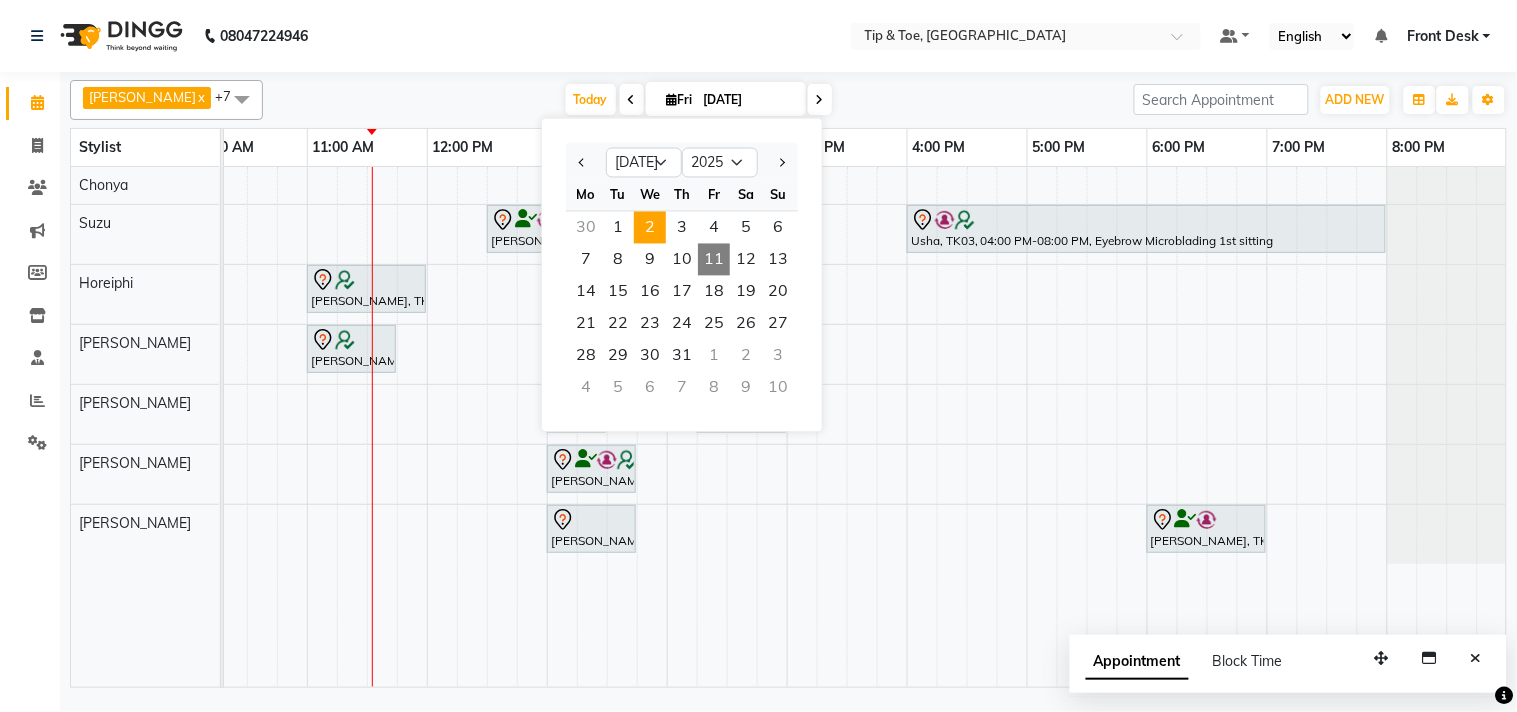 click on "2" at bounding box center [650, 228] 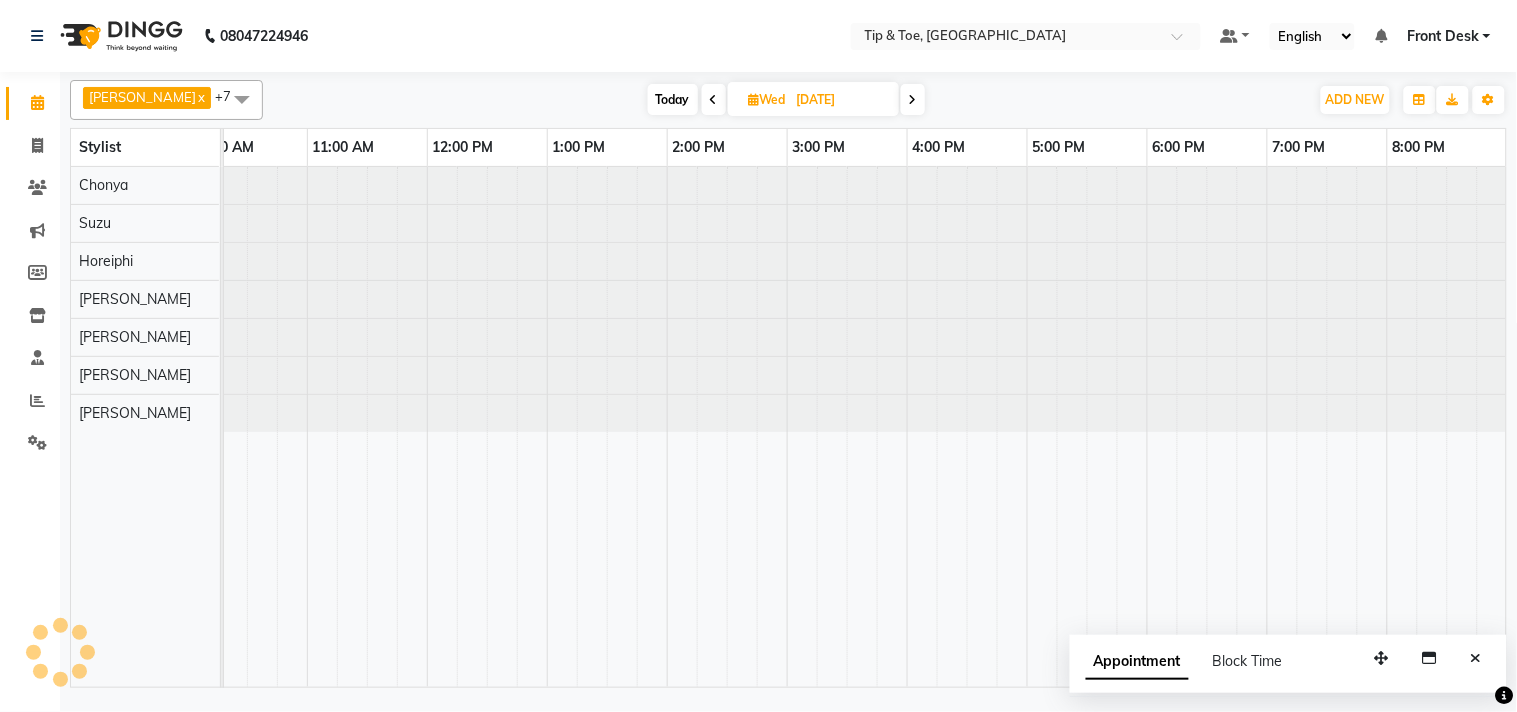 scroll, scrollTop: 0, scrollLeft: 277, axis: horizontal 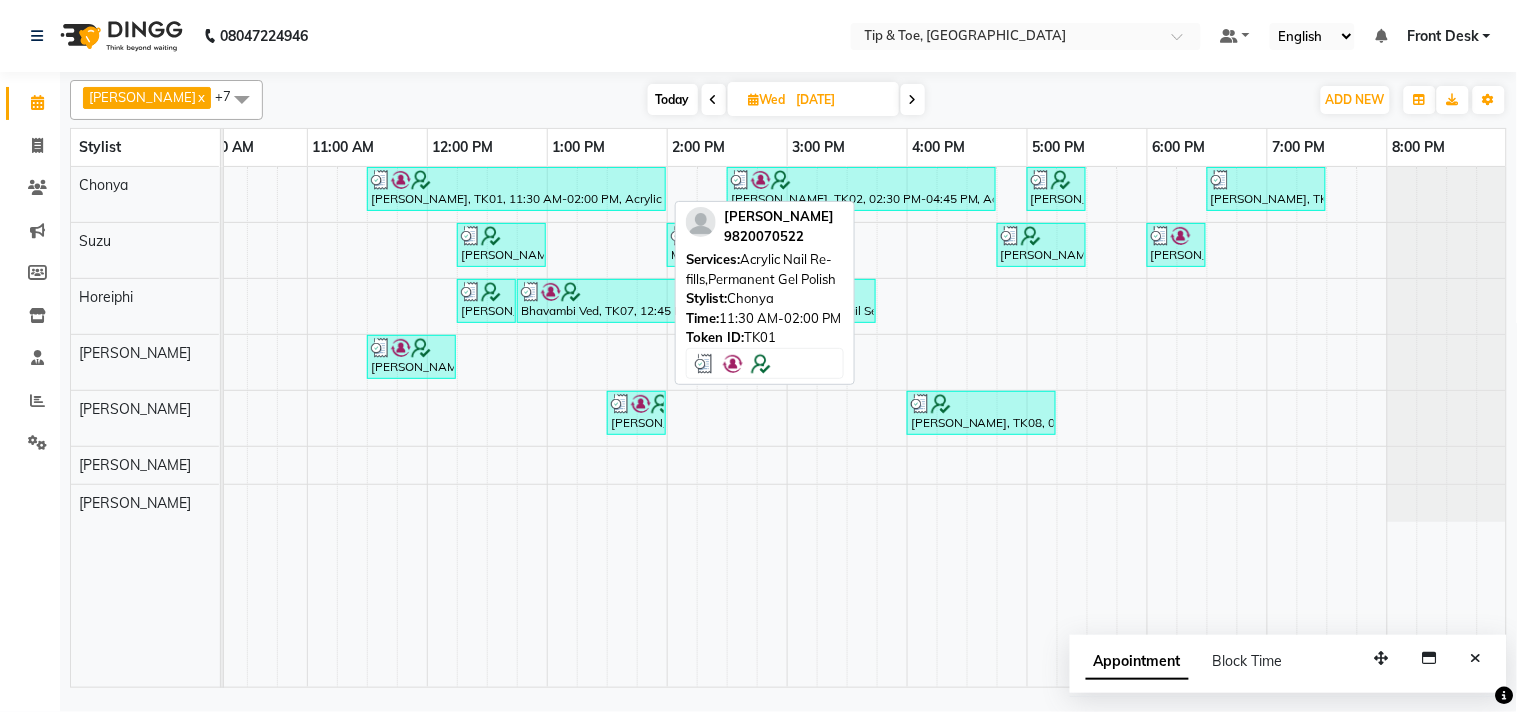 click on "Rukhshana Chesson, TK01, 11:30 AM-02:00 PM, Acrylic Nail Re-fills,Permanent Gel Polish" at bounding box center [516, 189] 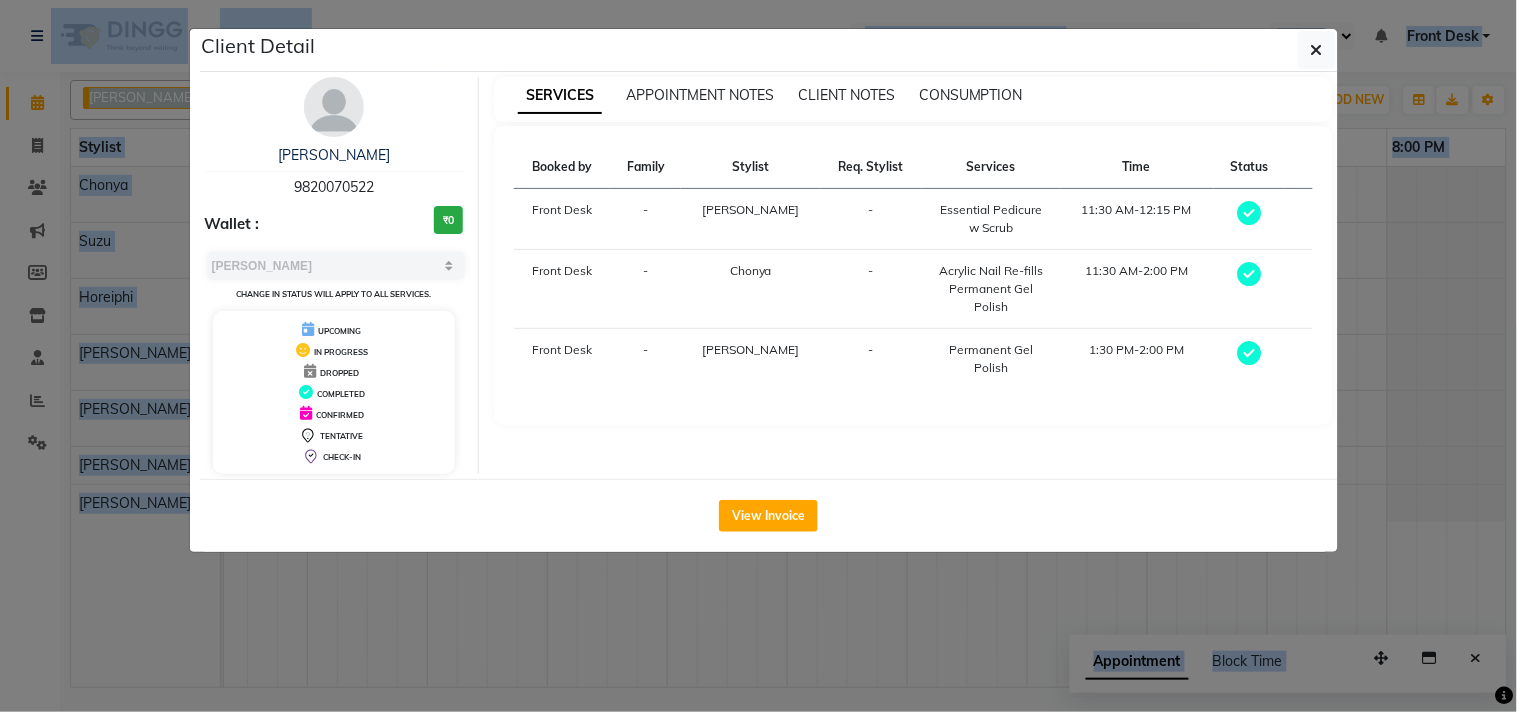 click on "Booked by Family Stylist Req. Stylist Services Time Status  Front Desk  - Shailesh Maheshker -  Essential Pedicure w Scrub   11:30 AM-12:15 PM   Front Desk  - Chonya -  Acrylic Nail Re-fills   Permanent Gel Polish   11:30 AM-2:00 PM   Front Desk  - Jiten -  Permanent Gel Polish   1:30 PM-2:00 PM" at bounding box center [913, 275] 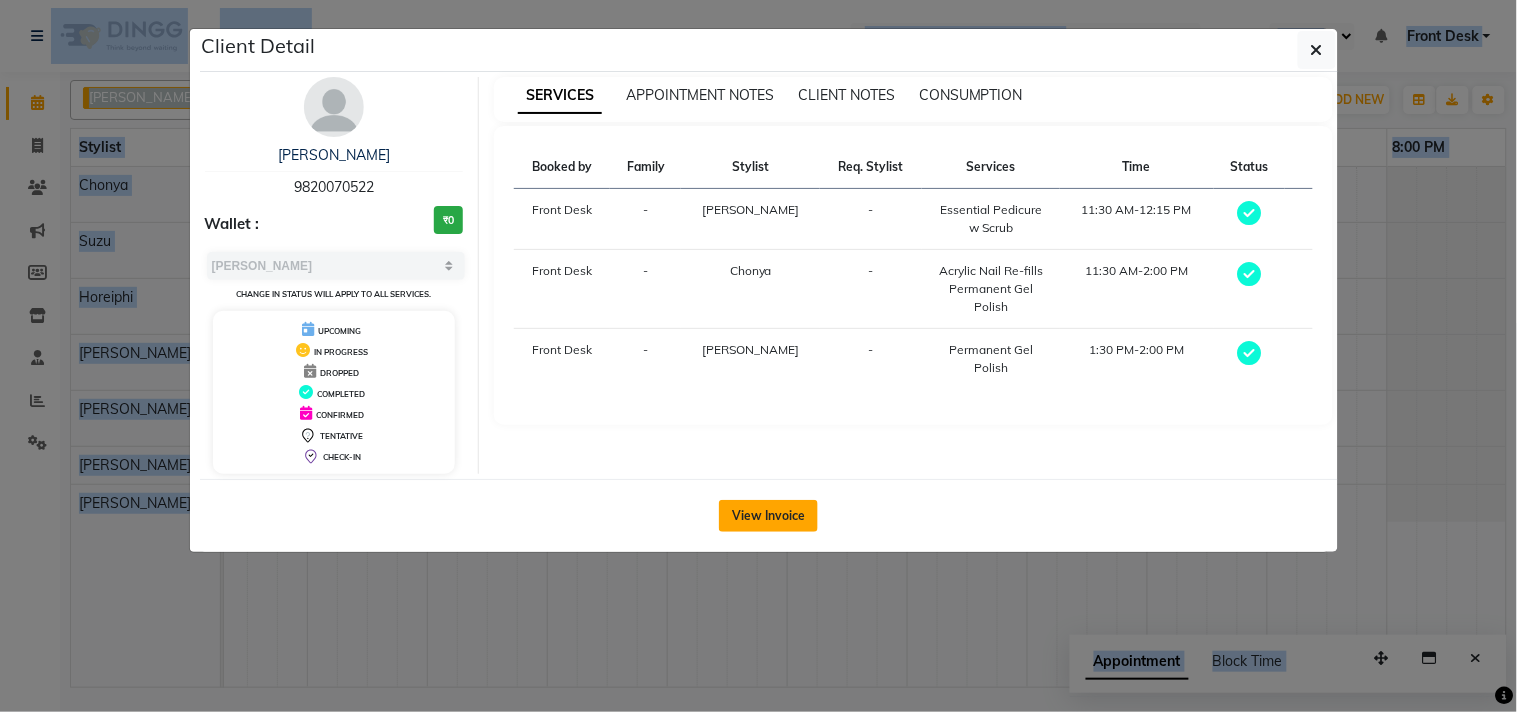 click on "View Invoice" 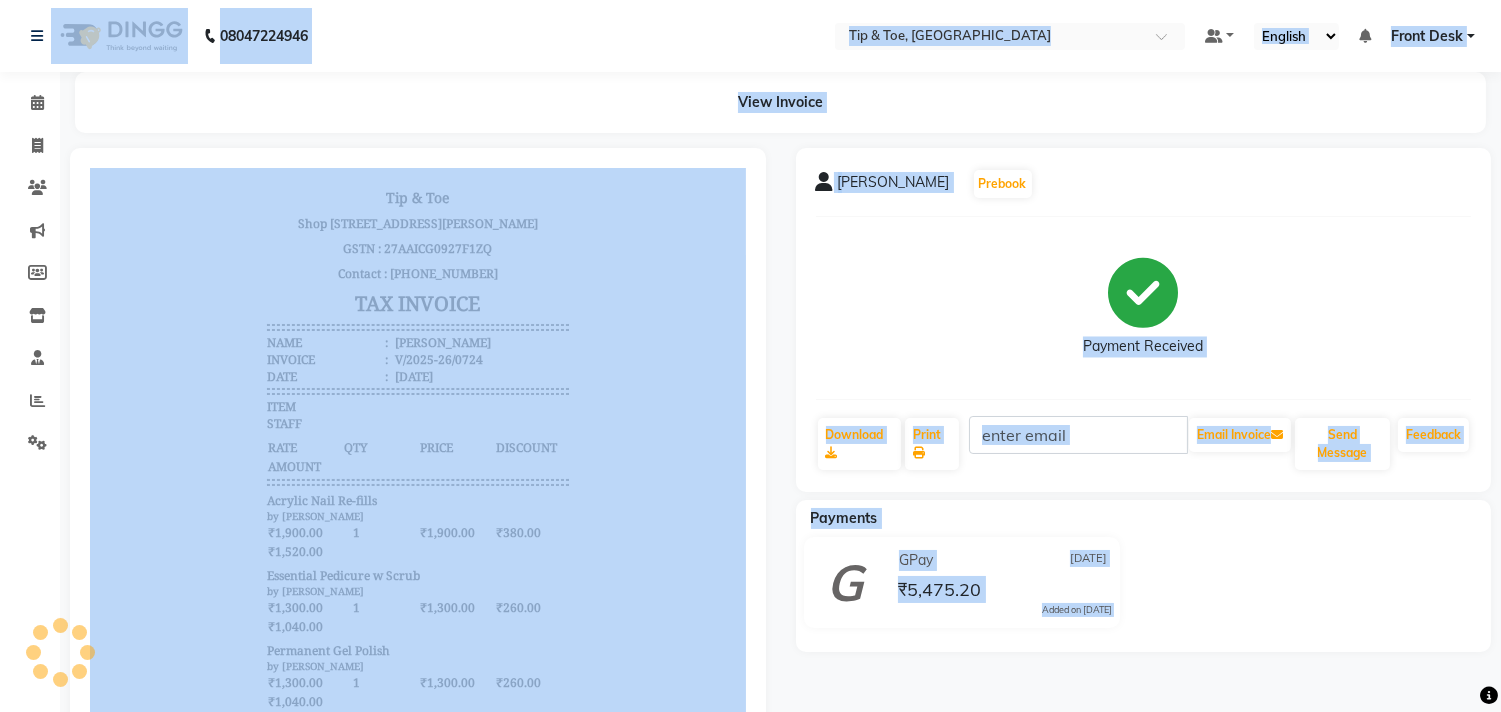 scroll, scrollTop: 0, scrollLeft: 0, axis: both 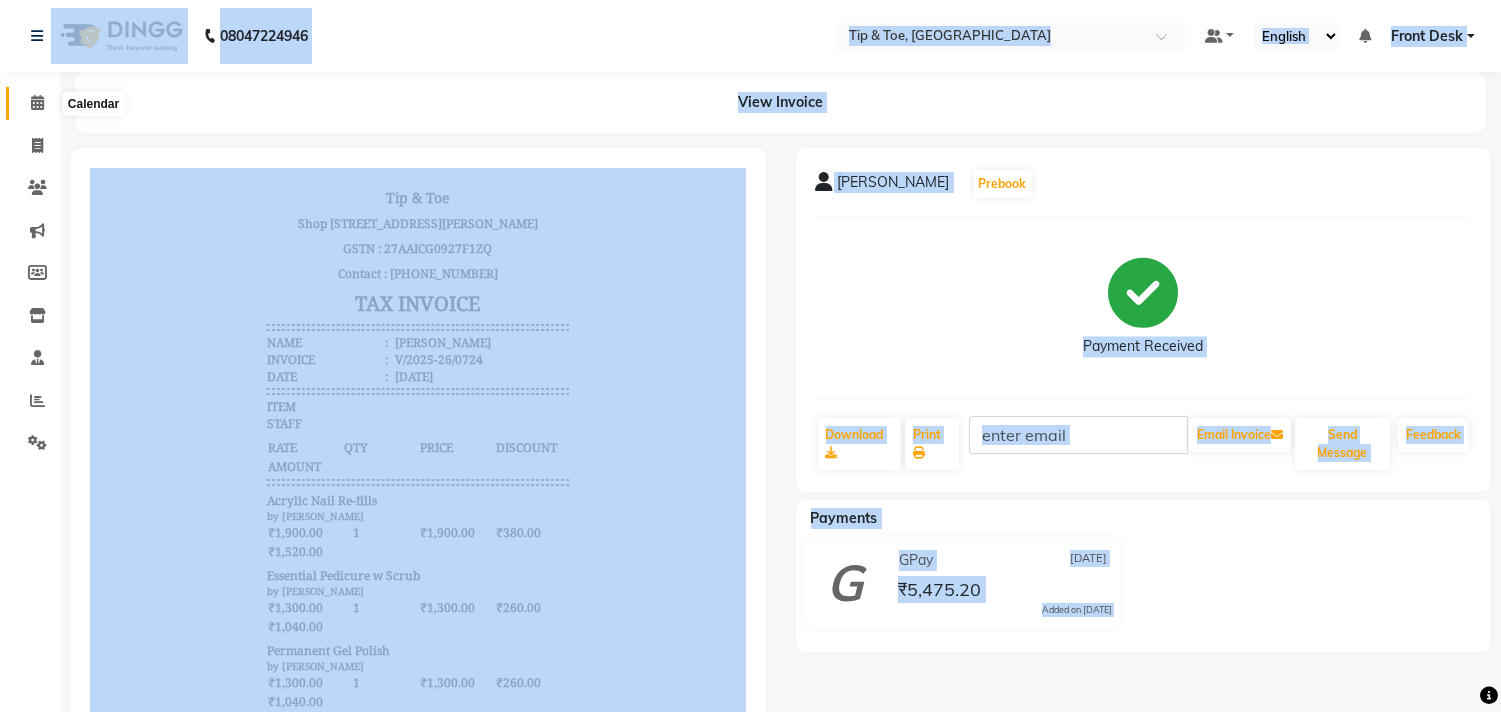 click 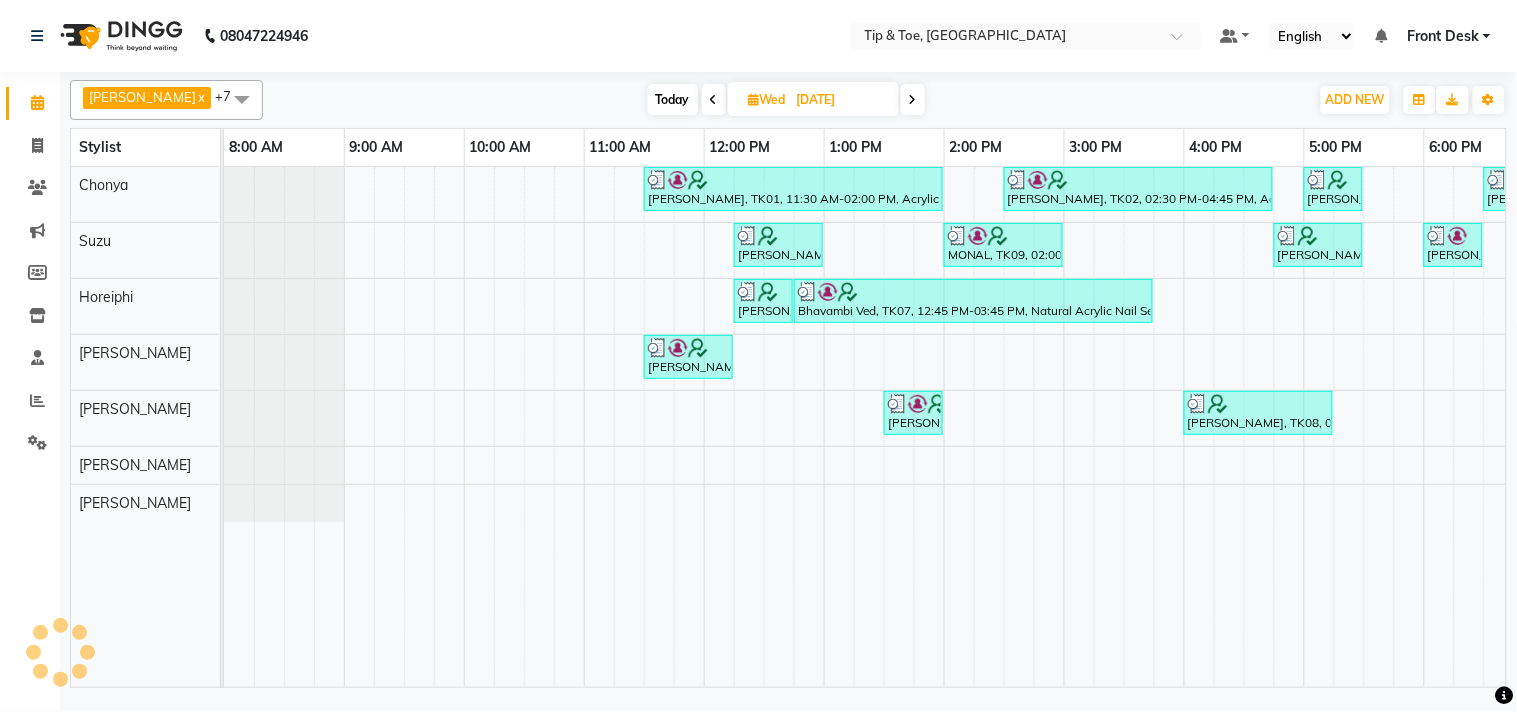 scroll, scrollTop: 0, scrollLeft: 157, axis: horizontal 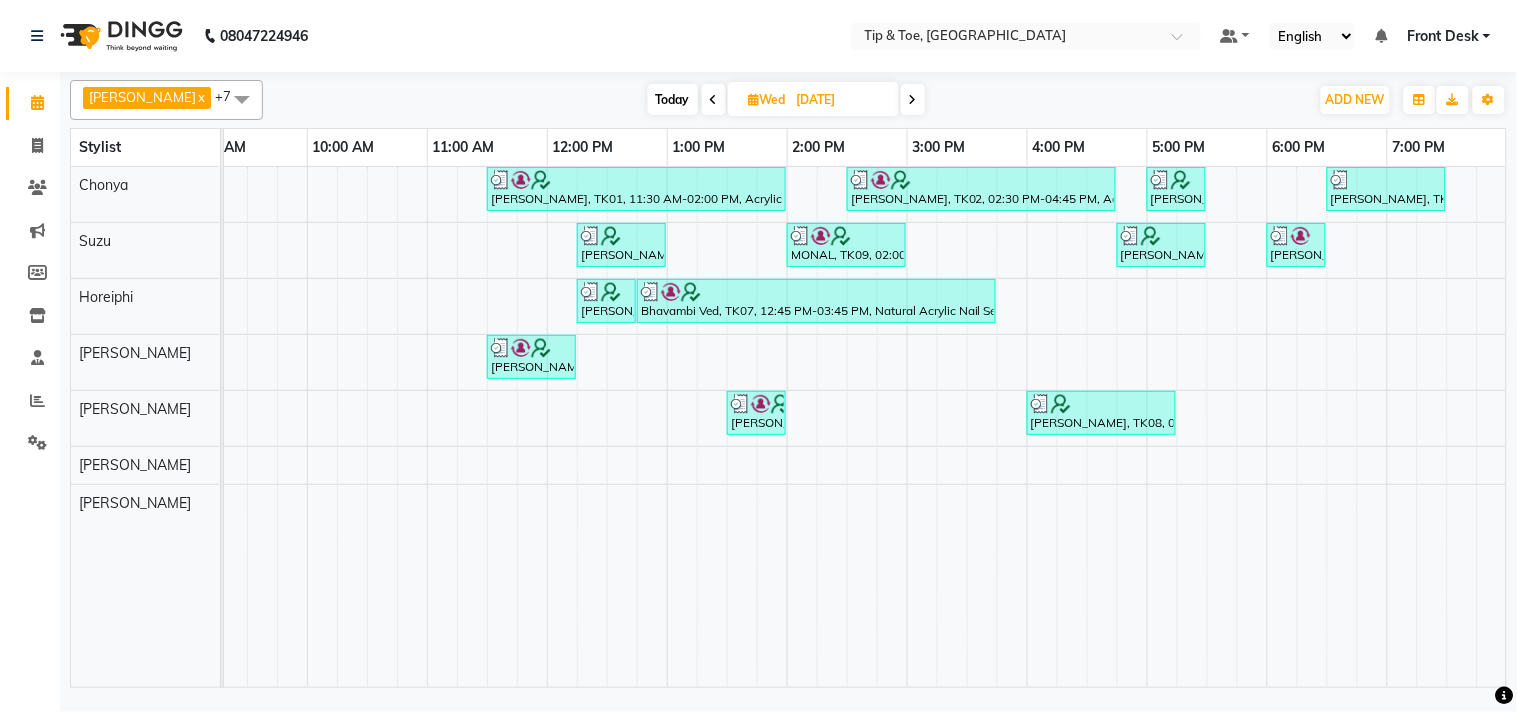 click on "Today" at bounding box center [673, 99] 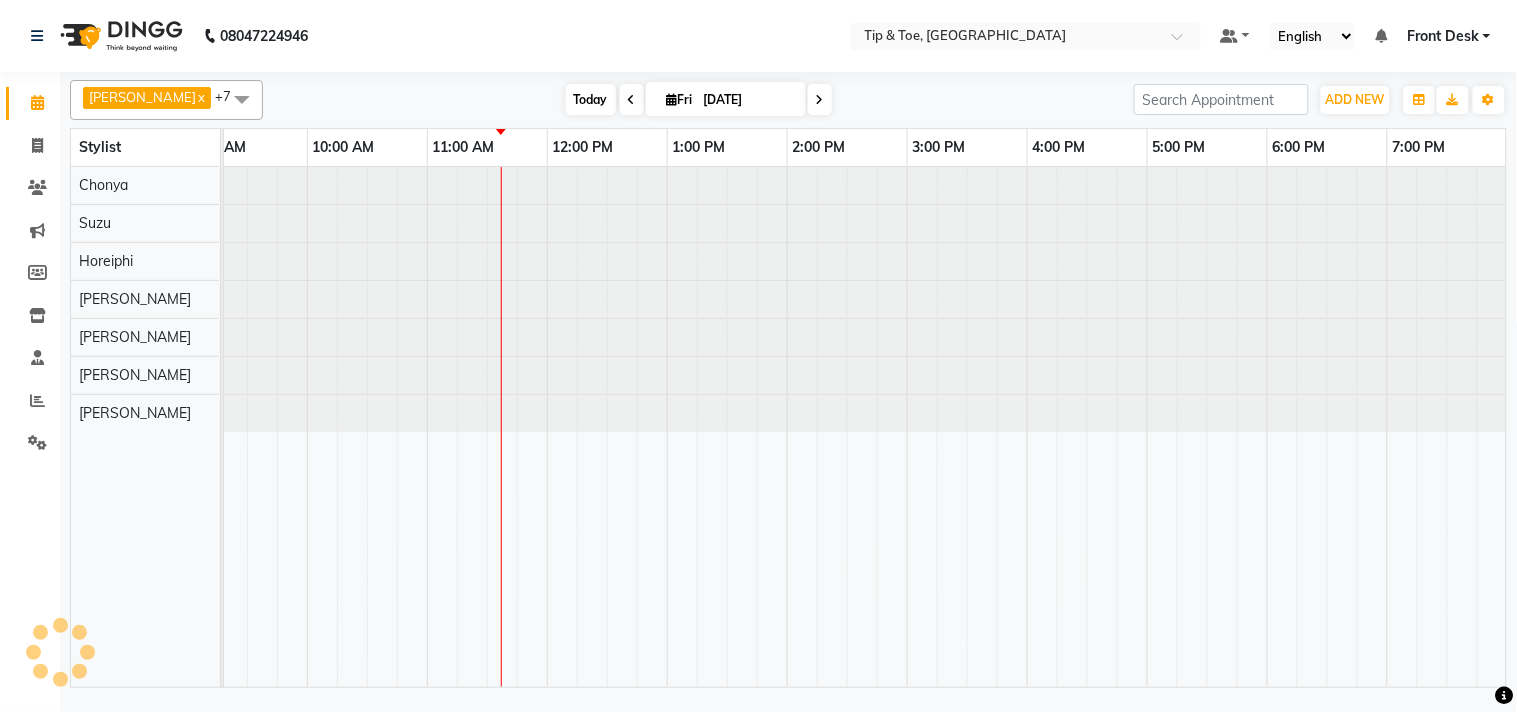 scroll, scrollTop: 0, scrollLeft: 157, axis: horizontal 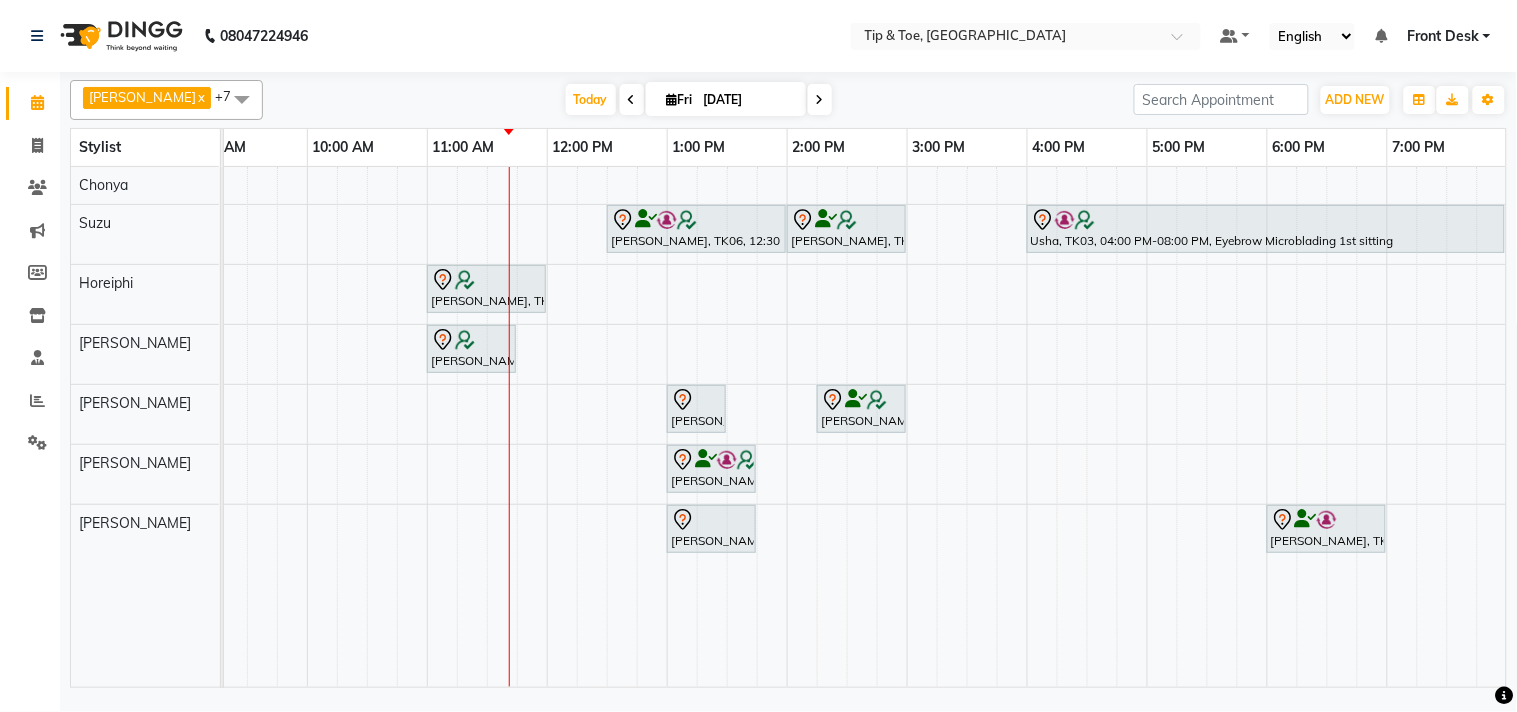 click on "Bhavna  x Chonya  x Horeiphi  x Jiten  x Kumar  x Shailesh Maheshker  x Suzu  x Keishing  x +7 Select All Bhavna Chonya Horeiphi Jiten Kumar Shailesh Maheshker Suzu Today  Fri 11-07-2025 Toggle Dropdown Add Appointment Add Invoice Add Attendance Add Client Toggle Dropdown Add Appointment Add Invoice Add Attendance Add Client ADD NEW Toggle Dropdown Add Appointment Add Invoice Add Attendance Add Client Bhavna  x Chonya  x Horeiphi  x Jiten  x Kumar  x Shailesh Maheshker  x Suzu  x Keishing  x +7 Select All Bhavna Chonya Horeiphi Jiten Kumar Shailesh Maheshker Suzu Group By  Staff View   Room View  View as Vertical  Vertical - Week View  Horizontal  Horizontal - Week View  List  Toggle Dropdown Calendar Settings Manage Tags   Arrange Stylists   Reset Stylists  Full Screen Appointment Form Zoom 100% Stylist 8:00 AM 9:00 AM 10:00 AM 11:00 AM 12:00 PM 1:00 PM 2:00 PM 3:00 PM 4:00 PM 5:00 PM 6:00 PM 7:00 PM Chonya Suzu Horeiphi Shailesh Maheshker Jiten Kumar Bhavna" 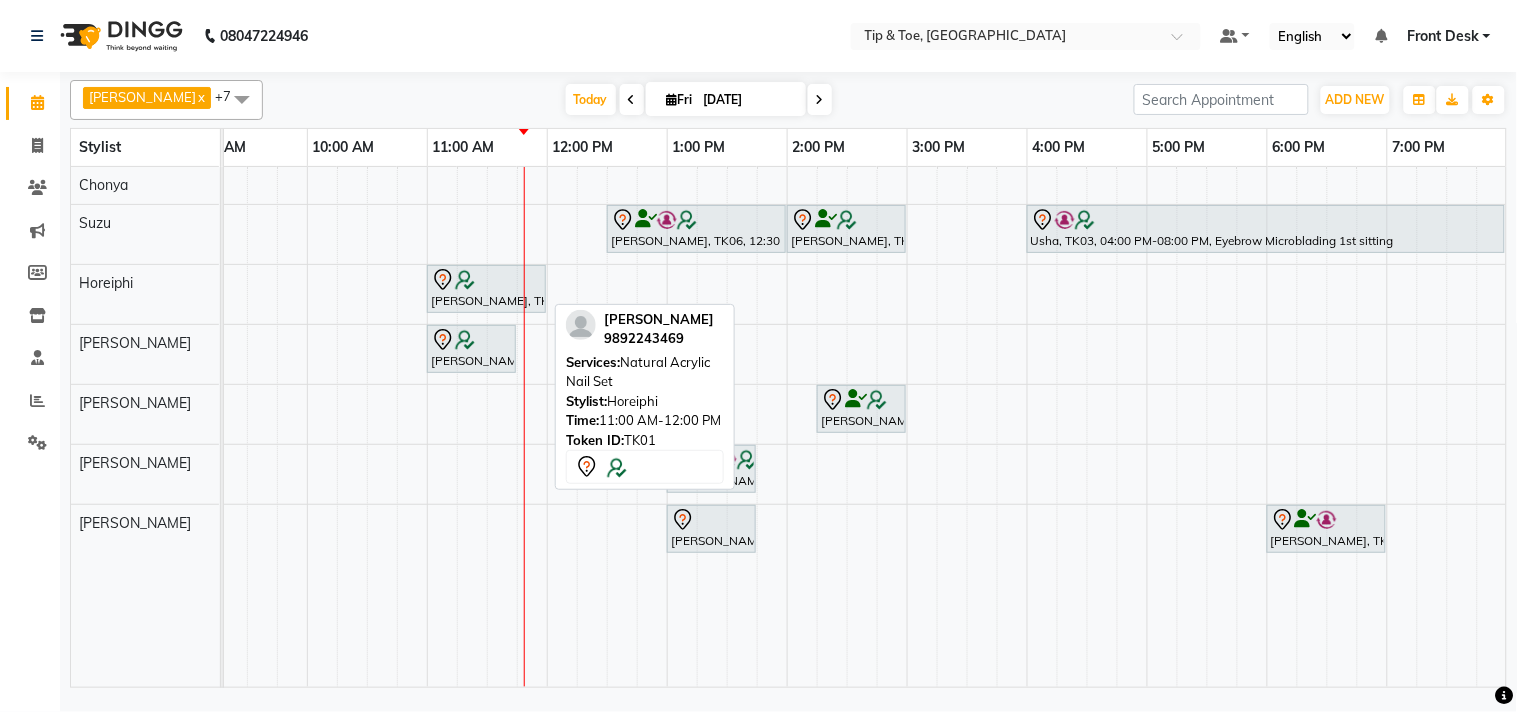 click at bounding box center [486, 280] 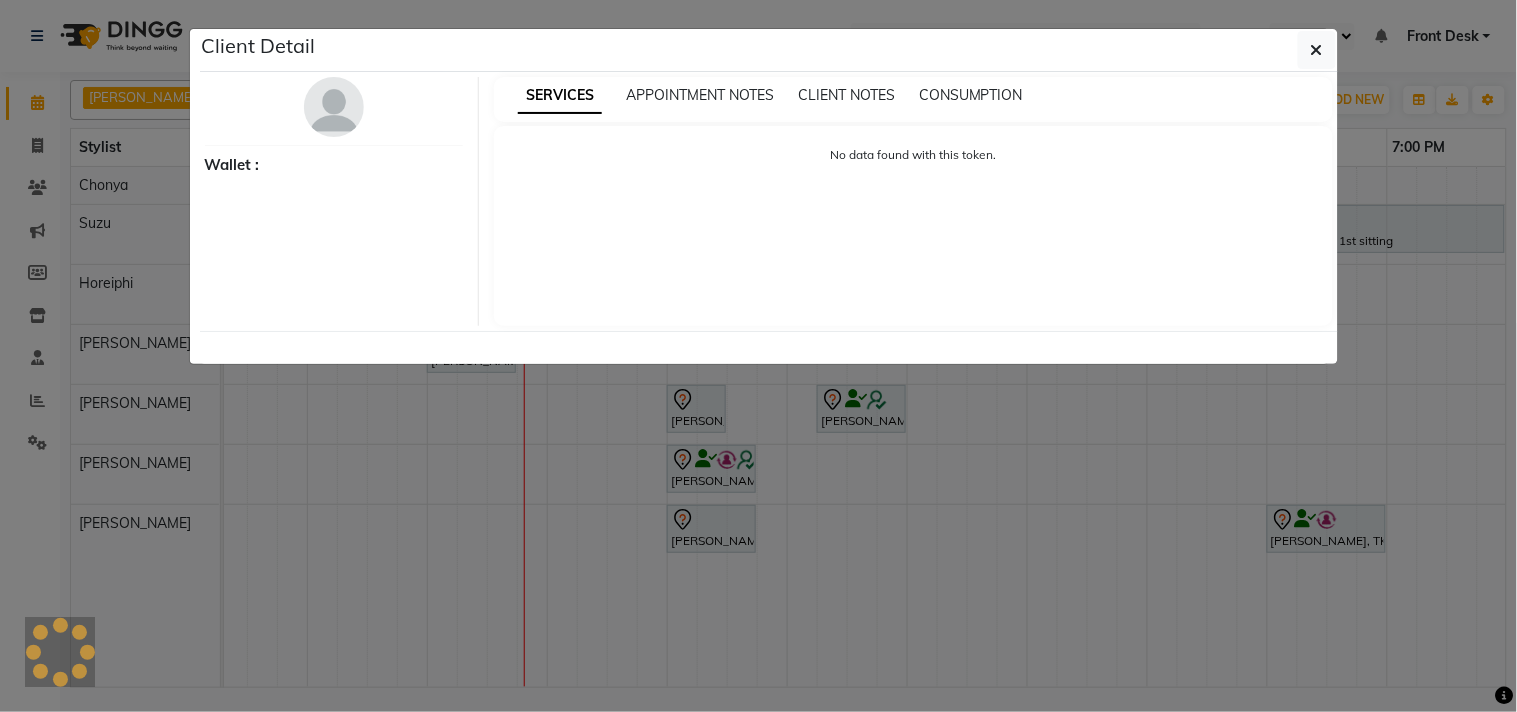 select on "7" 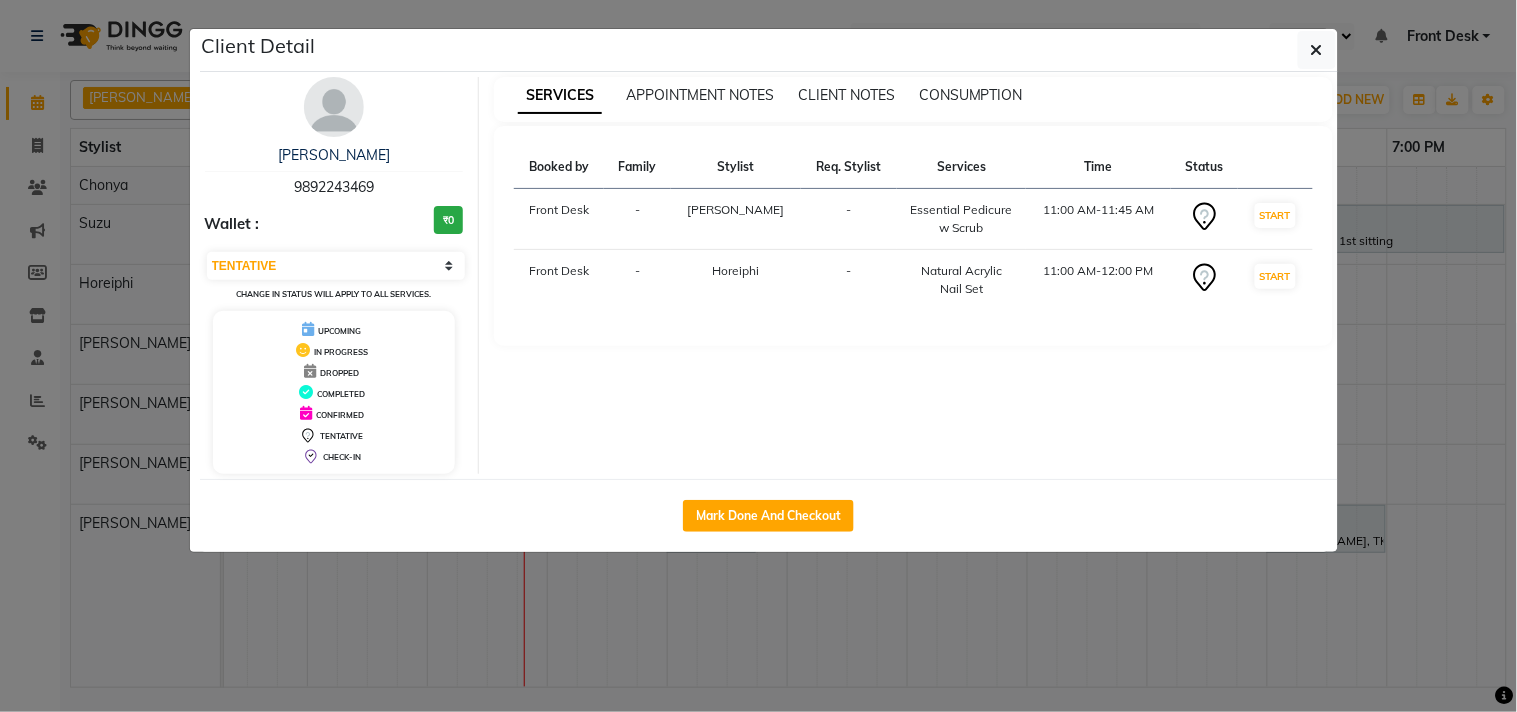 click at bounding box center (334, 107) 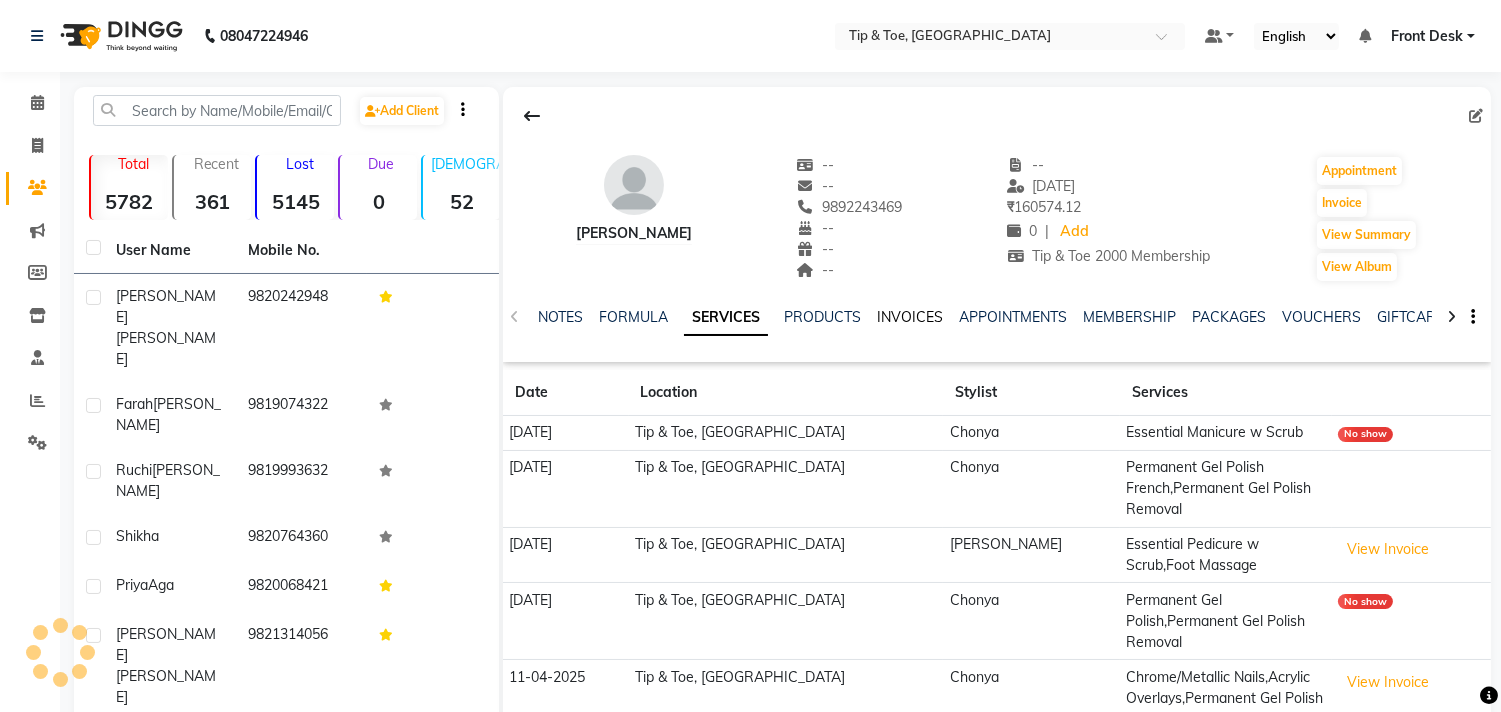 click on "INVOICES" 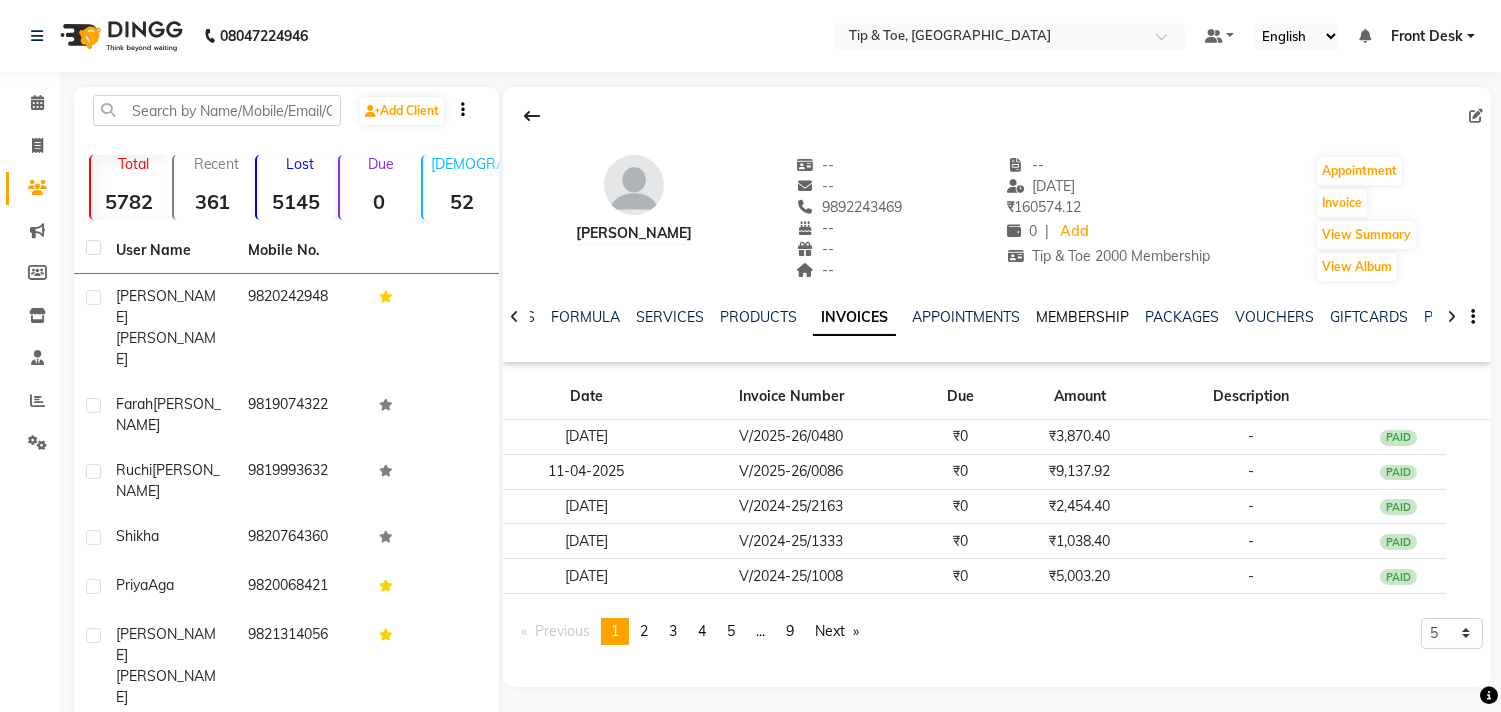 click on "MEMBERSHIP" 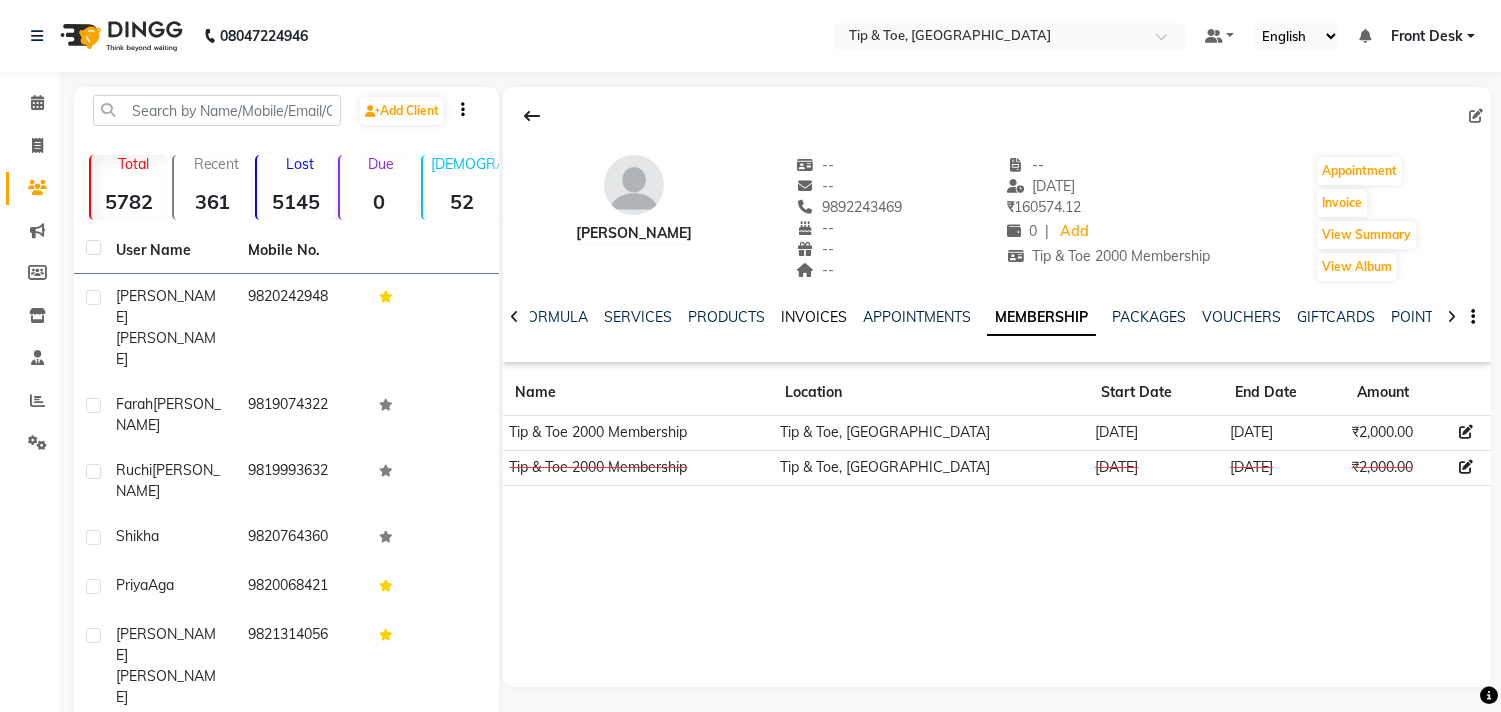 click on "INVOICES" 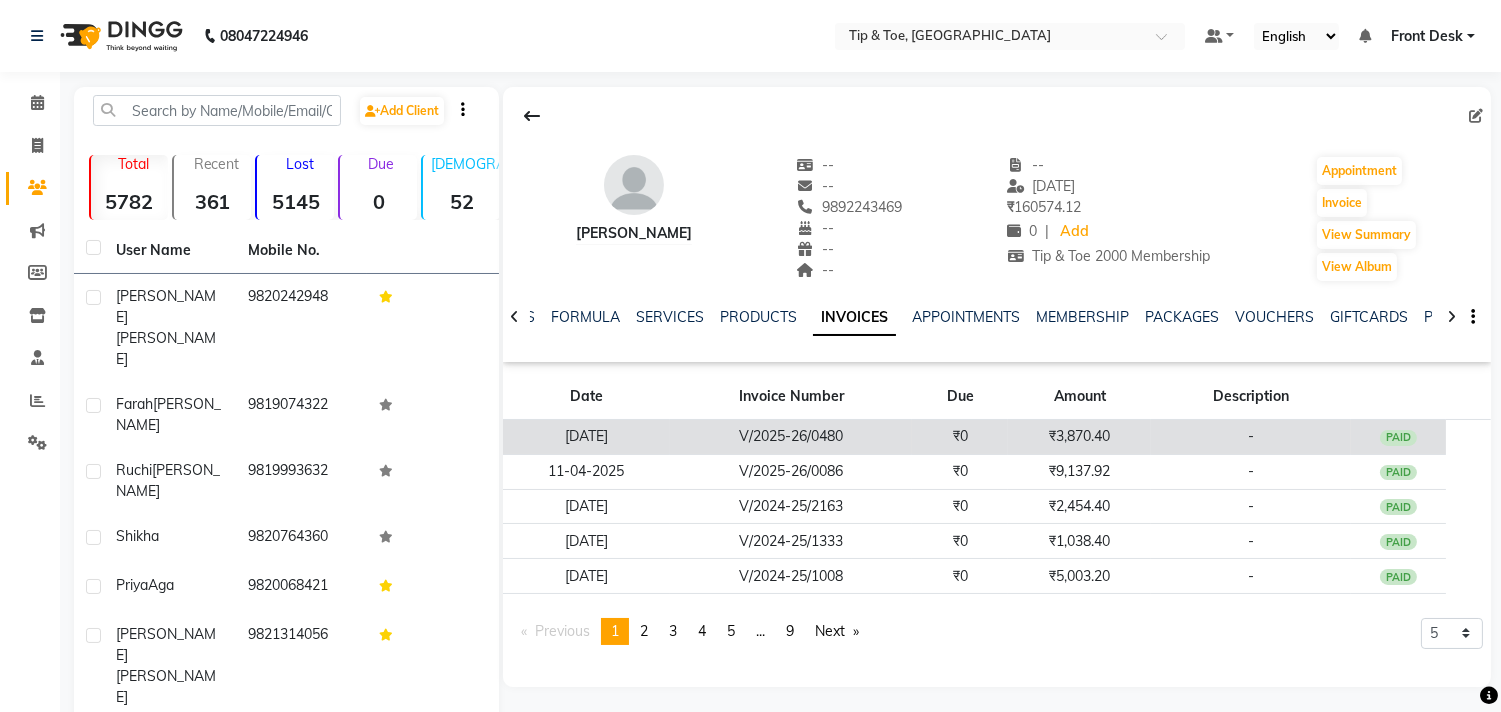 click on "₹0" 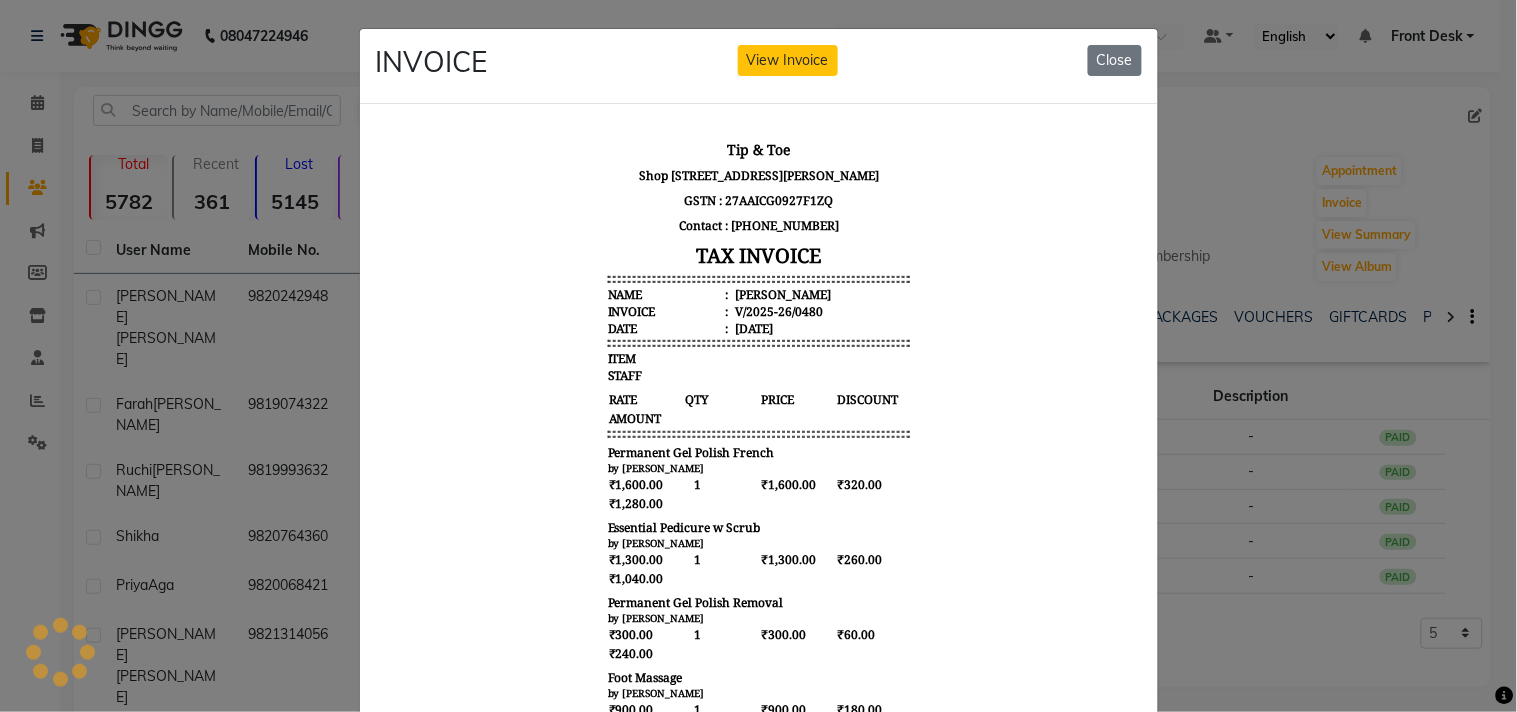 scroll, scrollTop: 0, scrollLeft: 0, axis: both 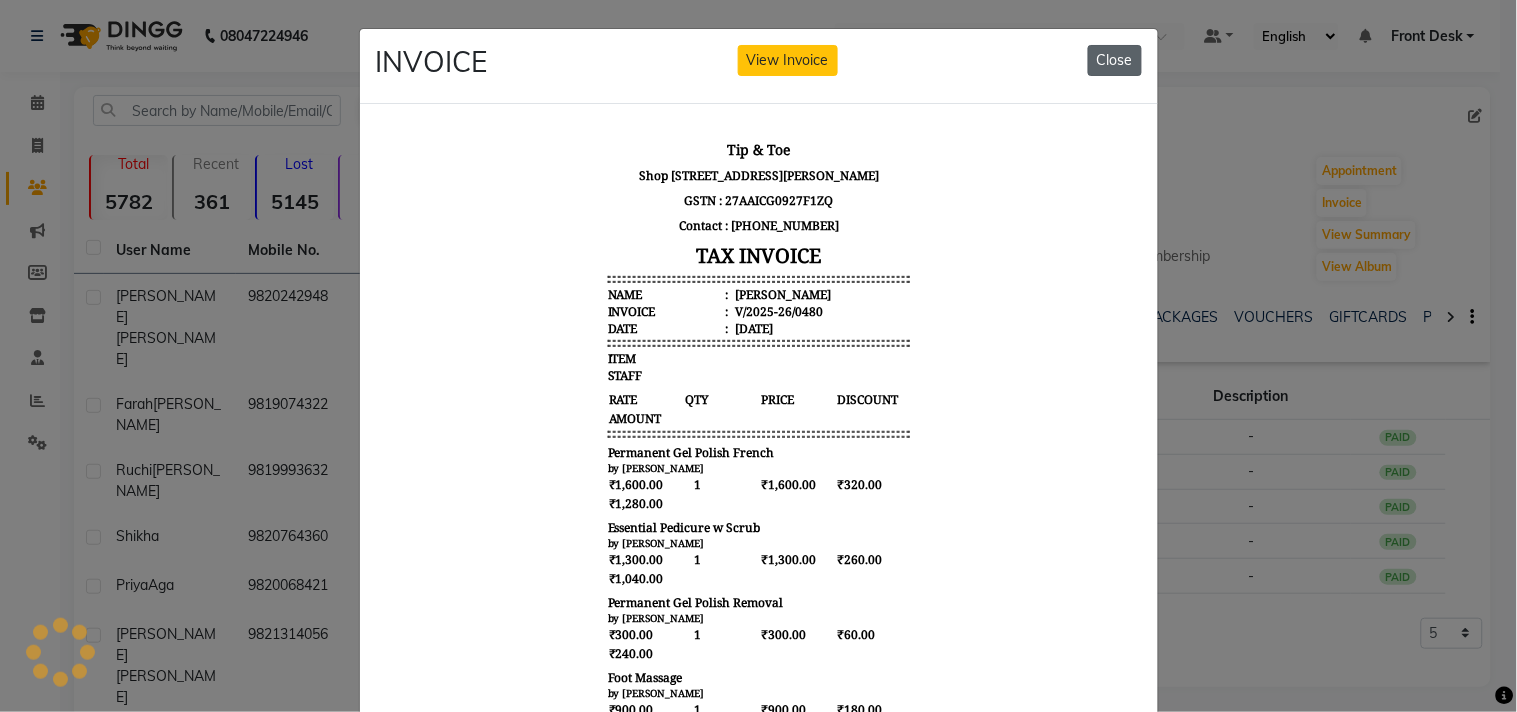 click on "Close" 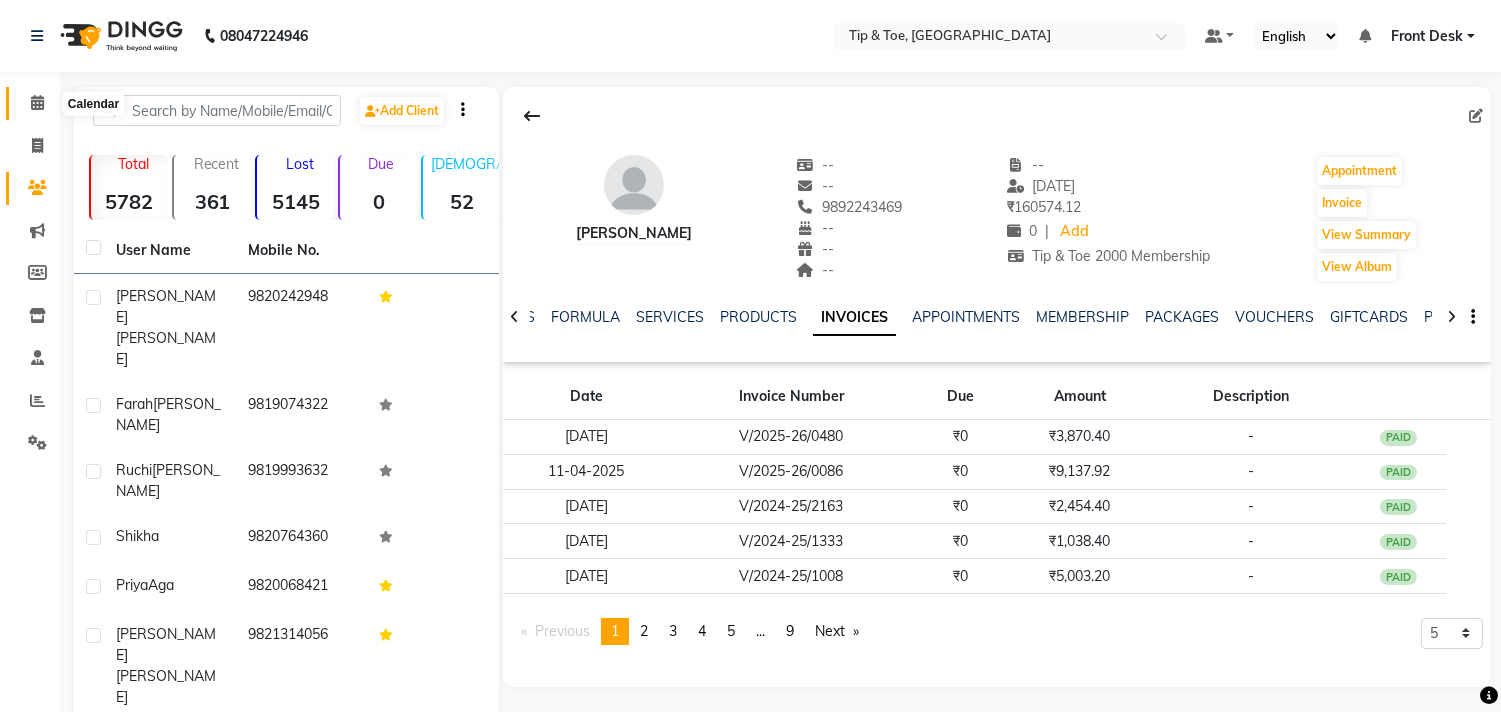 click 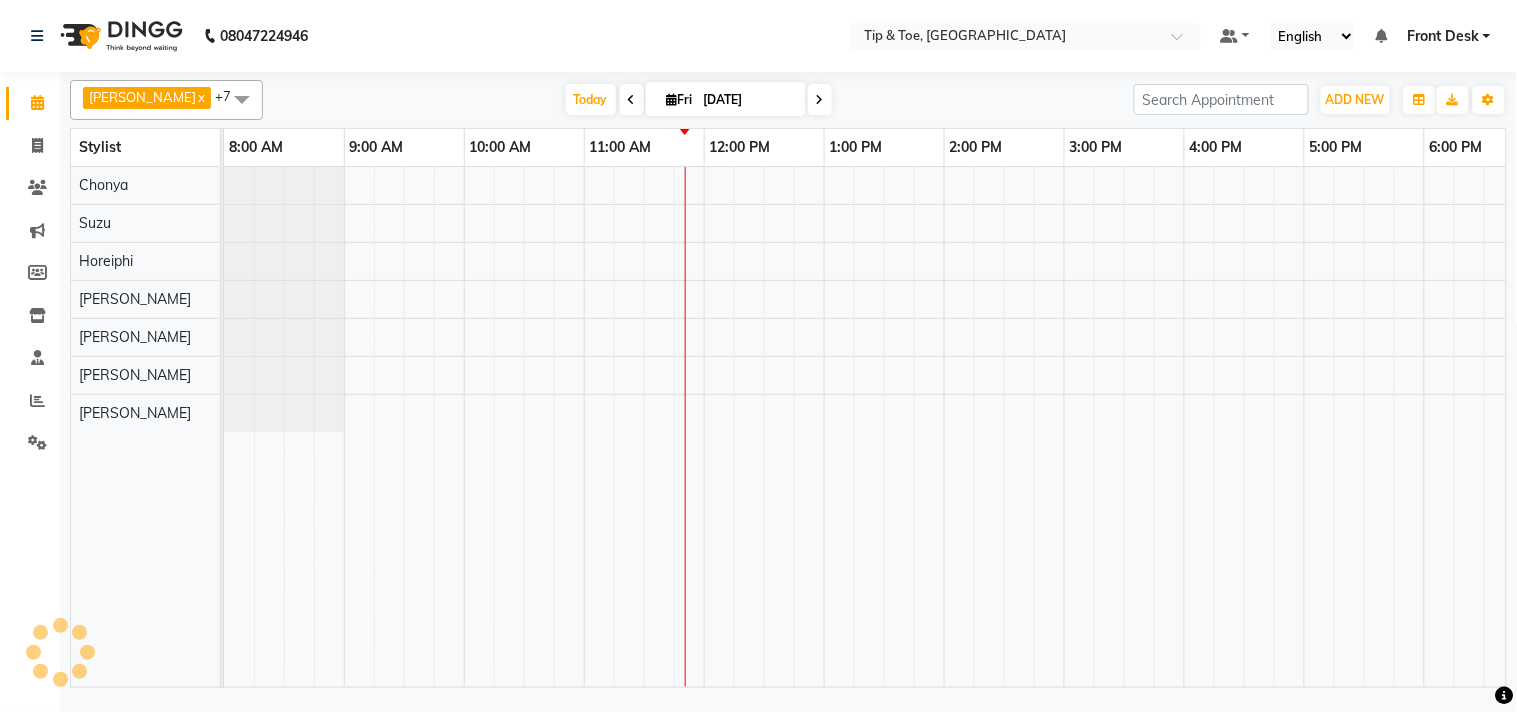 scroll, scrollTop: 0, scrollLeft: 0, axis: both 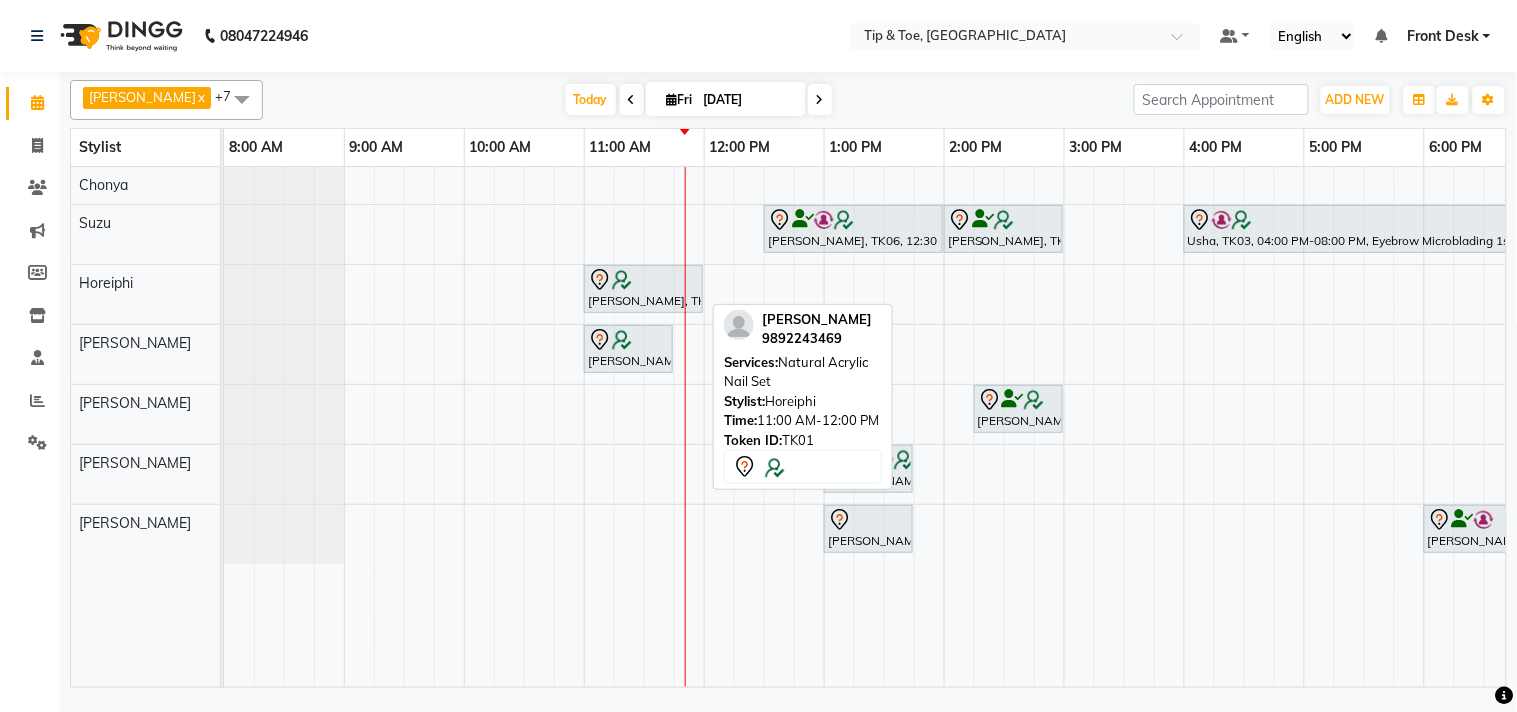 click on "Tina Tulshan, TK01, 11:00 AM-12:00 PM, Natural Acrylic Nail Set" at bounding box center [643, 289] 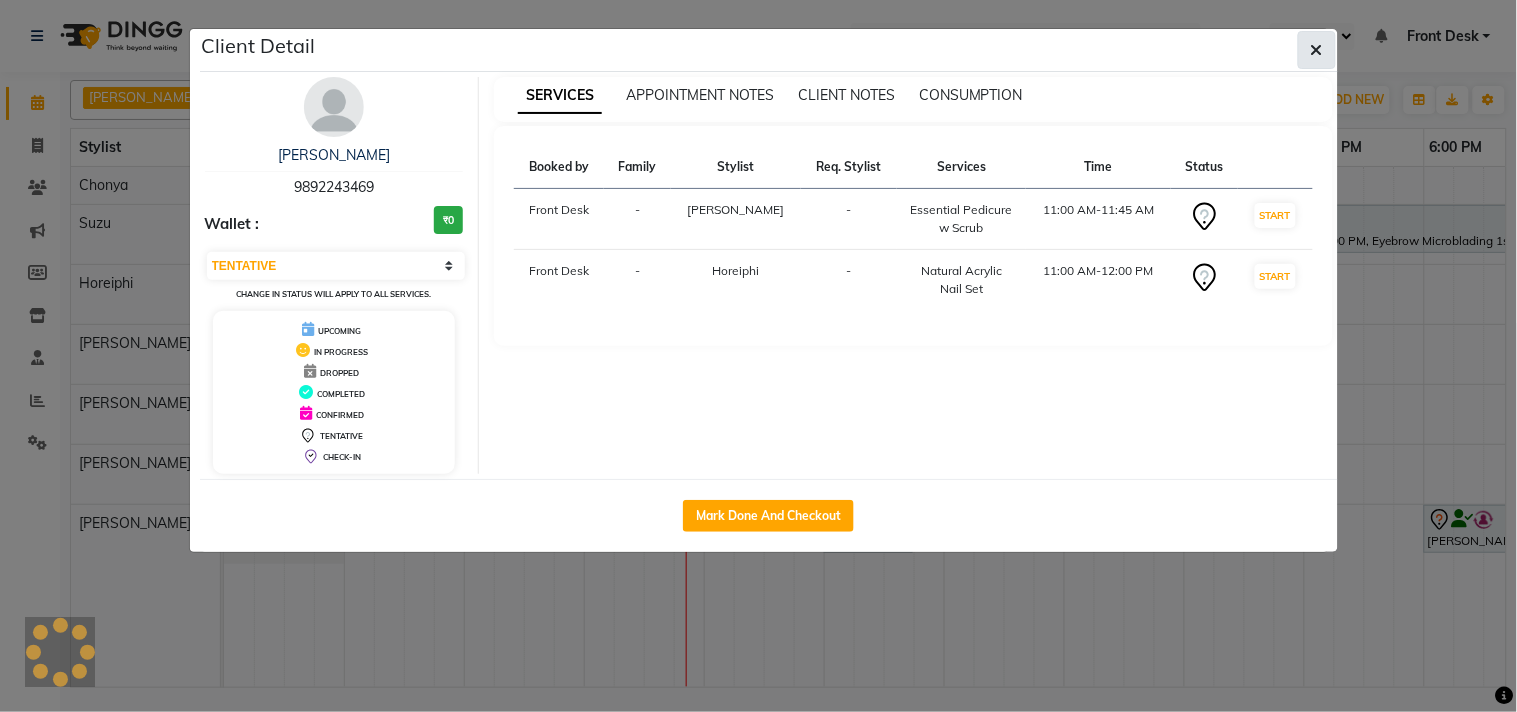 click 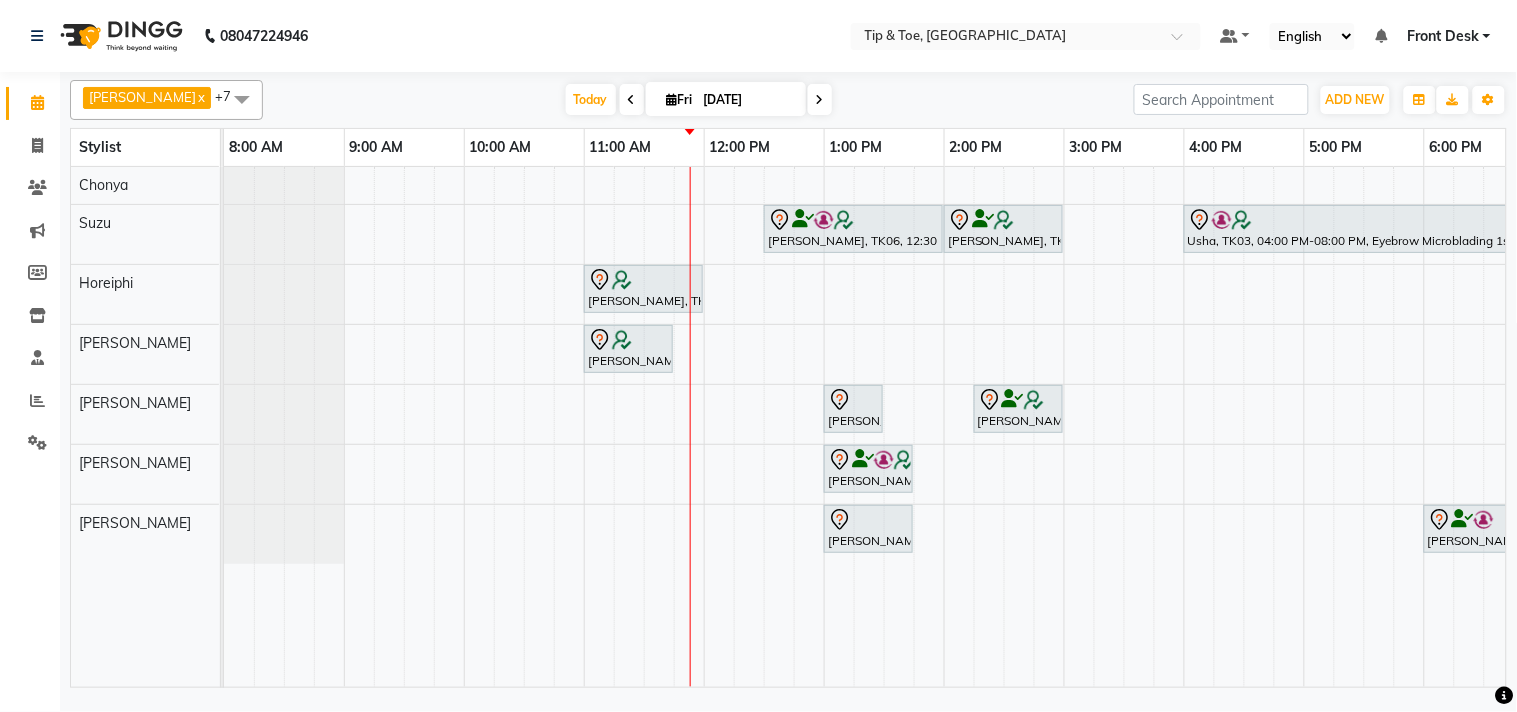 click on "[DATE]" at bounding box center (748, 100) 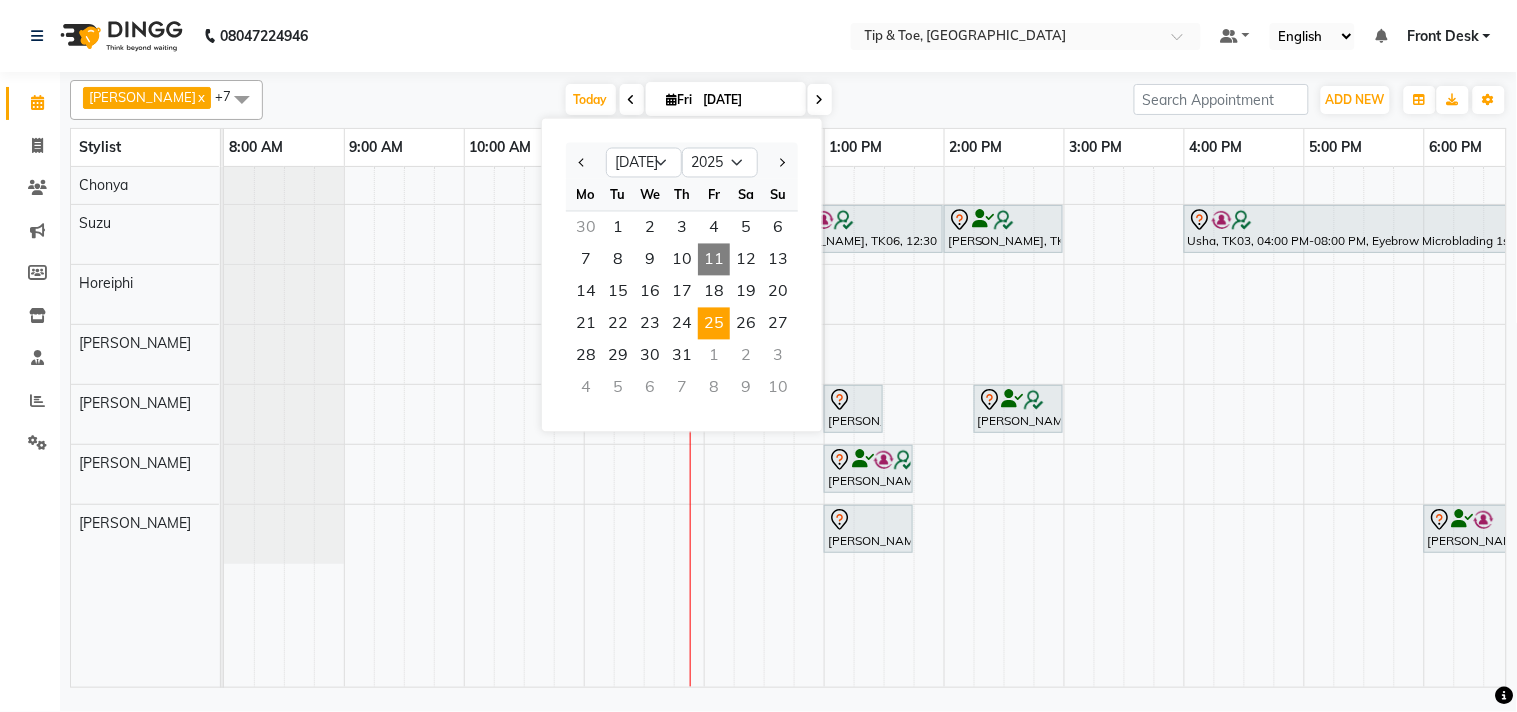 click on "25" at bounding box center (714, 324) 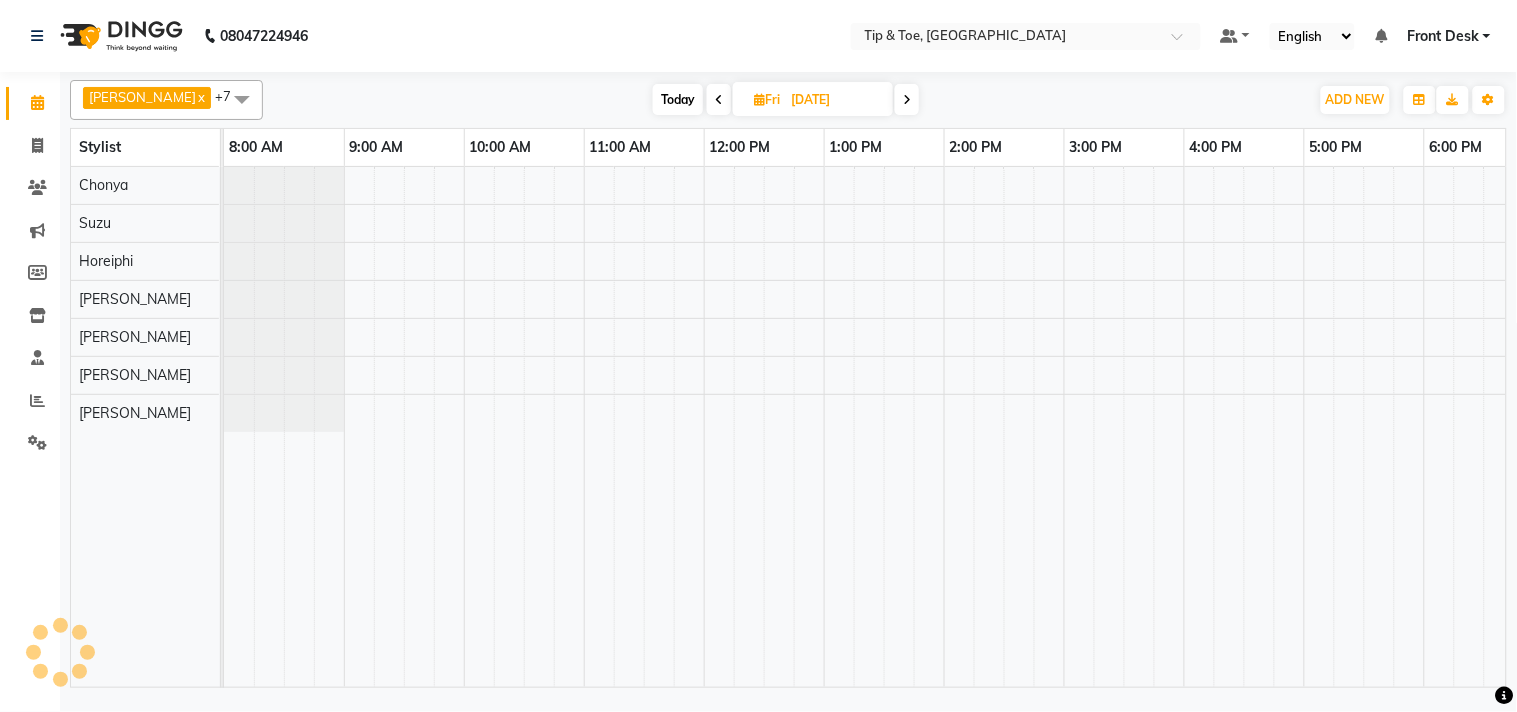 scroll, scrollTop: 0, scrollLeft: 277, axis: horizontal 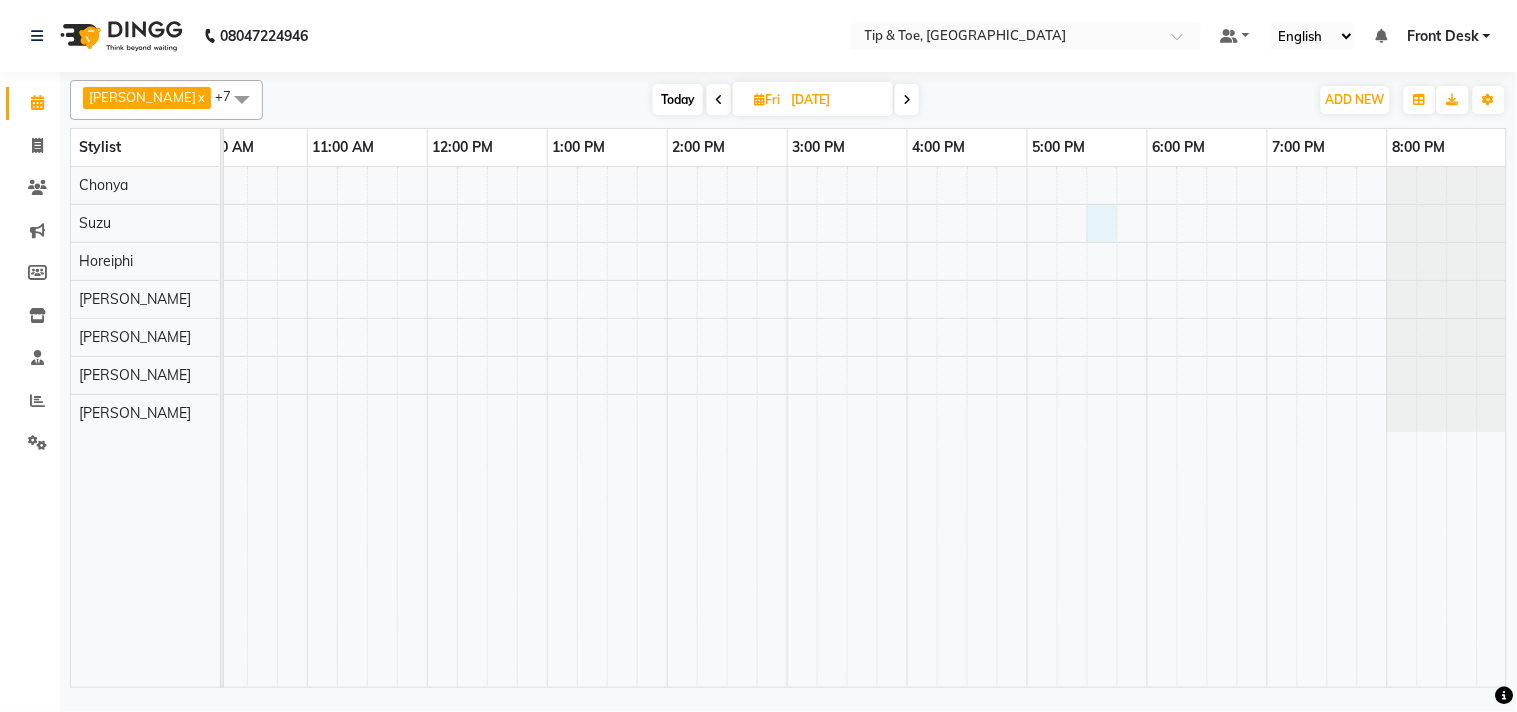 click at bounding box center (727, 427) 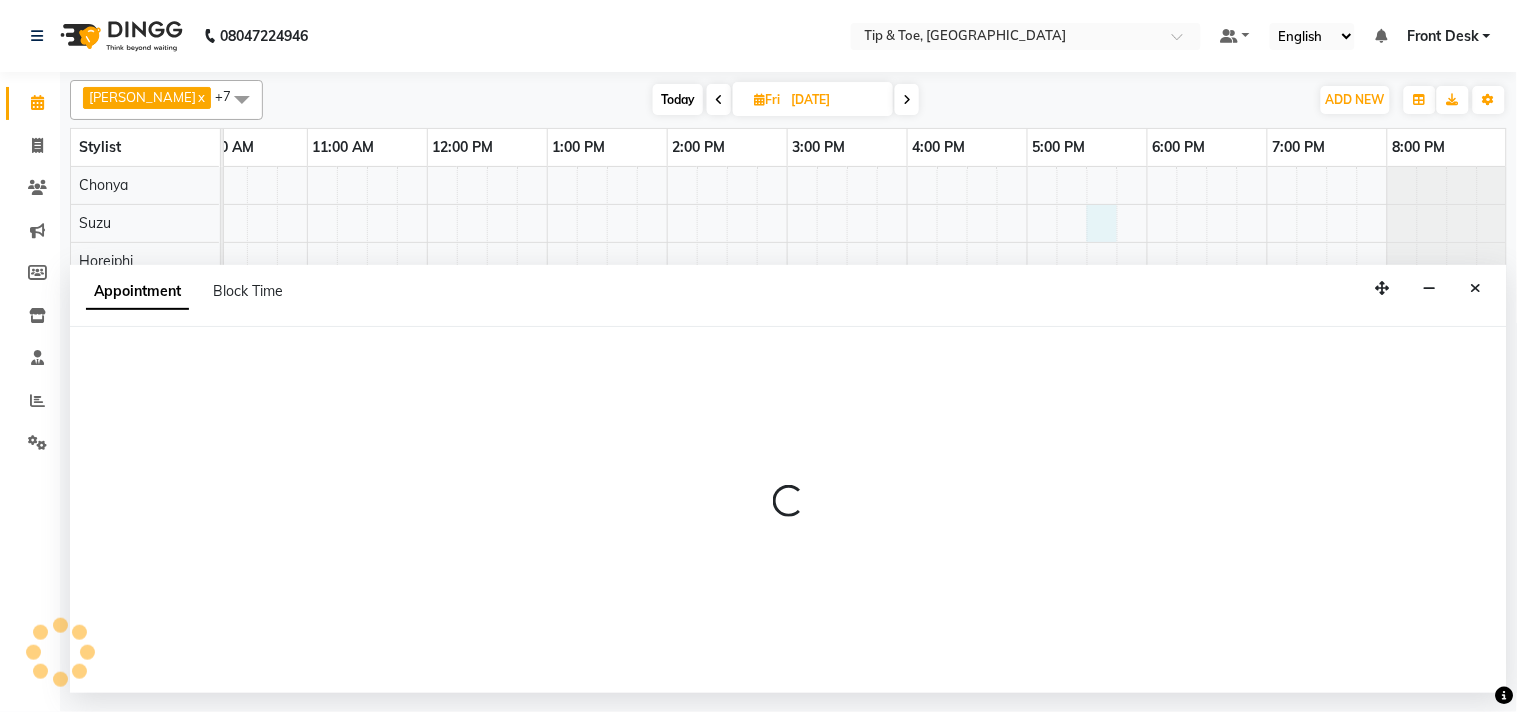 select on "38742" 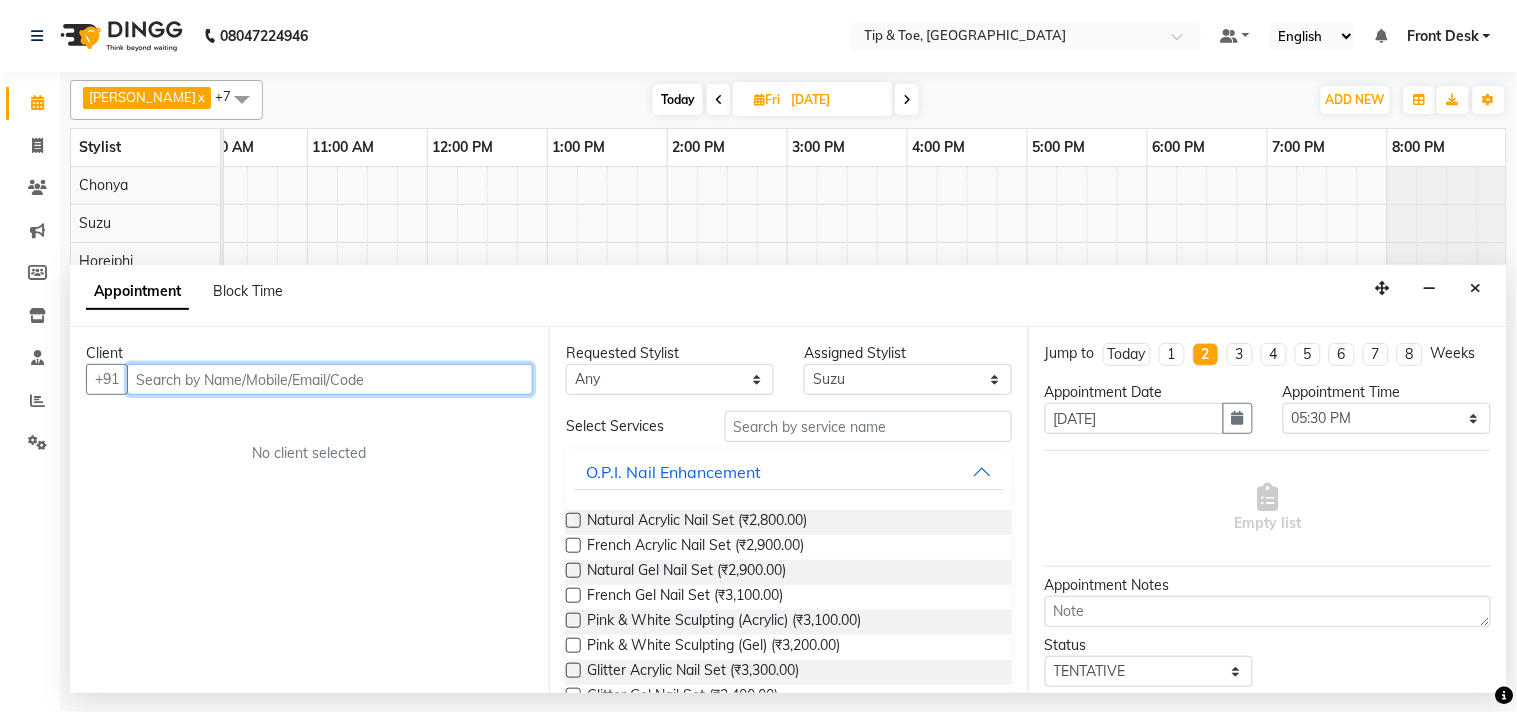 click at bounding box center (330, 379) 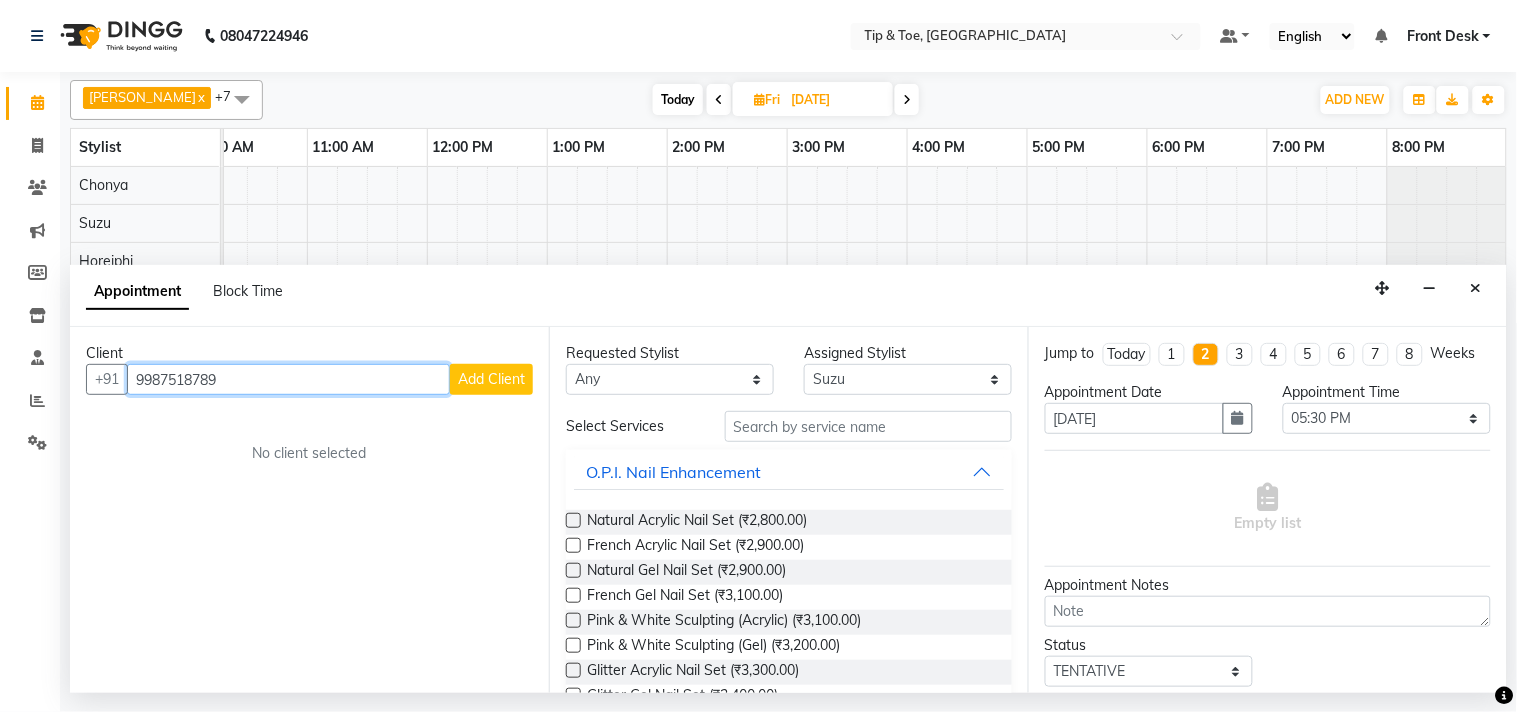 type on "9987518789" 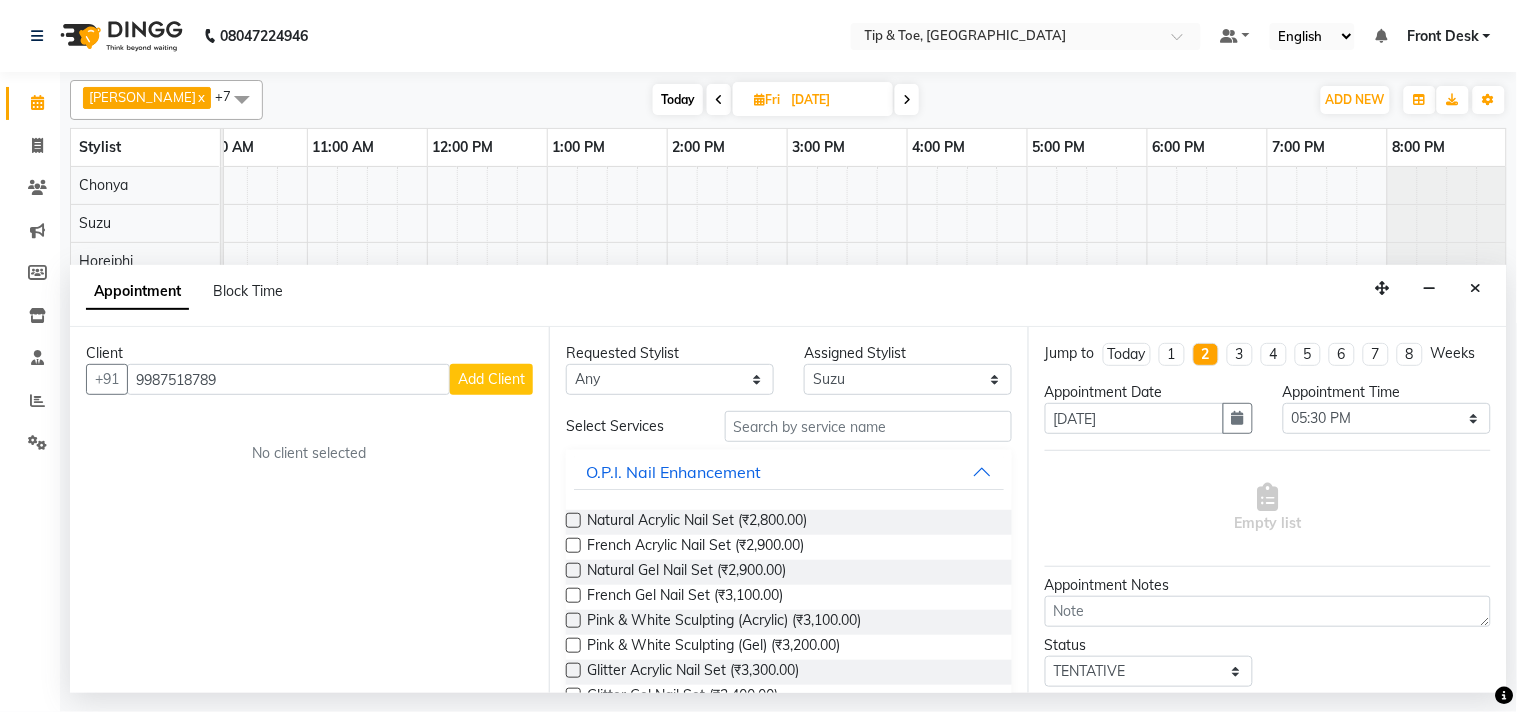 click on "Add Client" at bounding box center (491, 379) 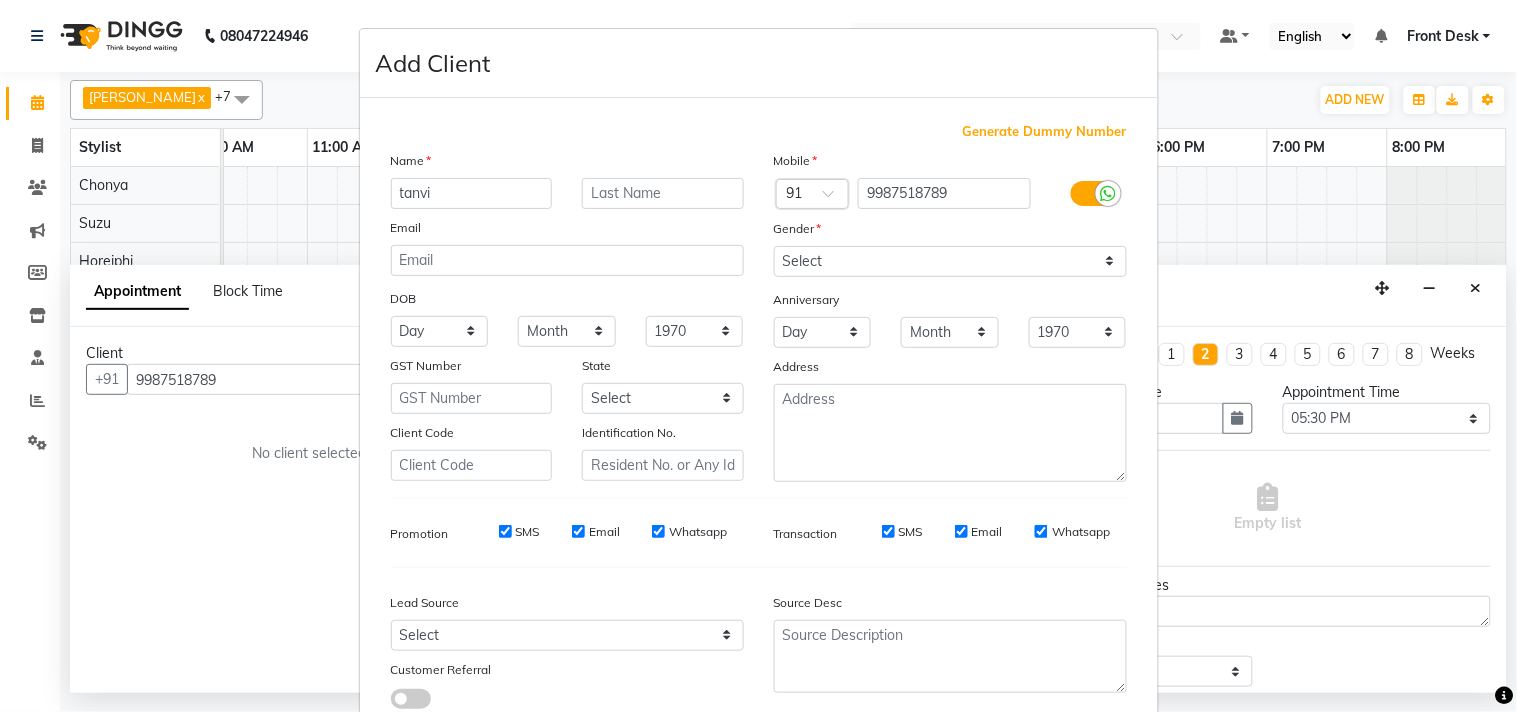 type on "tanvi" 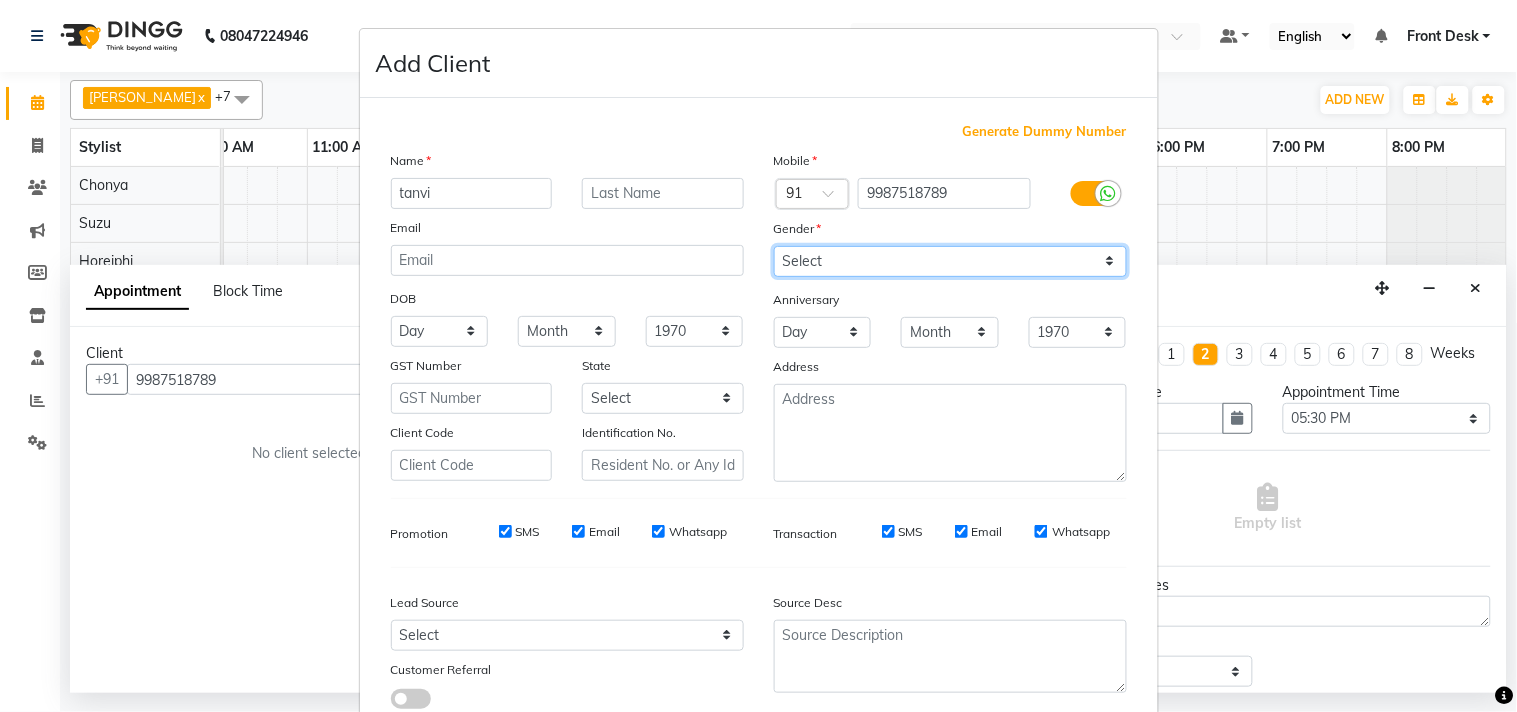 click on "Select [DEMOGRAPHIC_DATA] [DEMOGRAPHIC_DATA] Other Prefer Not To Say" at bounding box center (950, 261) 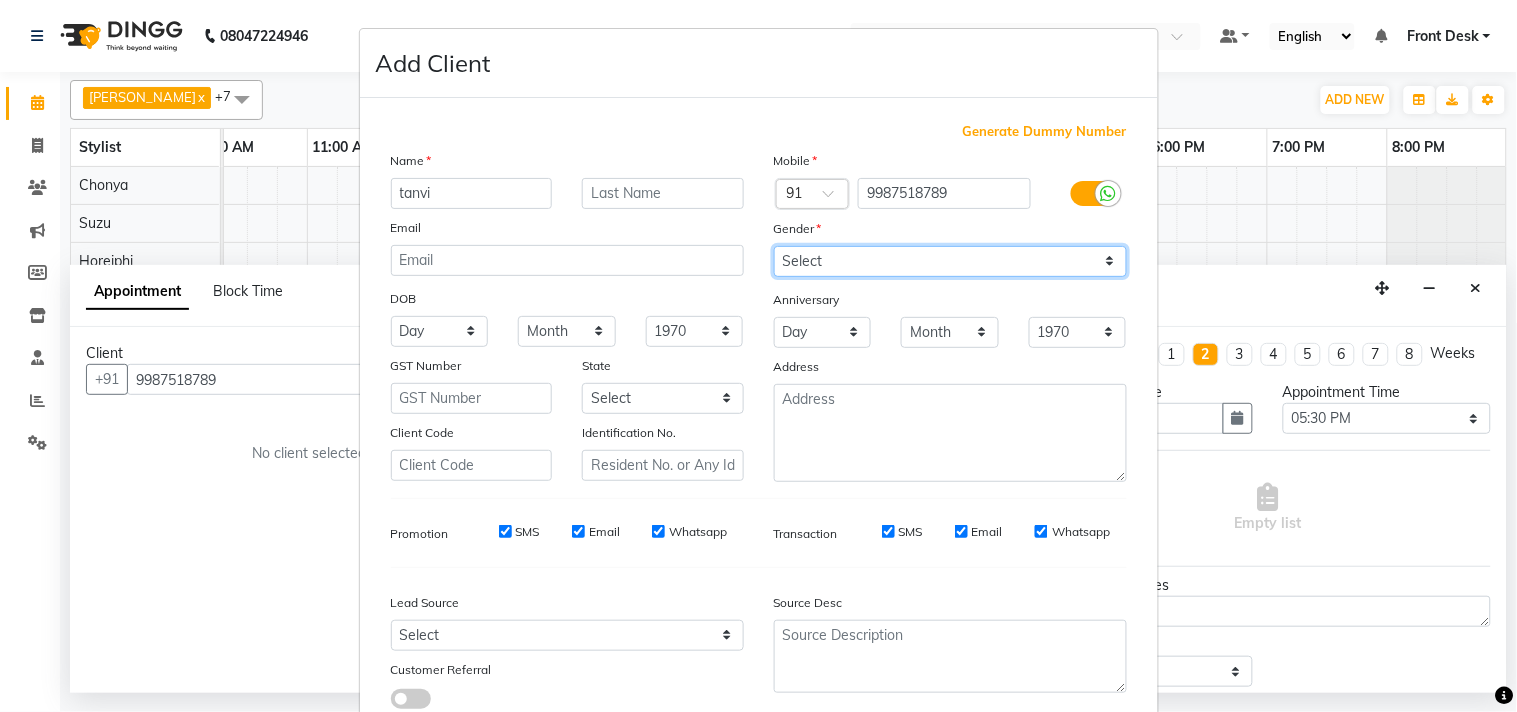 select on "male" 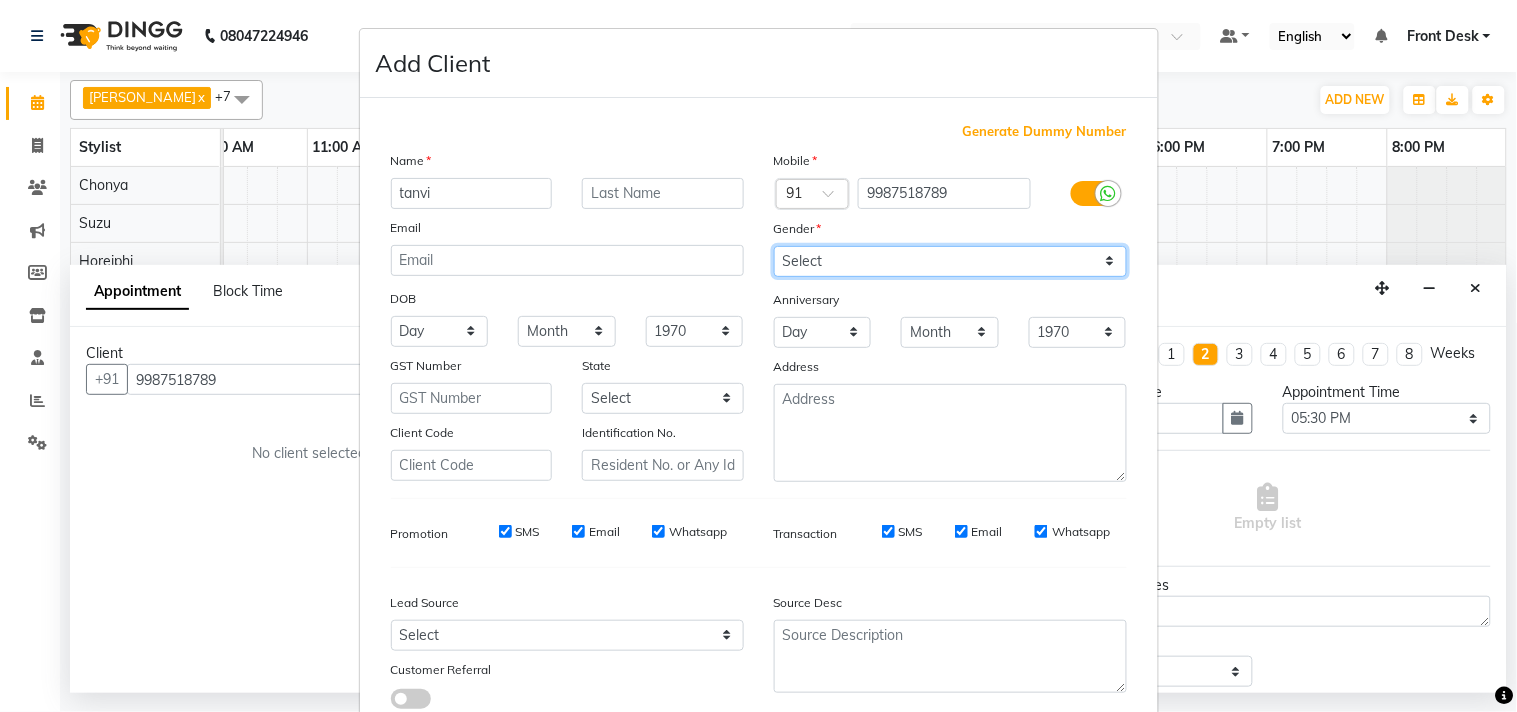 click on "Select [DEMOGRAPHIC_DATA] [DEMOGRAPHIC_DATA] Other Prefer Not To Say" at bounding box center [950, 261] 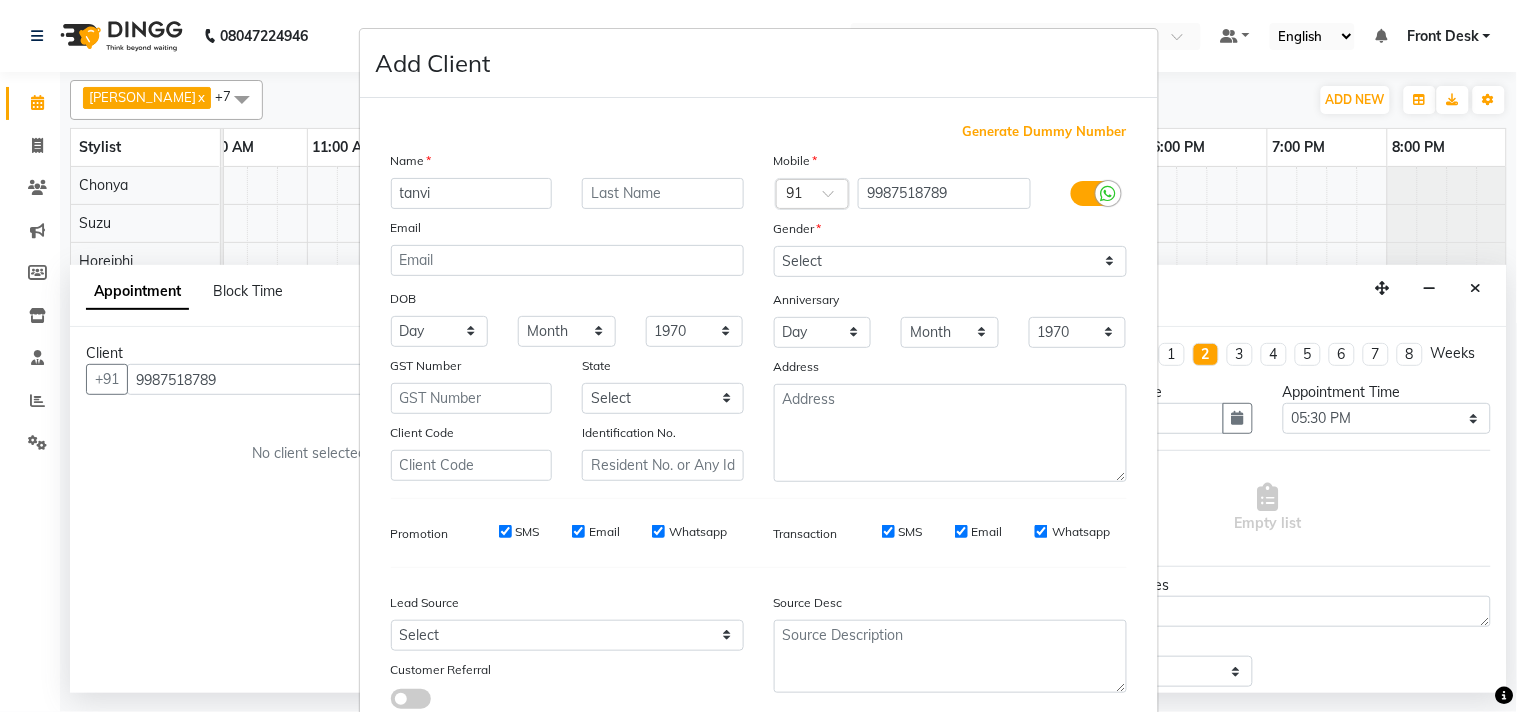 scroll, scrollTop: 138, scrollLeft: 0, axis: vertical 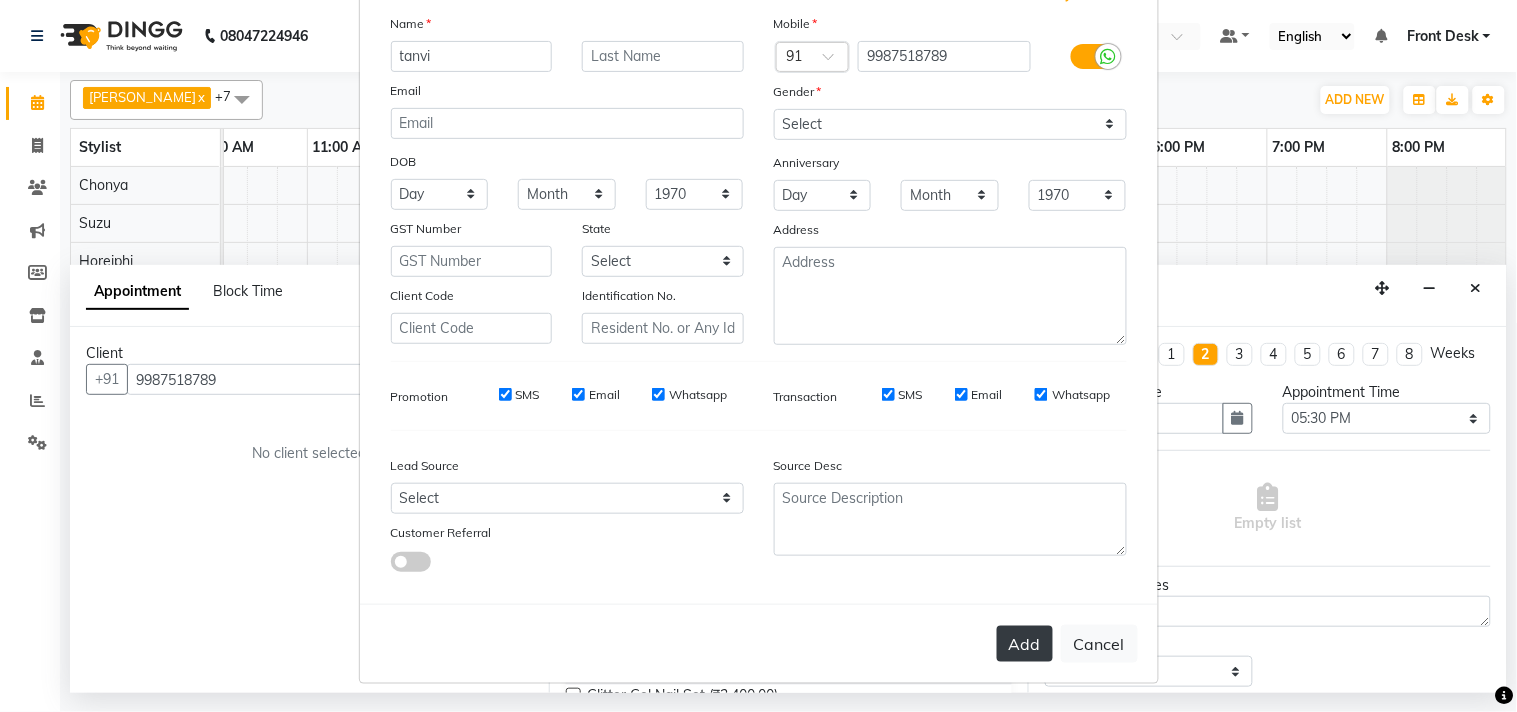 click on "Add" at bounding box center [1025, 644] 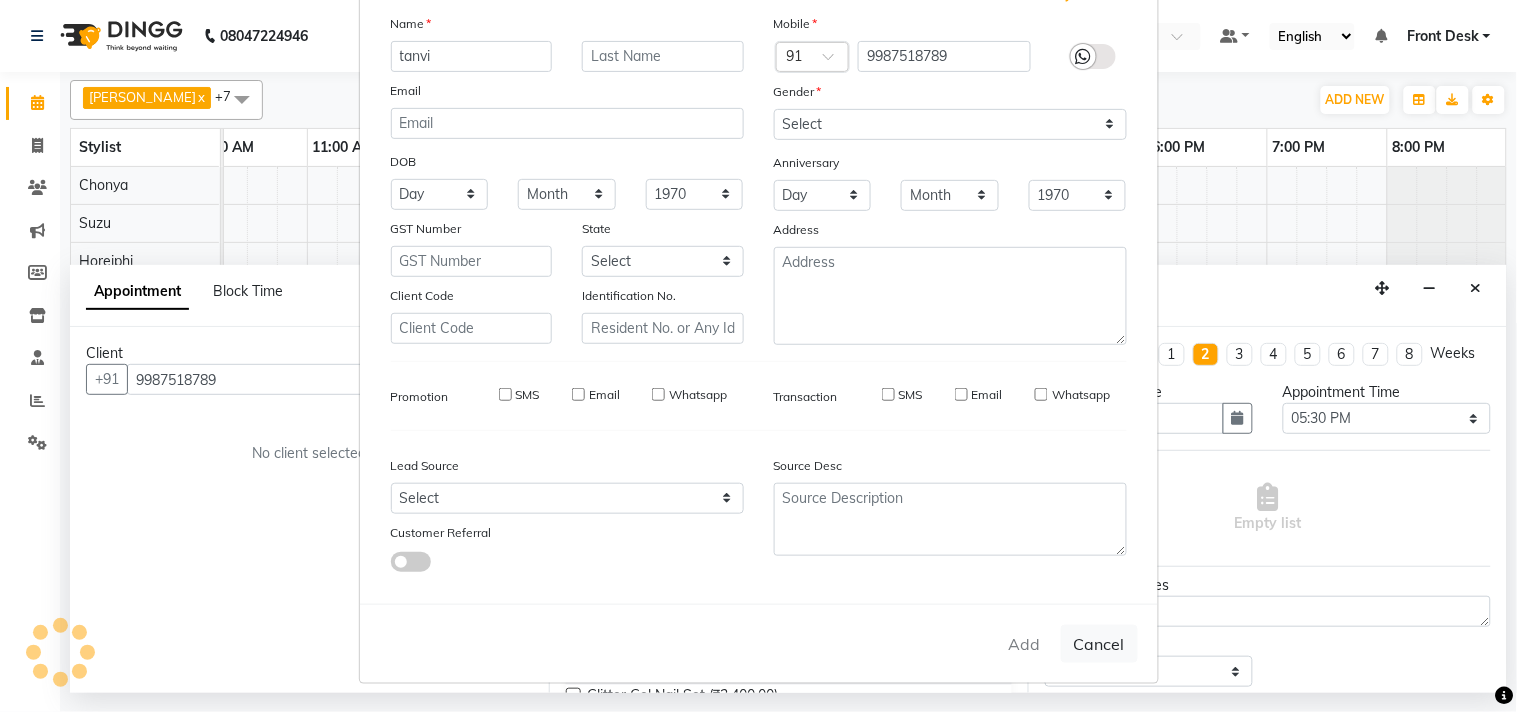 type 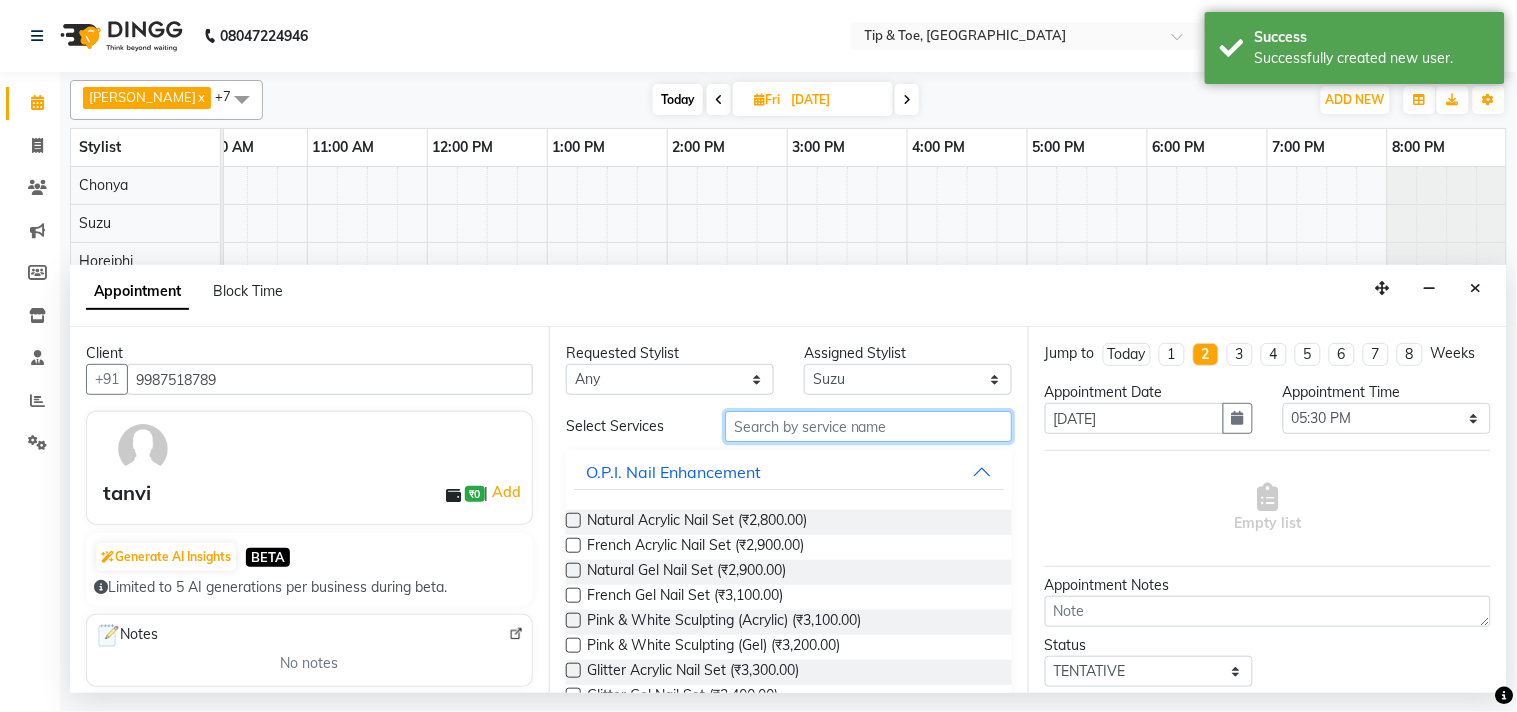 click at bounding box center [868, 426] 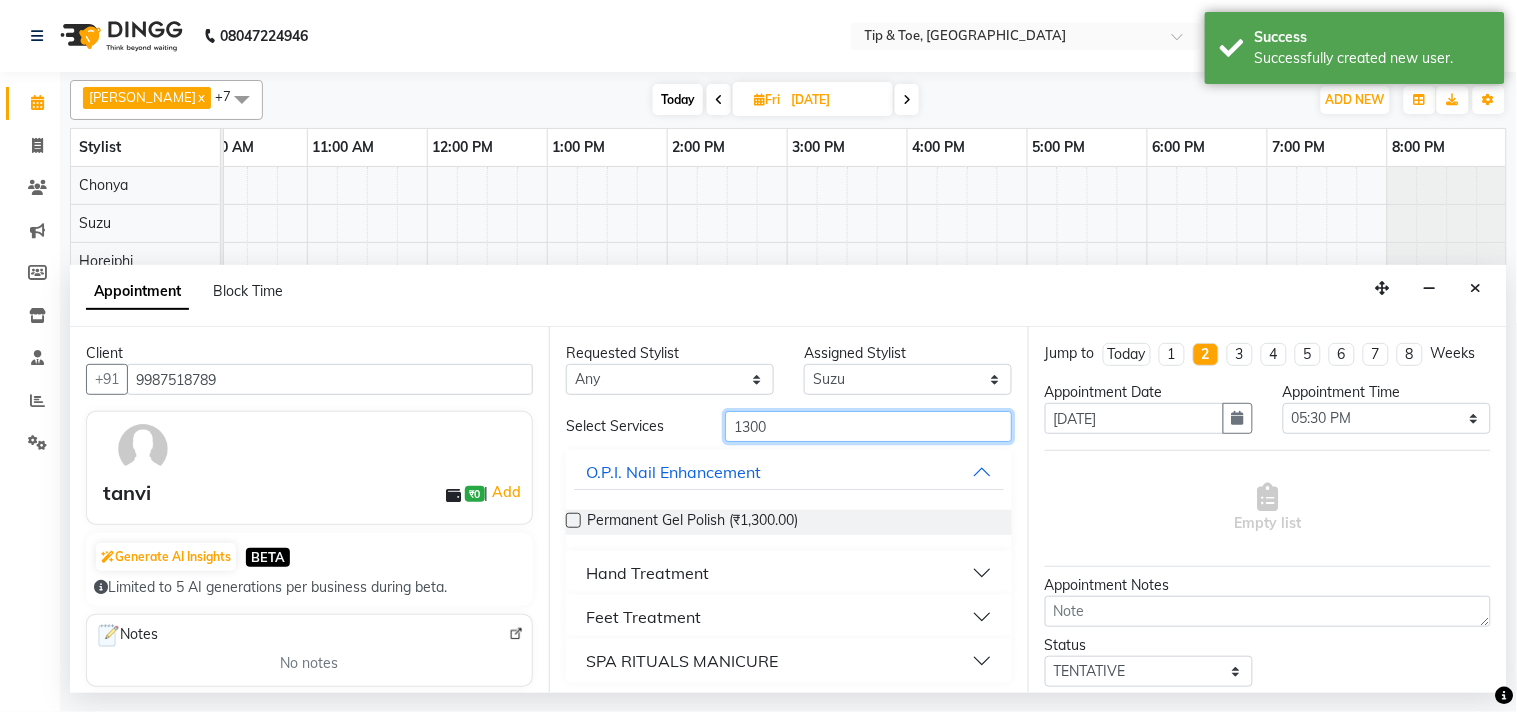 type on "1300" 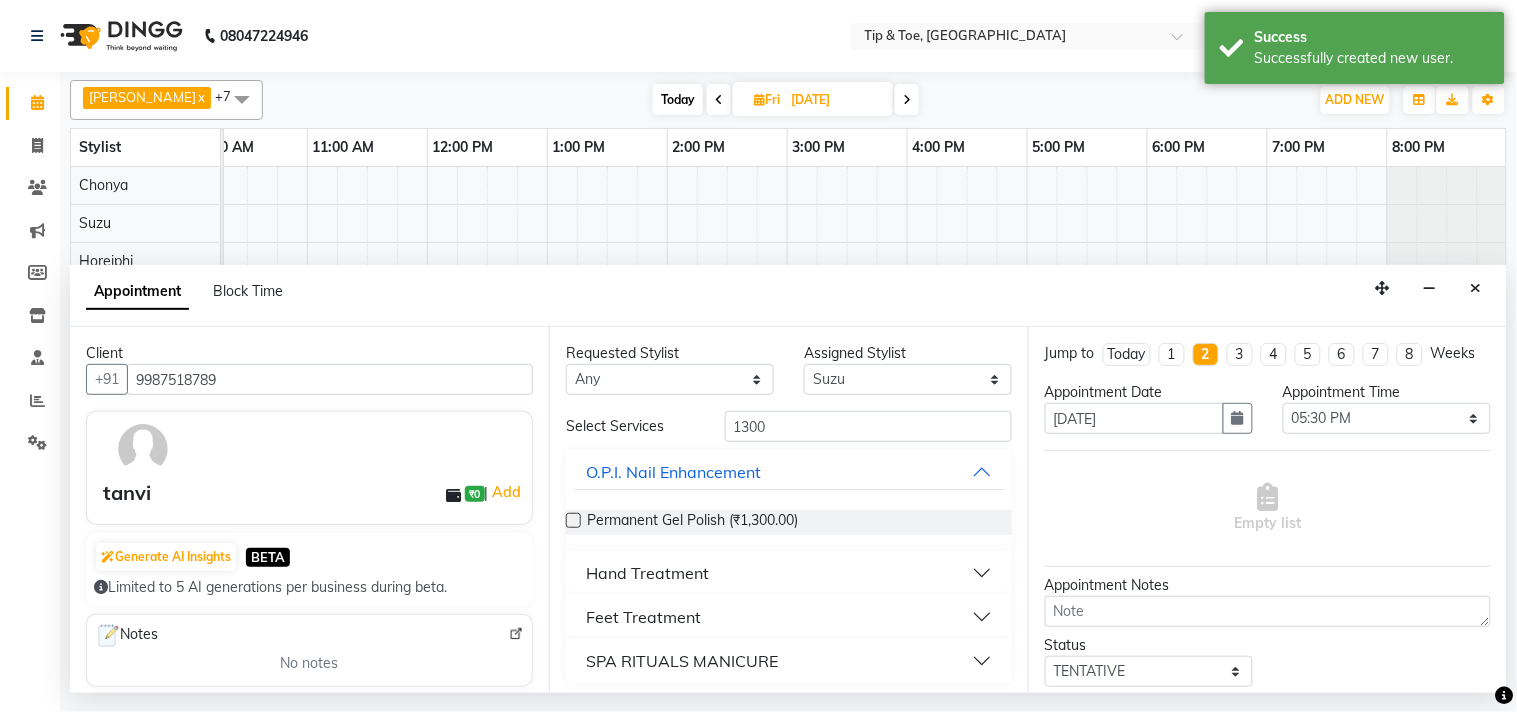 click at bounding box center (573, 520) 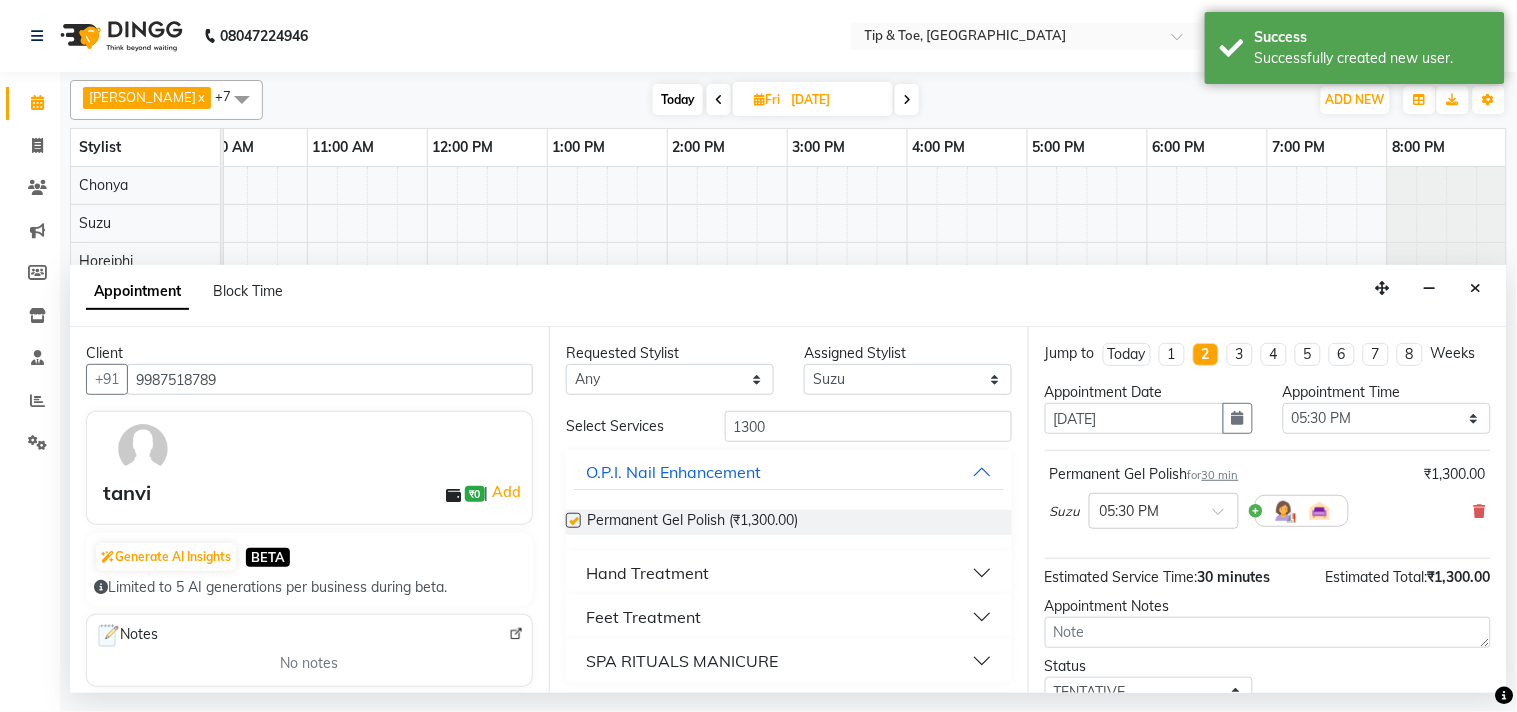 checkbox on "false" 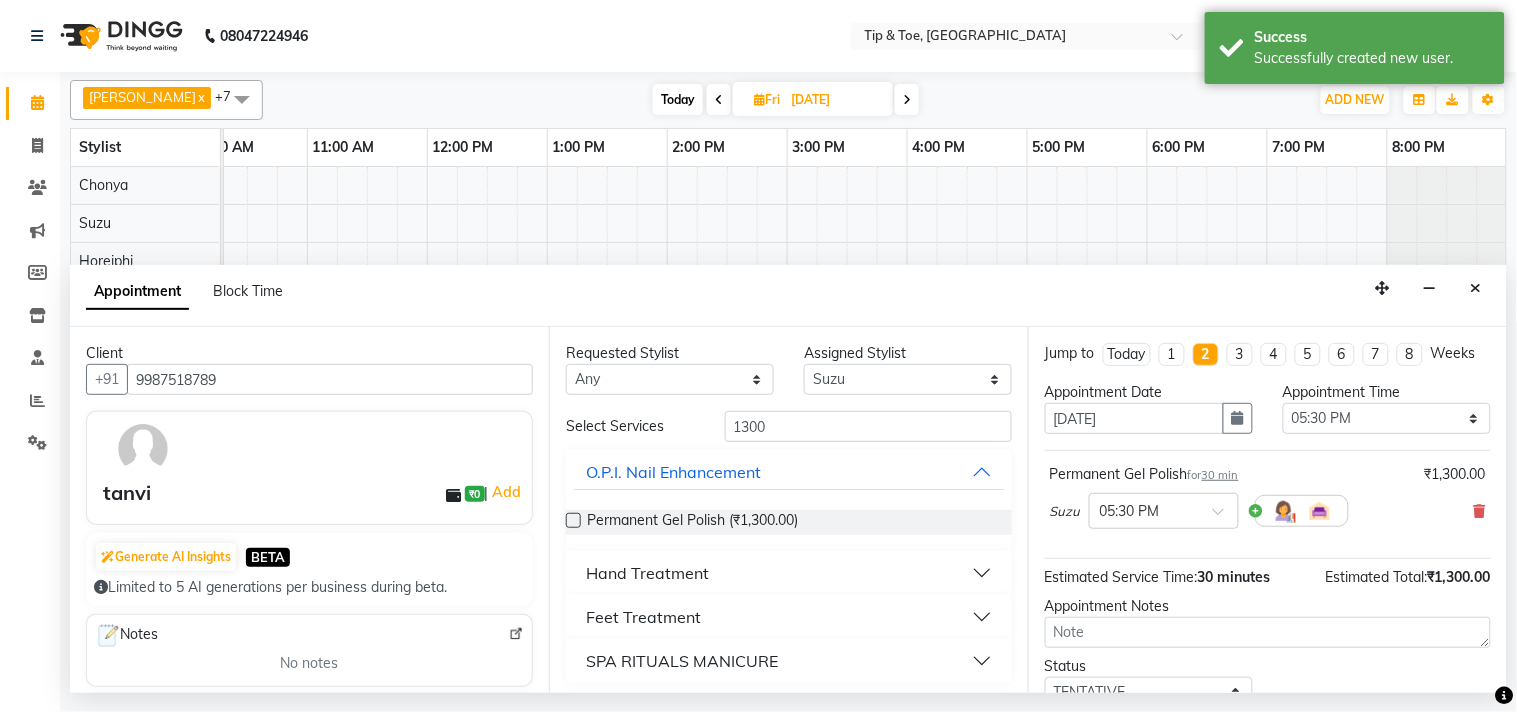 scroll, scrollTop: 161, scrollLeft: 0, axis: vertical 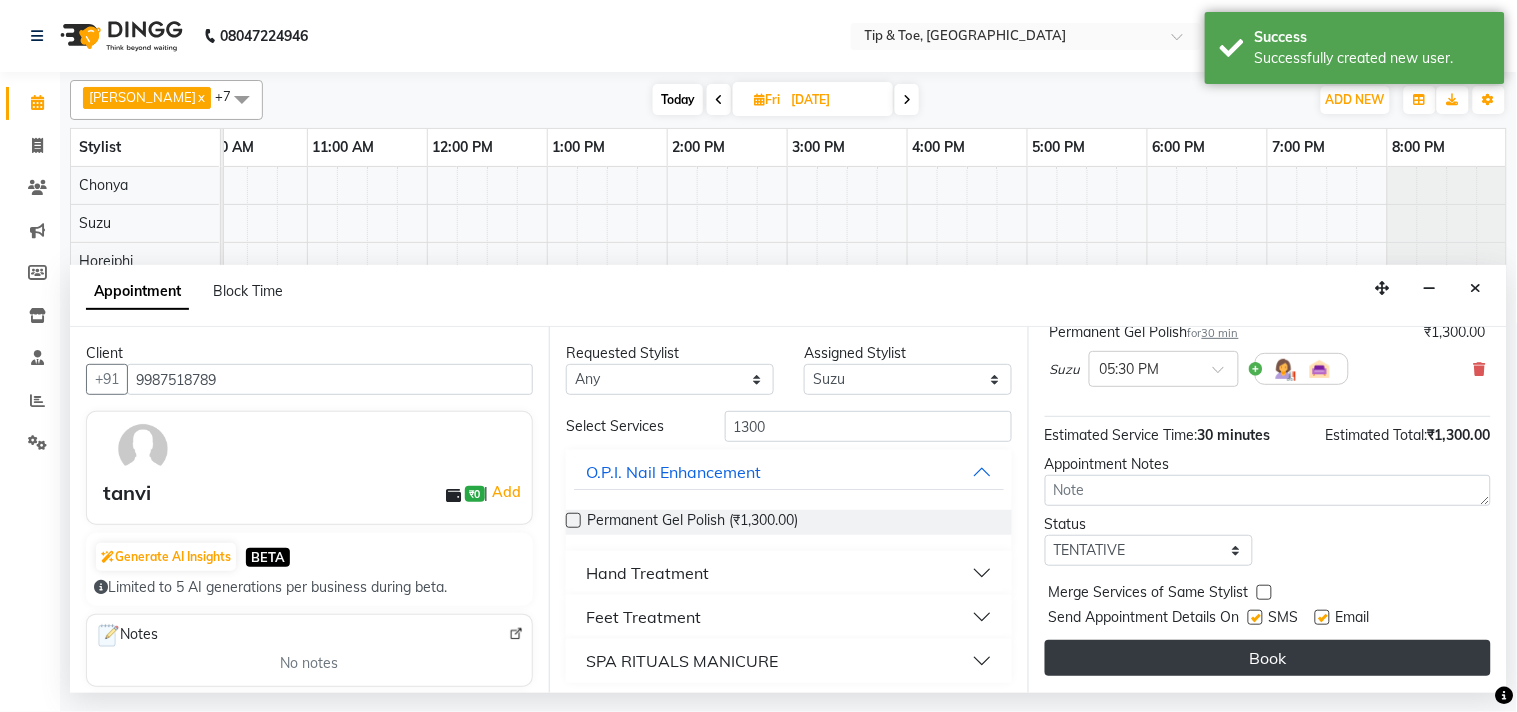 click on "Book" at bounding box center [1268, 658] 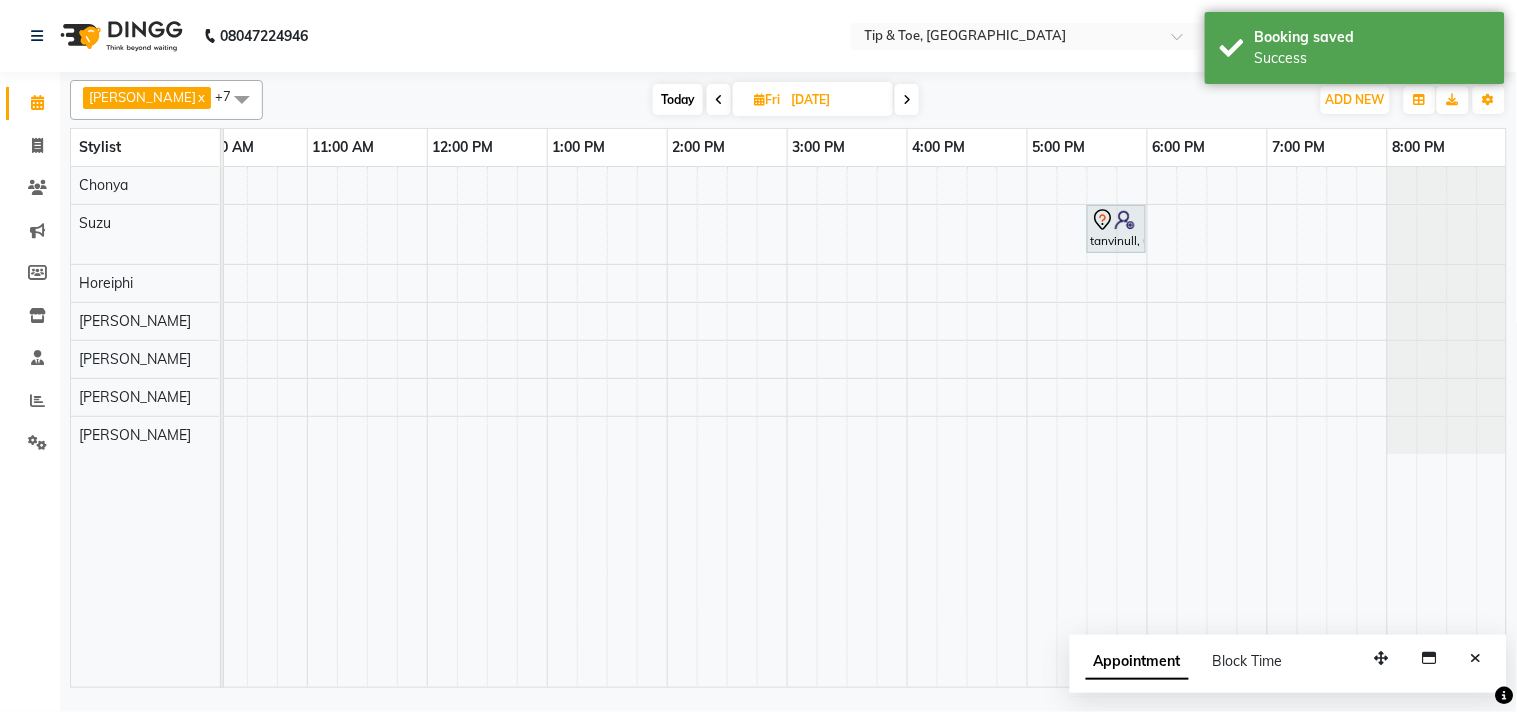 click on "Today" at bounding box center [678, 99] 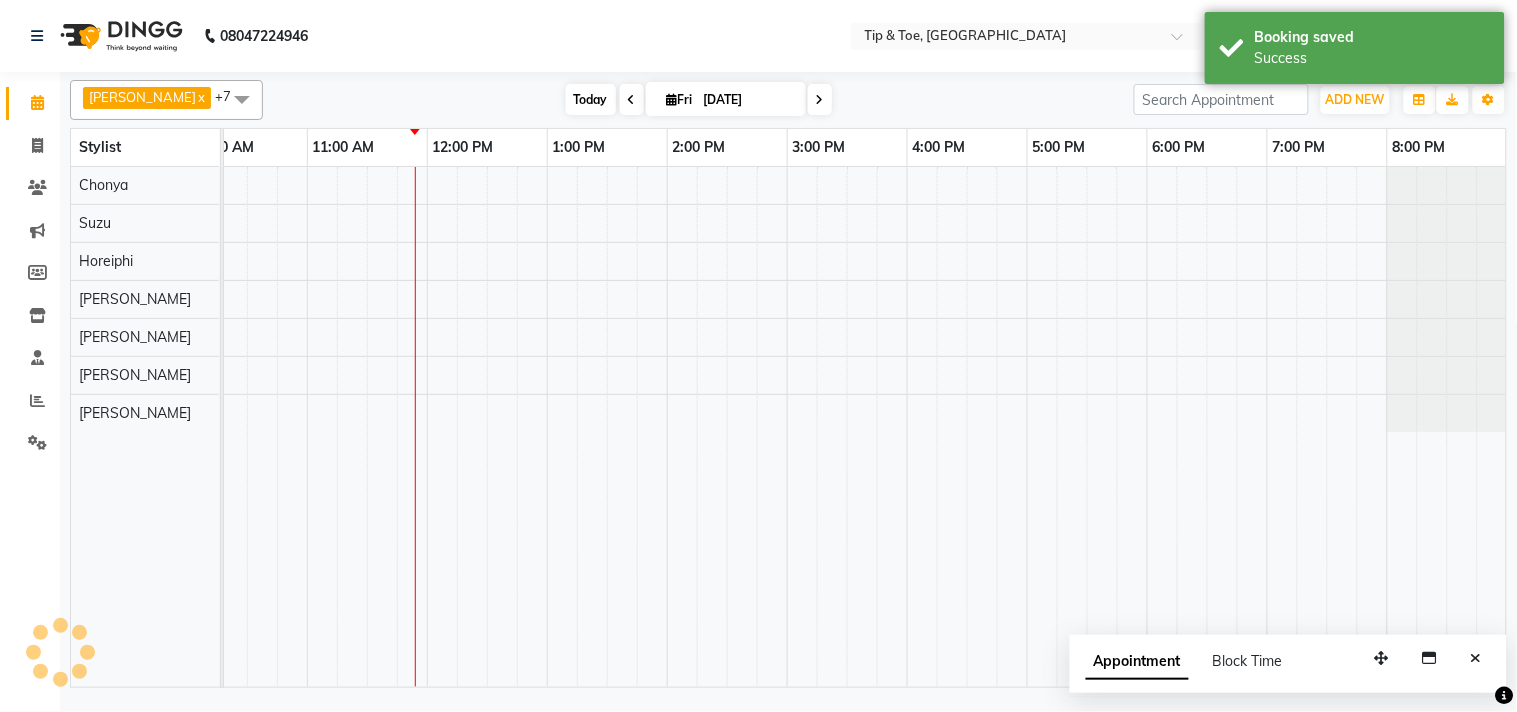 scroll, scrollTop: 0, scrollLeft: 277, axis: horizontal 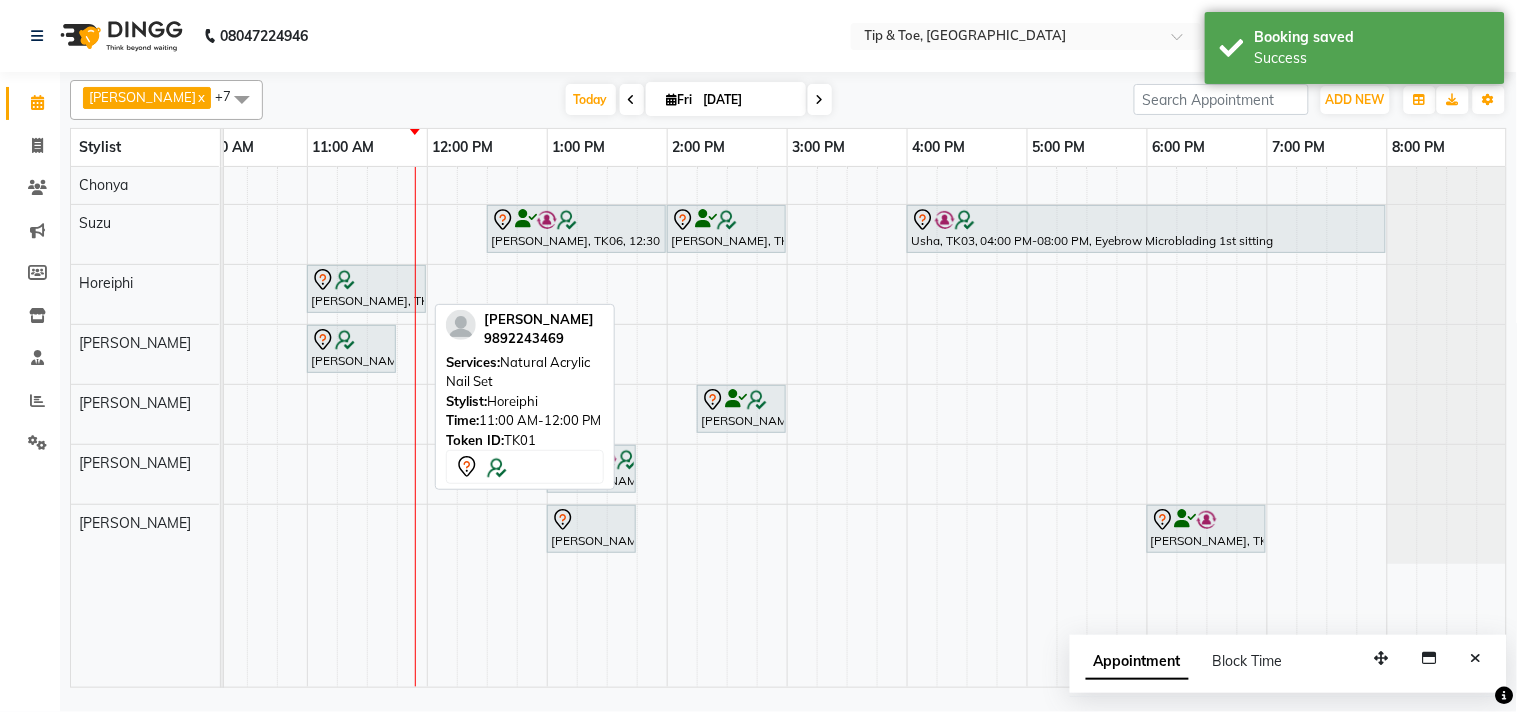 click at bounding box center (345, 280) 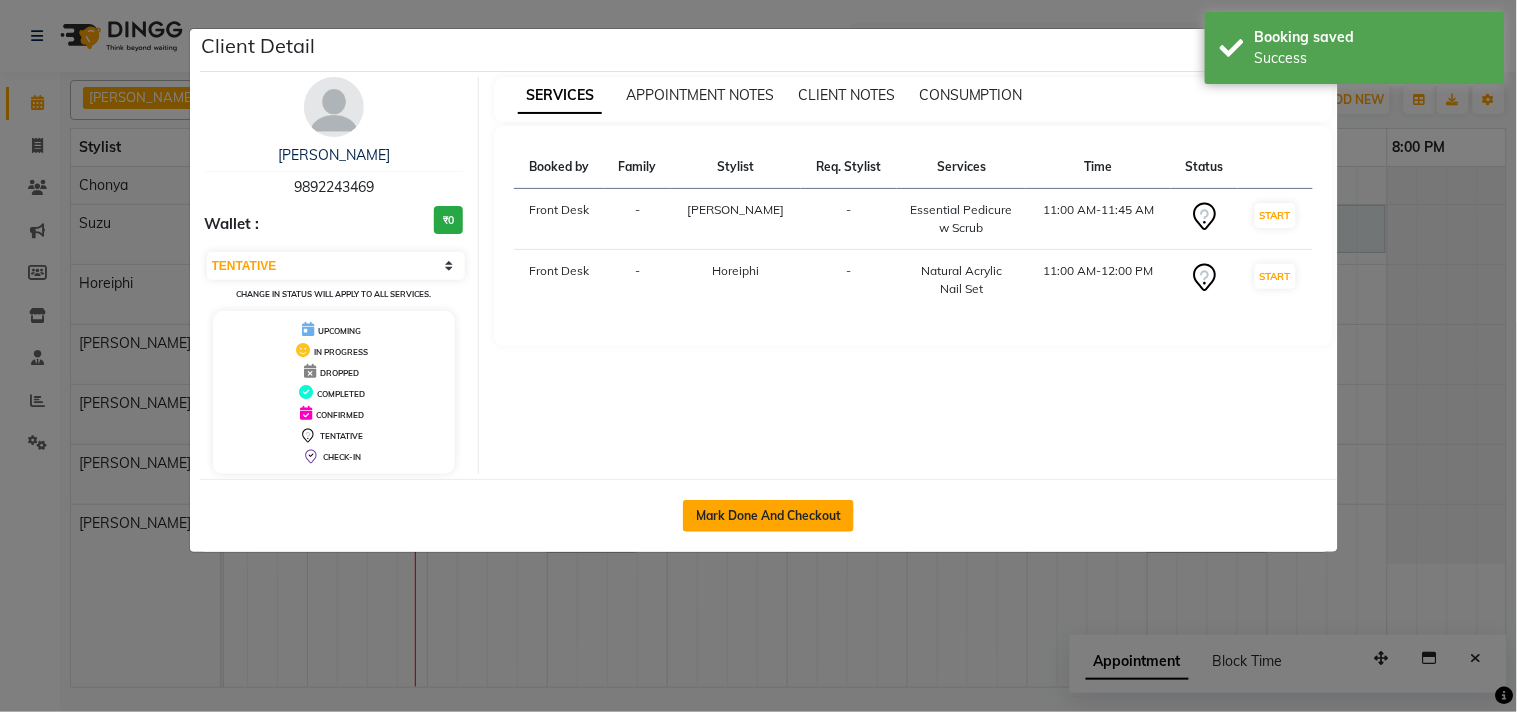 click on "Mark Done And Checkout" 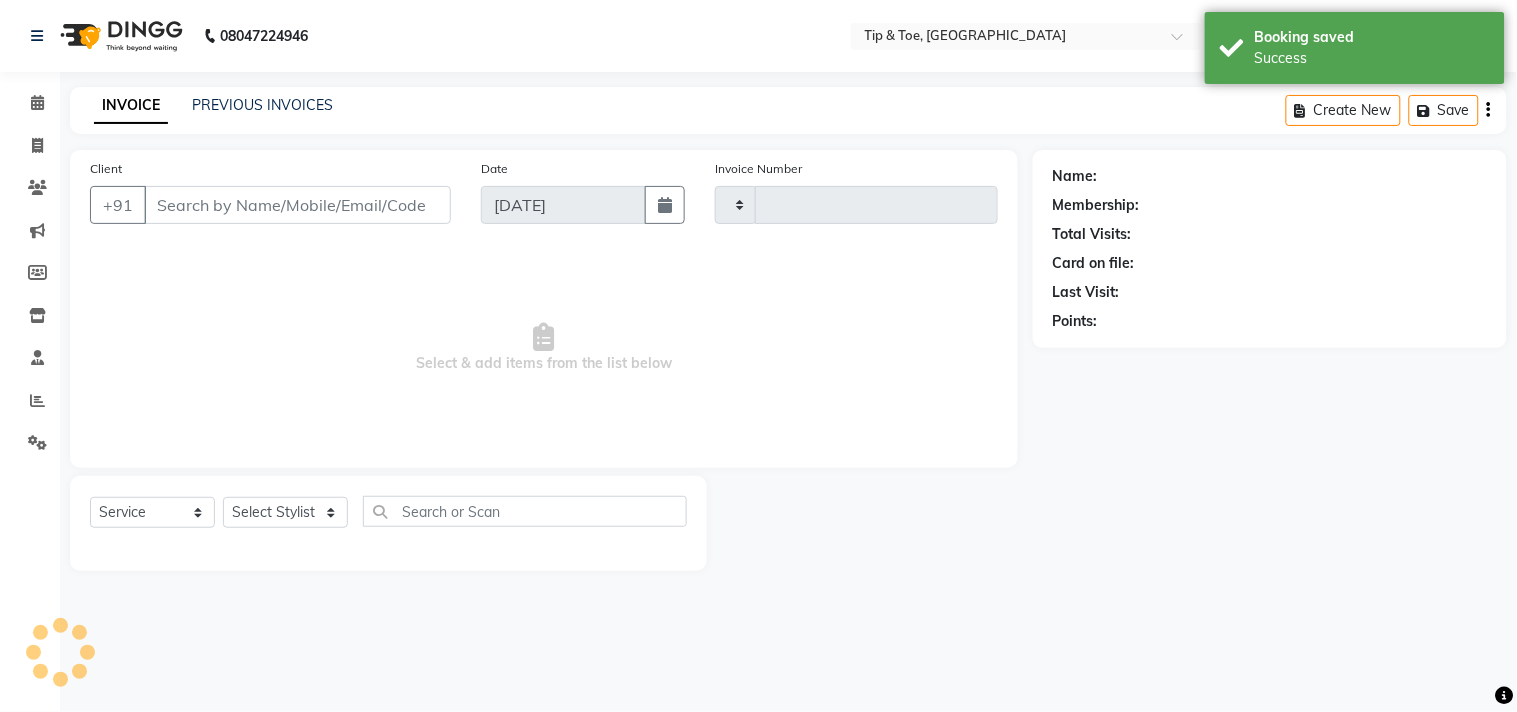 type on "0790" 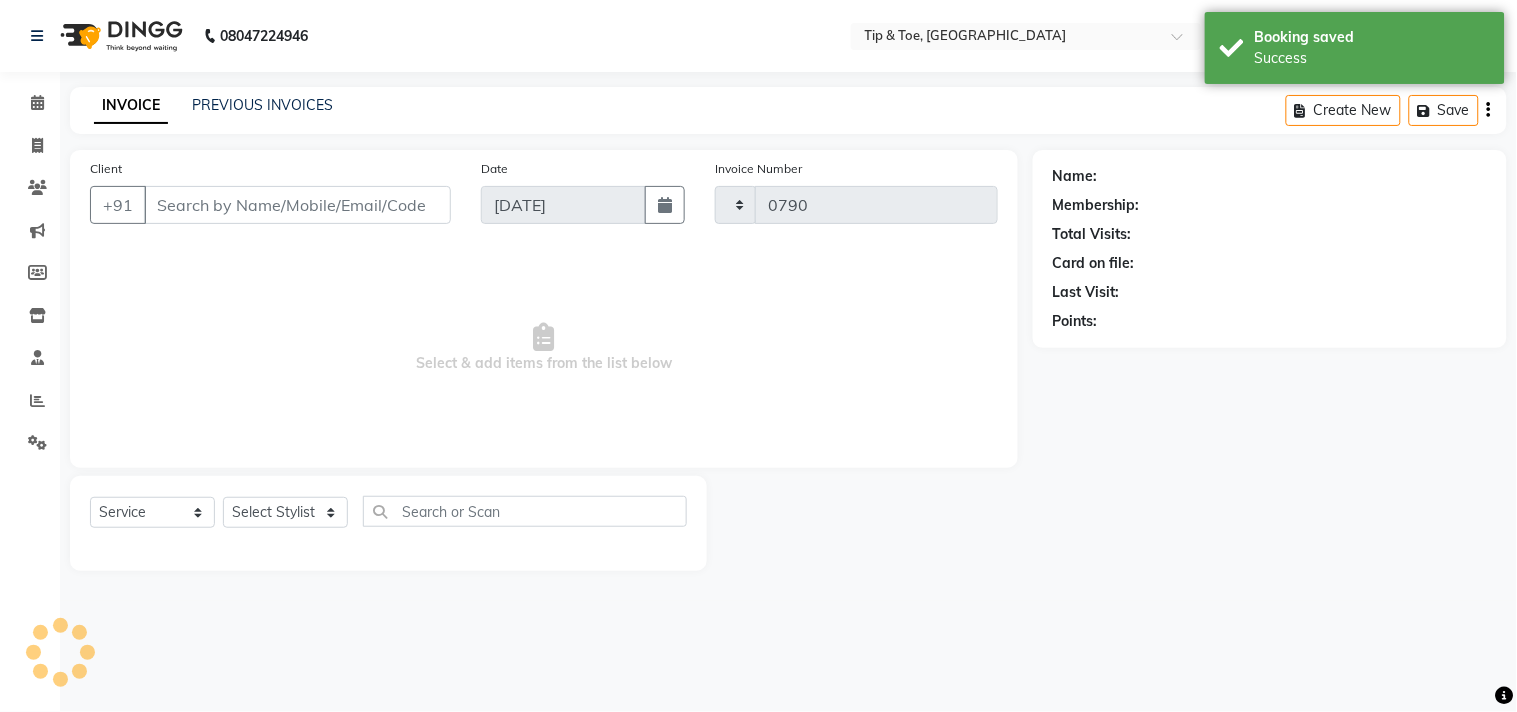 select on "3" 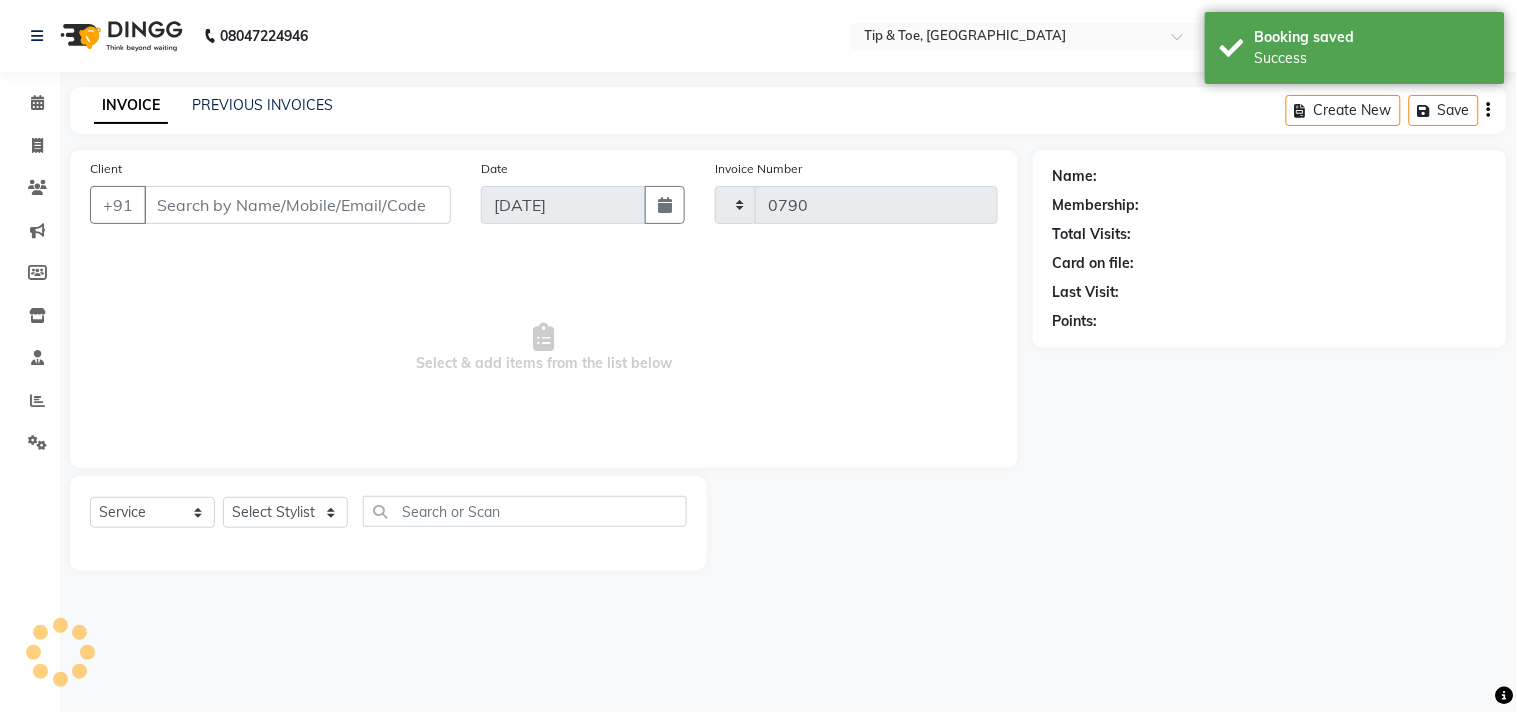 select on "5655" 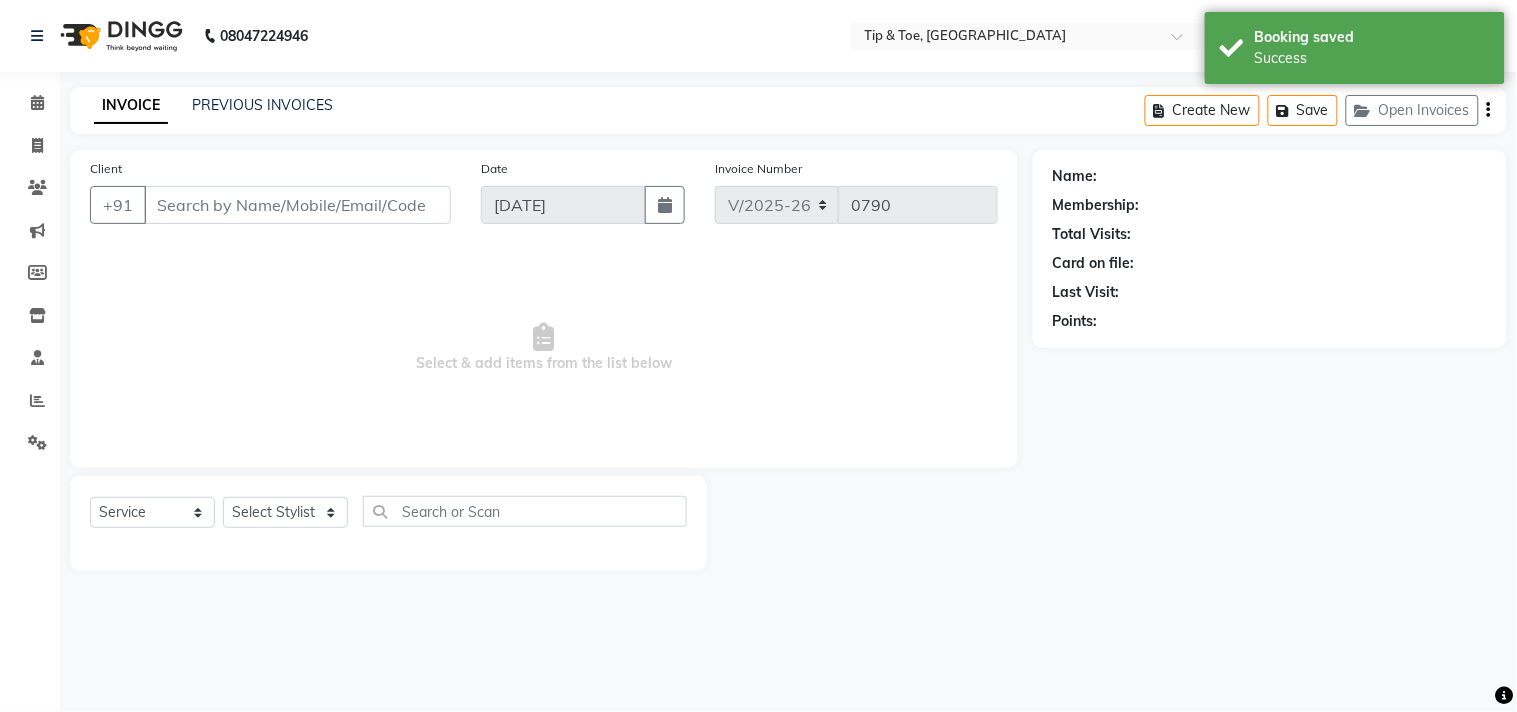 type on "9892243469" 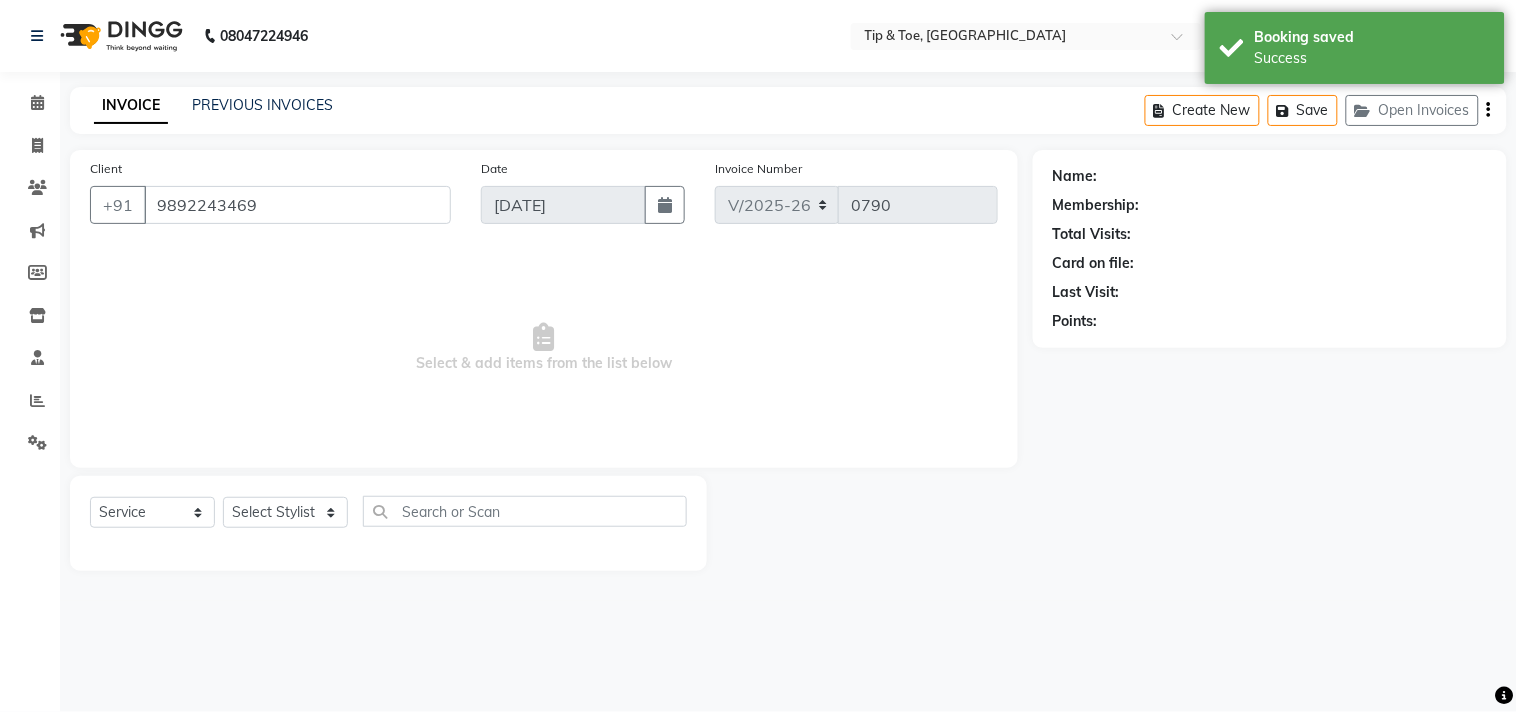 select on "63251" 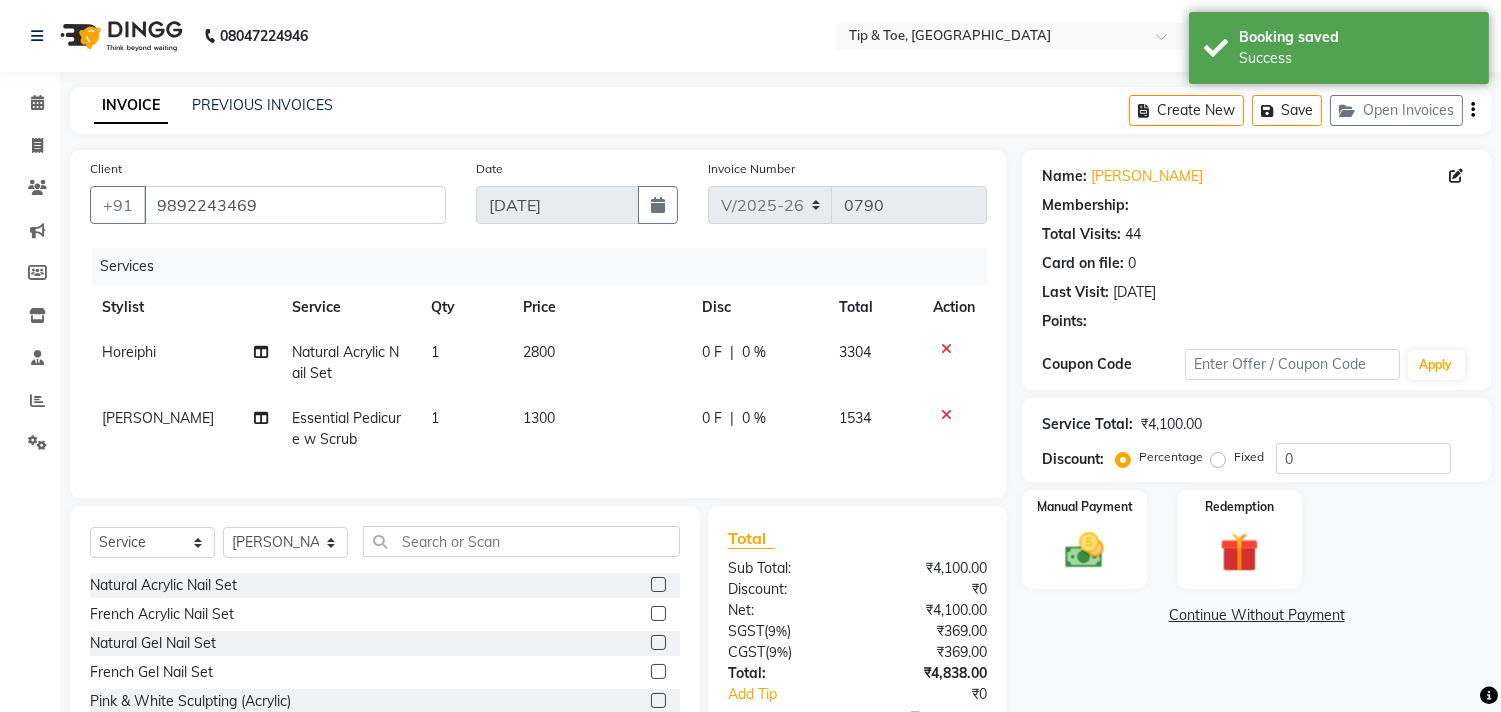 type on "20" 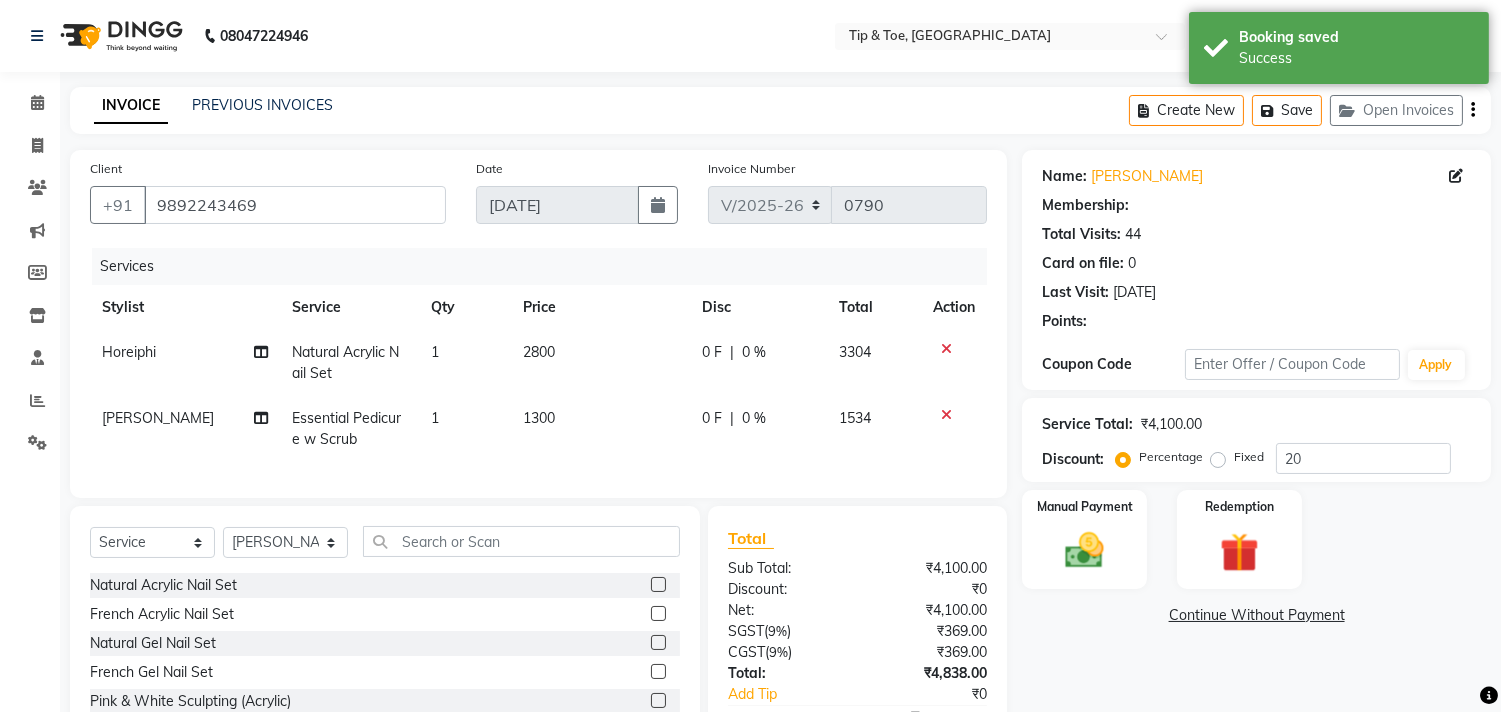 select on "1: Object" 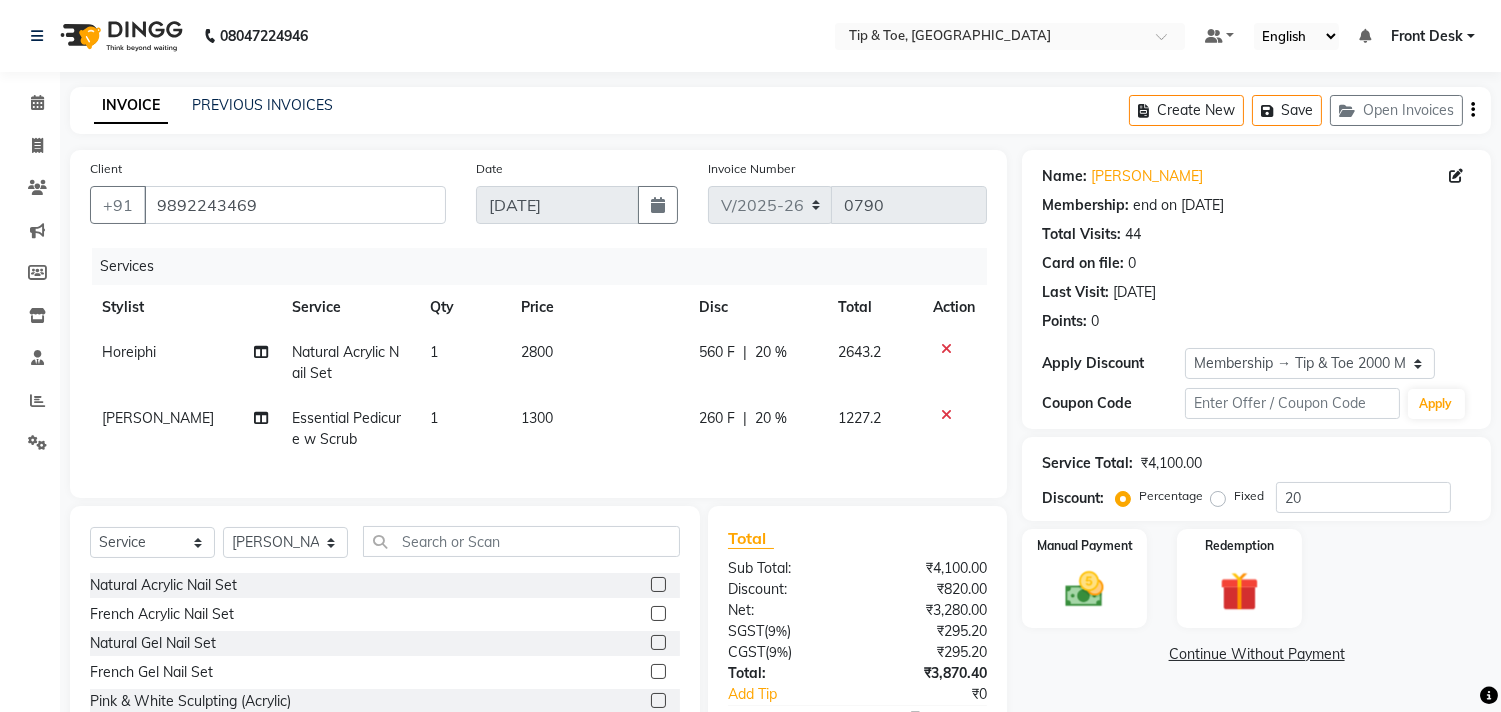 click on "Natural Acrylic Nail Set" 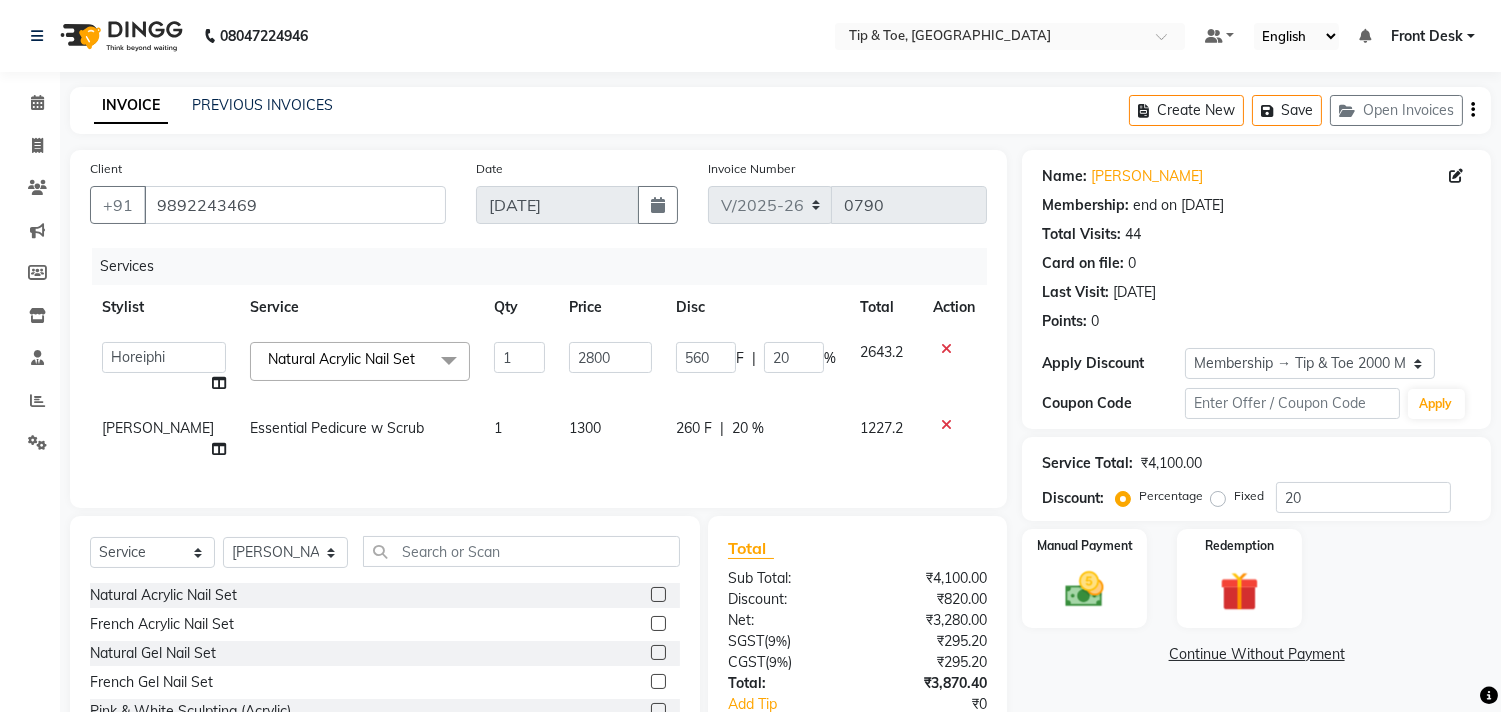 click on "Natural Acrylic Nail Set" 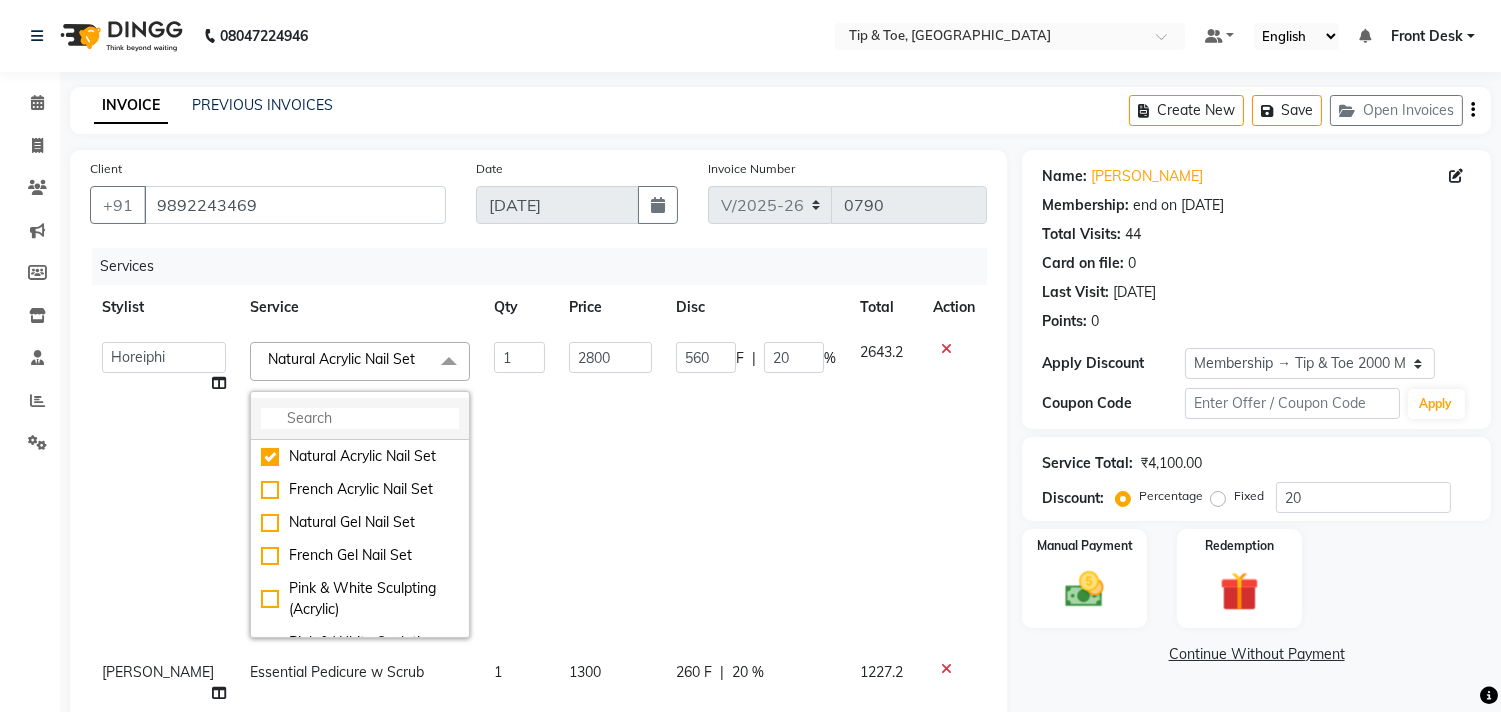 click 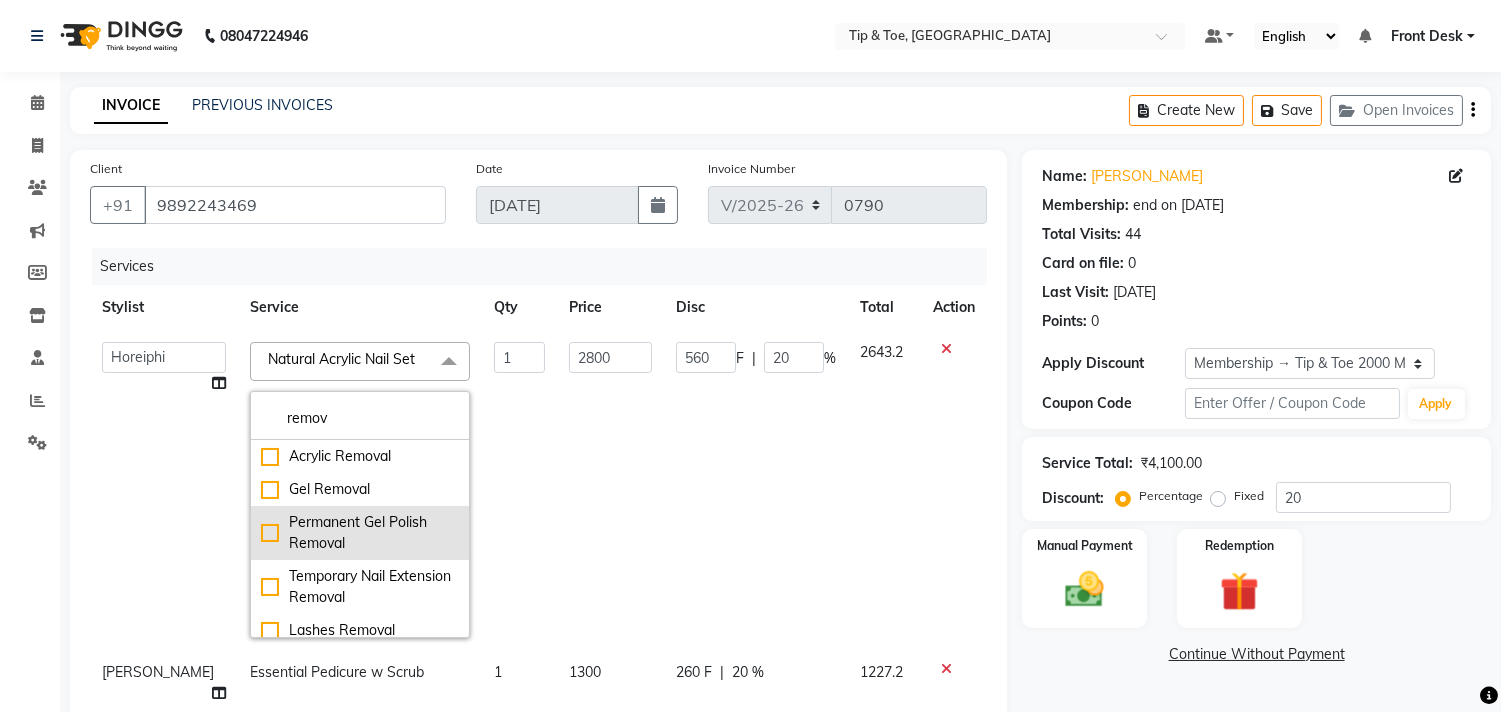 type on "remov" 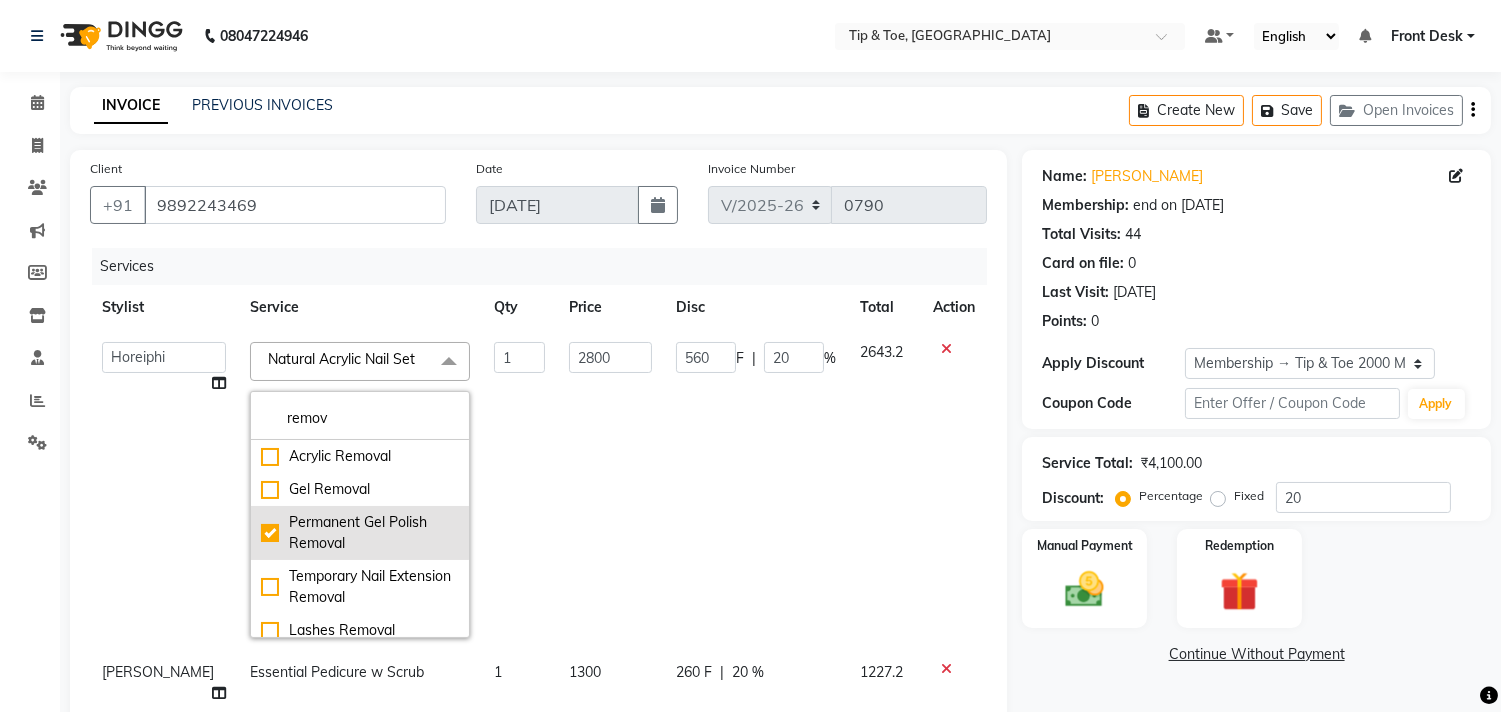 checkbox on "true" 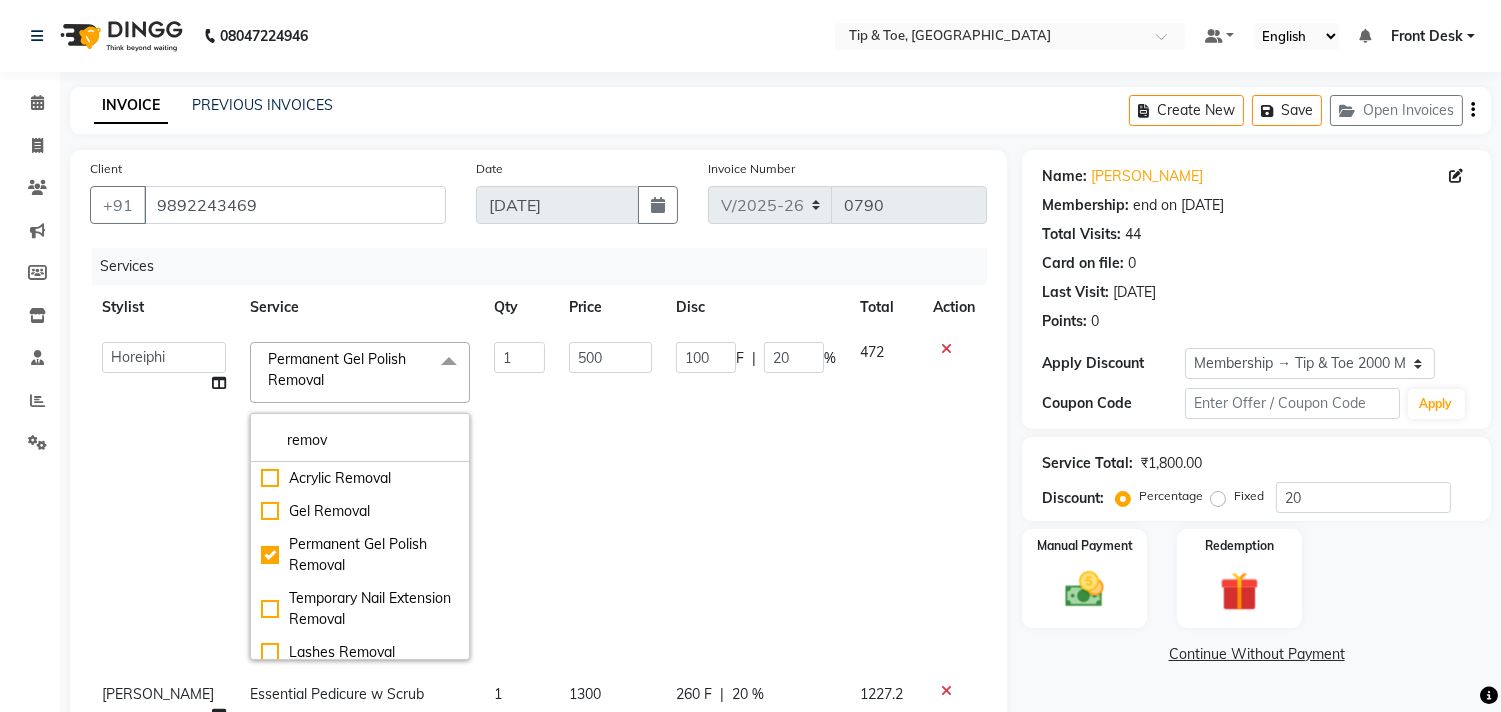 click on "1" 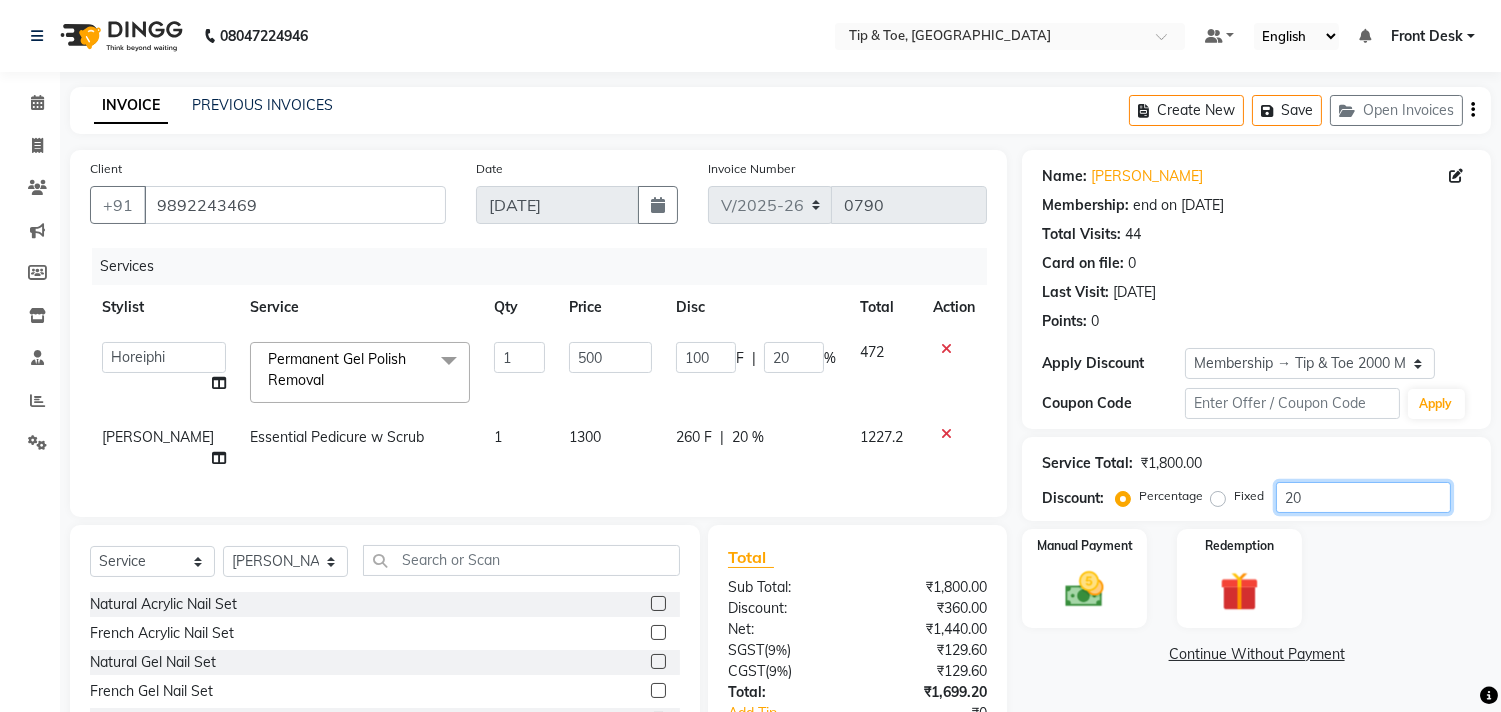 click on "20" 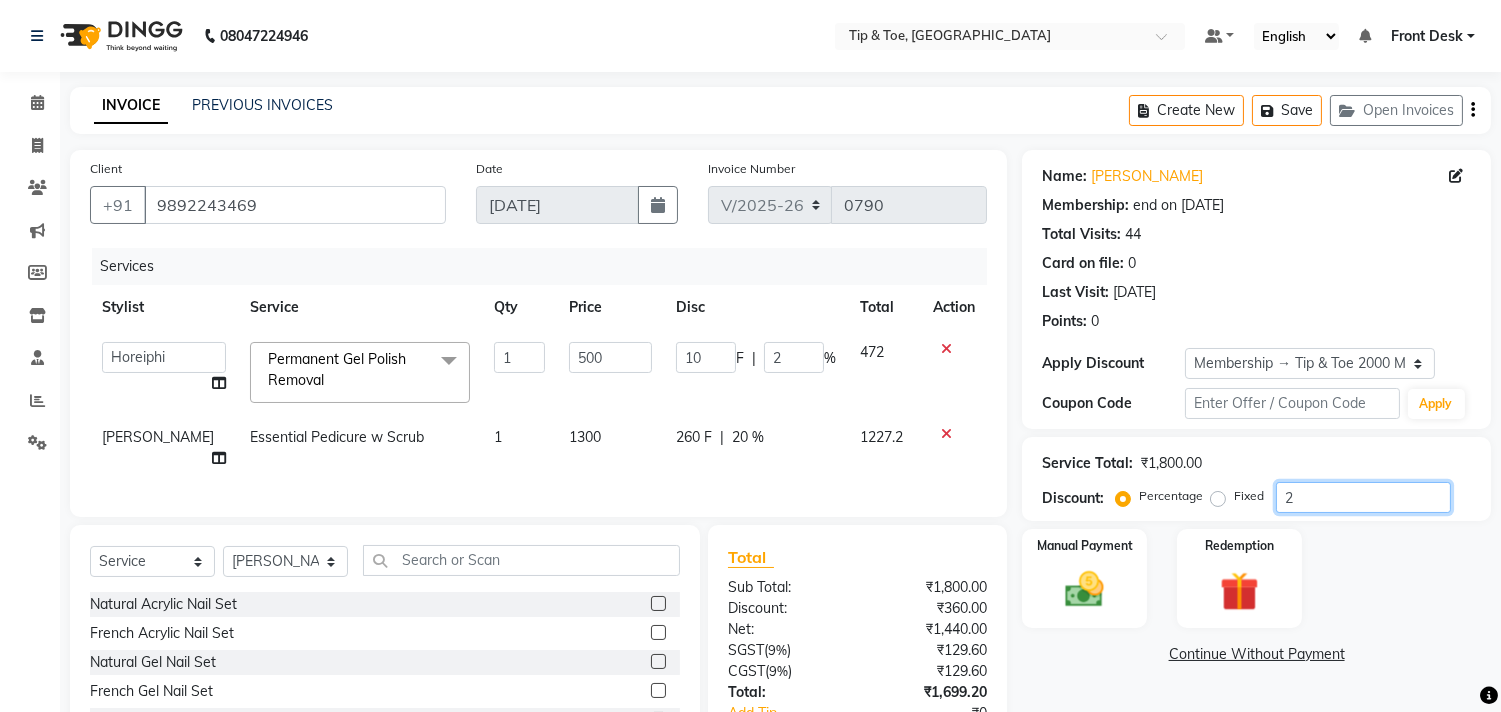 type 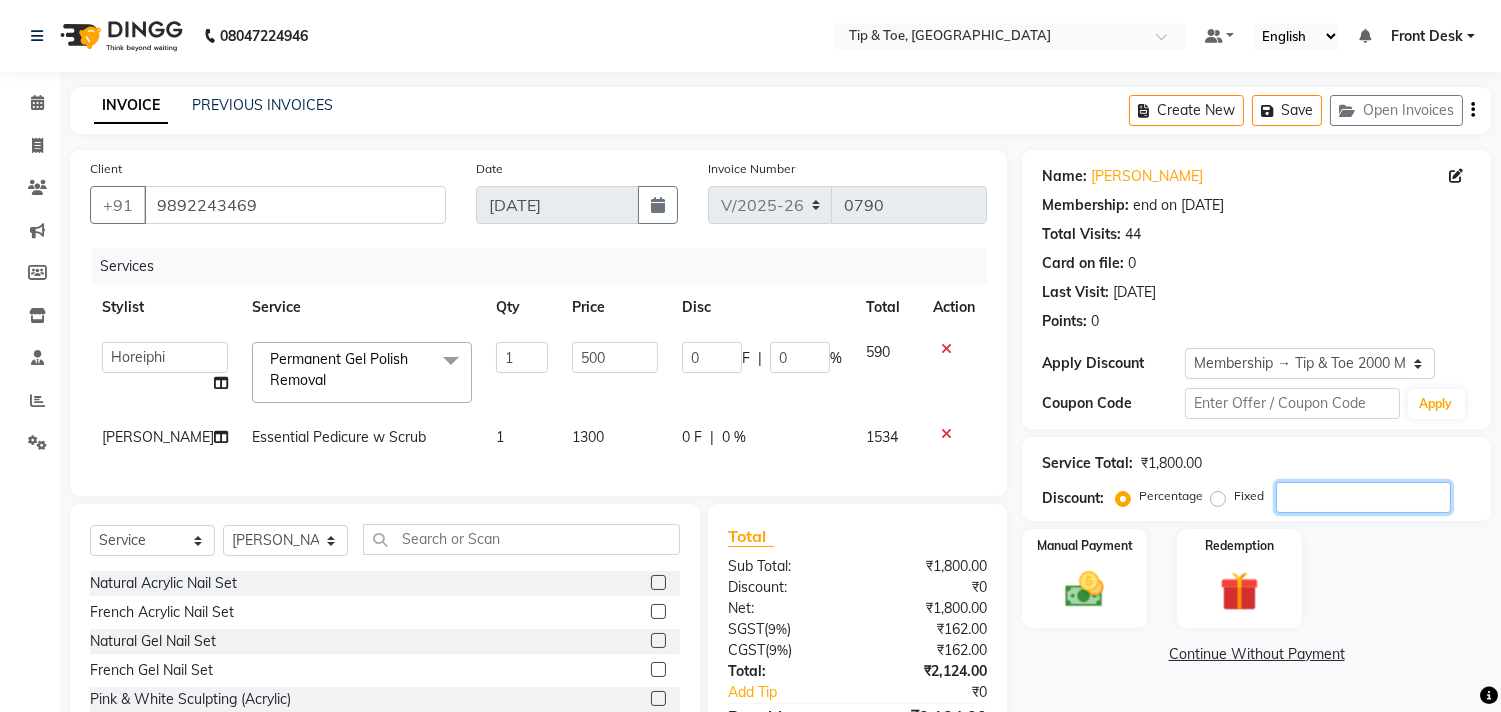scroll, scrollTop: 154, scrollLeft: 0, axis: vertical 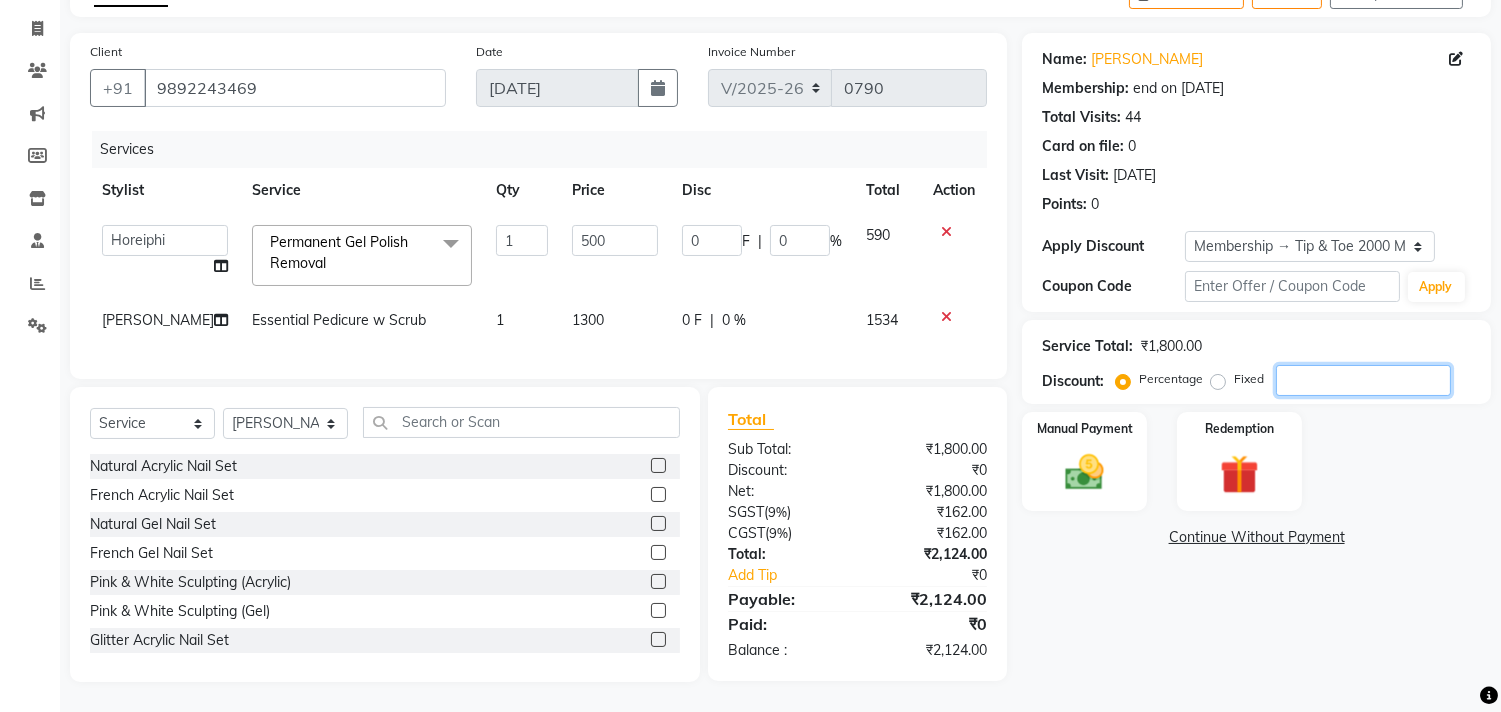 type on "2" 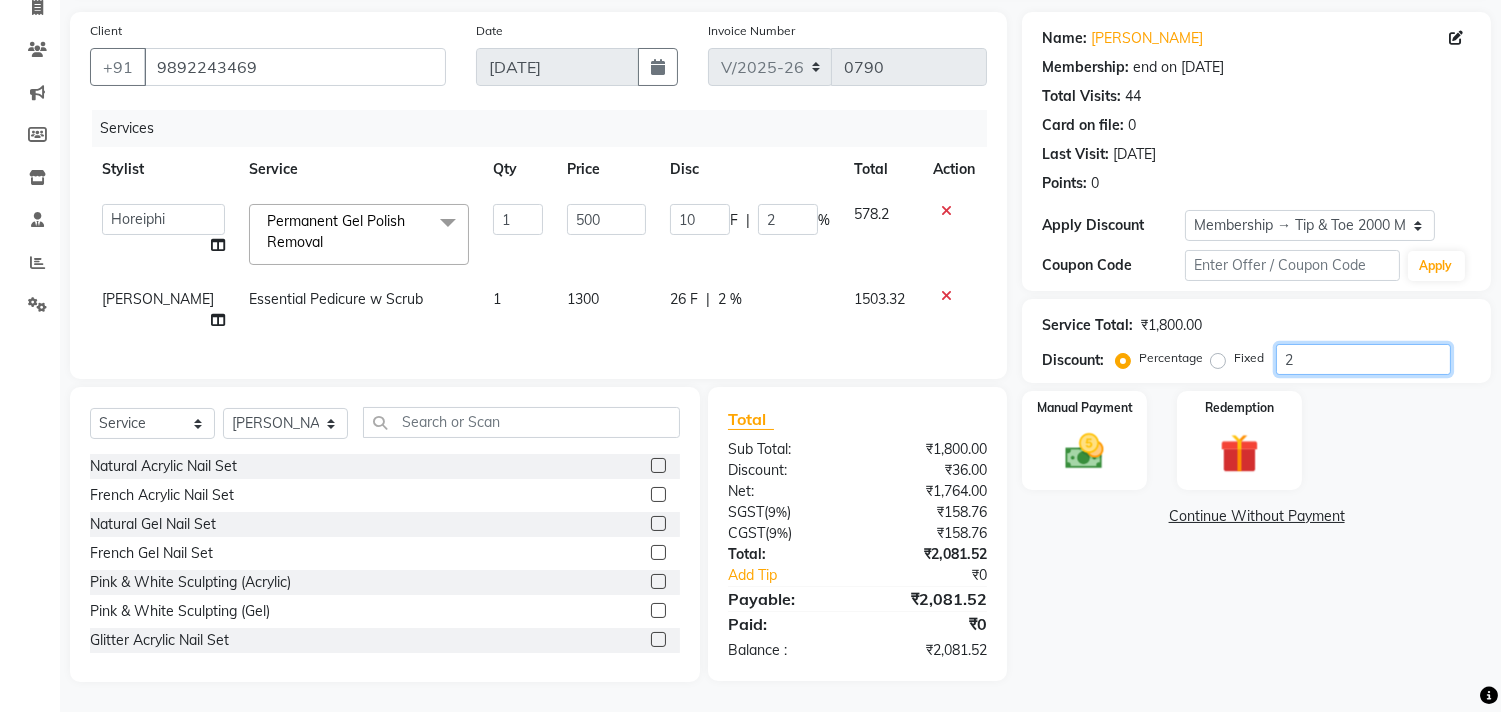 type on "20" 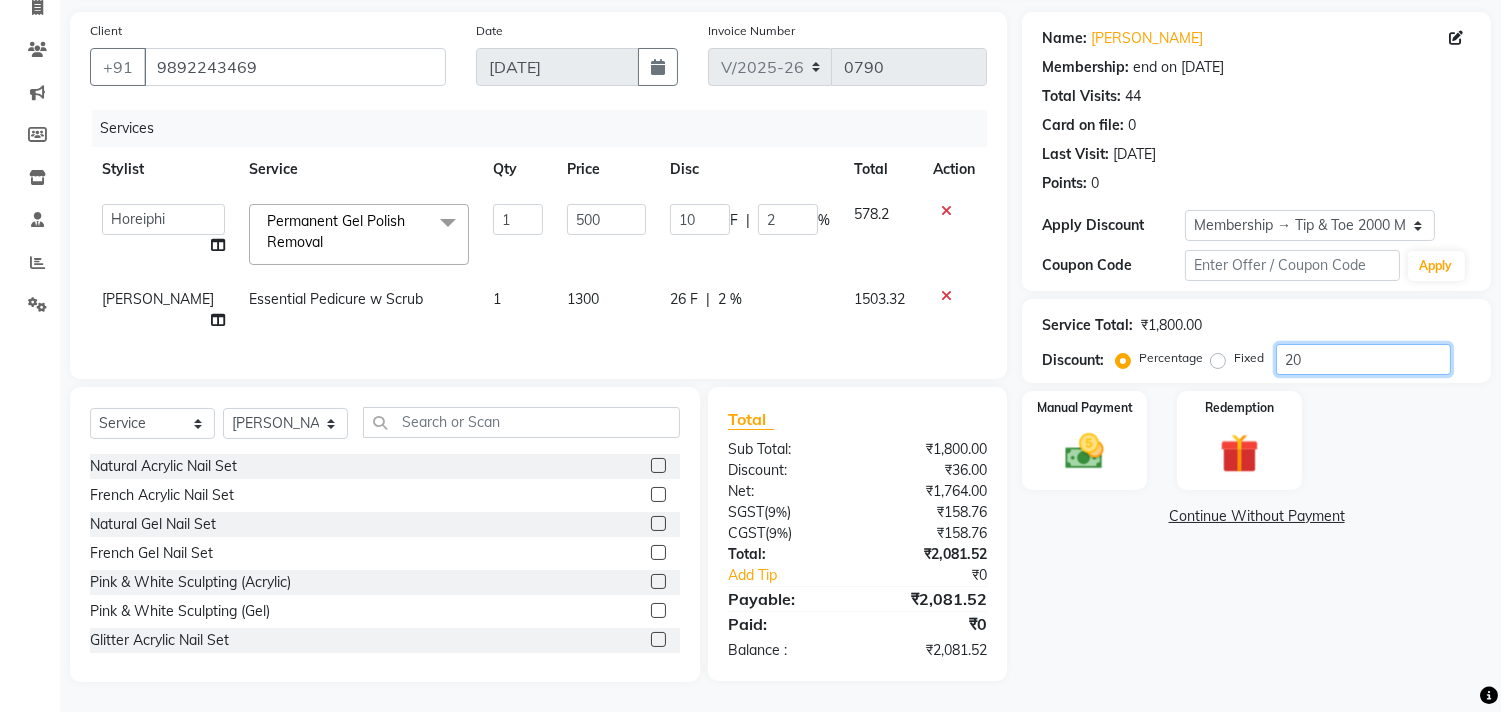 type on "100" 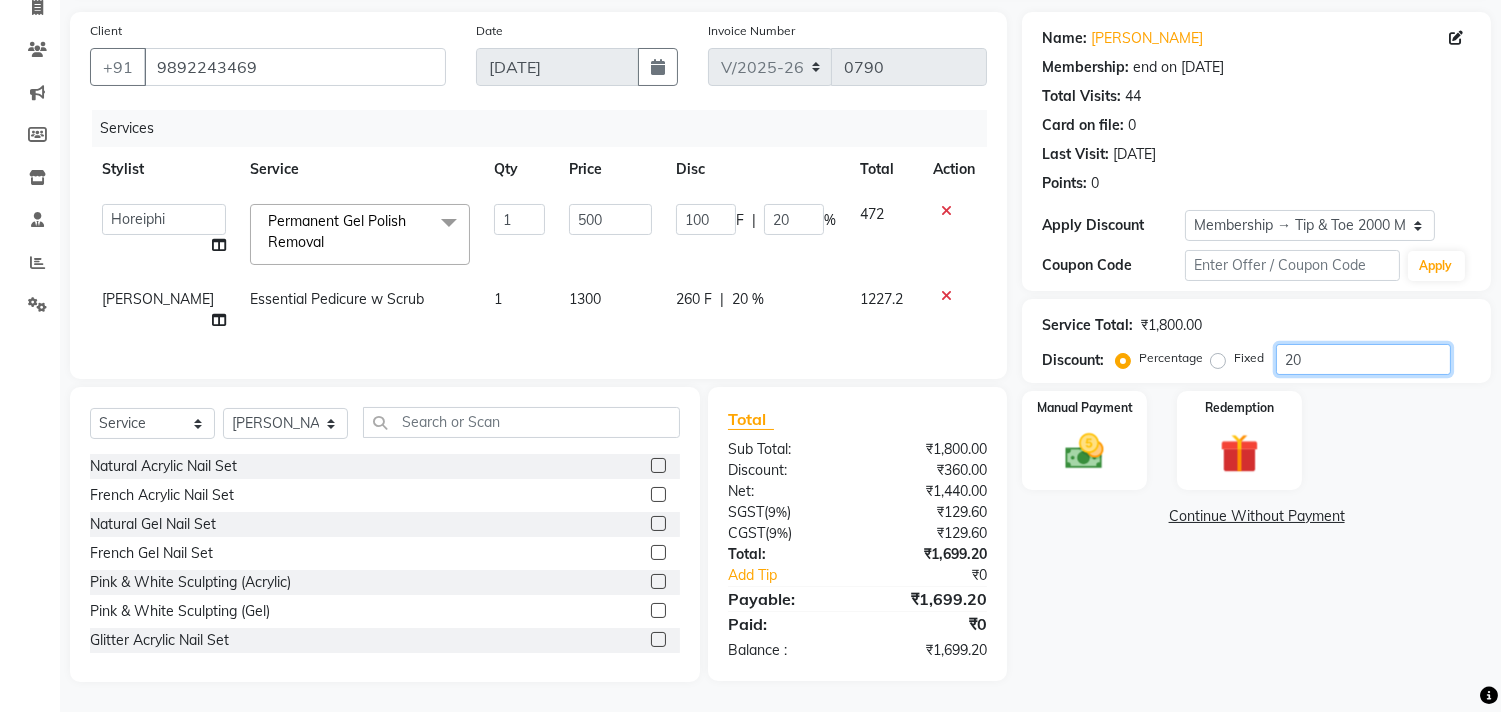 type on "2" 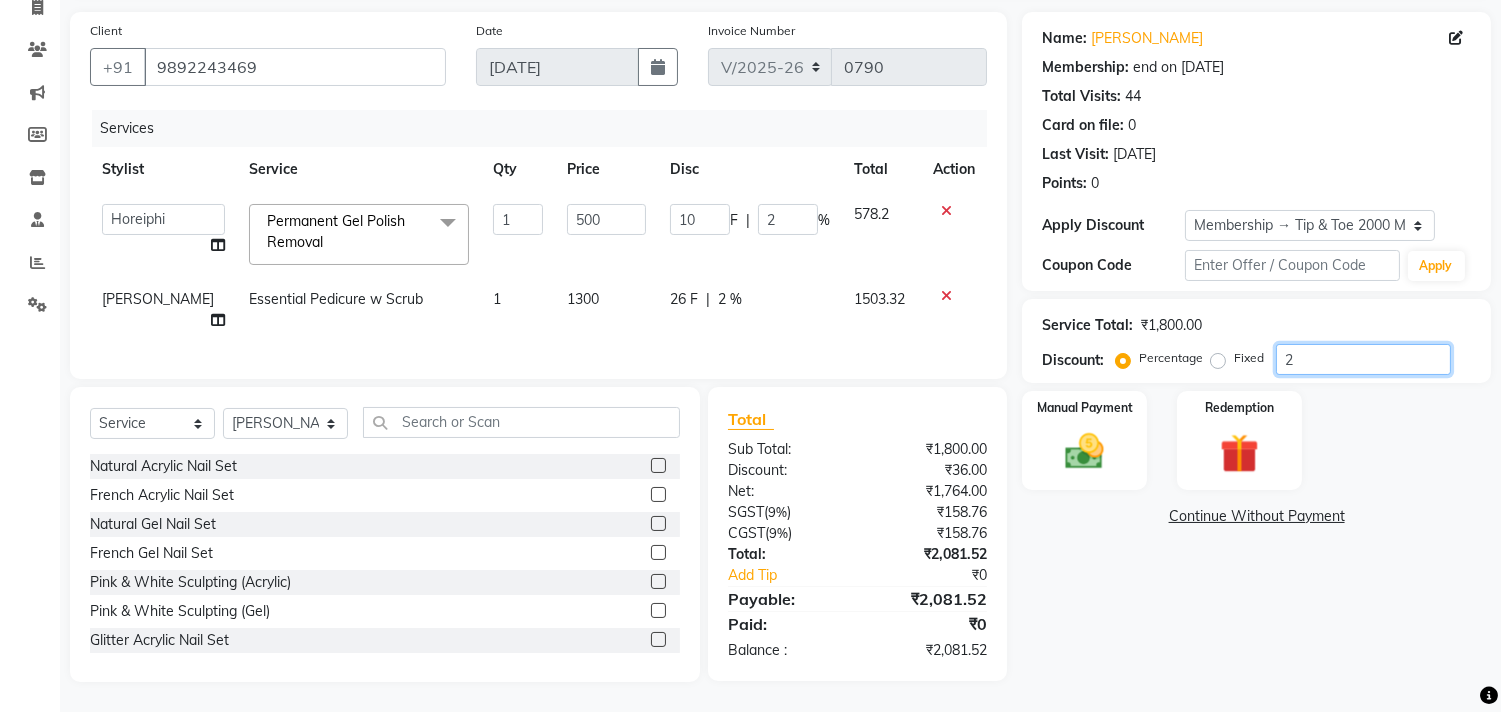 type 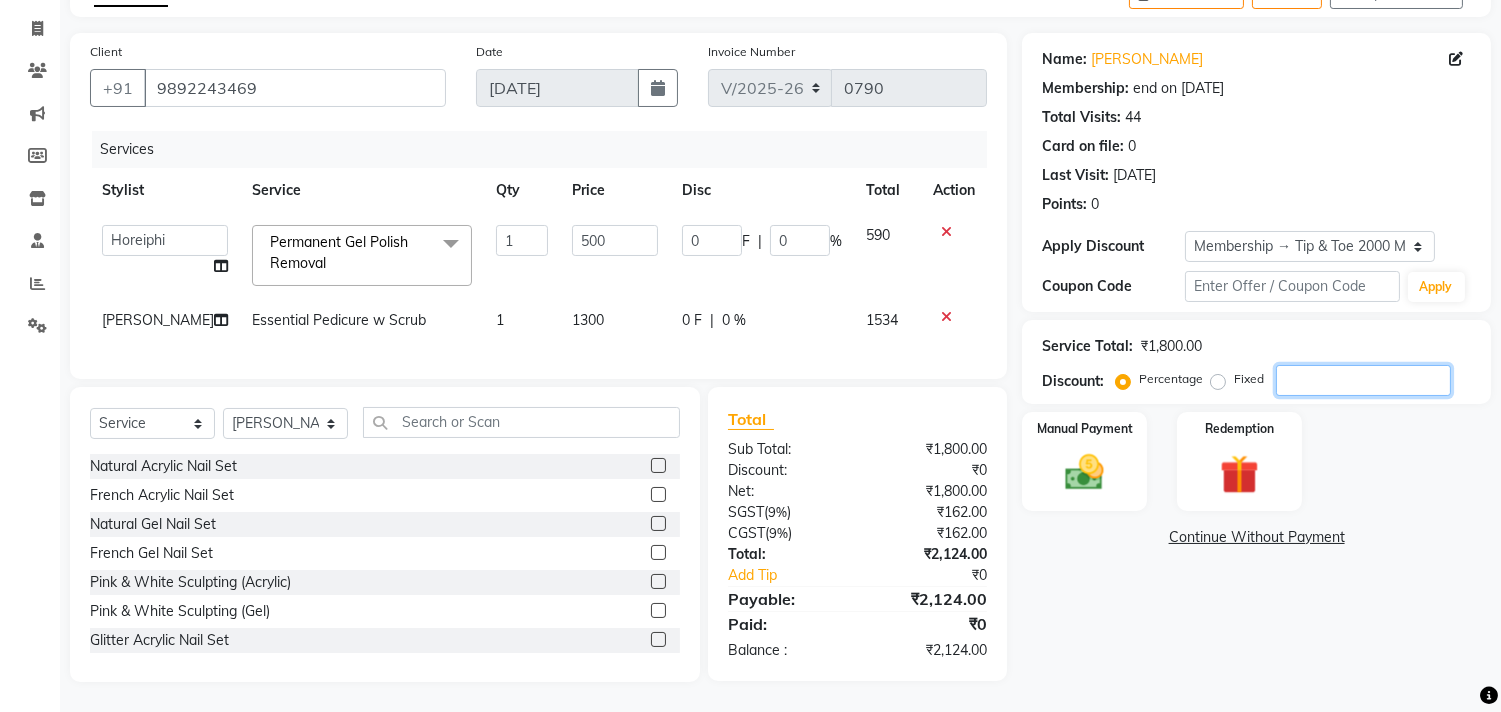 type on "2" 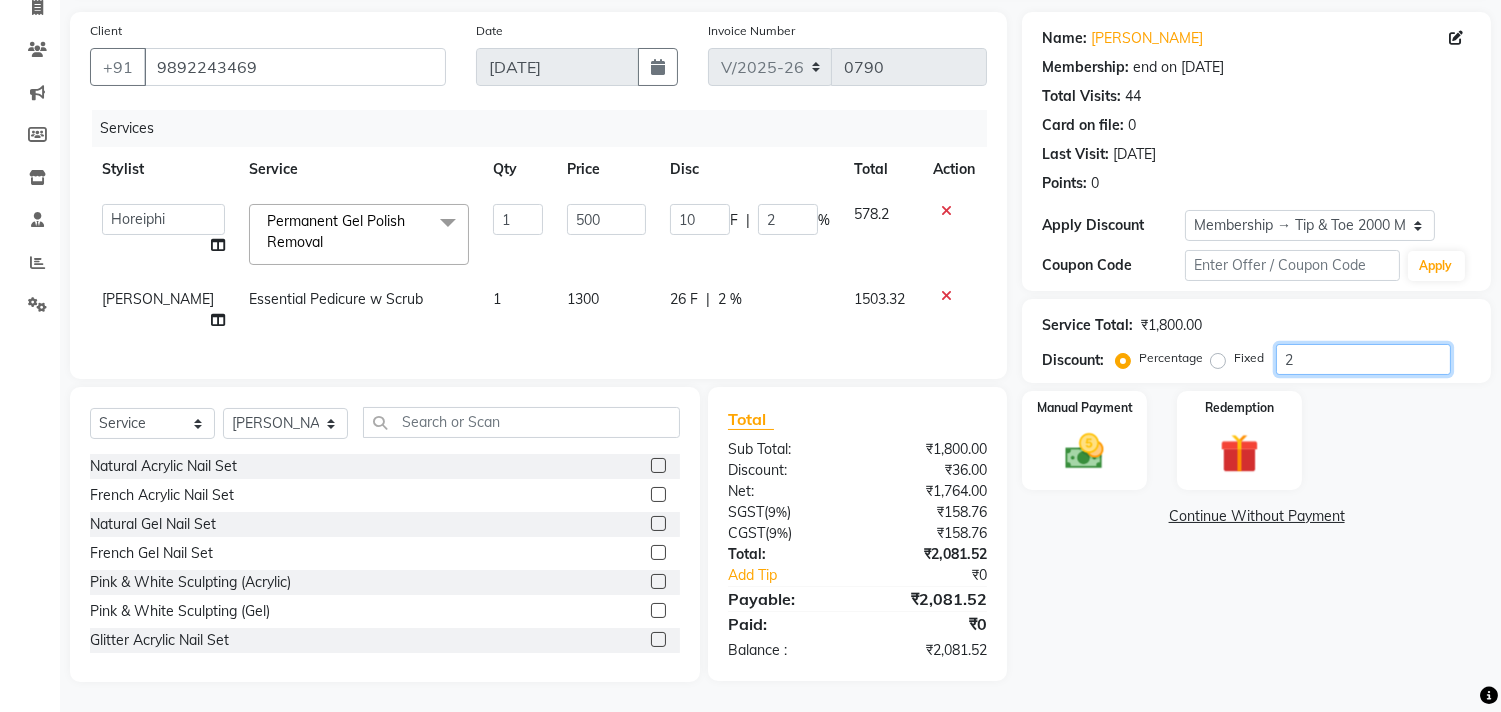 type on "20" 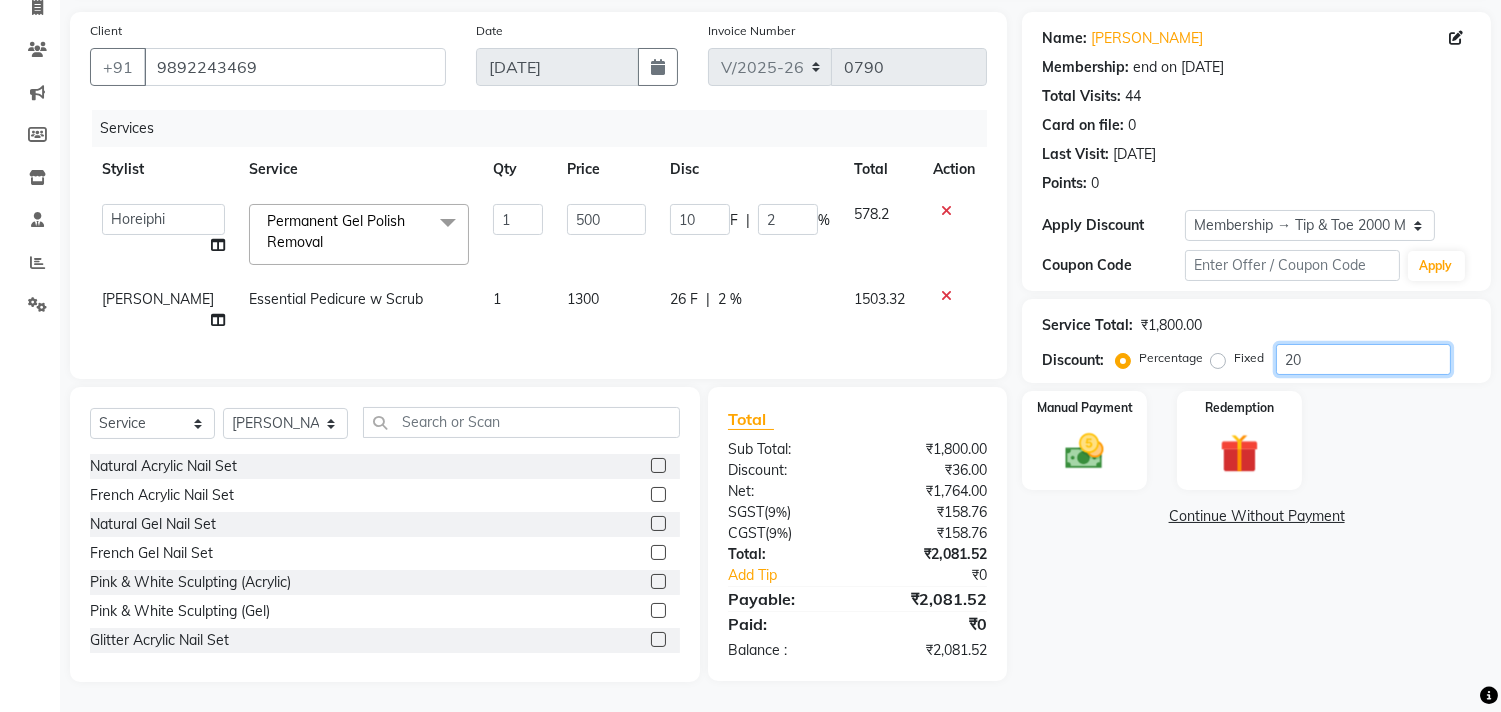 type on "100" 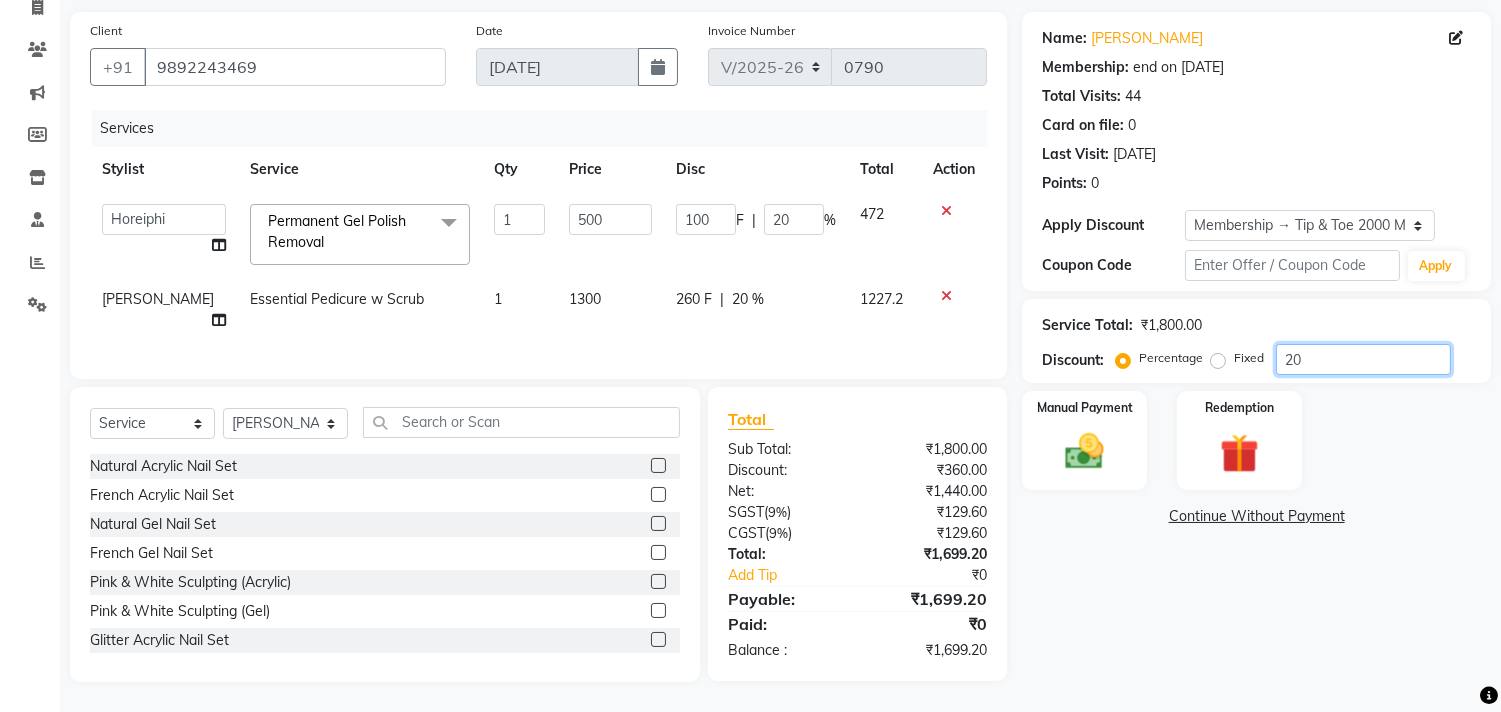 type on "20" 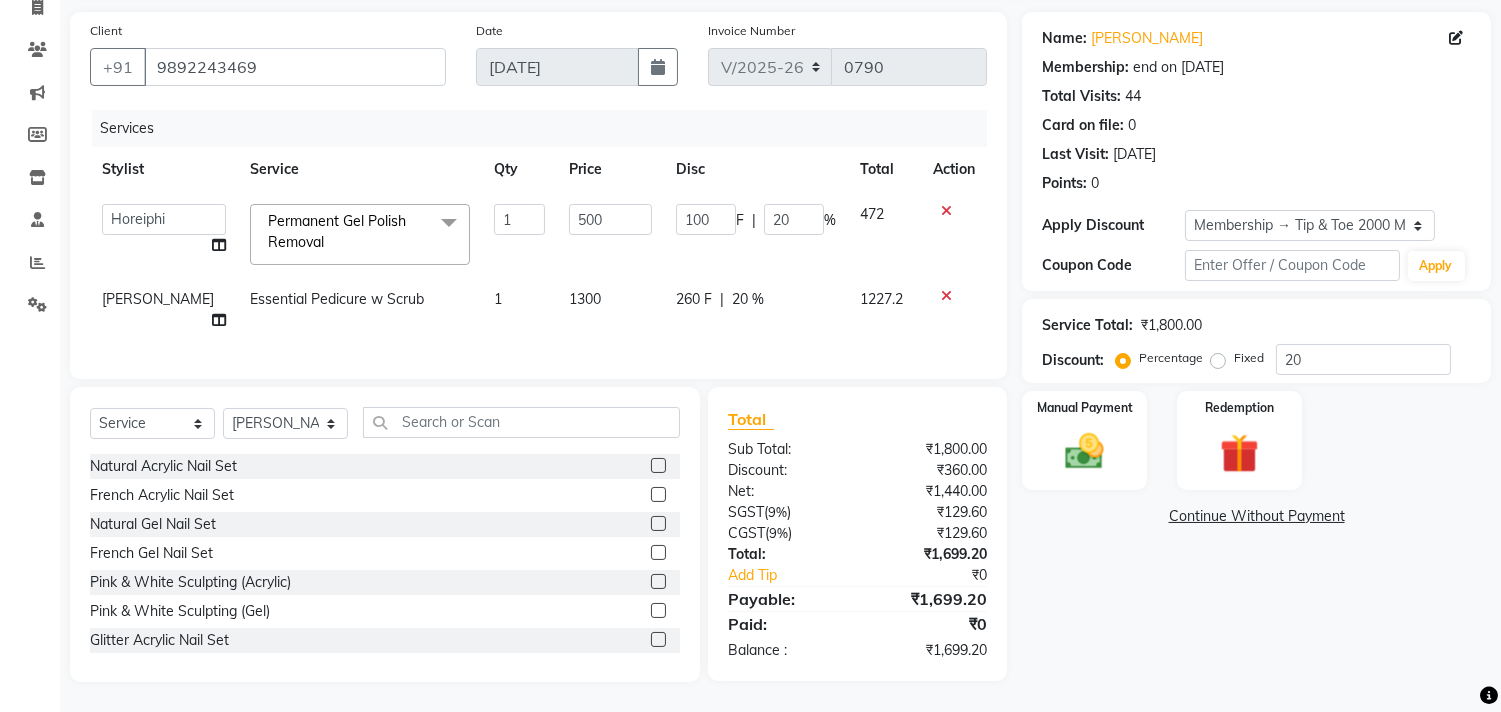 click on "[PERSON_NAME]" 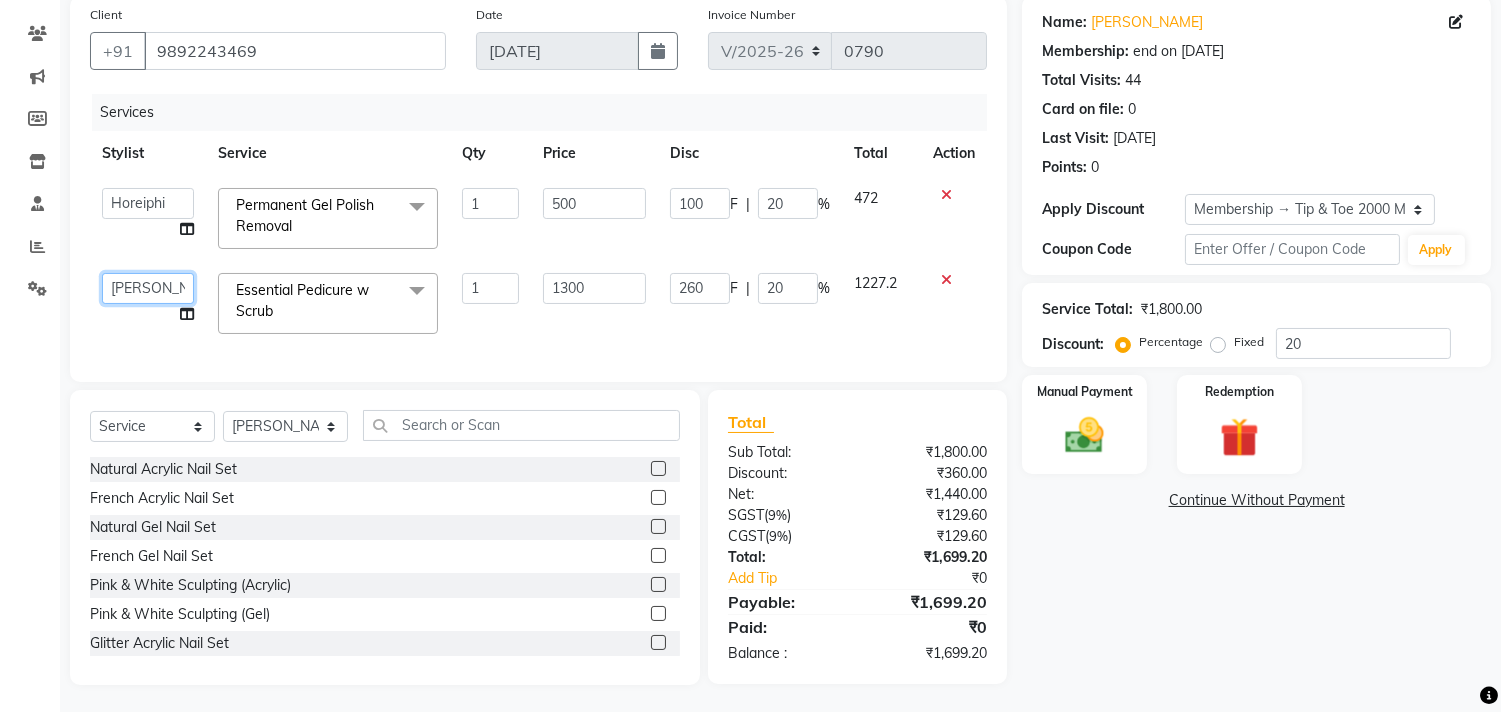 click on "[PERSON_NAME]   Chonya   Front Desk   [PERSON_NAME]   Horeiphi   Jai [PERSON_NAME]   [PERSON_NAME]   [PERSON_NAME]   [PERSON_NAME]   [PERSON_NAME] Maheshker   Suzu" 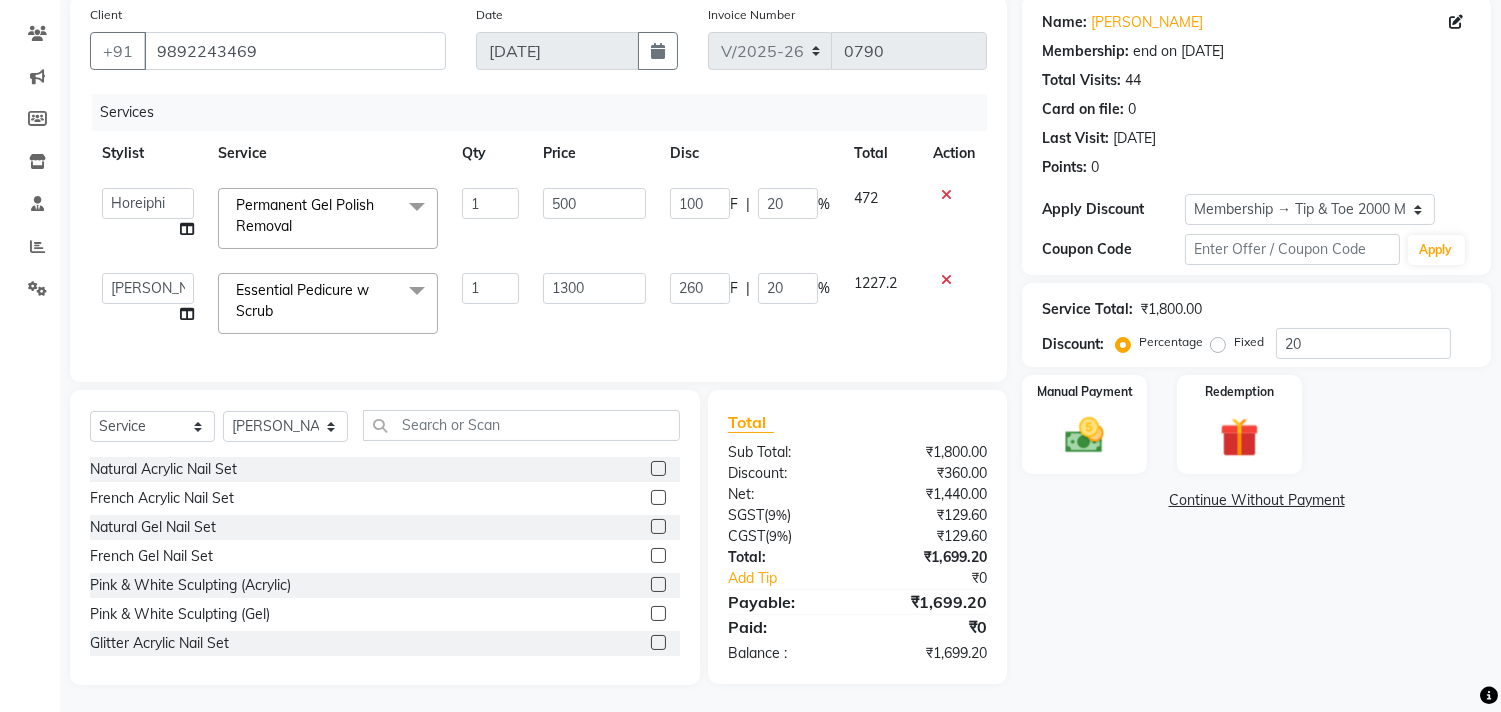 select on "68701" 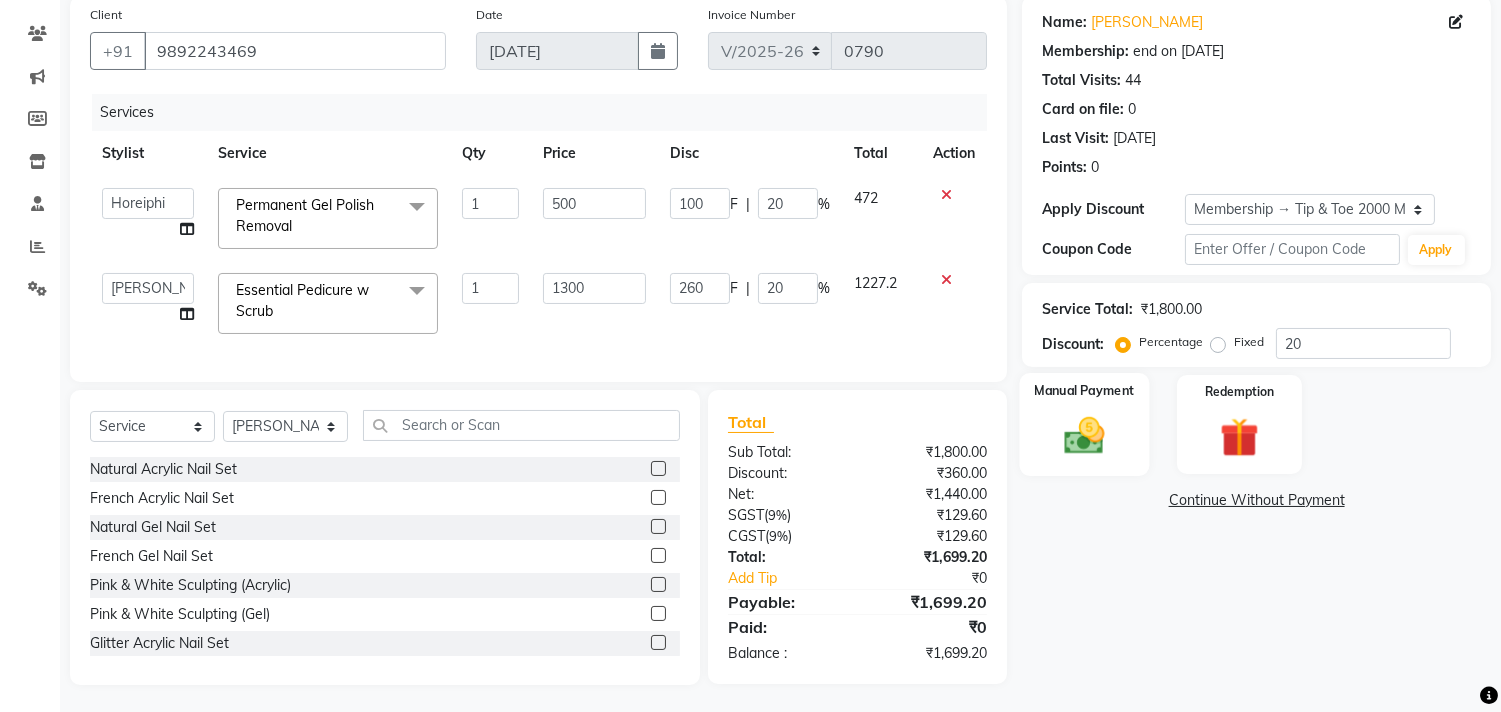 click 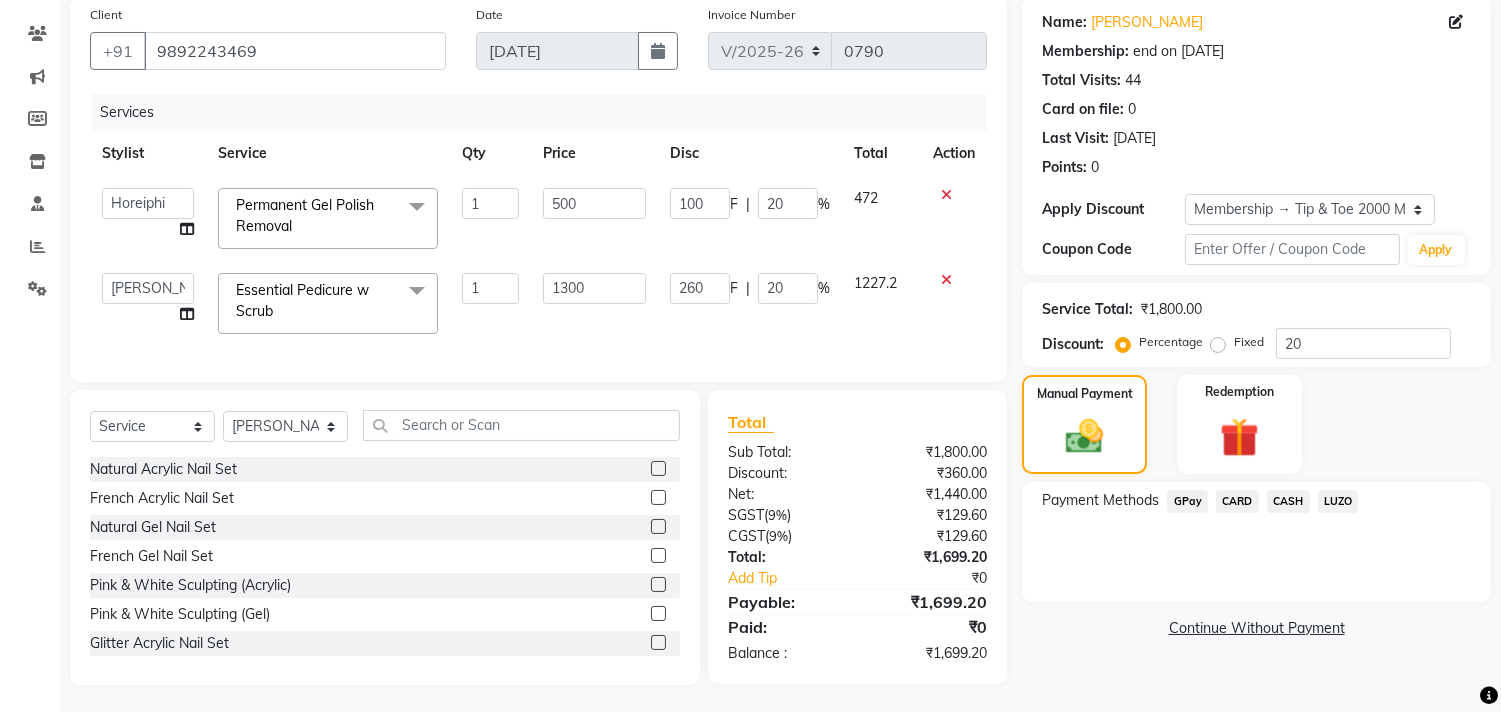 click on "CASH" 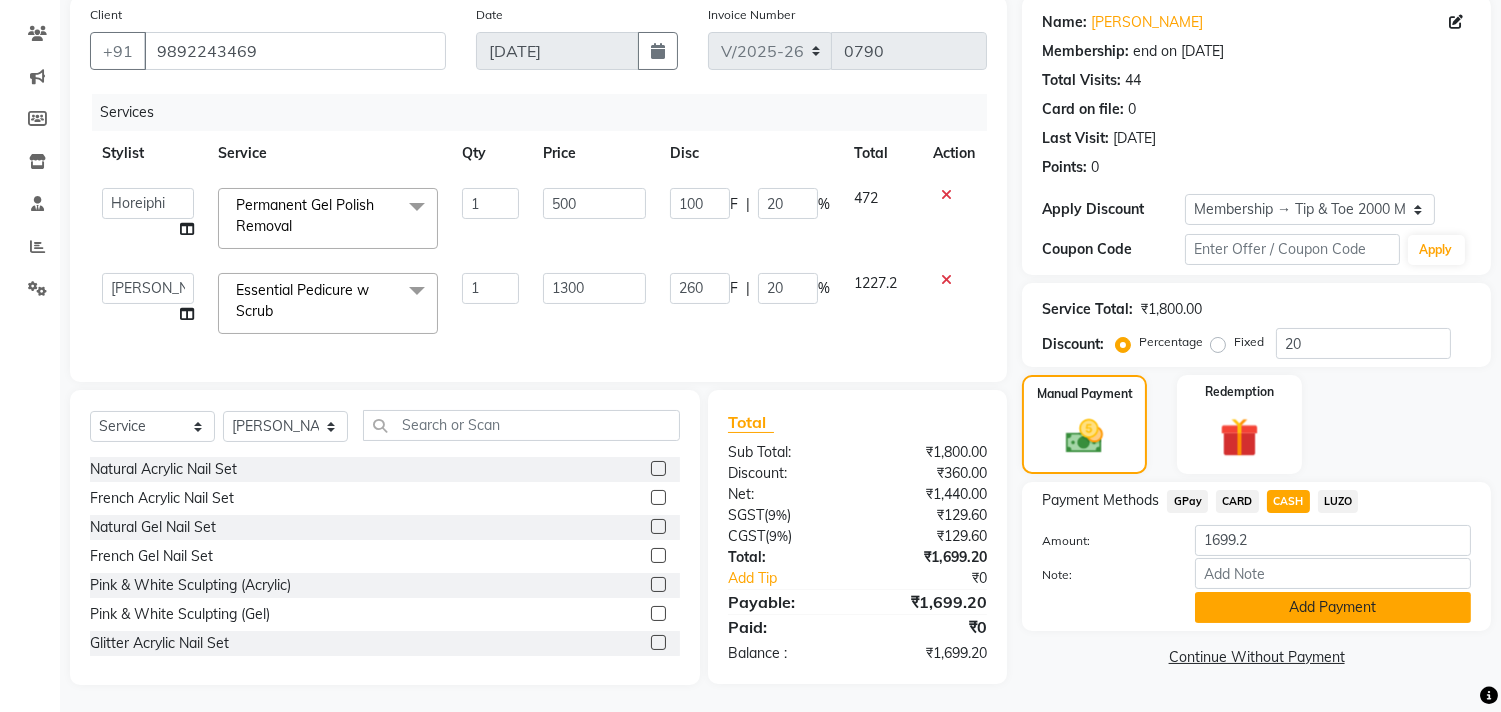 click on "Add Payment" 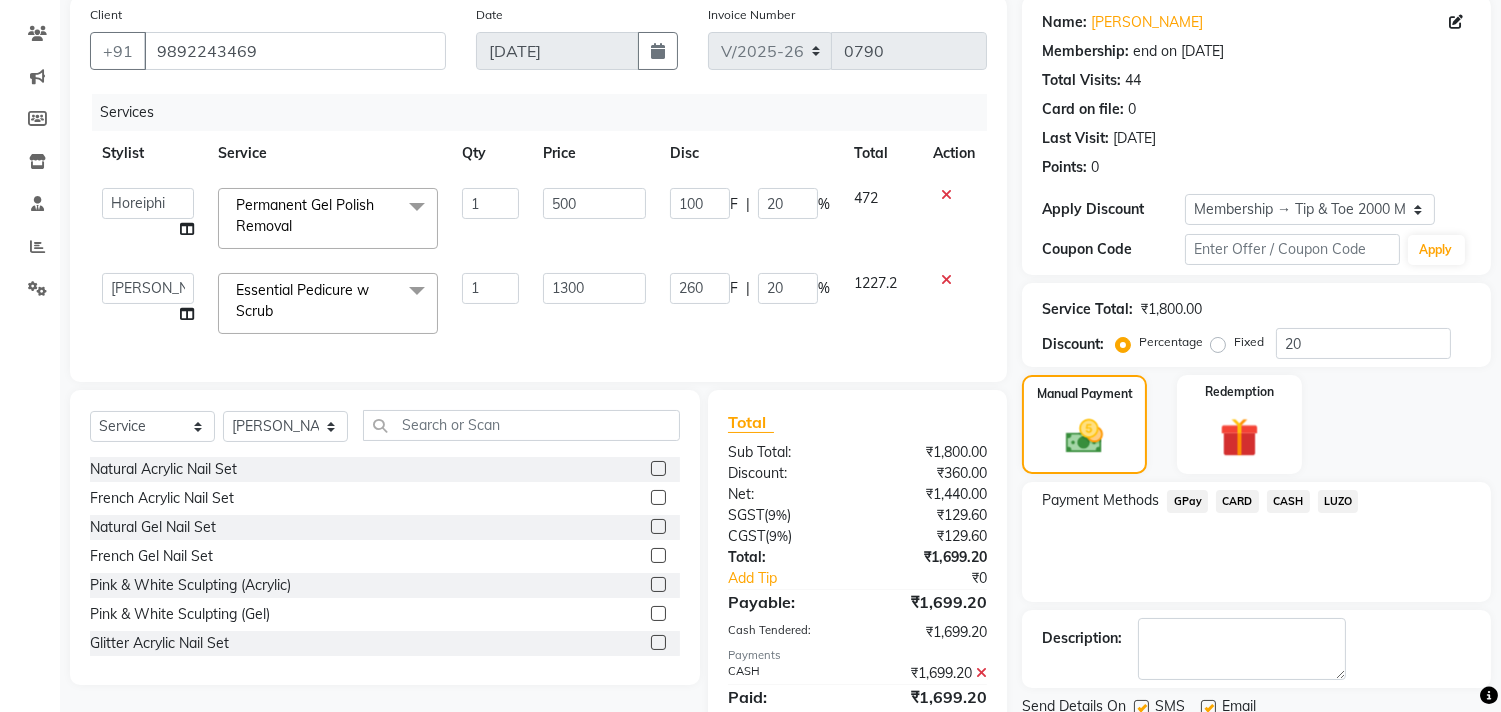 scroll, scrollTop: 243, scrollLeft: 0, axis: vertical 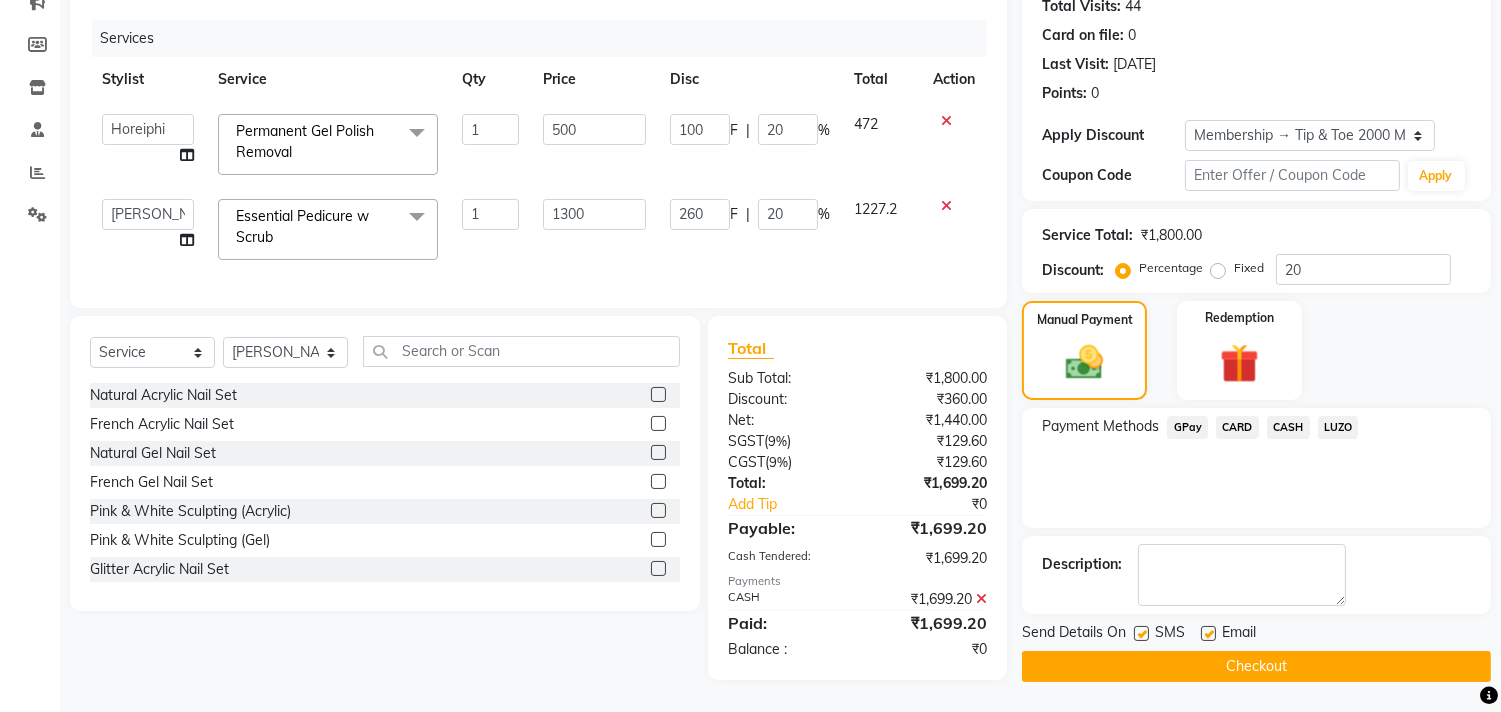 click 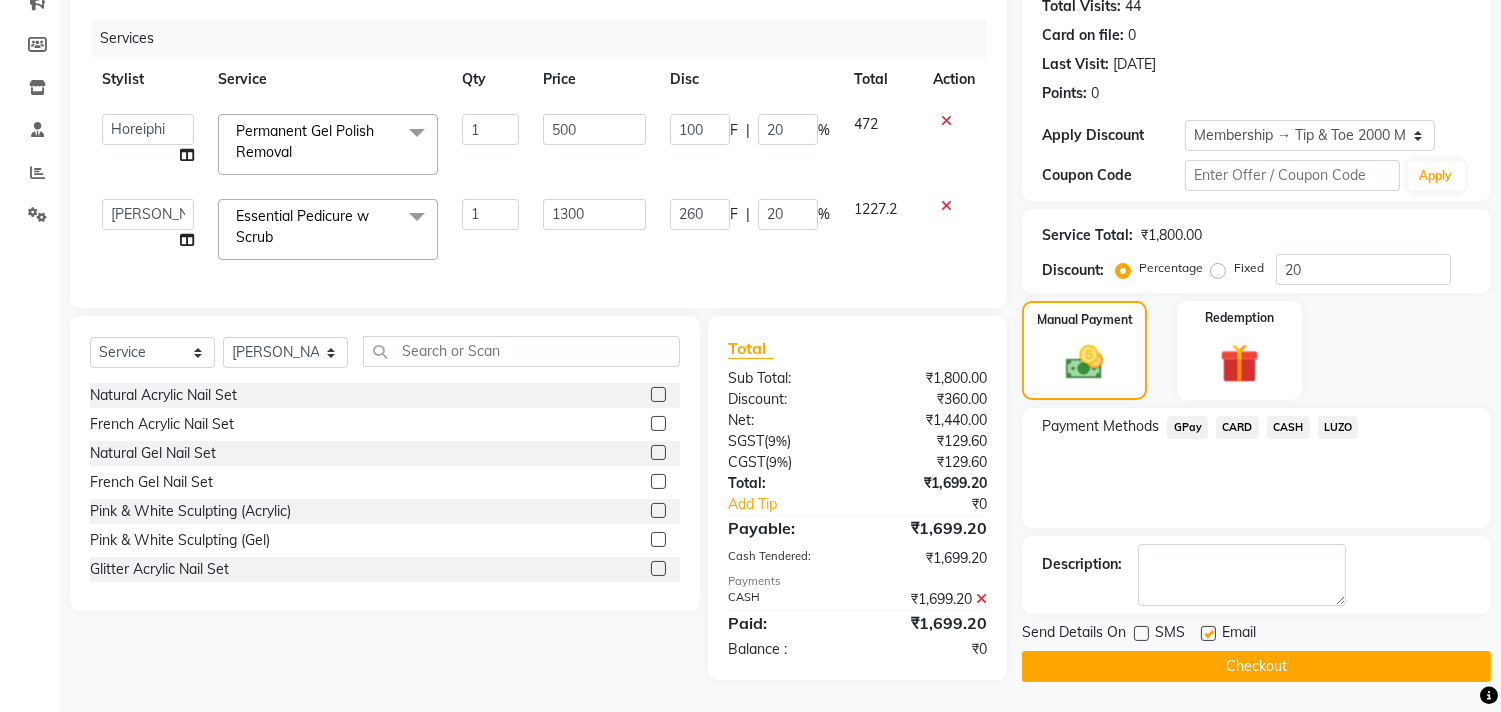 click 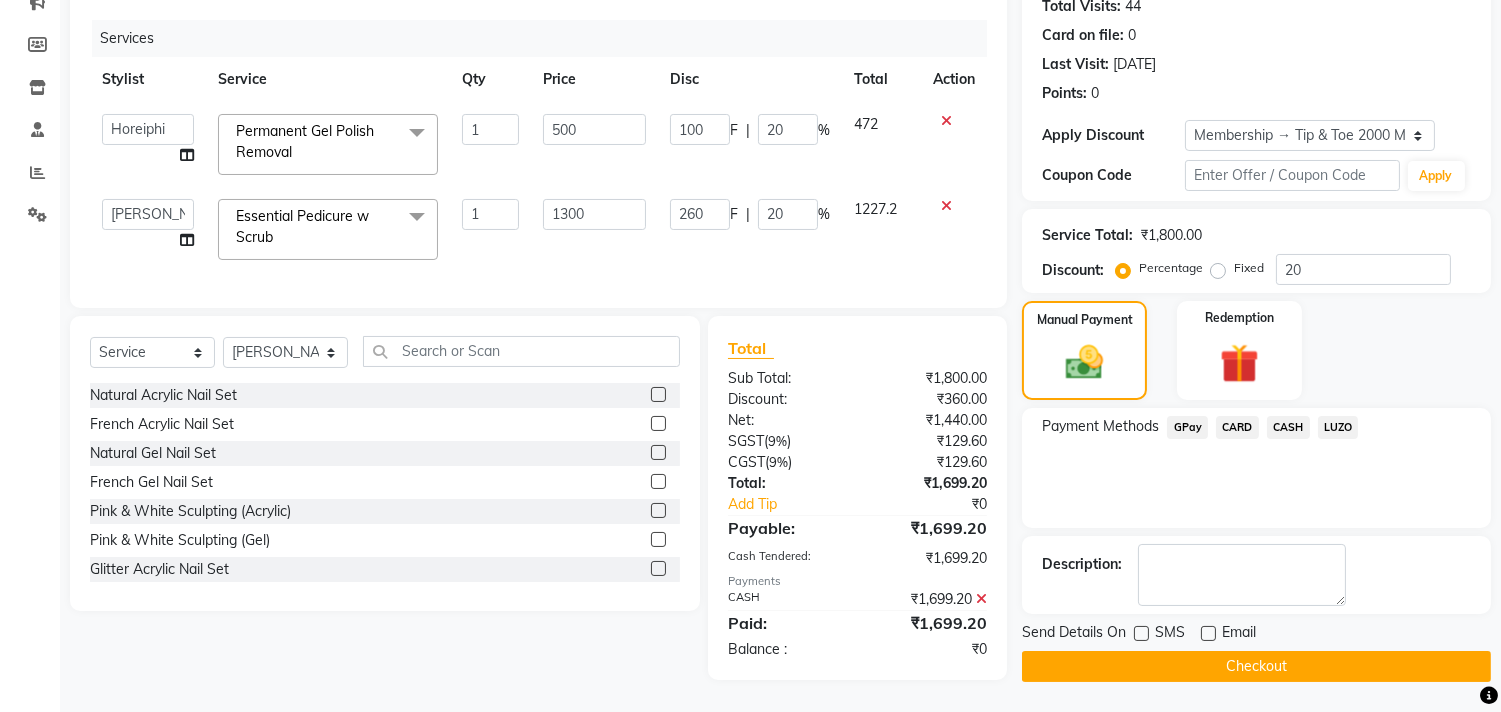 click on "Checkout" 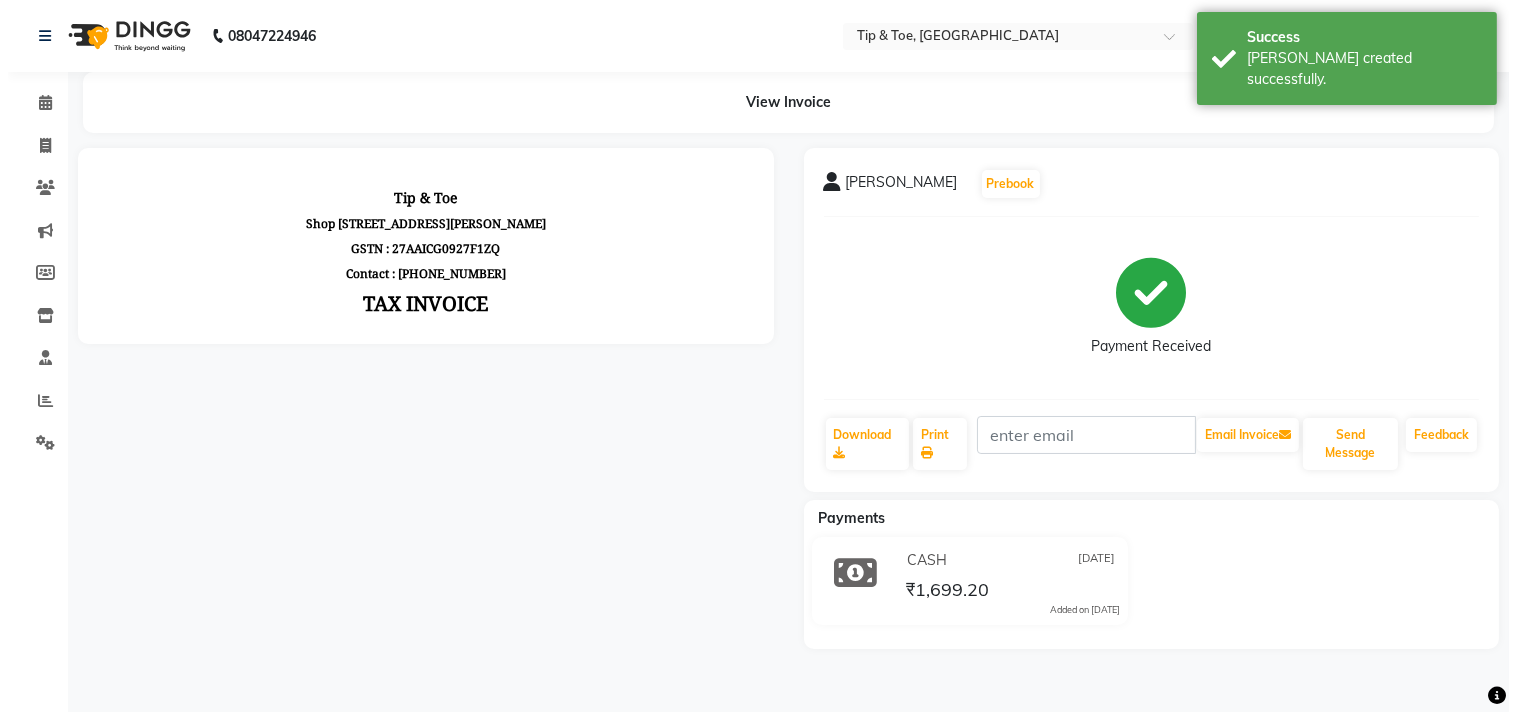scroll, scrollTop: 0, scrollLeft: 0, axis: both 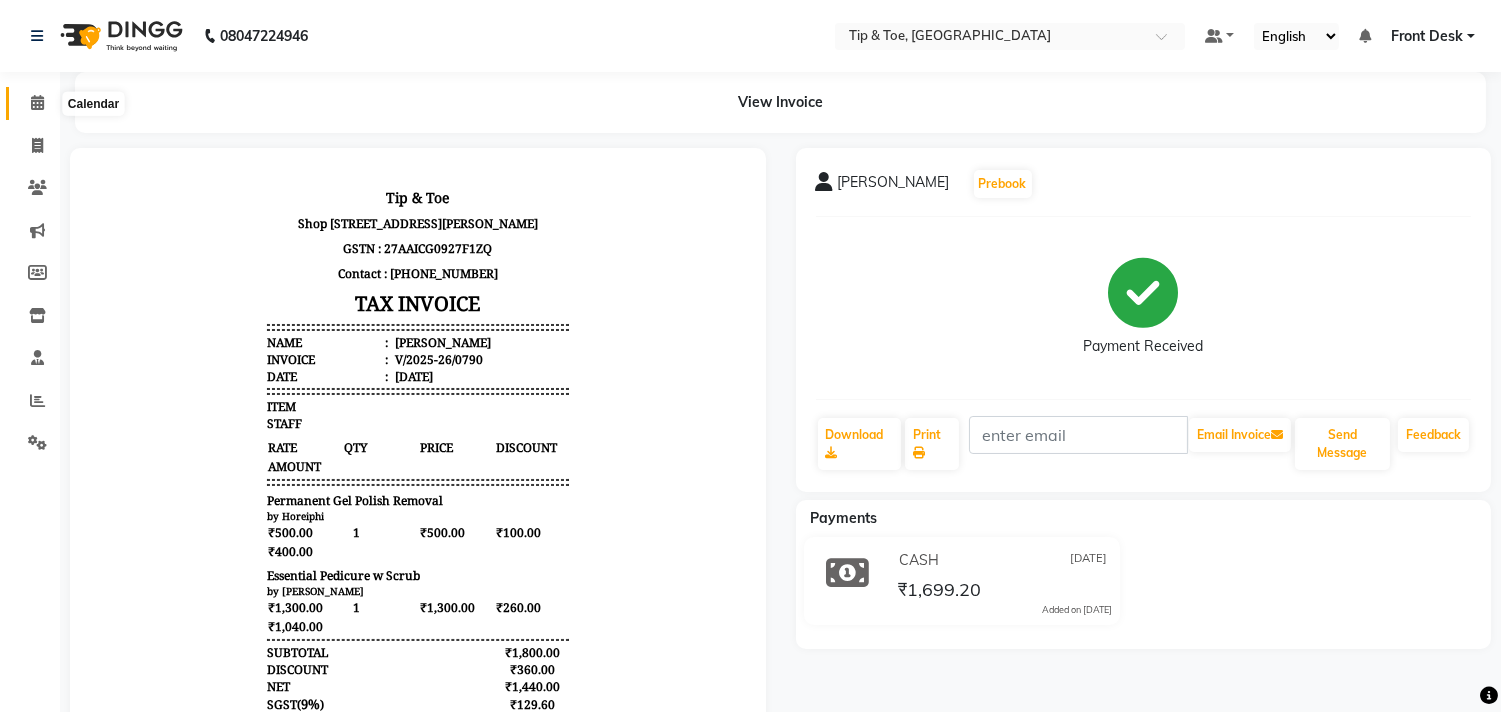 click 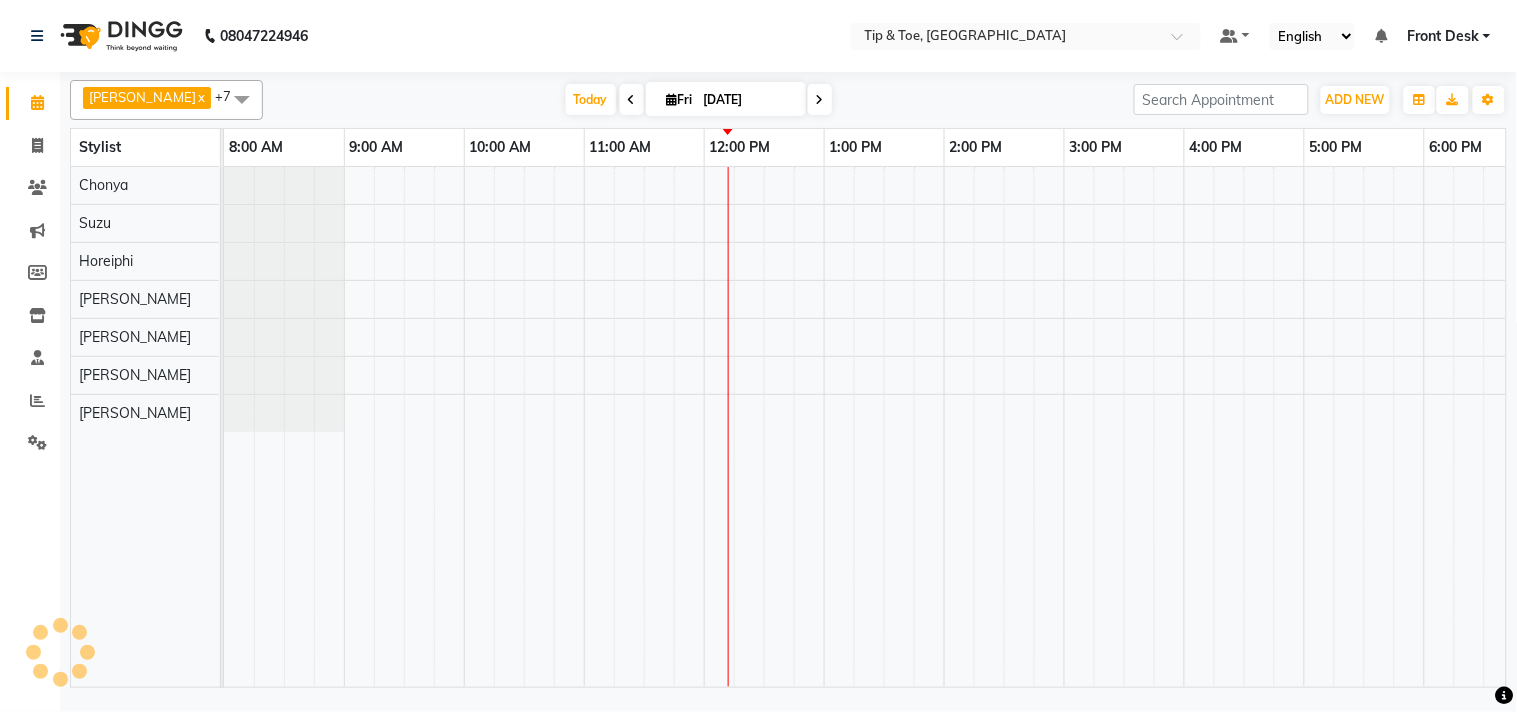 scroll, scrollTop: 0, scrollLeft: 0, axis: both 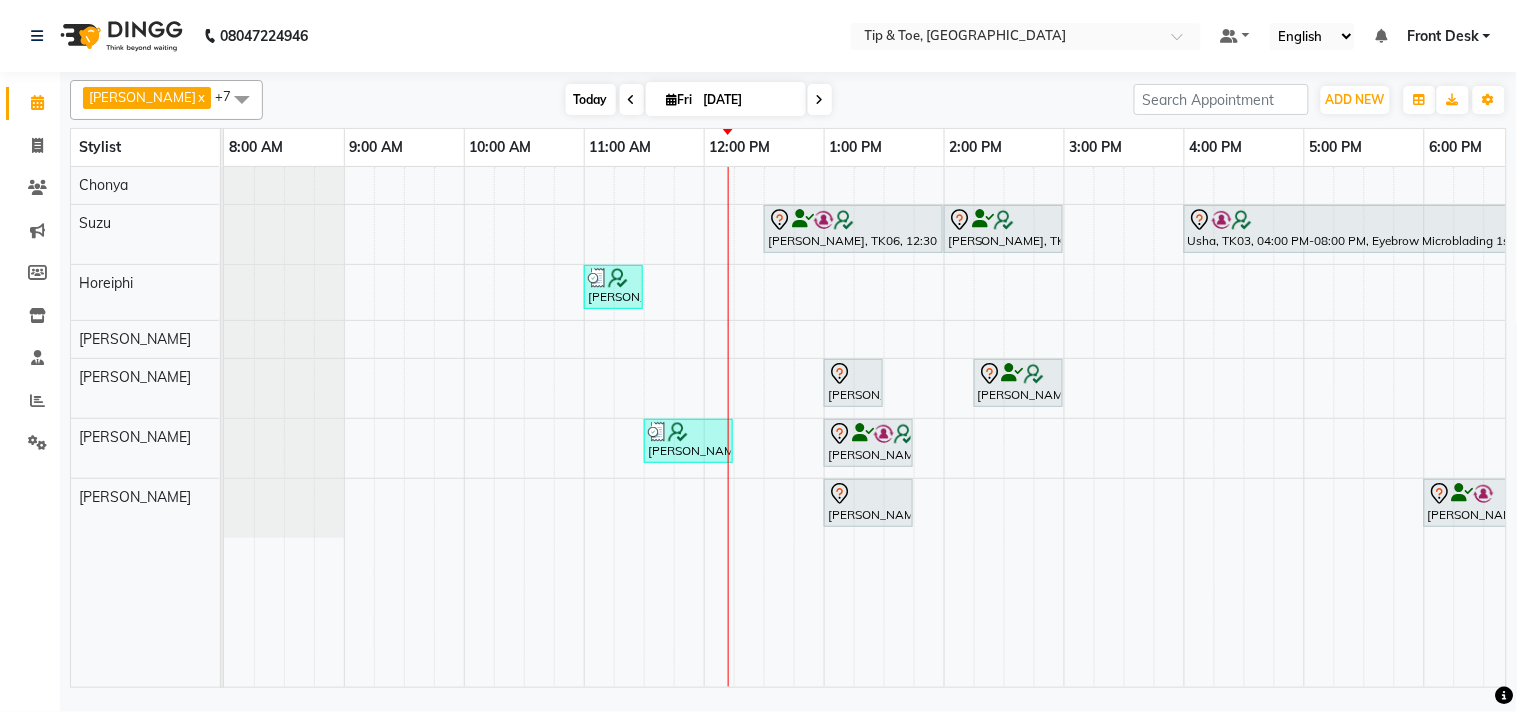 click on "Today" at bounding box center [591, 99] 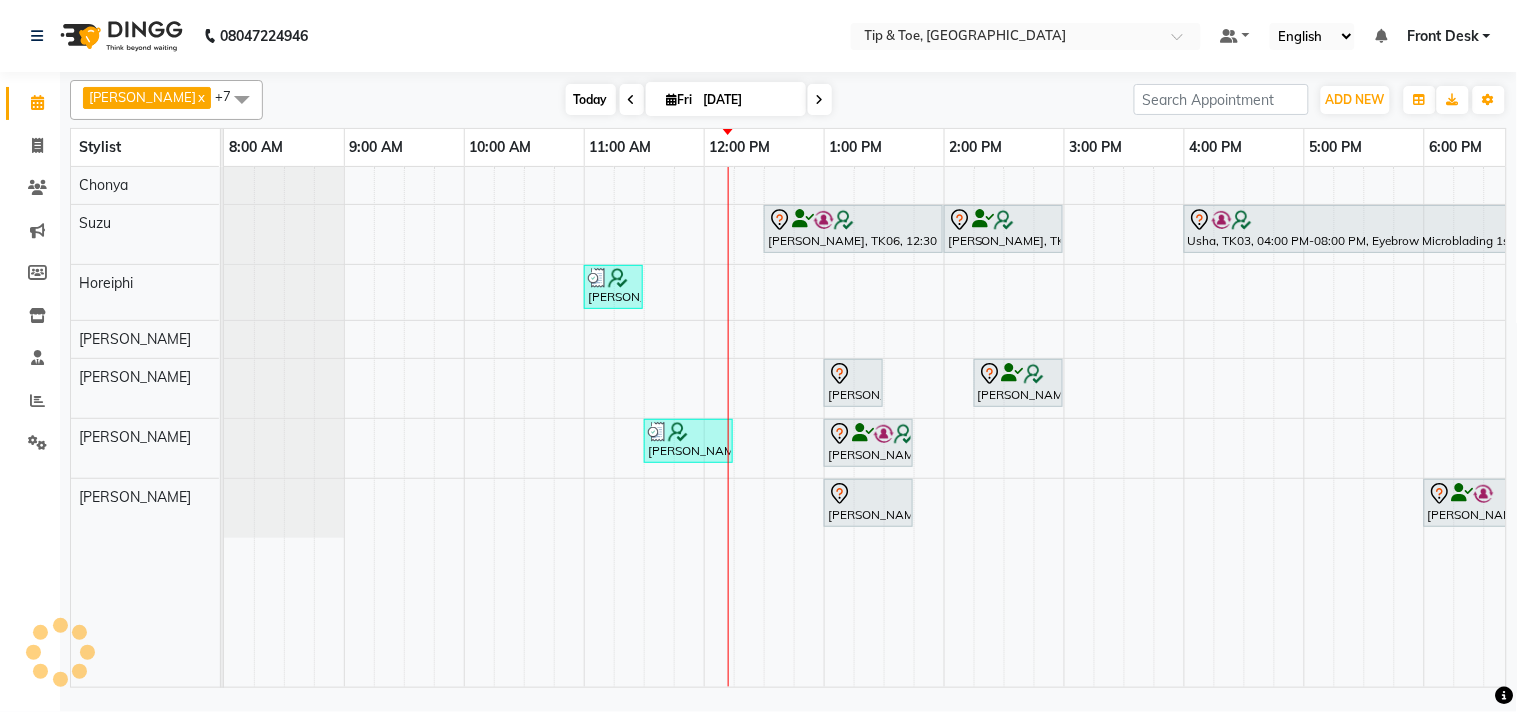 scroll, scrollTop: 0, scrollLeft: 277, axis: horizontal 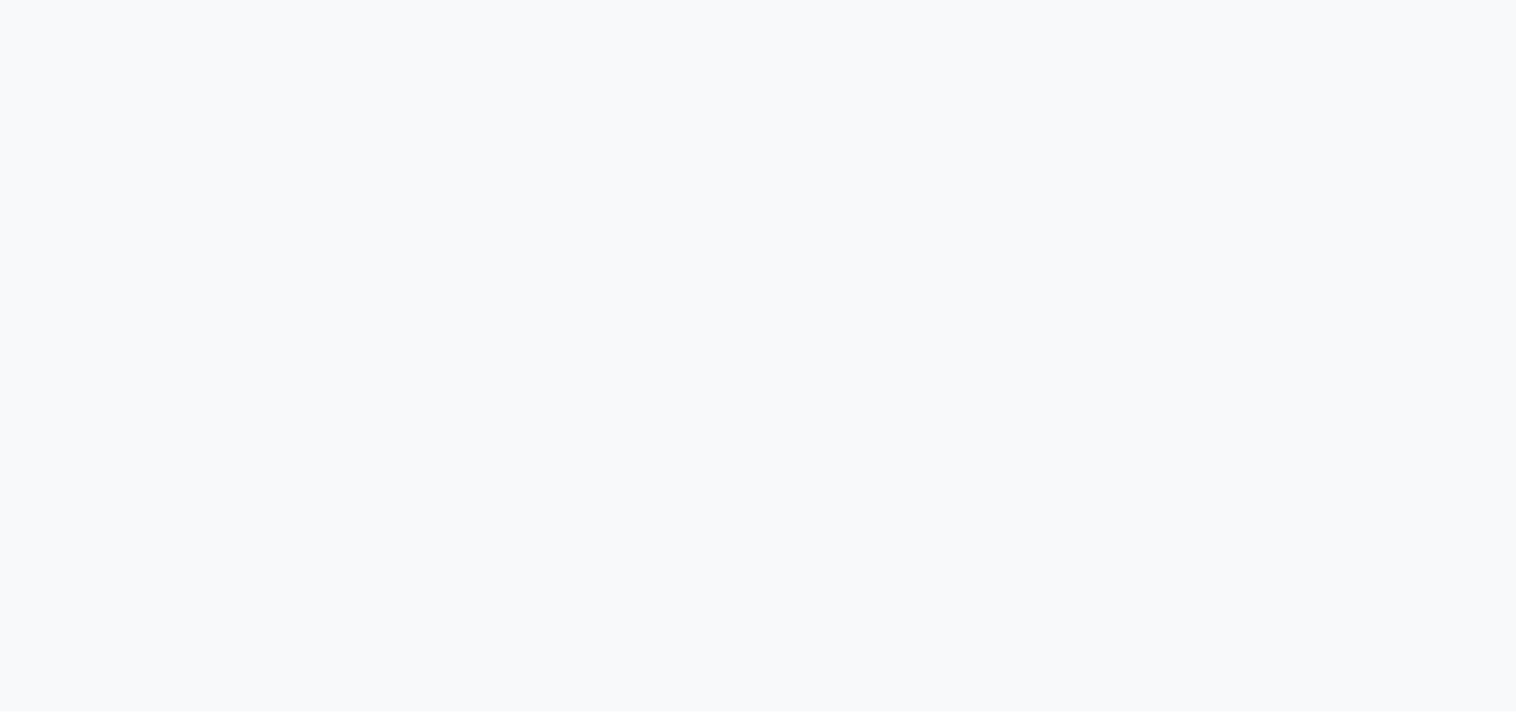 select on "5655" 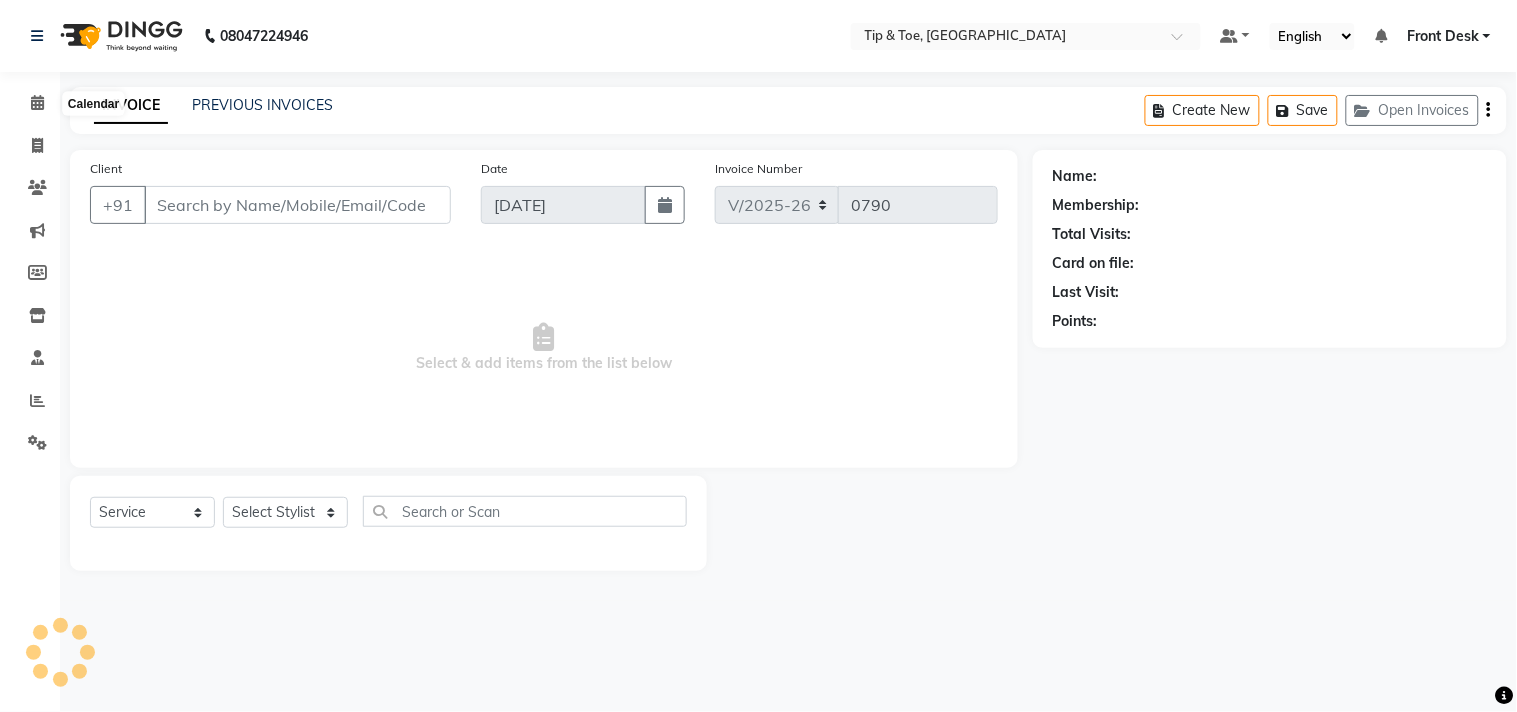 type on "9892243469" 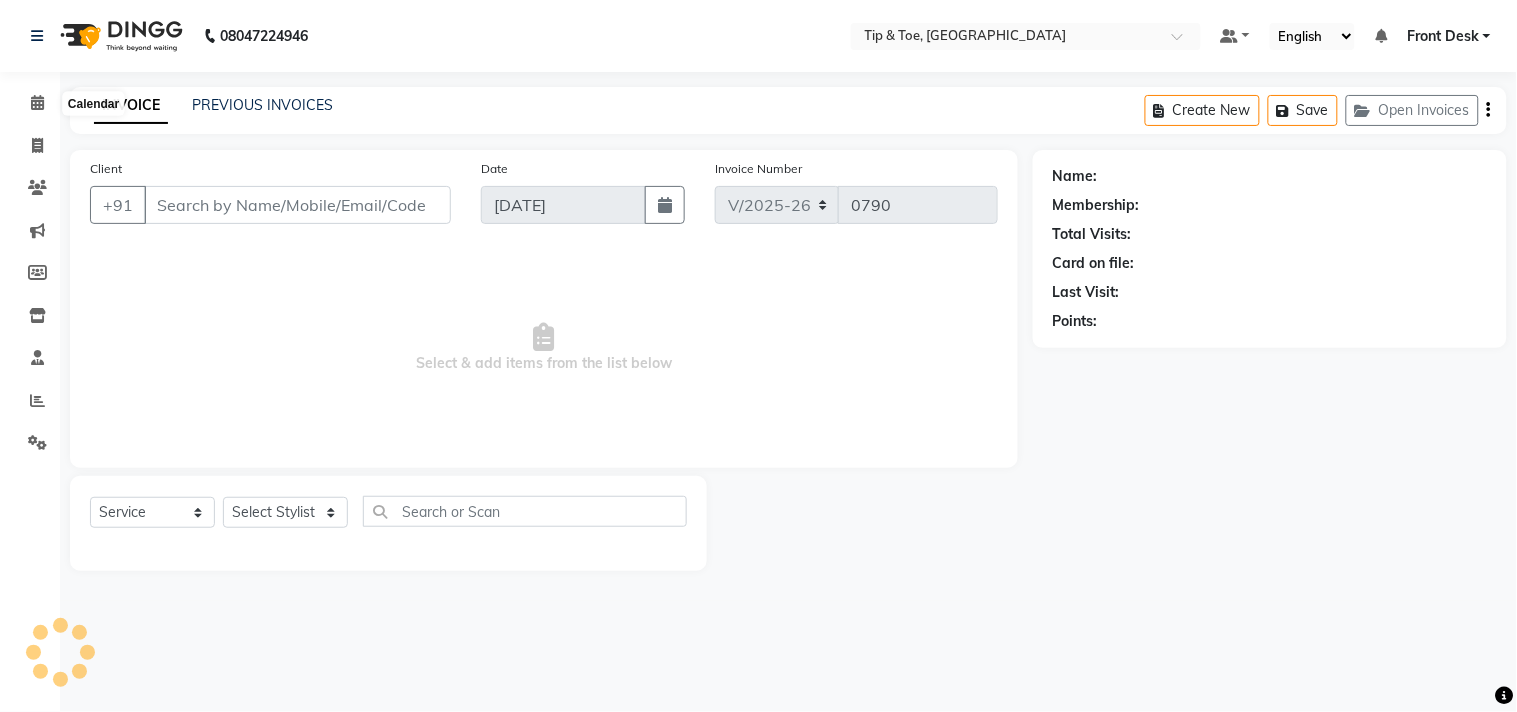 select on "63251" 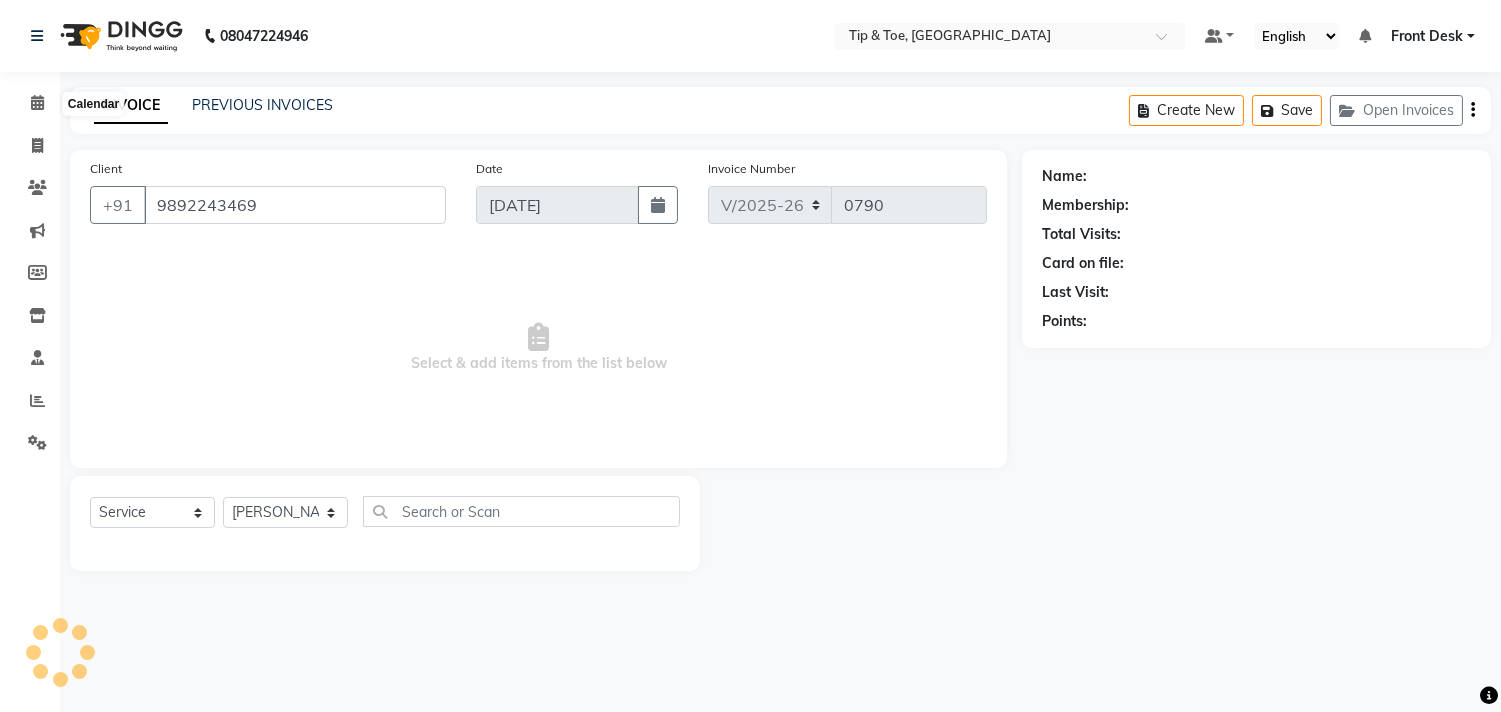 select on "1: Object" 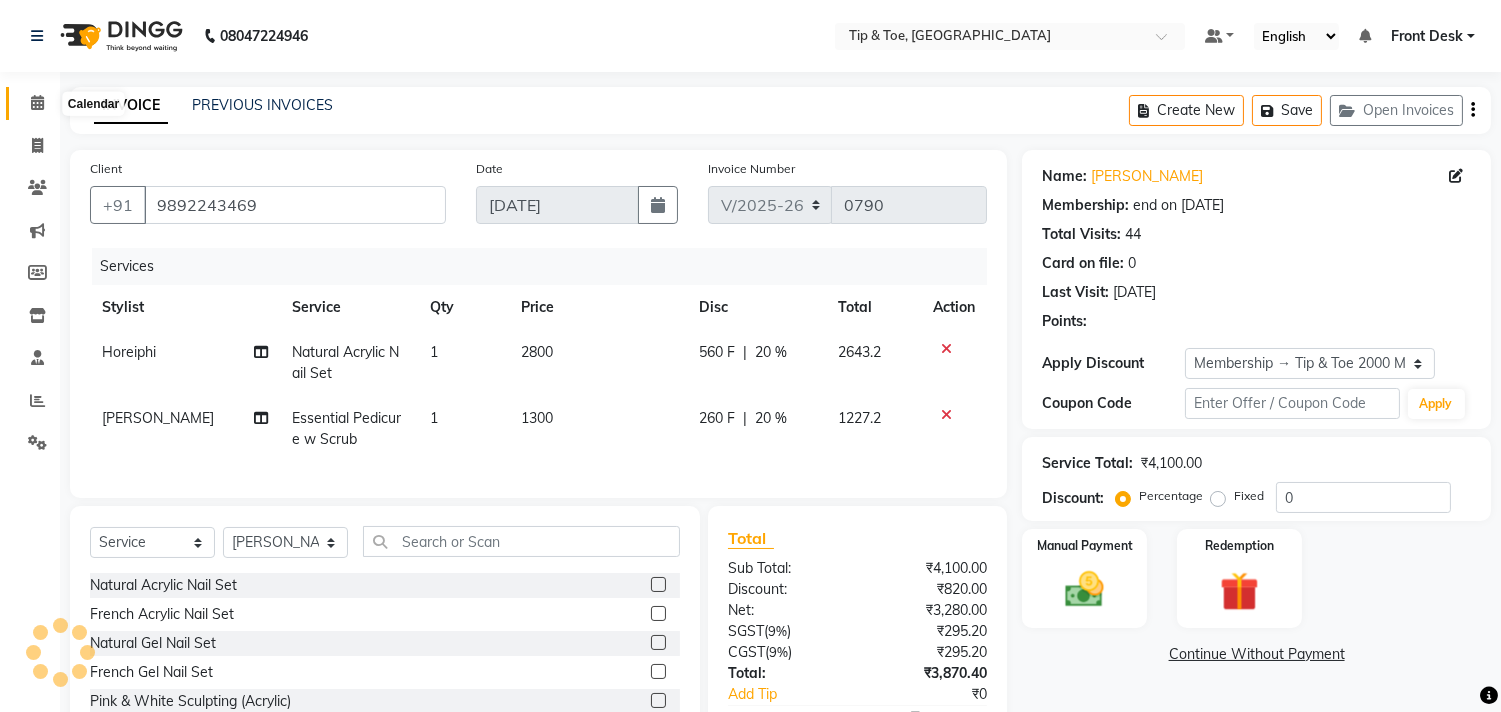 type on "20" 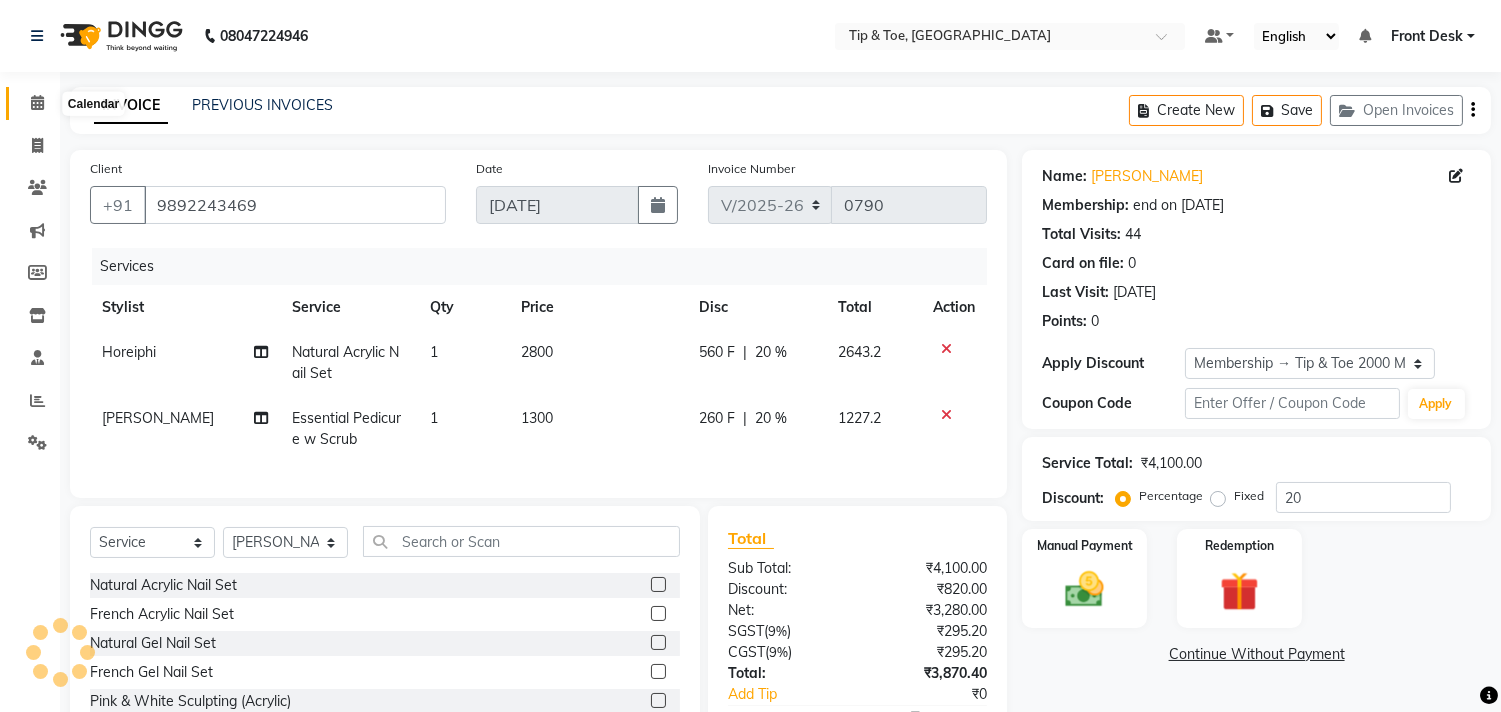 click 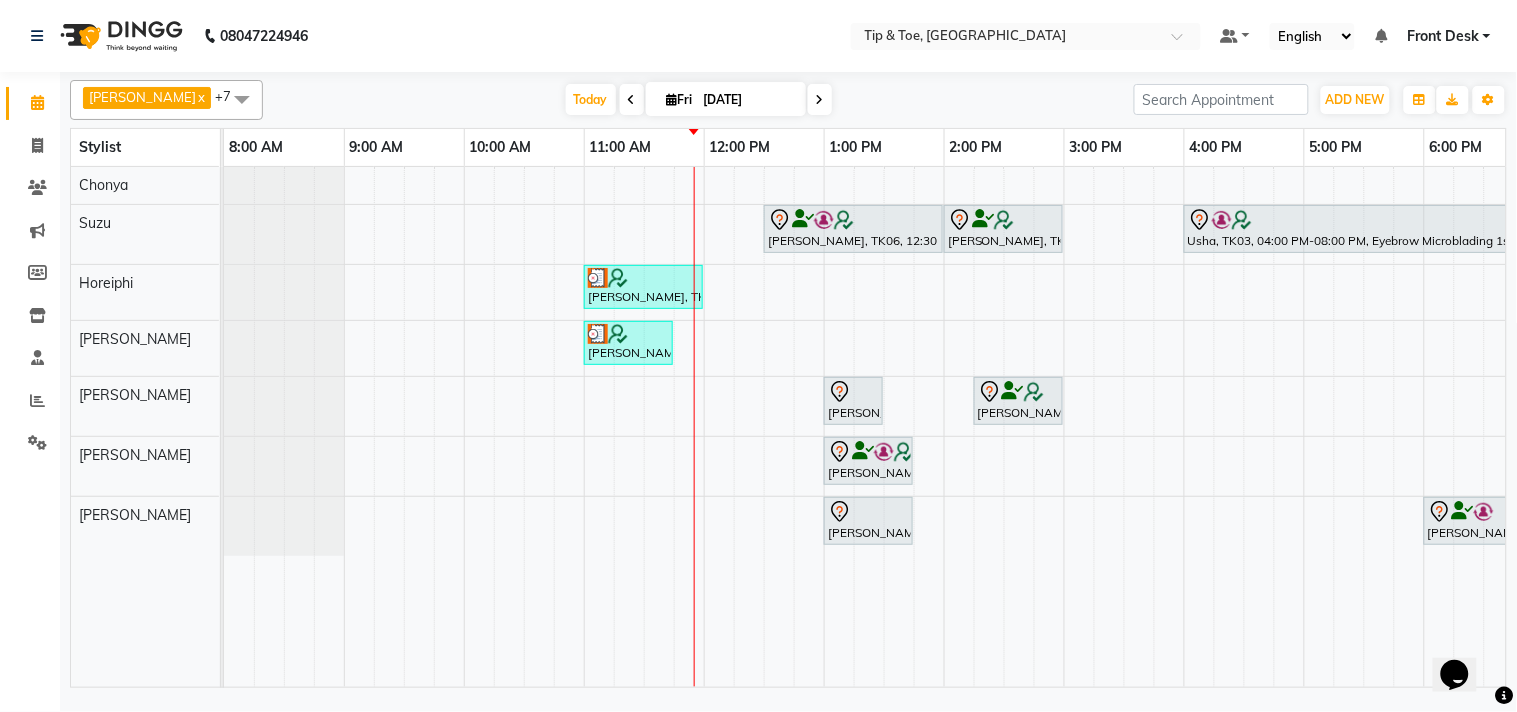 scroll, scrollTop: 0, scrollLeft: 0, axis: both 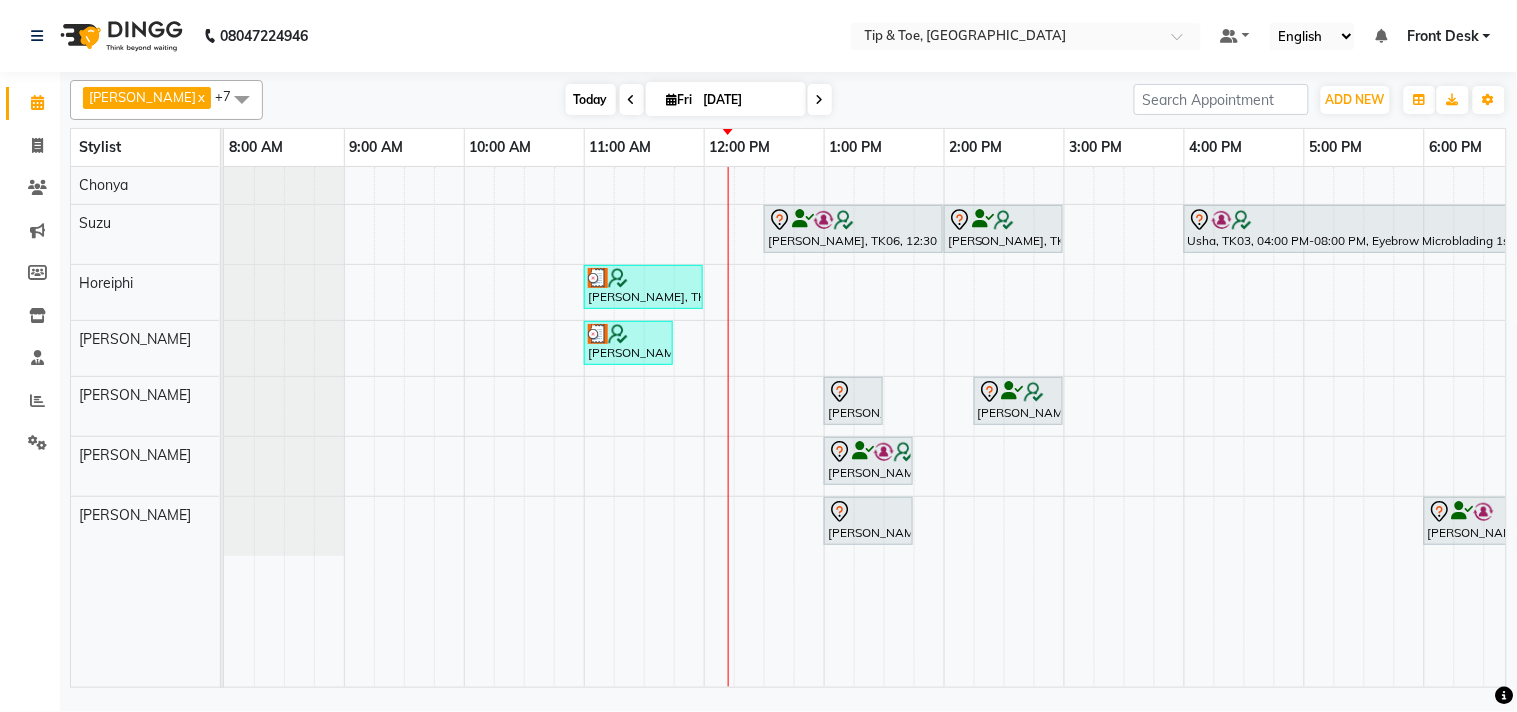 click on "Today" at bounding box center [591, 99] 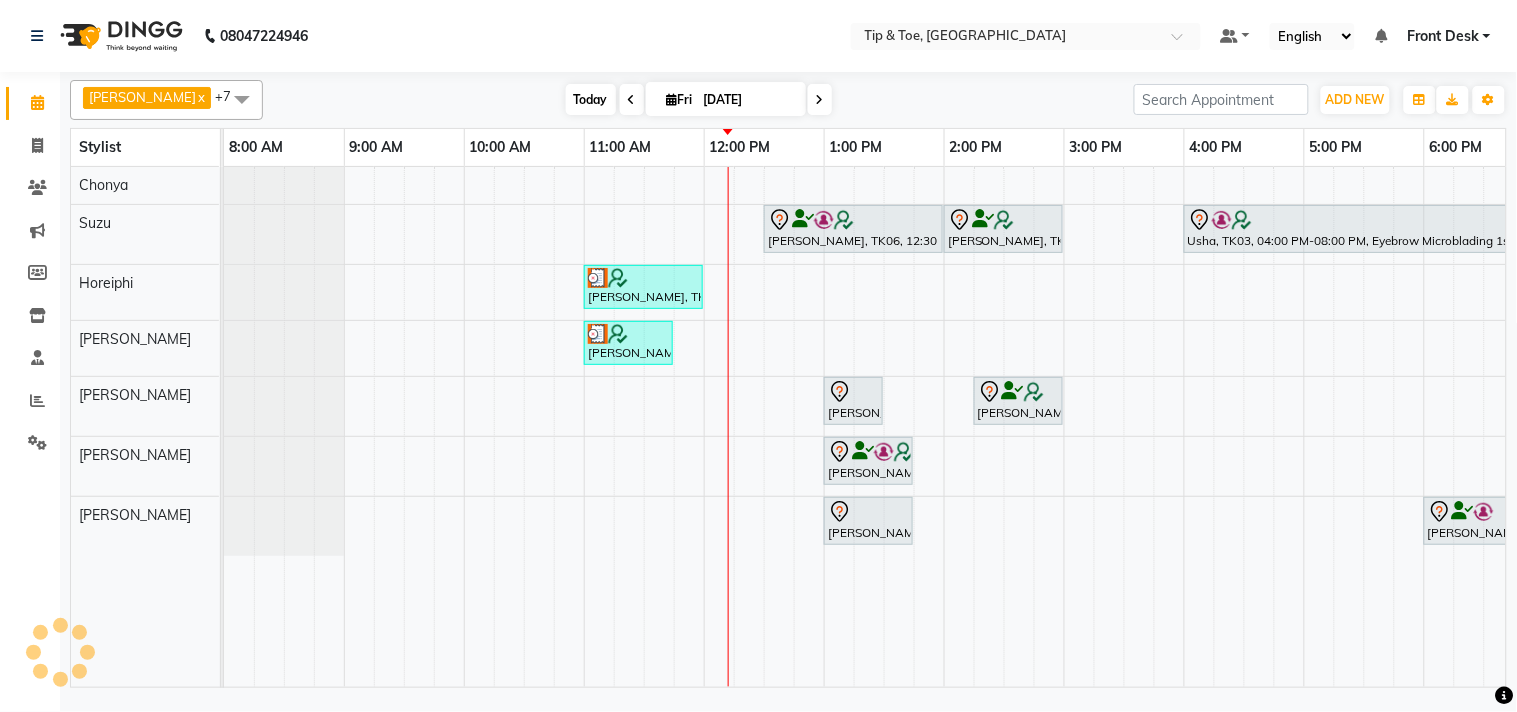 scroll, scrollTop: 0, scrollLeft: 277, axis: horizontal 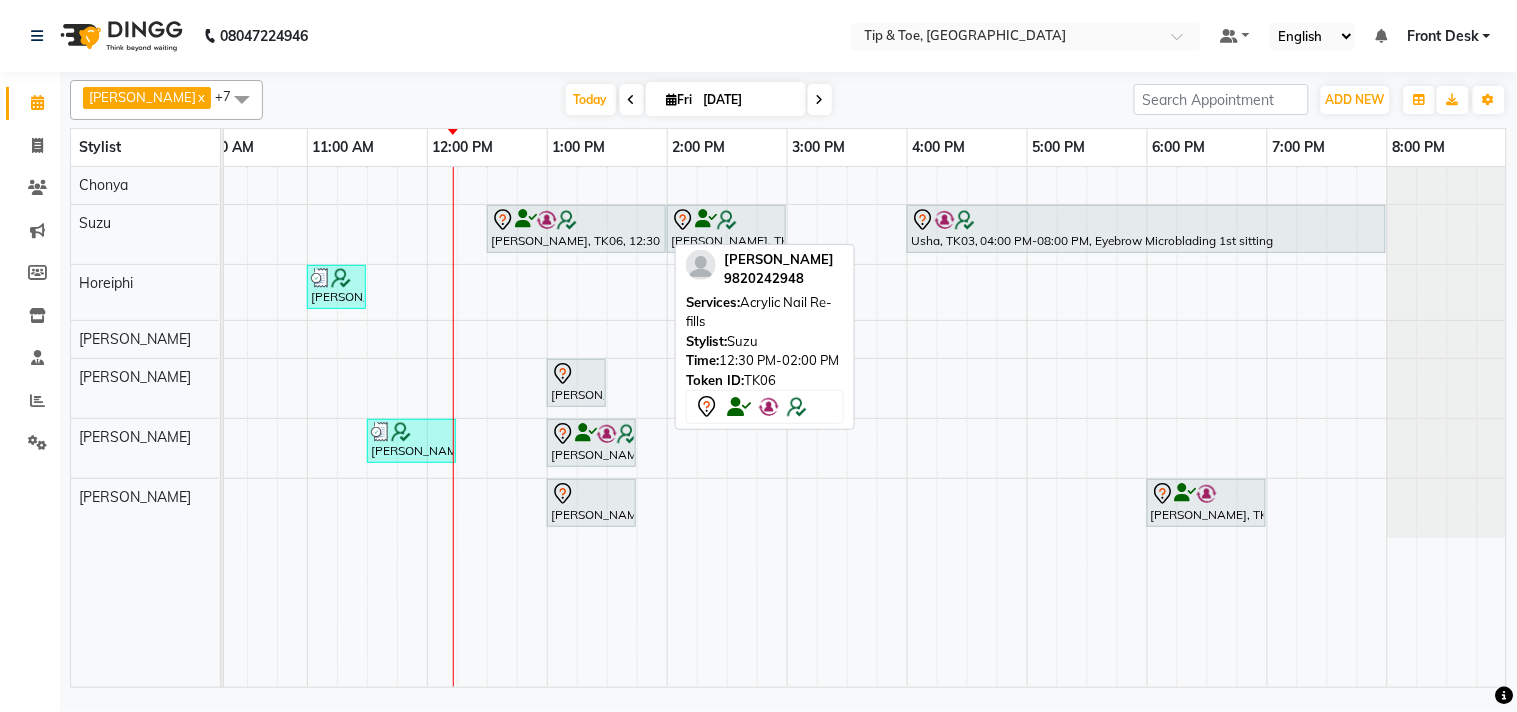 click on "Neetu Seth, TK06, 12:30 PM-02:00 PM, Acrylic Nail Re-fills" at bounding box center [576, 229] 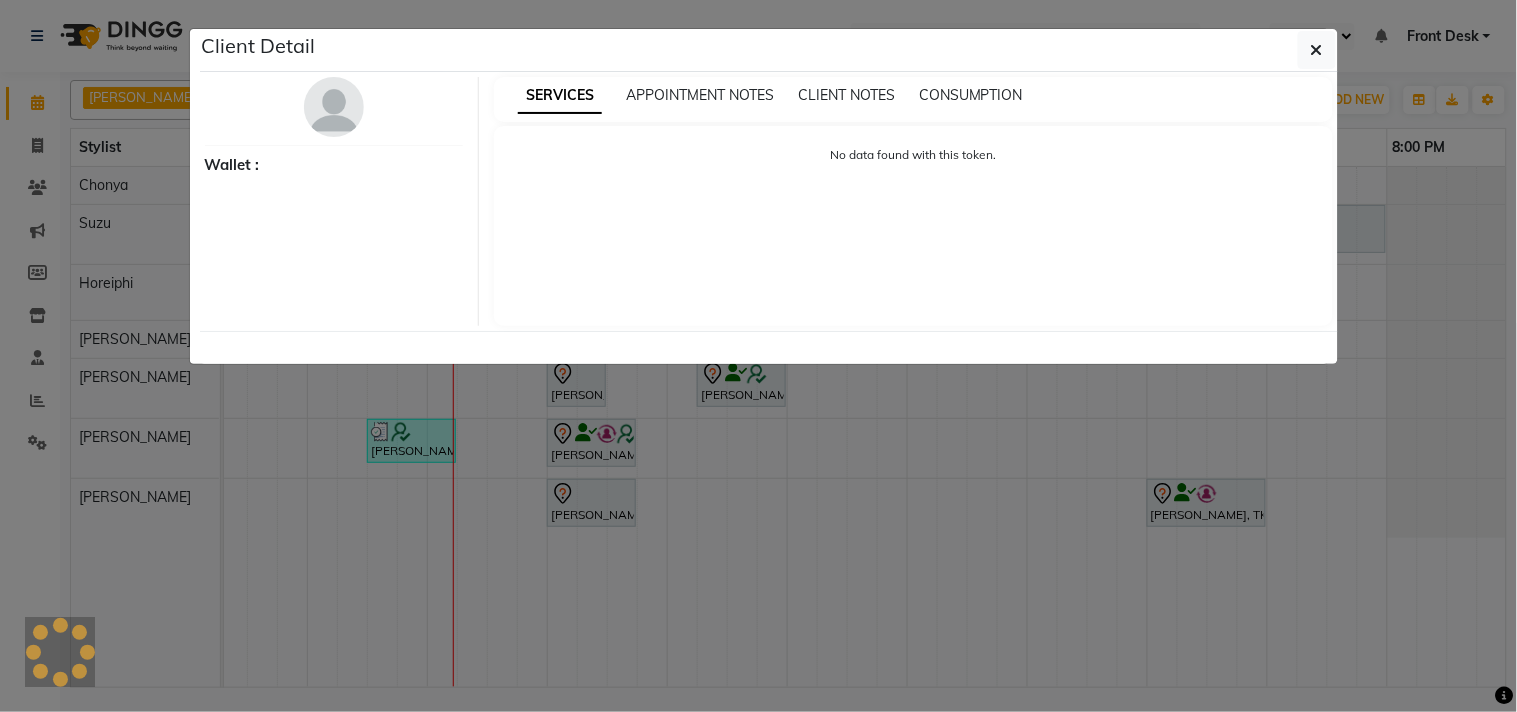 select on "7" 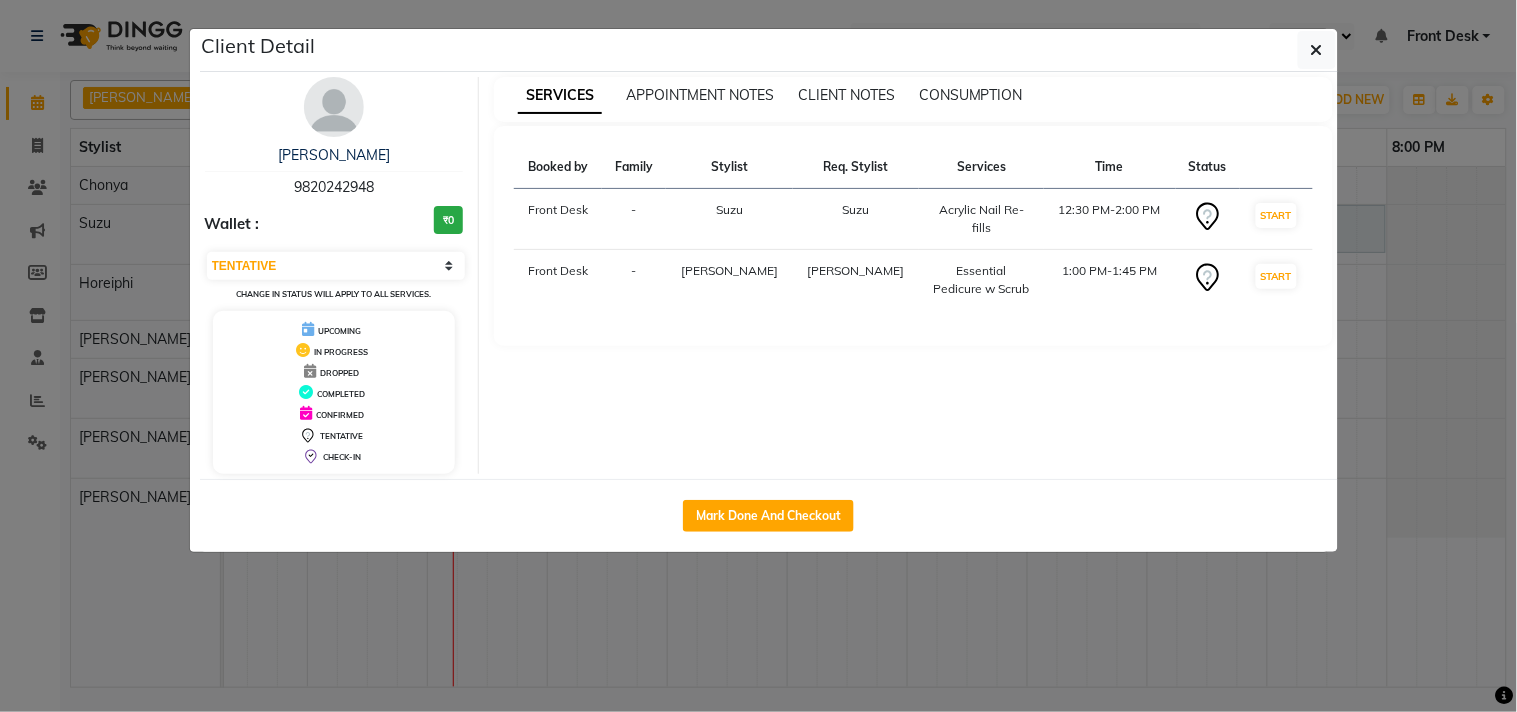 click at bounding box center (334, 107) 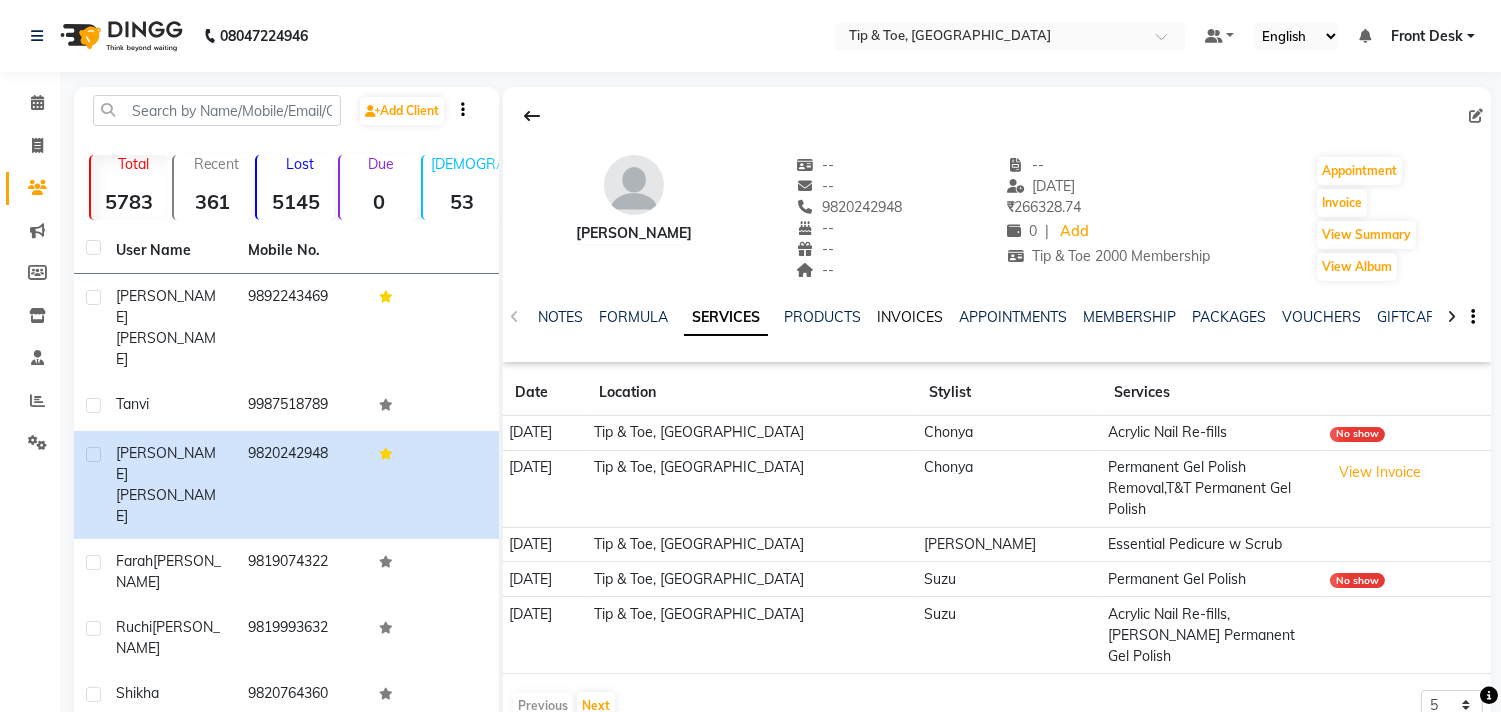 click on "INVOICES" 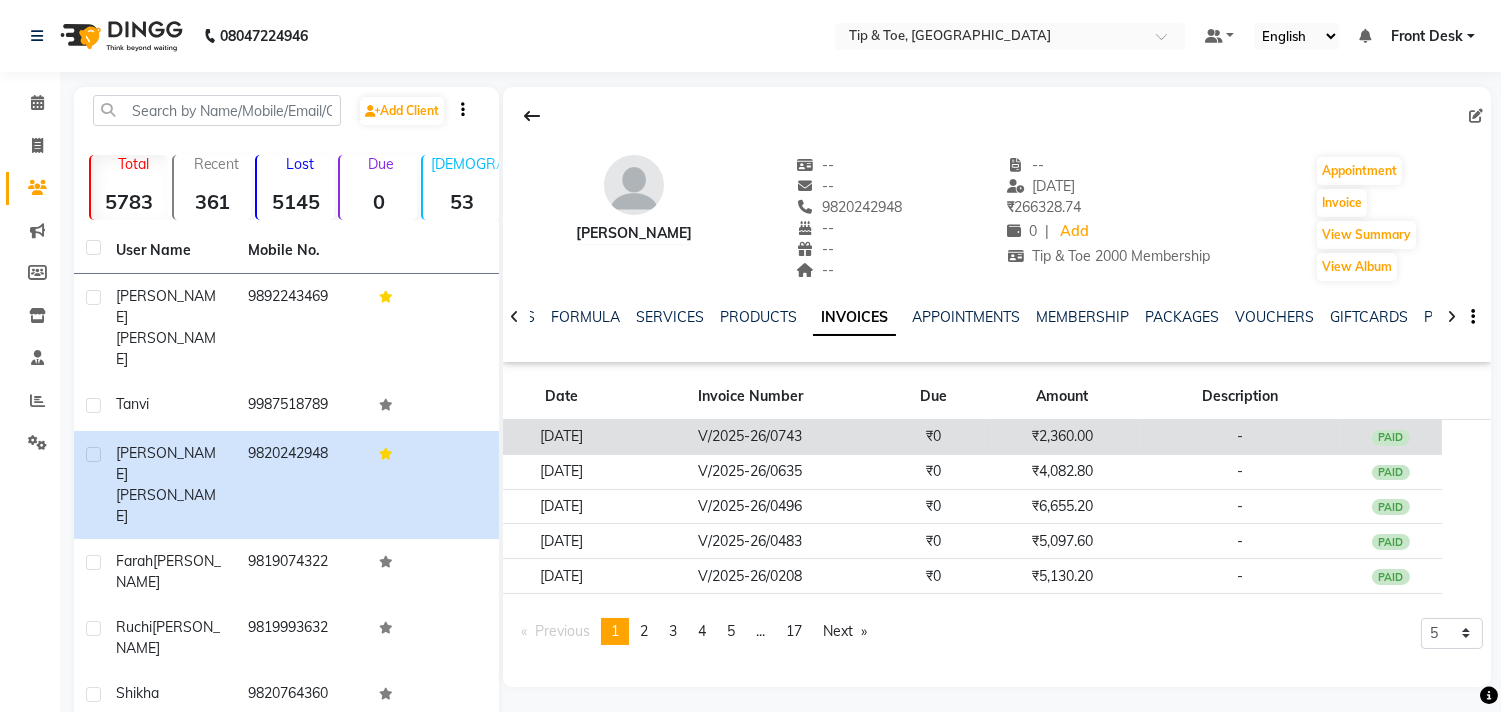 click on "₹2,360.00" 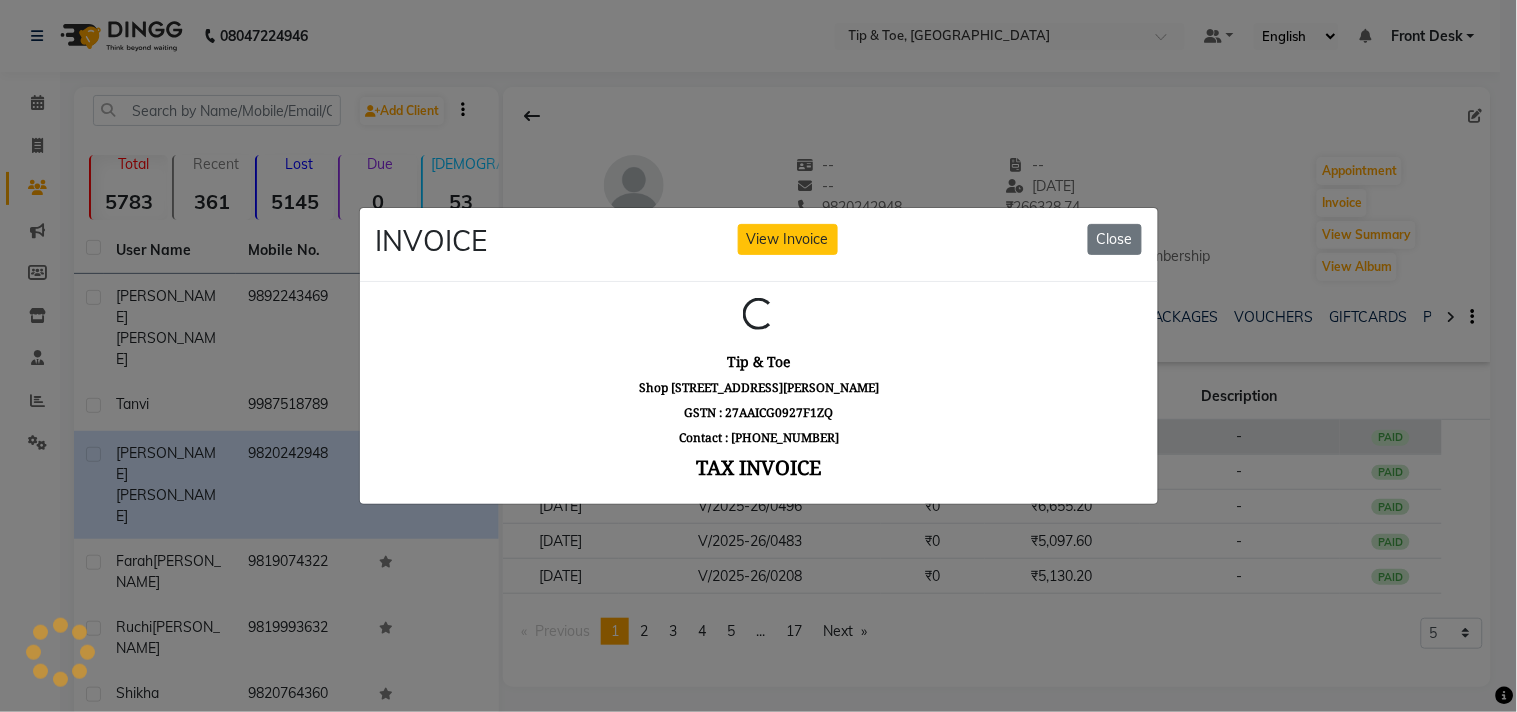 scroll, scrollTop: 0, scrollLeft: 0, axis: both 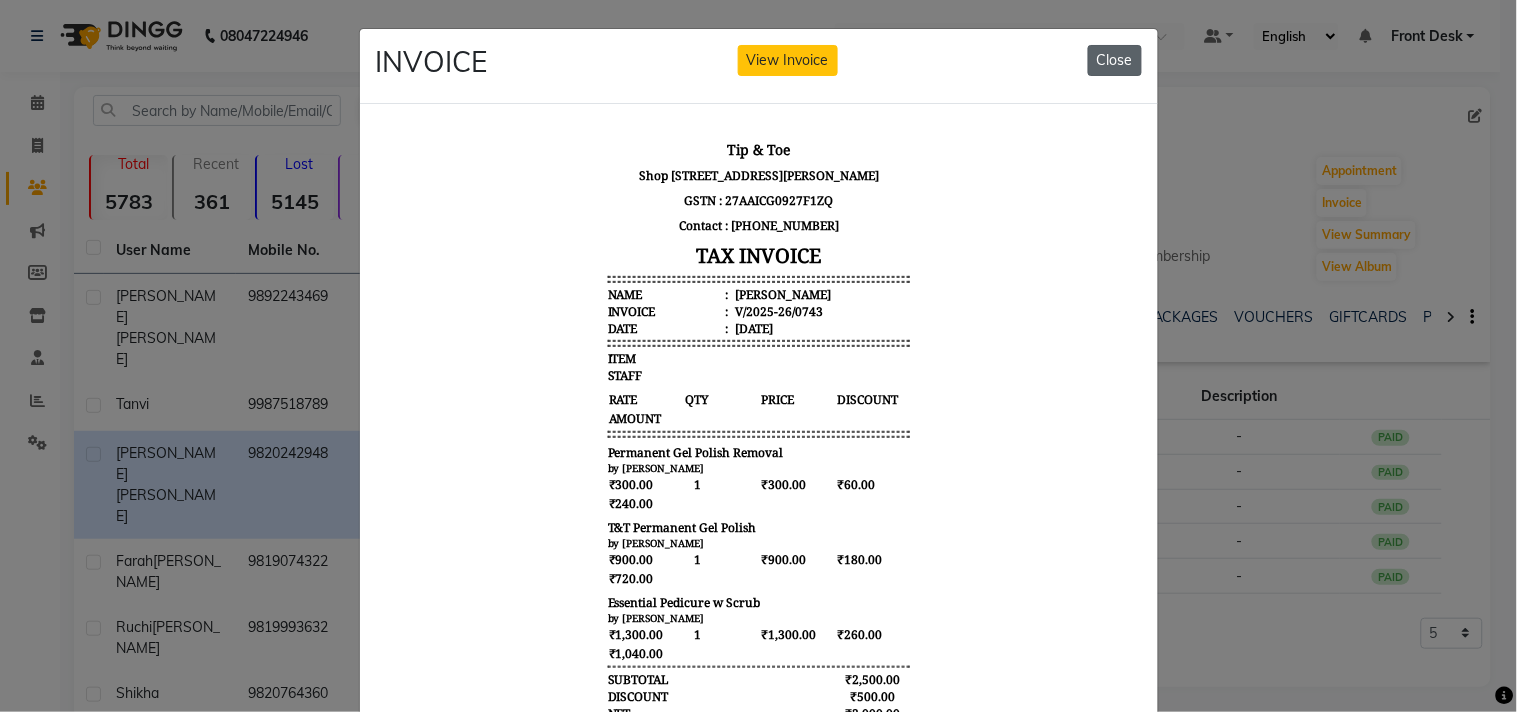 click on "Close" 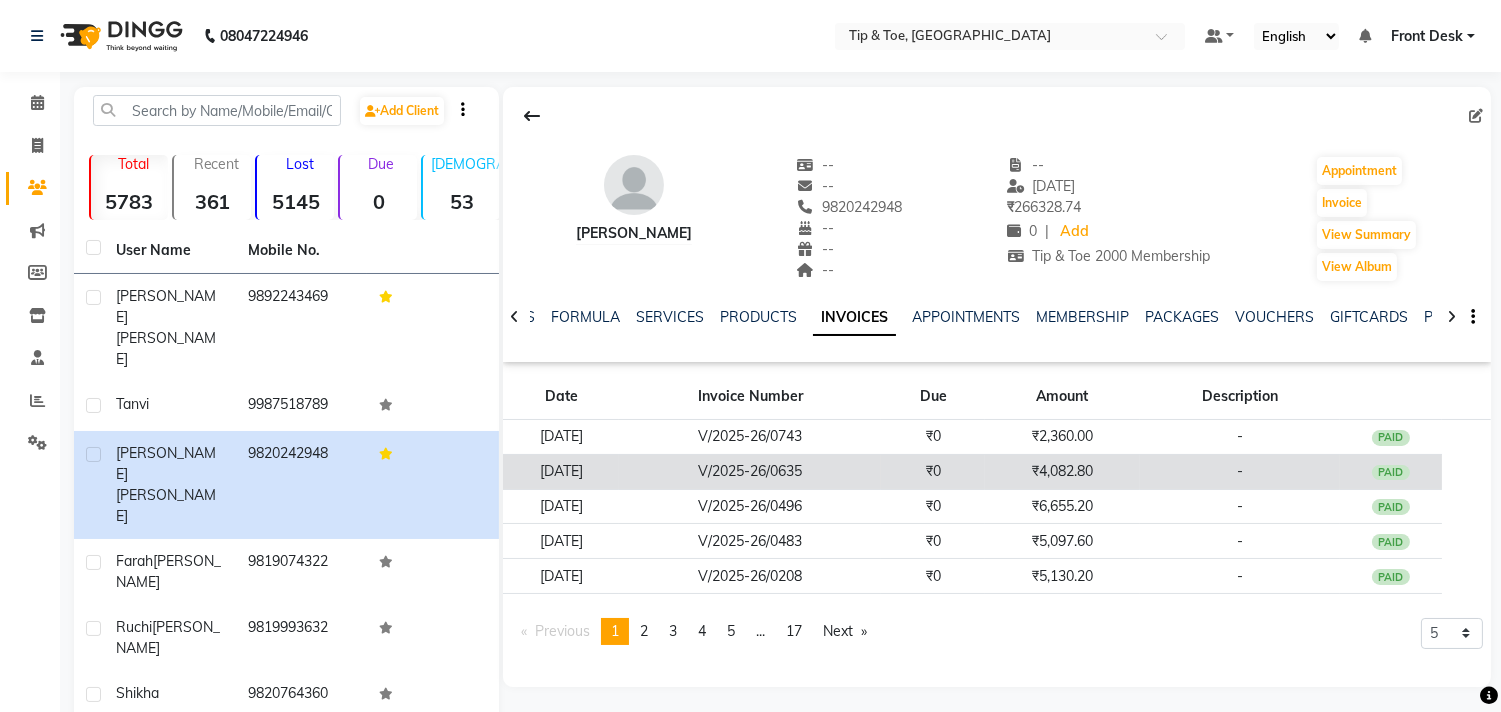 click on "₹0" 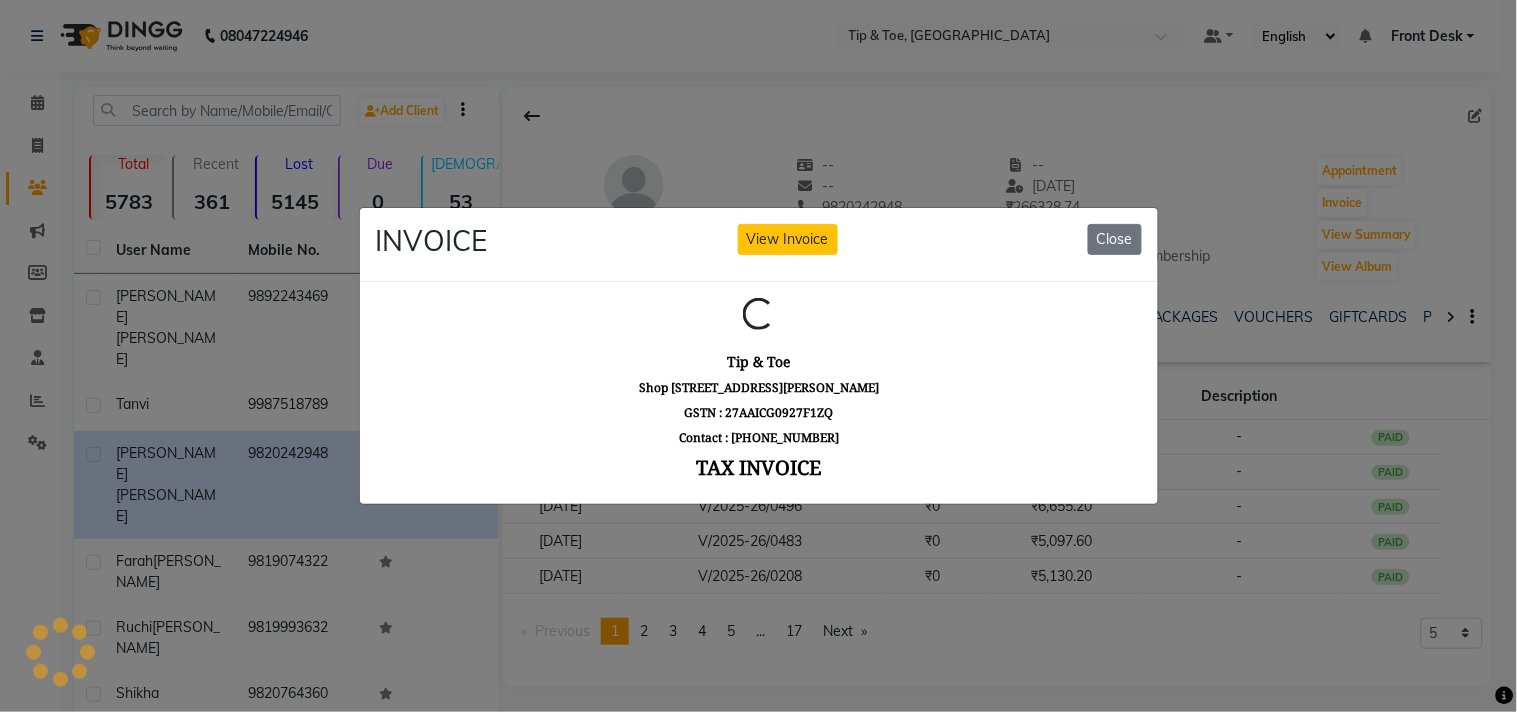 scroll, scrollTop: 0, scrollLeft: 0, axis: both 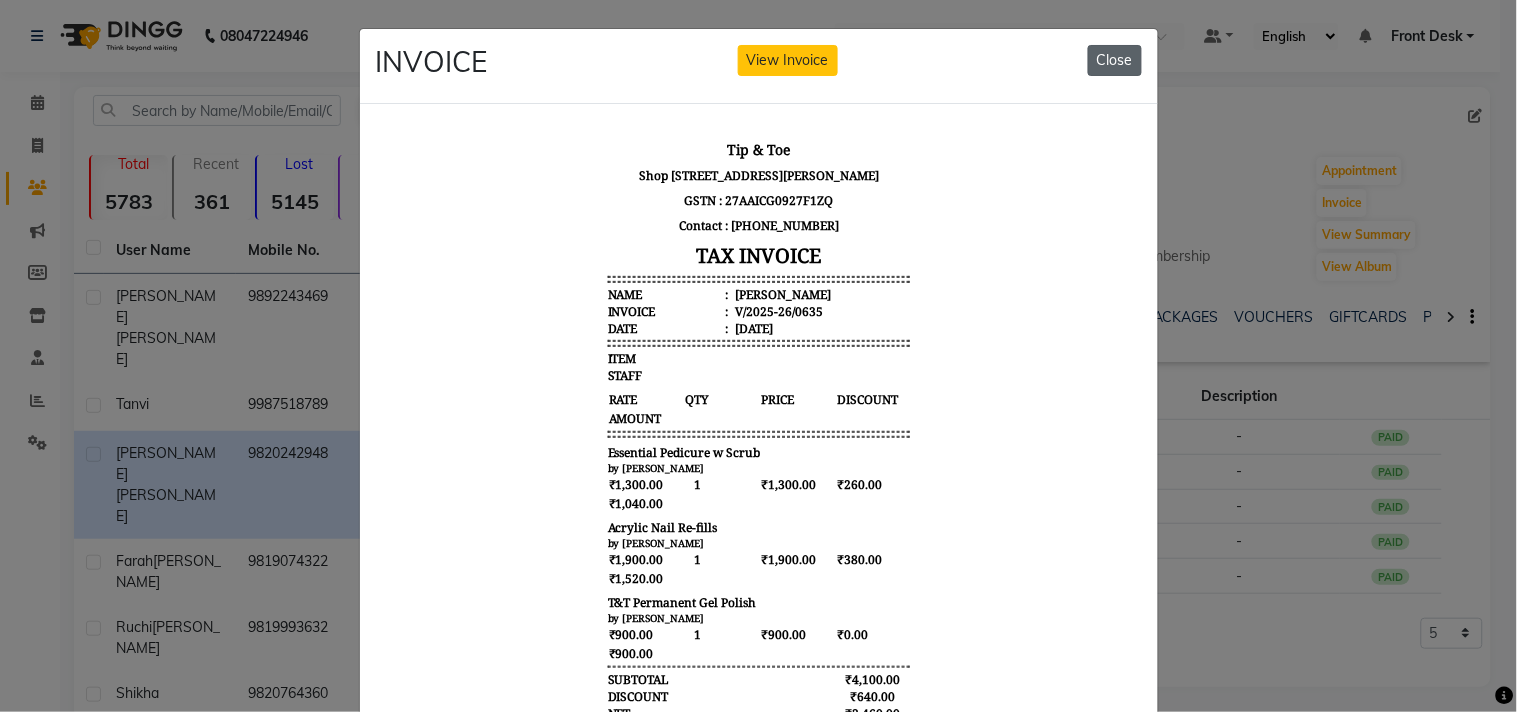 click on "Close" 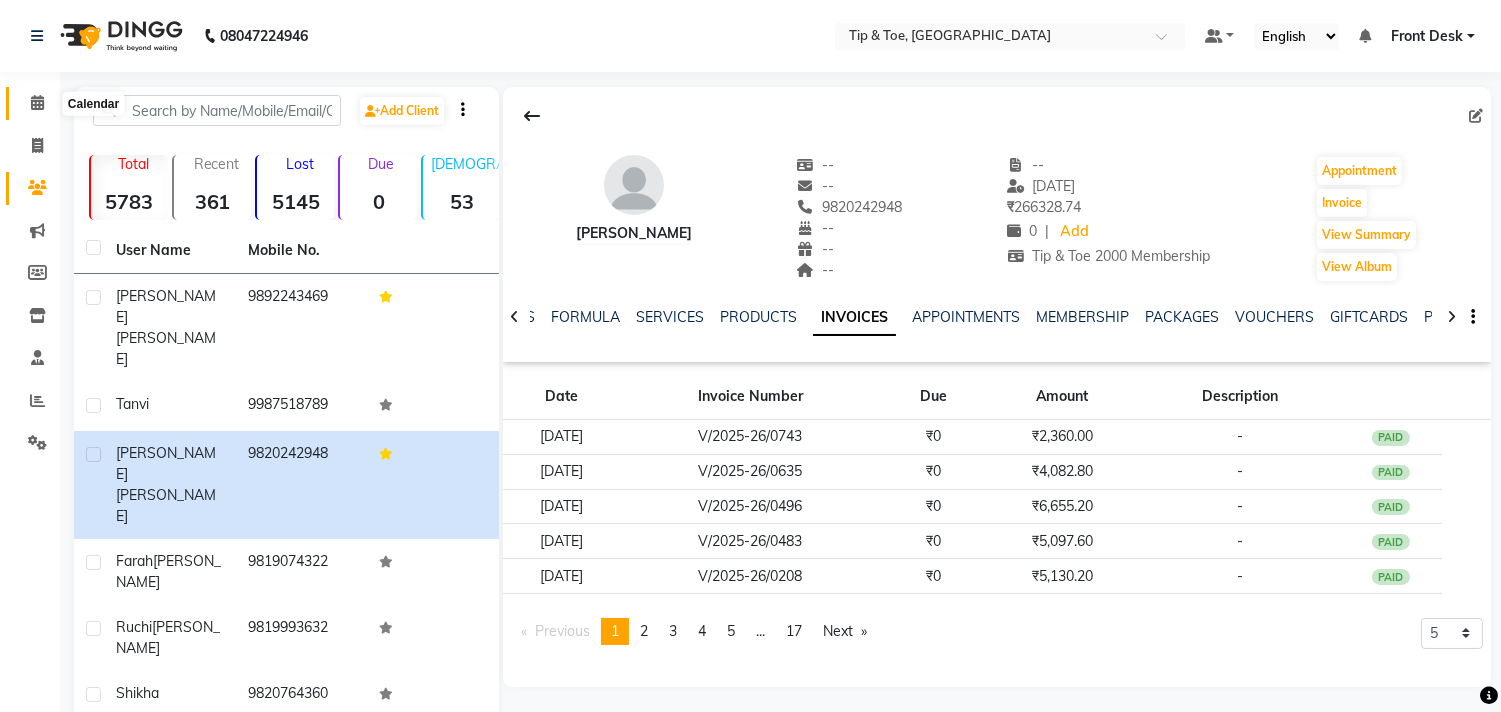 click 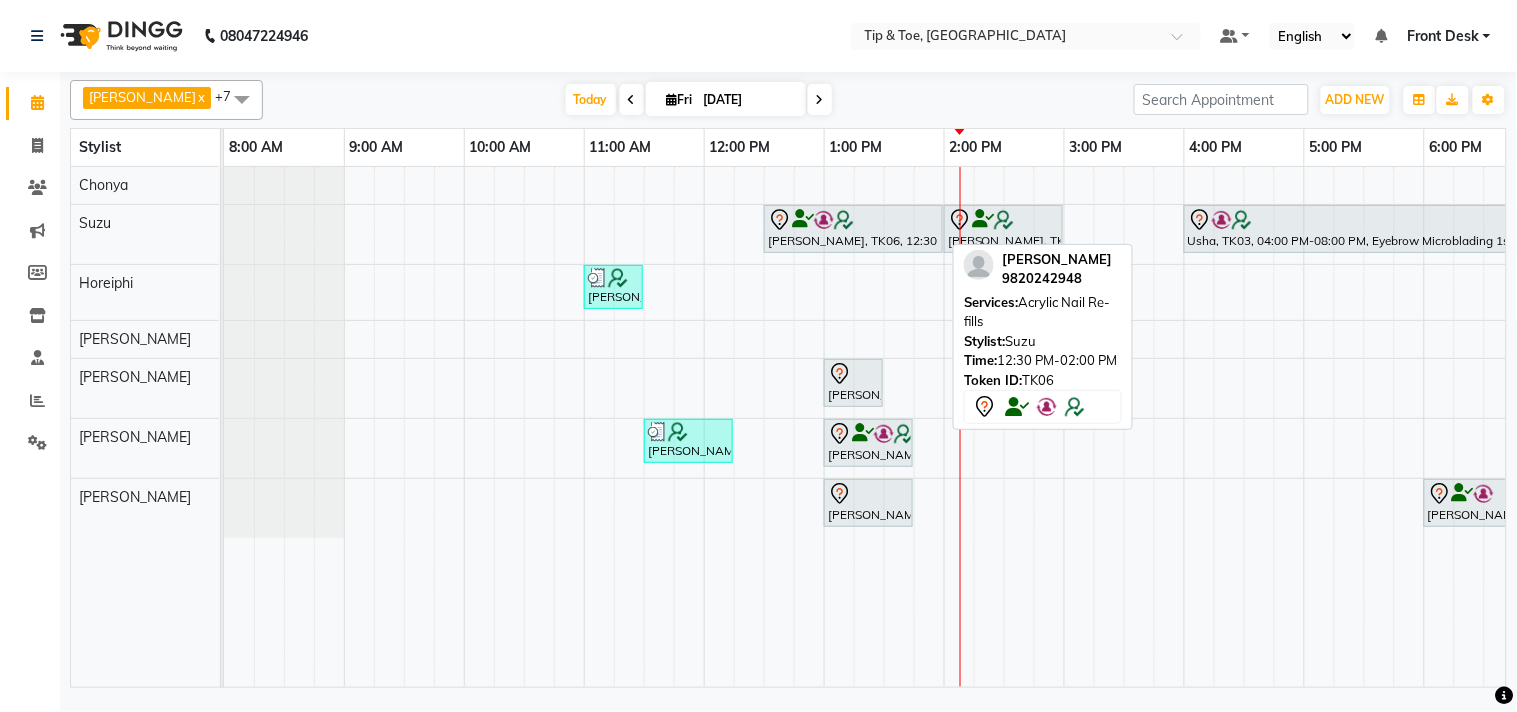 click on "Neetu Seth, TK06, 12:30 PM-02:00 PM, Acrylic Nail Re-fills" at bounding box center (853, 229) 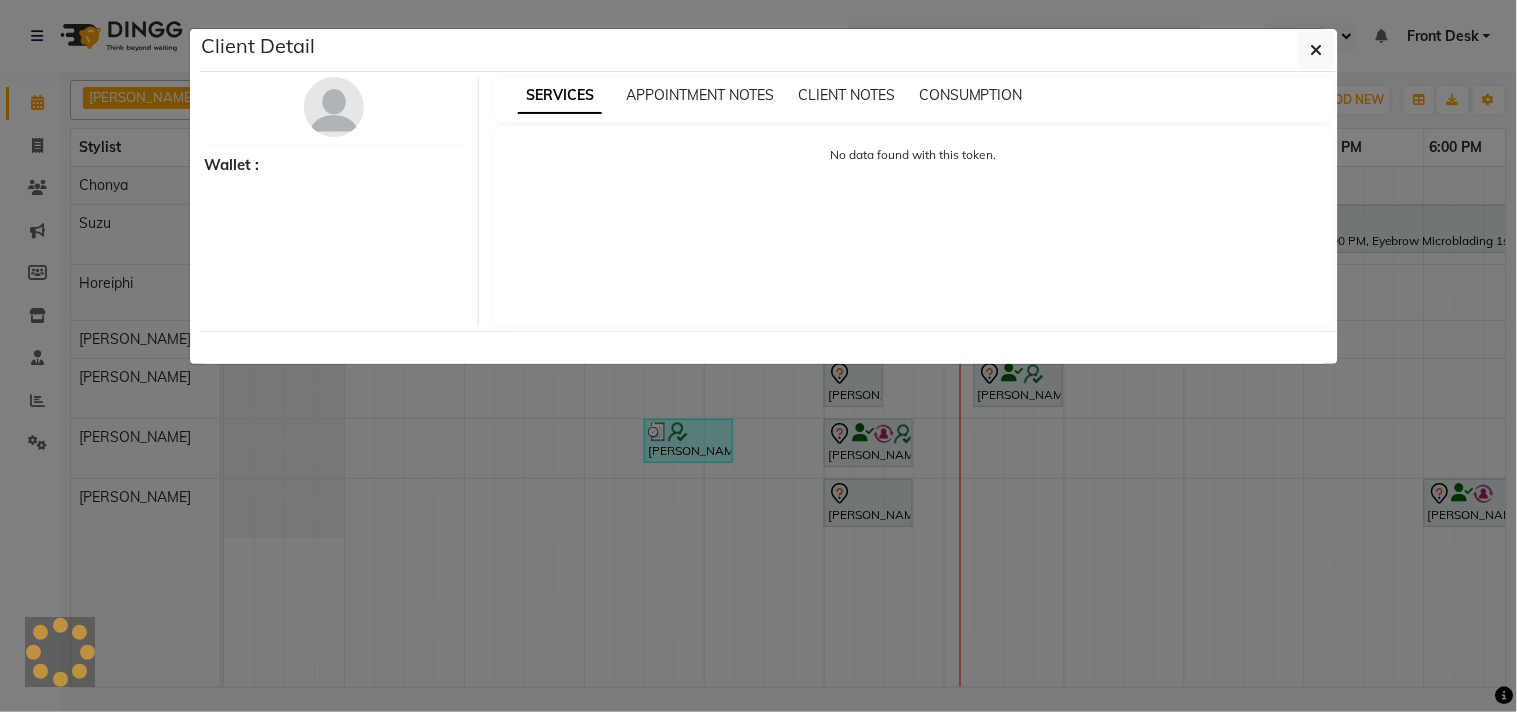 select on "7" 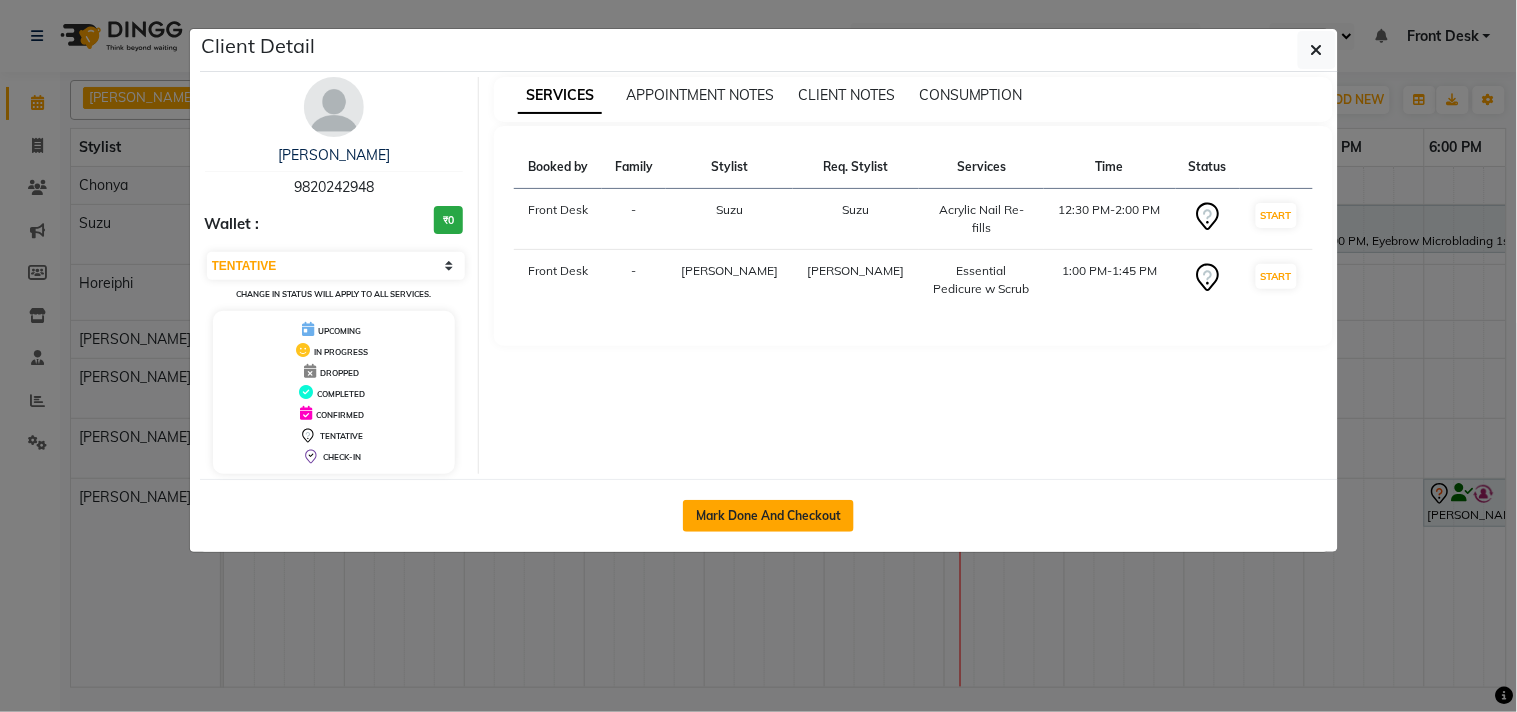 click on "Mark Done And Checkout" 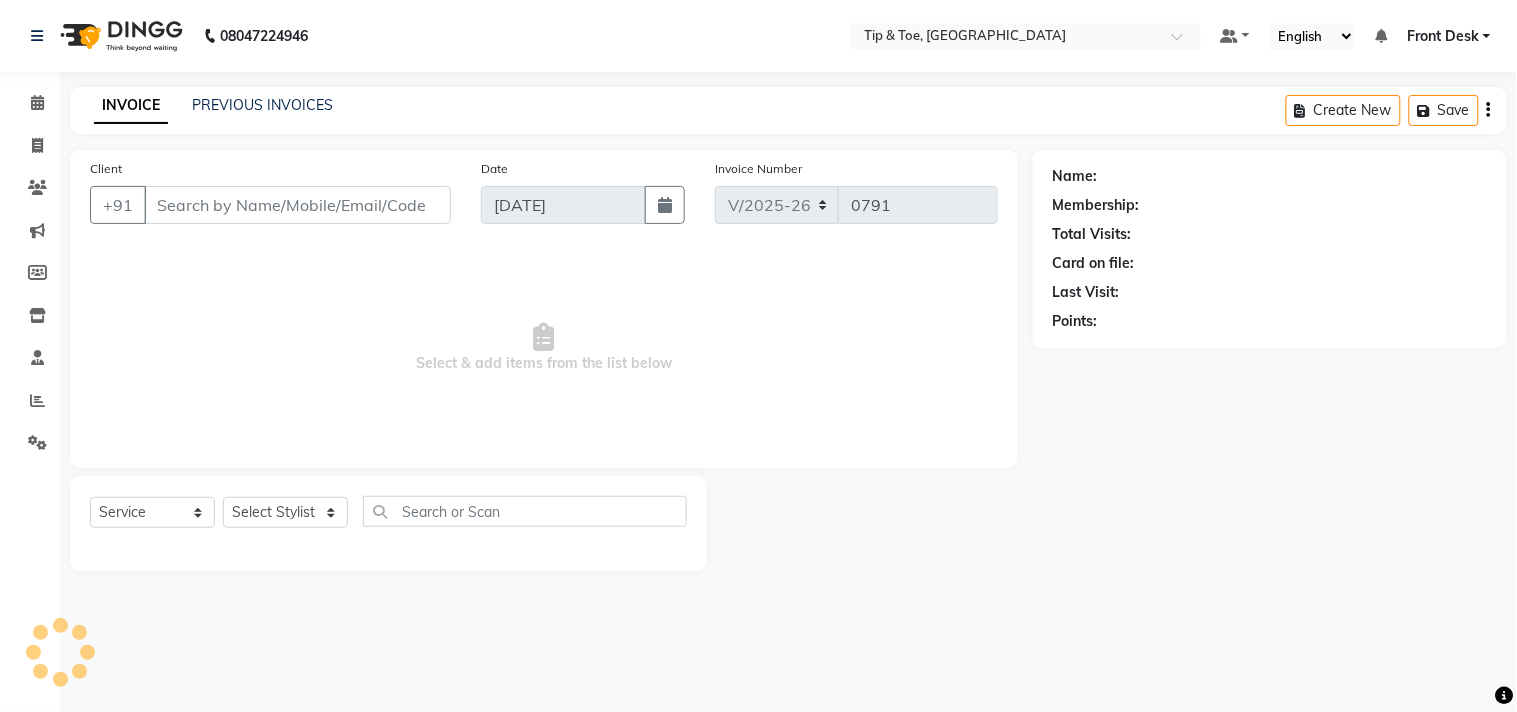 select on "3" 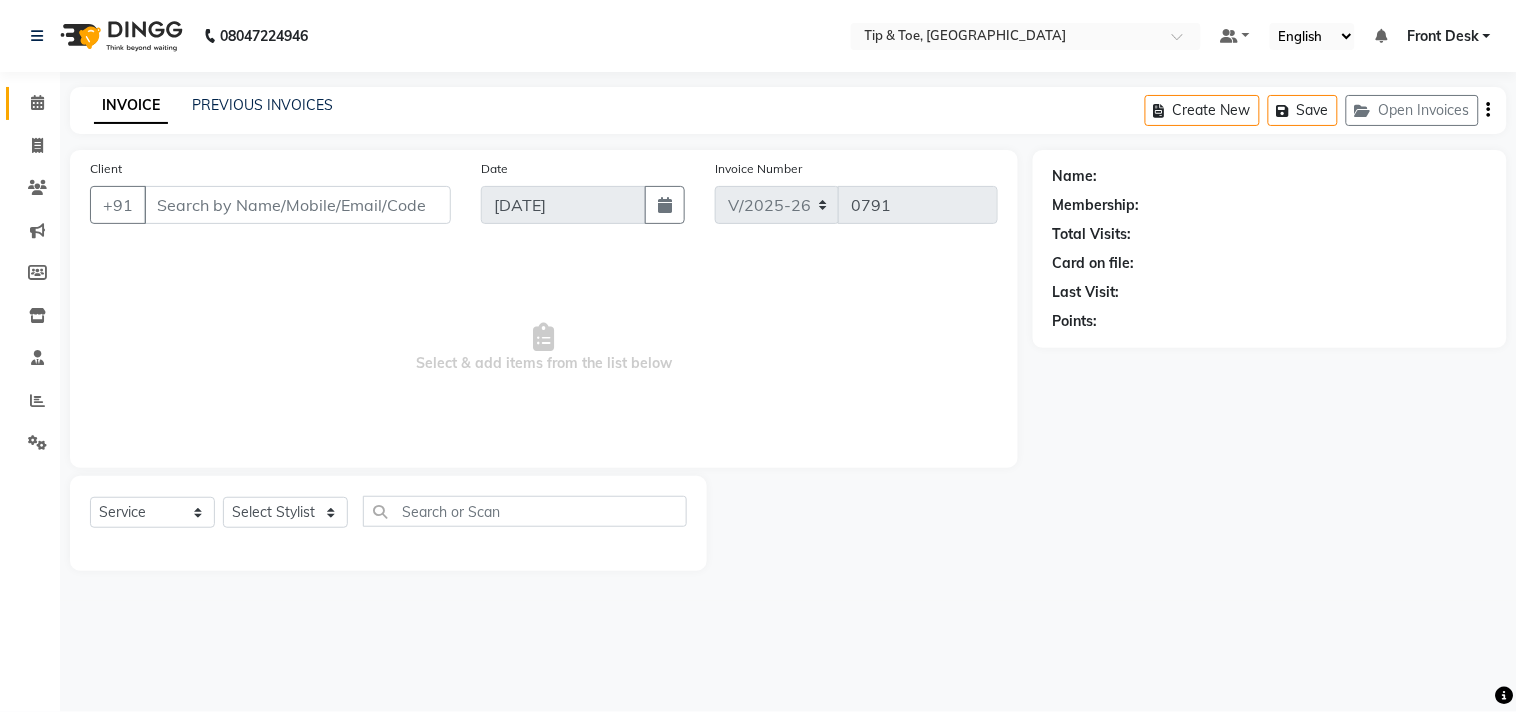 type on "9820242948" 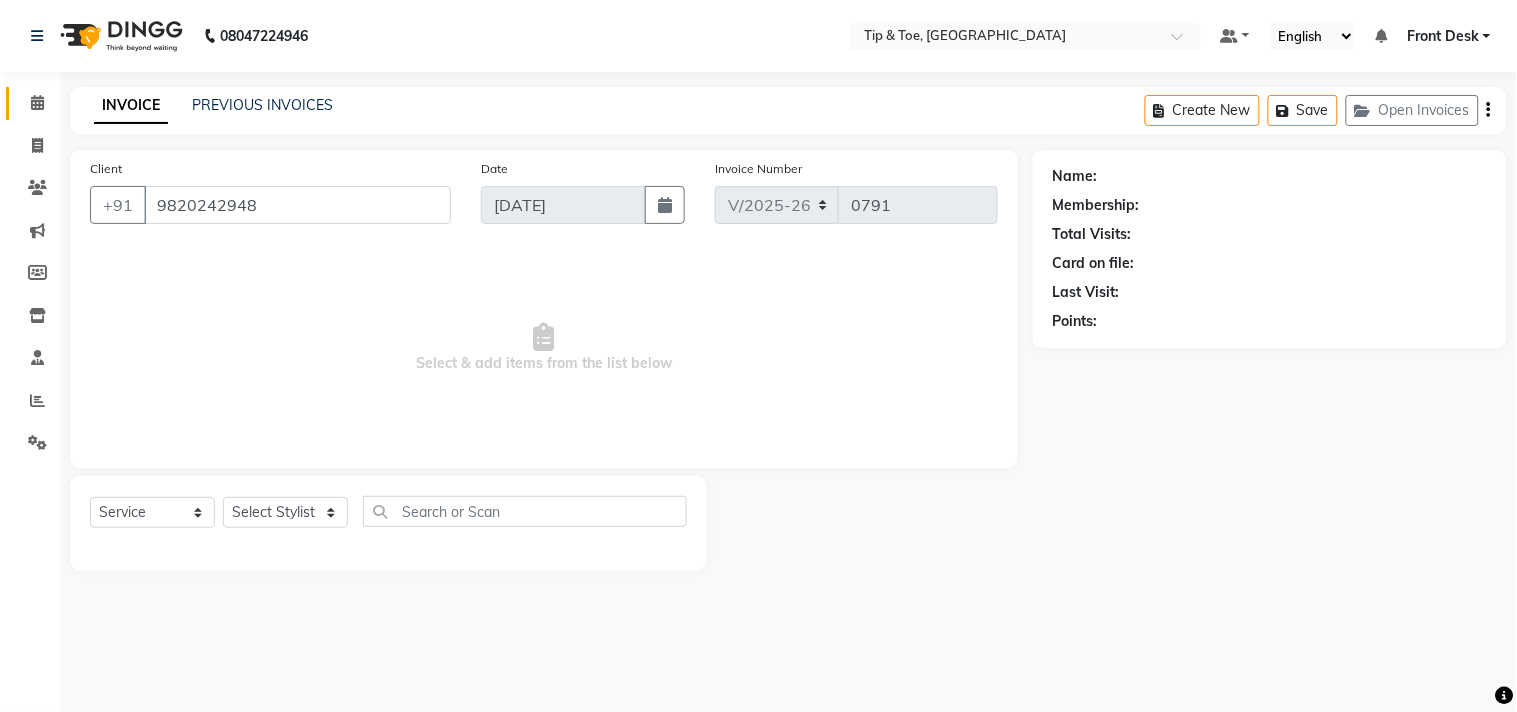 select on "68701" 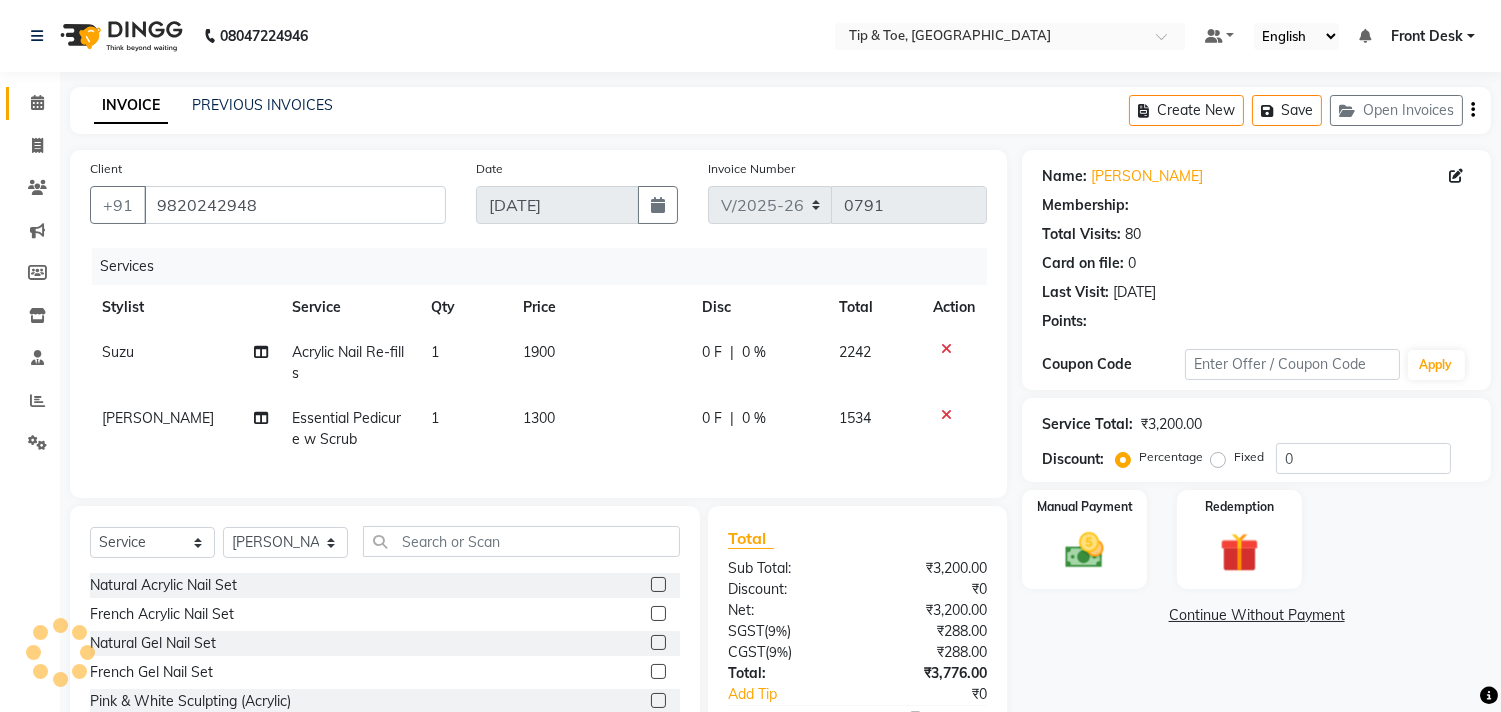 type on "20" 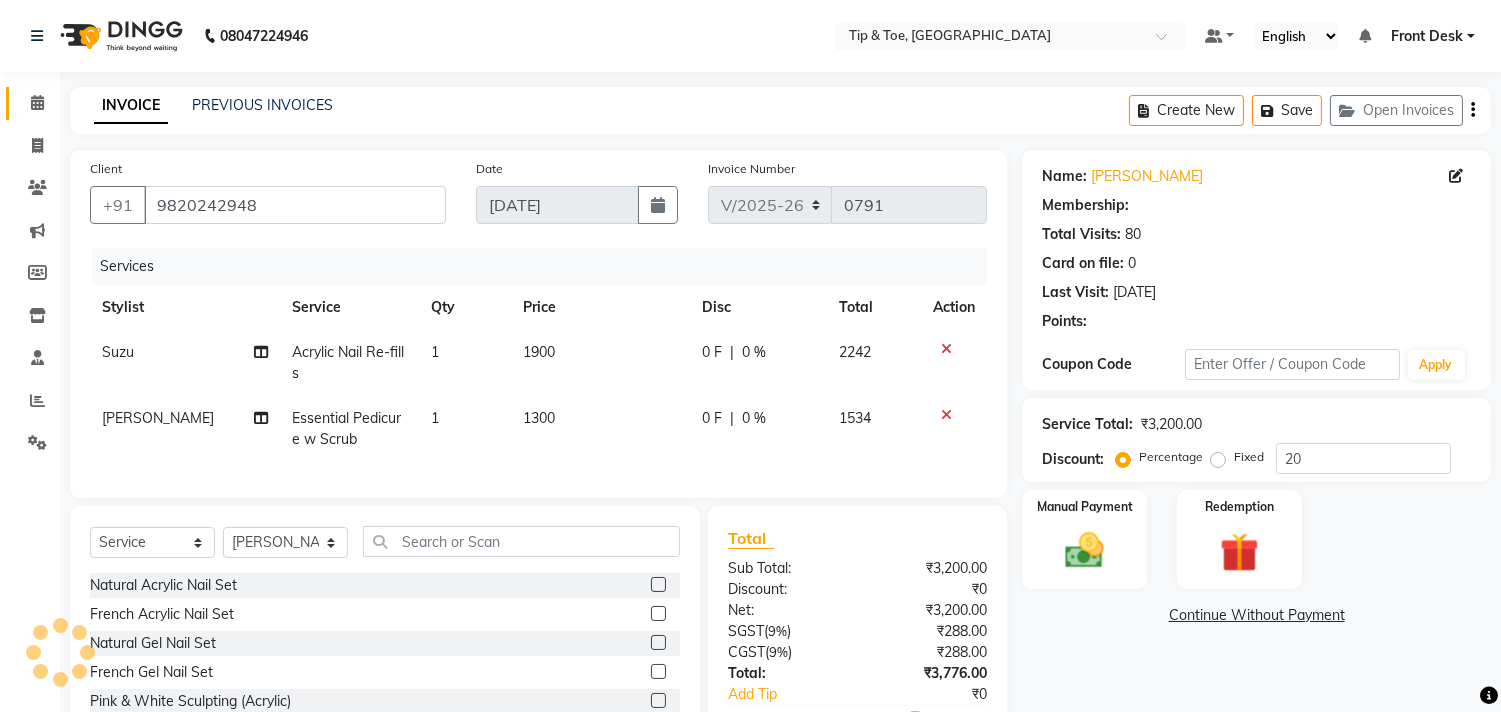 select on "1: Object" 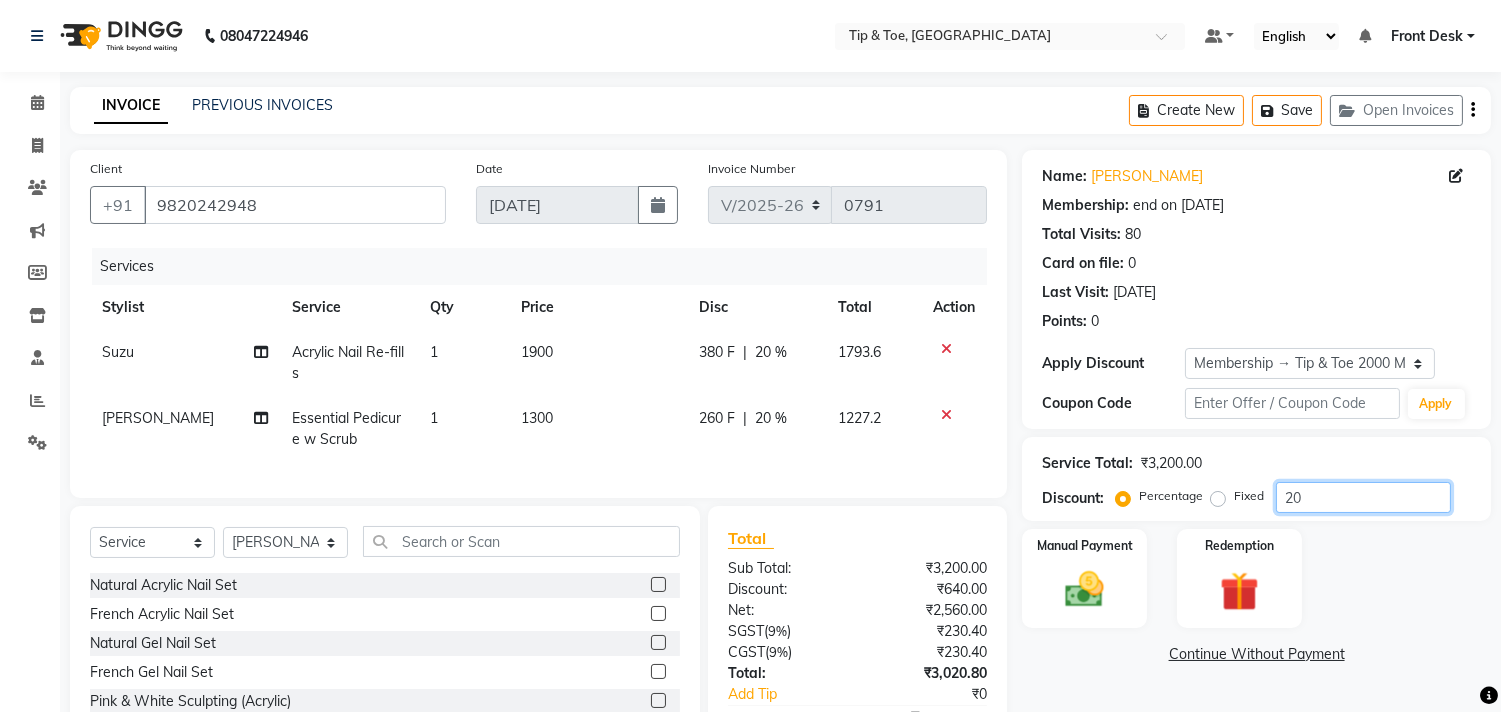 click on "20" 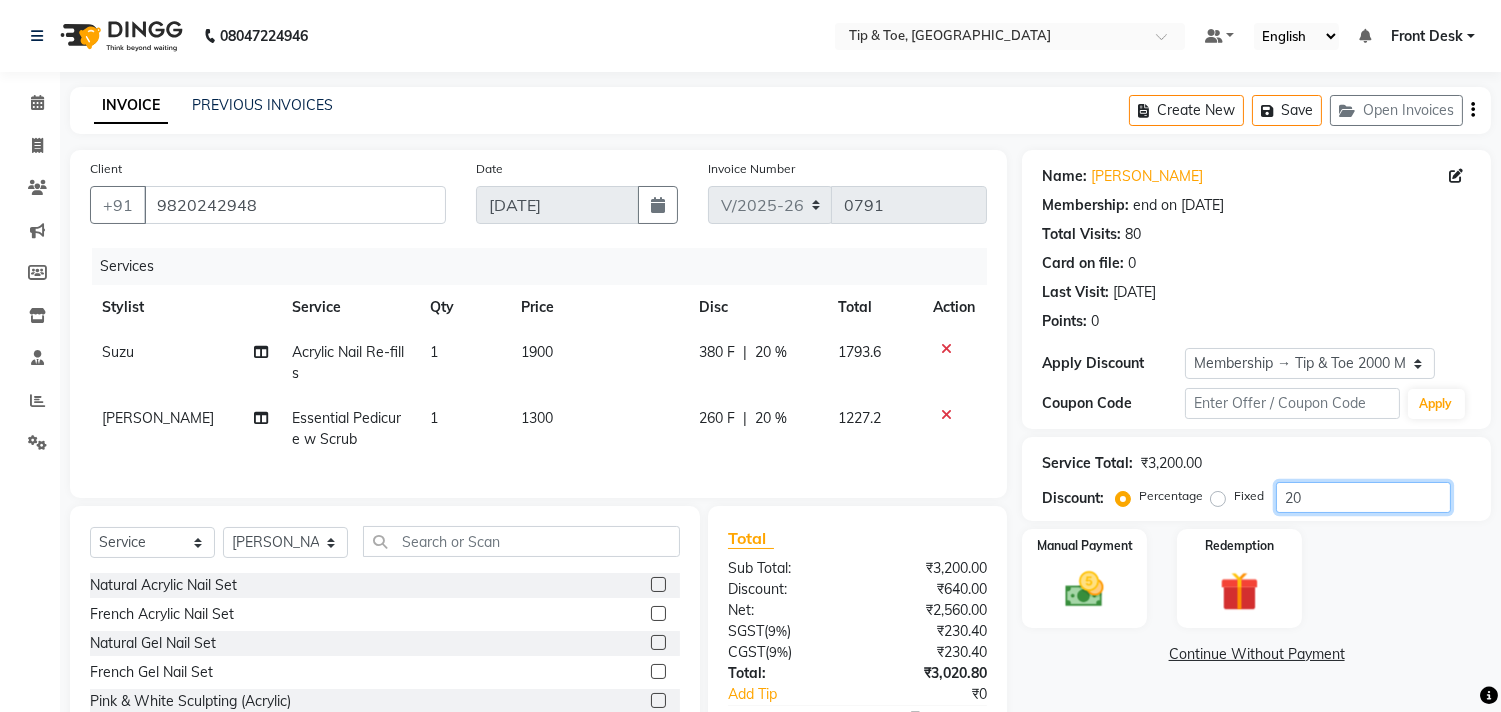 type on "2" 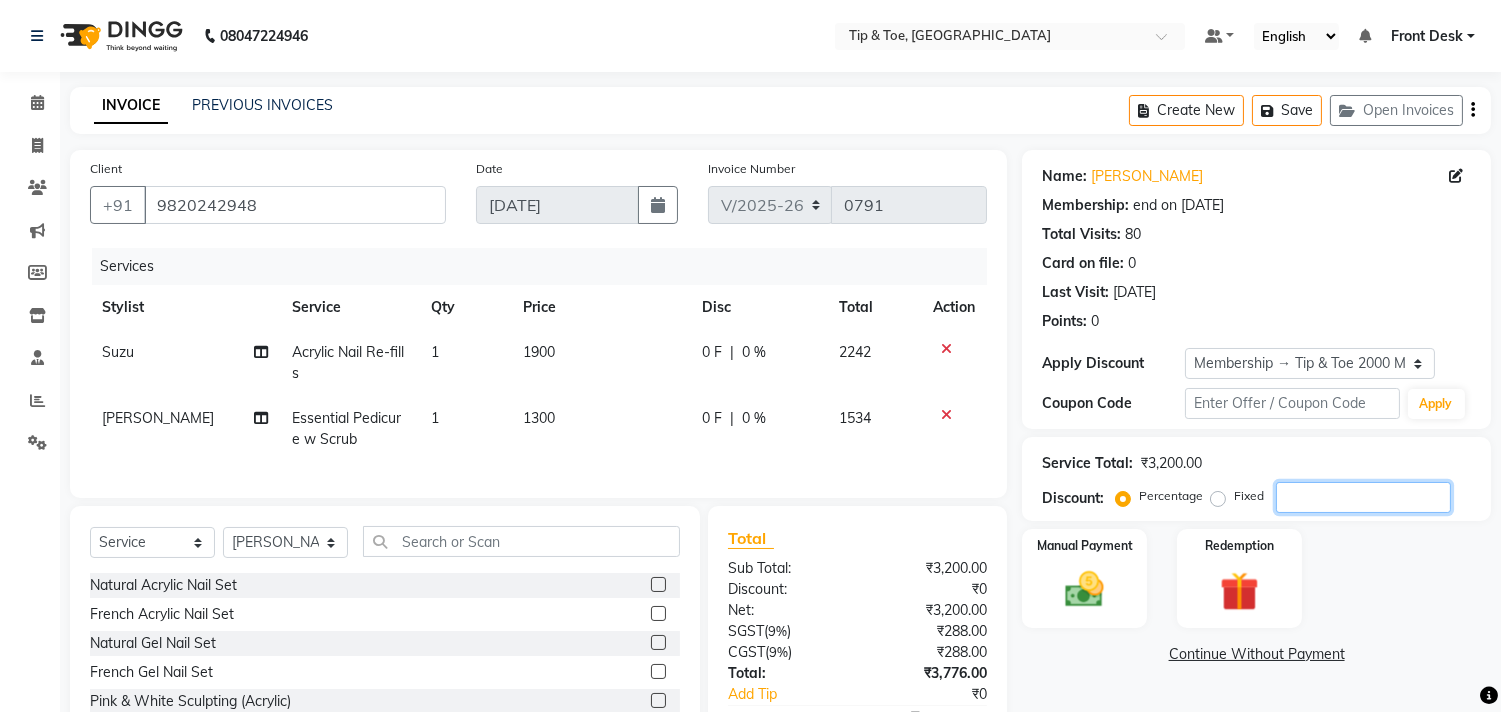 type 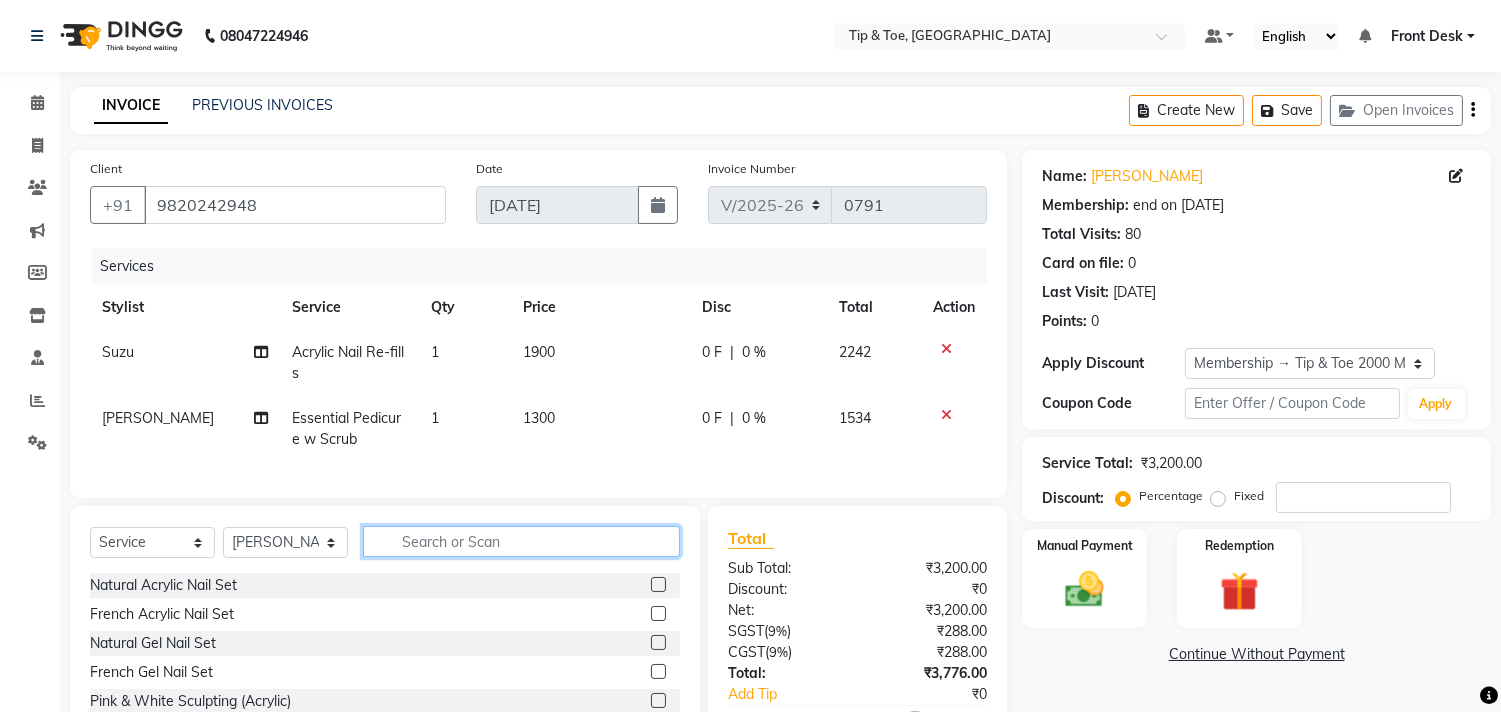 click 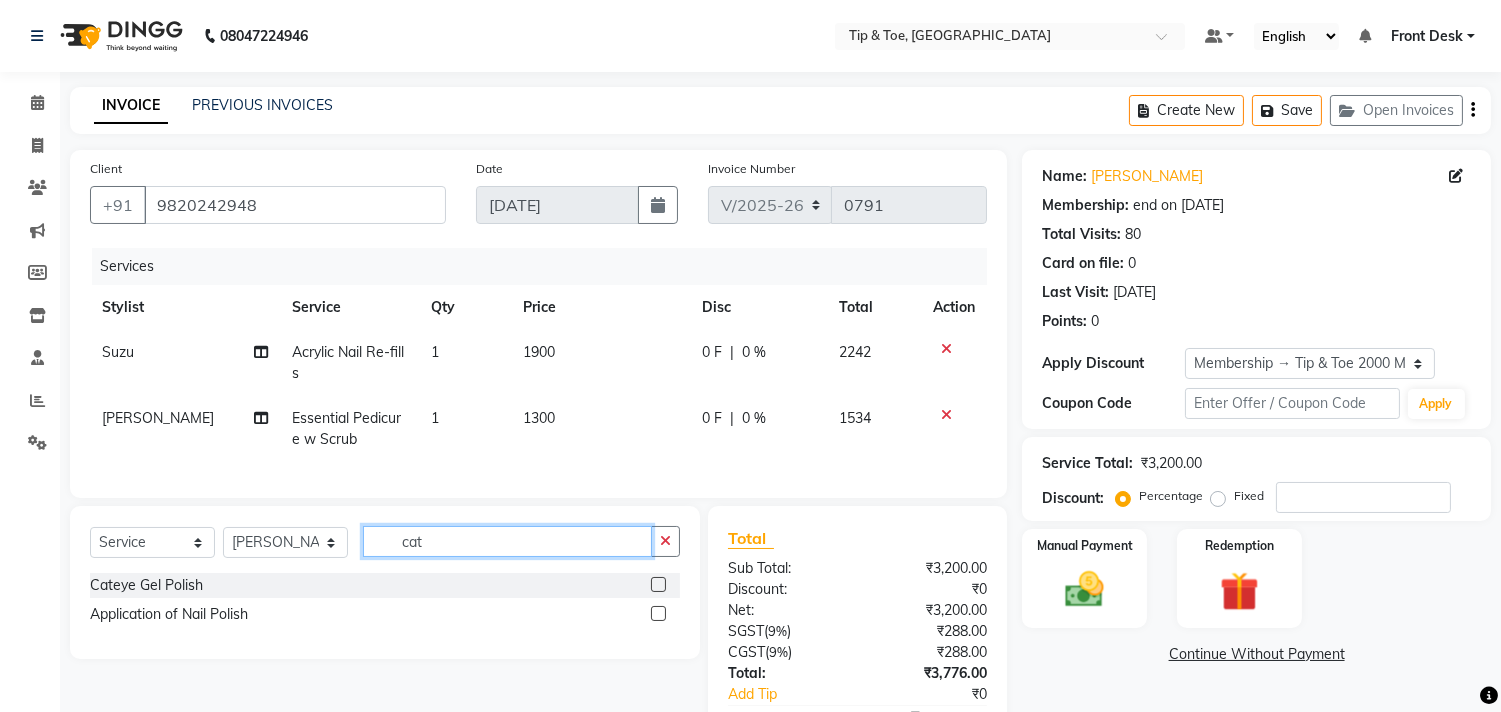 type on "cat" 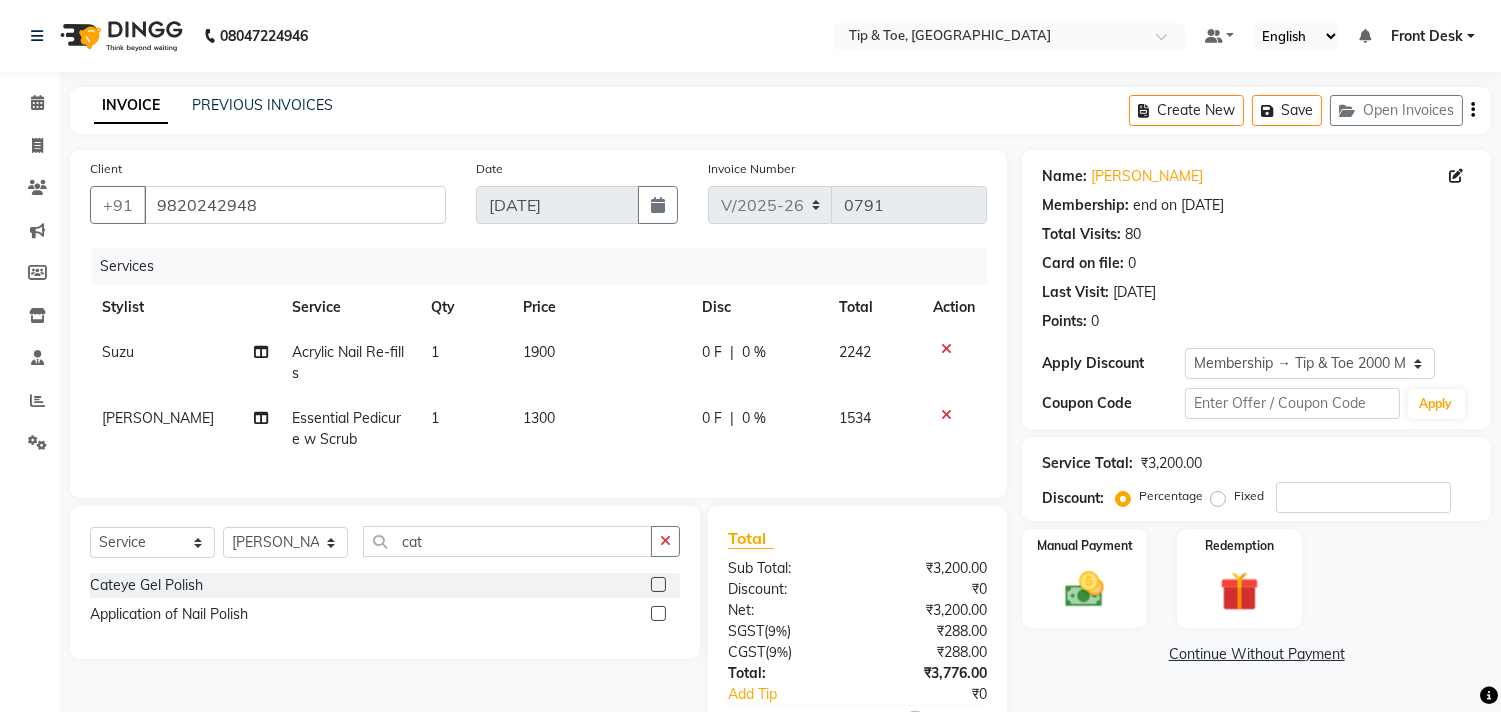 click 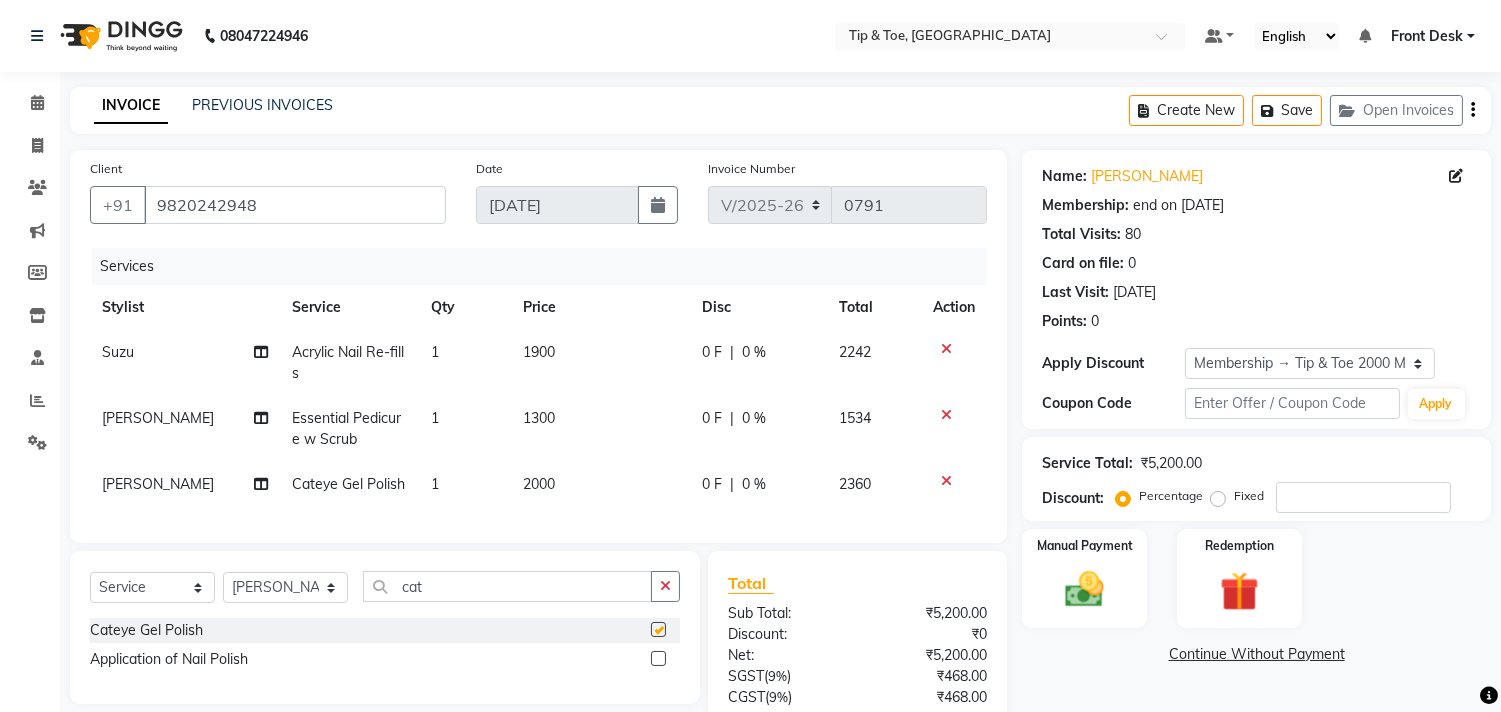 checkbox on "false" 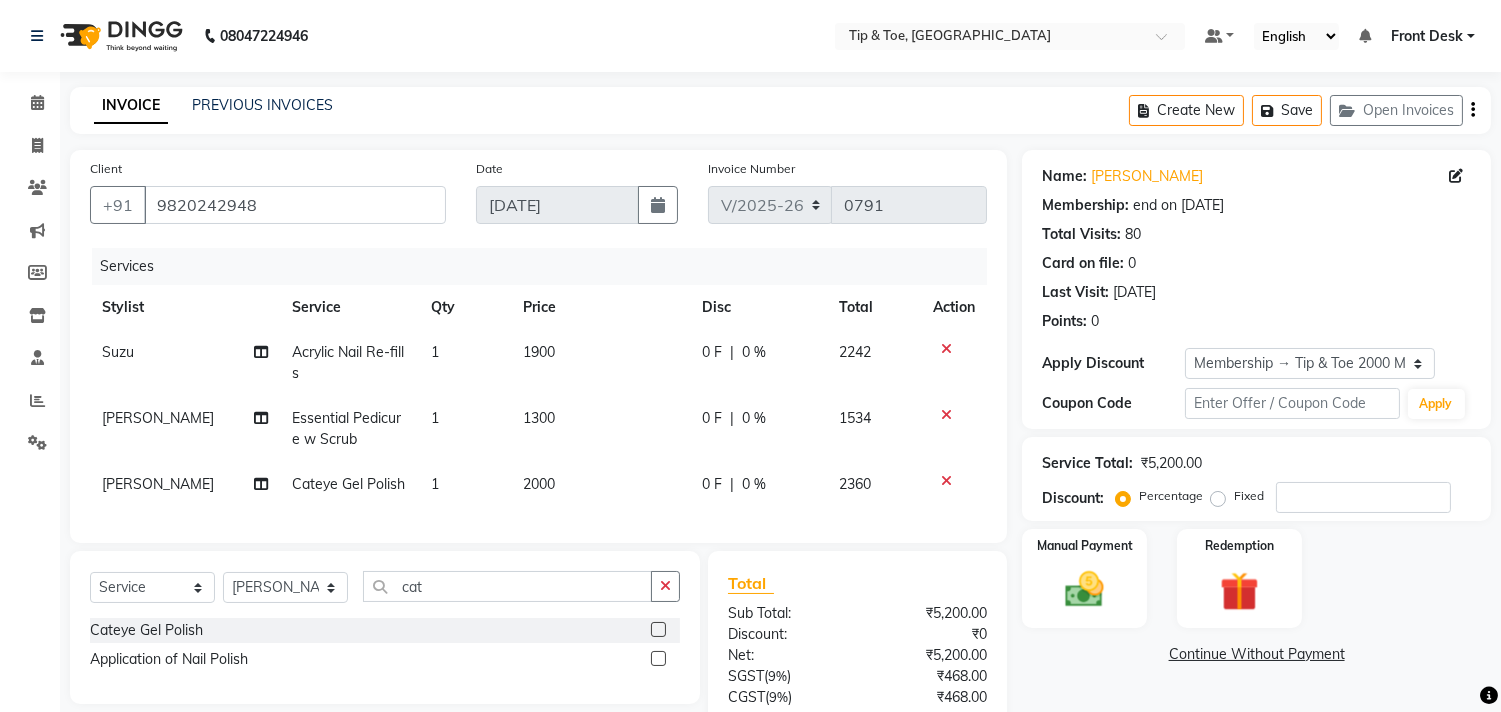 scroll, scrollTop: 180, scrollLeft: 0, axis: vertical 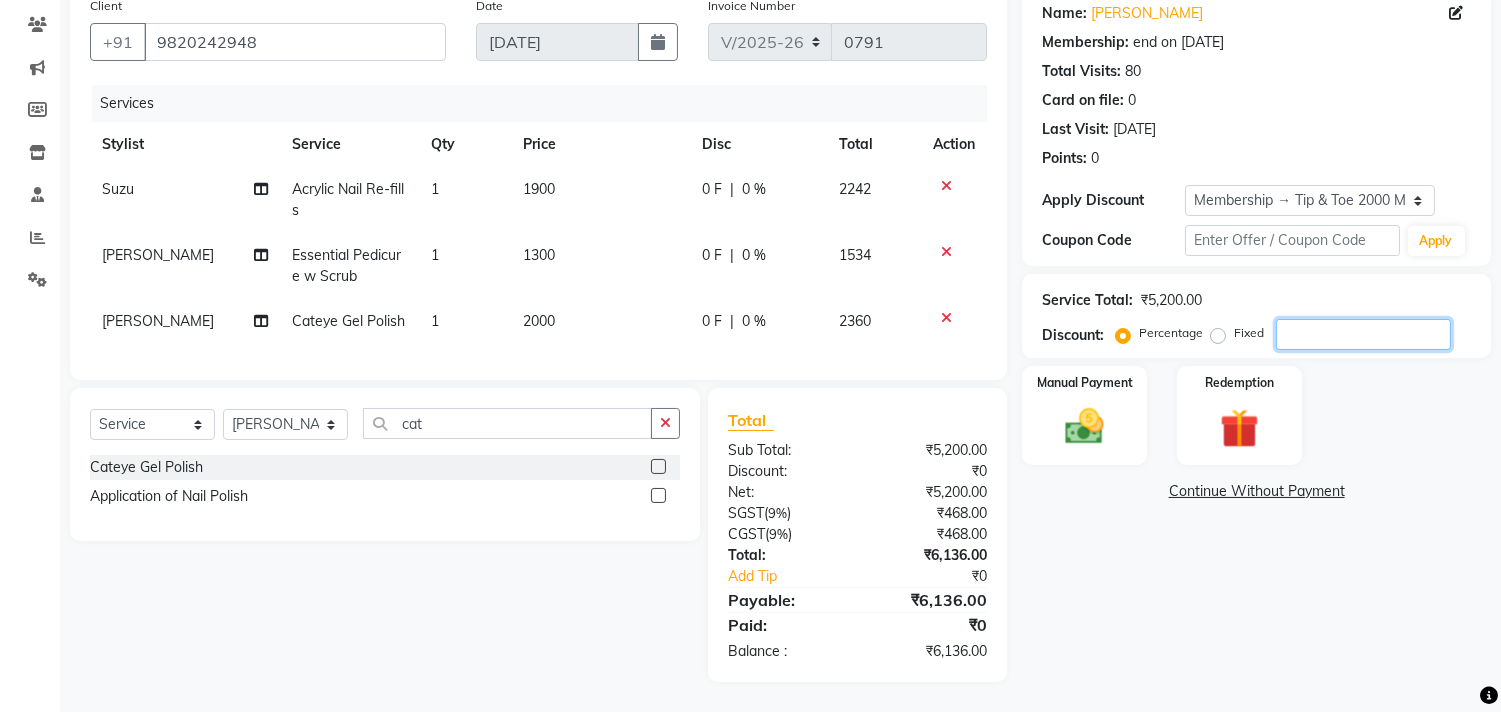 click 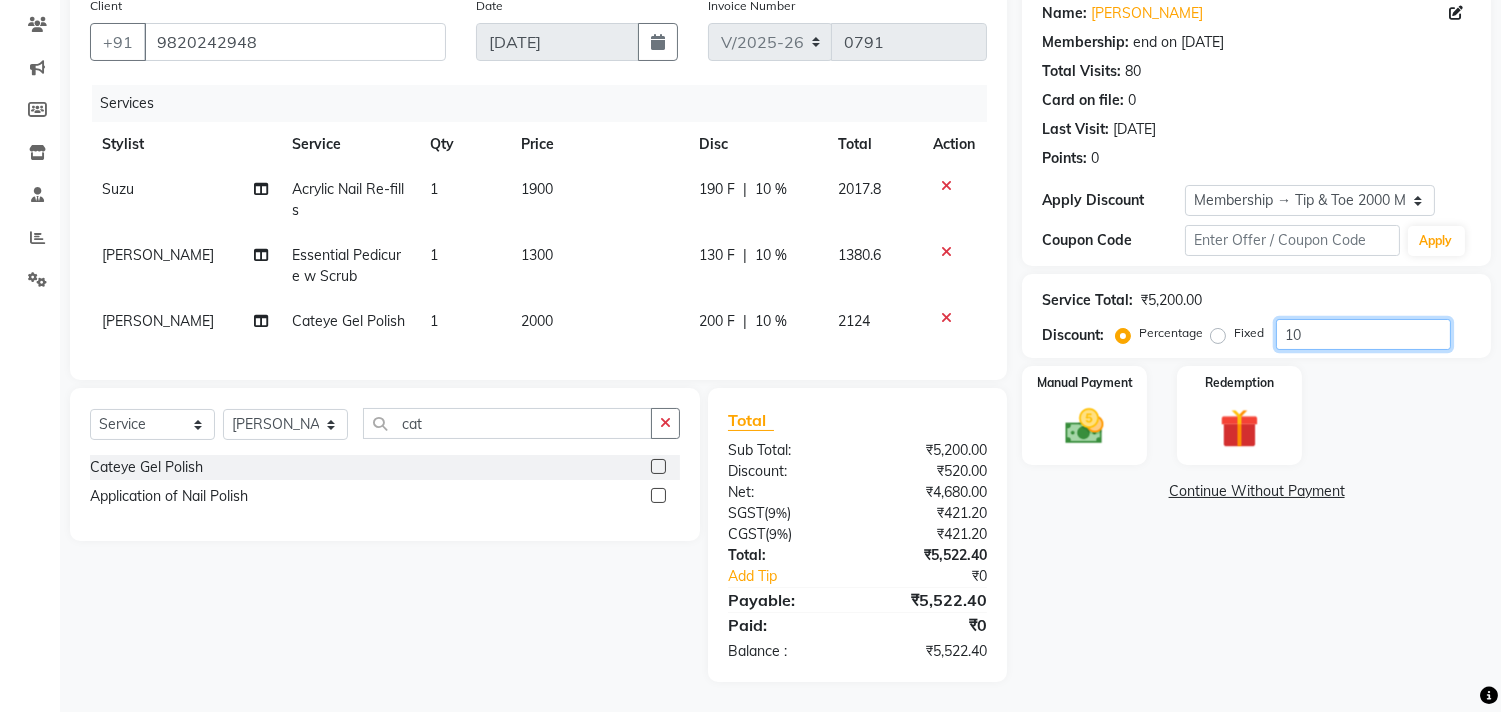 type on "1" 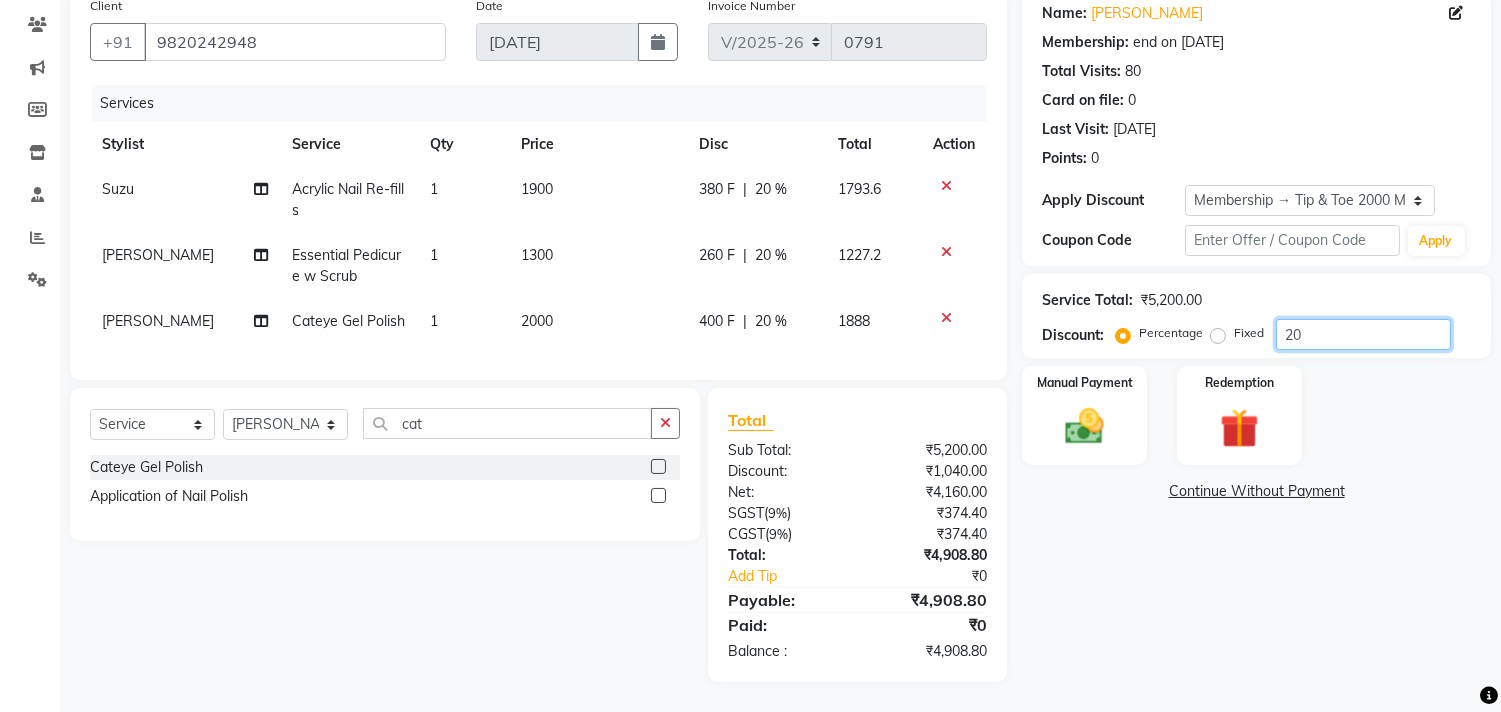 type on "2" 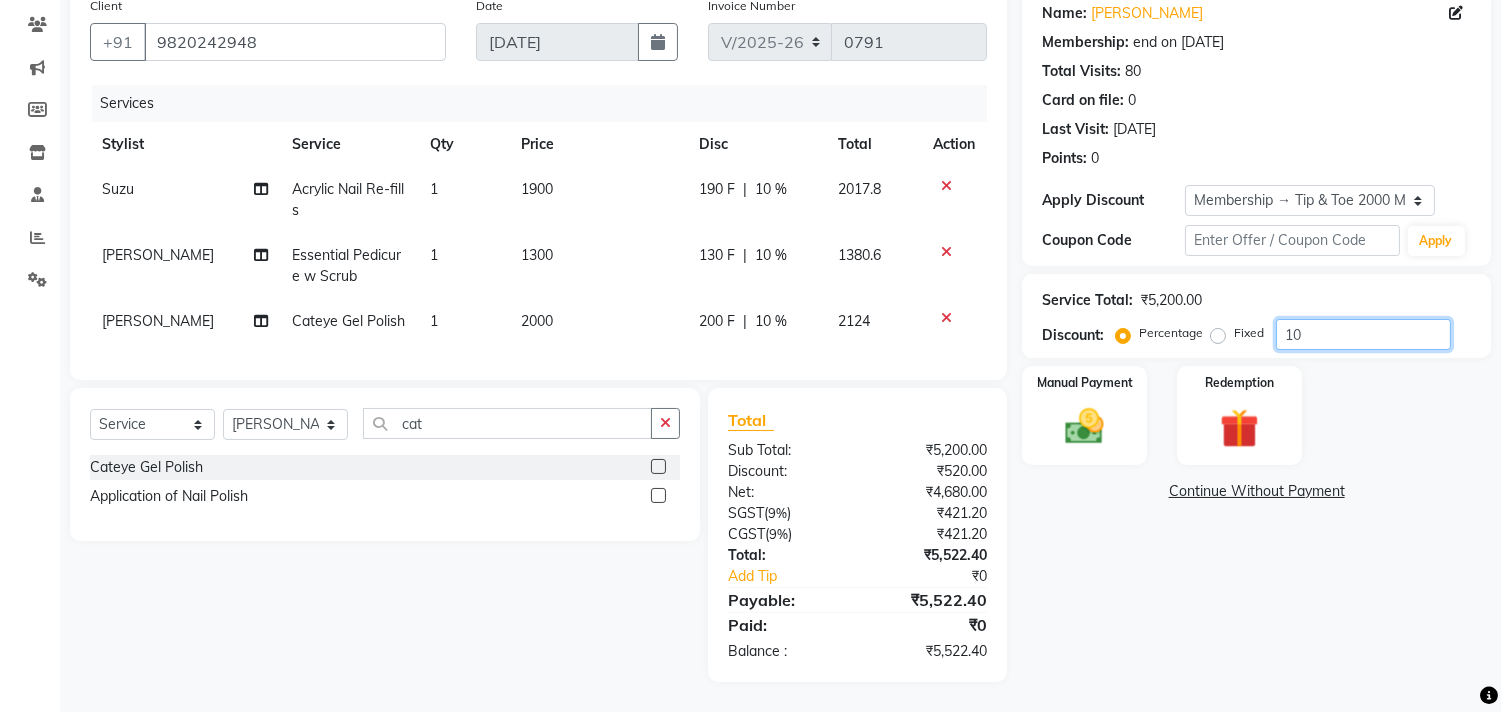type on "1" 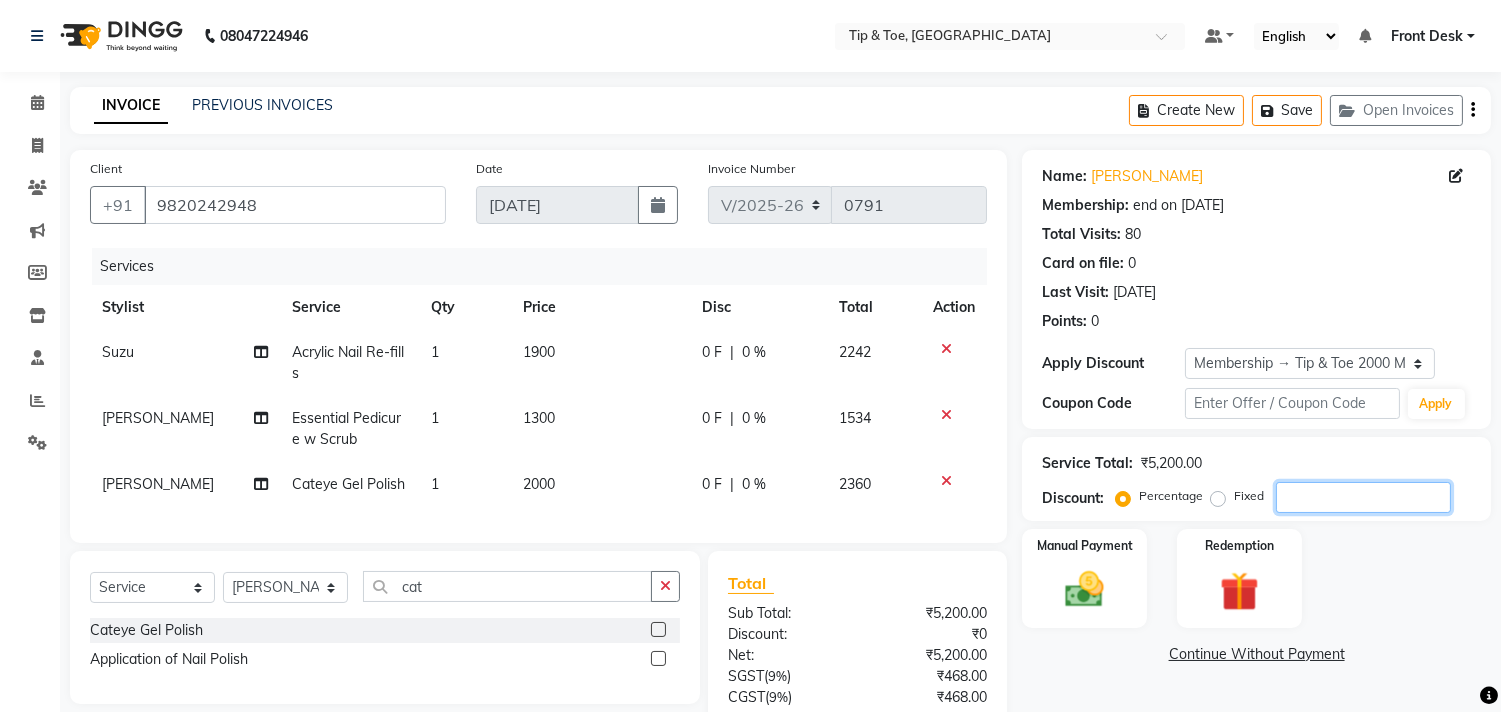 scroll, scrollTop: 180, scrollLeft: 0, axis: vertical 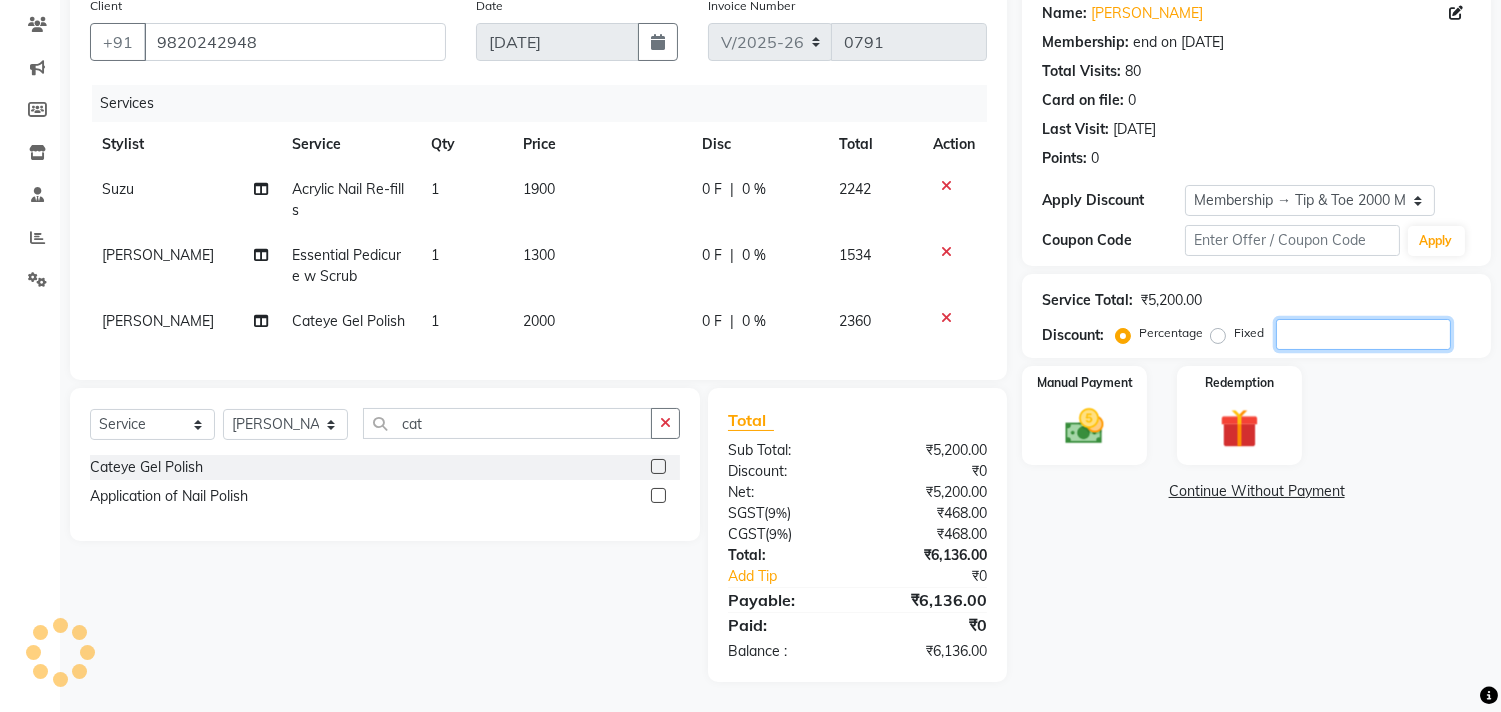 click 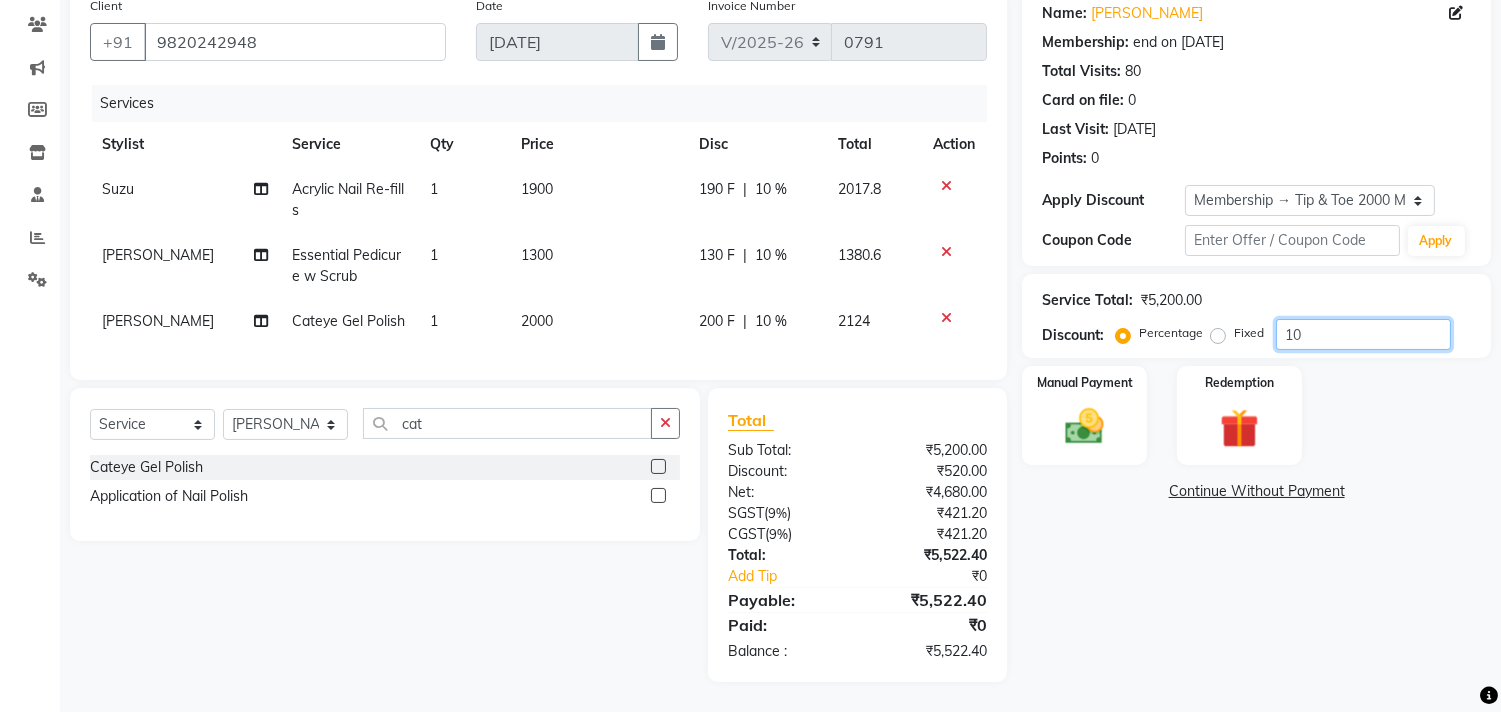 type on "1" 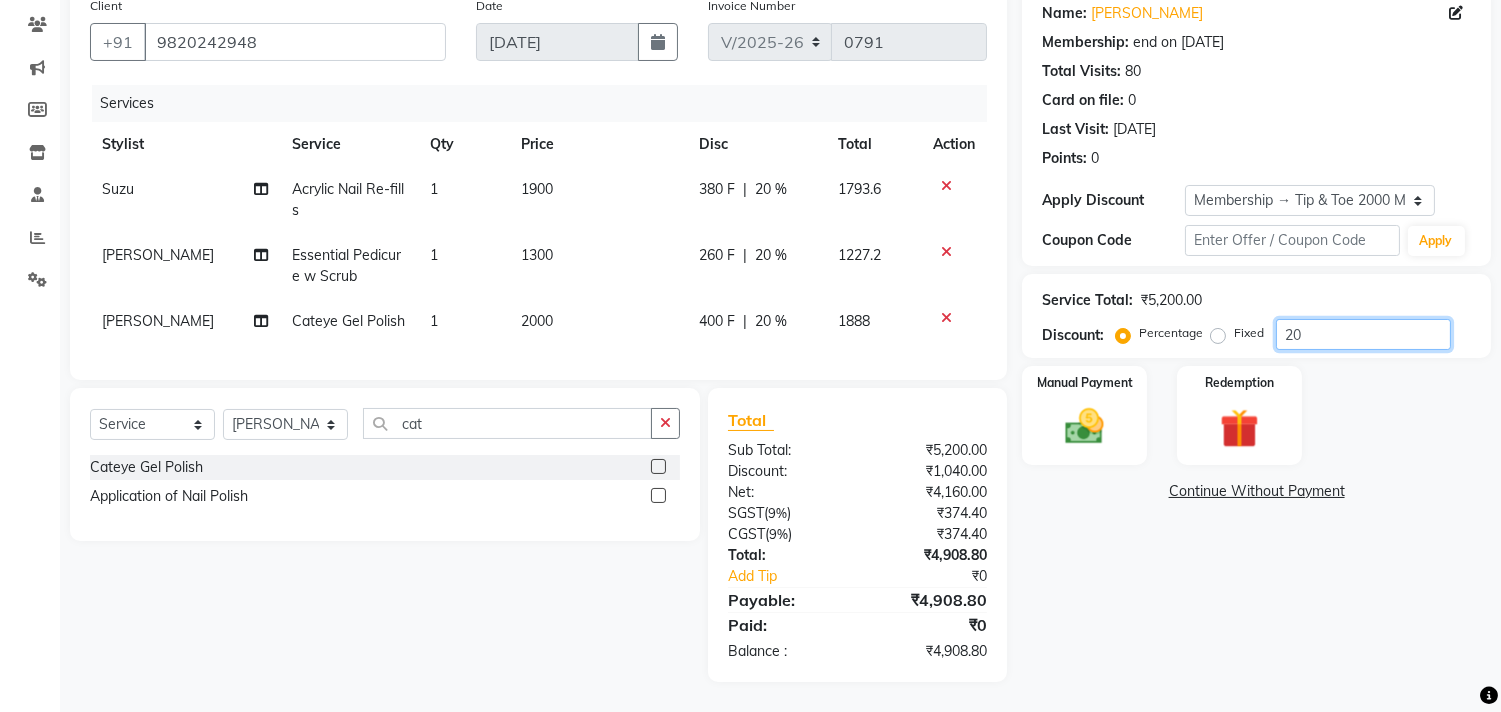 type on "2" 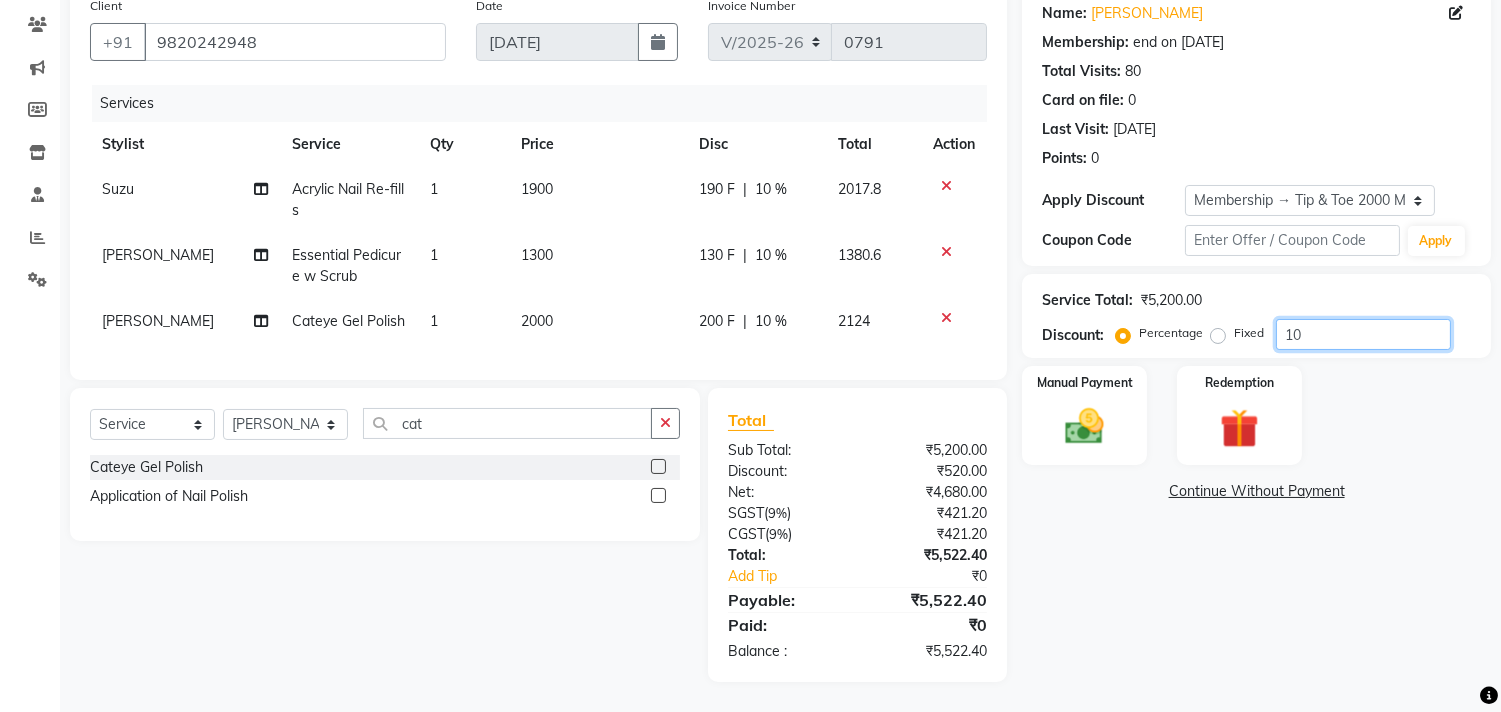 type on "1" 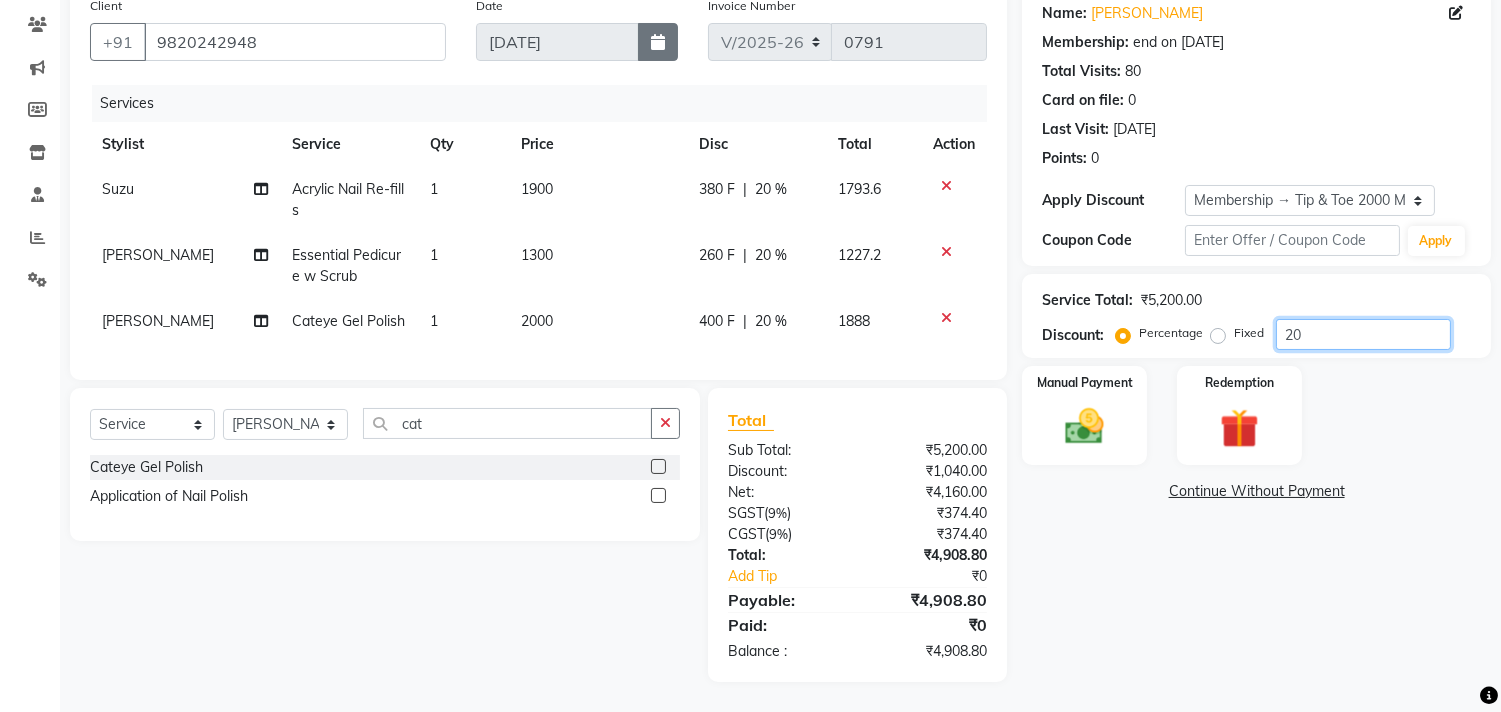 type on "20" 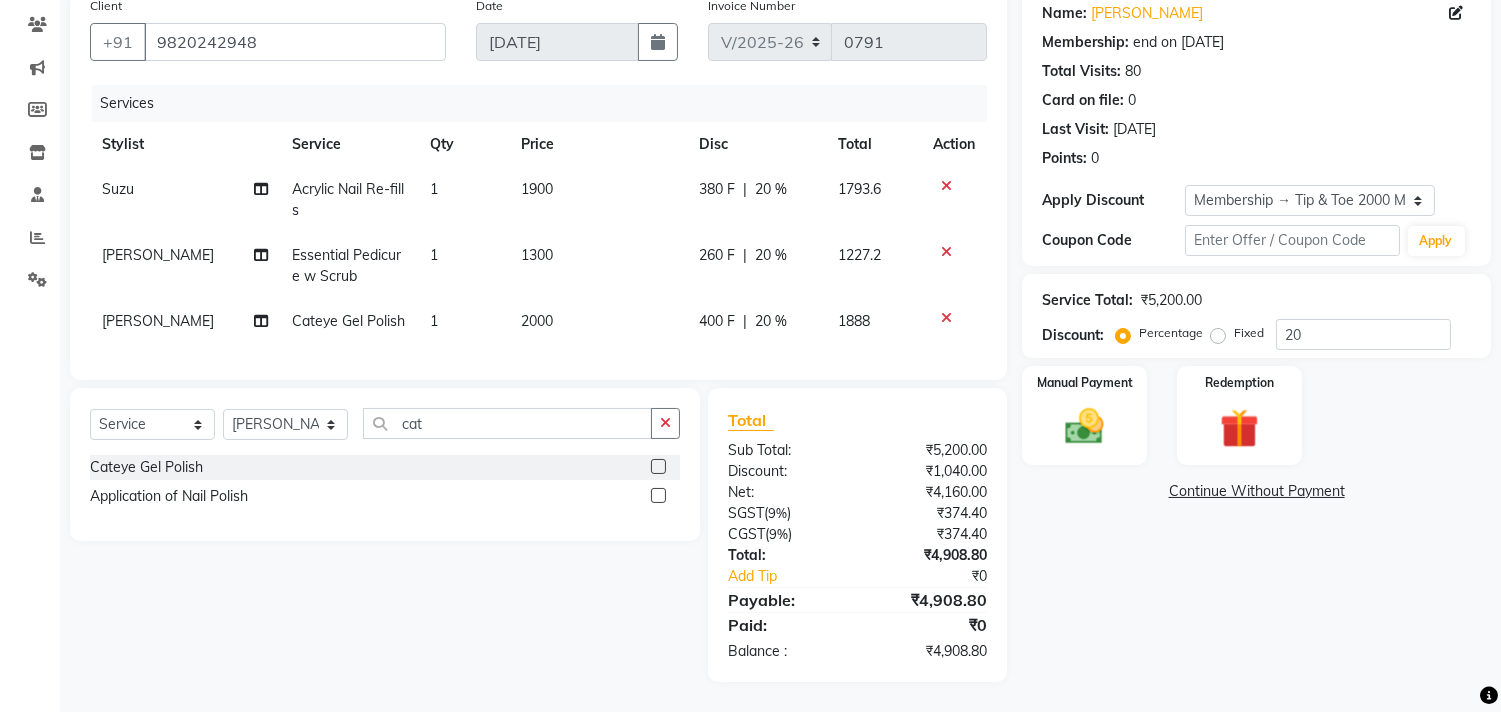 click on "2000" 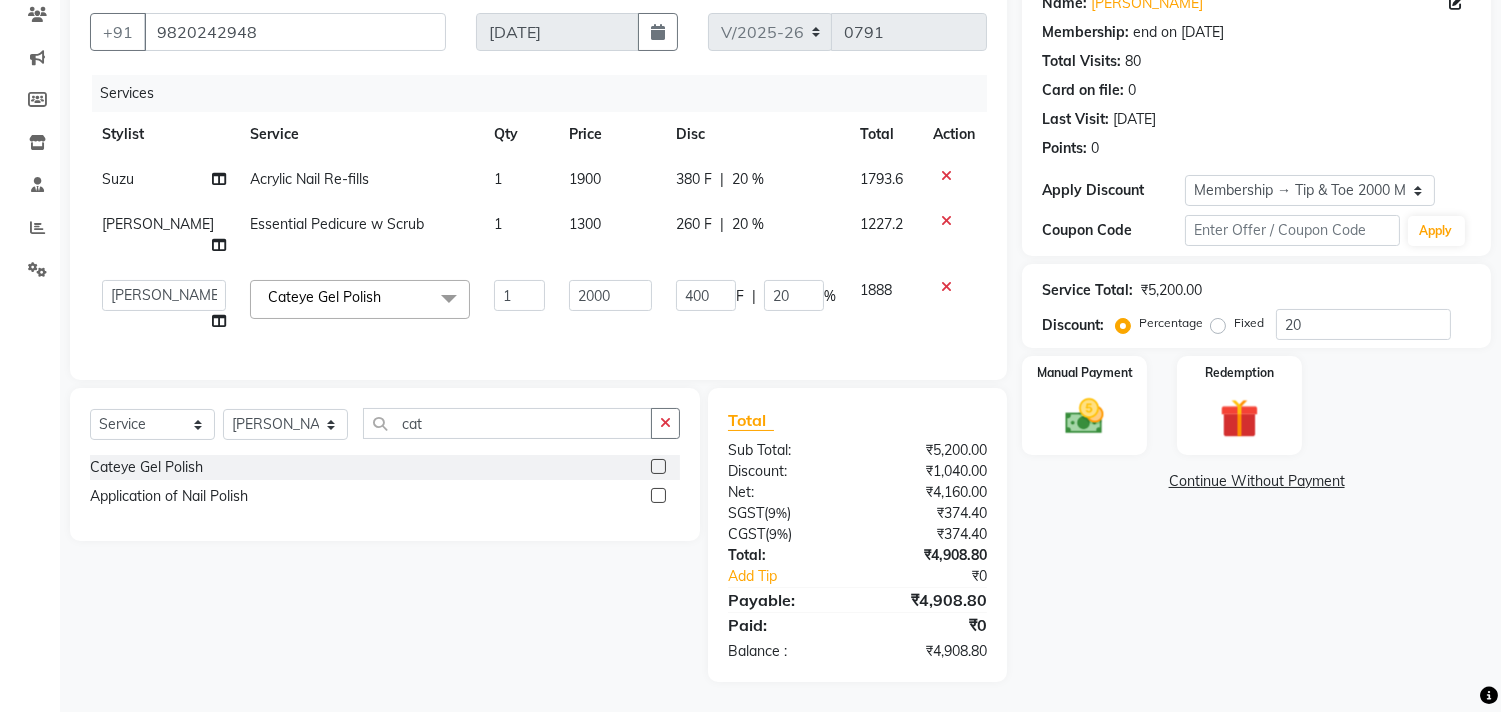 scroll, scrollTop: 168, scrollLeft: 0, axis: vertical 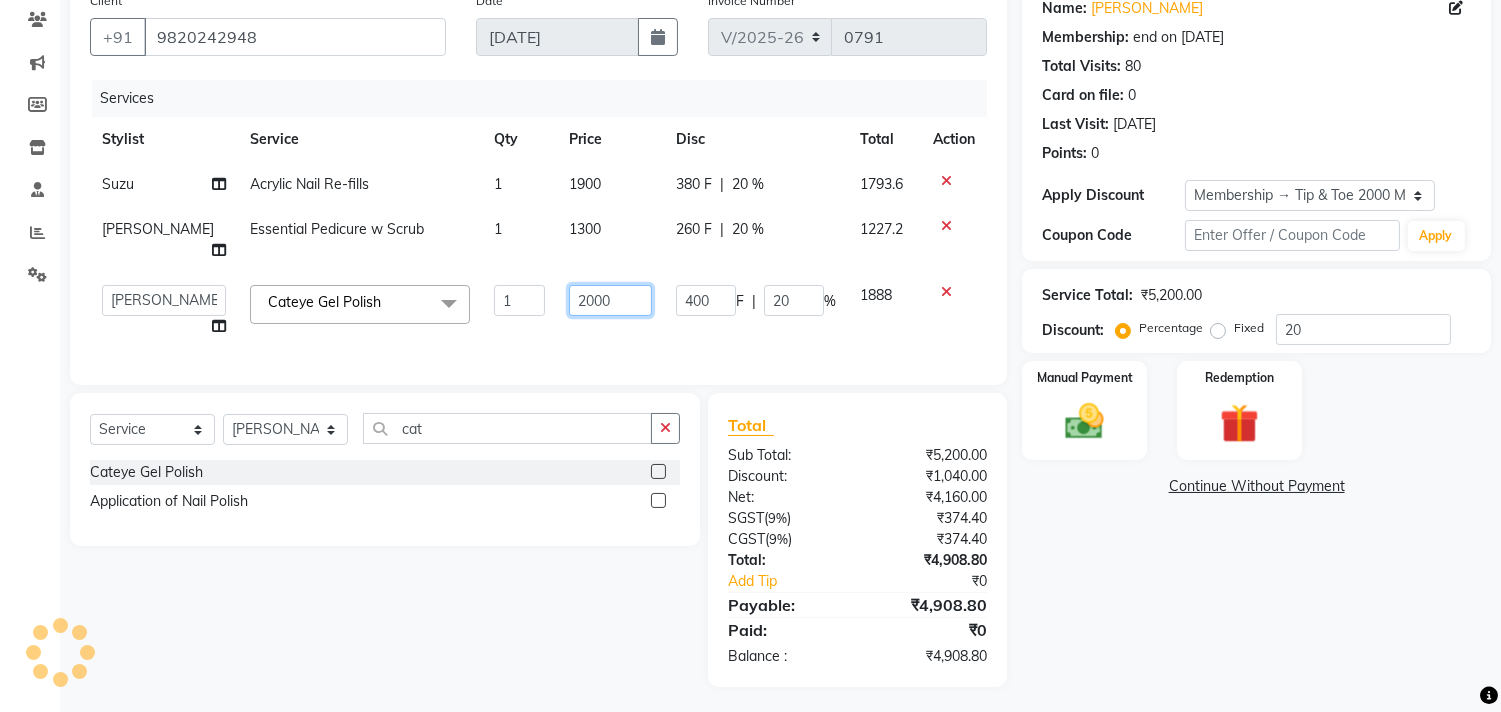 click on "2000" 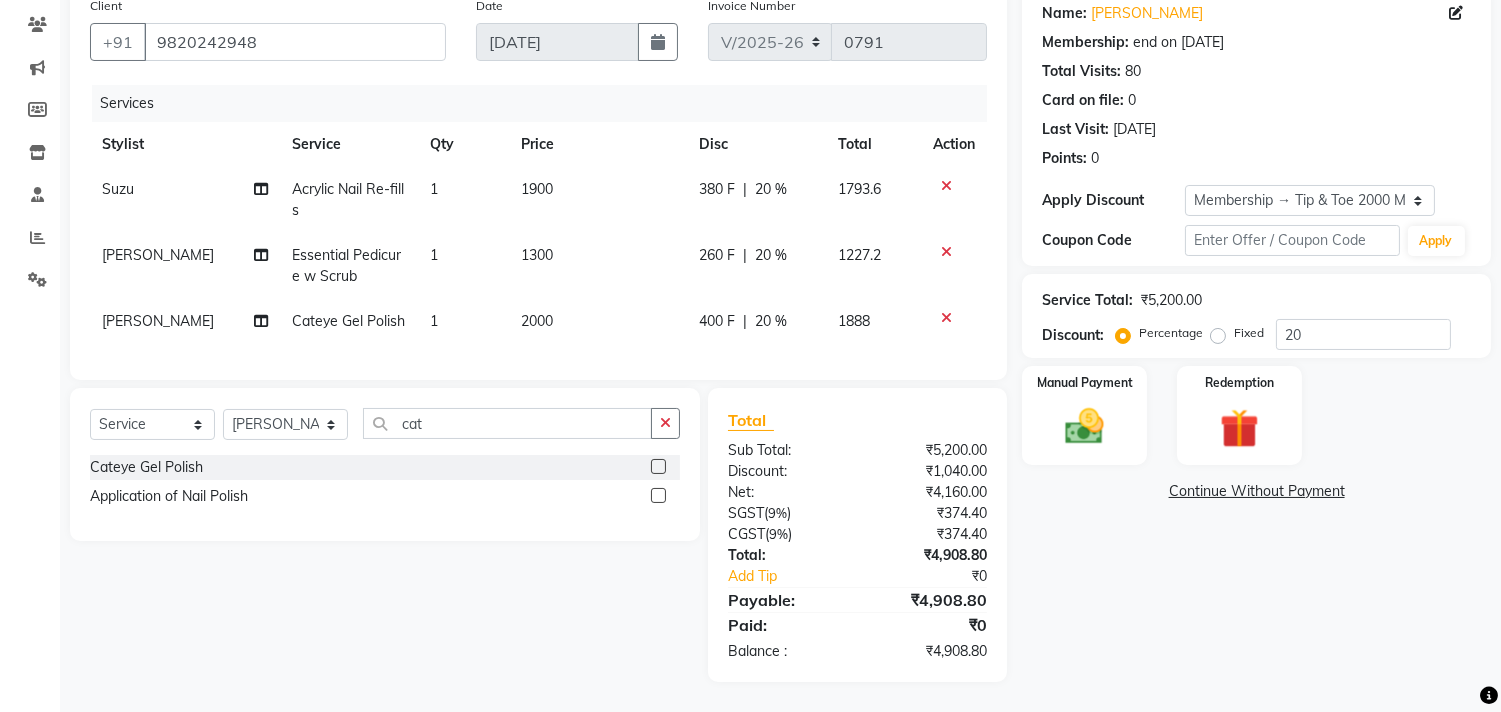 click on "Name: Neetu Seth Membership: end on 09-03-2027 Total Visits:  80 Card on file:  0 Last Visit:   04-07-2025 Points:   0  Apply Discount Select Membership → Tip & Toe 2000 Membership Coupon Code Apply Service Total:  ₹5,200.00  Discount:  Percentage   Fixed  20 Manual Payment Redemption  Continue Without Payment" 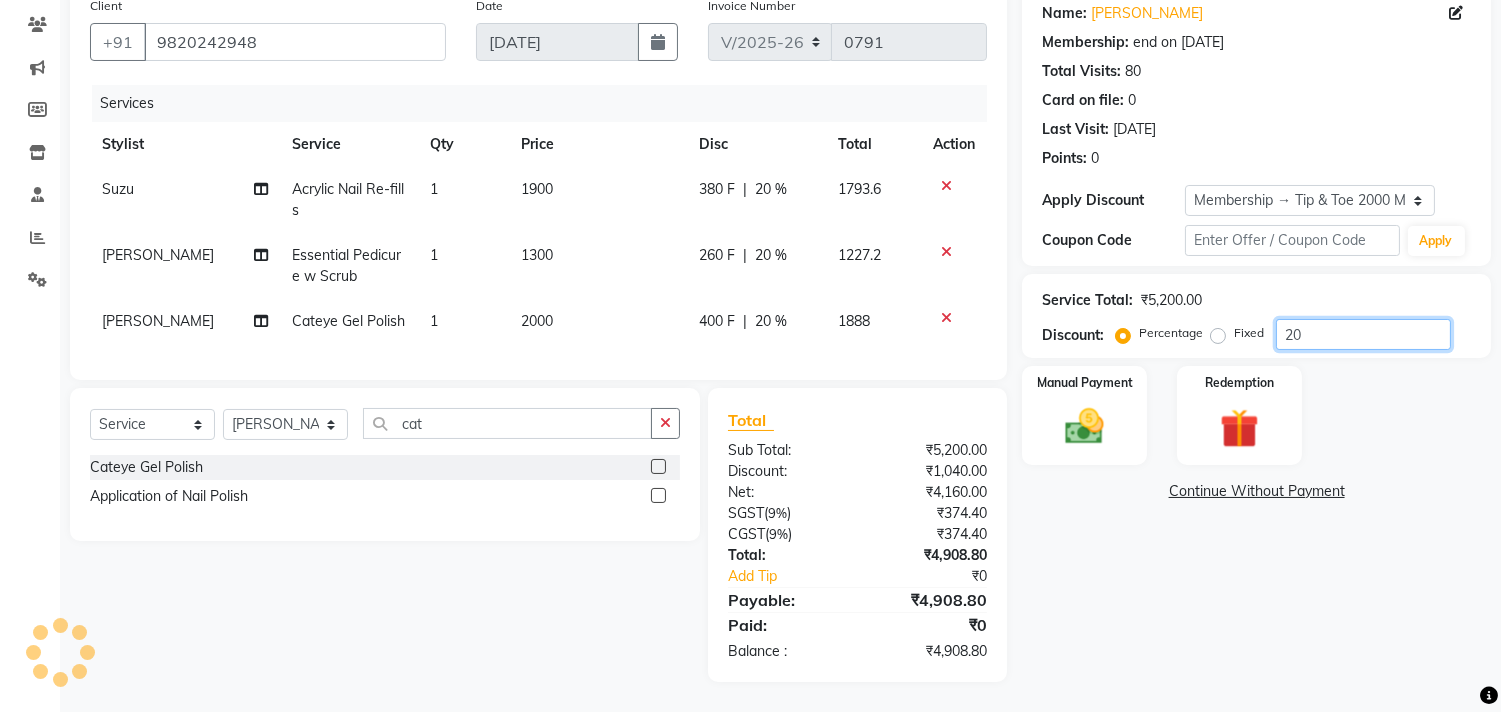 click on "20" 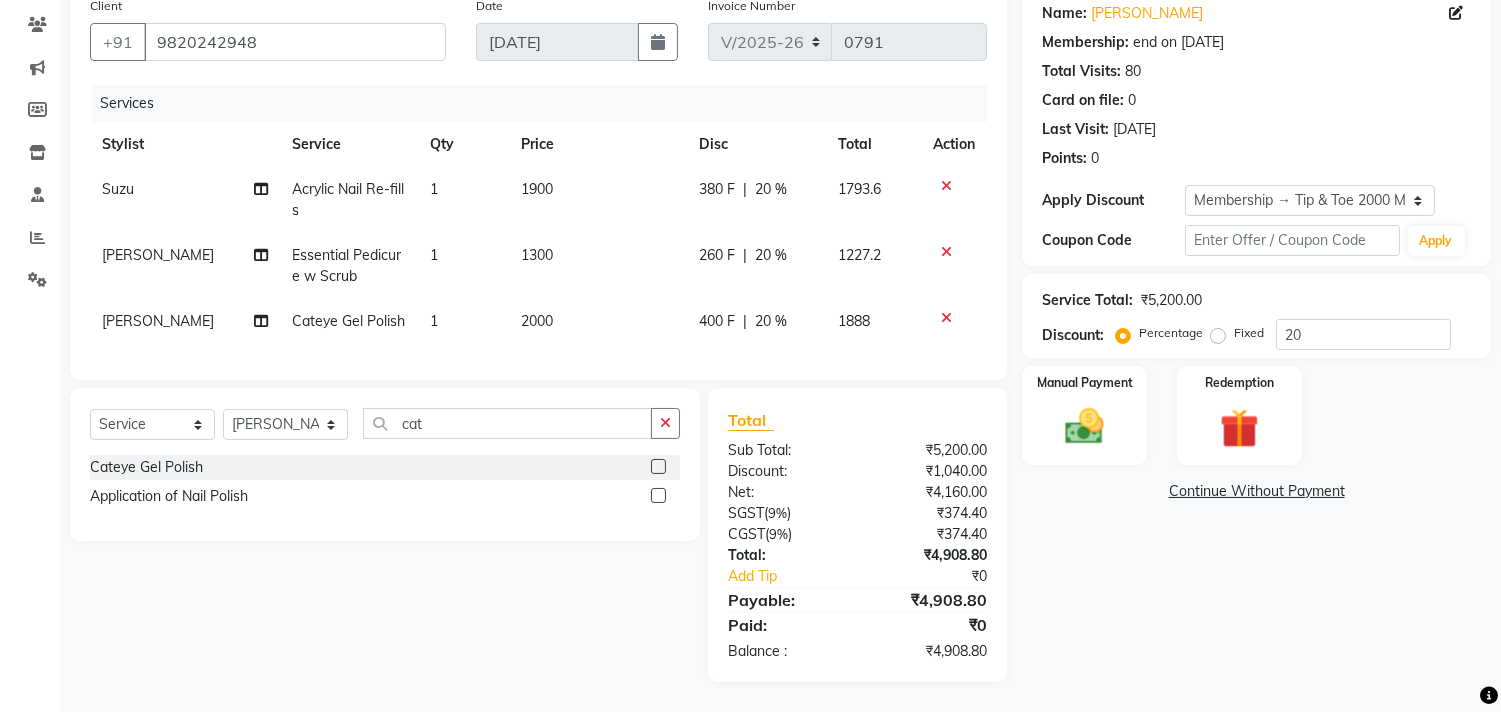 click on "[PERSON_NAME]" 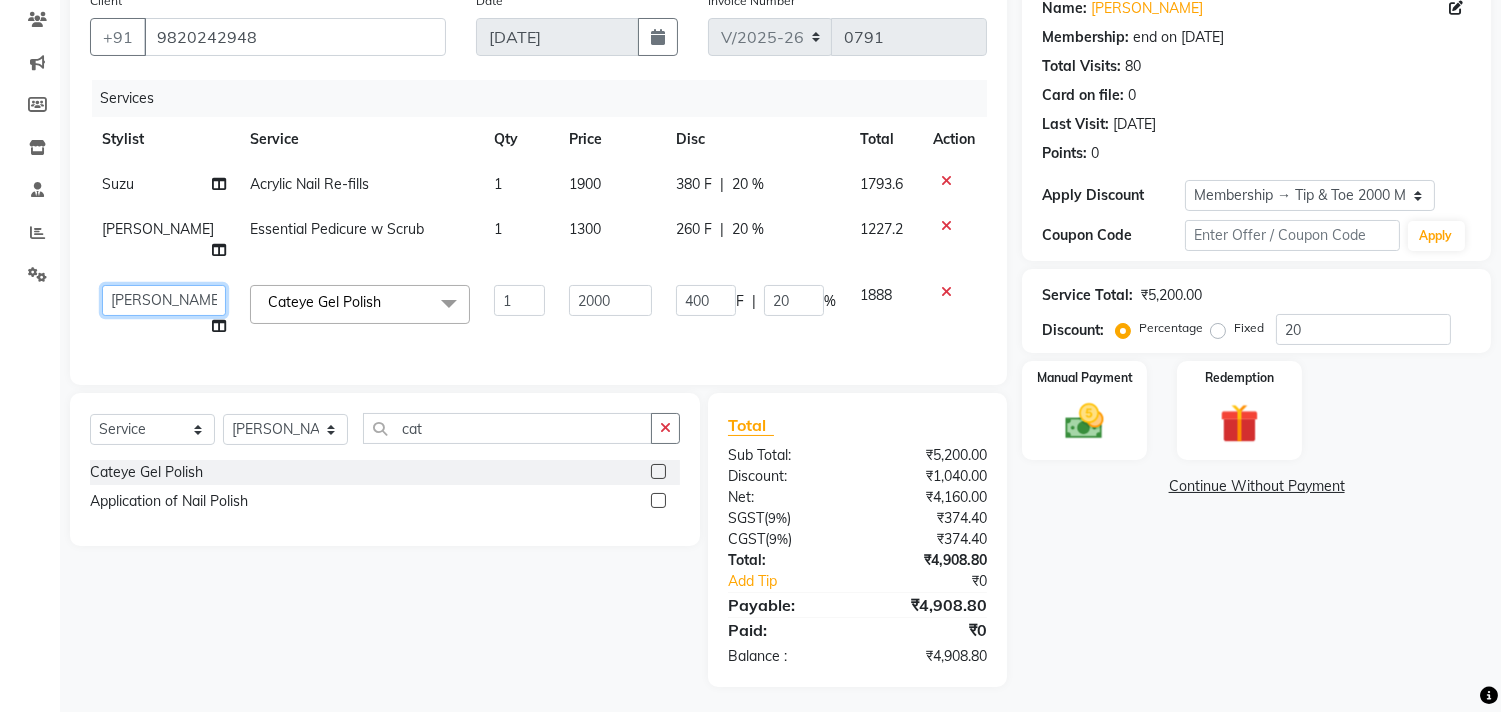 click on "[PERSON_NAME]   Chonya   Front Desk   [PERSON_NAME]   Horeiphi   Jai [PERSON_NAME]   [PERSON_NAME]   [PERSON_NAME]   [PERSON_NAME]   [PERSON_NAME] Maheshker   Suzu" 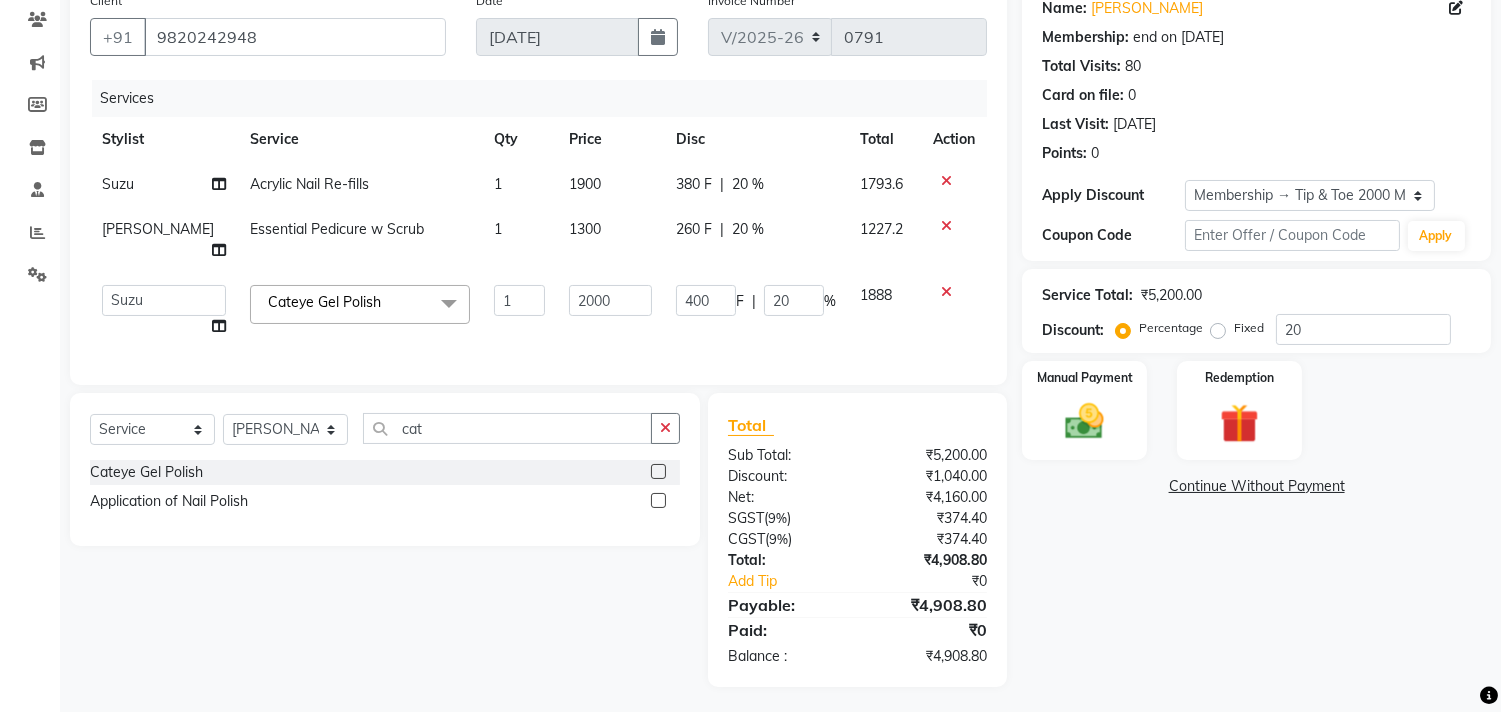 select on "38742" 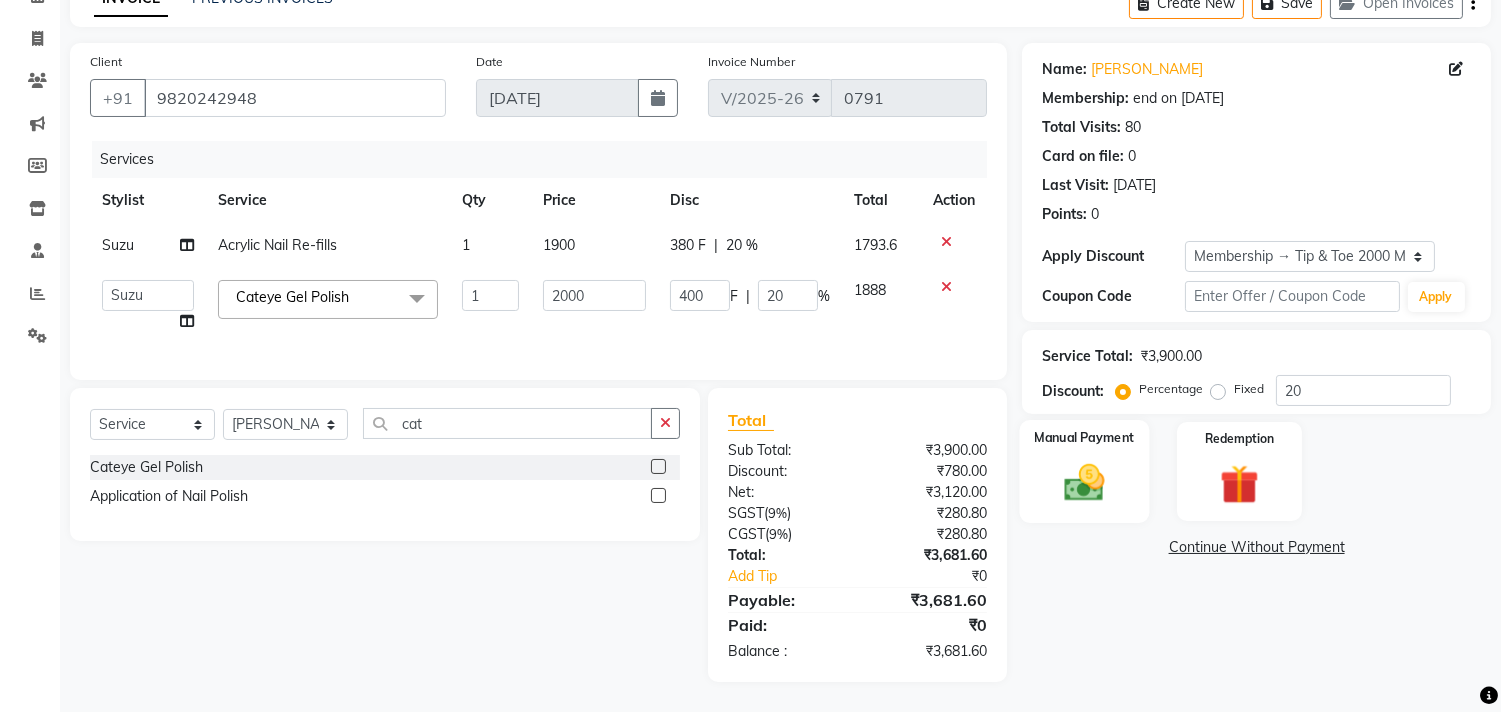 click 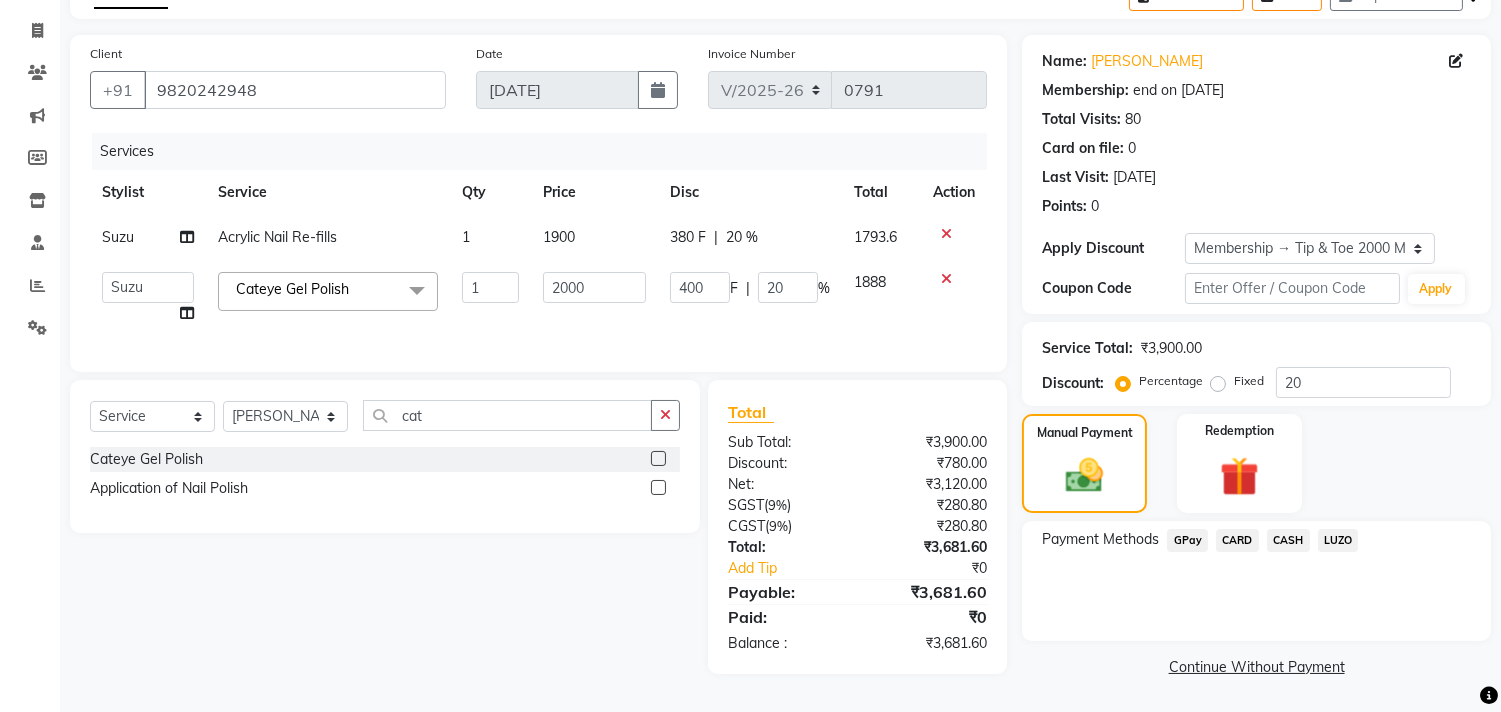 click on "CASH" 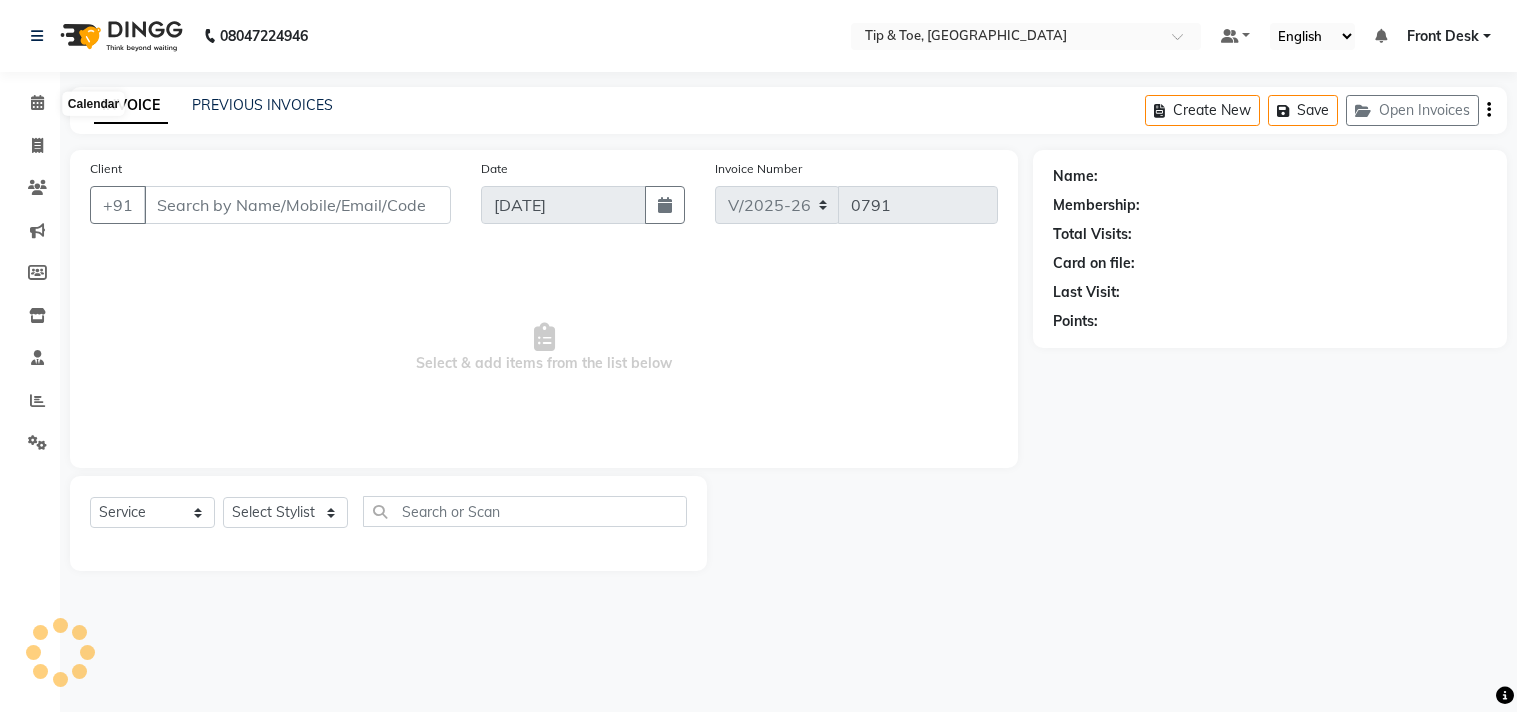 select on "5655" 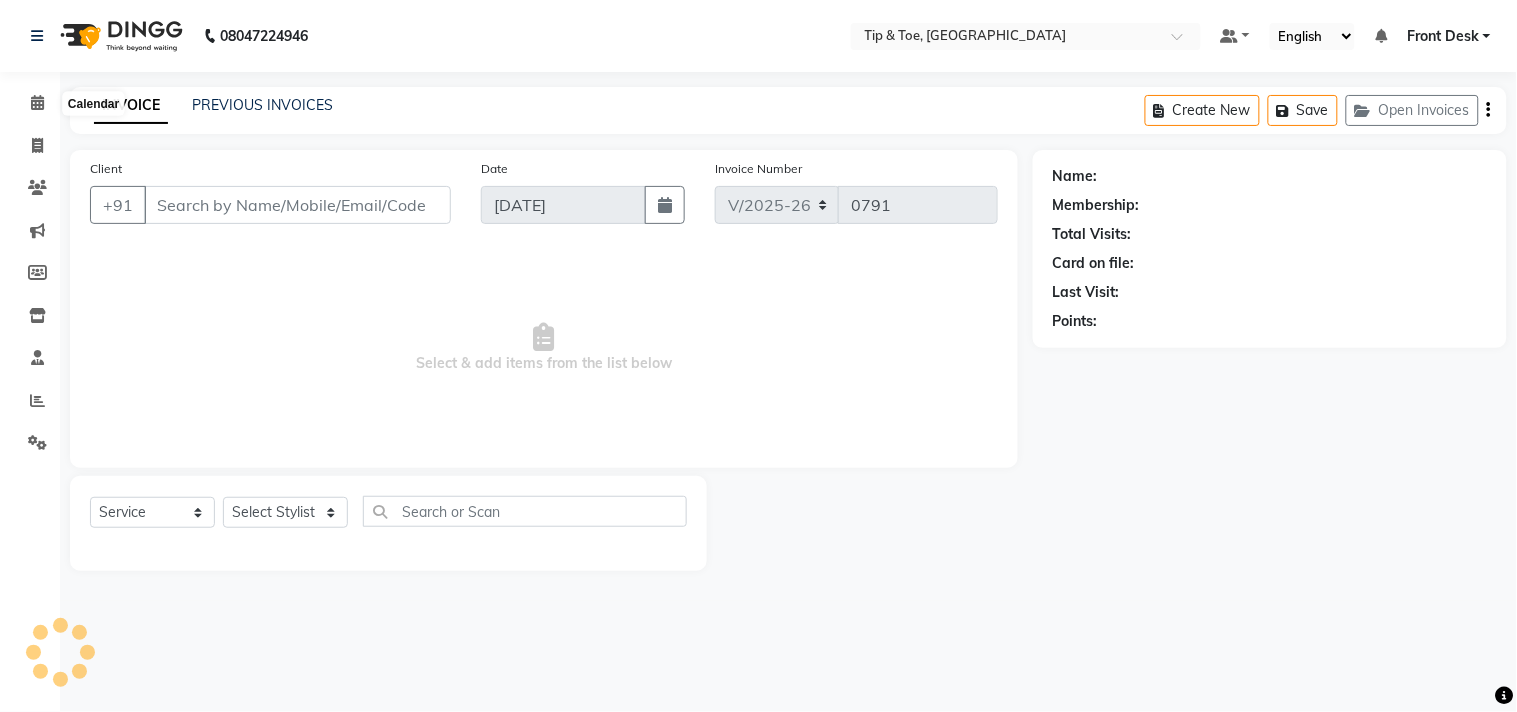 click 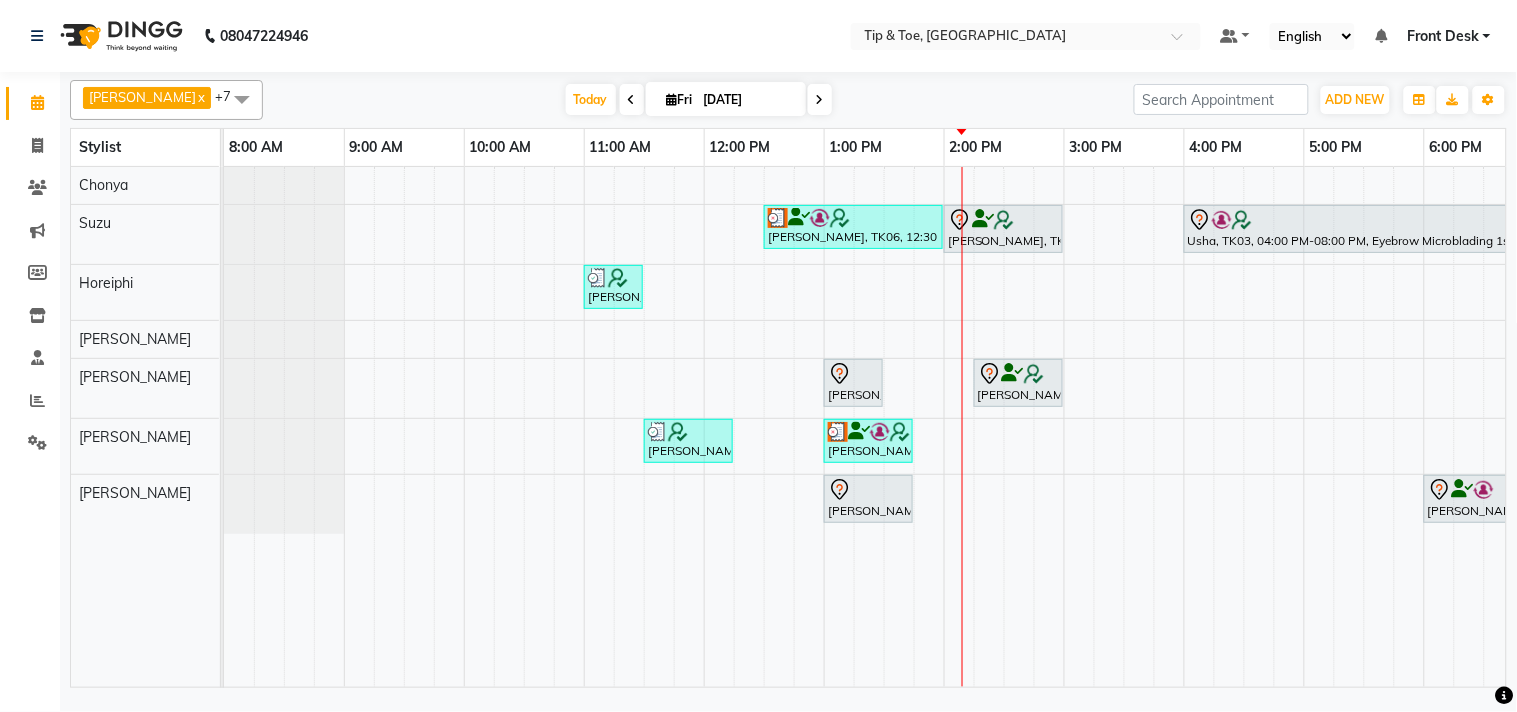 scroll, scrollTop: 0, scrollLeft: 0, axis: both 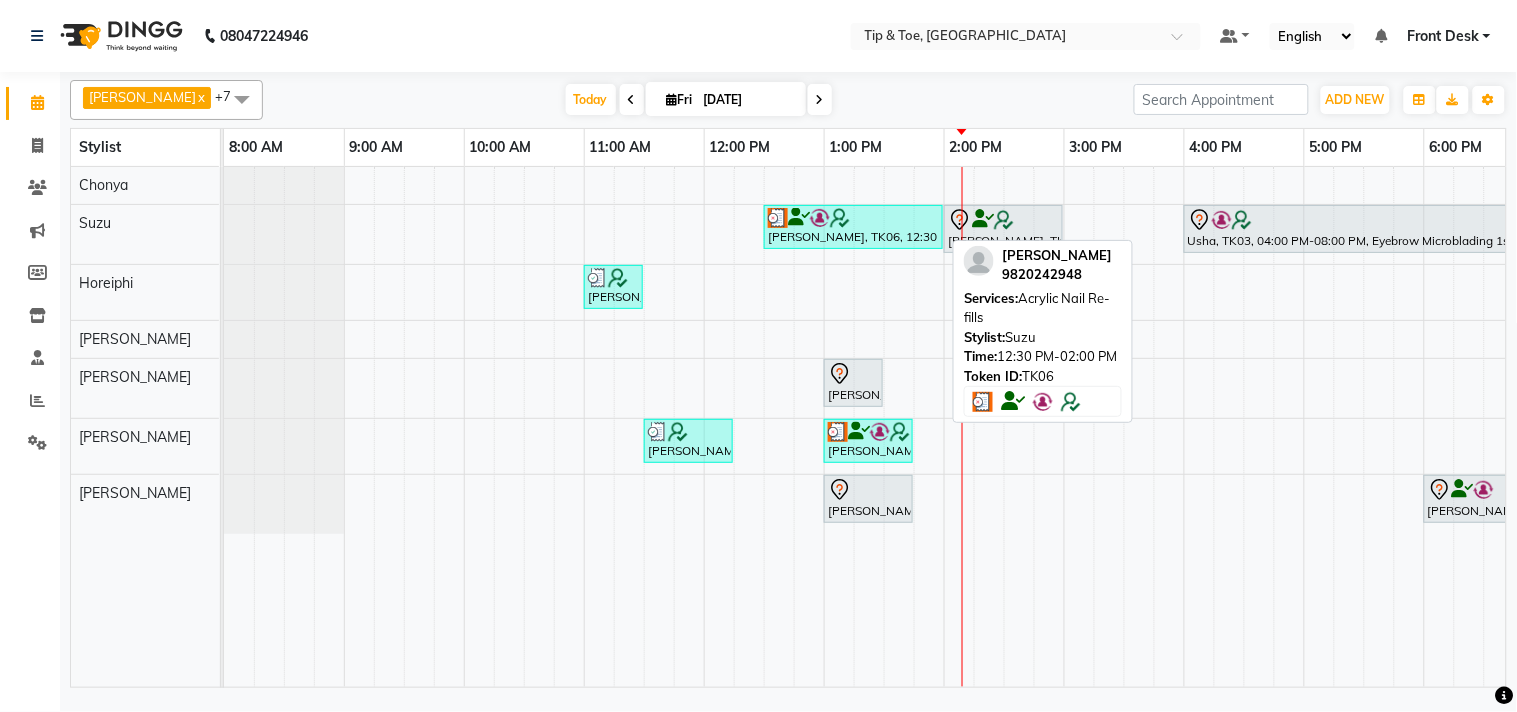 click at bounding box center (820, 218) 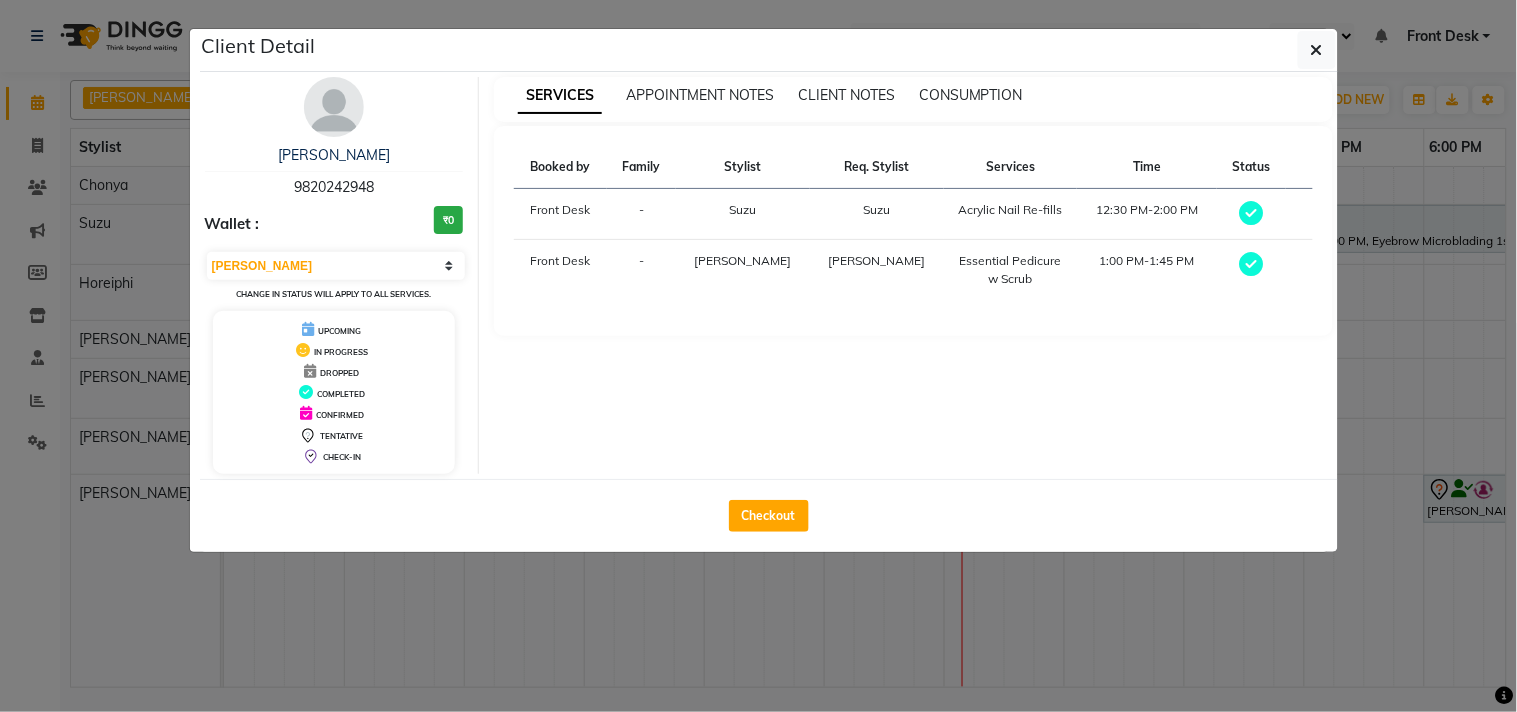 click at bounding box center [334, 107] 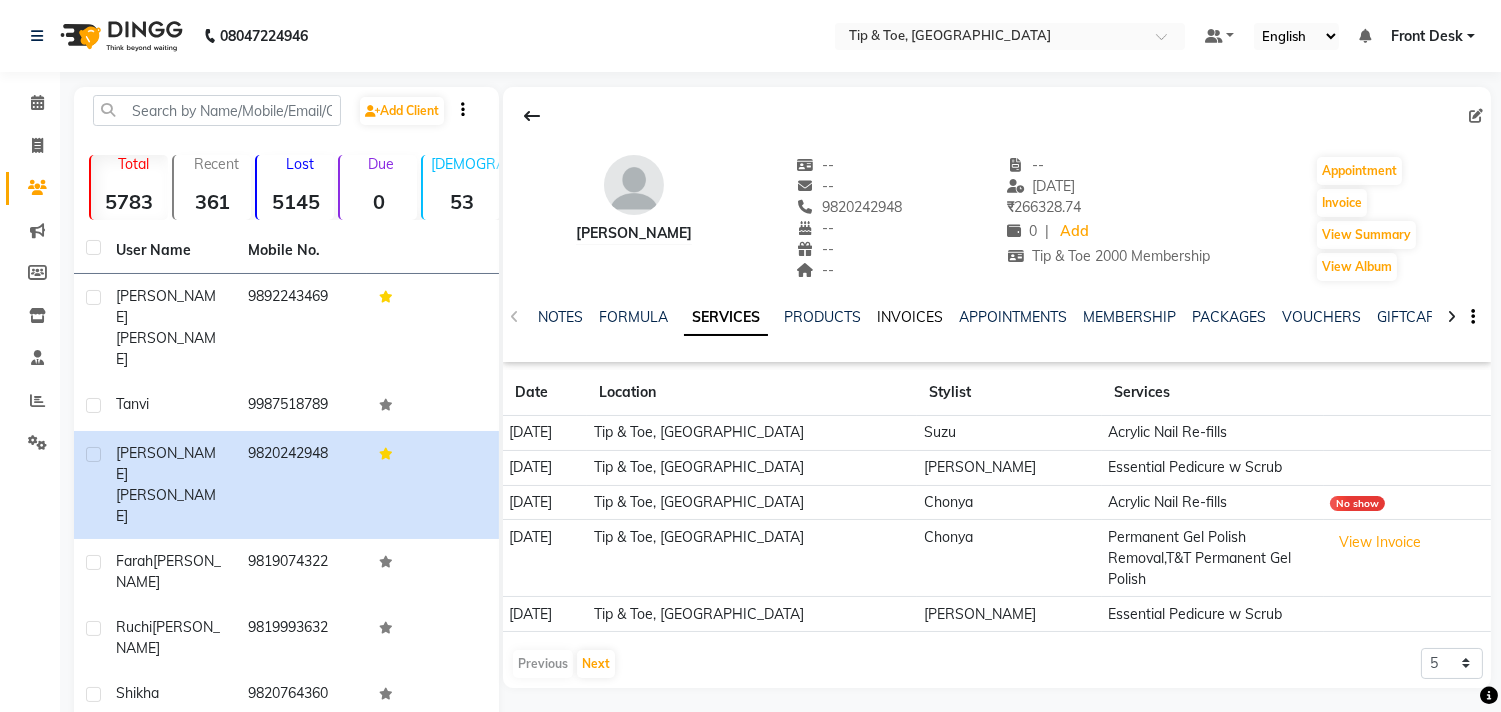 click on "INVOICES" 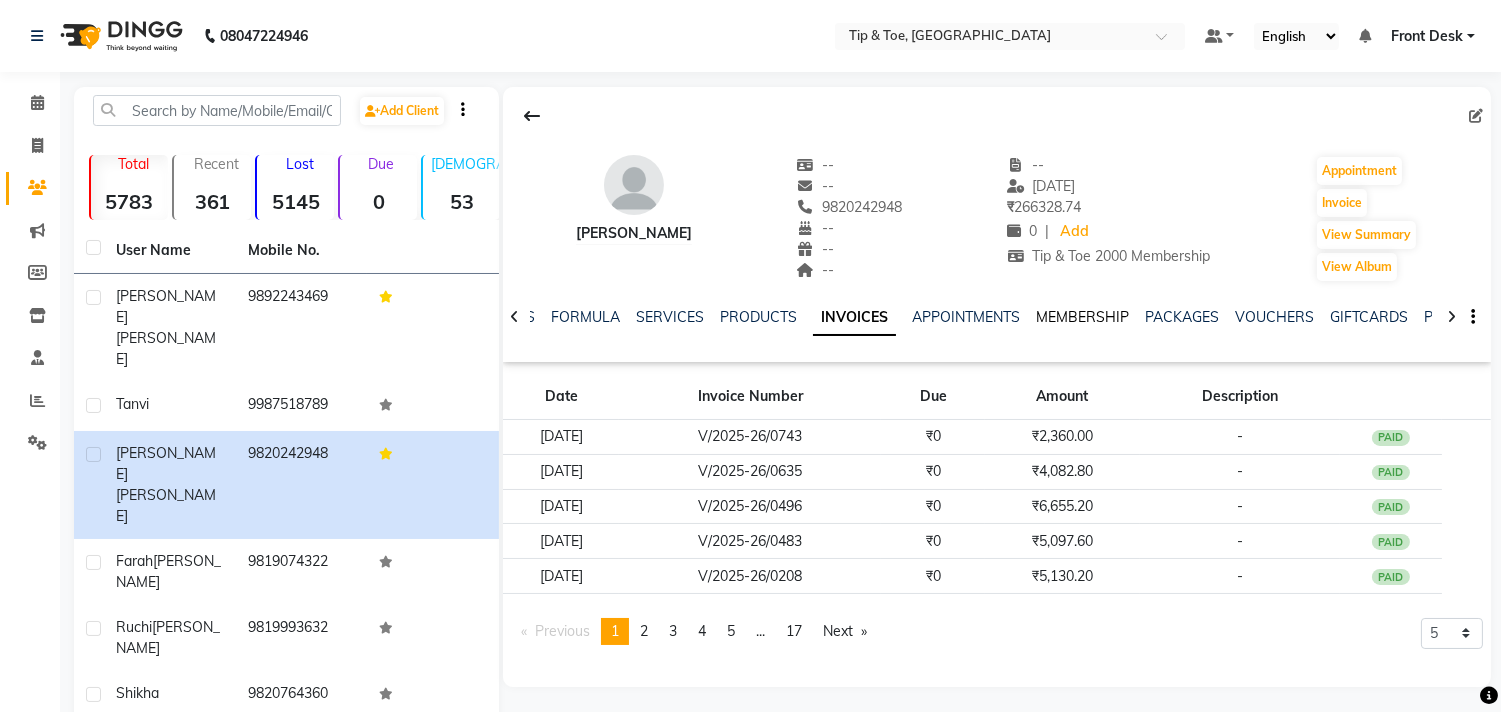 click on "MEMBERSHIP" 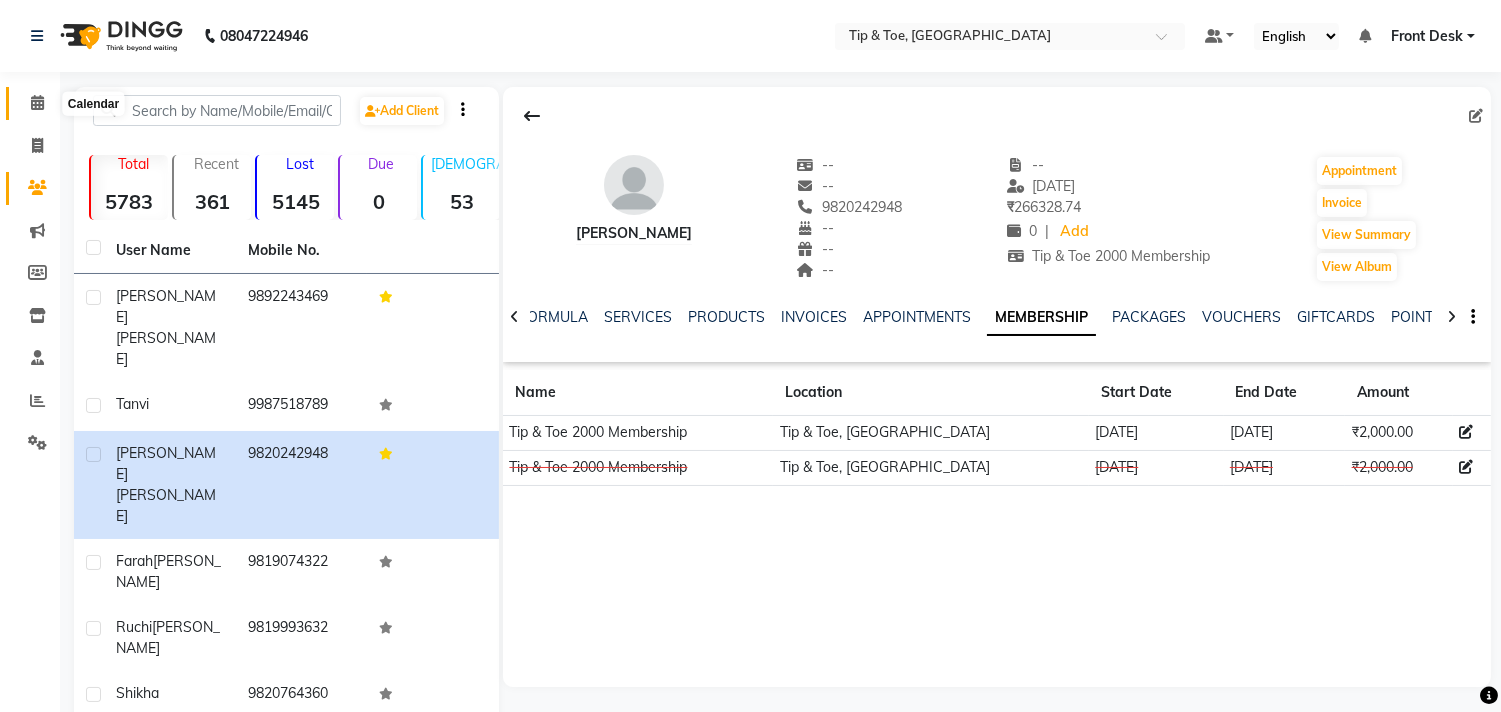 click 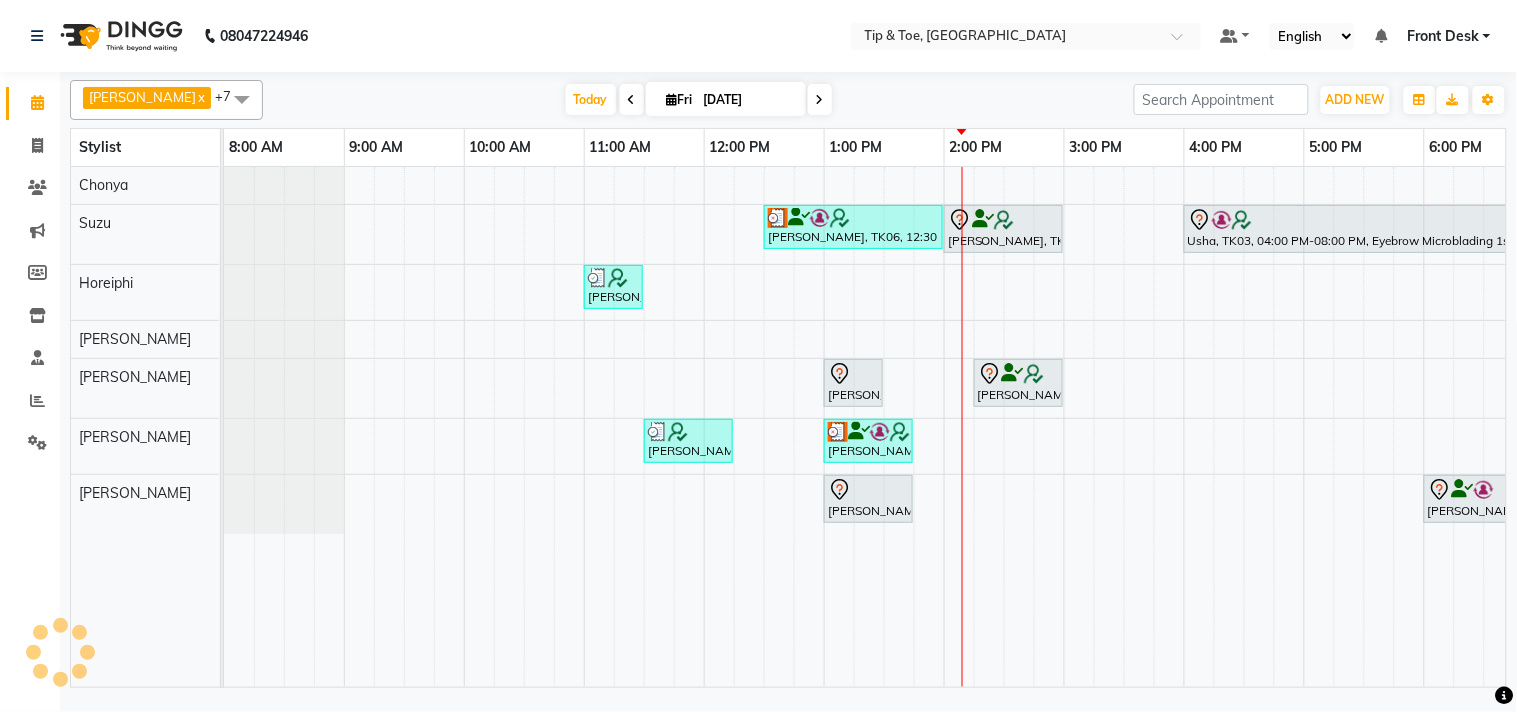 scroll, scrollTop: 0, scrollLeft: 0, axis: both 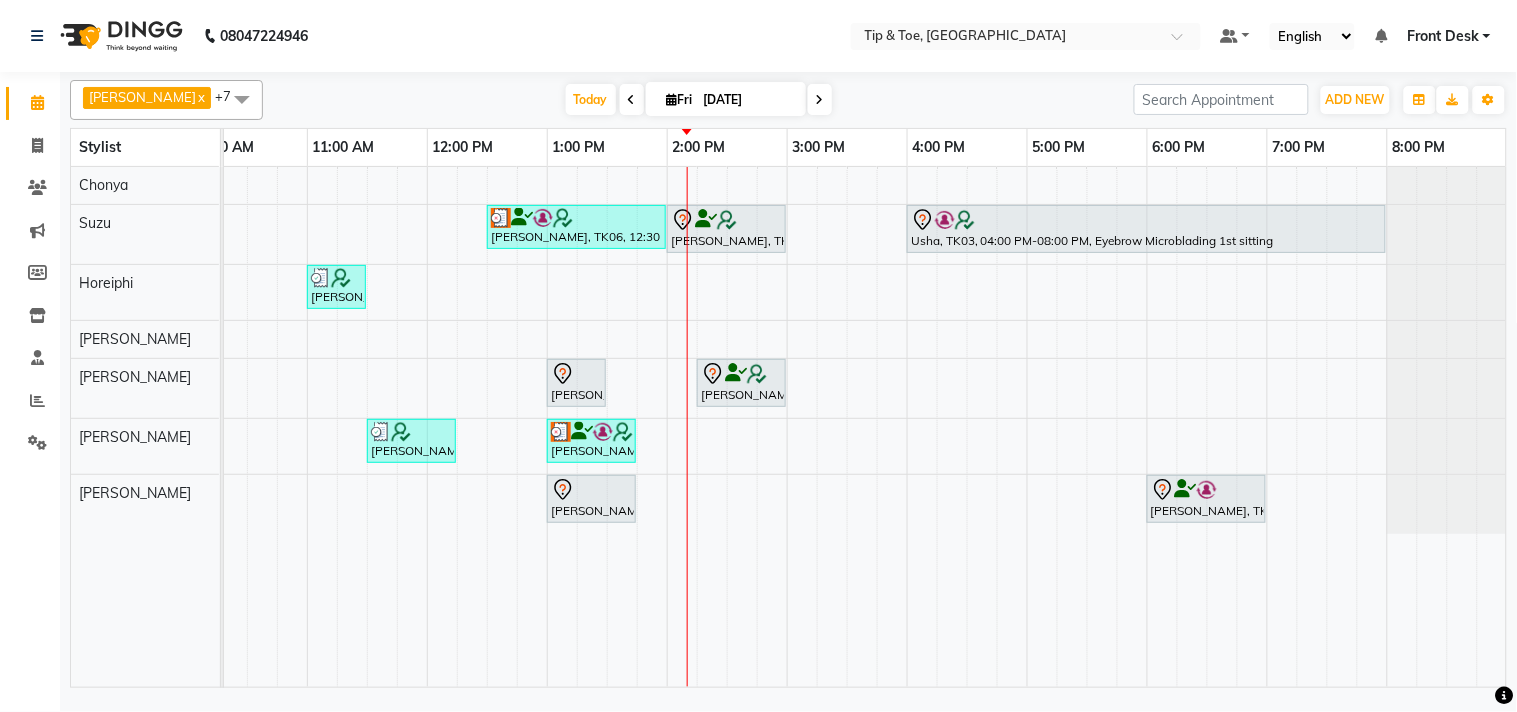 click at bounding box center (820, 100) 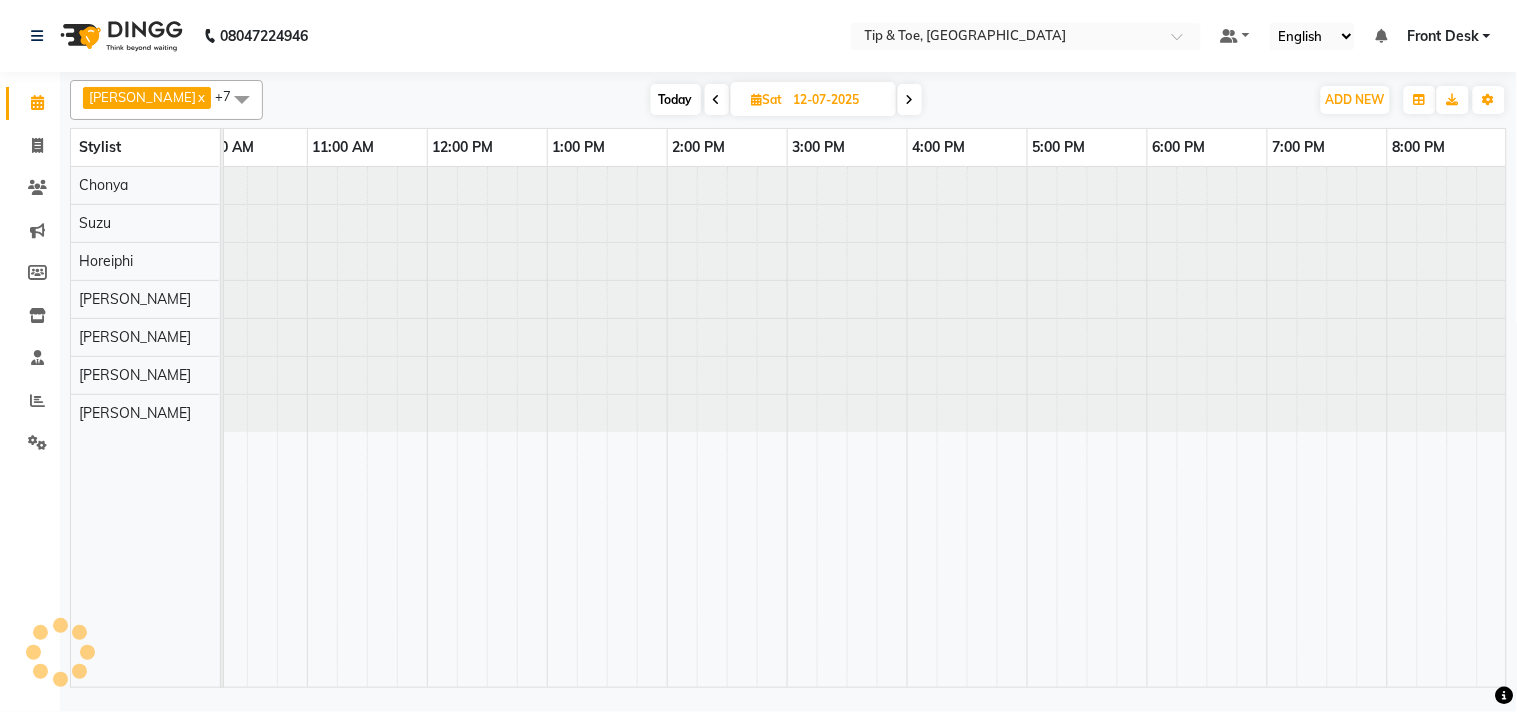 scroll, scrollTop: 0, scrollLeft: 0, axis: both 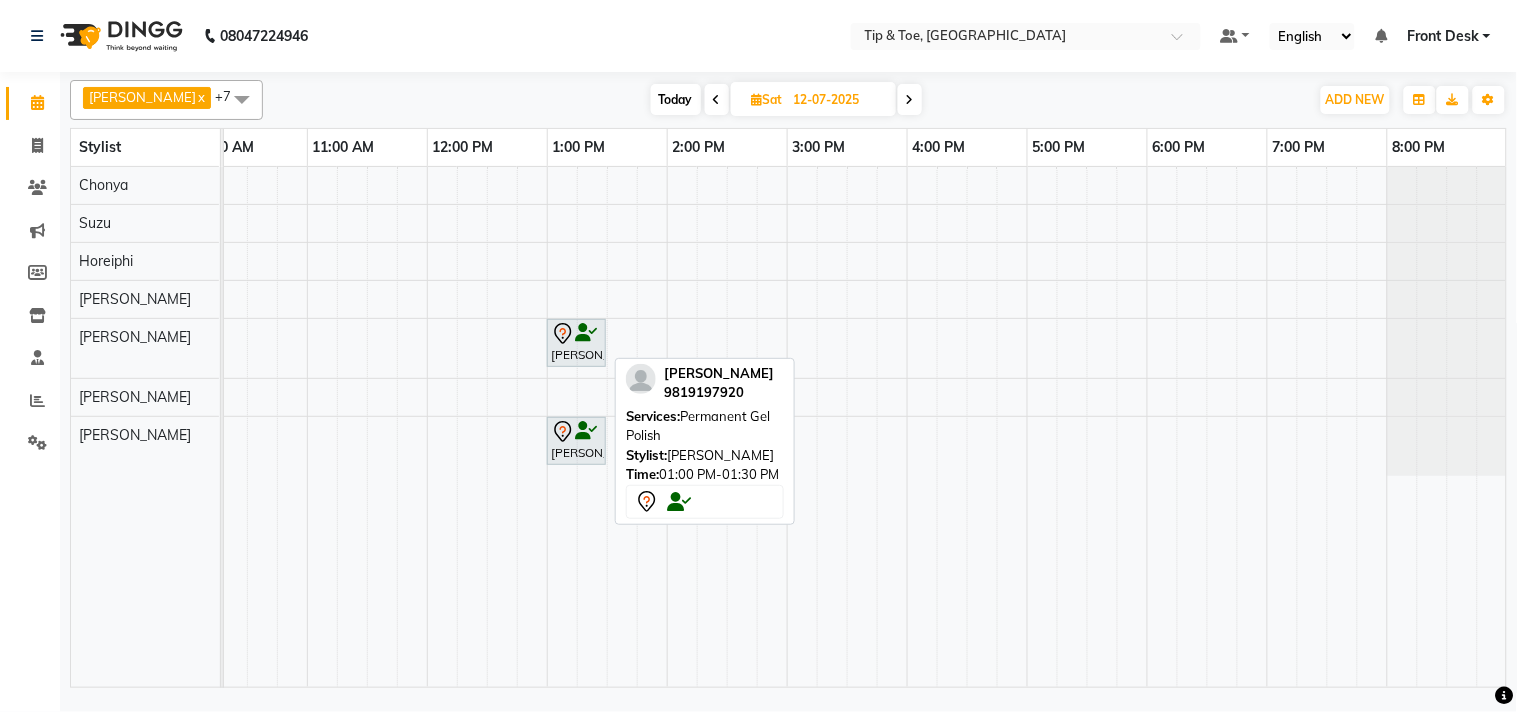 click at bounding box center [586, 333] 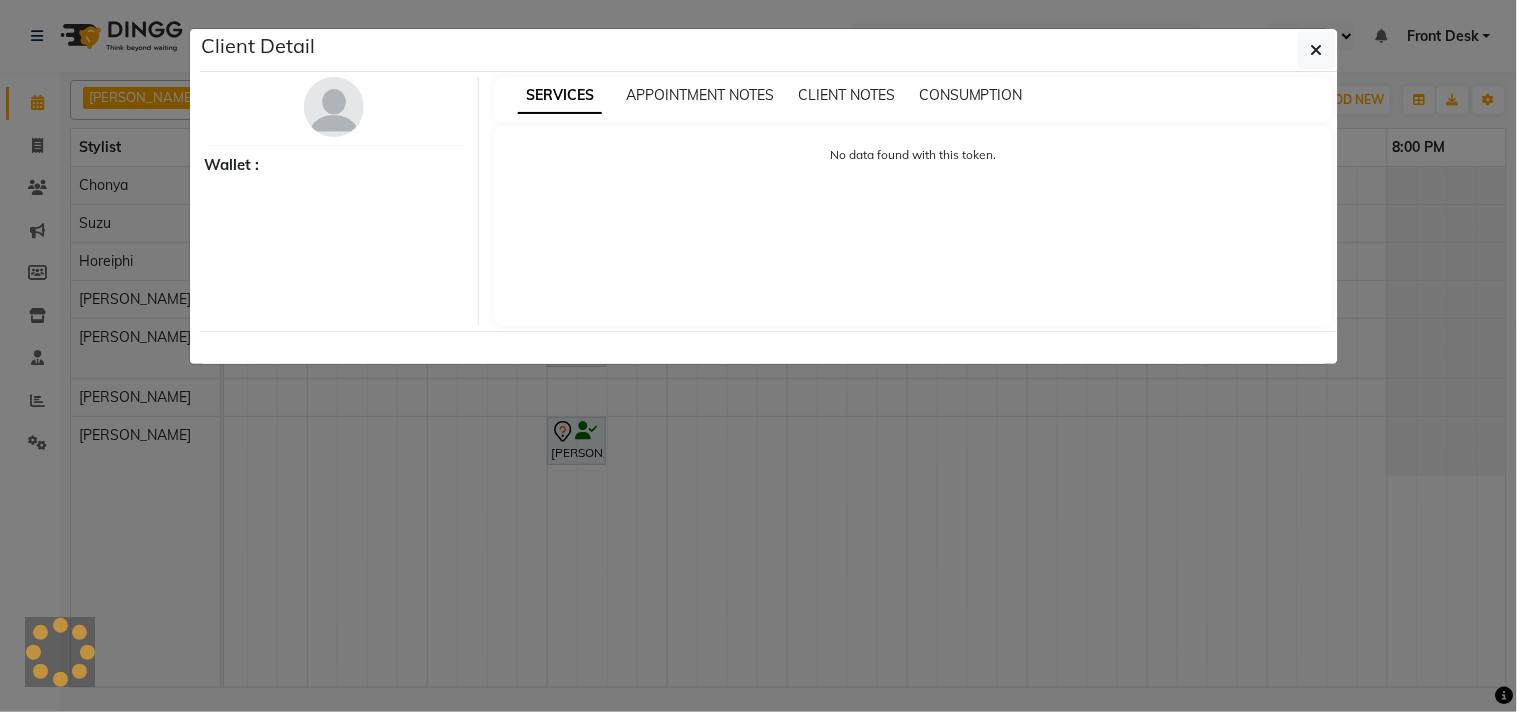 select on "7" 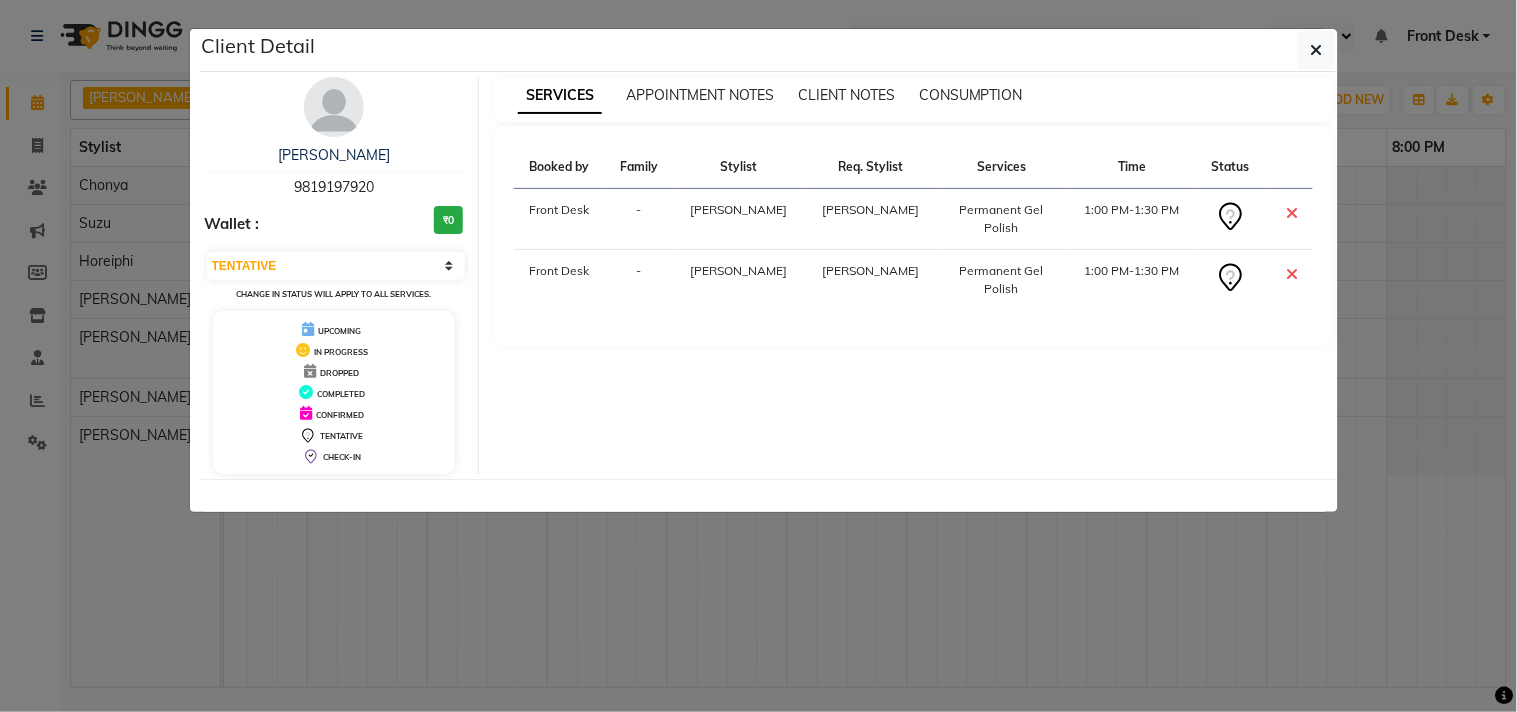 click on "9819197920" at bounding box center [334, 187] 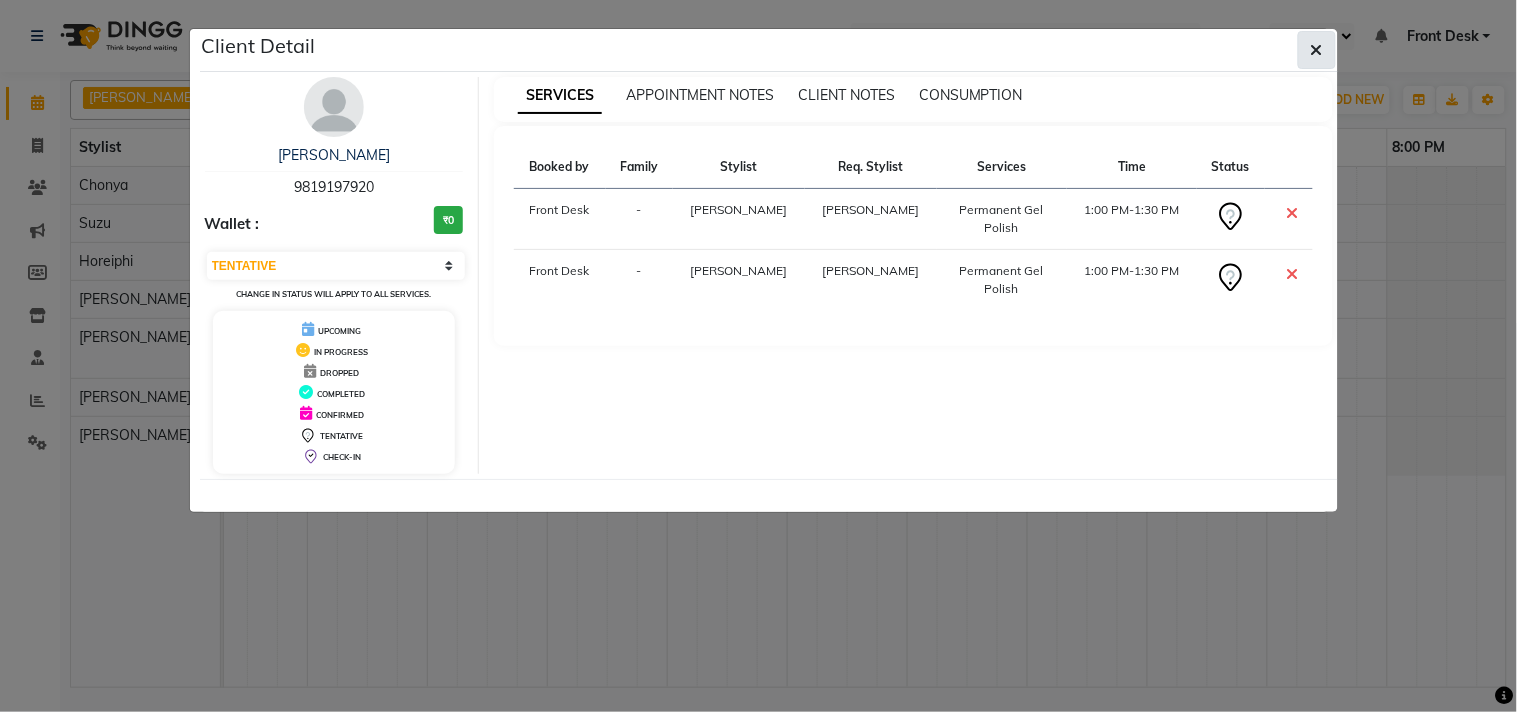 click 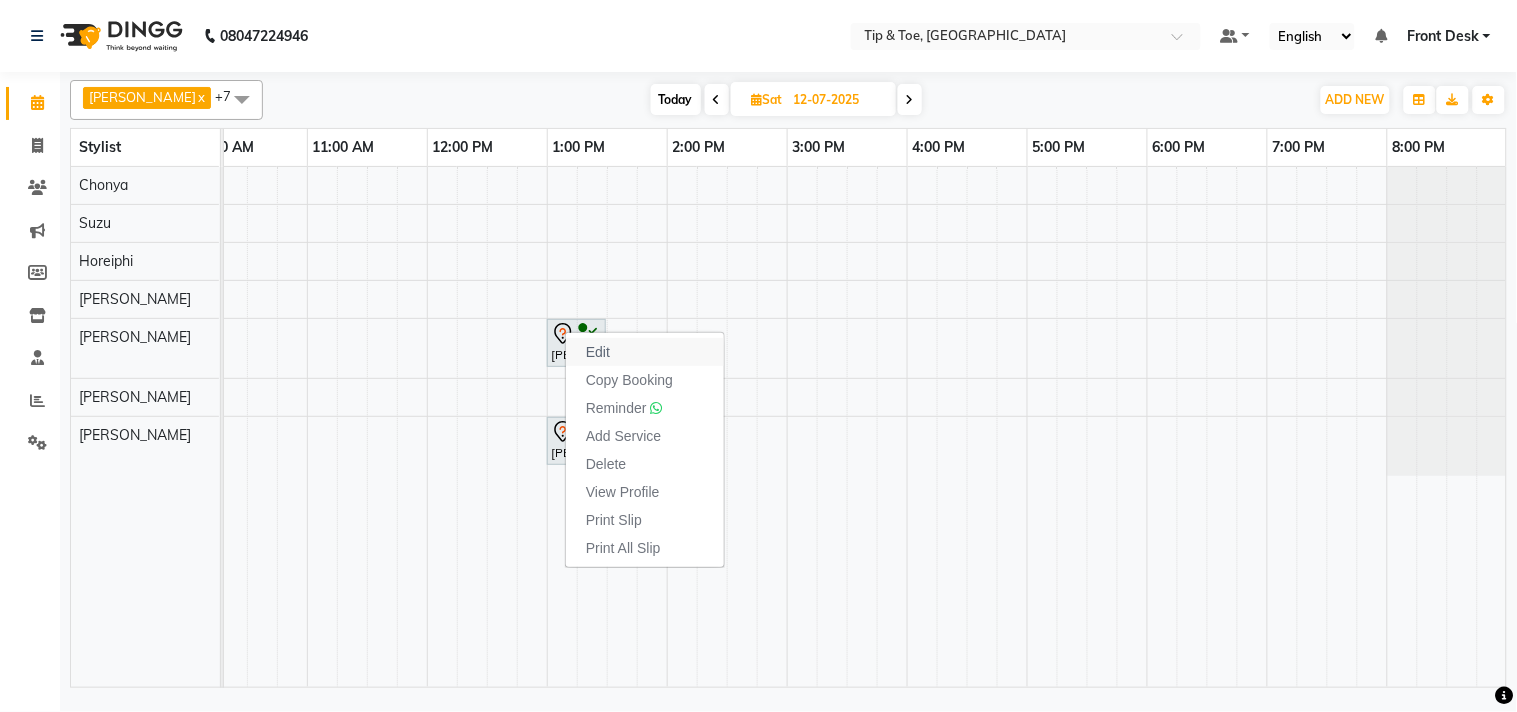 click on "Edit" at bounding box center [645, 352] 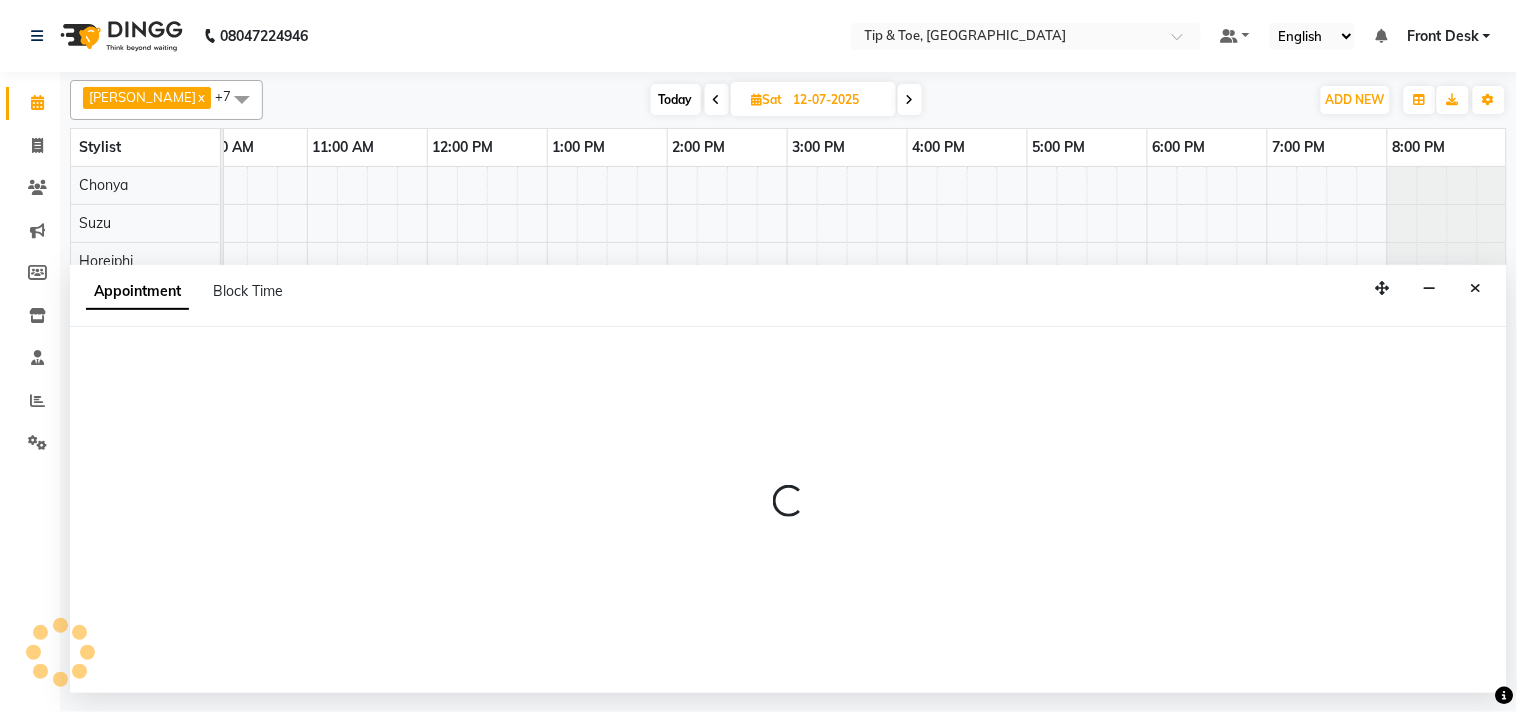select on "38741" 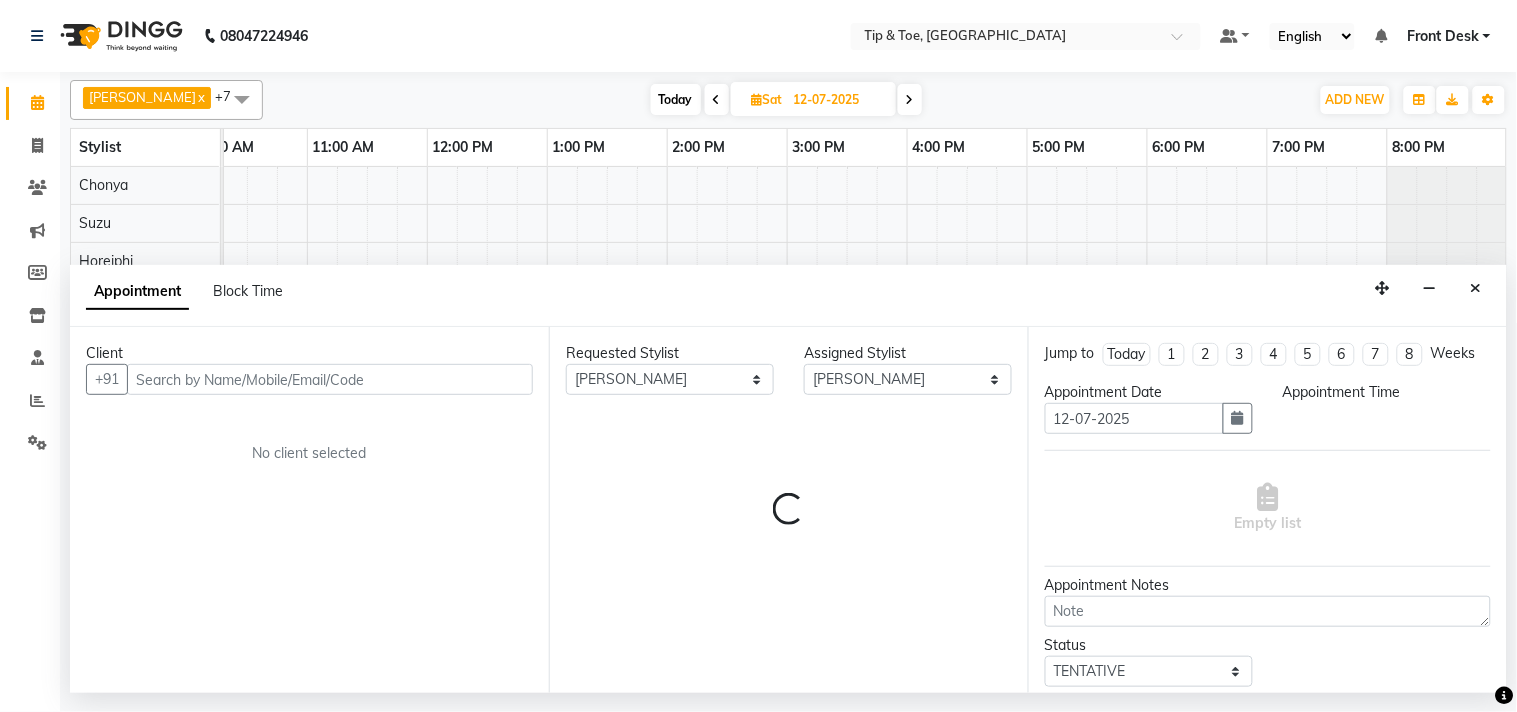 scroll, scrollTop: 0, scrollLeft: 277, axis: horizontal 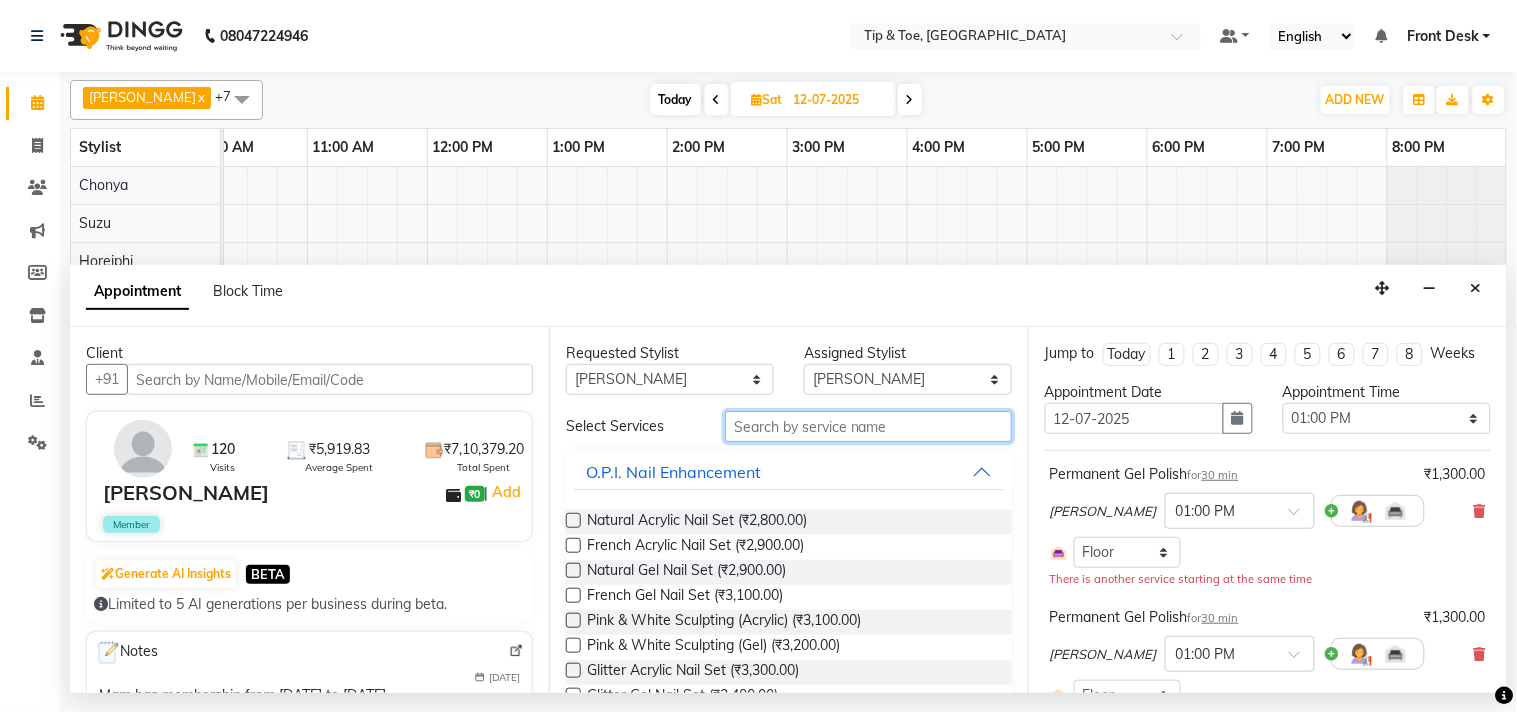 click at bounding box center (868, 426) 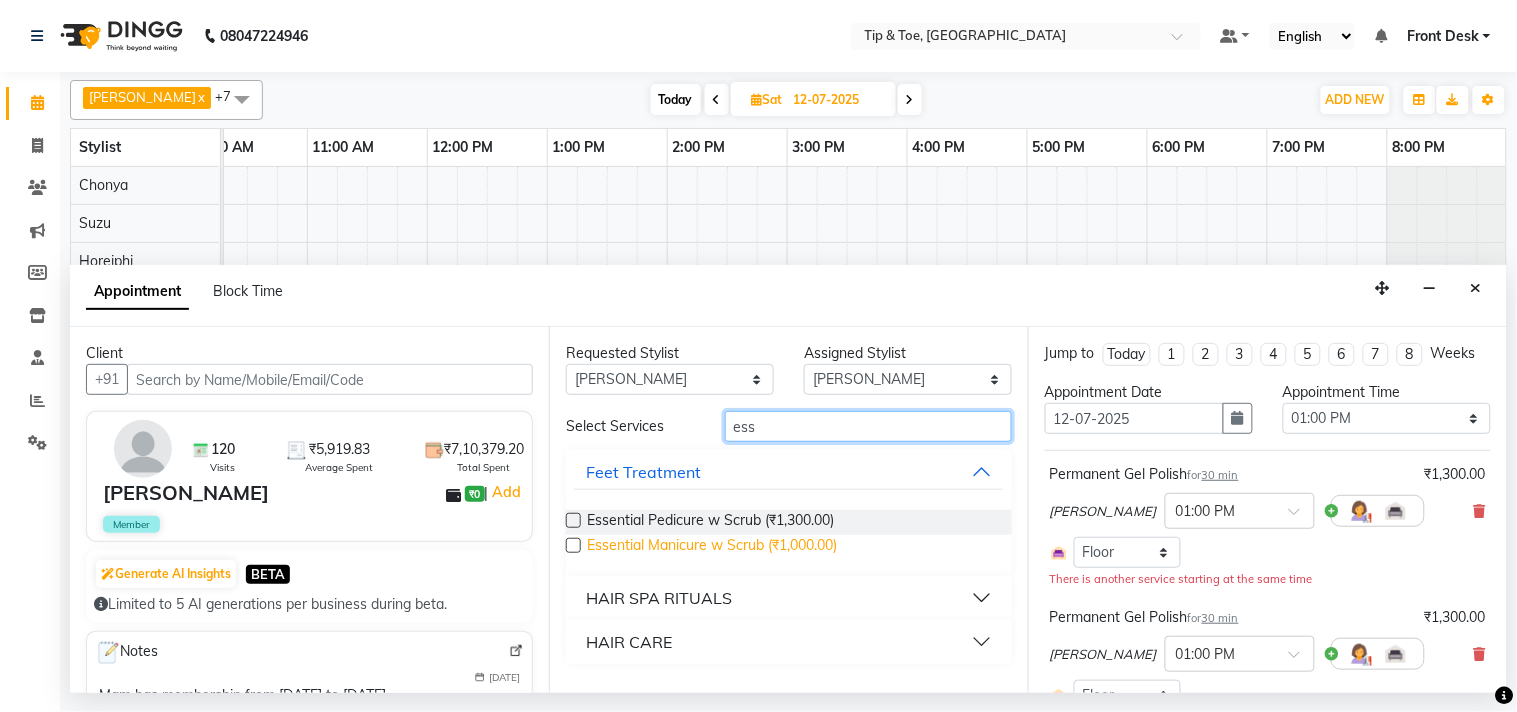 type on "ess" 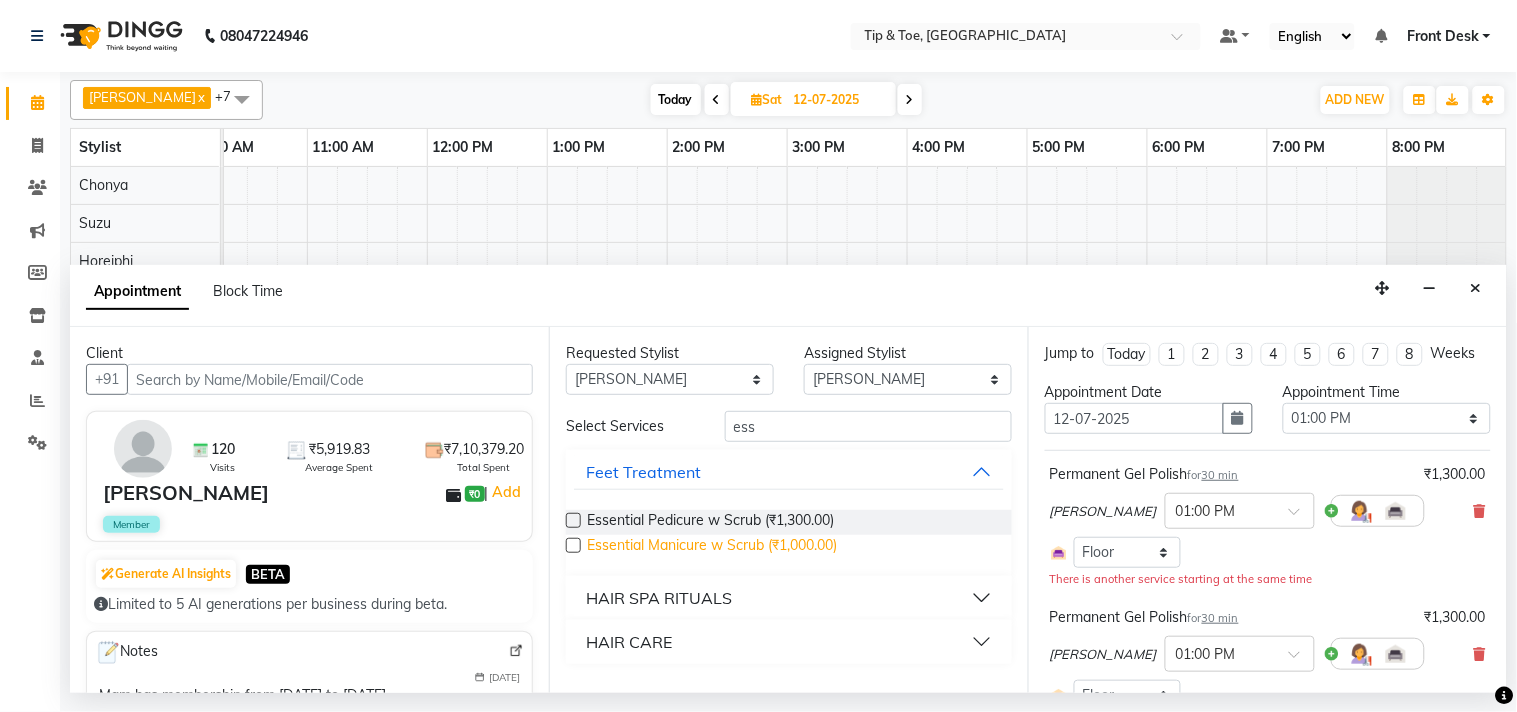 click on "Essential Manicure w Scrub (₹1,000.00)" at bounding box center [712, 547] 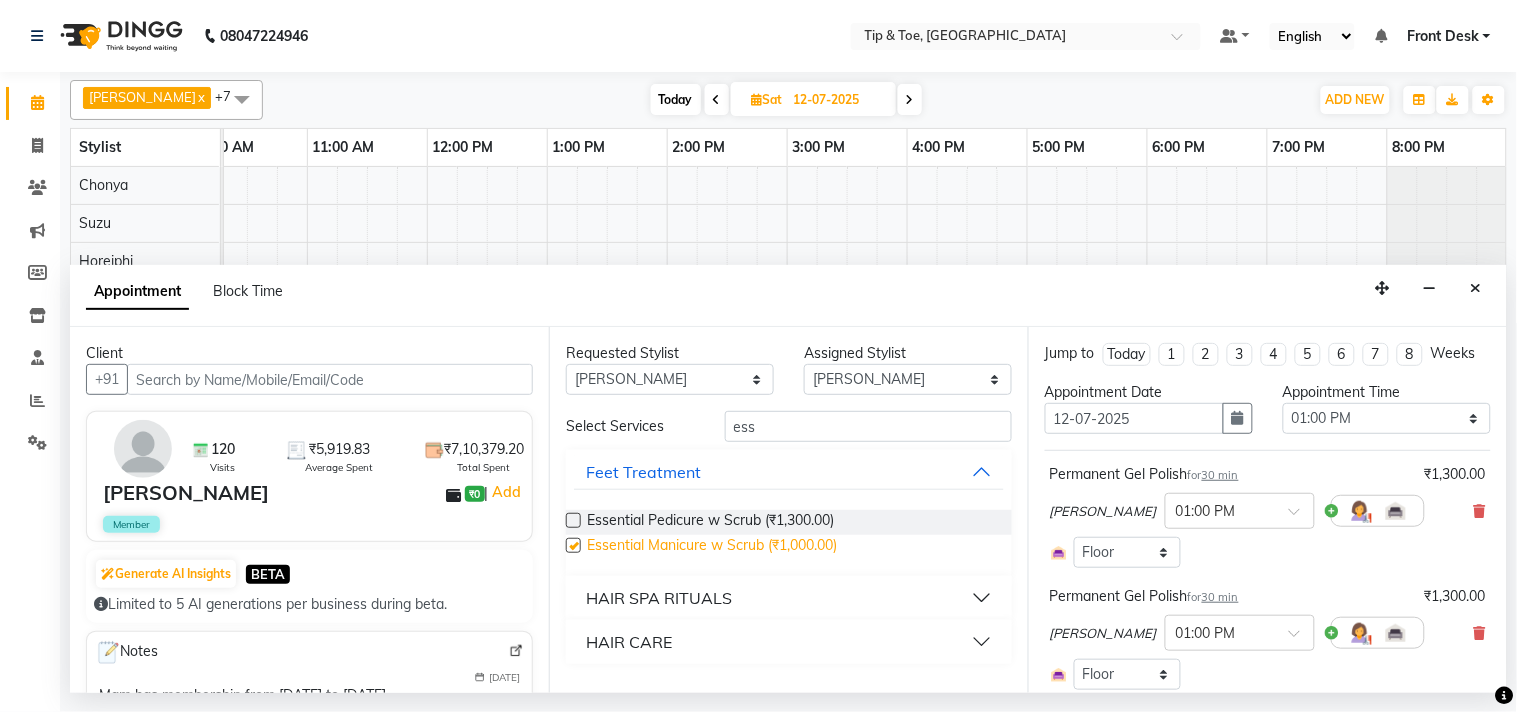 checkbox on "false" 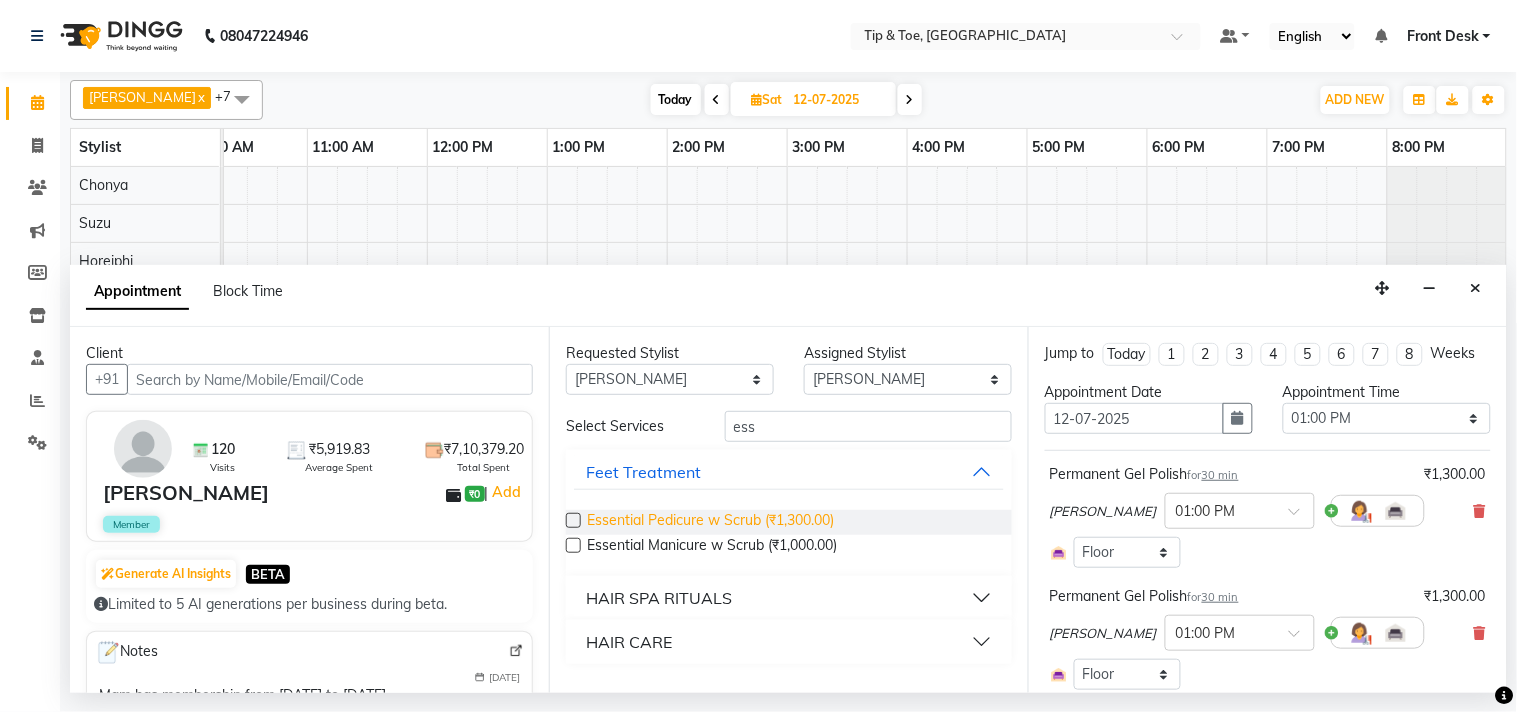 click on "Essential Pedicure w Scrub (₹1,300.00)" at bounding box center (710, 522) 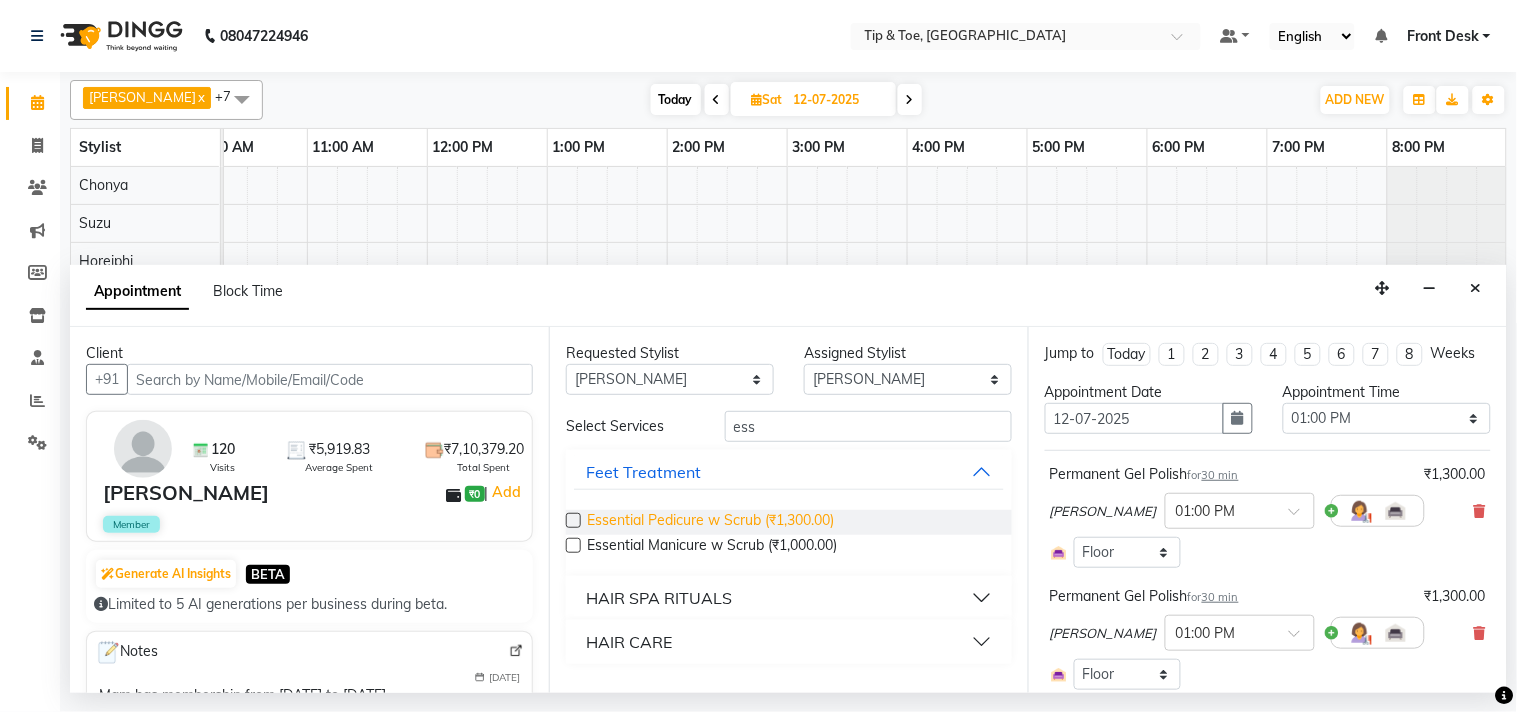 click on "Essential Pedicure w Scrub (₹1,300.00)" at bounding box center (710, 522) 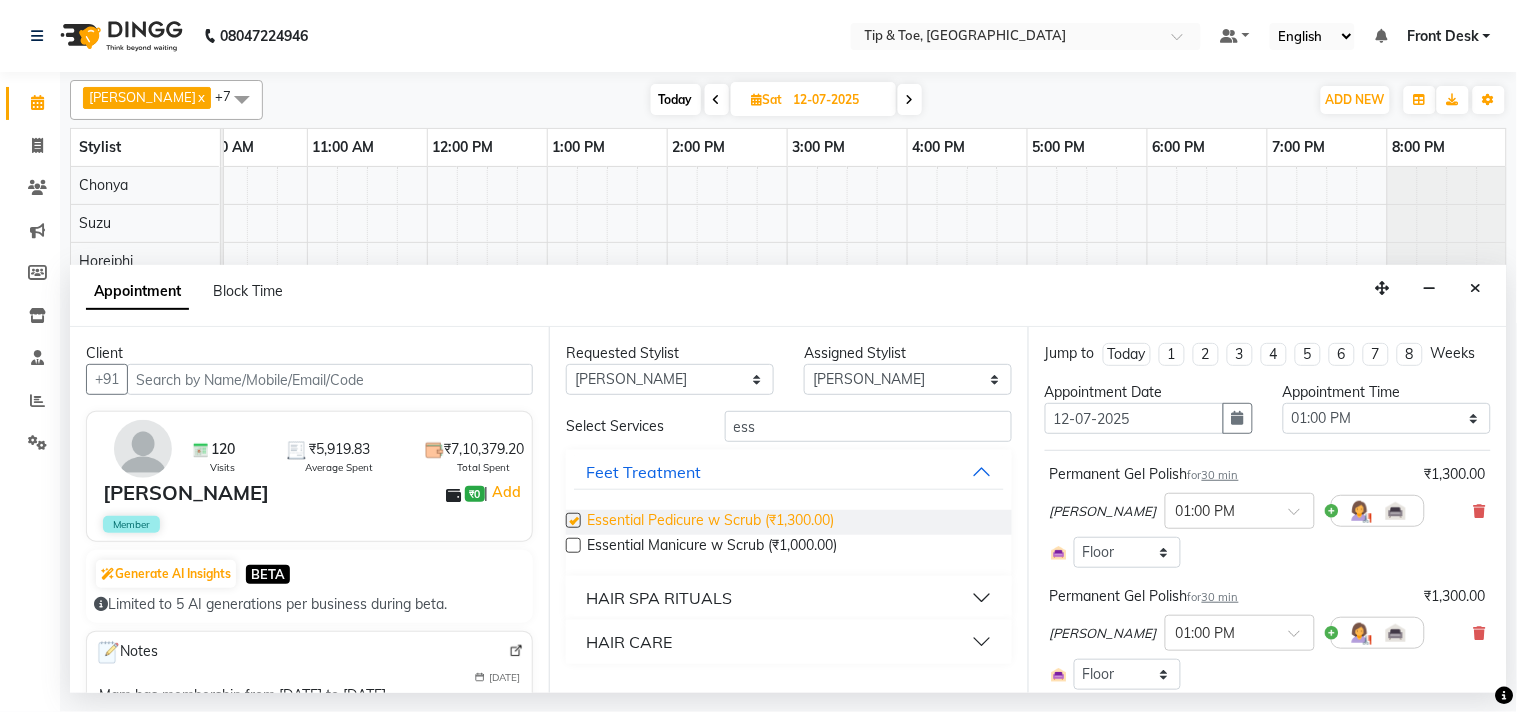 checkbox on "false" 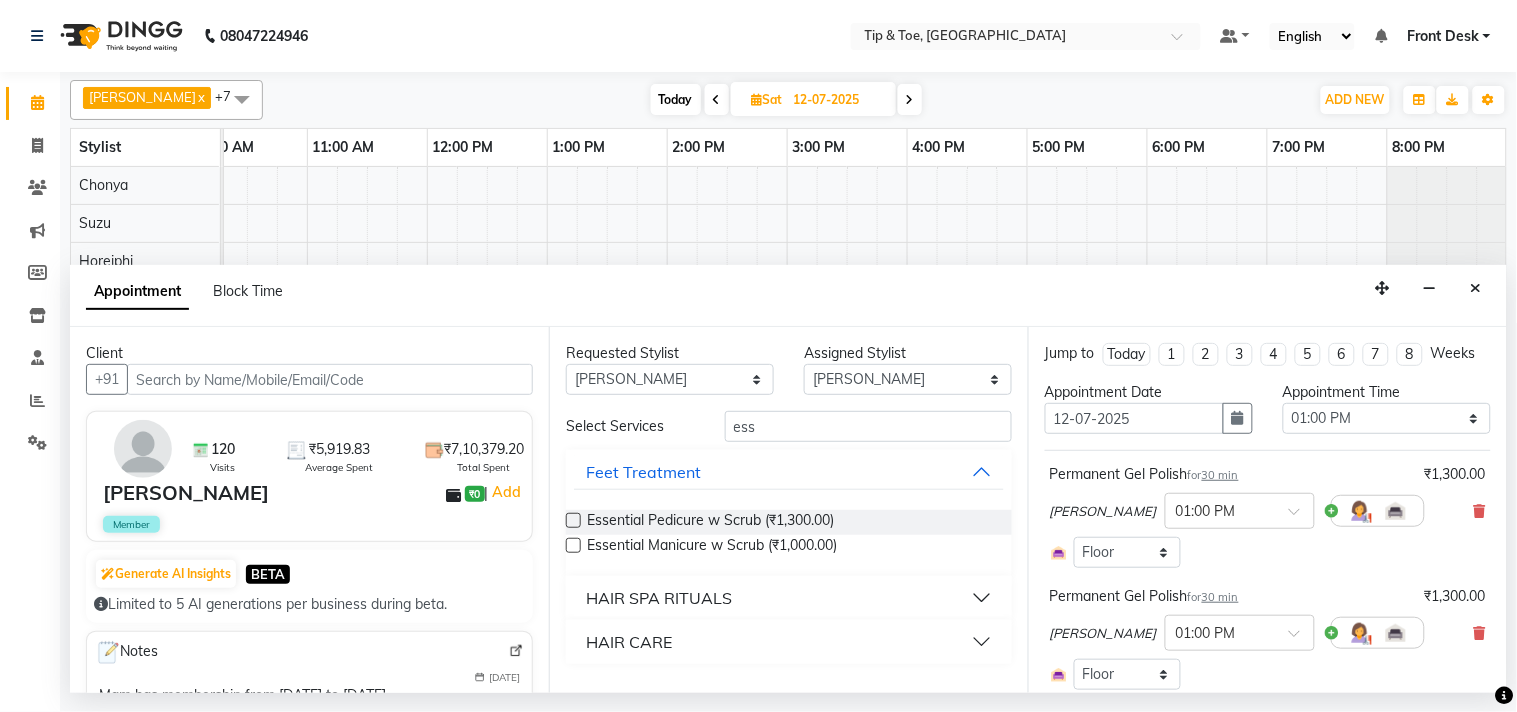 scroll, scrollTop: 548, scrollLeft: 0, axis: vertical 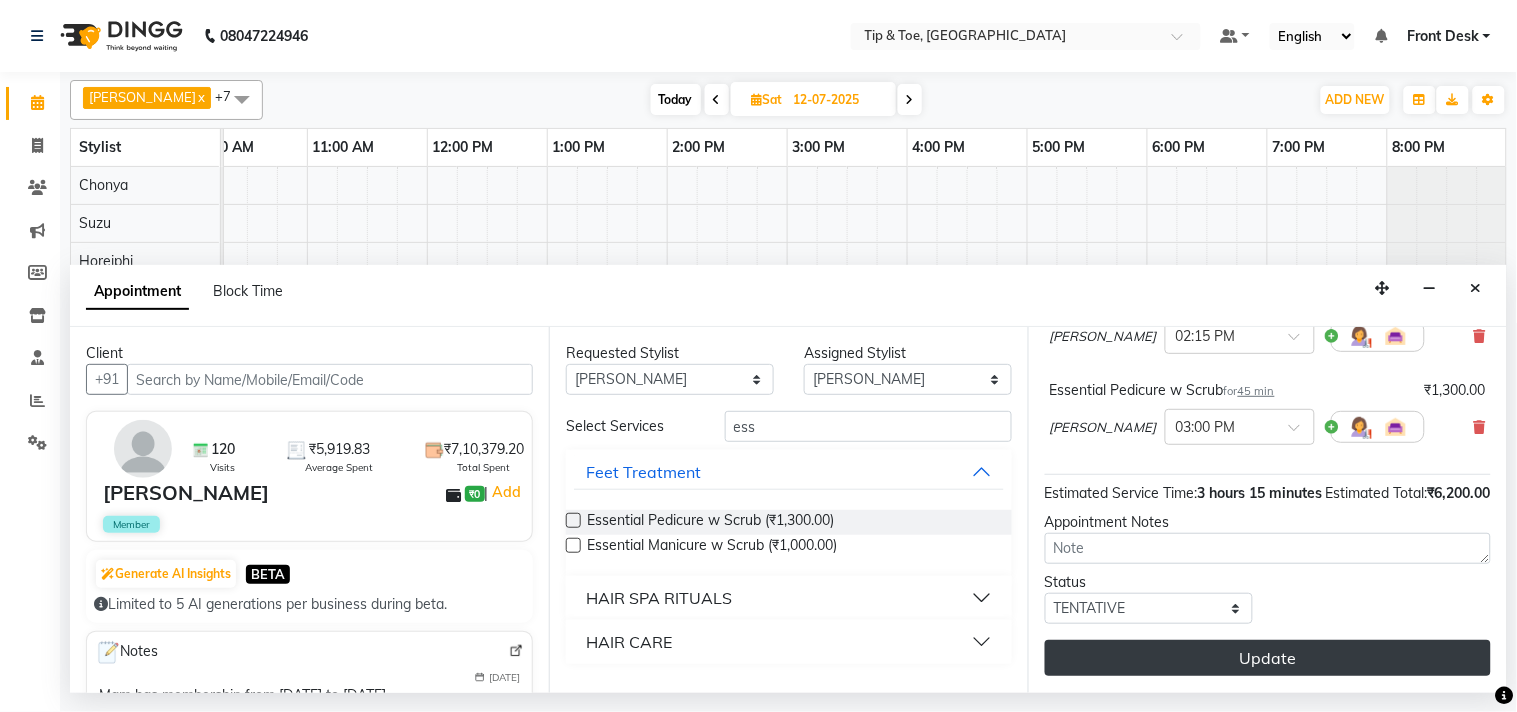click on "Update" at bounding box center (1268, 658) 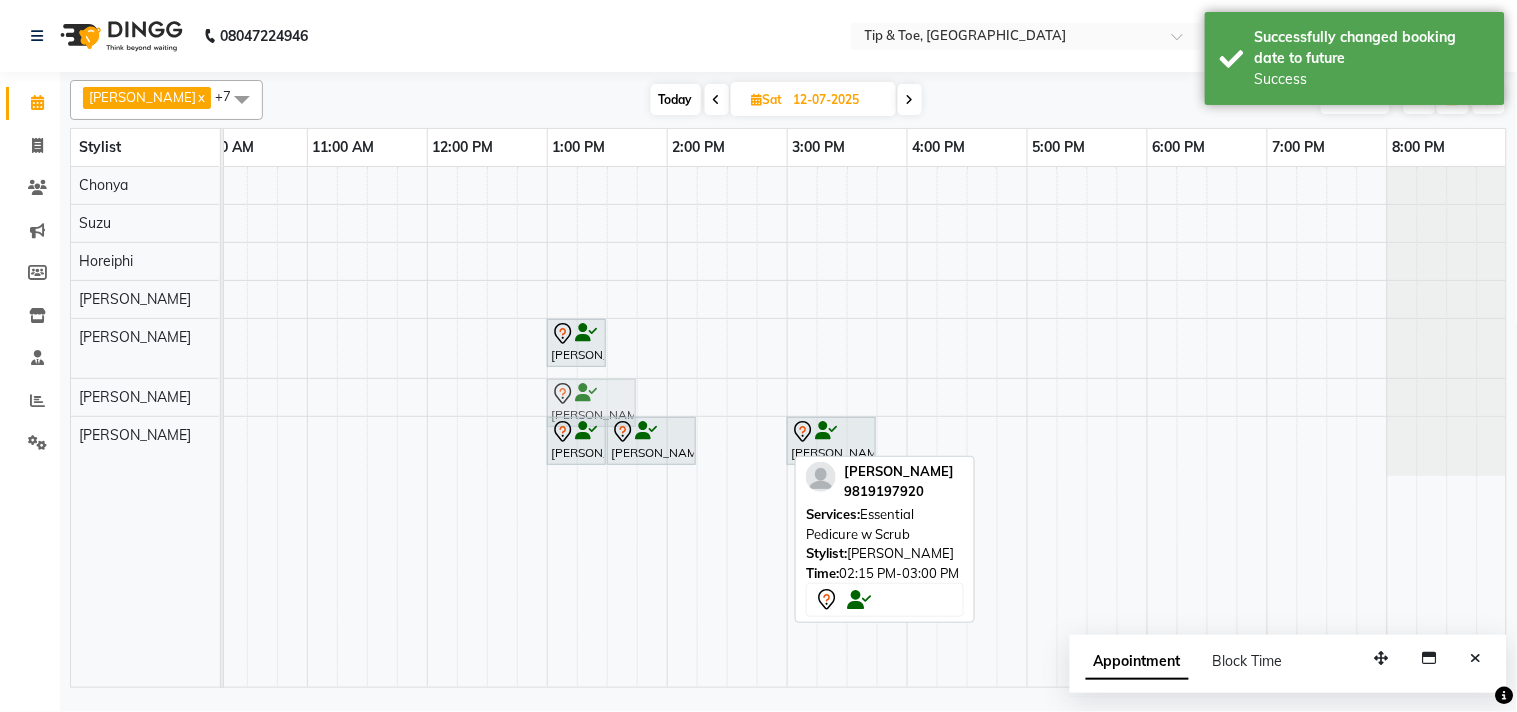 drag, startPoint x: 750, startPoint y: 431, endPoint x: 613, endPoint y: 391, distance: 142.72 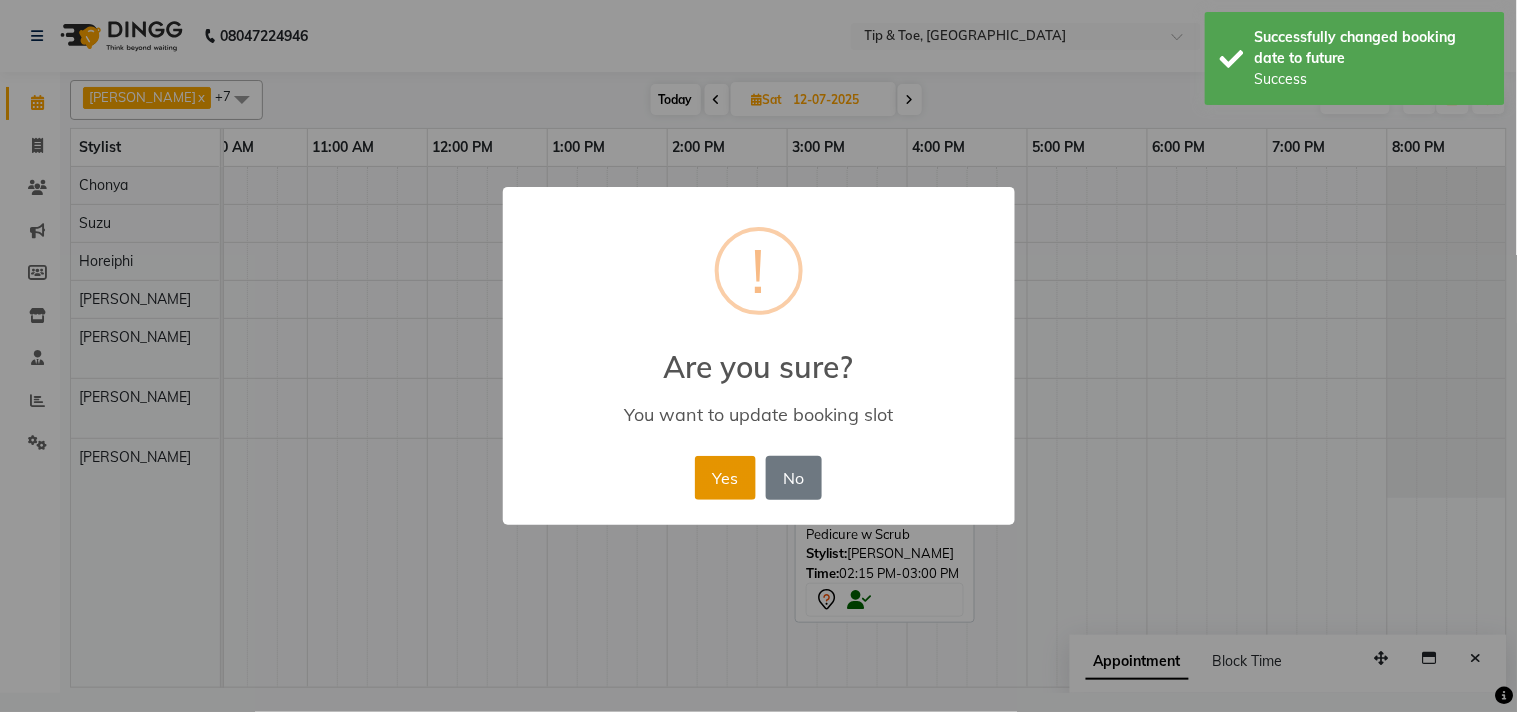 click on "Yes" at bounding box center [725, 478] 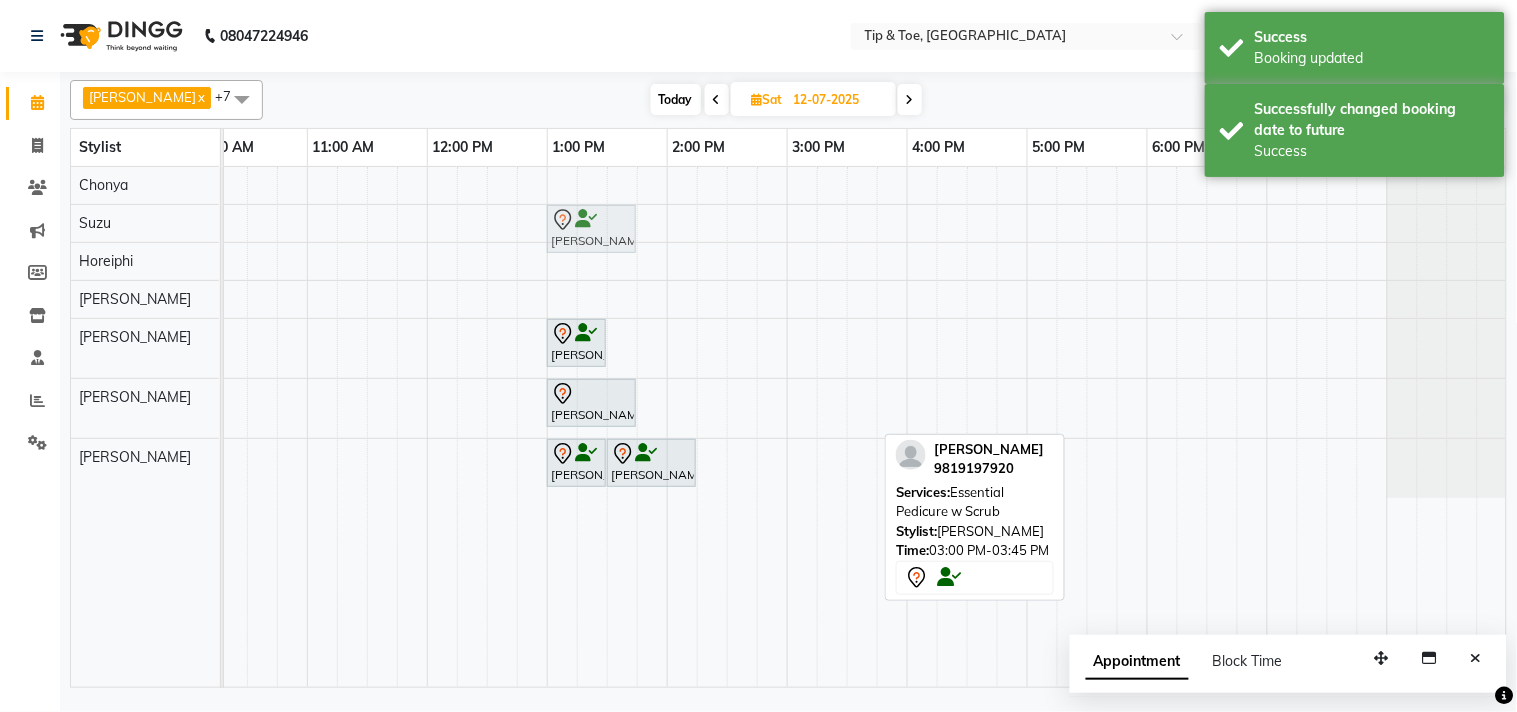 drag, startPoint x: 826, startPoint y: 446, endPoint x: 585, endPoint y: 214, distance: 334.52203 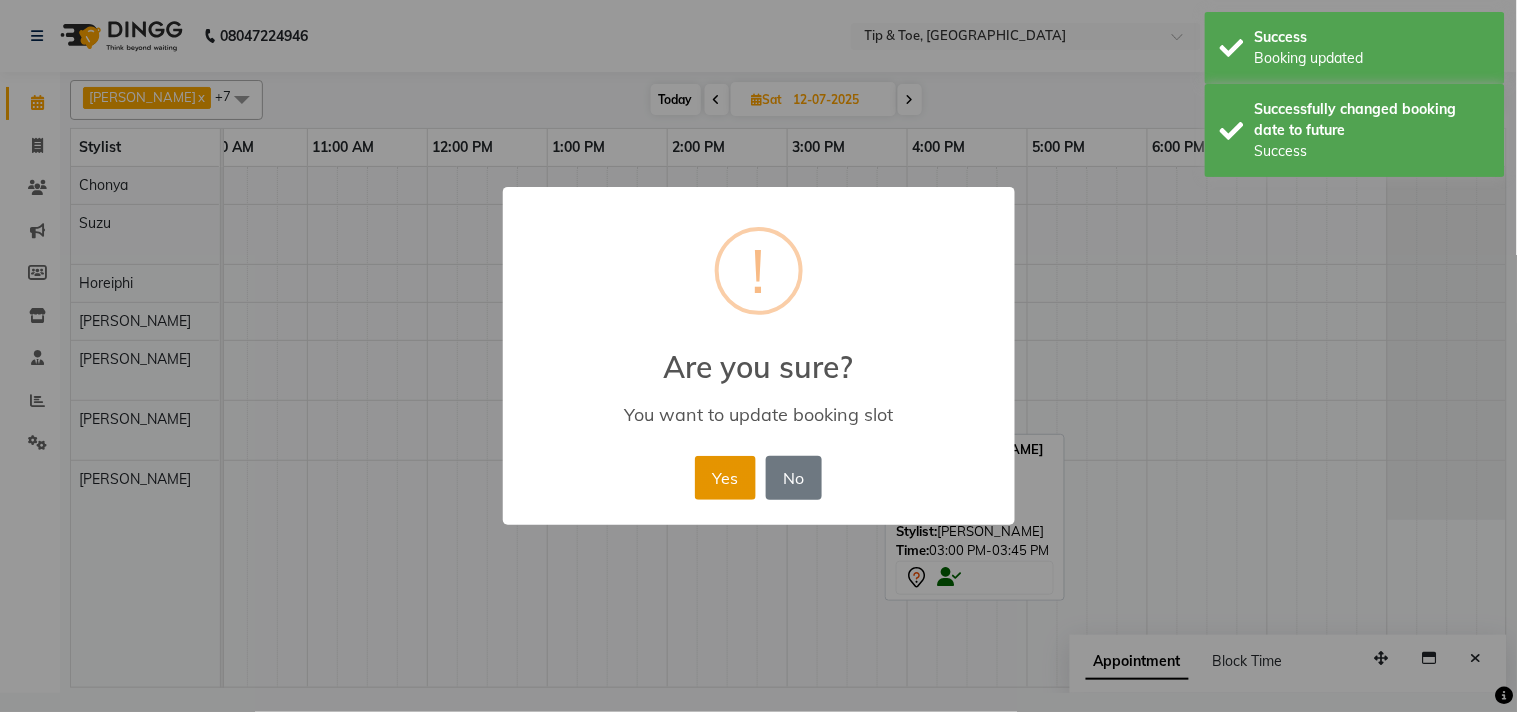 click on "Yes" at bounding box center (725, 478) 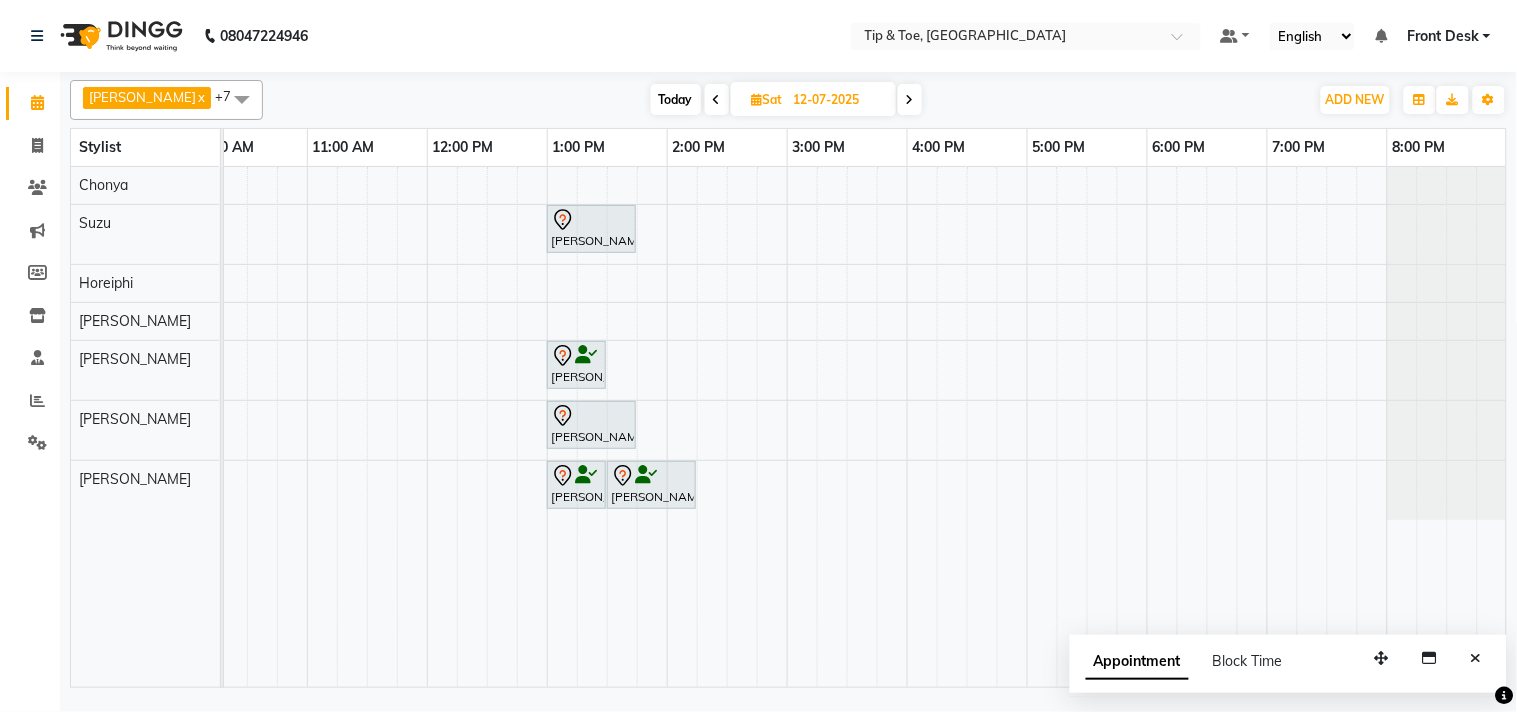 click on "Today" at bounding box center [676, 99] 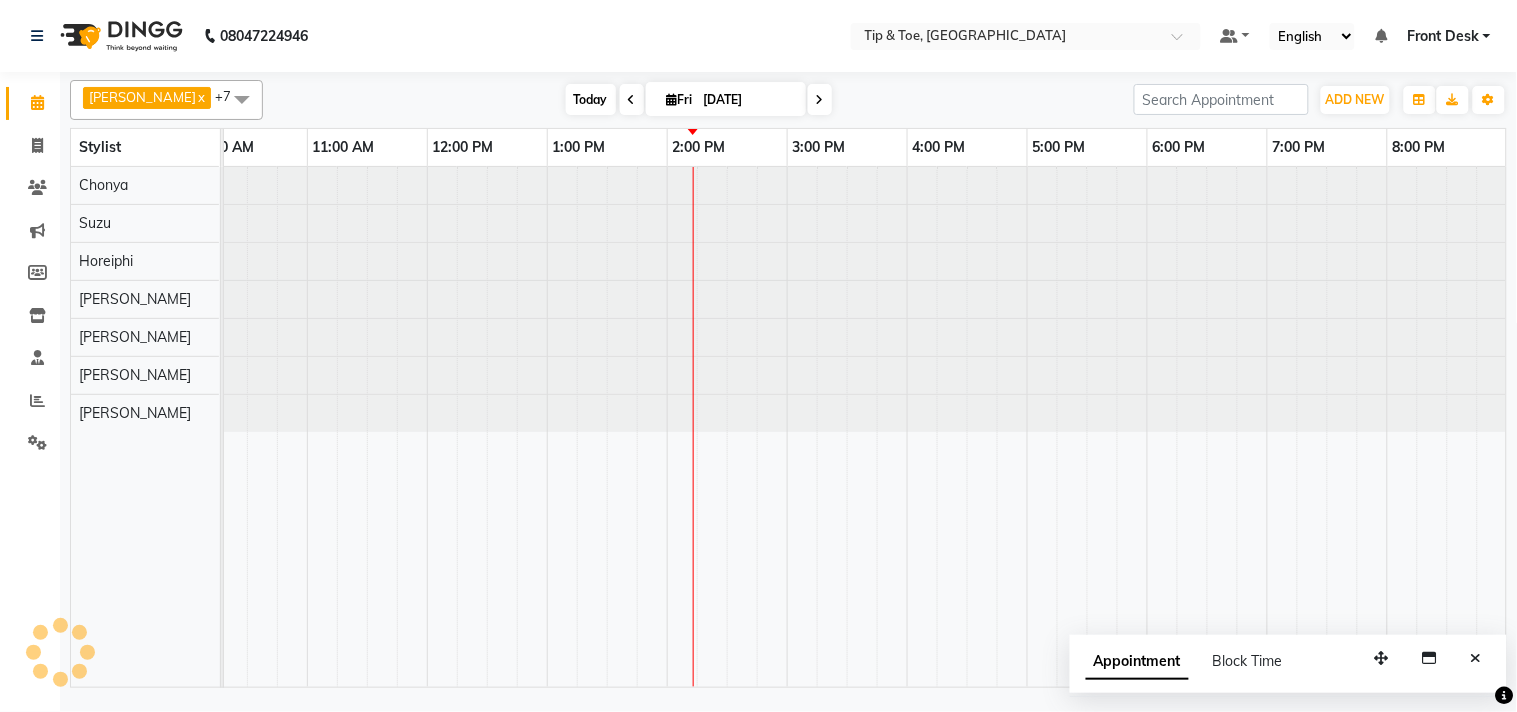 scroll, scrollTop: 0, scrollLeft: 277, axis: horizontal 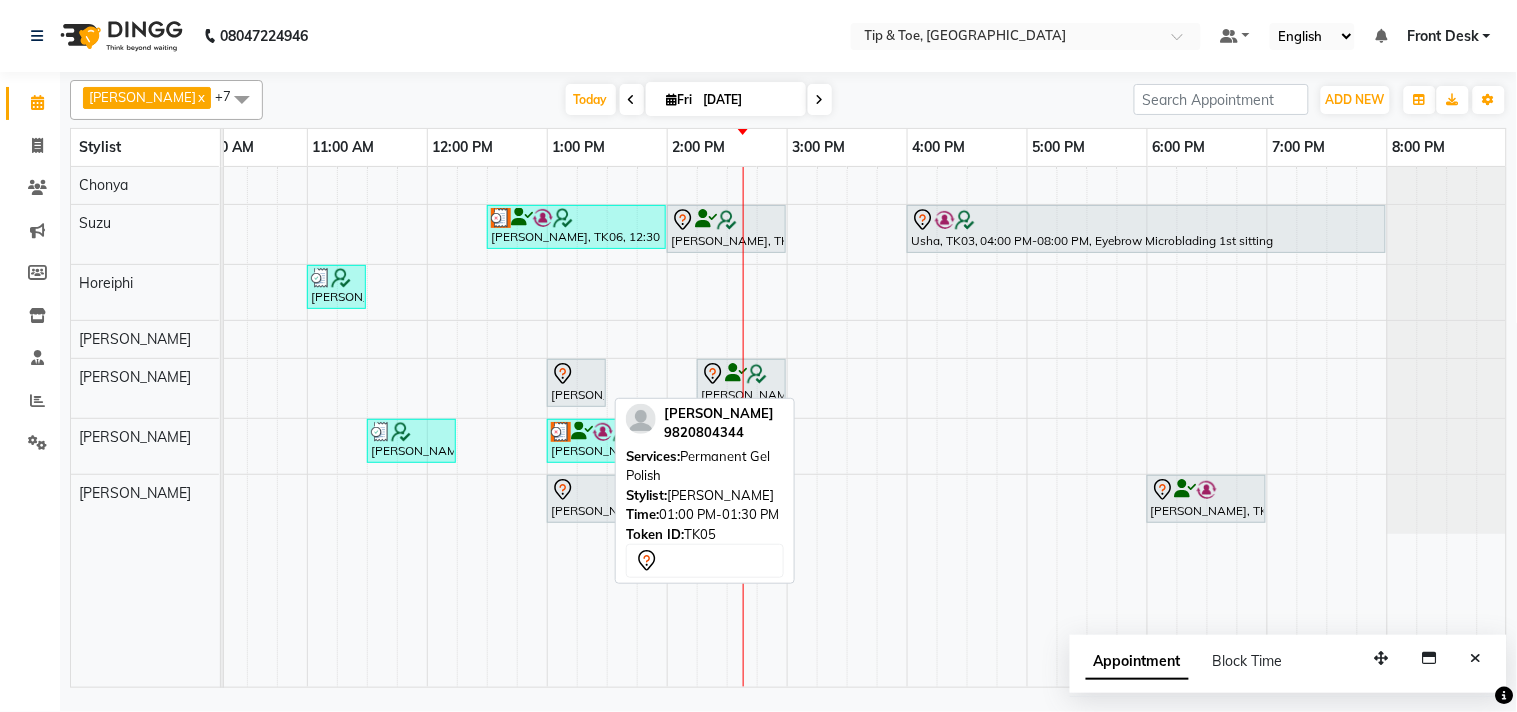 click on "[PERSON_NAME], TK05, 01:00 PM-01:30 PM, Permanent Gel Polish" at bounding box center (576, 383) 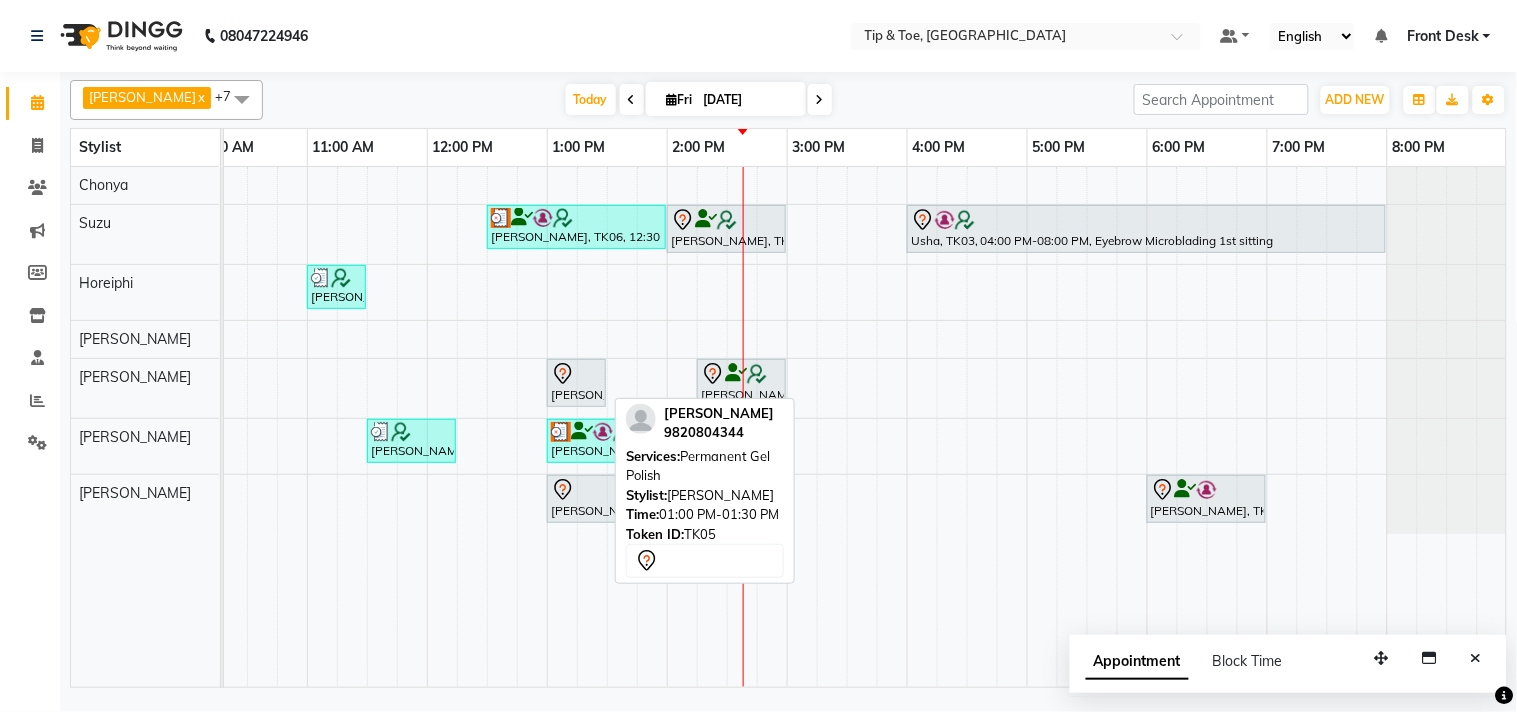 click on "[PERSON_NAME], TK05, 01:00 PM-01:30 PM, Permanent Gel Polish" at bounding box center [576, 383] 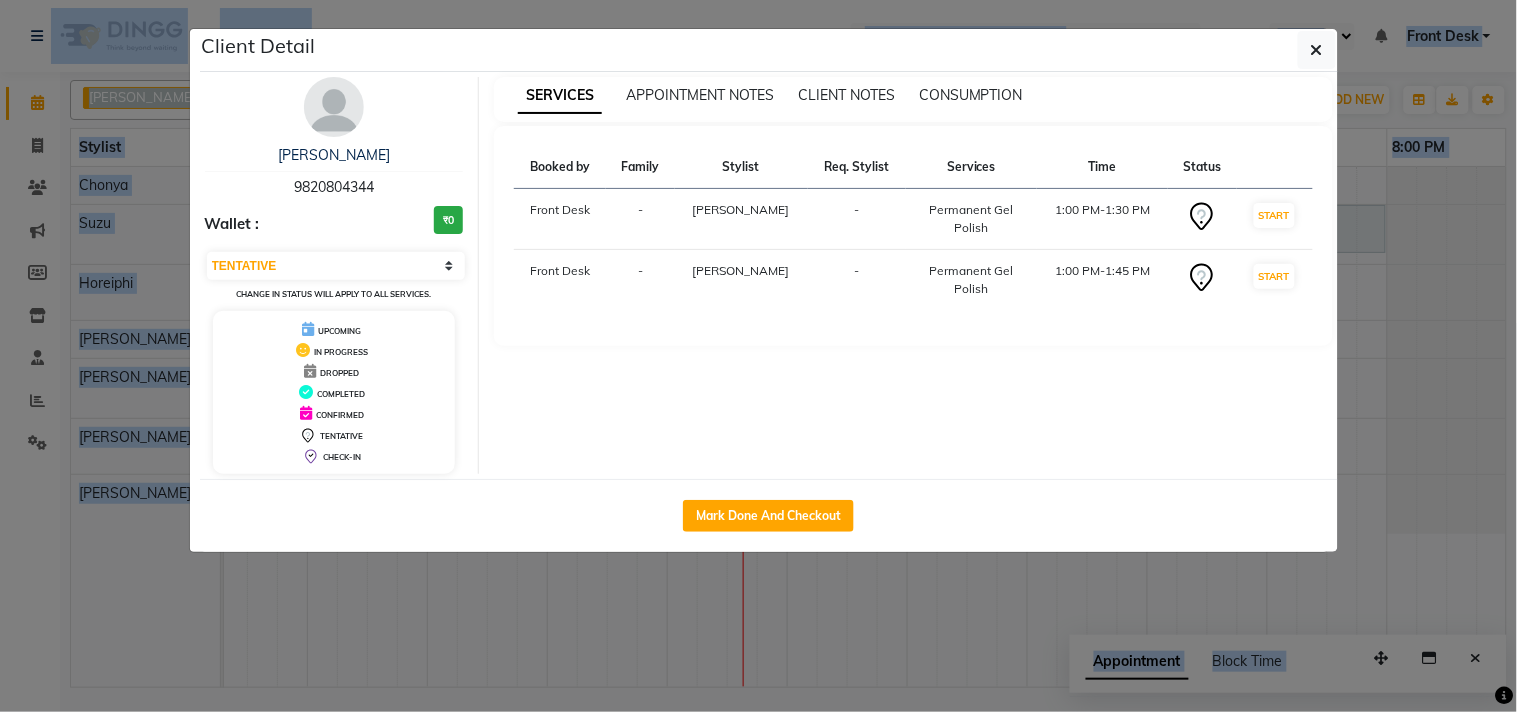 click on "Client Detail  Sonali Jhaveri   9820804344 Wallet : ₹0 Select IN SERVICE CONFIRMED TENTATIVE CHECK IN MARK DONE DROPPED UPCOMING Change in status will apply to all services. UPCOMING IN PROGRESS DROPPED COMPLETED CONFIRMED TENTATIVE CHECK-IN SERVICES APPOINTMENT NOTES CLIENT NOTES CONSUMPTION Booked by Family Stylist Req. Stylist Services Time Status  Front Desk  - Jiten -  Permanent Gel Polish   1:00 PM-1:30 PM   START   Front Desk  - Bhavna -  Permanent Gel Polish   1:00 PM-1:45 PM   START   Mark Done And Checkout" 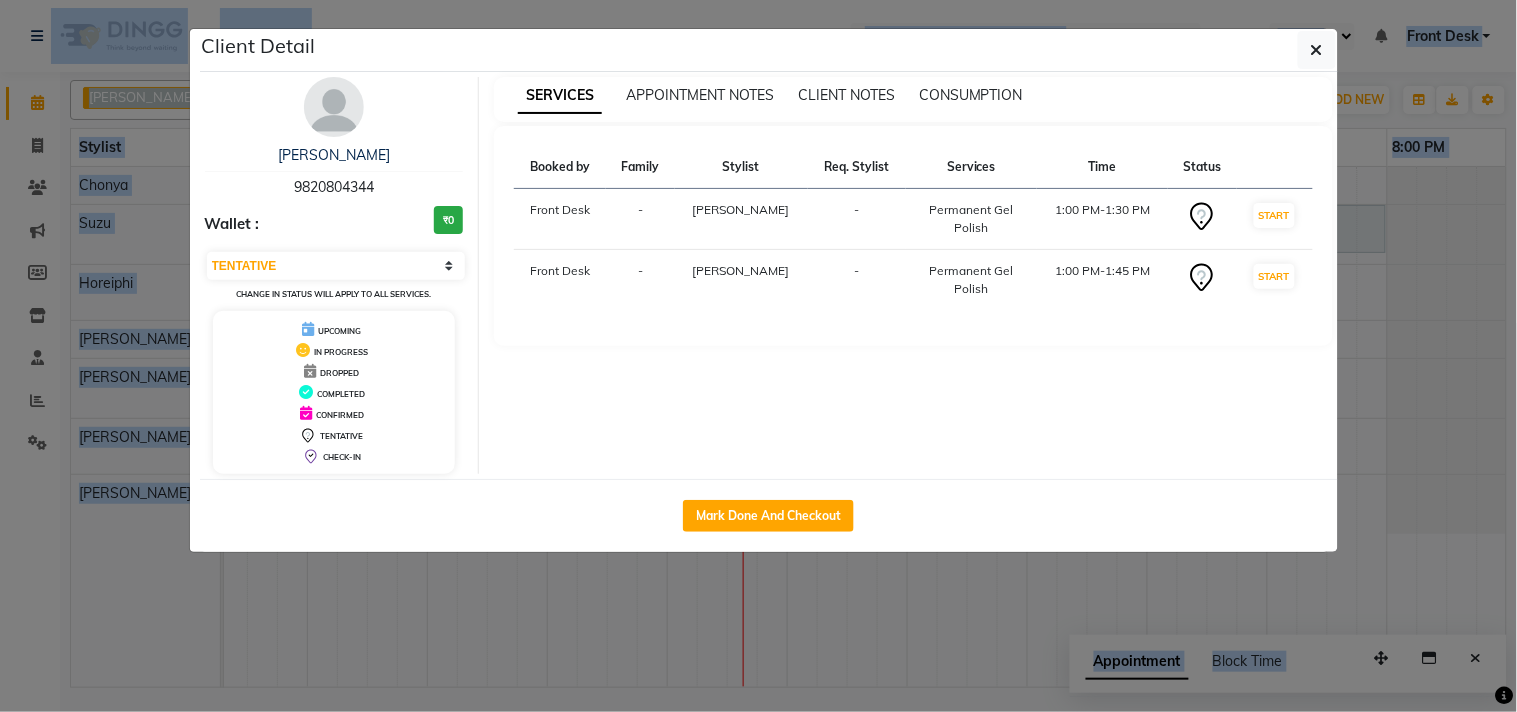 click at bounding box center [334, 107] 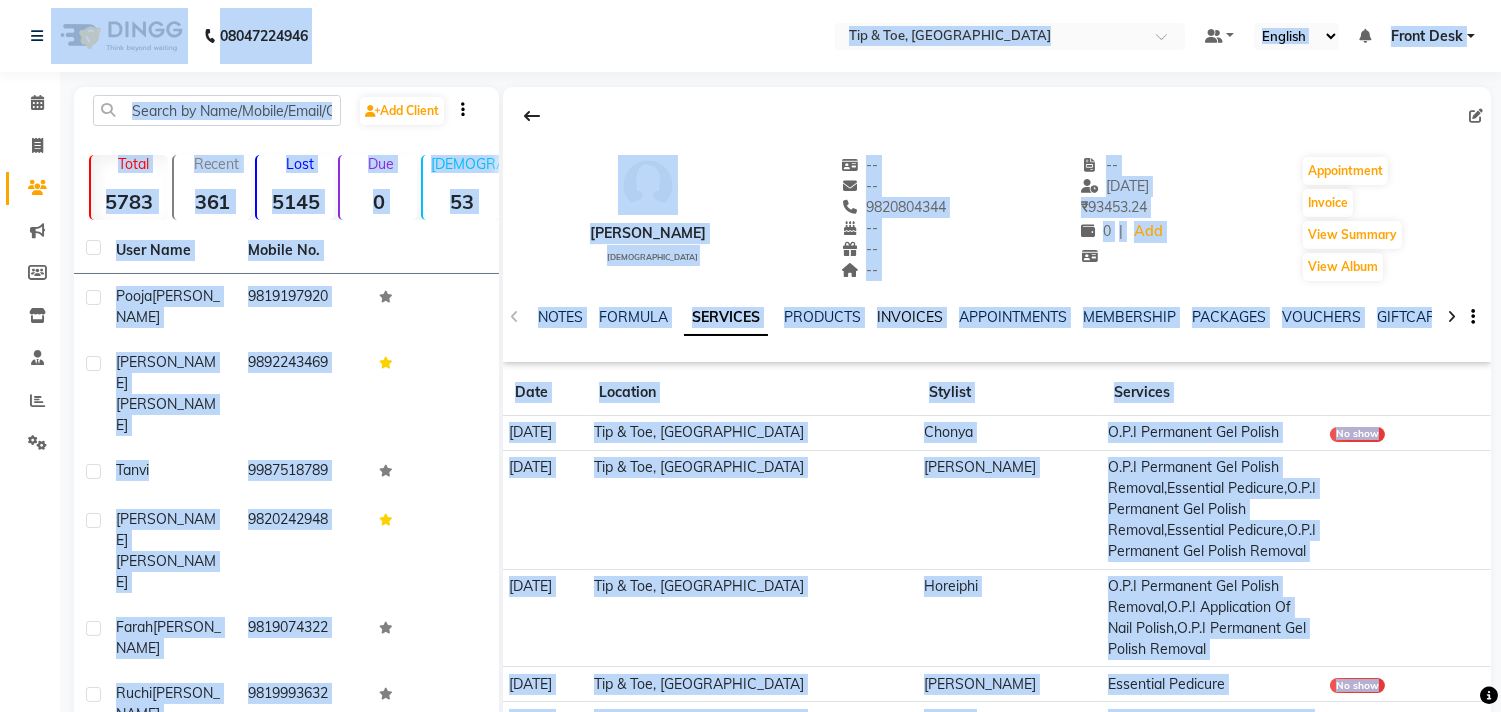 click on "INVOICES" 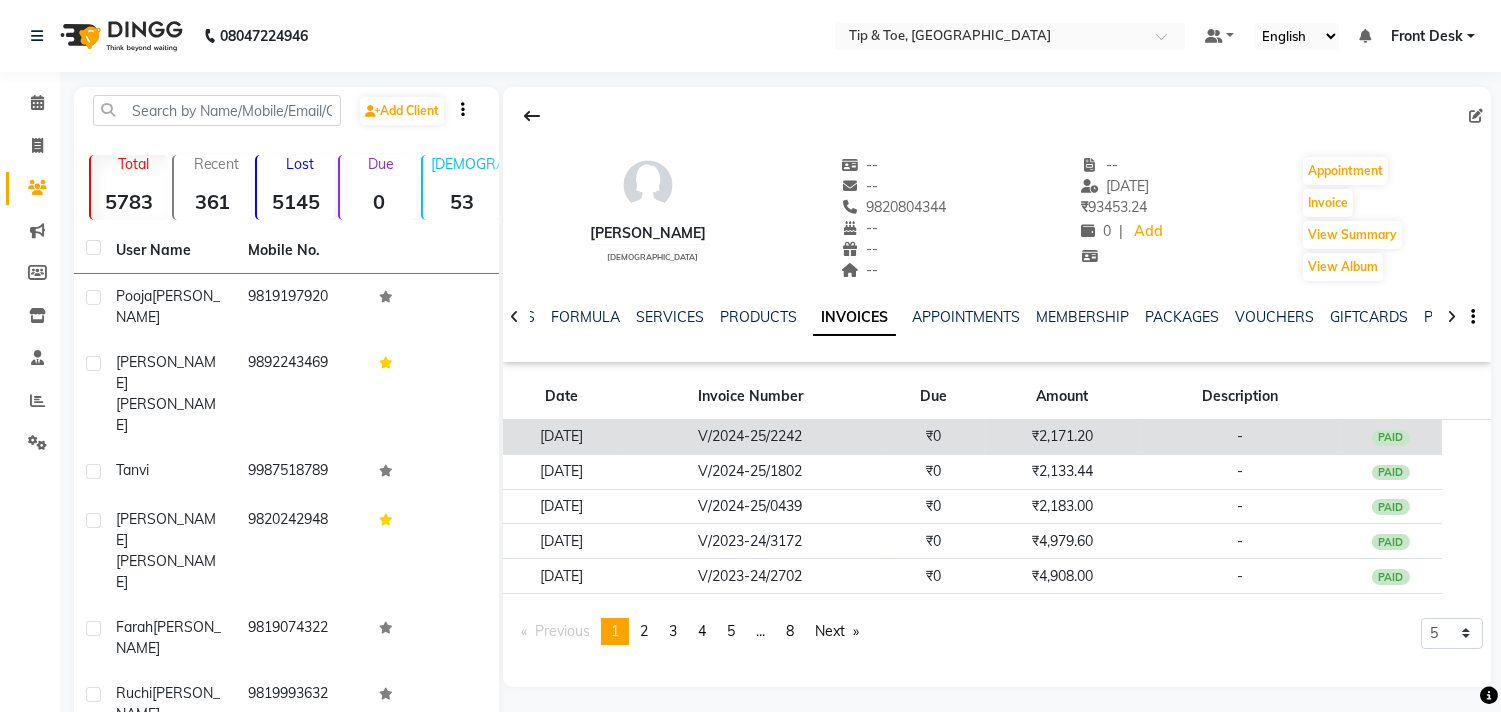 click on "-" 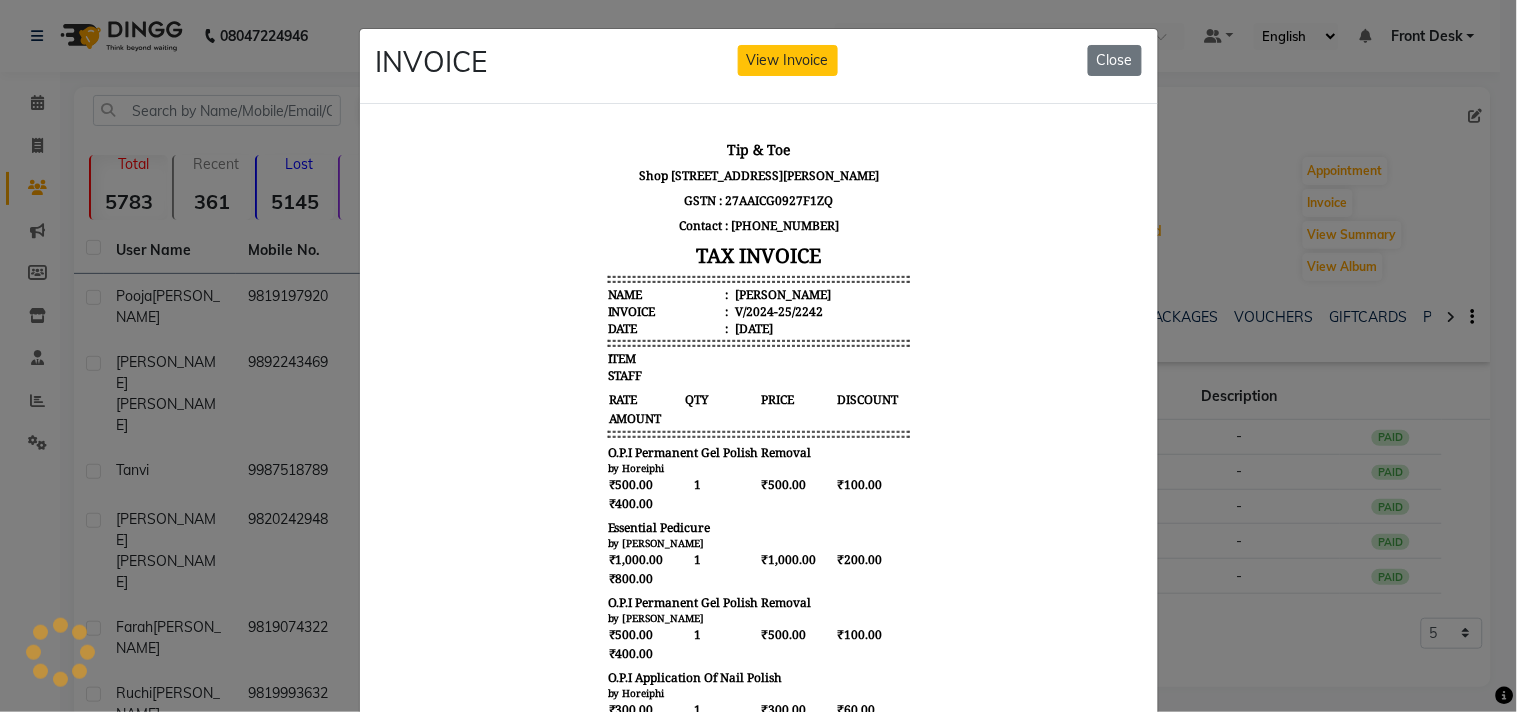 scroll, scrollTop: 0, scrollLeft: 0, axis: both 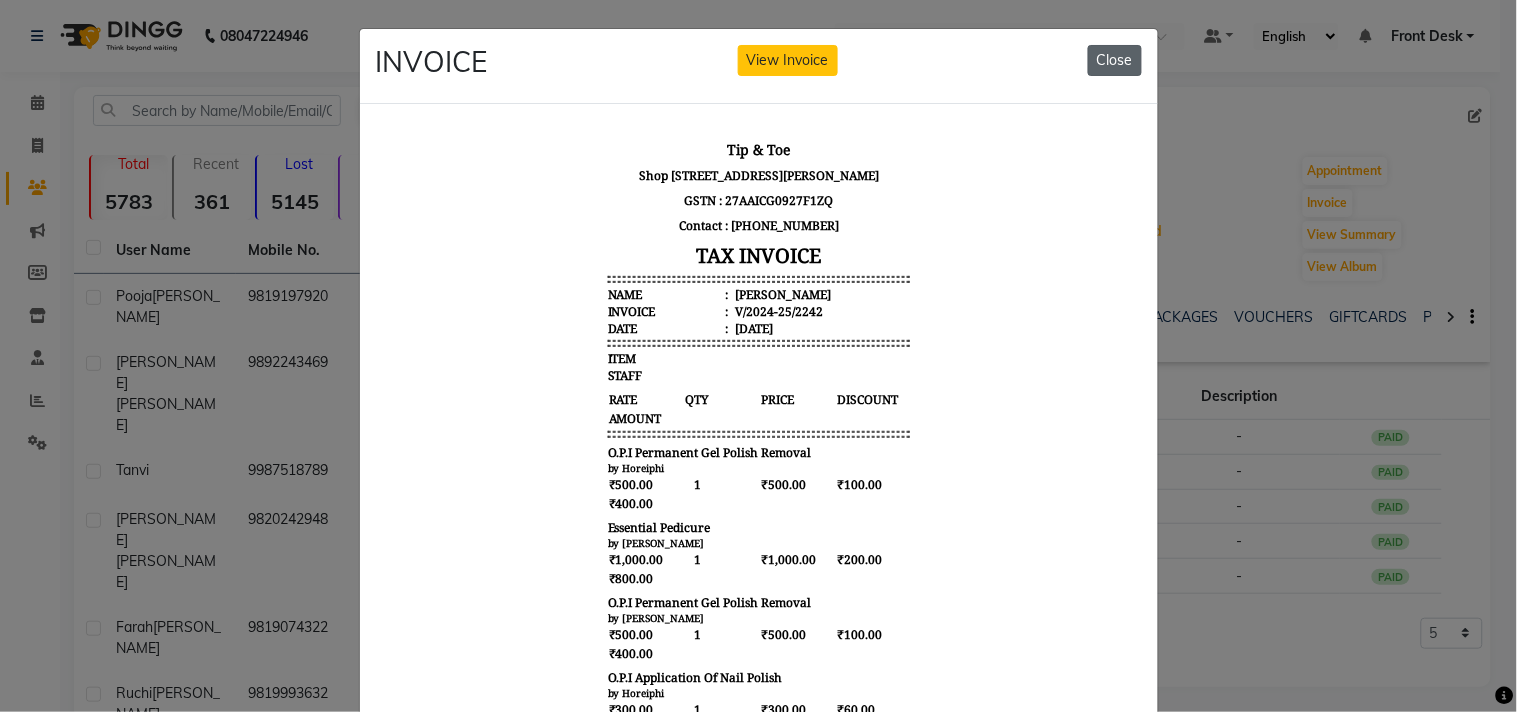 click on "Close" 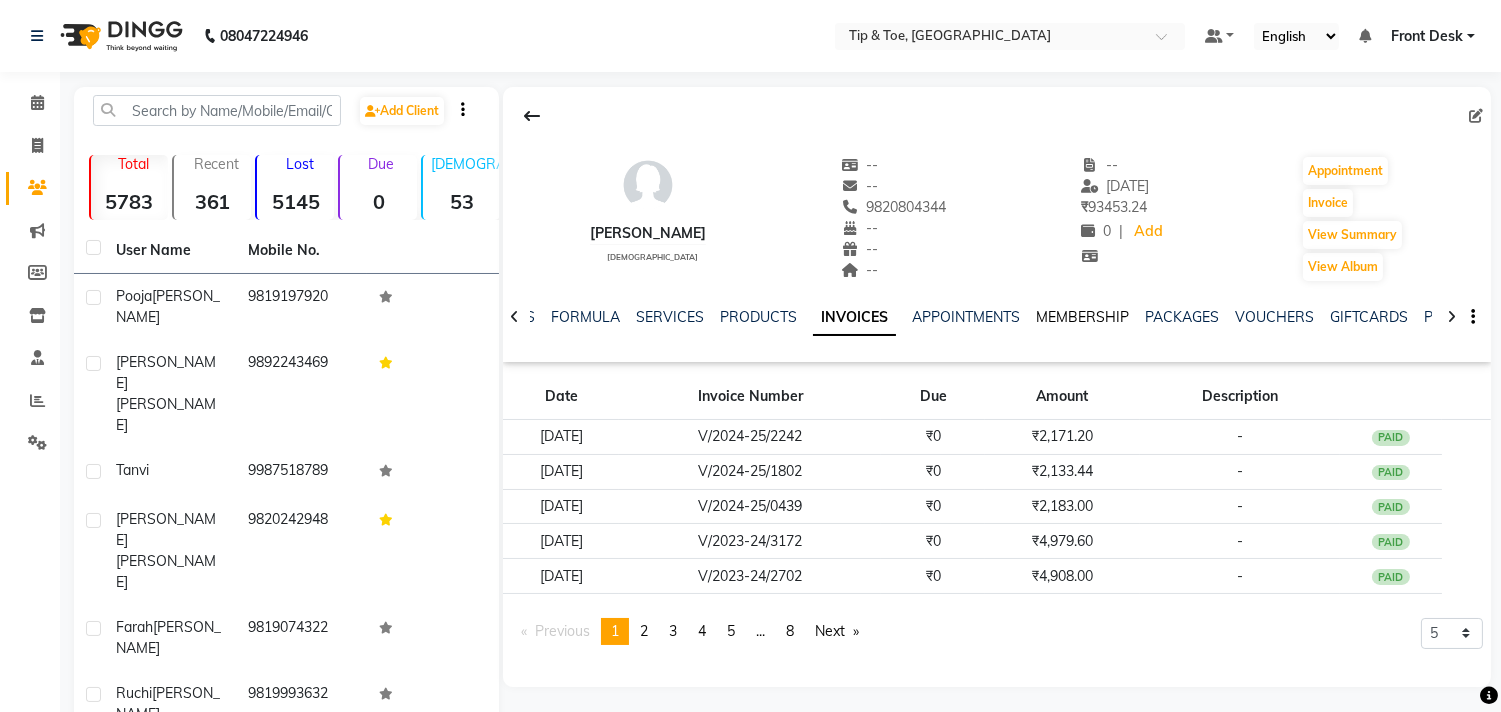 click on "MEMBERSHIP" 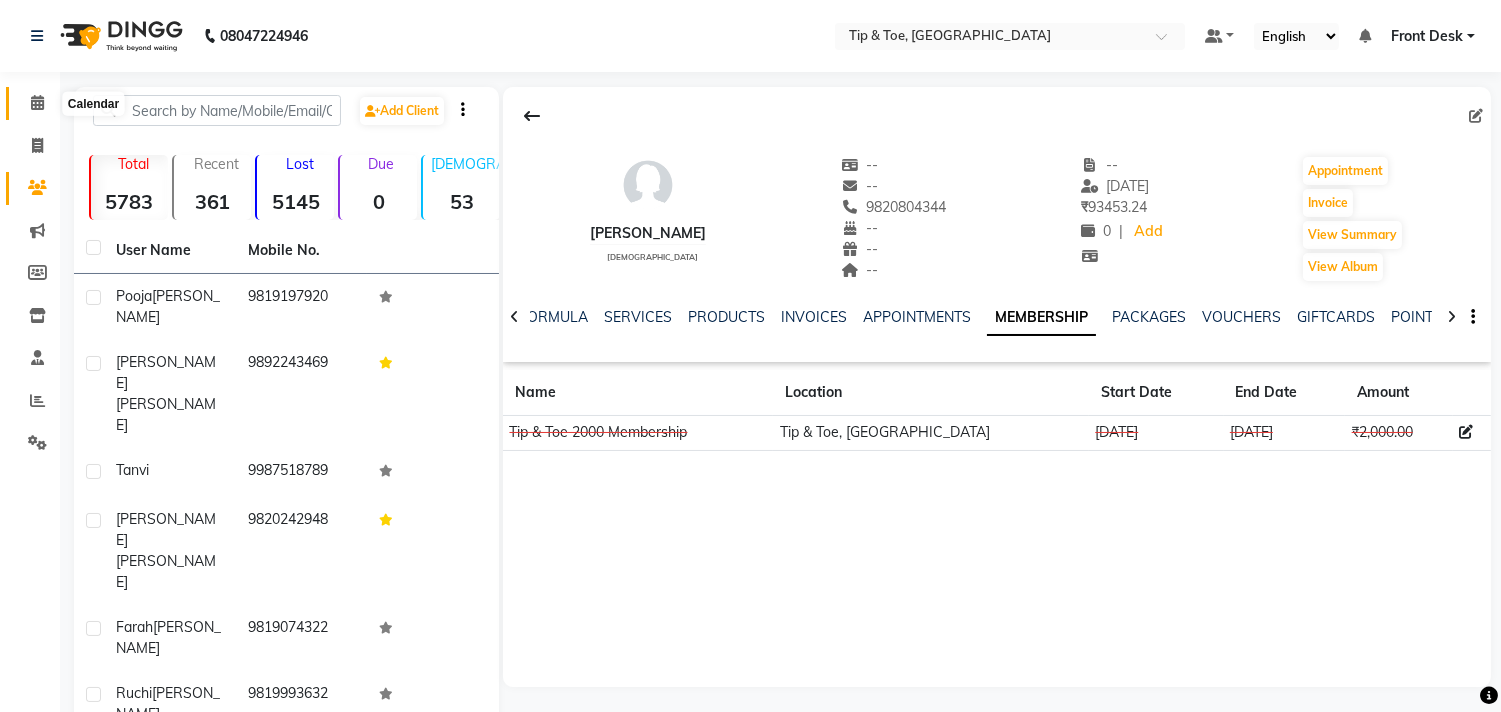 click 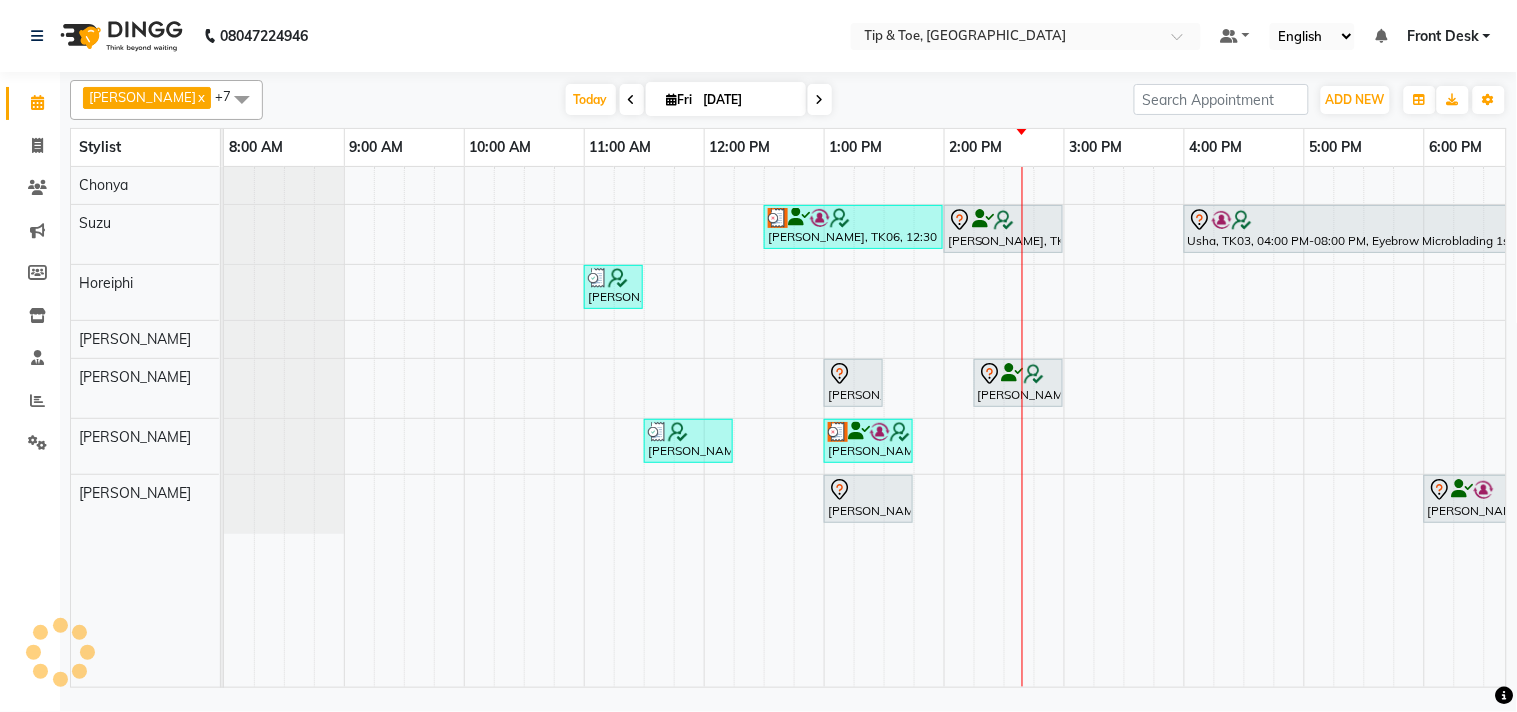 scroll, scrollTop: 0, scrollLeft: 0, axis: both 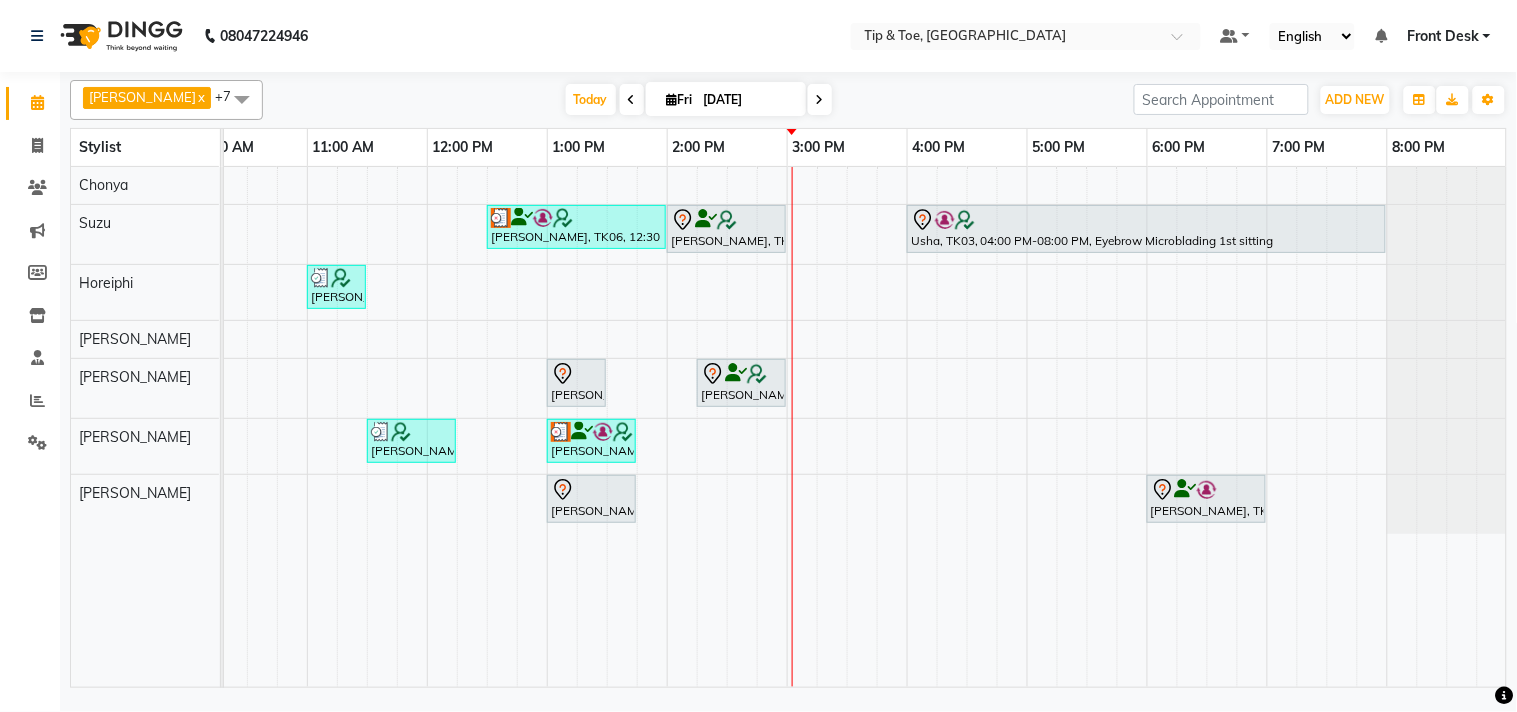 click on "Neetu Seth, TK06, 12:30 PM-02:00 PM, Acrylic Nail Re-fills             PRIYANKA MENON, TK04, 02:00 PM-03:00 PM, Natural Acrylic Nail Set             Usha, TK03, 04:00 PM-08:00 PM, Eyebrow Microblading 1st sitting     Tina Tulshan, TK01, 11:00 AM-11:30 AM, Permanent Gel Polish Removal             Sonali Jhaveri, TK05, 01:00 PM-01:30 PM, Permanent Gel Polish             PRIYANKA MENON, TK04, 02:15 PM-03:00 PM, Essential Pedicure w Scrub     Tina Tulshan, TK01, 11:30 AM-12:15 PM, Essential Pedicure w Scrub     Neetu Seth, TK06, 01:00 PM-01:45 PM, Essential Pedicure w Scrub             Sonali Jhaveri, TK05, 01:00 PM-01:45 PM, Permanent Gel Polish             Avani Bhagwat, TK02, 06:00 PM-07:00 PM, Natural Acrylic Nail Set" at bounding box center [727, 427] 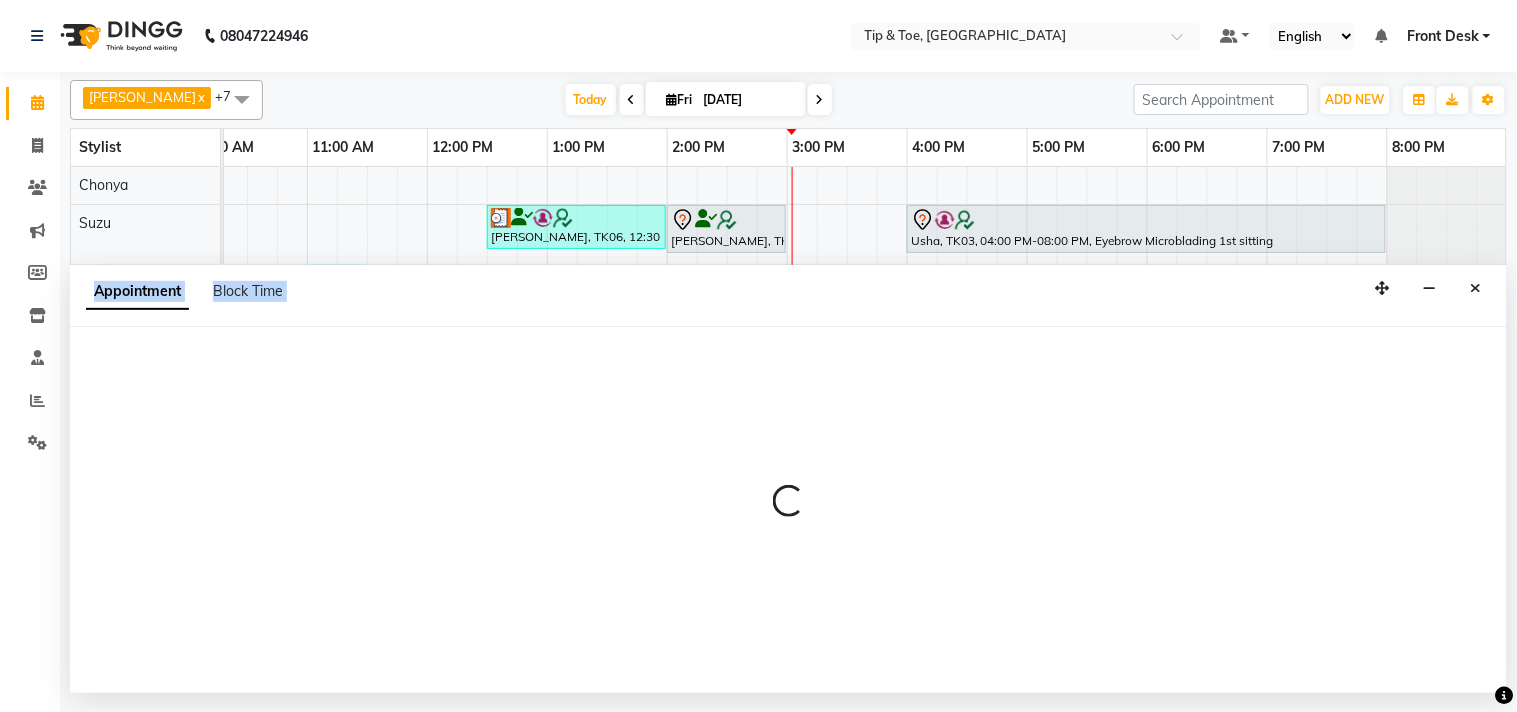 click at bounding box center [788, 509] 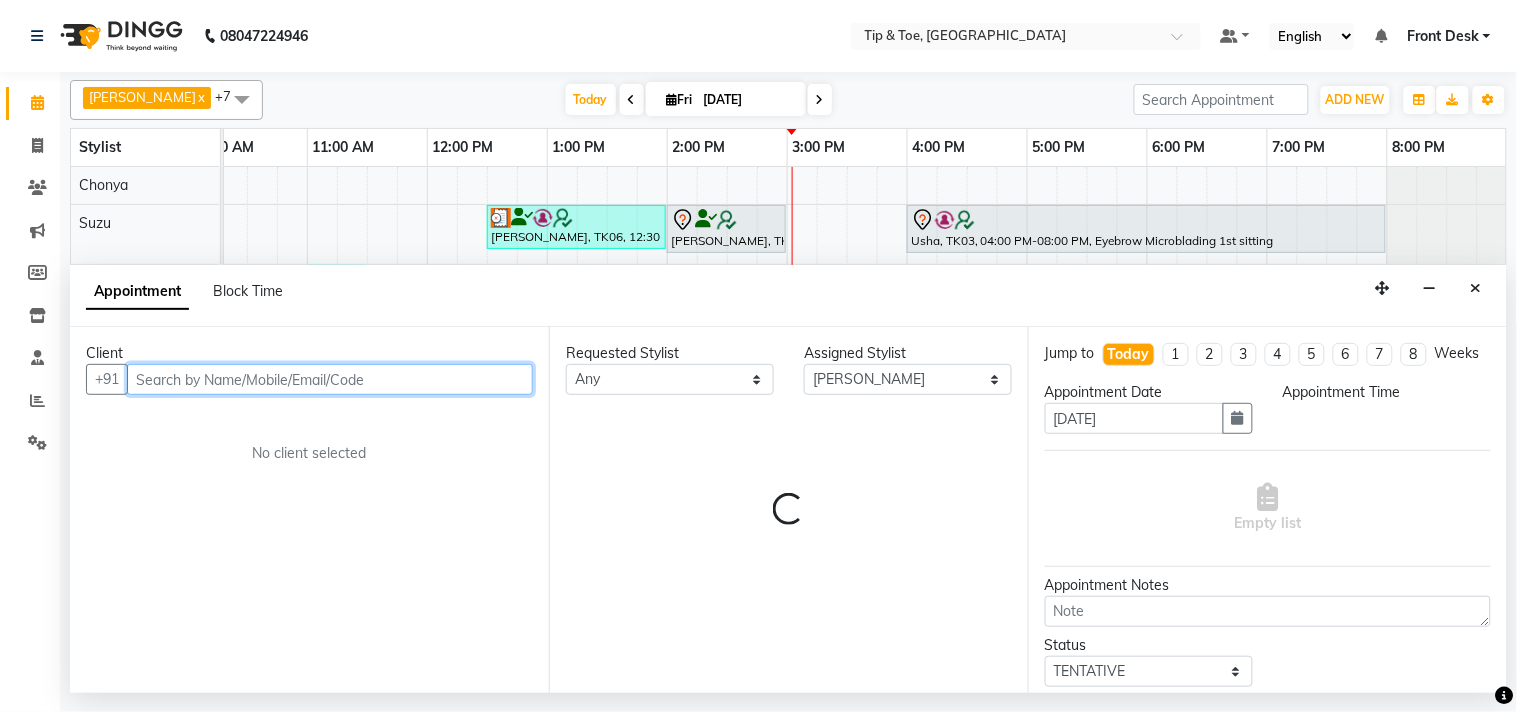 select on "960" 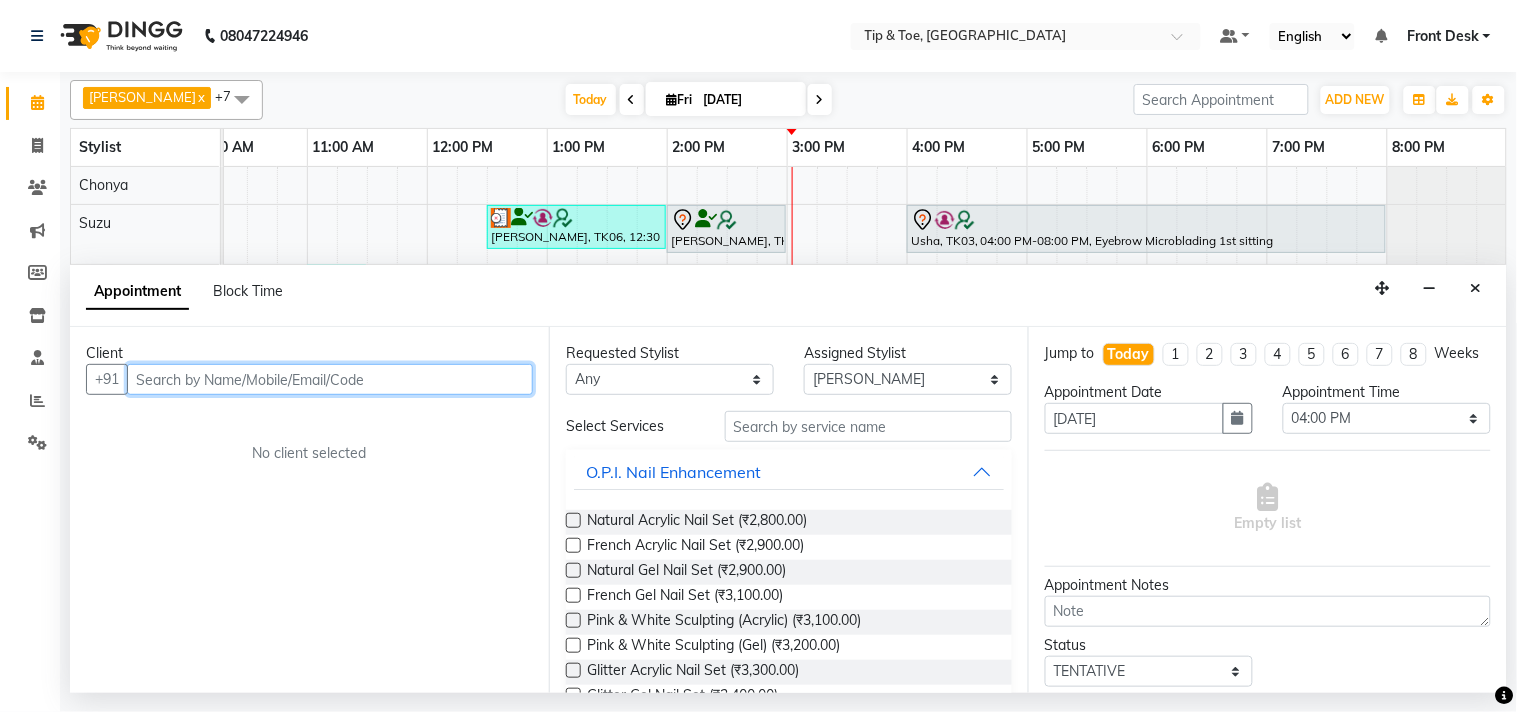 click at bounding box center (330, 379) 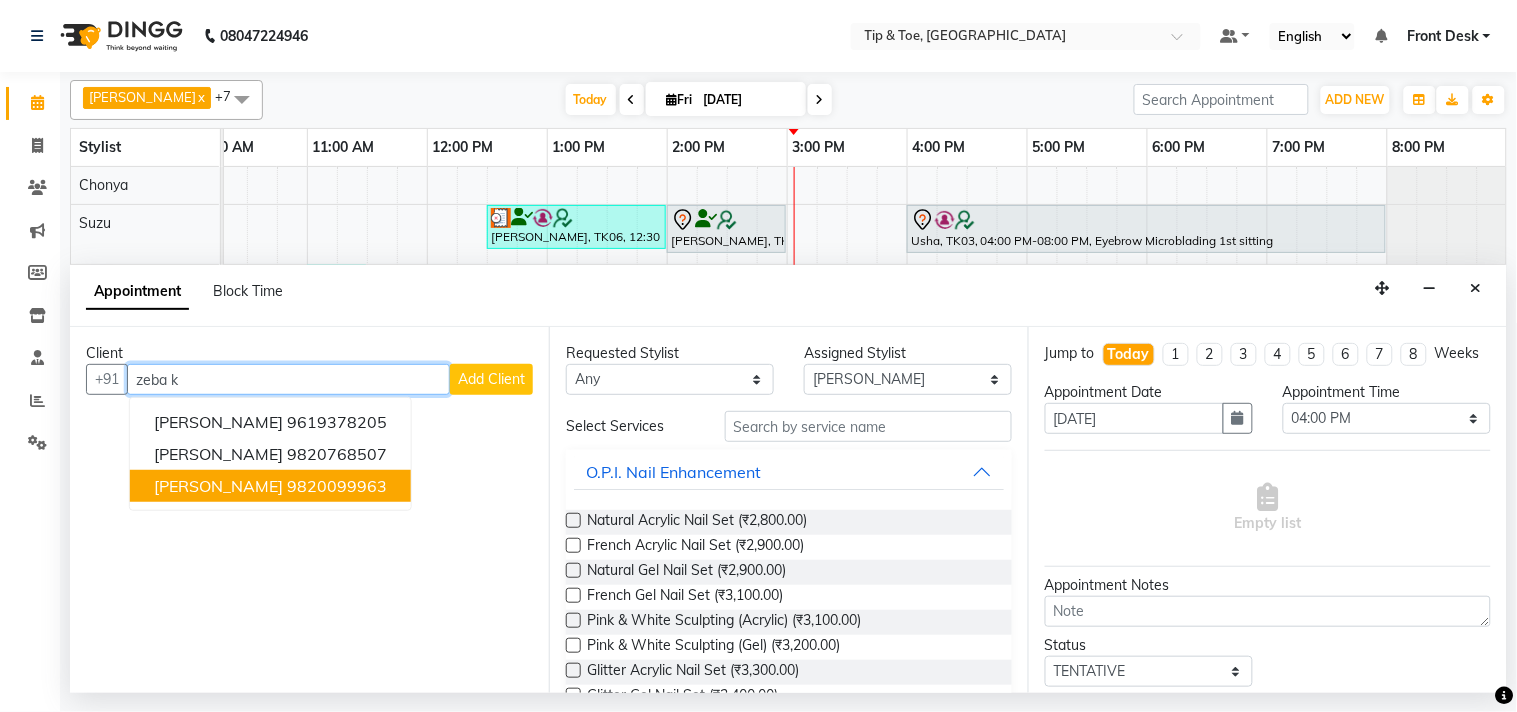 click on "9820099963" at bounding box center (337, 486) 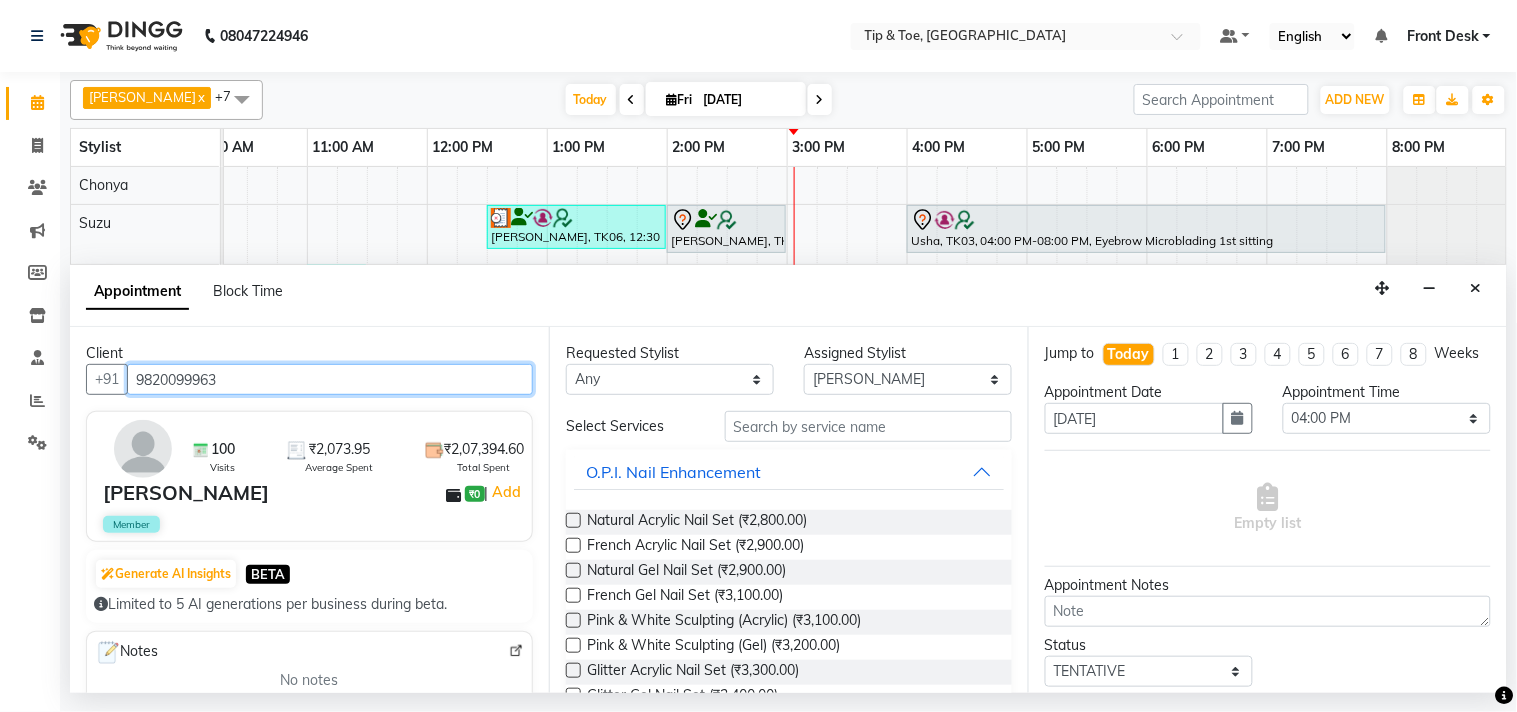 type on "9820099963" 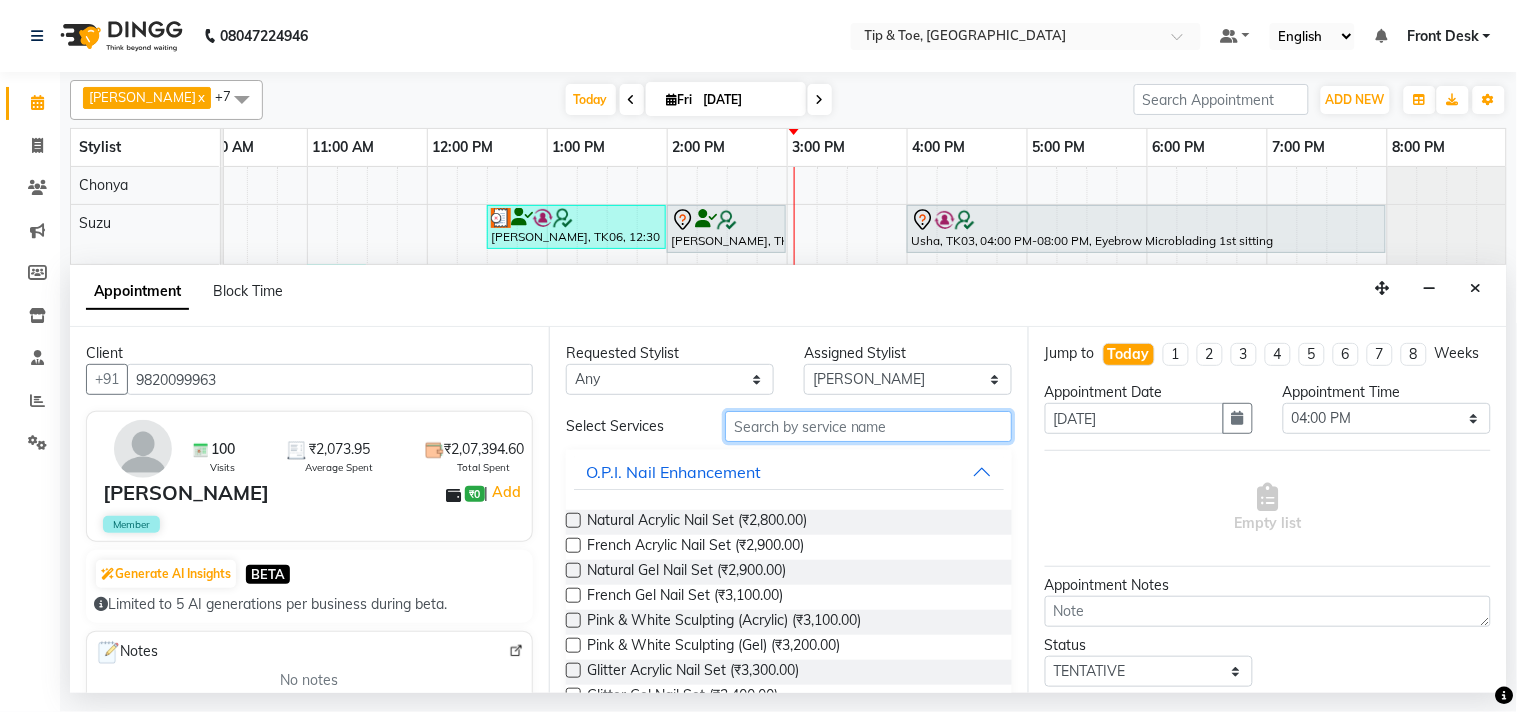 click at bounding box center [868, 426] 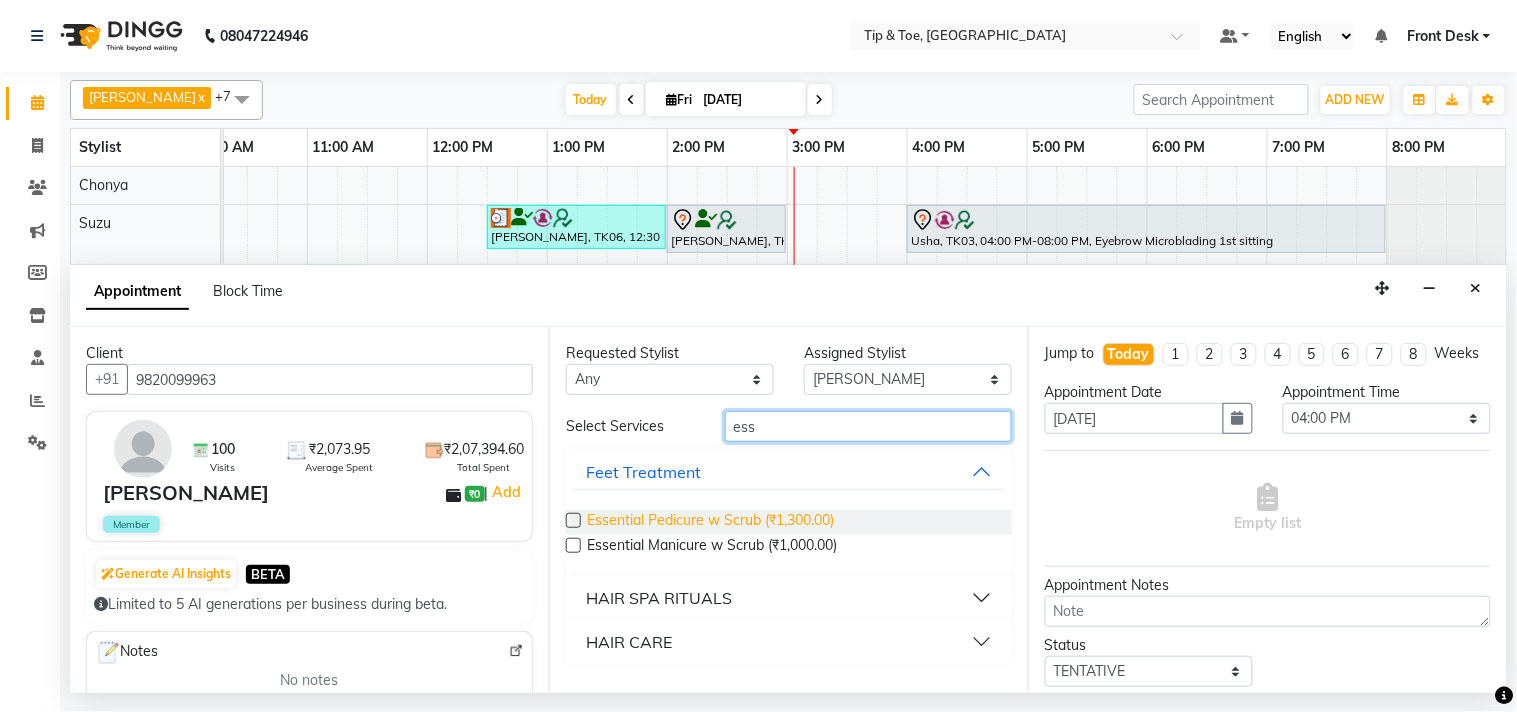 type on "ess" 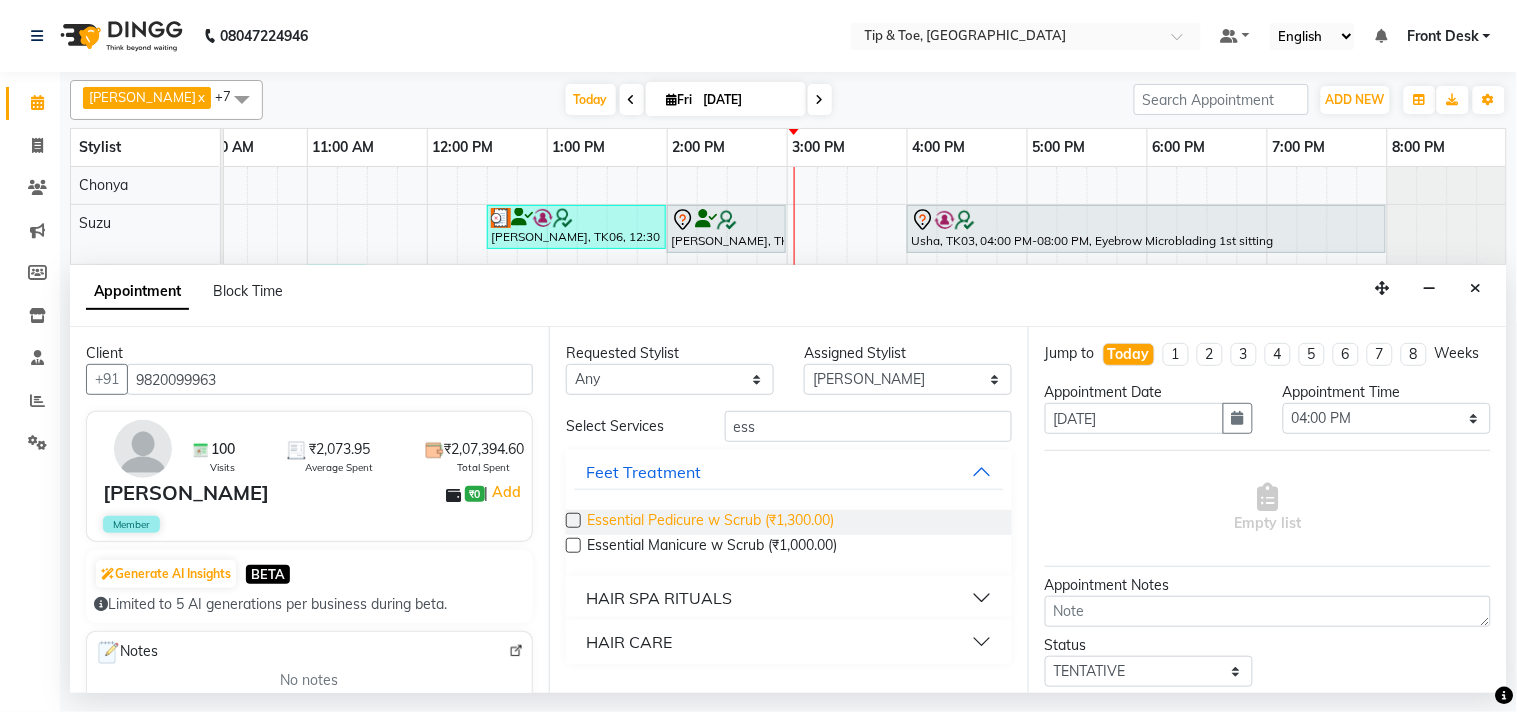 click on "Essential Pedicure w Scrub (₹1,300.00)" at bounding box center (710, 522) 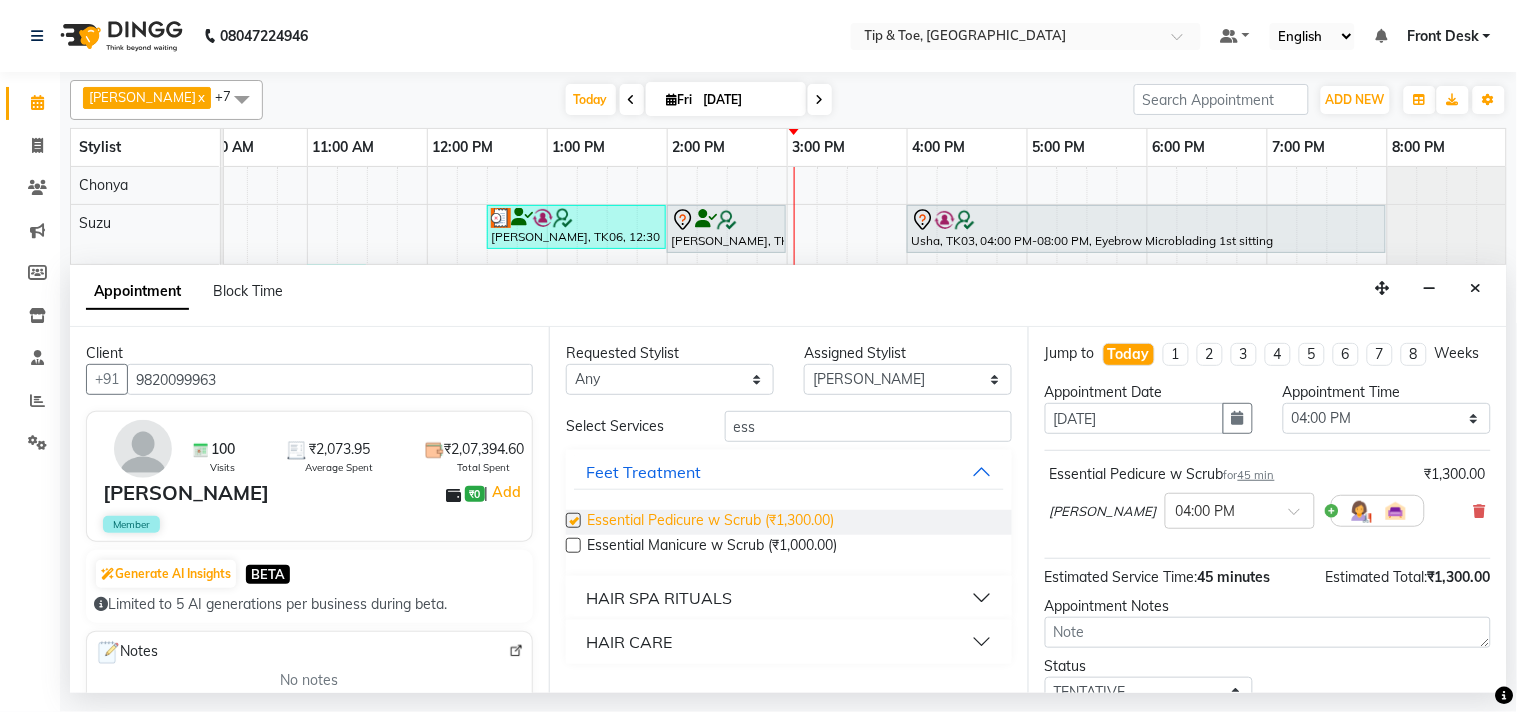 checkbox on "false" 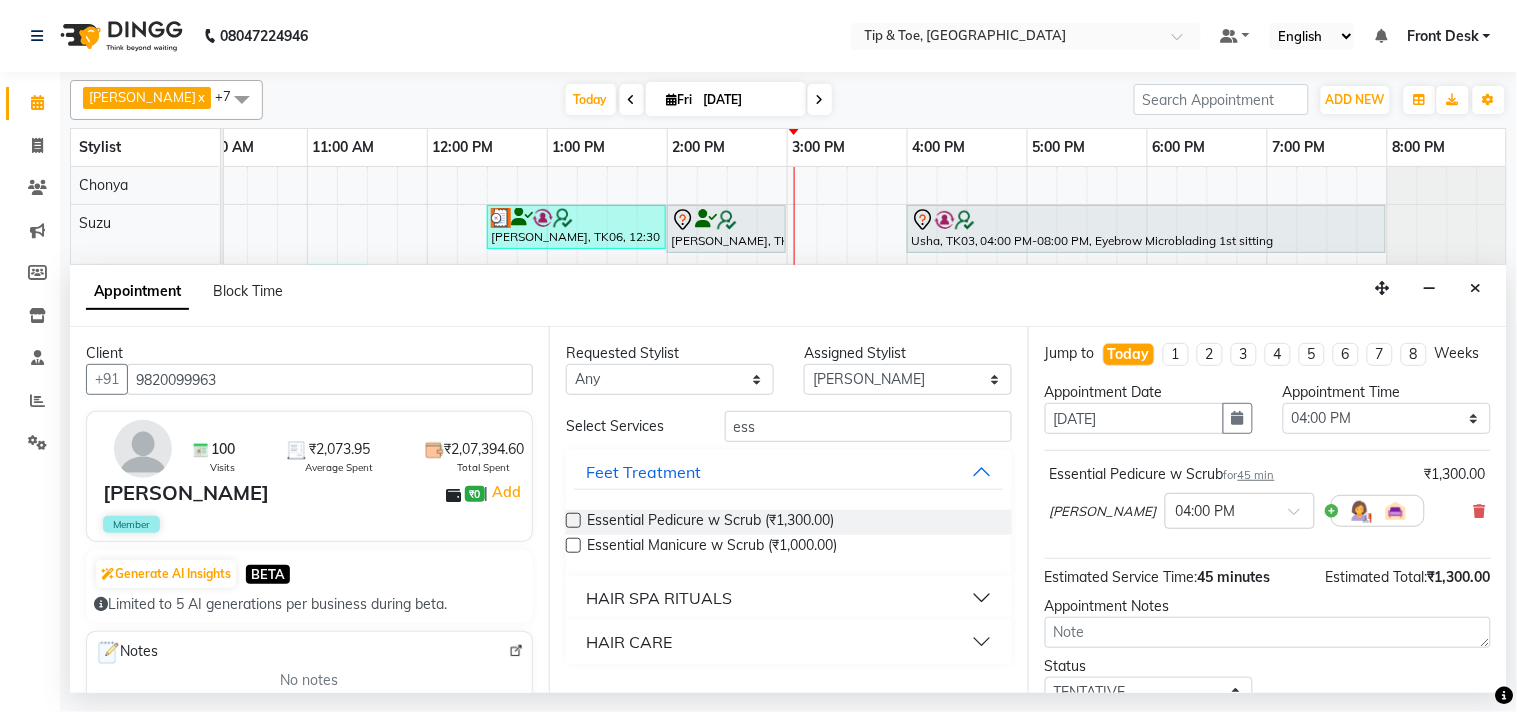 scroll, scrollTop: 161, scrollLeft: 0, axis: vertical 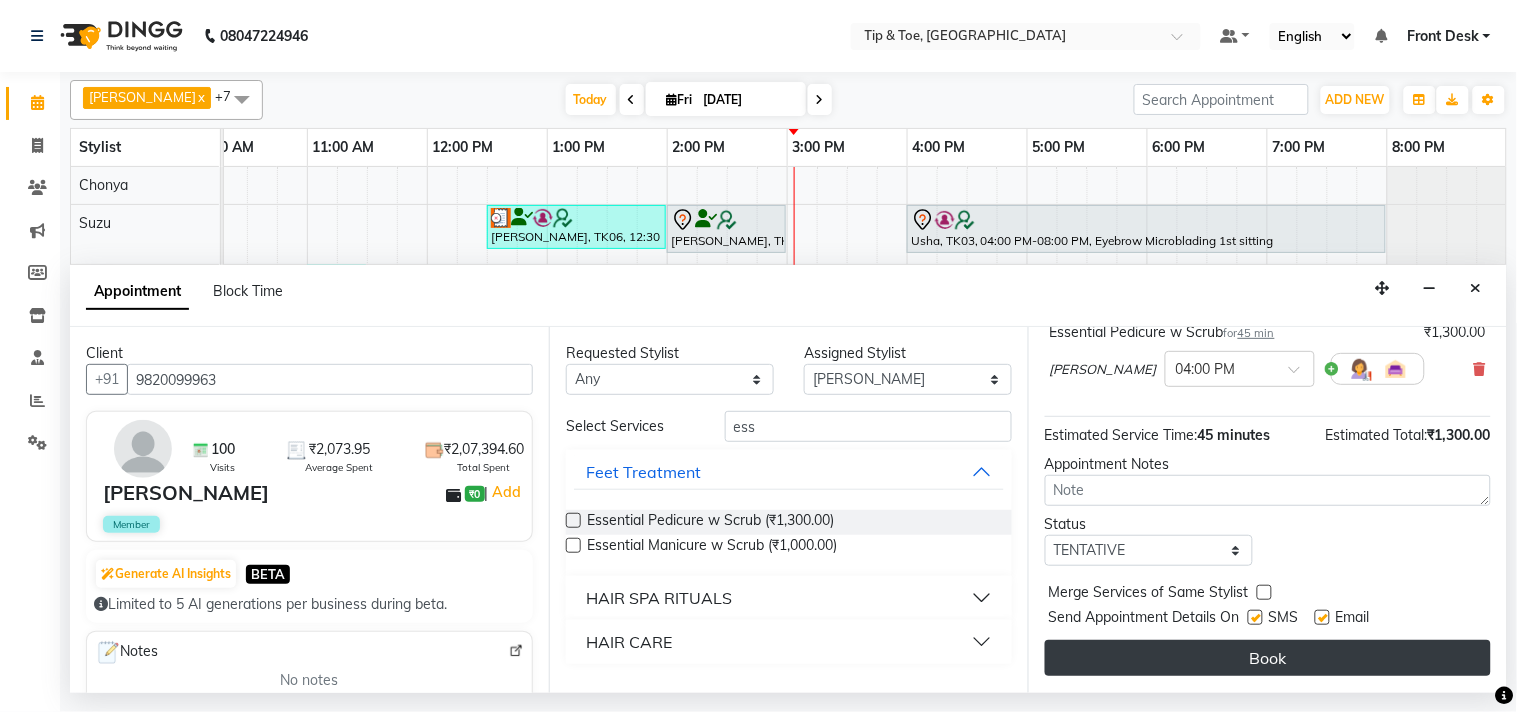 click on "Book" at bounding box center (1268, 658) 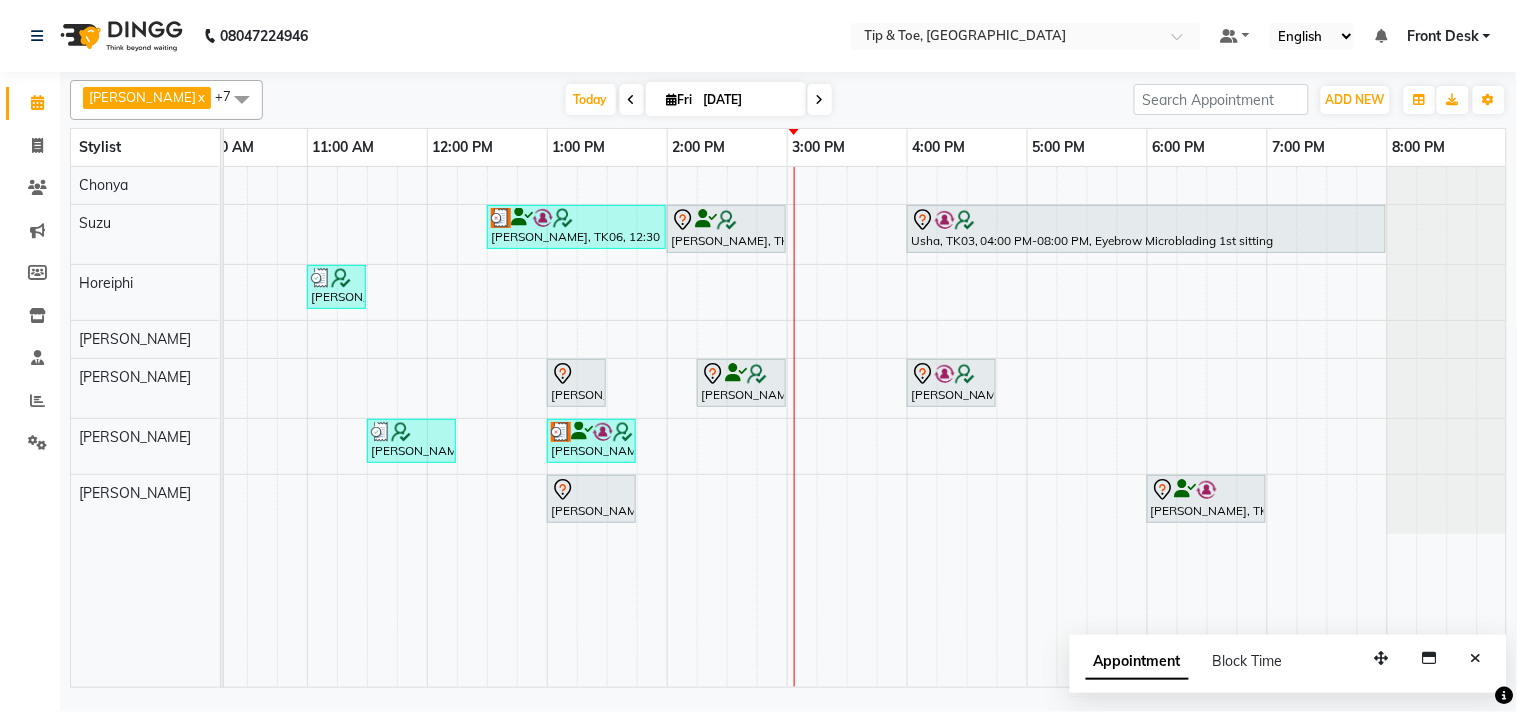 click at bounding box center [820, 100] 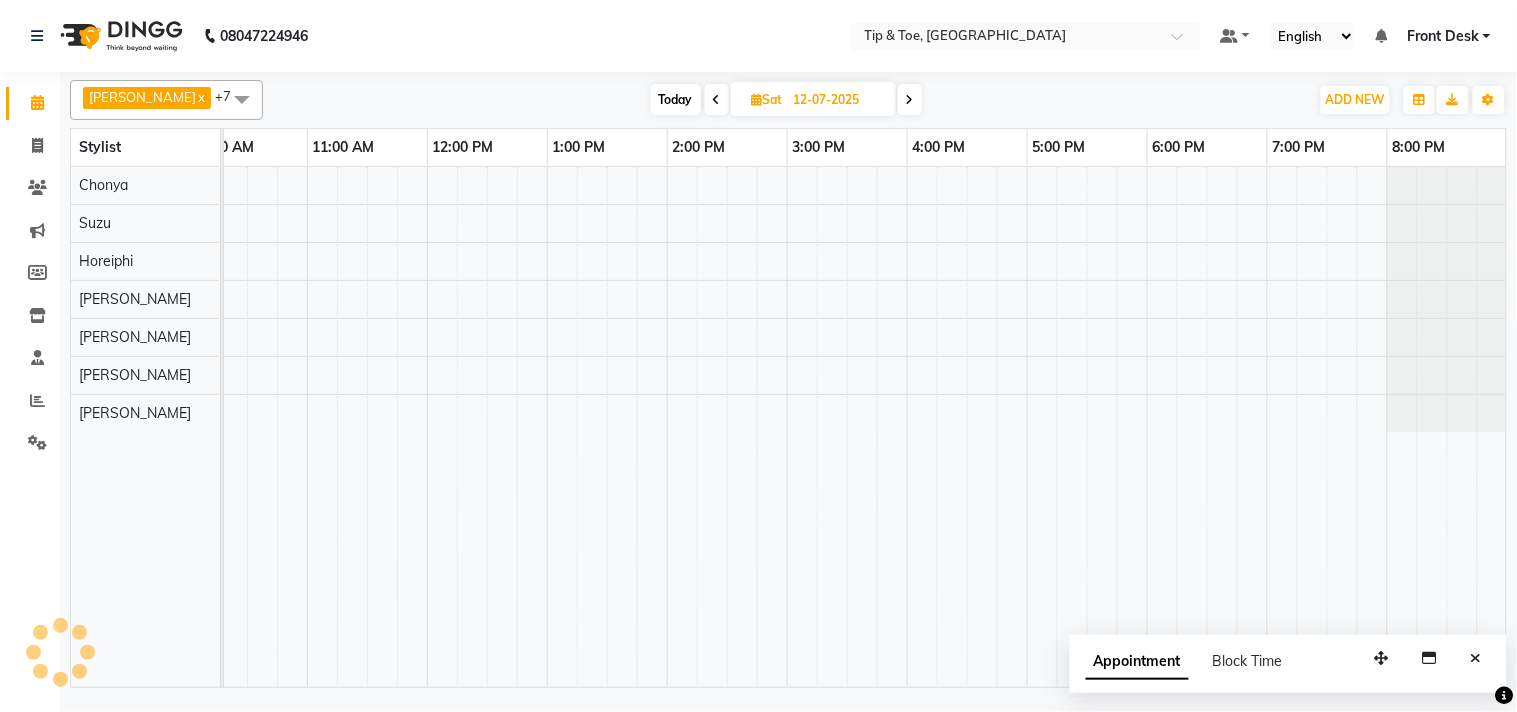 scroll, scrollTop: 0, scrollLeft: 277, axis: horizontal 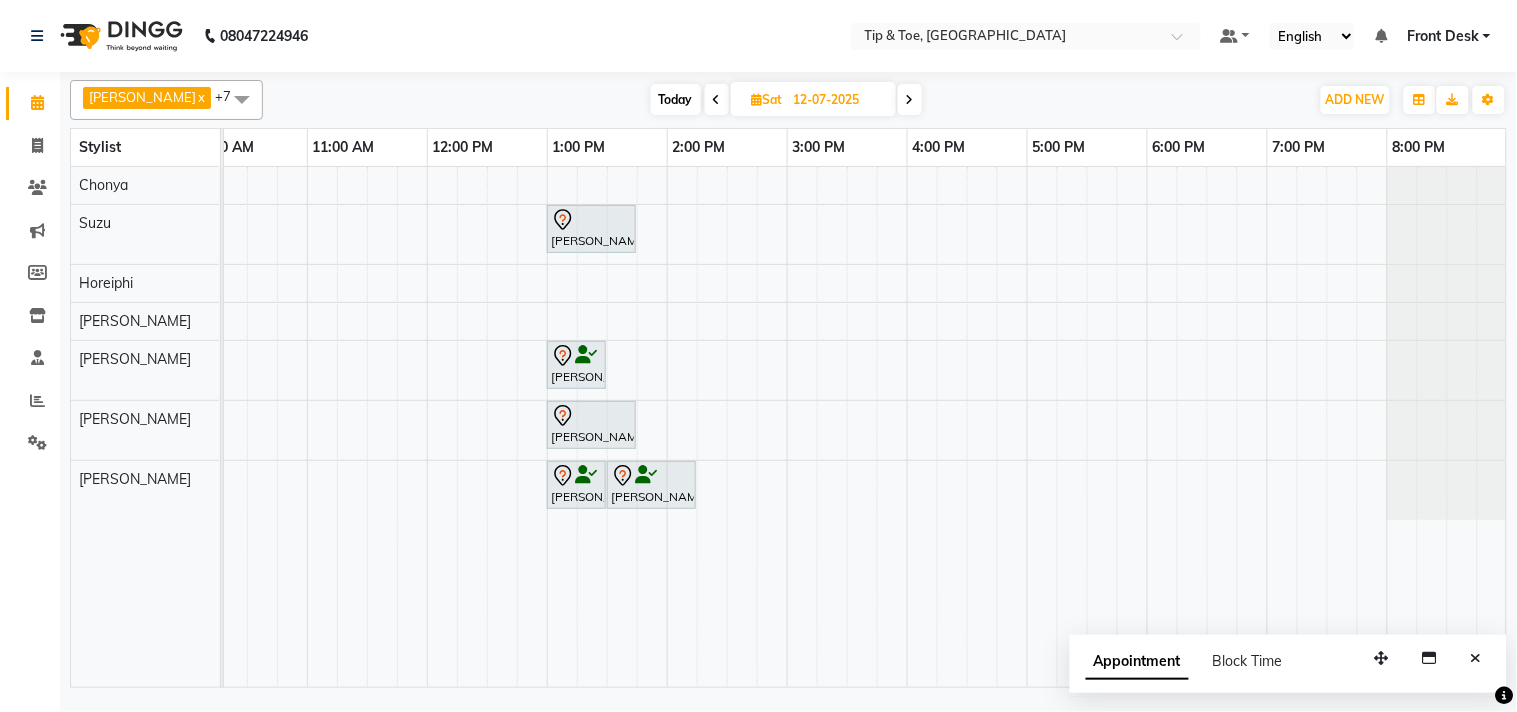 click on "Today" at bounding box center [676, 99] 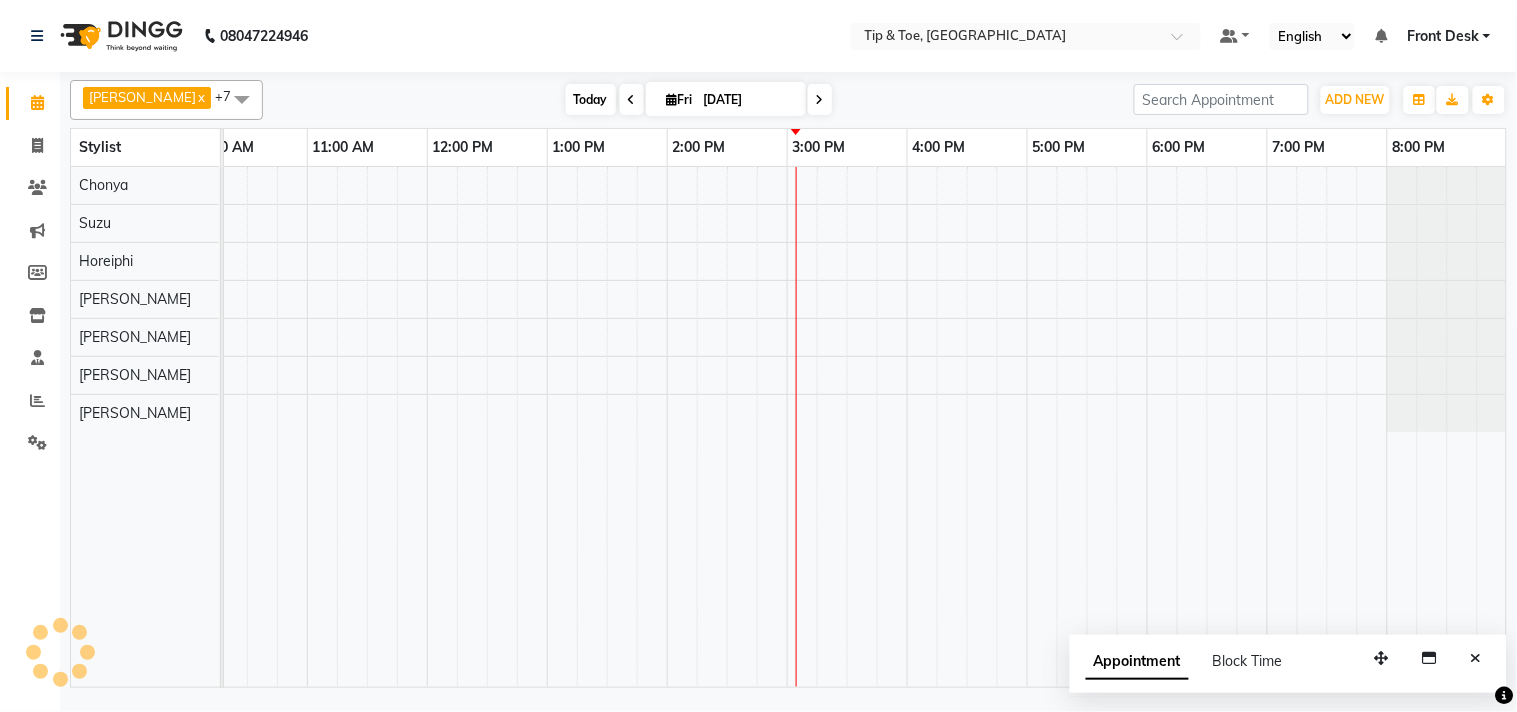 scroll, scrollTop: 0, scrollLeft: 277, axis: horizontal 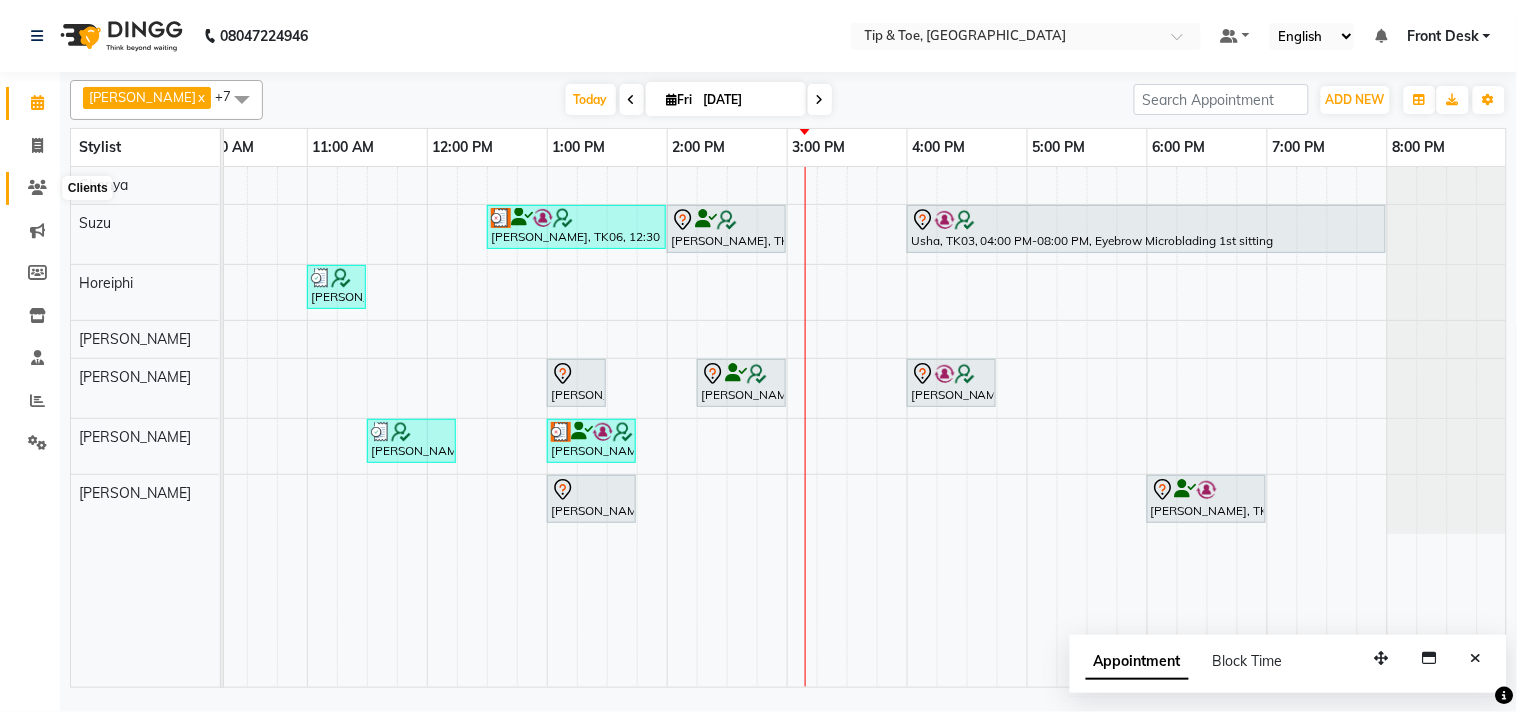 click 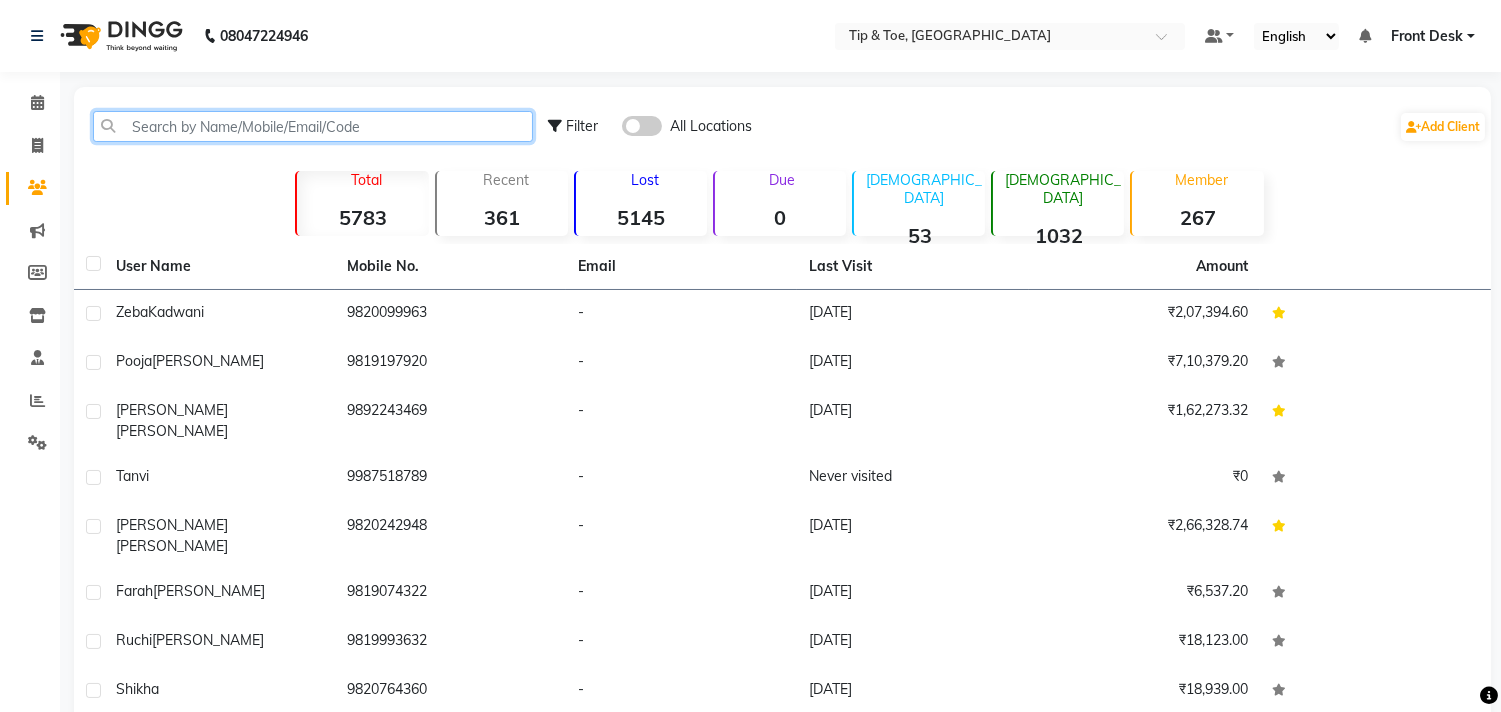 click 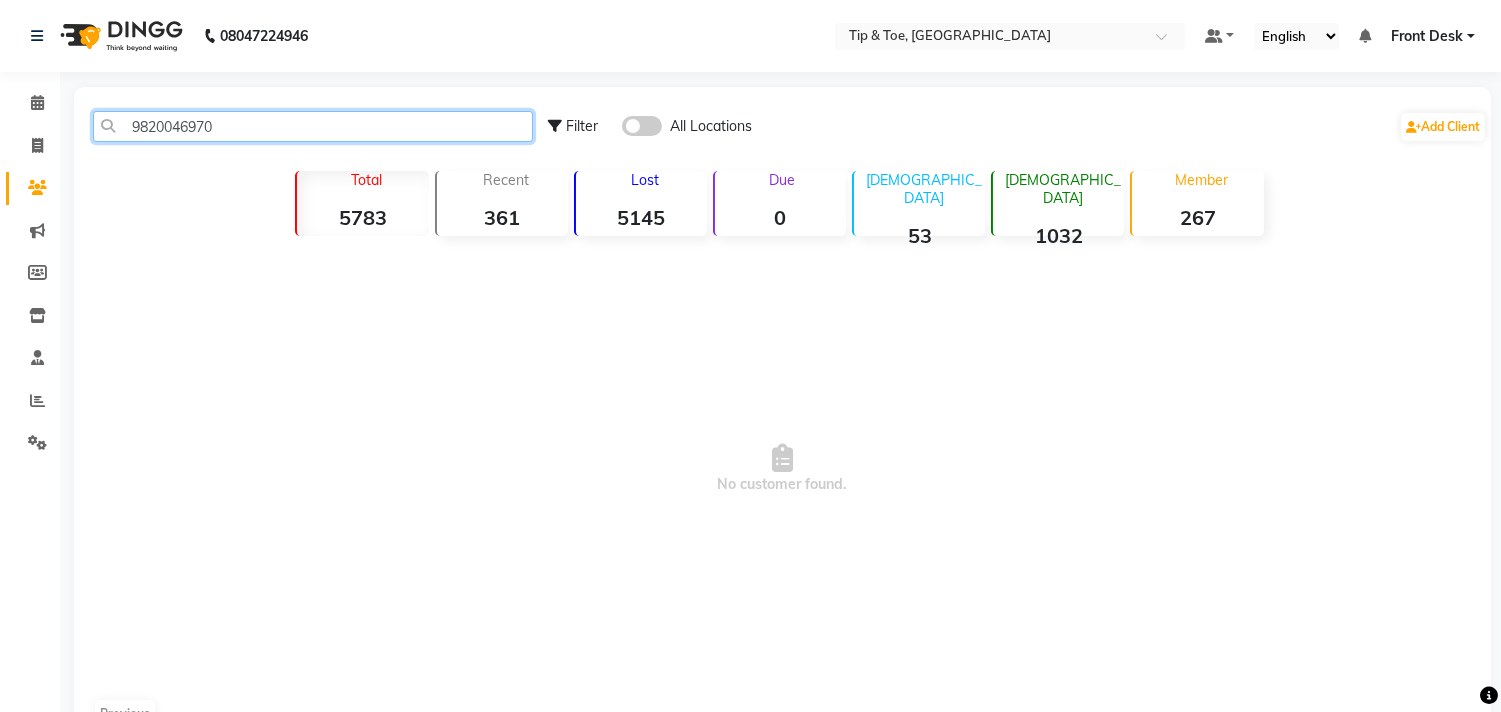 click on "9820046970" 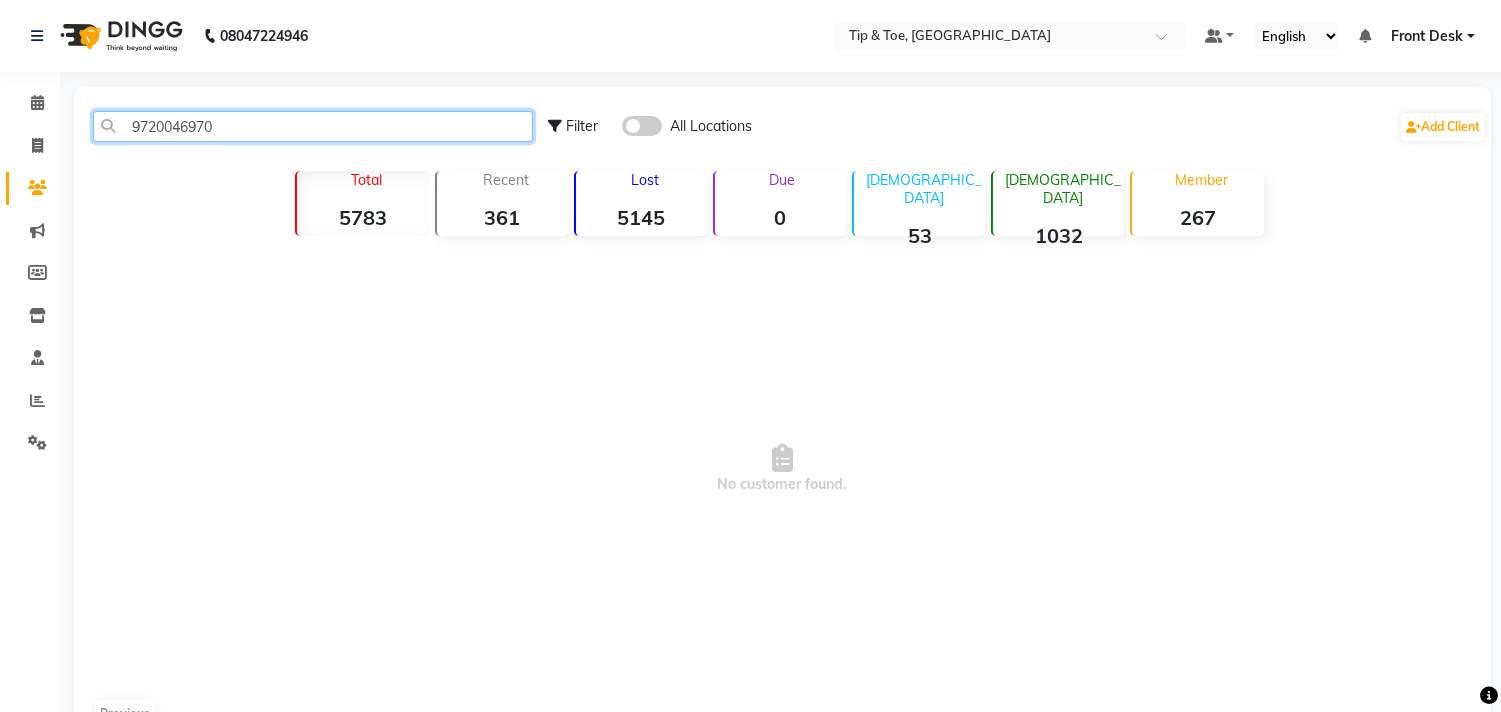 click on "9720046970" 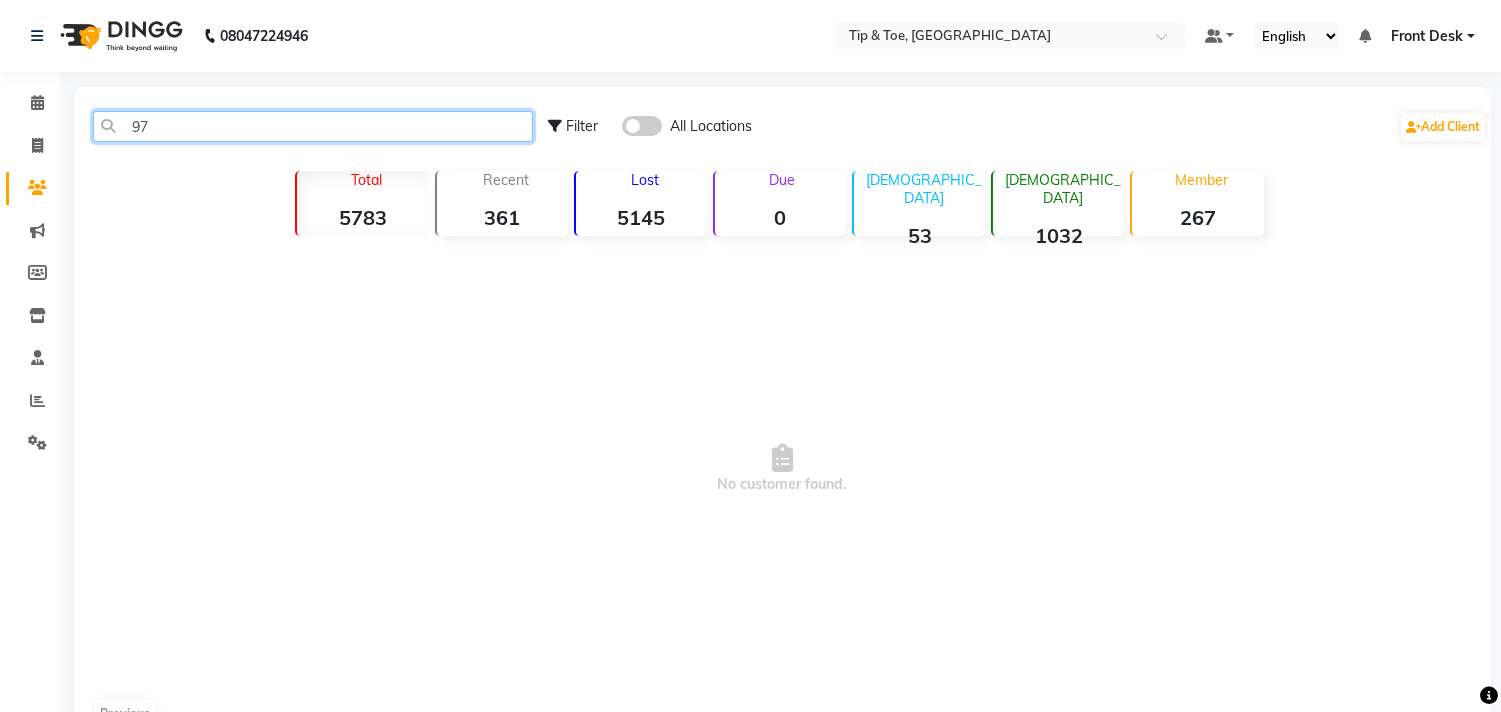 type on "9" 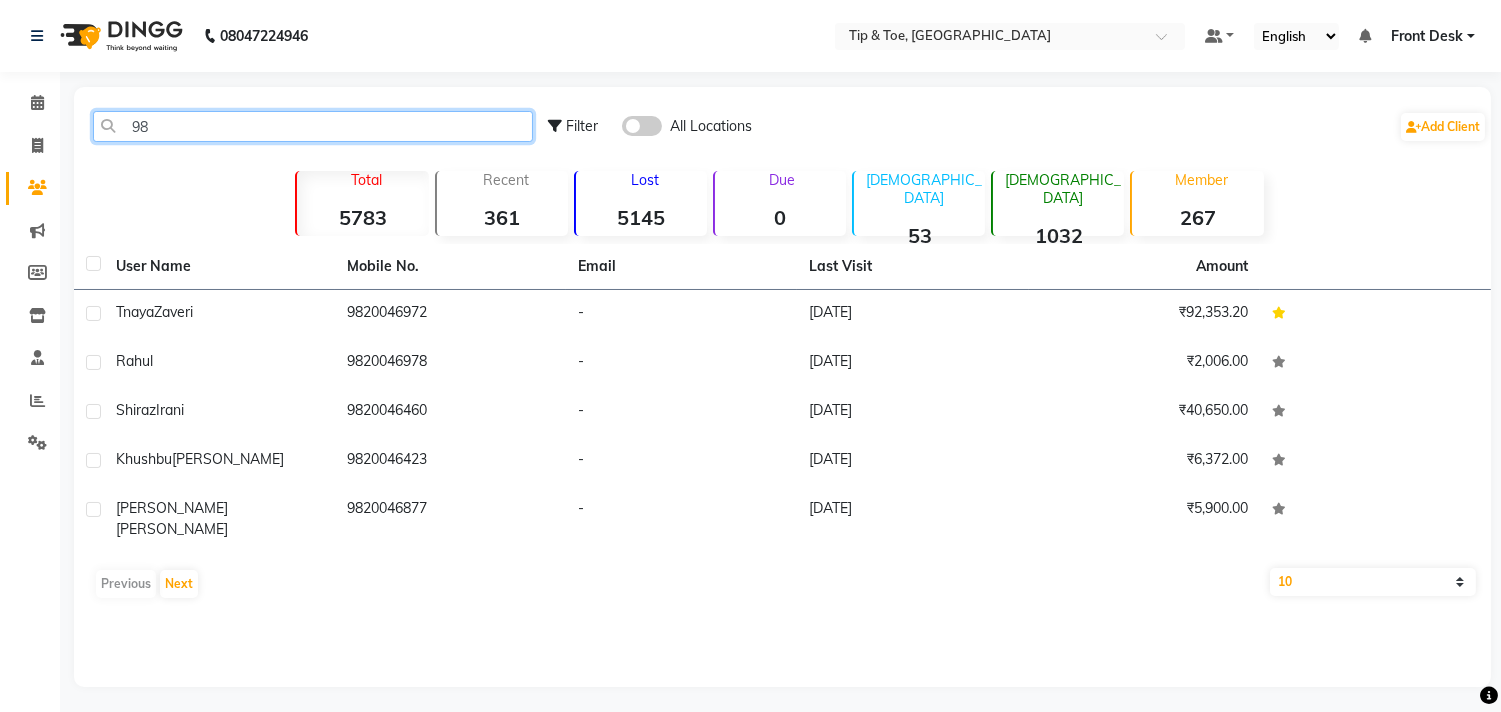 type on "9" 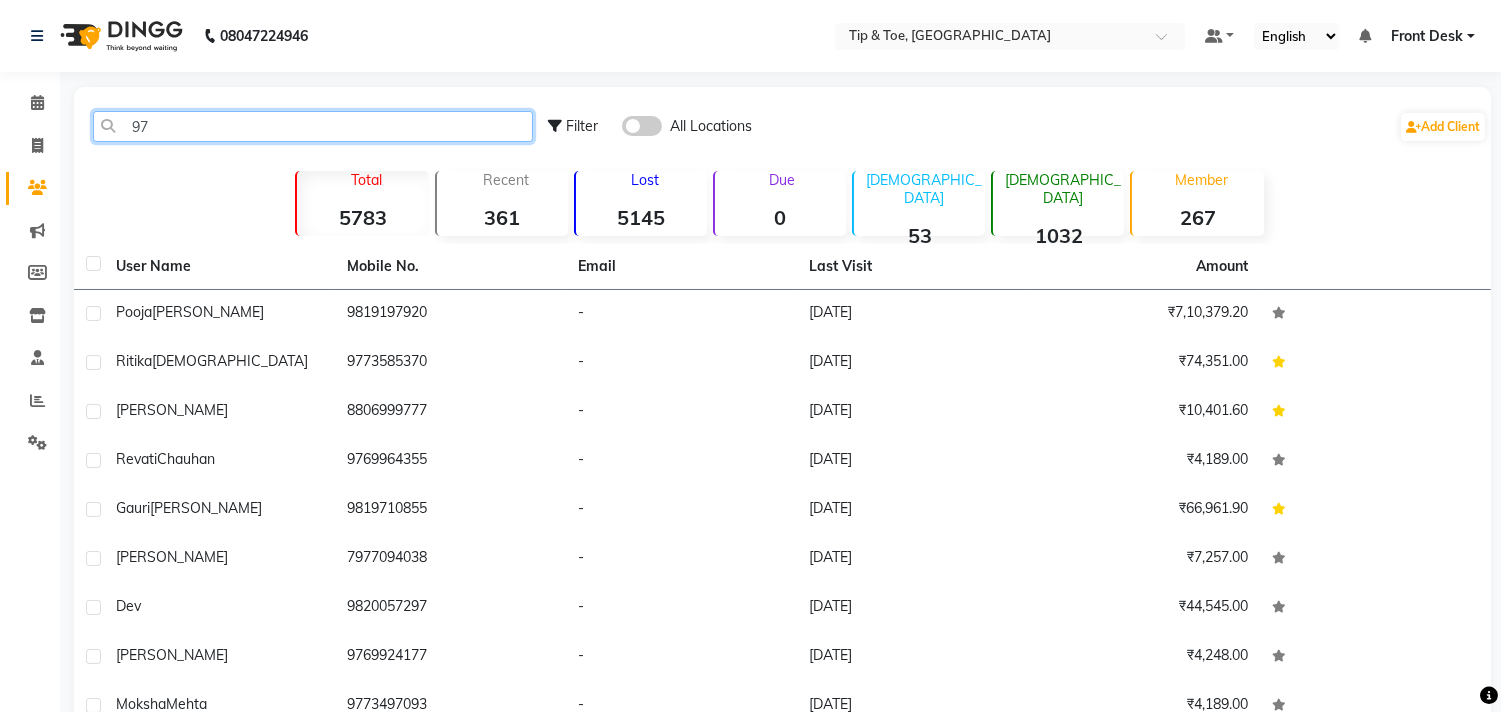type on "9" 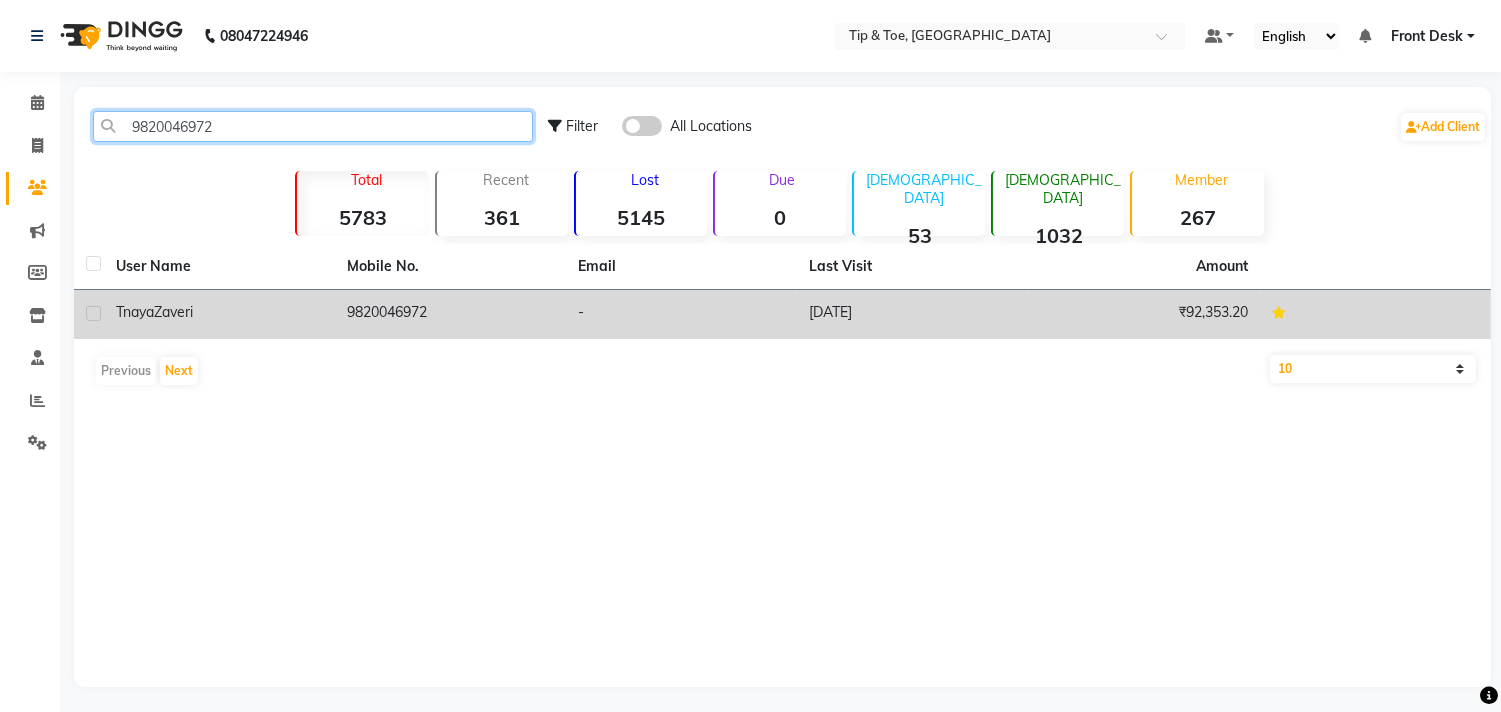 type on "9820046972" 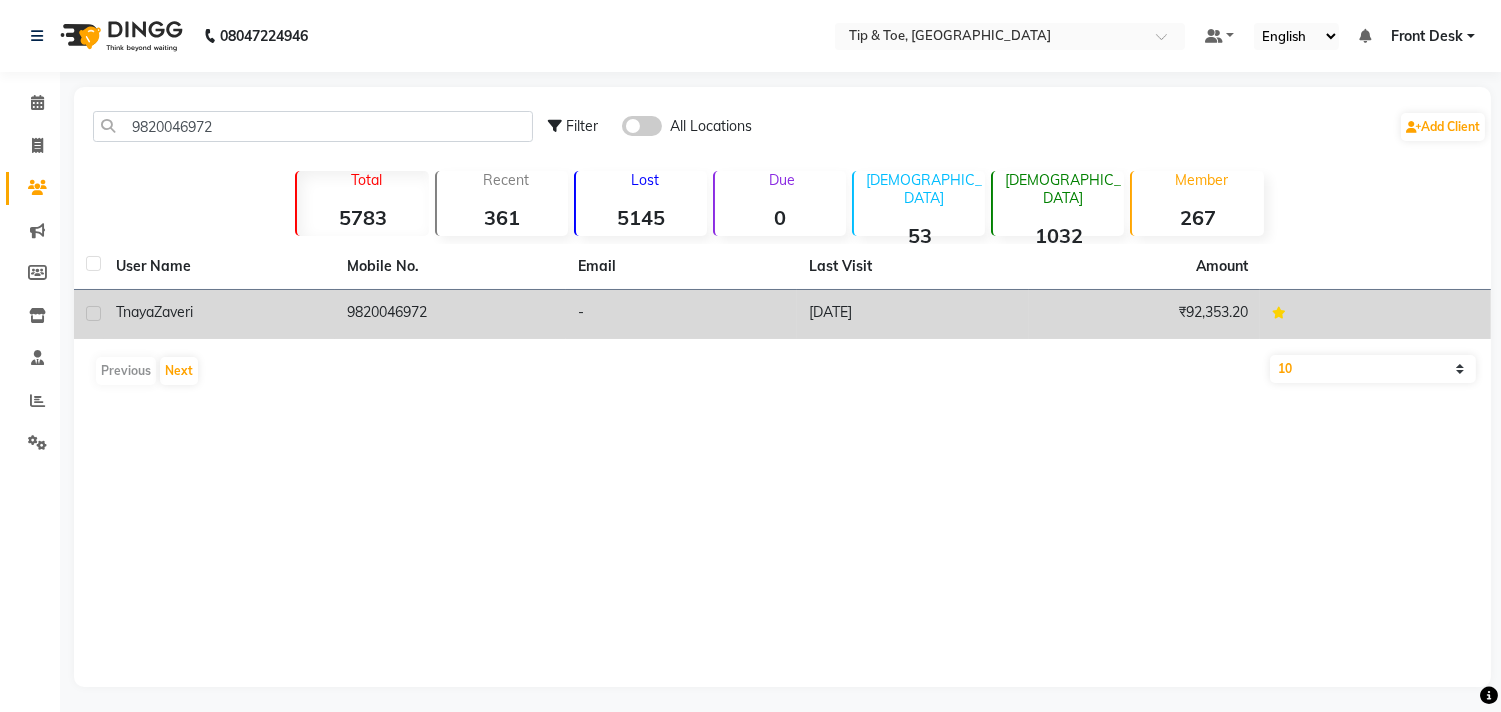 click on "08-04-2025" 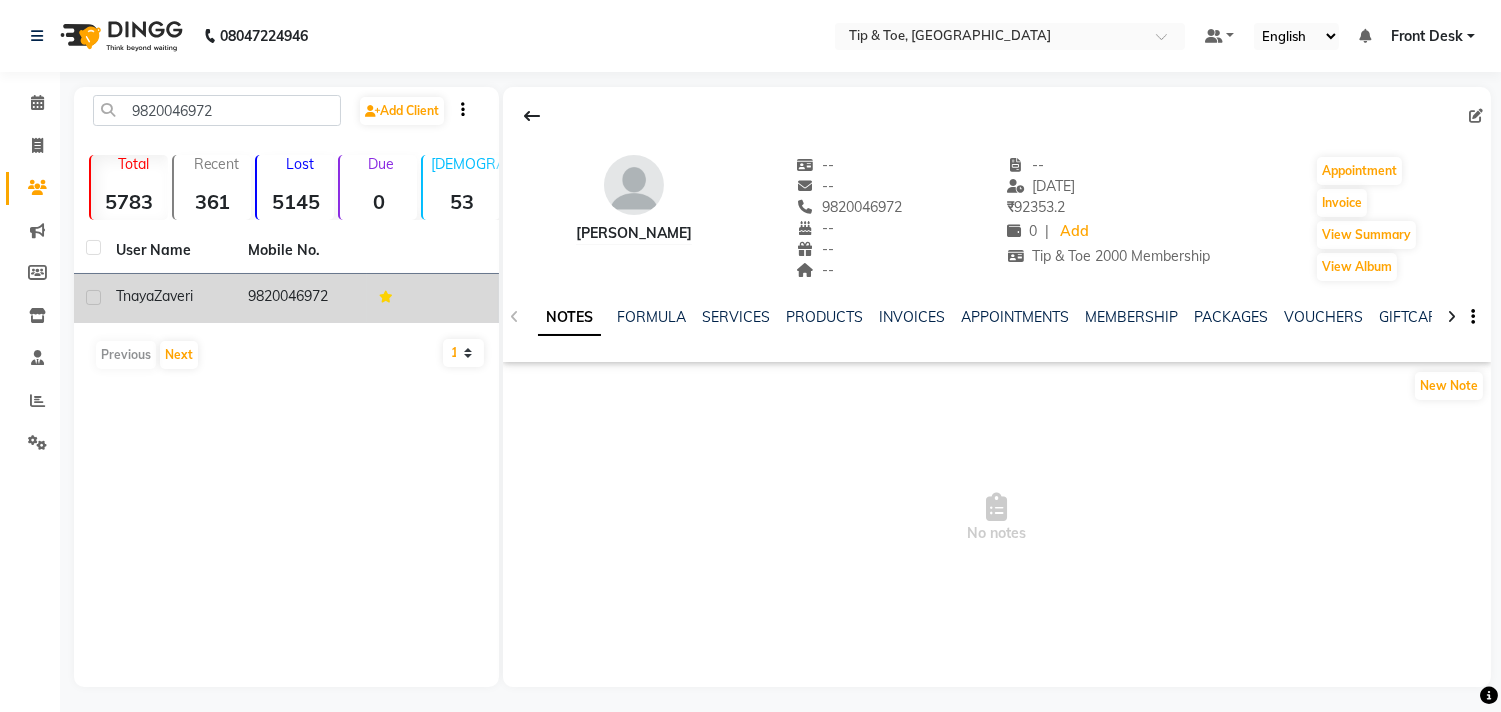 click on "NOTES FORMULA SERVICES PRODUCTS INVOICES APPOINTMENTS MEMBERSHIP PACKAGES VOUCHERS GIFTCARDS POINTS FORMS FAMILY CARDS WALLET" 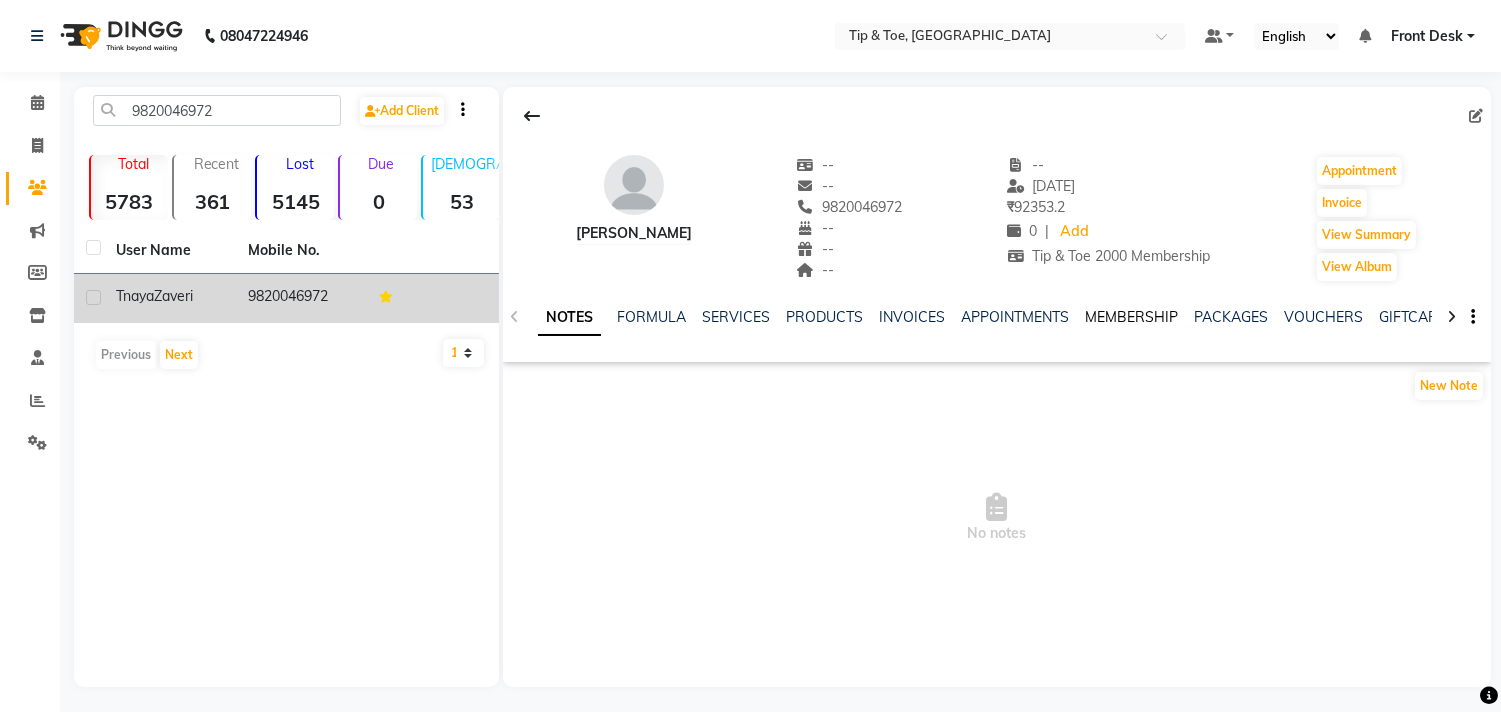 click on "MEMBERSHIP" 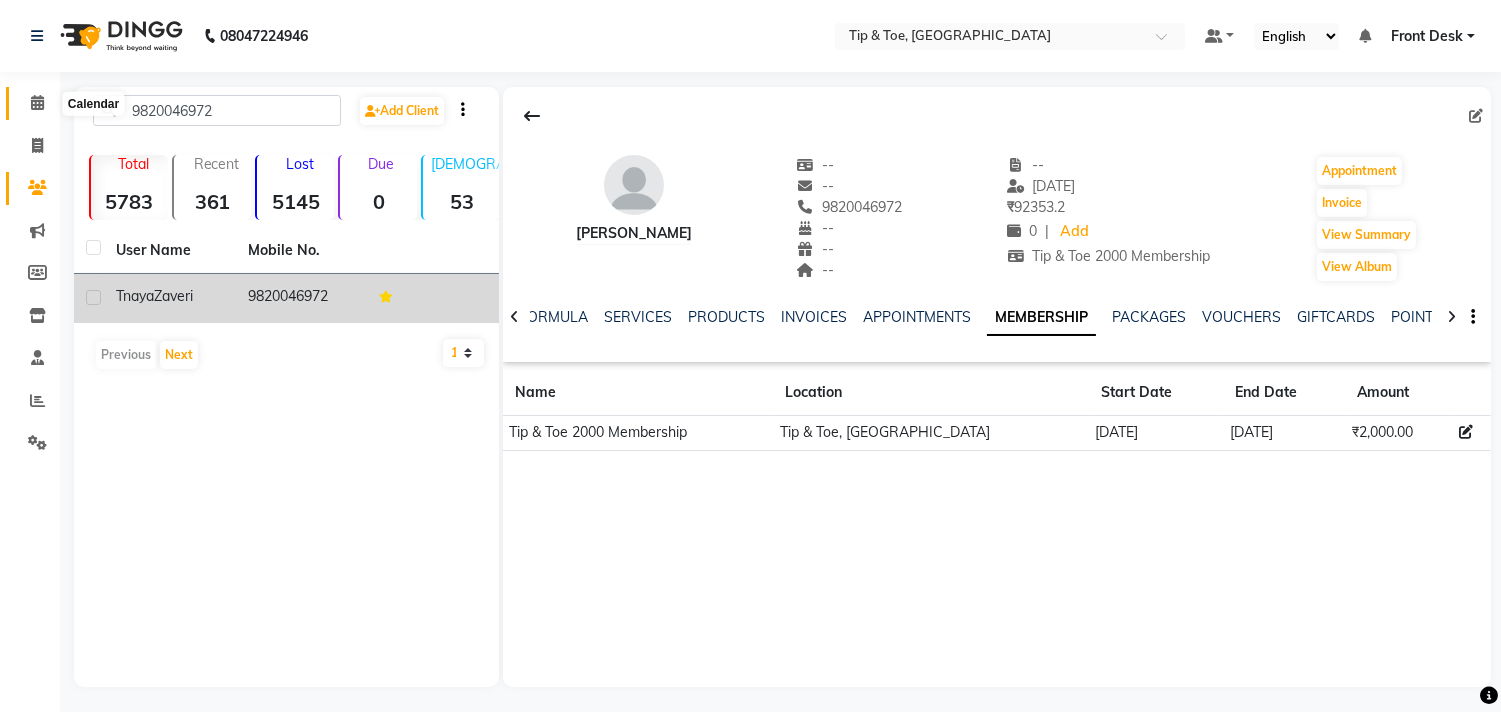 click 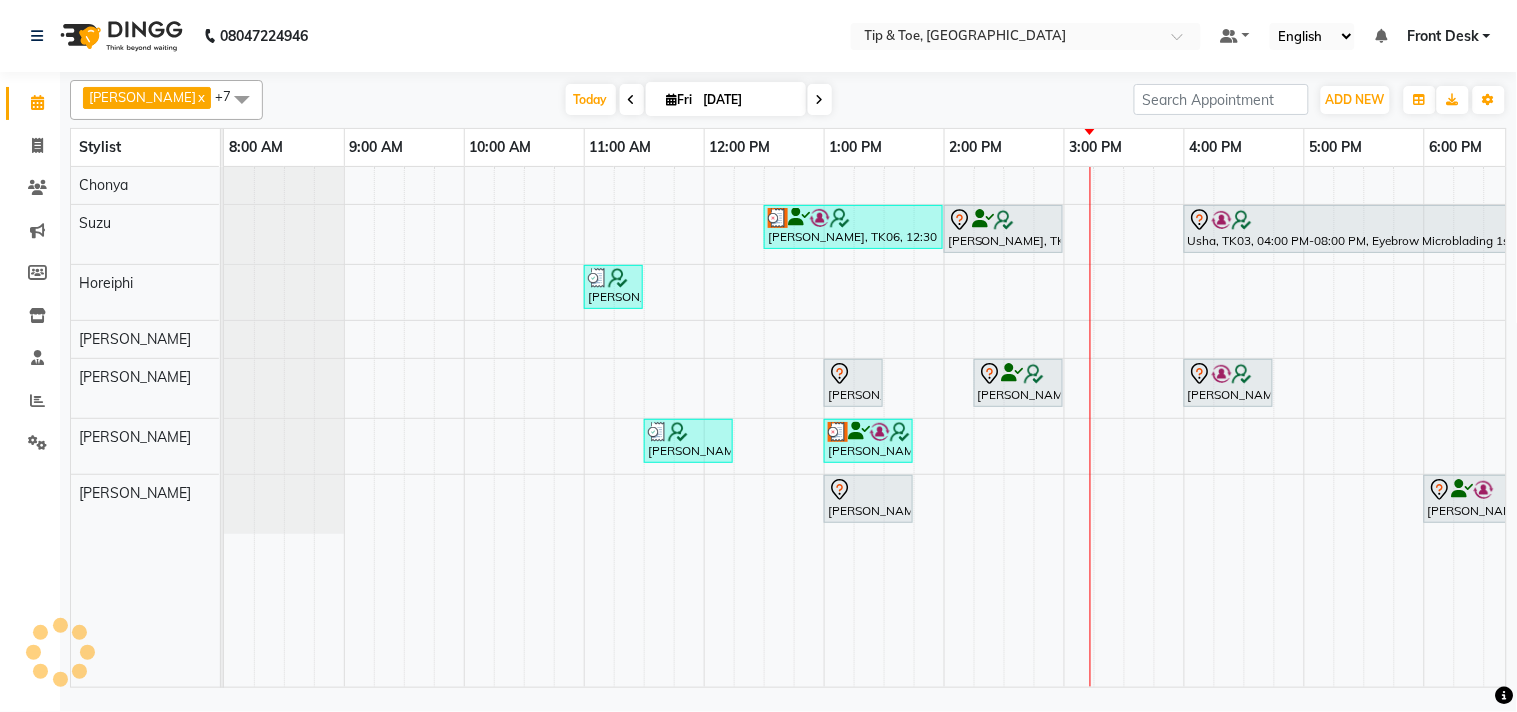 scroll, scrollTop: 0, scrollLeft: 0, axis: both 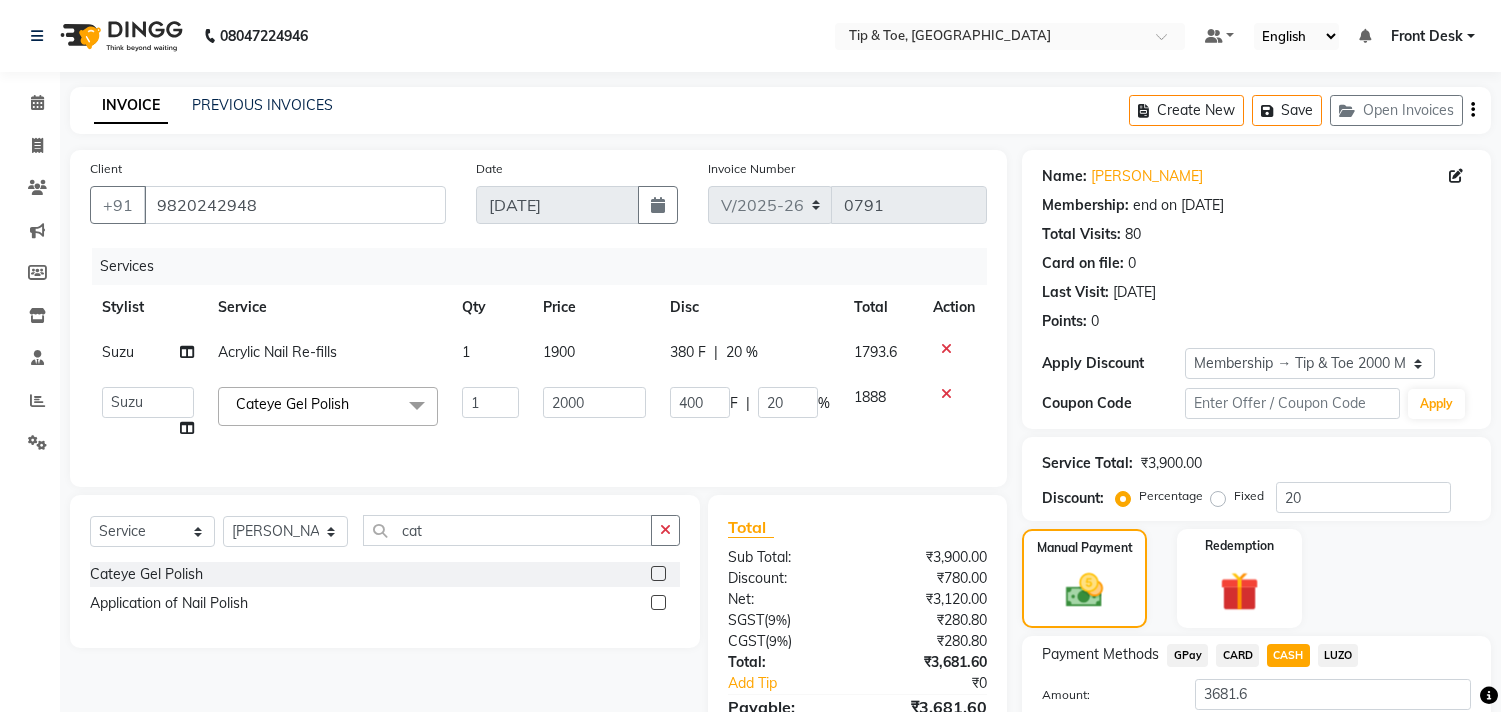 select on "5655" 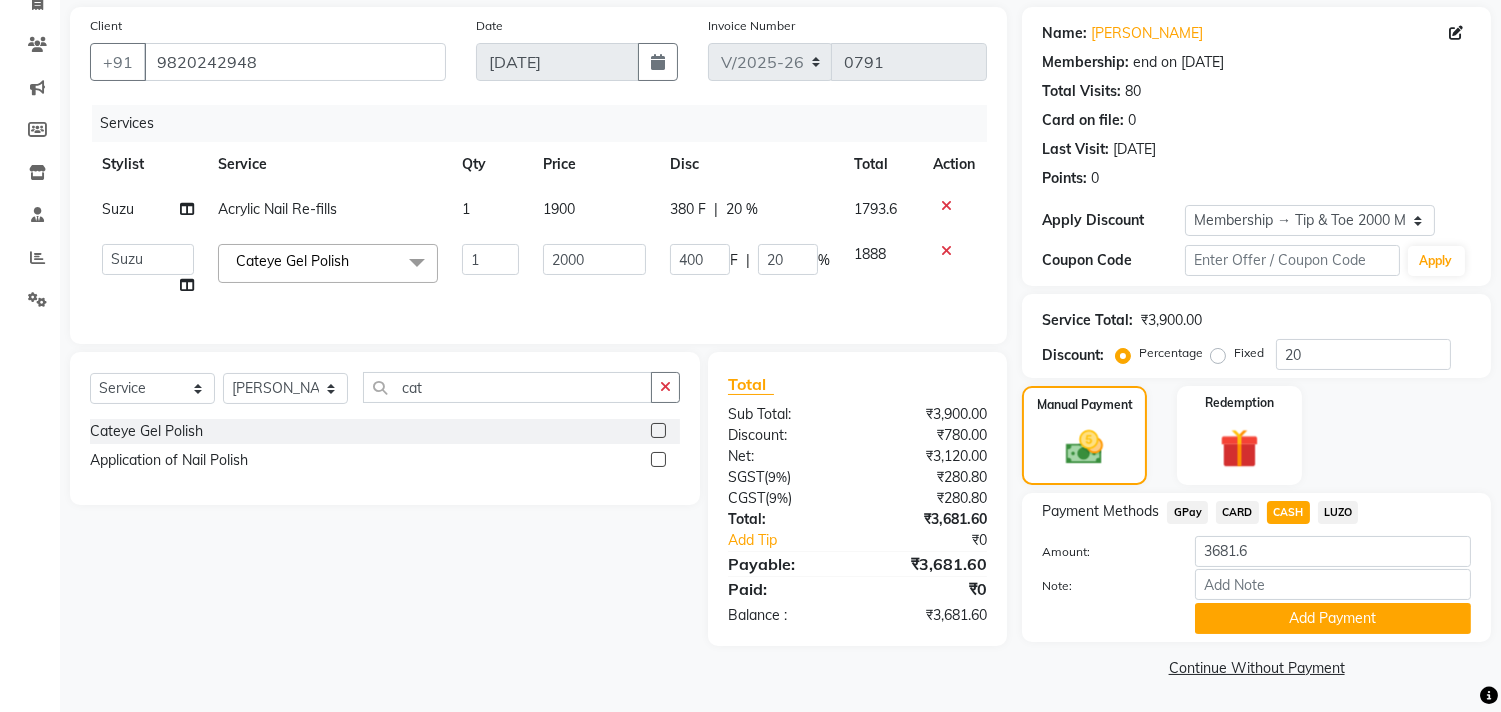 scroll, scrollTop: 0, scrollLeft: 0, axis: both 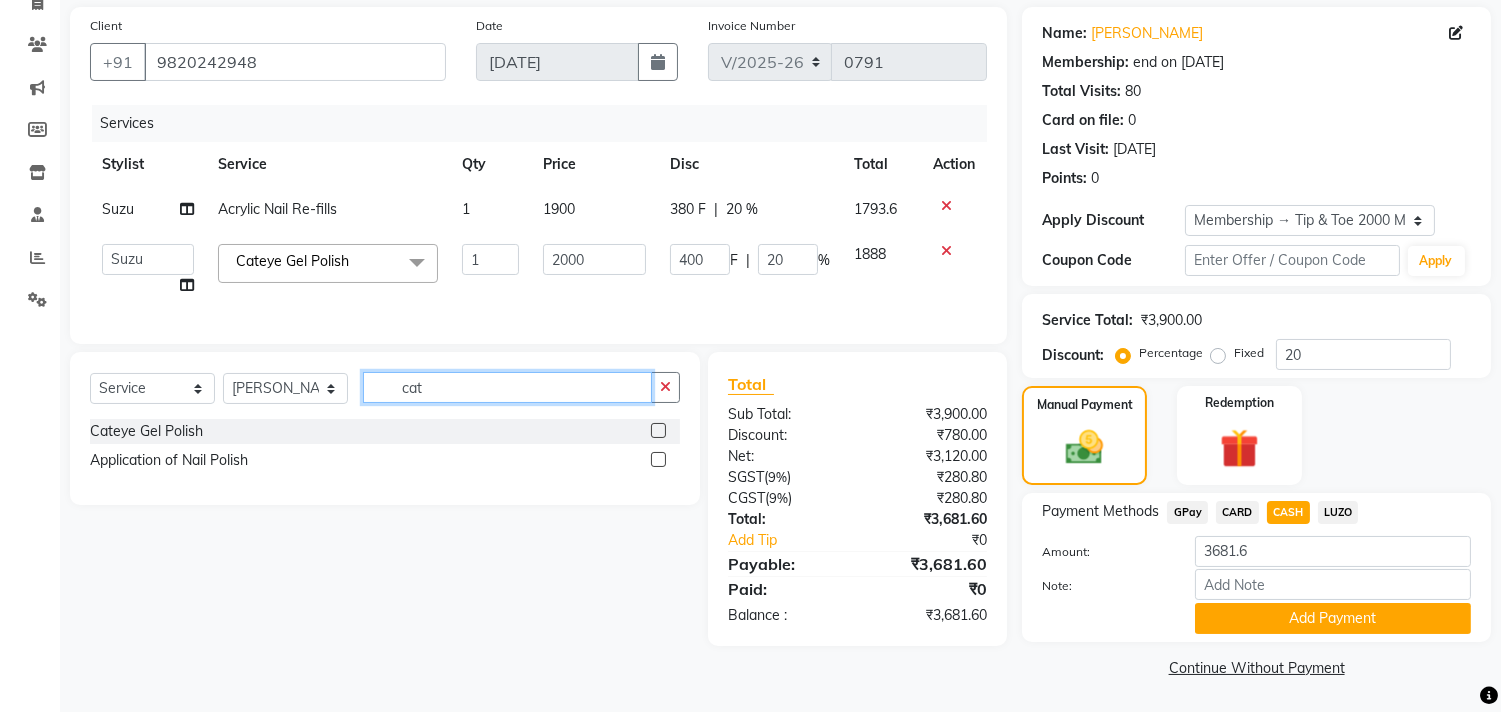click on "cat" 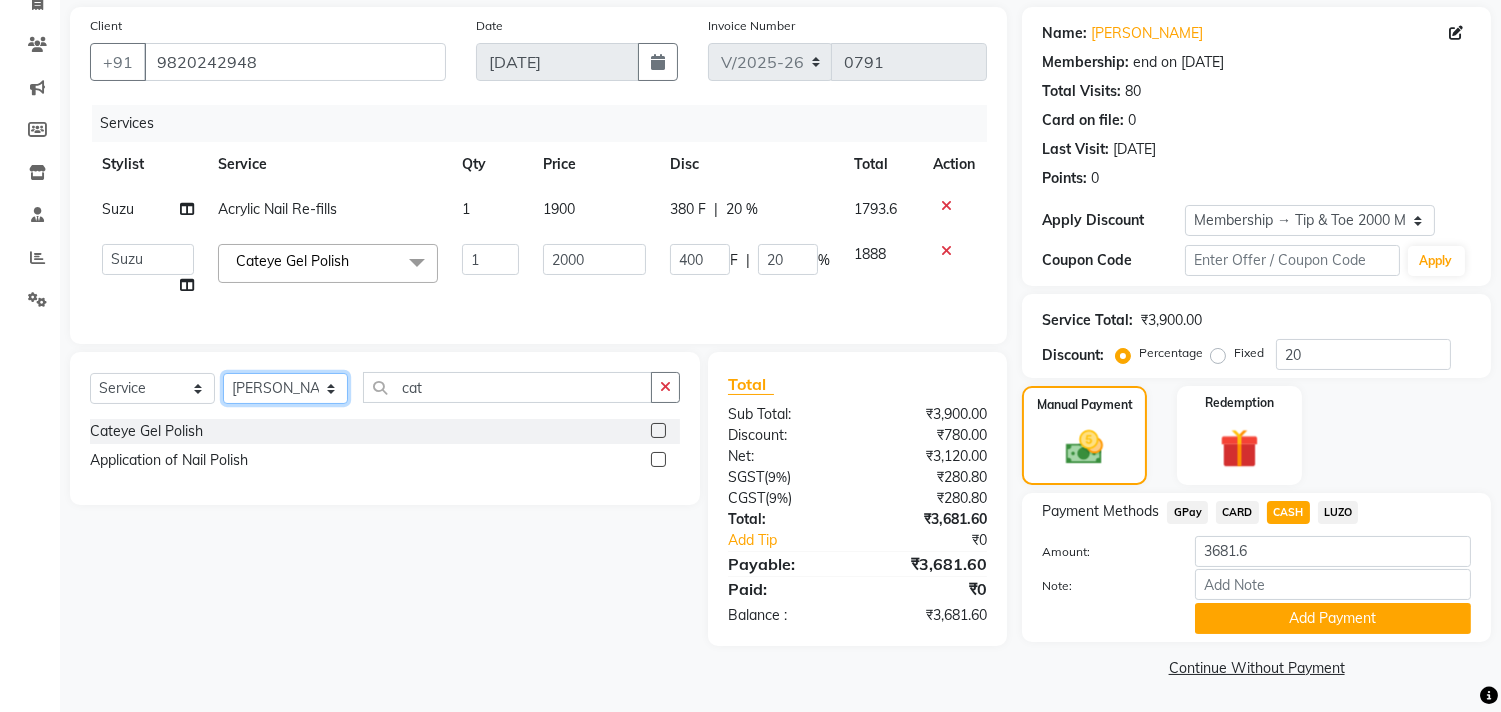 click on "Select Stylist [PERSON_NAME] [PERSON_NAME] Chonya Front Desk [PERSON_NAME] Horeiphi Jai [PERSON_NAME] [PERSON_NAME] [PERSON_NAME] [PERSON_NAME] [PERSON_NAME] Maheshker Suzu" 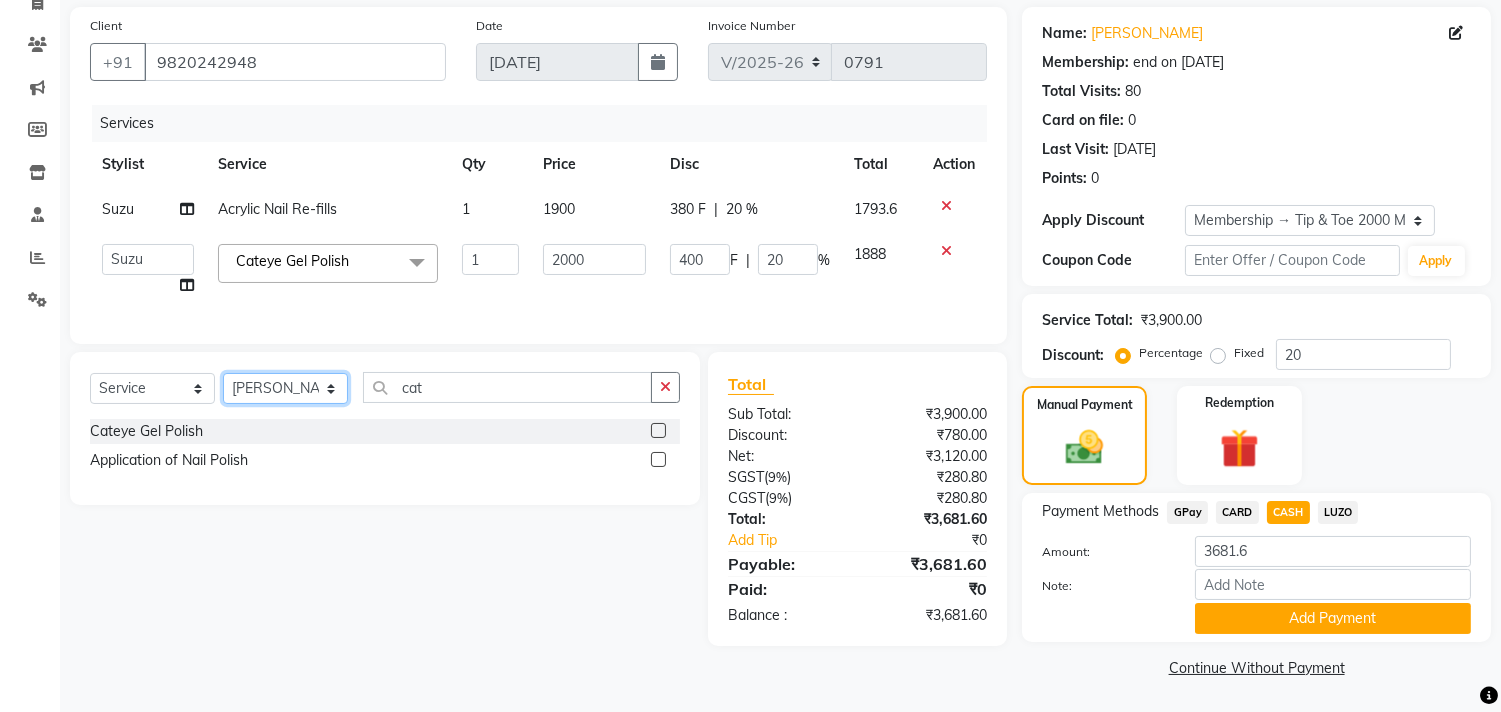 select on "38703" 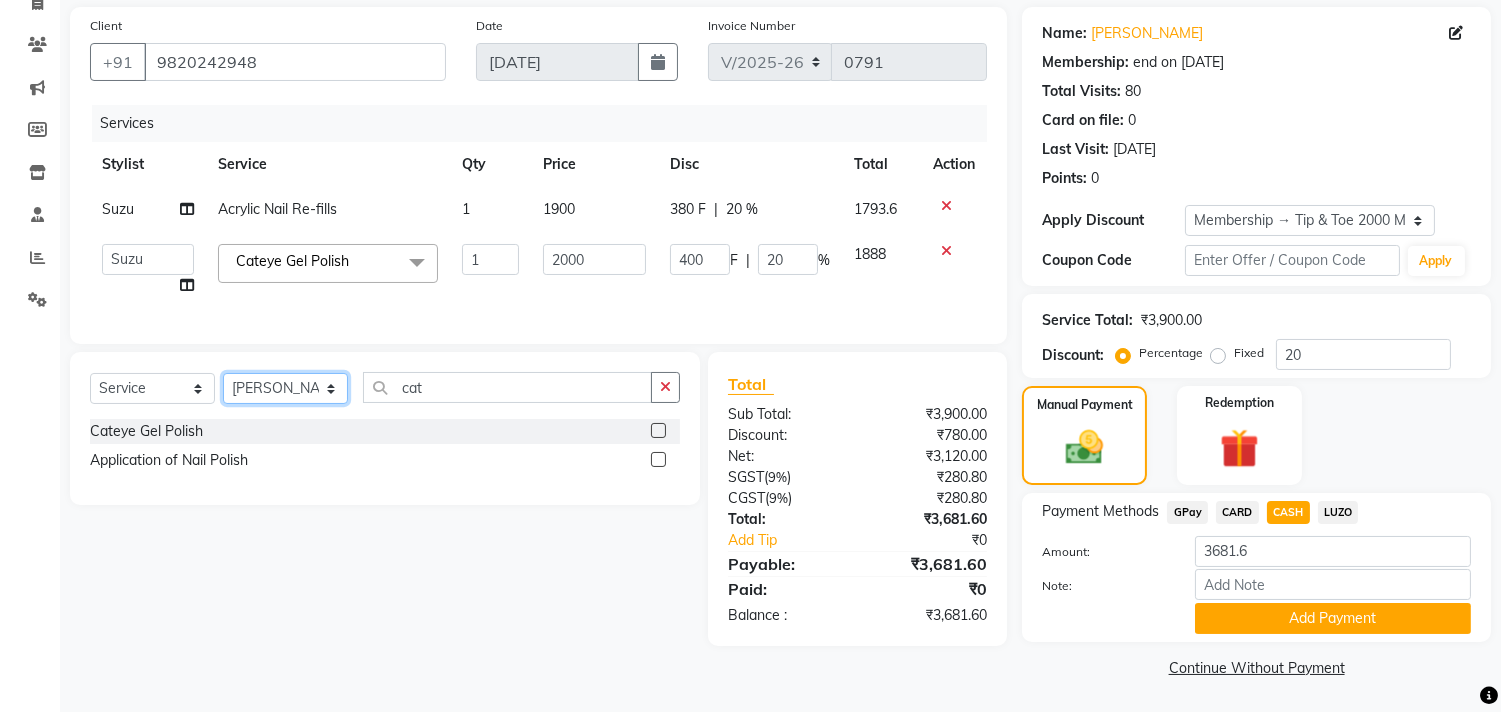 click on "Select Stylist [PERSON_NAME] [PERSON_NAME] Chonya Front Desk [PERSON_NAME] Horeiphi Jai [PERSON_NAME] [PERSON_NAME] [PERSON_NAME] [PERSON_NAME] [PERSON_NAME] Maheshker Suzu" 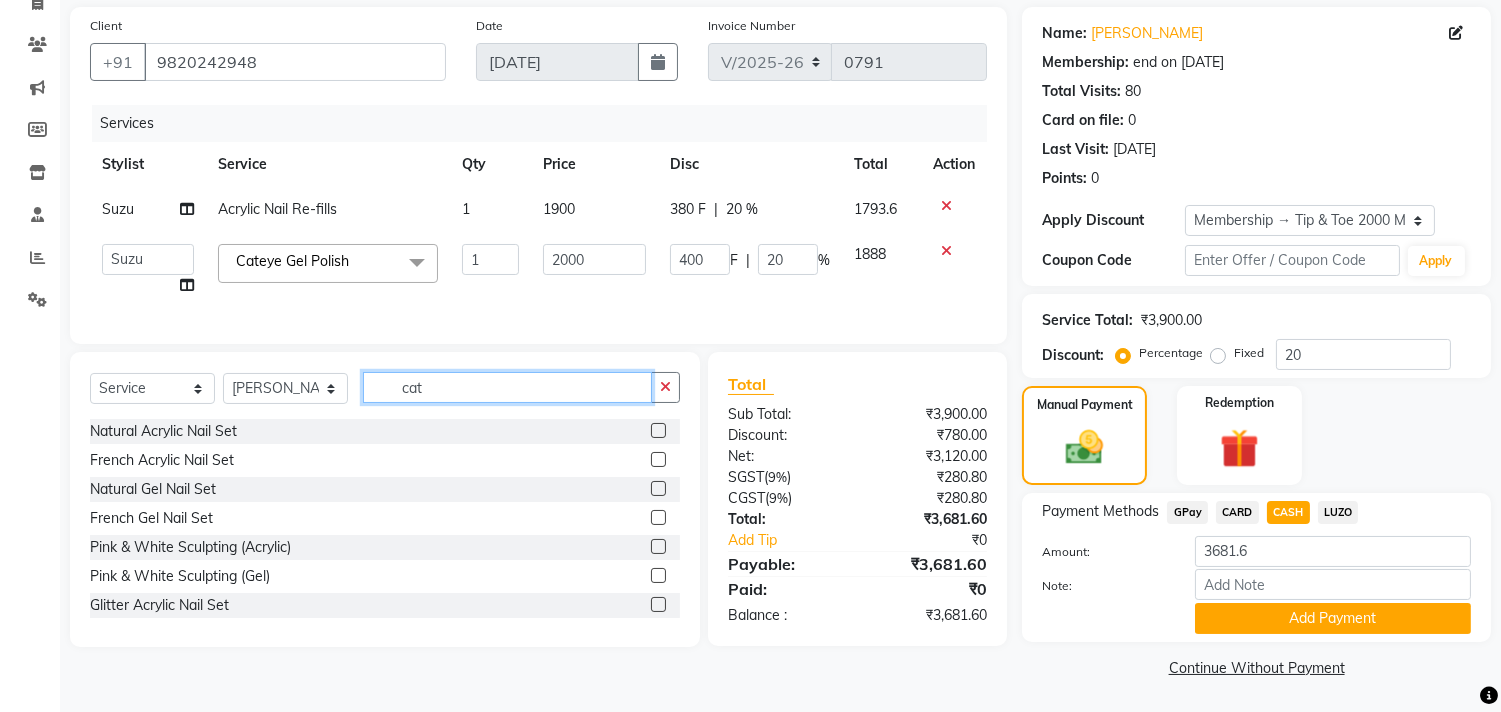 click on "cat" 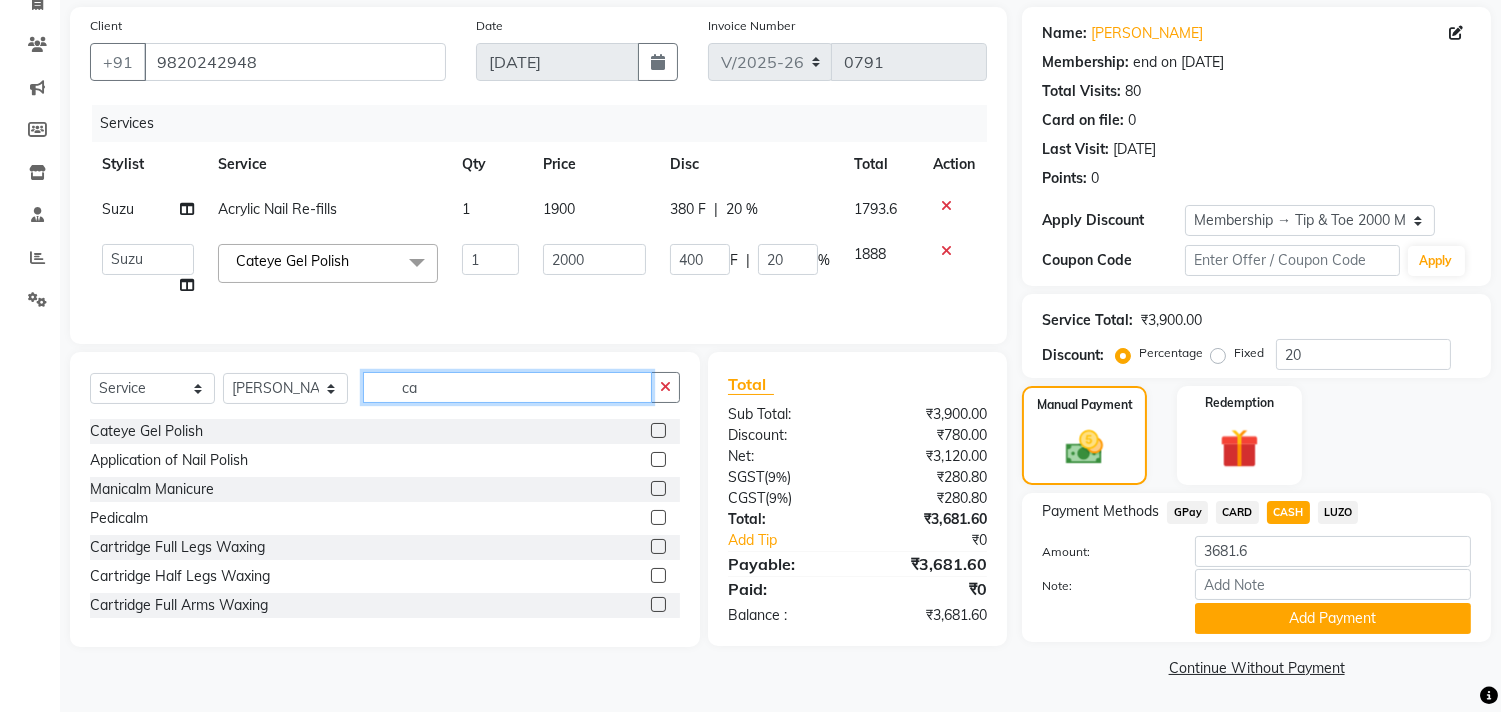 type on "c" 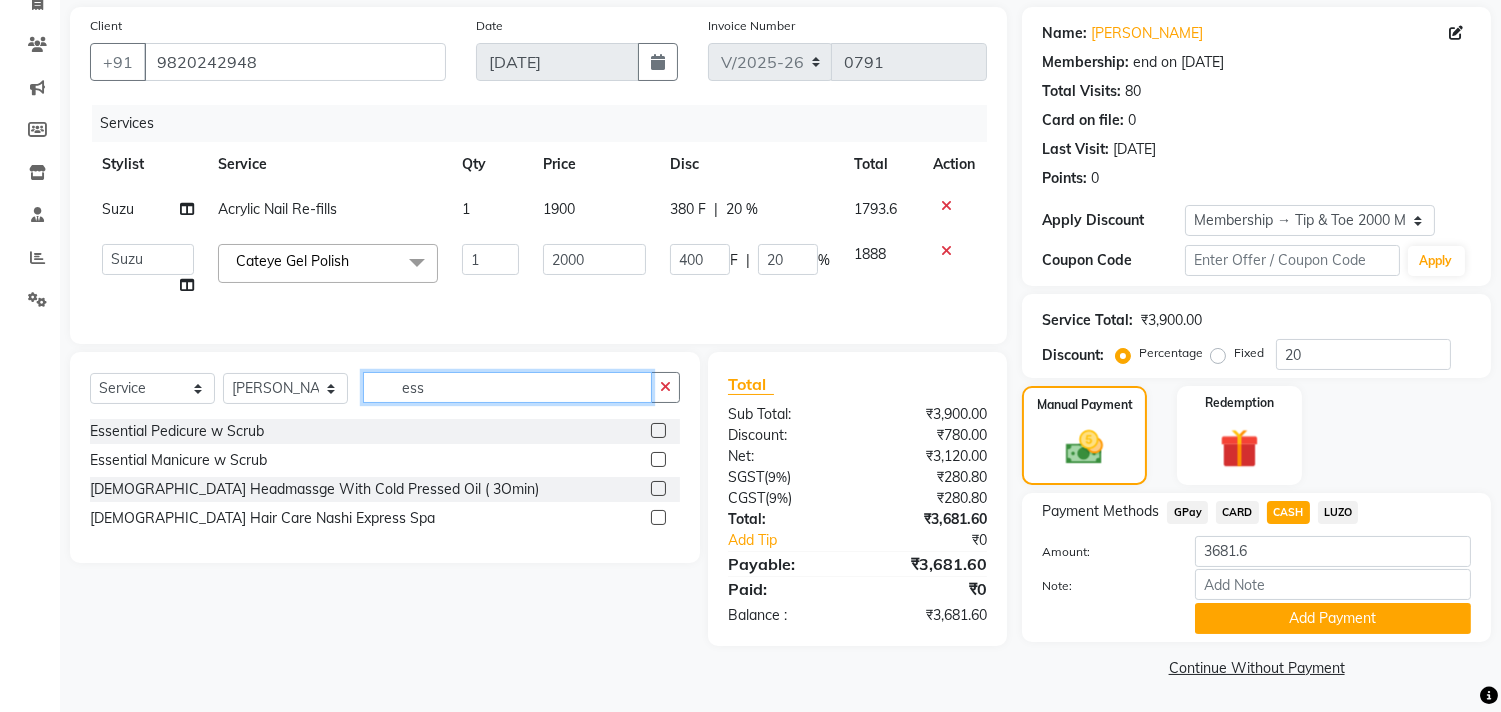 type on "ess" 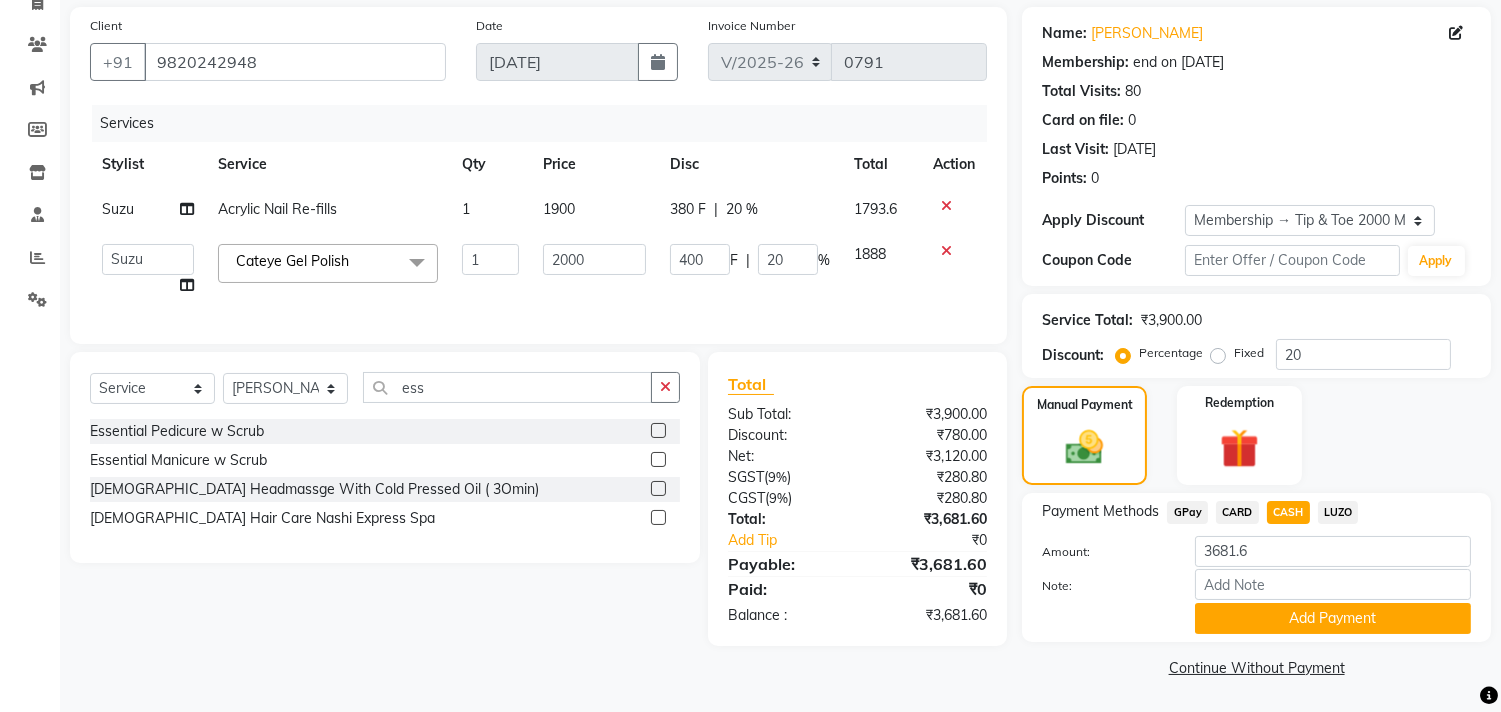 click 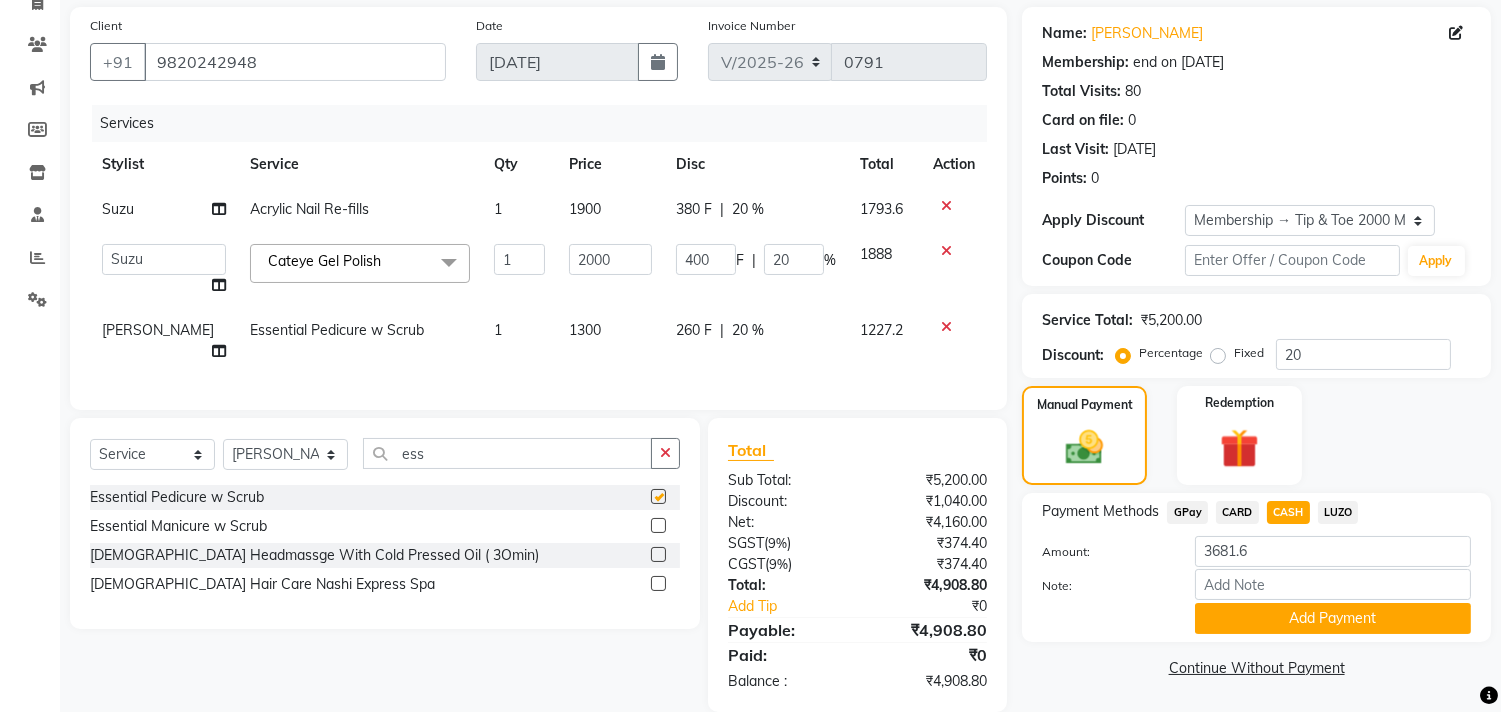 checkbox on "false" 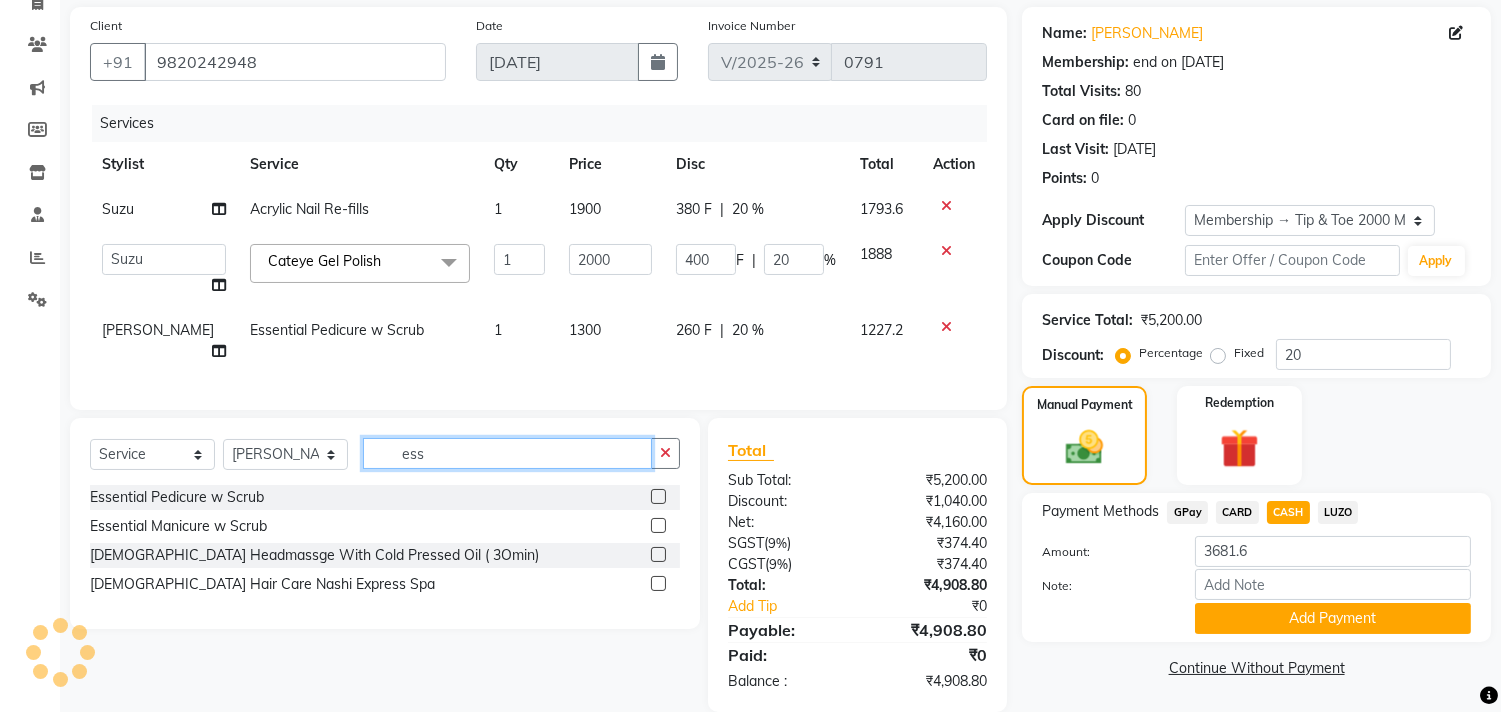 click on "ess" 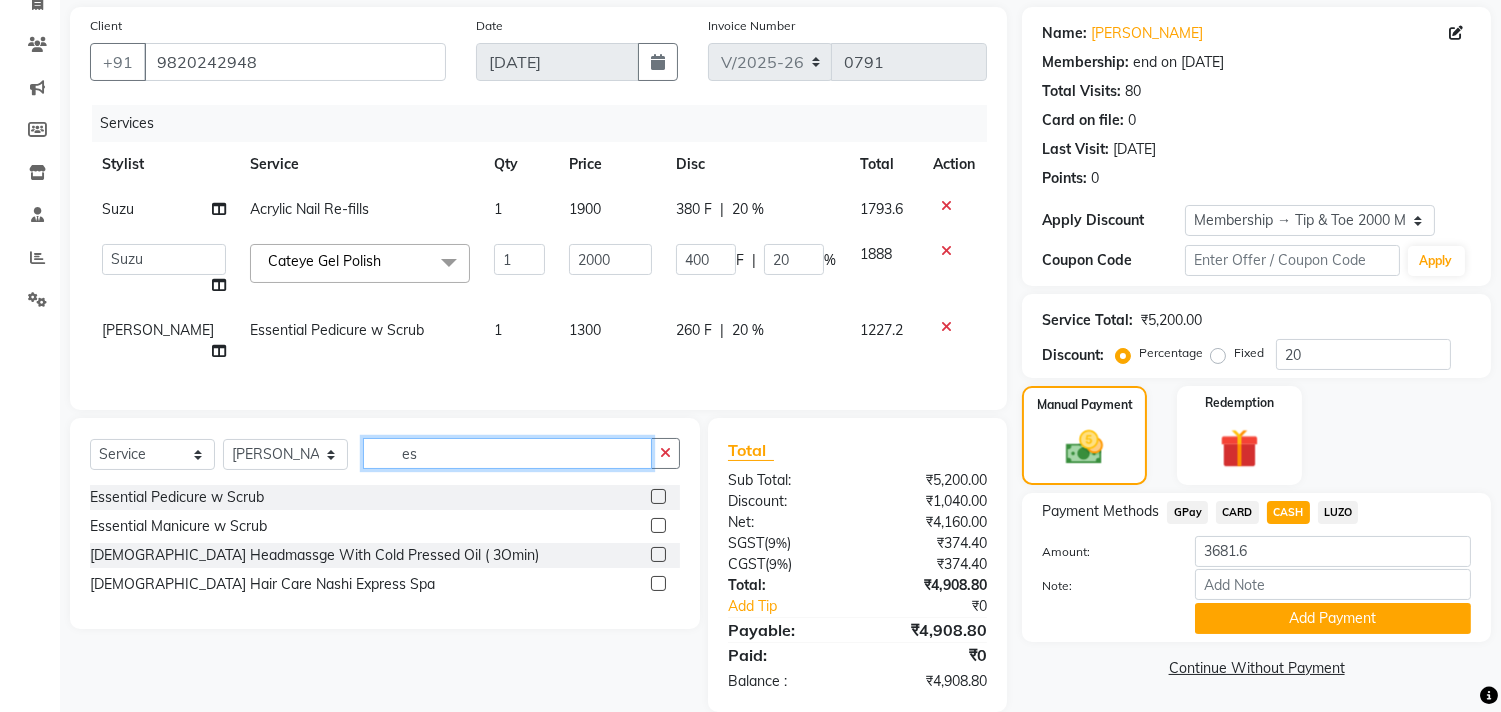 type on "e" 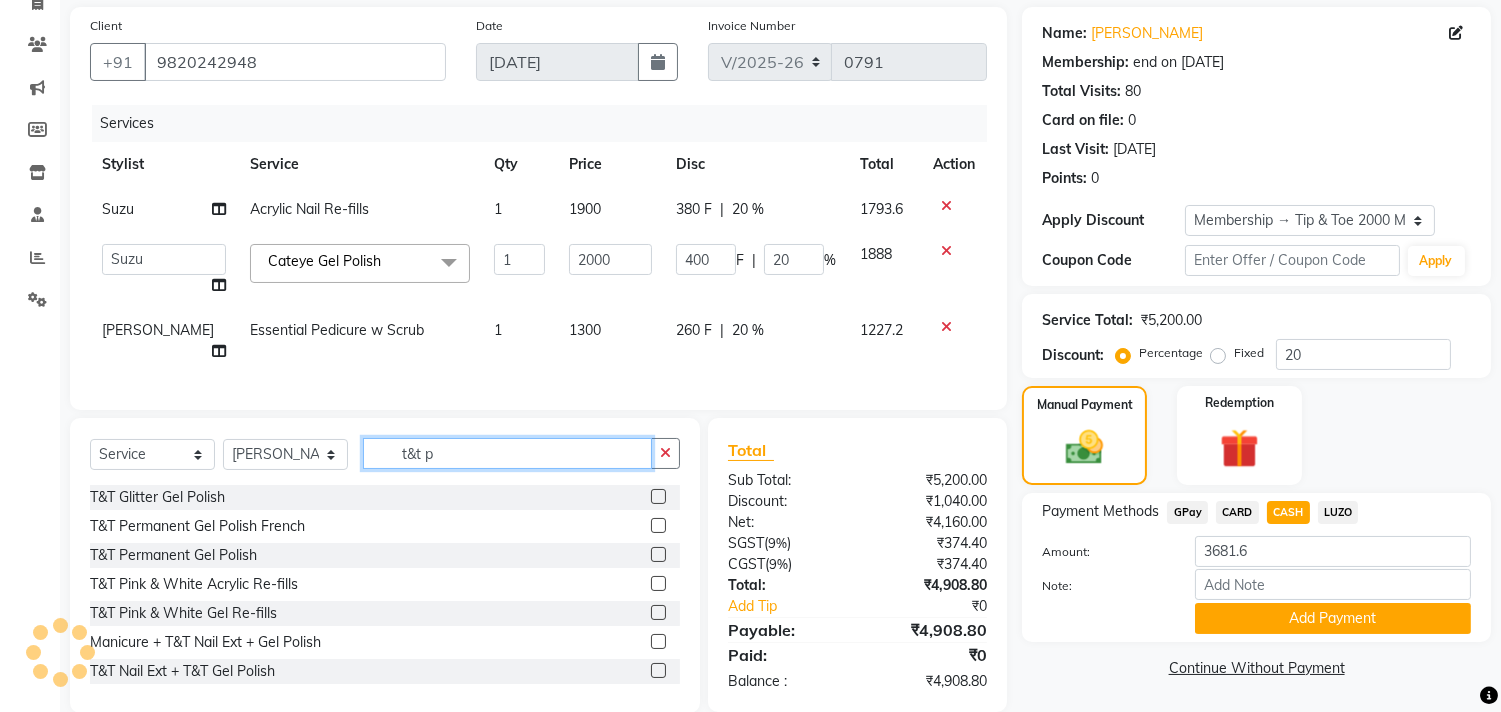 type on "t&t p" 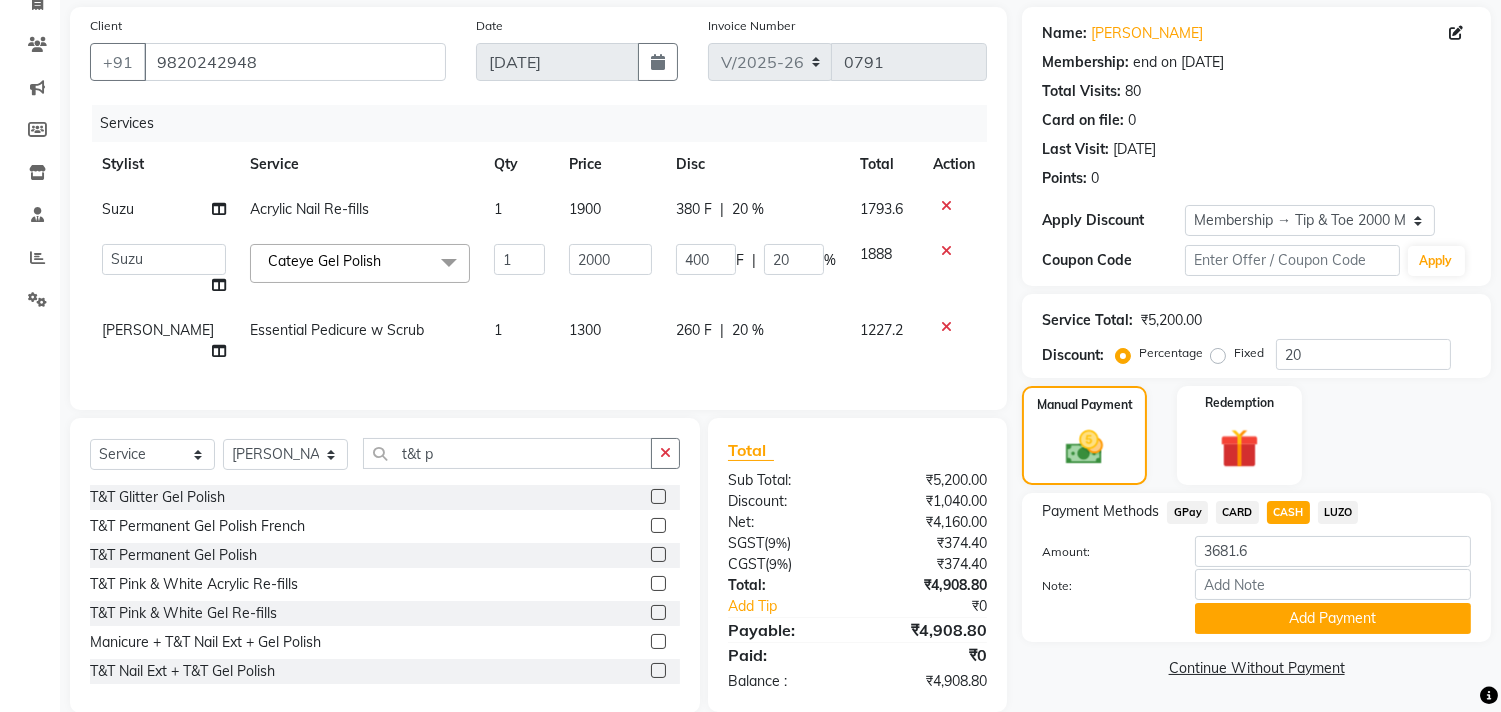 click 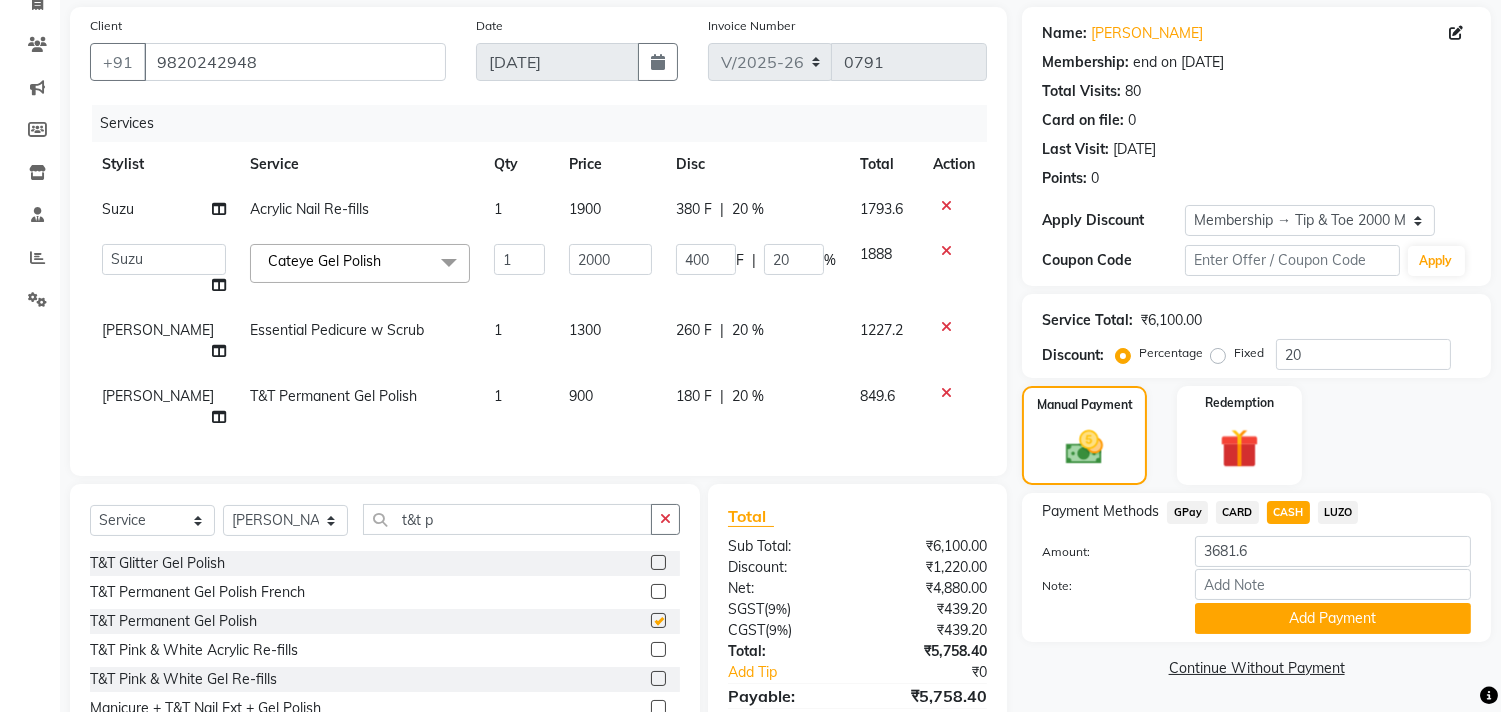 checkbox on "false" 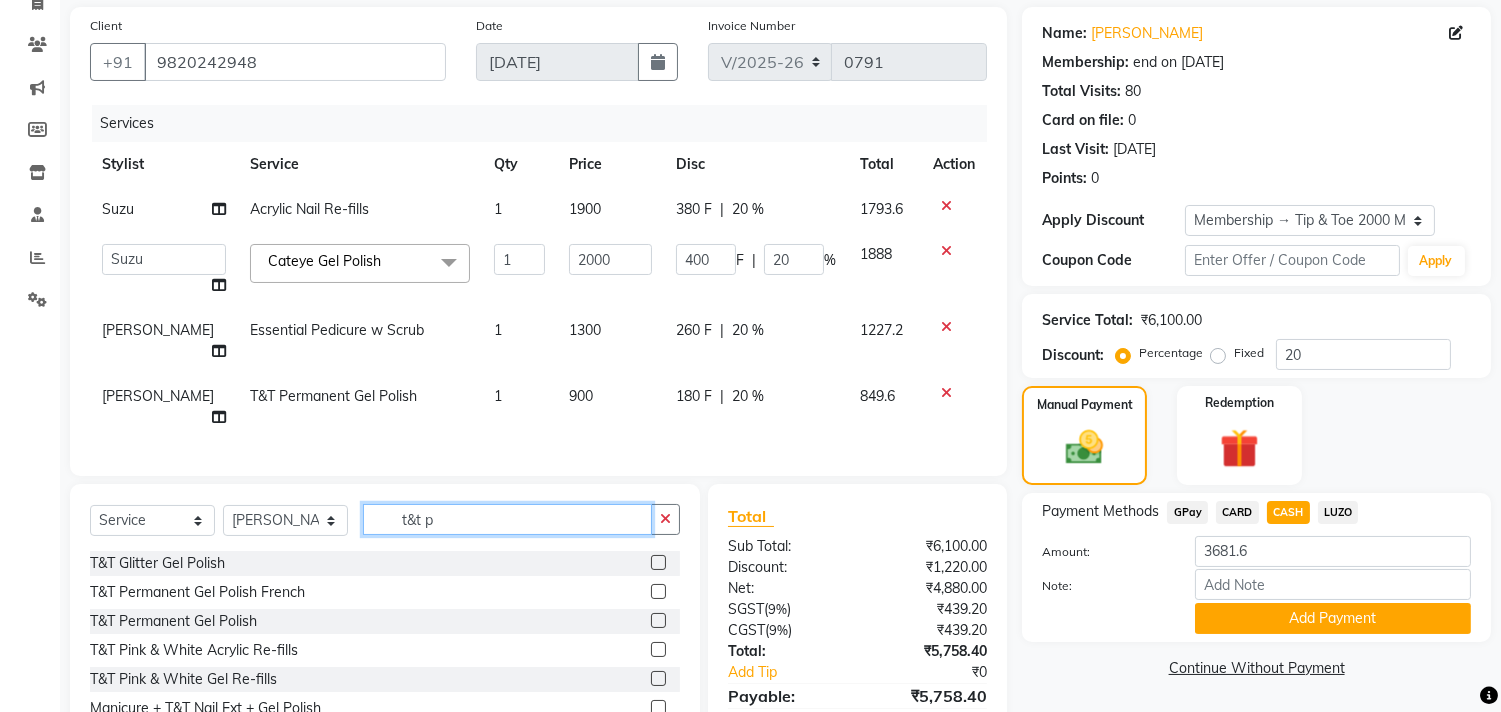 click on "t&t p" 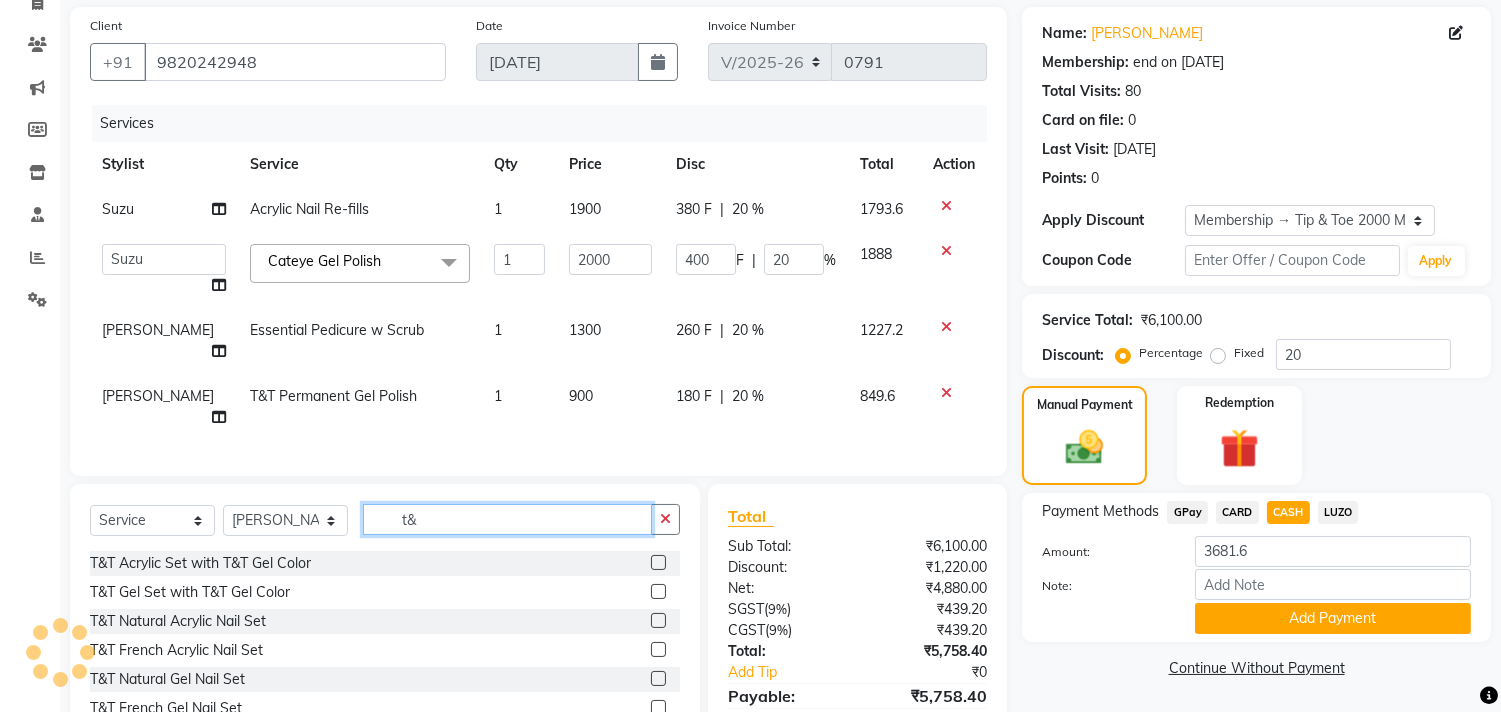 type on "t" 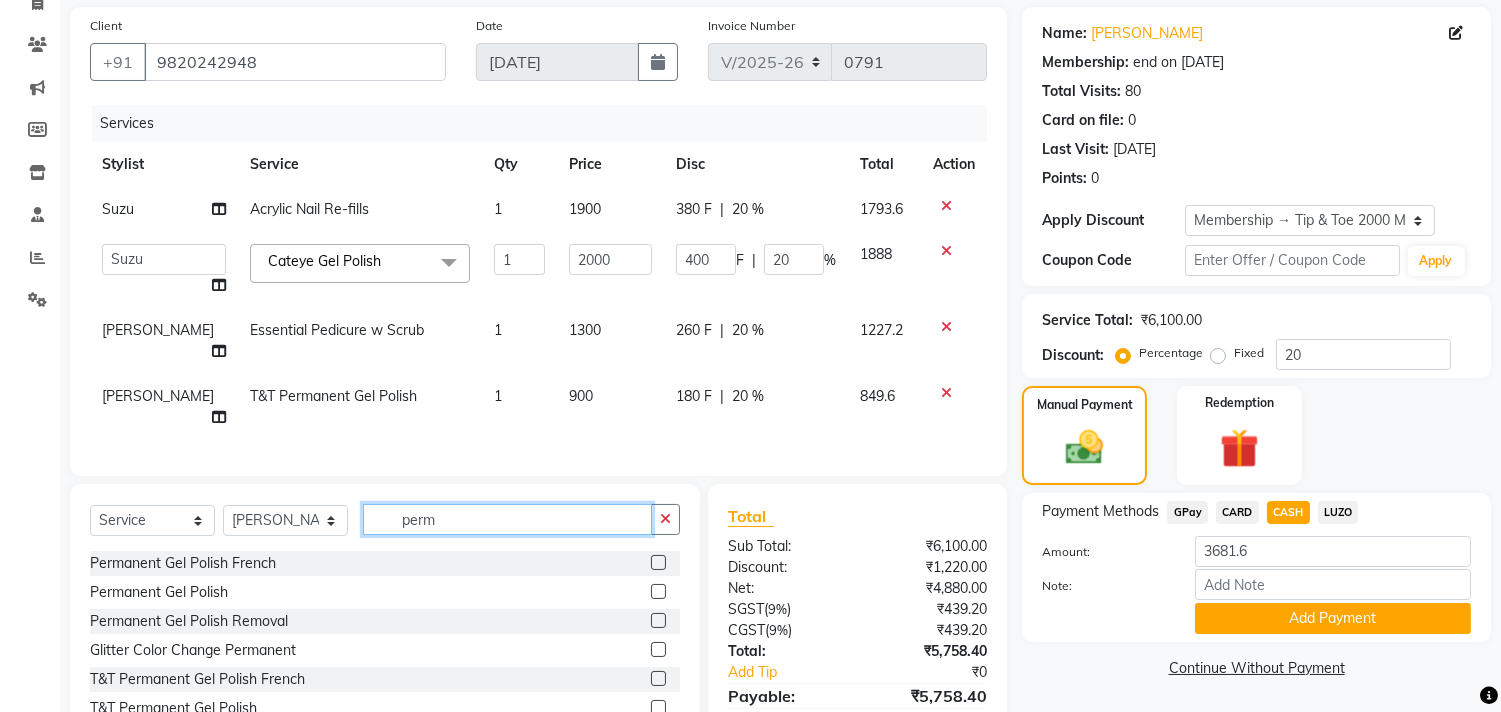type on "perm" 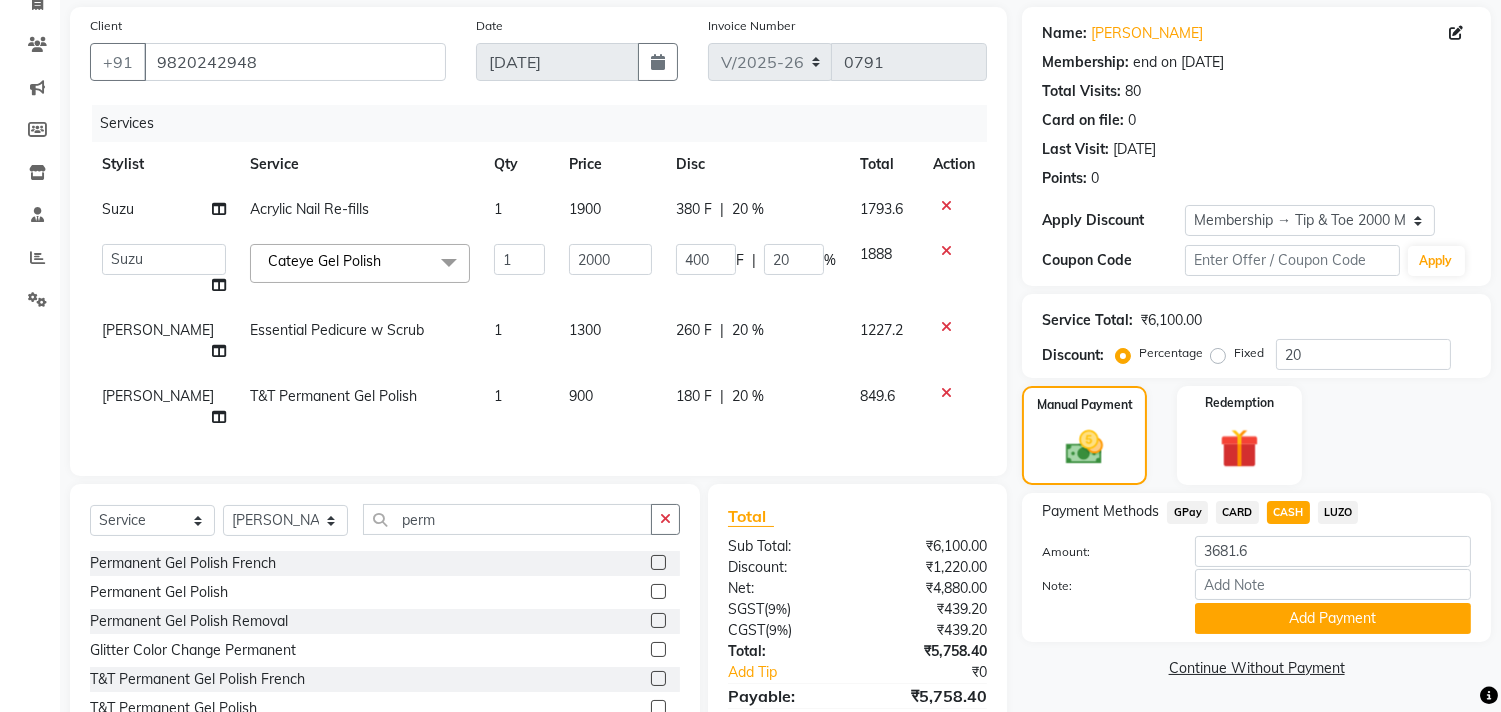 click 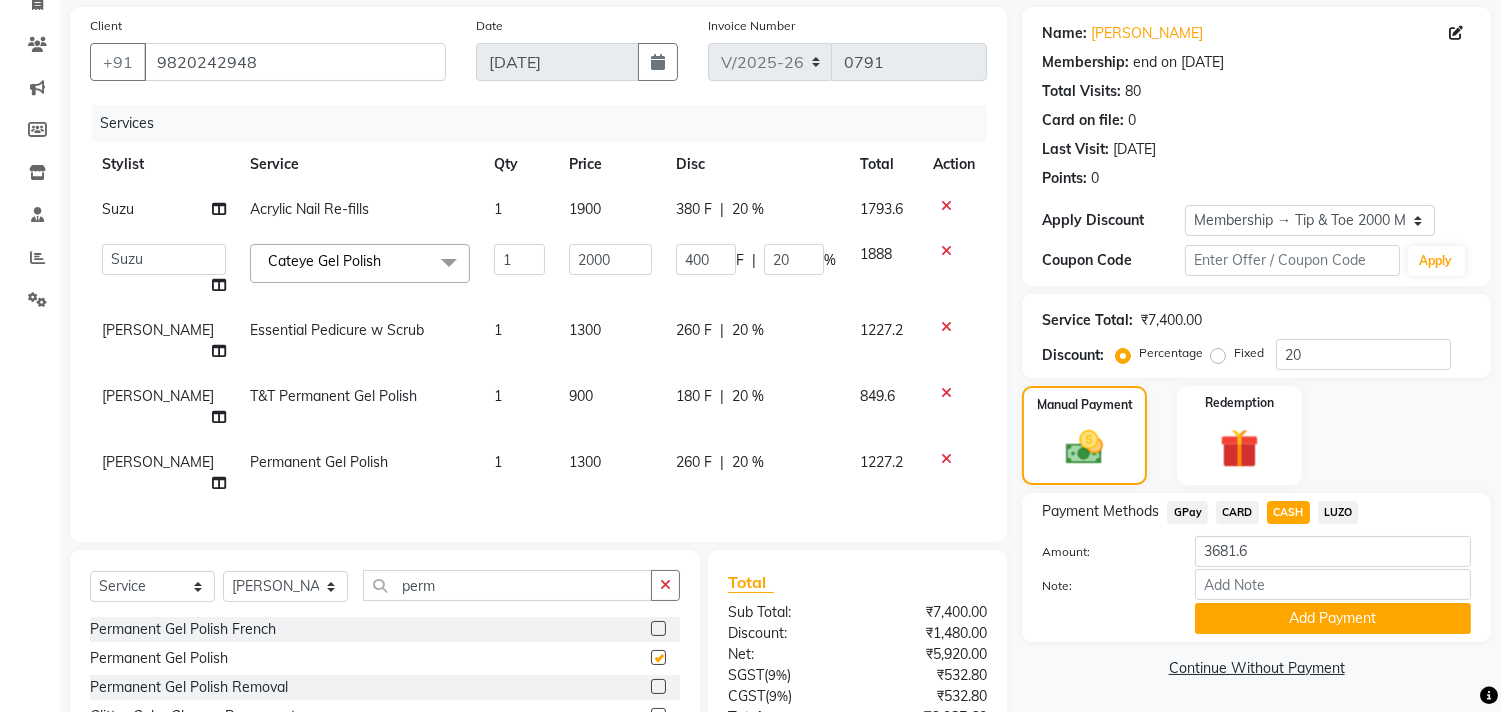 checkbox on "false" 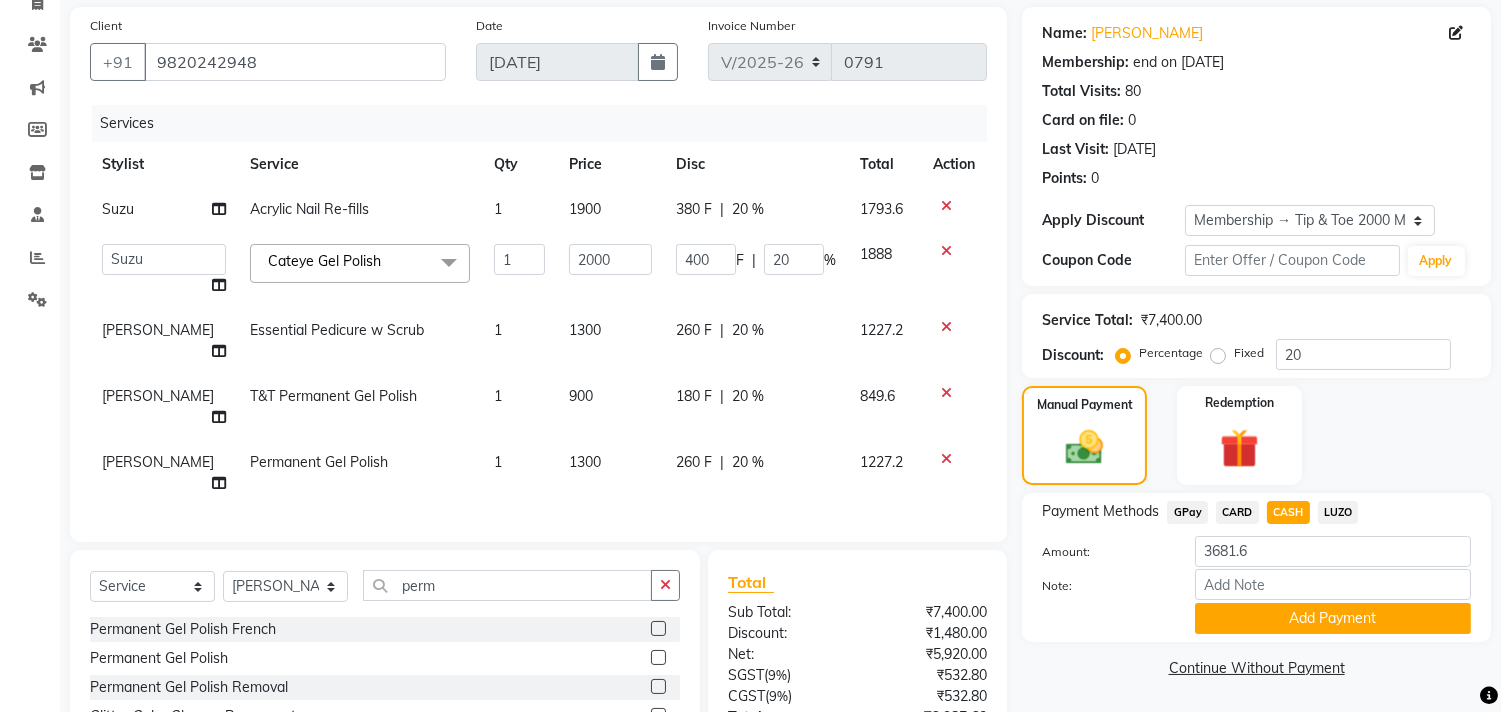 click on "[PERSON_NAME]" 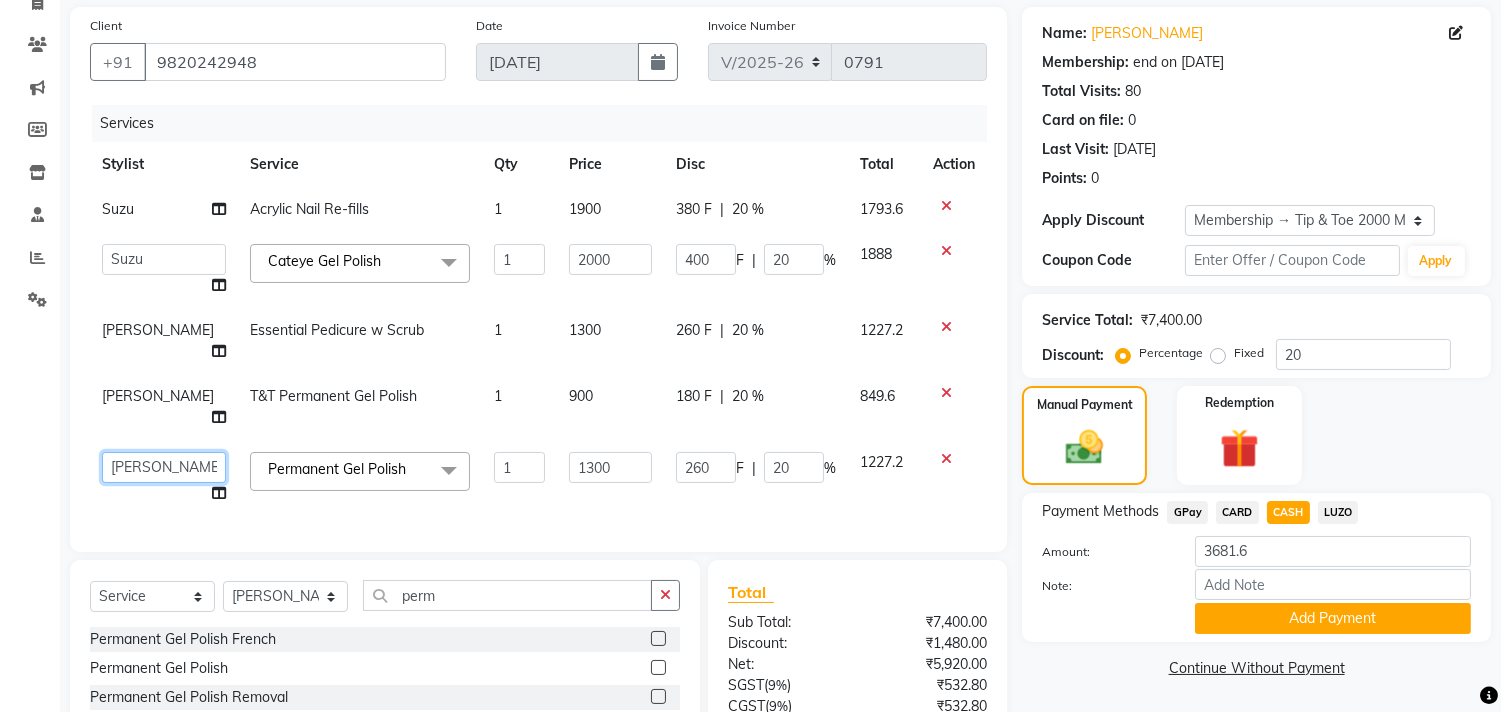 click on "[PERSON_NAME]   Chonya   Front Desk   [PERSON_NAME]   Horeiphi   Jai [PERSON_NAME]   [PERSON_NAME]   [PERSON_NAME]   [PERSON_NAME]   [PERSON_NAME] Maheshker   Suzu" 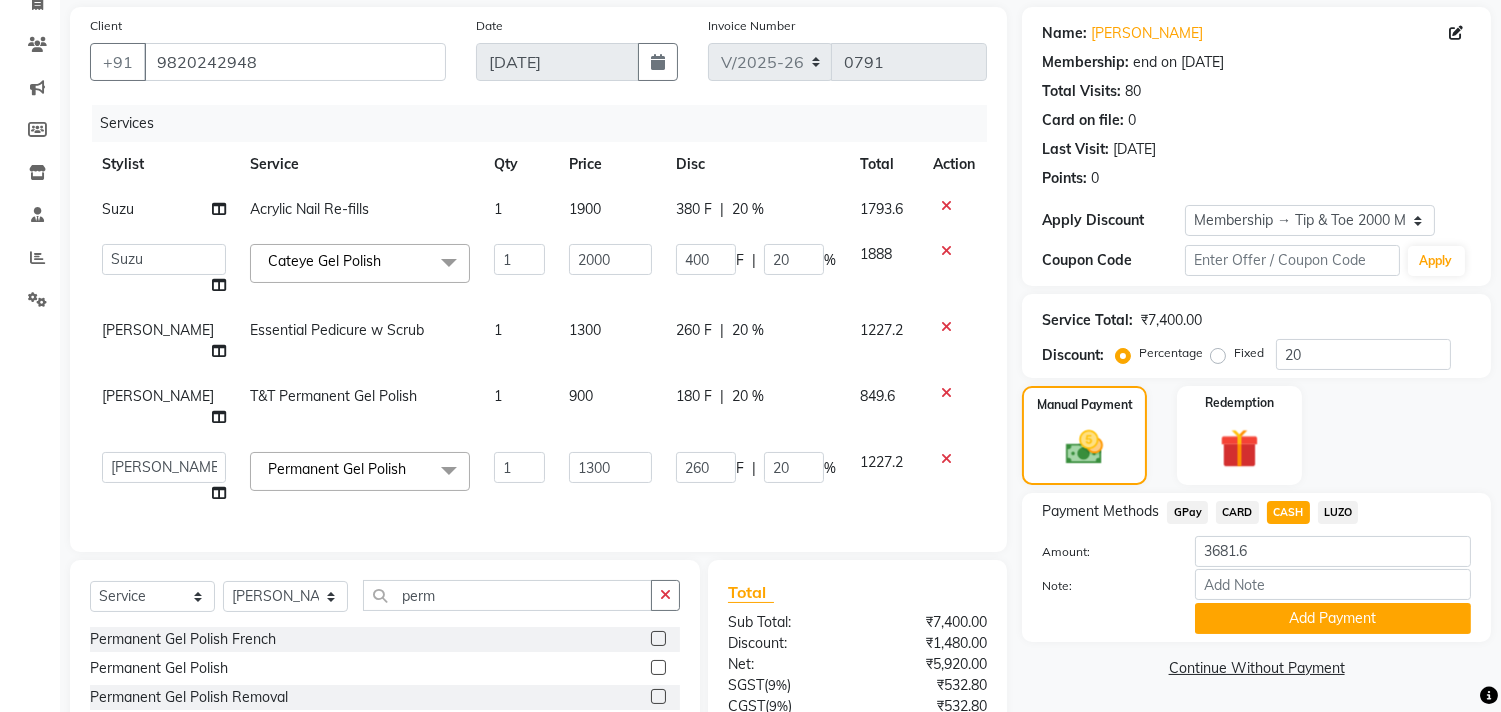 select on "38741" 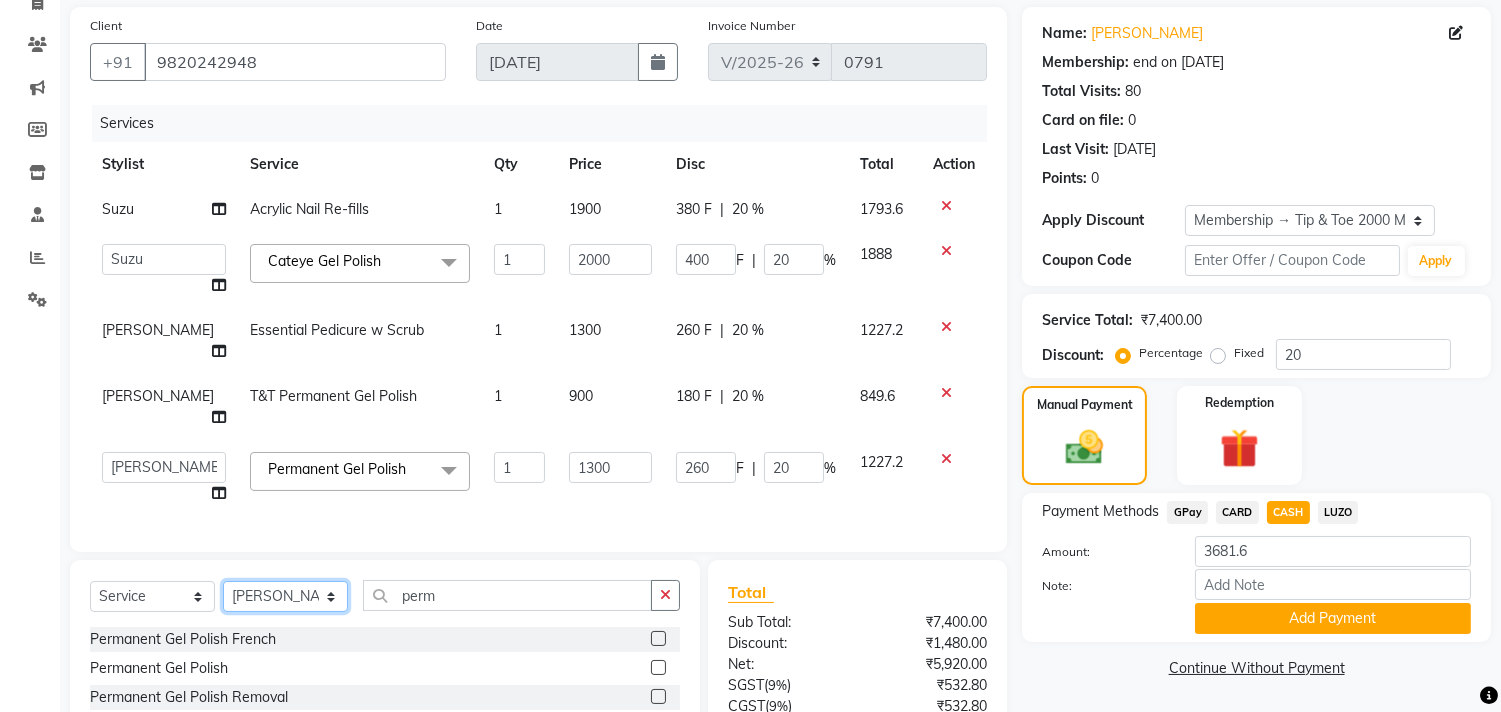 click on "Select Stylist [PERSON_NAME] [PERSON_NAME] Chonya Front Desk [PERSON_NAME] Horeiphi Jai [PERSON_NAME] [PERSON_NAME] [PERSON_NAME] [PERSON_NAME] [PERSON_NAME] Maheshker Suzu" 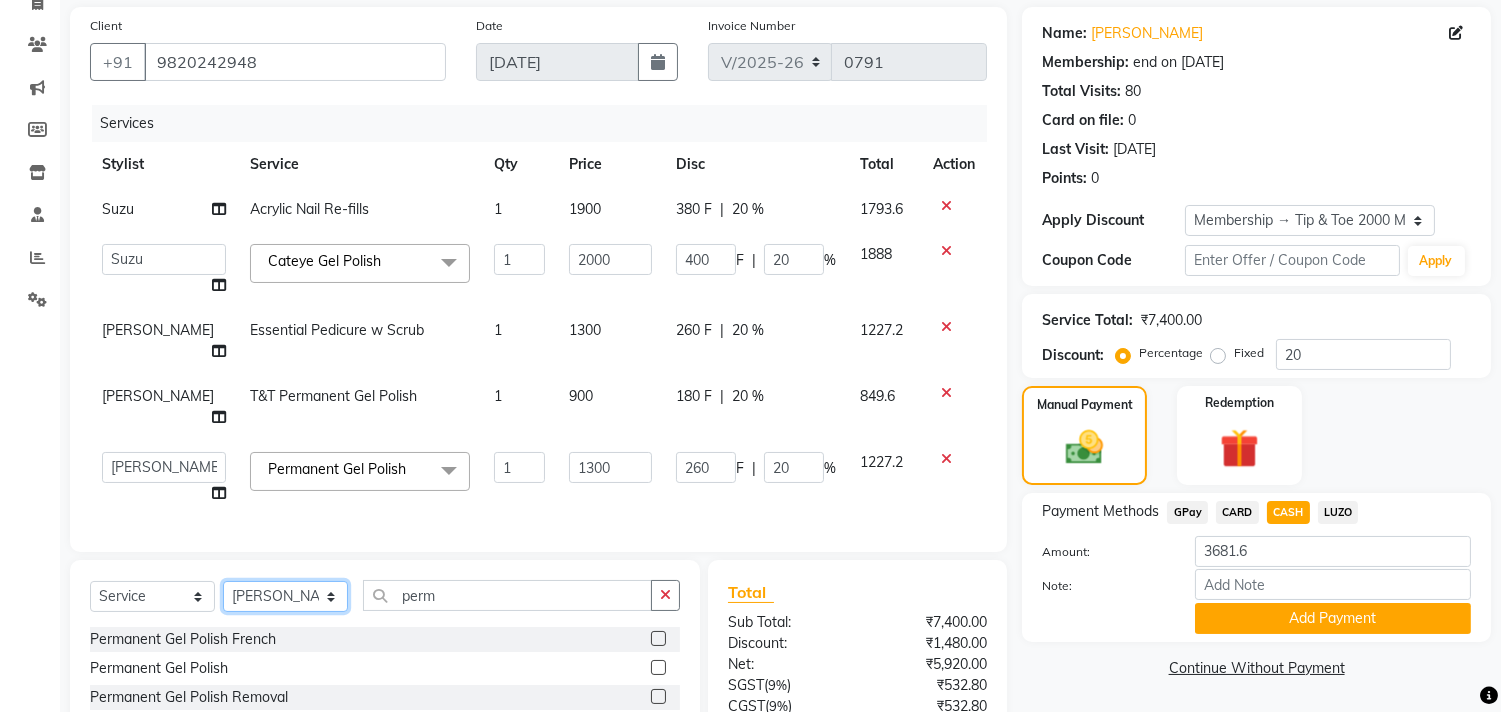 select on "38767" 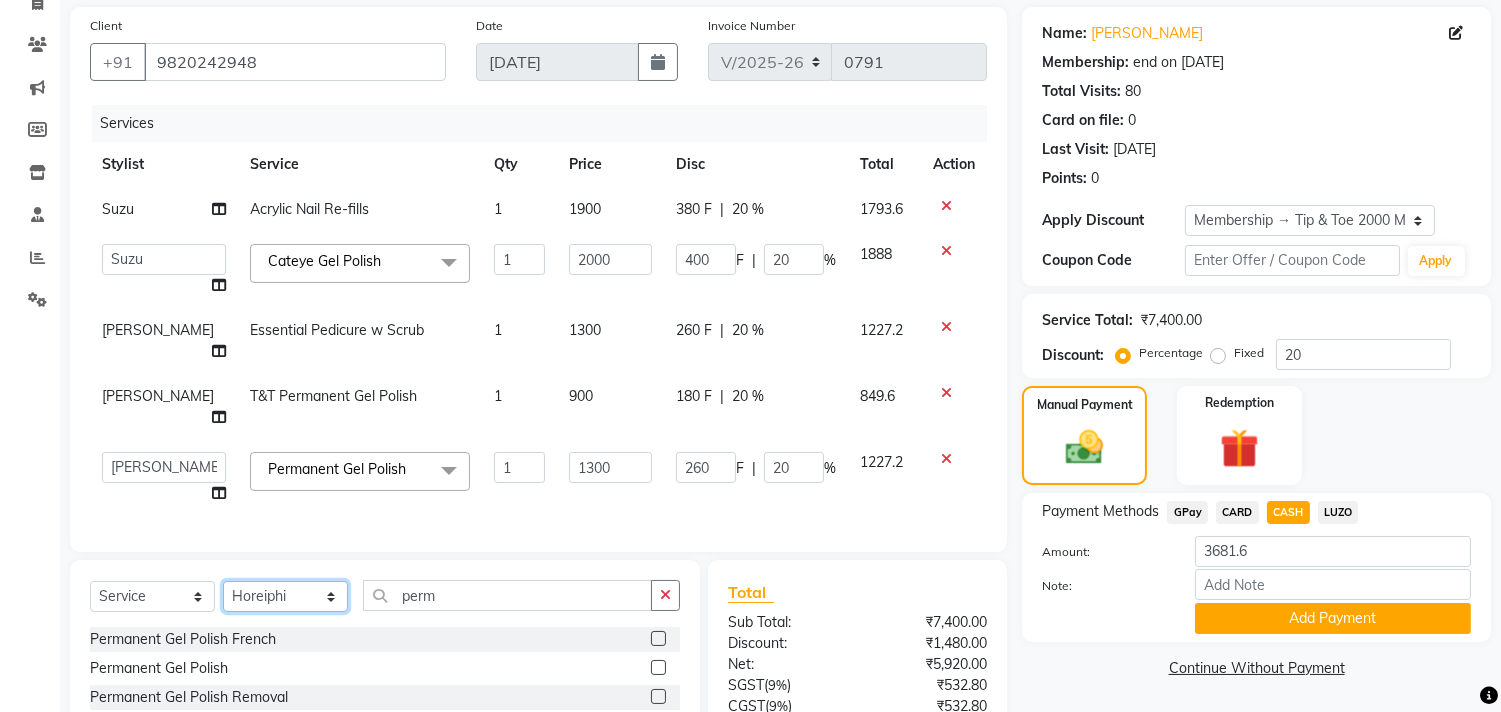 click on "Select Stylist [PERSON_NAME] [PERSON_NAME] Chonya Front Desk [PERSON_NAME] Horeiphi Jai [PERSON_NAME] [PERSON_NAME] [PERSON_NAME] [PERSON_NAME] [PERSON_NAME] Maheshker Suzu" 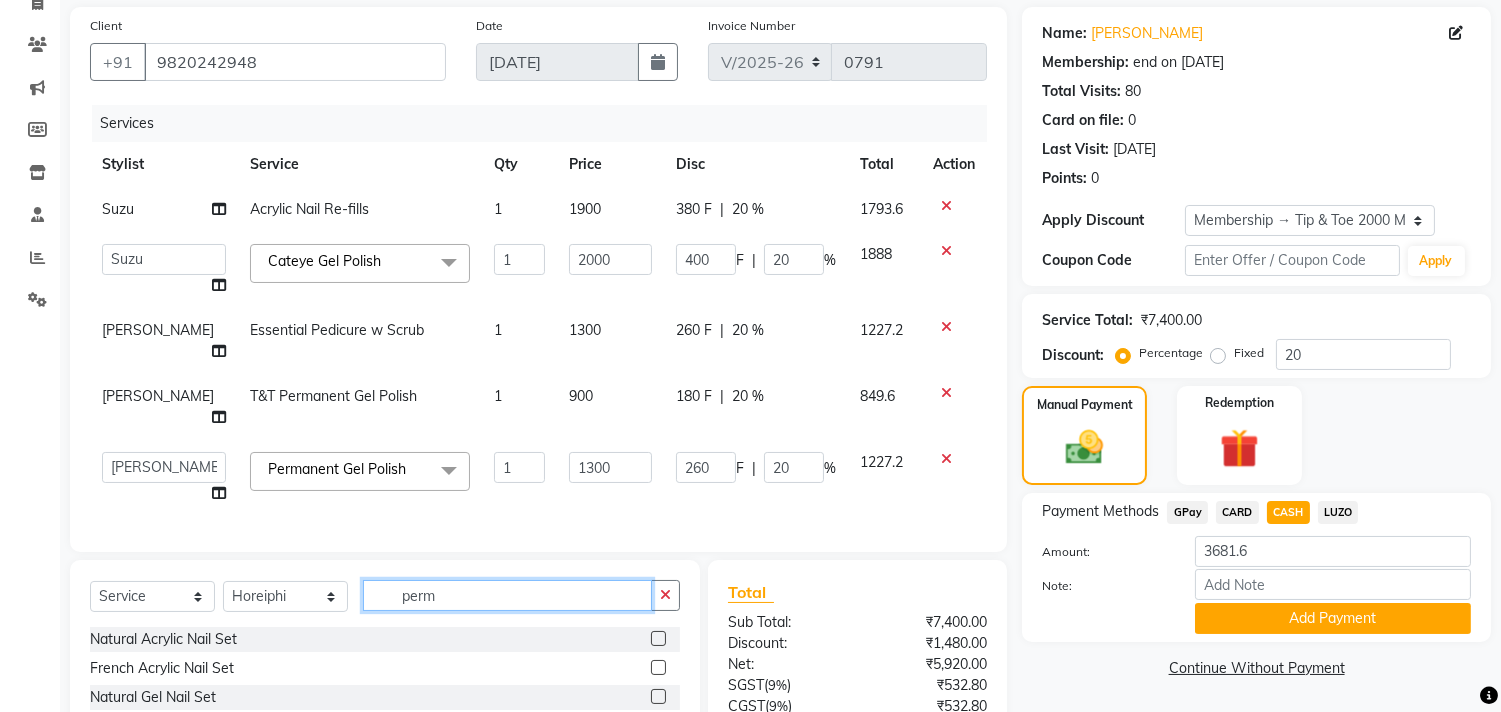 click on "perm" 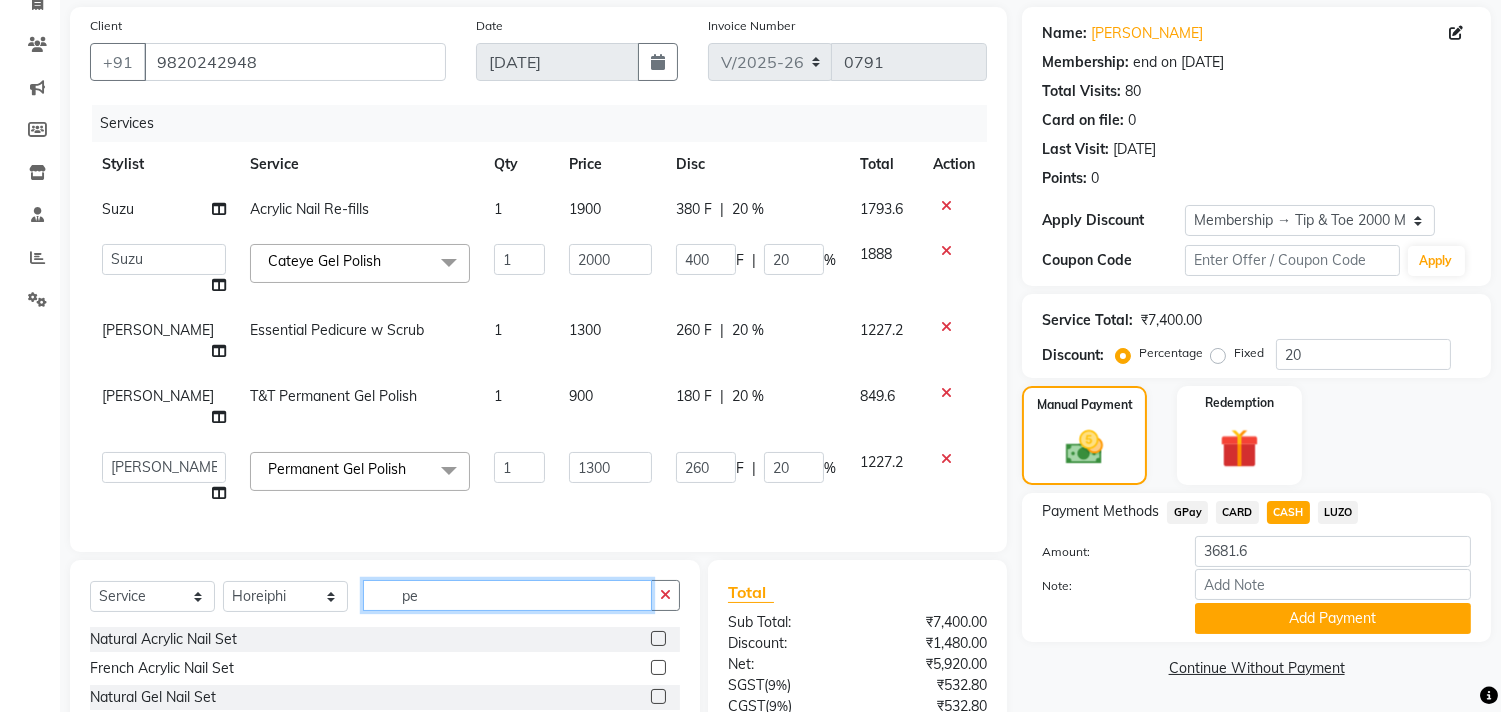 type on "p" 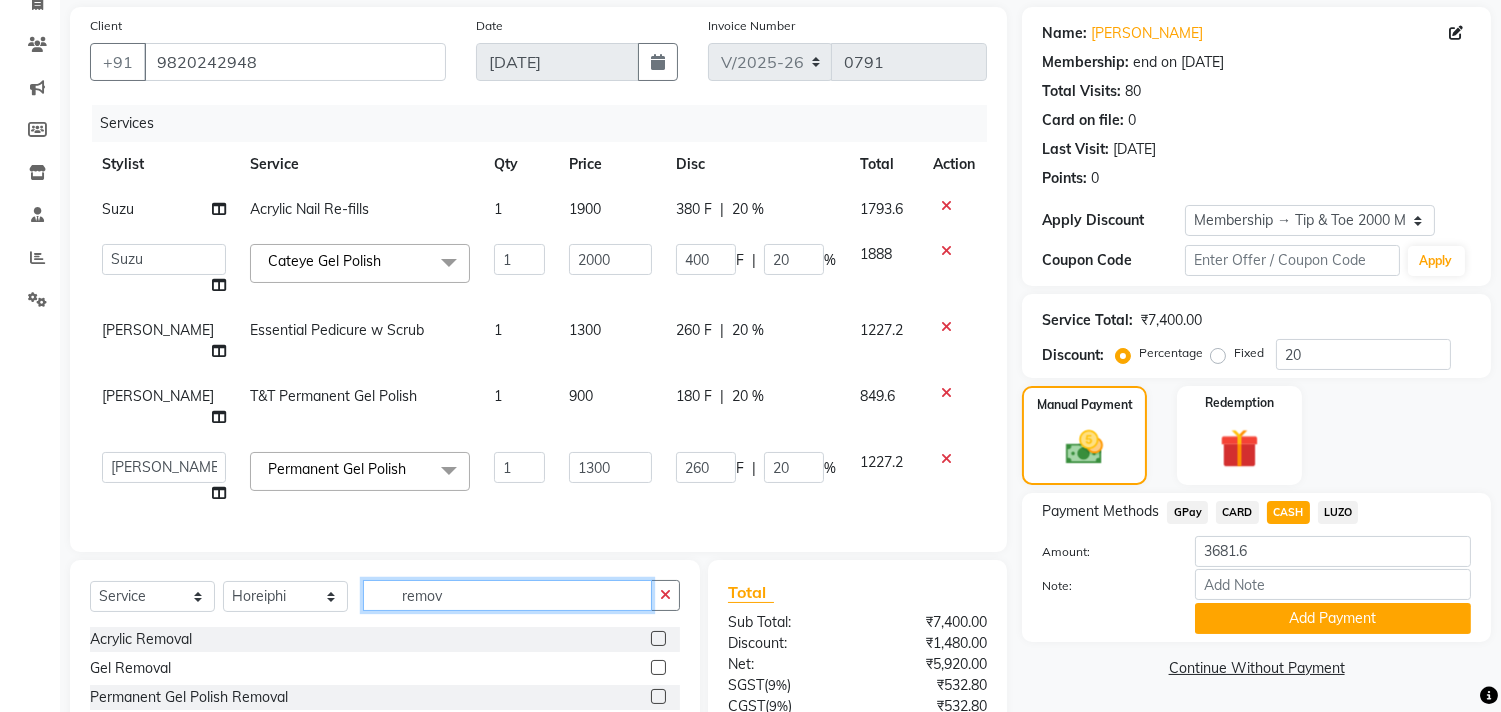 type on "remov" 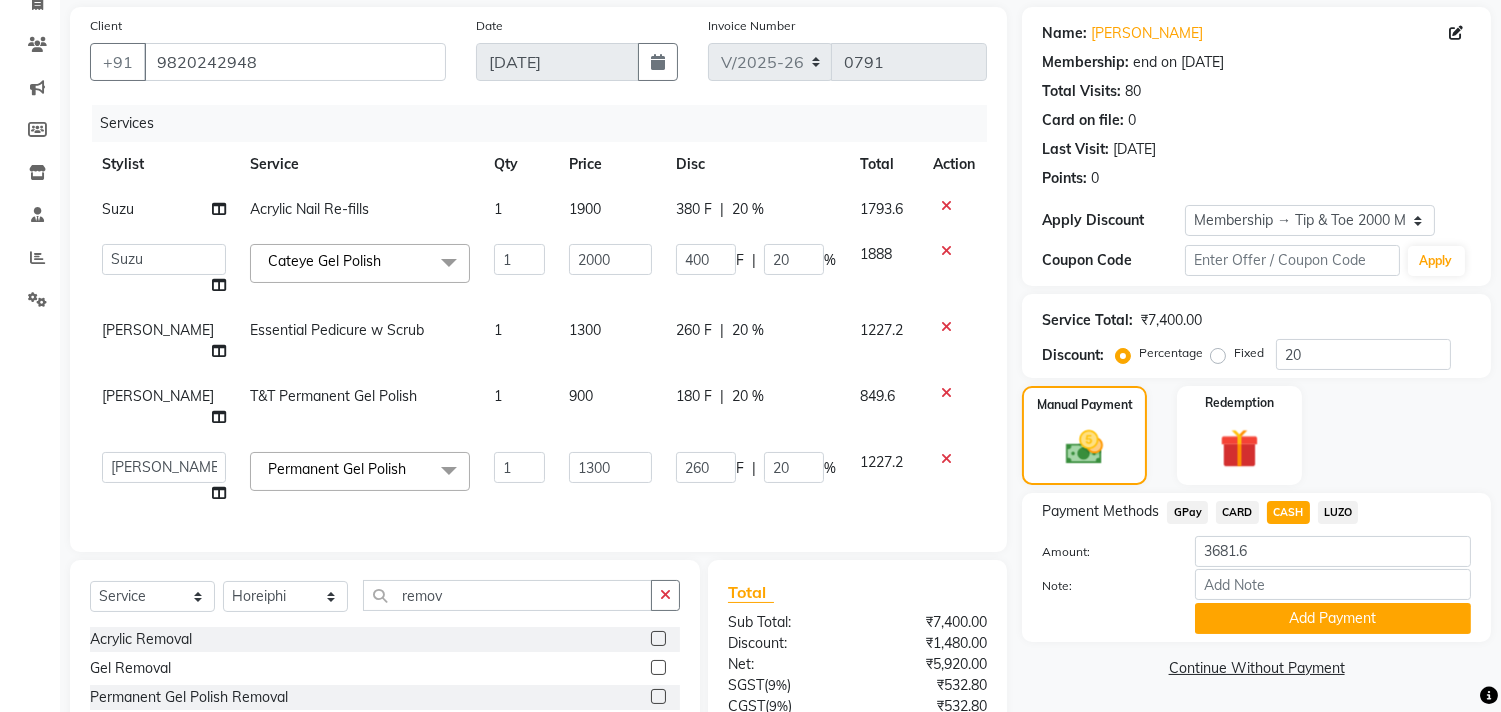click 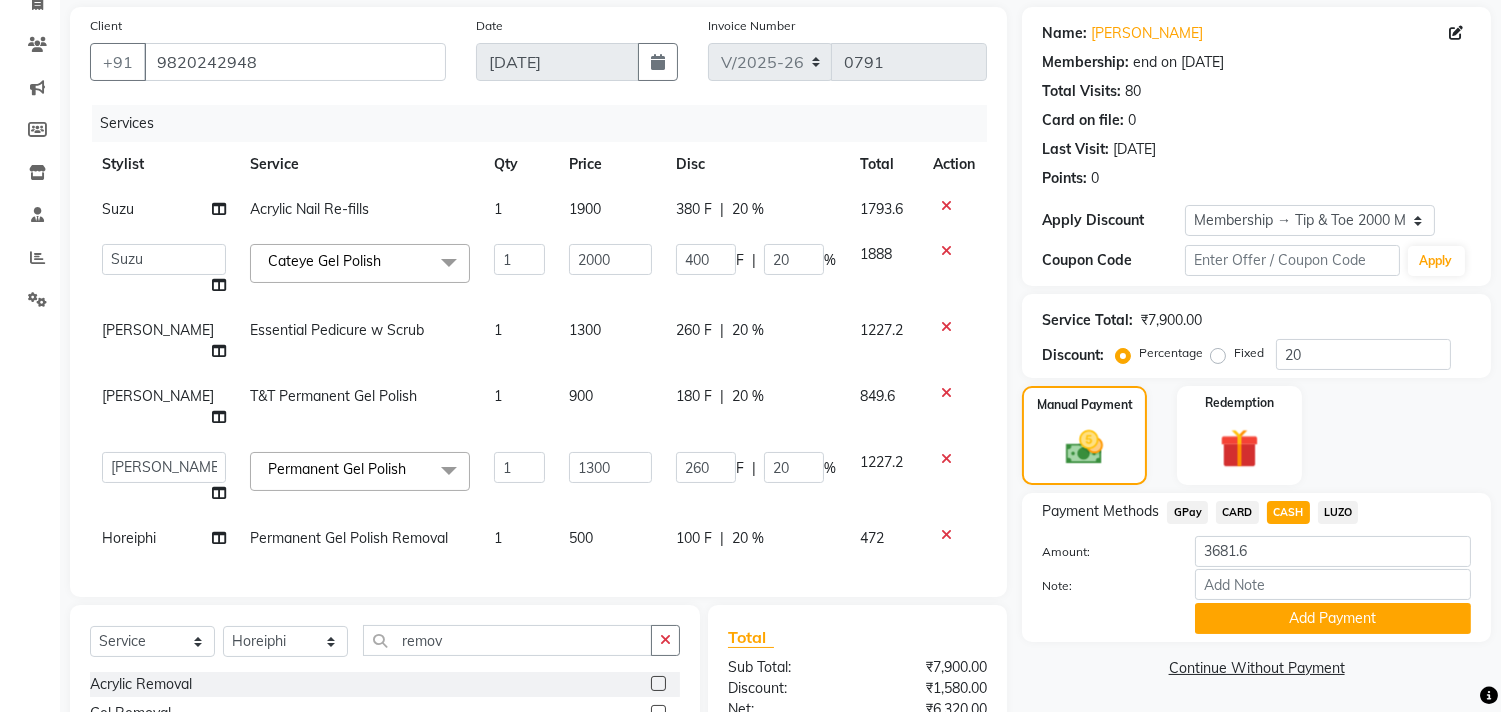 checkbox on "false" 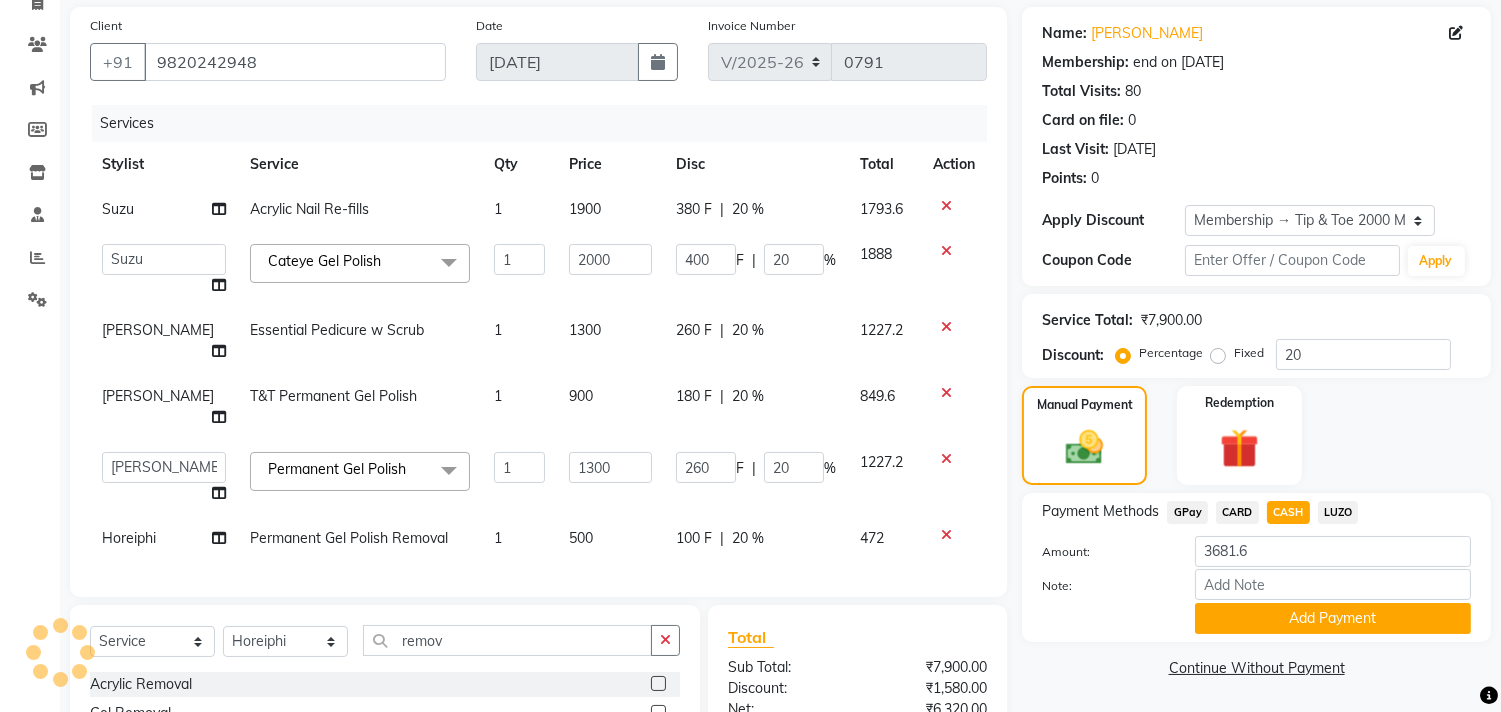 click on "500" 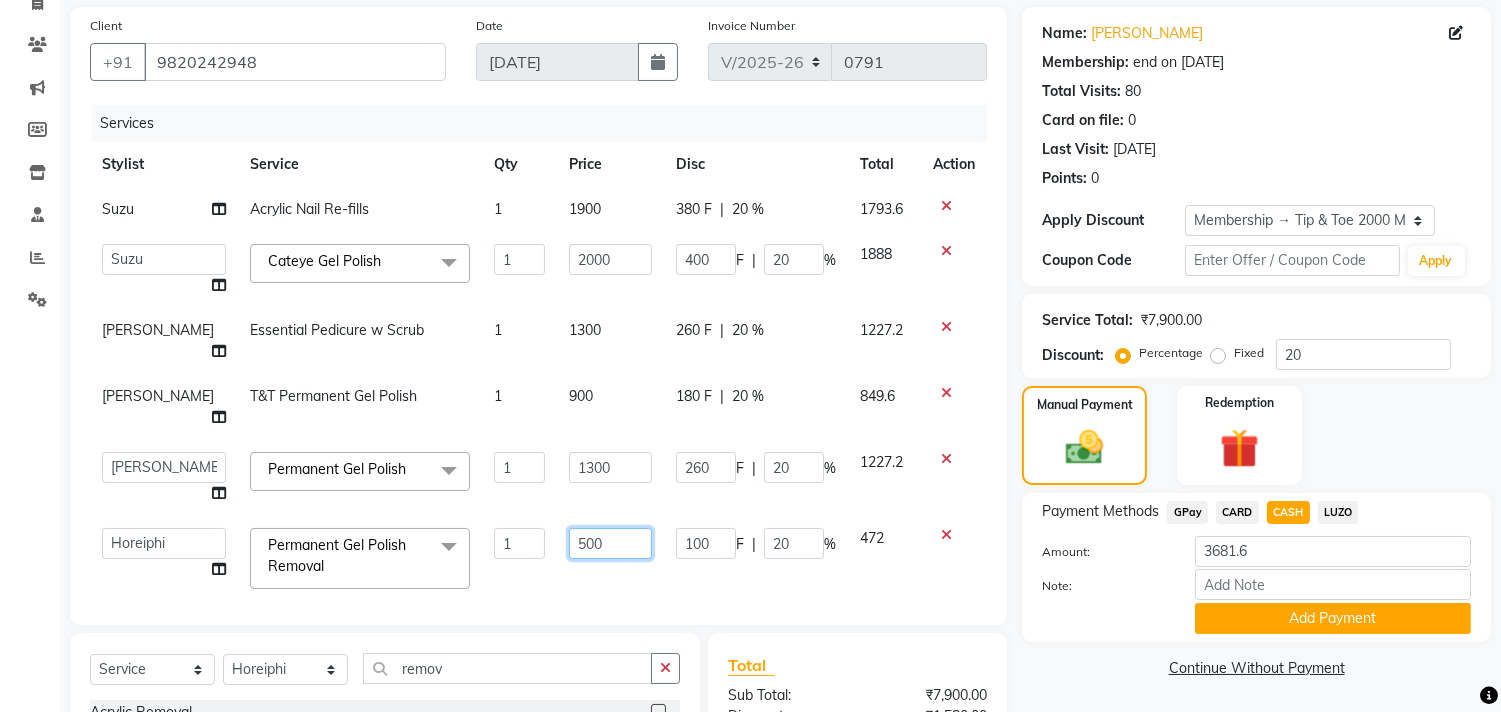 click on "500" 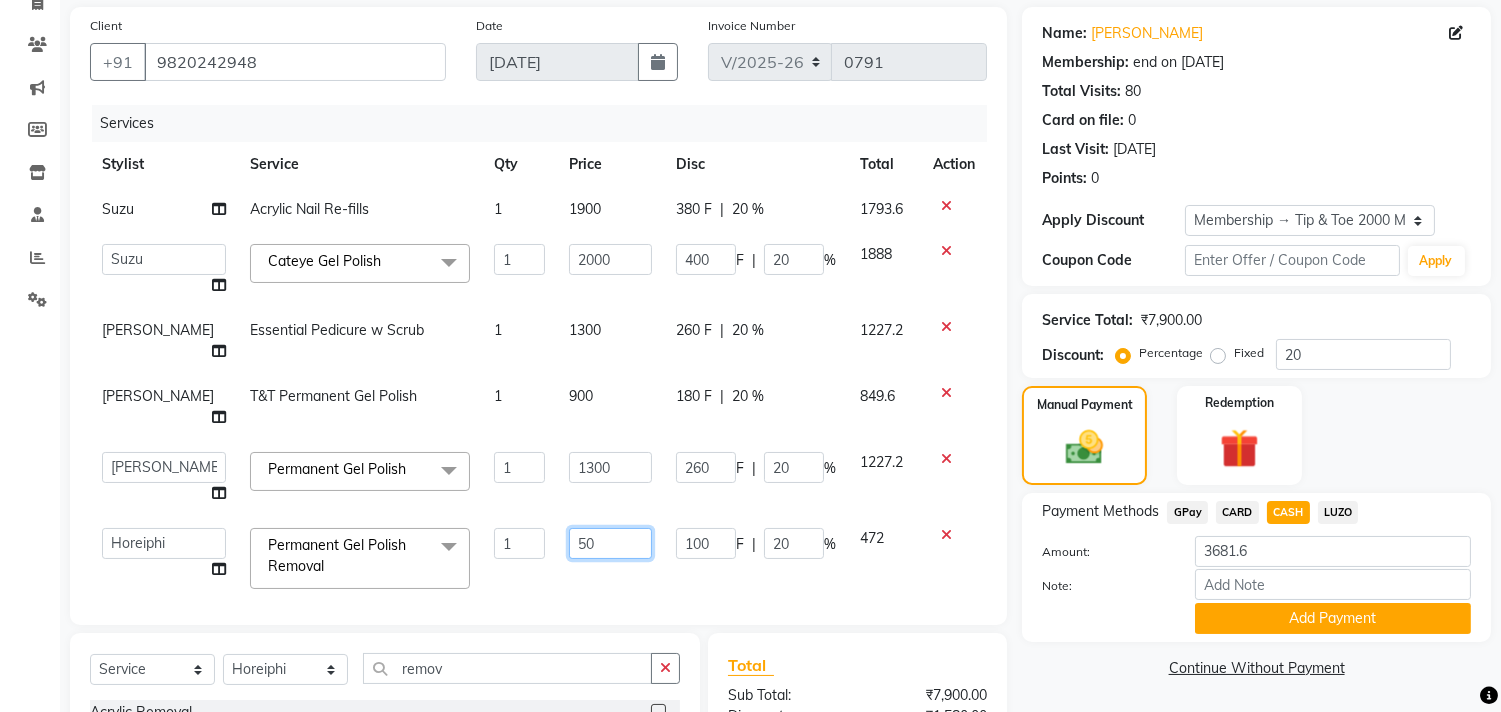 type on "5" 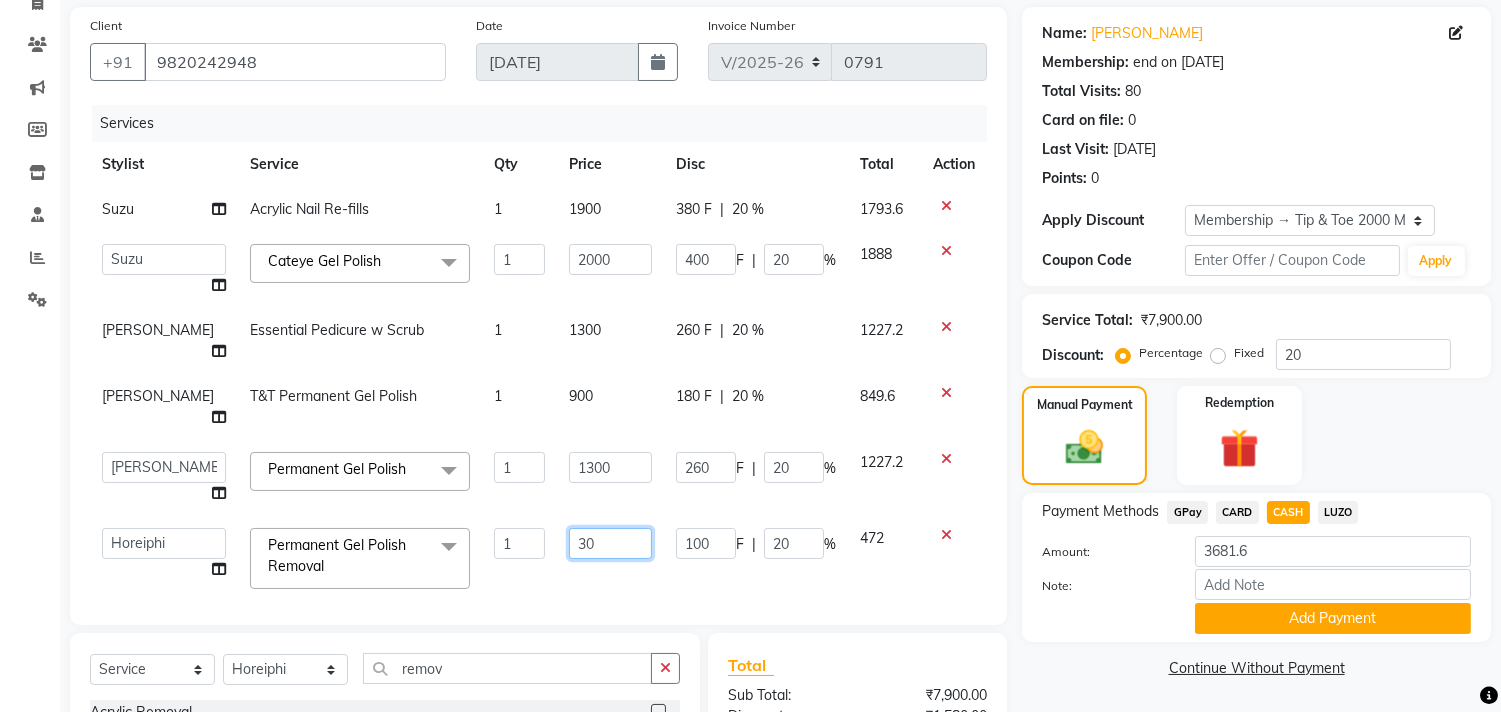 type on "300" 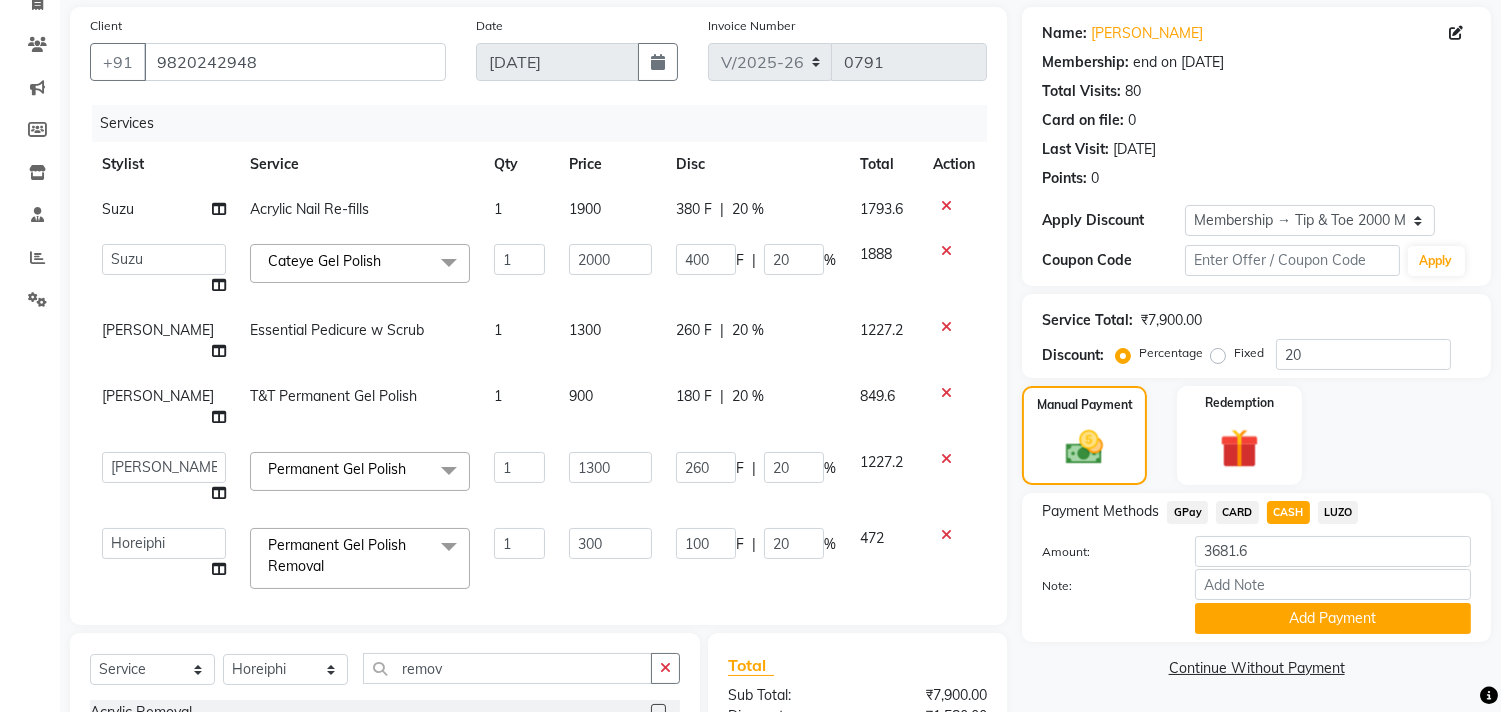 click on "Services Stylist Service Qty Price Disc Total Action Suzu Acrylic Nail Re-fills 1 1900 380 F | 20 % 1793.6  Aditya   Admin   [PERSON_NAME]   Chonya   Front Desk   [PERSON_NAME]   Horeiphi   Jai [PERSON_NAME]   [PERSON_NAME]   [PERSON_NAME]   [PERSON_NAME]   [PERSON_NAME] Maheshker   Suzu  Cateye Gel Polish  x Natural Acrylic Nail Set French Acrylic Nail Set Natural Gel Nail Set French Gel Nail Set Pink & White Sculpting (Acrylic) Pink & White Sculpting (Gel) Glitter Acrylic Nail Set Glitter Gel Nail Set Acrylic Overlays Gel Overlays Pink & White Acrylic Overlays Pink & White Gel Overlays Glitter Acrylic Overlays Glitter Gel Overlays Form Acrylic Nail Set Form Gel Nail Set Shattered Glass Holographic Nails Ombre Gel Polish Chameleon Nails Chrome/Metallic Nails Cateye Gel Polish Glitter Gel Polish Permanent Gel Polish French Permanent Gel Polish Temporary Nail Extension Acrylic Nail Re-fills Gel Nail Re-fills [PERSON_NAME] & White Acrylic Re-fills [PERSON_NAME] & White Gel Re-fills Glitter Acrylic Re-fills Acrylic Removal 1 F" 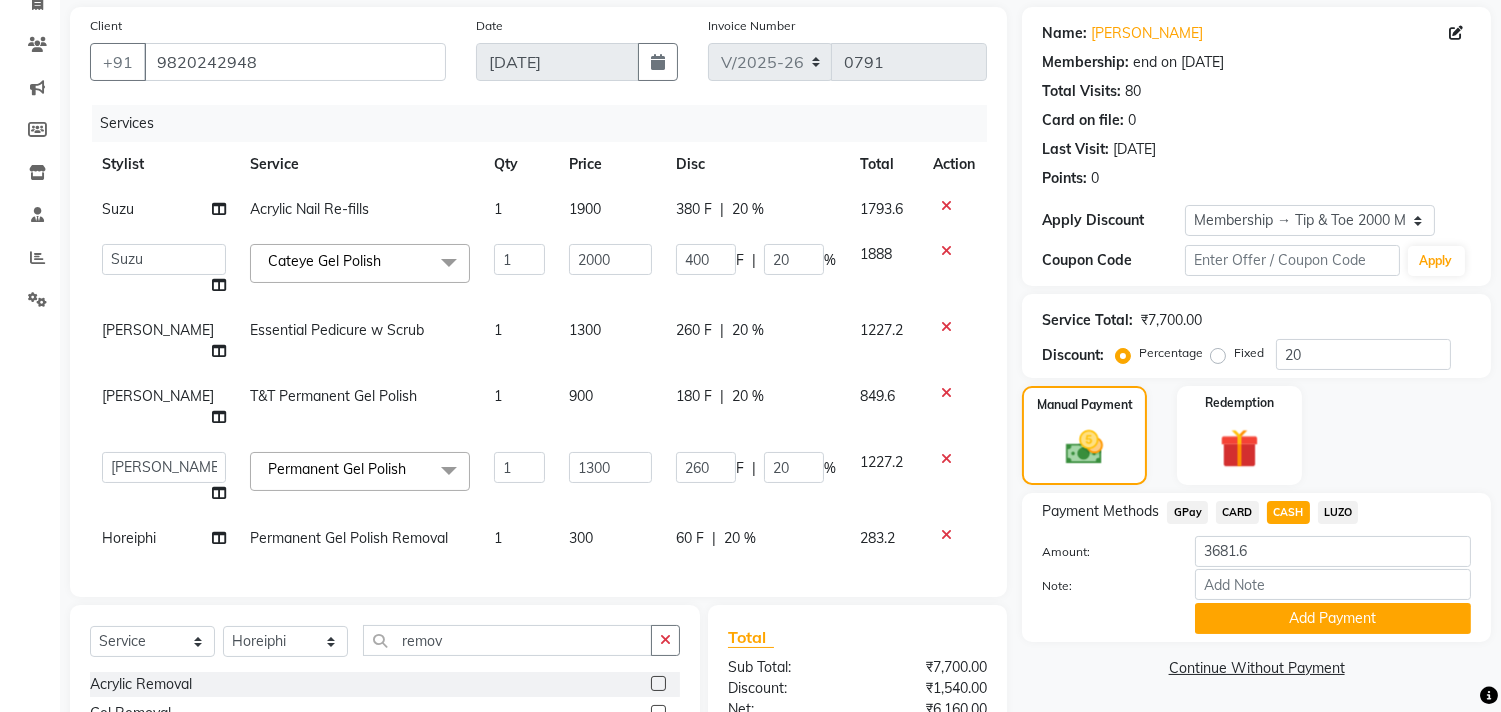 scroll, scrollTop: 334, scrollLeft: 0, axis: vertical 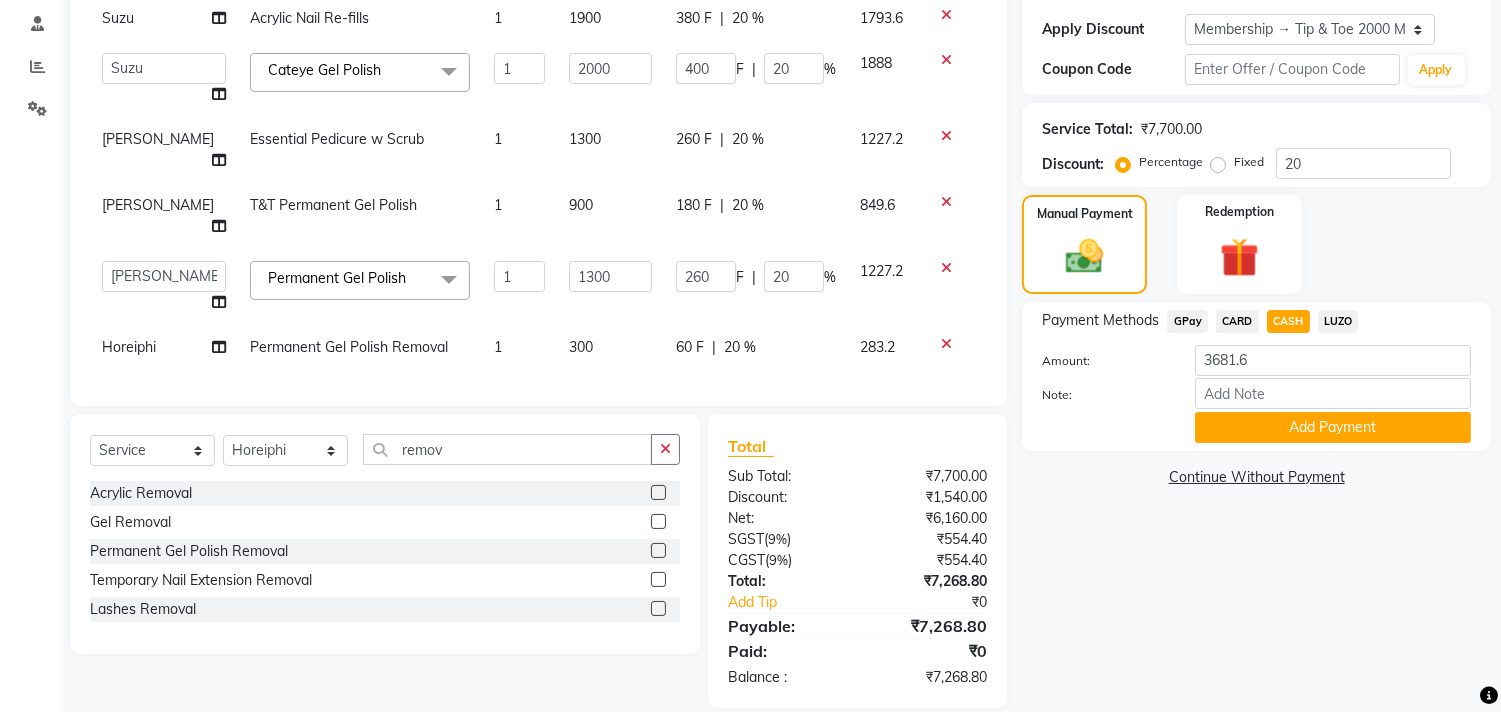 click 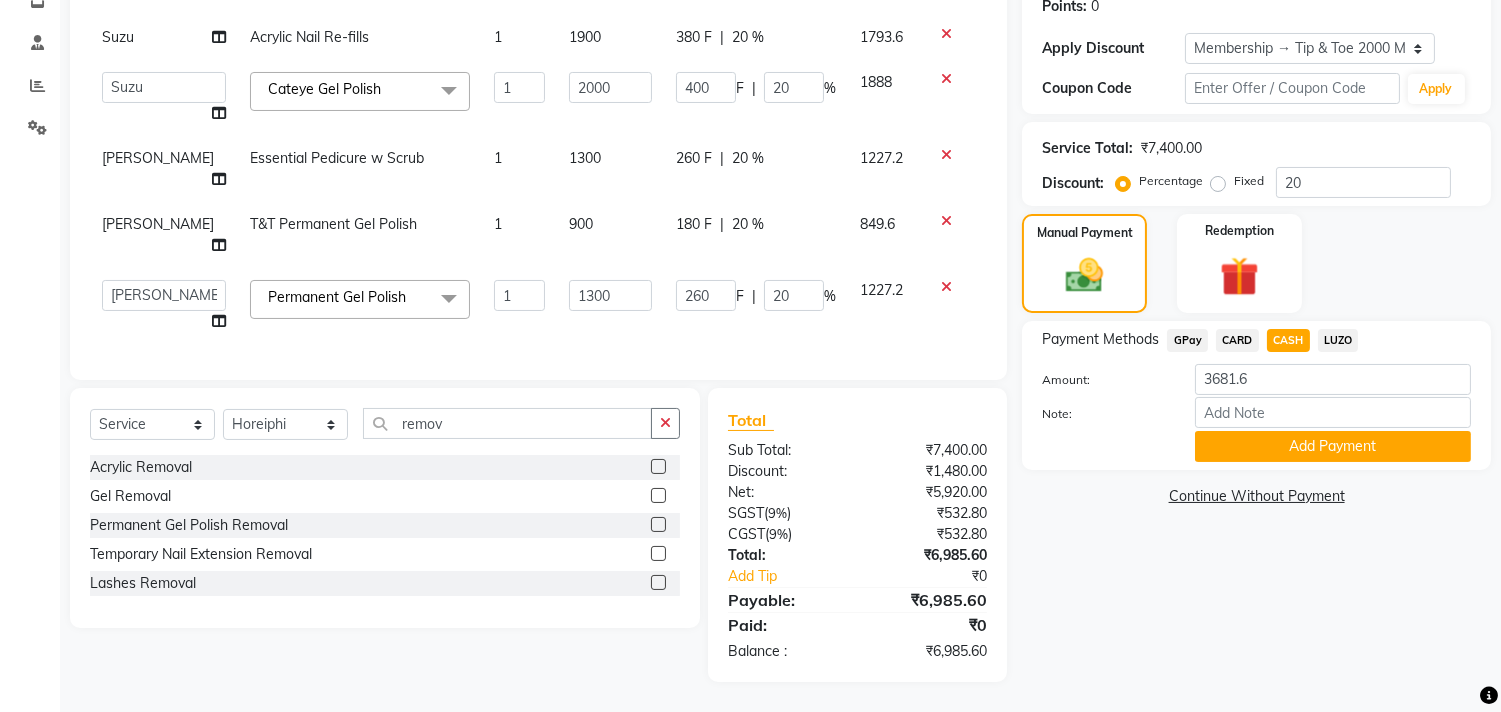 scroll, scrollTop: 290, scrollLeft: 0, axis: vertical 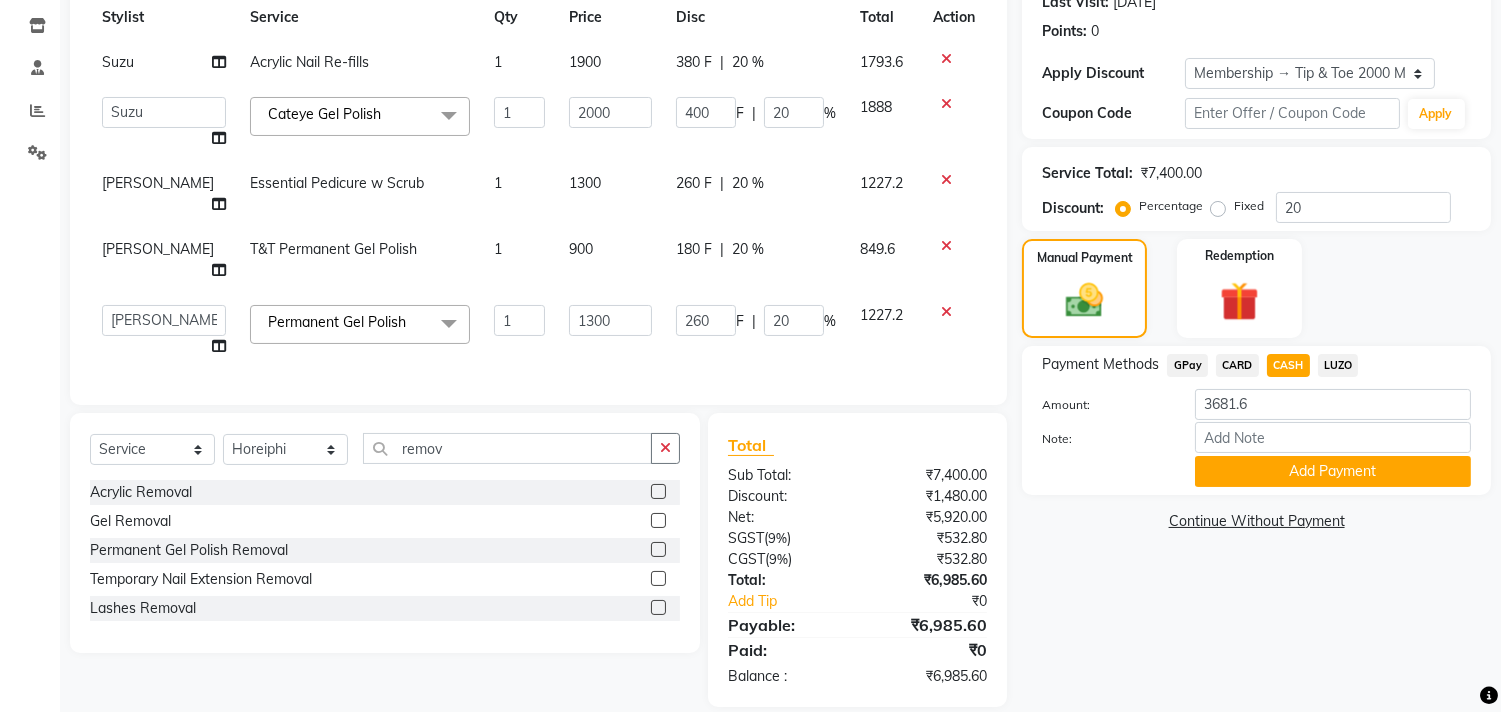 click on "Name: [PERSON_NAME] Membership: end on [DATE] Total Visits:  80 Card on file:  0 Last Visit:   [DATE] Points:   0  Apply Discount Select Membership → Tip & Toe 2000 Membership Coupon Code Apply Service Total:  ₹7,400.00  Discount:  Percentage   Fixed  20 Manual Payment Redemption Payment Methods  GPay   CARD   CASH   LUZO  Amount: 3681.6 Note: Add Payment  Continue Without Payment" 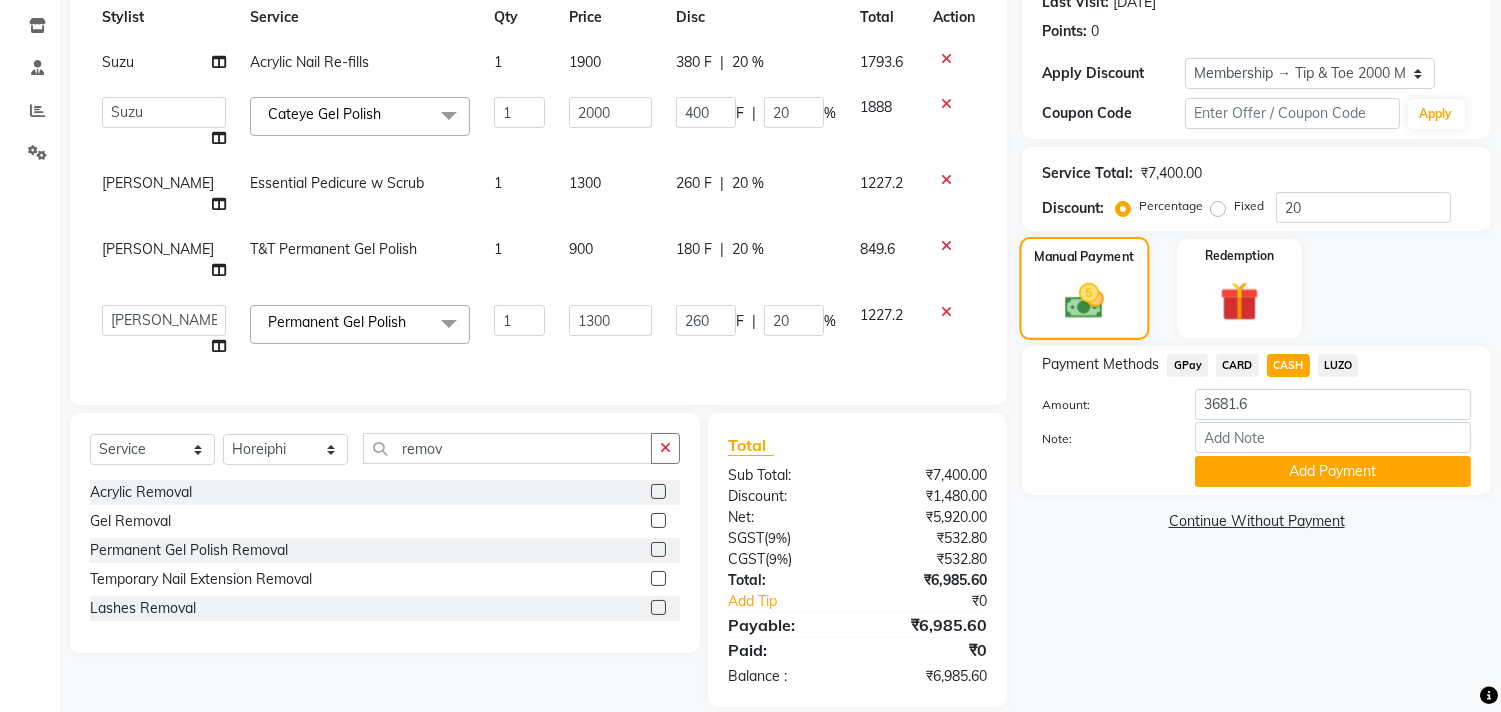 click 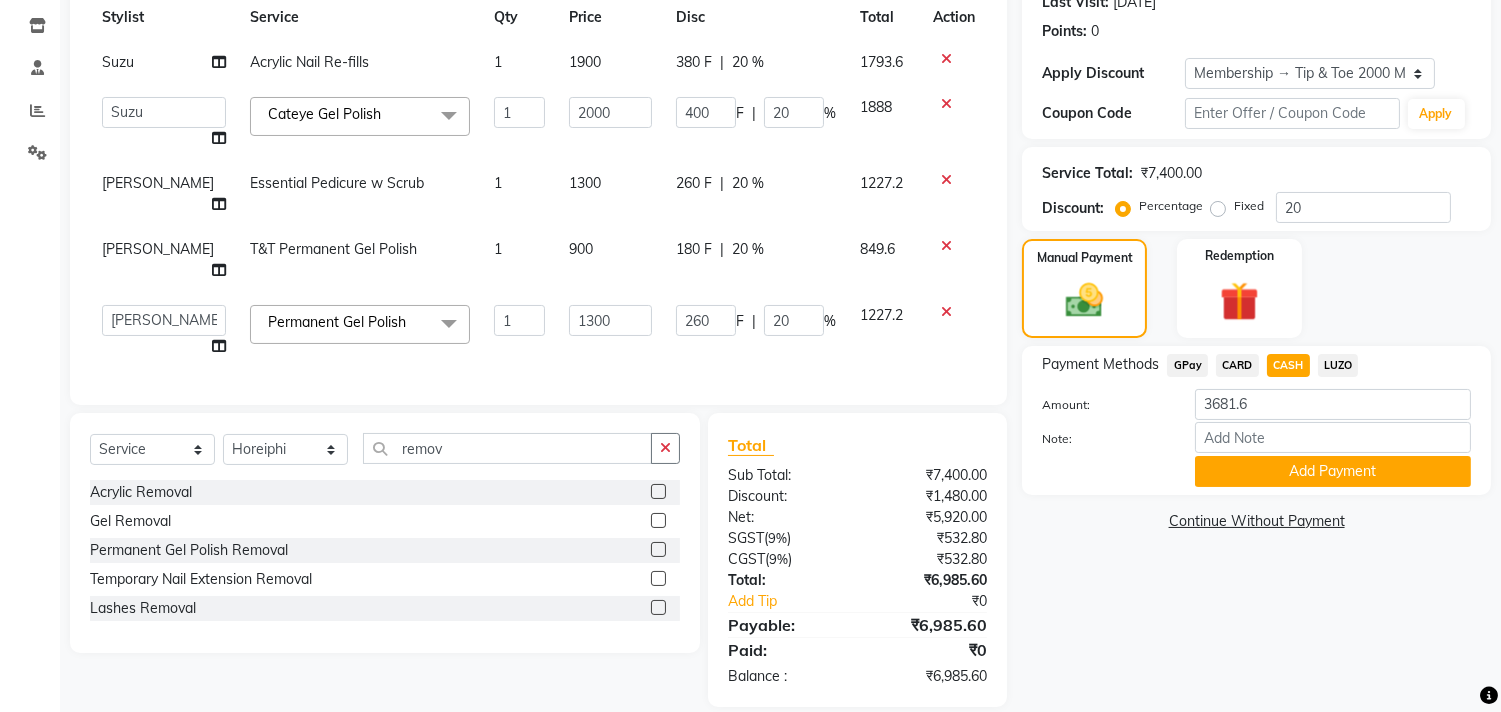 click on "GPay" 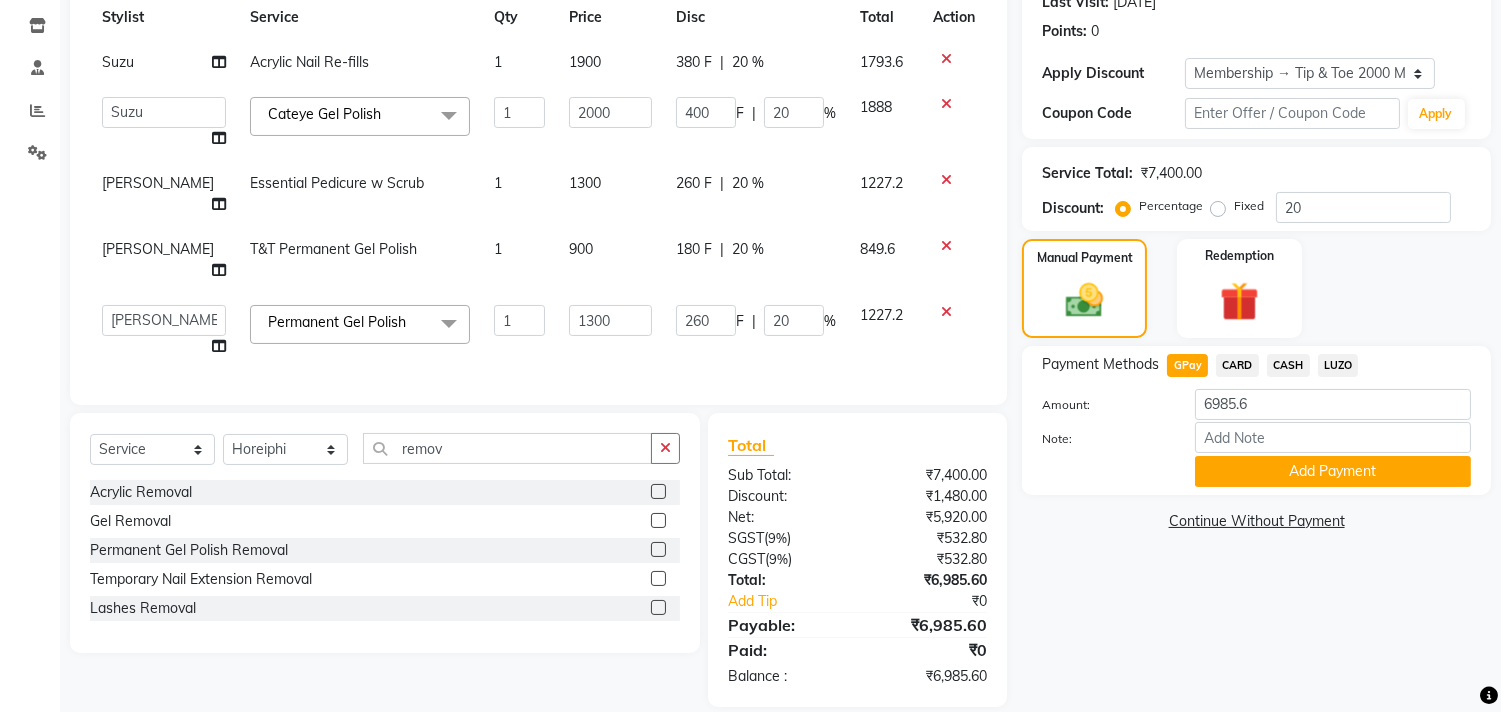 click on "CASH" 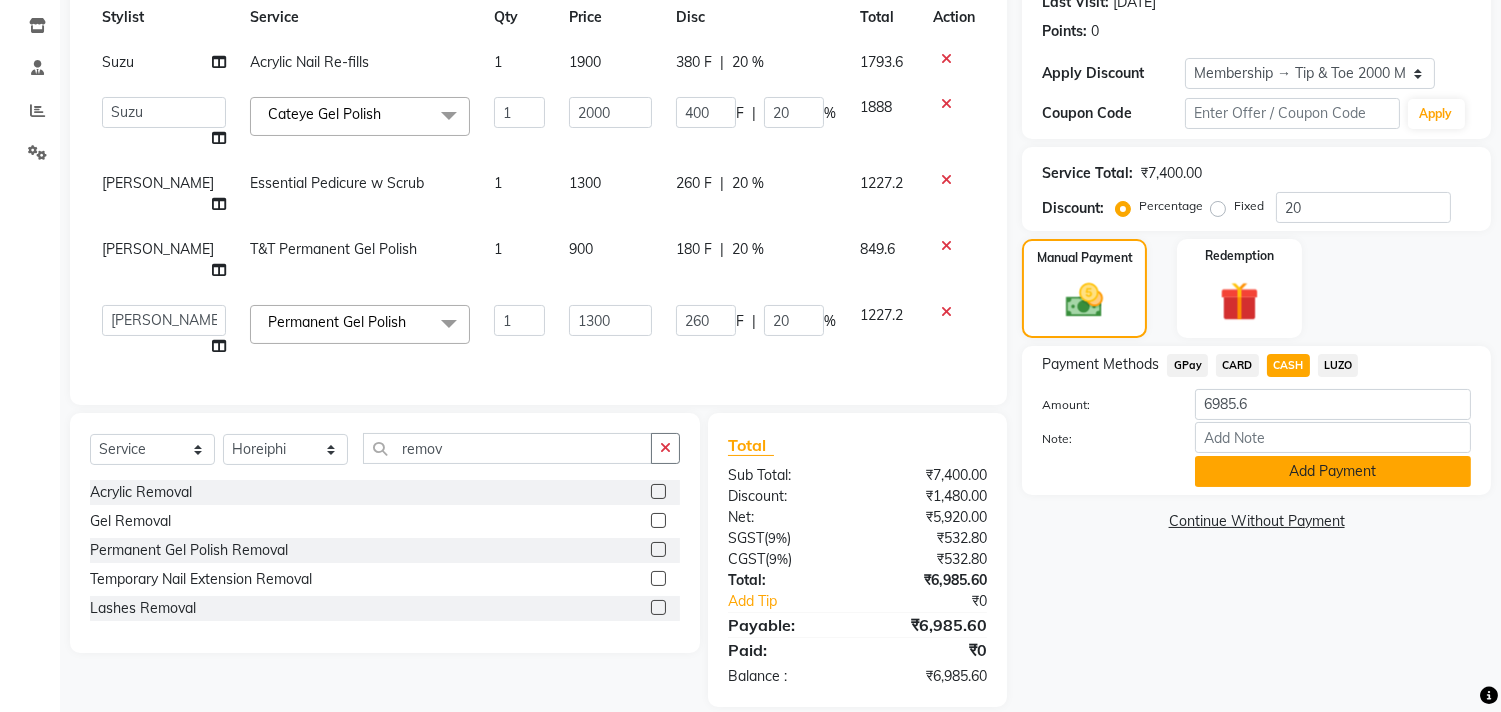 click on "Add Payment" 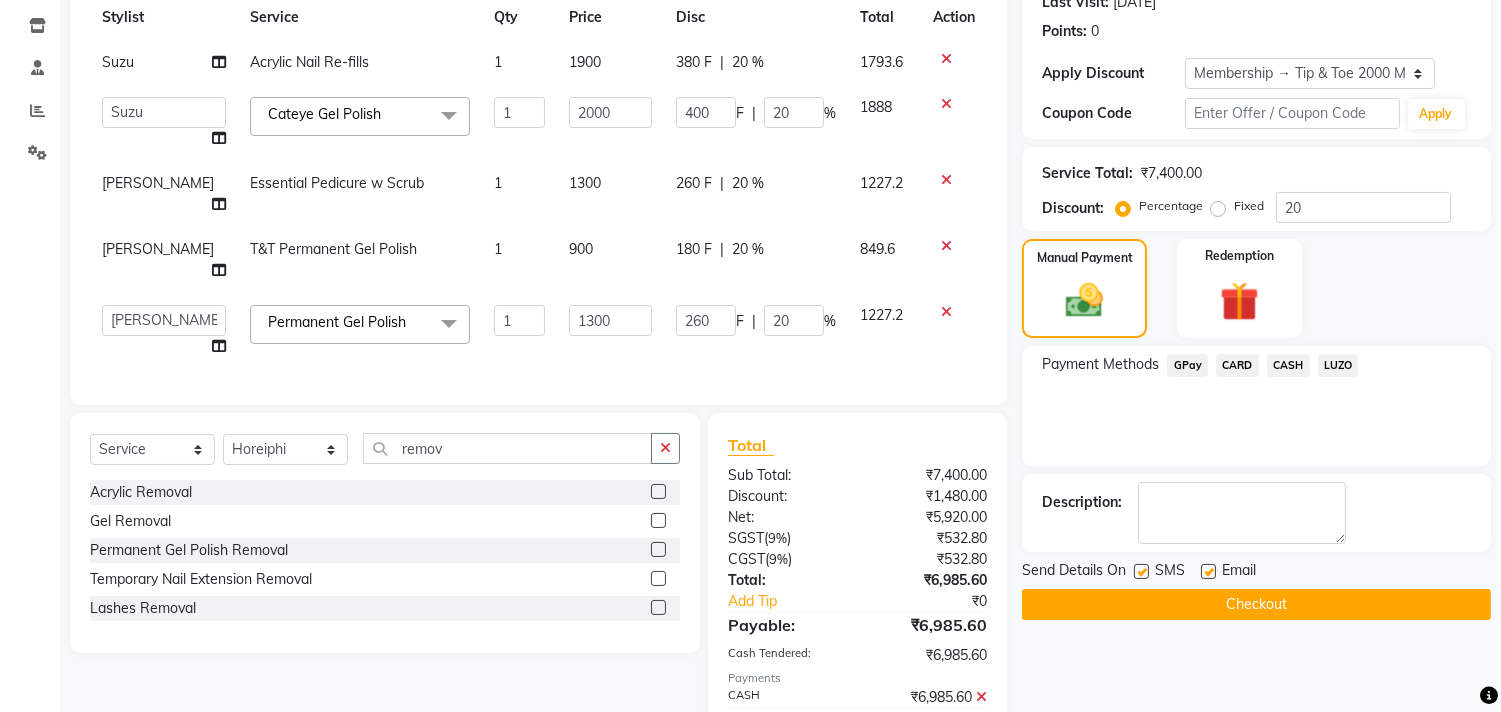 click on "Checkout" 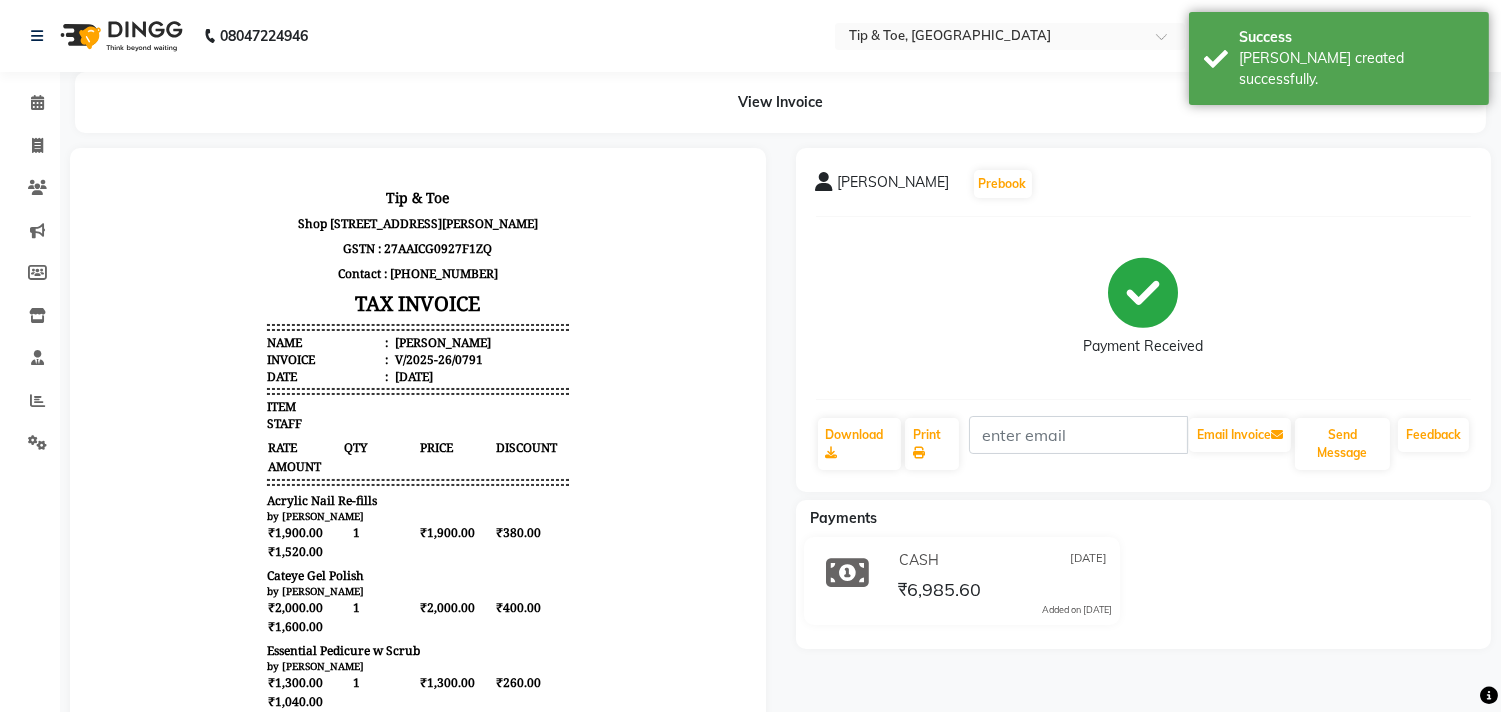scroll, scrollTop: 0, scrollLeft: 0, axis: both 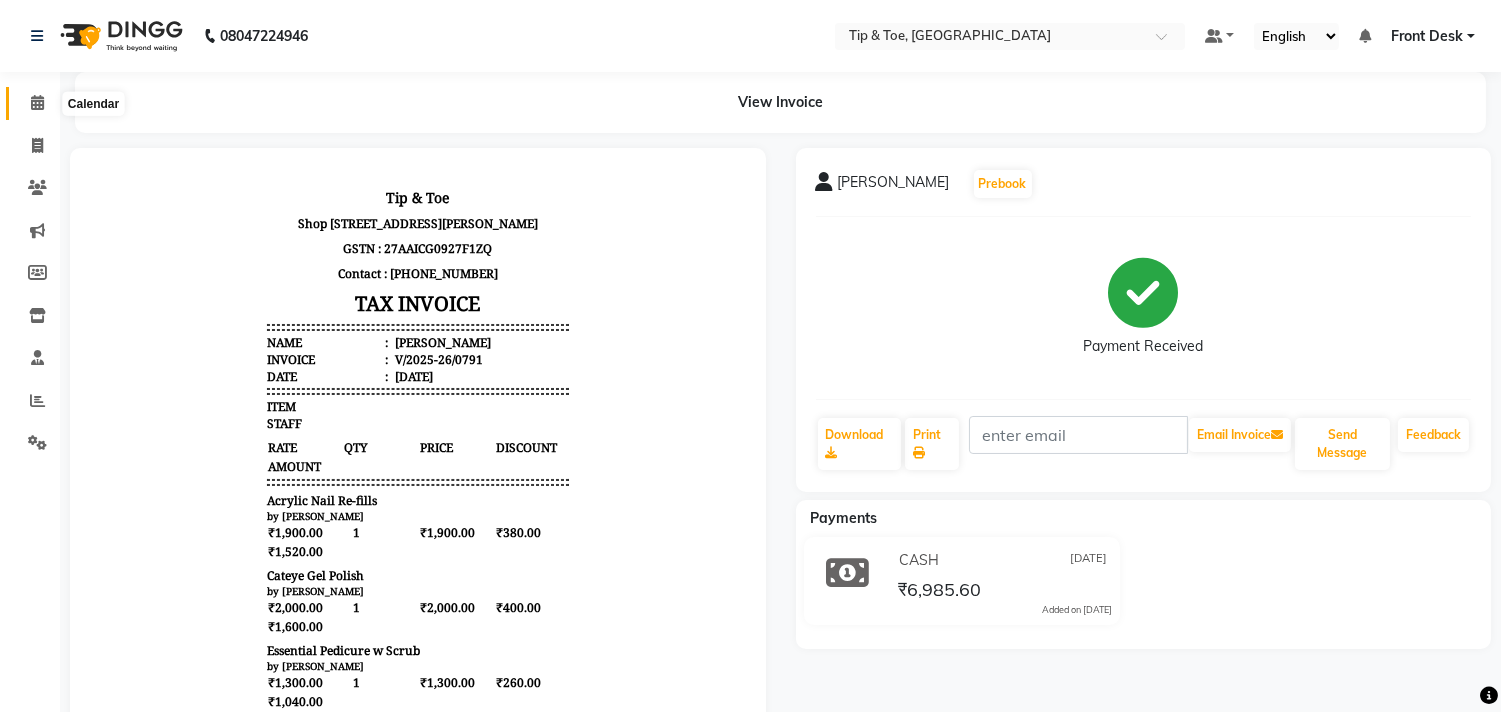 click 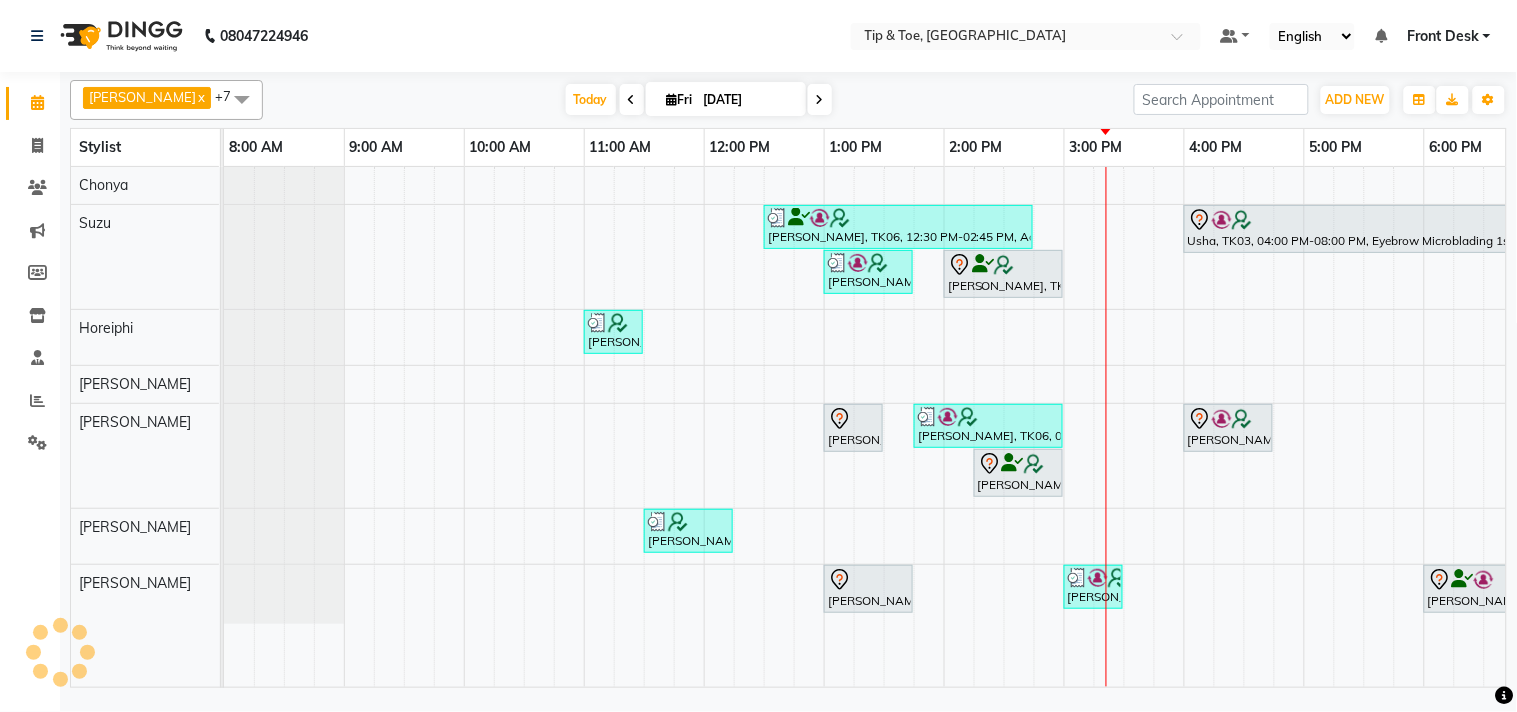 scroll, scrollTop: 0, scrollLeft: 0, axis: both 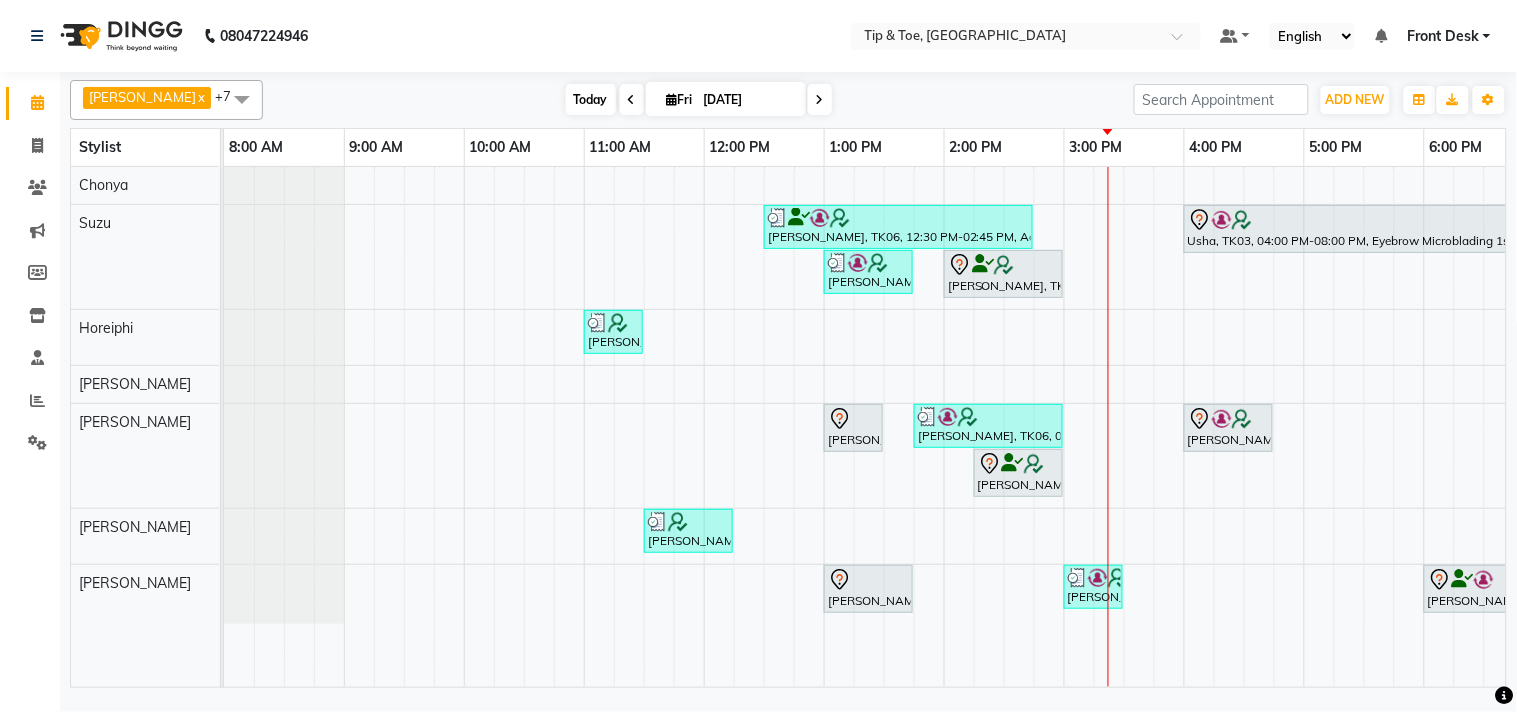 click on "Today" at bounding box center [591, 99] 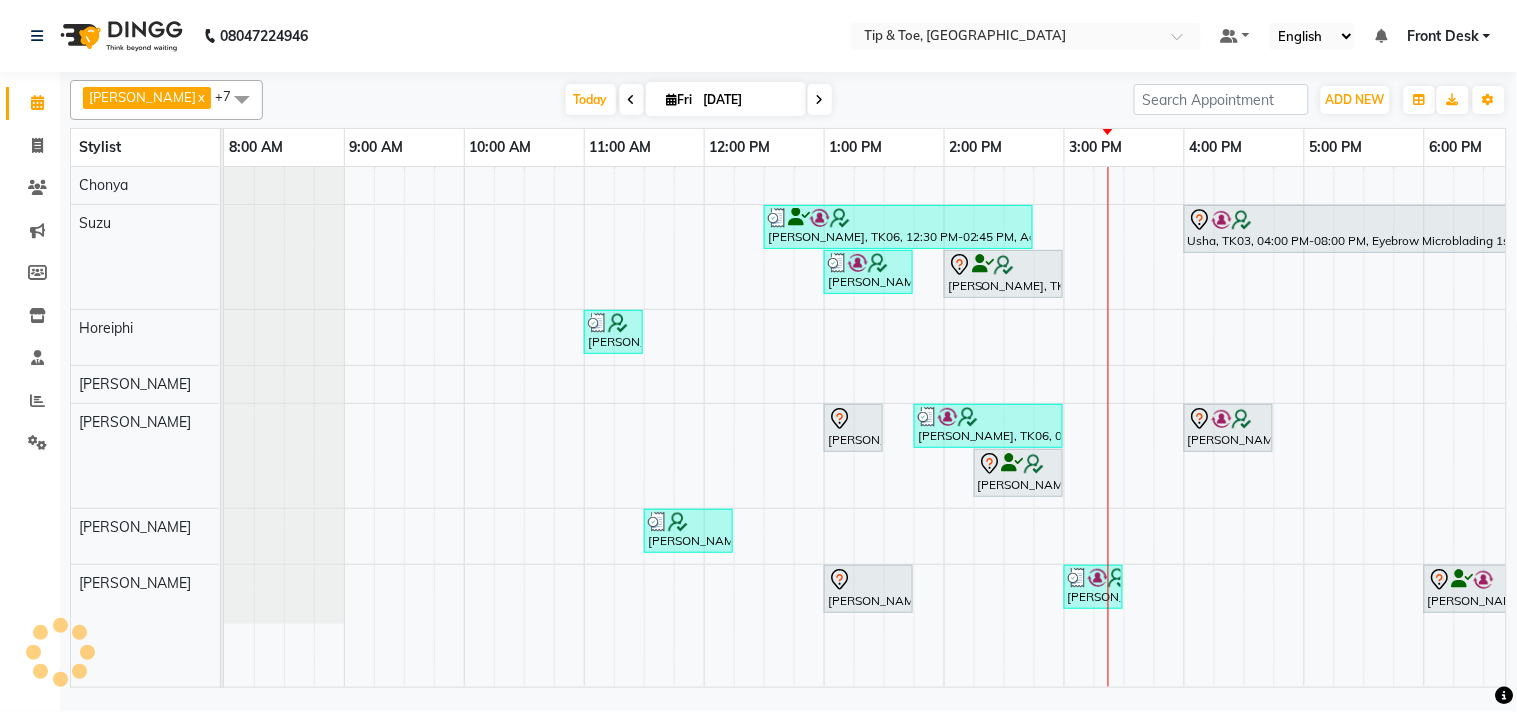 scroll, scrollTop: 0, scrollLeft: 277, axis: horizontal 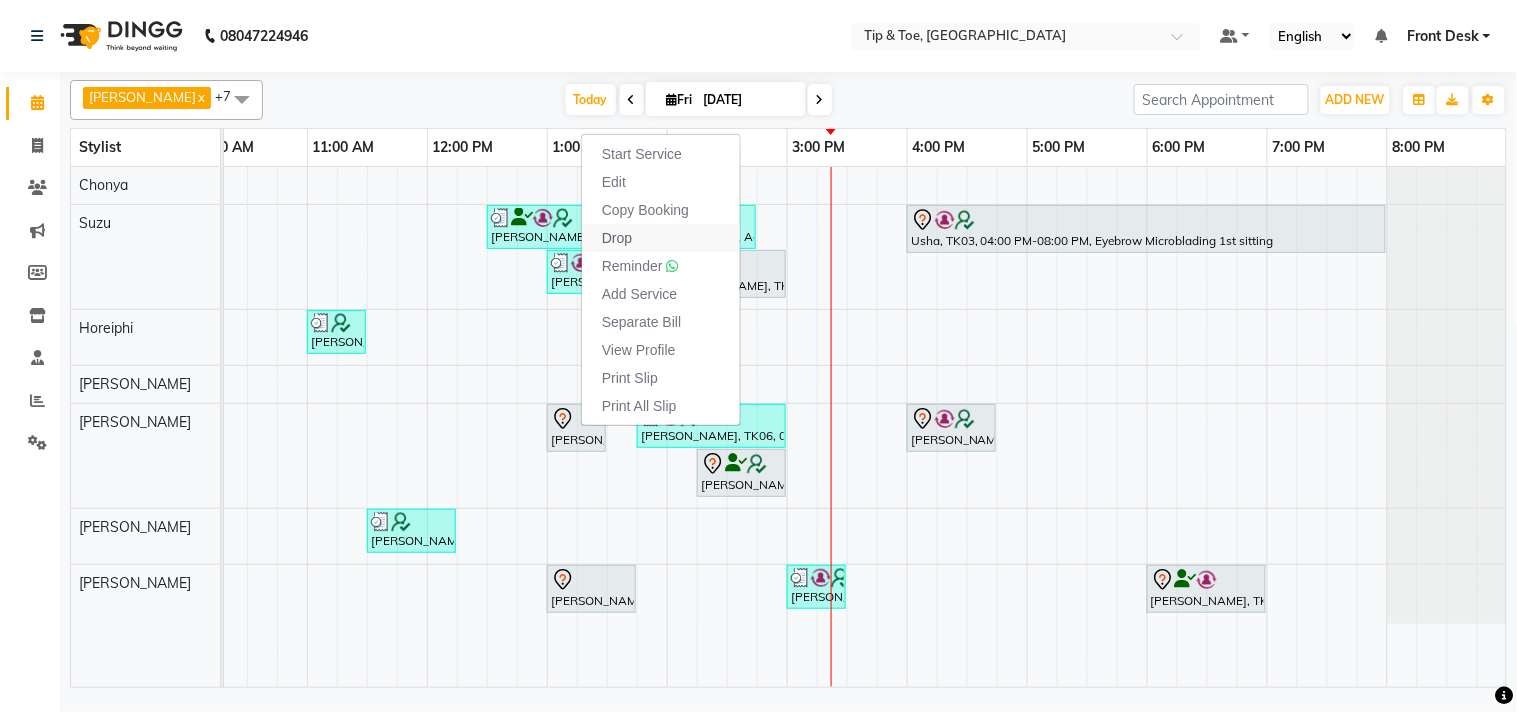 click on "Drop" at bounding box center [617, 238] 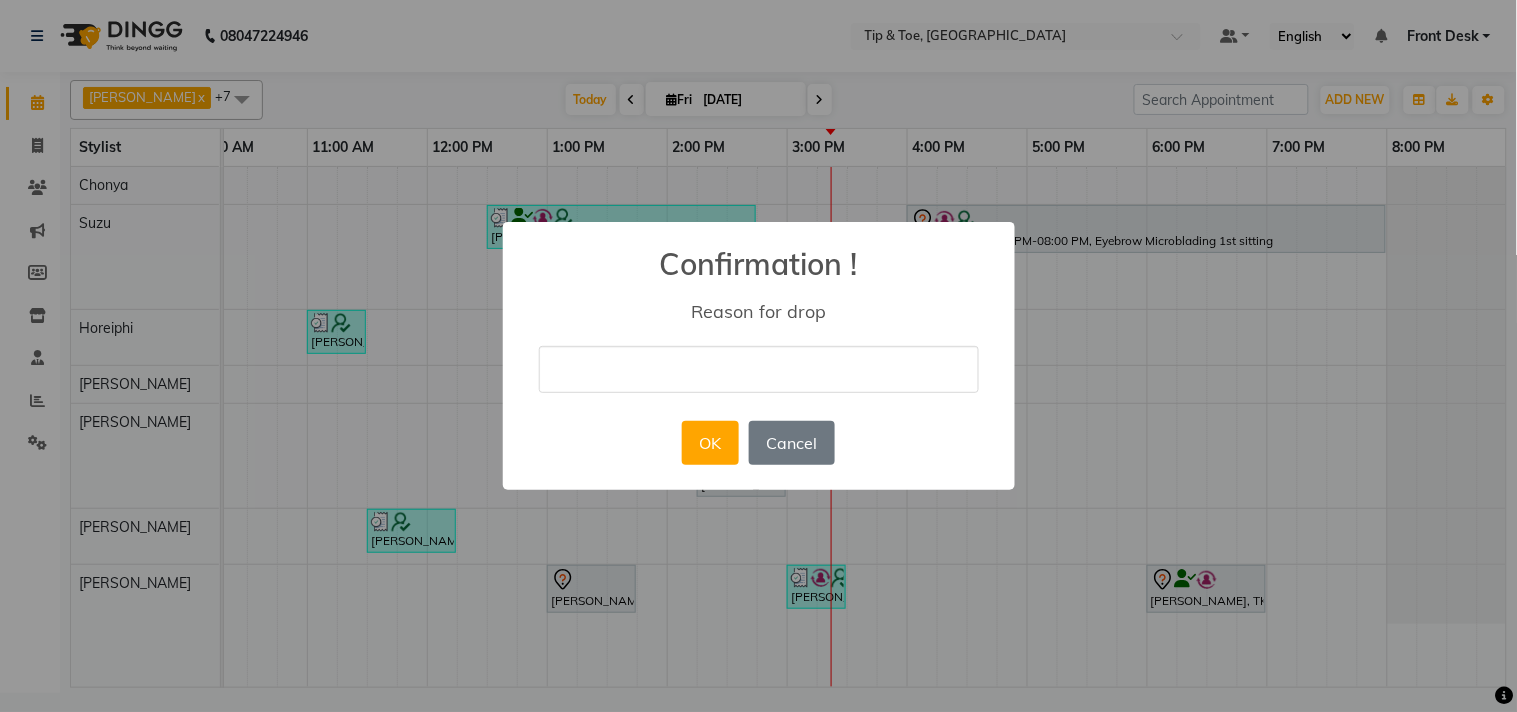click at bounding box center [759, 369] 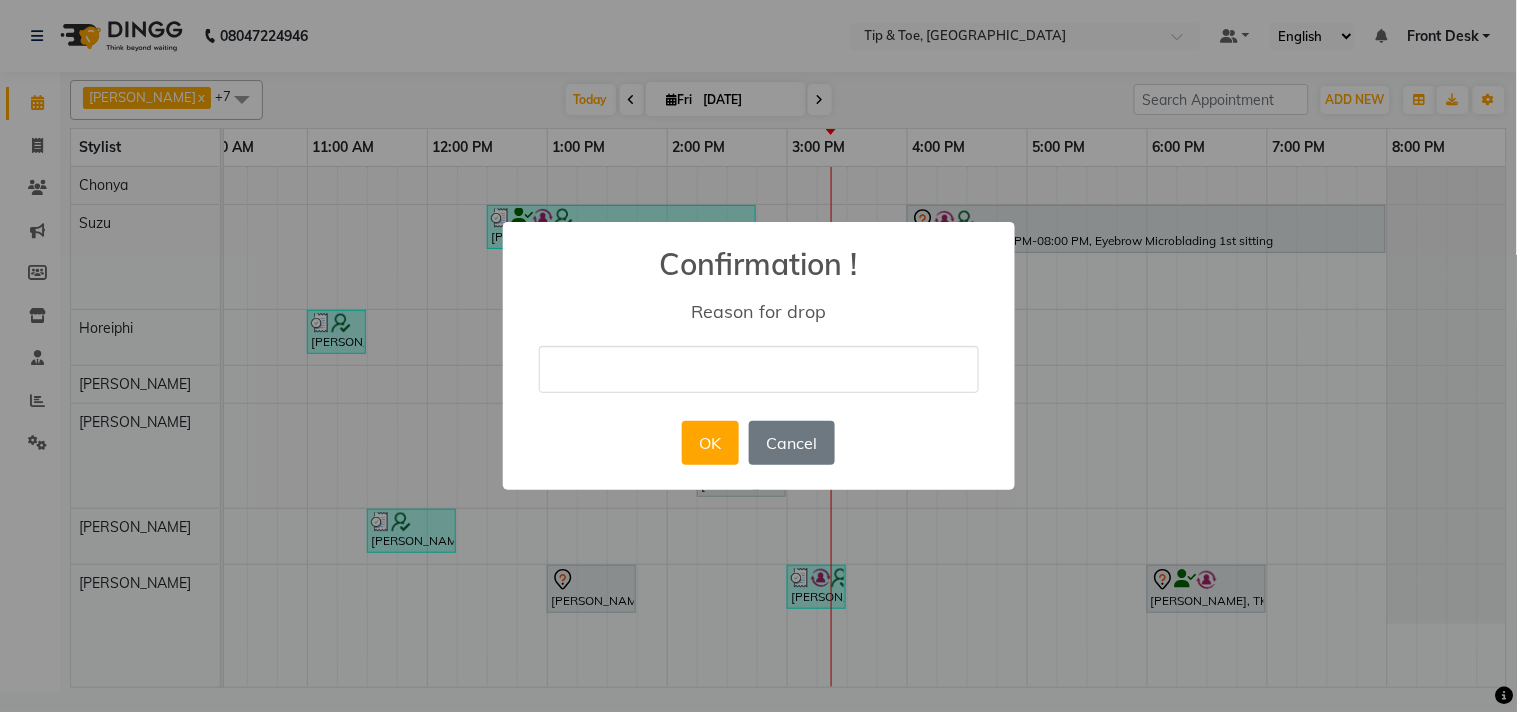 type on "Unable to come" 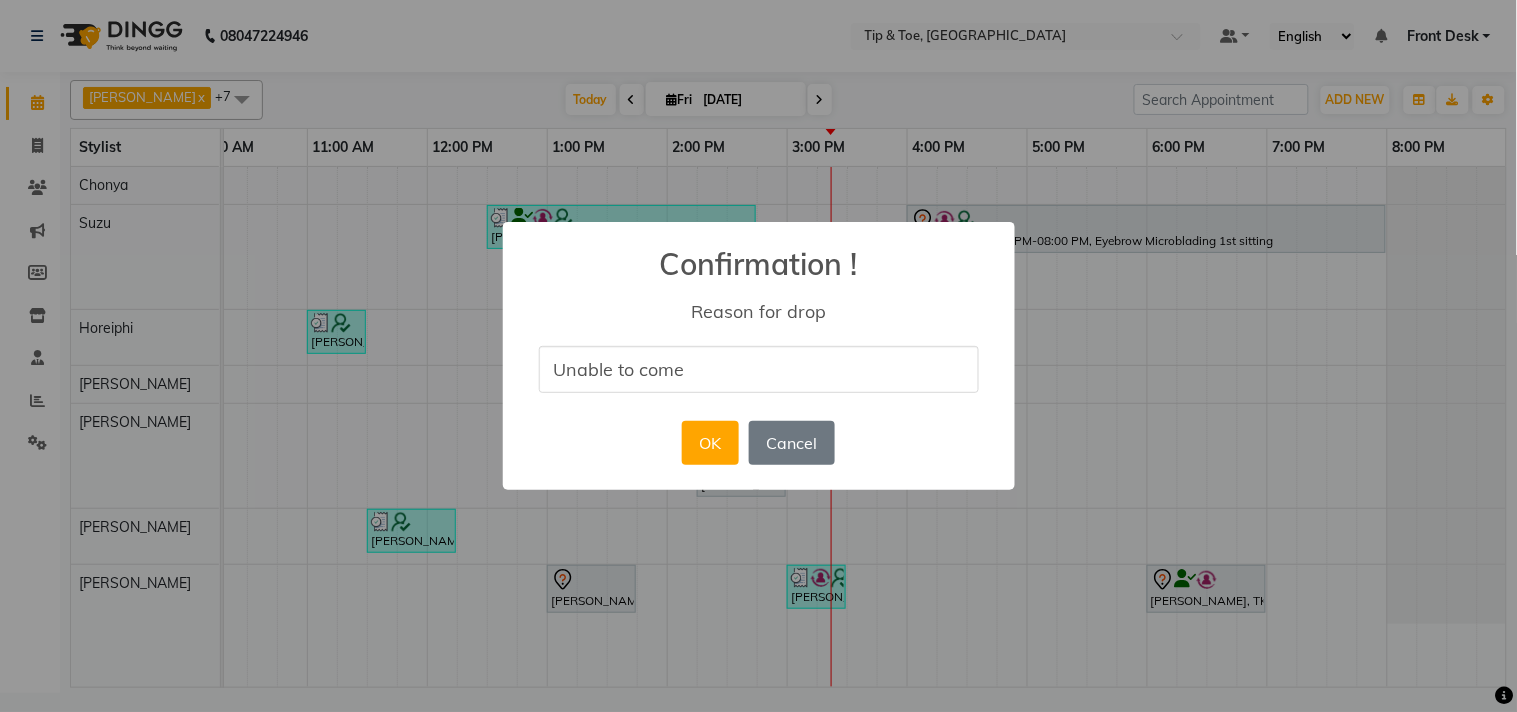 click on "× Confirmation ! Reason for drop Unable to come OK No Cancel" at bounding box center (759, 356) 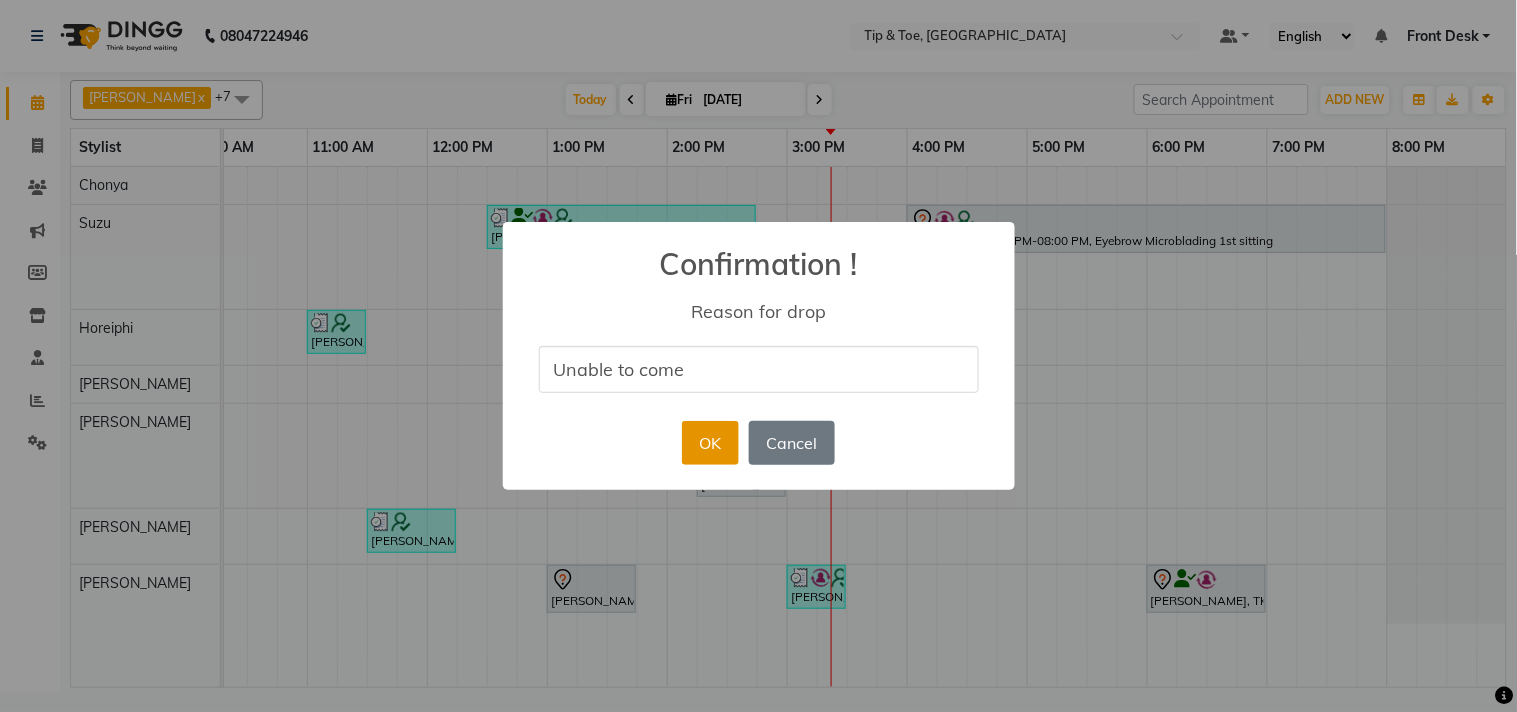 click on "OK" at bounding box center (710, 443) 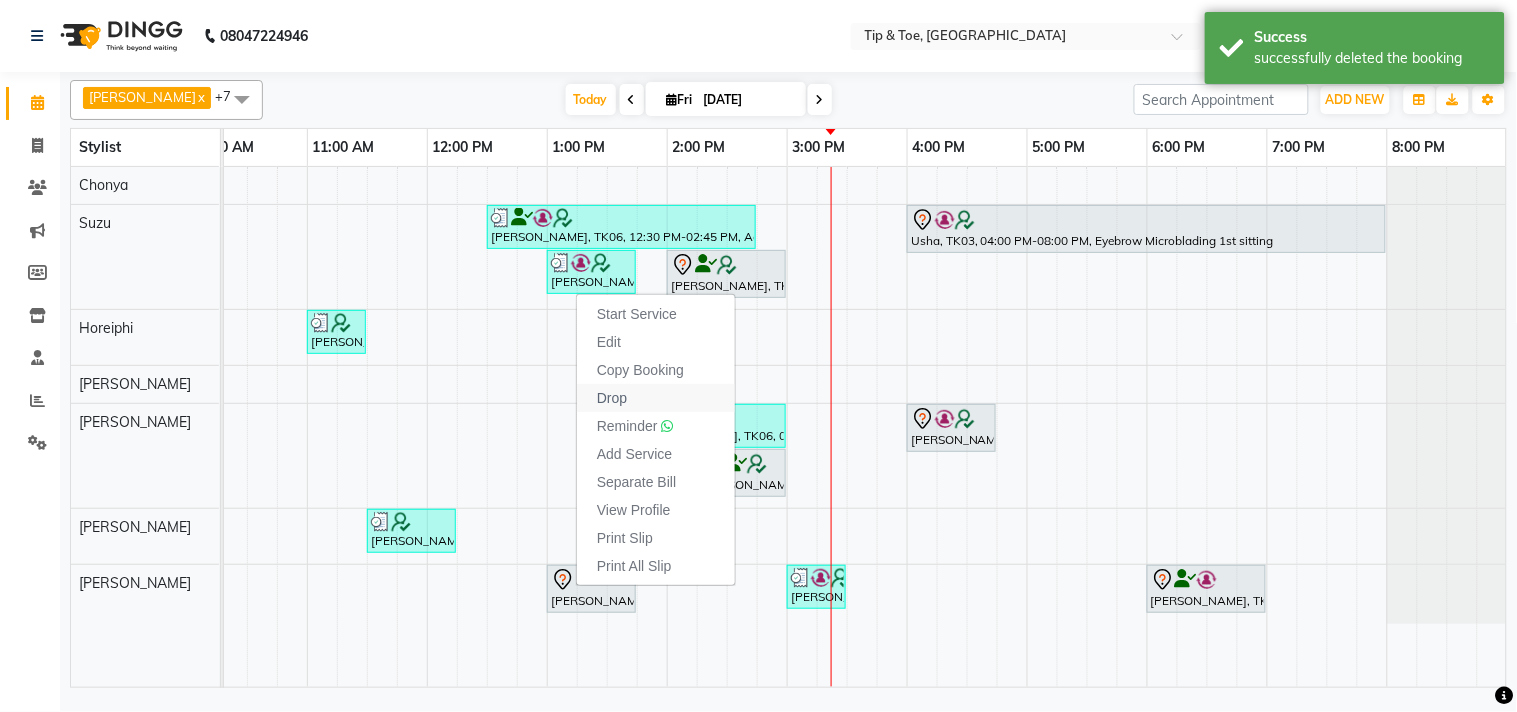 click on "Drop" at bounding box center [656, 398] 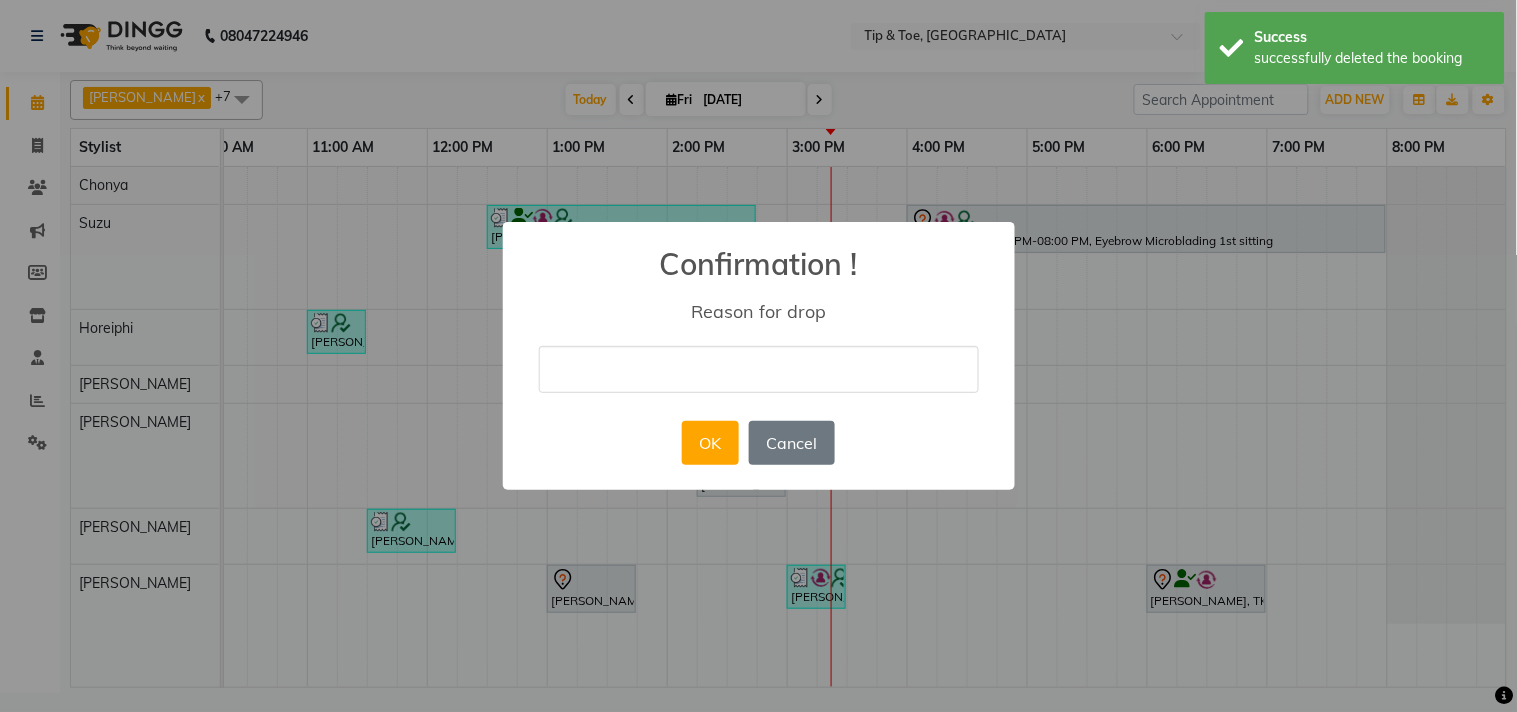 click at bounding box center (759, 369) 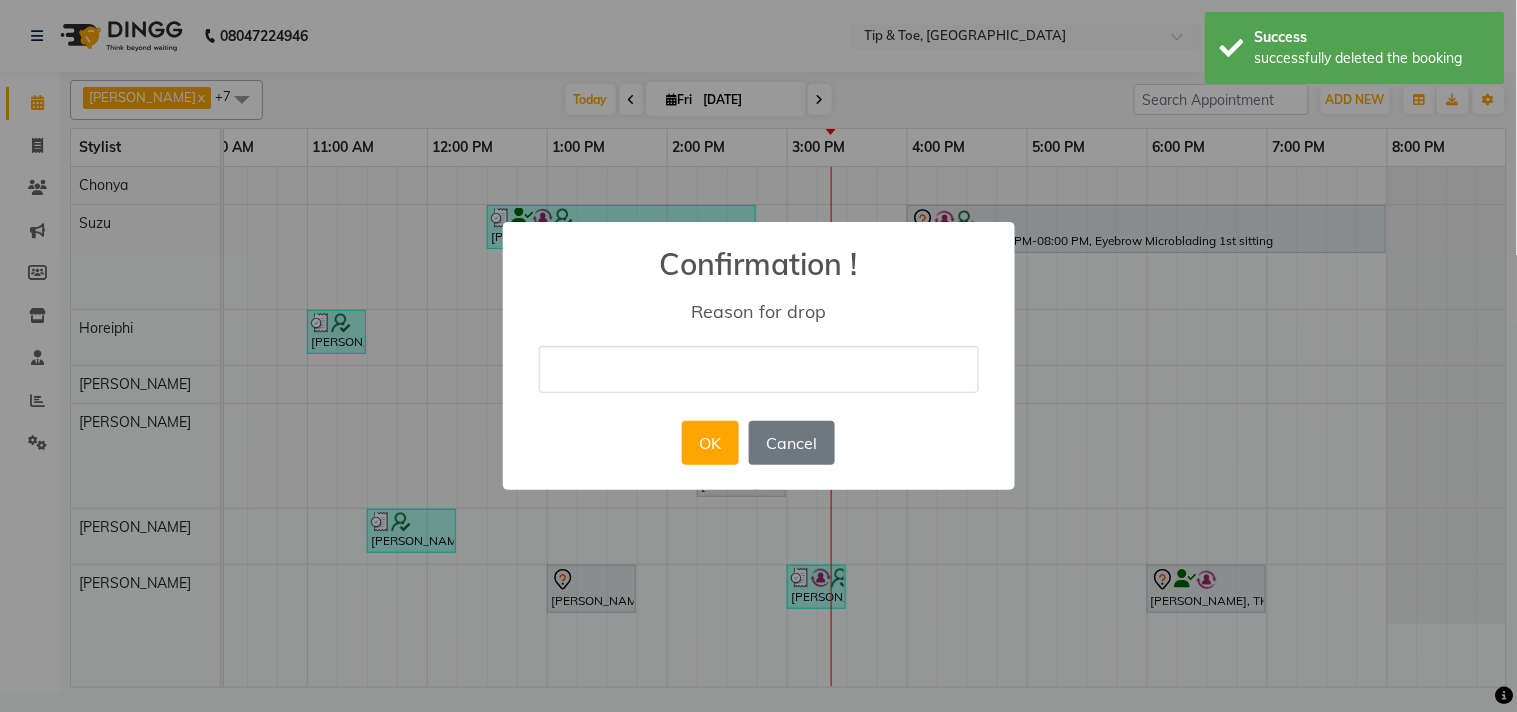 type on "Unable to come" 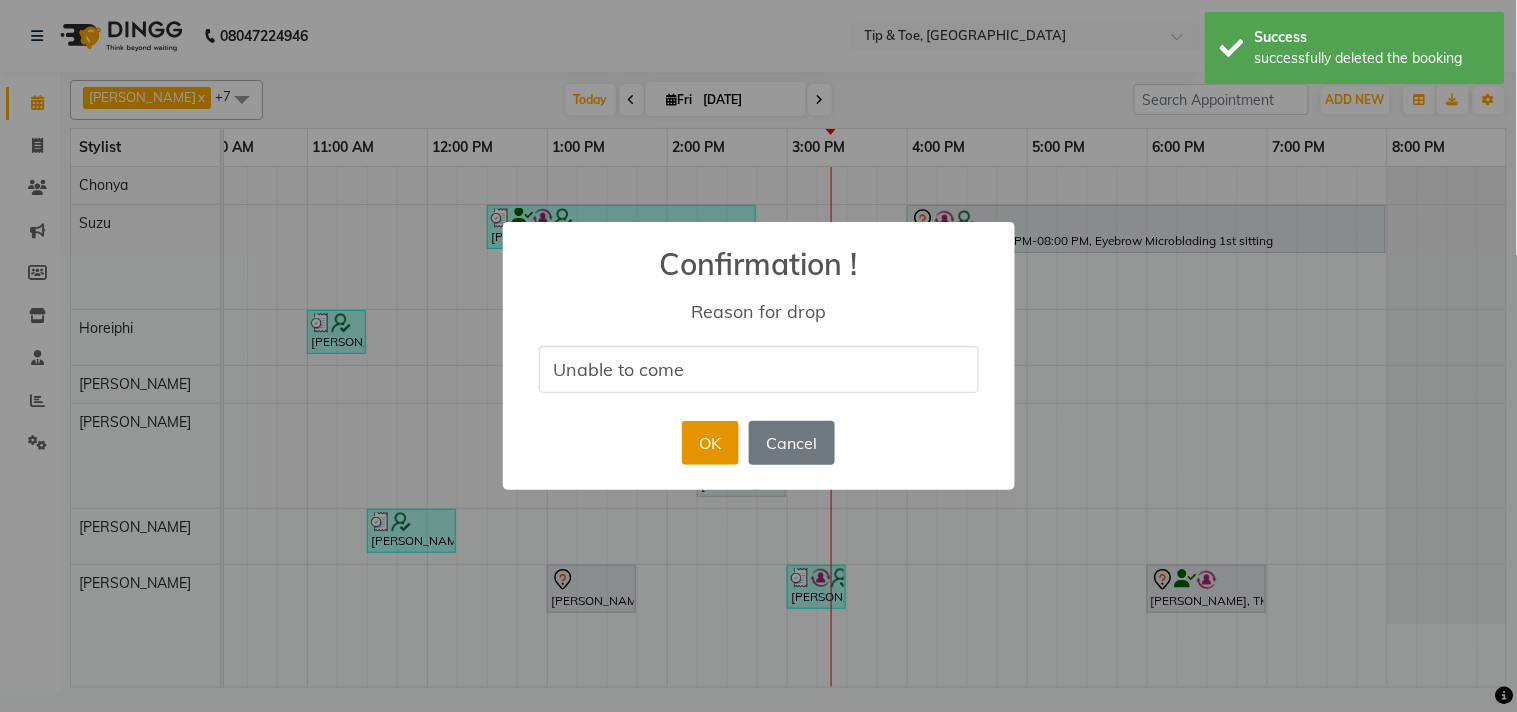 click on "OK" at bounding box center [710, 443] 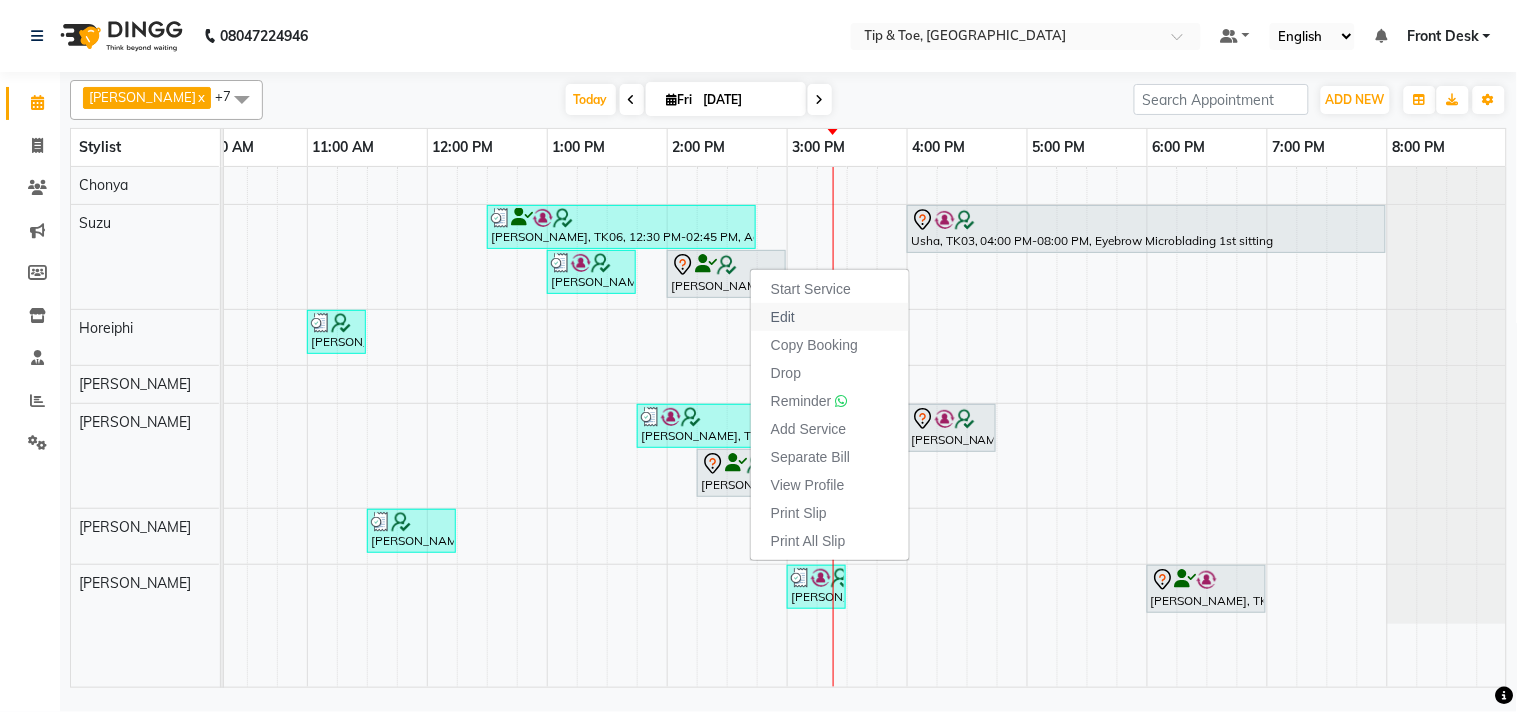 click on "Edit" at bounding box center (830, 317) 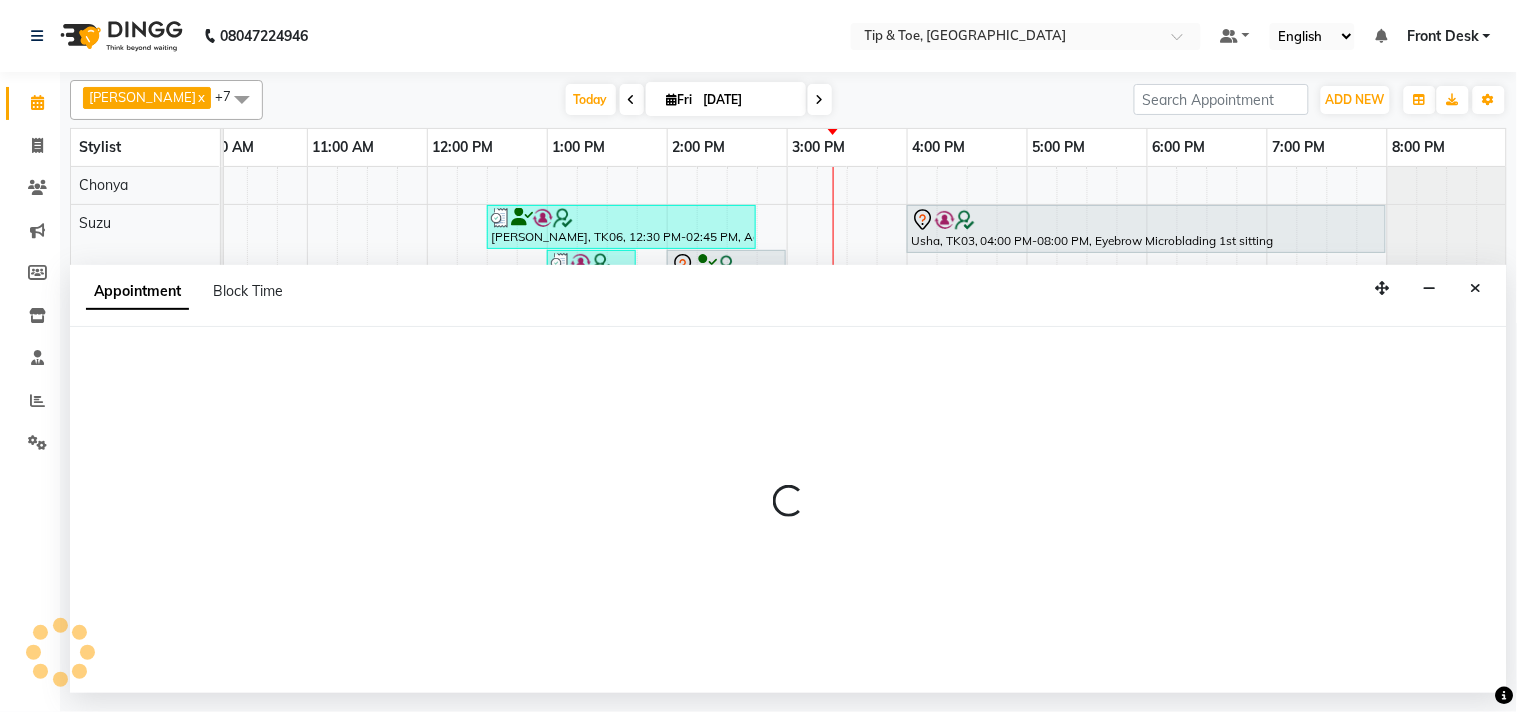 select on "tentative" 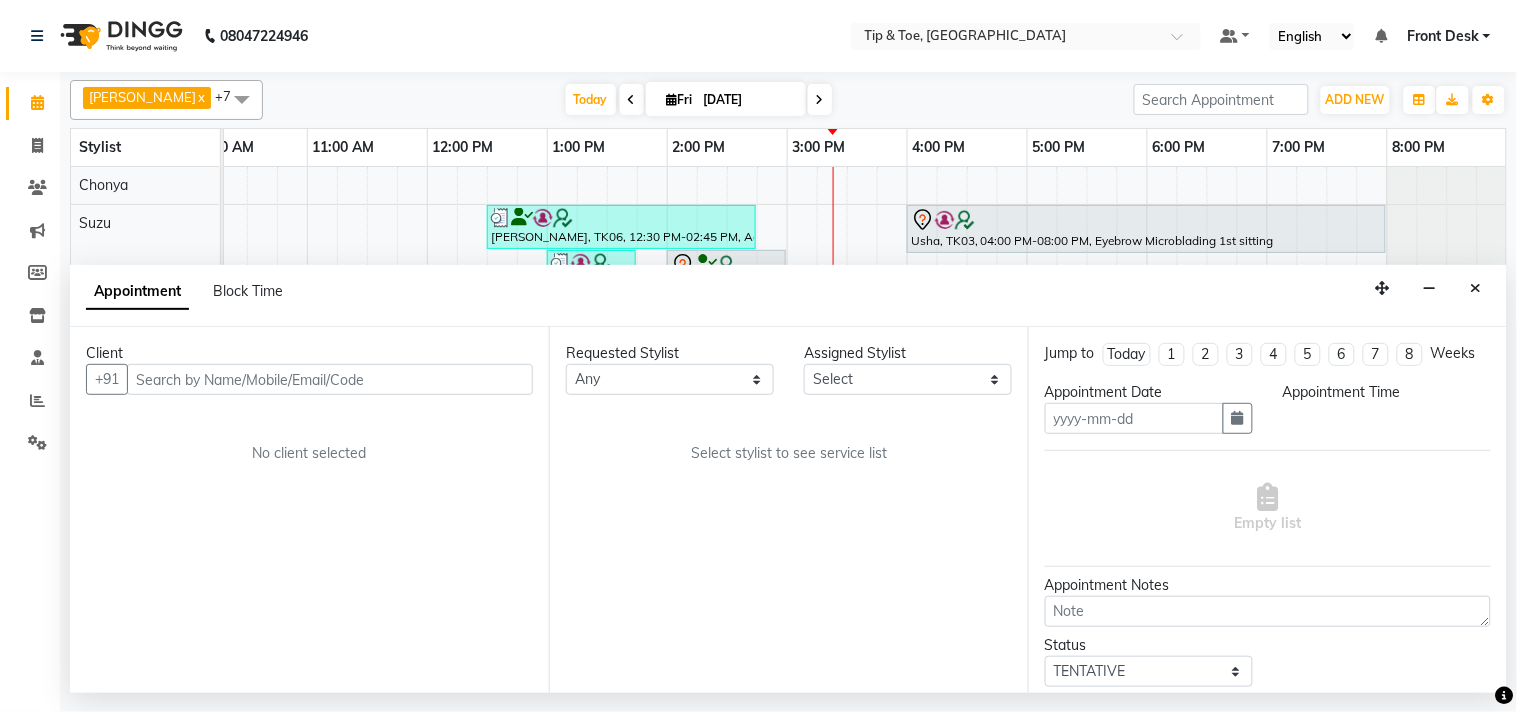 type on "[DATE]" 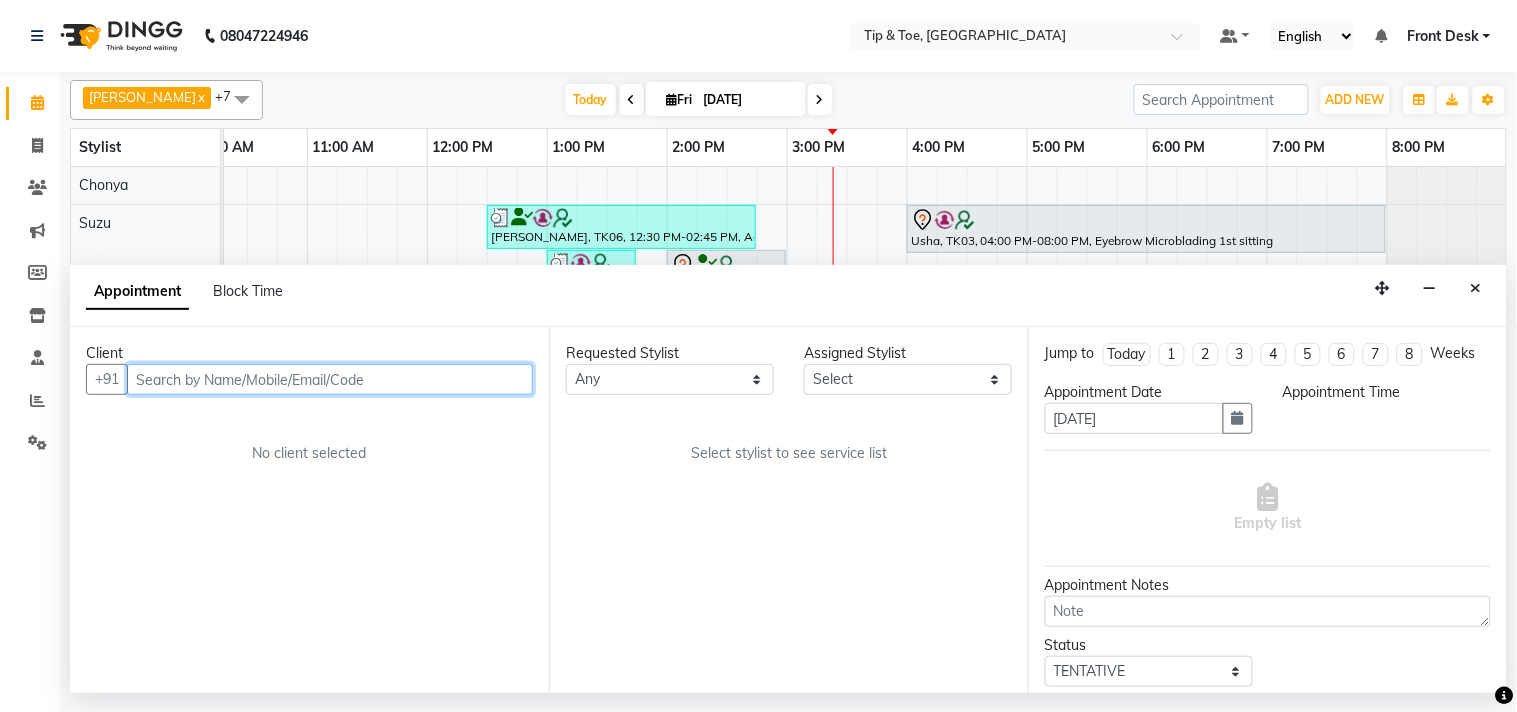 scroll, scrollTop: 0, scrollLeft: 277, axis: horizontal 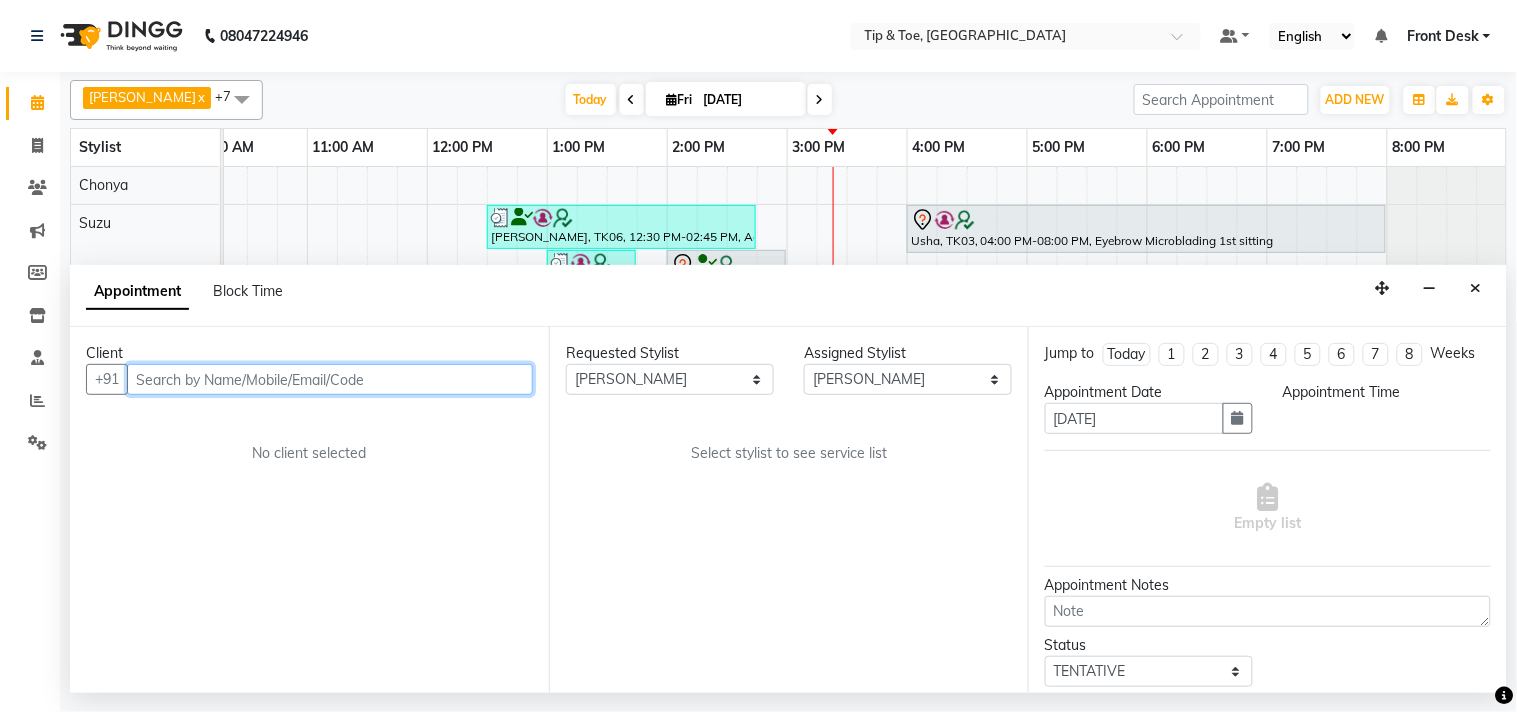 select on "840" 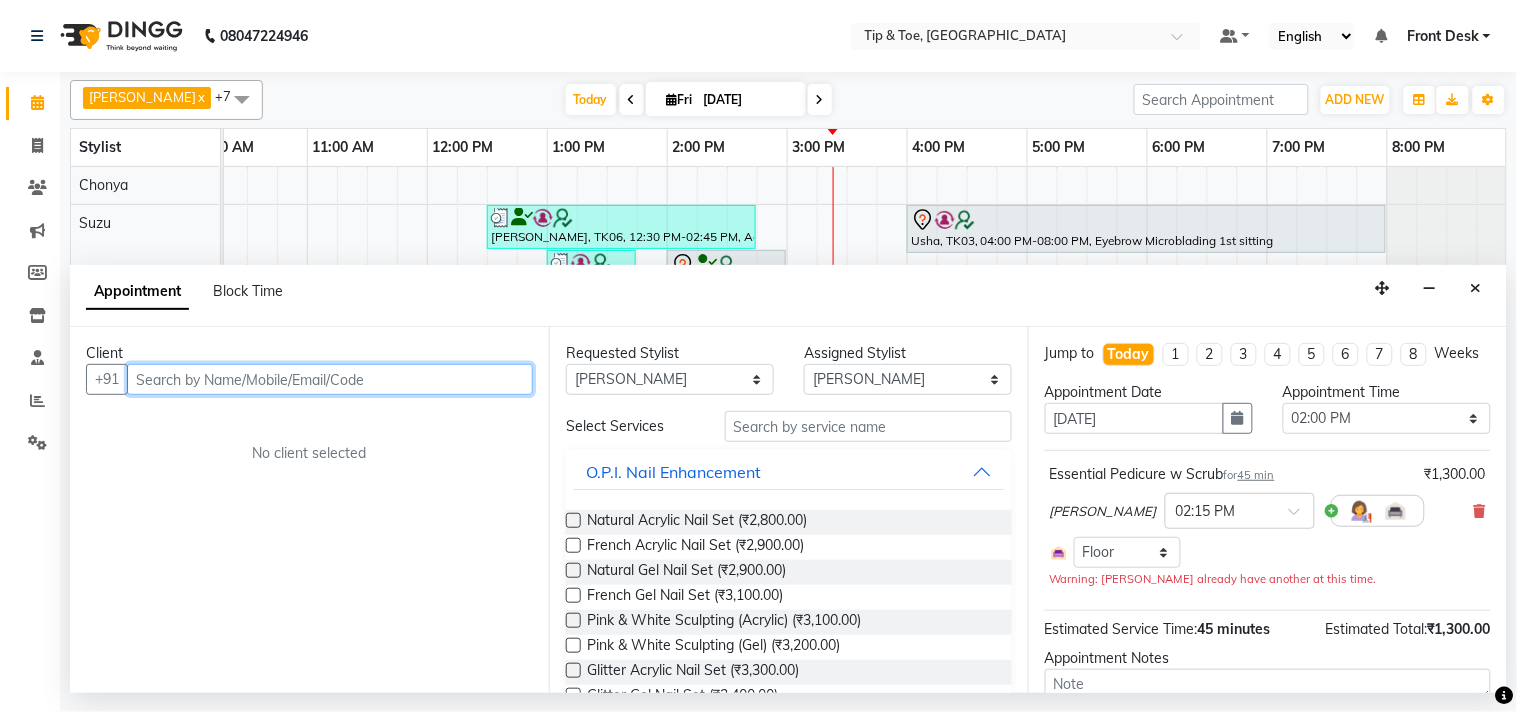 select on "2615" 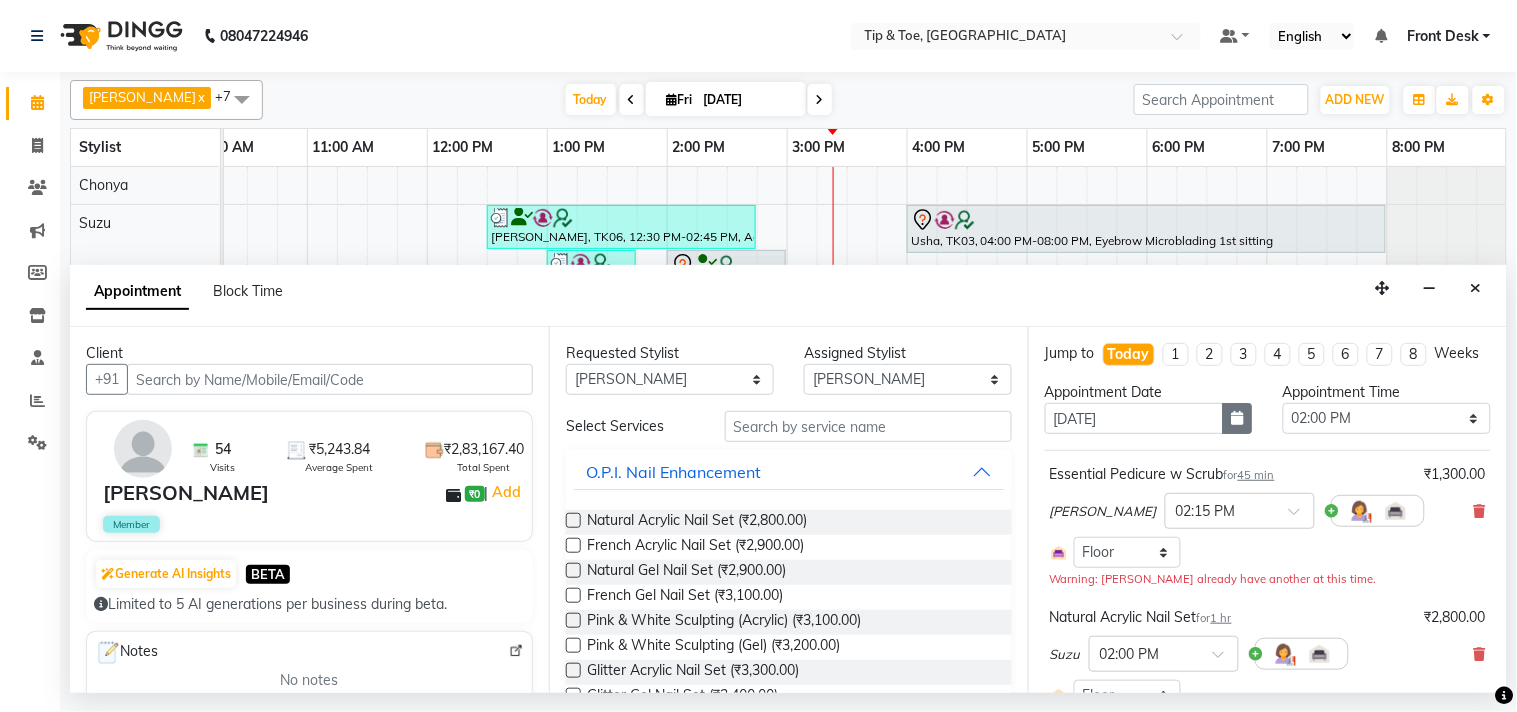 click at bounding box center [1238, 418] 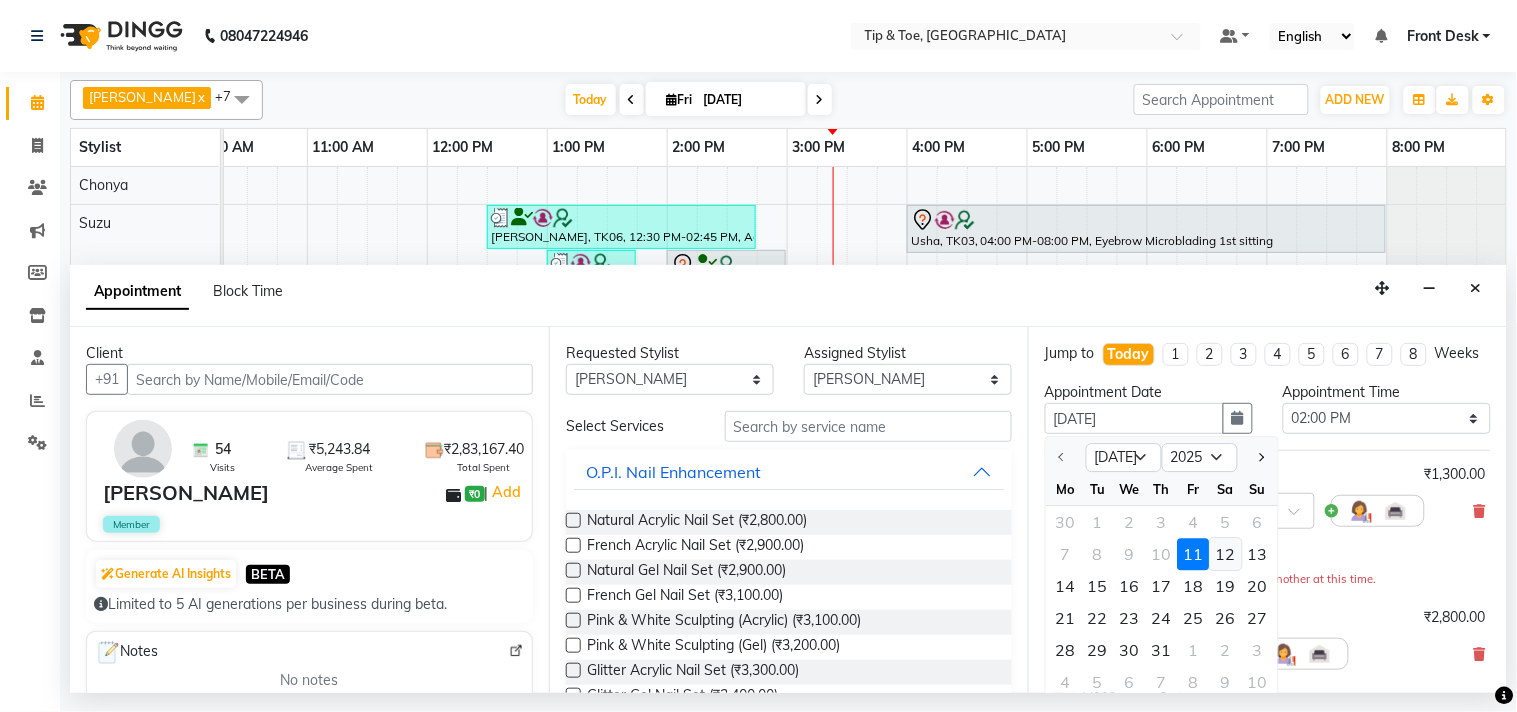 click on "12" at bounding box center [1226, 555] 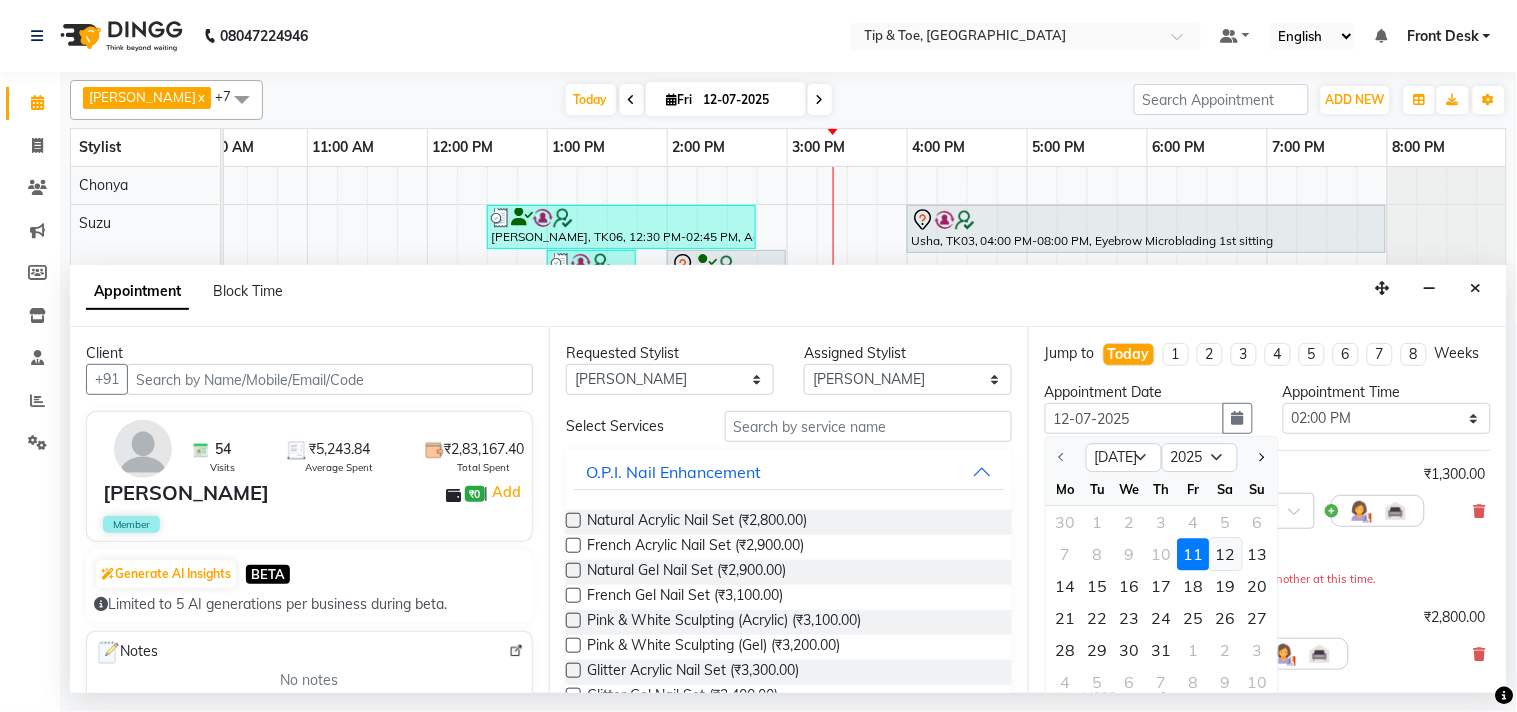 scroll, scrollTop: 0, scrollLeft: 277, axis: horizontal 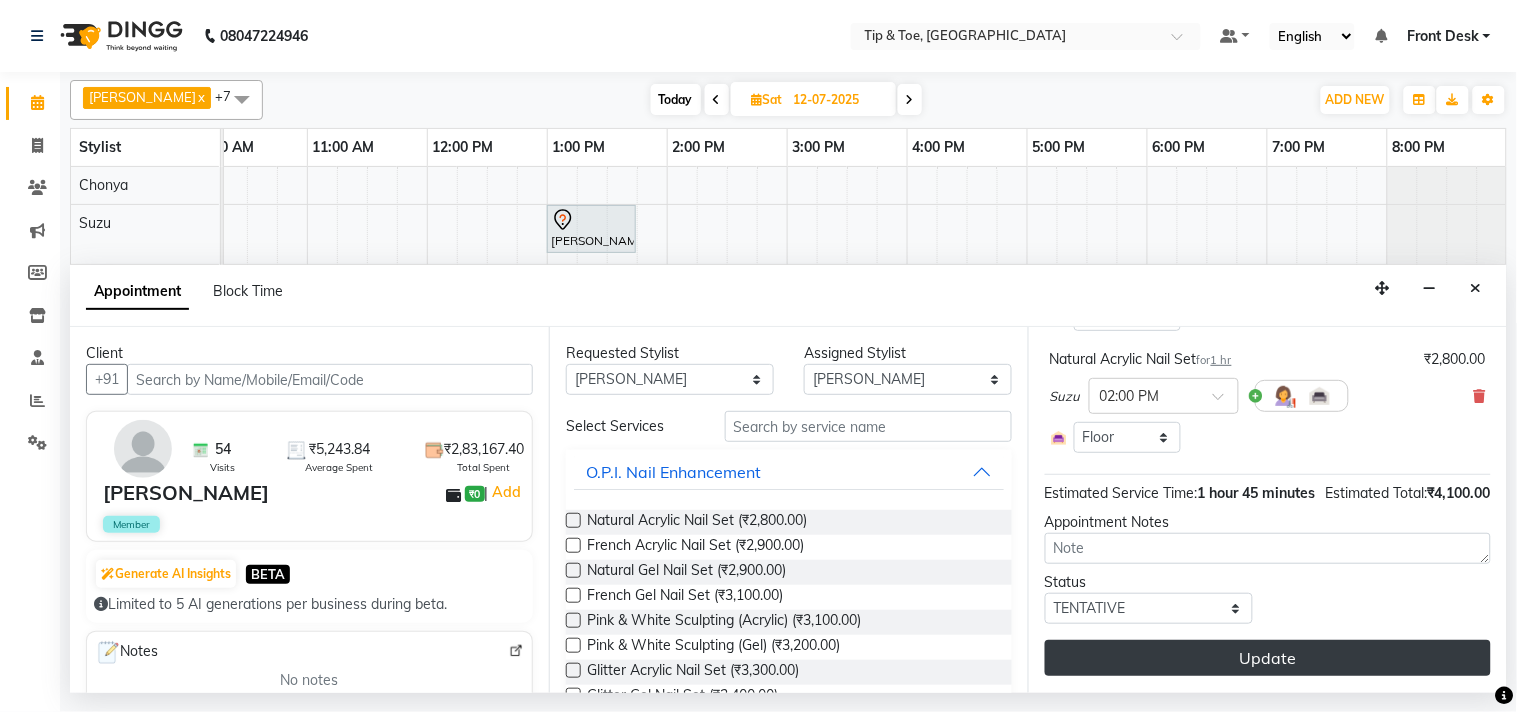 click on "Update" at bounding box center [1268, 658] 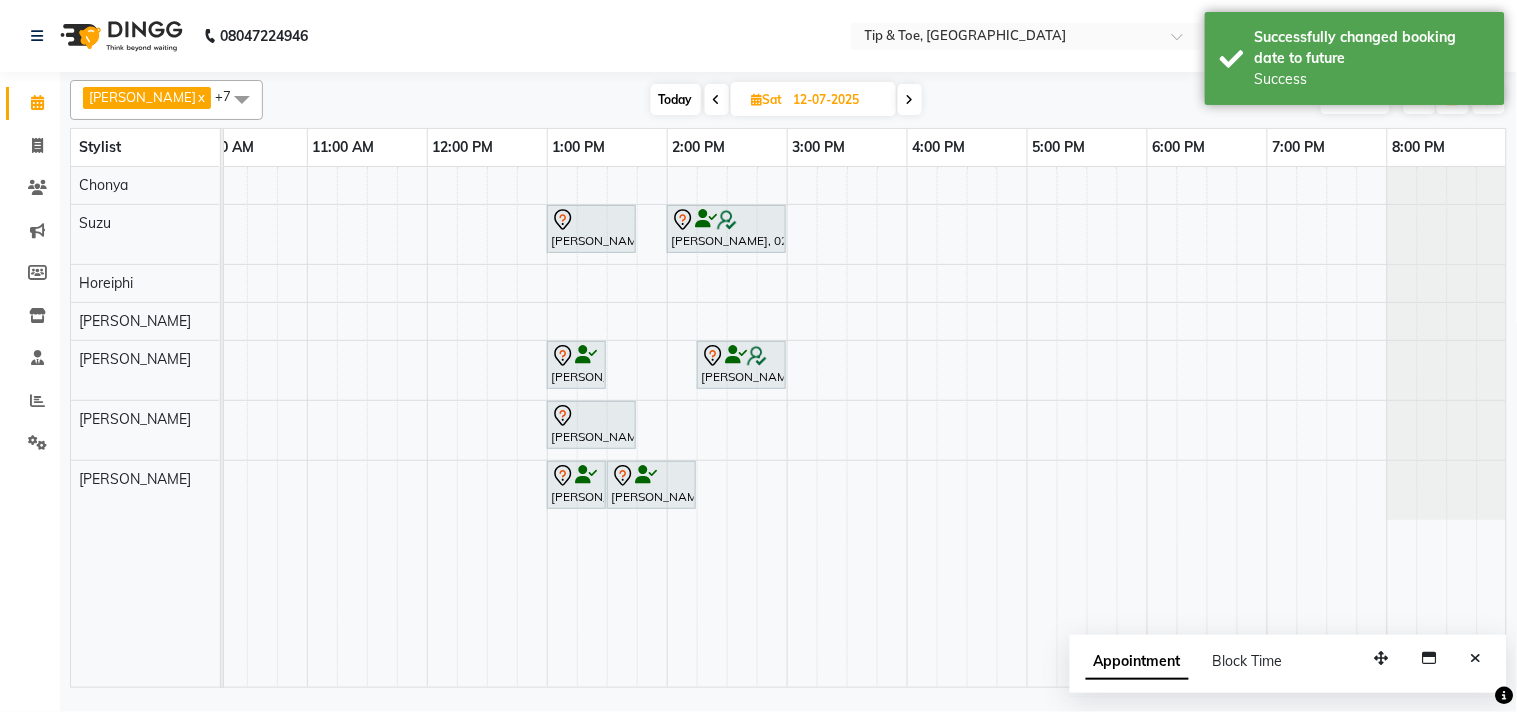 click on "Today" at bounding box center [676, 99] 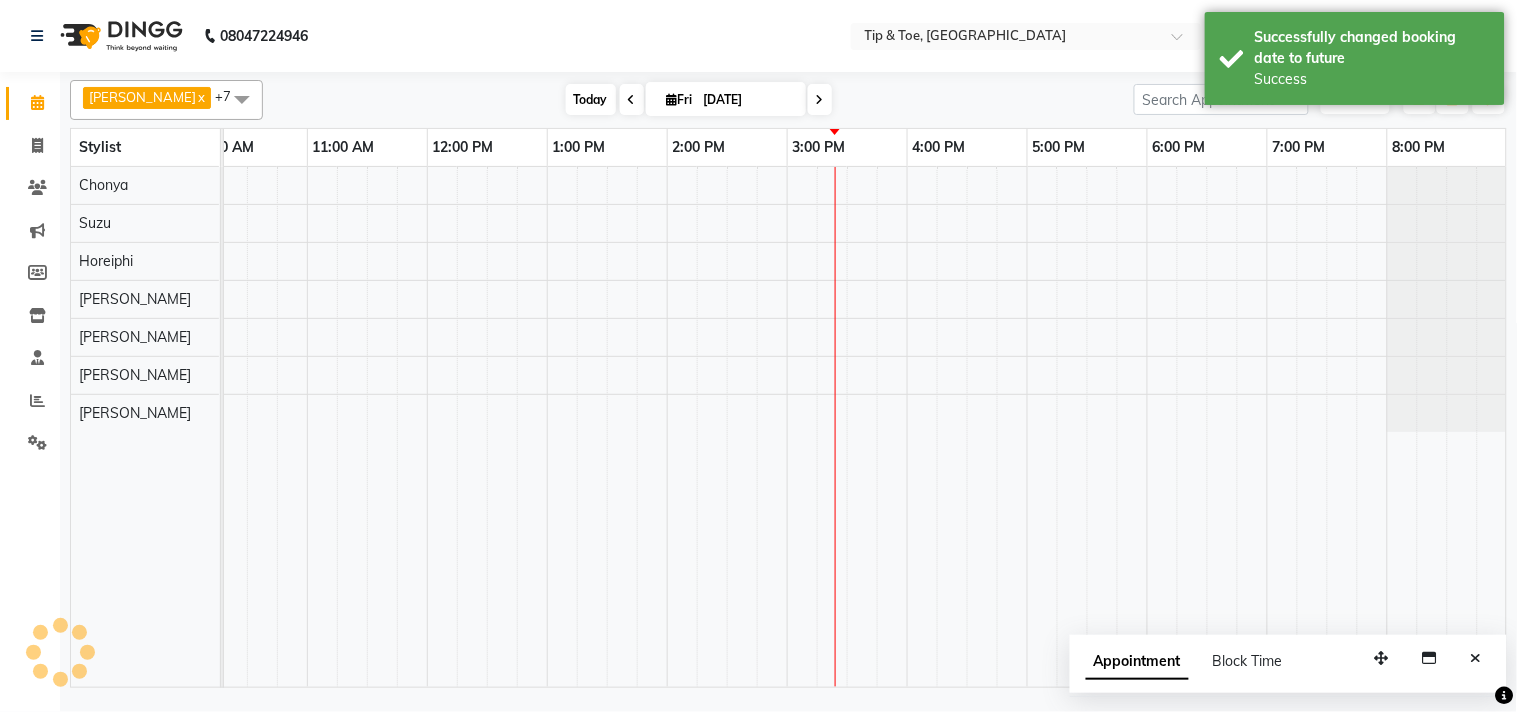 scroll, scrollTop: 0, scrollLeft: 277, axis: horizontal 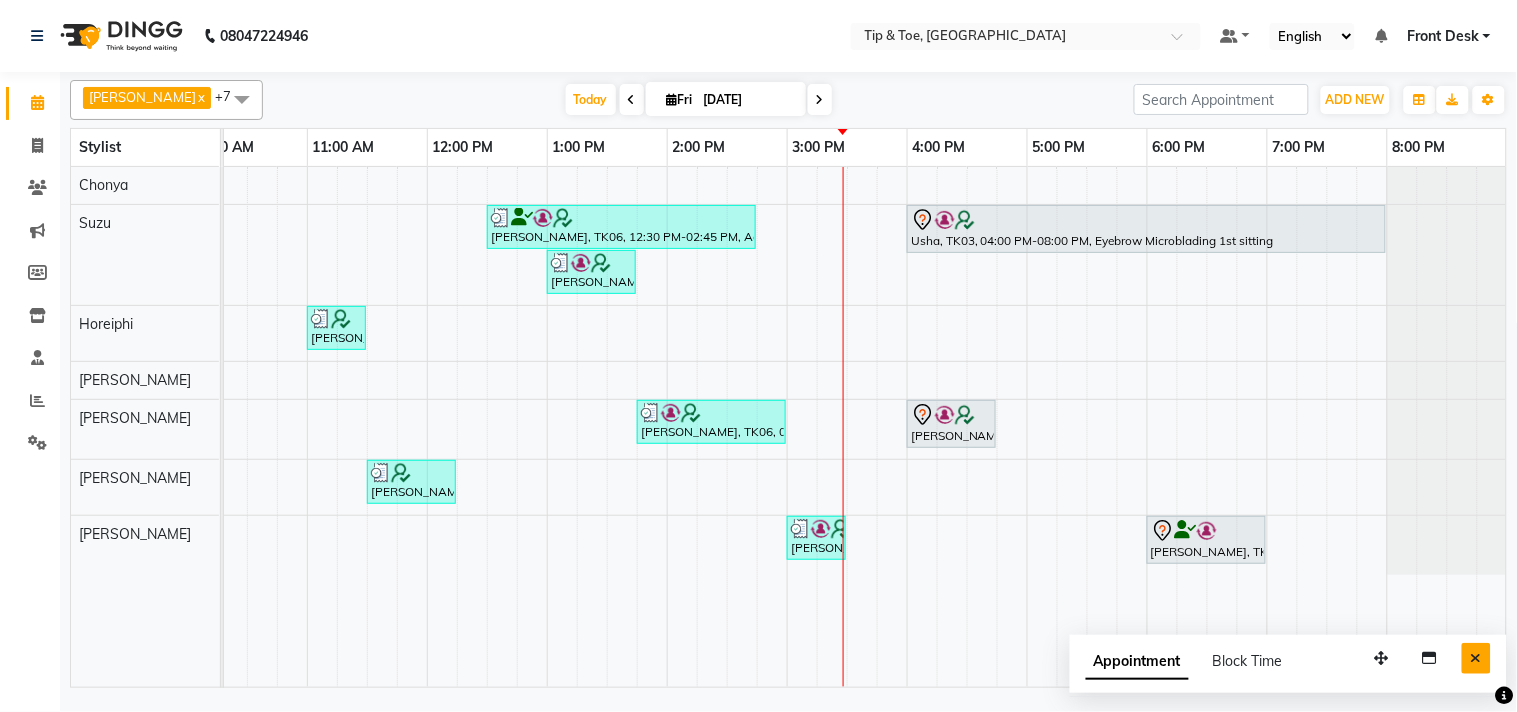 click at bounding box center (1476, 658) 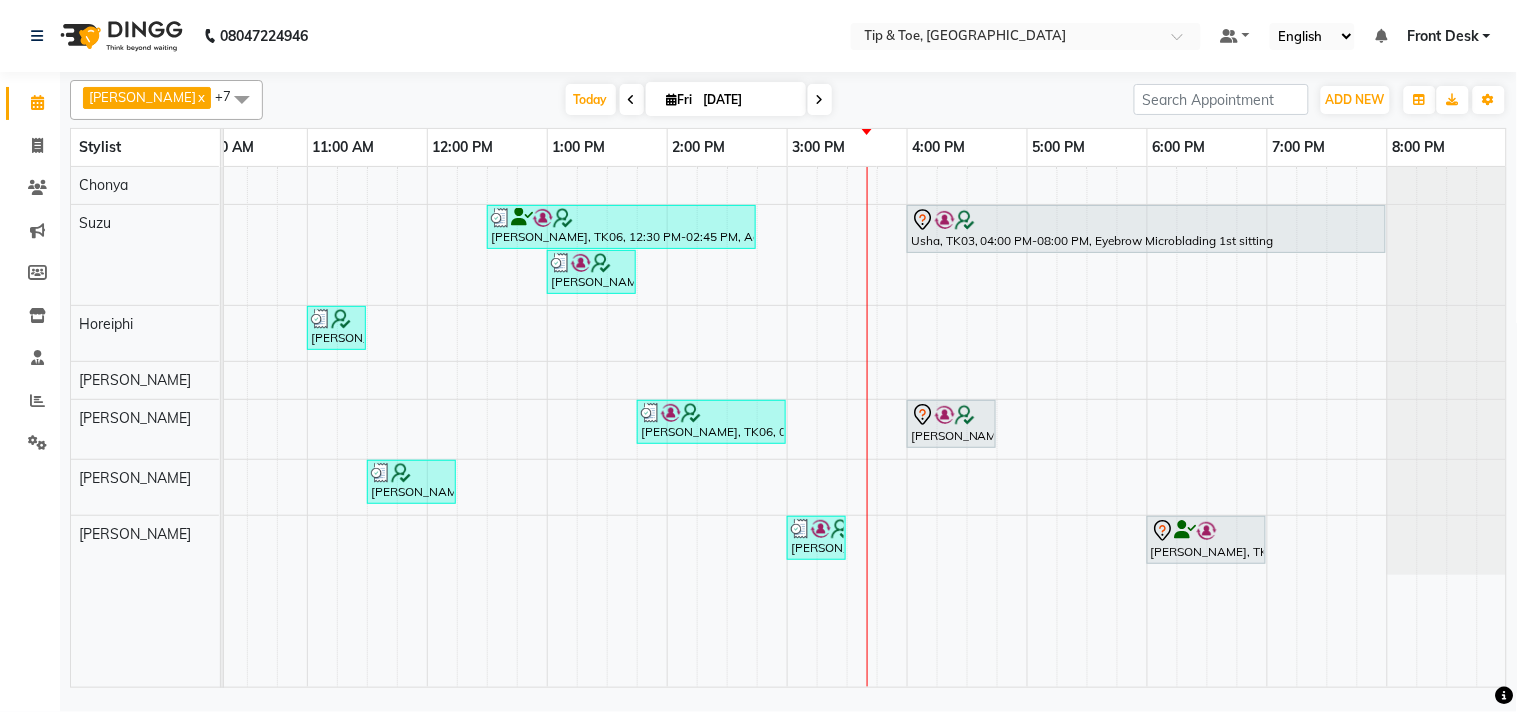 click on "Today  Fri 11-07-2025" at bounding box center (698, 100) 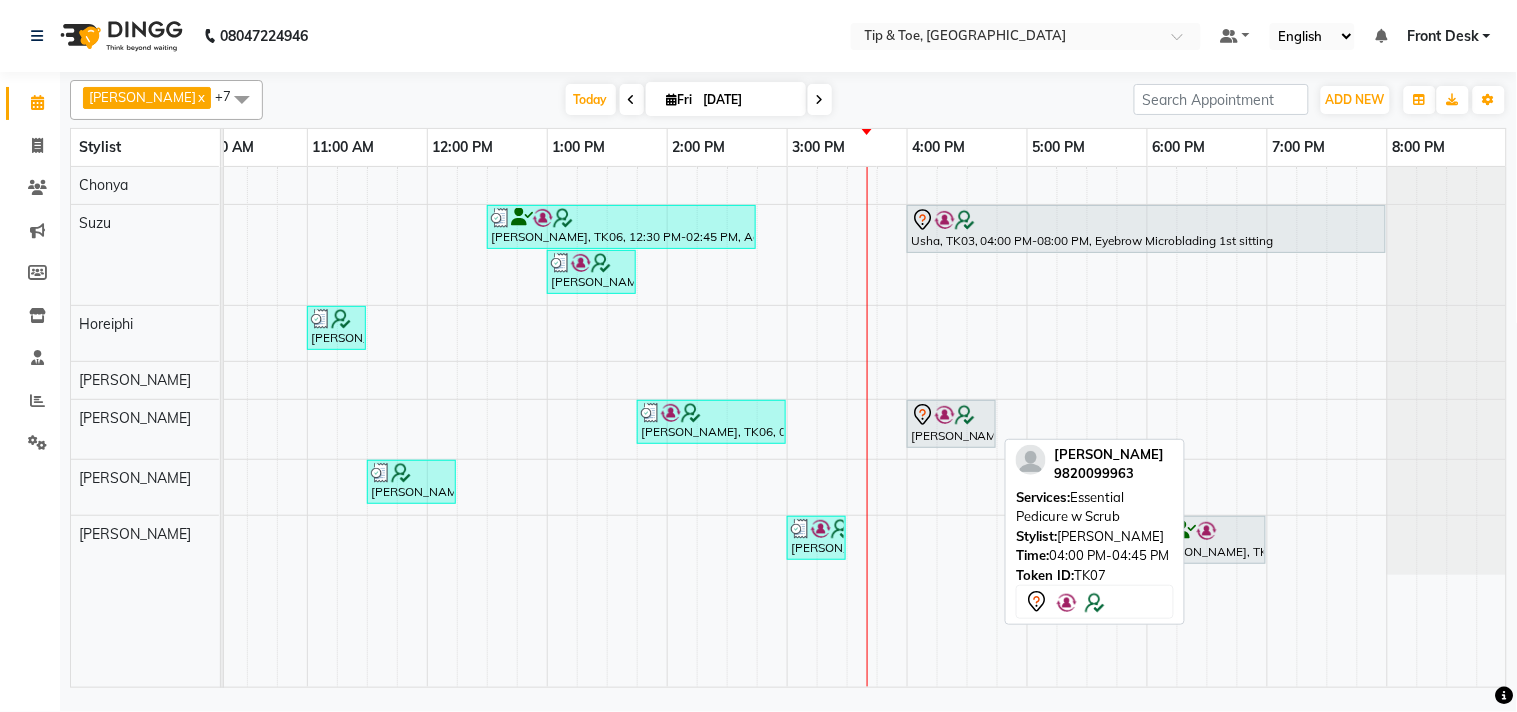 click at bounding box center (945, 415) 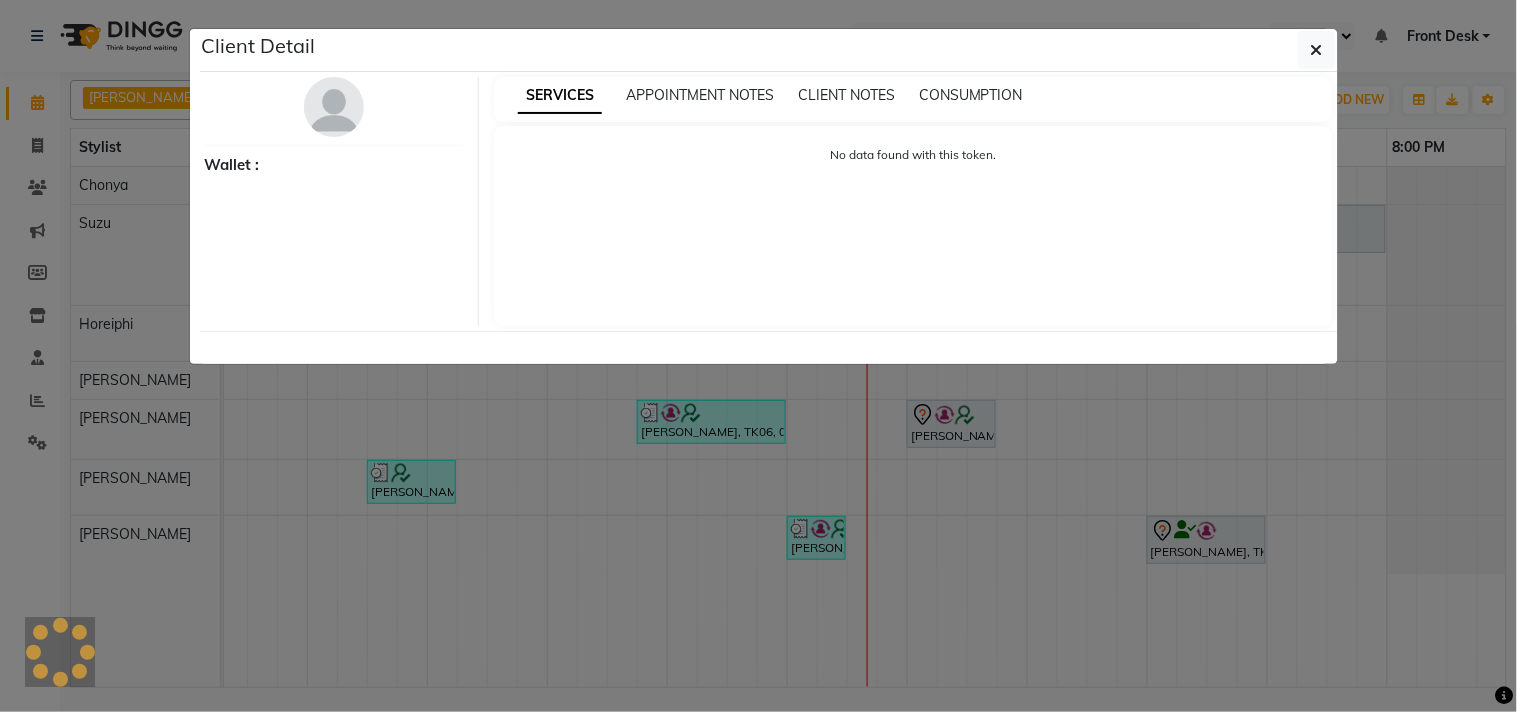 select on "7" 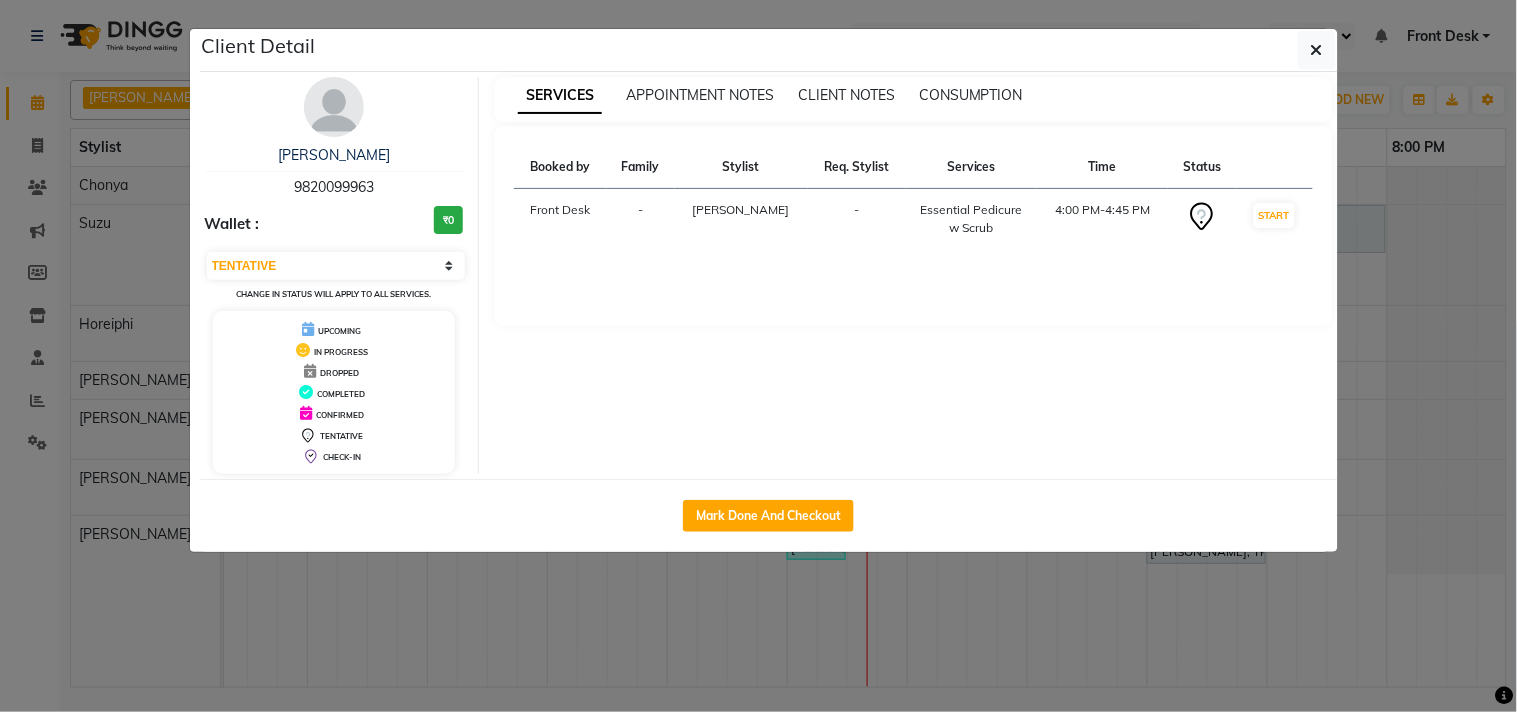 click on "Zeba Kadwani   9820099963 Wallet : ₹0 Select IN SERVICE CONFIRMED TENTATIVE CHECK IN MARK DONE DROPPED UPCOMING Change in status will apply to all services. UPCOMING IN PROGRESS DROPPED COMPLETED CONFIRMED TENTATIVE CHECK-IN" at bounding box center [335, 275] 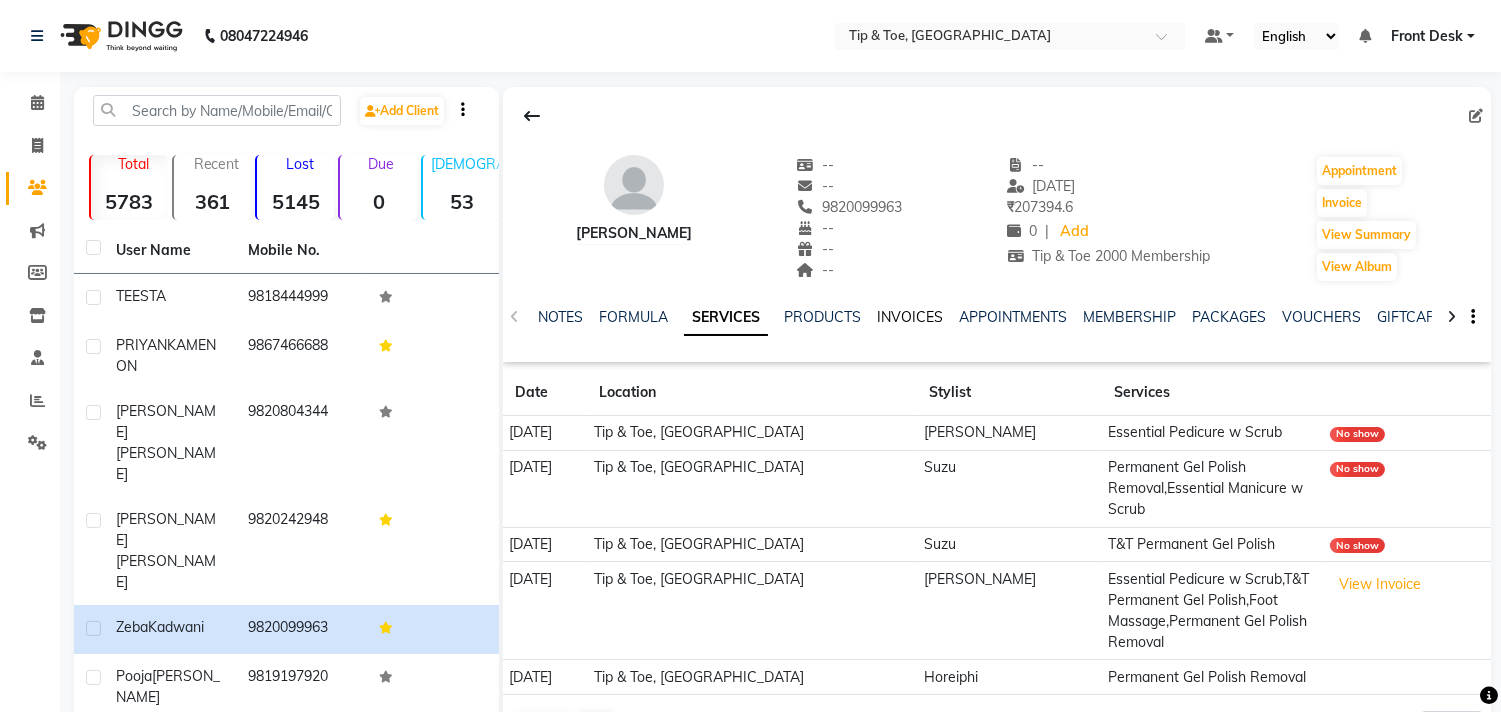 click on "INVOICES" 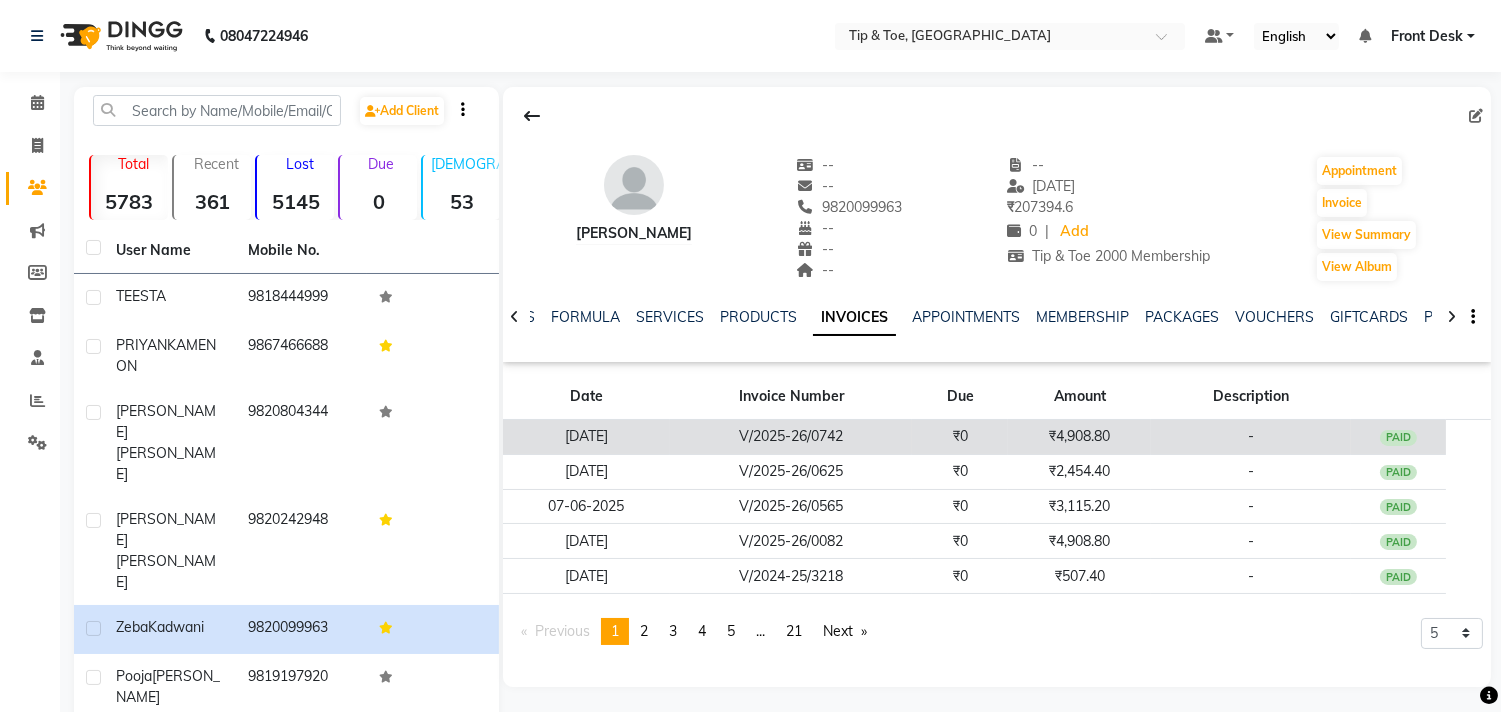 click on "₹4,908.80" 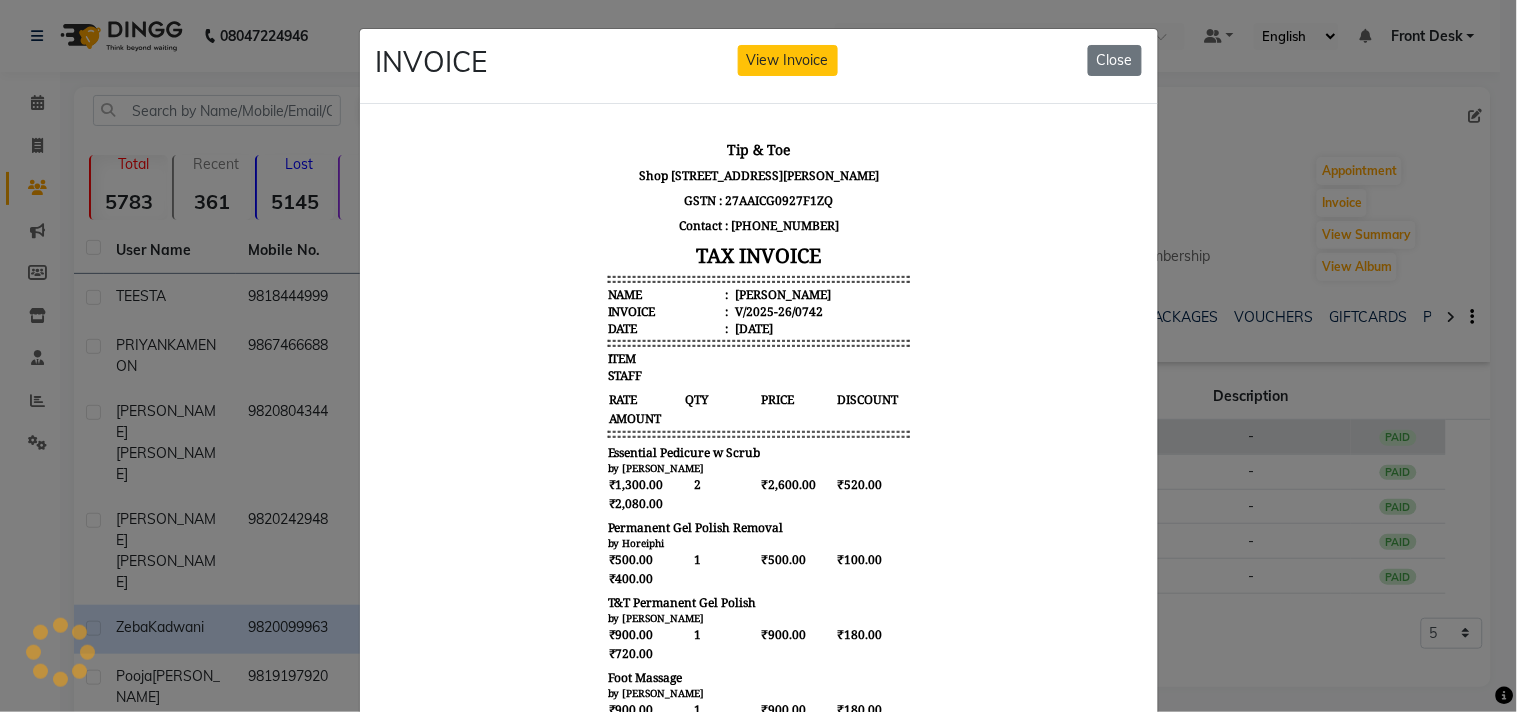 scroll, scrollTop: 0, scrollLeft: 0, axis: both 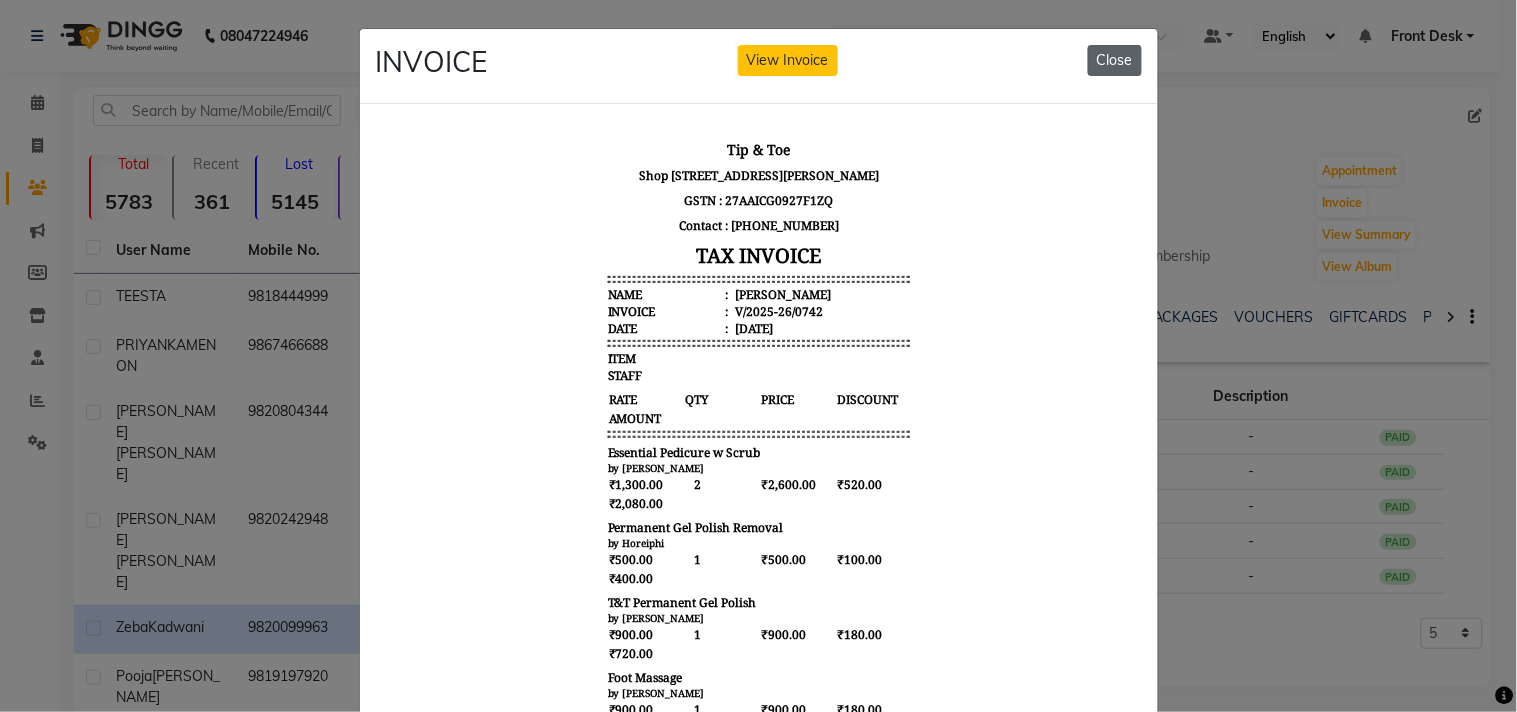 click on "Close" 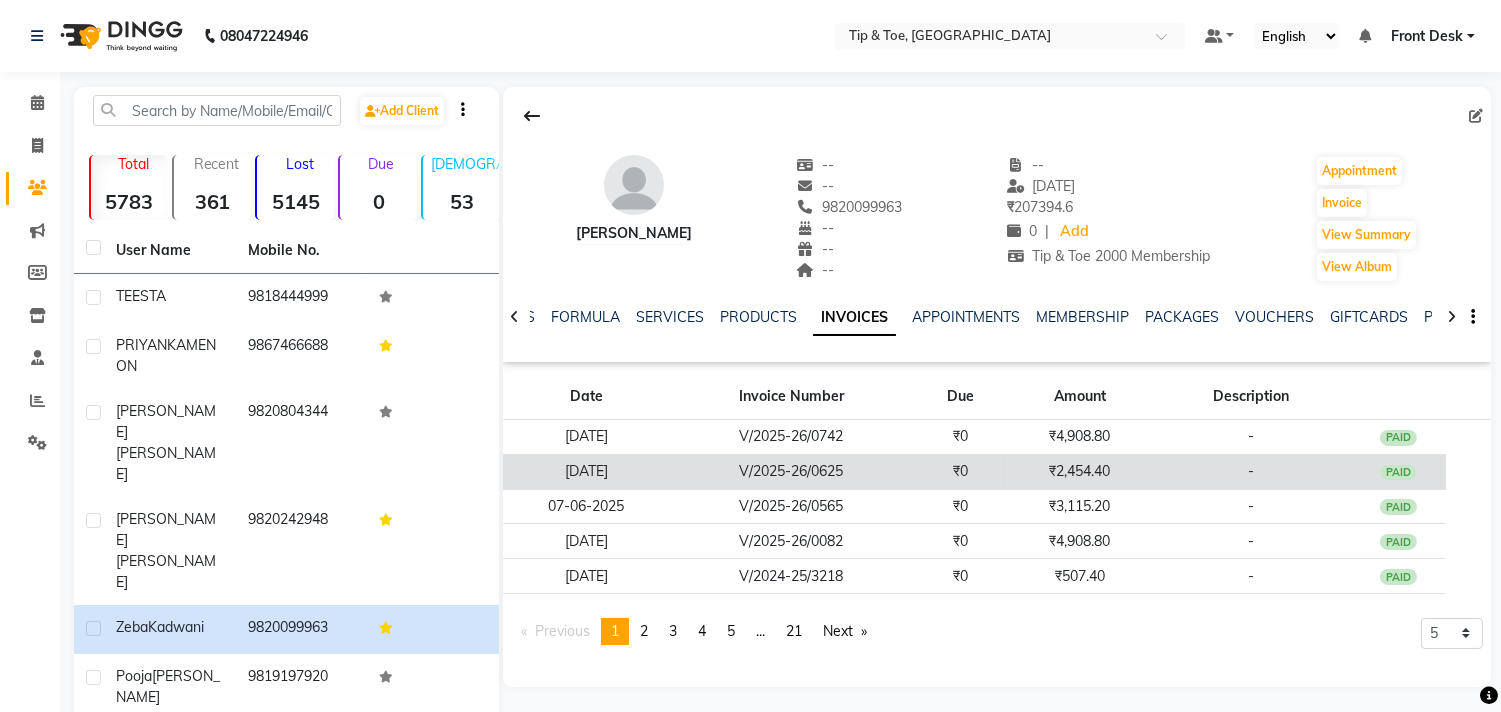 click on "₹2,454.40" 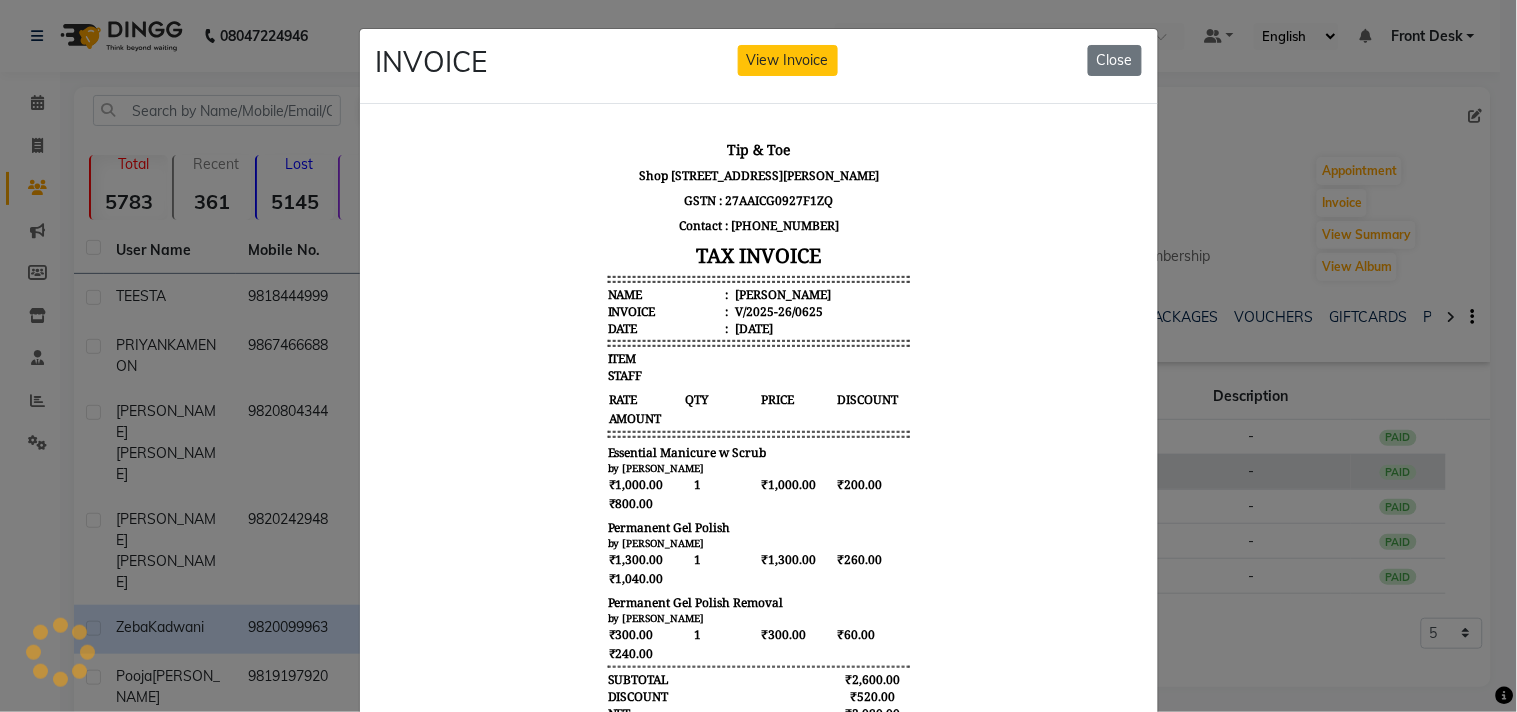 scroll, scrollTop: 0, scrollLeft: 0, axis: both 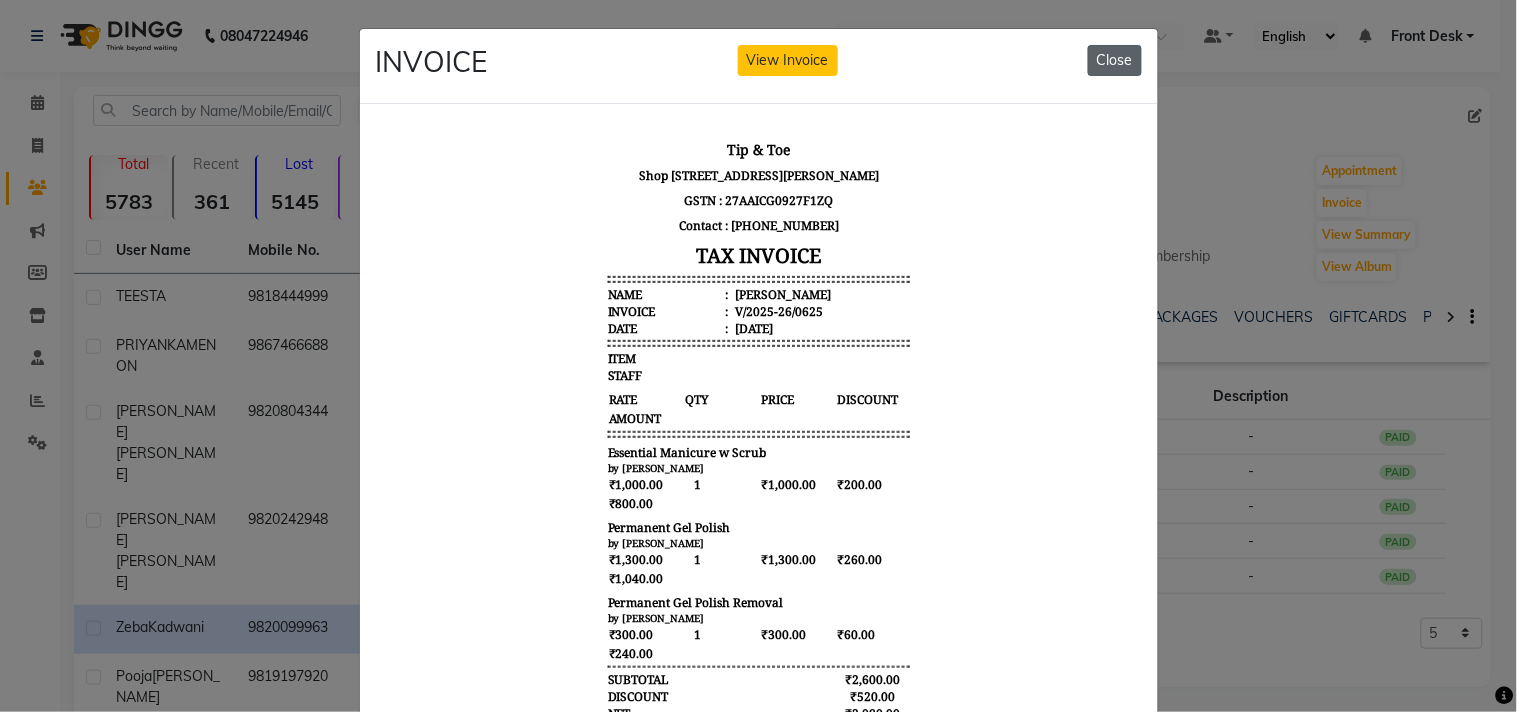 click on "Close" 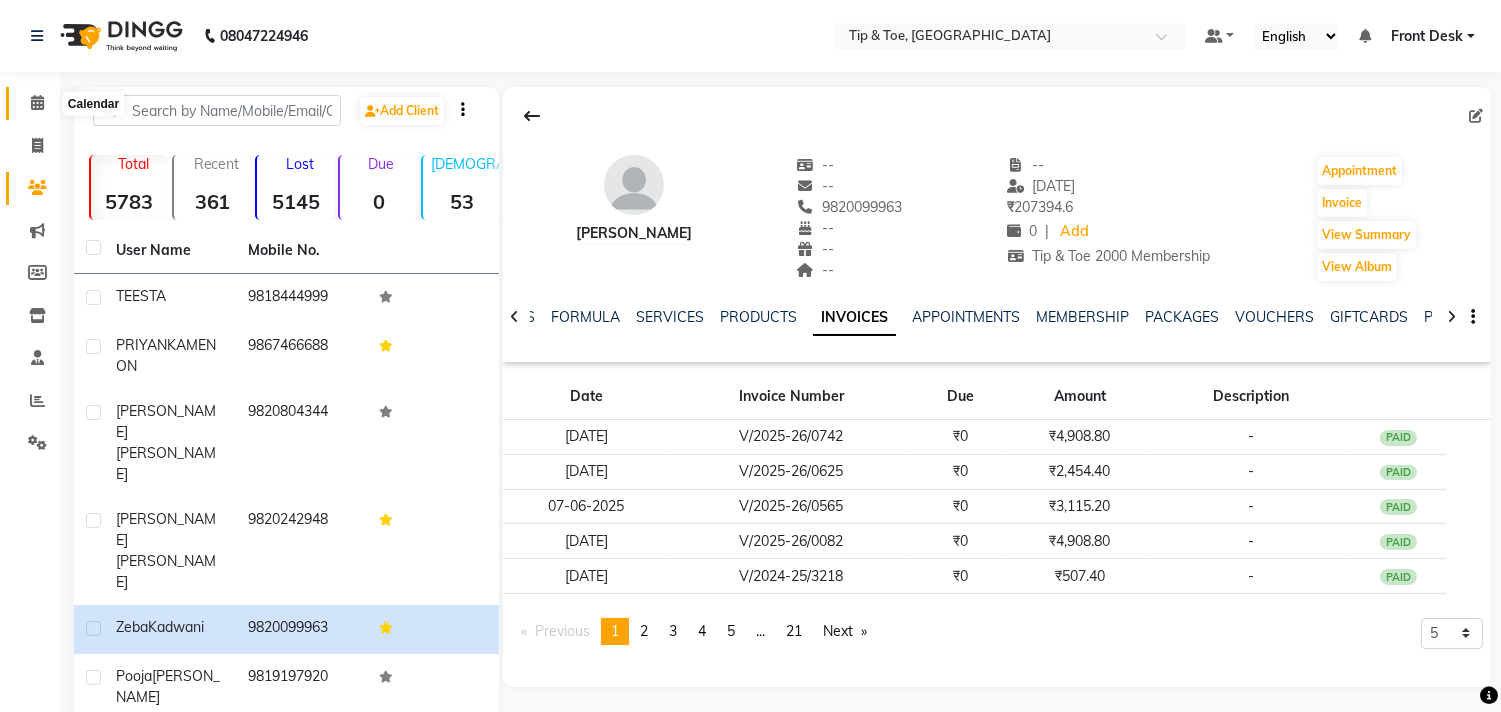 click 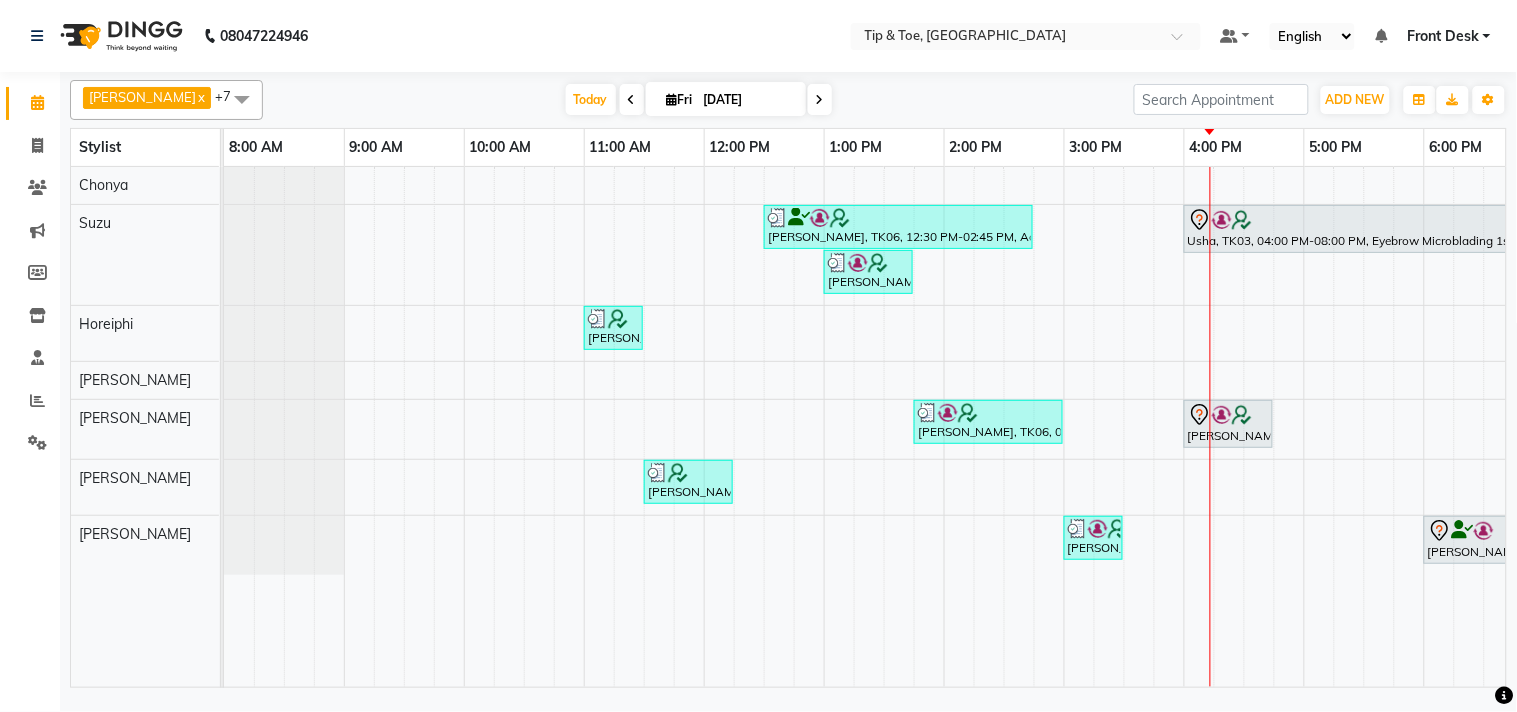 scroll, scrollTop: 0, scrollLeft: 181, axis: horizontal 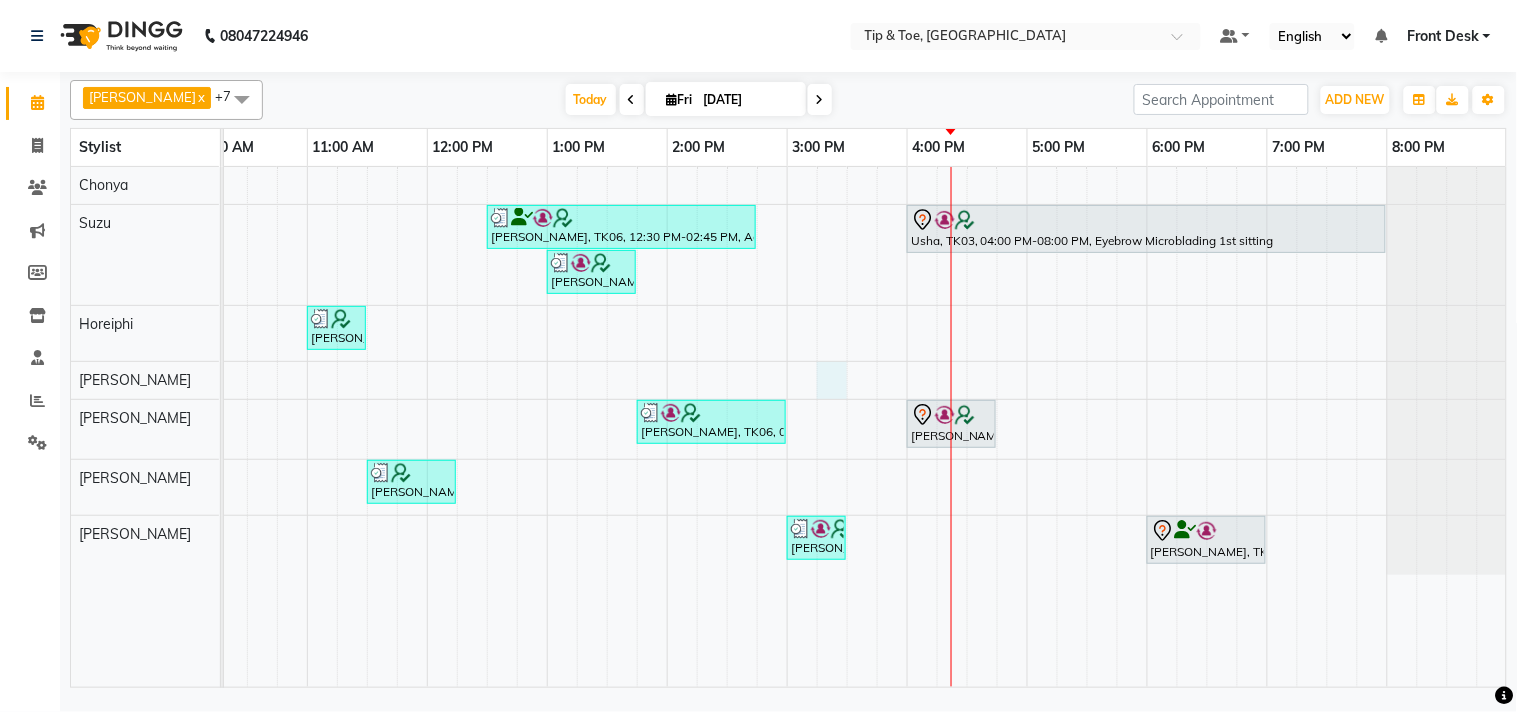 click on "Neetu Seth, TK06, 12:30 PM-02:45 PM, Acrylic Nail Re-fills,Cateye Gel Polish             Usha, TK03, 04:00 PM-08:00 PM, Eyebrow Microblading 1st sitting     Neetu Seth, TK06, 01:00 PM-01:45 PM, Cateye Gel Polish     Tina Tulshan, TK01, 11:00 AM-11:30 AM, Permanent Gel Polish Removal     Neetu Seth, TK06, 01:45 PM-03:00 PM, Essential Pedicure w Scrub,T&T Permanent Gel Polish             Zeba Kadwani, TK07, 04:00 PM-04:45 PM, Essential Pedicure w Scrub     Tina Tulshan, TK01, 11:30 AM-12:15 PM, Essential Pedicure w Scrub     Neetu Seth, TK06, 03:00 PM-03:30 PM, Permanent Gel Polish             Avani Bhagwat, TK02, 06:00 PM-07:00 PM, Natural Acrylic Nail Set" at bounding box center [727, 427] 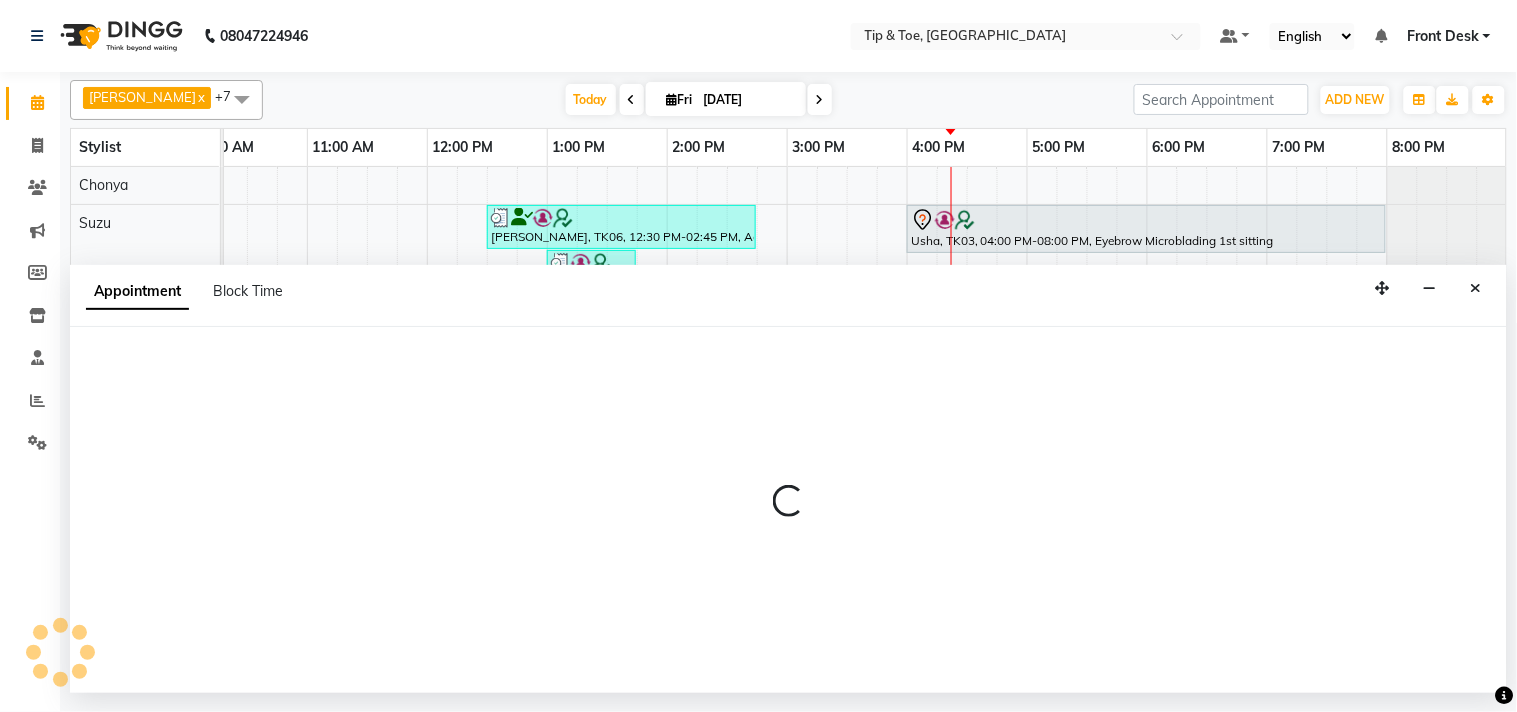 click at bounding box center (788, 509) 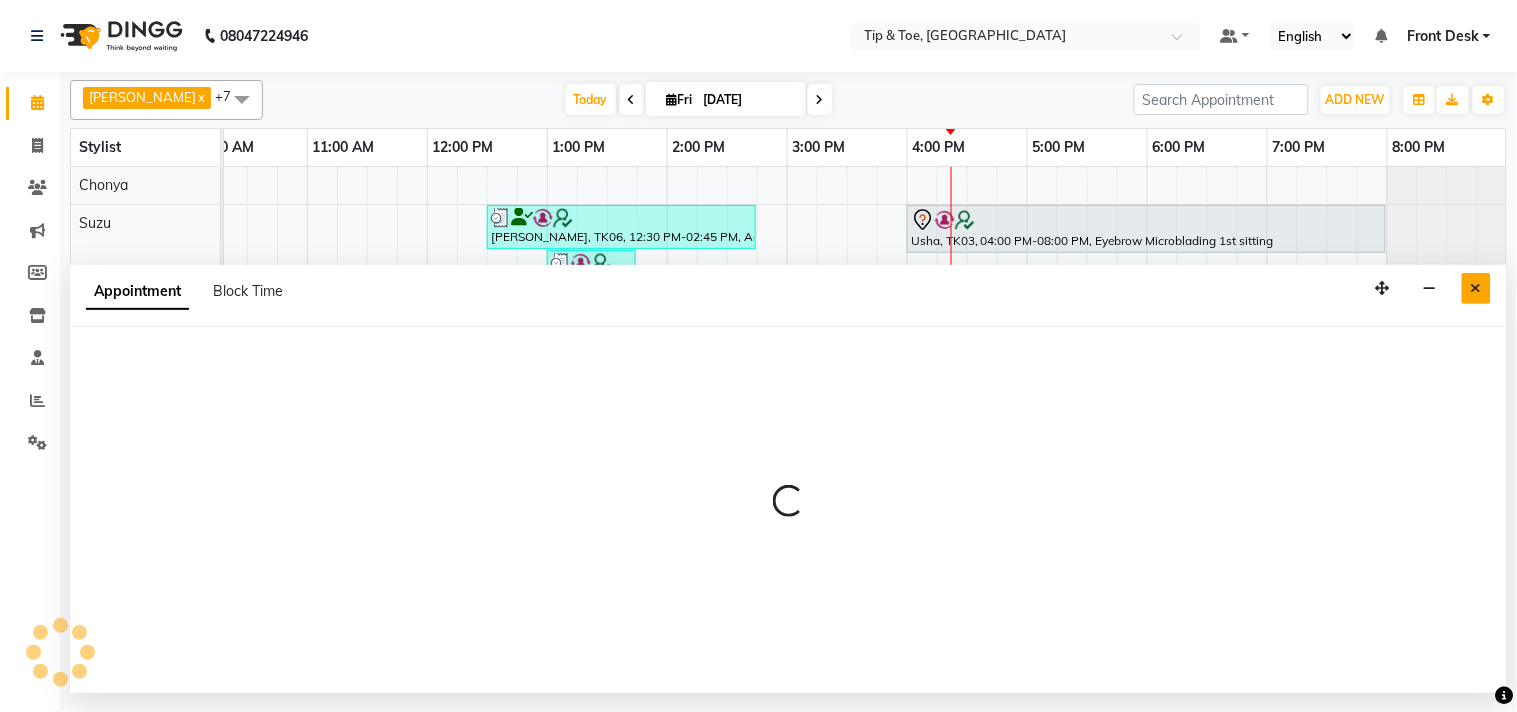 select on "63251" 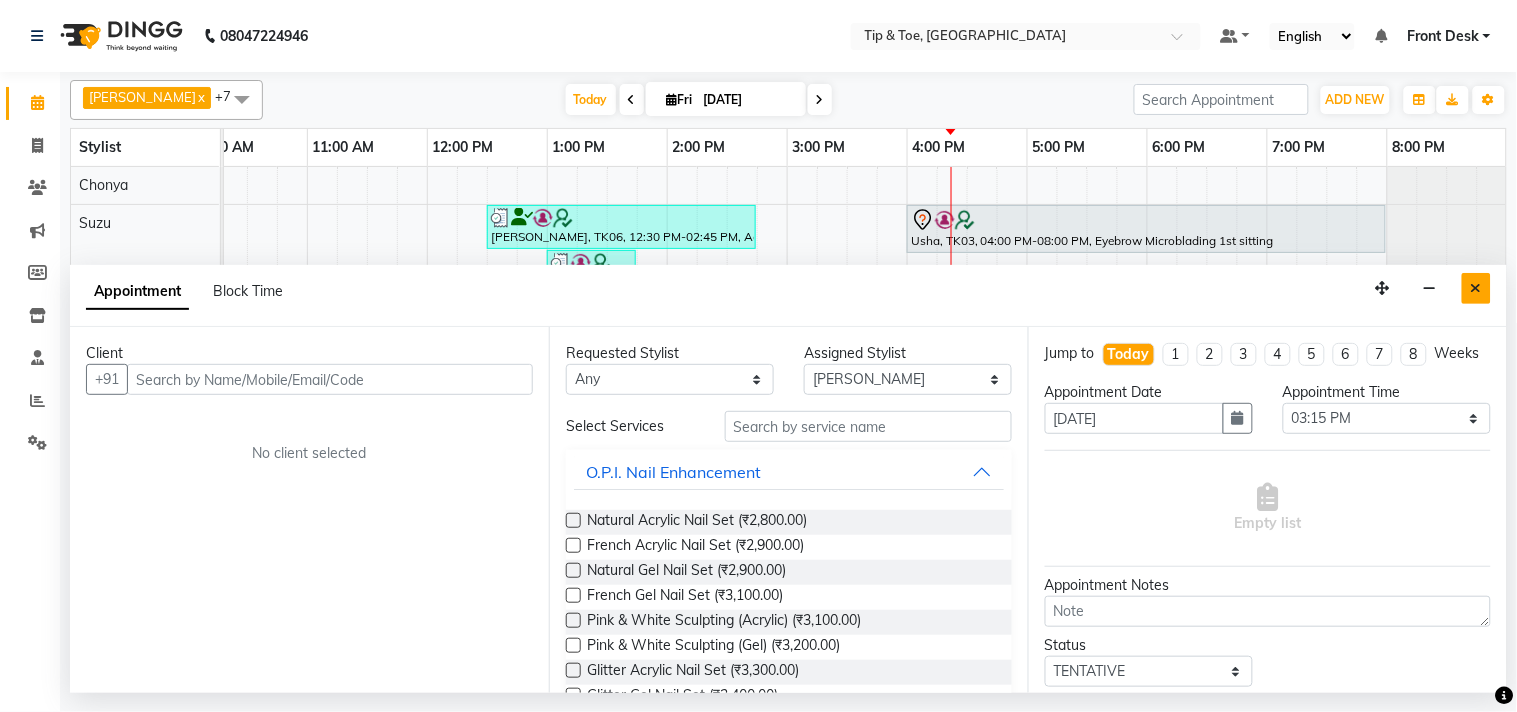 click at bounding box center (1476, 288) 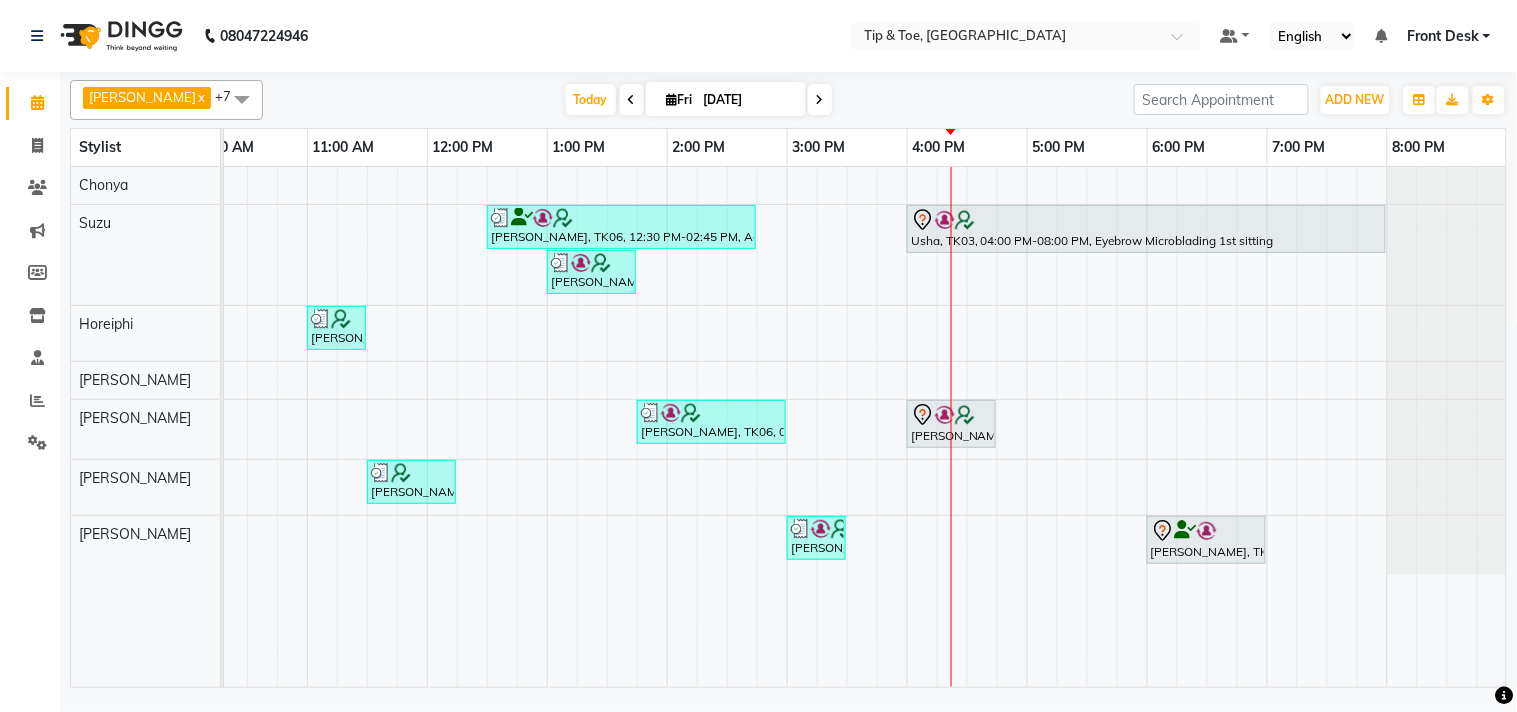 click on "Neetu Seth, TK06, 12:30 PM-02:45 PM, Acrylic Nail Re-fills,Cateye Gel Polish             Usha, TK03, 04:00 PM-08:00 PM, Eyebrow Microblading 1st sitting     Neetu Seth, TK06, 01:00 PM-01:45 PM, Cateye Gel Polish     Tina Tulshan, TK01, 11:00 AM-11:30 AM, Permanent Gel Polish Removal     Neetu Seth, TK06, 01:45 PM-03:00 PM, Essential Pedicure w Scrub,T&T Permanent Gel Polish             Zeba Kadwani, TK07, 04:00 PM-04:45 PM, Essential Pedicure w Scrub     Tina Tulshan, TK01, 11:30 AM-12:15 PM, Essential Pedicure w Scrub     Neetu Seth, TK06, 03:00 PM-03:30 PM, Permanent Gel Polish             Avani Bhagwat, TK02, 06:00 PM-07:00 PM, Natural Acrylic Nail Set" at bounding box center [727, 427] 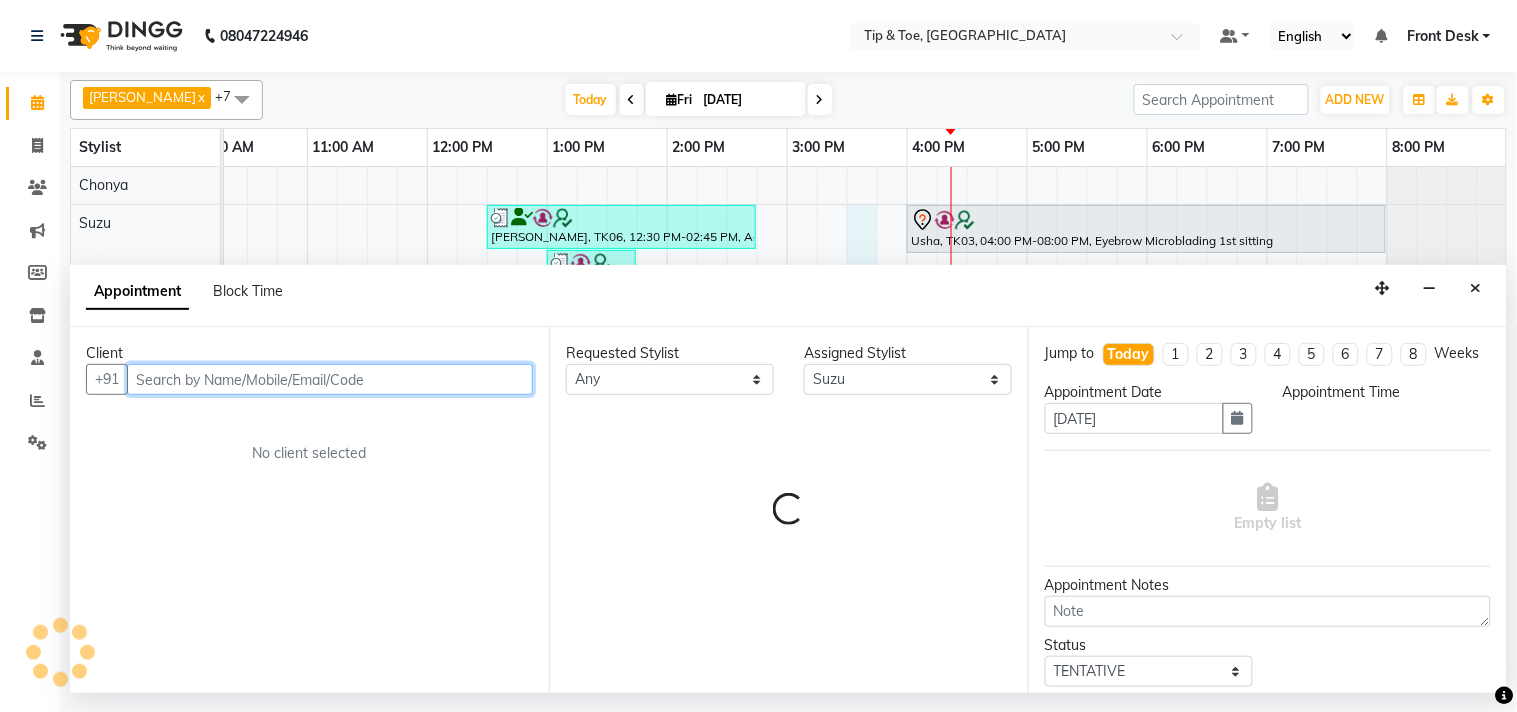 select on "930" 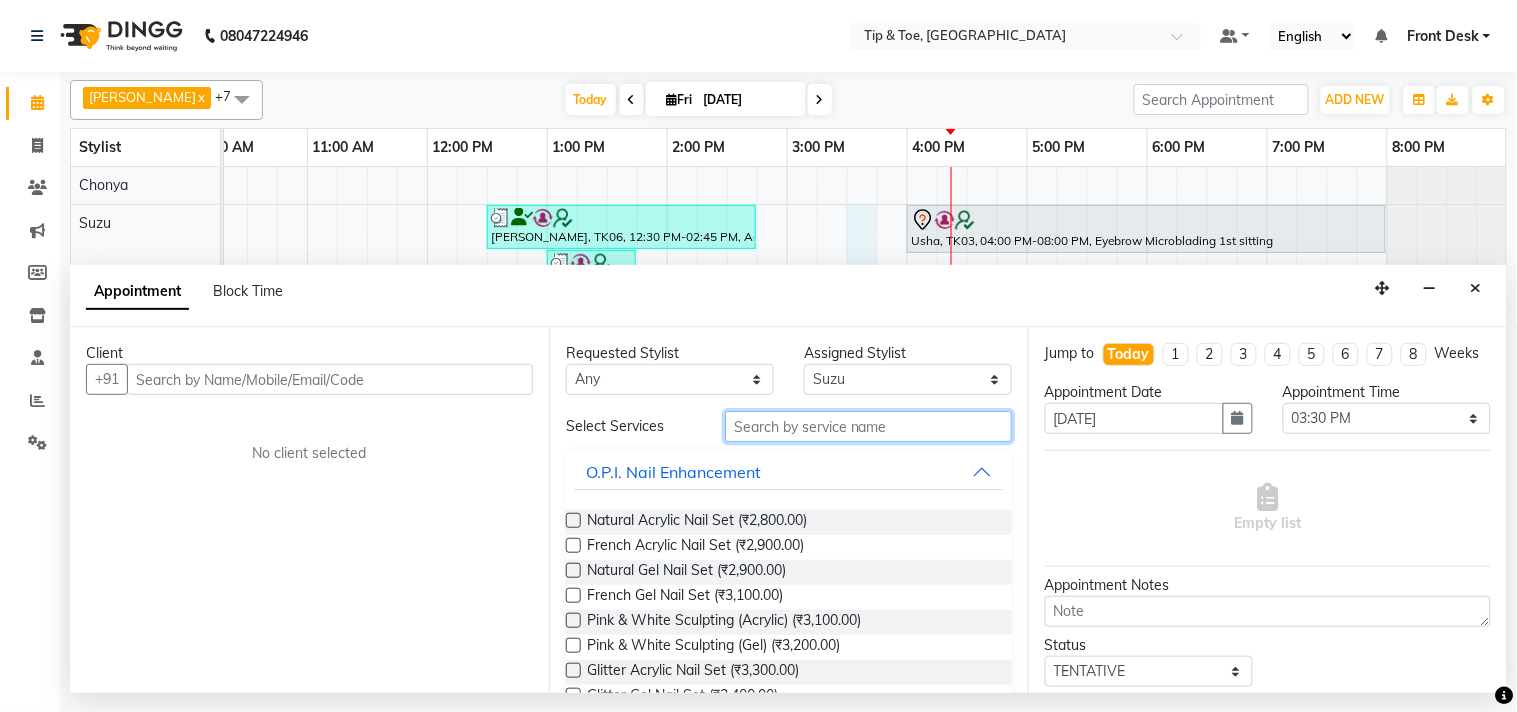 click at bounding box center (868, 426) 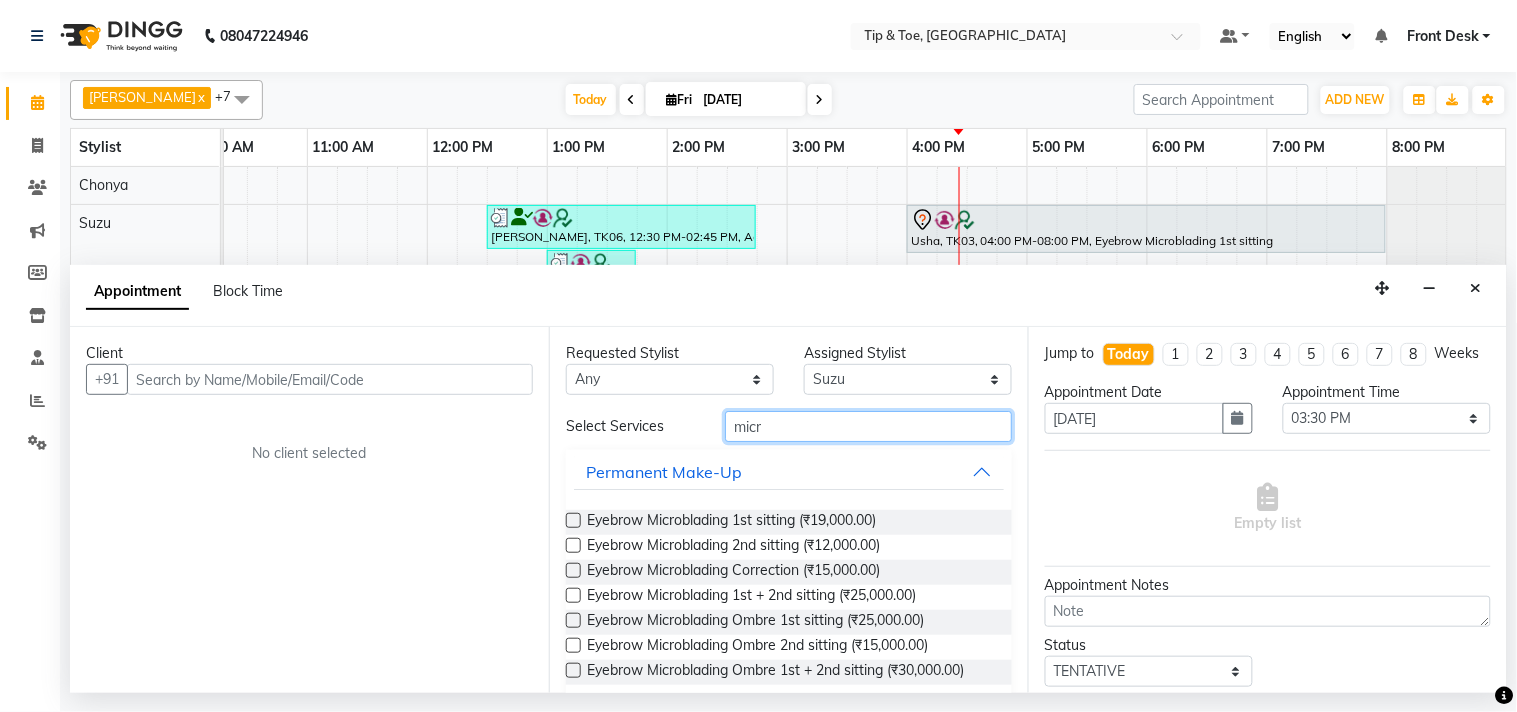 type on "micr" 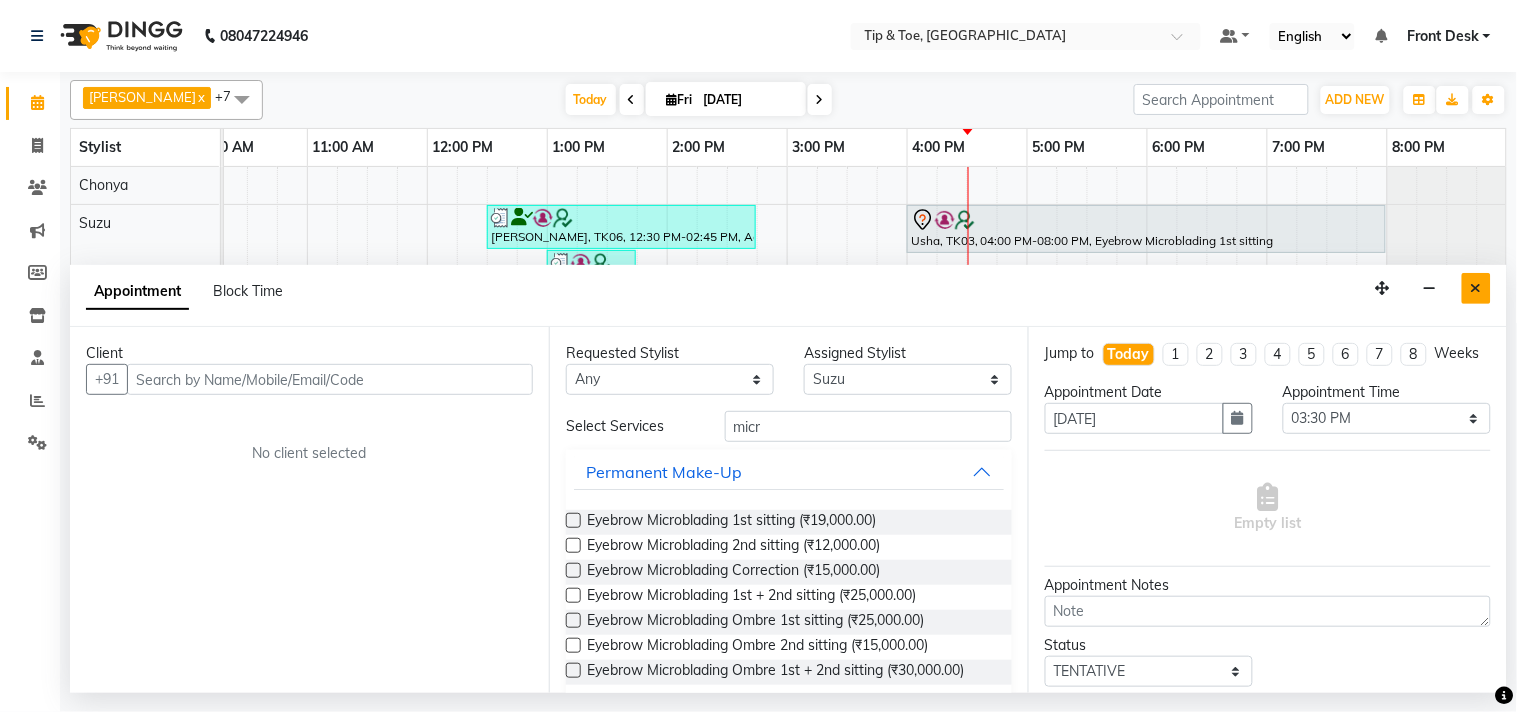 click at bounding box center [1476, 288] 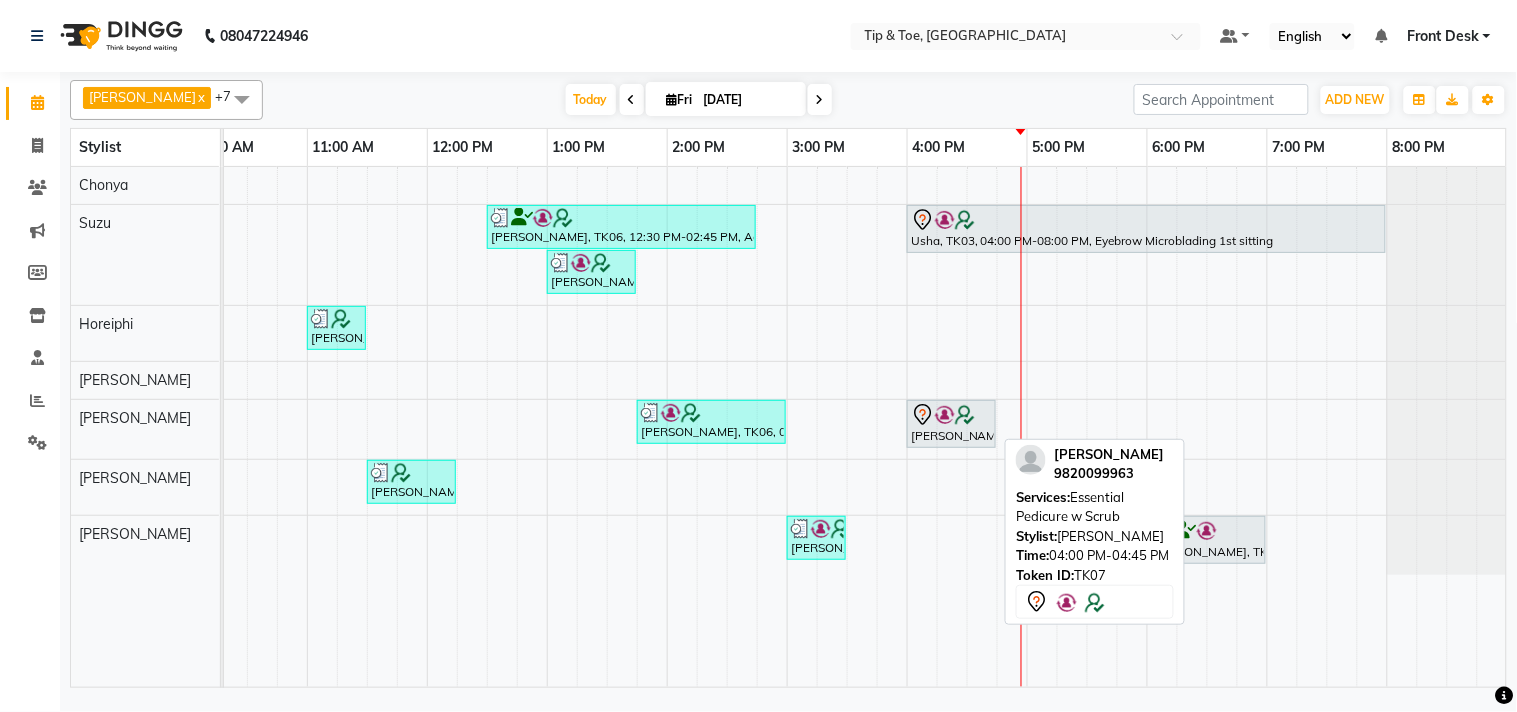 click at bounding box center (951, 415) 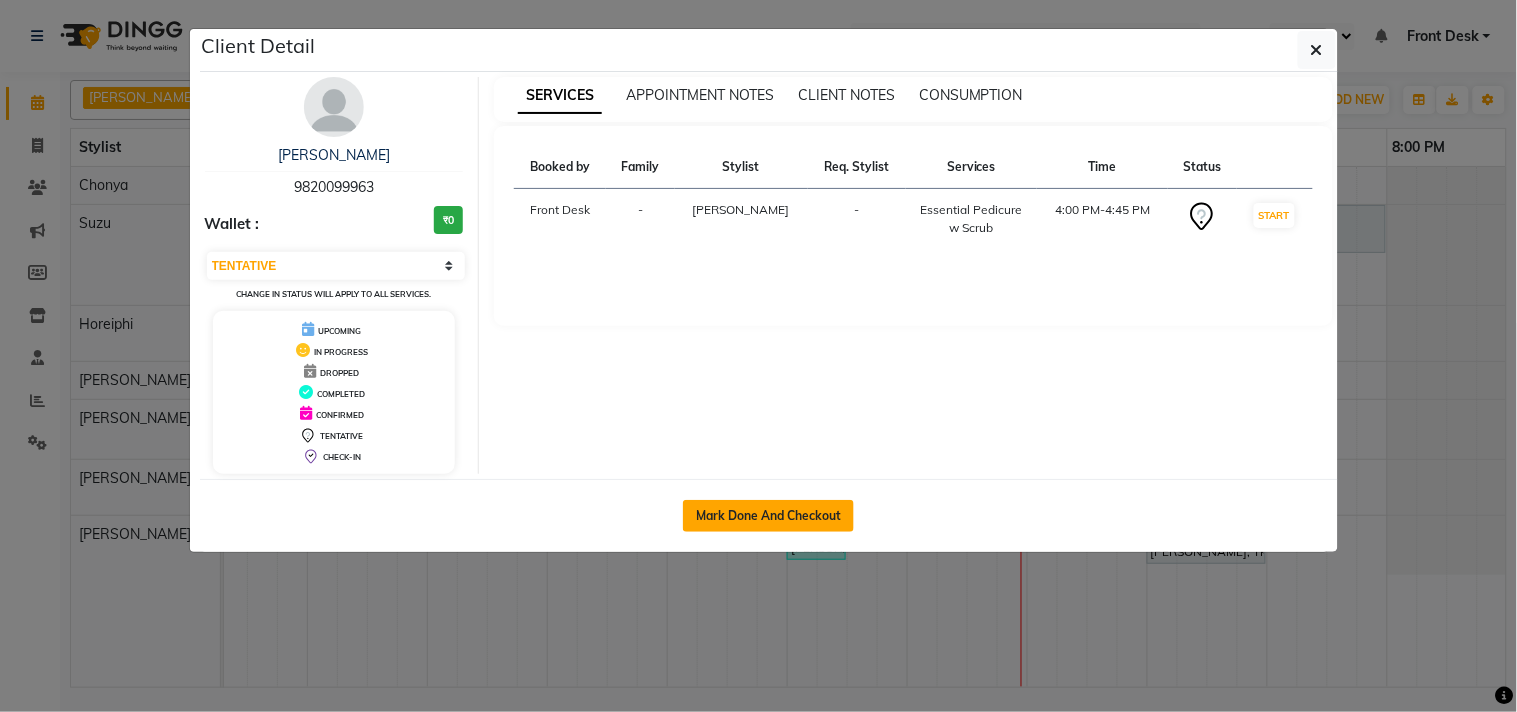 click on "Mark Done And Checkout" 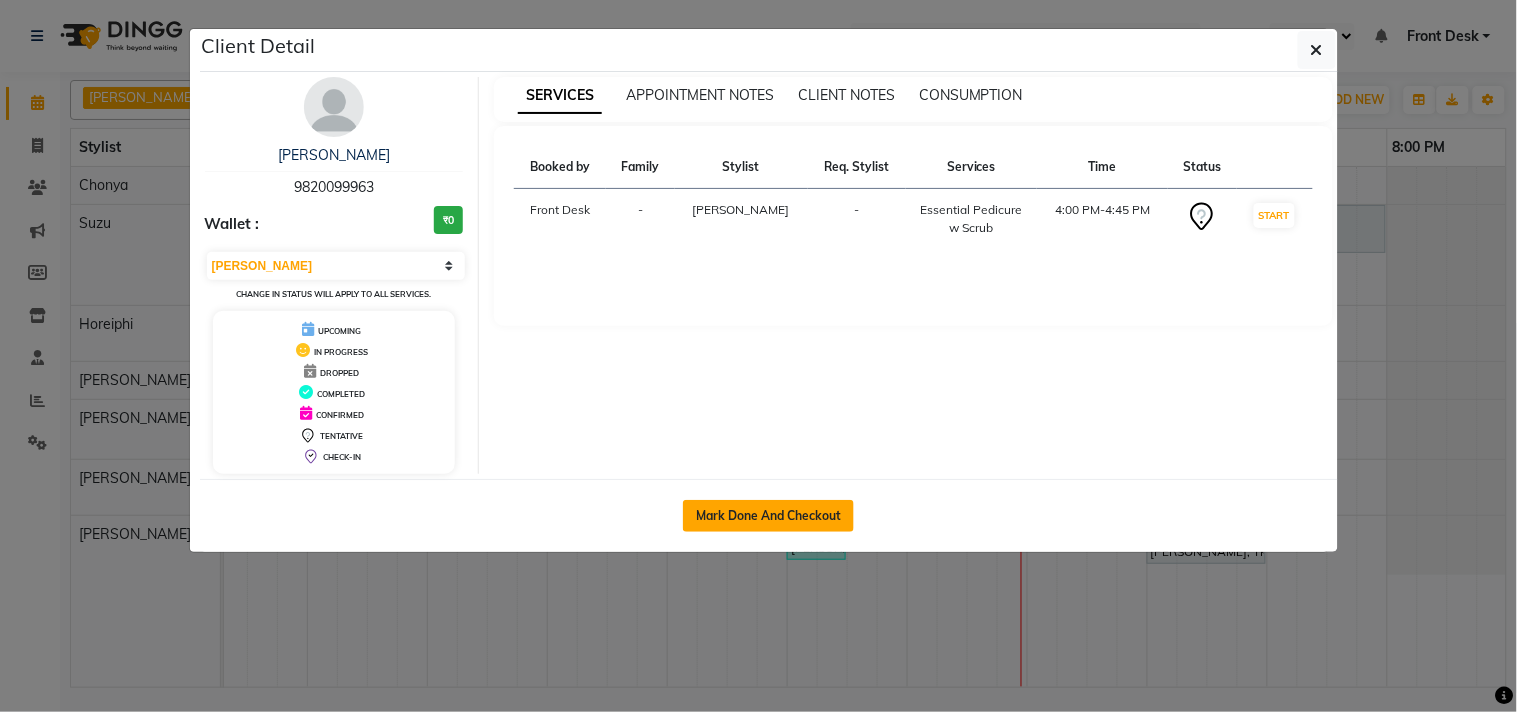 select on "5655" 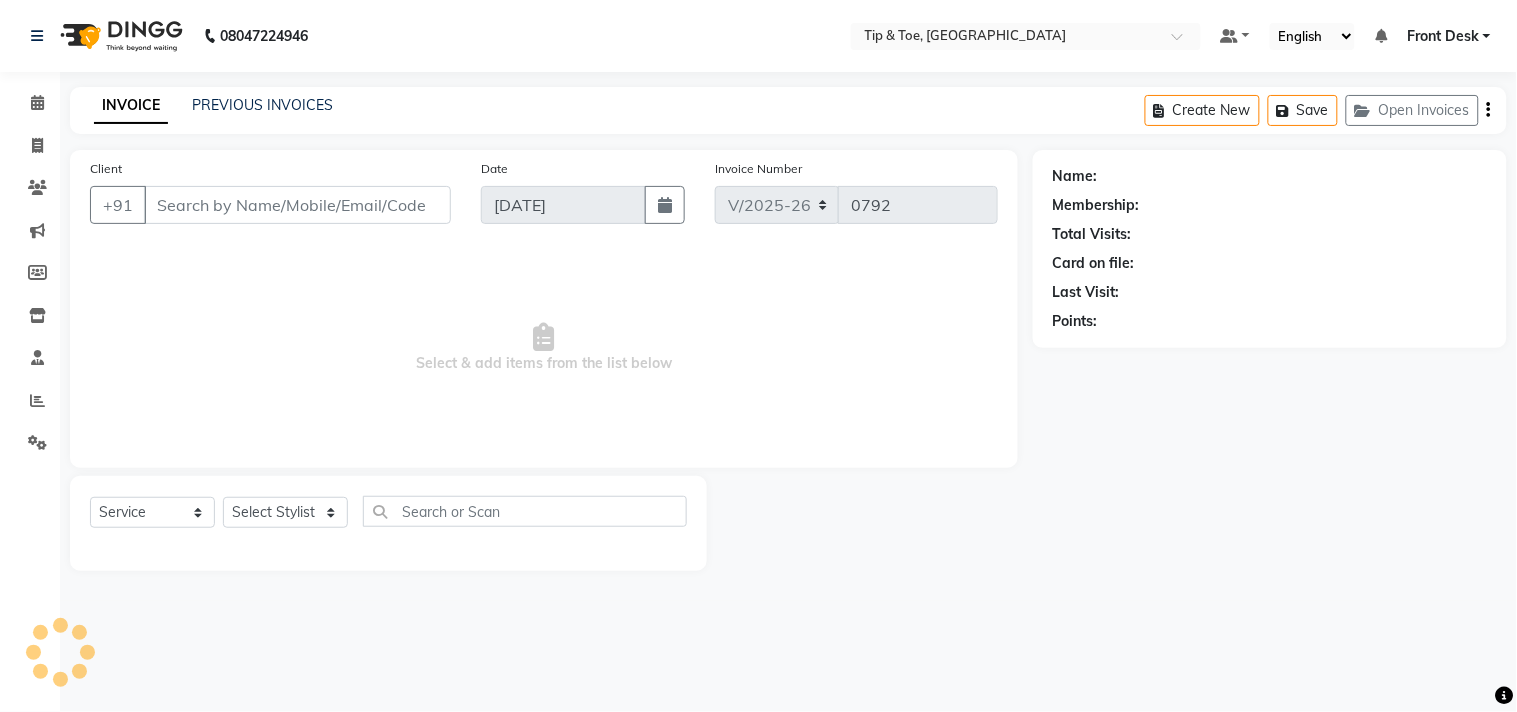 type on "9820099963" 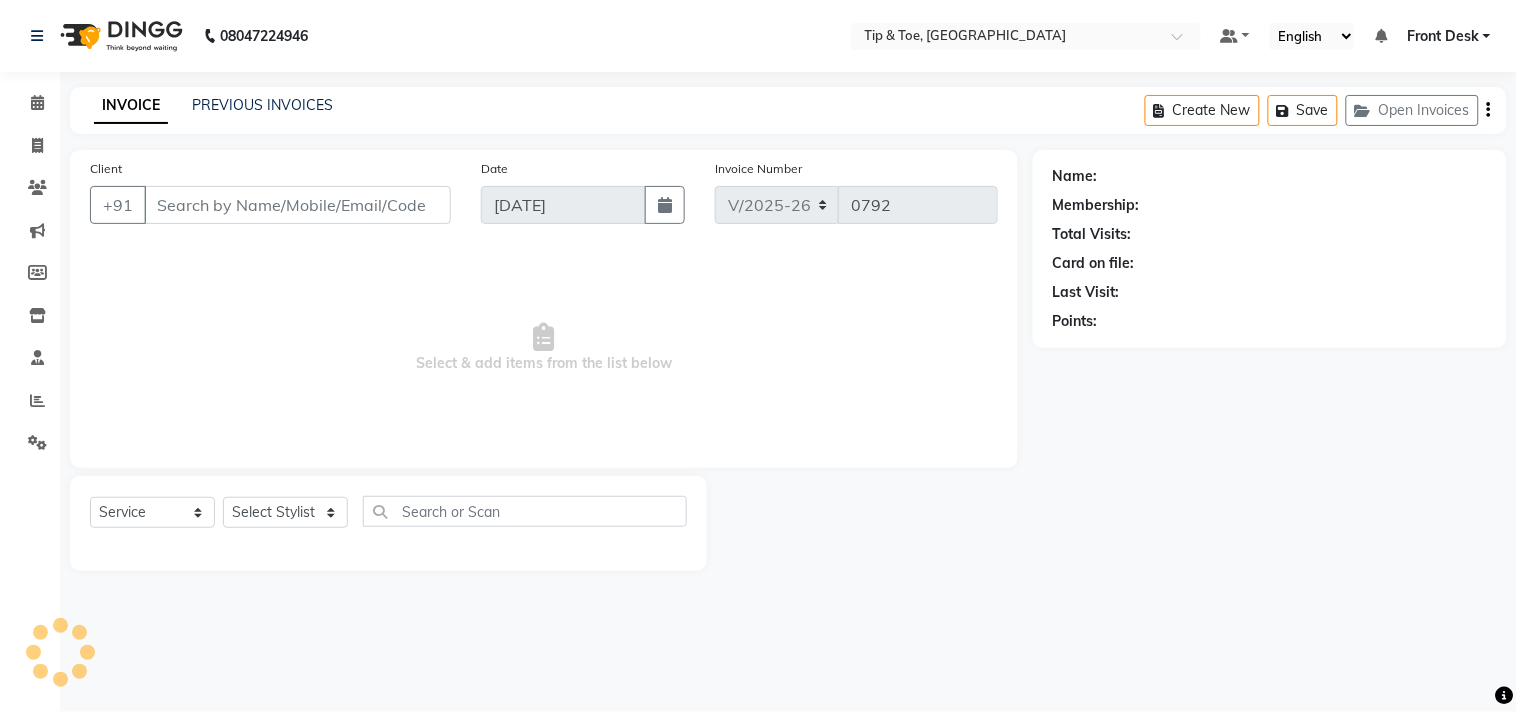 select on "38703" 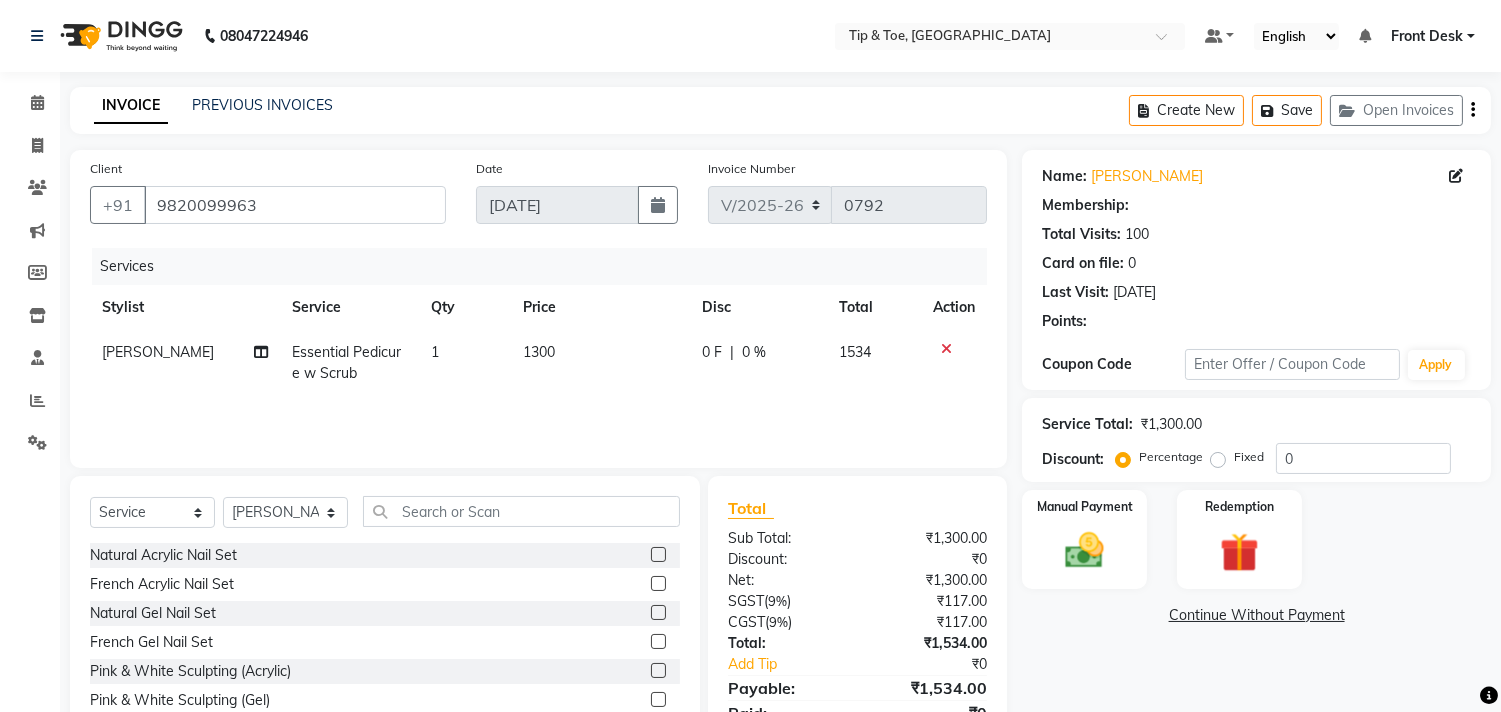 select on "1: Object" 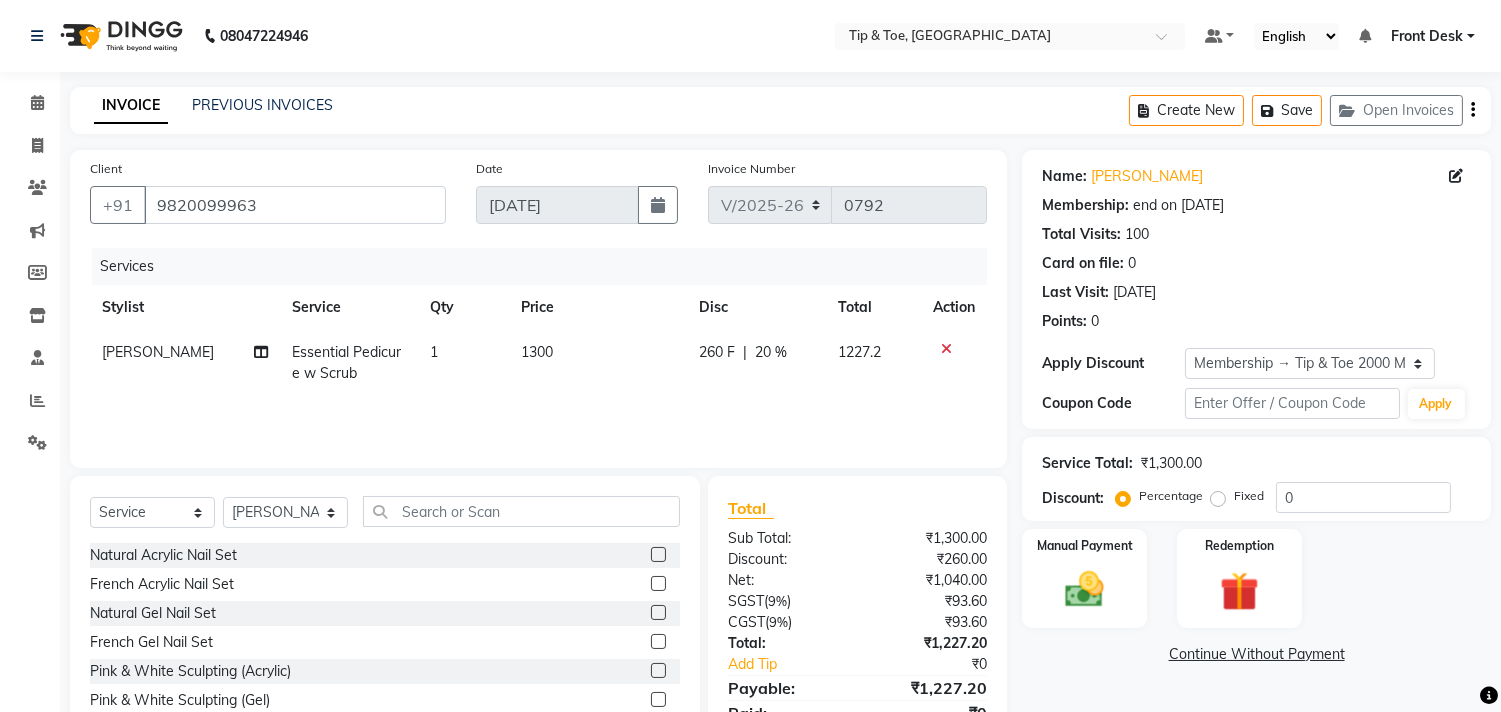 type on "20" 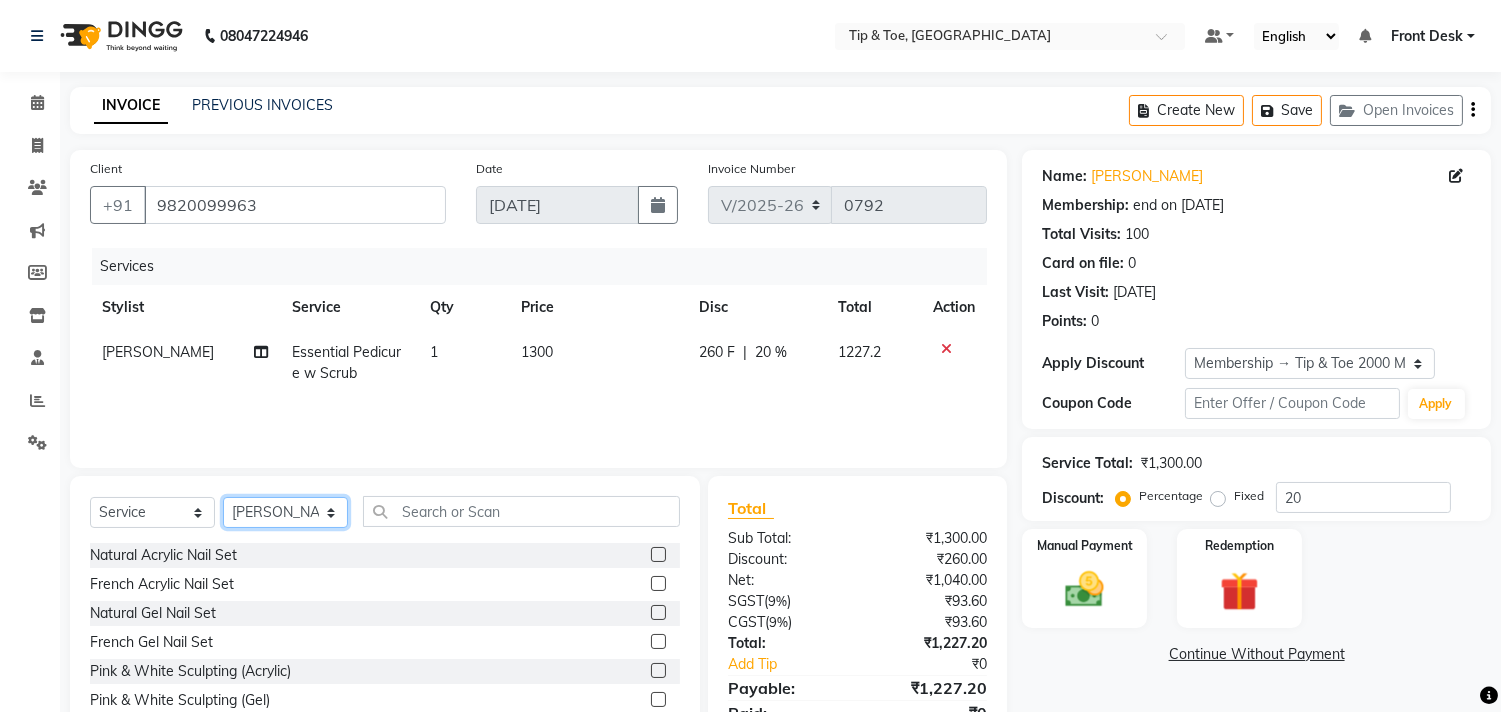 click on "Select Stylist Aditya Admin ARSHAD Bhavna Chonya Front Desk Hajra Sayed Horeiphi Jai Randeria Jiten Jyoti Singh Keishing Kumar MADHURA Nikhil Shailesh Maheshker Suzu" 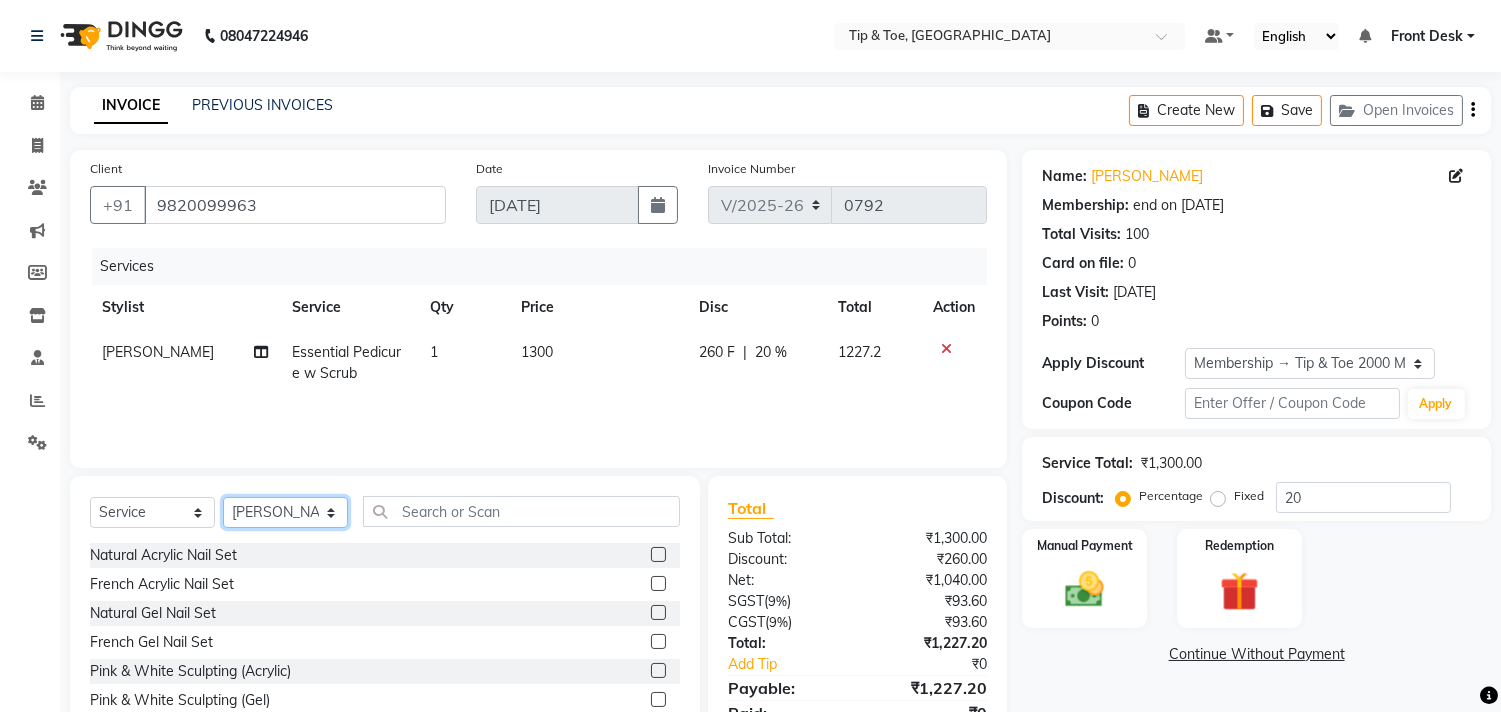 select on "38742" 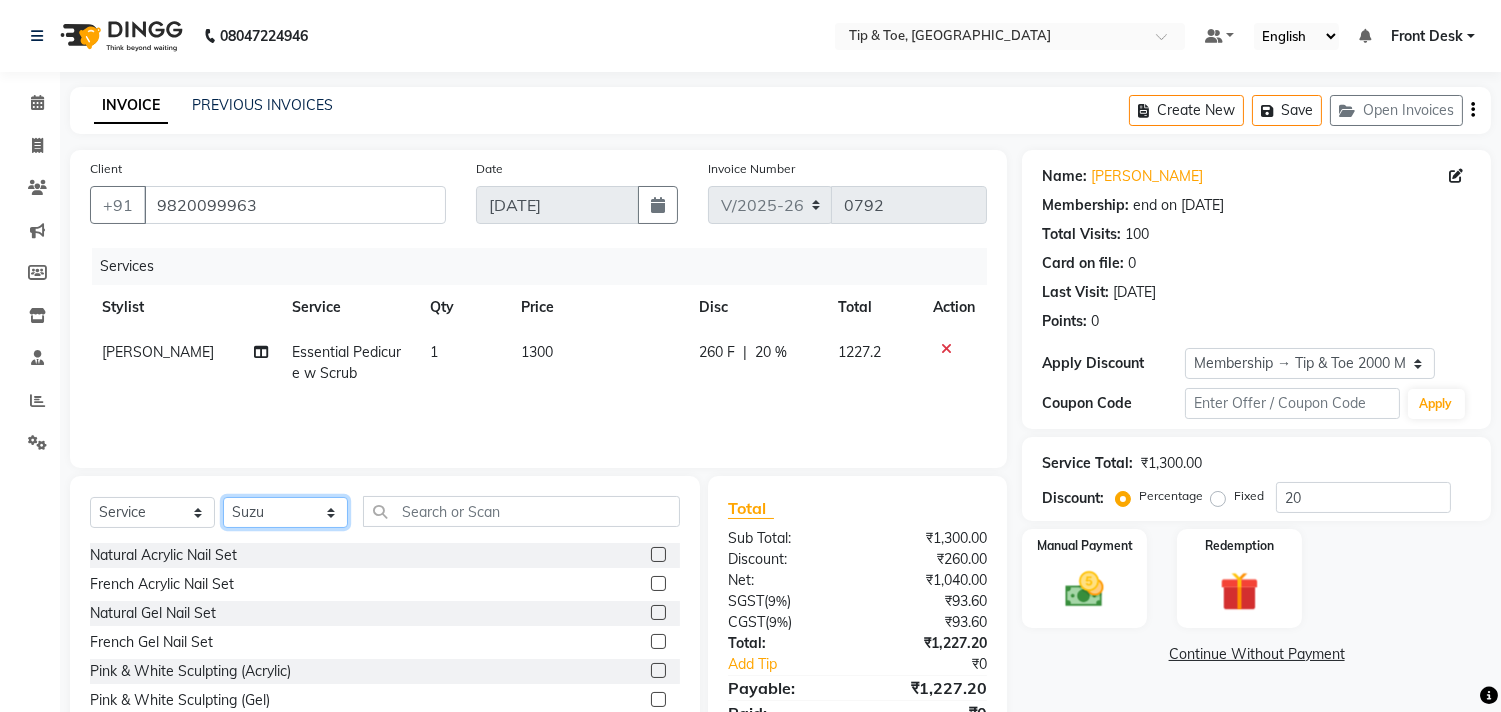 click on "Select Stylist Aditya Admin ARSHAD Bhavna Chonya Front Desk Hajra Sayed Horeiphi Jai Randeria Jiten Jyoti Singh Keishing Kumar MADHURA Nikhil Shailesh Maheshker Suzu" 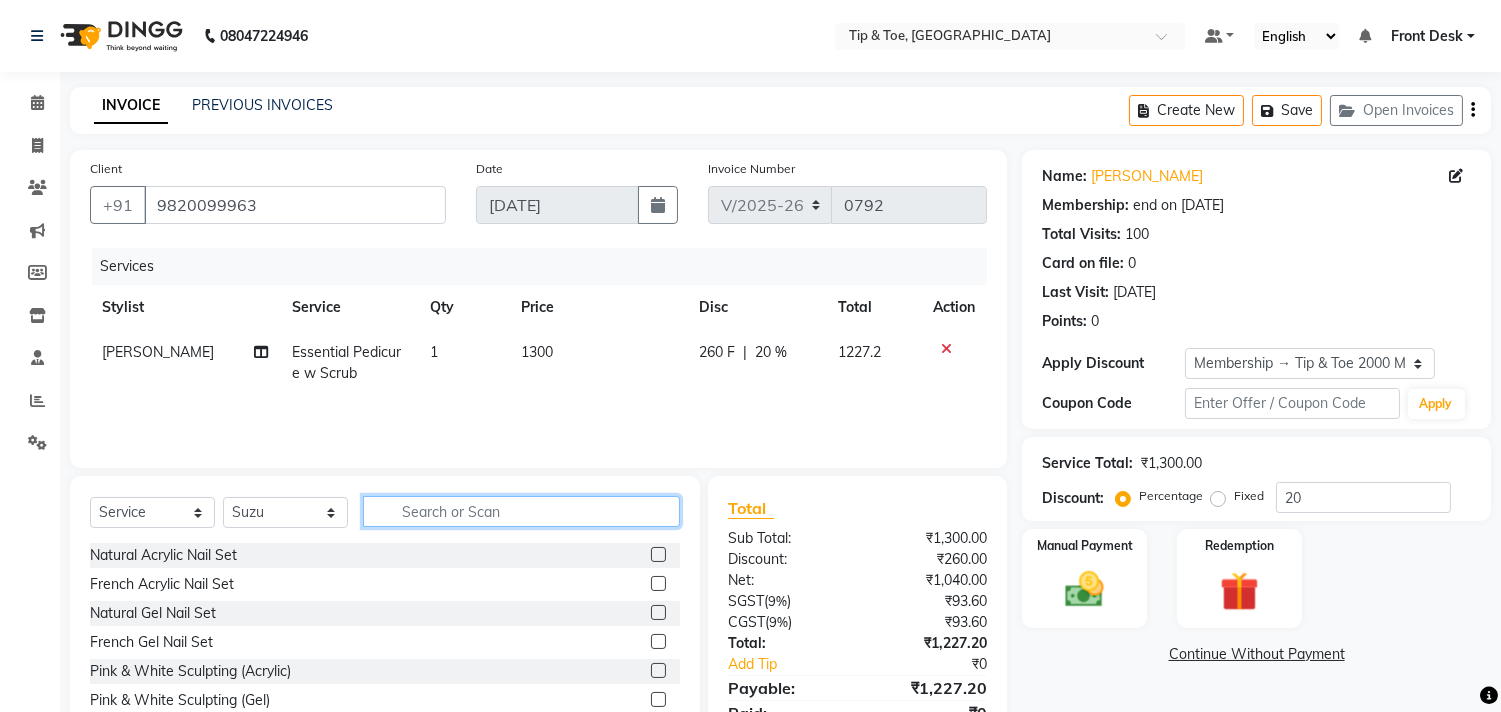 click 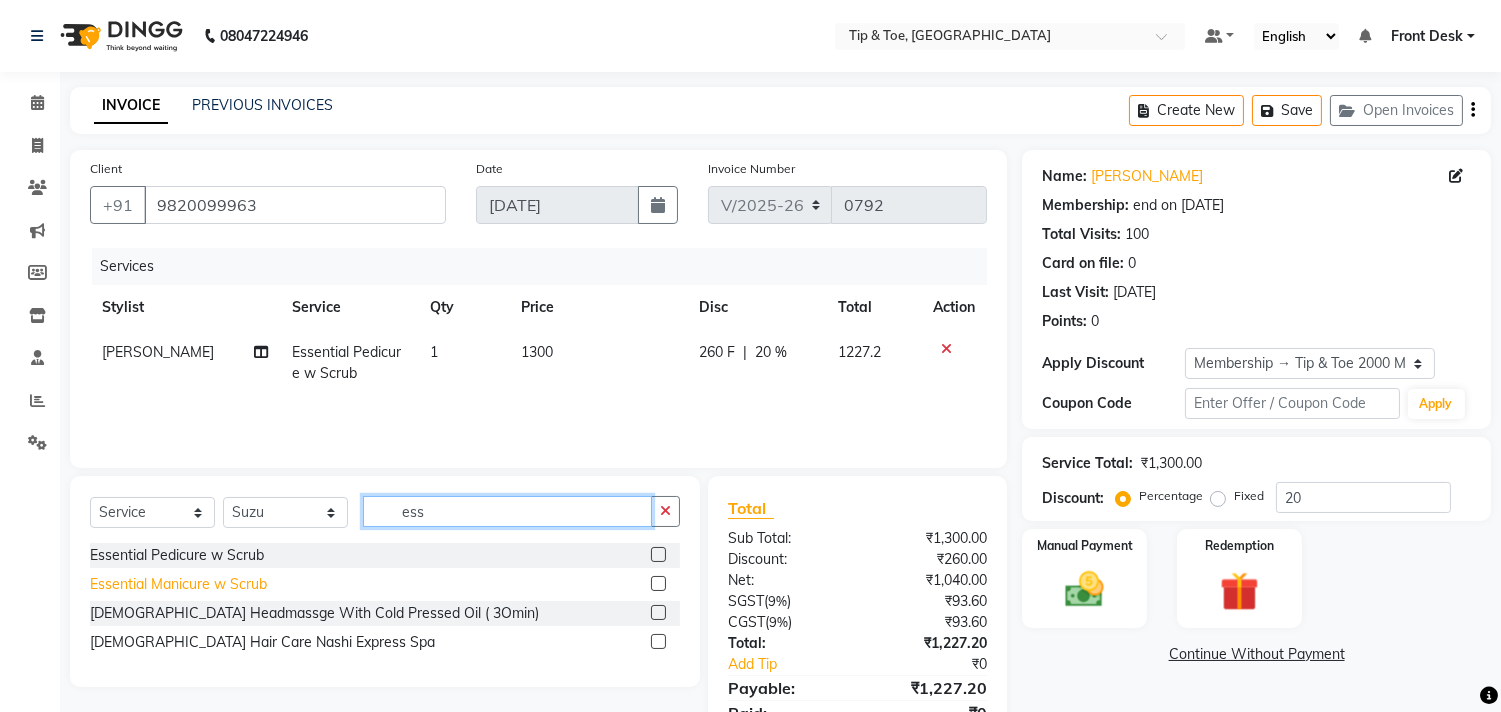 type on "ess" 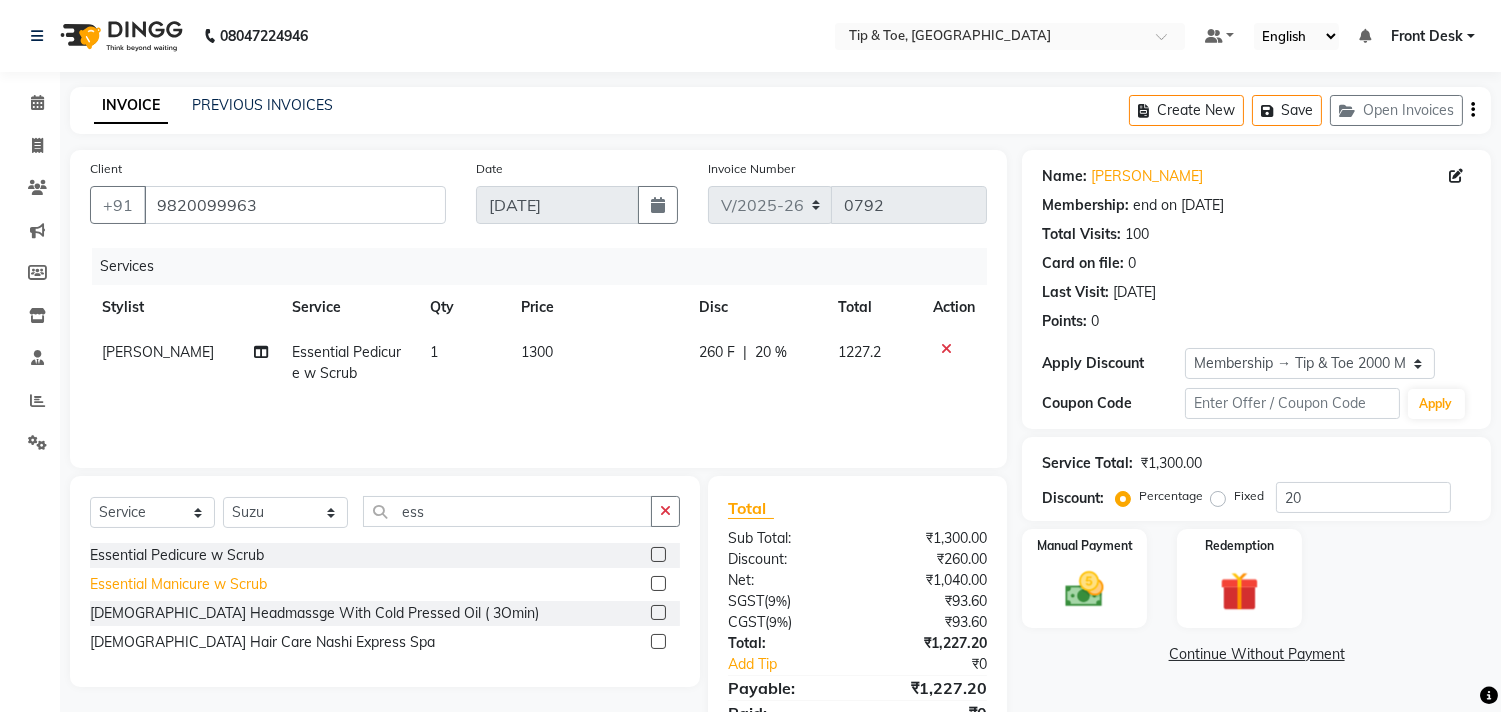 click on "Essential Manicure w Scrub" 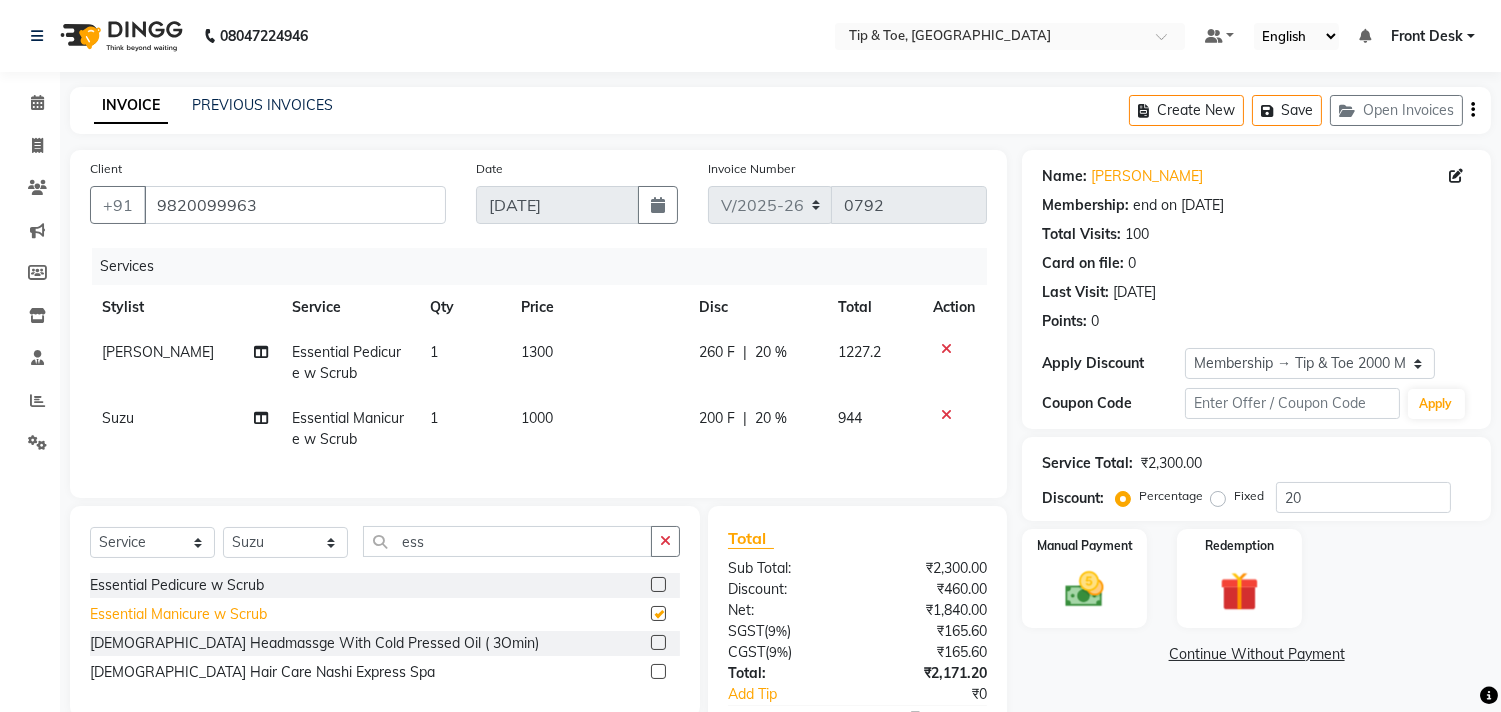 checkbox on "false" 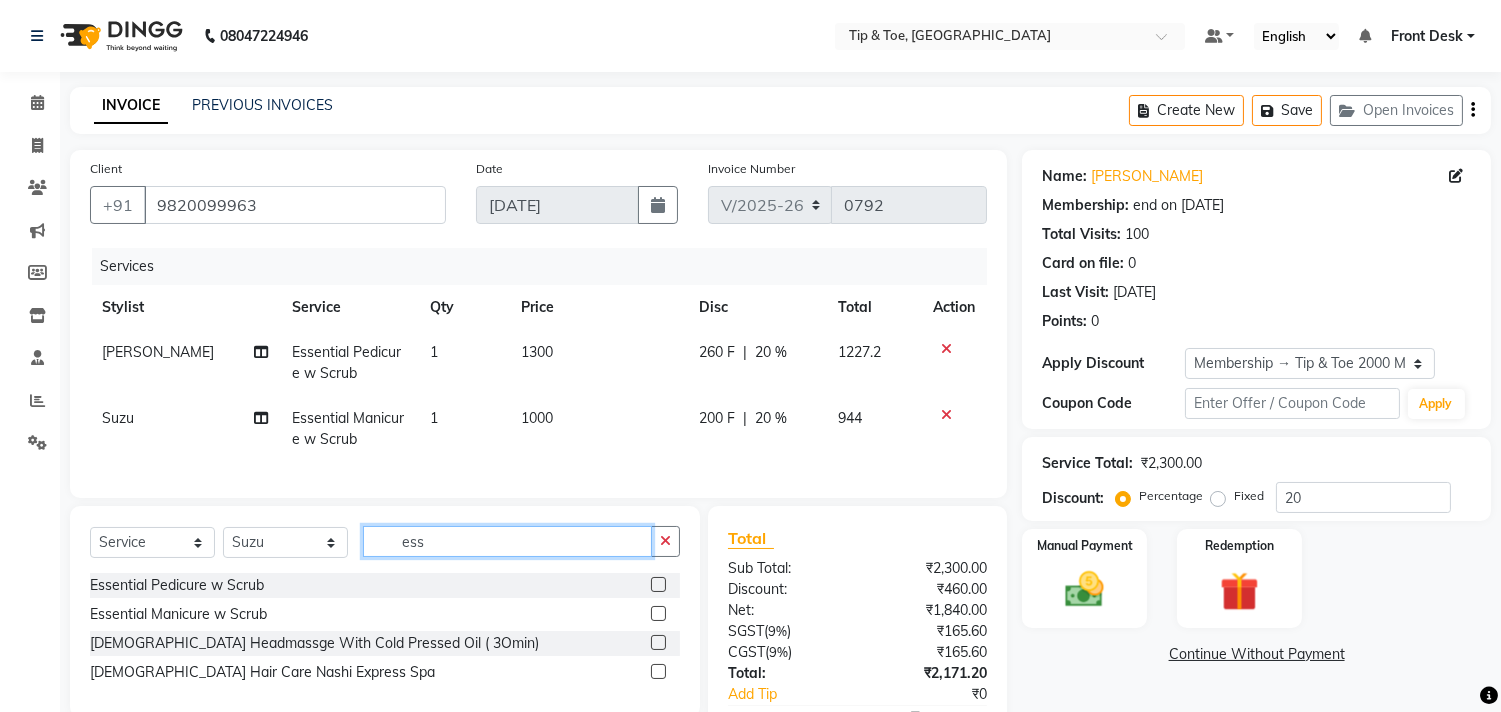 click on "ess" 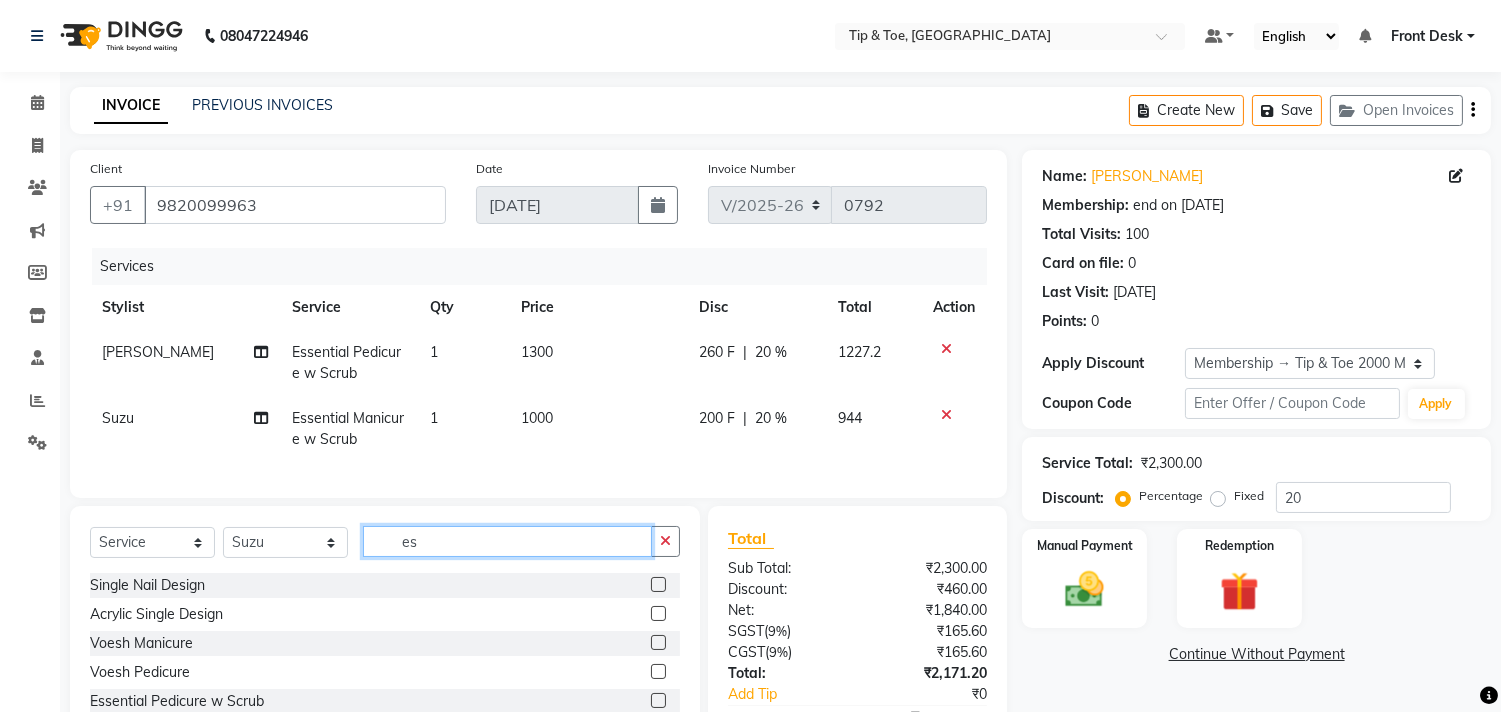 type on "e" 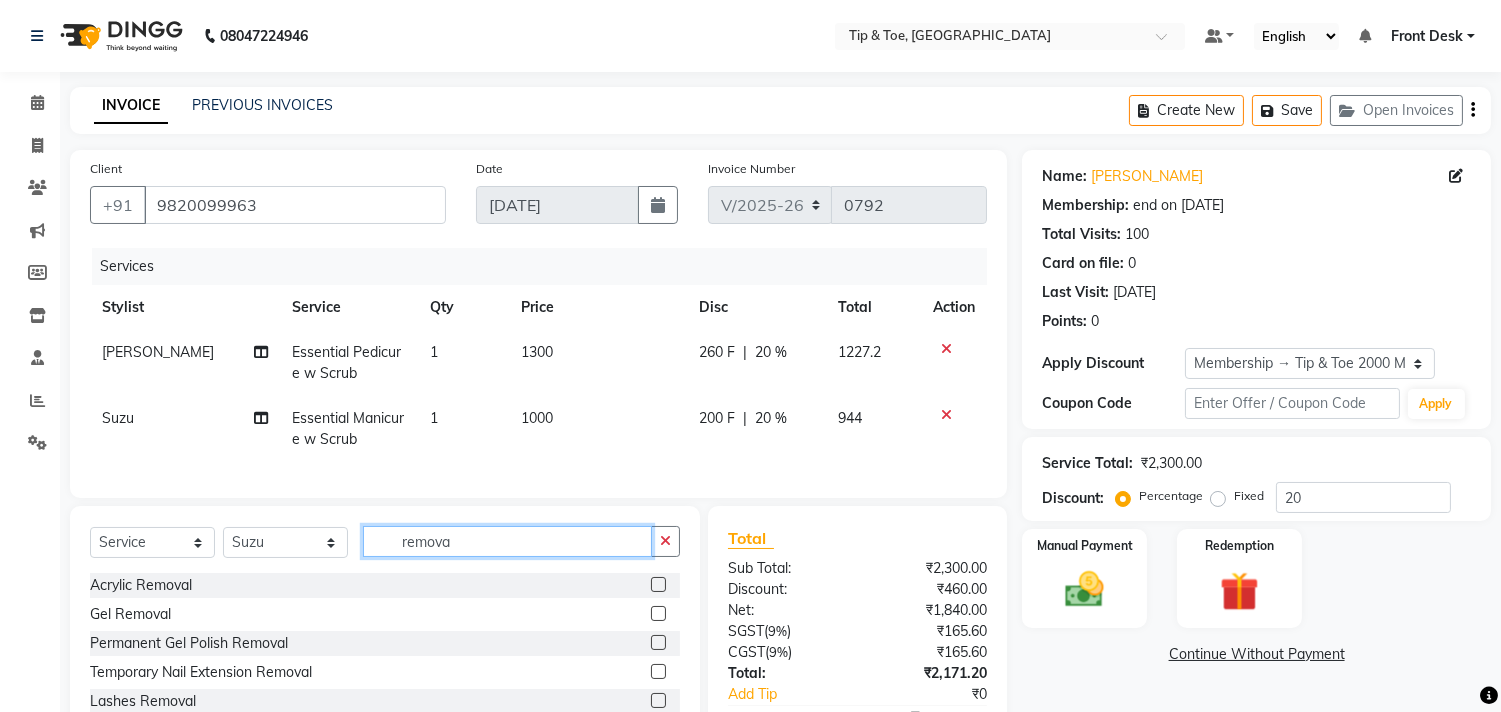 type on "remova" 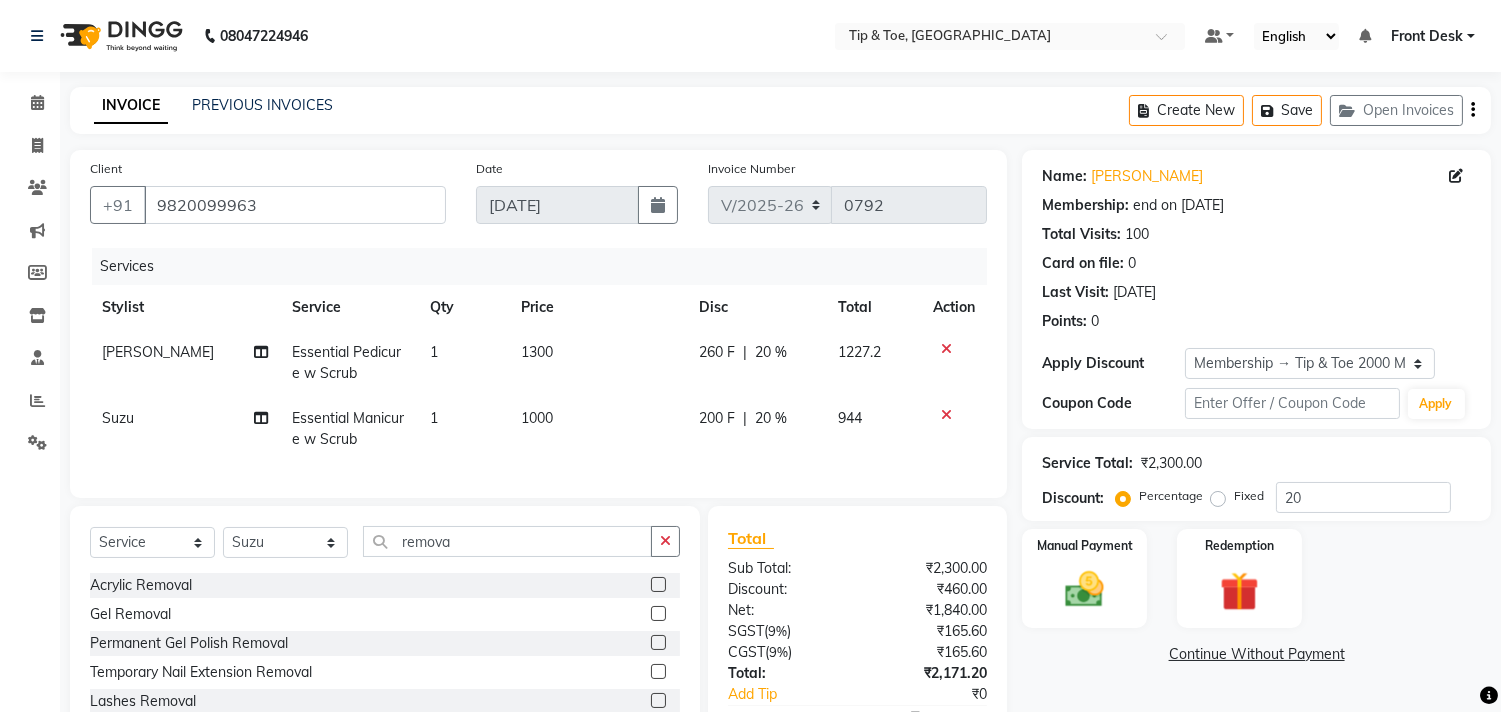 click 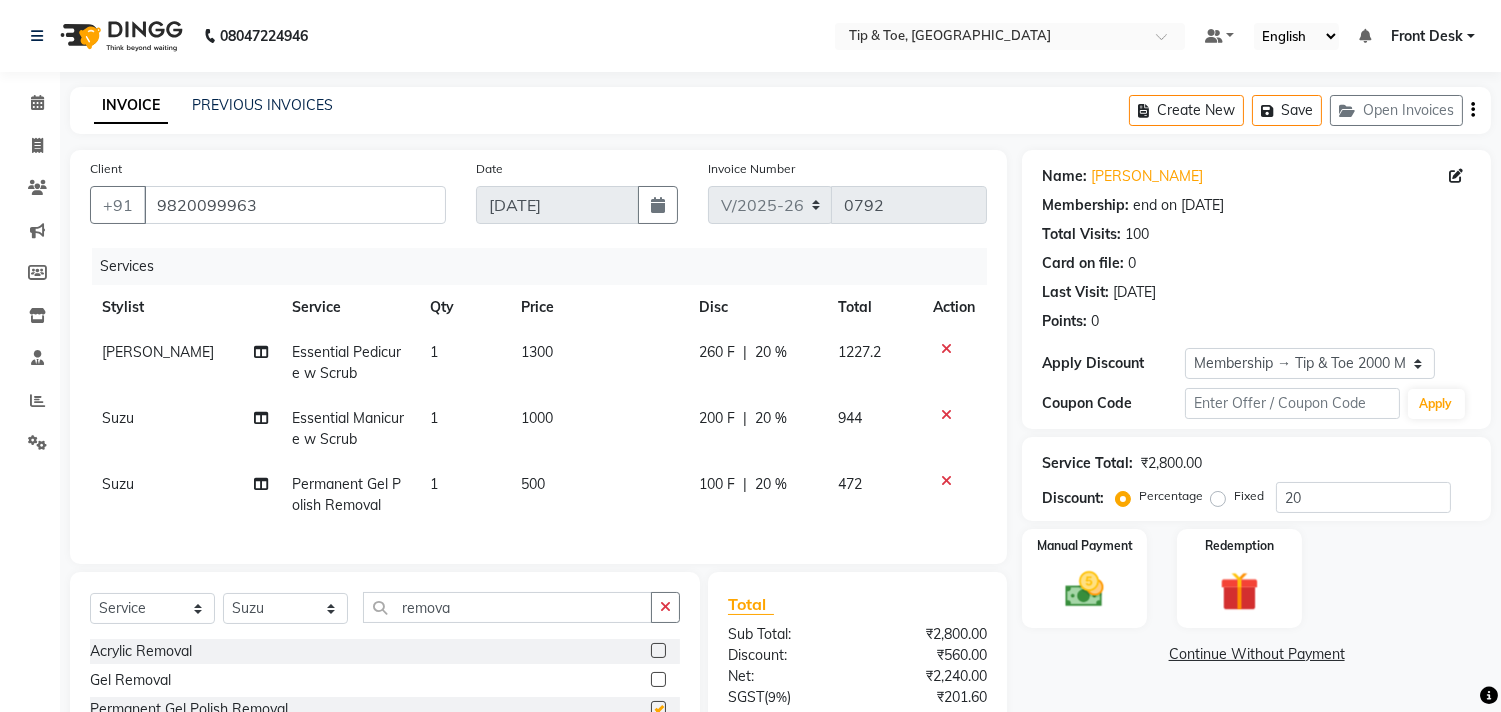 checkbox on "false" 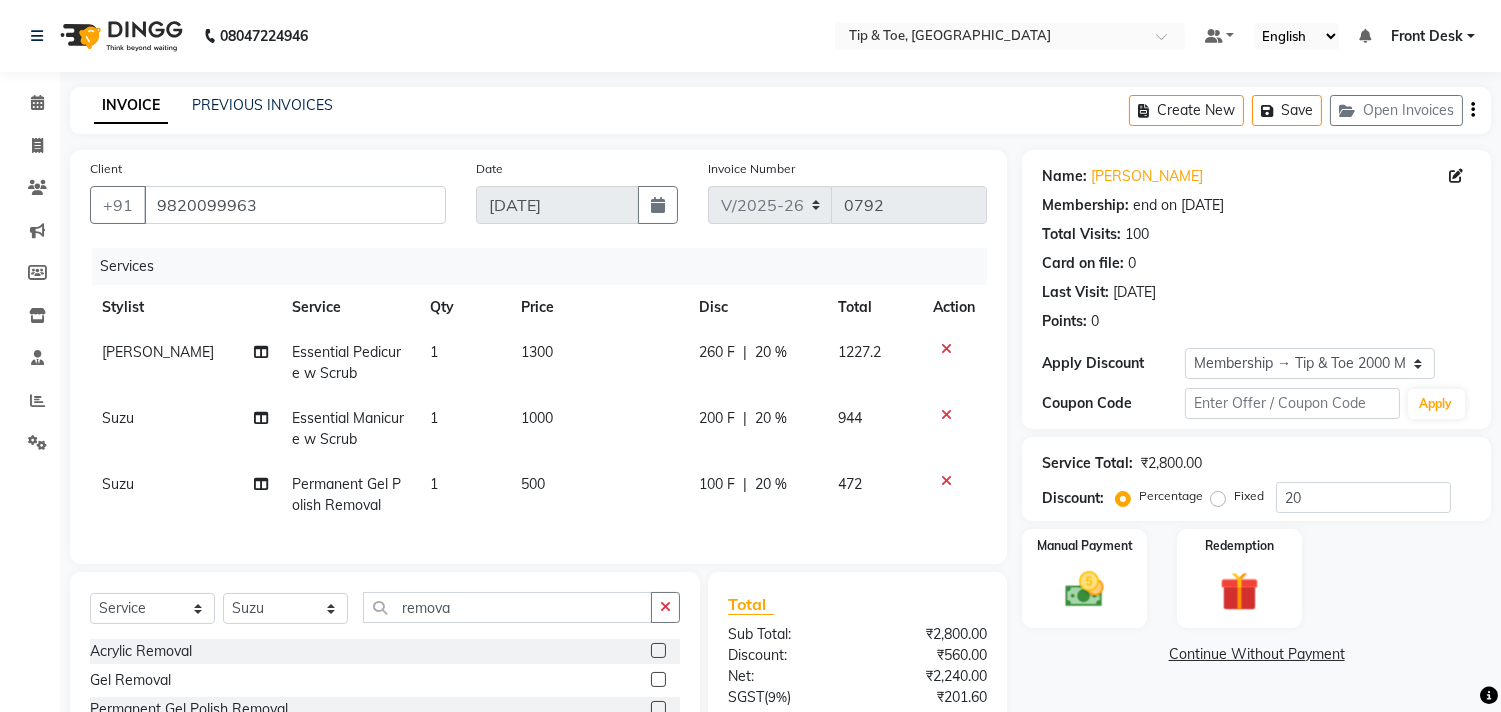 click on "20 %" 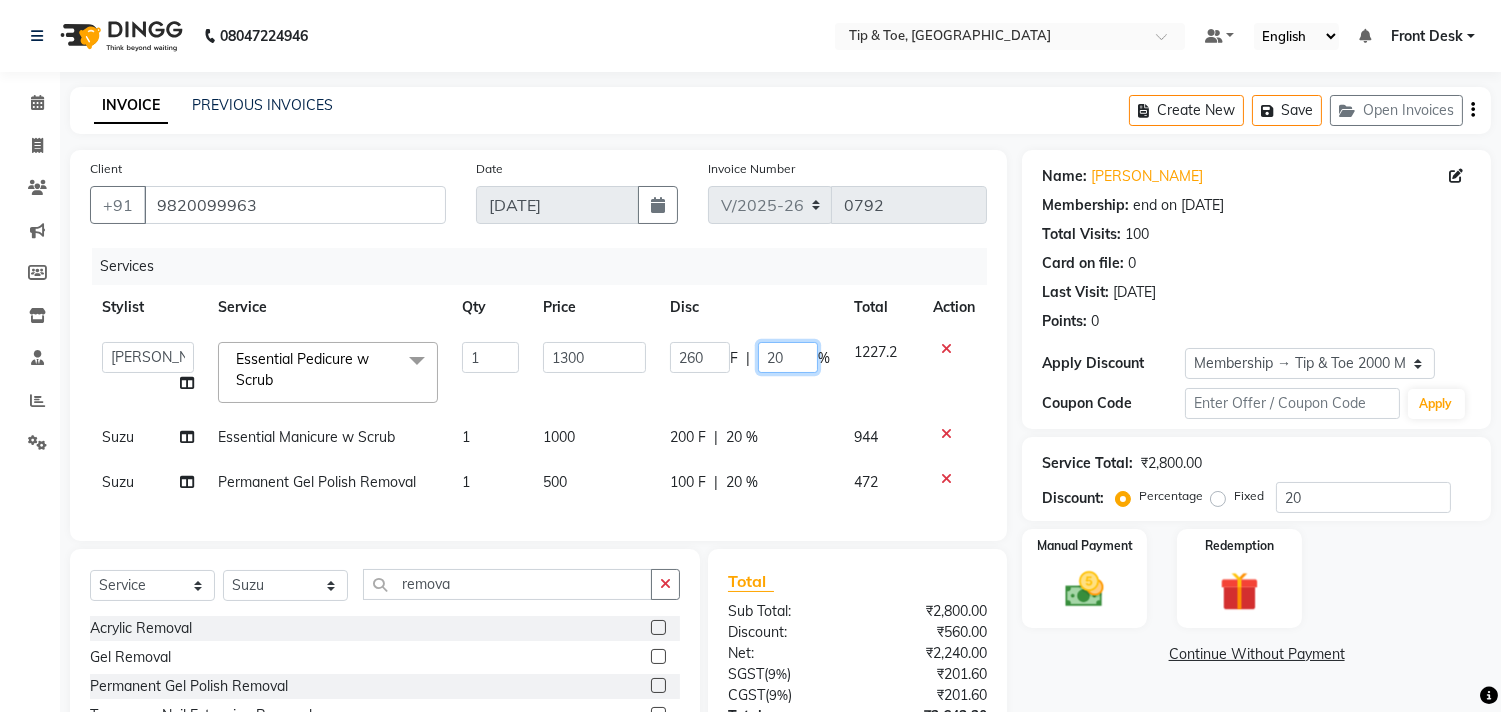 click on "20" 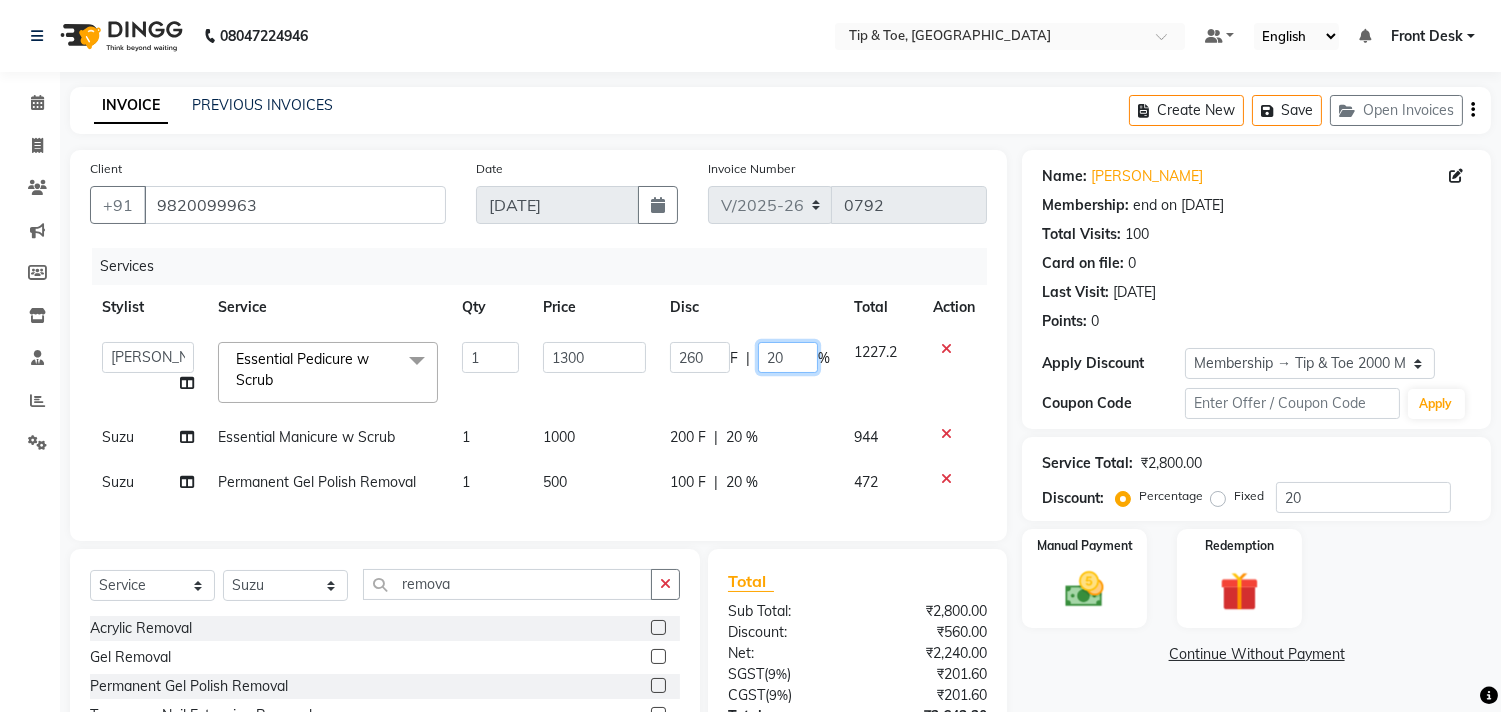 type on "2" 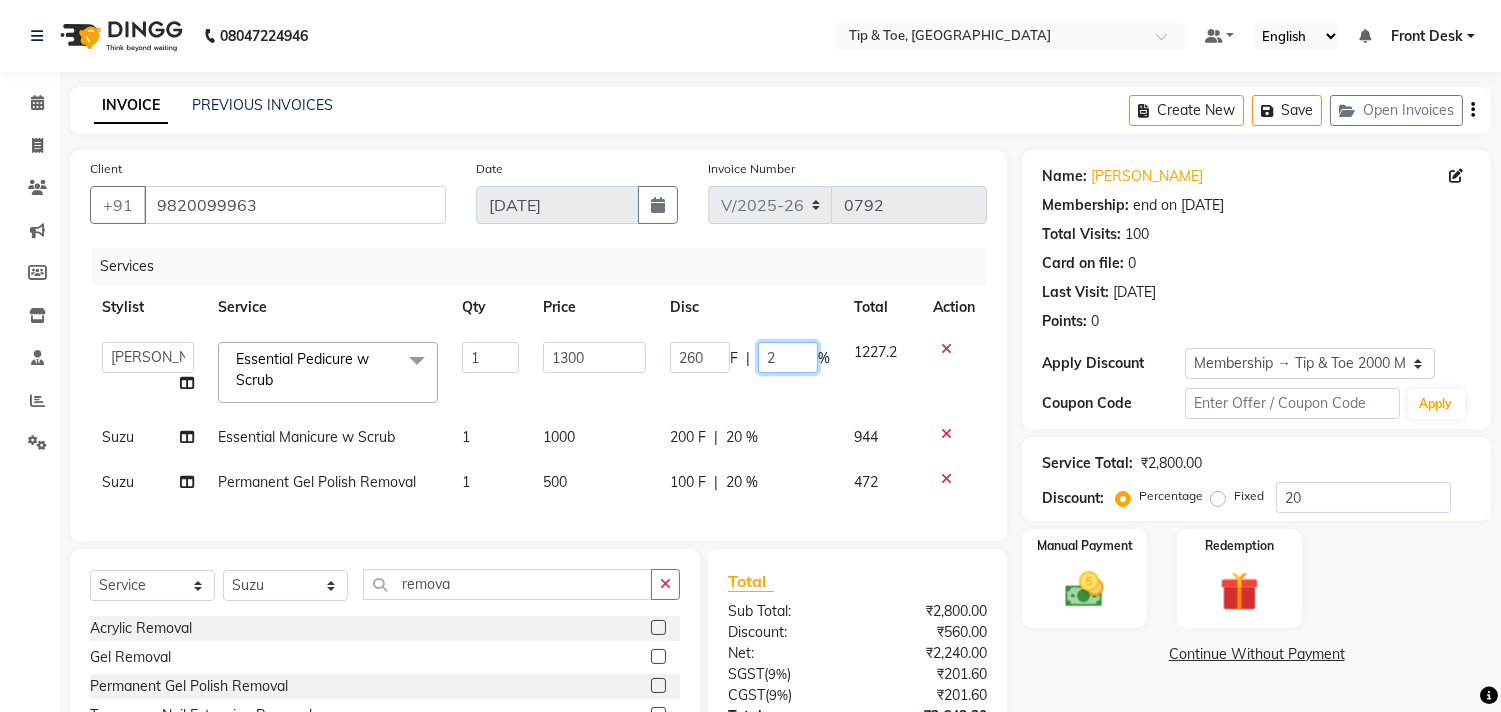 type 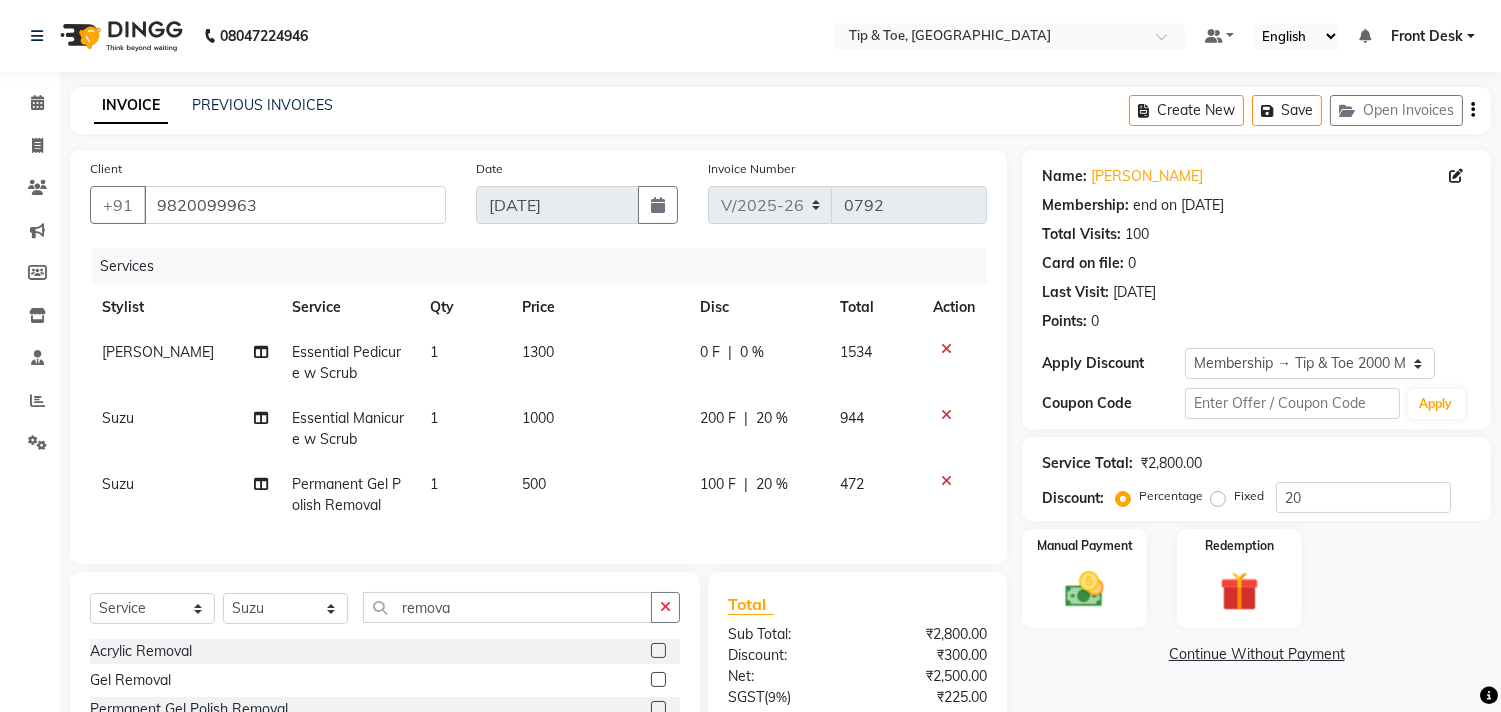 click on "Client +91 9820099963 Date 11-07-2025 Invoice Number V/2025 V/2025-26 0792 Services Stylist Service Qty Price Disc Total Action Jiten Essential Pedicure w Scrub 1 1300 0 F | 0 % 1534 Suzu Essential Manicure w Scrub 1 1000 200 F | 20 % 944 Suzu Permanent Gel Polish Removal 1 500 100 F | 20 % 472" 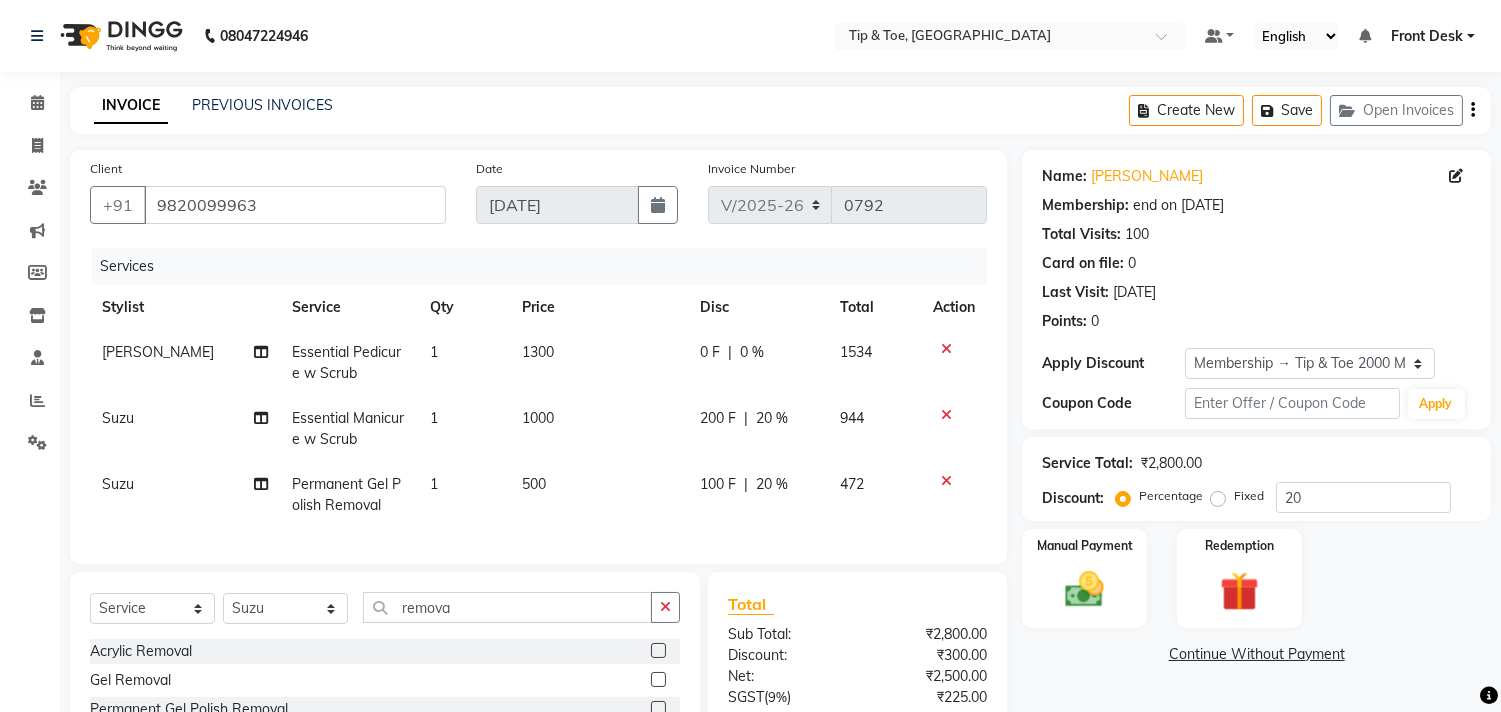 scroll, scrollTop: 201, scrollLeft: 0, axis: vertical 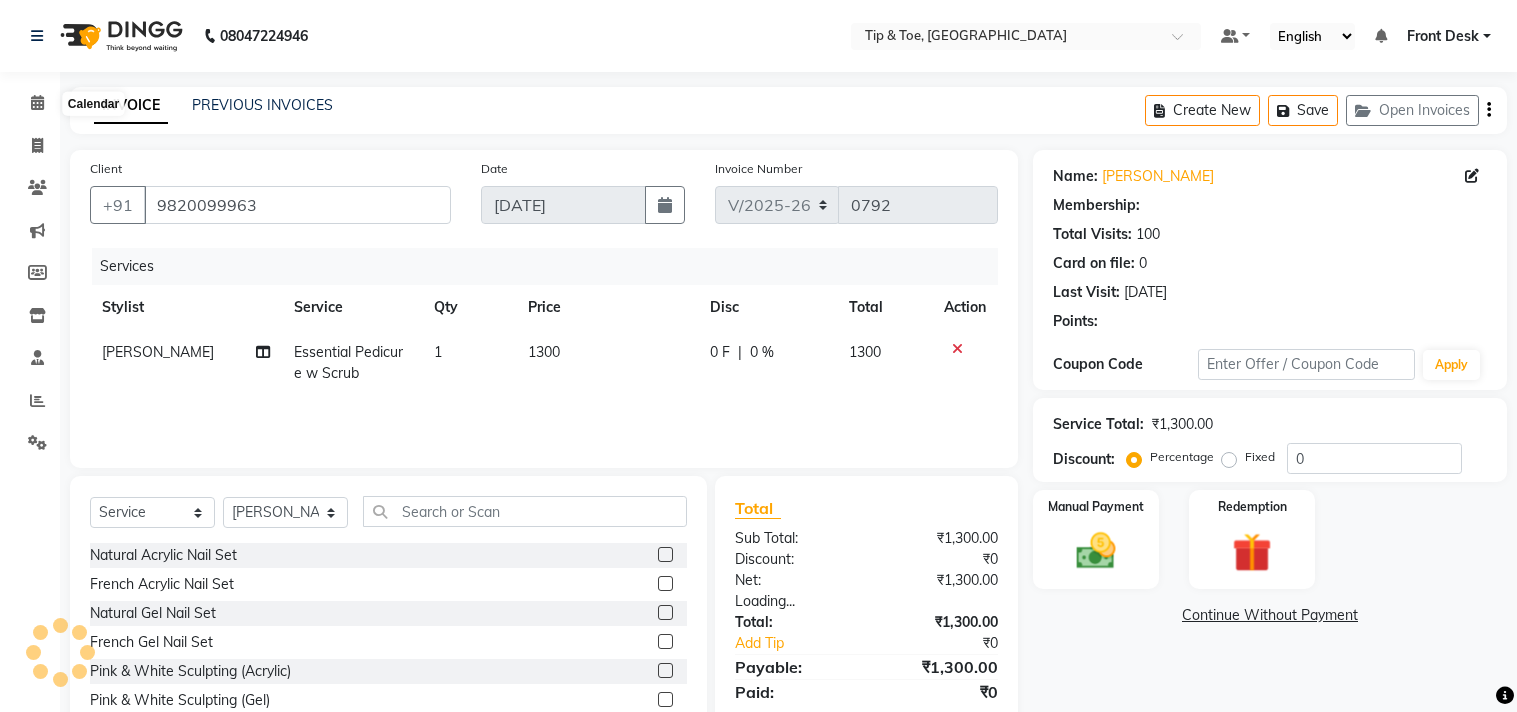 select on "5655" 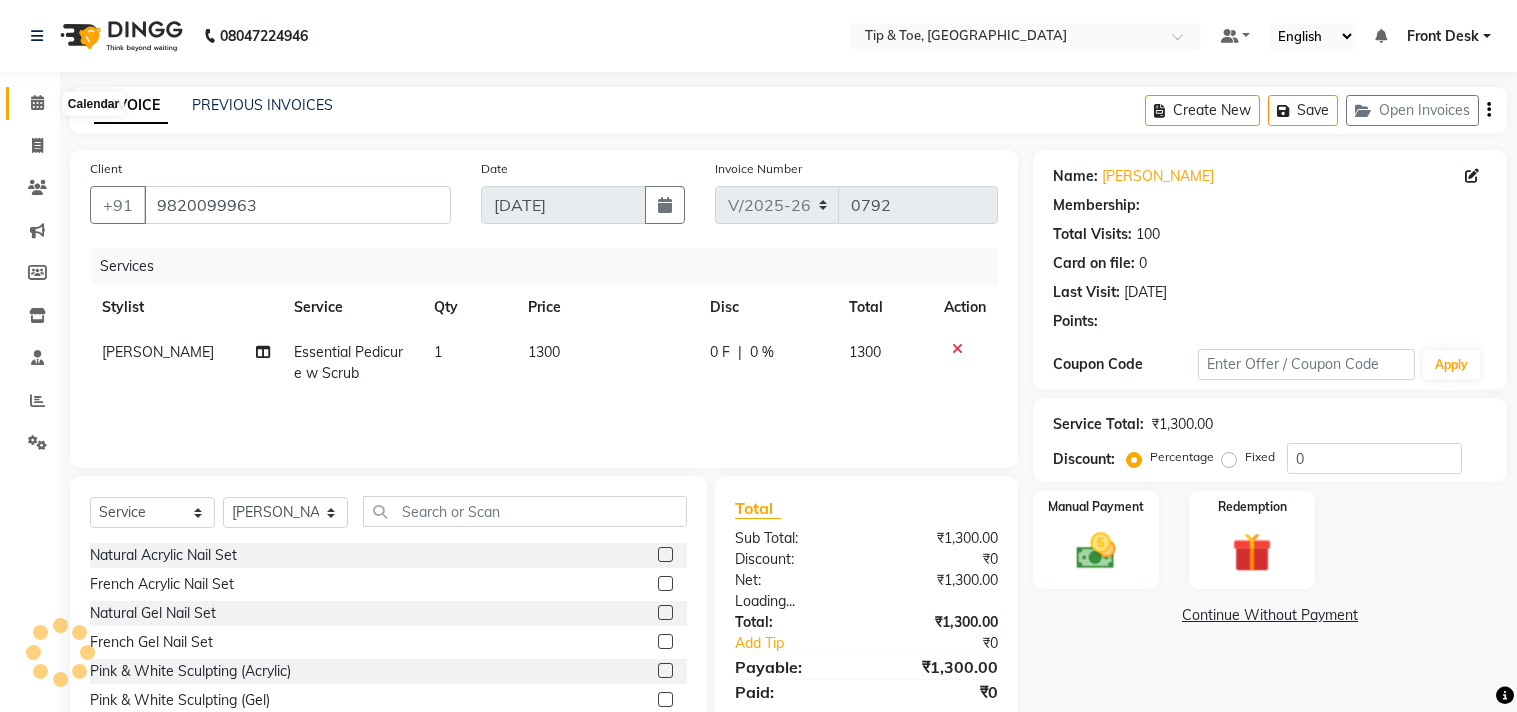 scroll, scrollTop: 0, scrollLeft: 0, axis: both 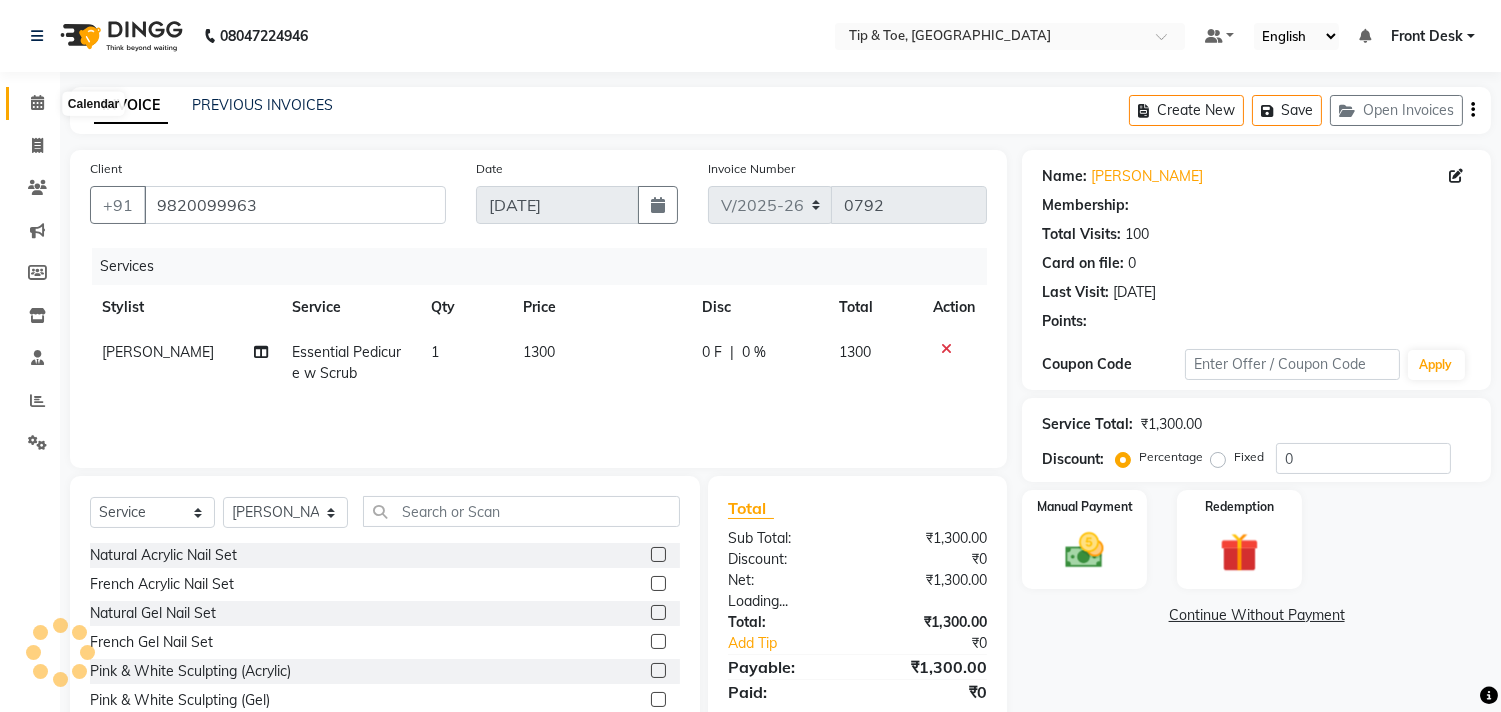 type on "20" 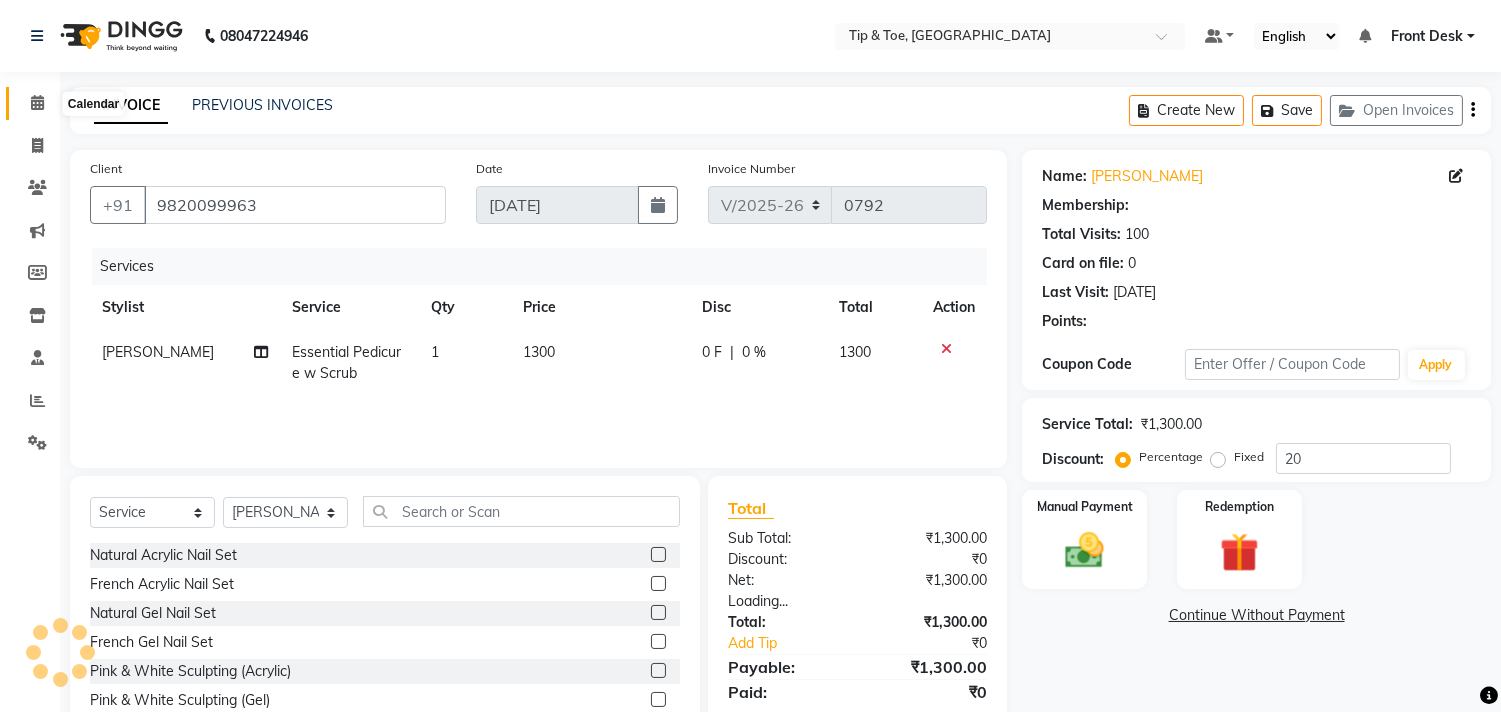 select on "1: Object" 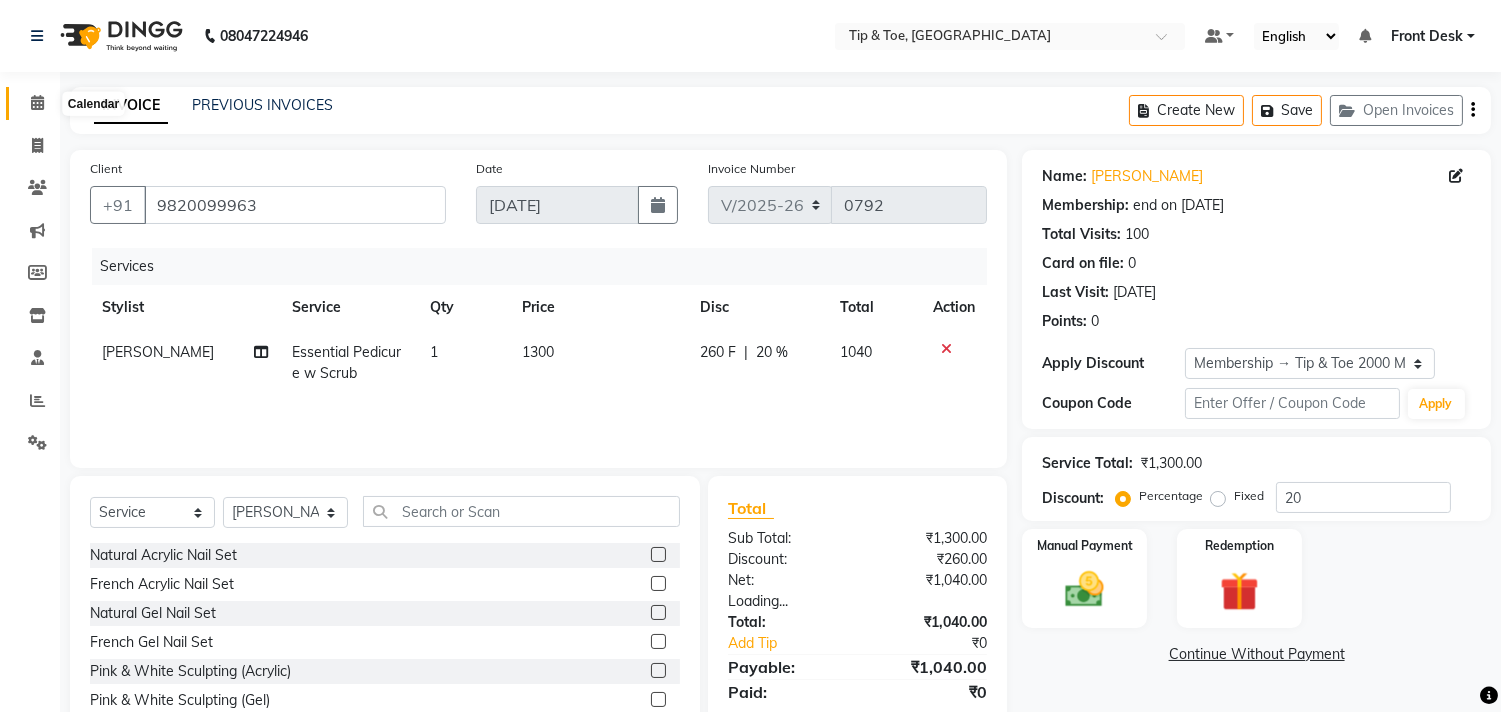 click 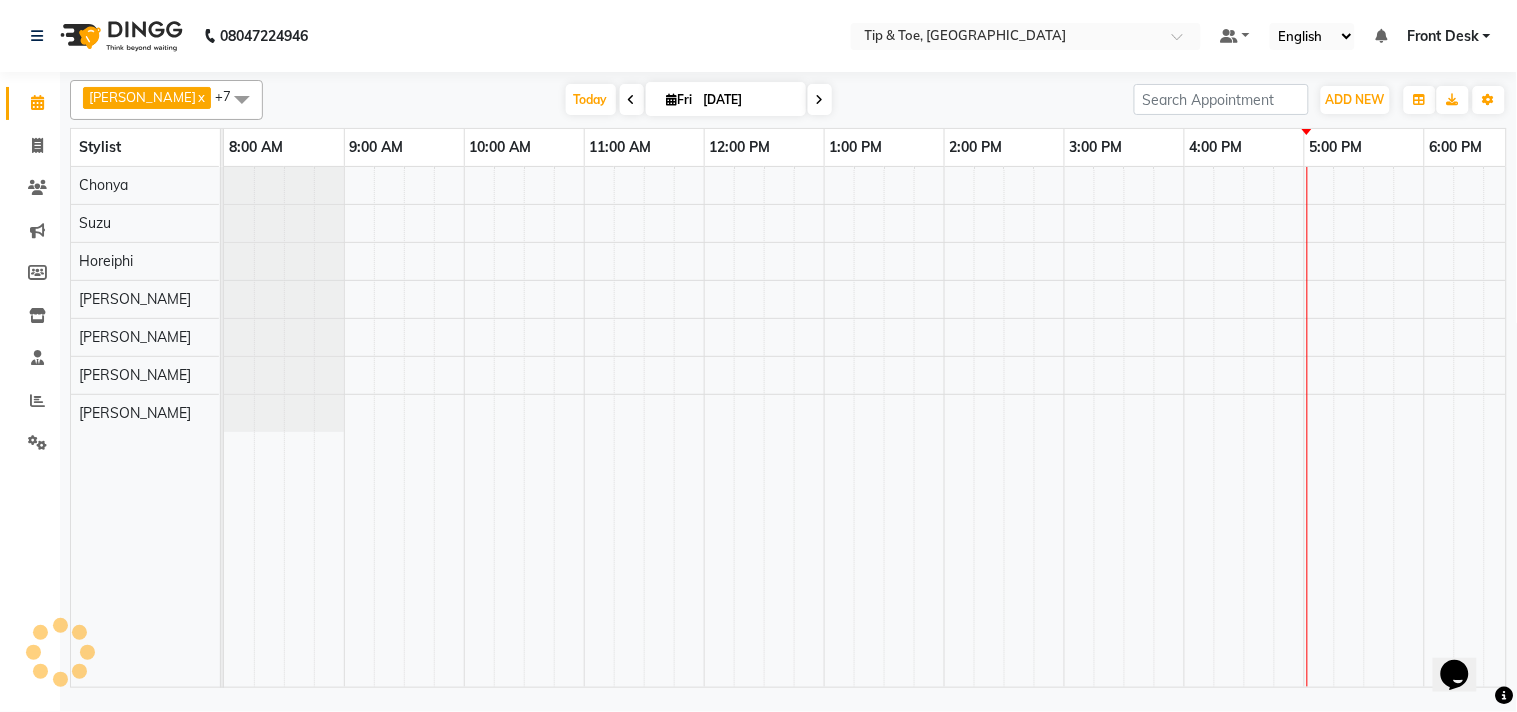 scroll, scrollTop: 0, scrollLeft: 0, axis: both 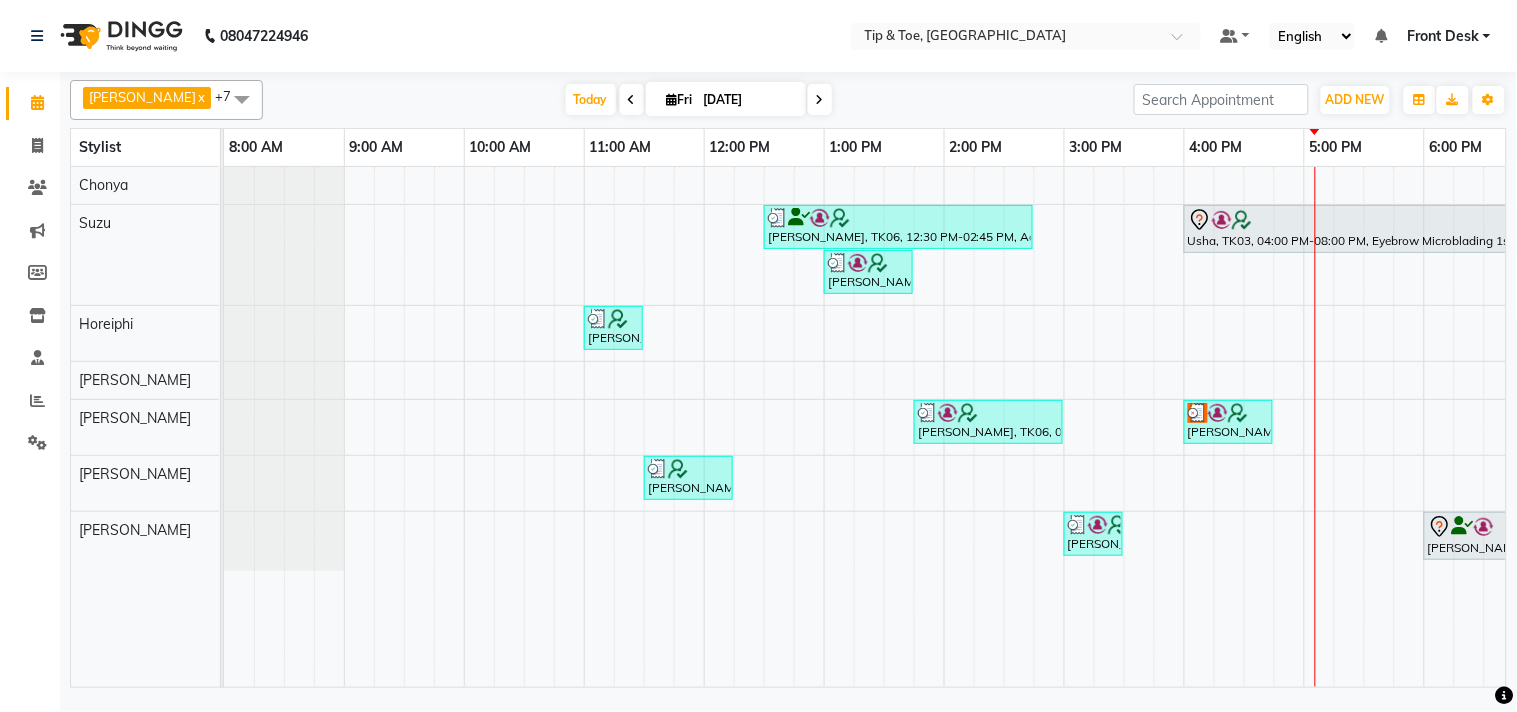 drag, startPoint x: 1122, startPoint y: 661, endPoint x: 1221, endPoint y: 685, distance: 101.86756 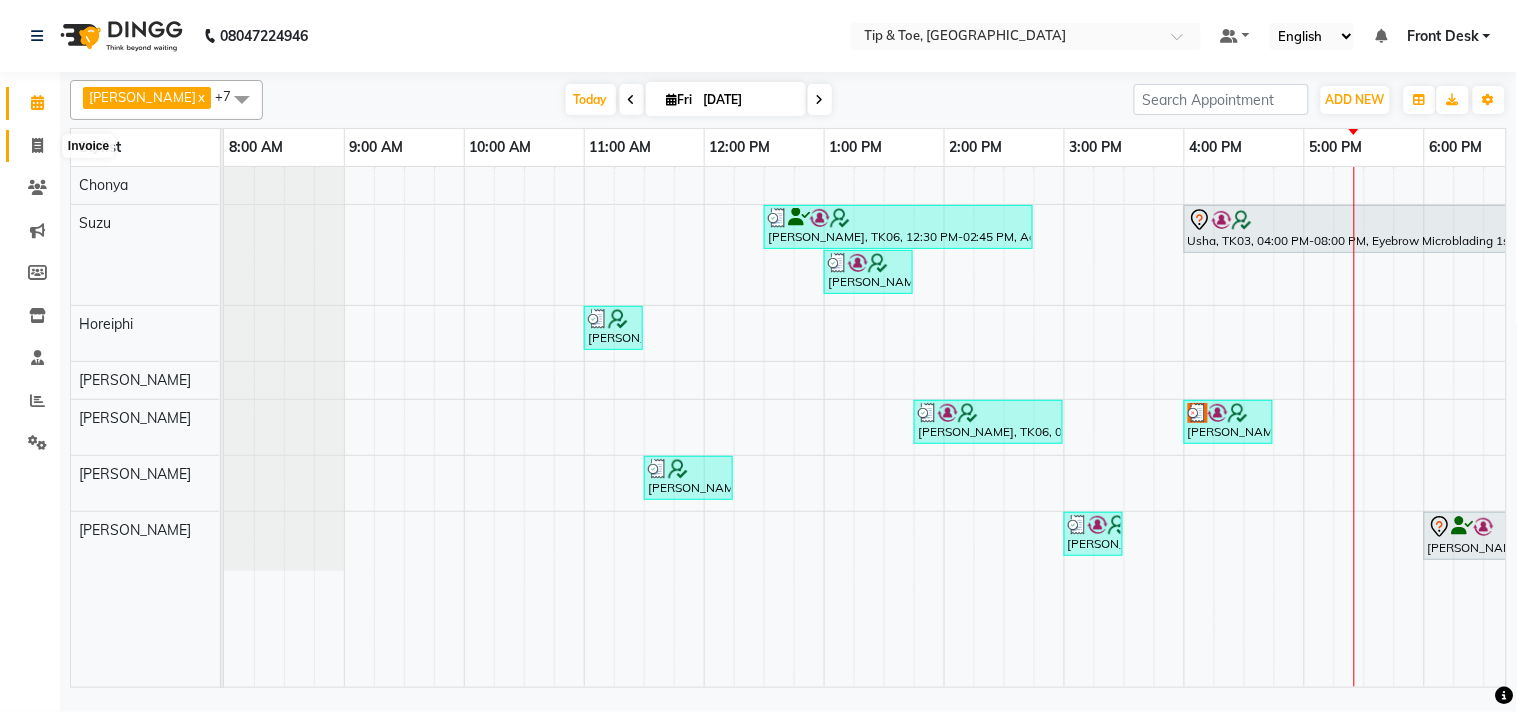 click 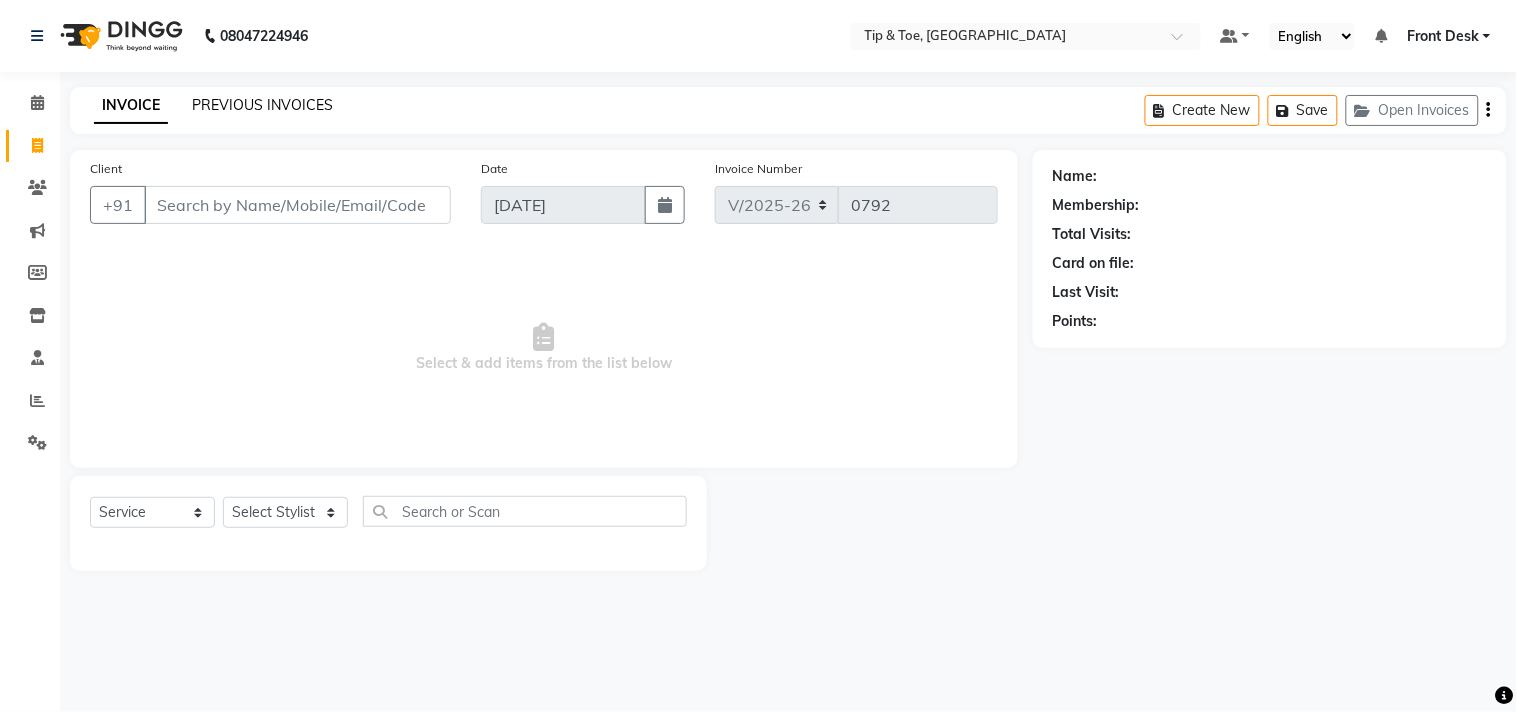 click on "PREVIOUS INVOICES" 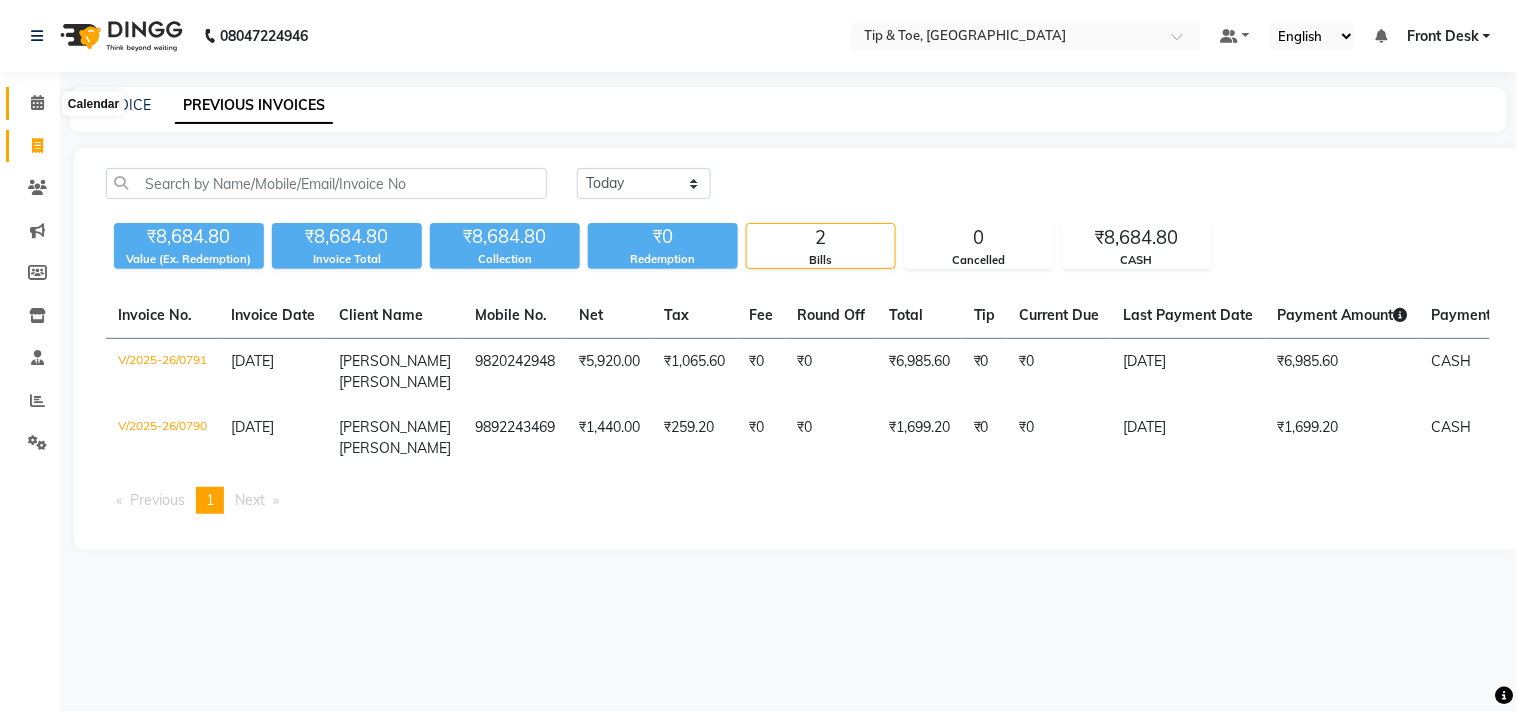 click 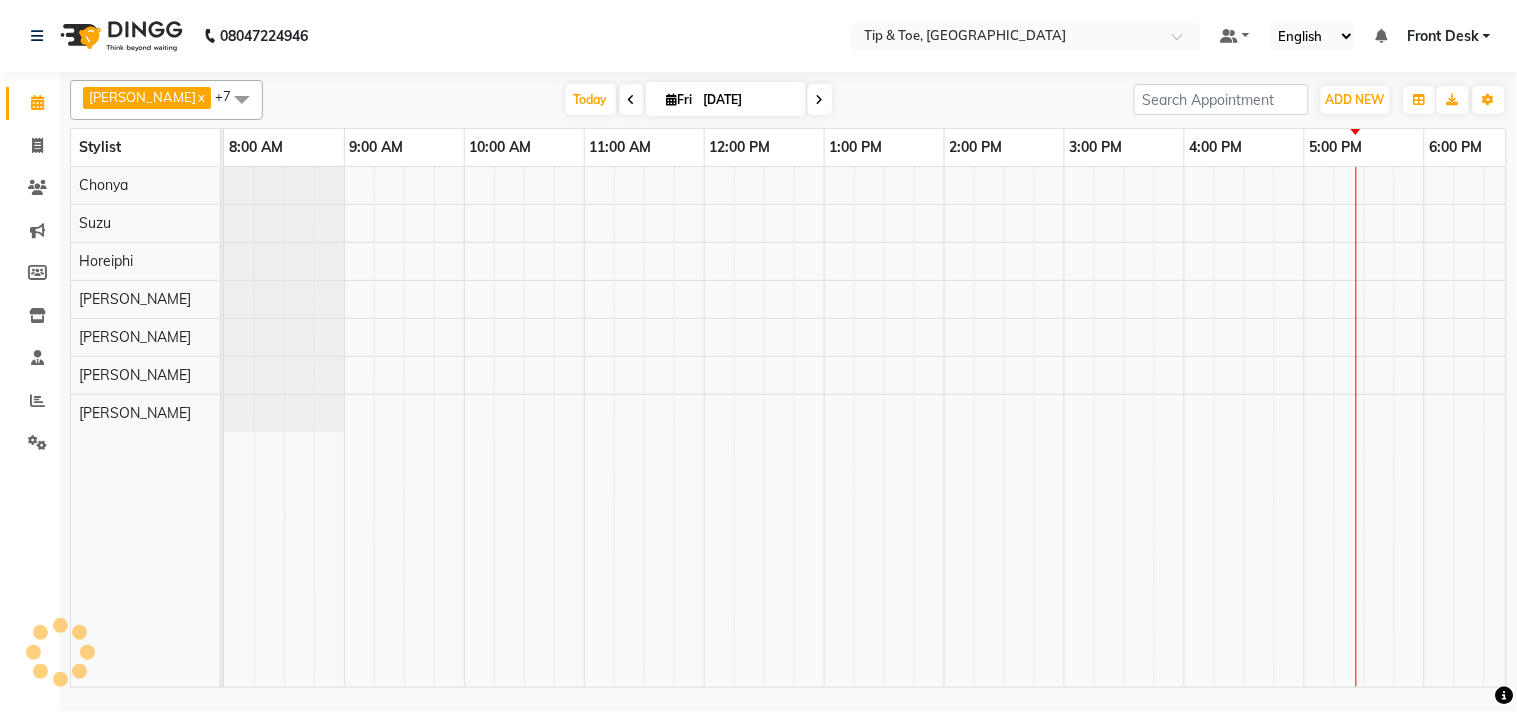 scroll, scrollTop: 0, scrollLeft: 0, axis: both 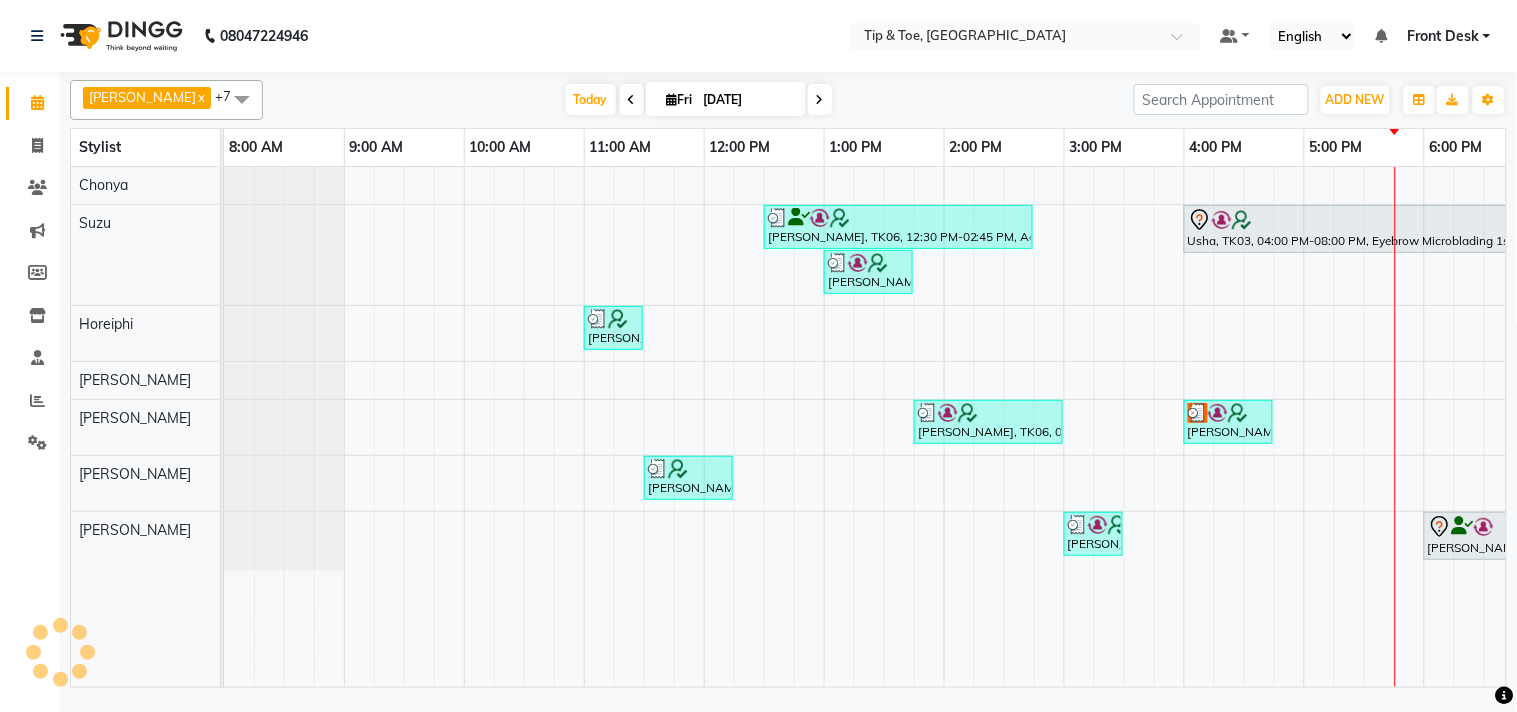 click at bounding box center [820, 100] 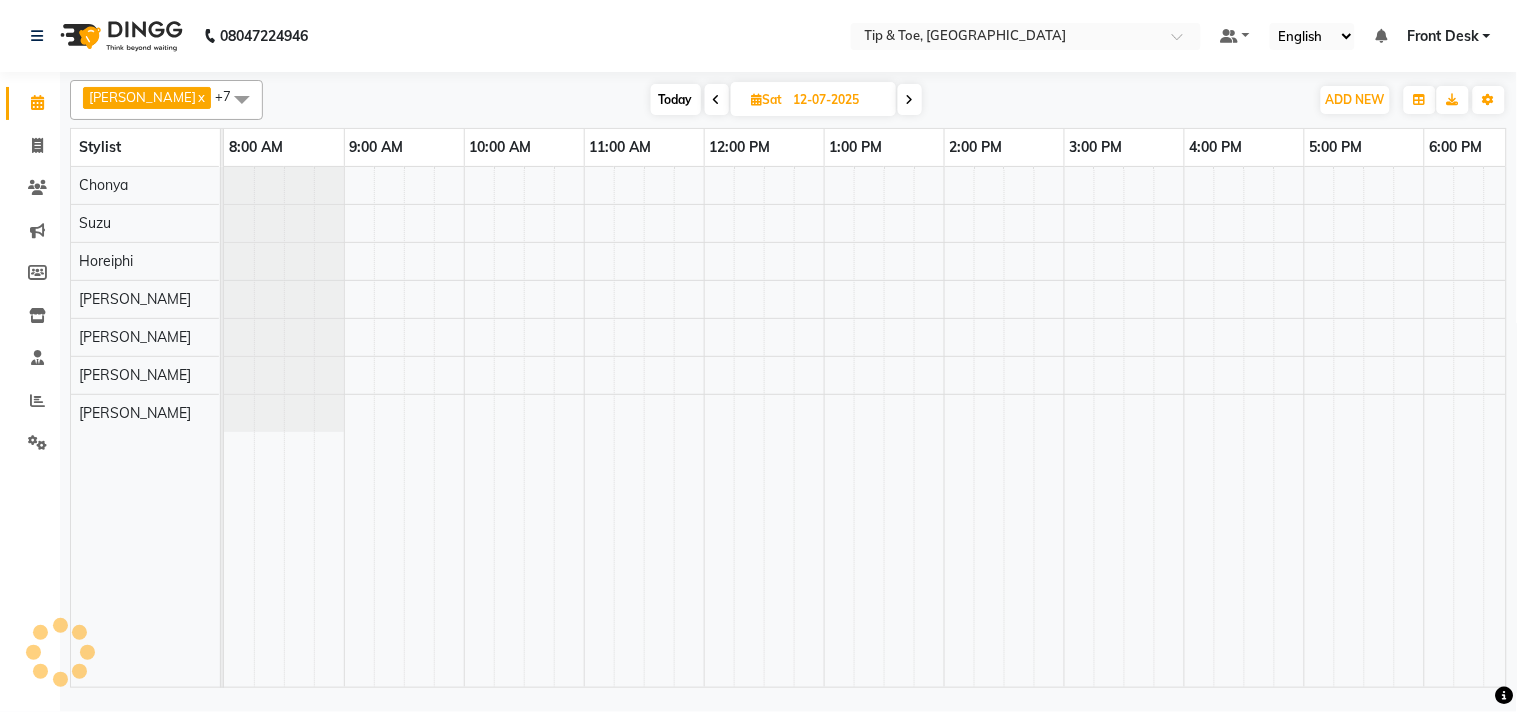 click on "Today" at bounding box center [676, 99] 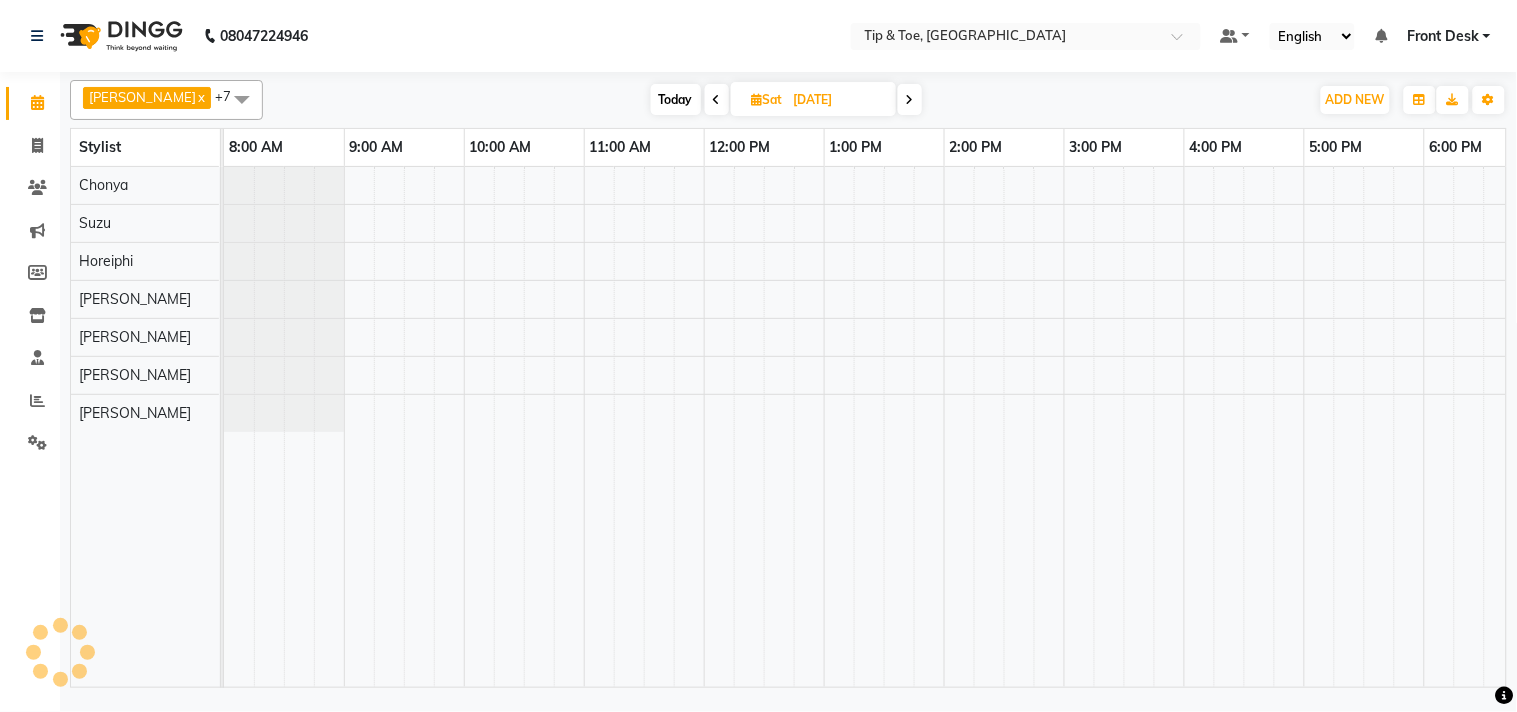 scroll, scrollTop: 0, scrollLeft: 0, axis: both 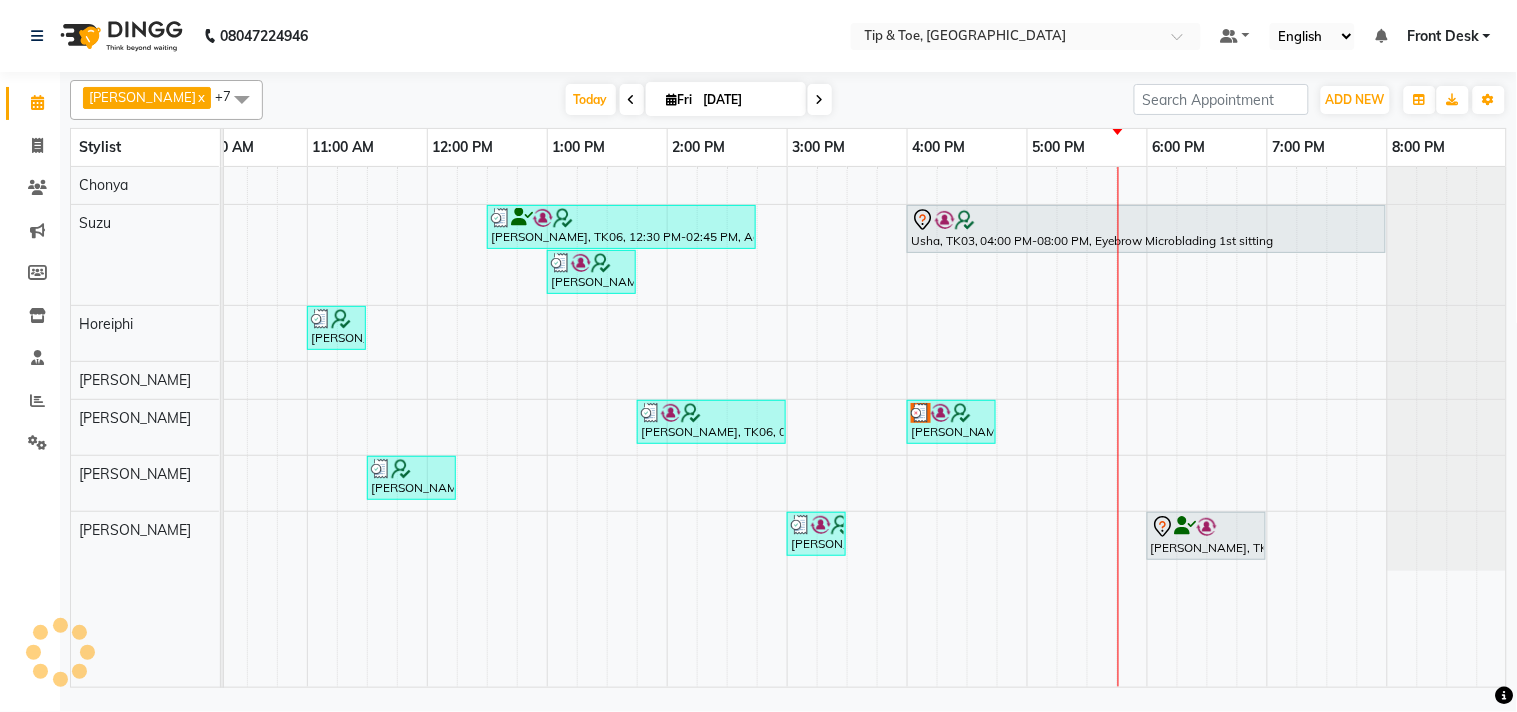 click at bounding box center [820, 100] 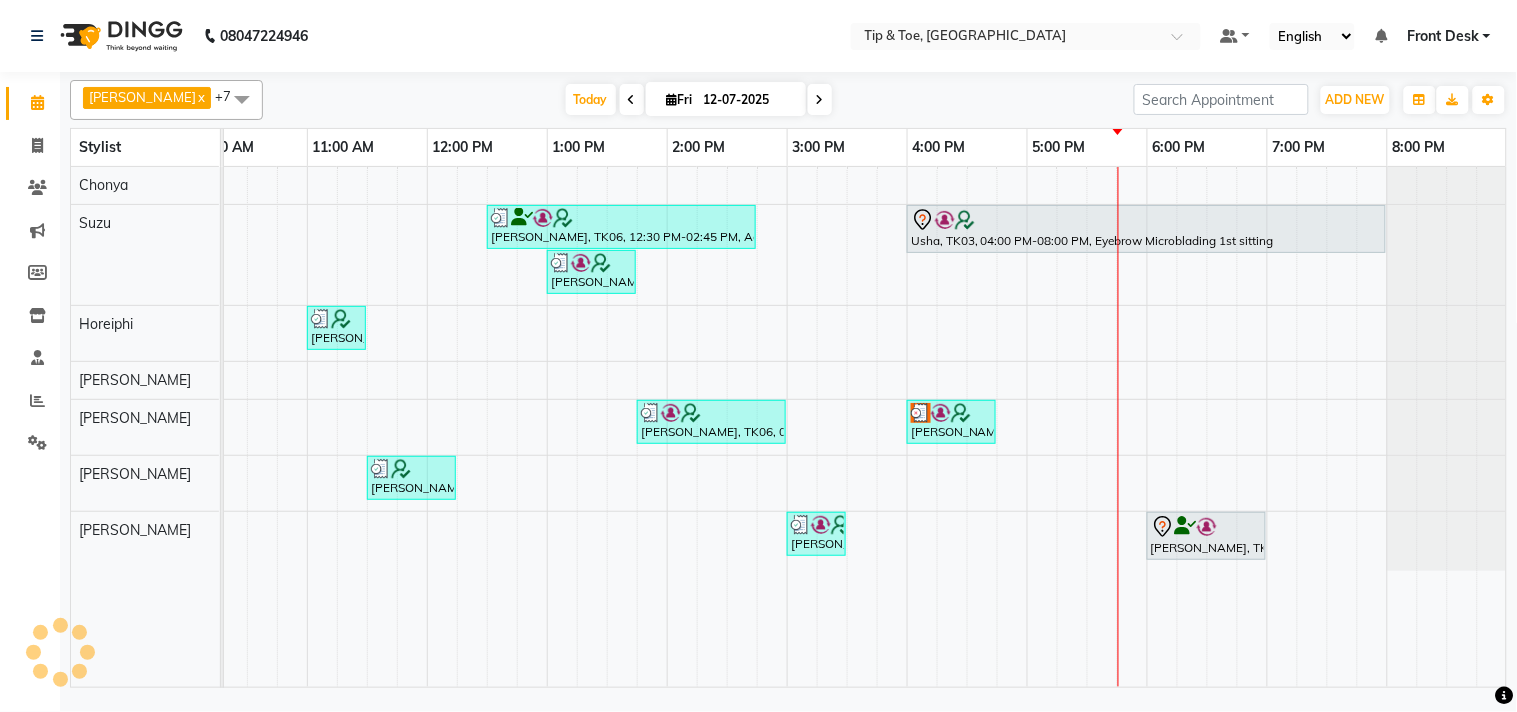 scroll, scrollTop: 0, scrollLeft: 0, axis: both 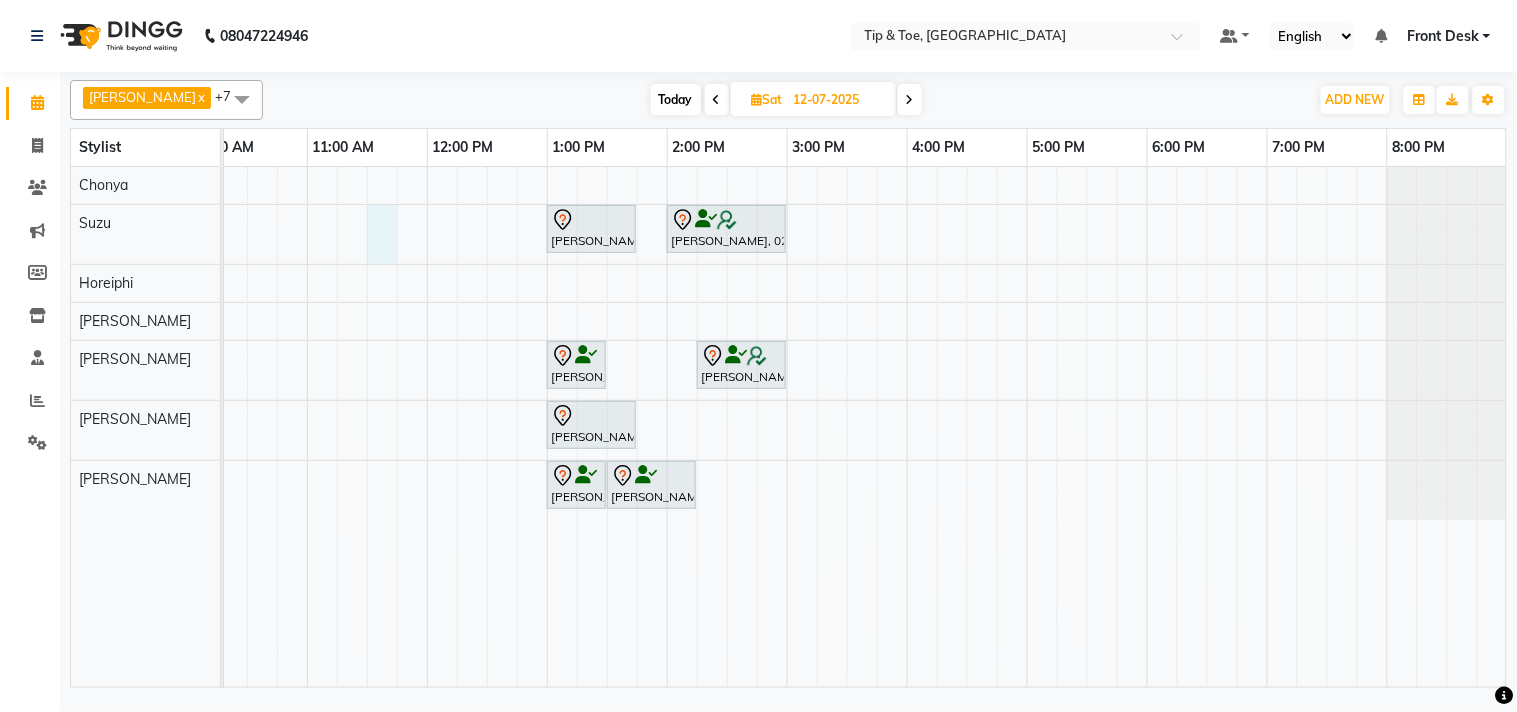 click on "[PERSON_NAME], 01:00 PM-01:45 PM, Essential Pedicure w Scrub             PRIYANKA MENON, 02:00 PM-03:00 PM, Natural Acrylic Nail Set             Pooja [PERSON_NAME], 01:00 PM-01:30 PM, Permanent Gel Polish             PRIYANKA MENON, 02:15 PM-03:00 PM, Essential Pedicure w Scrub             Pooja [PERSON_NAME], 01:00 PM-01:45 PM, Essential Pedicure w Scrub             Pooja [PERSON_NAME], 01:00 PM-01:30 PM, Permanent Gel Polish             Pooja [PERSON_NAME], 01:30 PM-02:15 PM, Essential Manicure w Scrub" at bounding box center (727, 427) 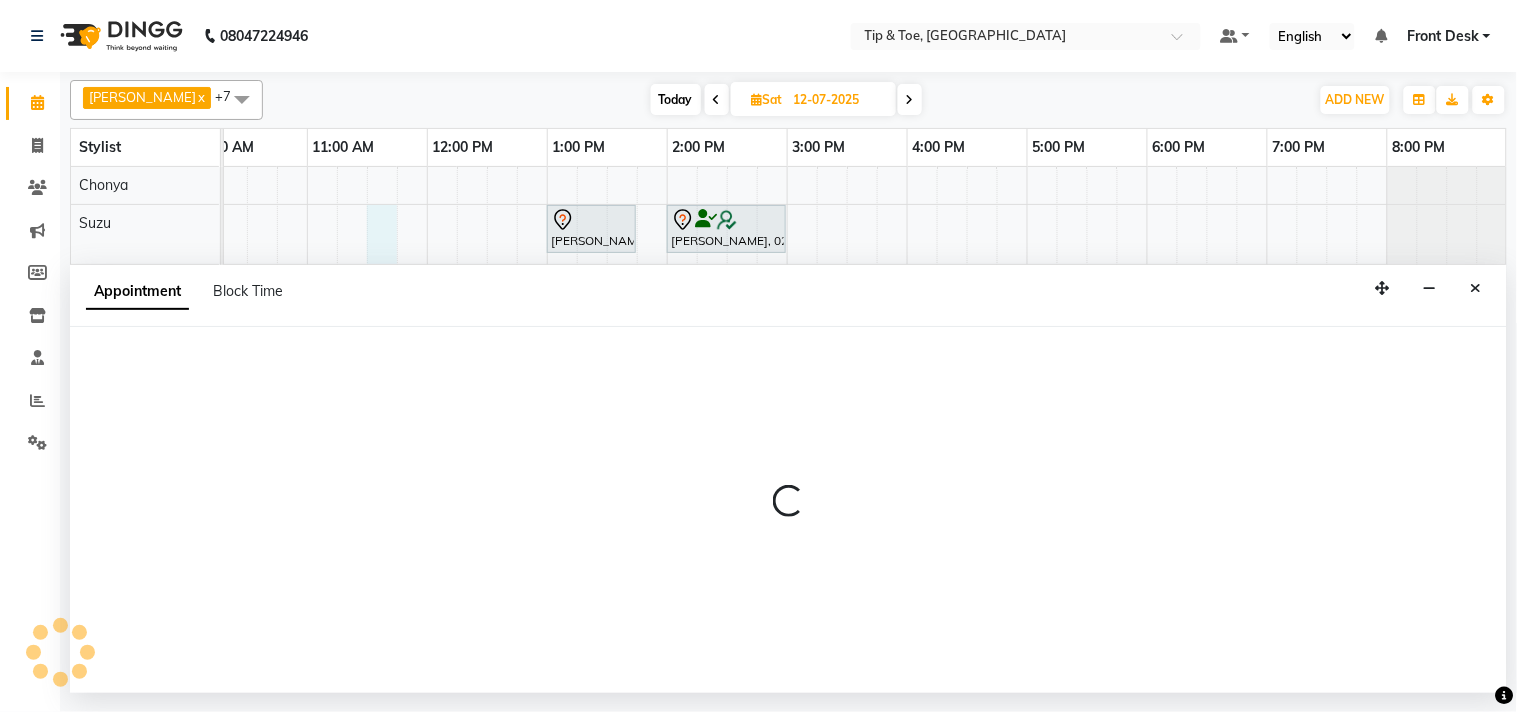 select on "38742" 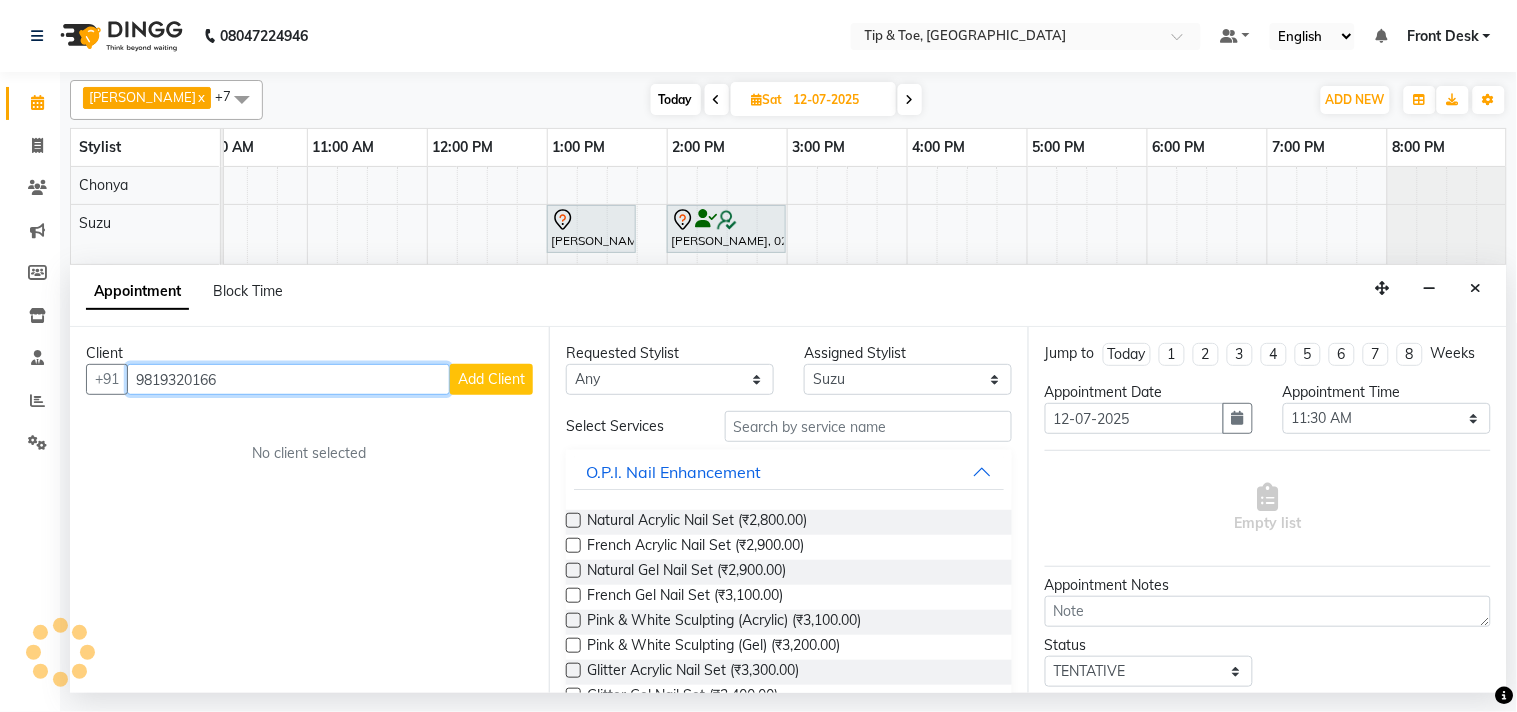 type on "9819320166" 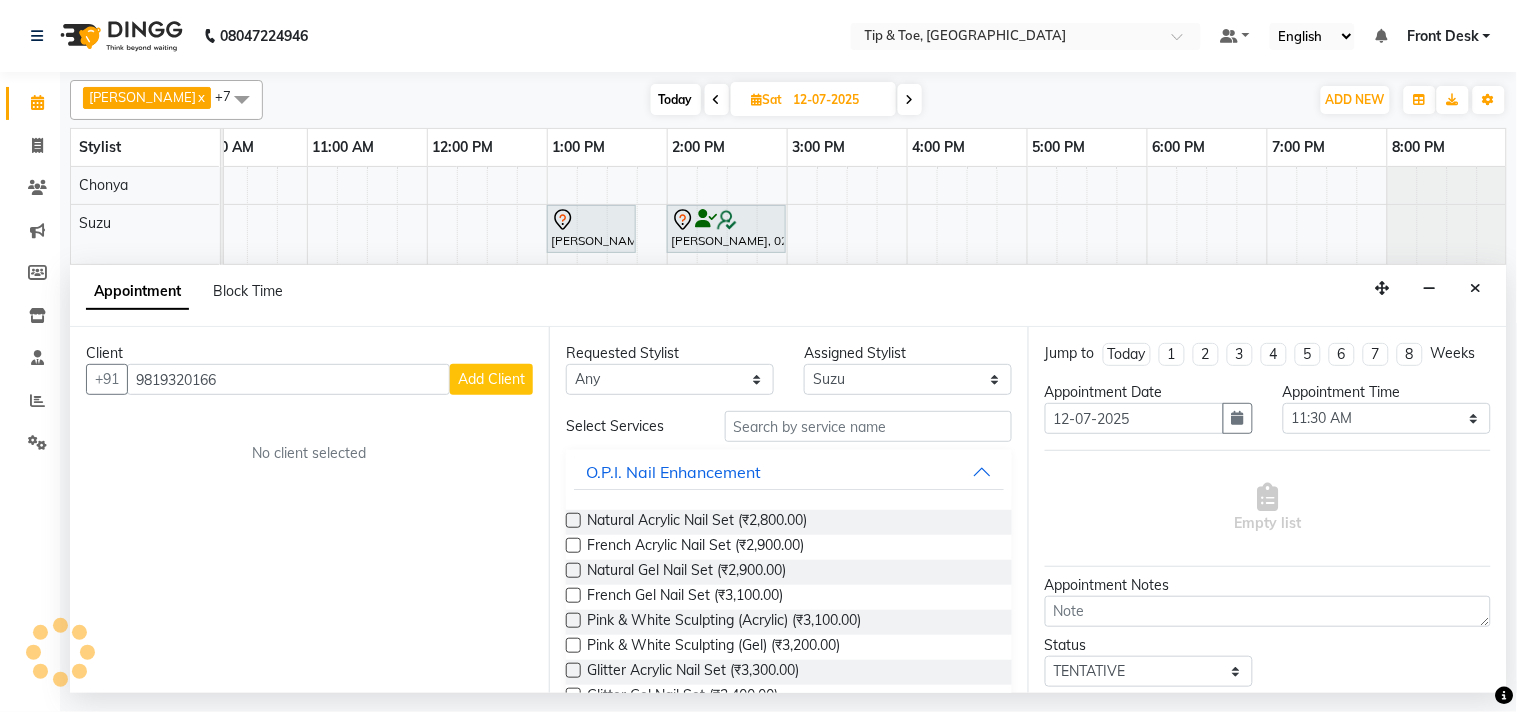 click on "Add Client" at bounding box center [491, 379] 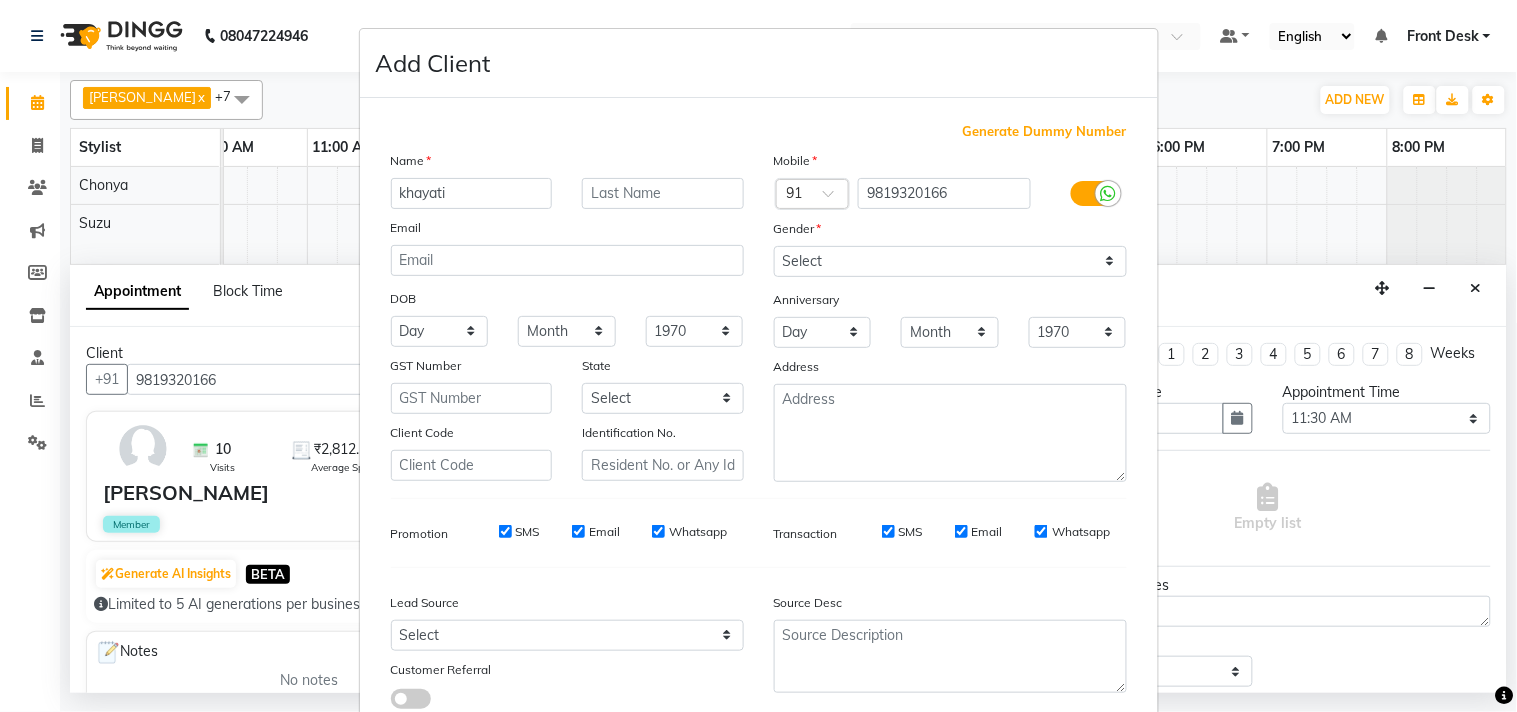 type on "khayati" 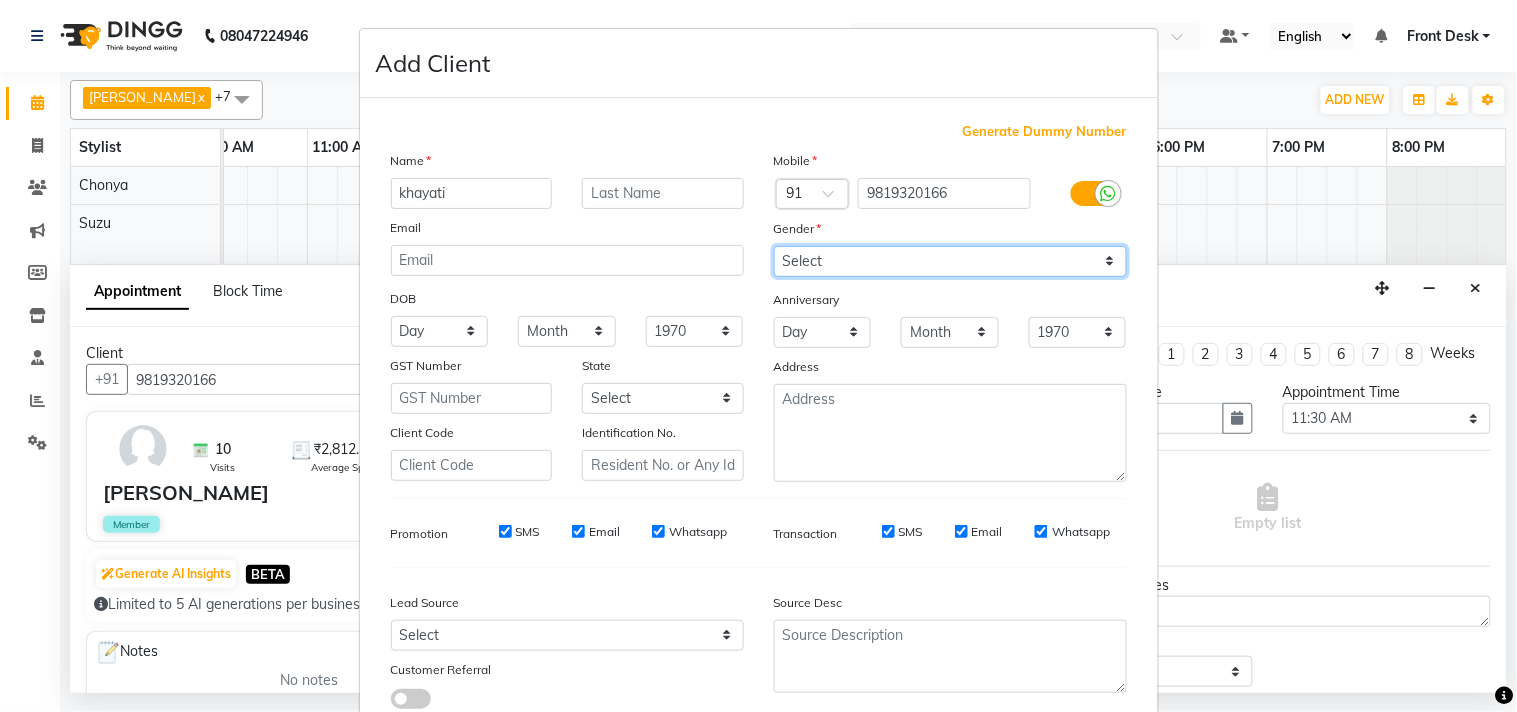 click on "Select Male Female Other Prefer Not To Say" at bounding box center [950, 261] 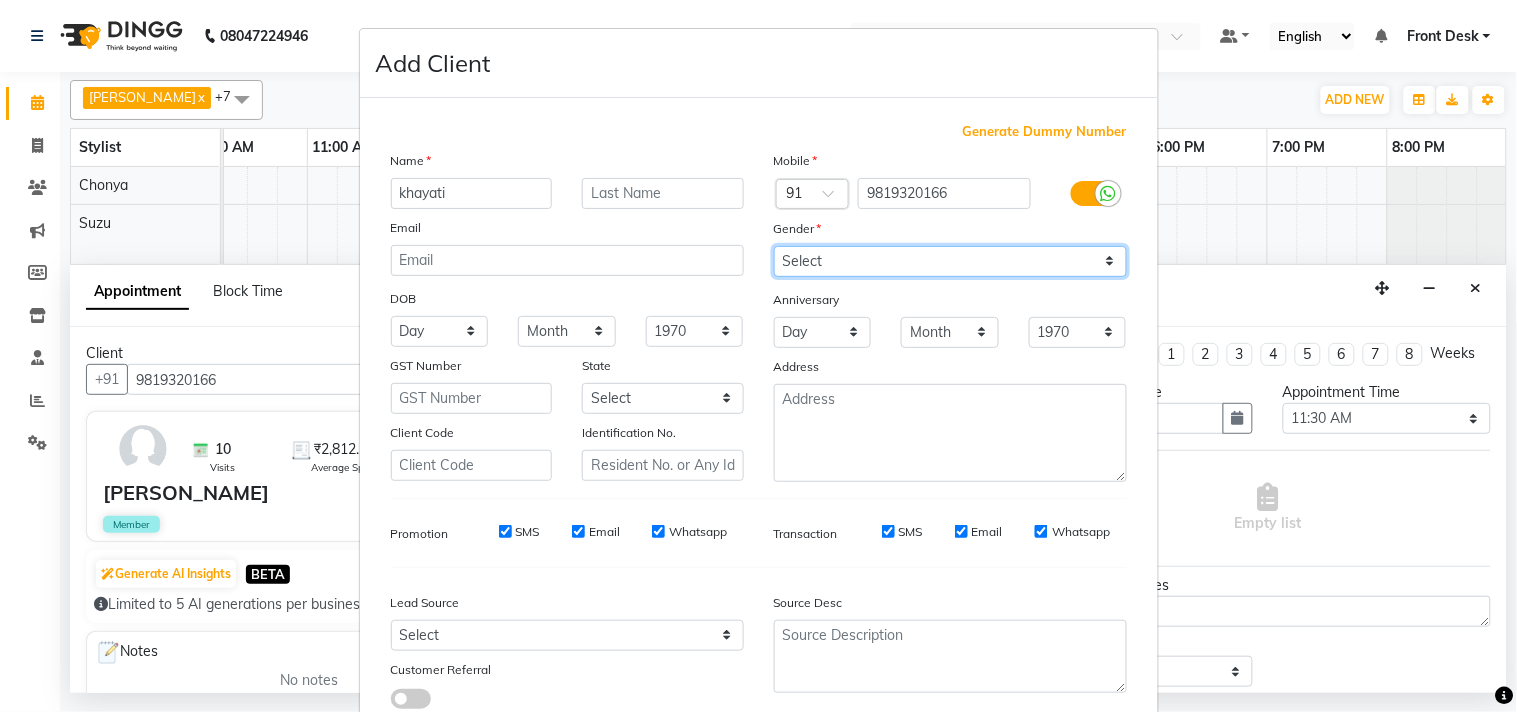 click on "Select Male Female Other Prefer Not To Say" at bounding box center [950, 261] 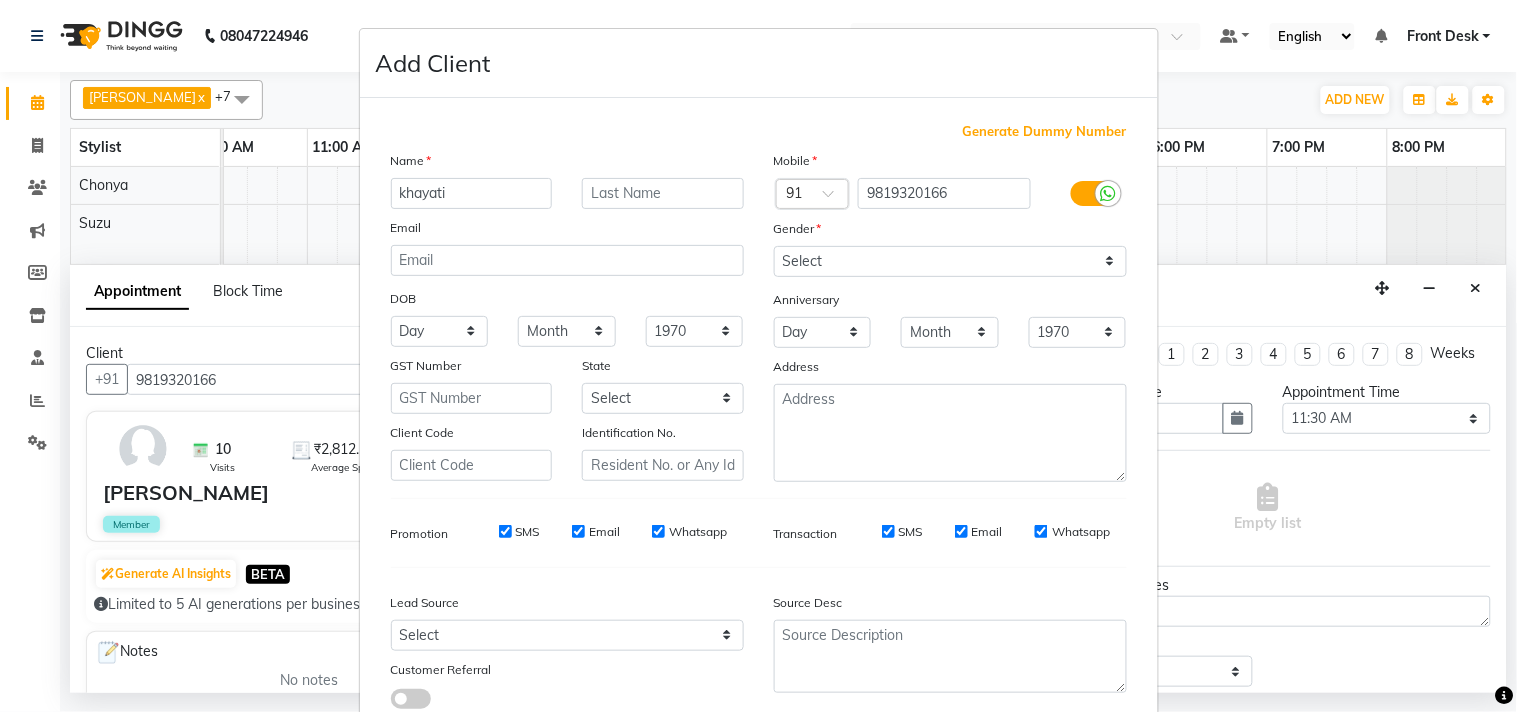 scroll, scrollTop: 138, scrollLeft: 0, axis: vertical 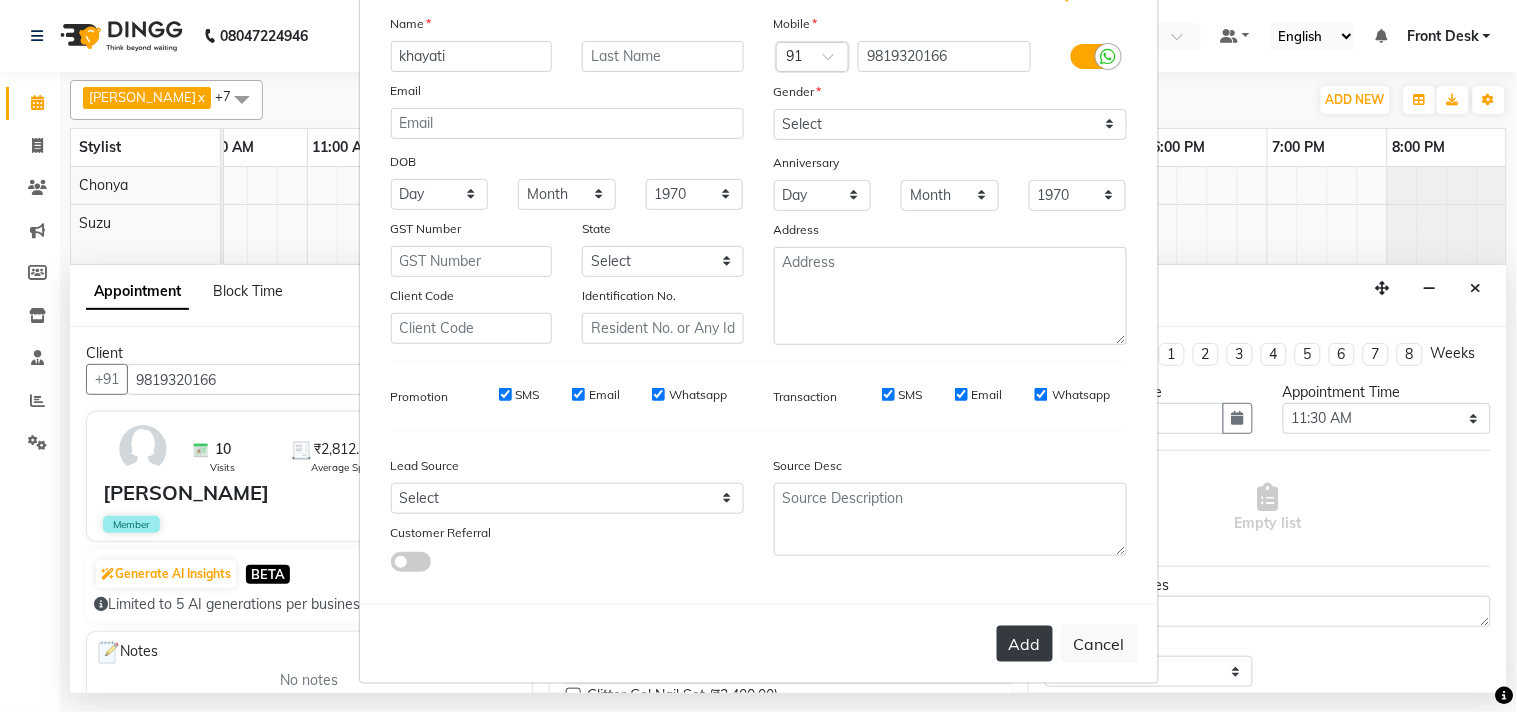 click on "Add" at bounding box center [1025, 644] 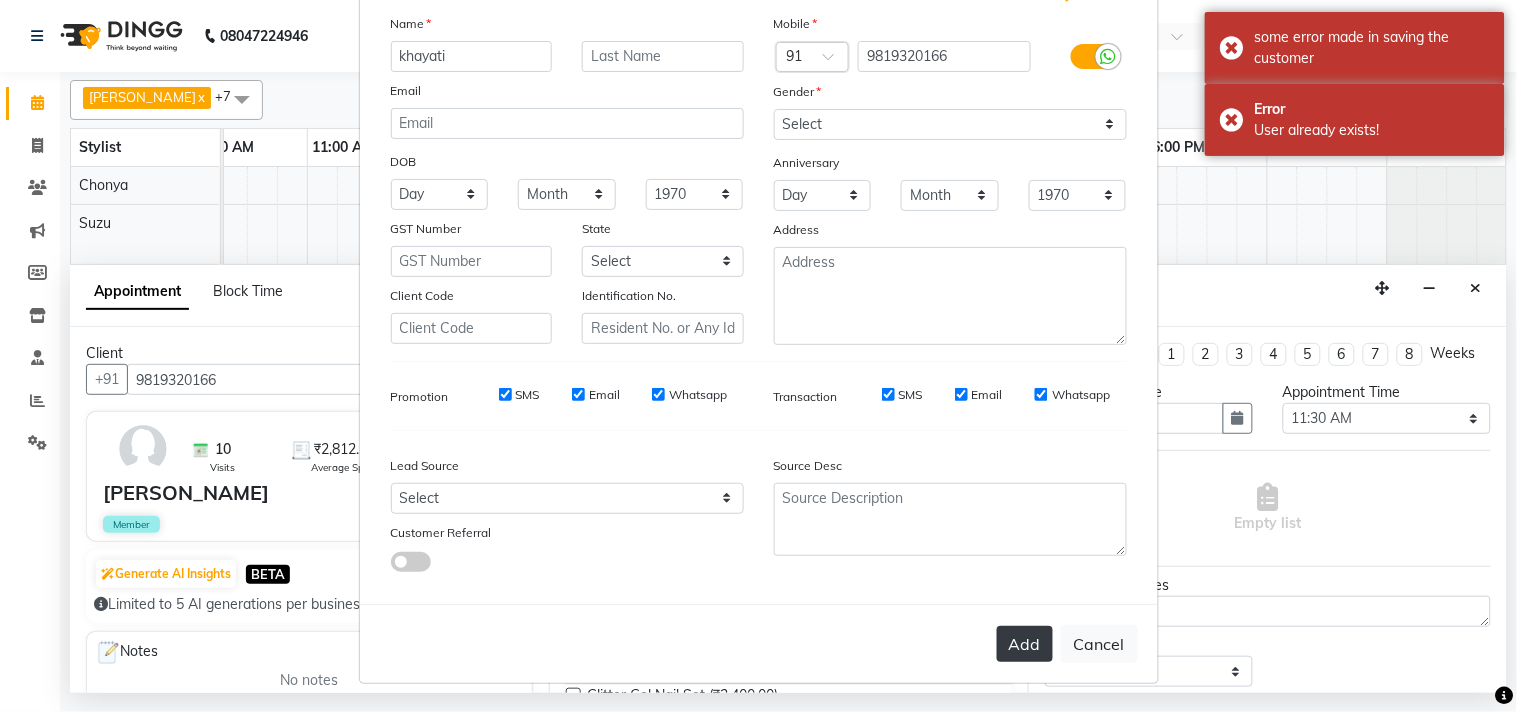 click on "Add" at bounding box center [1025, 644] 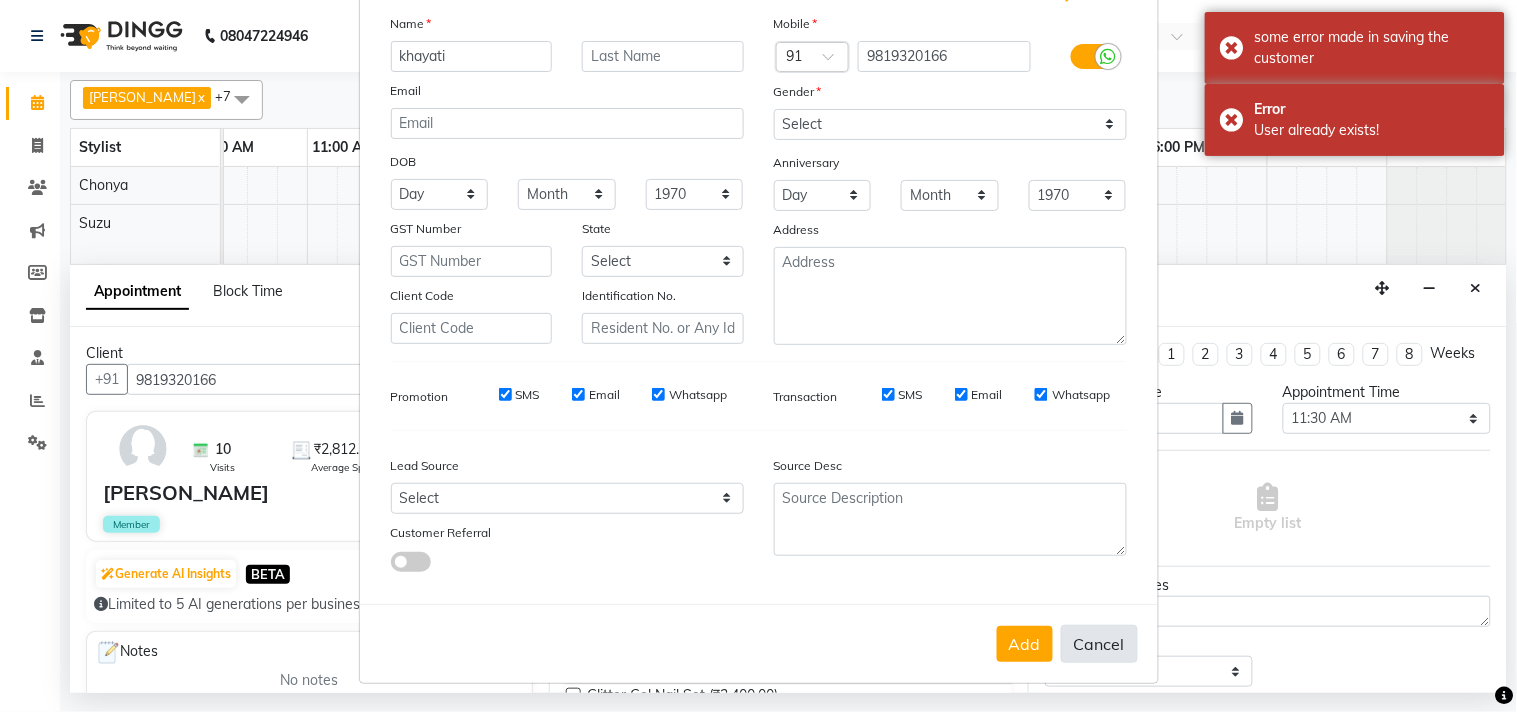 click on "Cancel" at bounding box center (1099, 644) 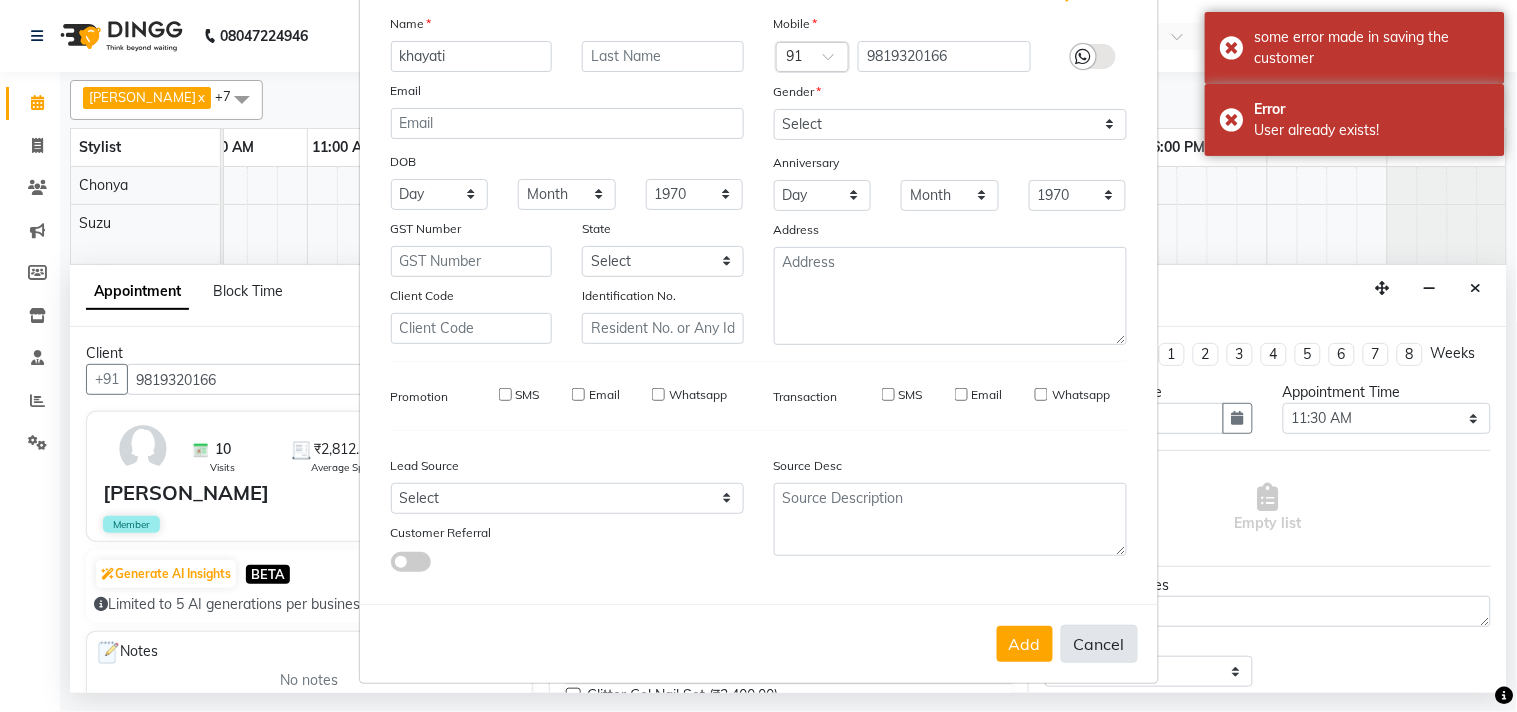 type 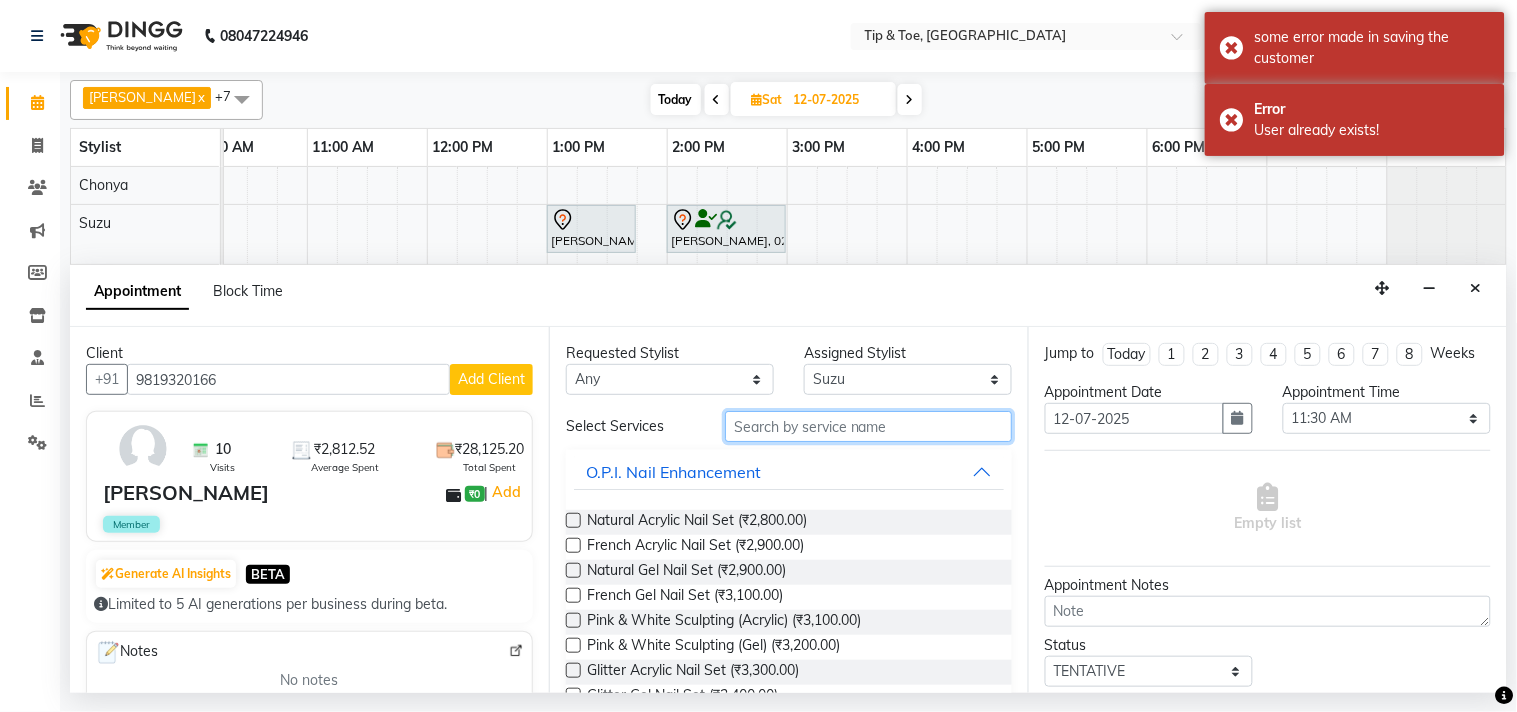 click at bounding box center (868, 426) 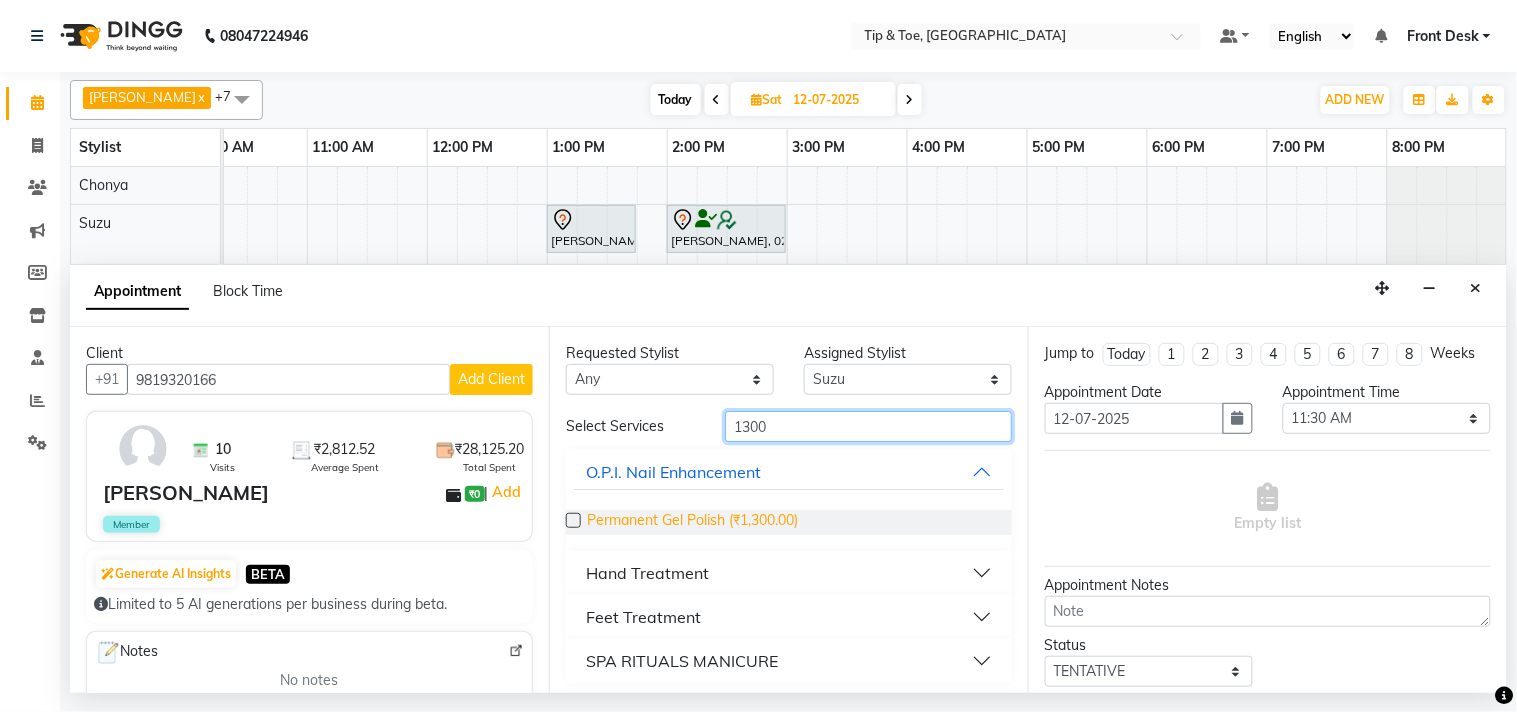 type on "1300" 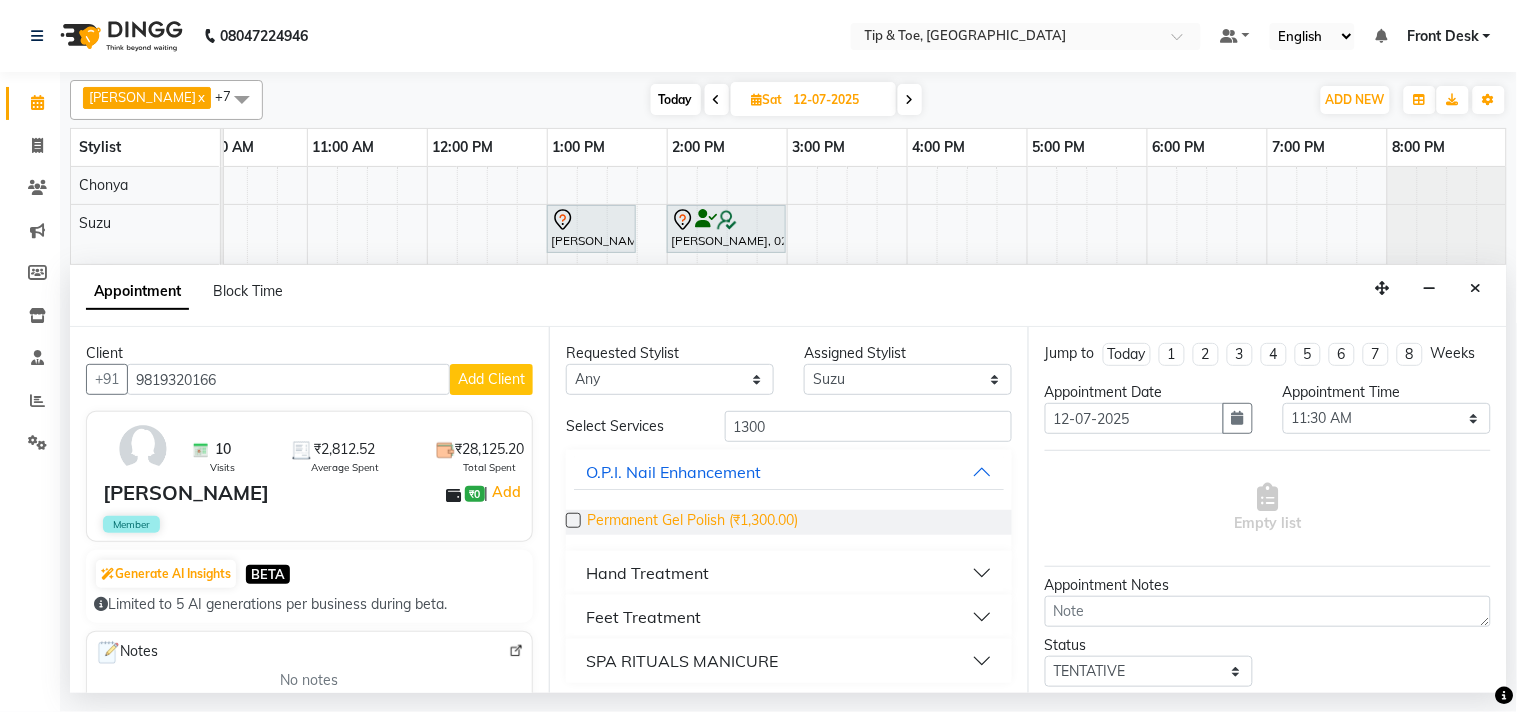 click on "Permanent Gel Polish (₹1,300.00)" at bounding box center (692, 522) 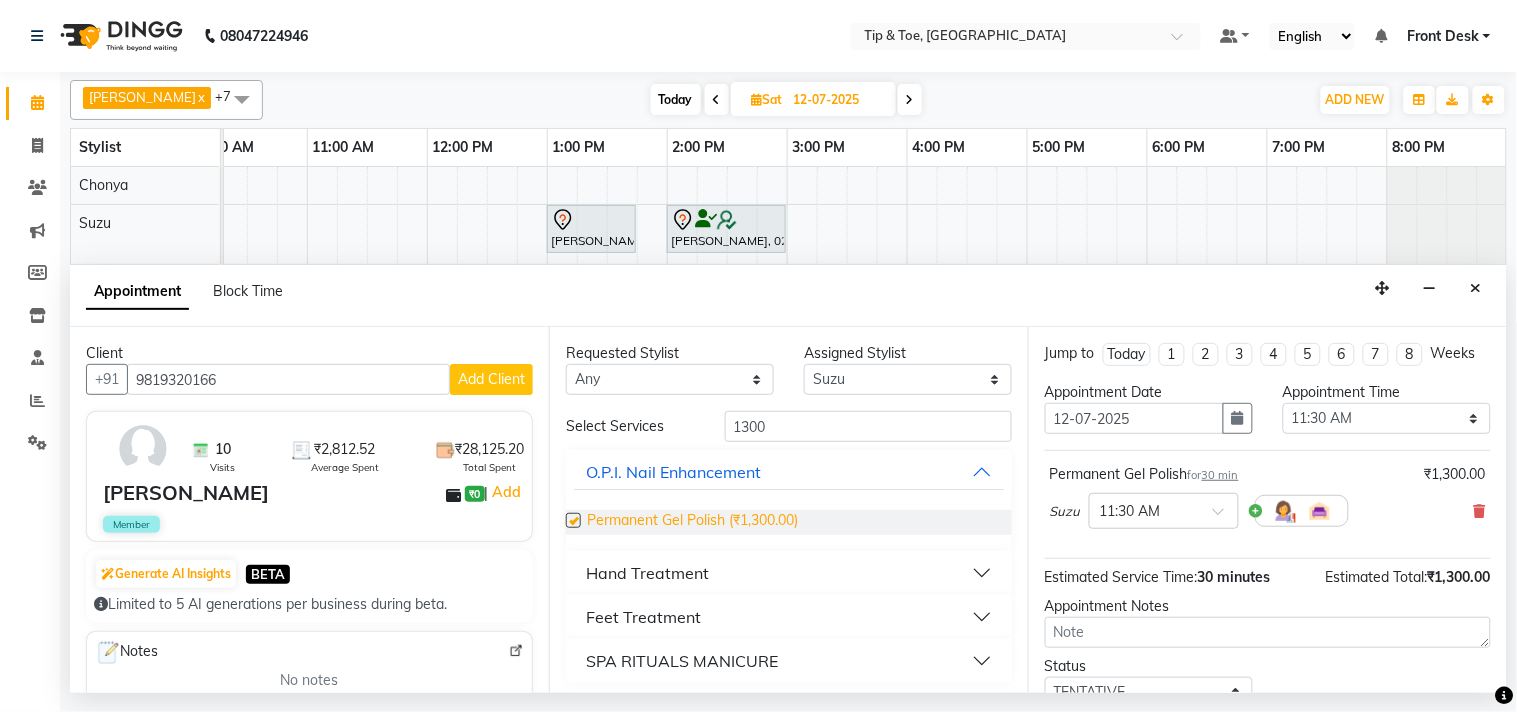 checkbox on "false" 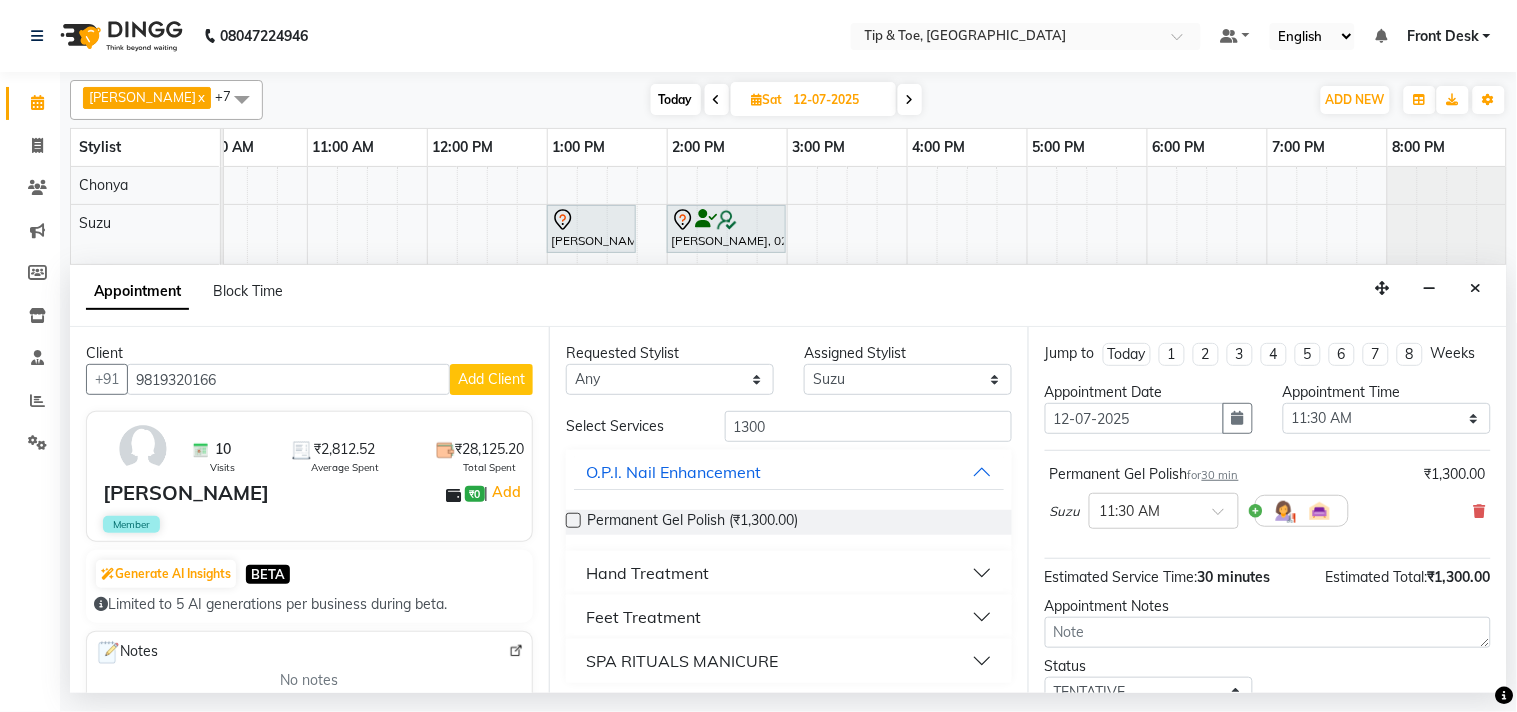 scroll, scrollTop: 161, scrollLeft: 0, axis: vertical 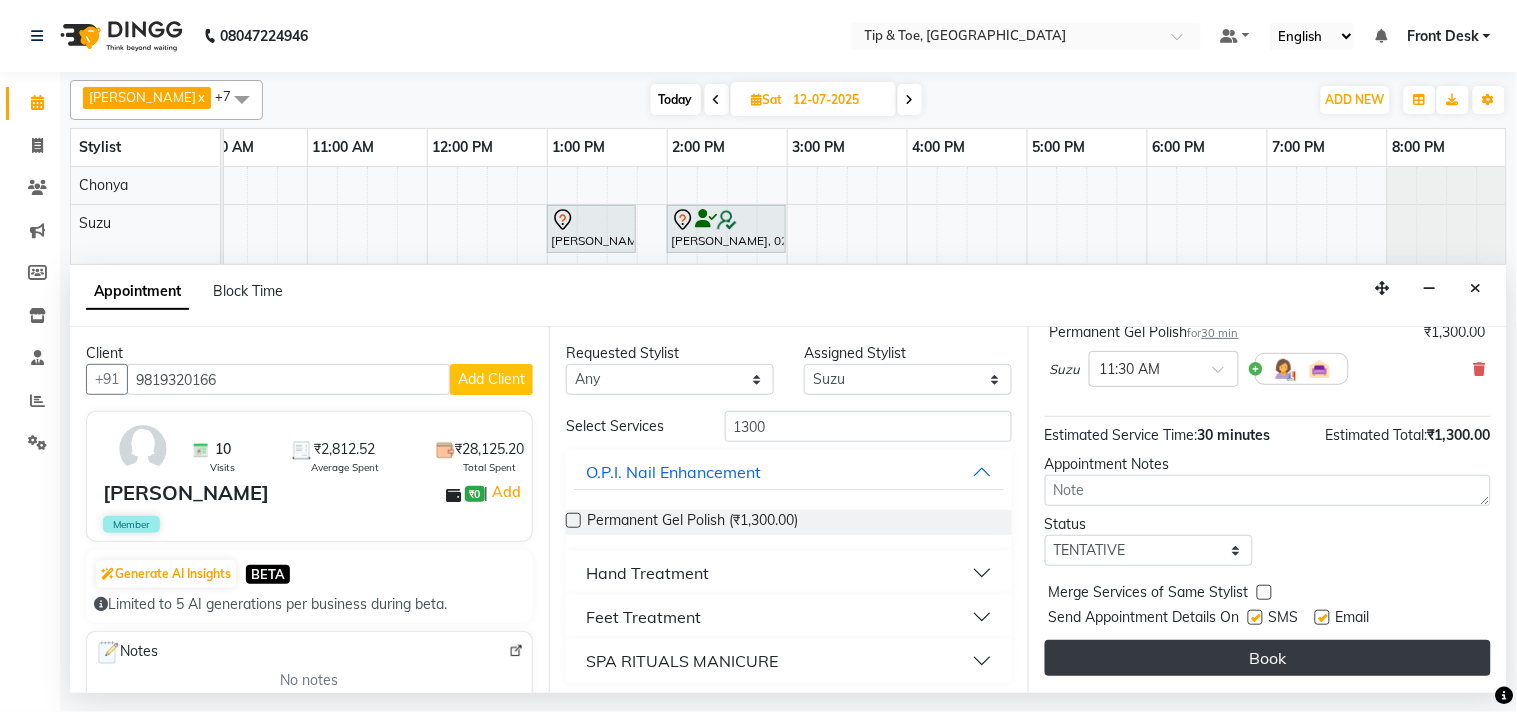 click on "Book" at bounding box center [1268, 658] 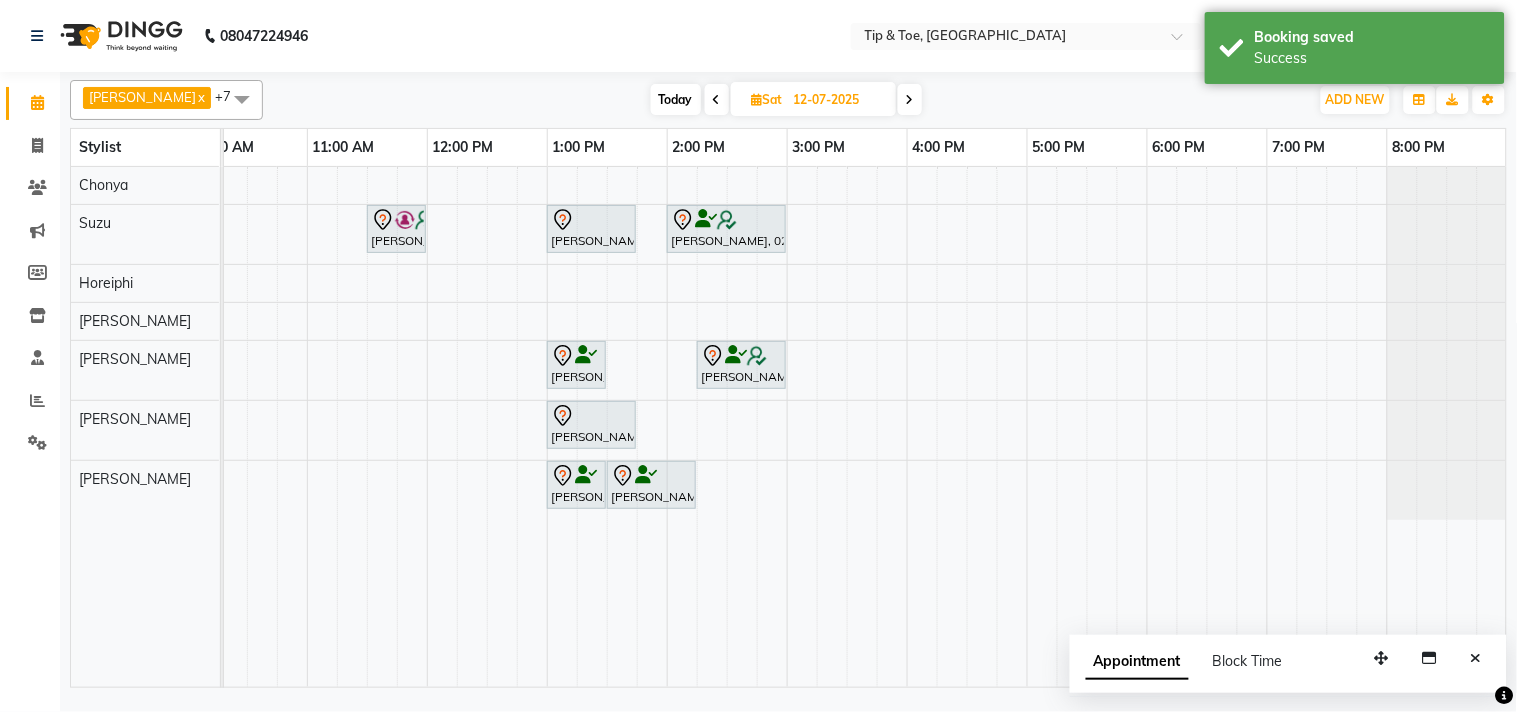 click on "Today" at bounding box center (676, 99) 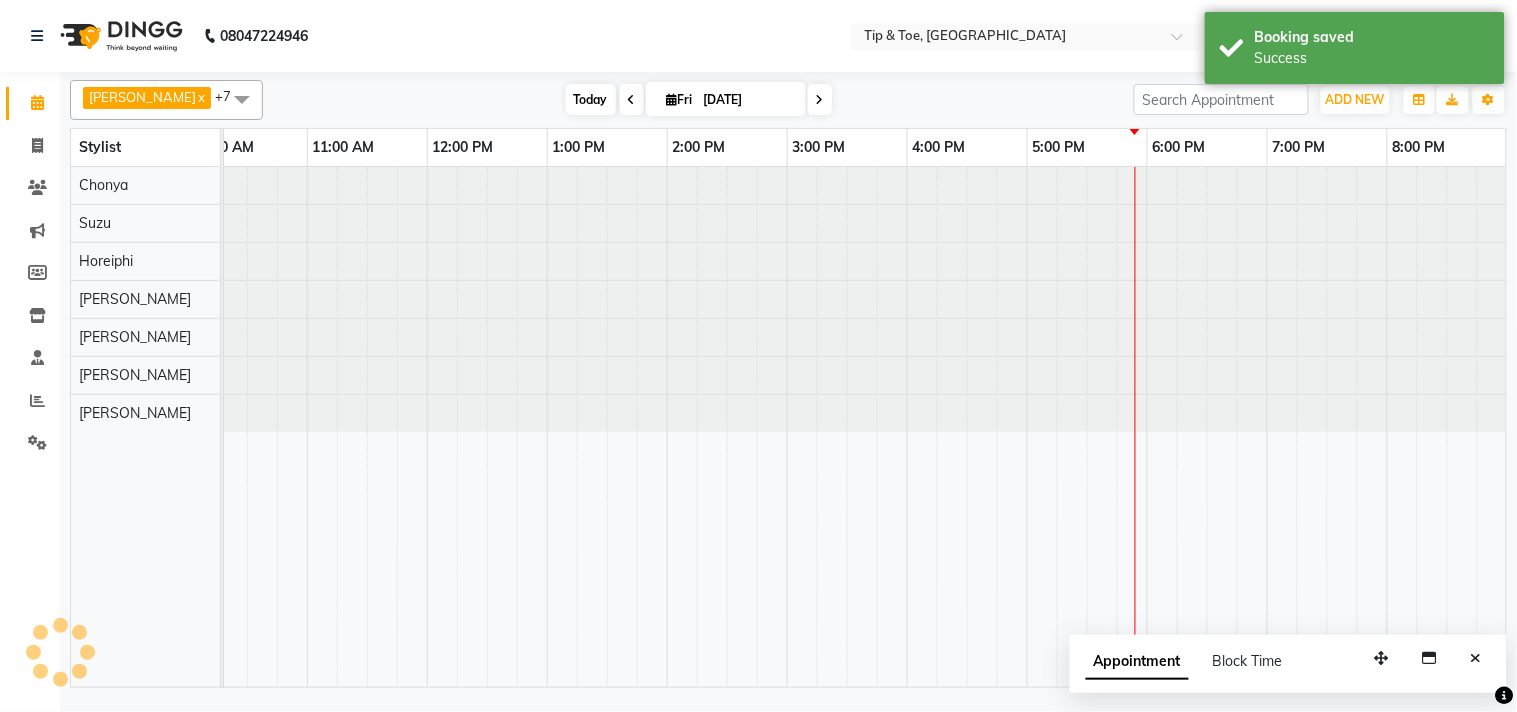 scroll, scrollTop: 0, scrollLeft: 0, axis: both 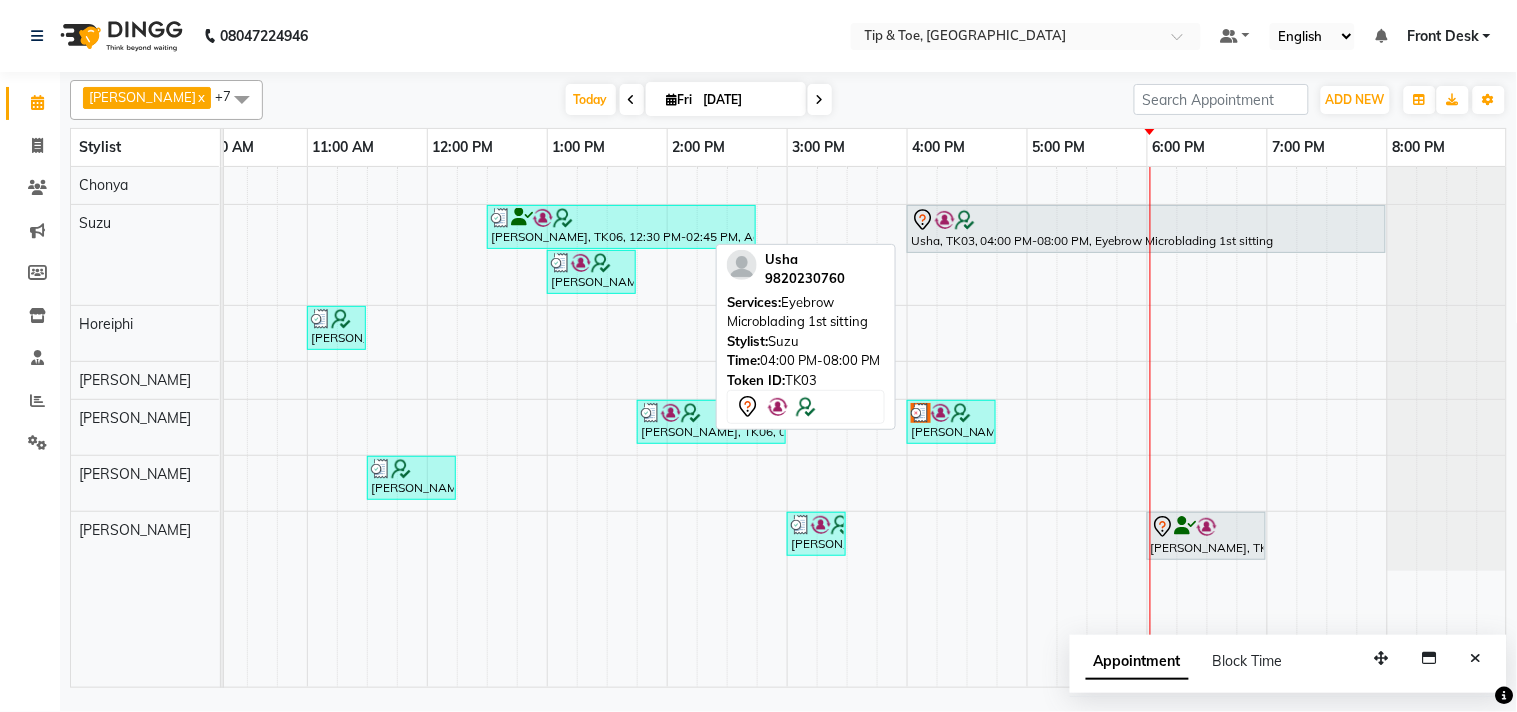 click at bounding box center [1146, 220] 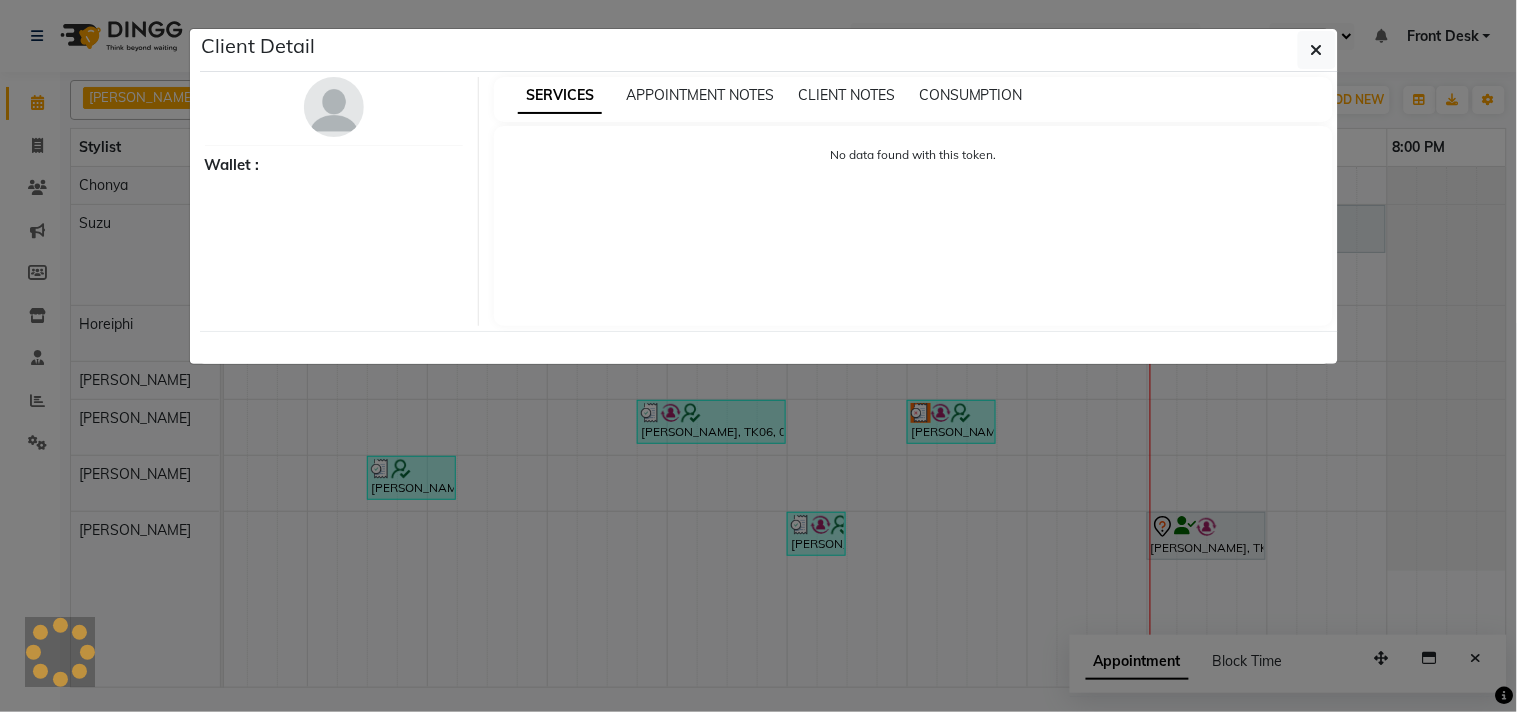 select on "7" 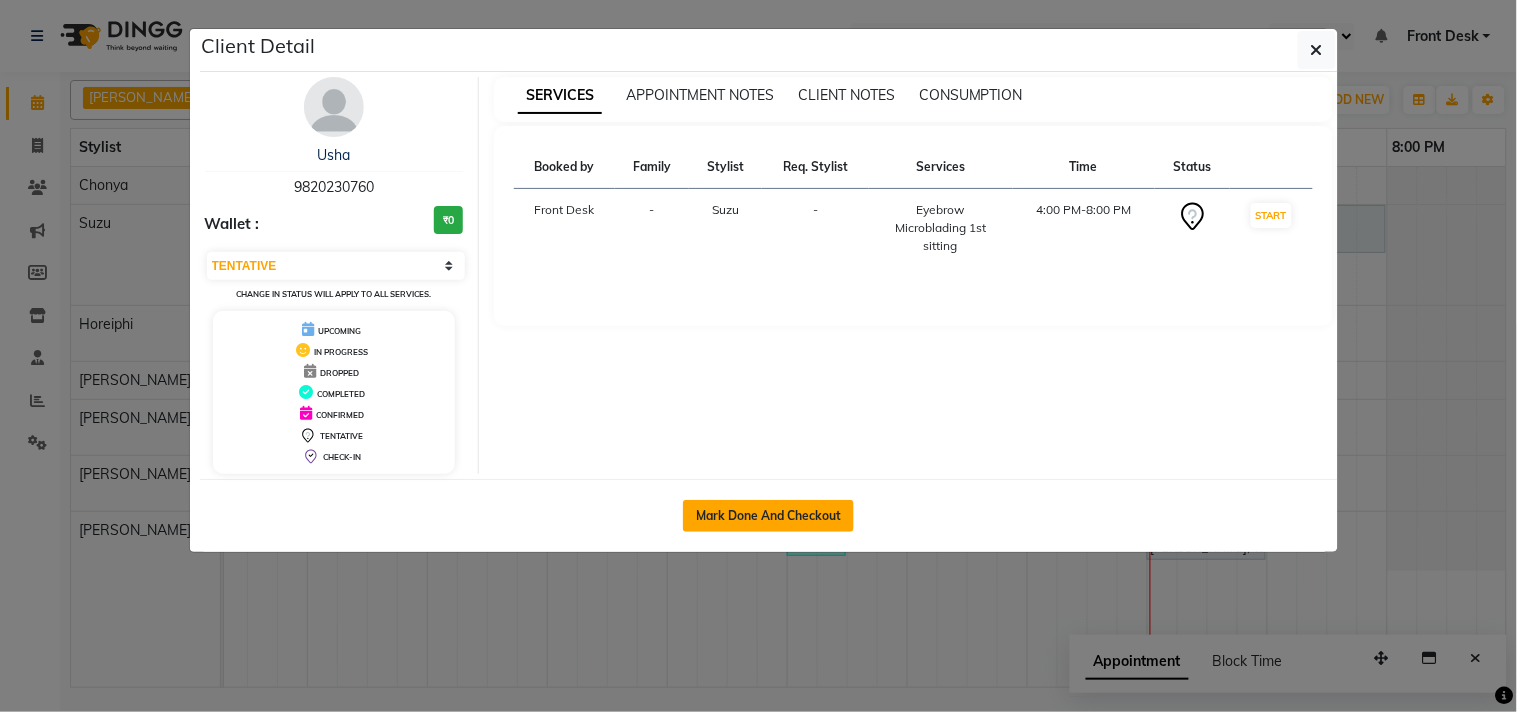 click on "Mark Done And Checkout" 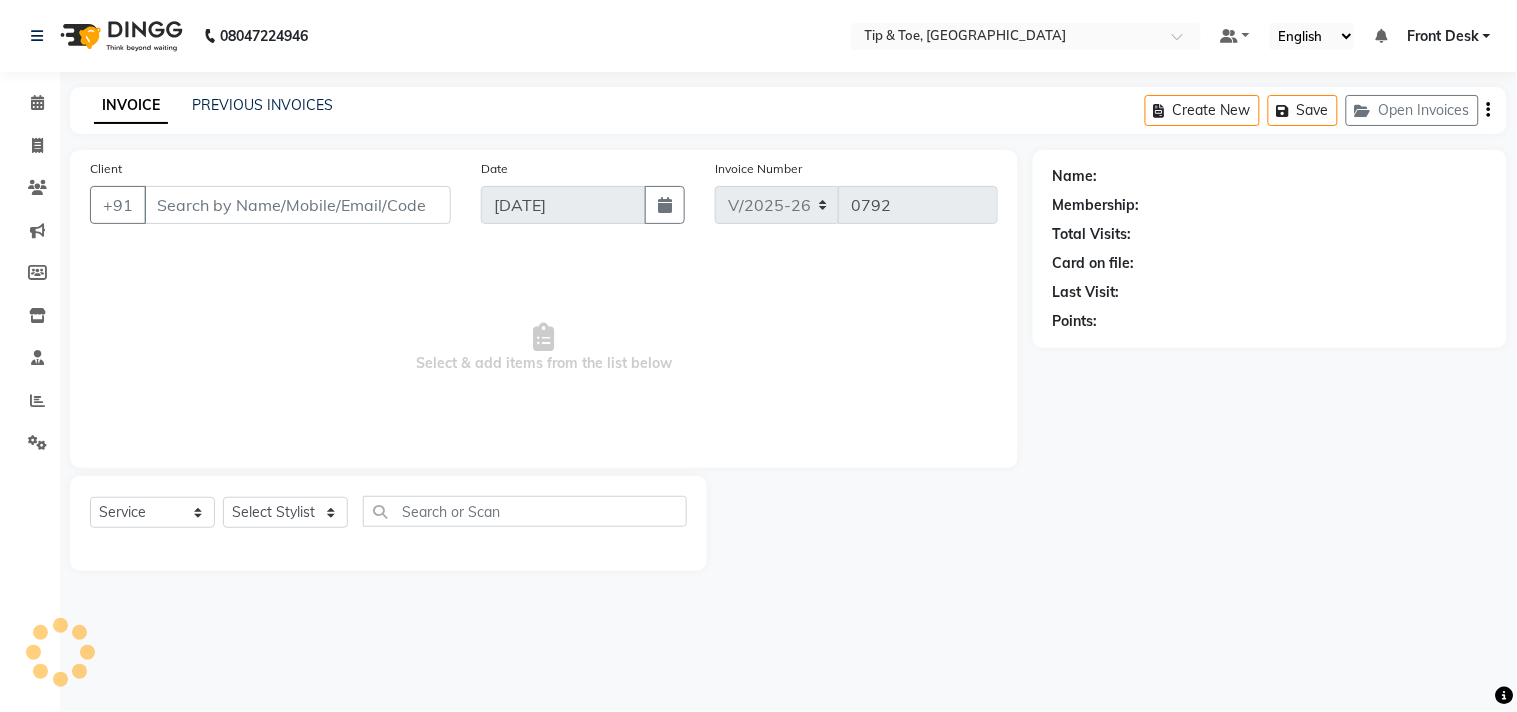 select on "3" 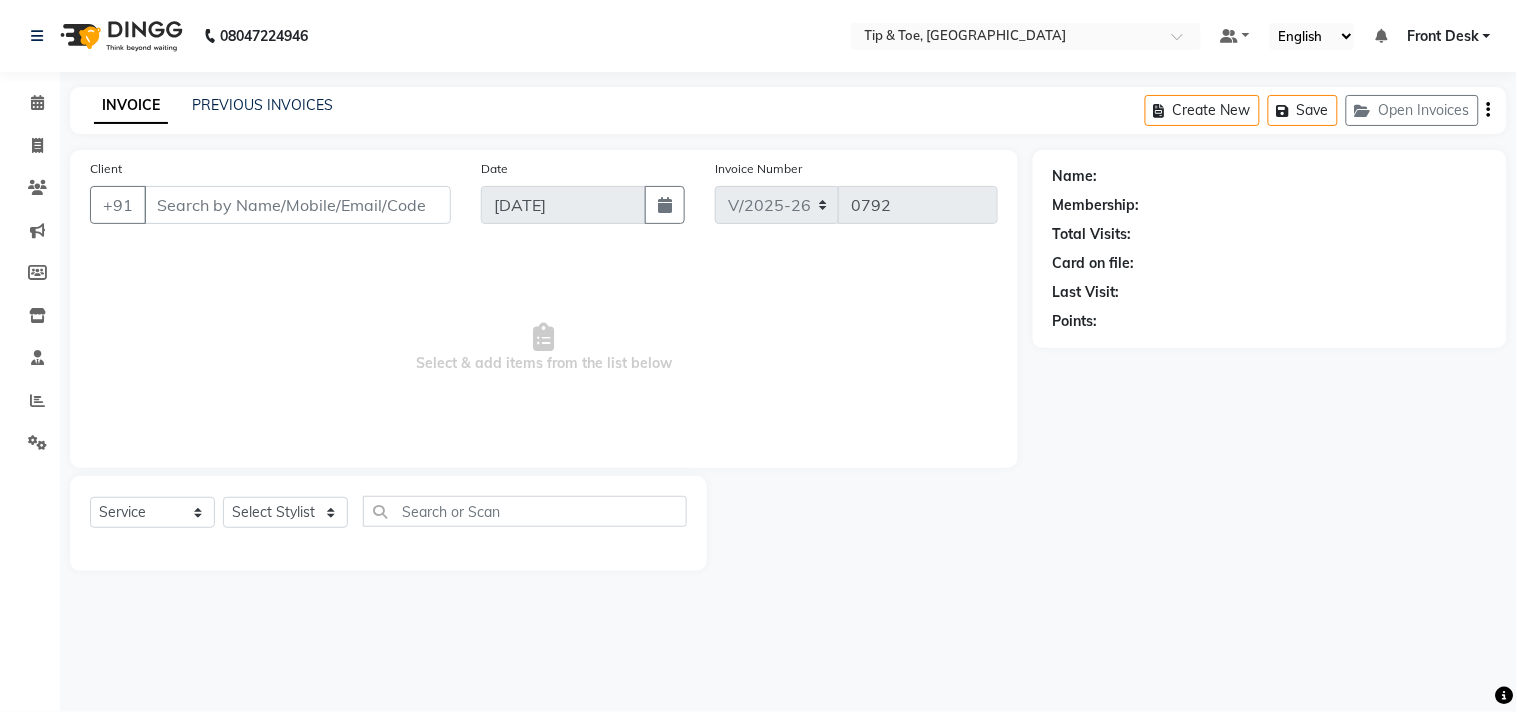 type on "9820230760" 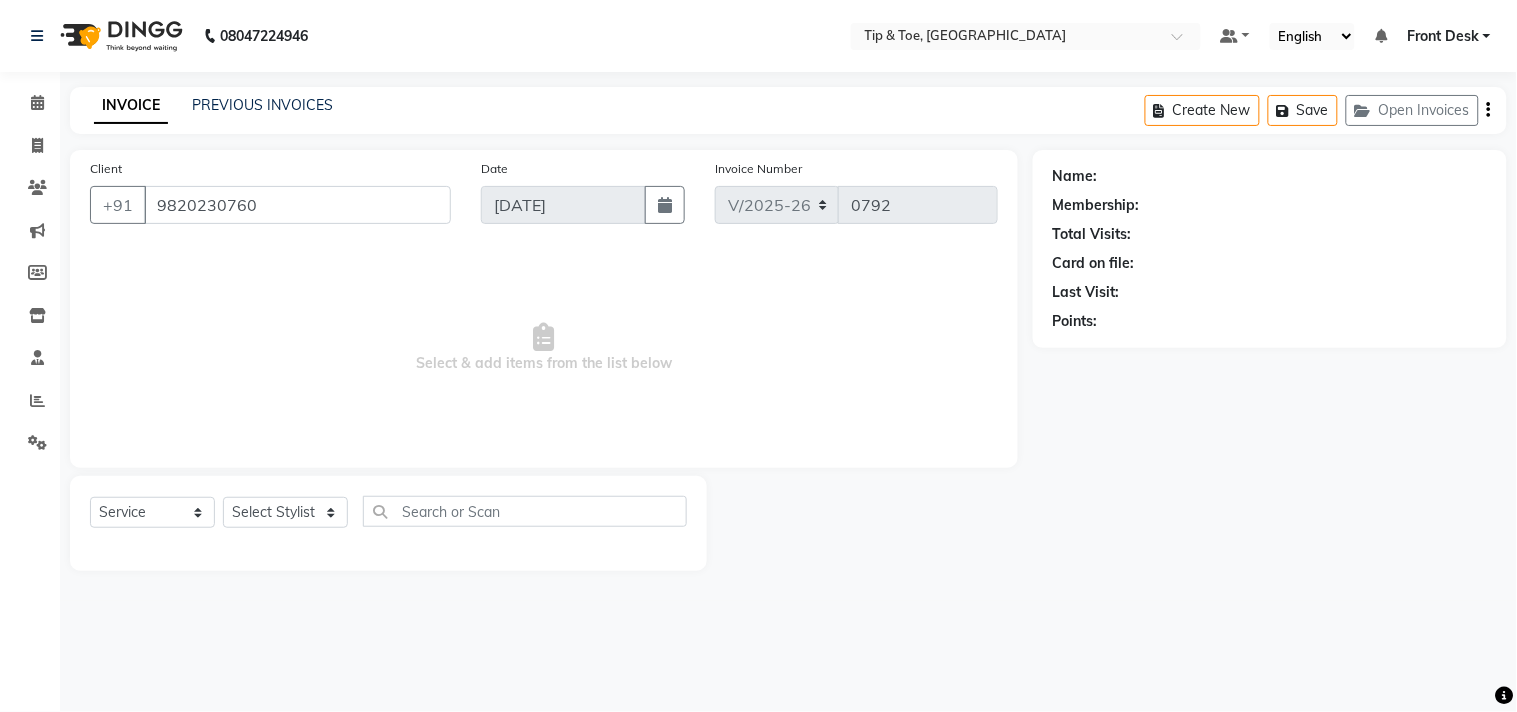 select on "38742" 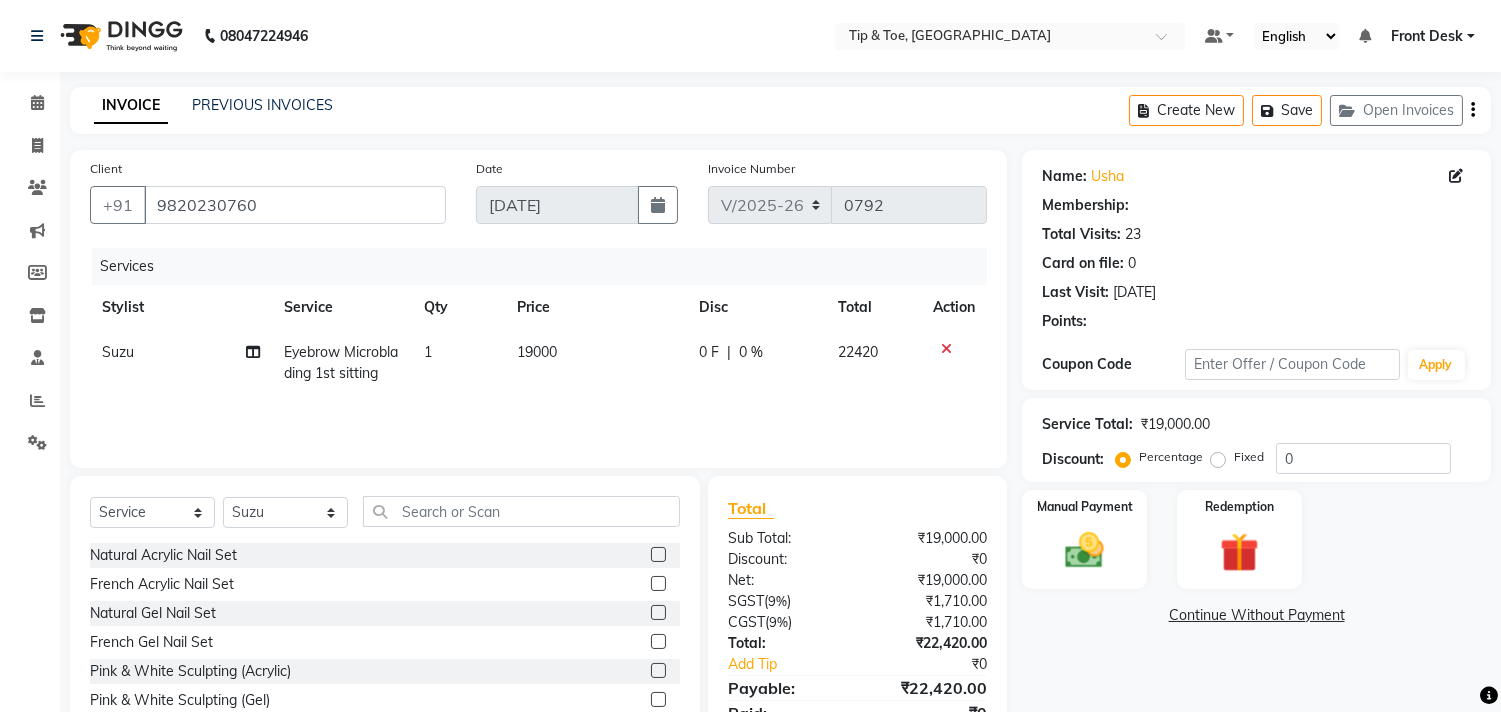 select on "1: Object" 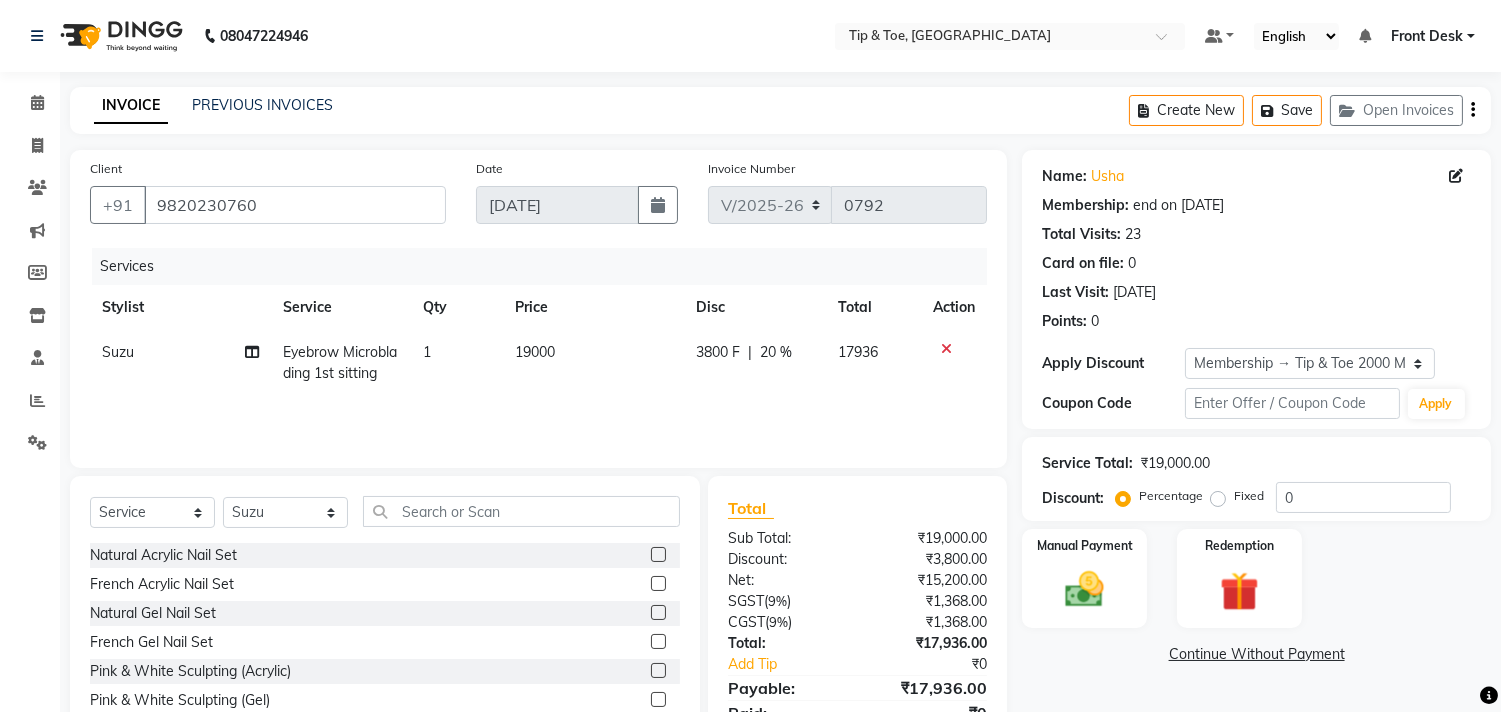 type on "20" 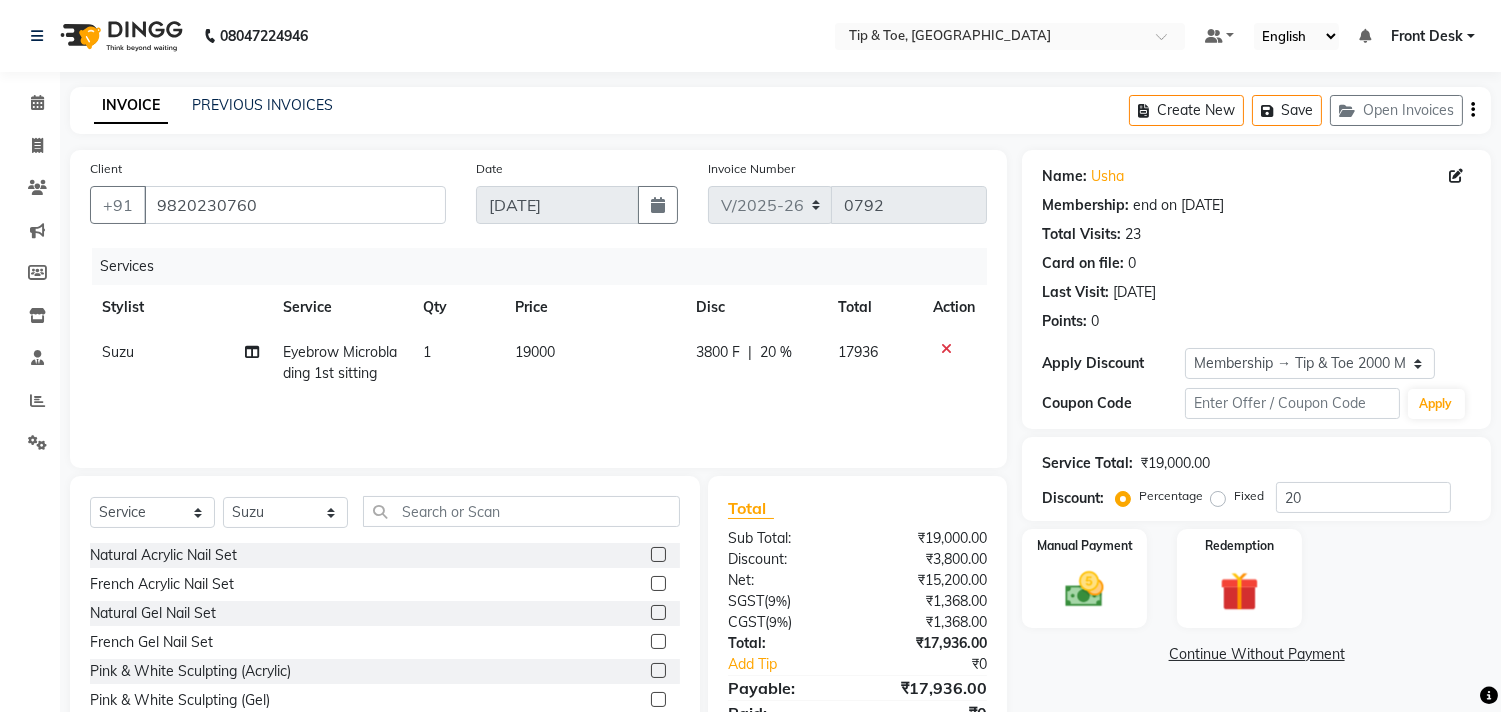 click on "Suzu" 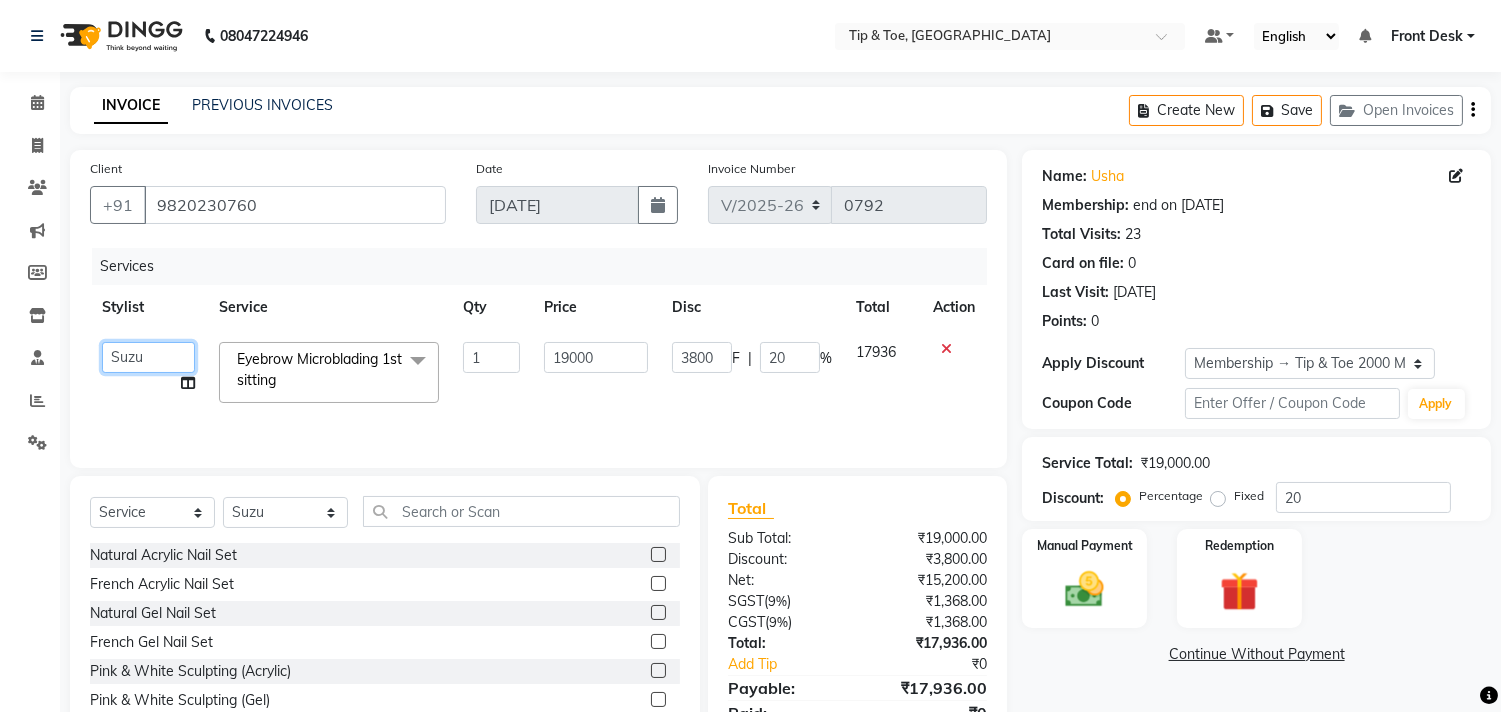 click on "[PERSON_NAME]   Chonya   Front Desk   [PERSON_NAME]   Horeiphi   Jai [PERSON_NAME]   [PERSON_NAME]   [PERSON_NAME]   [PERSON_NAME]   [PERSON_NAME] Maheshker   Suzu" 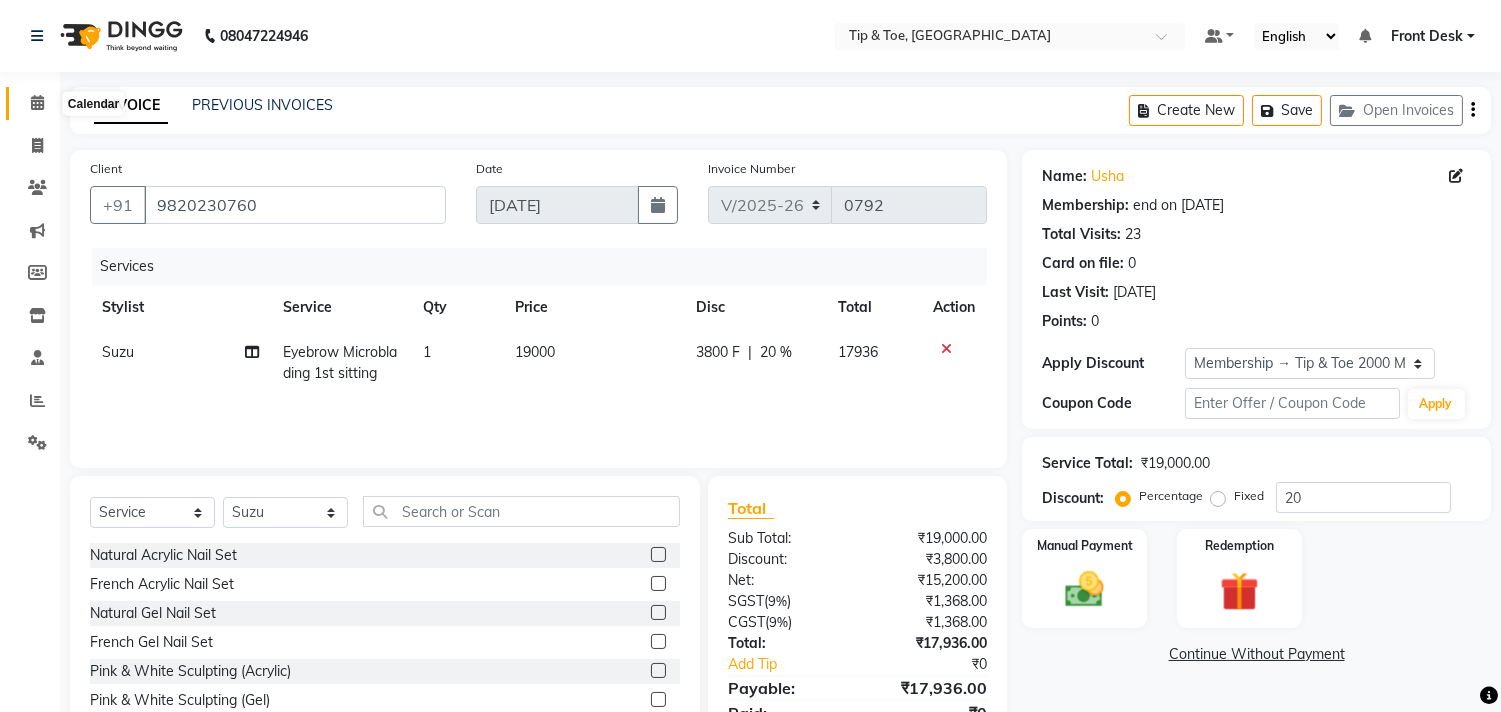 click 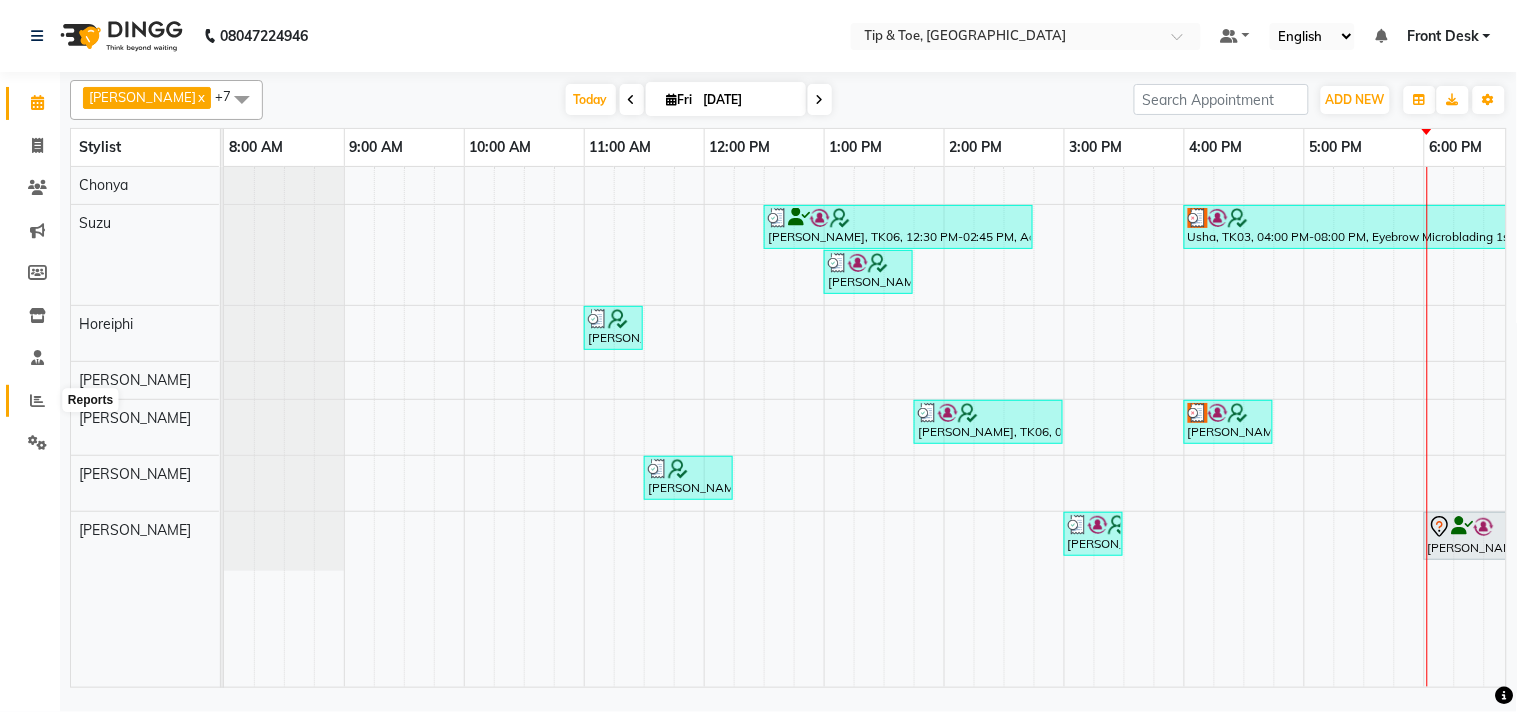 click 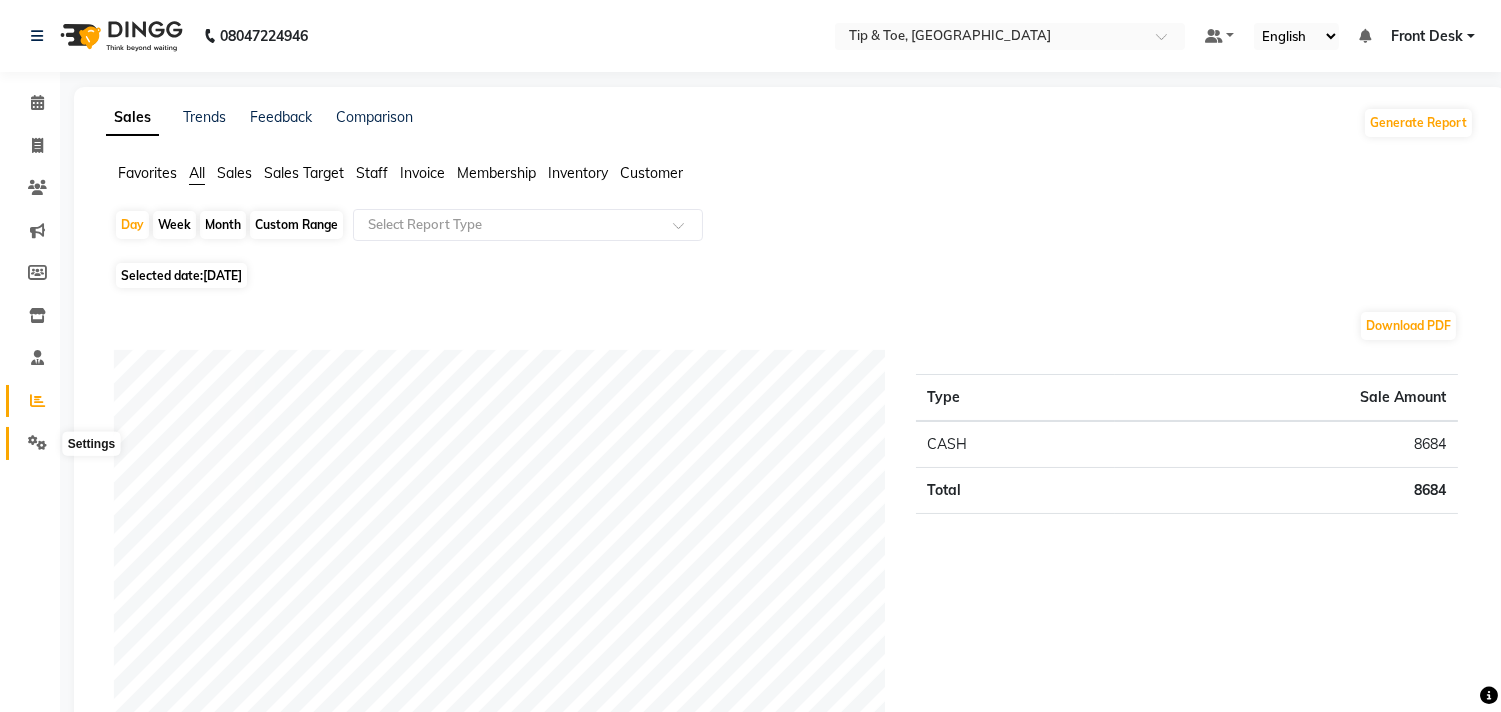 click 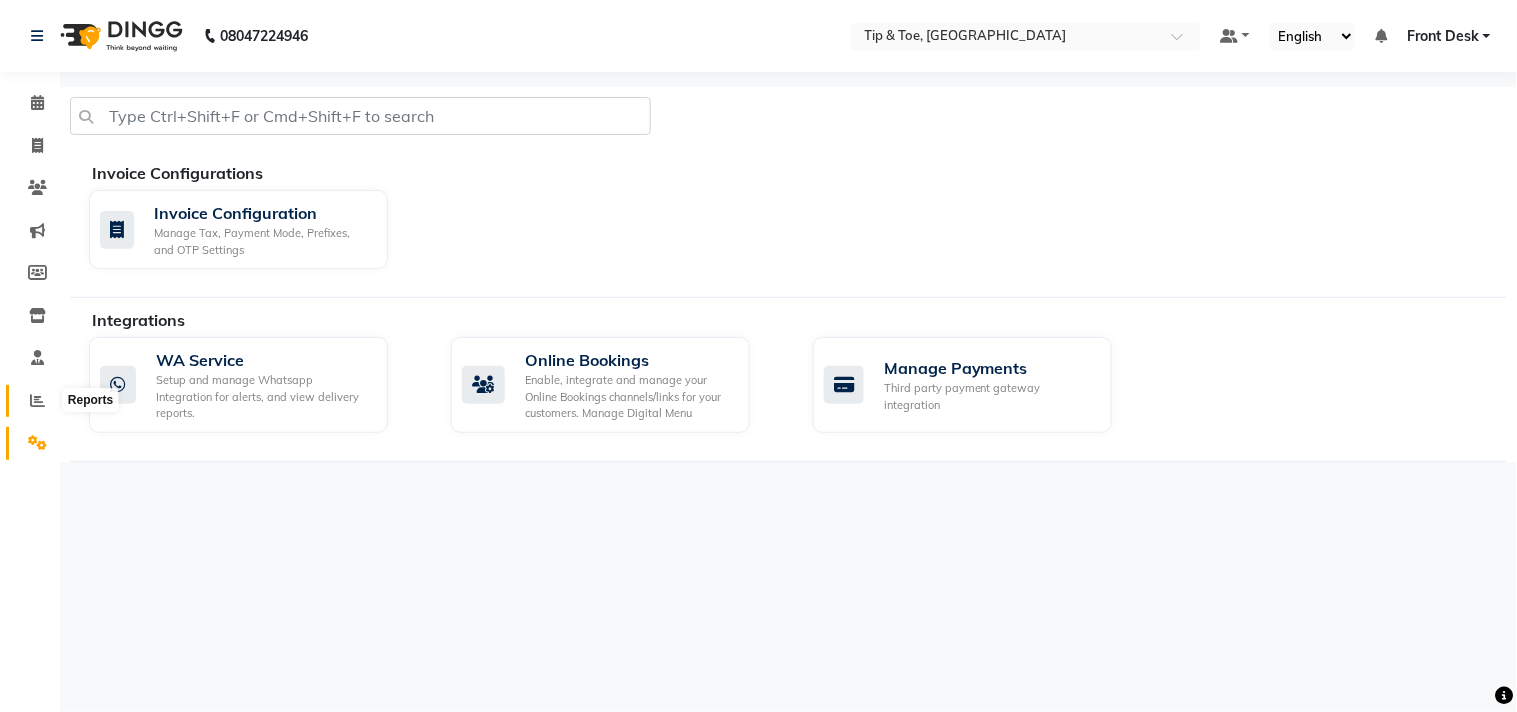 click 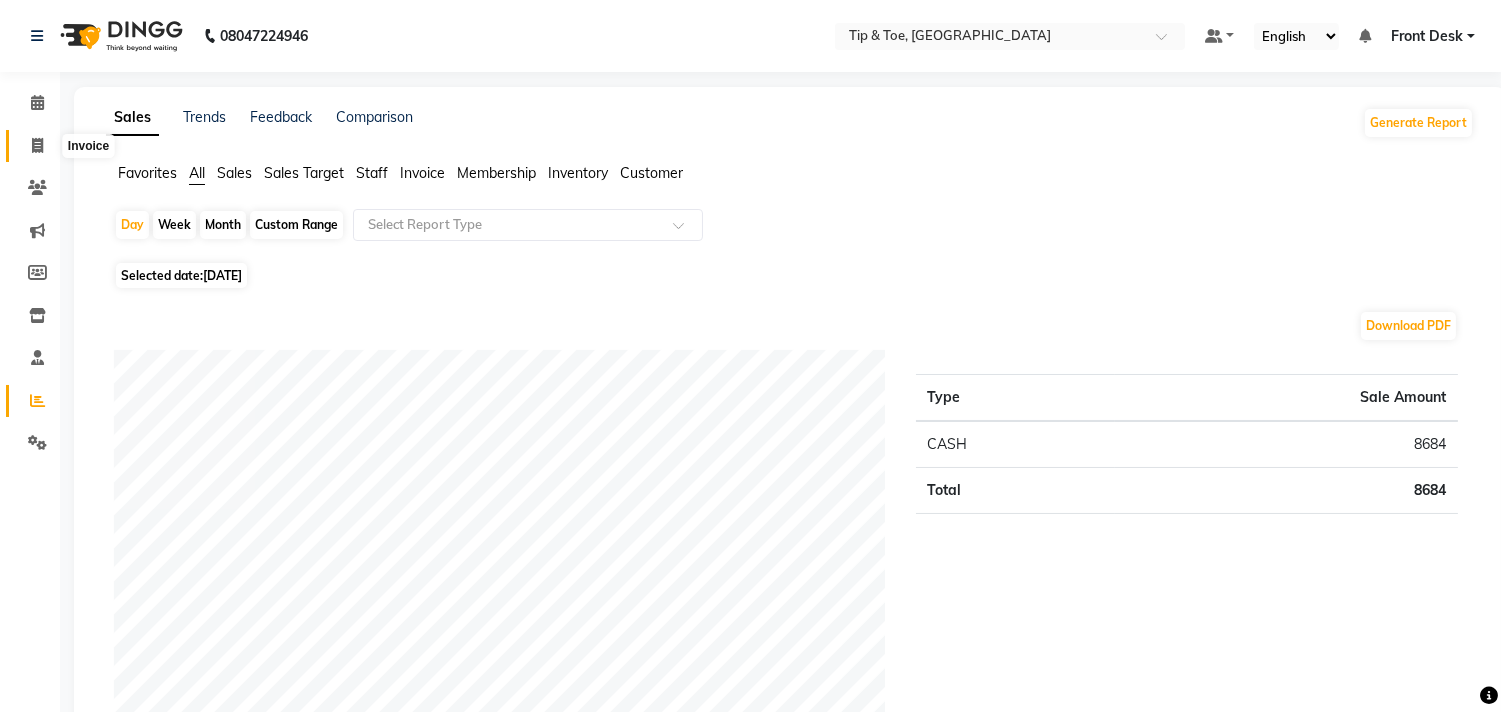 click 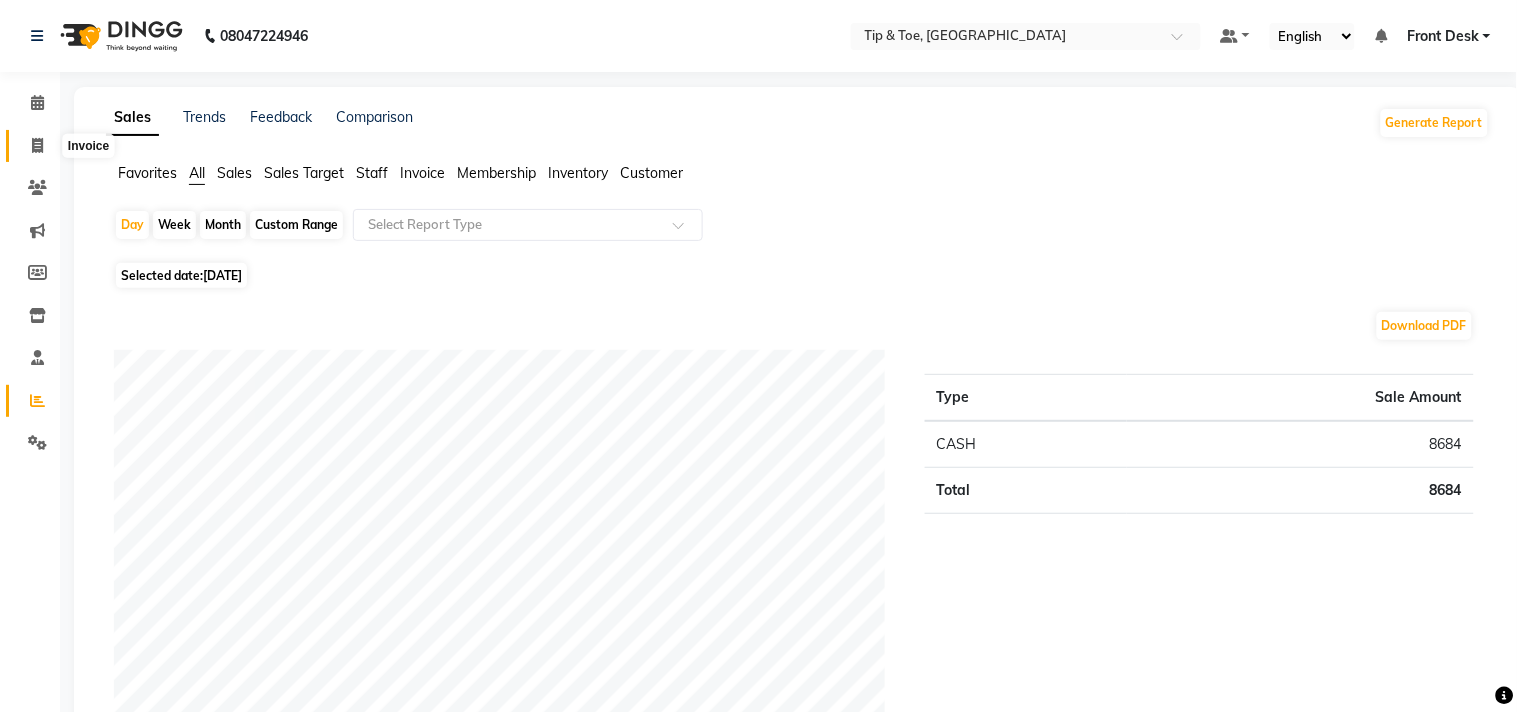 select on "service" 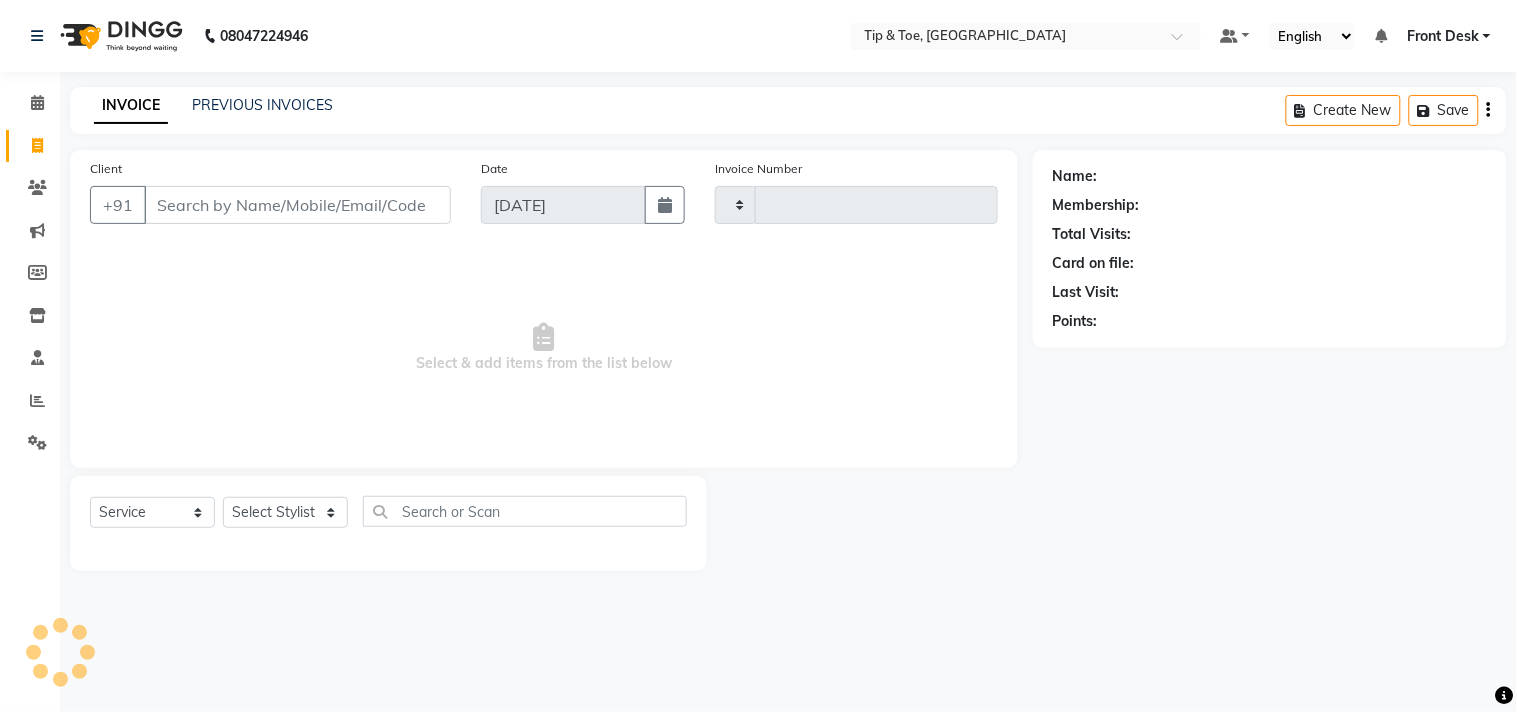 type on "0792" 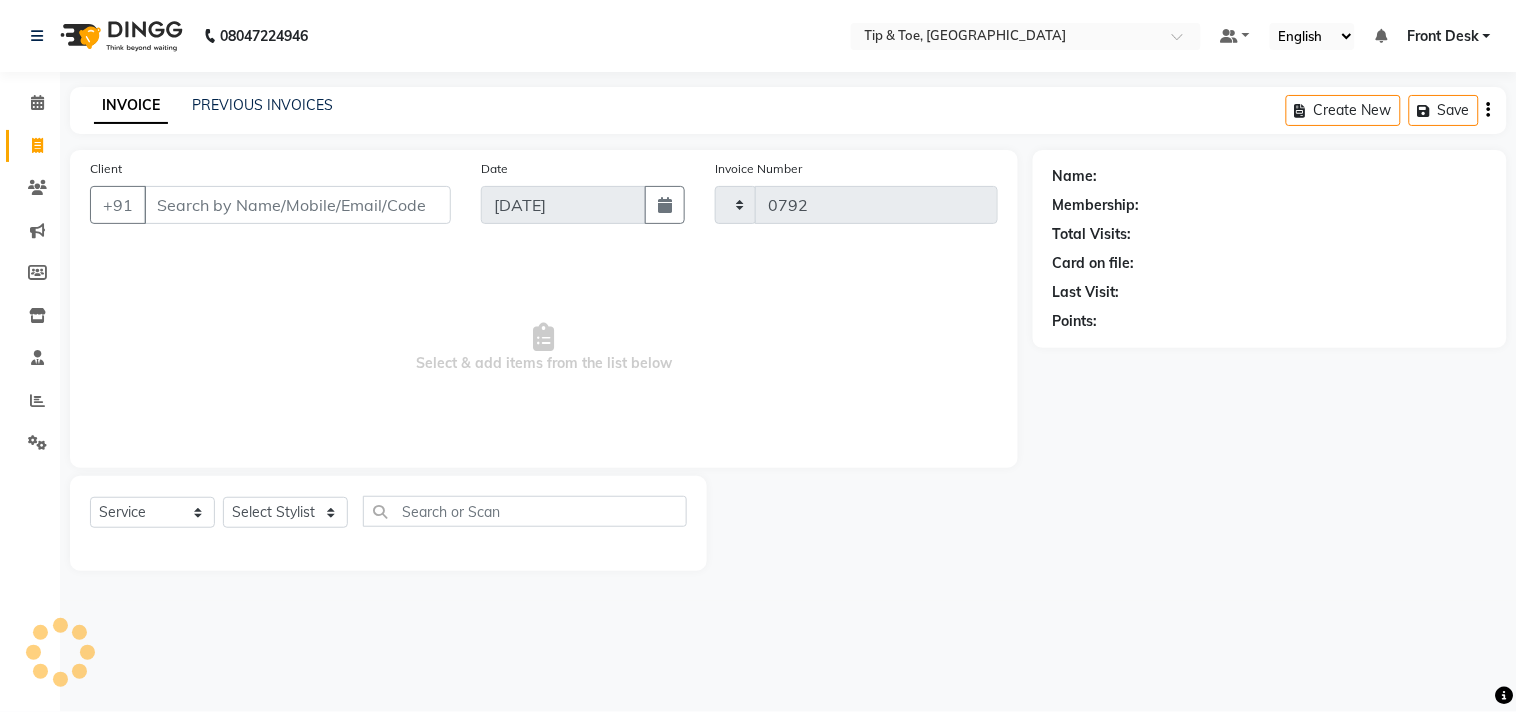 select on "5655" 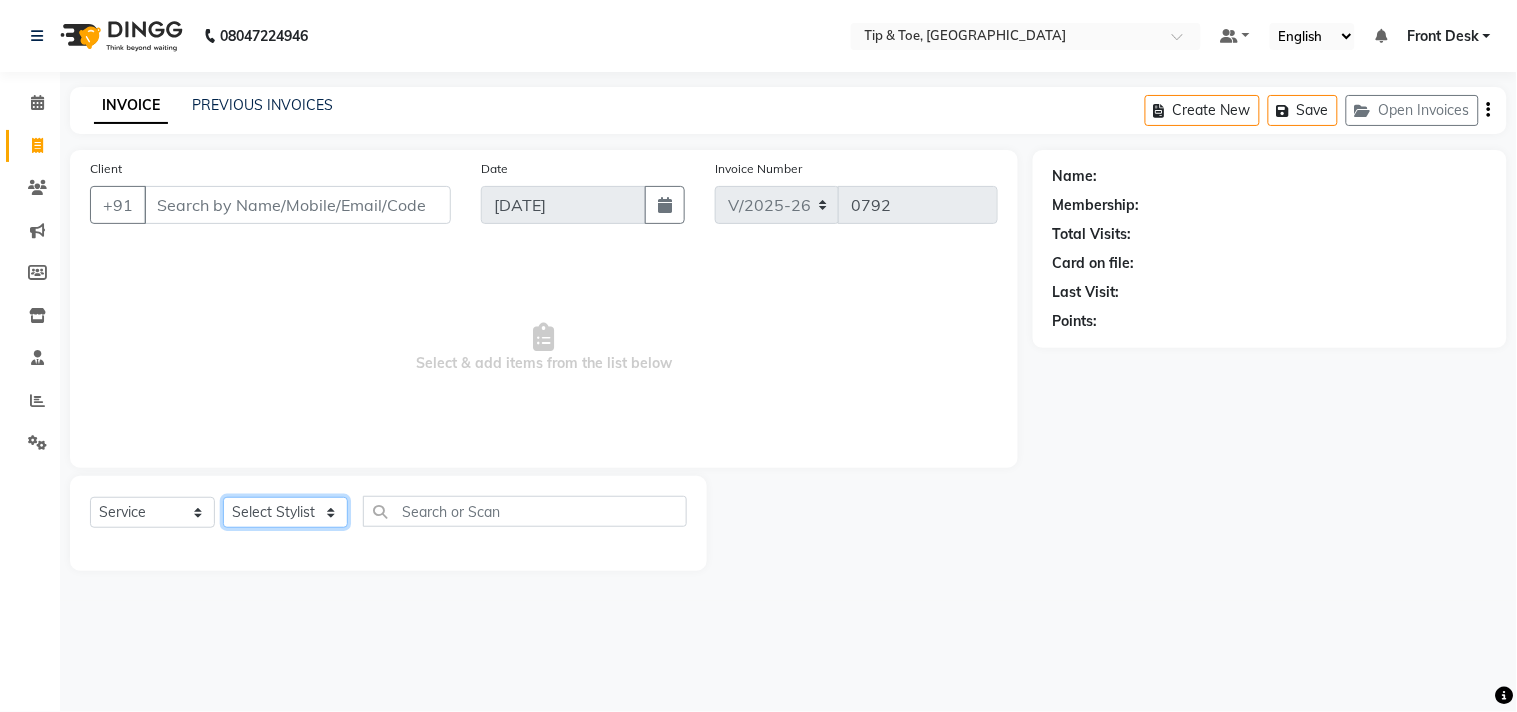 click on "Select Stylist" 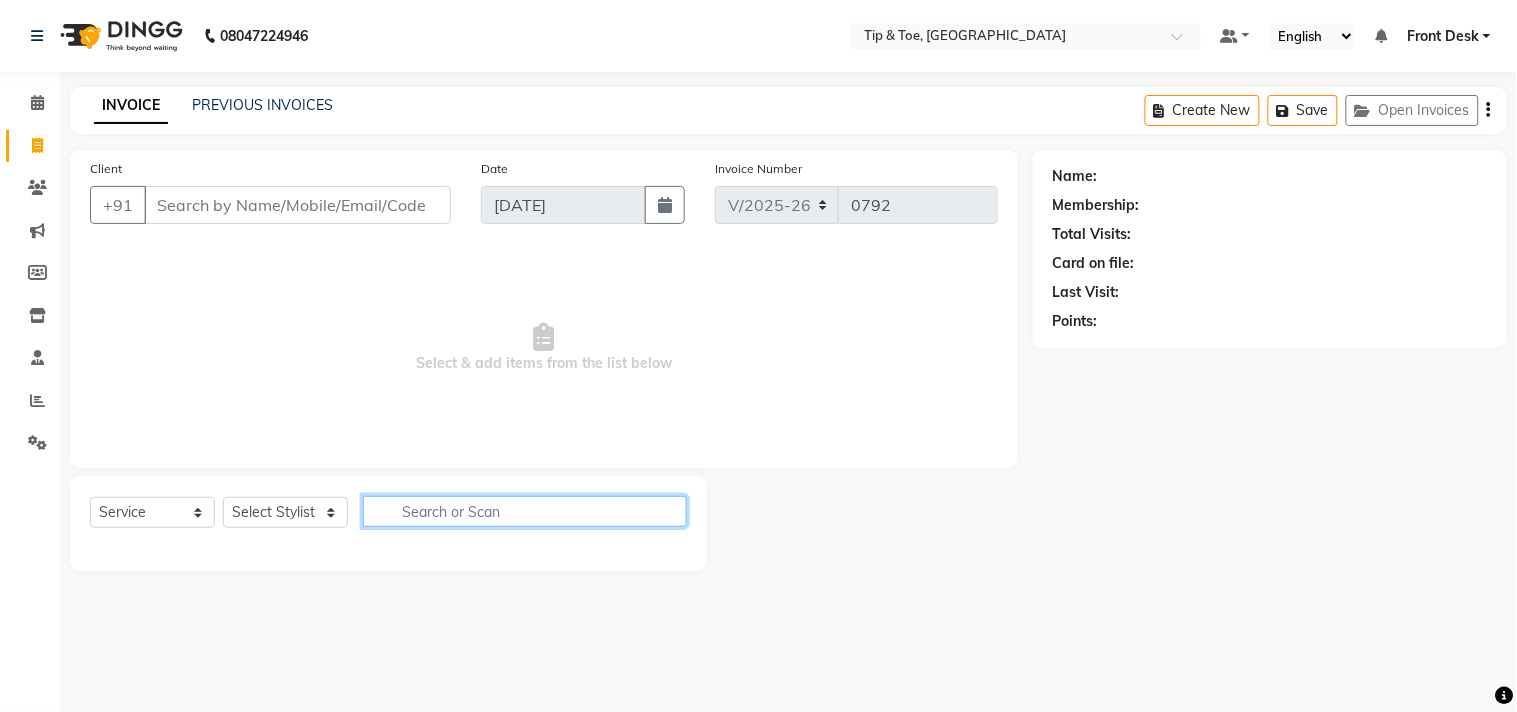 click 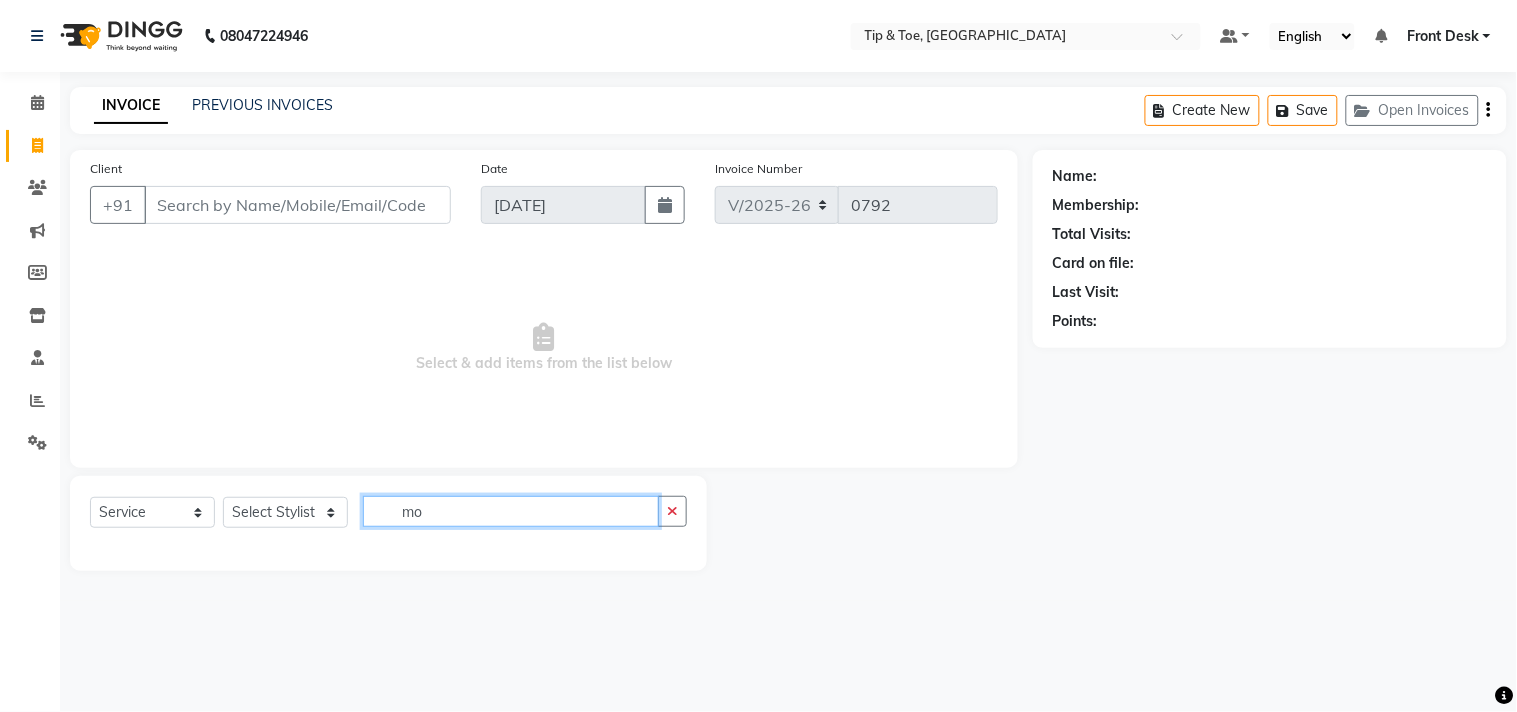 type on "m" 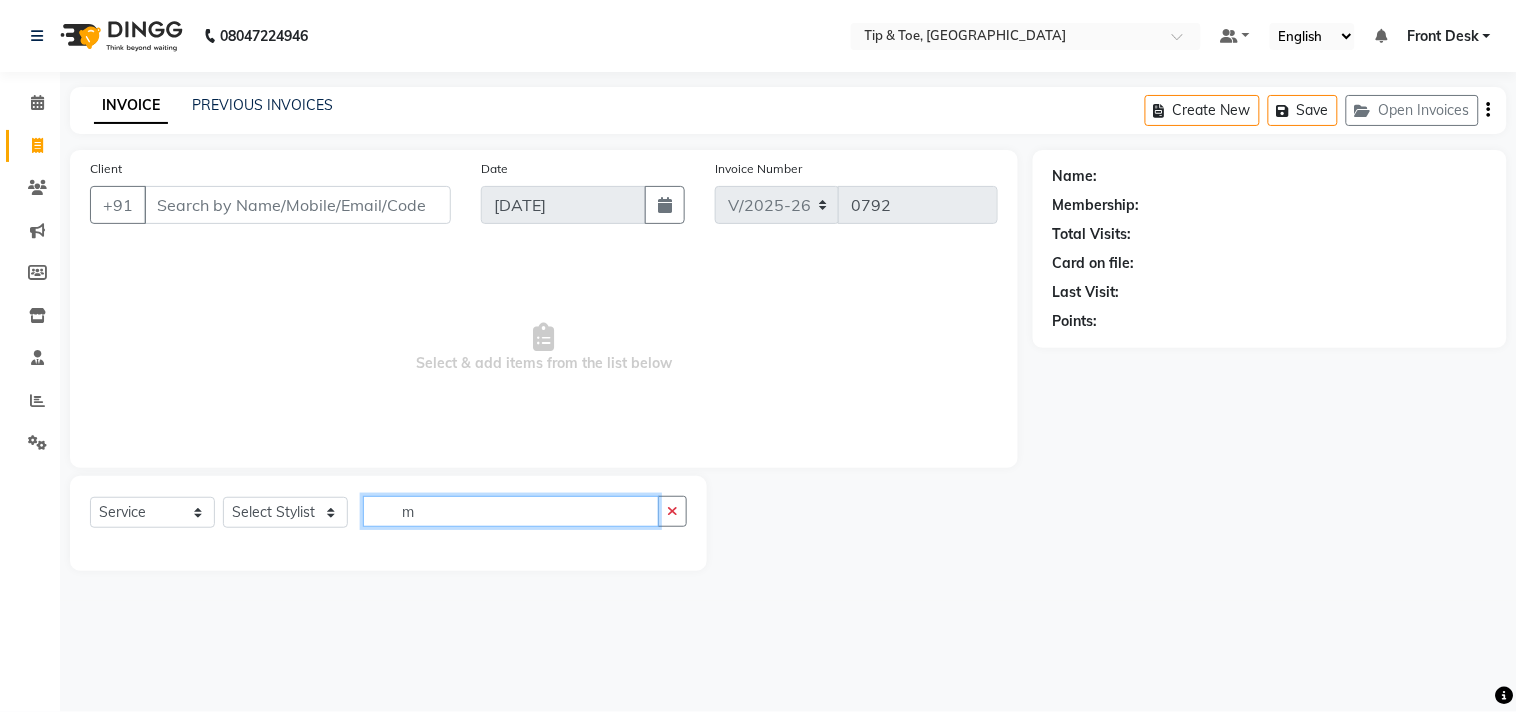 type 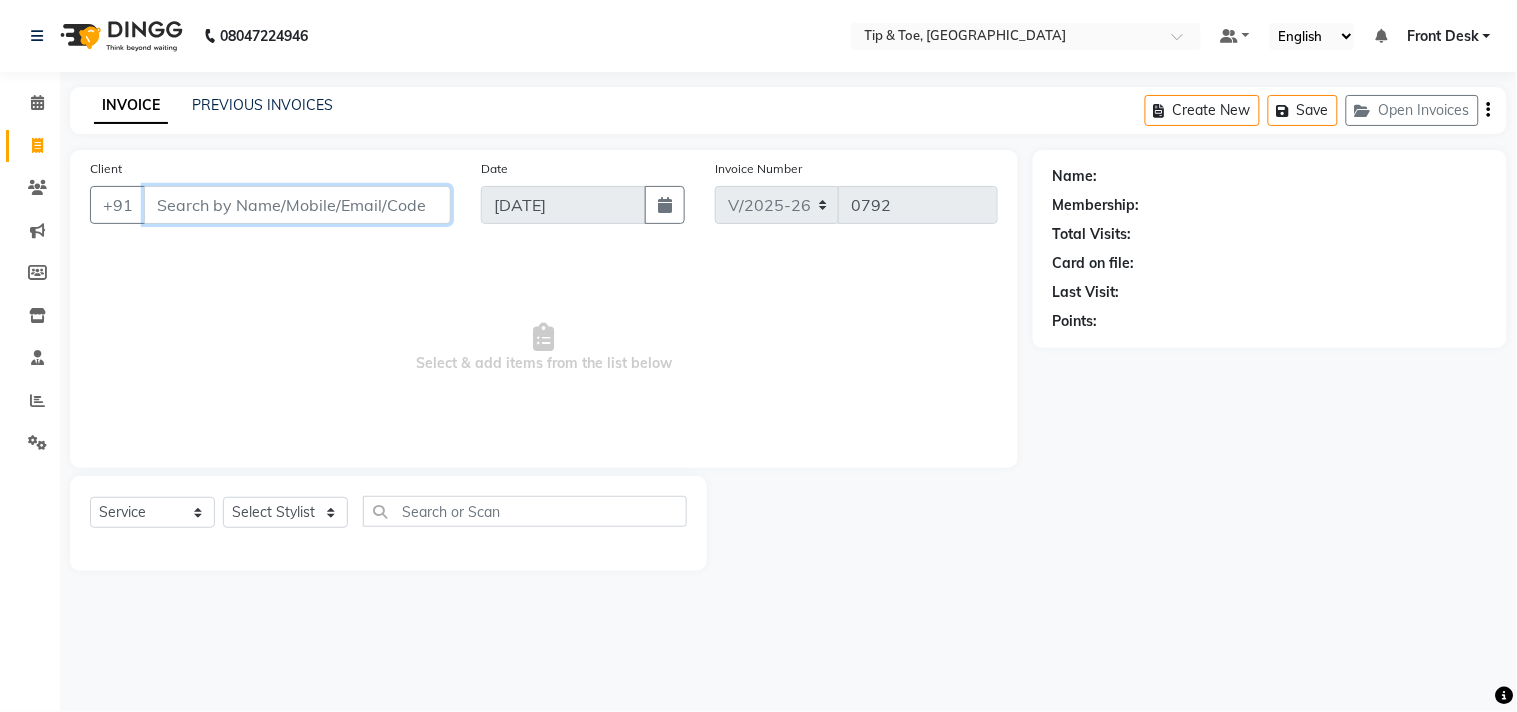 click on "Client" at bounding box center [297, 205] 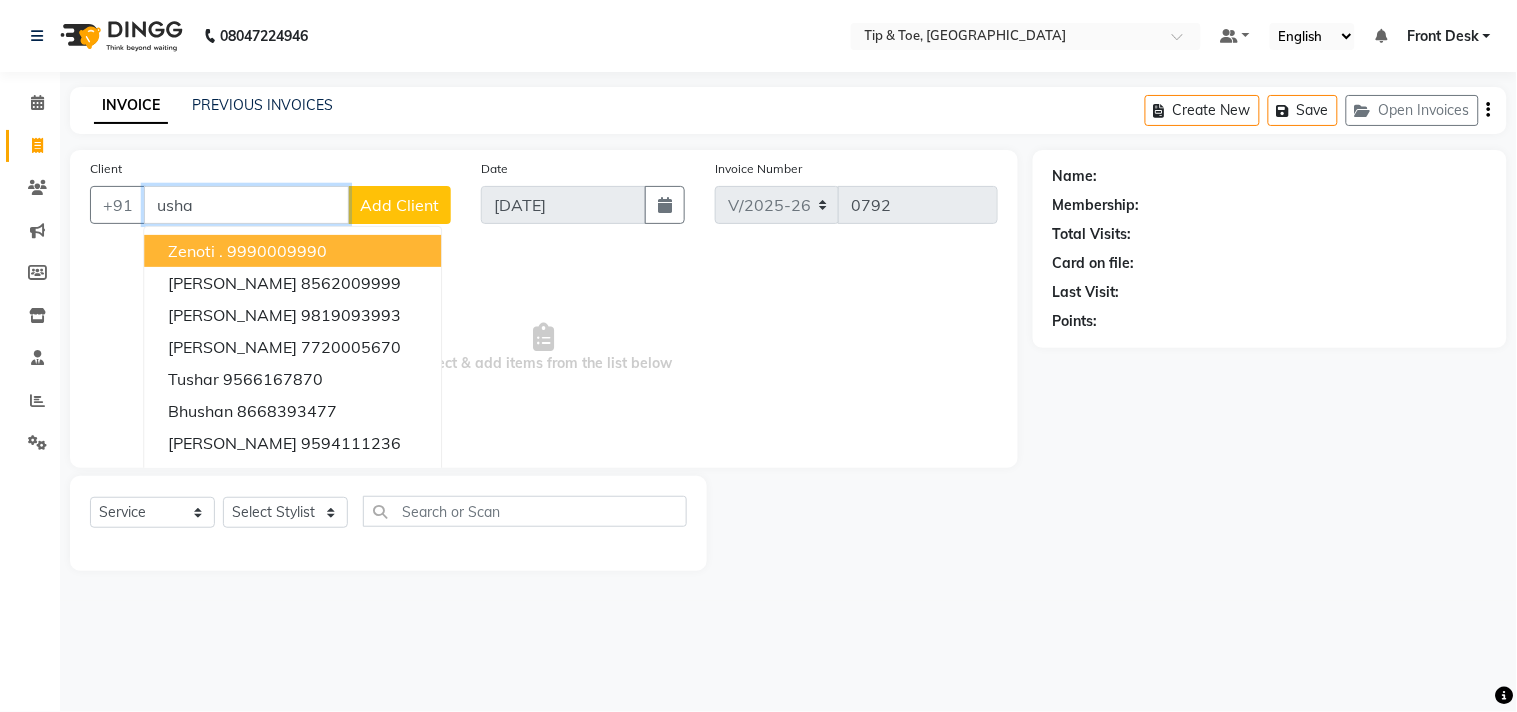 type on "usha" 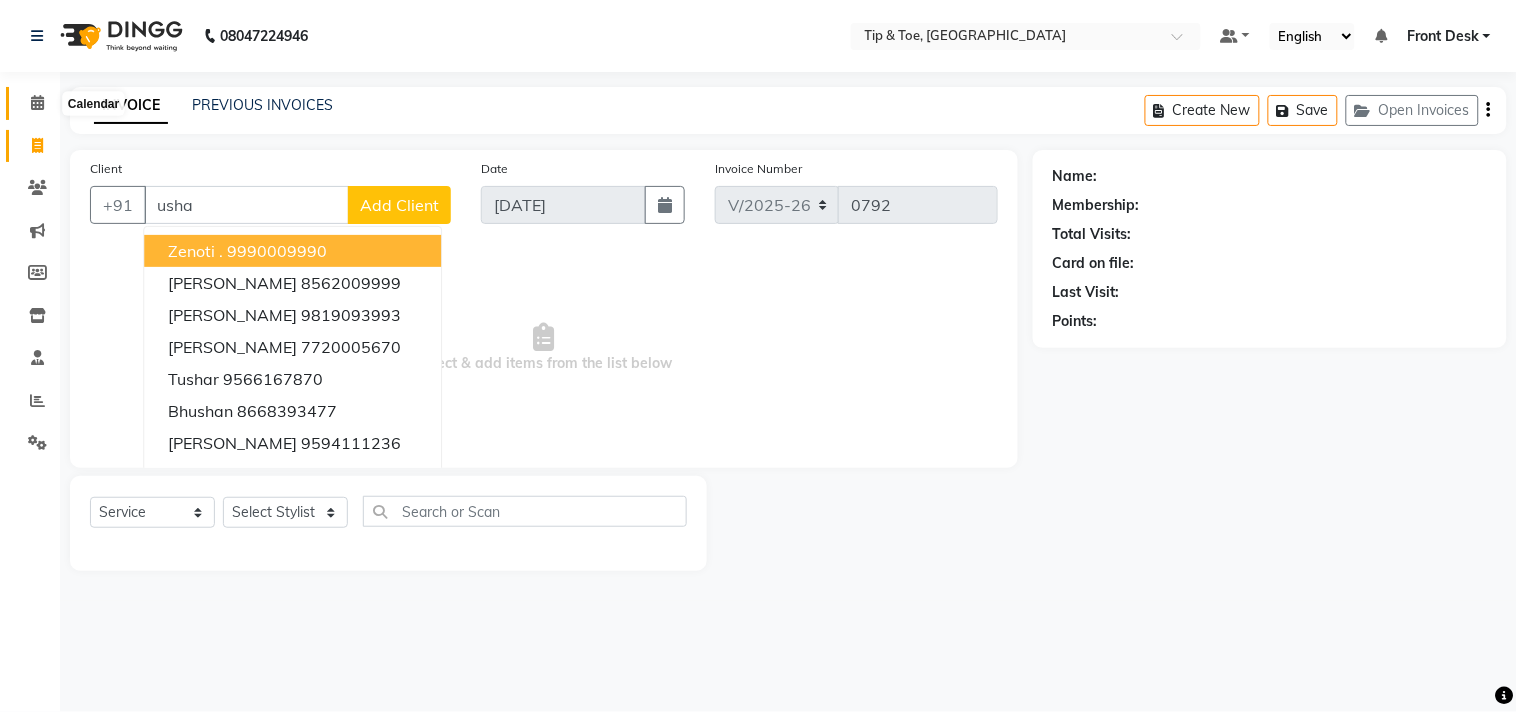 click 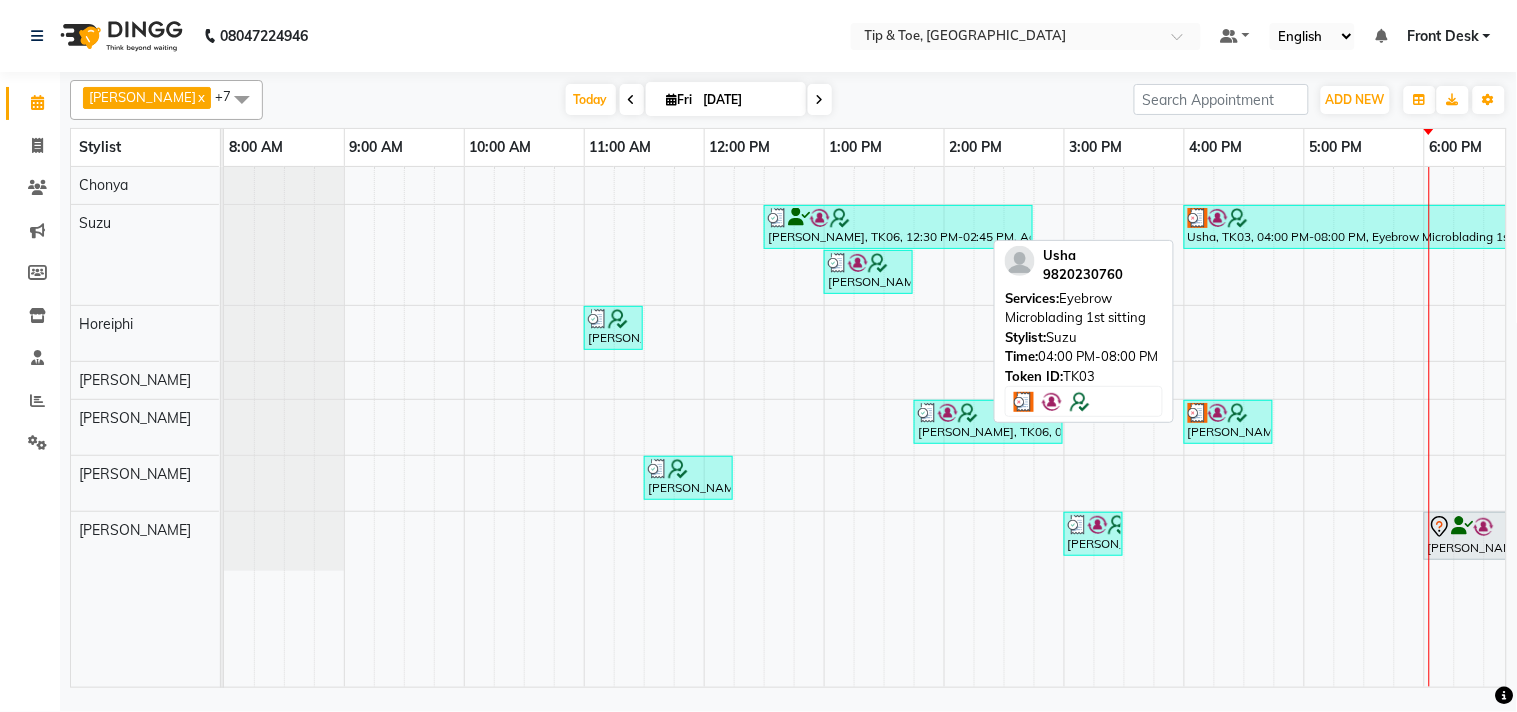 click at bounding box center [1423, 218] 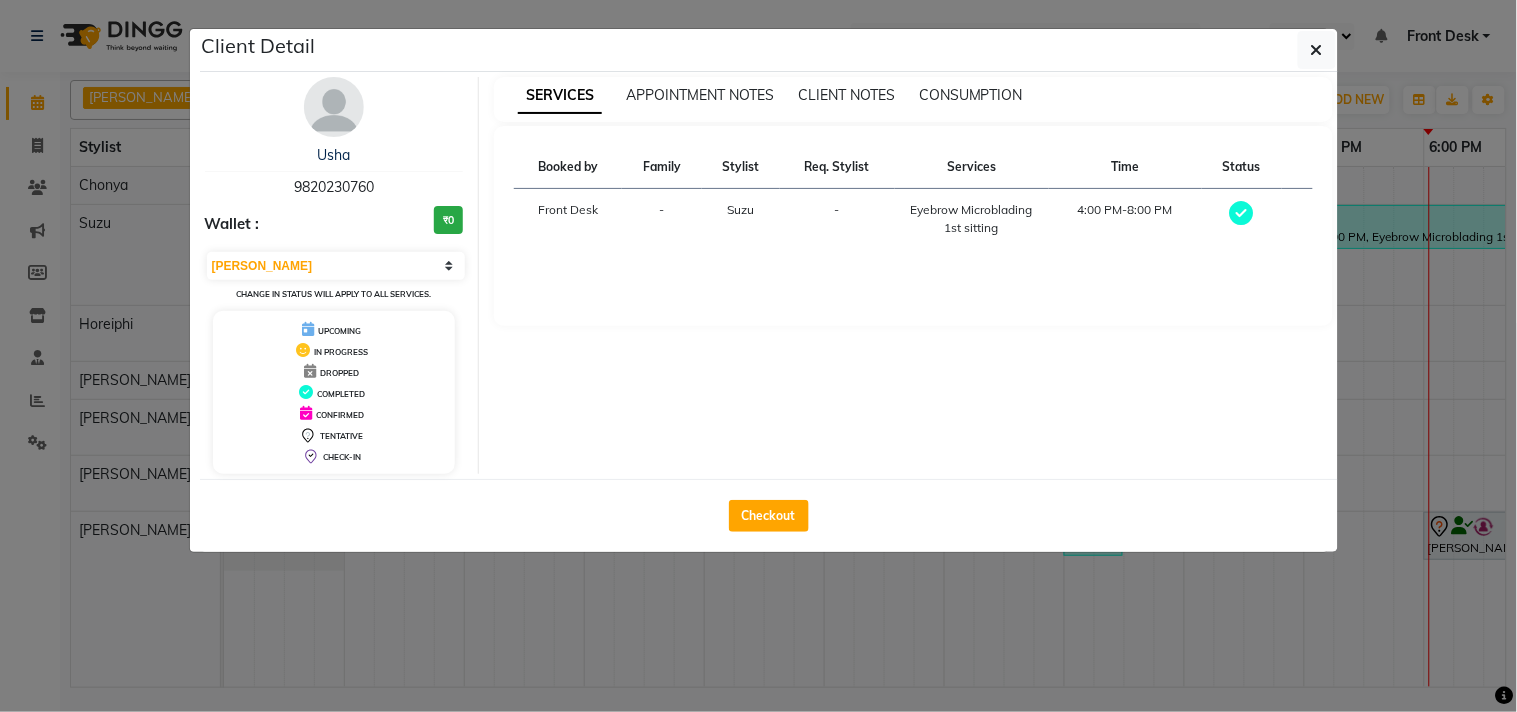 click on "9820230760" at bounding box center (334, 187) 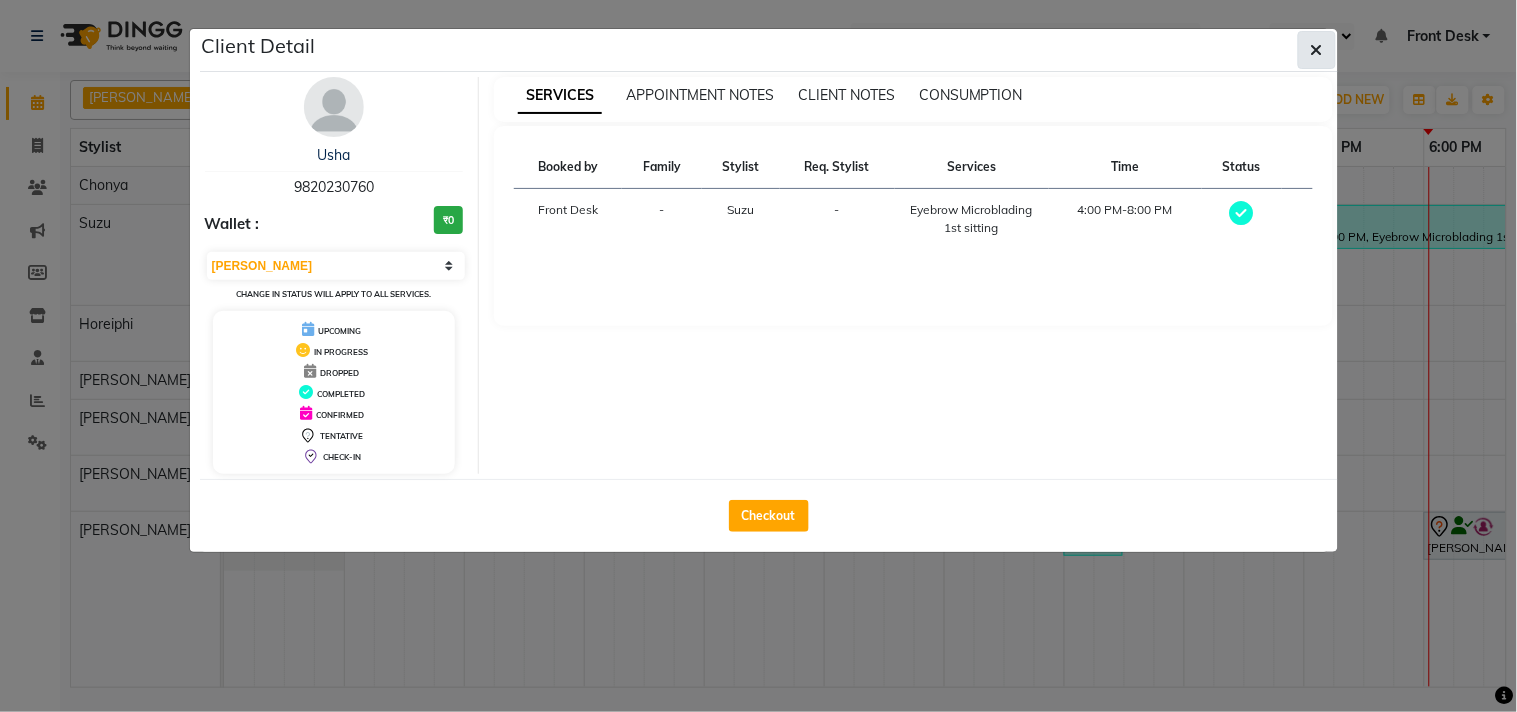 click 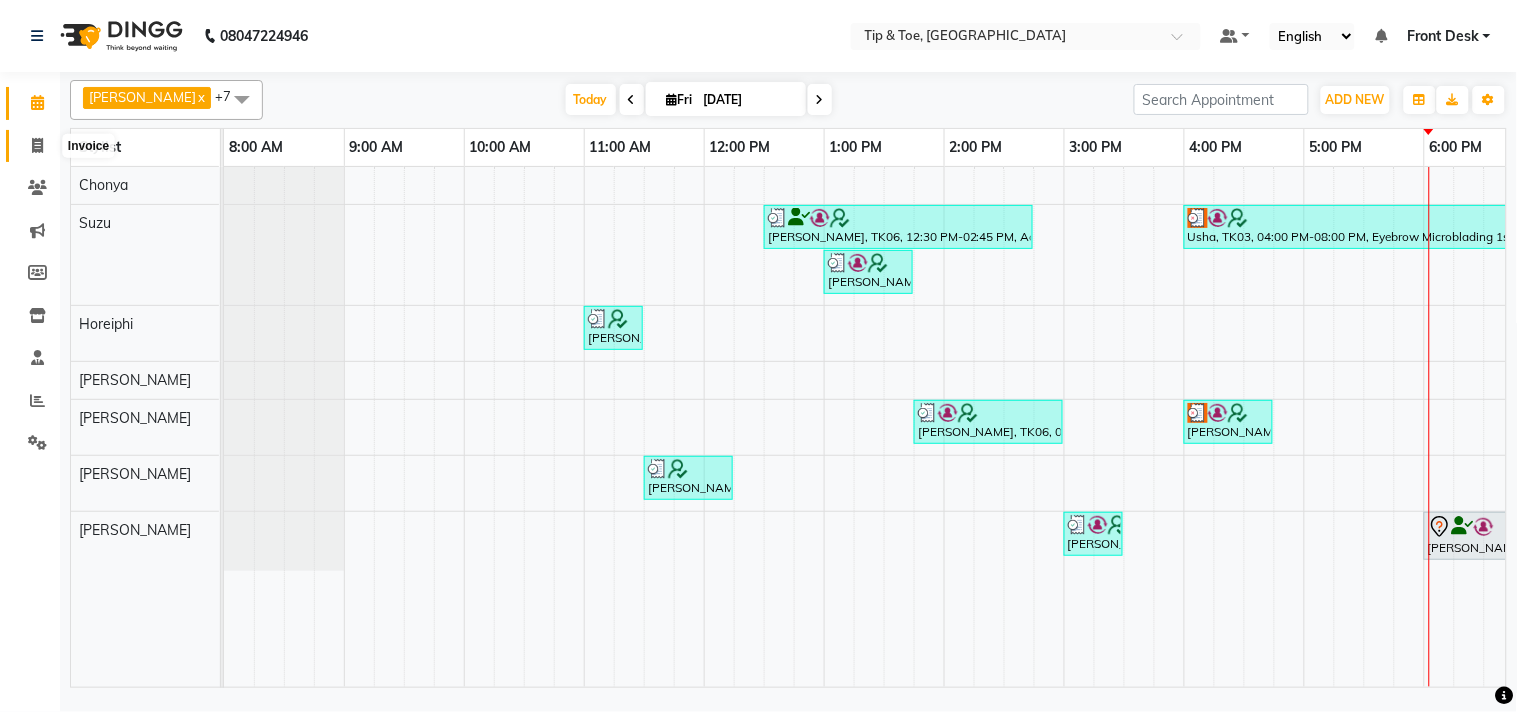 click 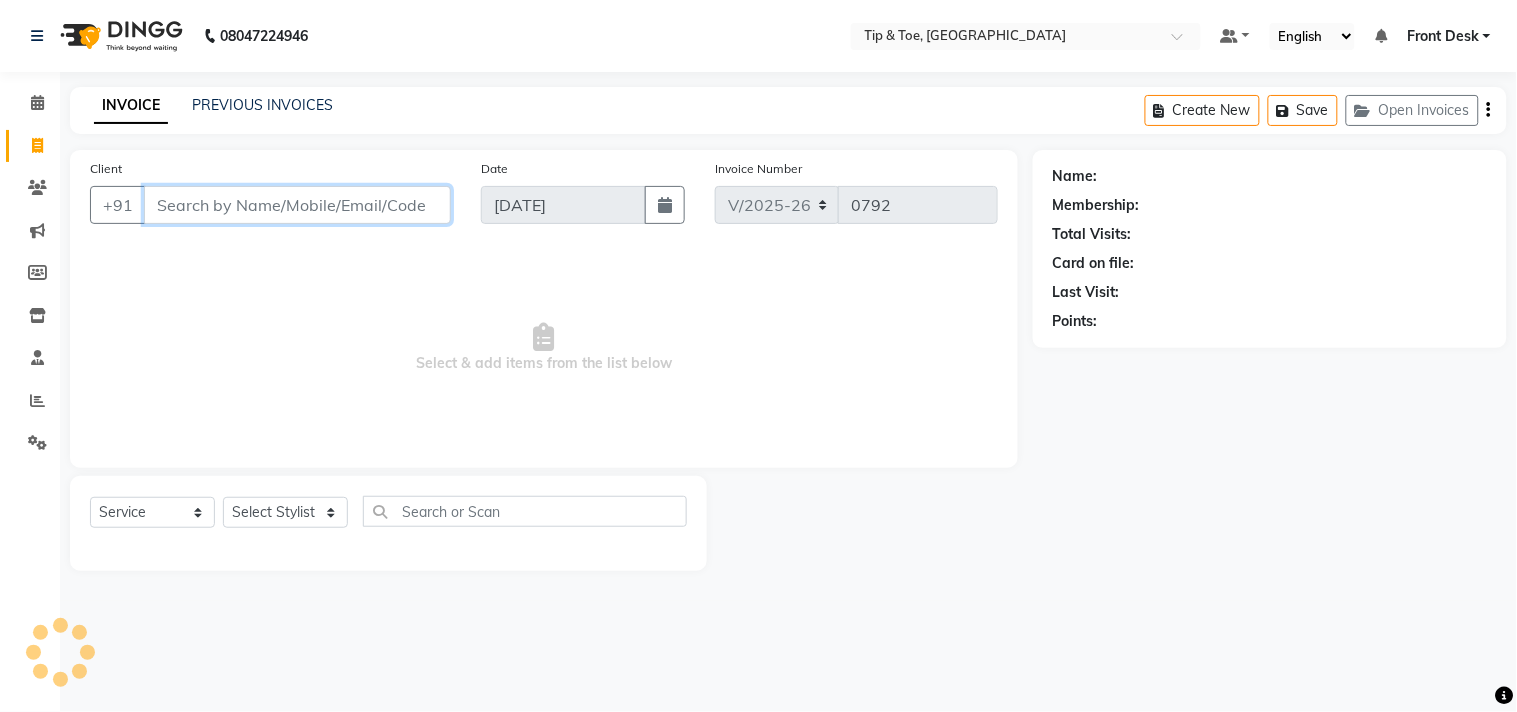 click on "Client" at bounding box center (297, 205) 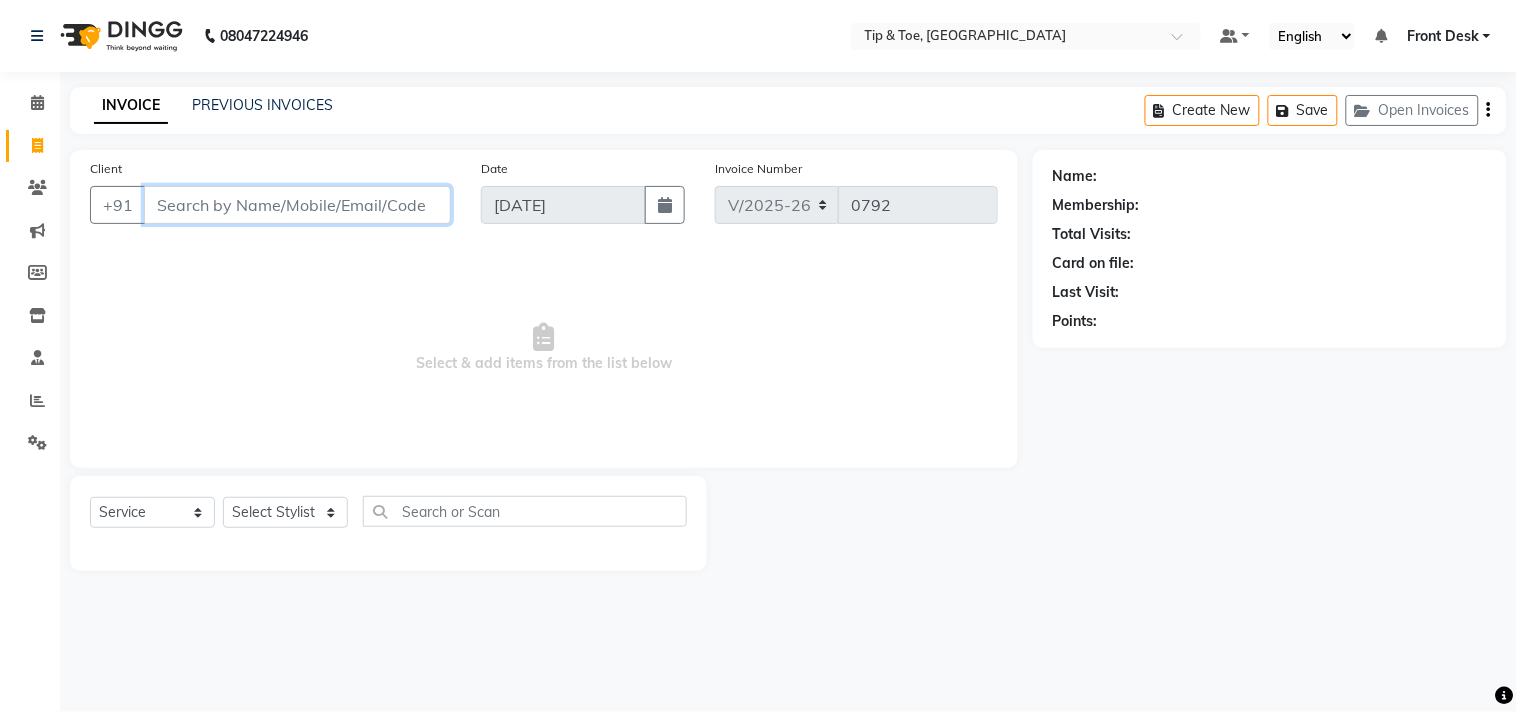 paste on "9820230760" 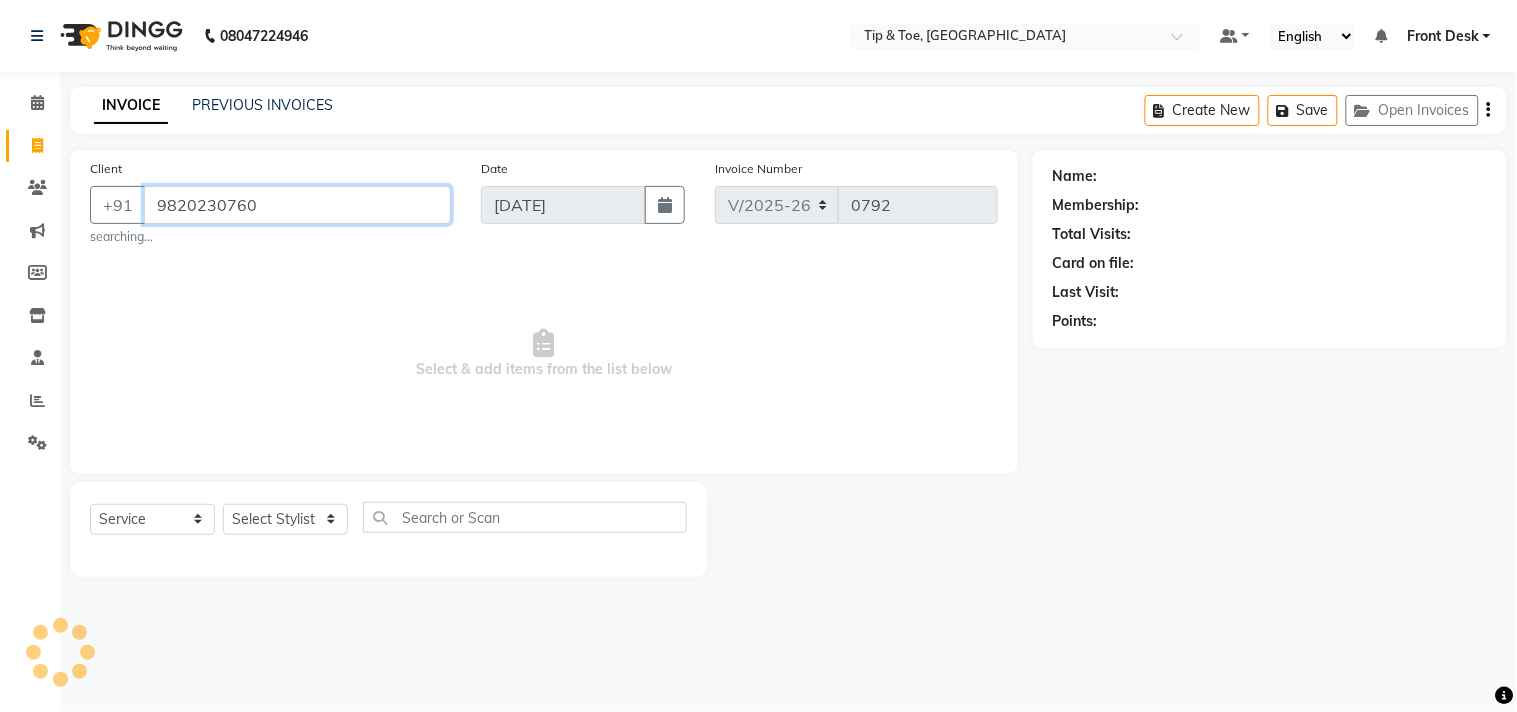type on "9820230760" 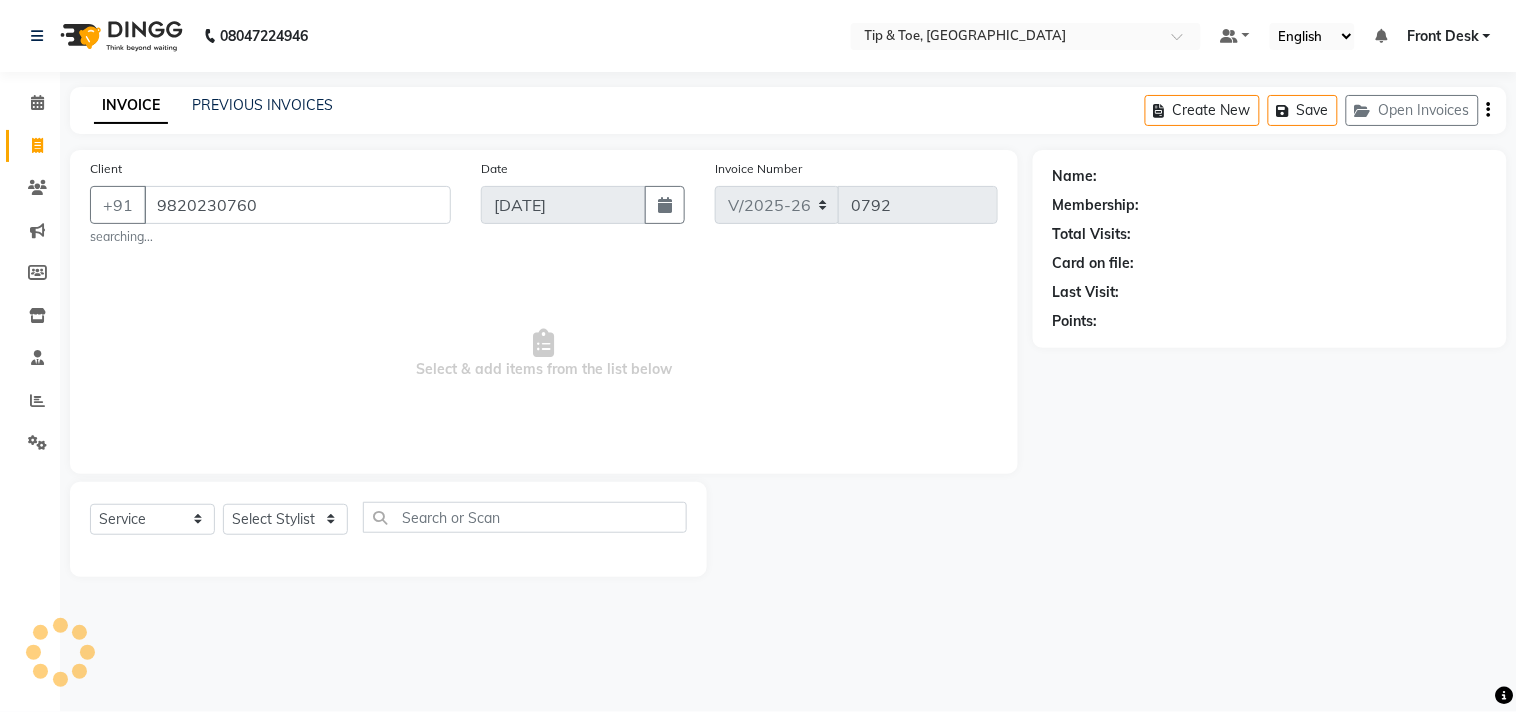 select on "1: Object" 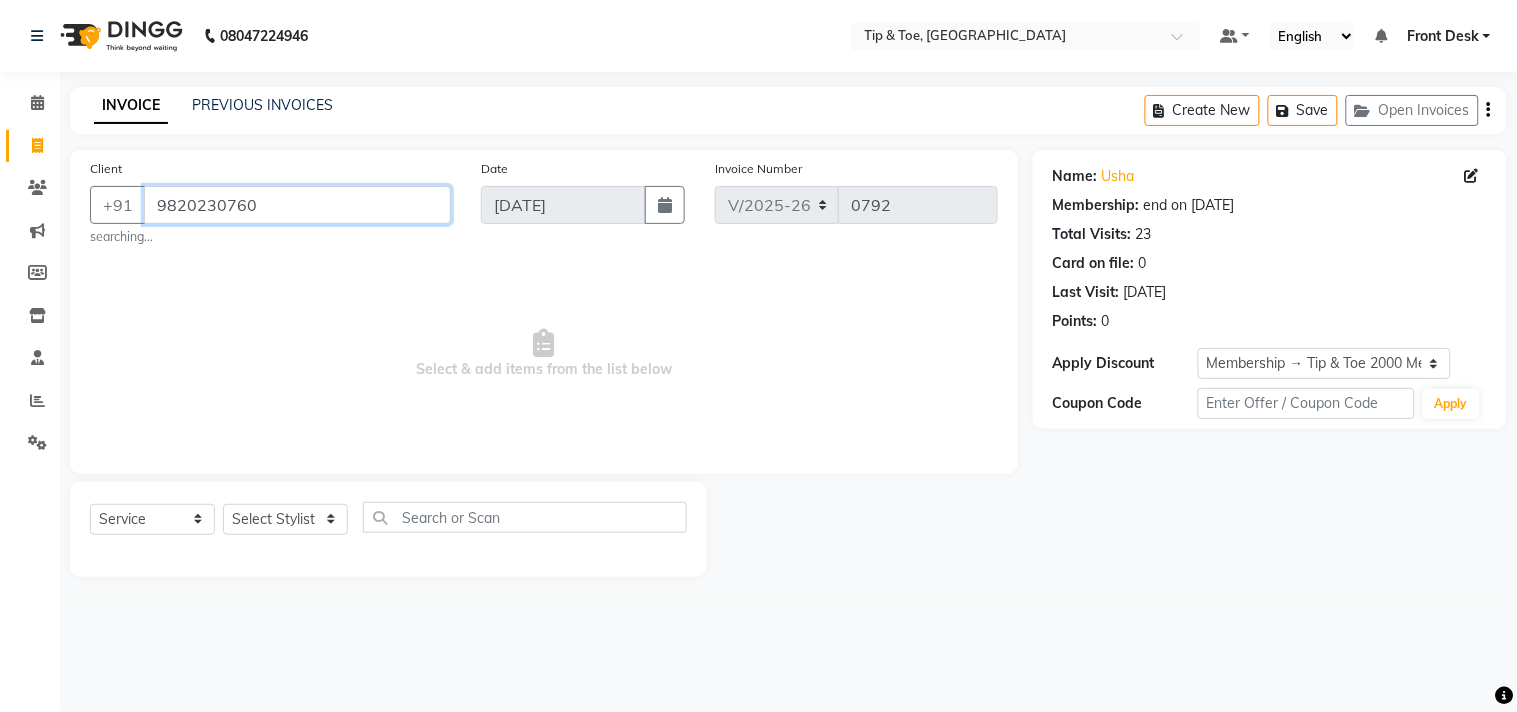 click on "9820230760" at bounding box center (297, 205) 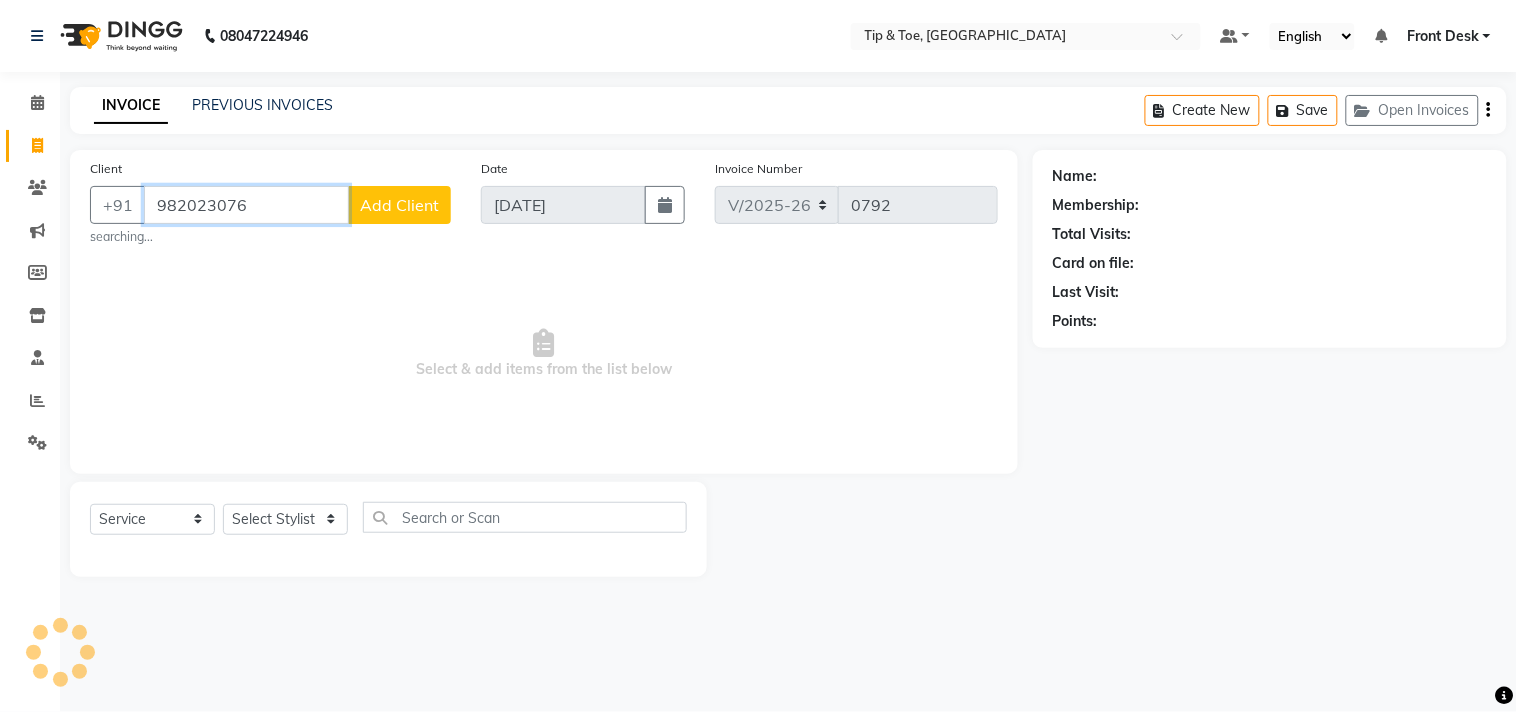 type on "9820230760" 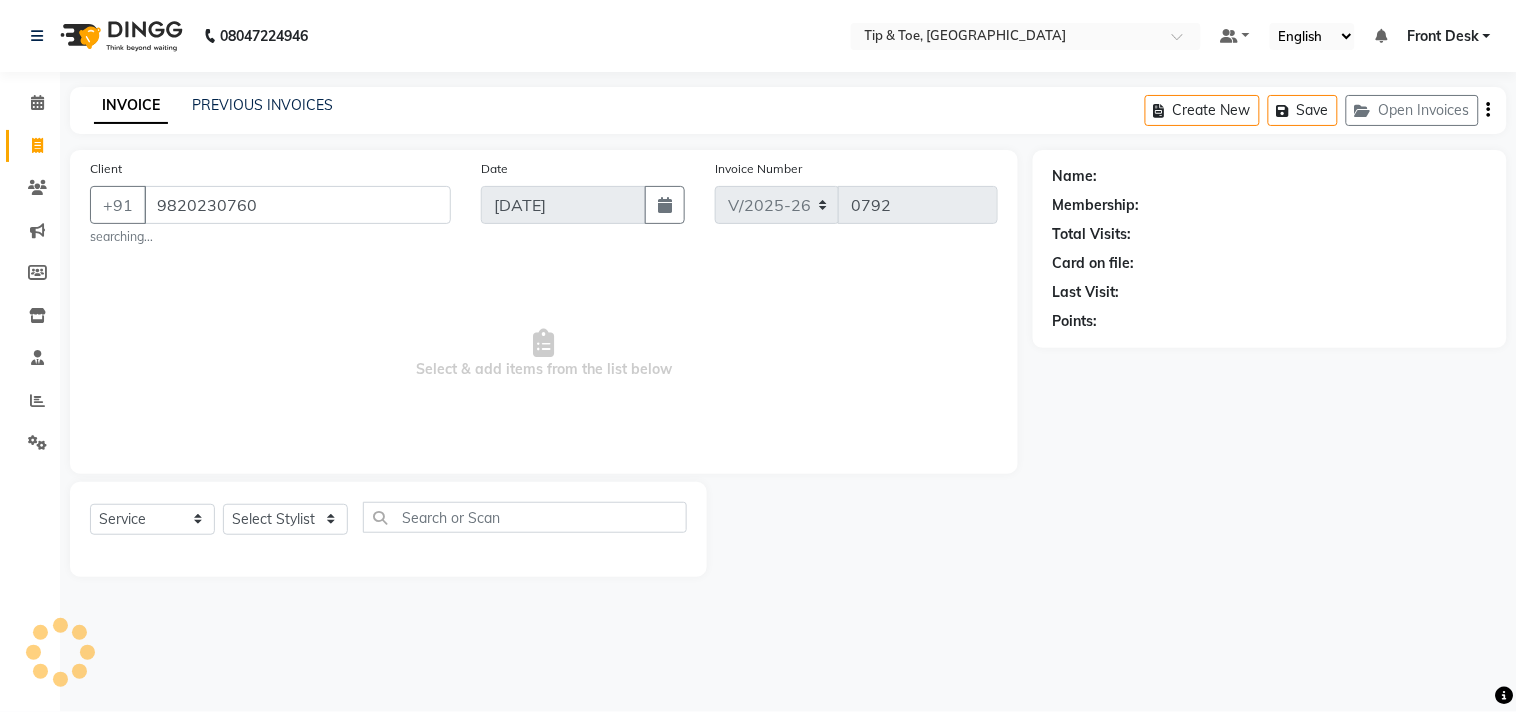 select on "1: Object" 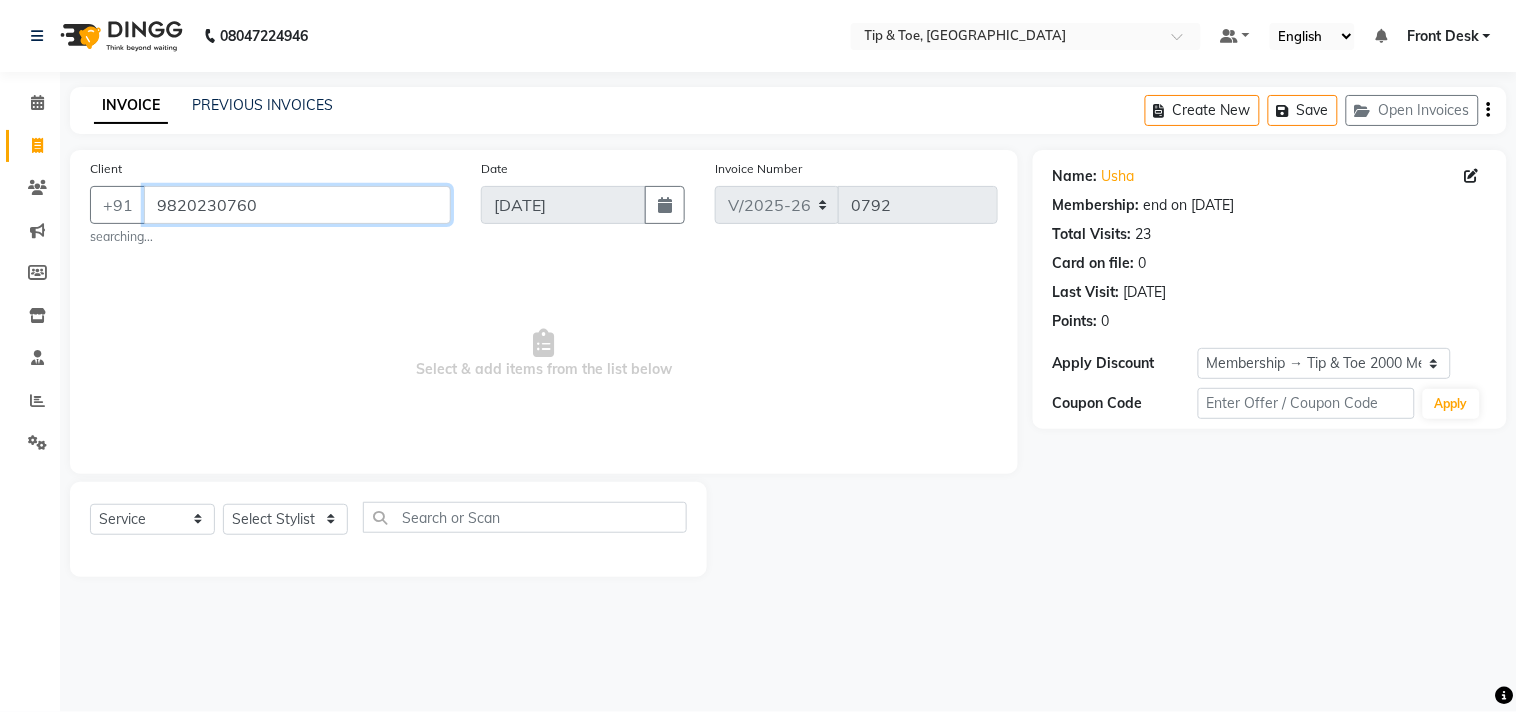 click on "9820230760" at bounding box center [297, 205] 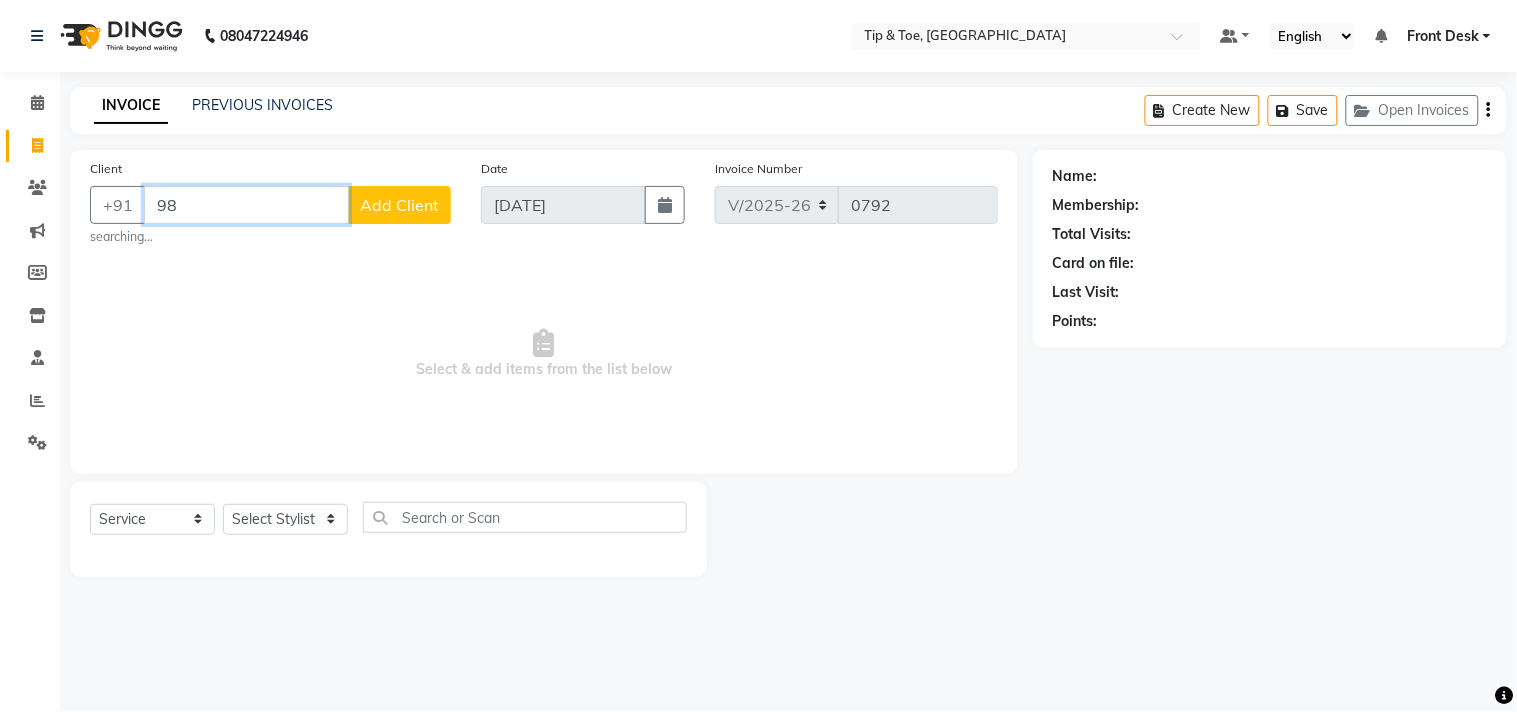 type on "9" 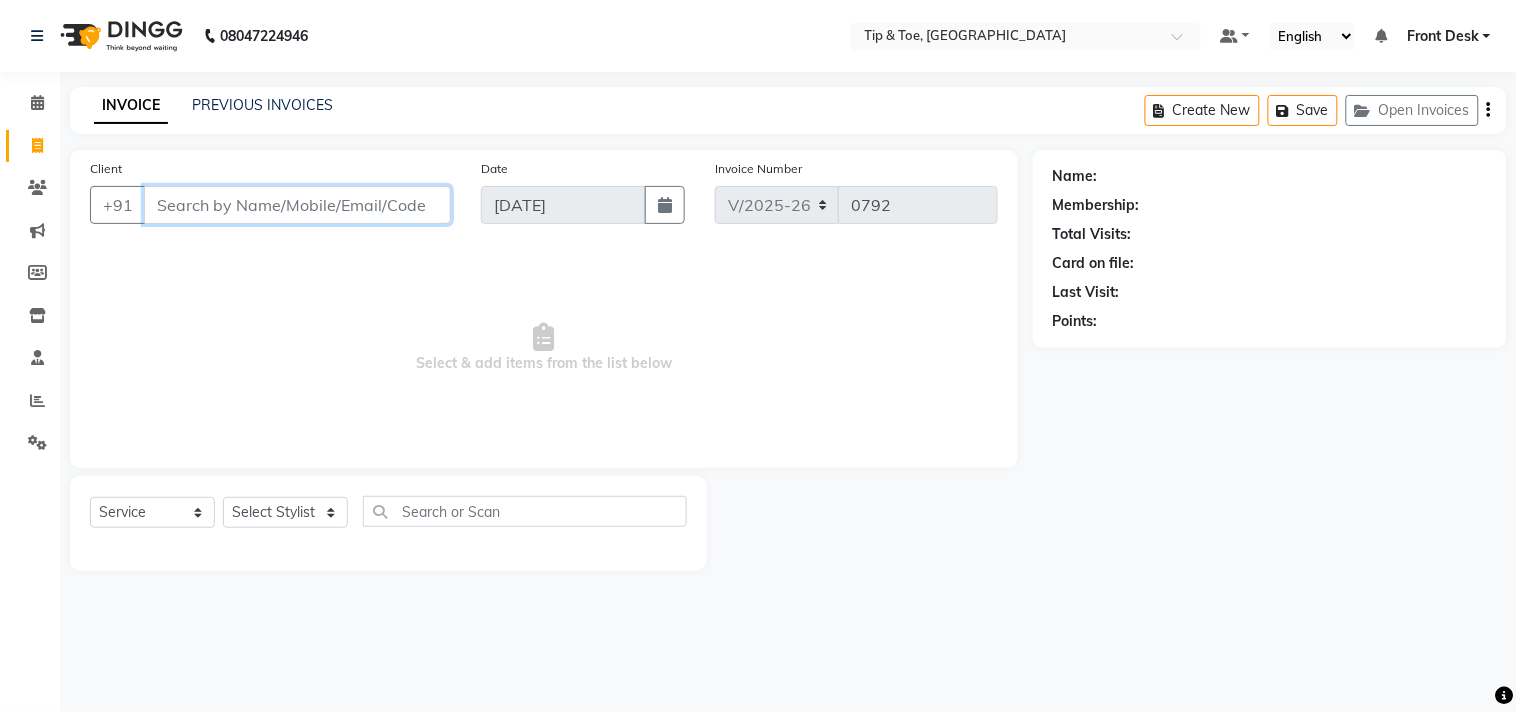 type 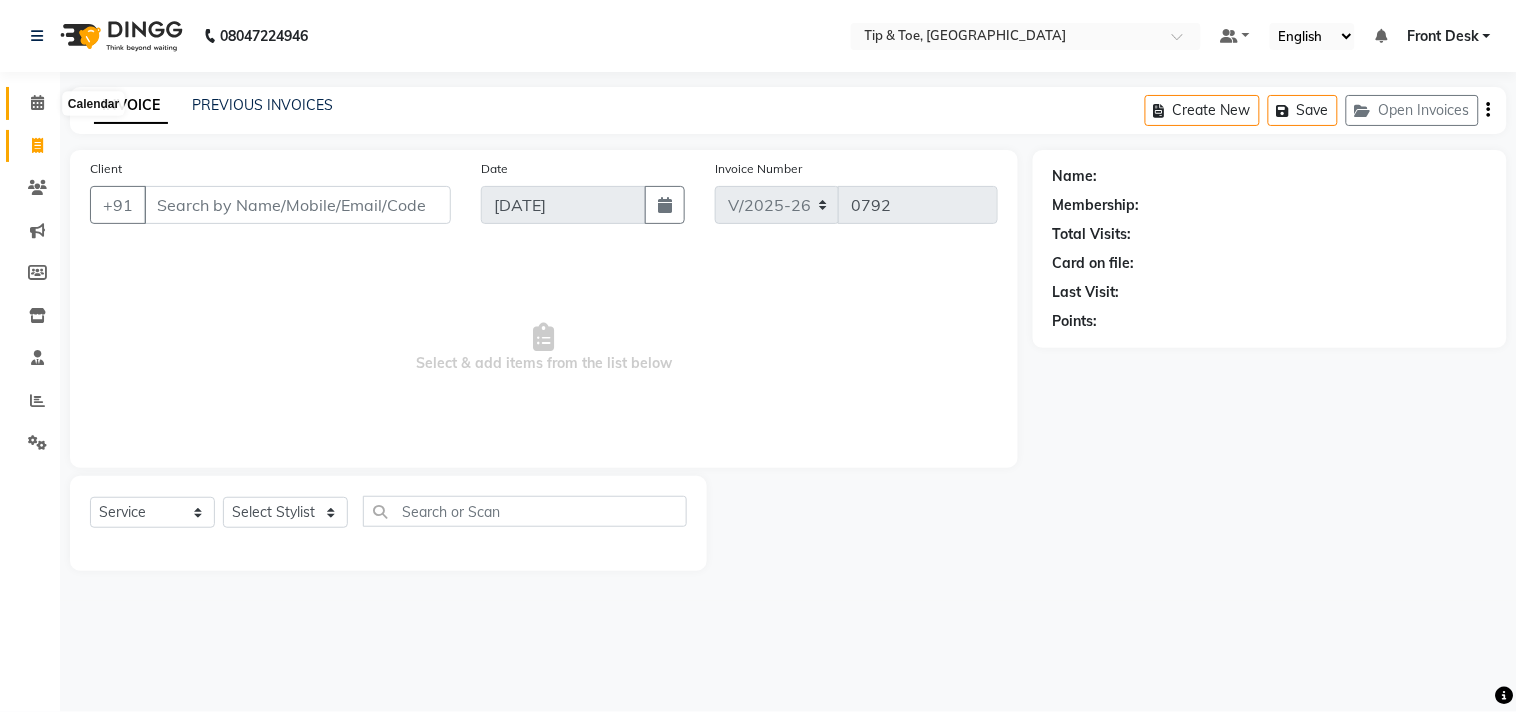 click 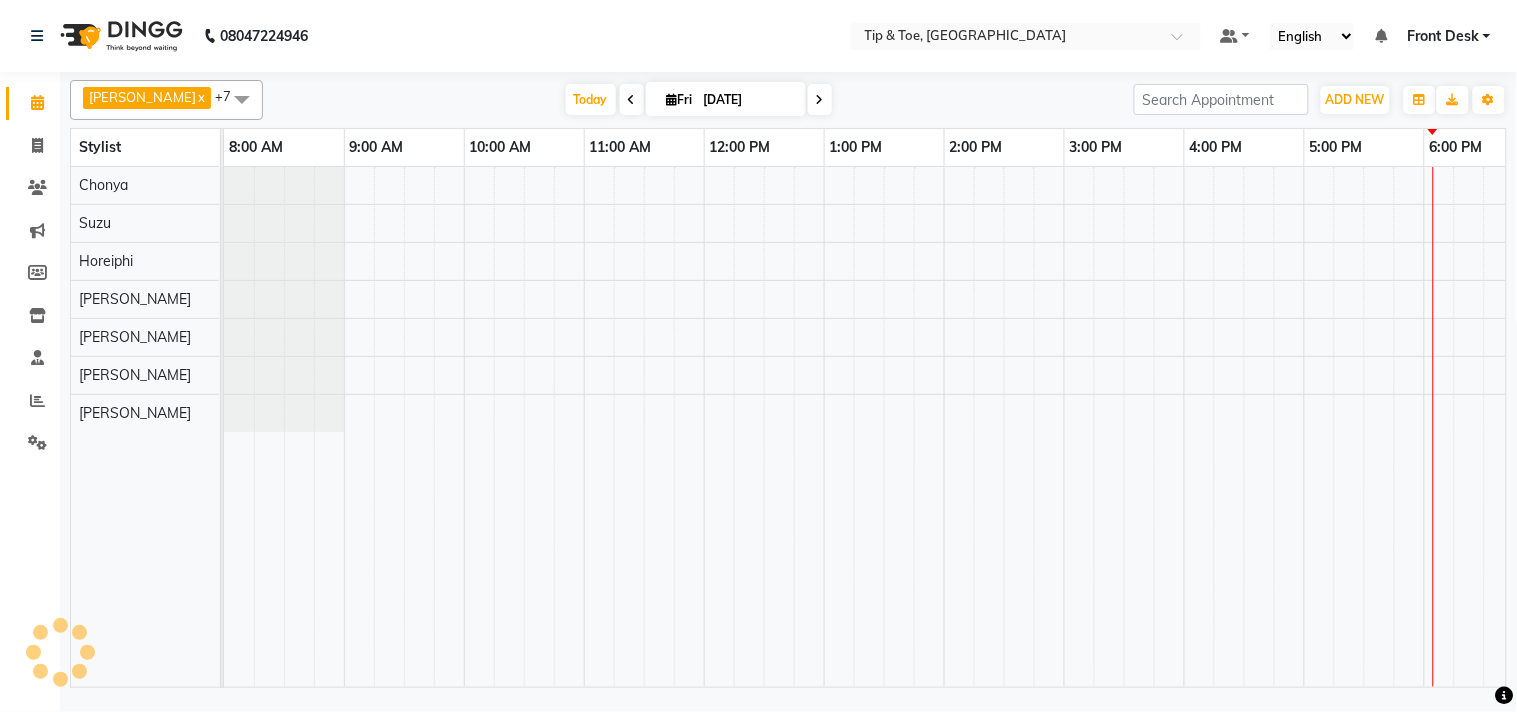 scroll, scrollTop: 0, scrollLeft: 0, axis: both 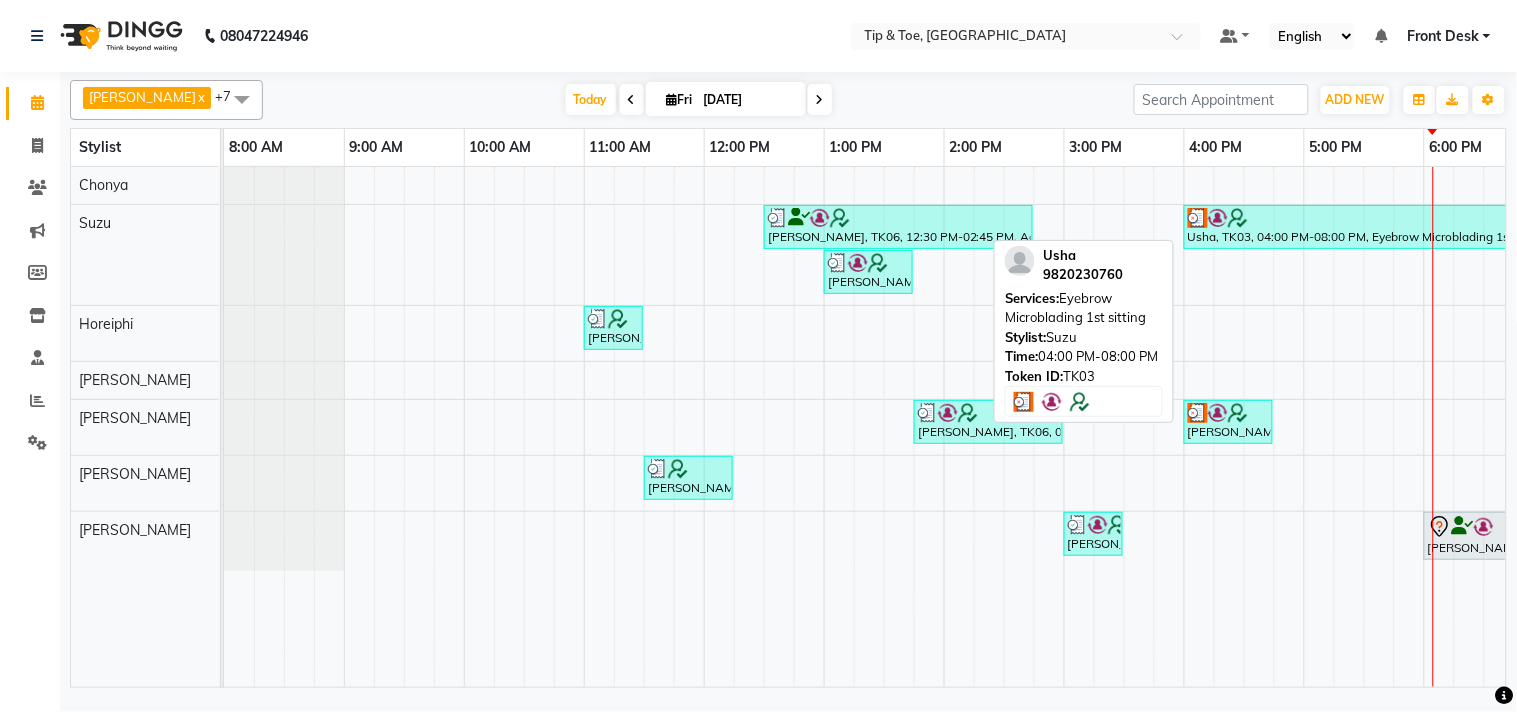 click on "Usha, TK03, 04:00 PM-08:00 PM, Eyebrow Microblading 1st sitting" at bounding box center [1423, 227] 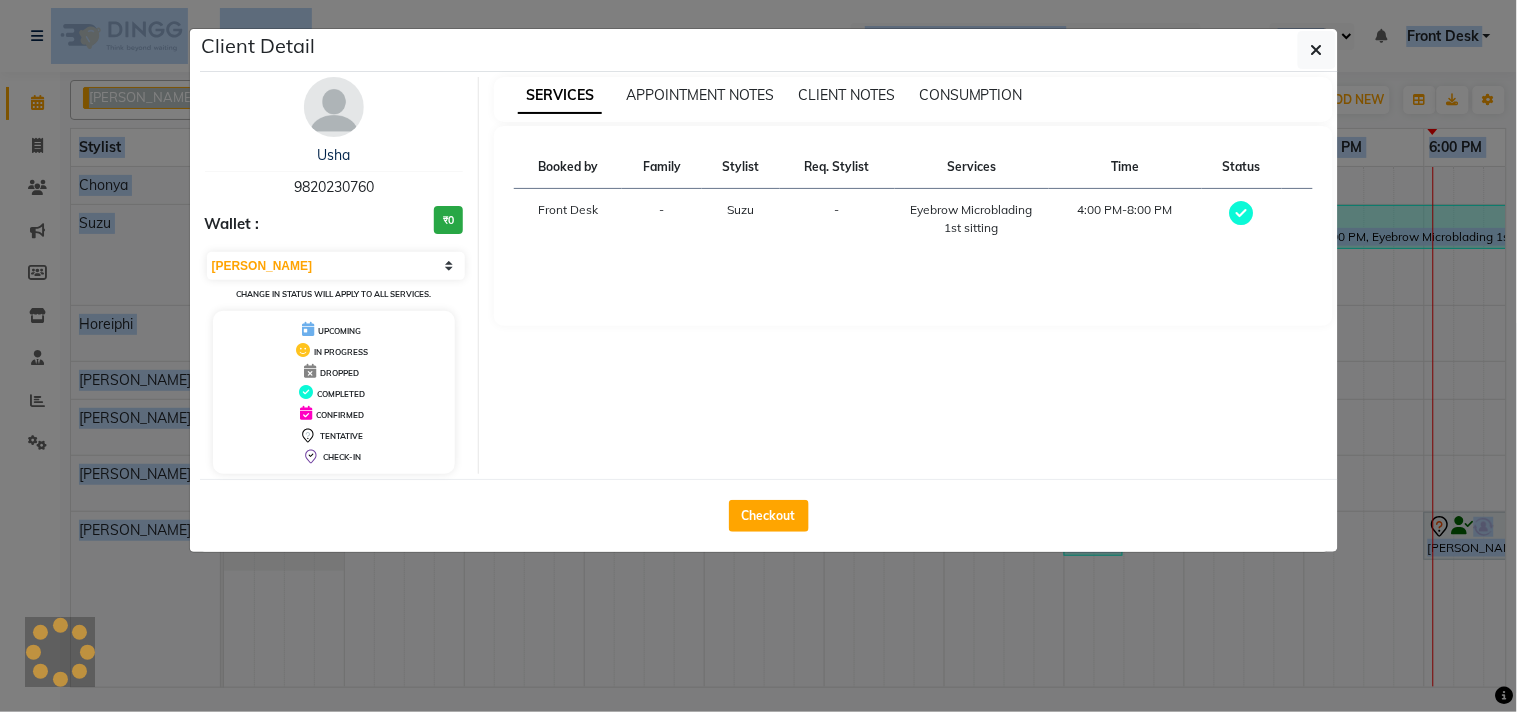 click on "Client Detail  Usha    9820230760 Wallet : ₹0 Select MARK DONE UPCOMING Change in status will apply to all services. UPCOMING IN PROGRESS DROPPED COMPLETED CONFIRMED TENTATIVE CHECK-IN SERVICES APPOINTMENT NOTES CLIENT NOTES CONSUMPTION Booked by Family Stylist Req. Stylist Services Time Status  Front Desk  - Suzu -  Eyebrow Microblading 1st sitting   4:00 PM-8:00 PM   Checkout" 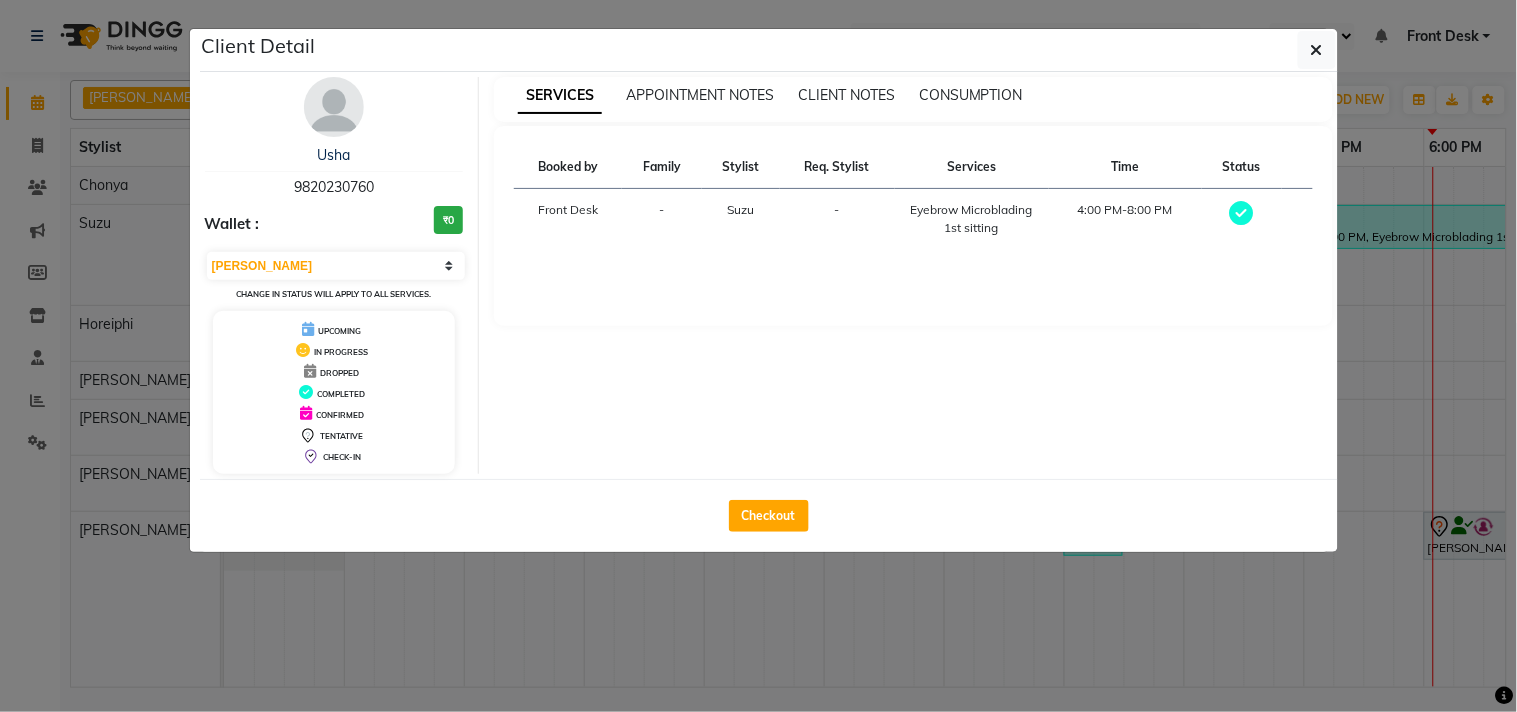 click on "Usha    9820230760" at bounding box center [334, 171] 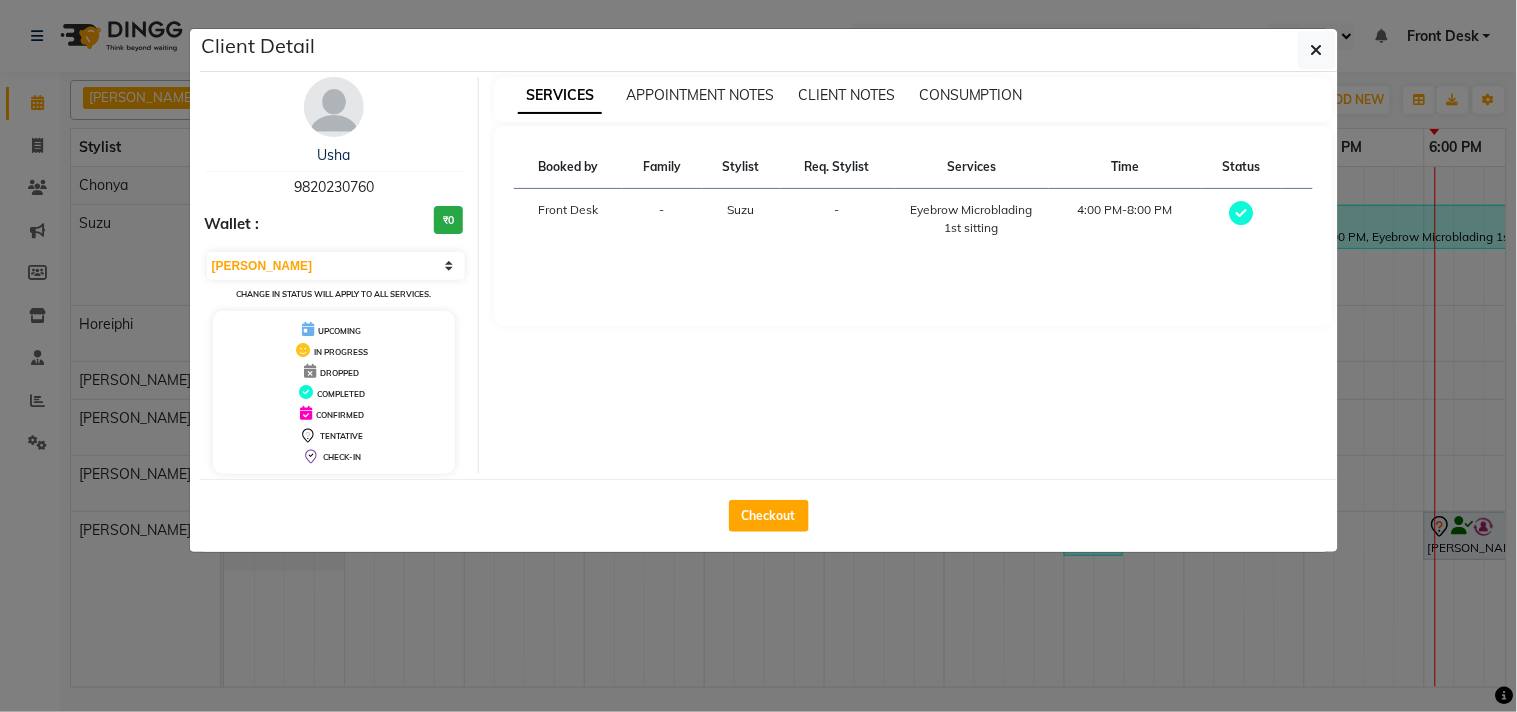 click on "Usha    9820230760" at bounding box center (334, 171) 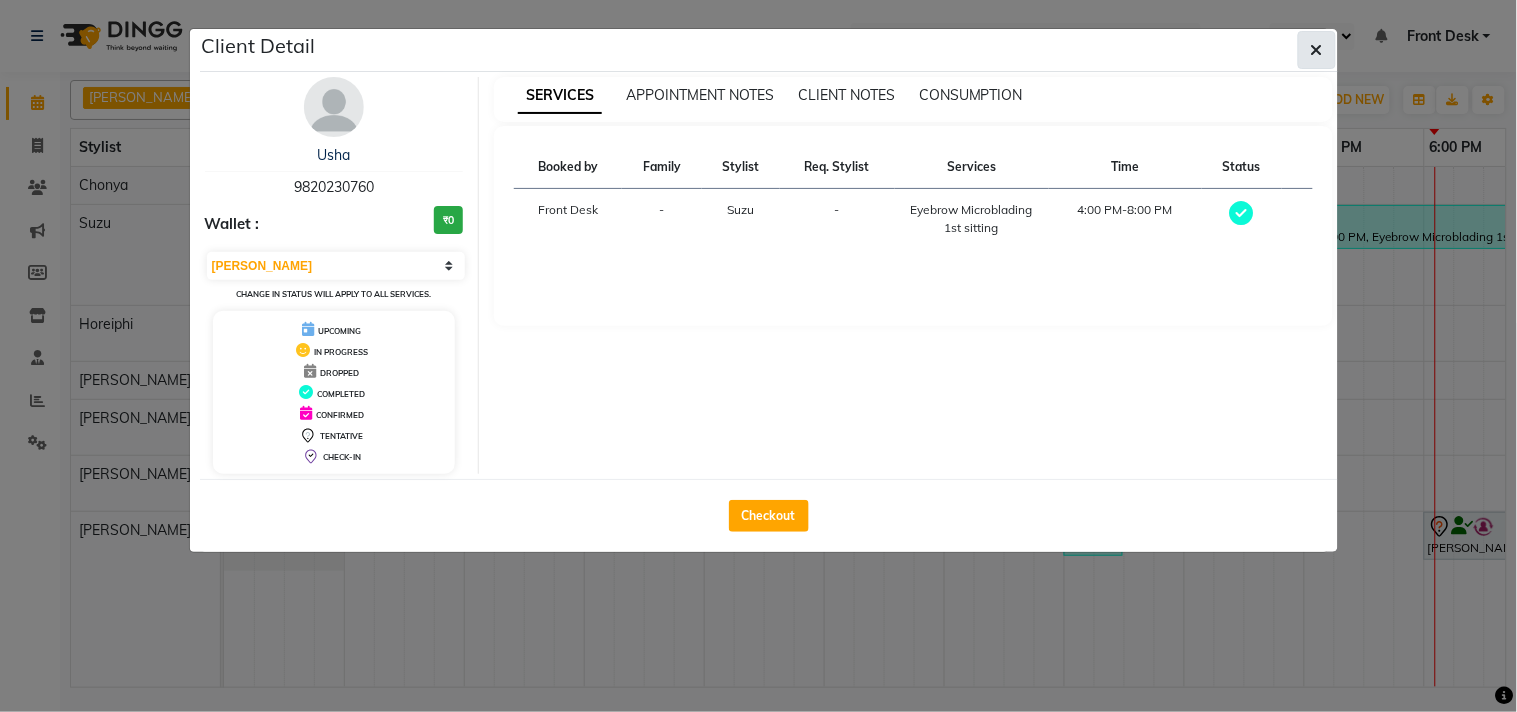 click 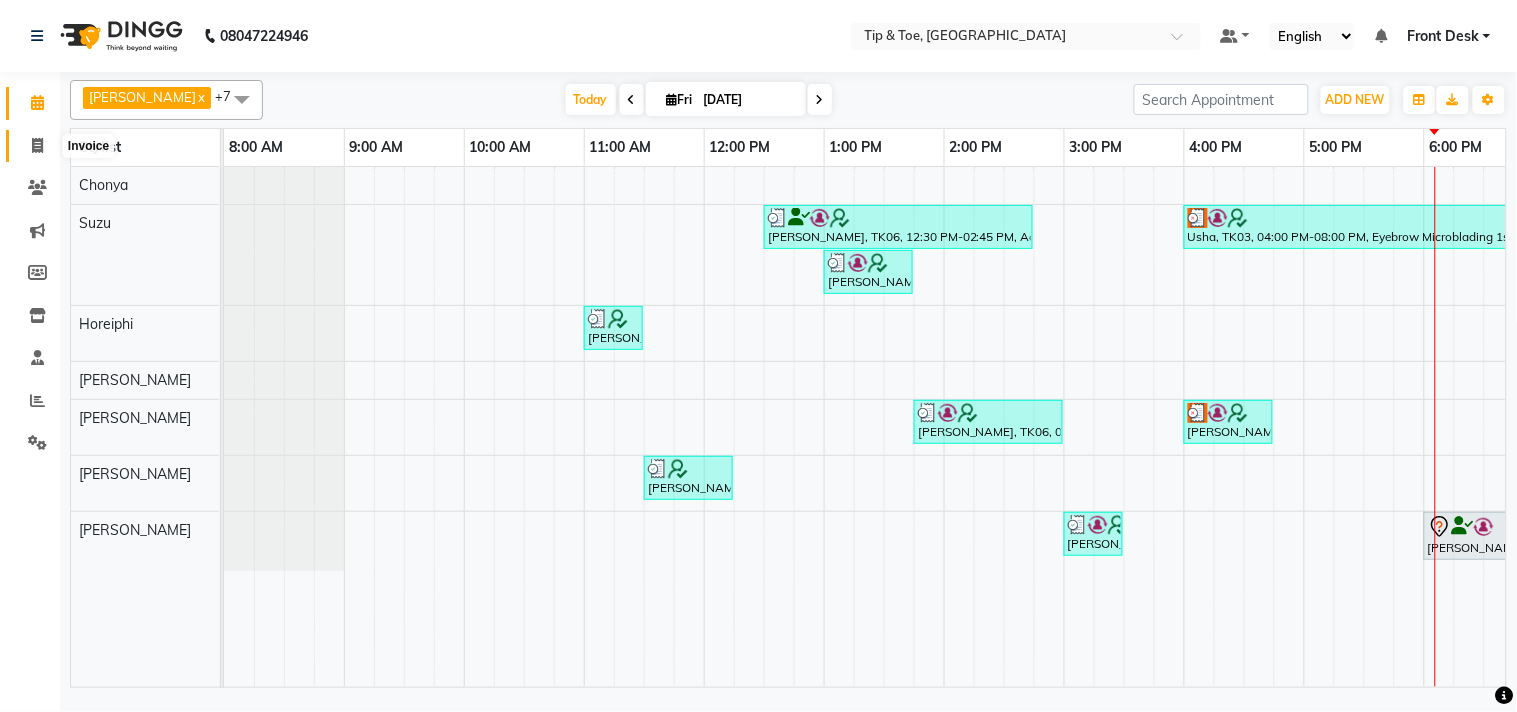 click 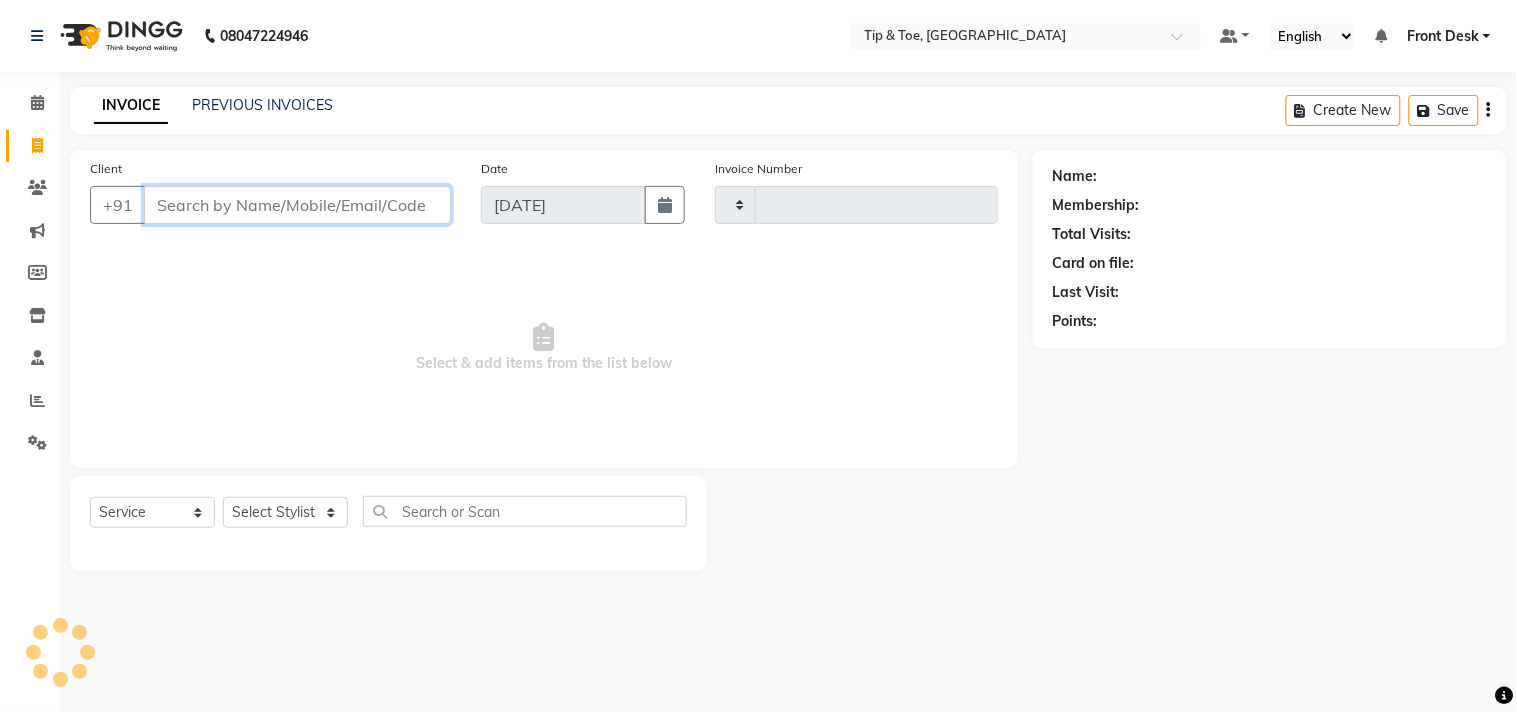 click on "Client" at bounding box center (297, 205) 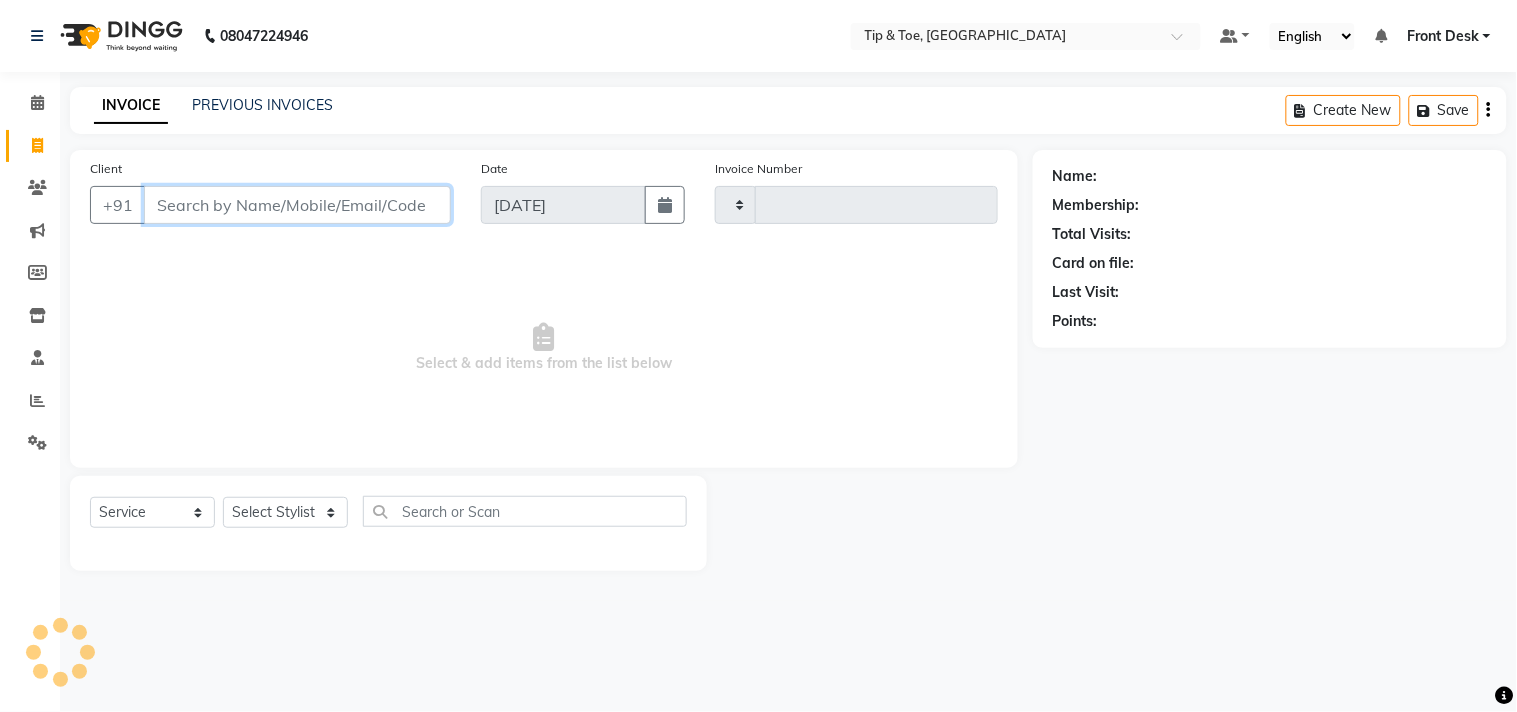 paste on "9820230760" 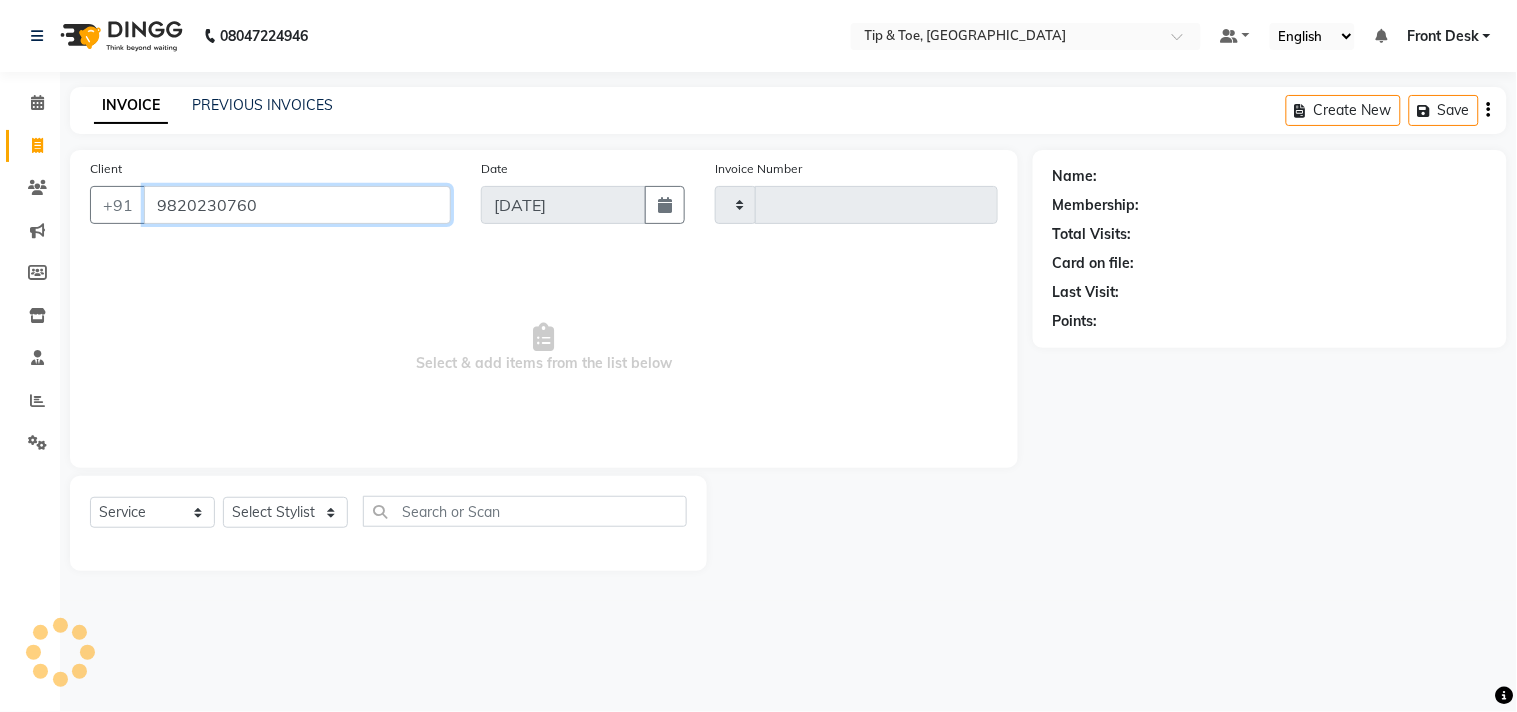type on "9820230760" 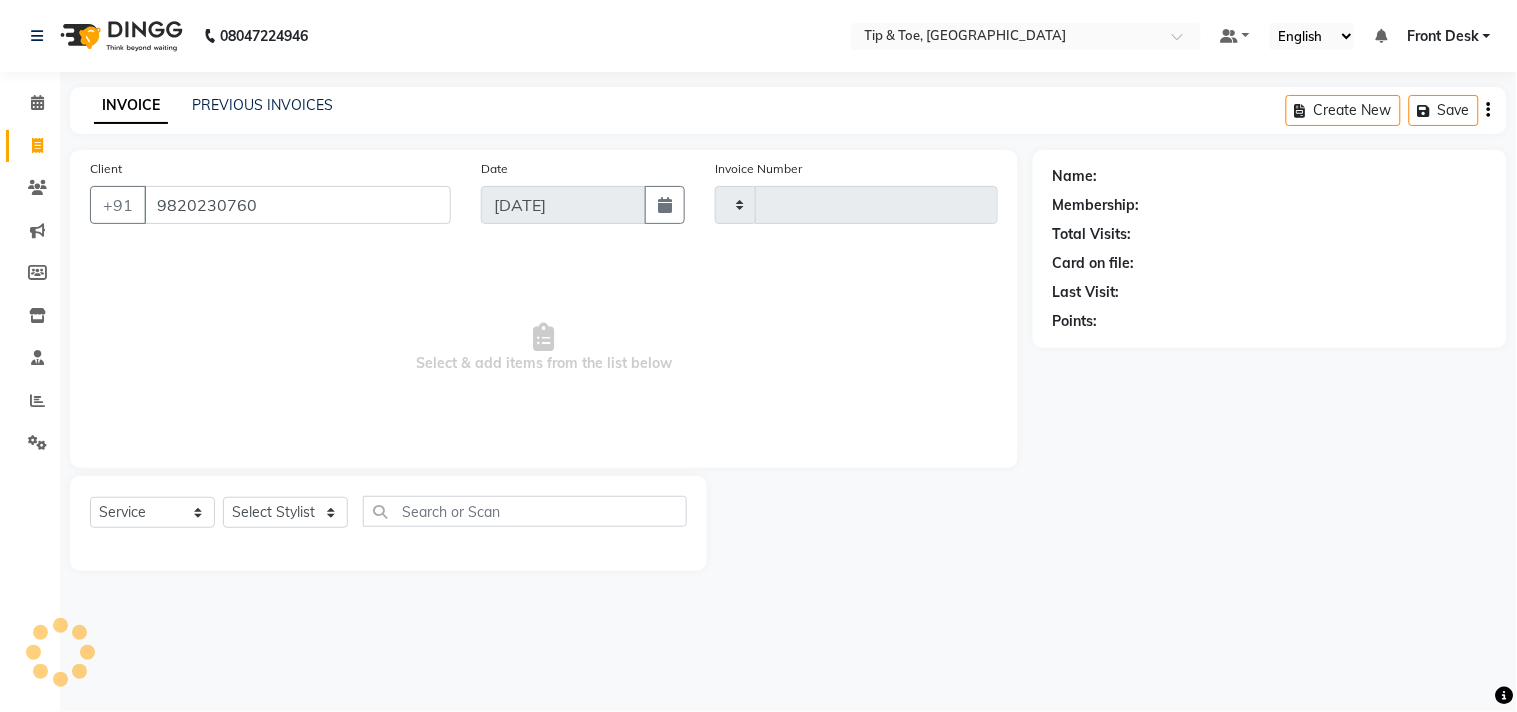type on "0792" 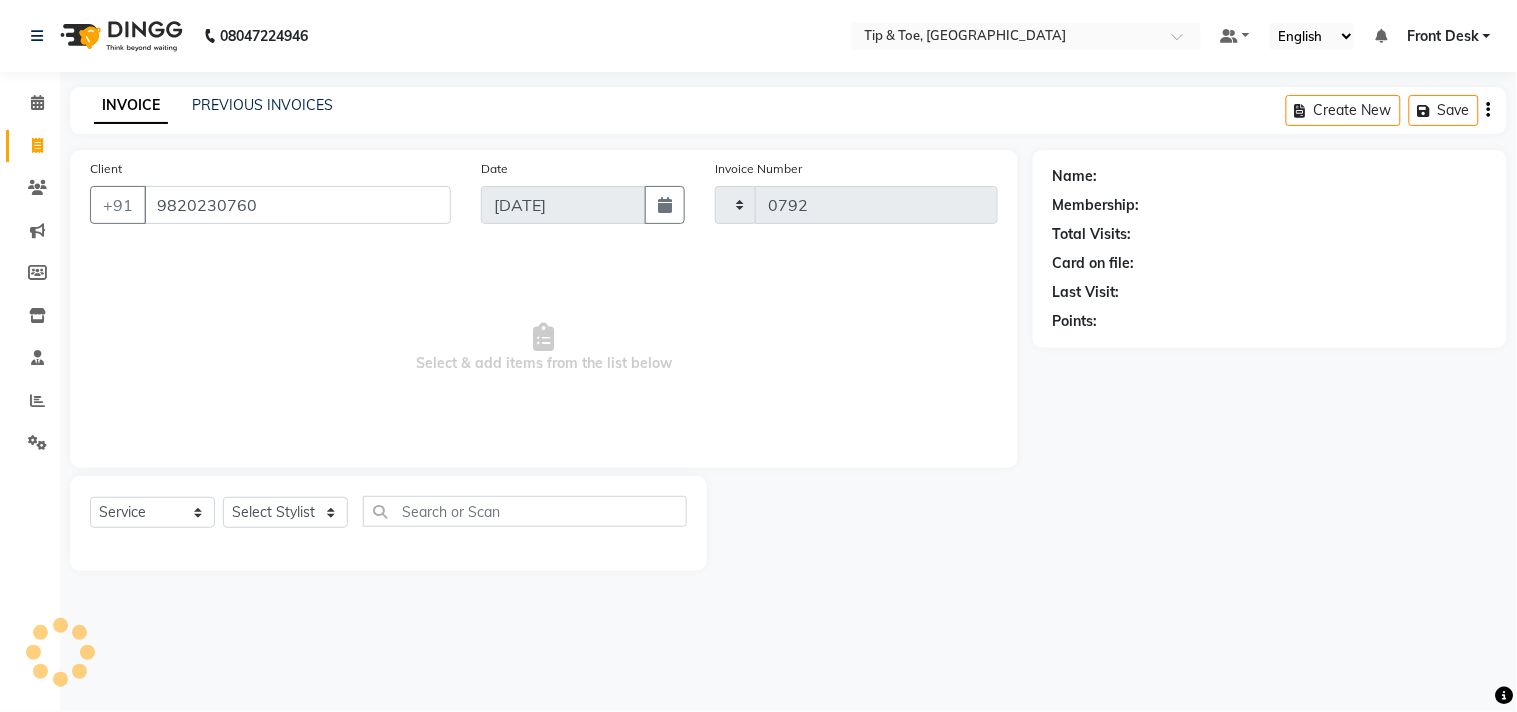 select on "5655" 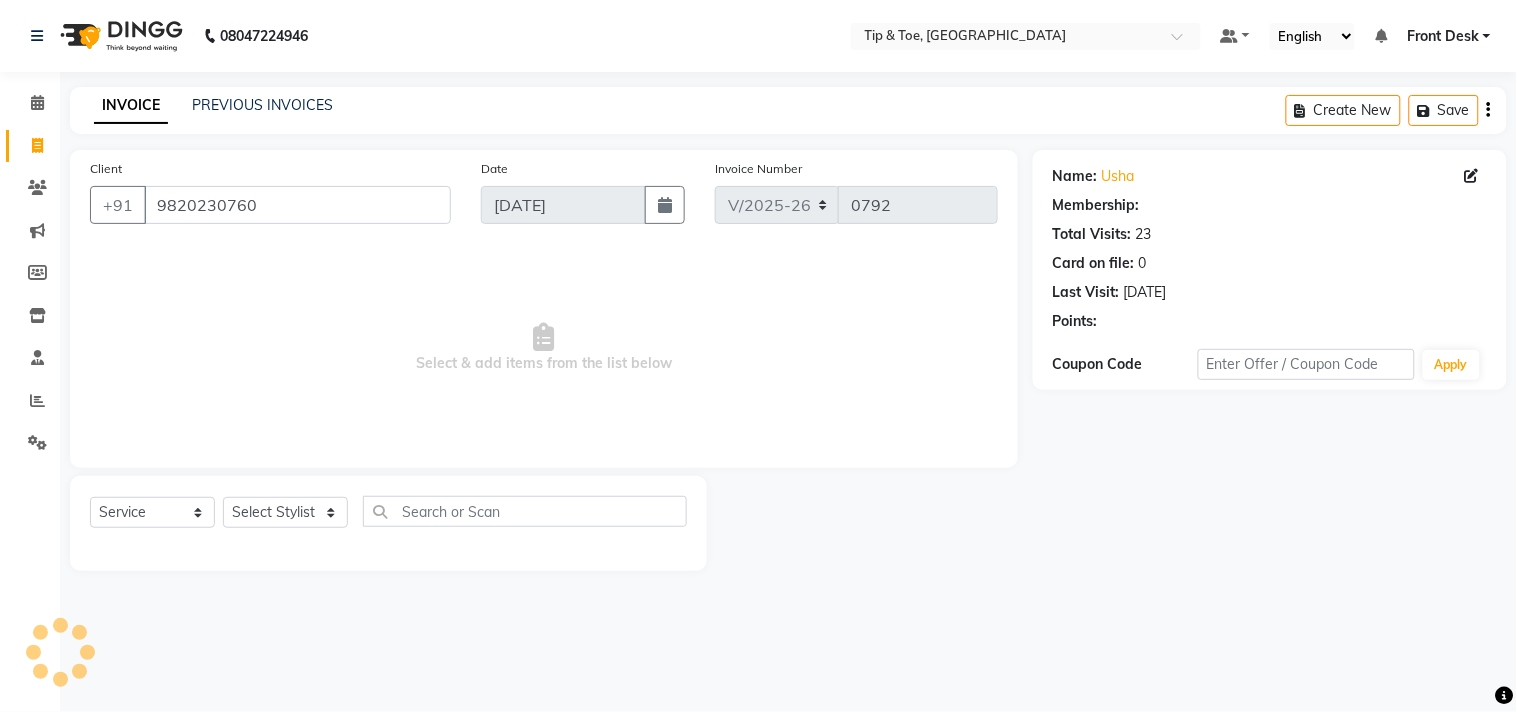 select on "1: Object" 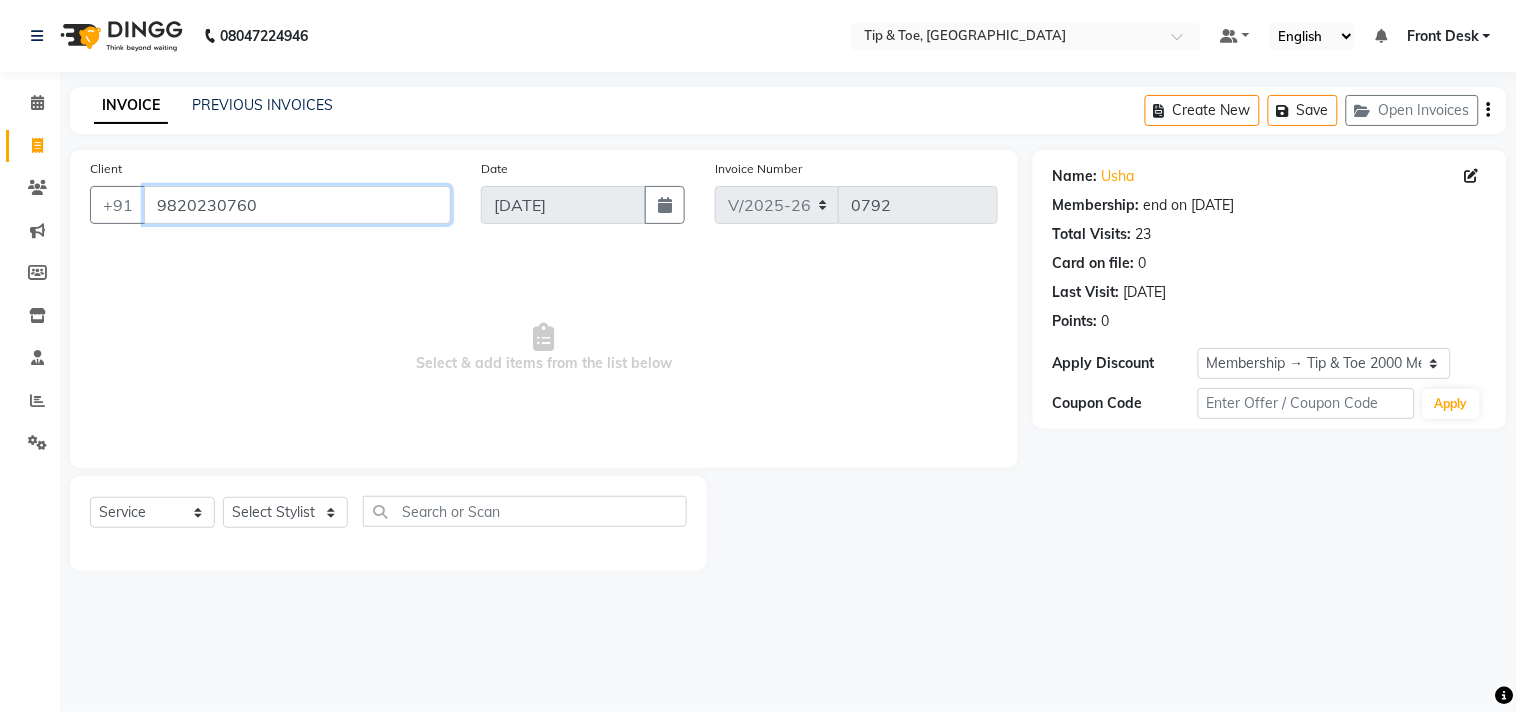 click on "9820230760" at bounding box center [297, 205] 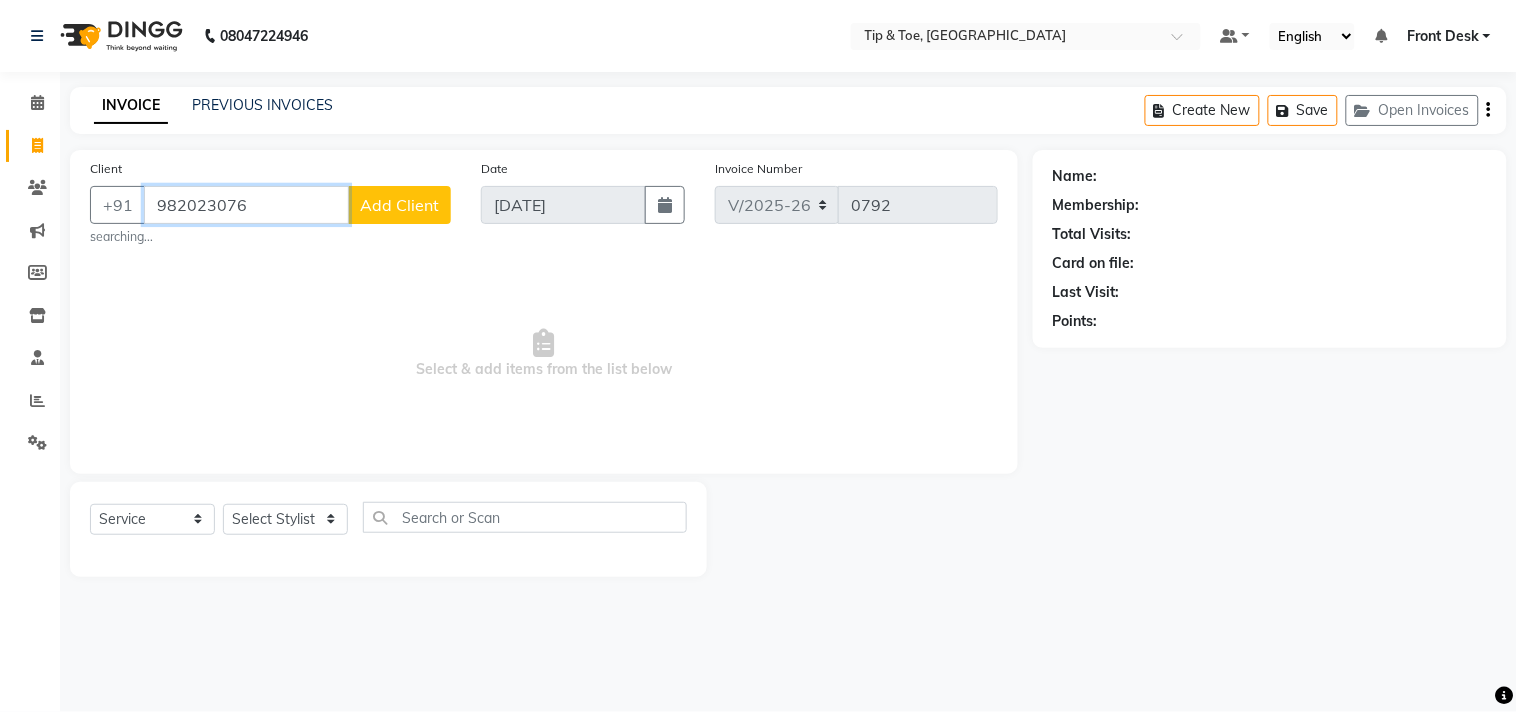 type on "9820230760" 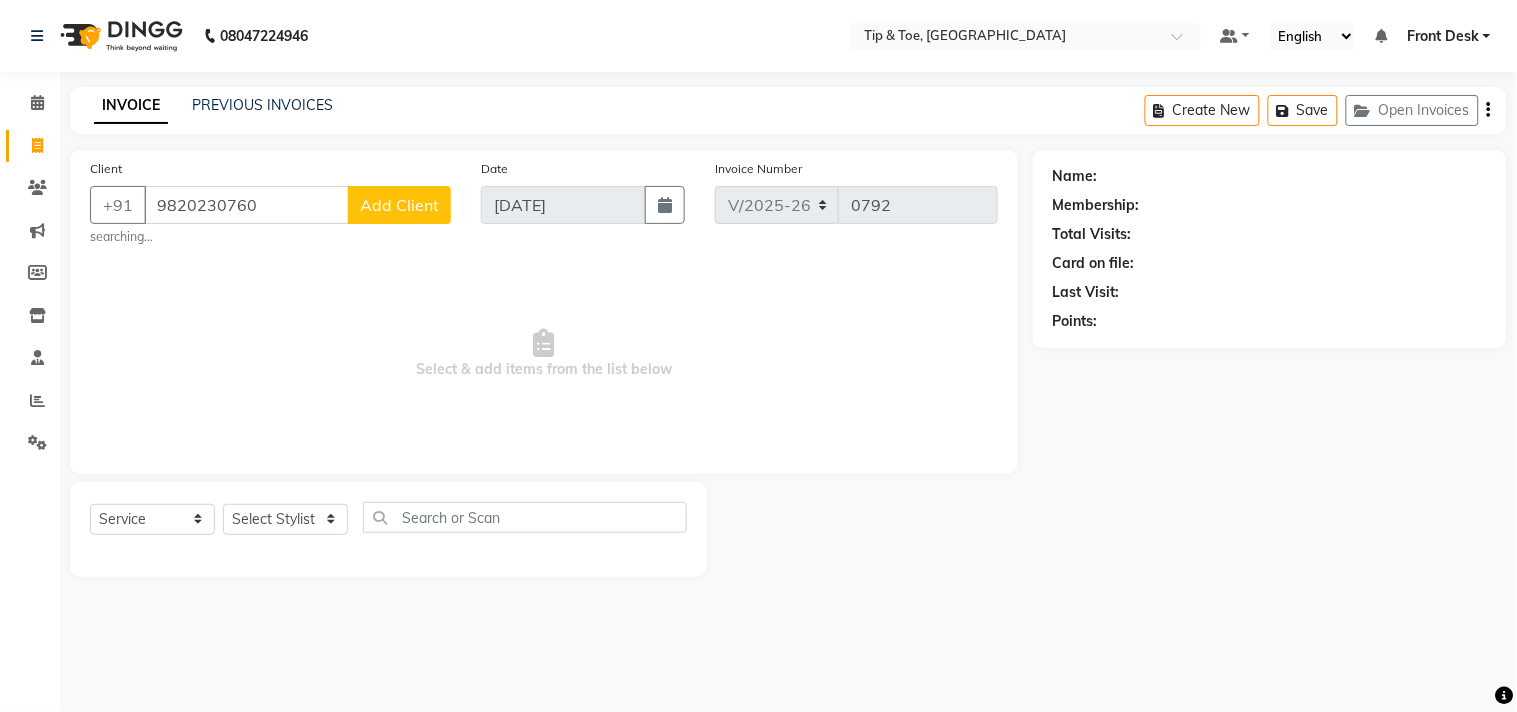 select on "1: Object" 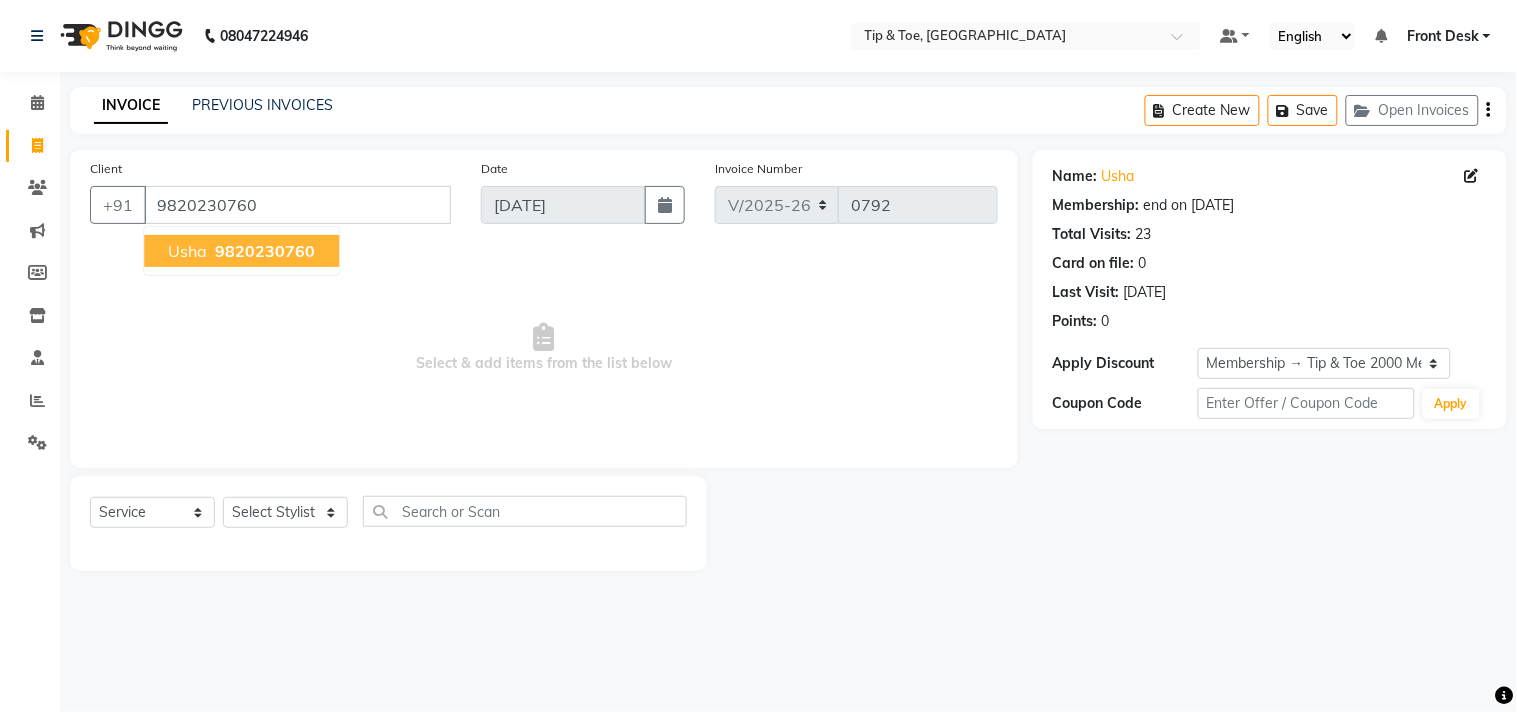 click on "9820230760" at bounding box center [265, 251] 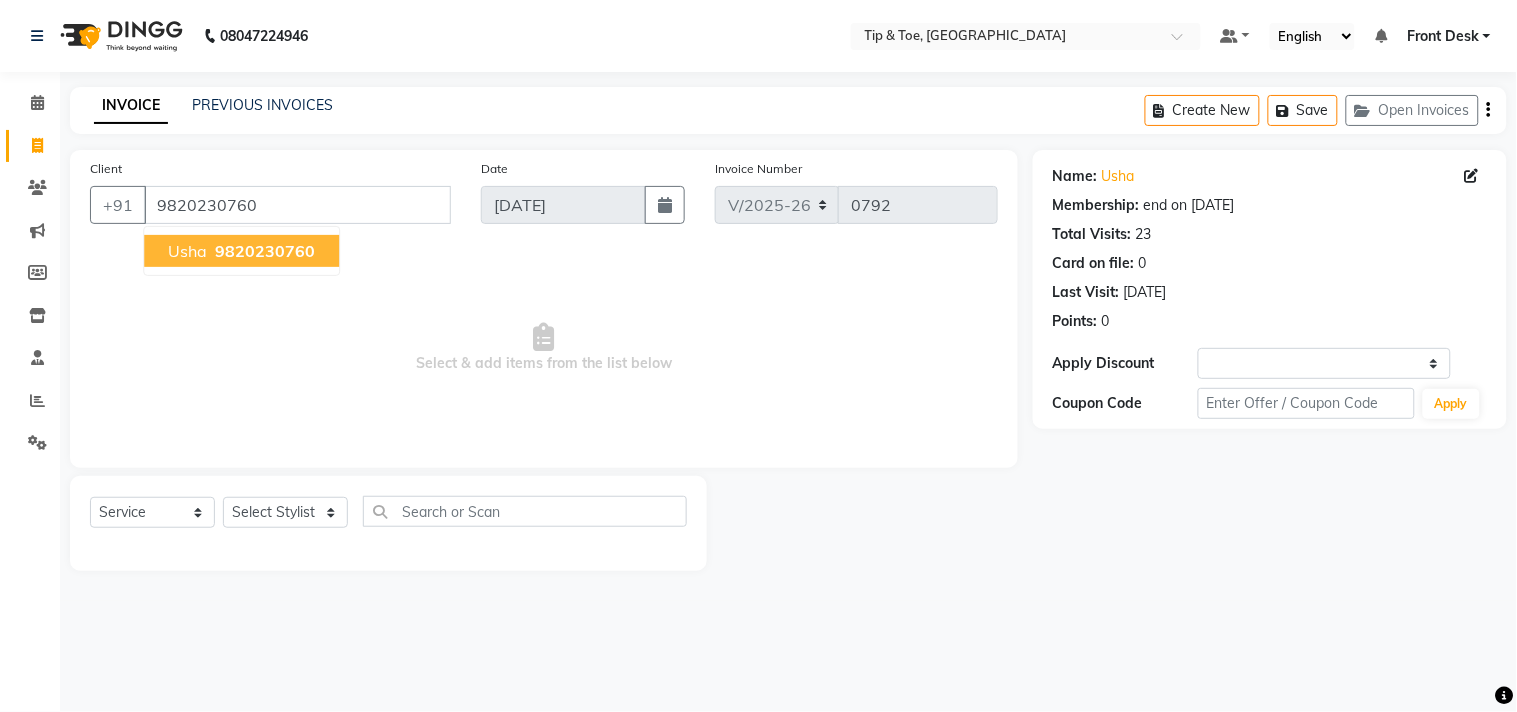 select on "1: Object" 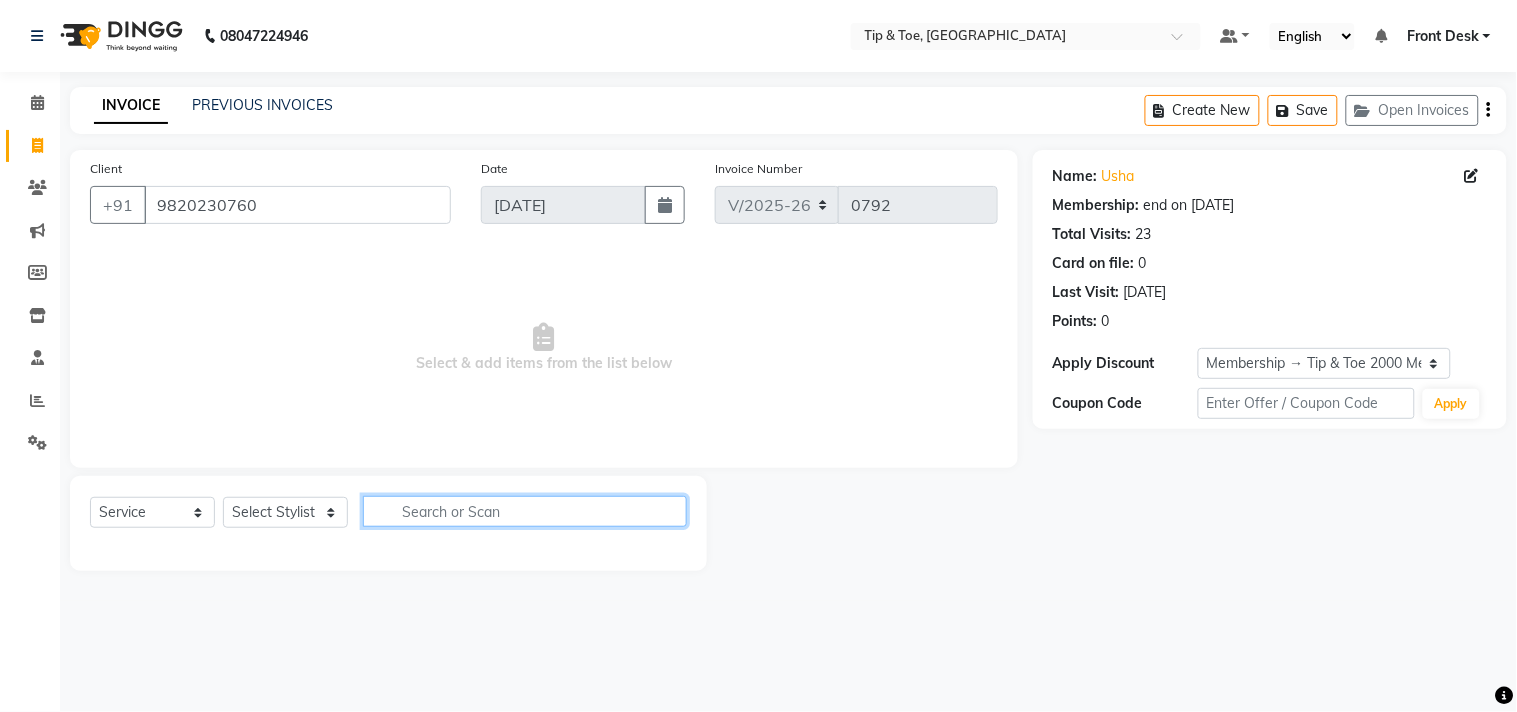 click 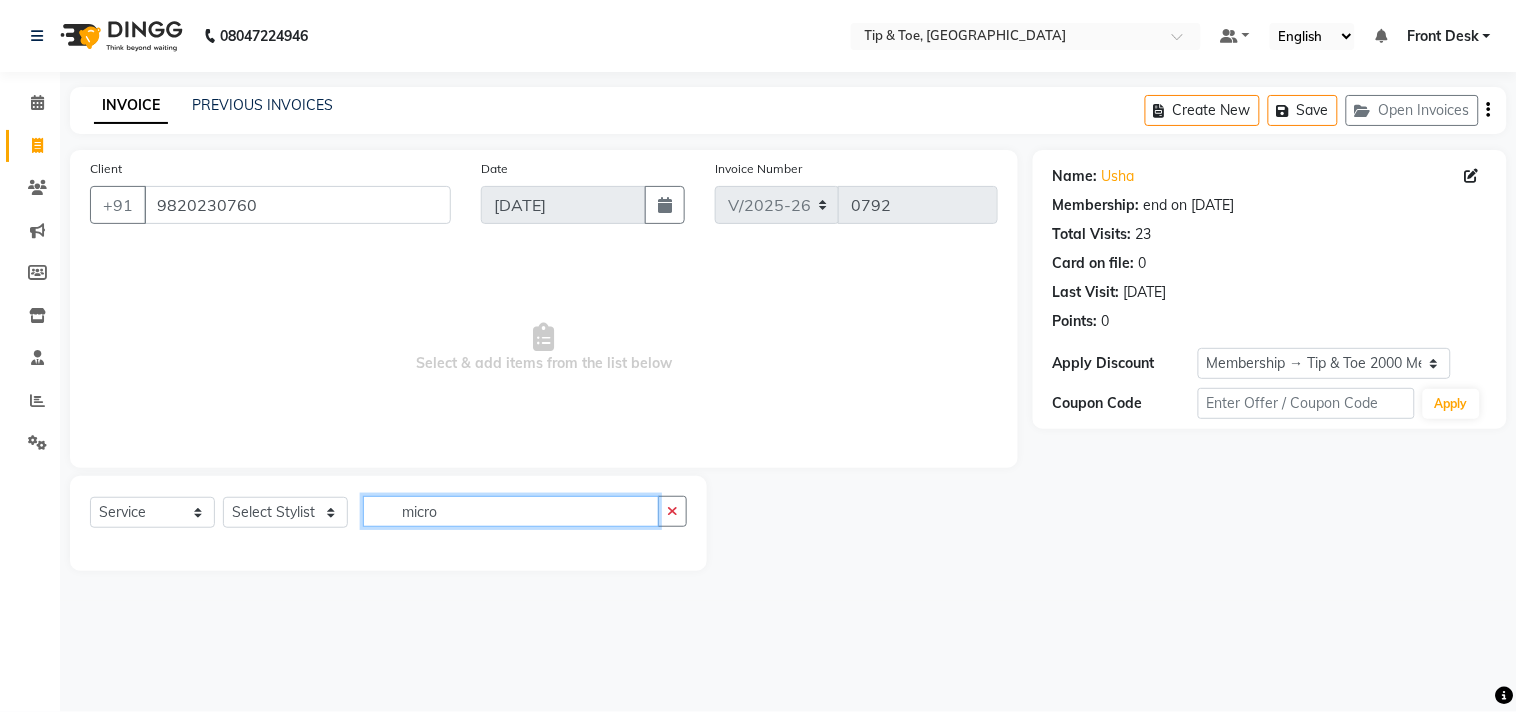 click on "micro" 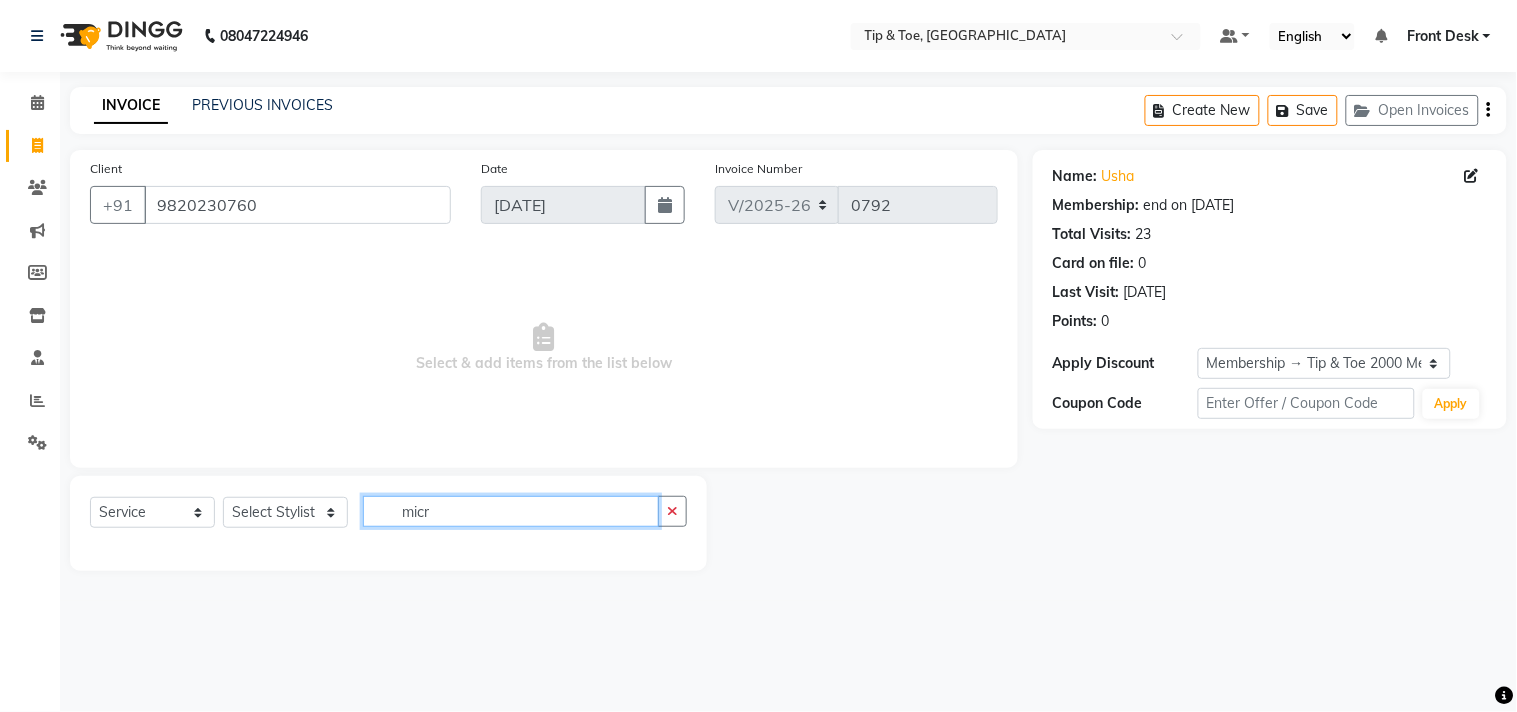 type on "micro" 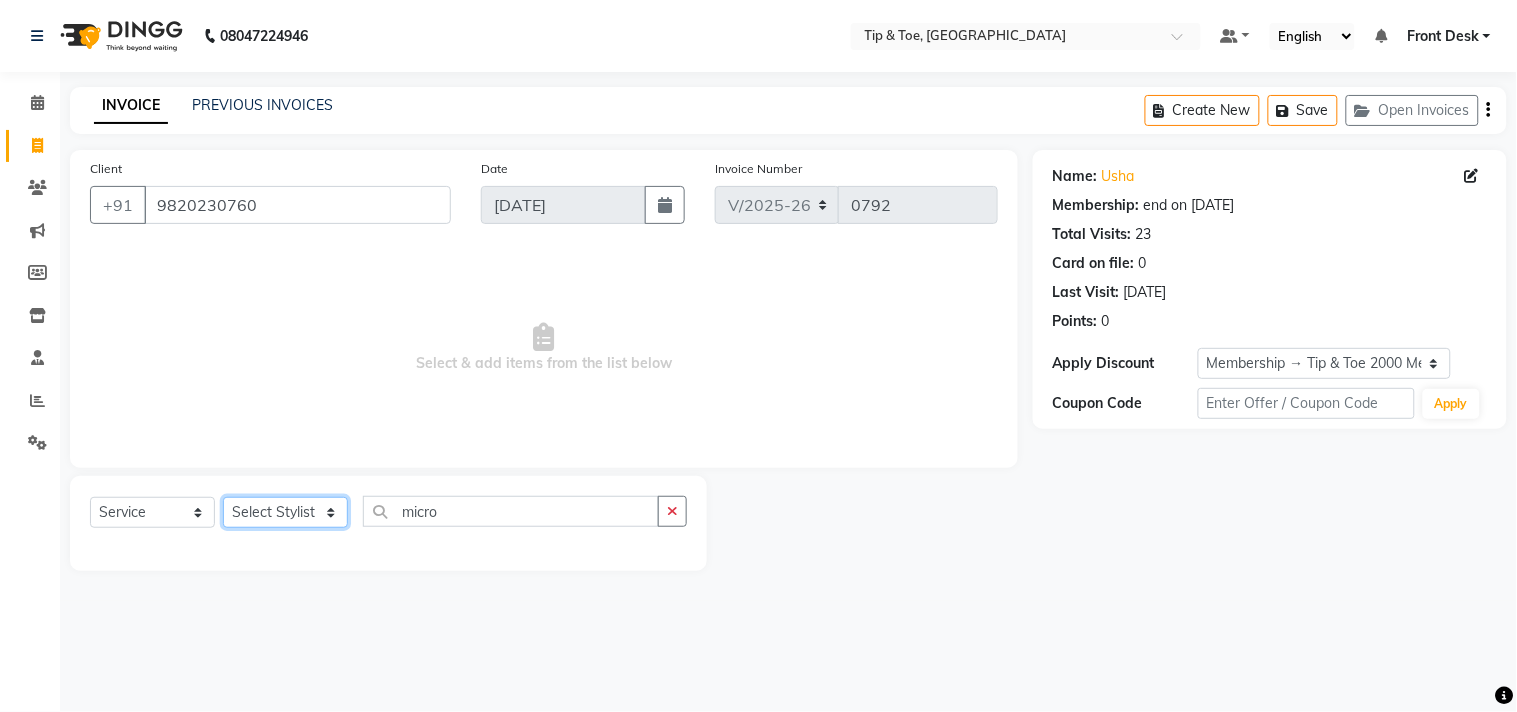 click on "Select Stylist [PERSON_NAME] [PERSON_NAME] Chonya Front Desk [PERSON_NAME] Horeiphi Jai [PERSON_NAME] [PERSON_NAME] [PERSON_NAME] [PERSON_NAME] [PERSON_NAME] Maheshker Suzu" 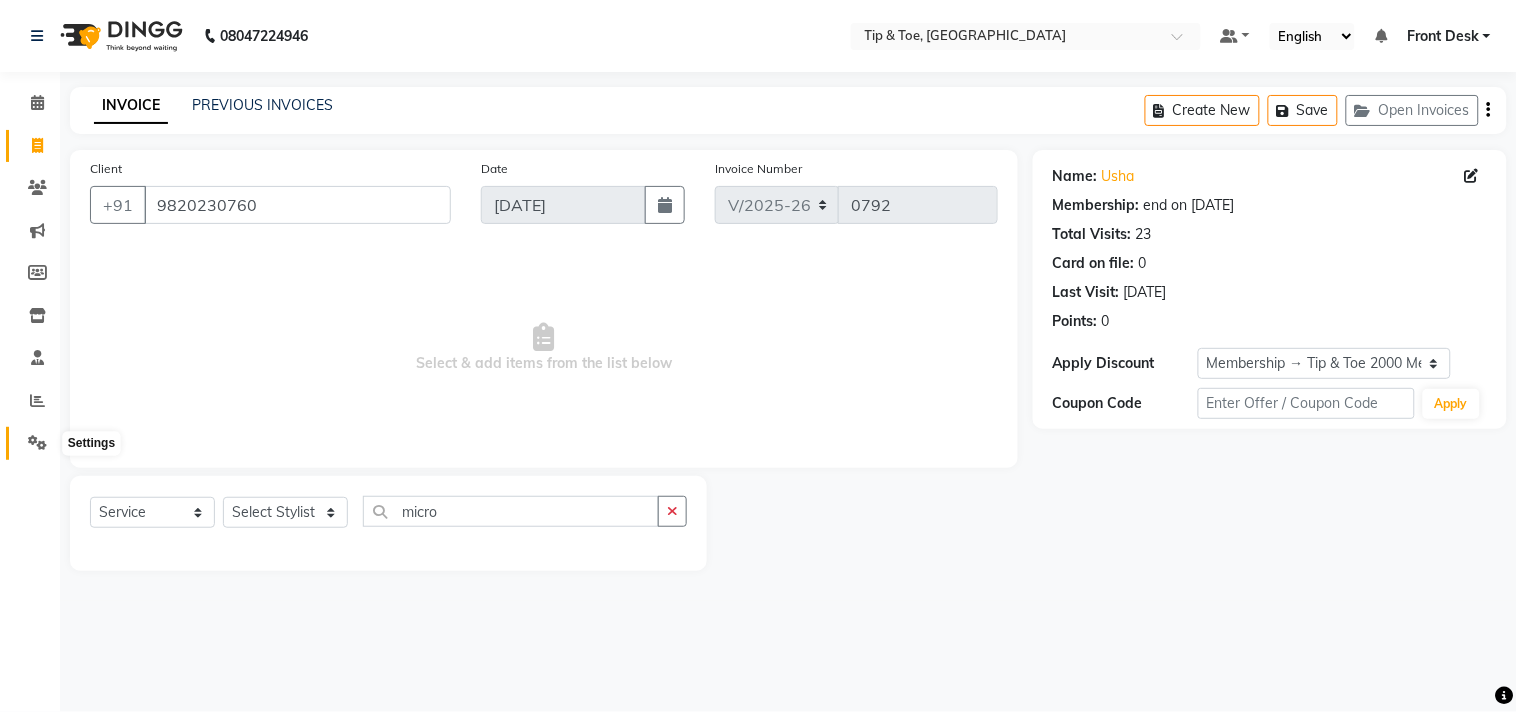 click 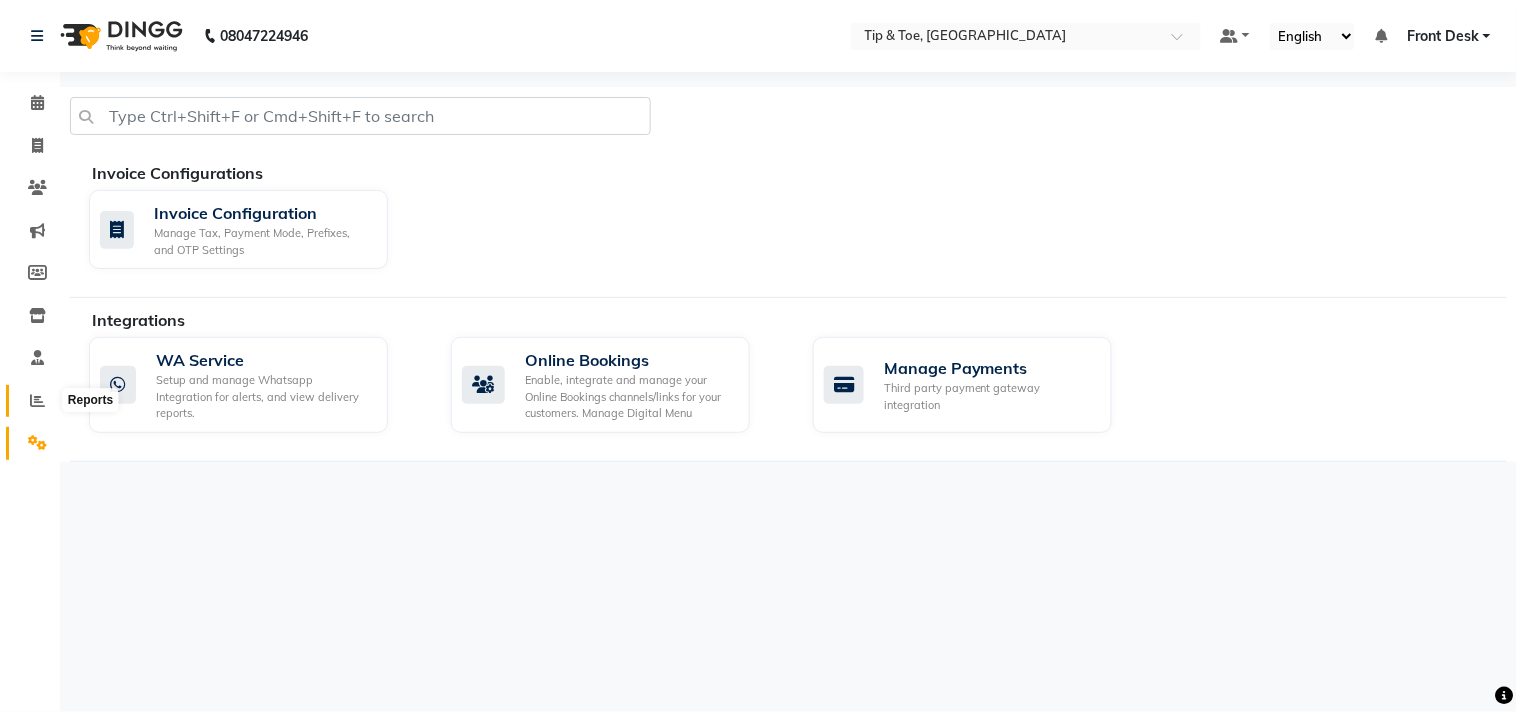 click 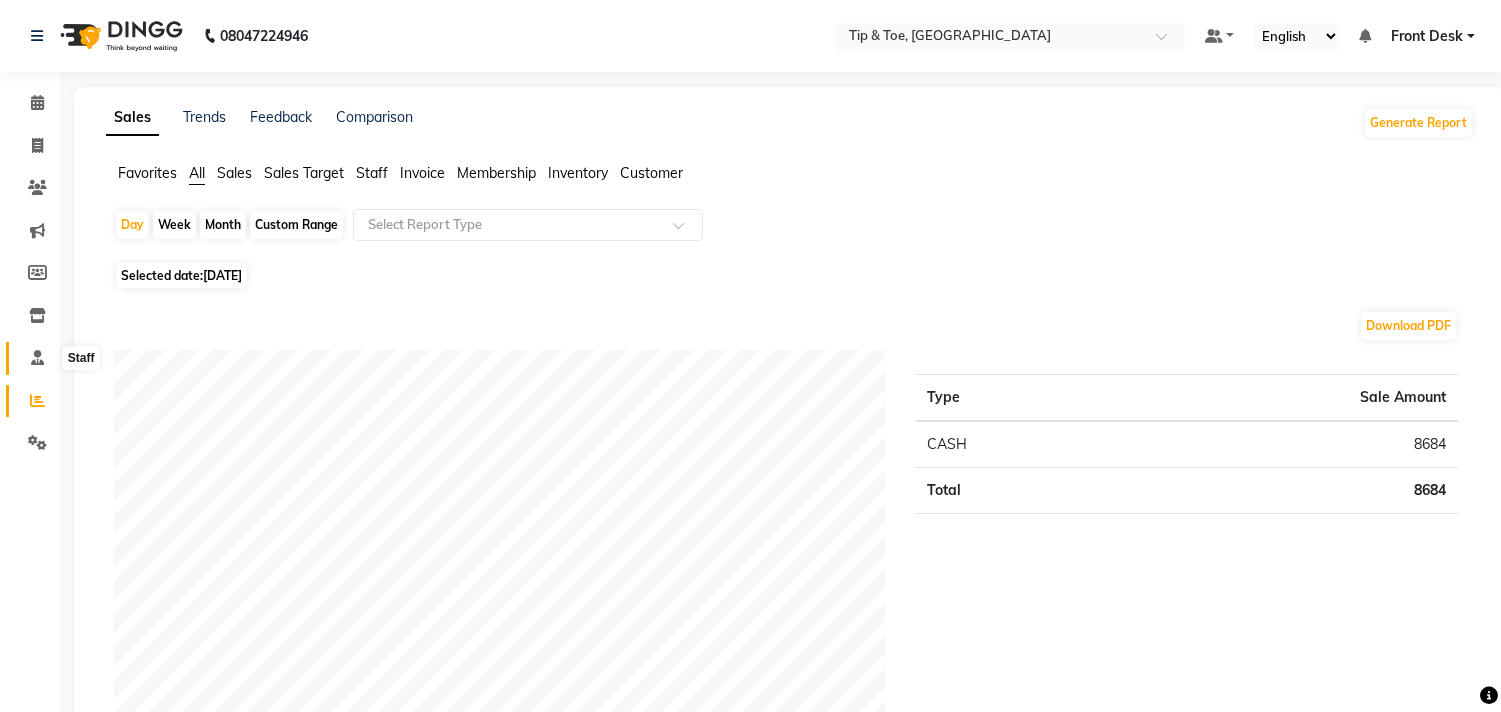 click 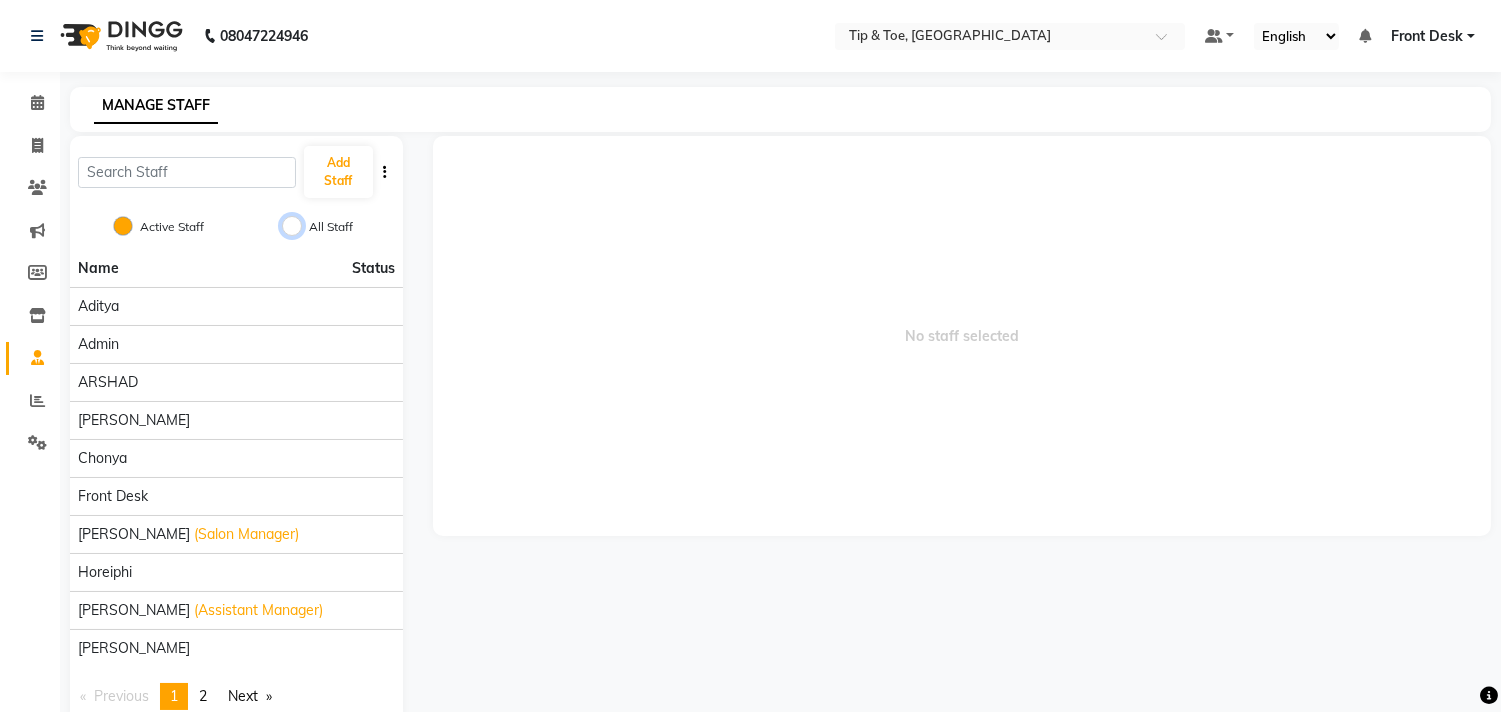 click on "All Staff" at bounding box center [292, 226] 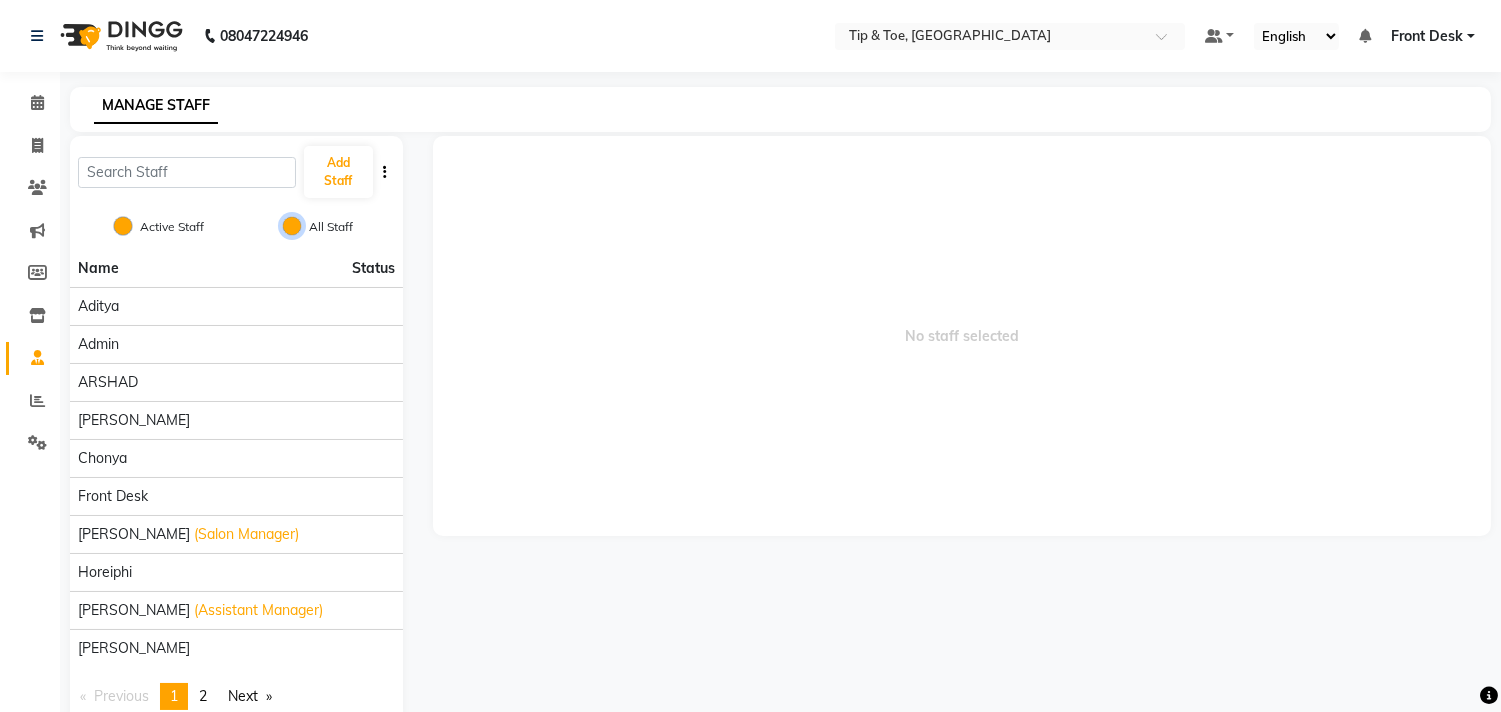 radio on "false" 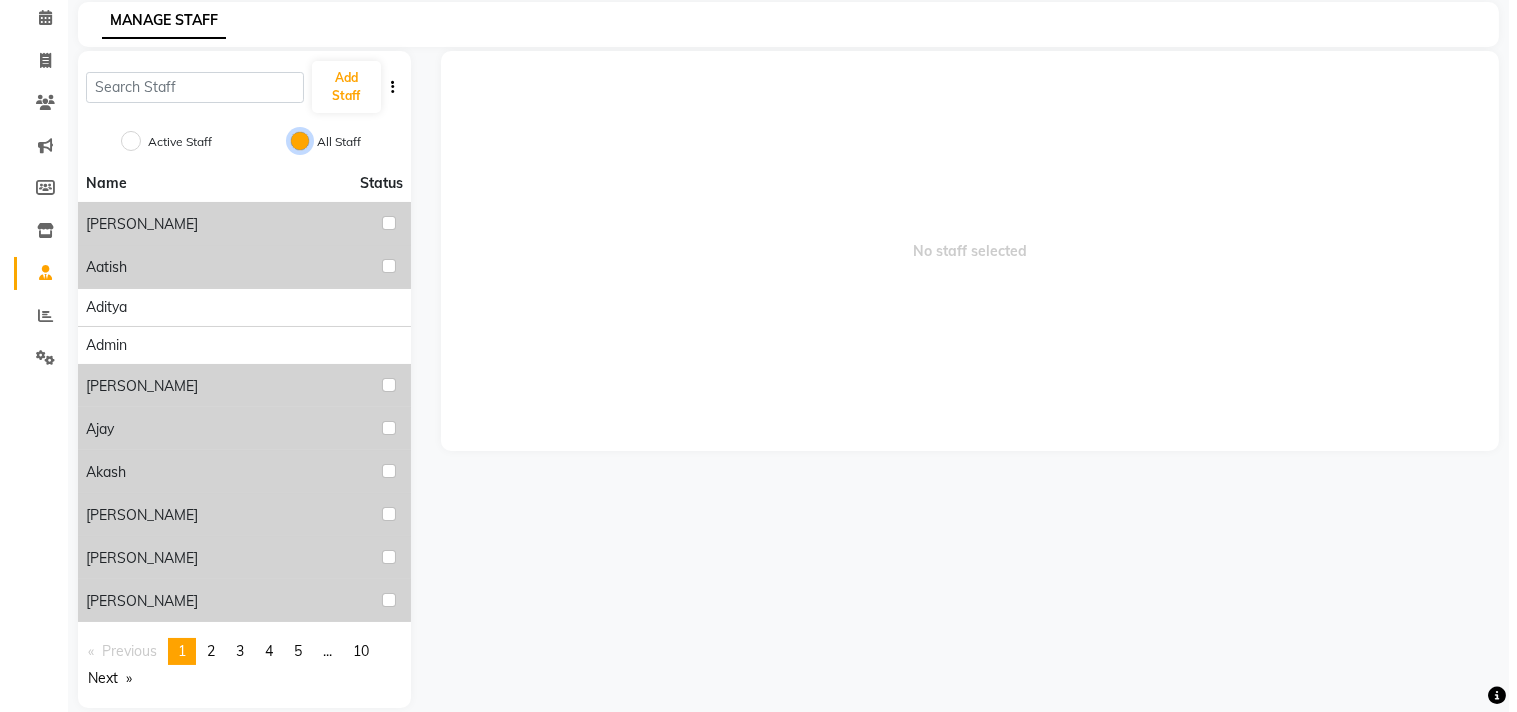 scroll, scrollTop: 111, scrollLeft: 0, axis: vertical 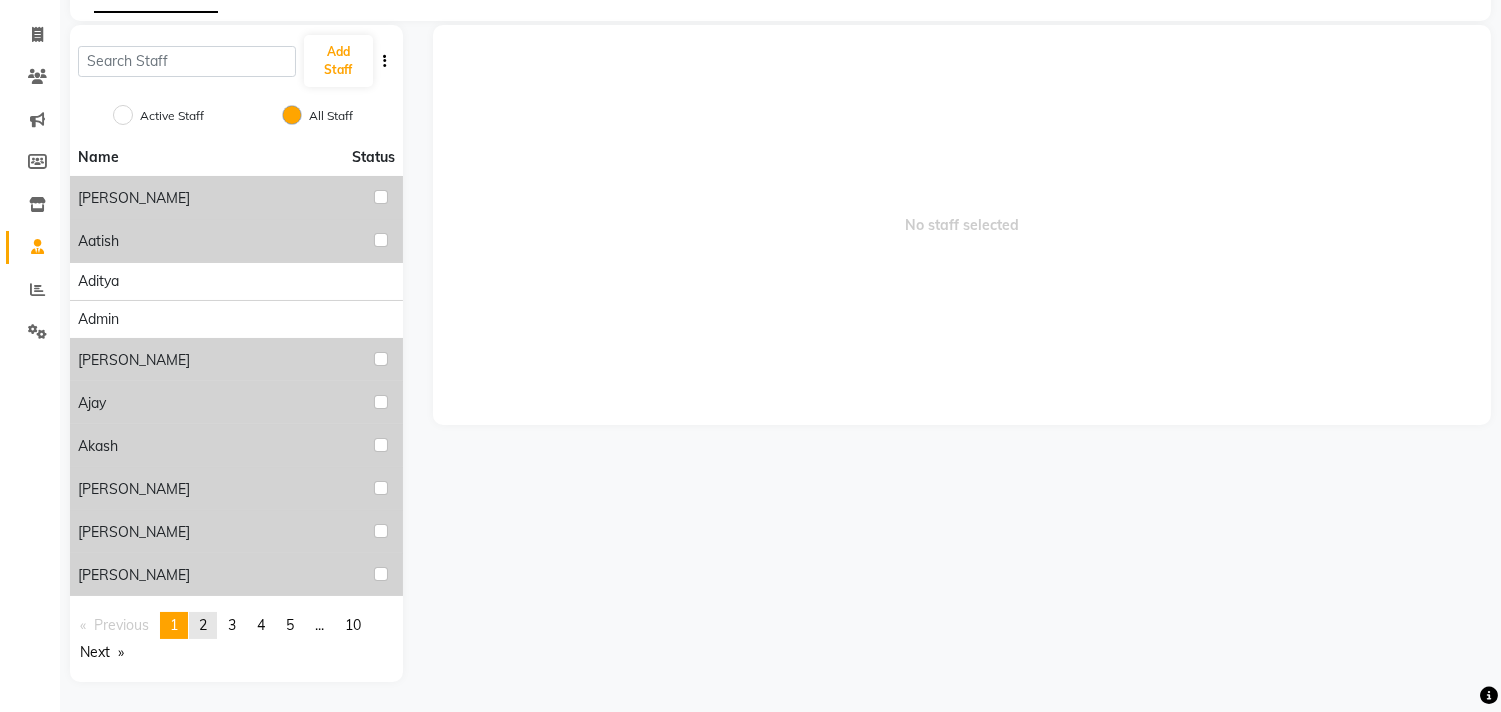 click on "2" at bounding box center (203, 625) 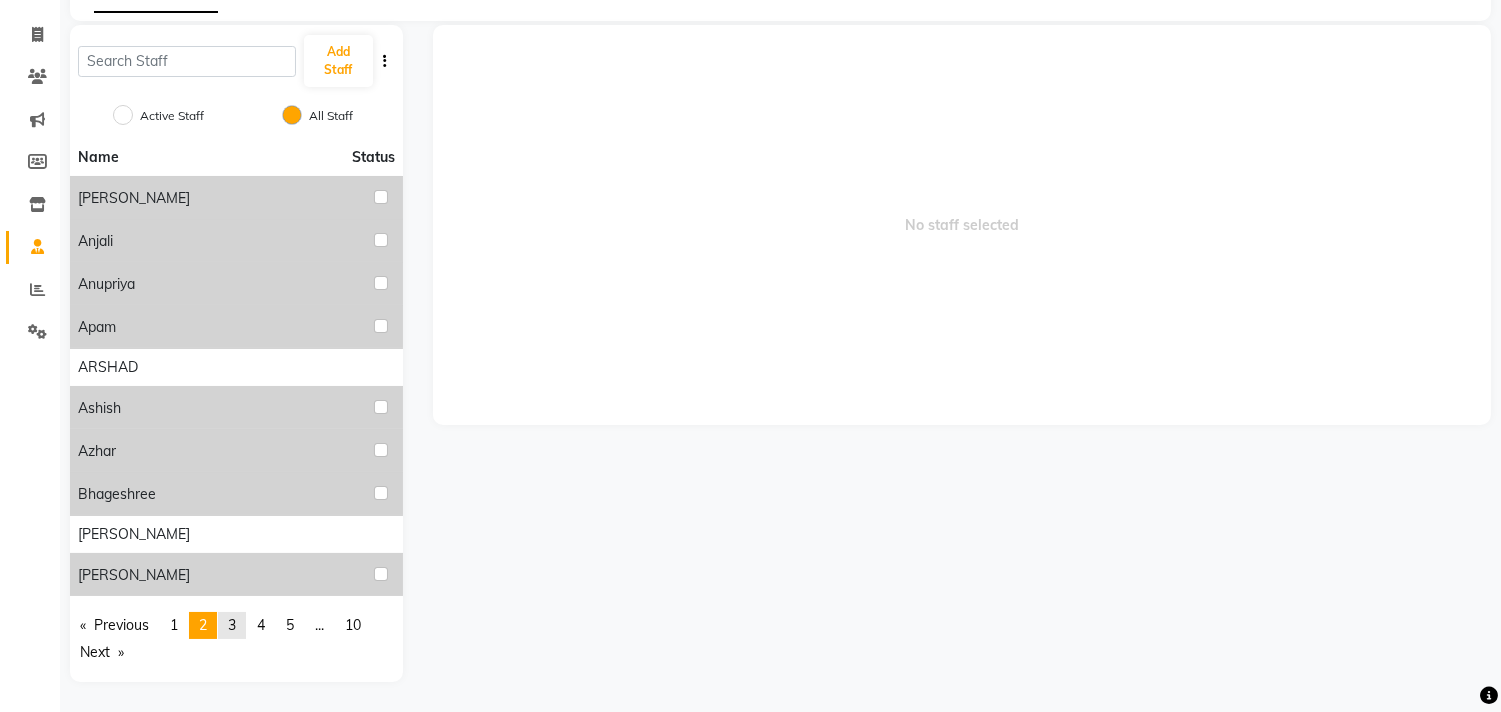 click on "3" at bounding box center (232, 625) 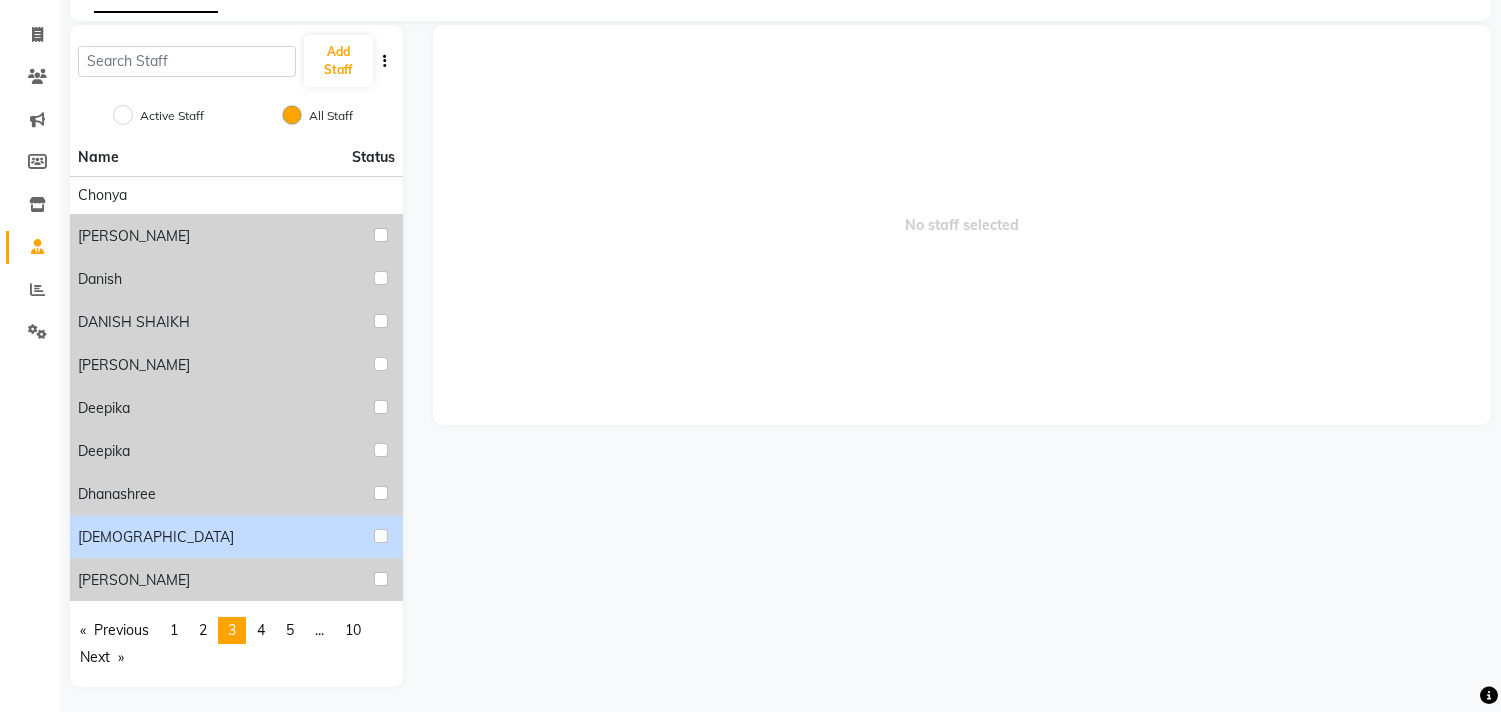 click on "[DEMOGRAPHIC_DATA]" 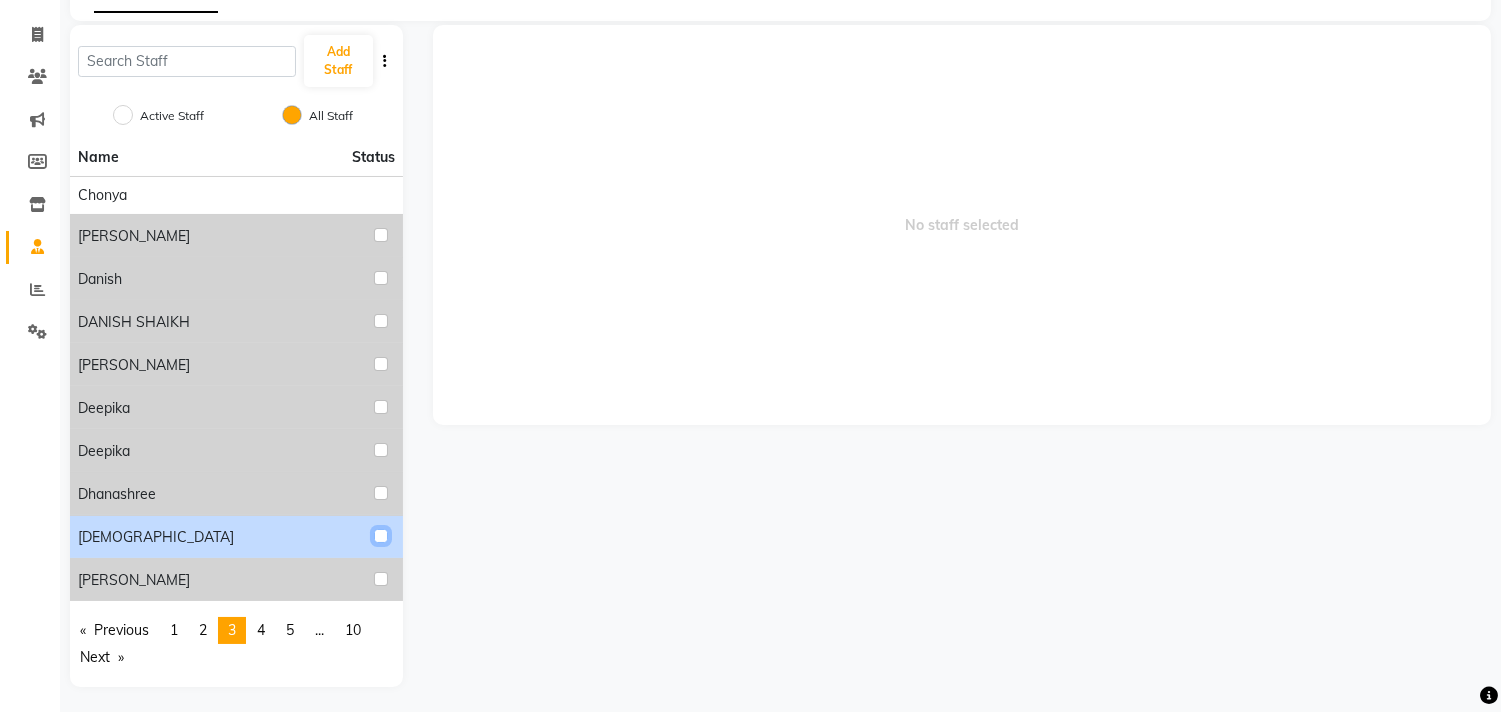 click at bounding box center [381, 536] 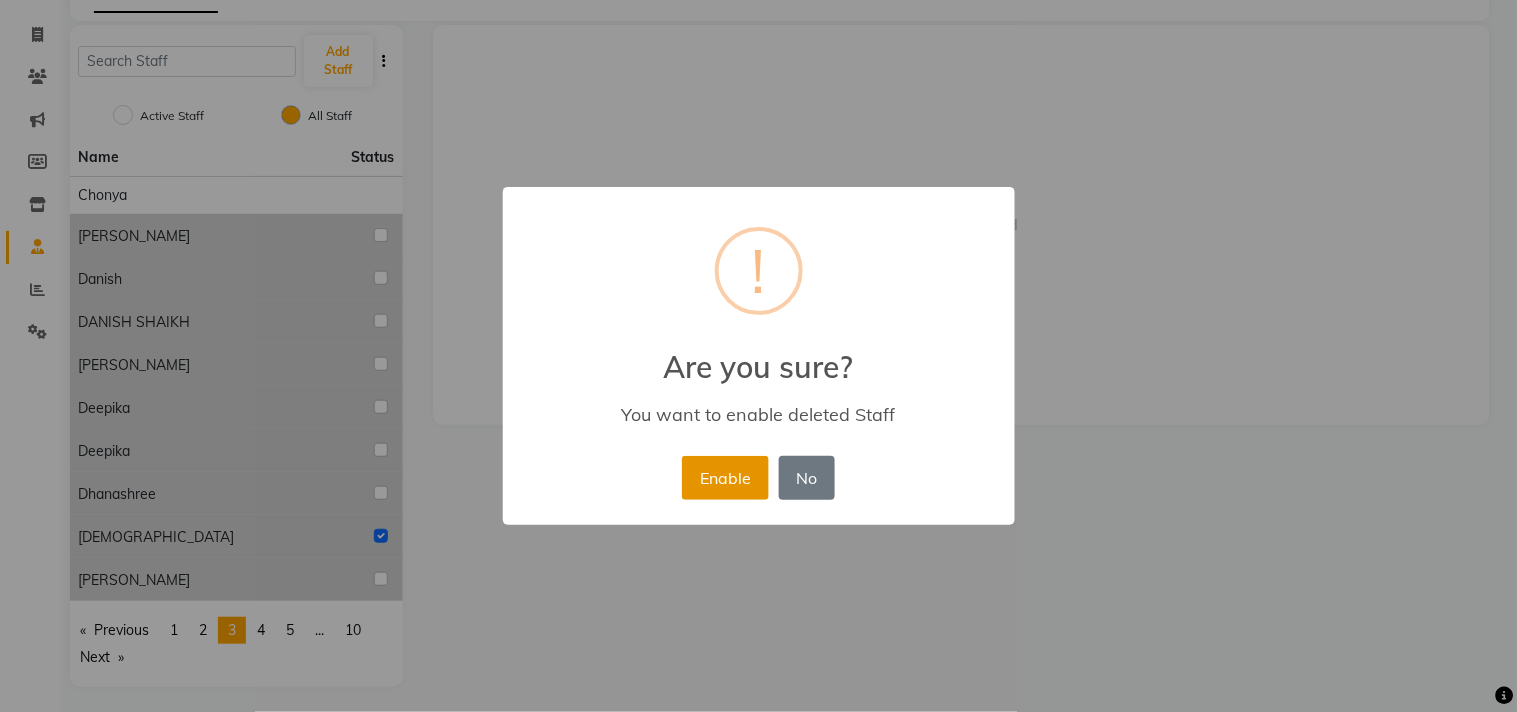 click on "Enable" at bounding box center (725, 478) 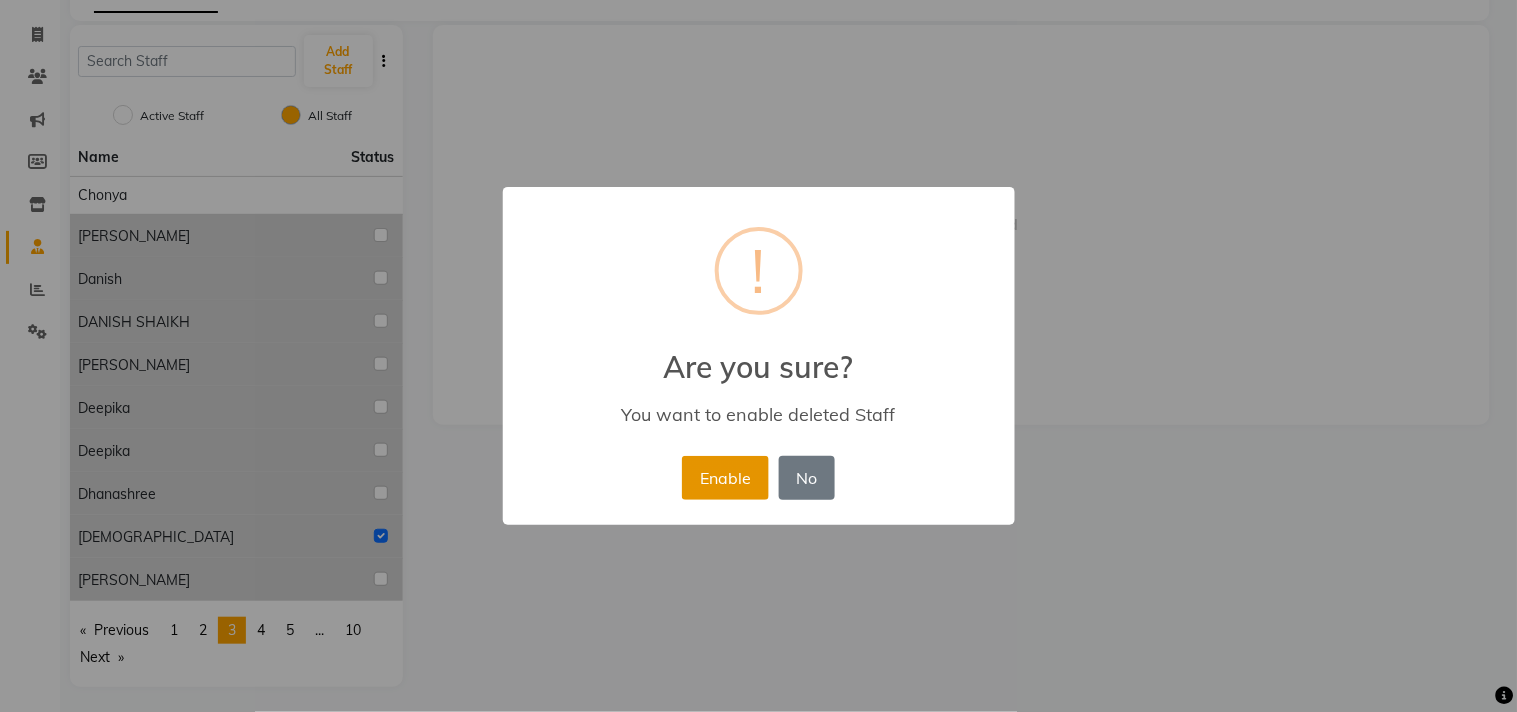 radio on "true" 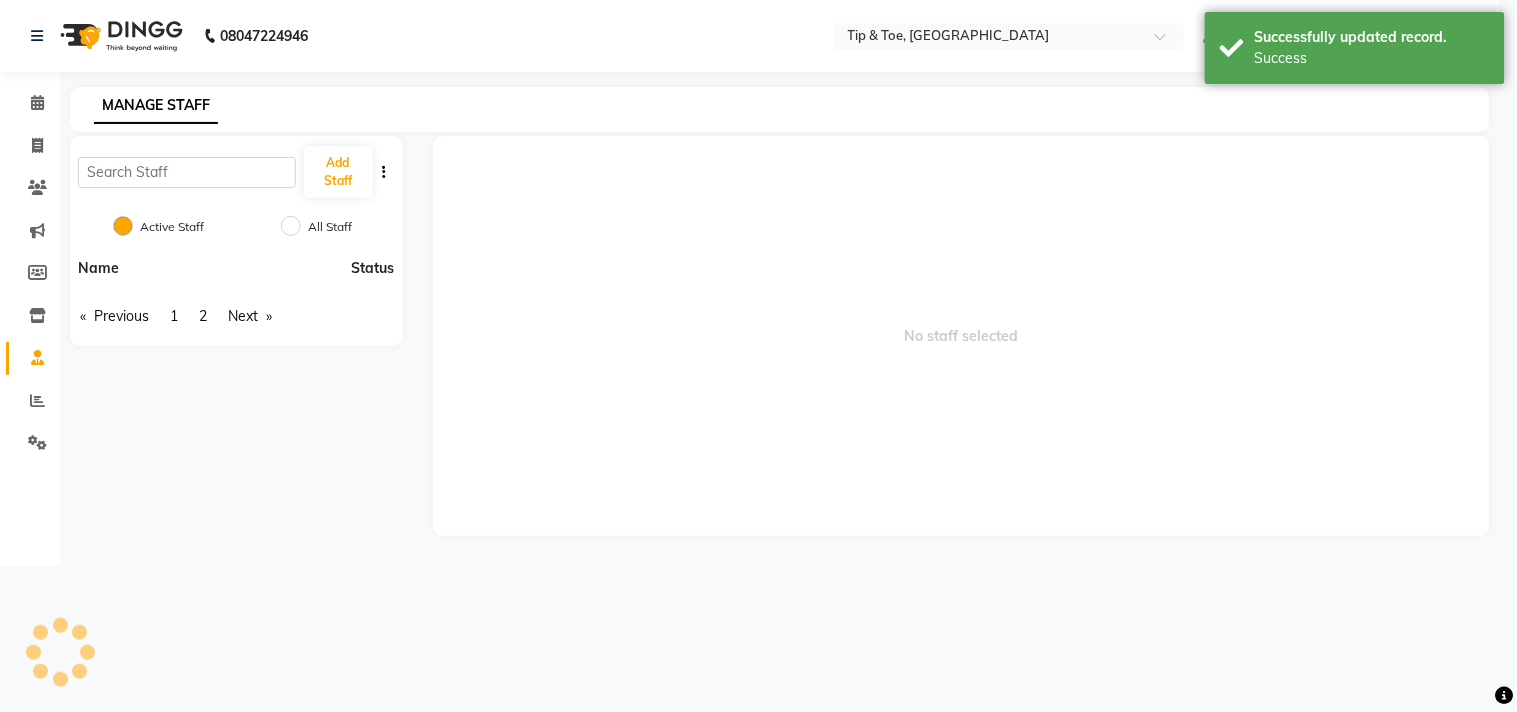scroll, scrollTop: 0, scrollLeft: 0, axis: both 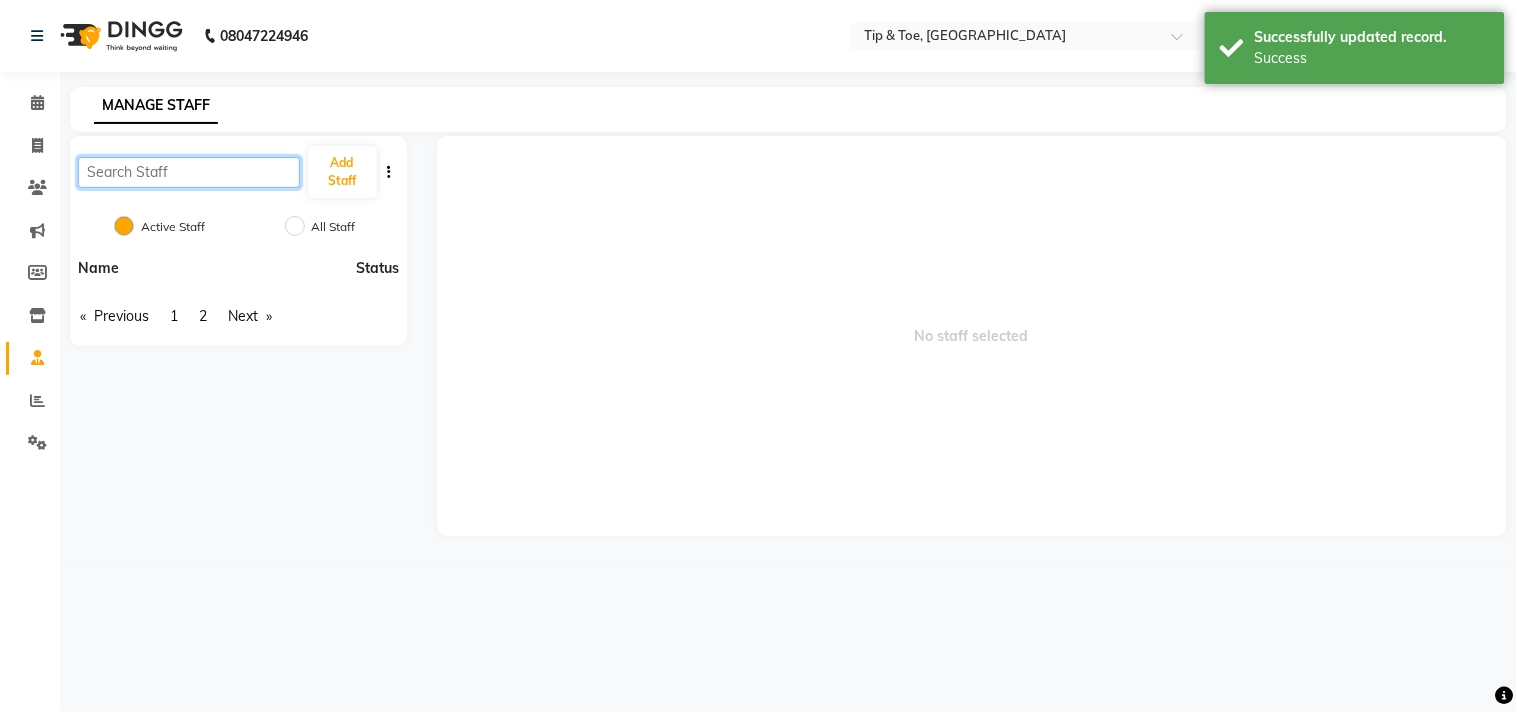 click 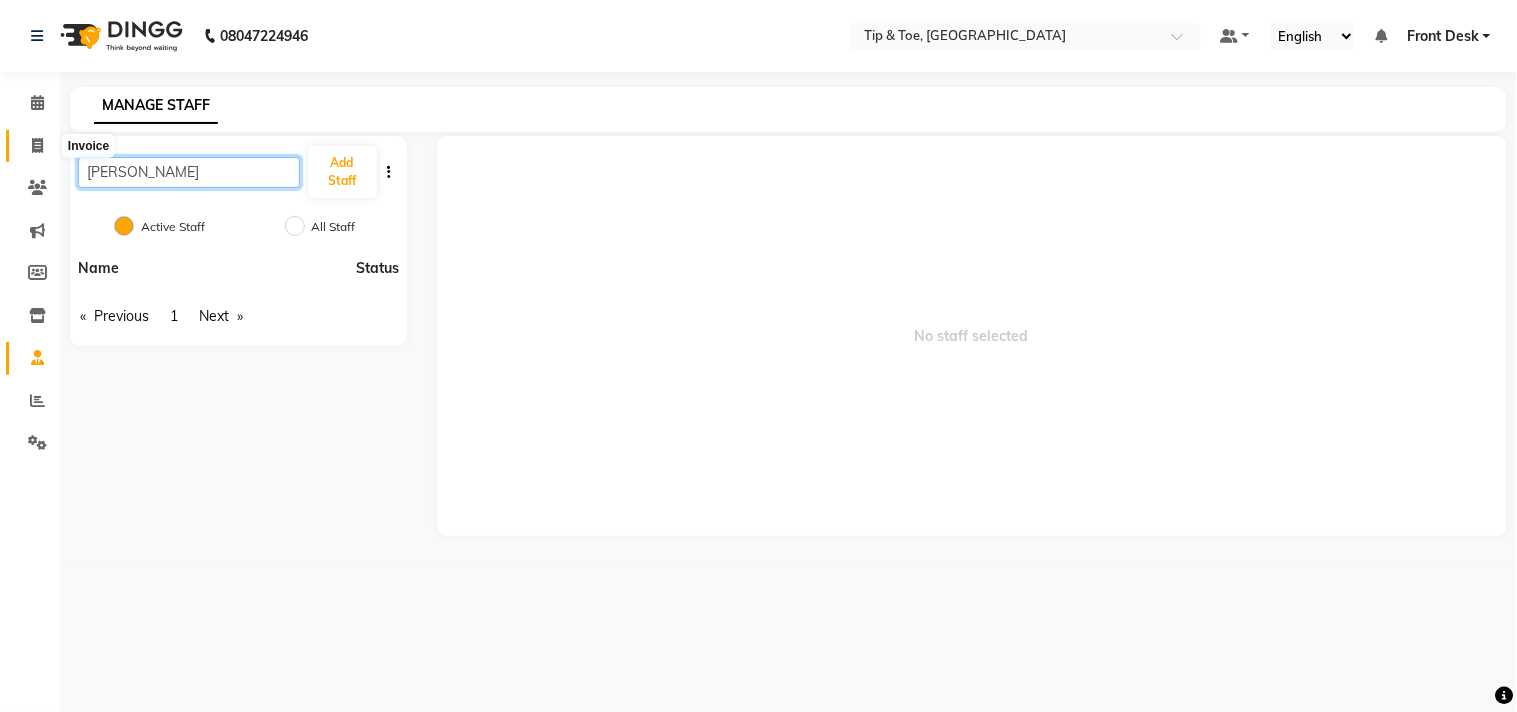 type on "dhanshree" 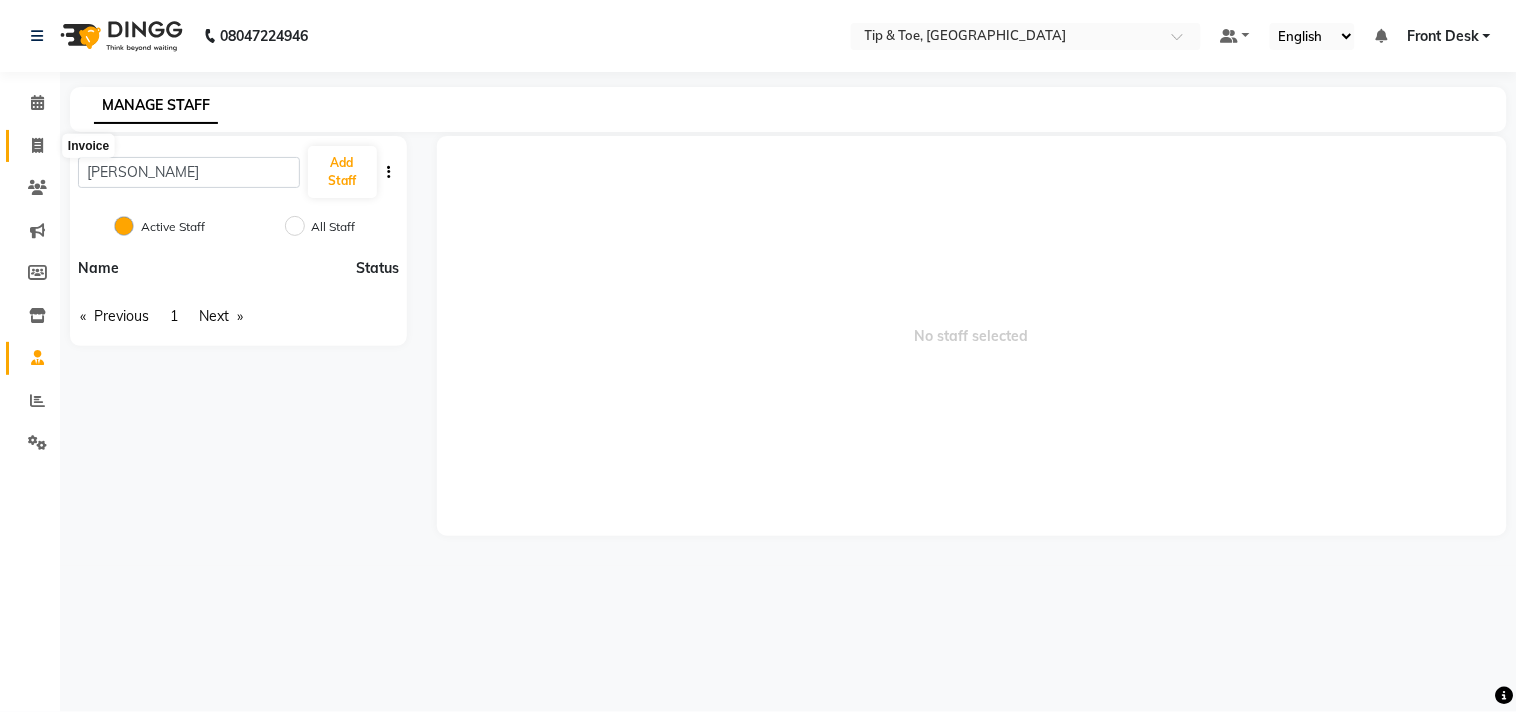 click 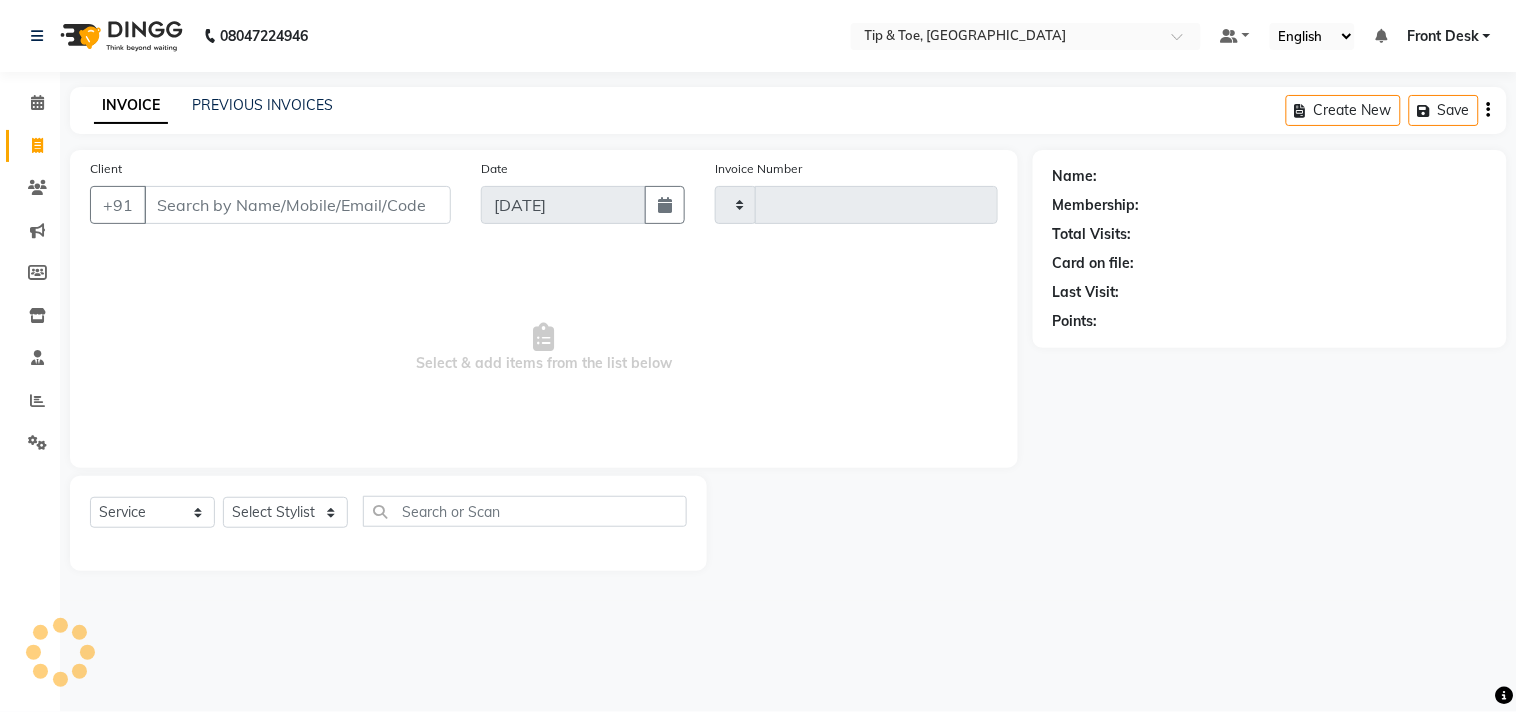type on "0792" 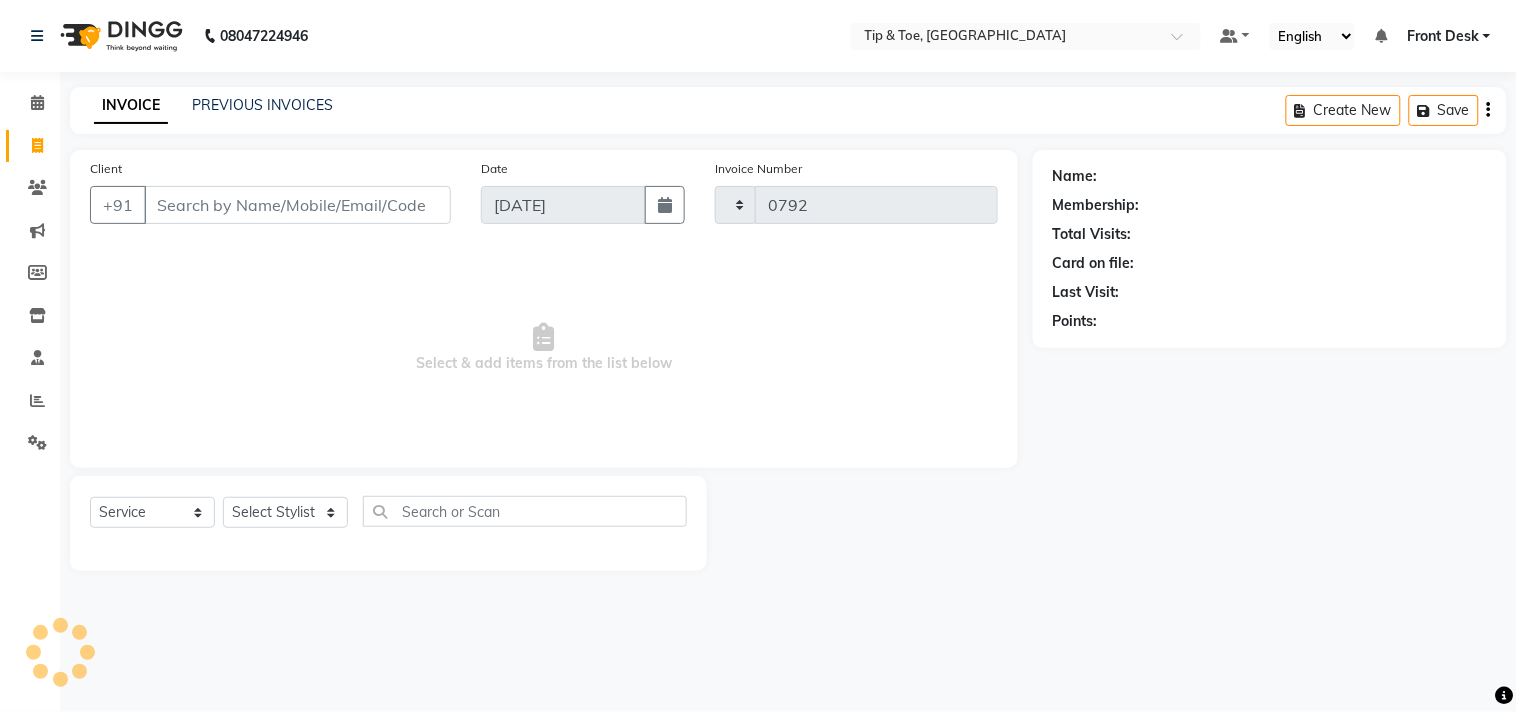 select on "5655" 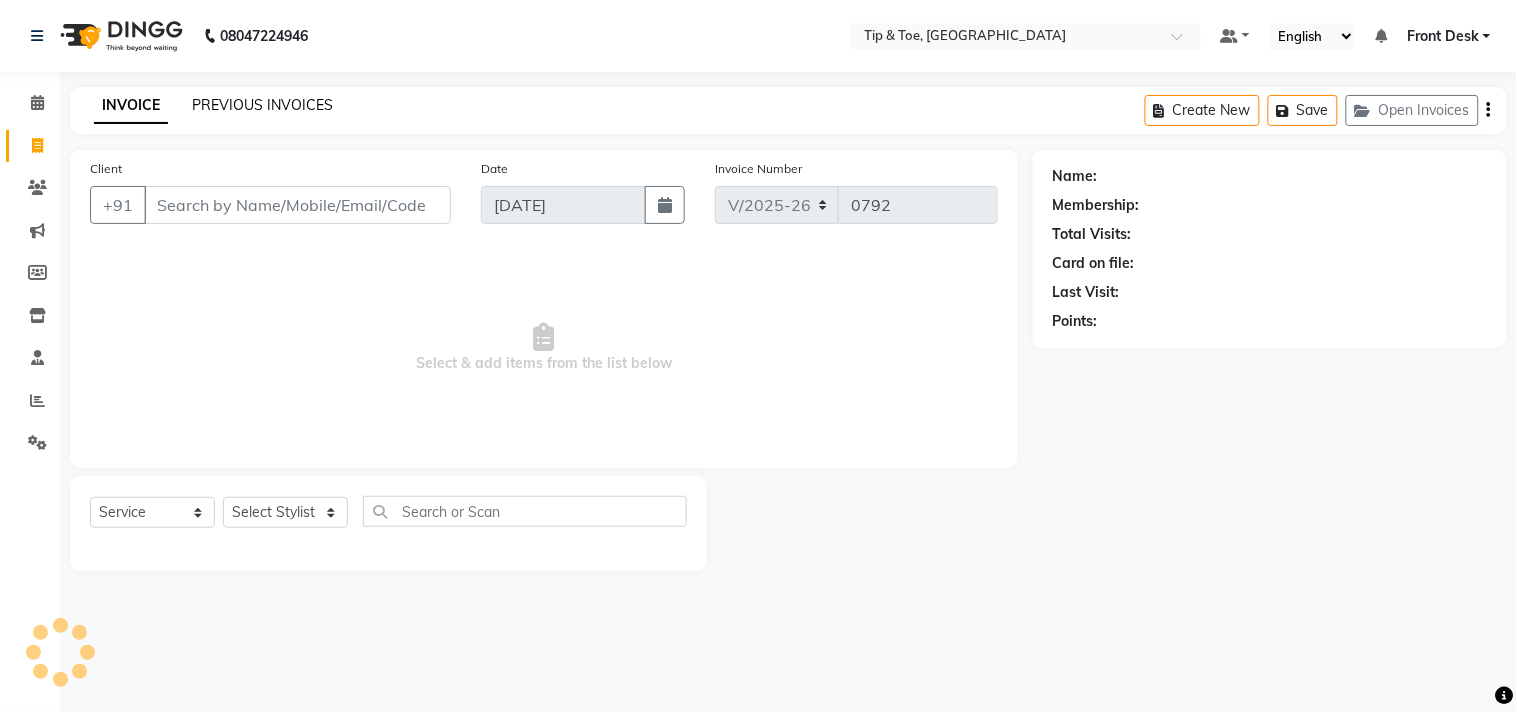 click on "PREVIOUS INVOICES" 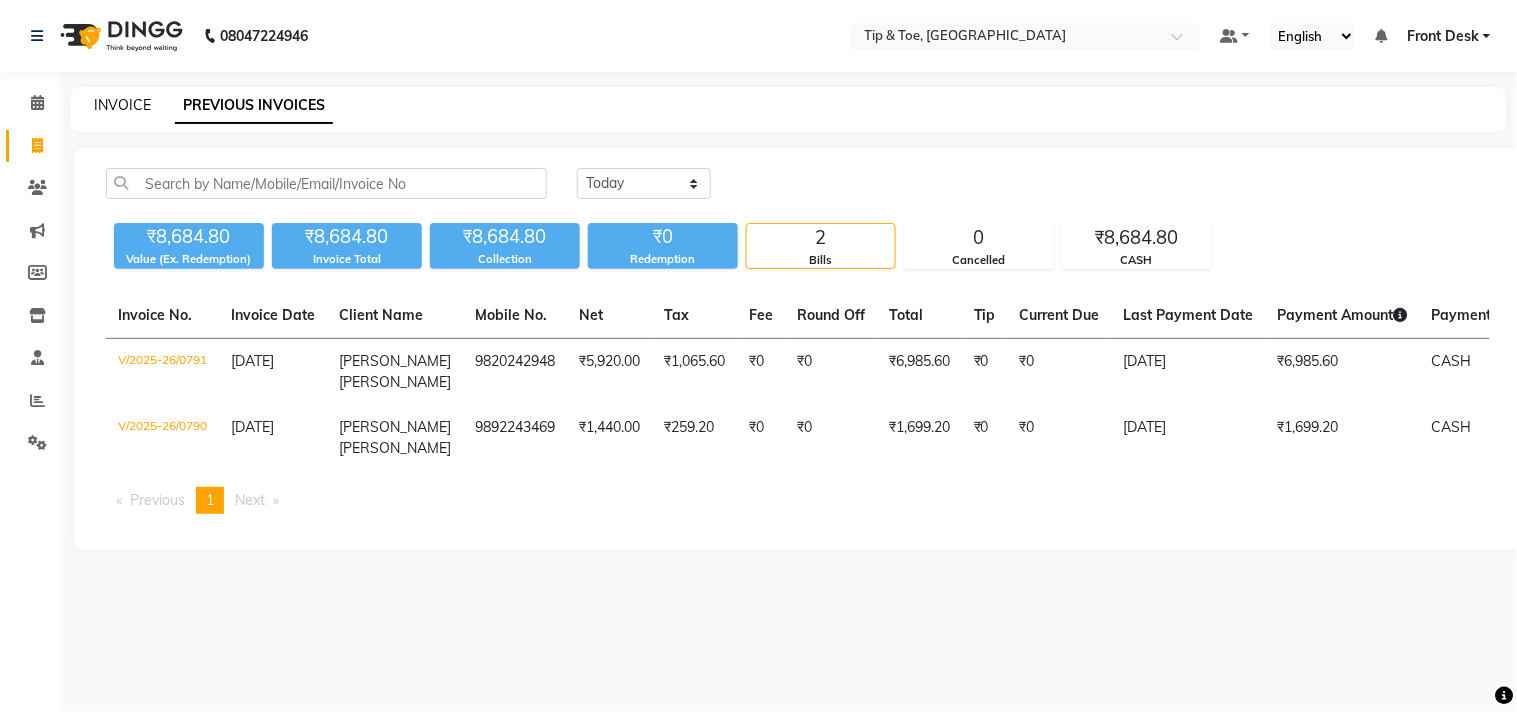 click on "INVOICE" 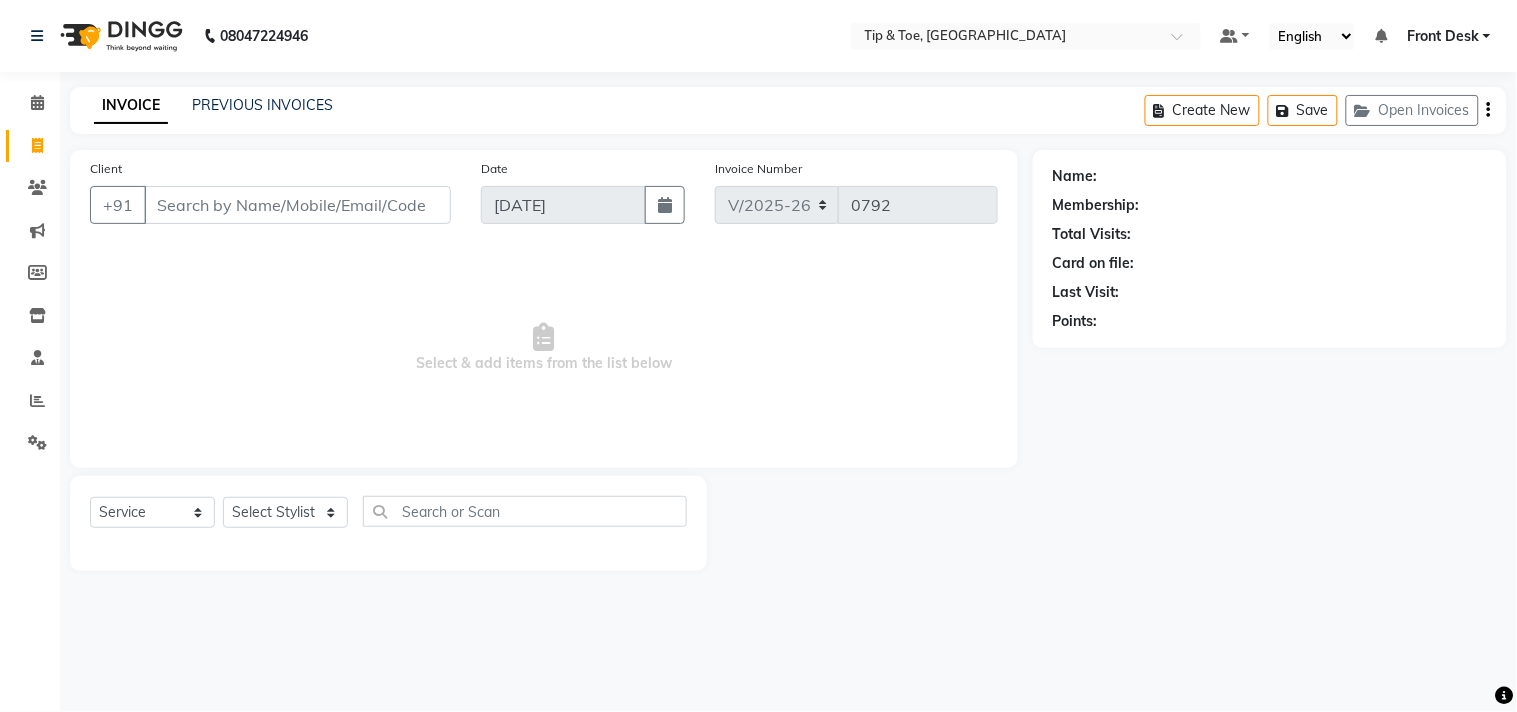 click on "Client" at bounding box center (297, 205) 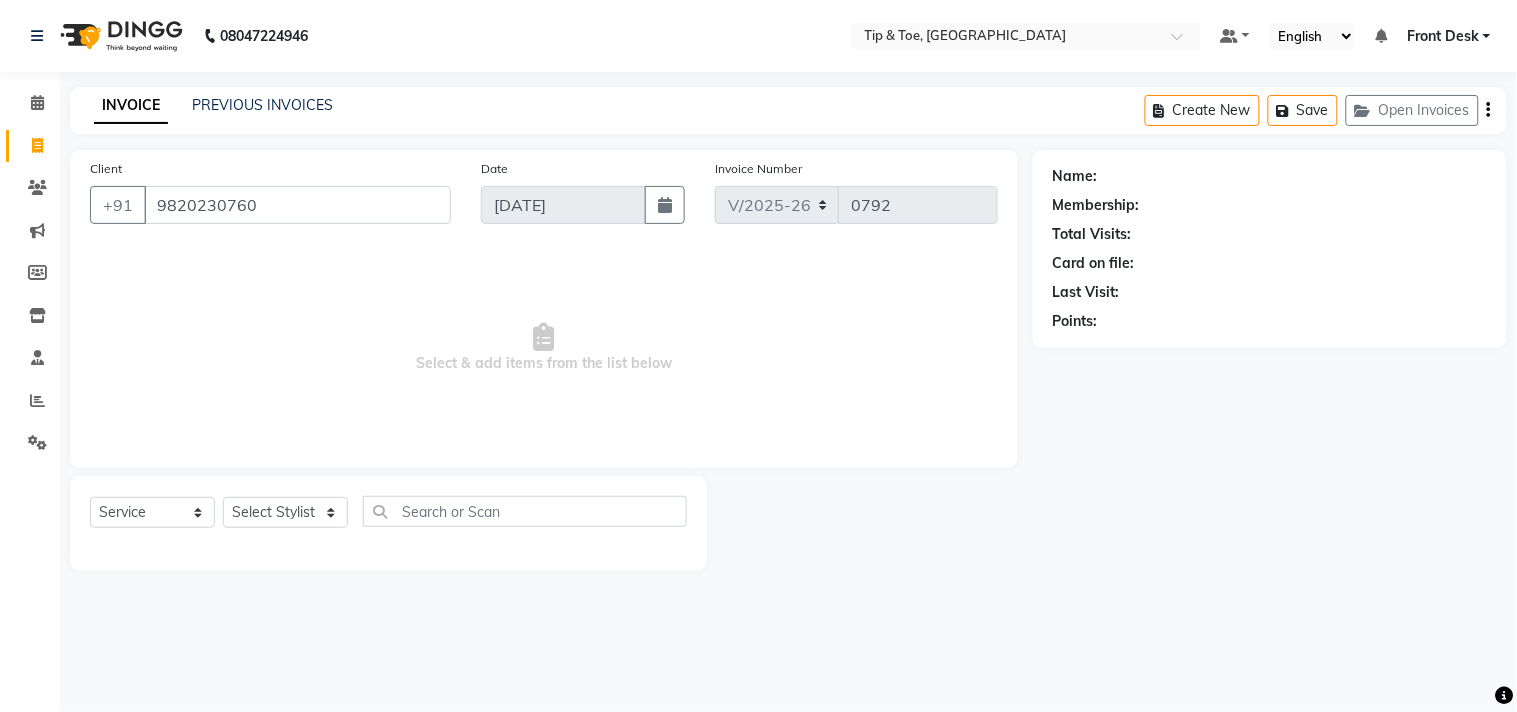 type on "9820230760" 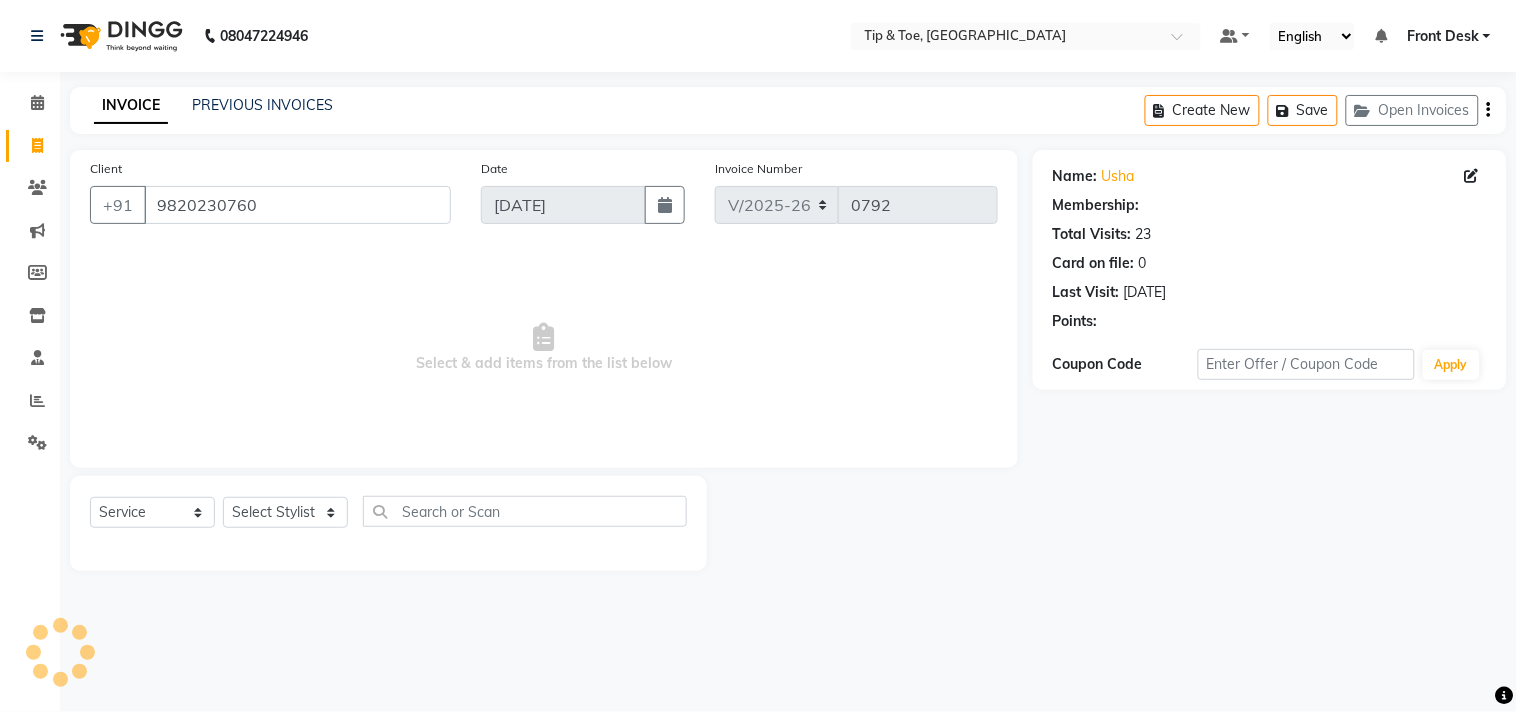 select on "1: Object" 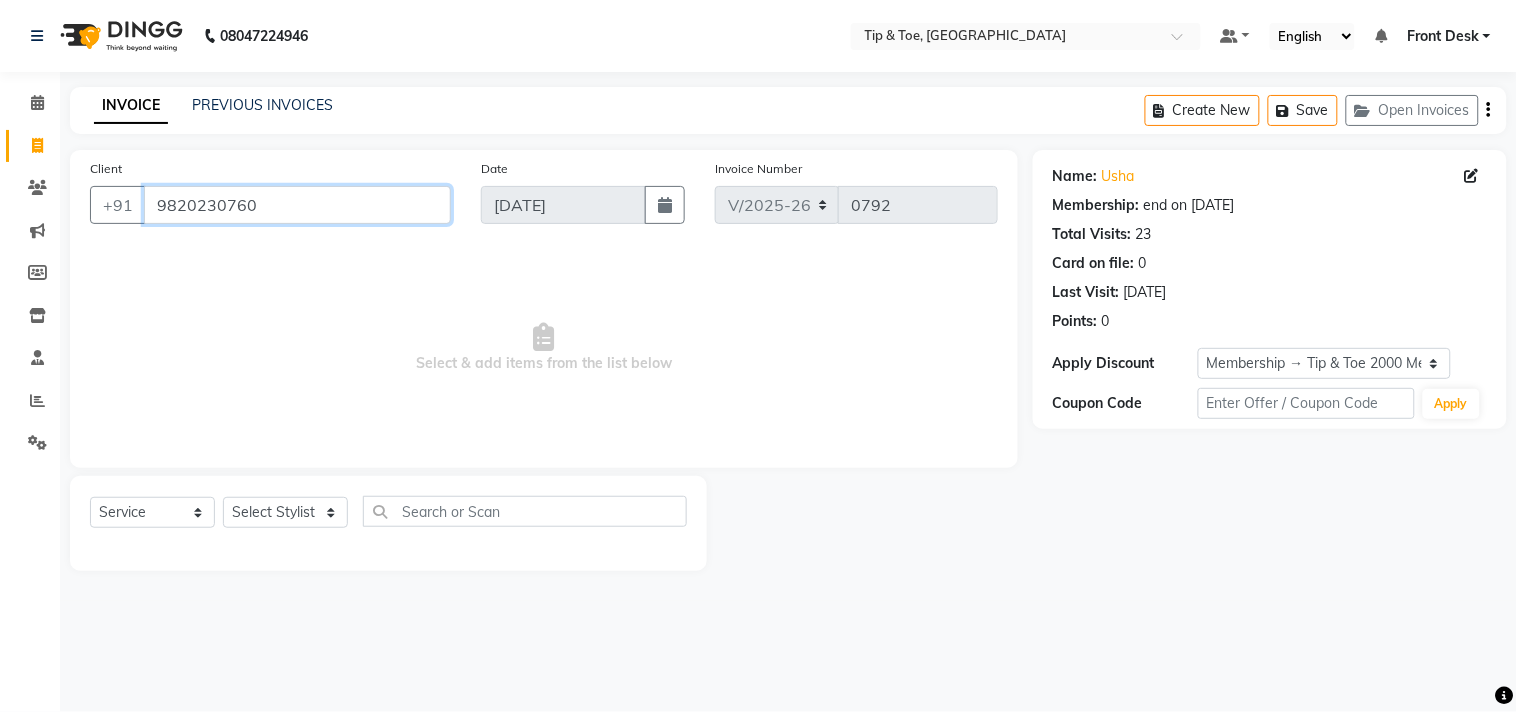 click on "9820230760" at bounding box center [297, 205] 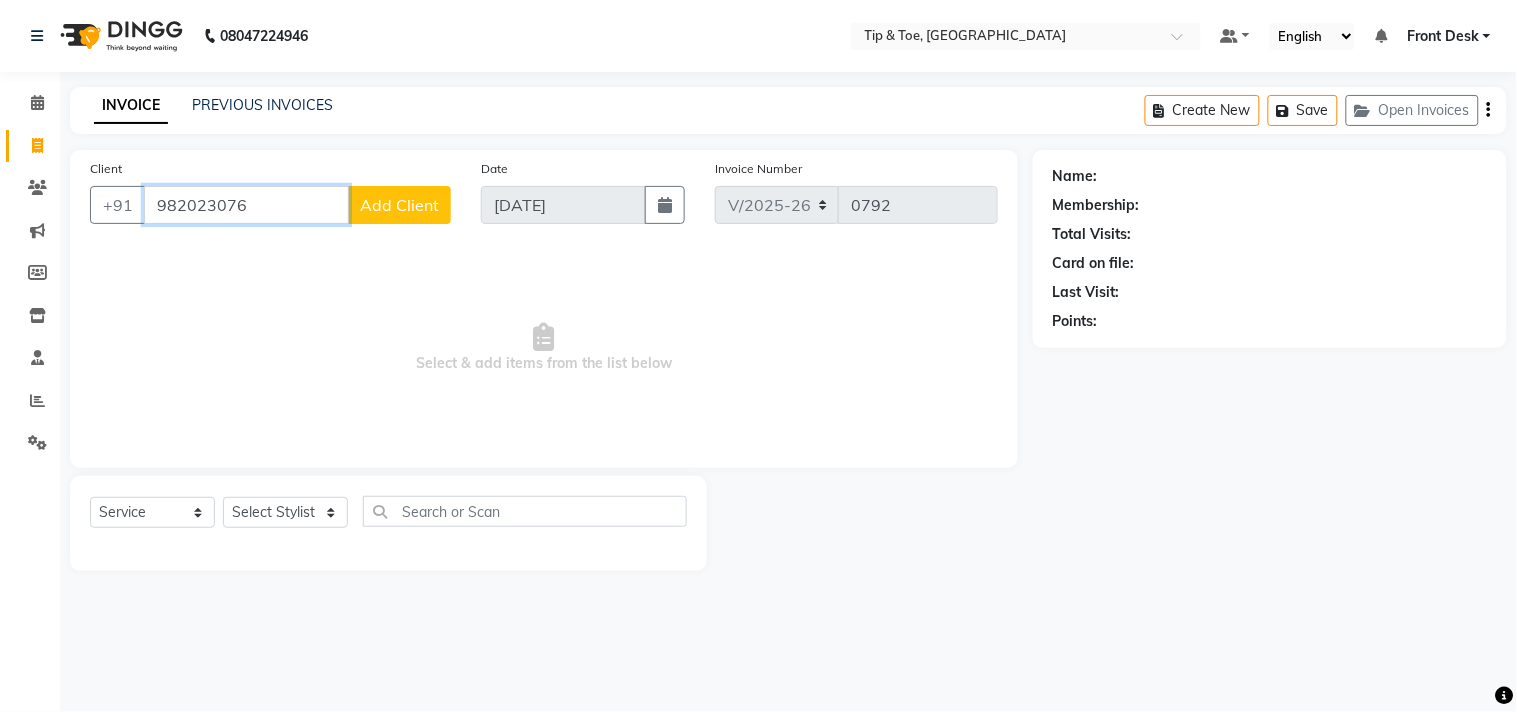 type on "9820230760" 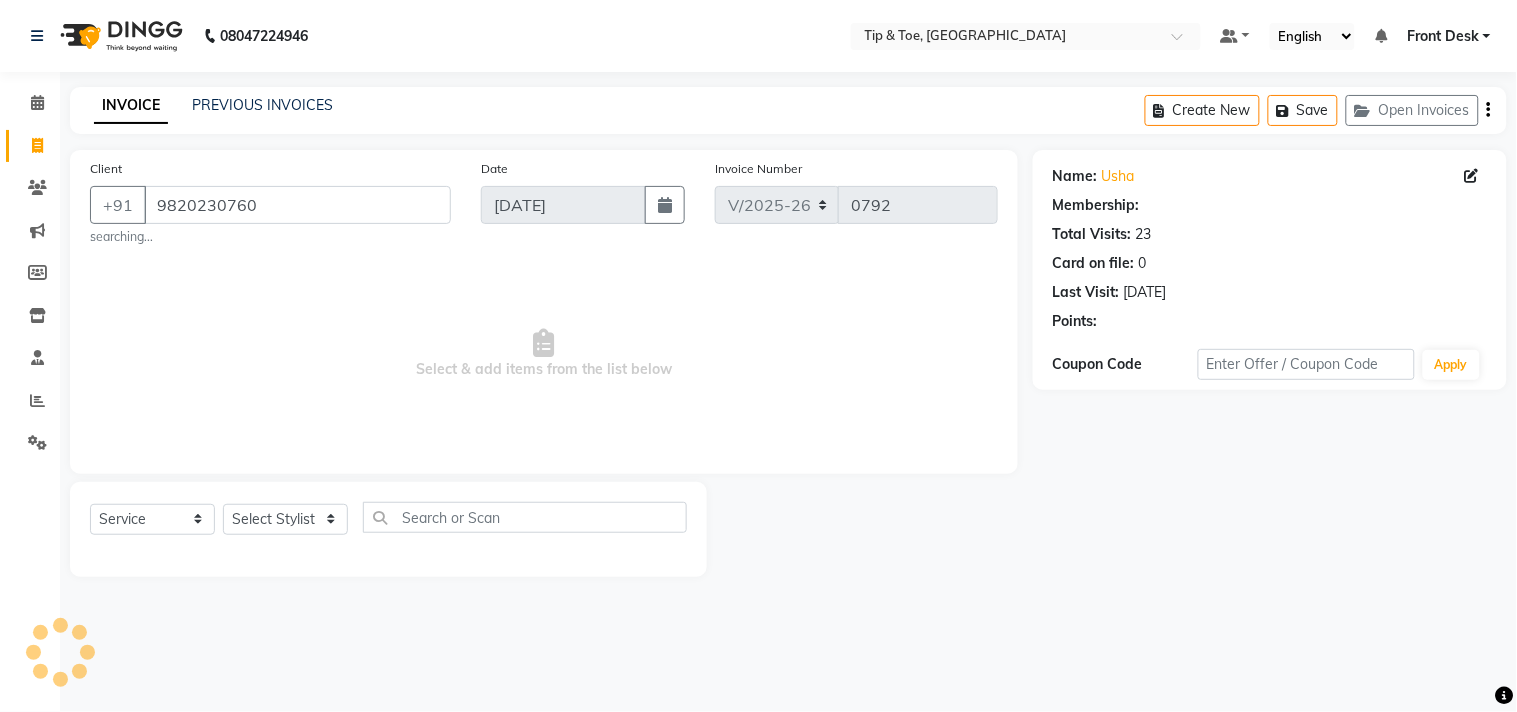 select on "1: Object" 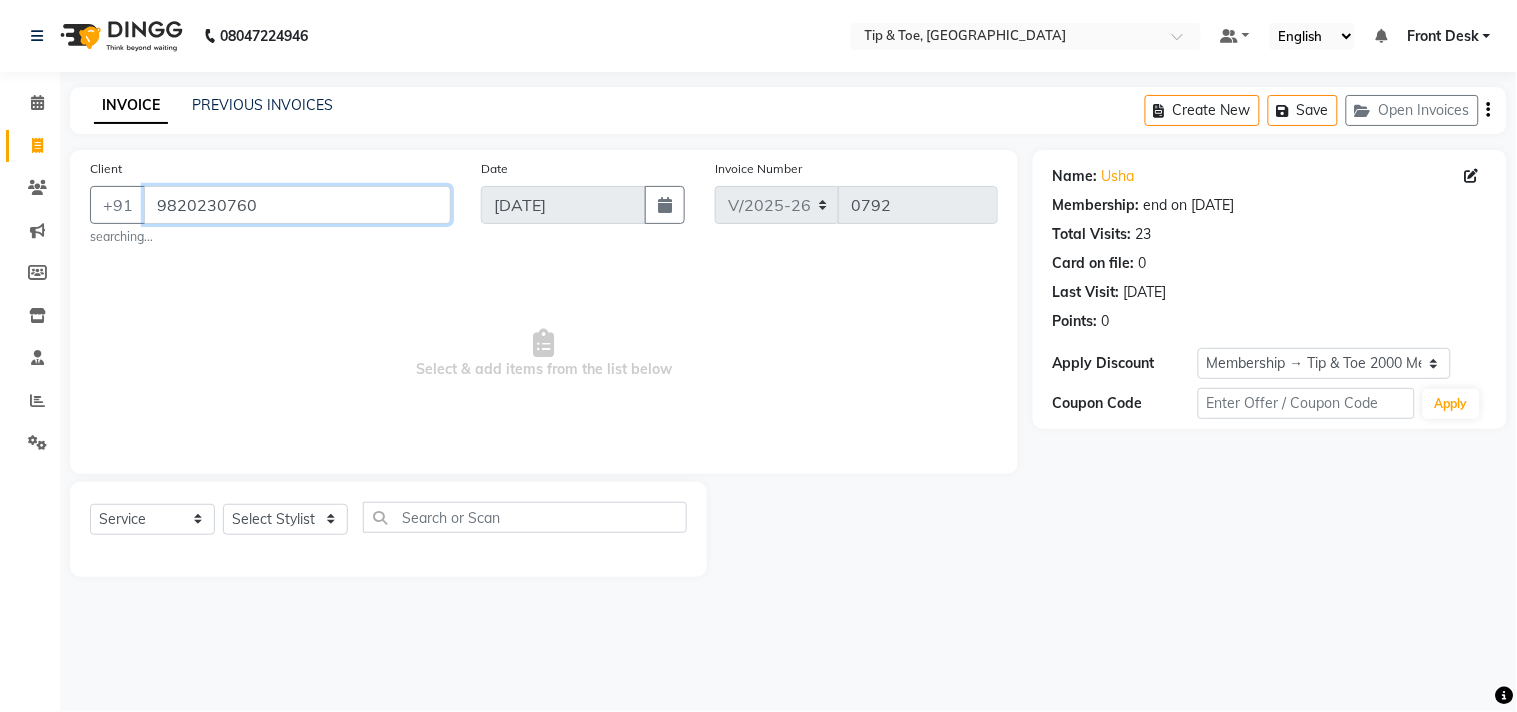 click on "9820230760" at bounding box center (297, 205) 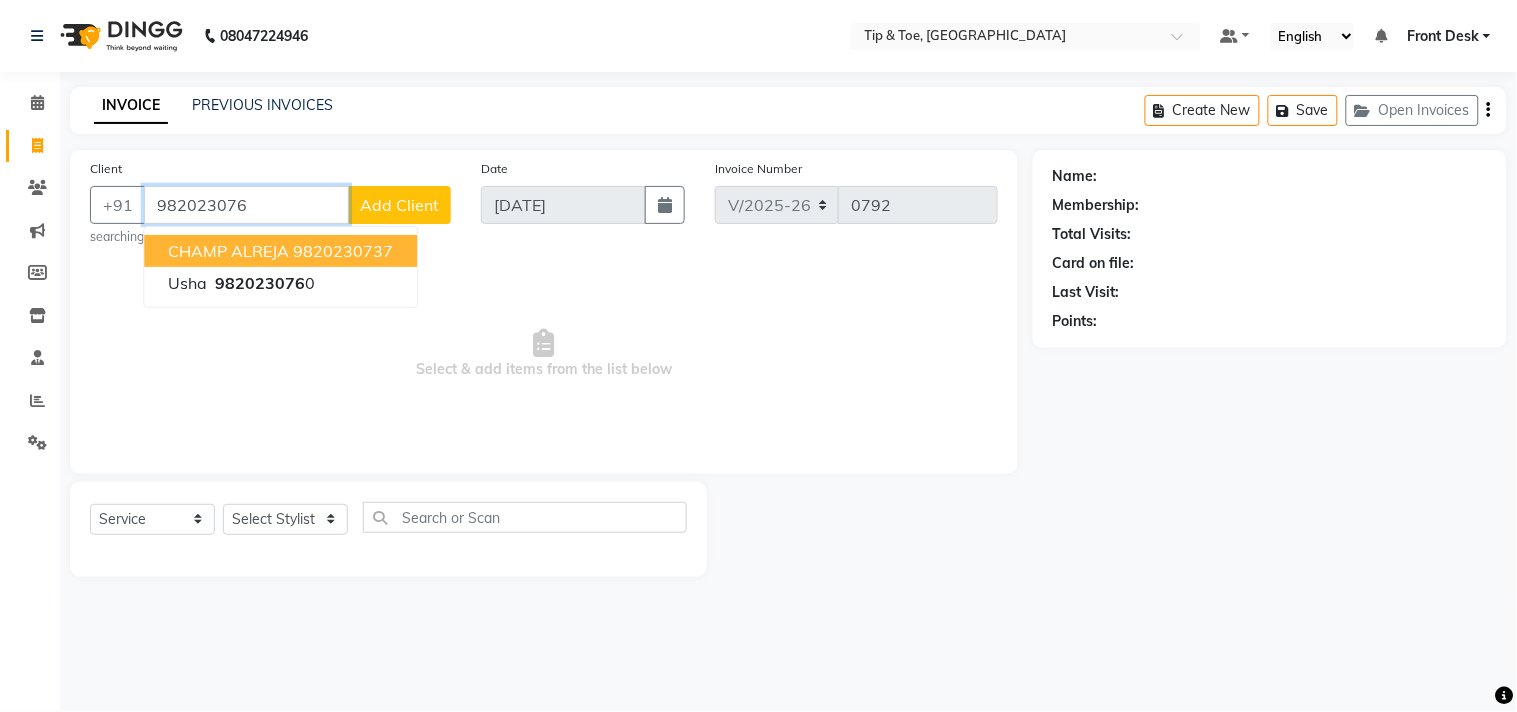 type on "9820230760" 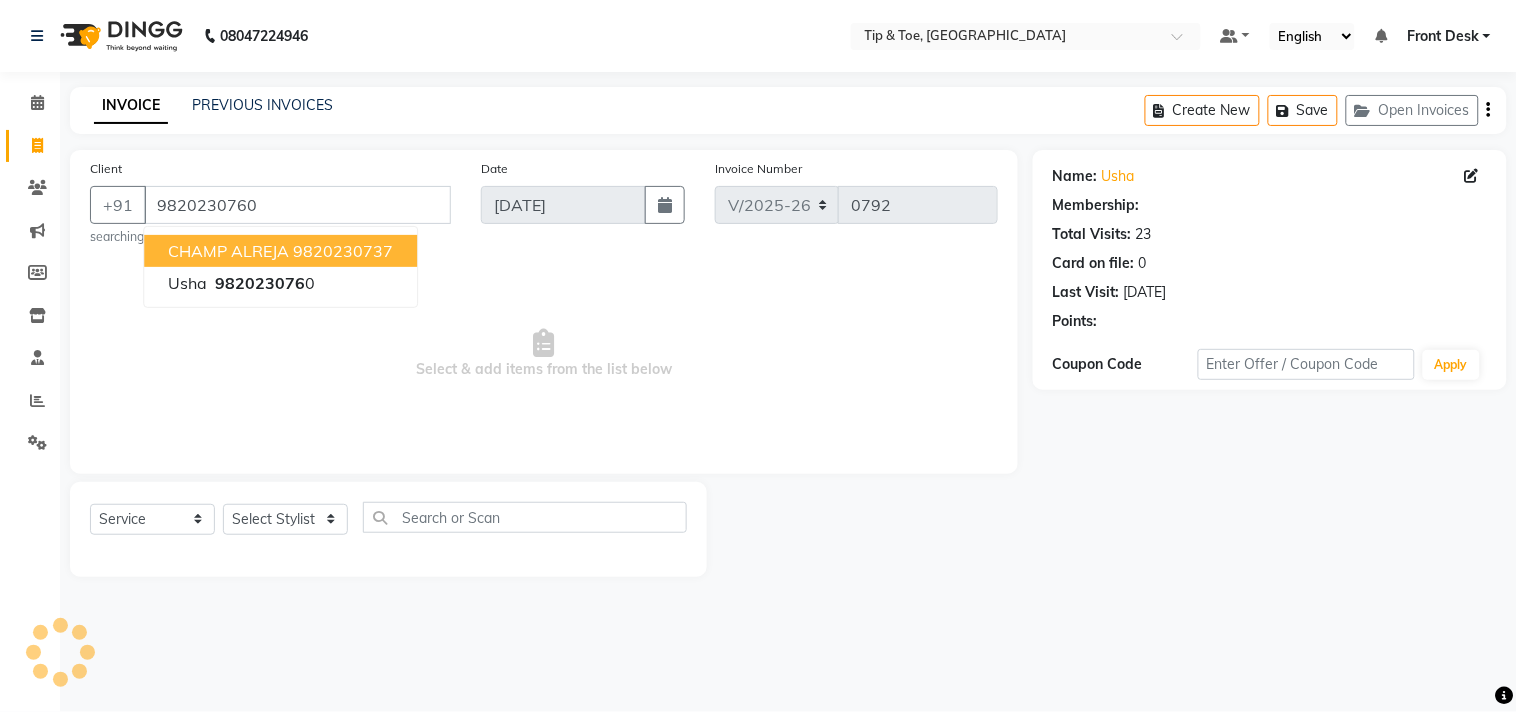 select on "1: Object" 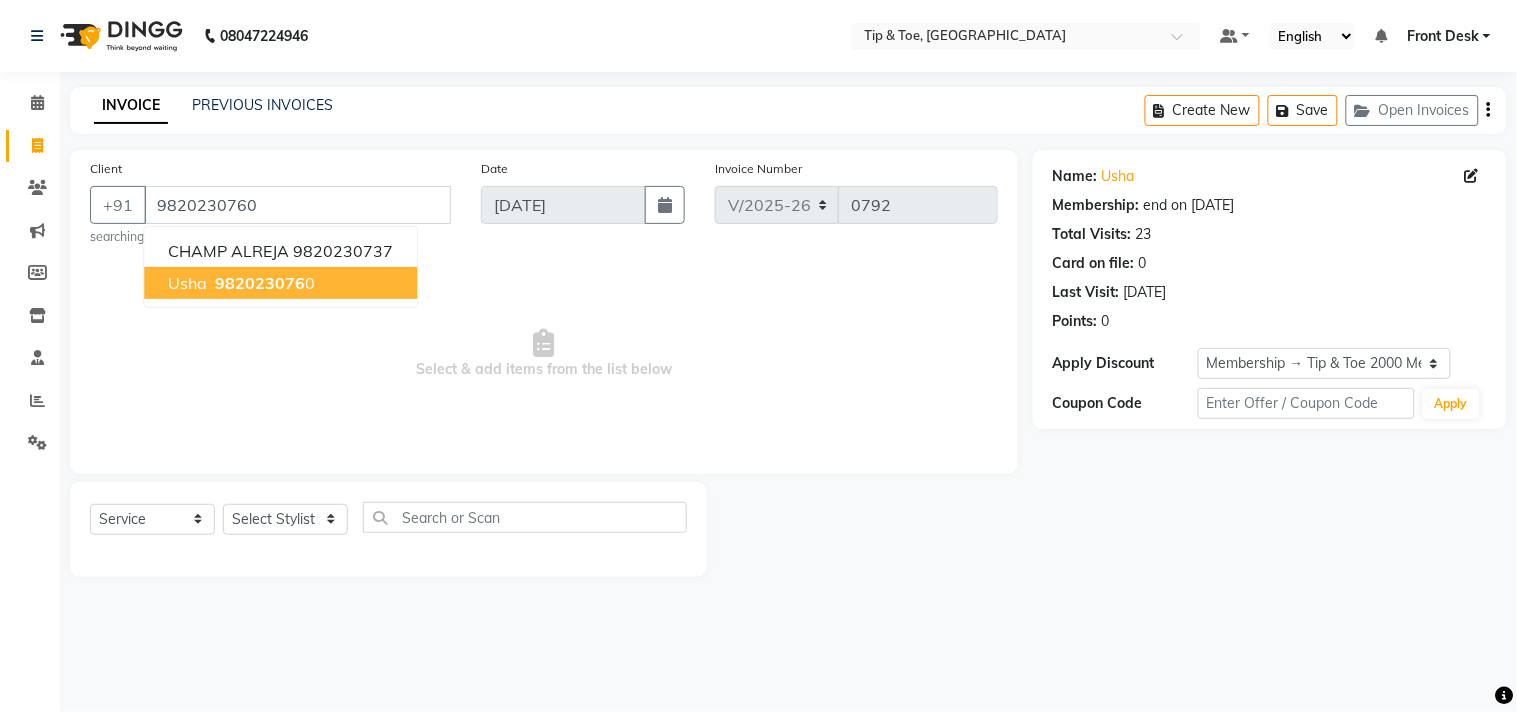 click on "982023076" at bounding box center [260, 283] 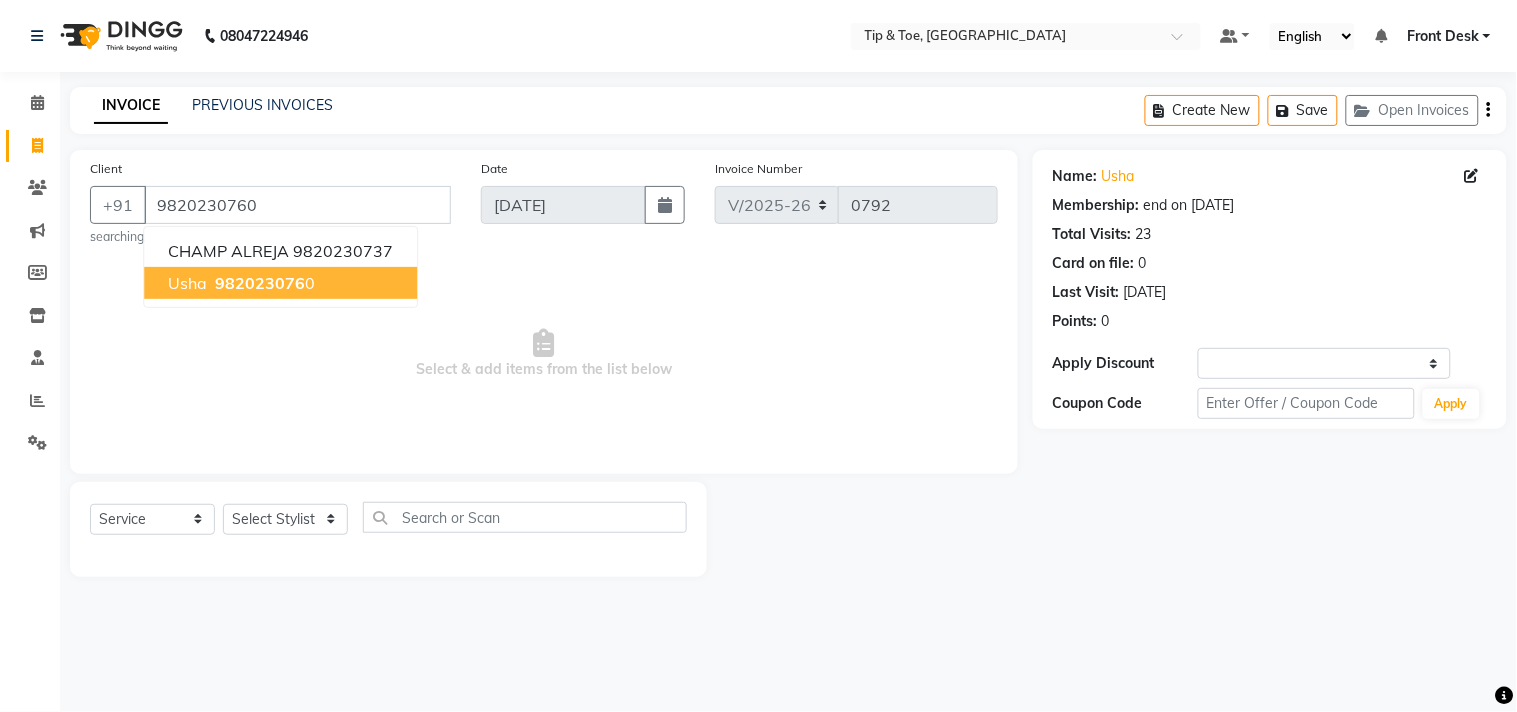 select on "1: Object" 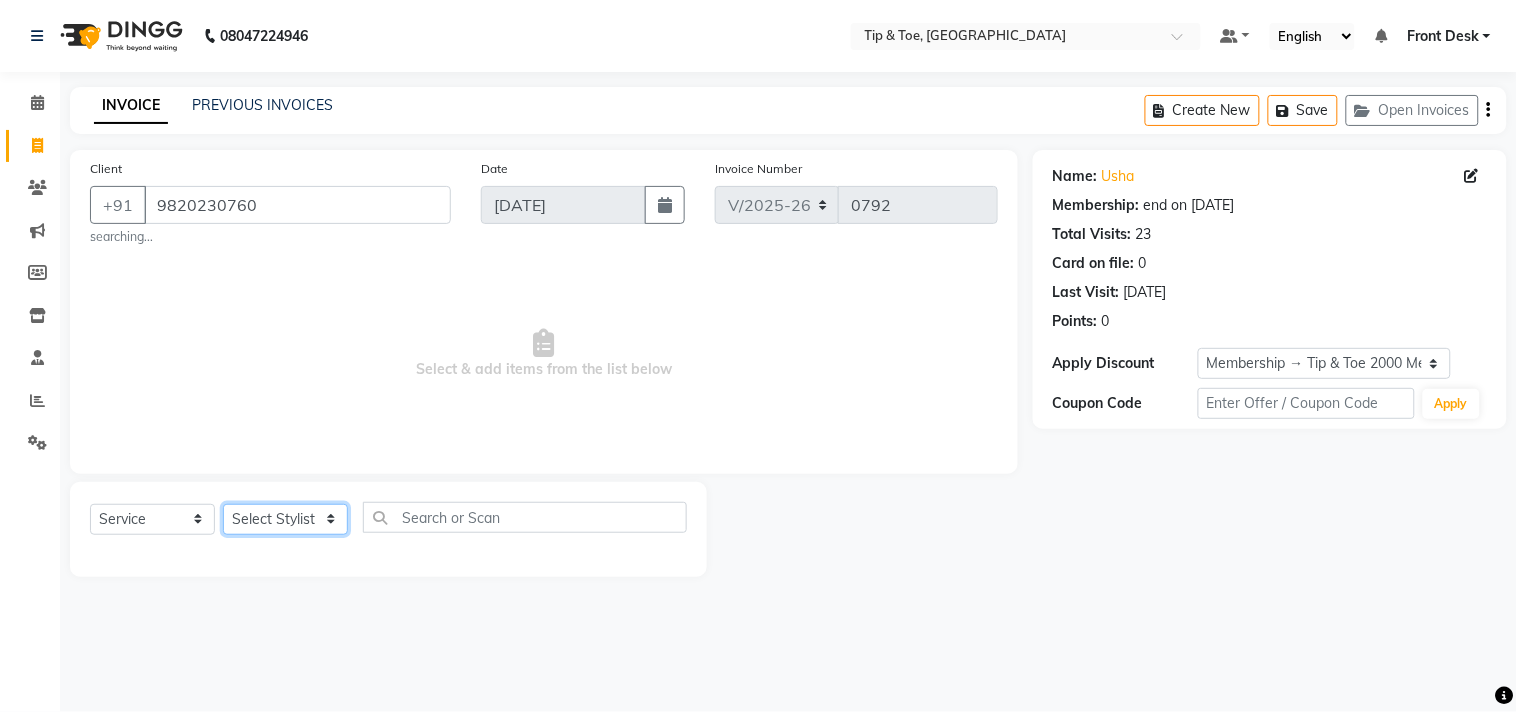 click on "Select Stylist [PERSON_NAME] [PERSON_NAME] Chonya Front Desk [PERSON_NAME] Horeiphi Jai [PERSON_NAME] [PERSON_NAME] [PERSON_NAME] [PERSON_NAME] [PERSON_NAME] Maheshker Suzu" 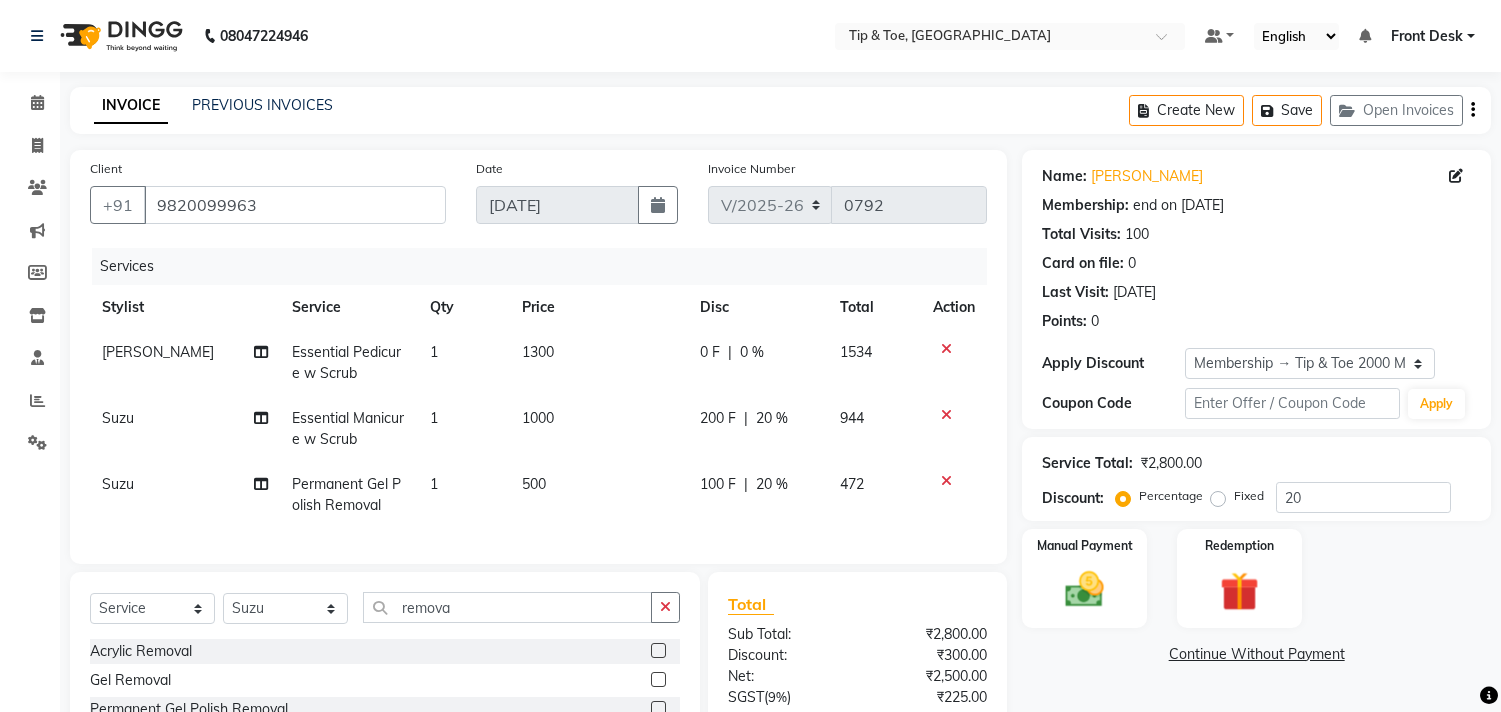 select on "5655" 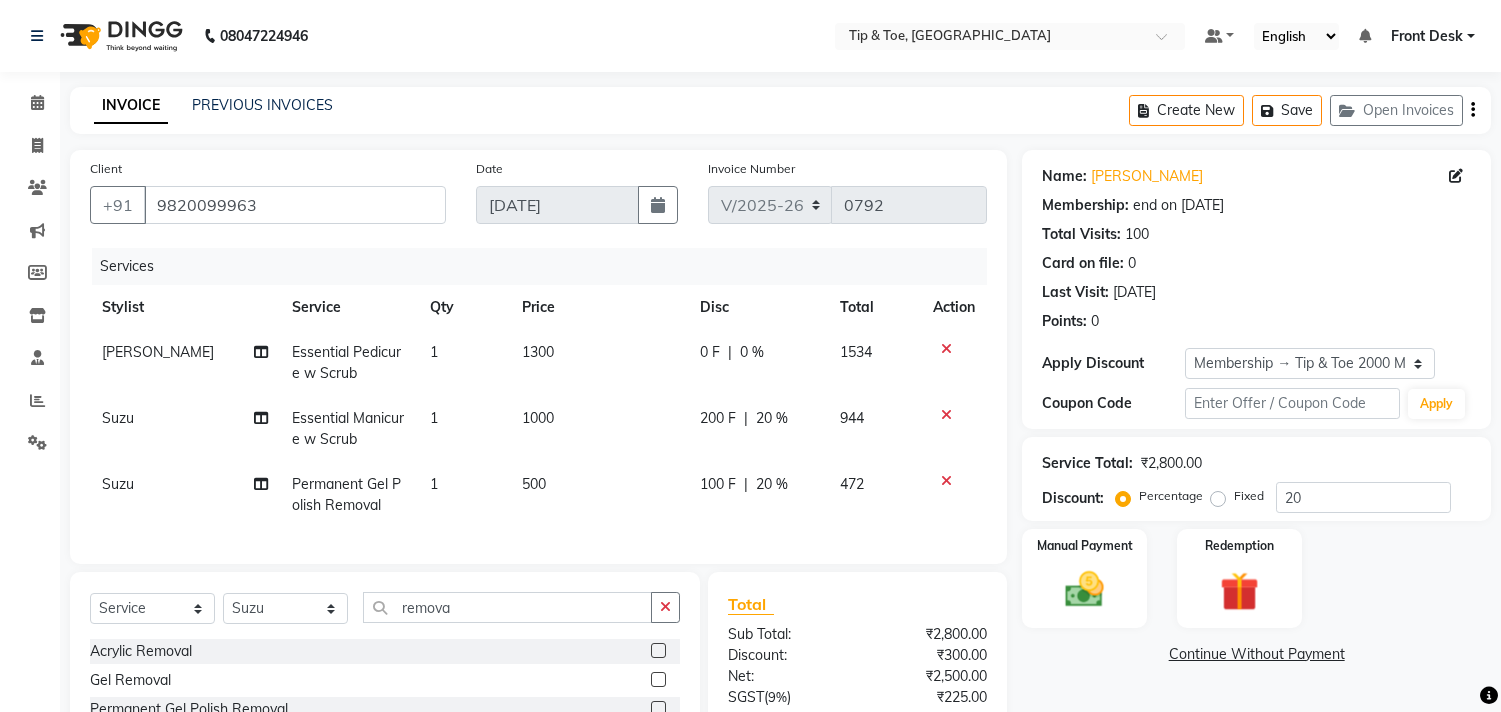 scroll, scrollTop: 201, scrollLeft: 0, axis: vertical 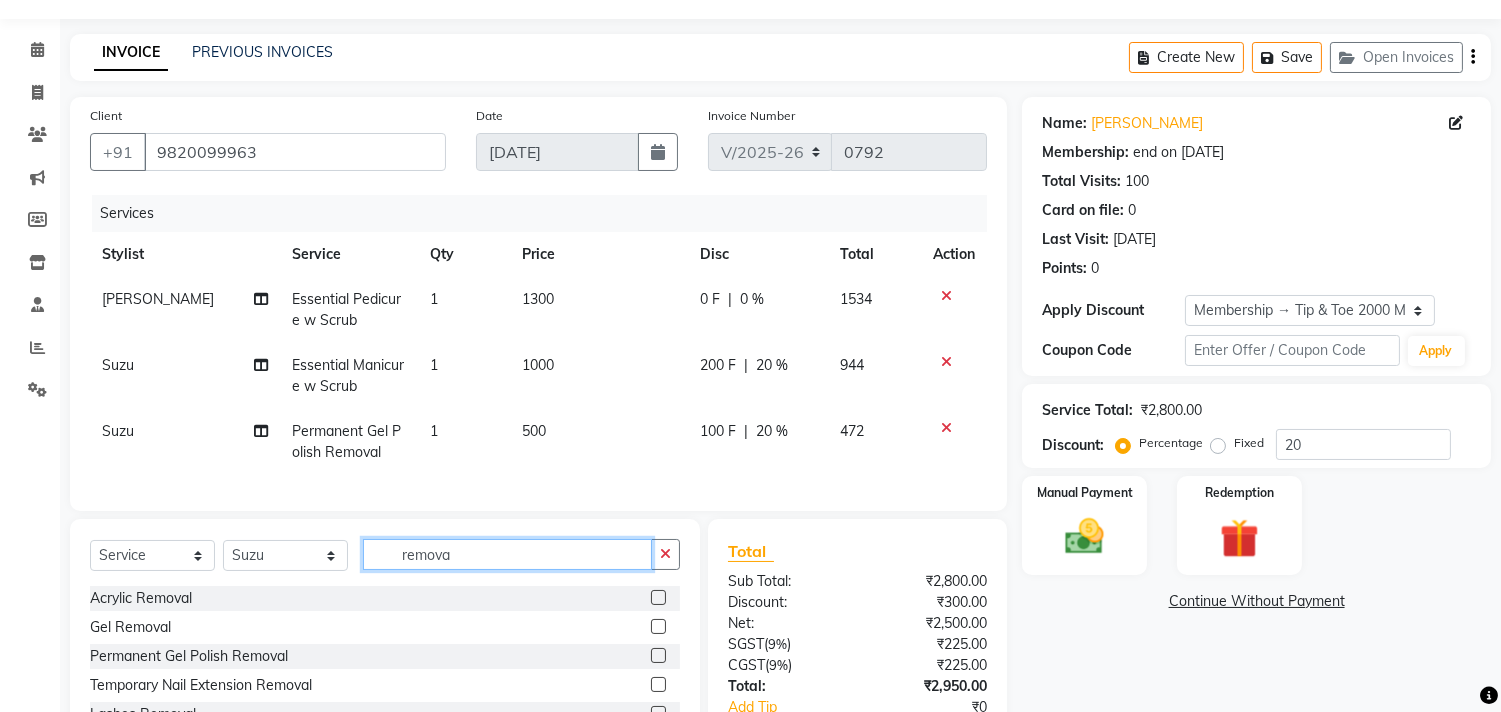 click on "remova" 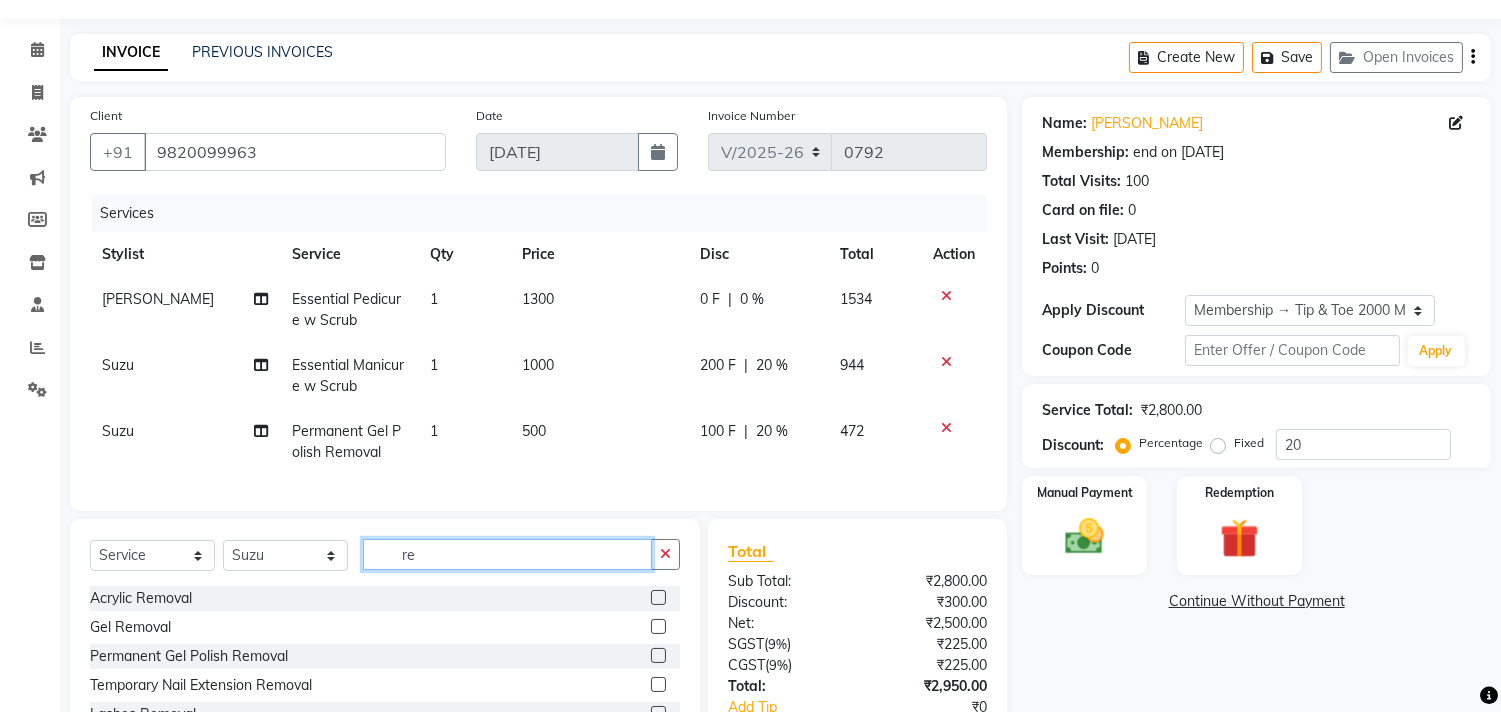type on "r" 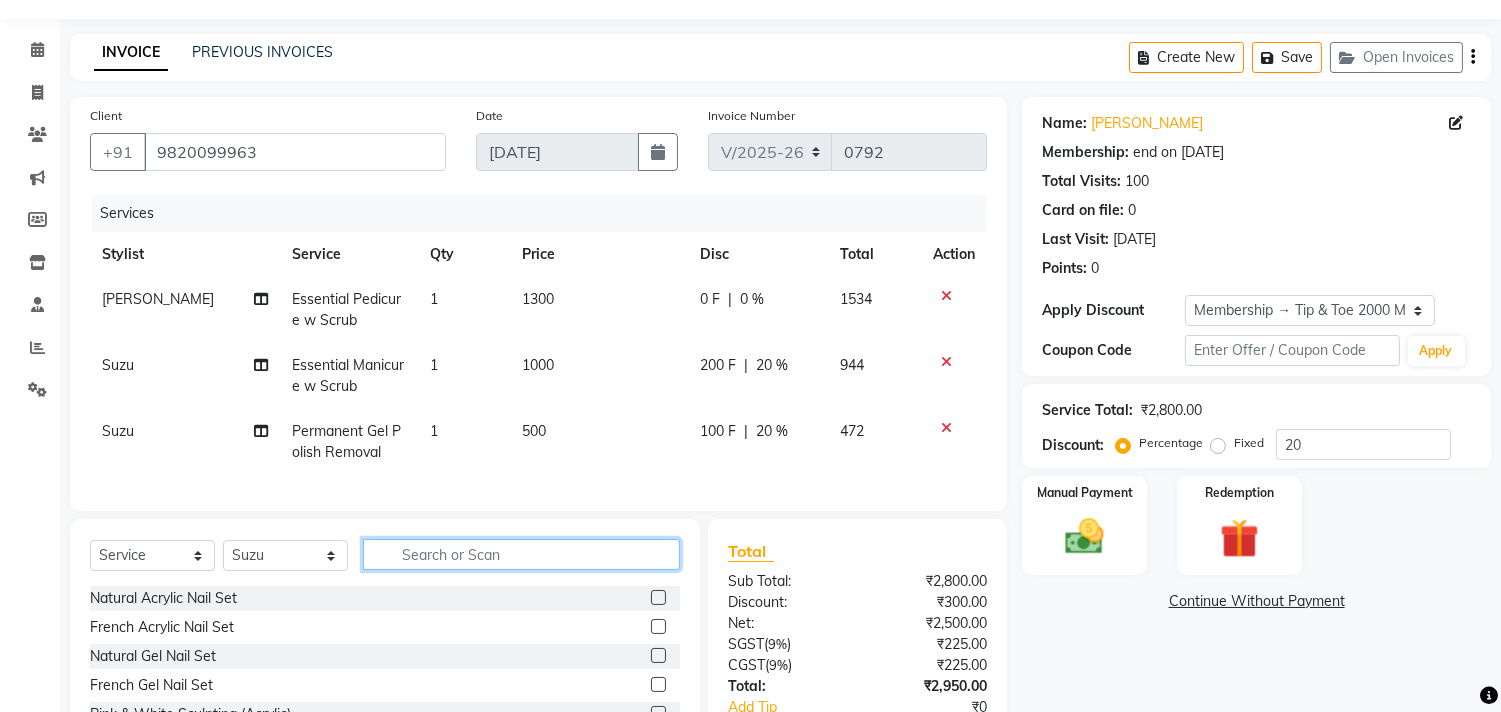 type 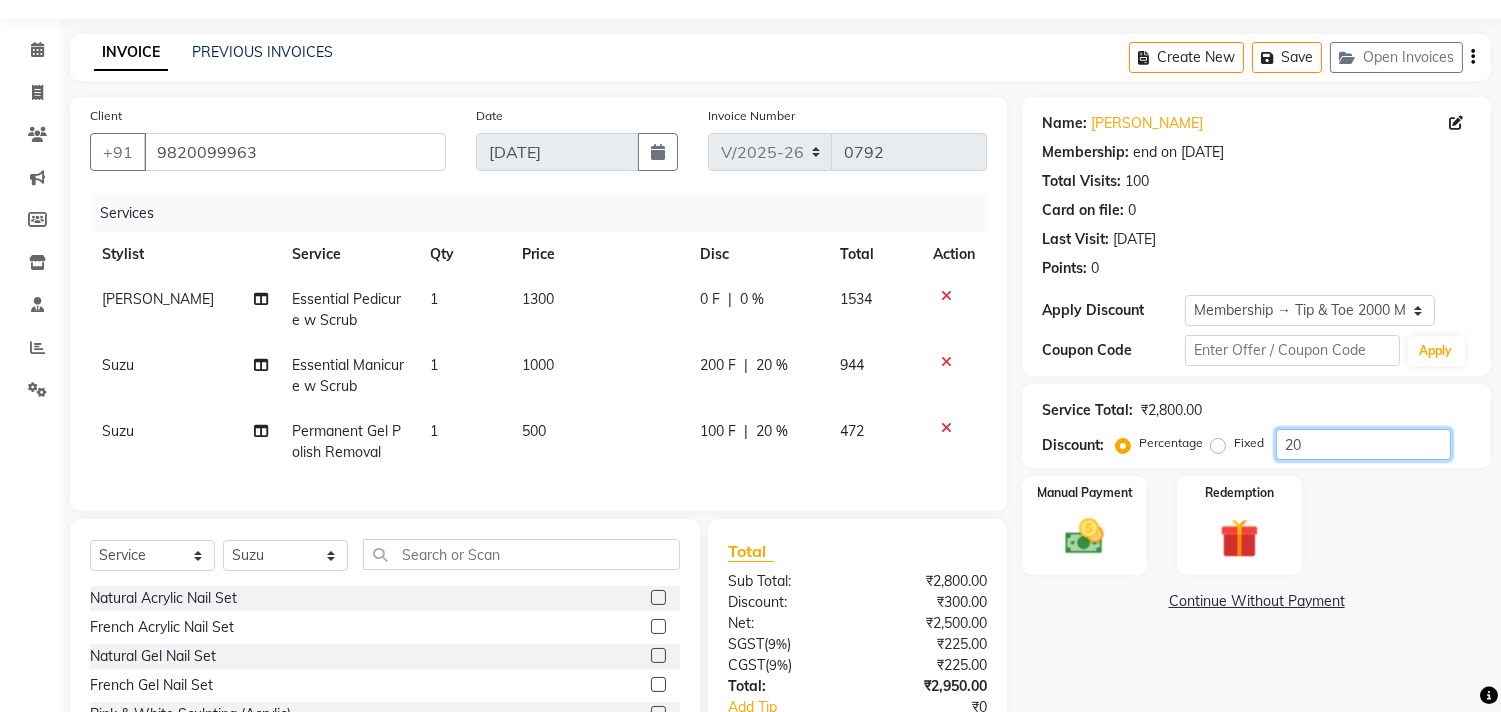 click on "20" 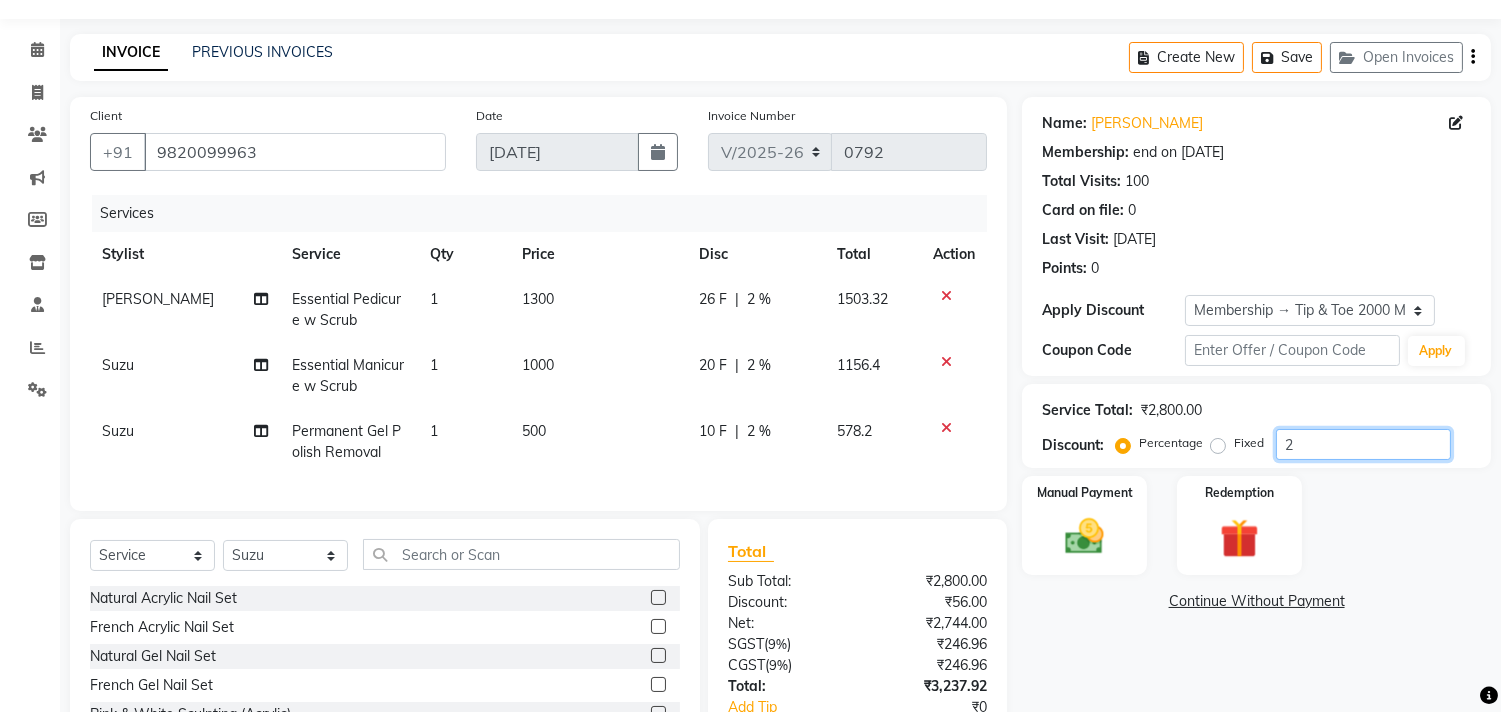 type on "20" 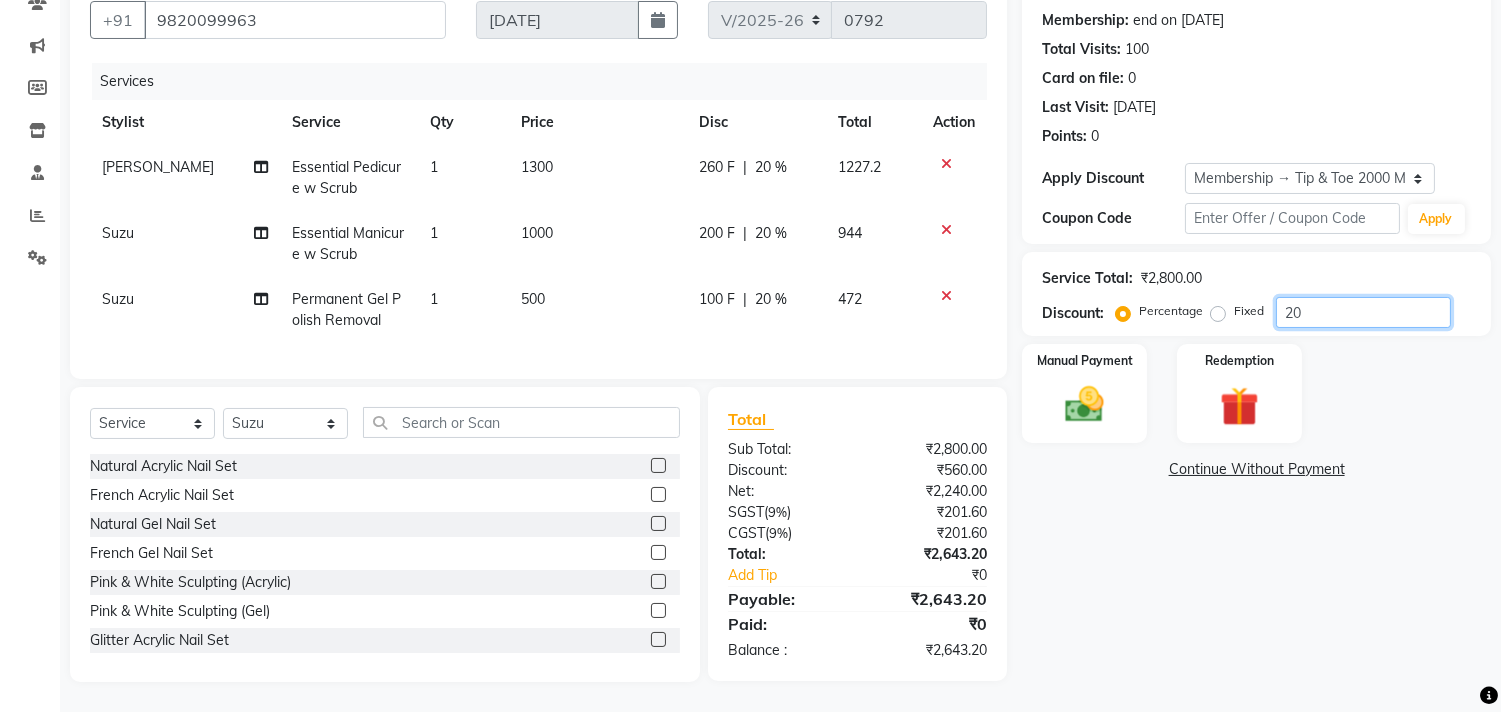 scroll, scrollTop: 201, scrollLeft: 0, axis: vertical 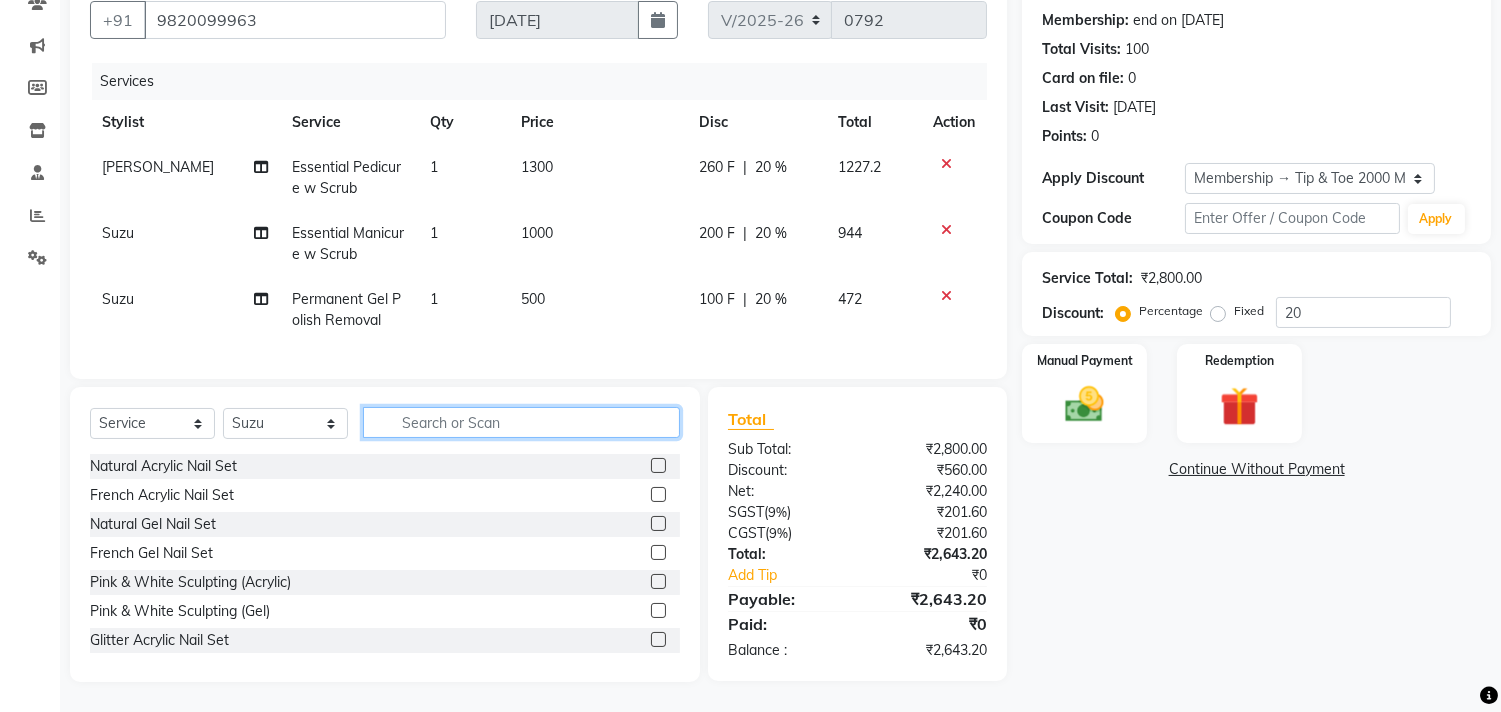 click 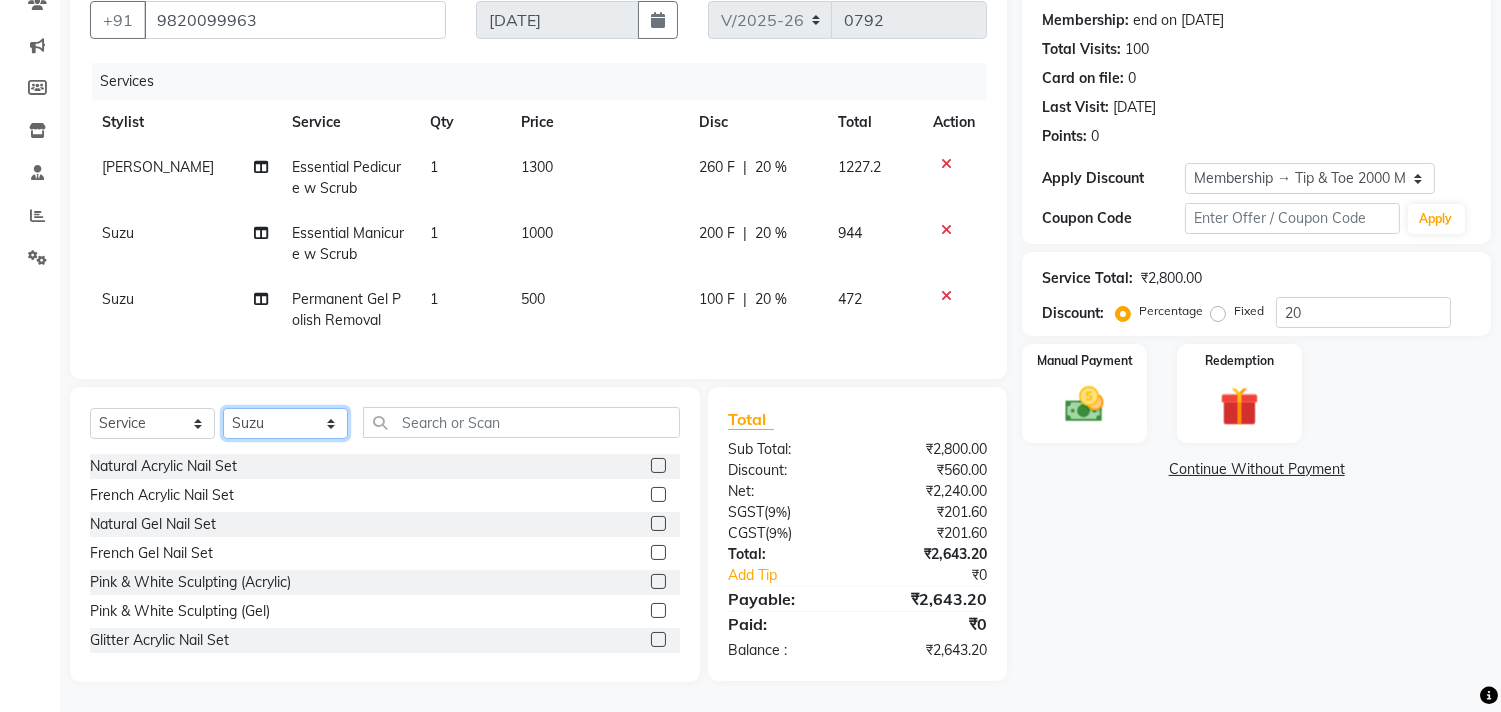 click on "Select Stylist [PERSON_NAME] [PERSON_NAME] Chonya Front Desk [PERSON_NAME] Horeiphi Jai [PERSON_NAME] [PERSON_NAME] [PERSON_NAME] [PERSON_NAME] [PERSON_NAME] Maheshker Suzu" 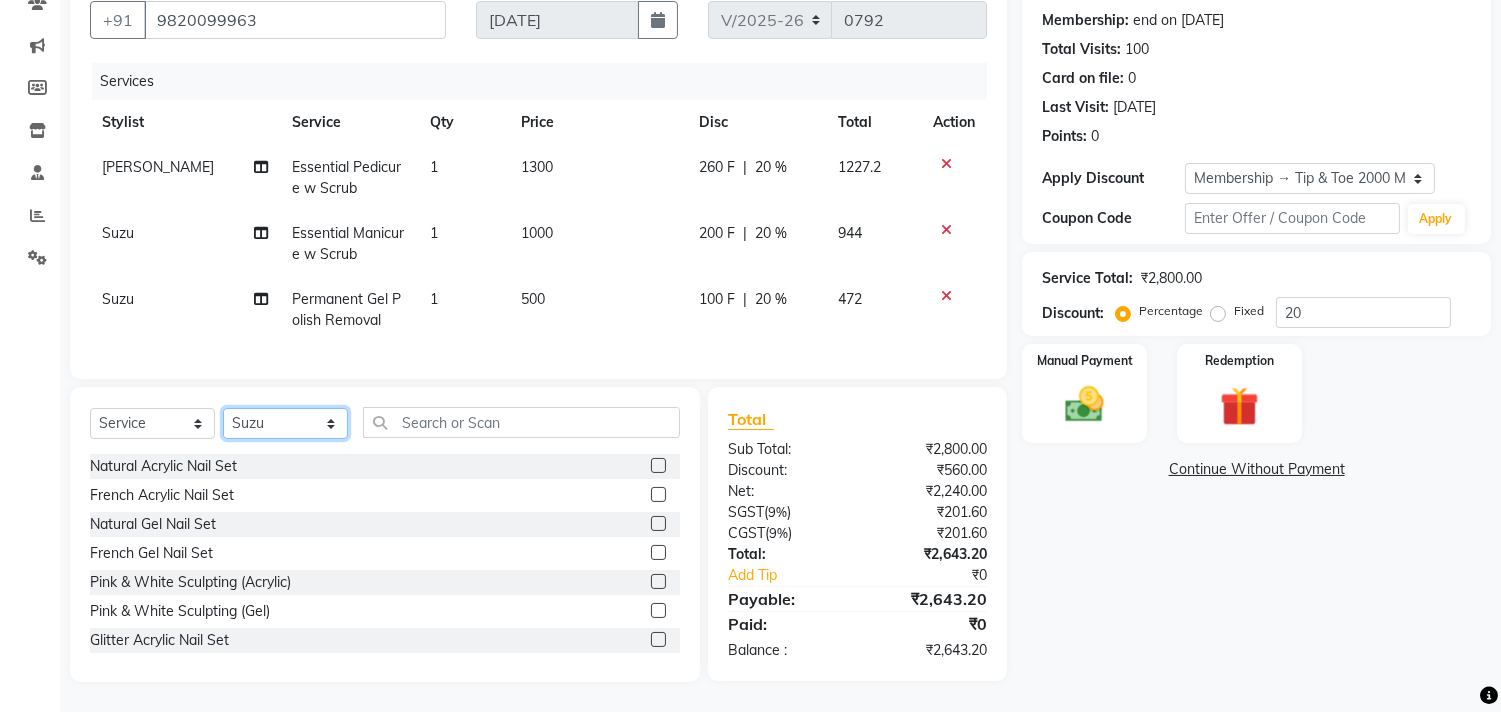 select on "38767" 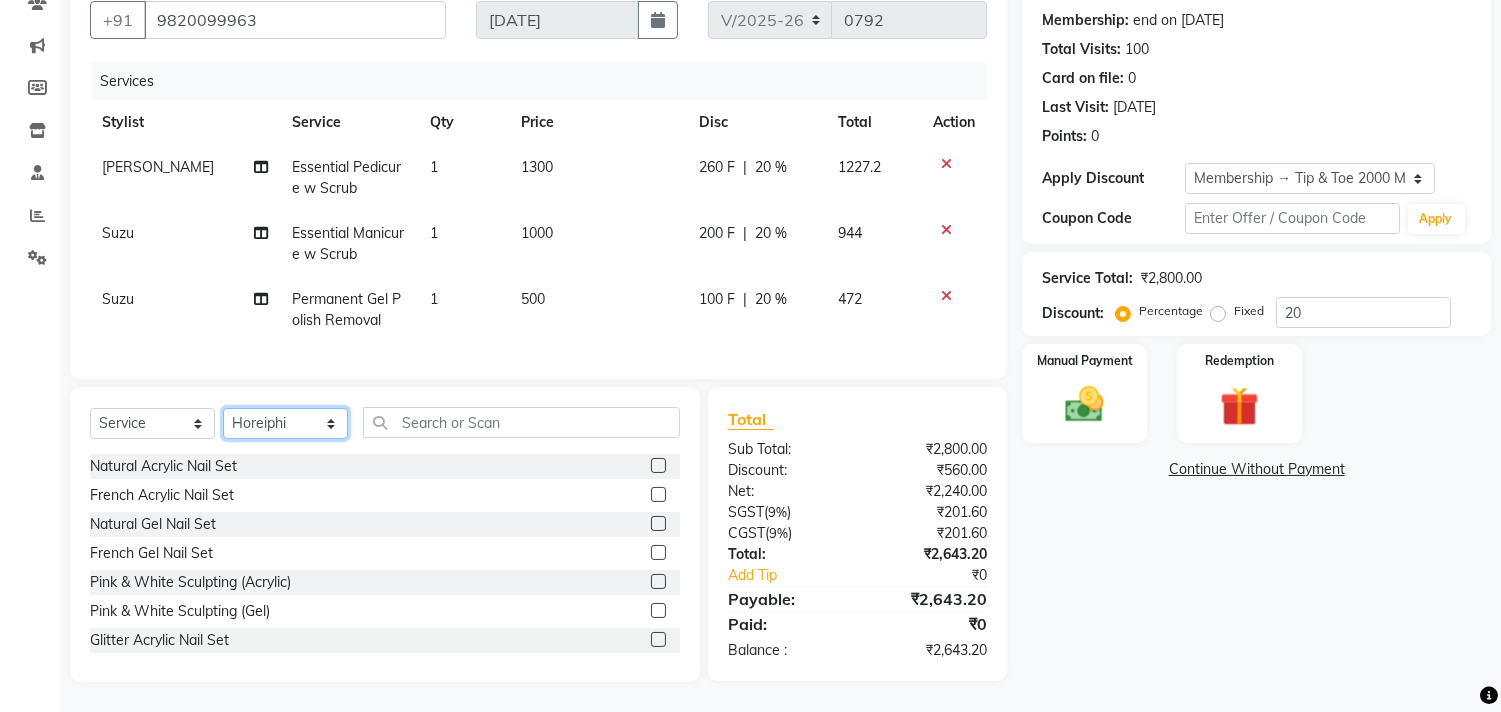 click on "Select Stylist [PERSON_NAME] [PERSON_NAME] Chonya Front Desk [PERSON_NAME] Horeiphi Jai [PERSON_NAME] [PERSON_NAME] [PERSON_NAME] [PERSON_NAME] [PERSON_NAME] Maheshker Suzu" 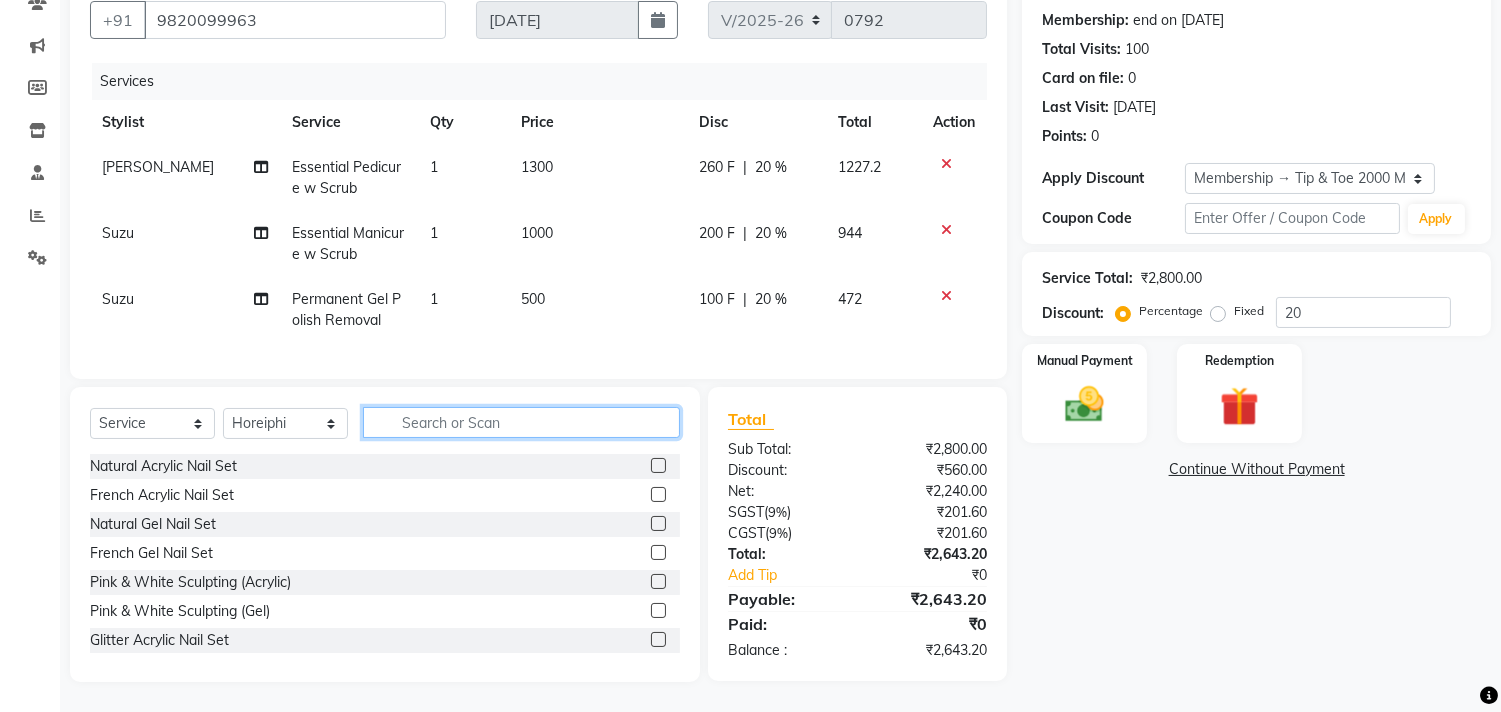 click 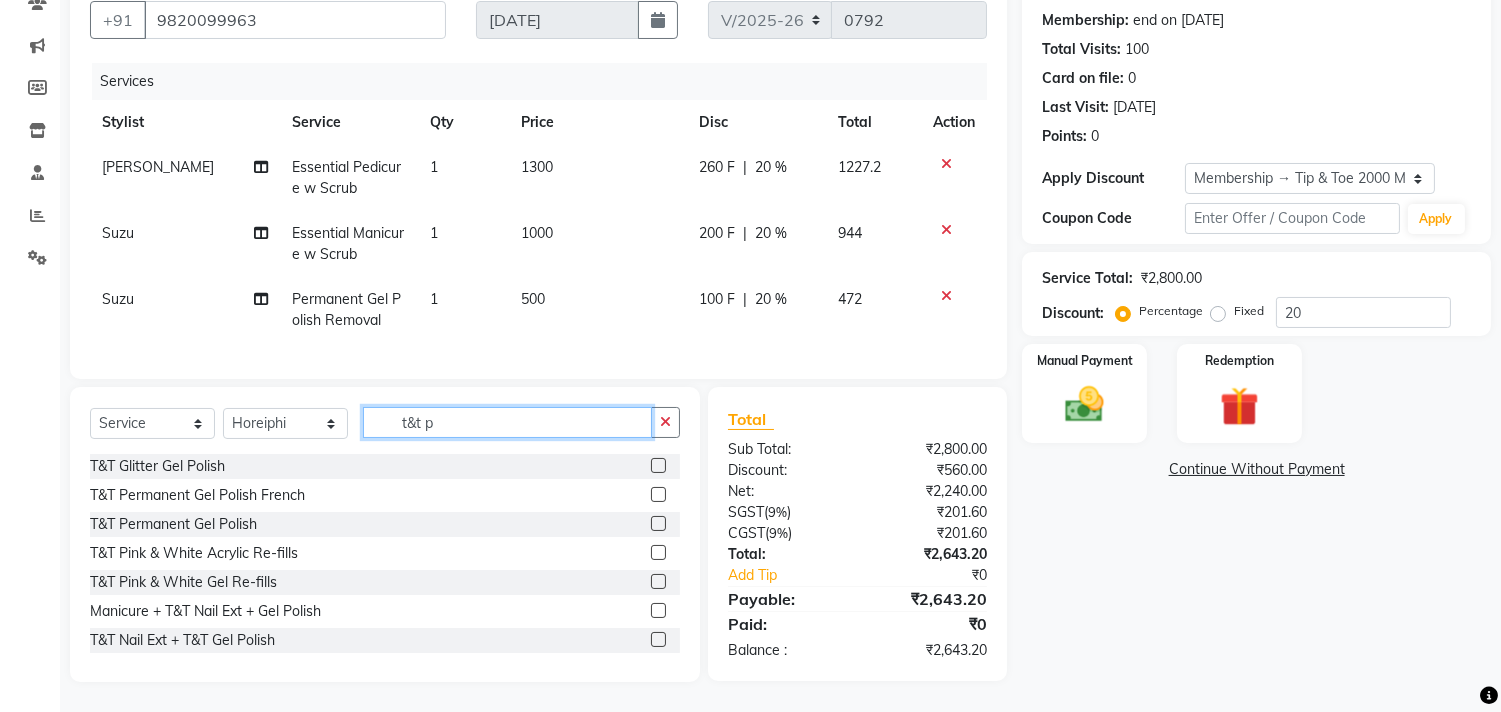type on "t&t p" 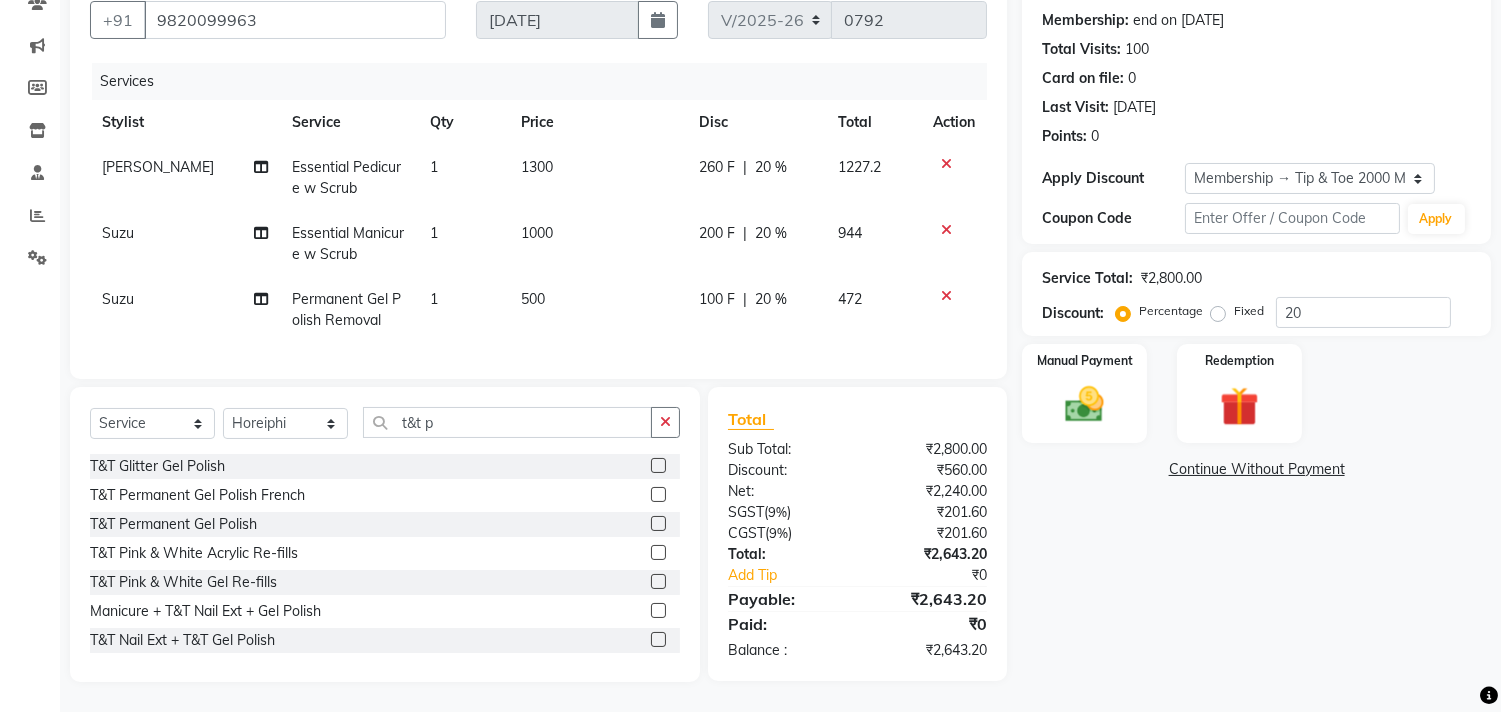 click 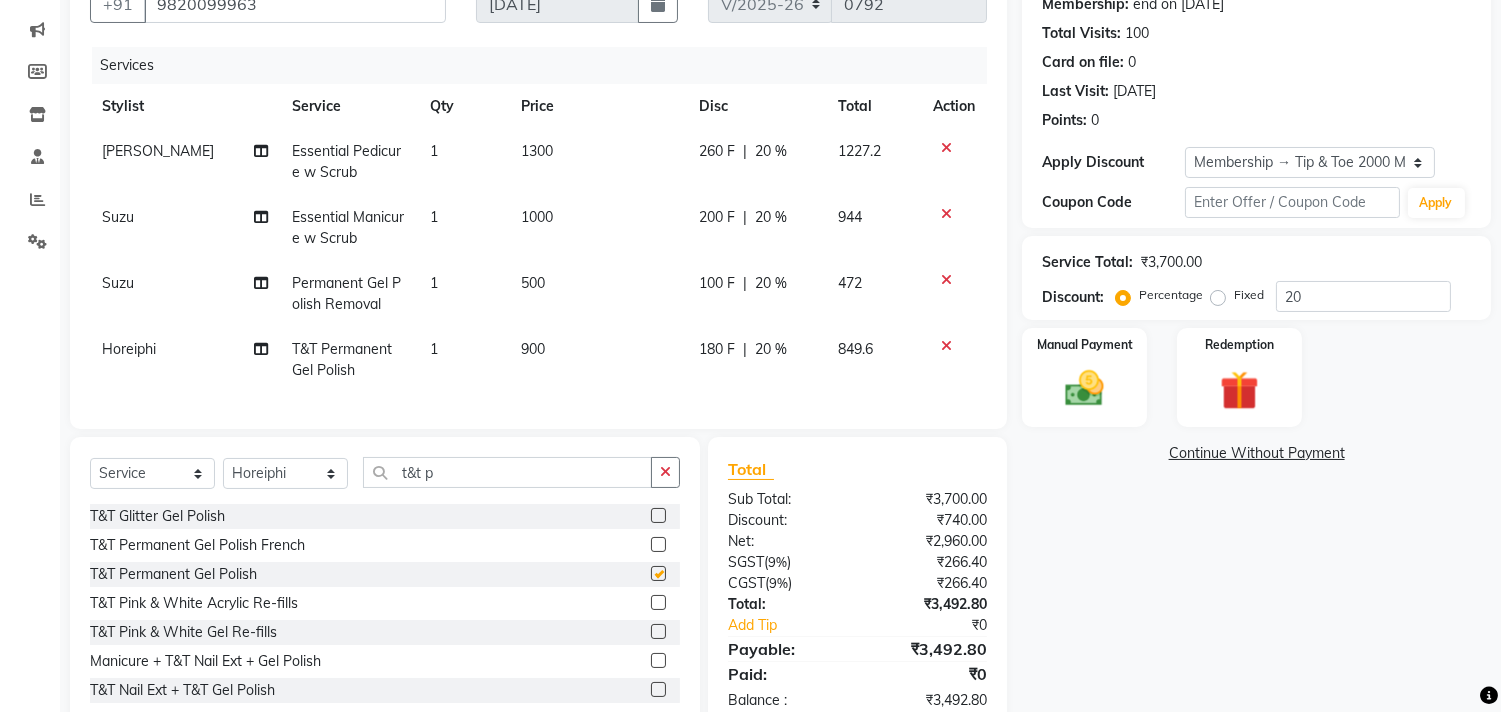 checkbox on "false" 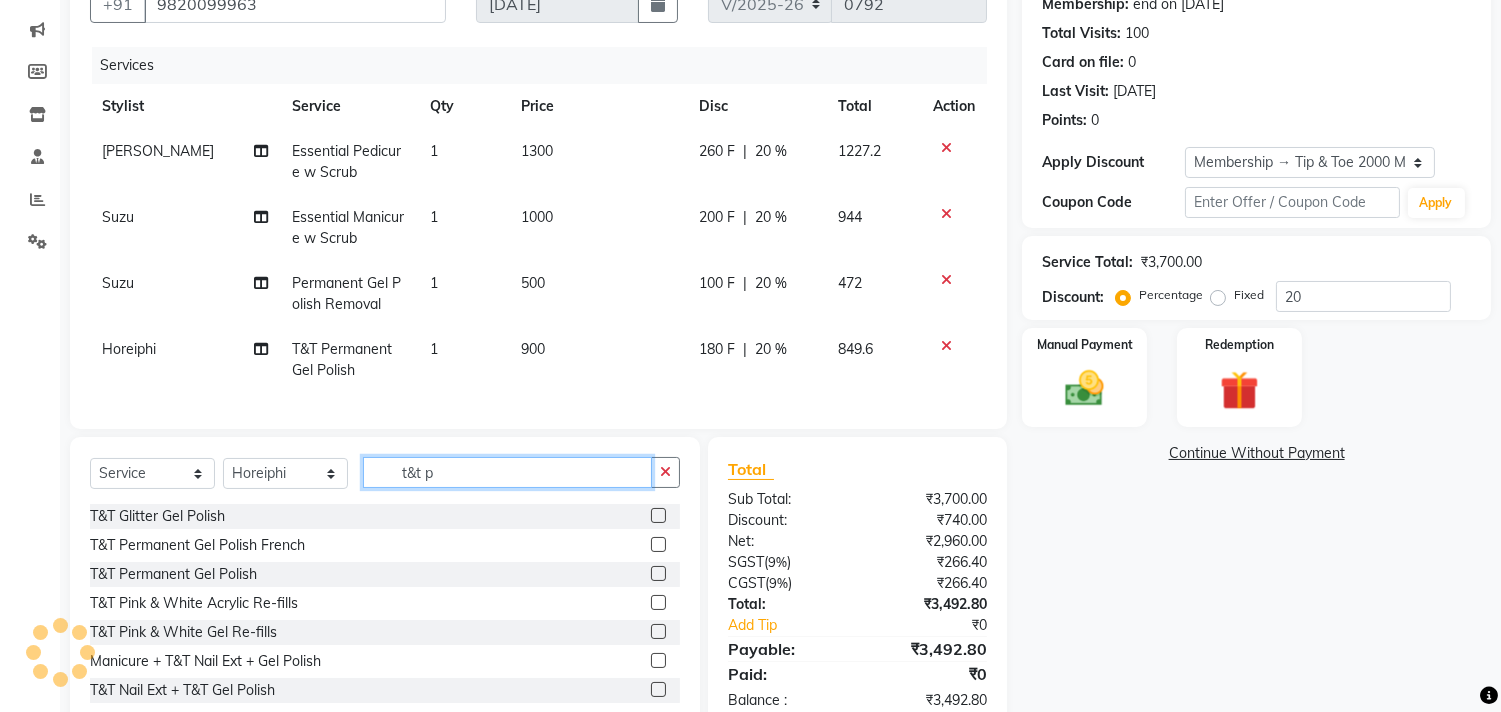 click on "t&t p" 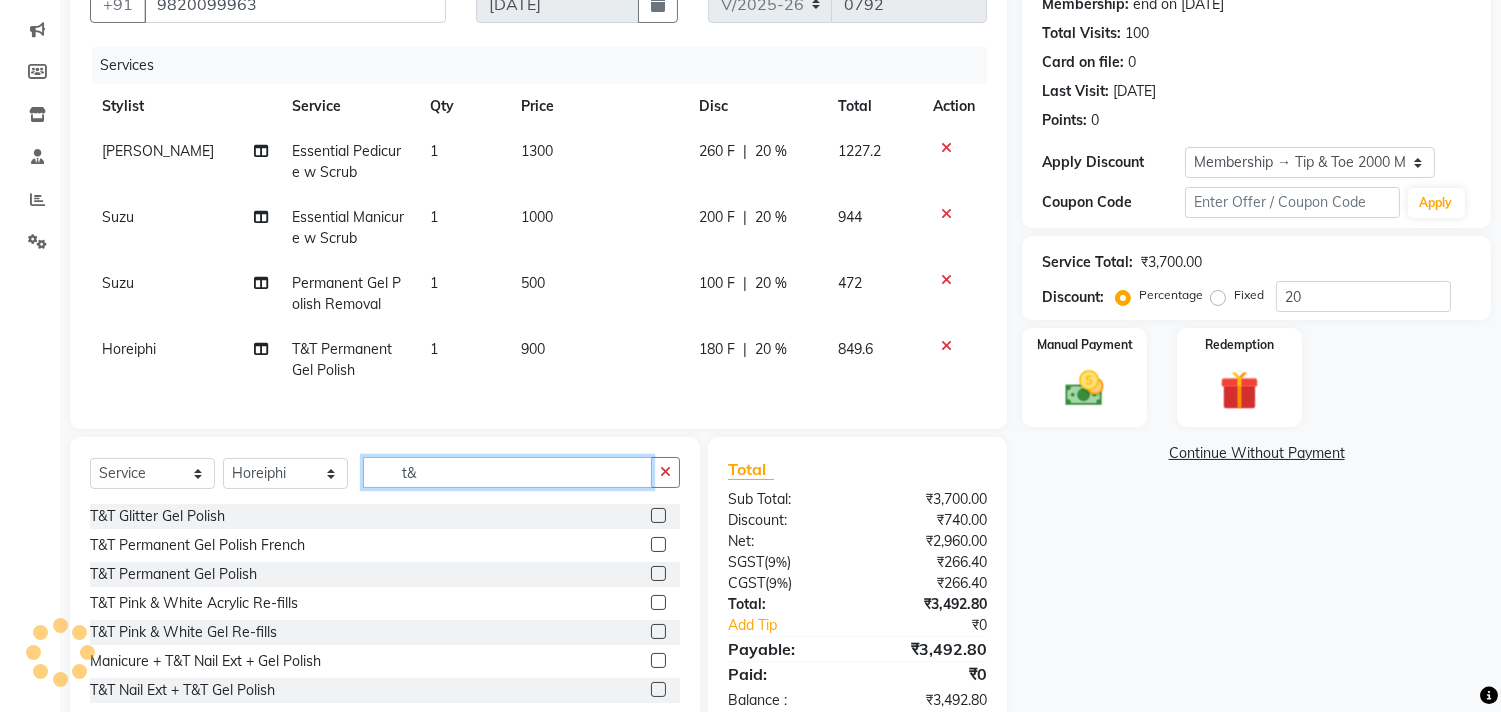 type on "t" 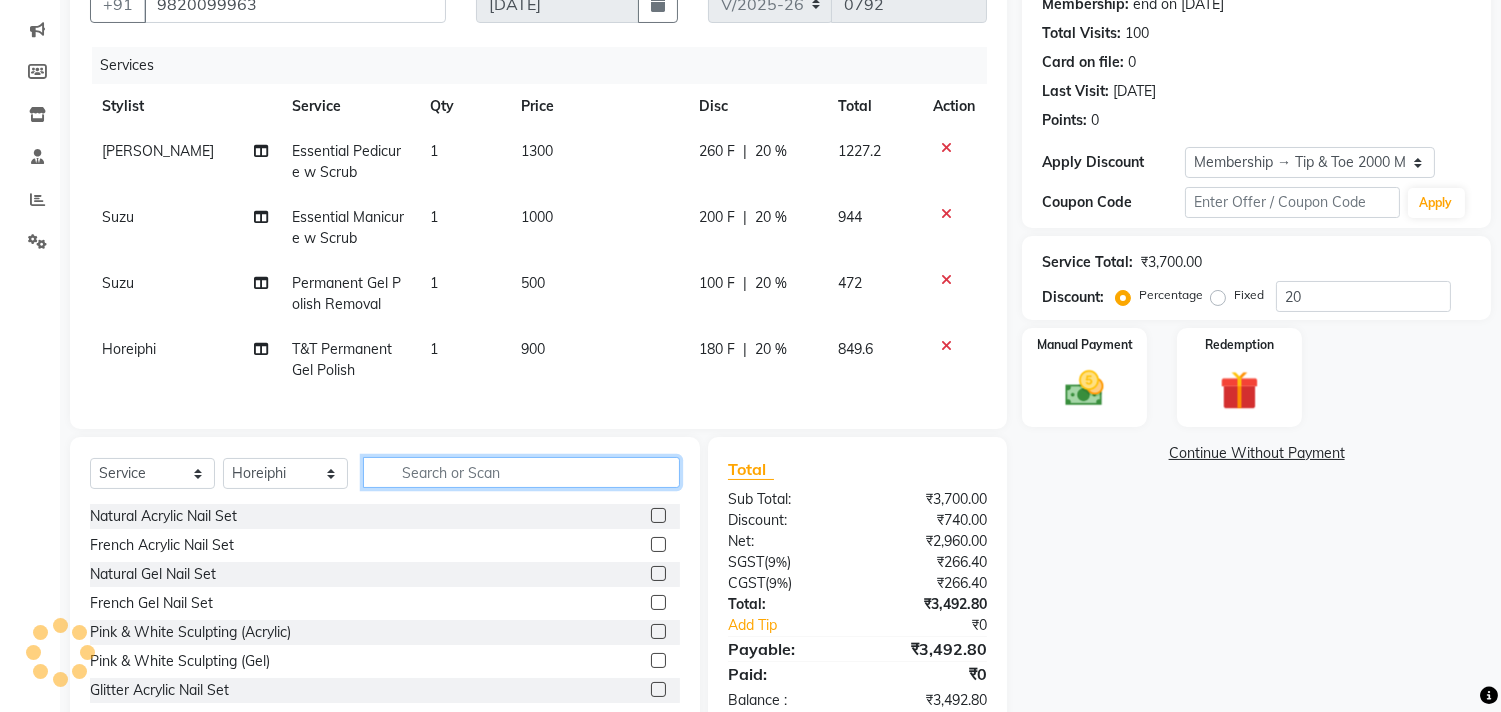 type 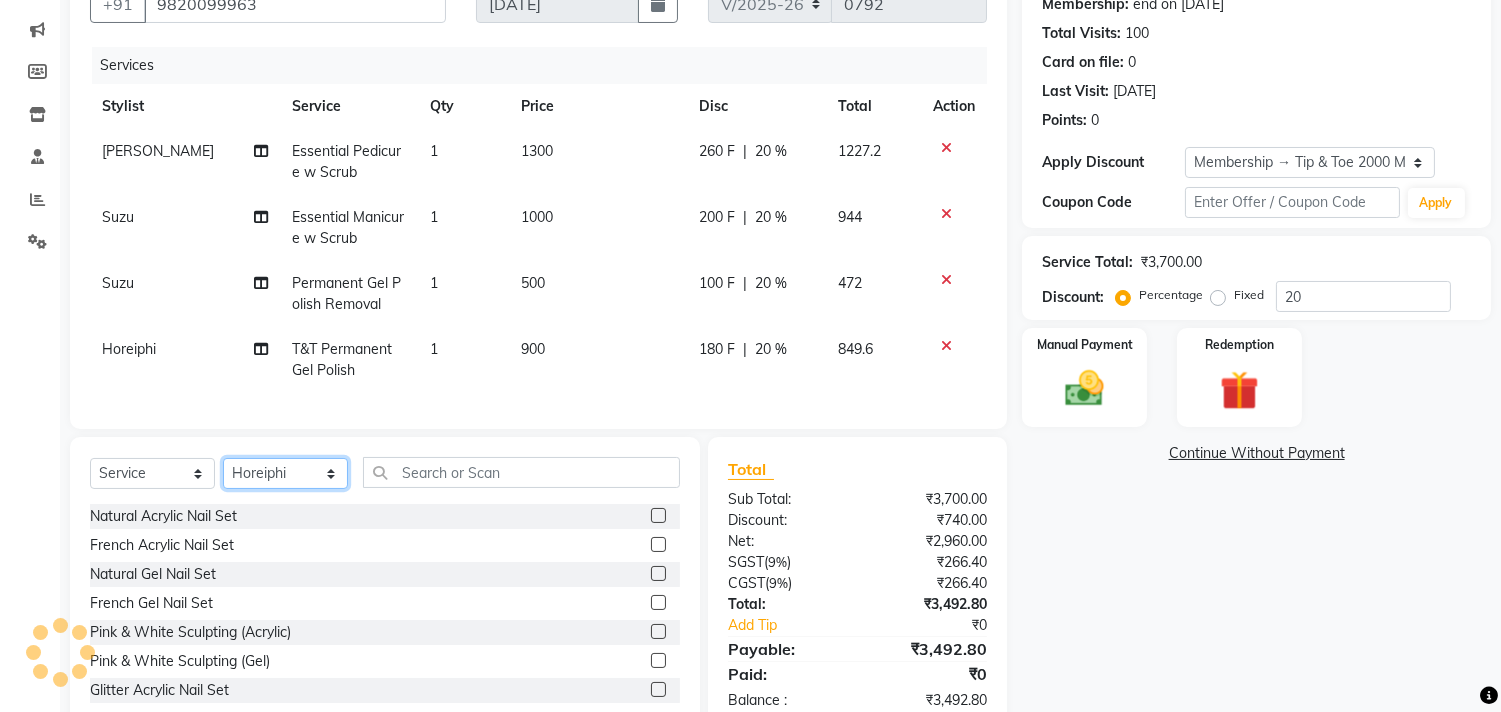 click on "Select Stylist [PERSON_NAME] [PERSON_NAME] Chonya Front Desk [PERSON_NAME] Horeiphi Jai [PERSON_NAME] [PERSON_NAME] [PERSON_NAME] [PERSON_NAME] [PERSON_NAME] Maheshker Suzu" 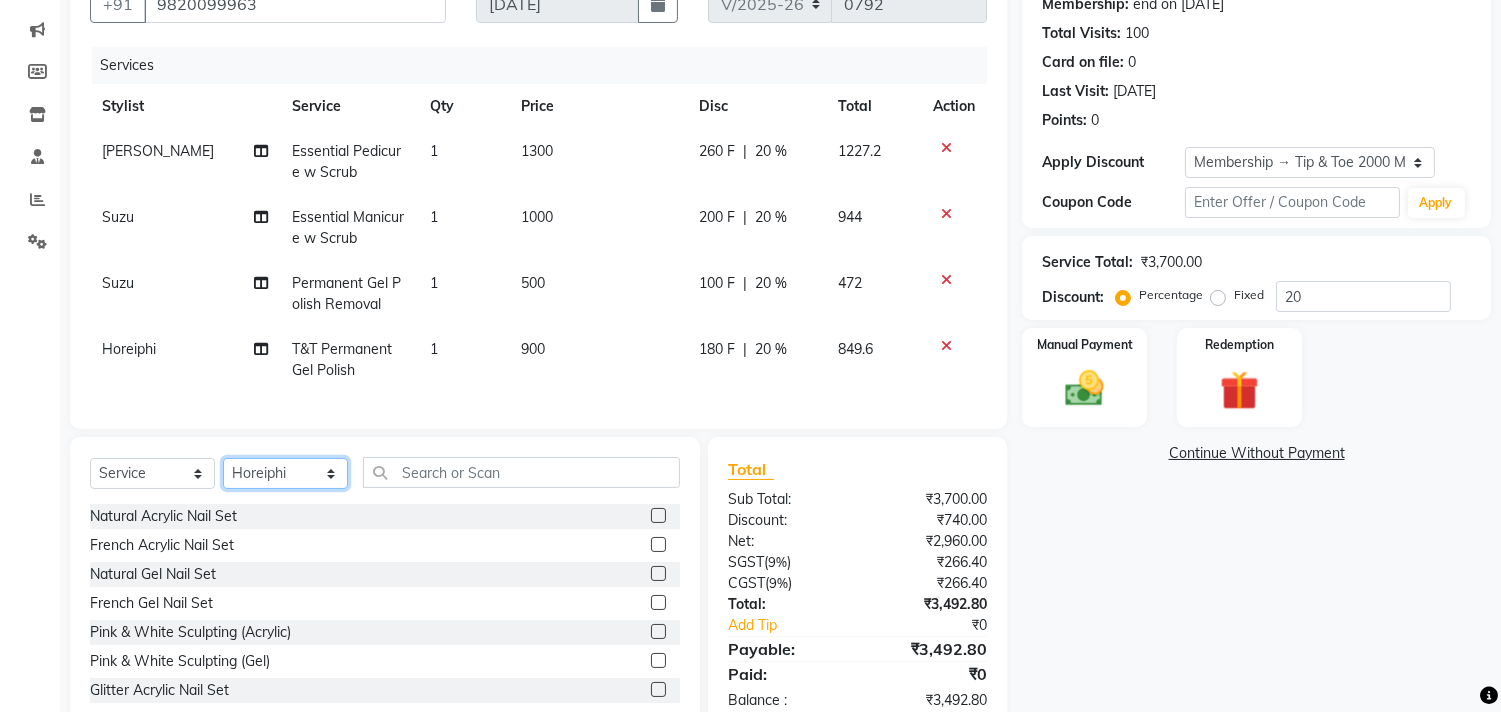 select on "38741" 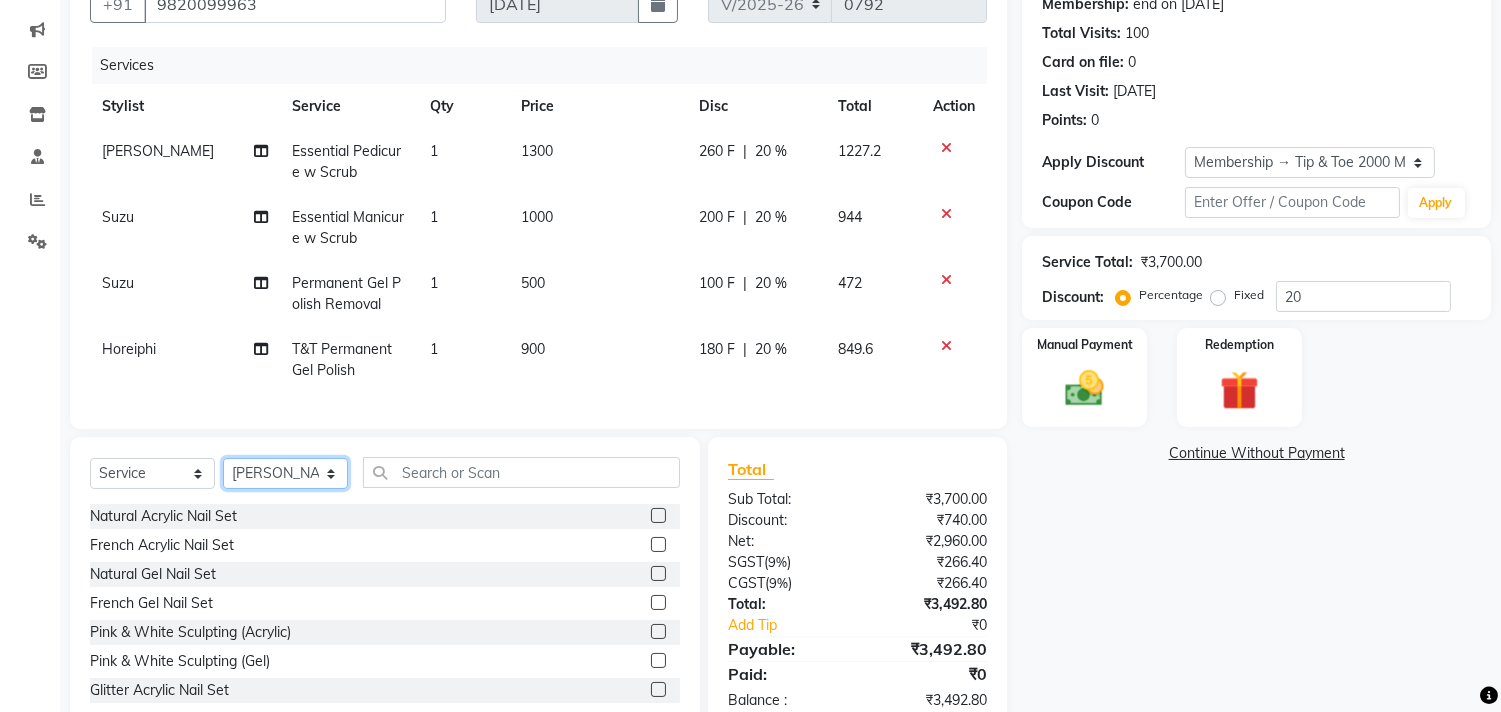 click on "Select Stylist [PERSON_NAME] [PERSON_NAME] Chonya Front Desk [PERSON_NAME] Horeiphi Jai [PERSON_NAME] [PERSON_NAME] [PERSON_NAME] [PERSON_NAME] [PERSON_NAME] Maheshker Suzu" 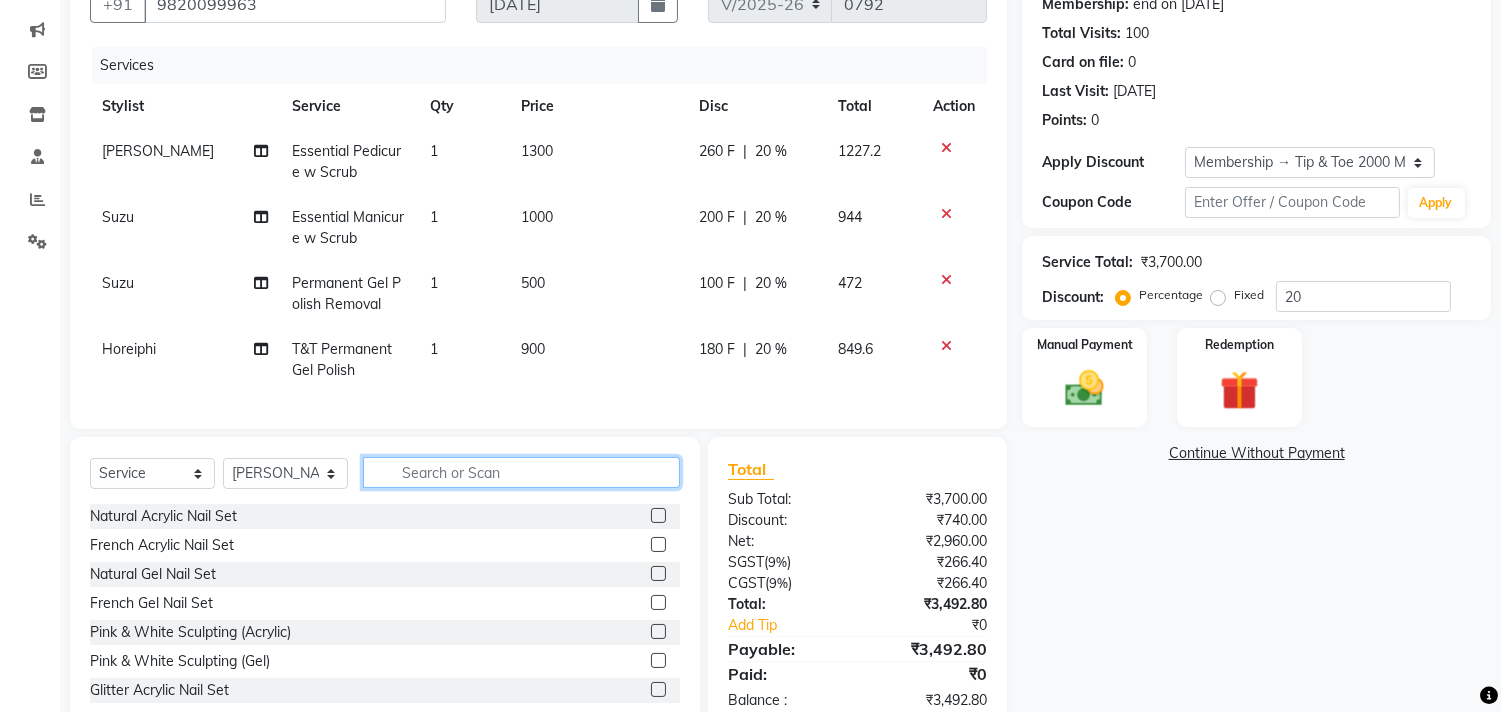 click 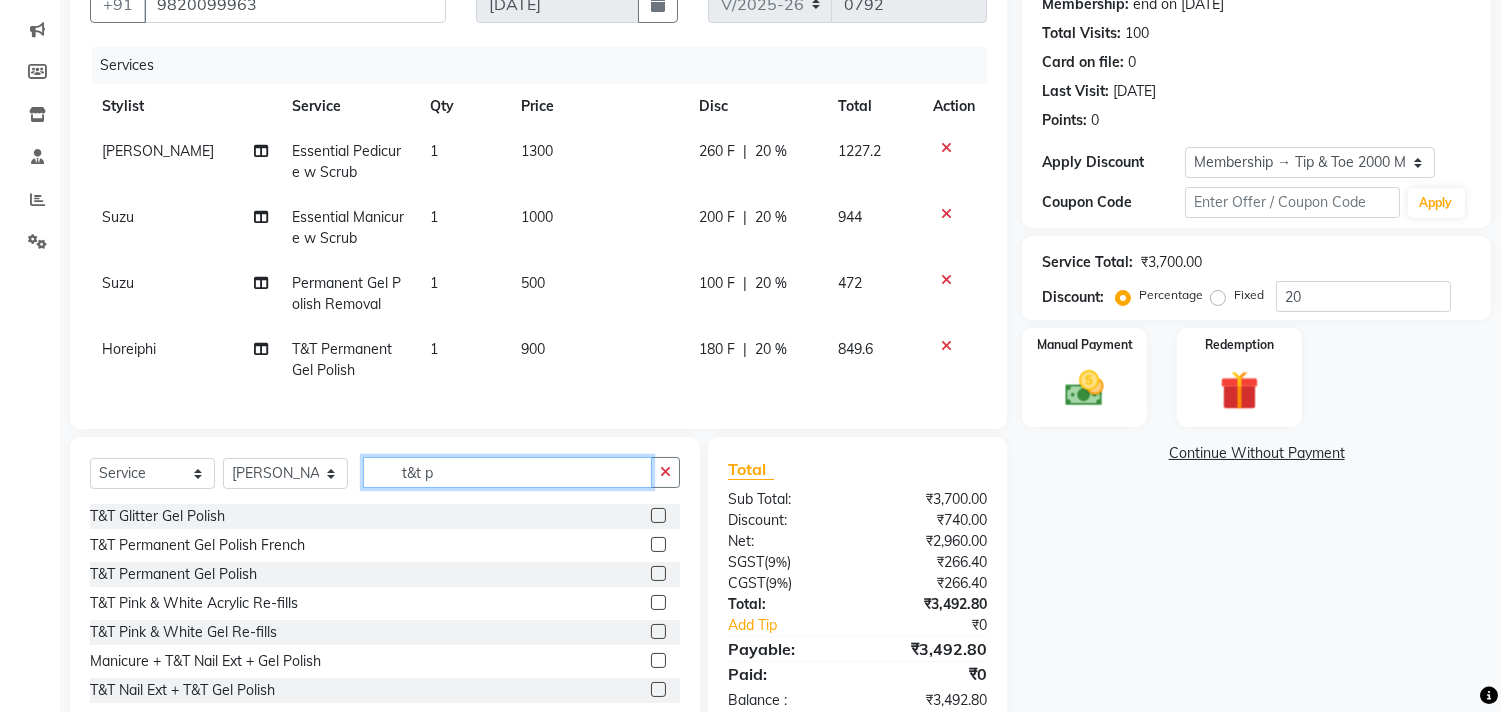 type on "t&t p" 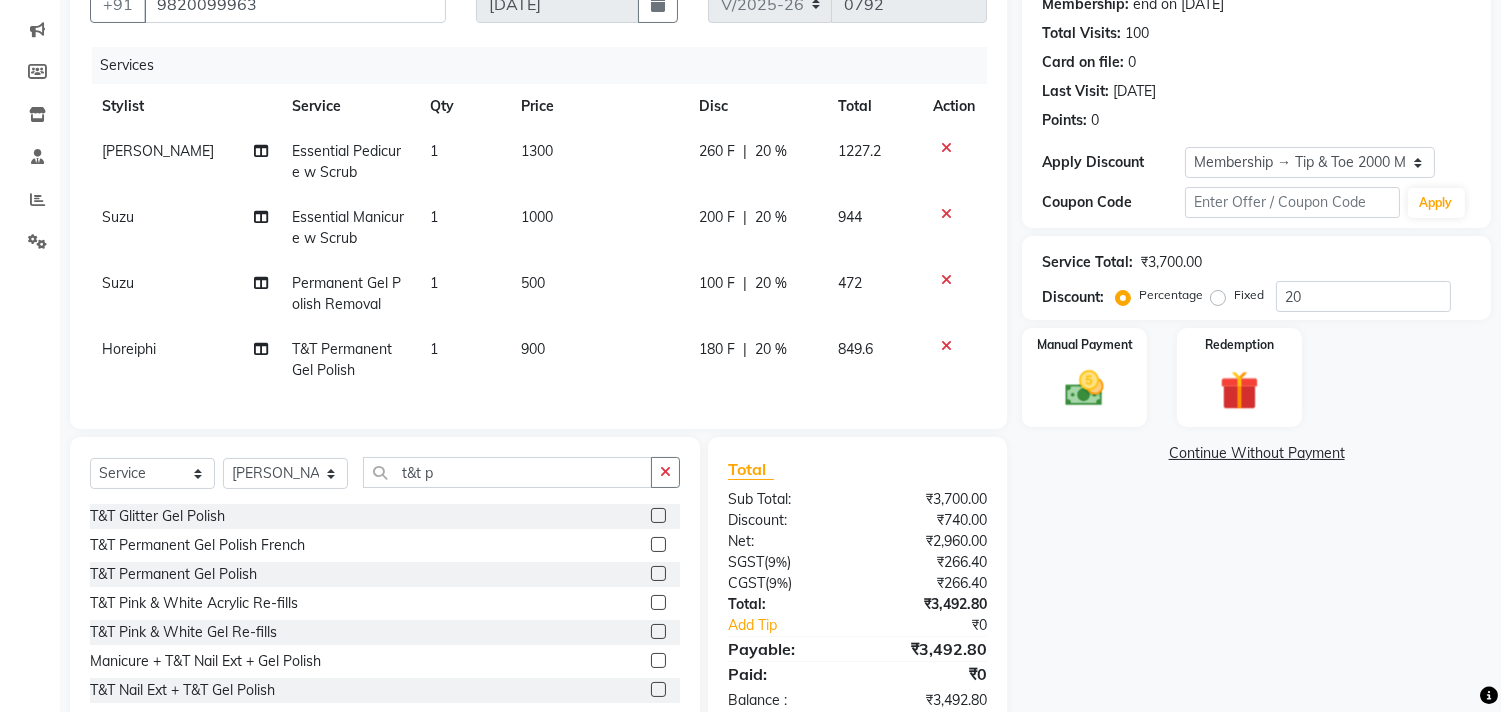click 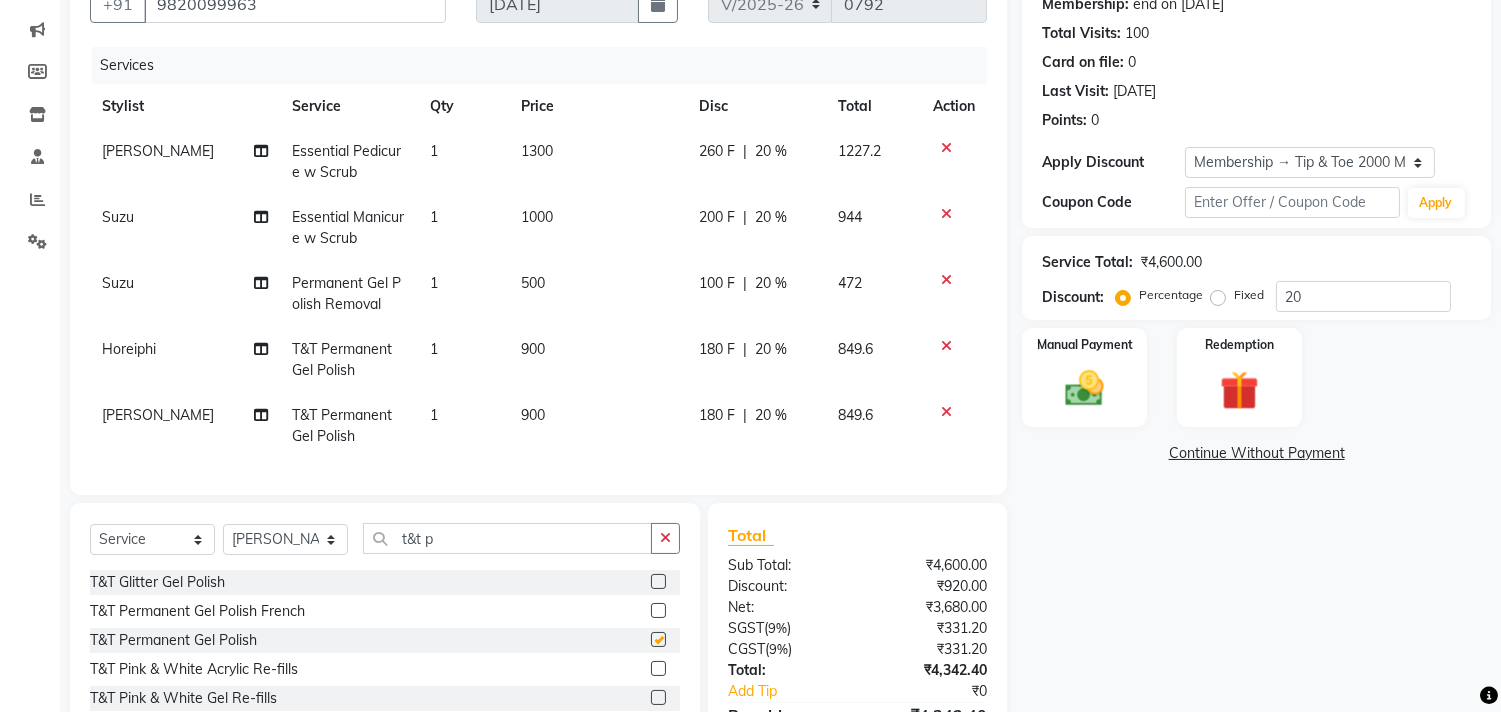 checkbox on "false" 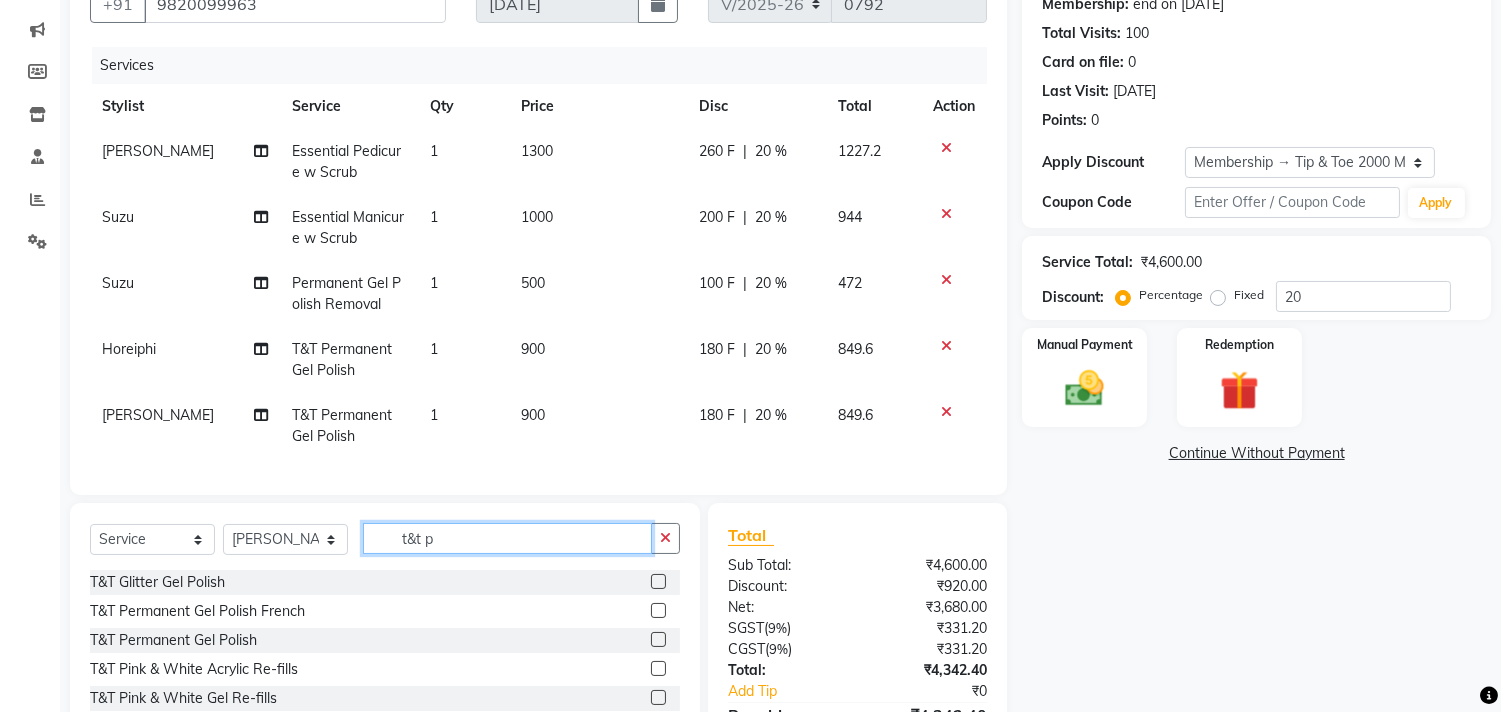 click on "t&t p" 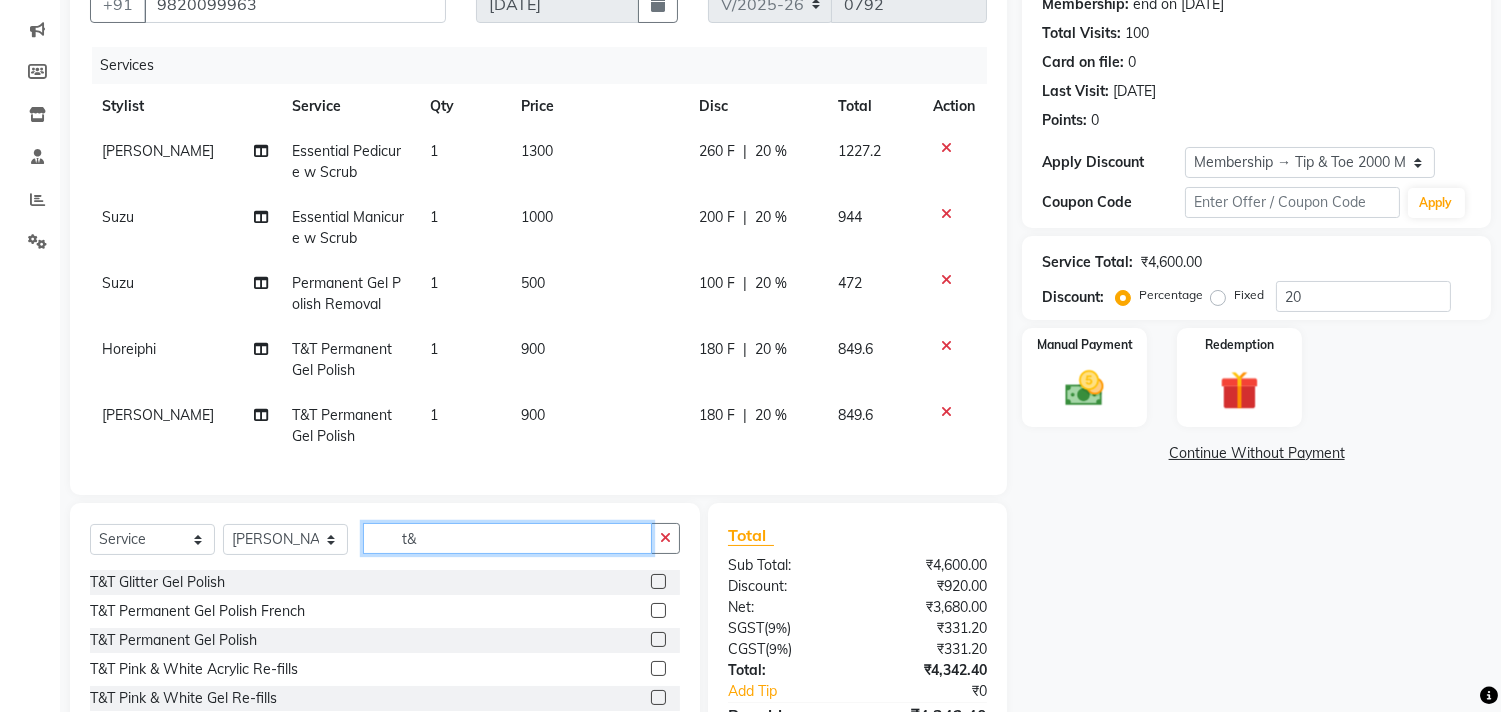 type on "t" 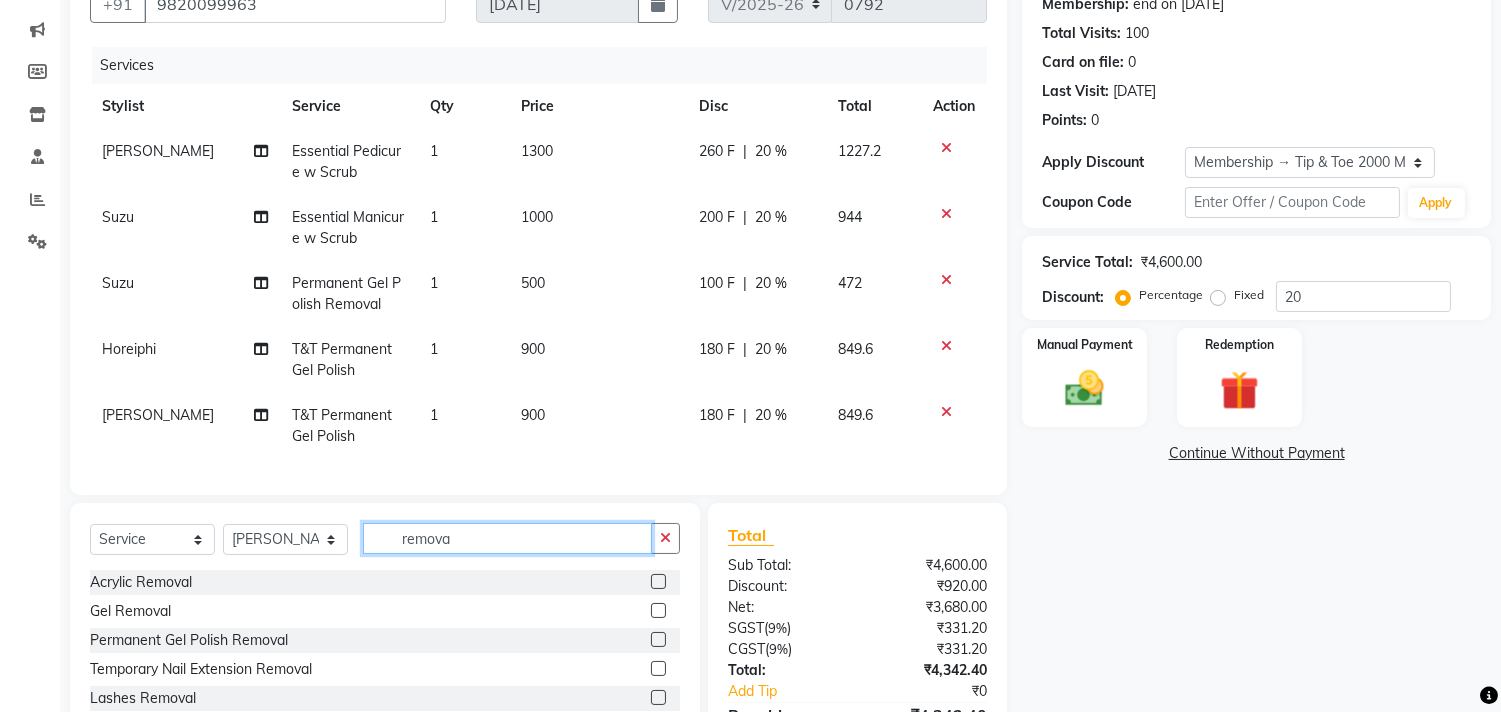 type on "remova" 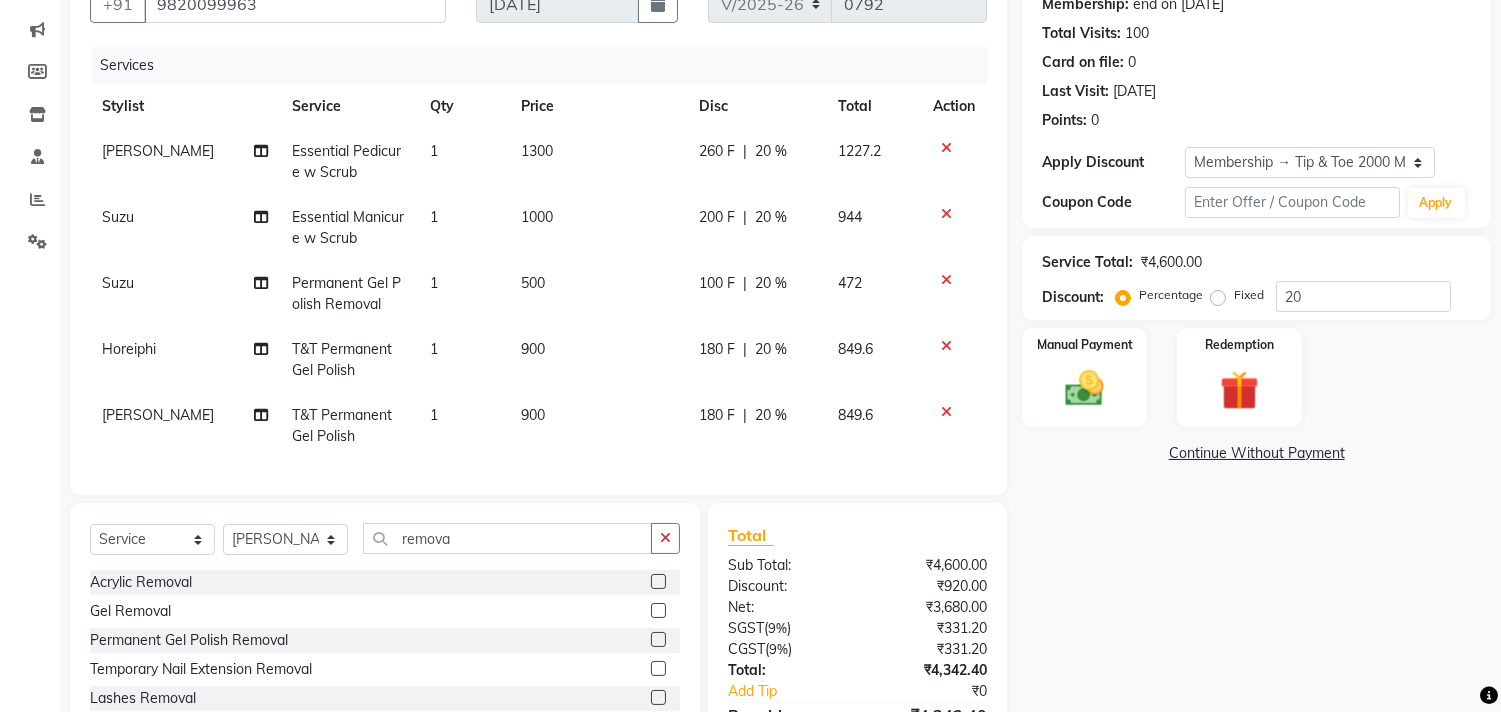 click 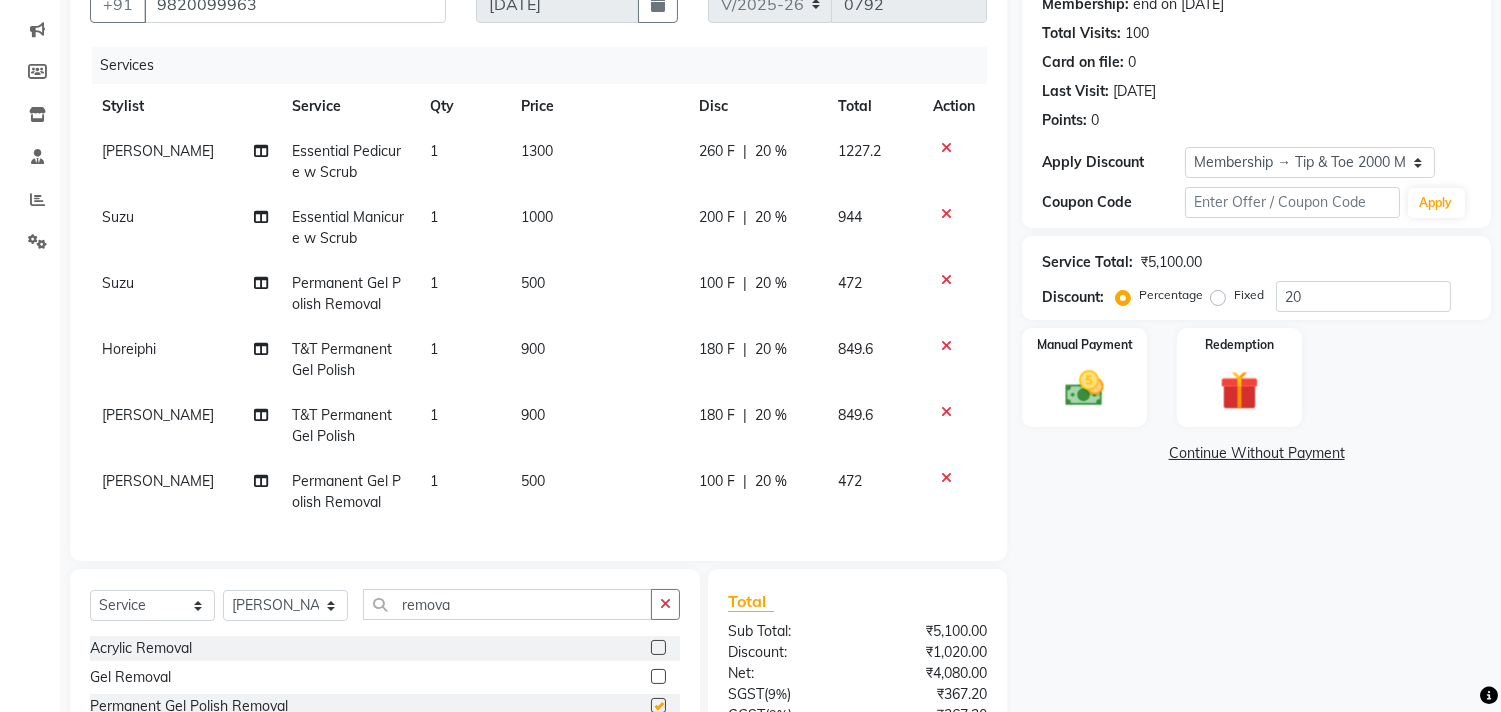 checkbox on "false" 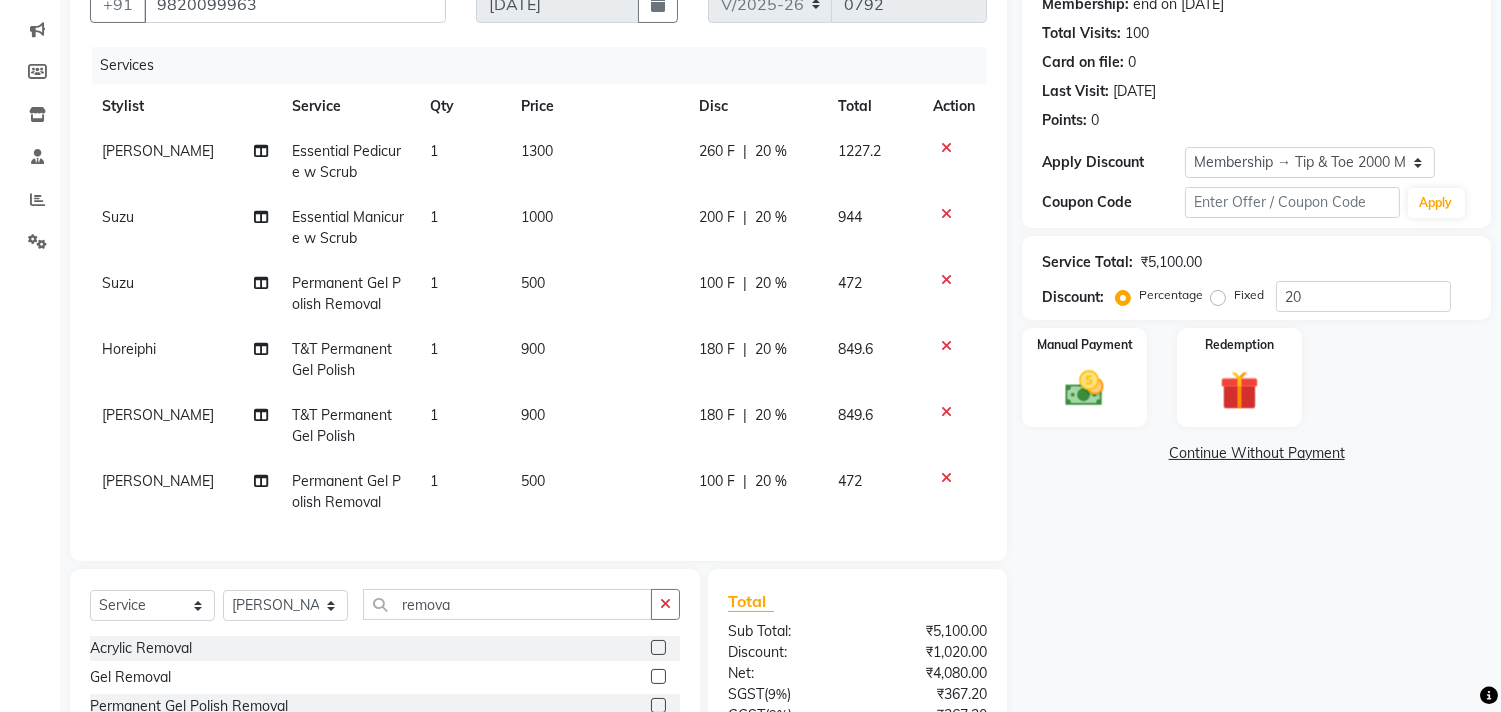 click on "[PERSON_NAME]" 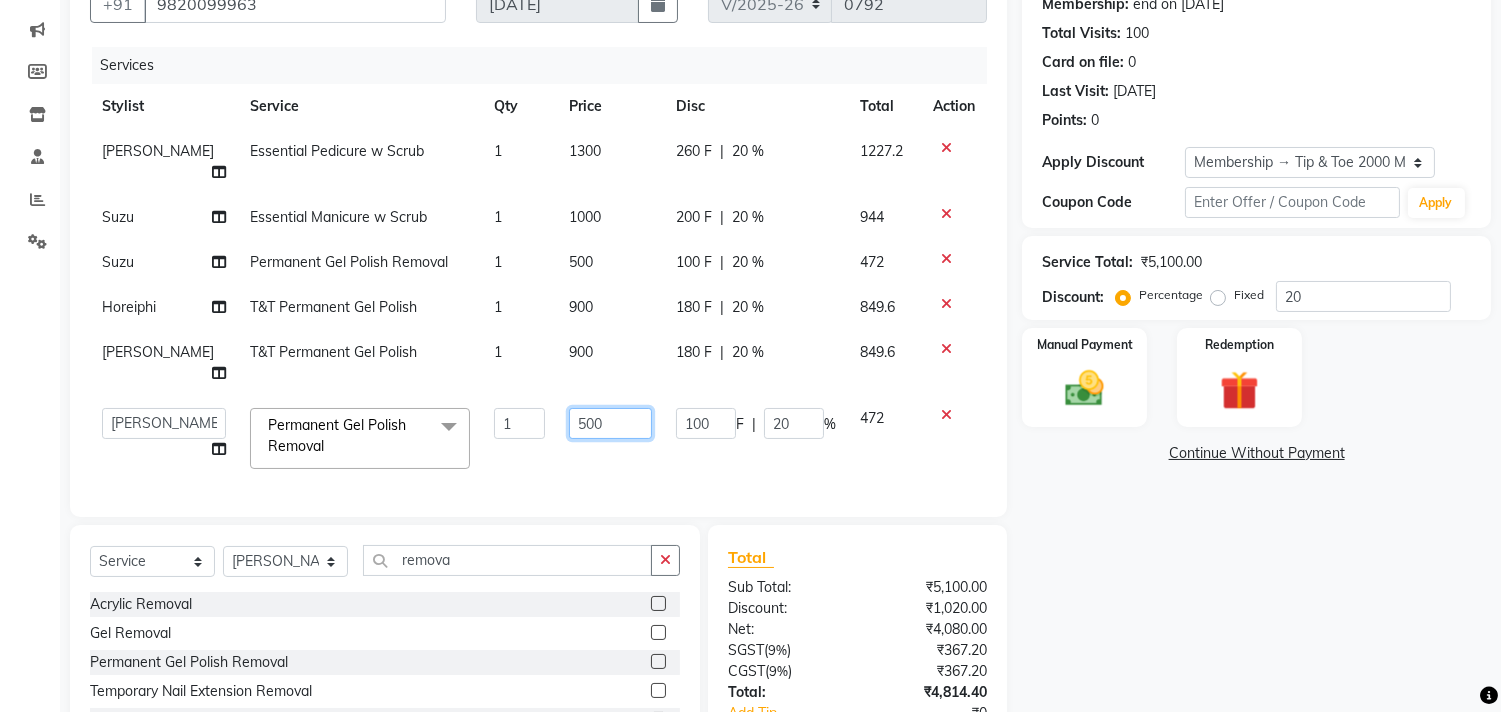 click on "500" 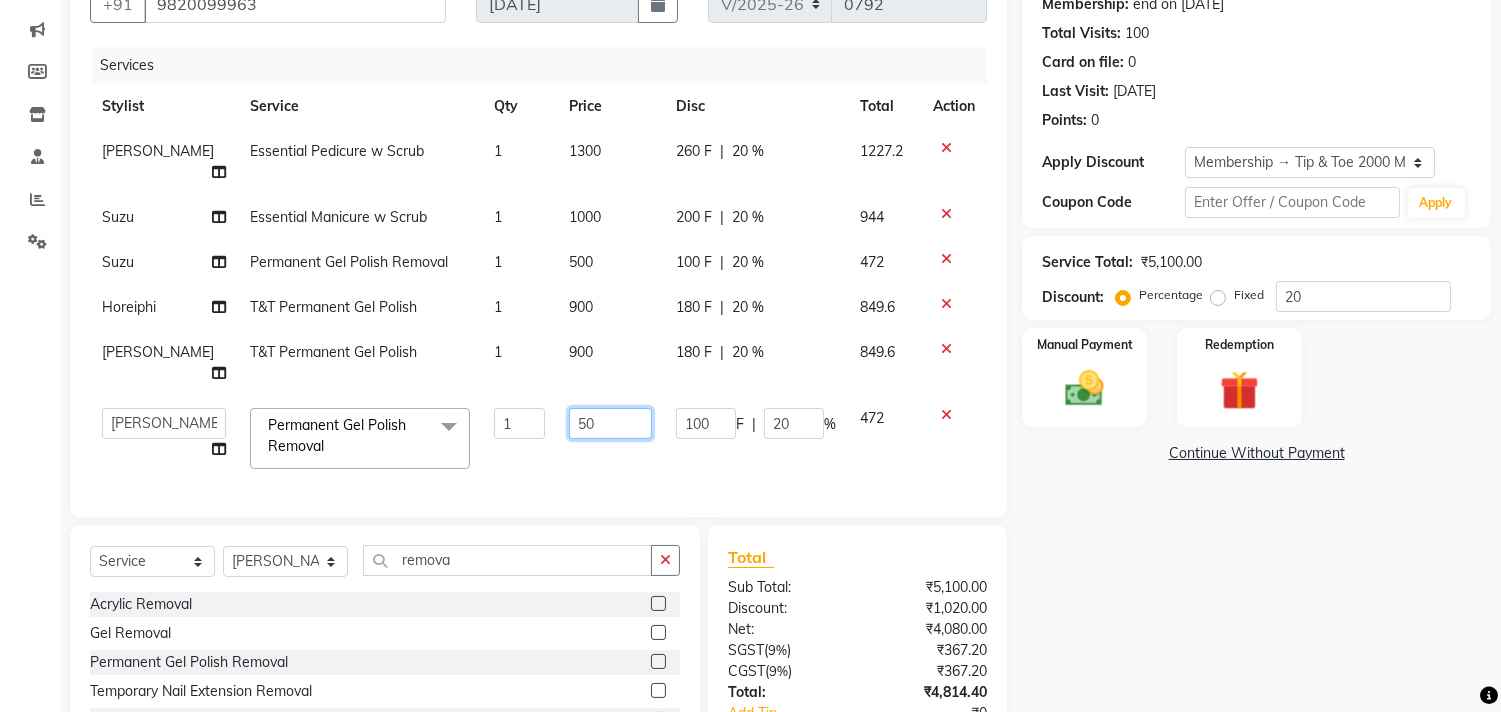 type on "5" 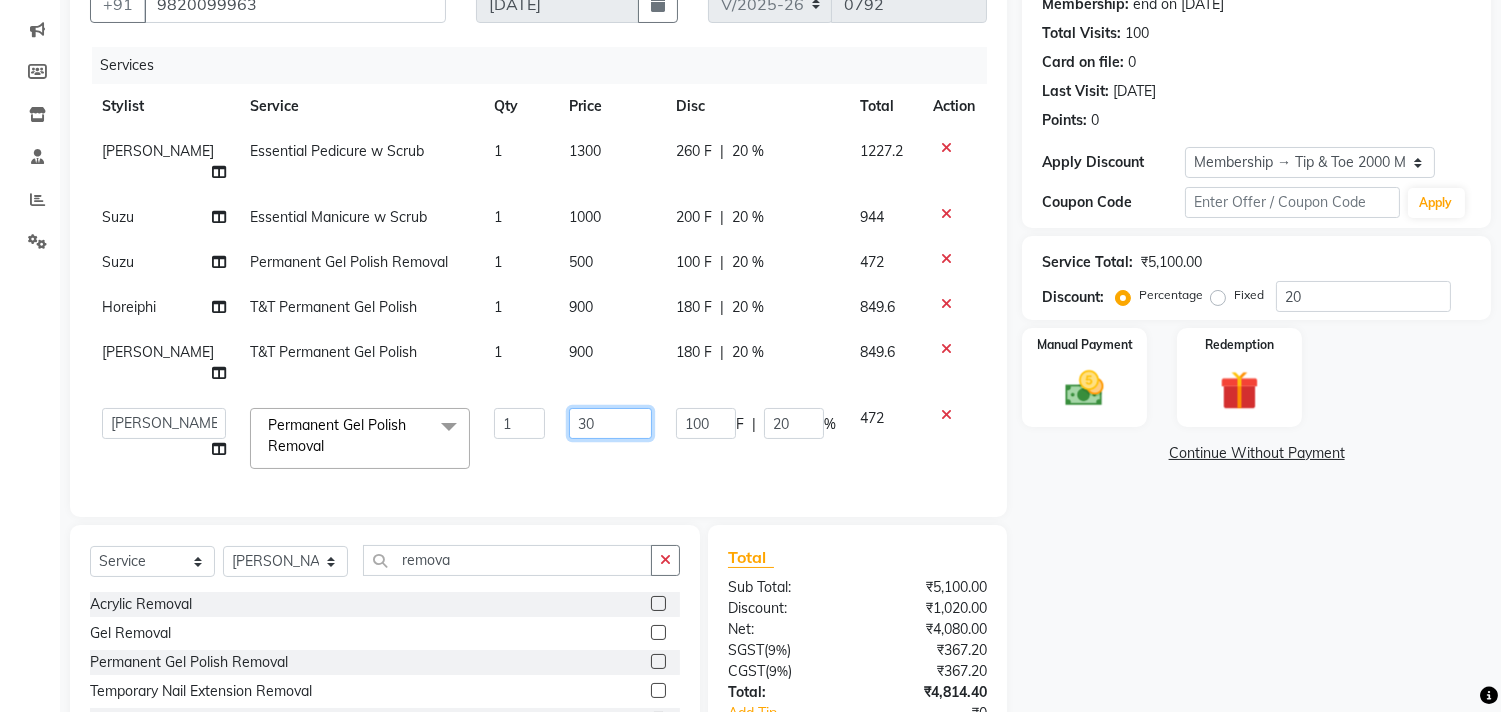 type on "300" 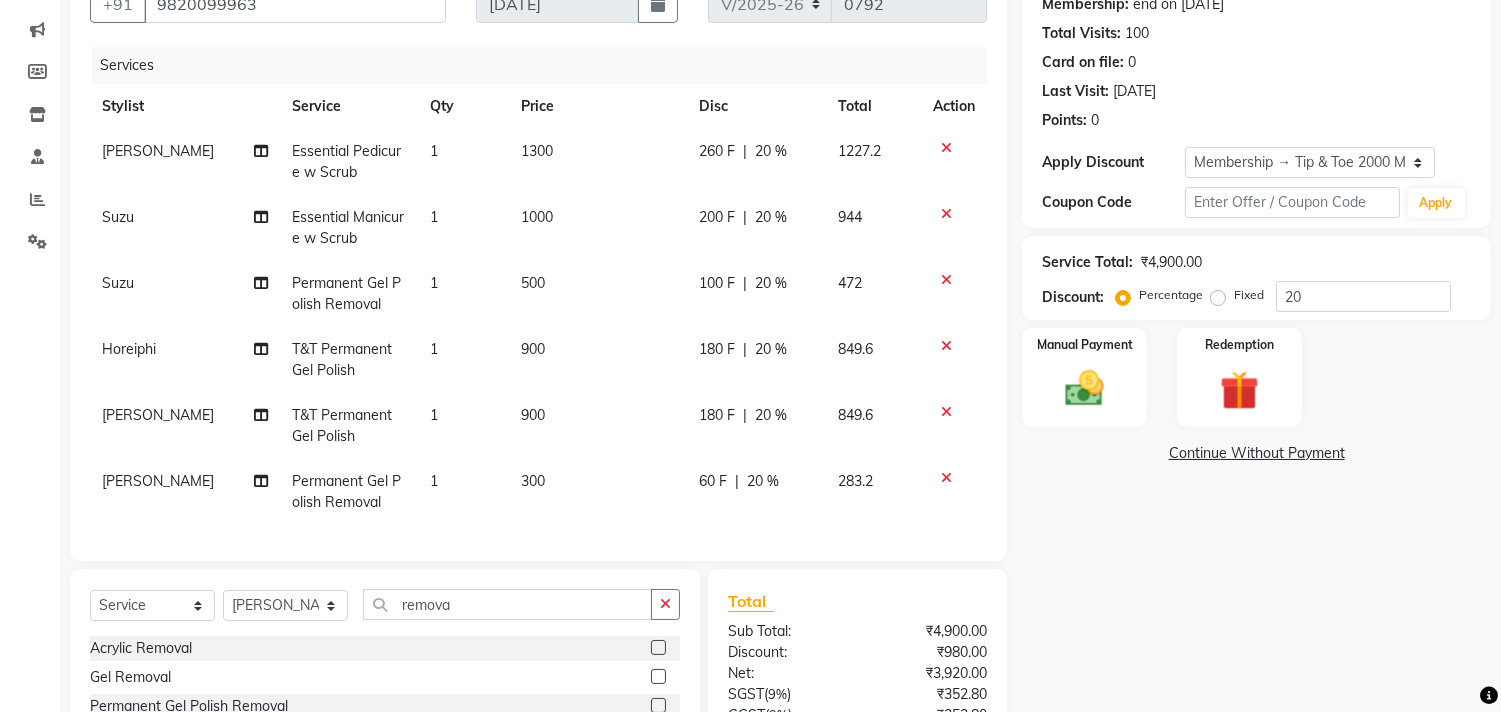 click on "Client [PHONE_NUMBER] Date [DATE] Invoice Number V/2025 V/[PHONE_NUMBER] Services Stylist Service Qty Price Disc Total Action [PERSON_NAME] Essential Pedicure w Scrub 1 1300 260 F | 20 % 1227.2 Suzu Essential Manicure w Scrub 1 1000 200 F | 20 % 944 Suzu Permanent Gel Polish Removal 1 500 100 F | 20 % 472 Horeiphi T&T Permanent Gel Polish 1 900 180 F | 20 % 849.6 [PERSON_NAME] T&T Permanent Gel Polish 1 900 180 F | 20 % 849.6 [PERSON_NAME] Permanent Gel Polish Removal 1 300 60 F | 20 % 283.2 Select  Service  Product  Membership  Package Voucher Prepaid Gift Card  Select Stylist Aditya Admin [PERSON_NAME] Chonya Front Desk [PERSON_NAME] Horeiphi Jai [PERSON_NAME] [PERSON_NAME] [PERSON_NAME] [PERSON_NAME] [PERSON_NAME] Maheshker Suzu remova Acrylic Removal  Gel Removal  Permanent Gel Polish Removal  Temporary Nail Extension Removal  Lashes Removal  Total Sub Total: ₹4,900.00 Discount: ₹980.00 Net: ₹3,920.00 SGST  ( 9% ) ₹352.80 CGST  ( 9% ) ₹352.80 Total: ₹4,625.60 Add Tip ₹0 Payable: ₹4,625.60 Paid: ₹0 Balance   :" 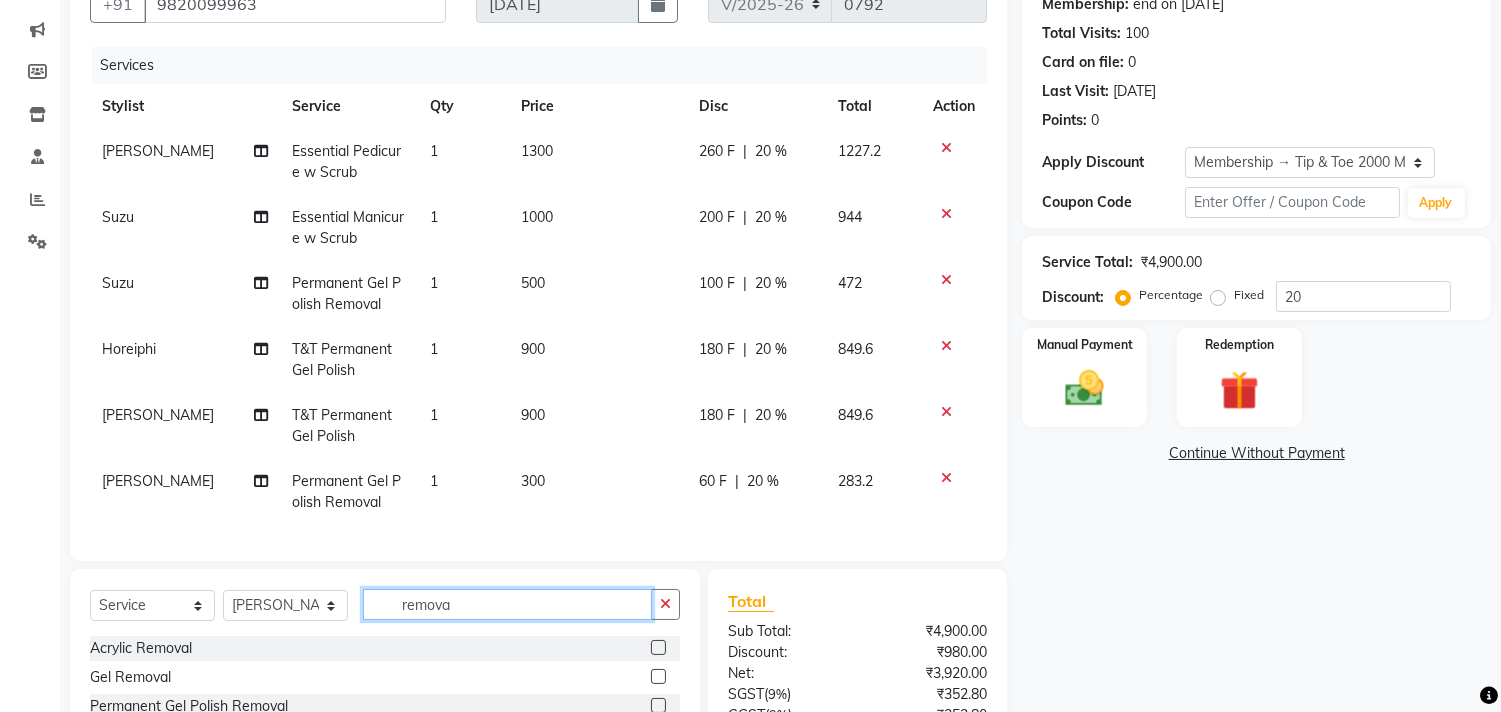 click on "remova" 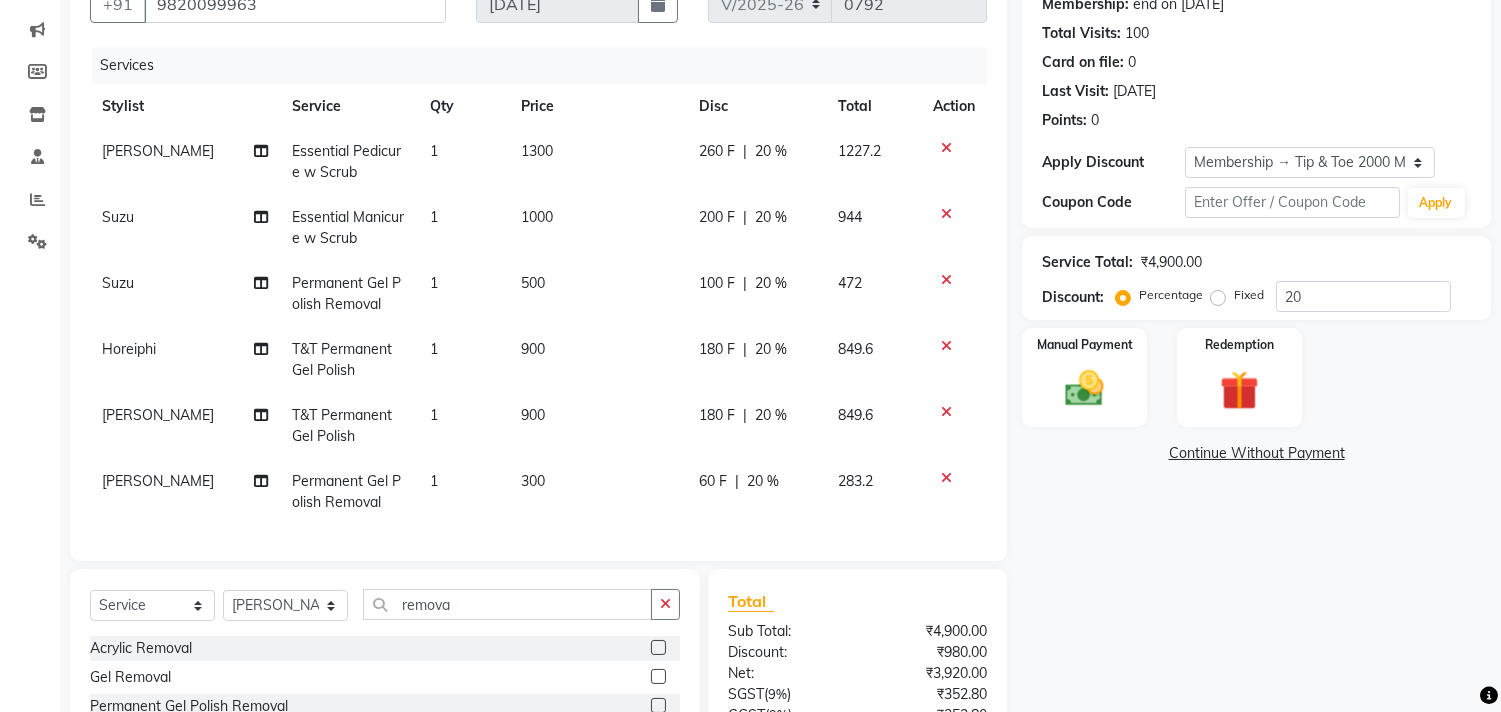 click on "20 %" 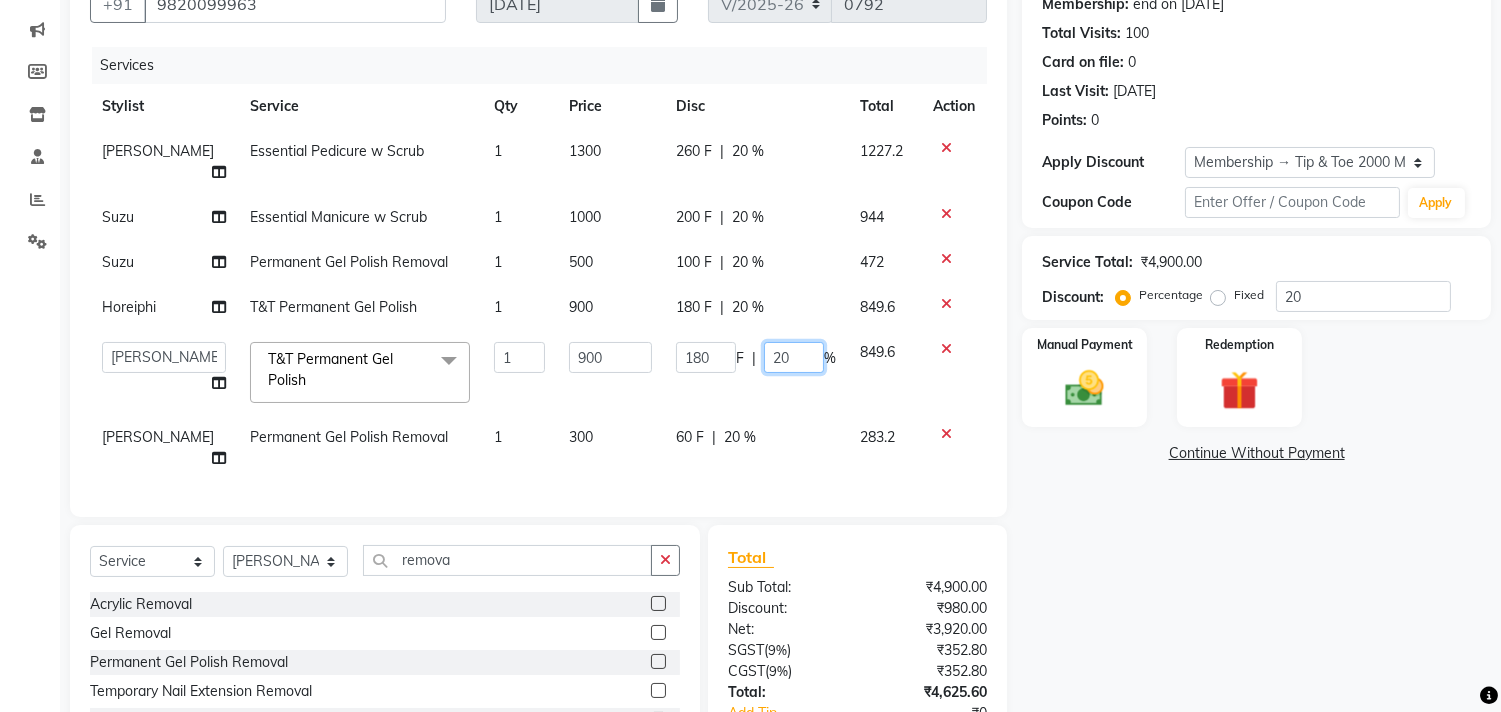 click on "20" 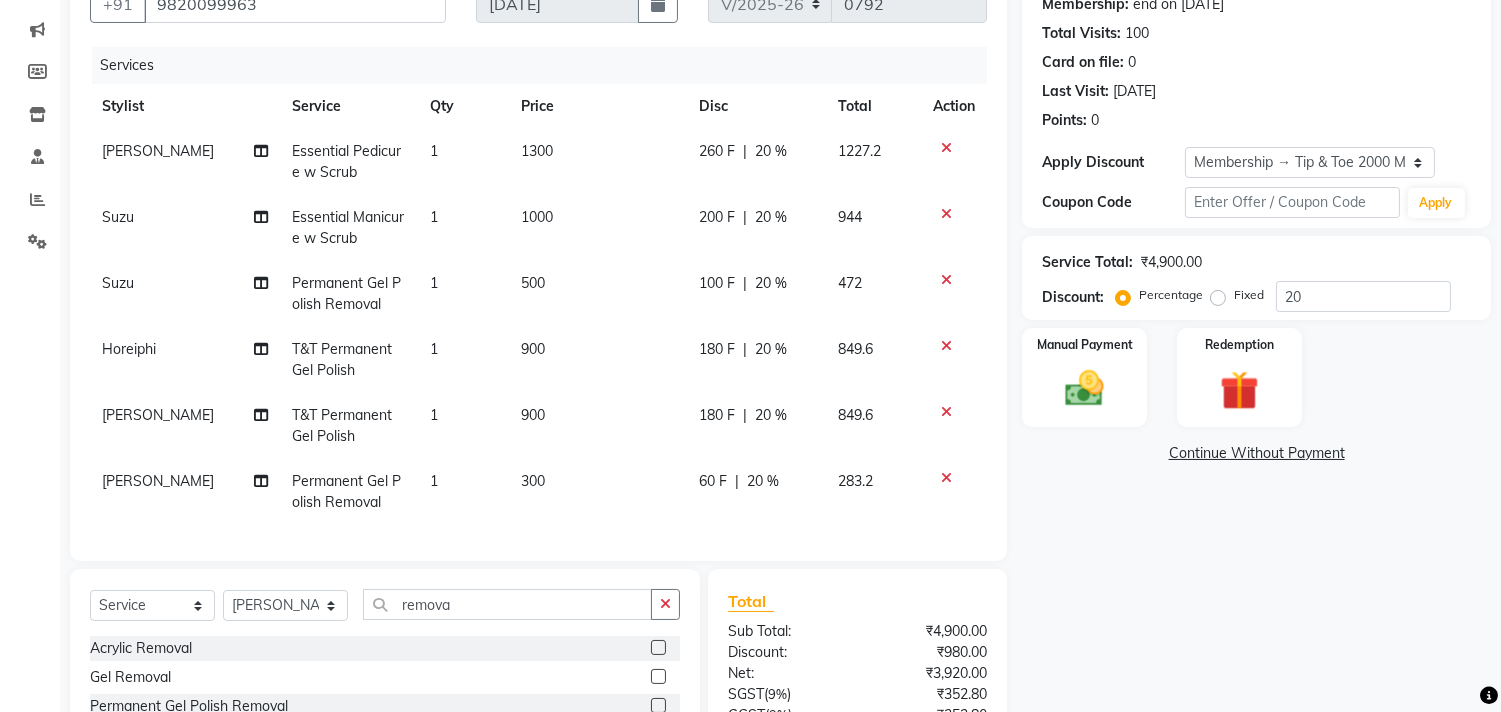 click on "Client [PHONE_NUMBER] Date [DATE] Invoice Number V/2025 V/[PHONE_NUMBER] Services Stylist Service Qty Price Disc Total Action [PERSON_NAME] Essential Pedicure w Scrub 1 1300 260 F | 20 % 1227.2 Suzu Essential Manicure w Scrub 1 1000 200 F | 20 % 944 Suzu Permanent Gel Polish Removal 1 500 100 F | 20 % 472 Horeiphi T&T Permanent Gel Polish 1 900 180 F | 20 % 849.6 [PERSON_NAME] T&T Permanent Gel Polish 1 900 180 F | 20 % 849.6 [PERSON_NAME] Permanent Gel Polish Removal 1 300 60 F | 20 % 283.2 Select  Service  Product  Membership  Package Voucher Prepaid Gift Card  Select Stylist Aditya Admin [PERSON_NAME] Chonya Front Desk [PERSON_NAME] Horeiphi Jai [PERSON_NAME] [PERSON_NAME] [PERSON_NAME] [PERSON_NAME] [PERSON_NAME] Maheshker Suzu remova Acrylic Removal  Gel Removal  Permanent Gel Polish Removal  Temporary Nail Extension Removal  Lashes Removal  Total Sub Total: ₹4,900.00 Discount: ₹980.00 Net: ₹3,920.00 SGST  ( 9% ) ₹352.80 CGST  ( 9% ) ₹352.80 Total: ₹4,625.60 Add Tip ₹0 Payable: ₹4,625.60 Paid: ₹0 Balance   :" 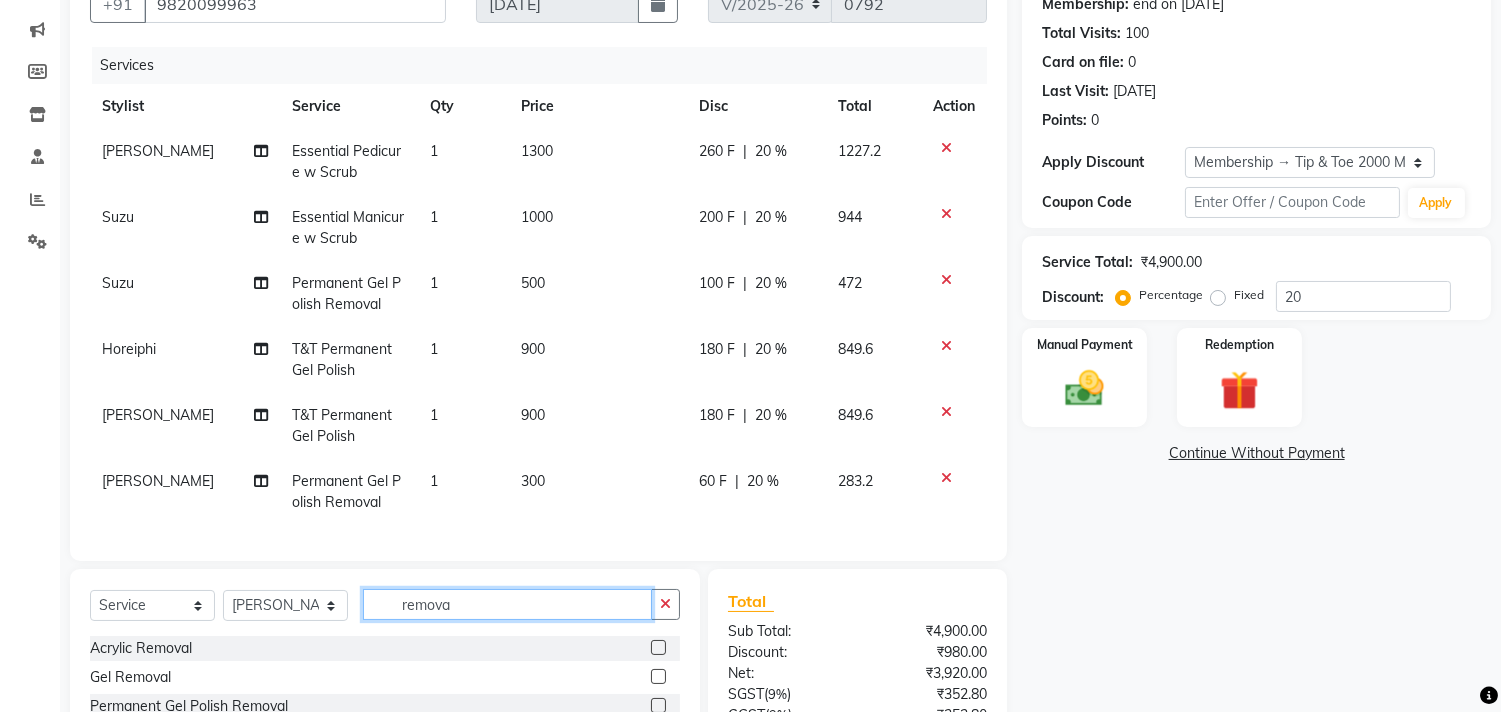 click on "remova" 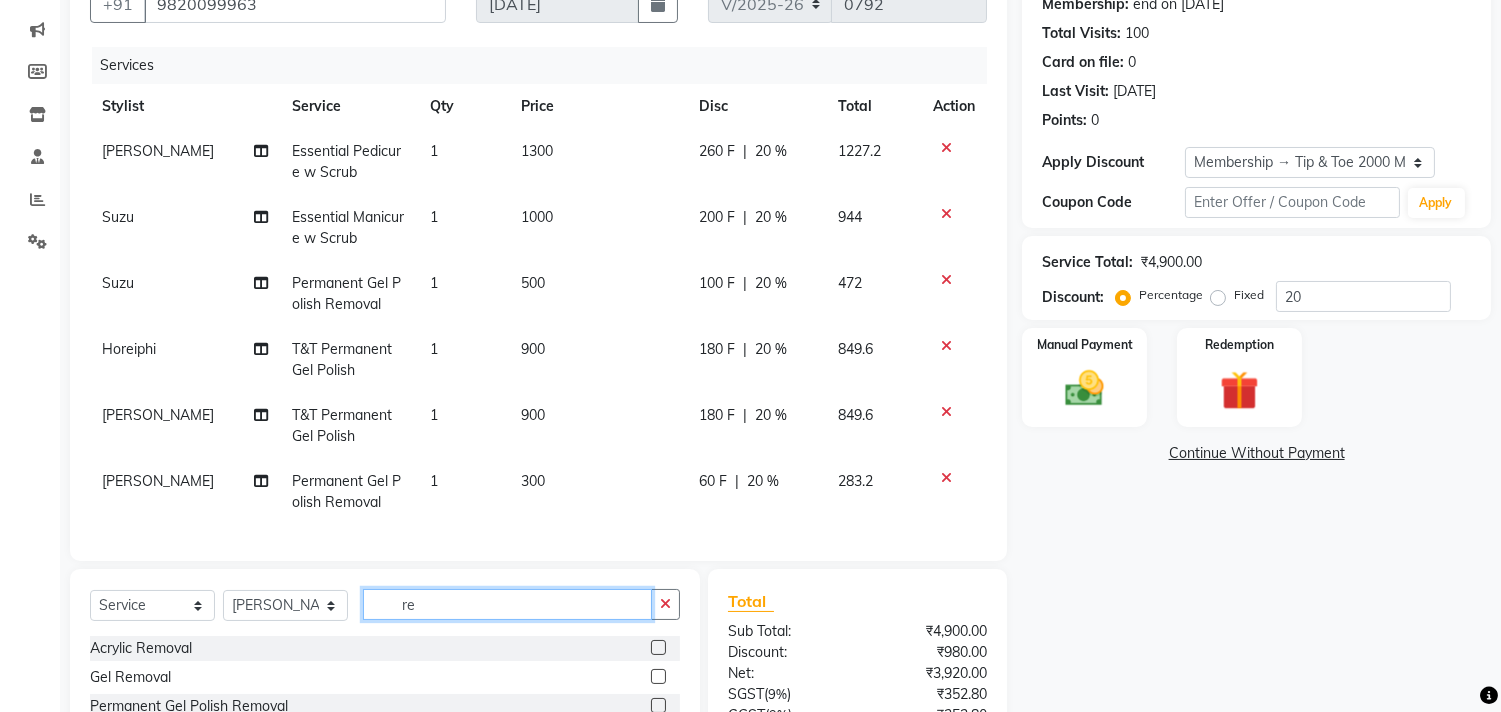 type on "r" 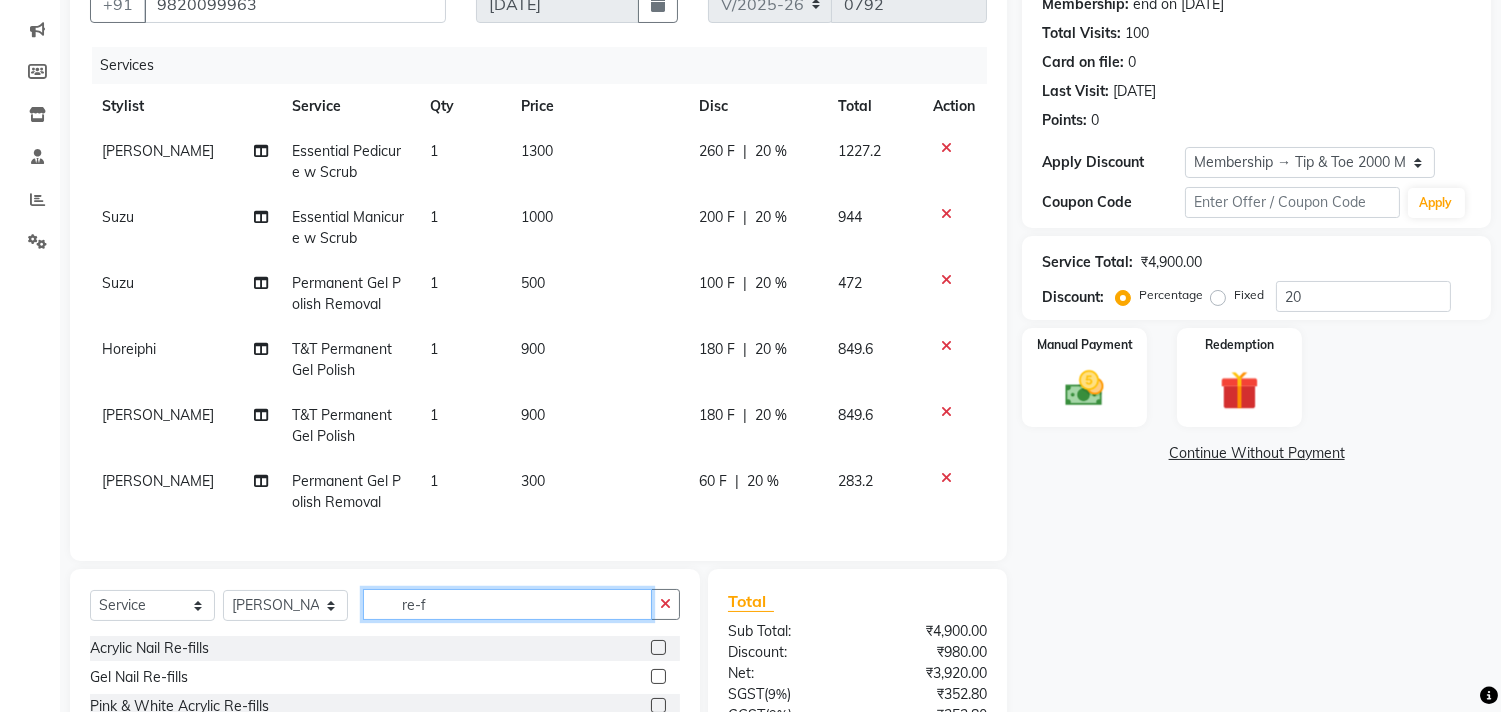 type on "re-f" 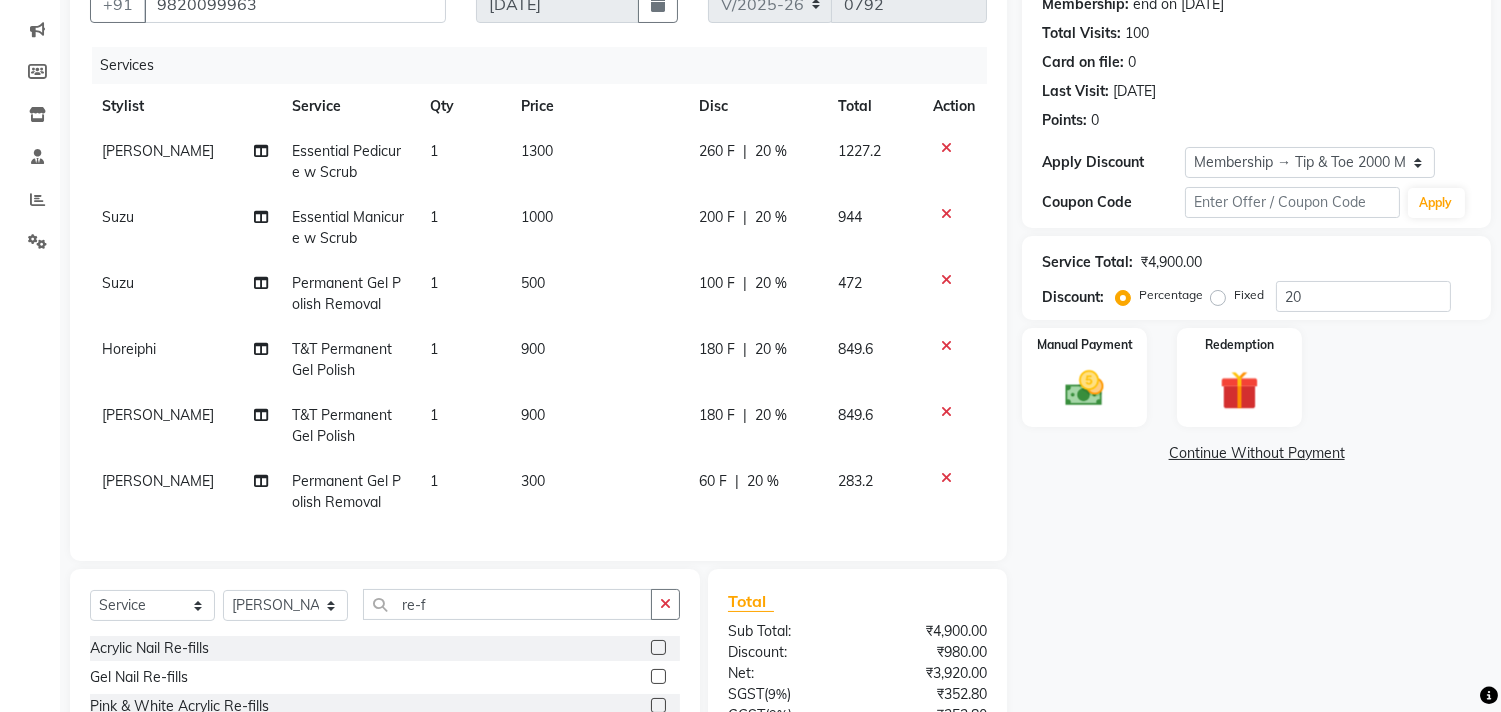 click 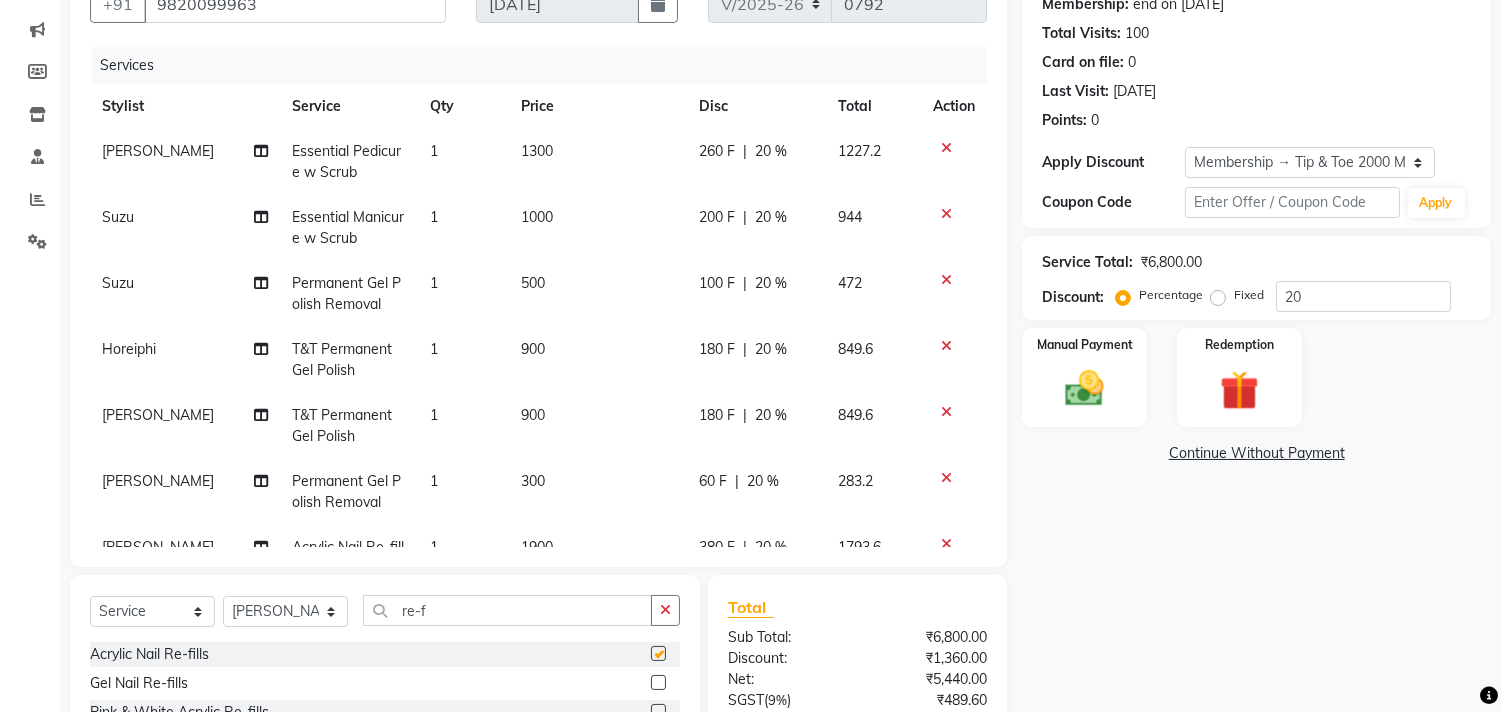 checkbox on "false" 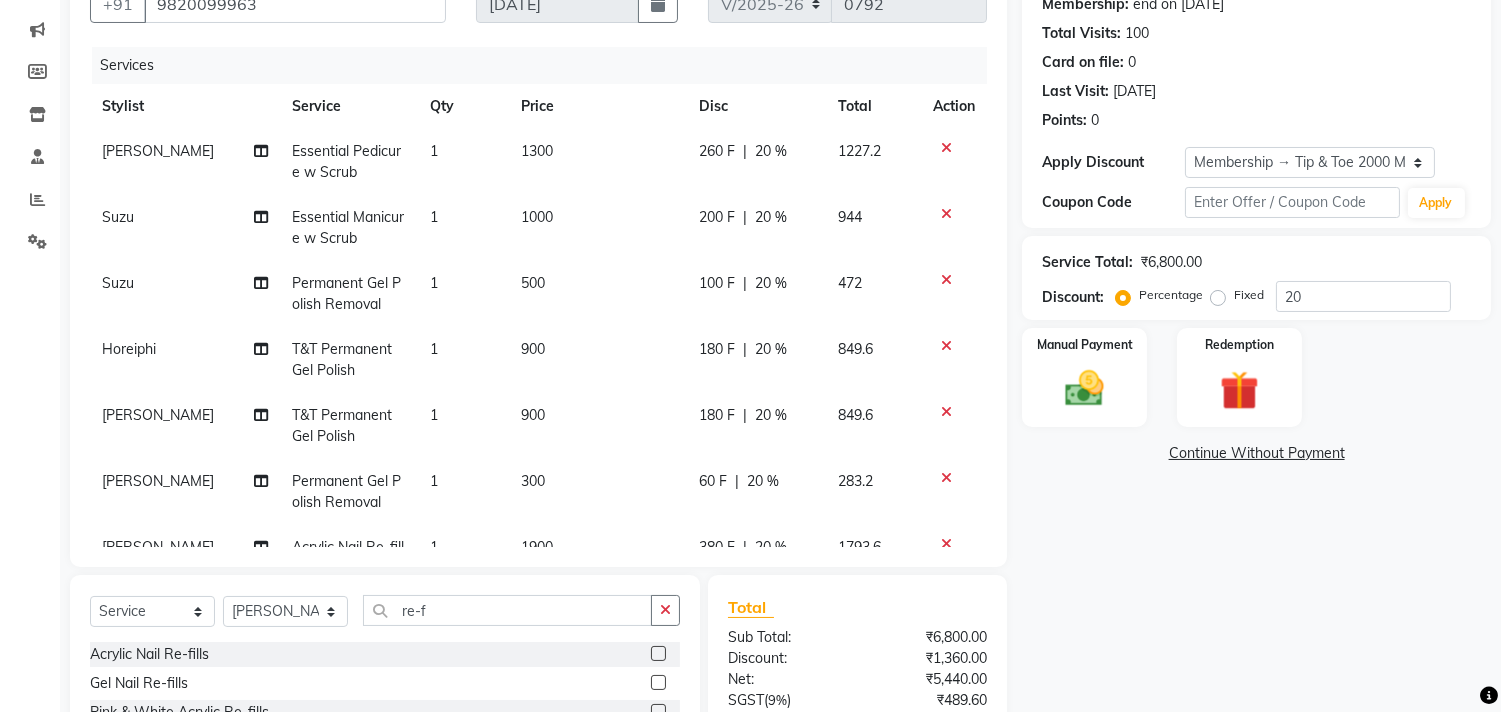 scroll, scrollTop: 76, scrollLeft: 0, axis: vertical 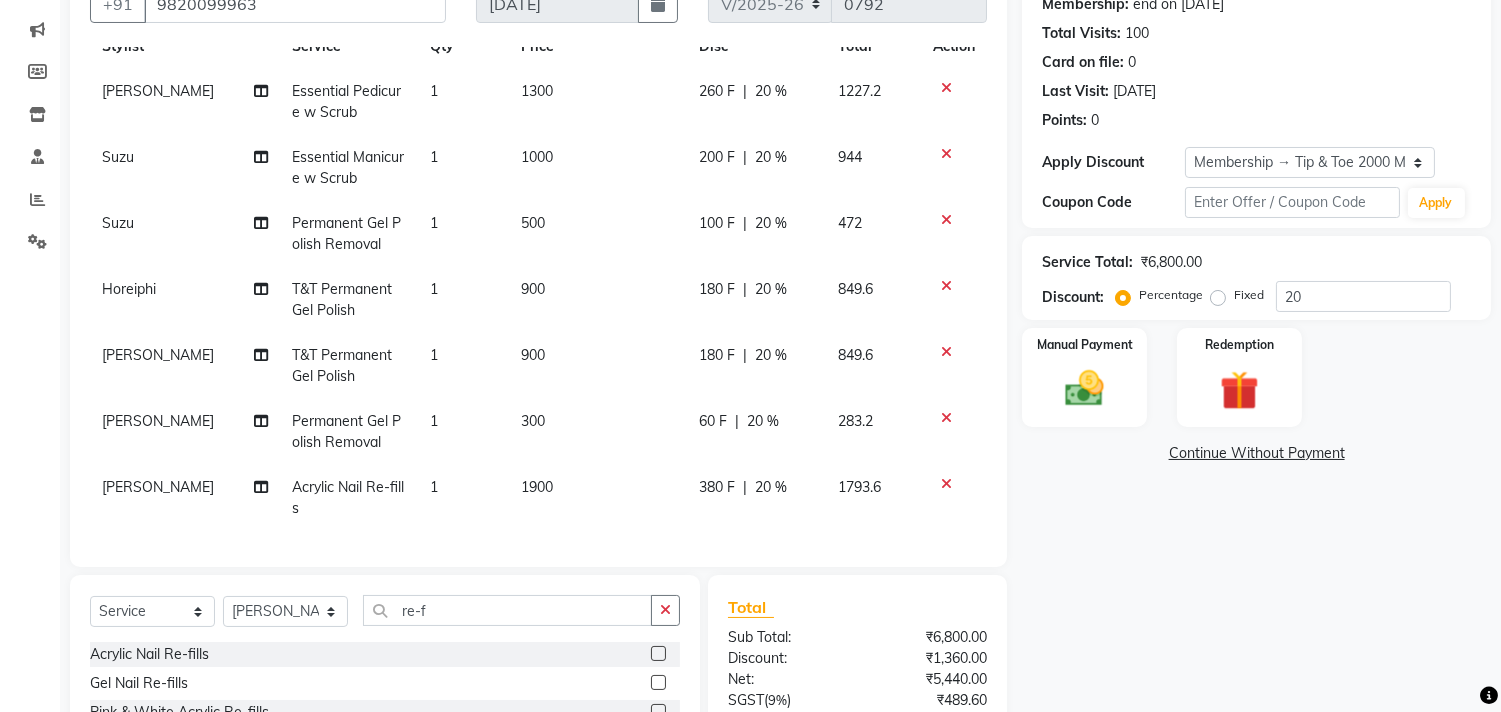click on "[PERSON_NAME]" 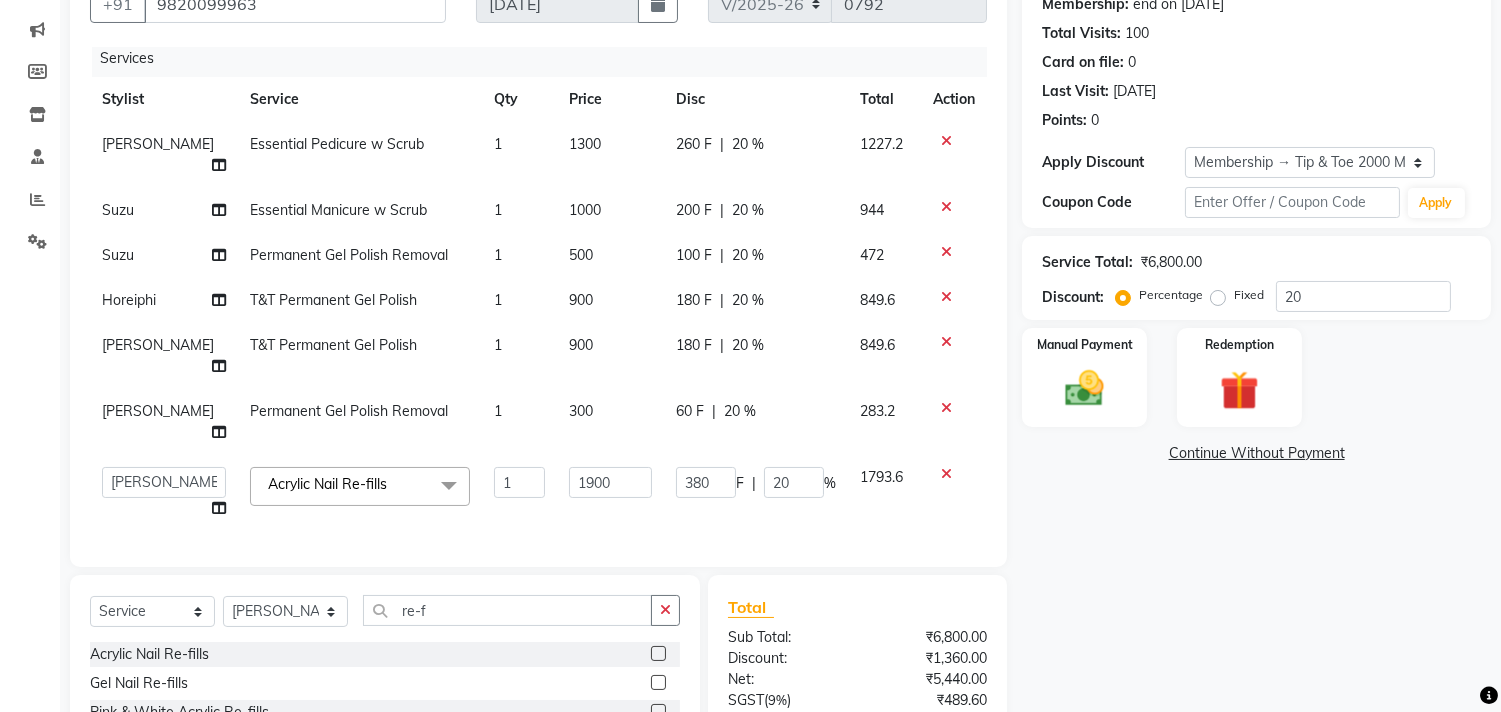 scroll, scrollTop: 0, scrollLeft: 0, axis: both 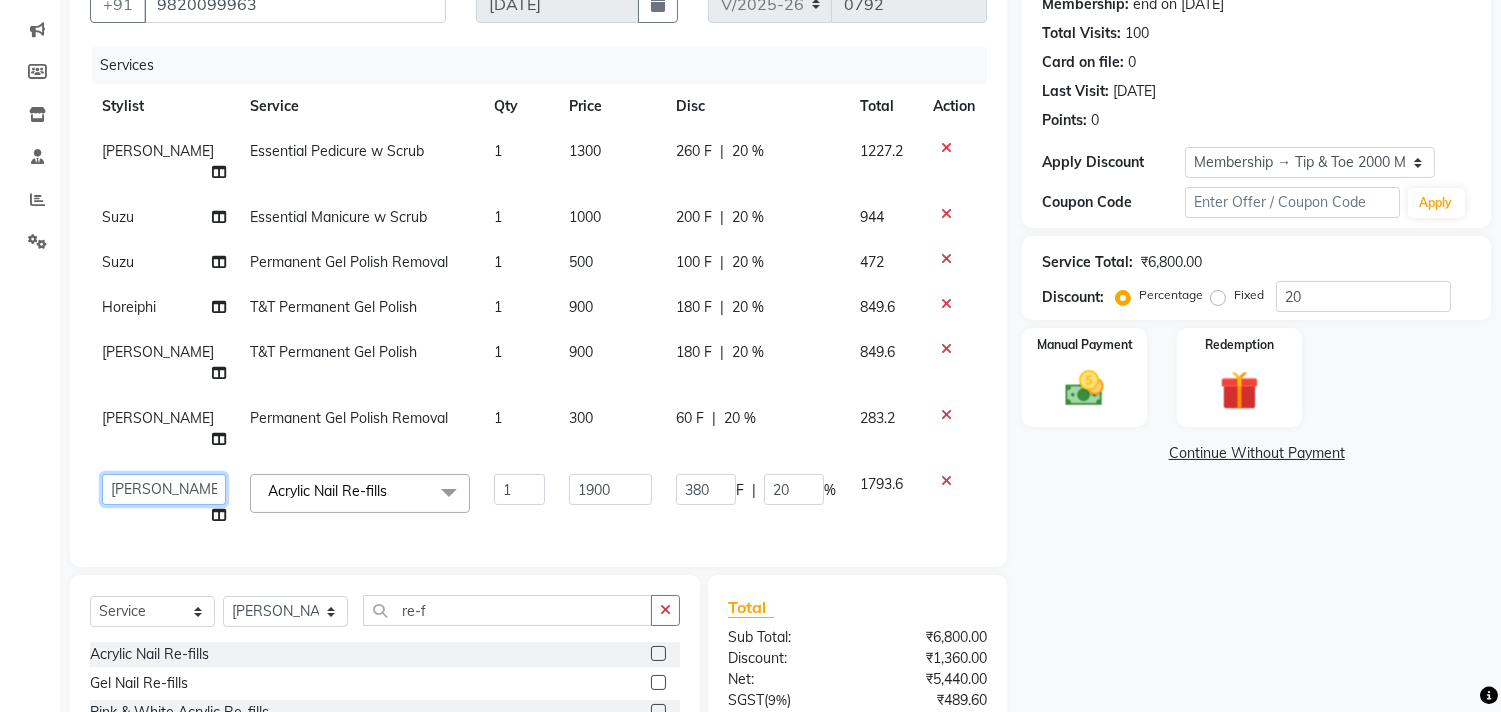 click on "[PERSON_NAME]   Chonya   Front Desk   [PERSON_NAME]   Horeiphi   Jai [PERSON_NAME]   [PERSON_NAME]   [PERSON_NAME]   [PERSON_NAME]   [PERSON_NAME] Maheshker   Suzu" 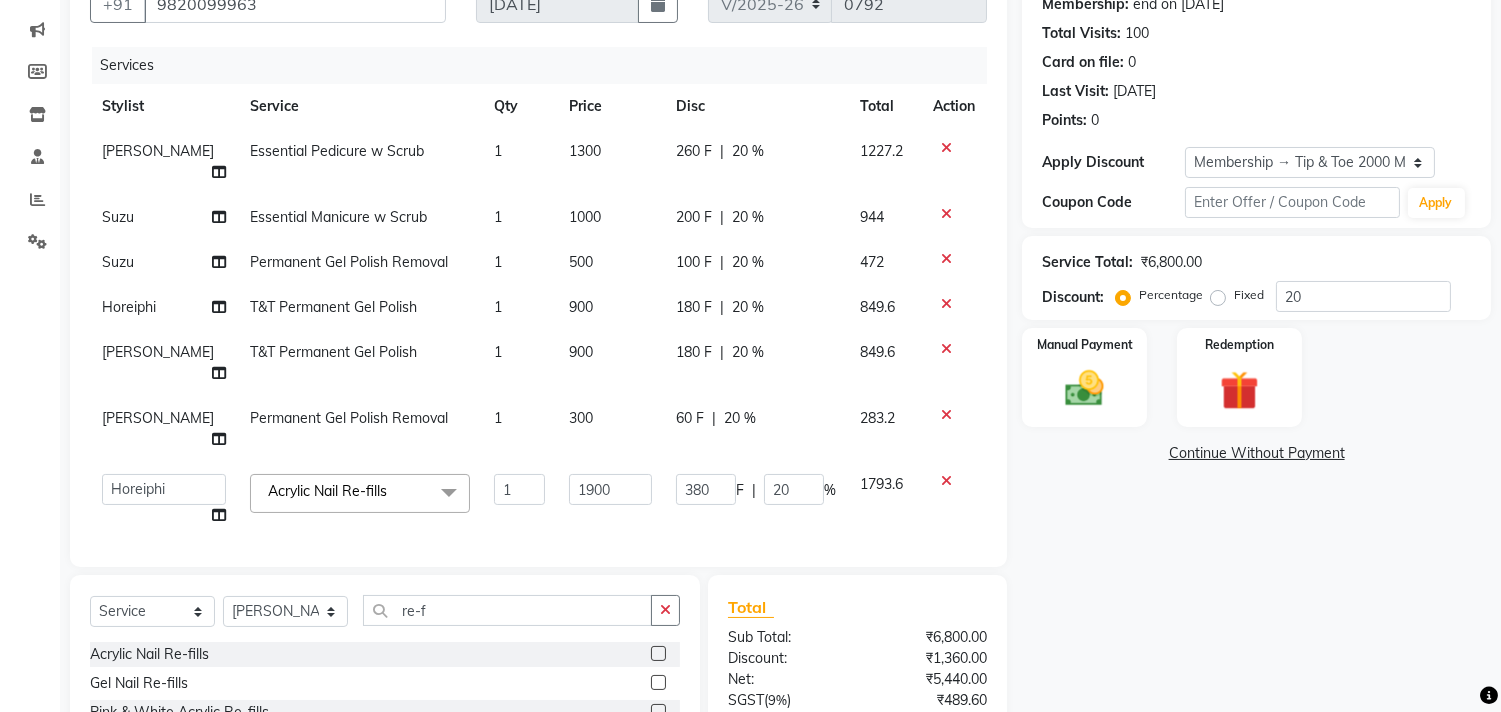 select on "38767" 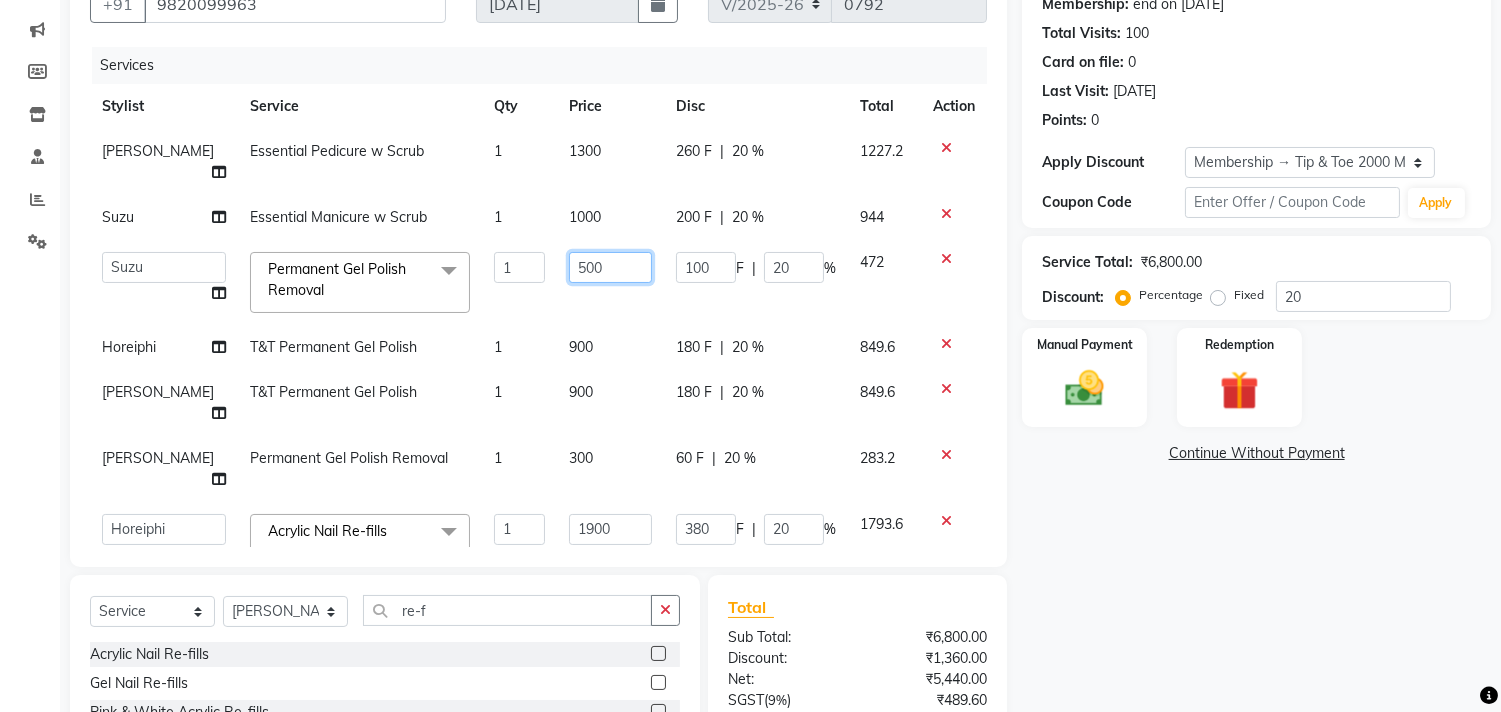 click on "500" 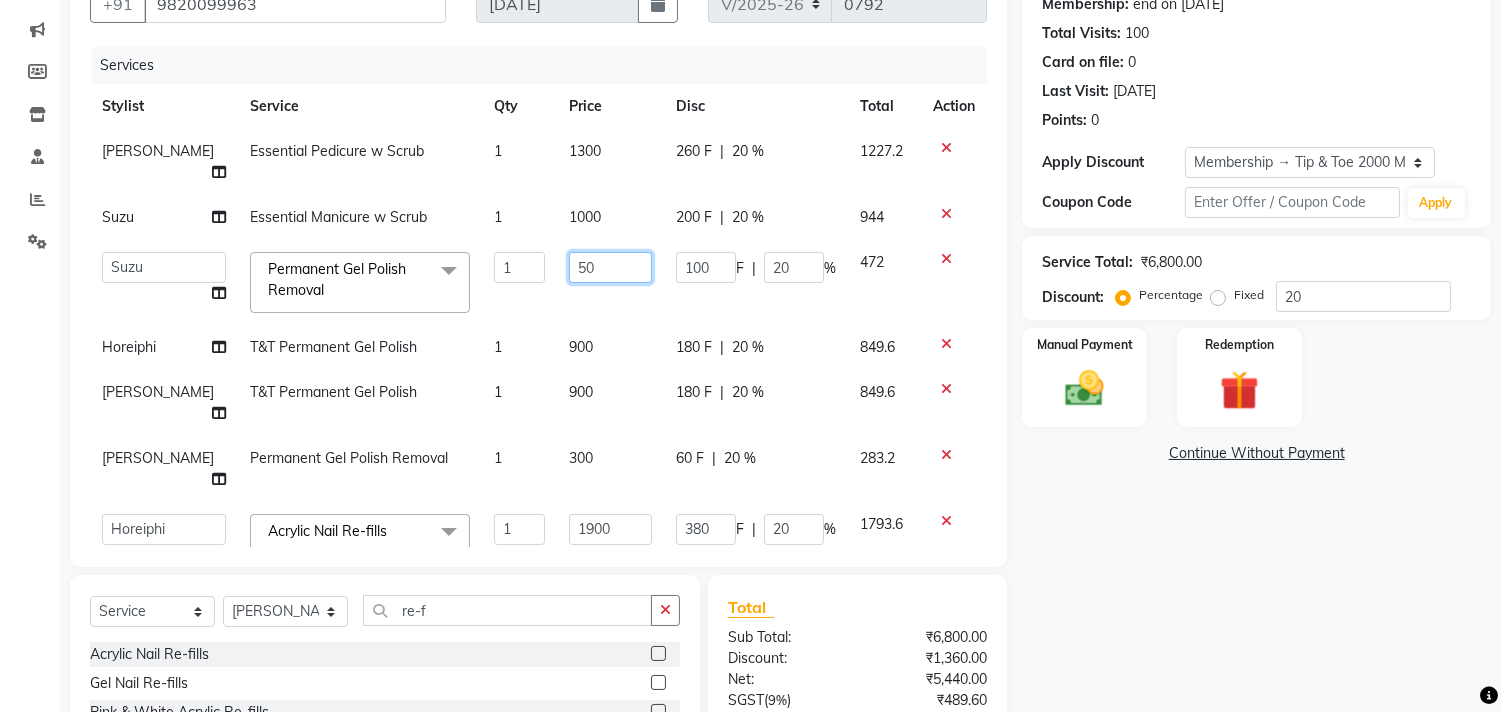 type on "5" 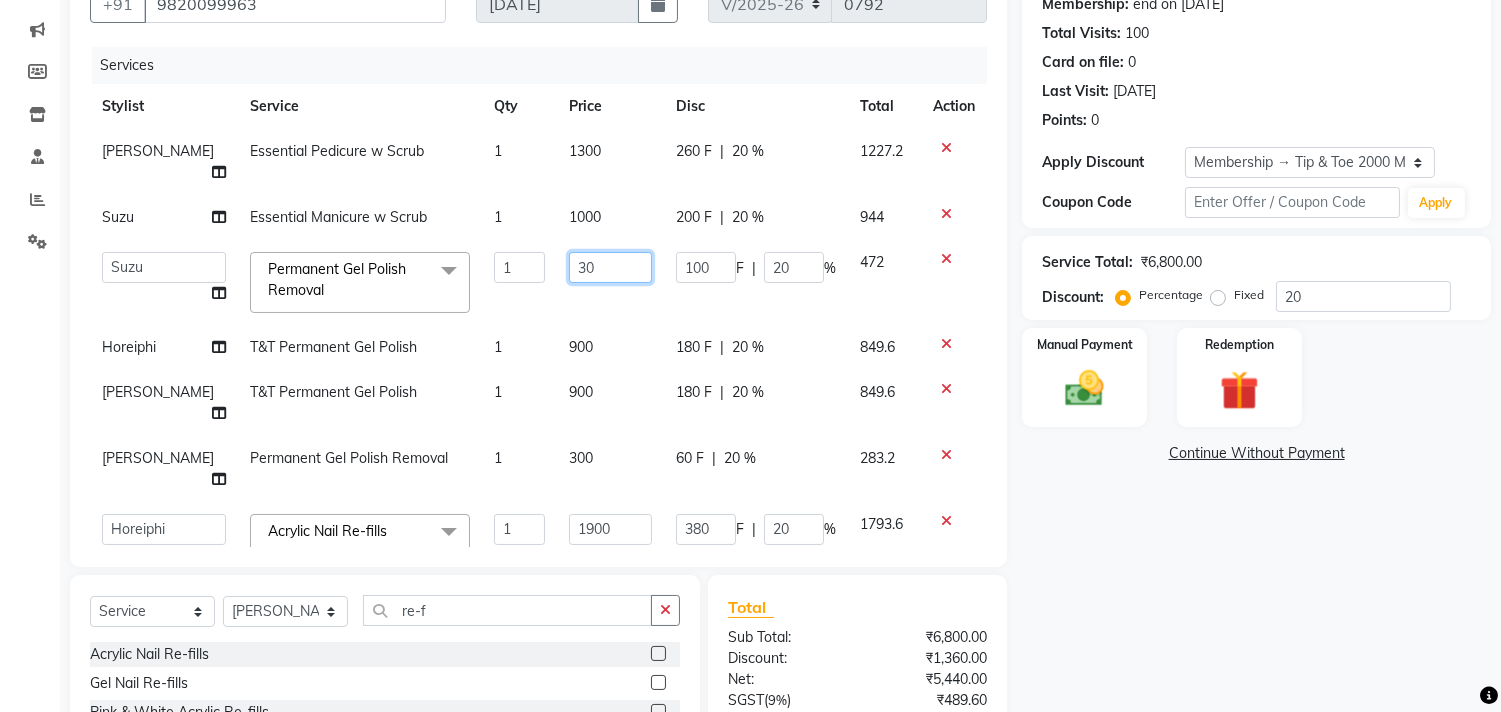 type on "300" 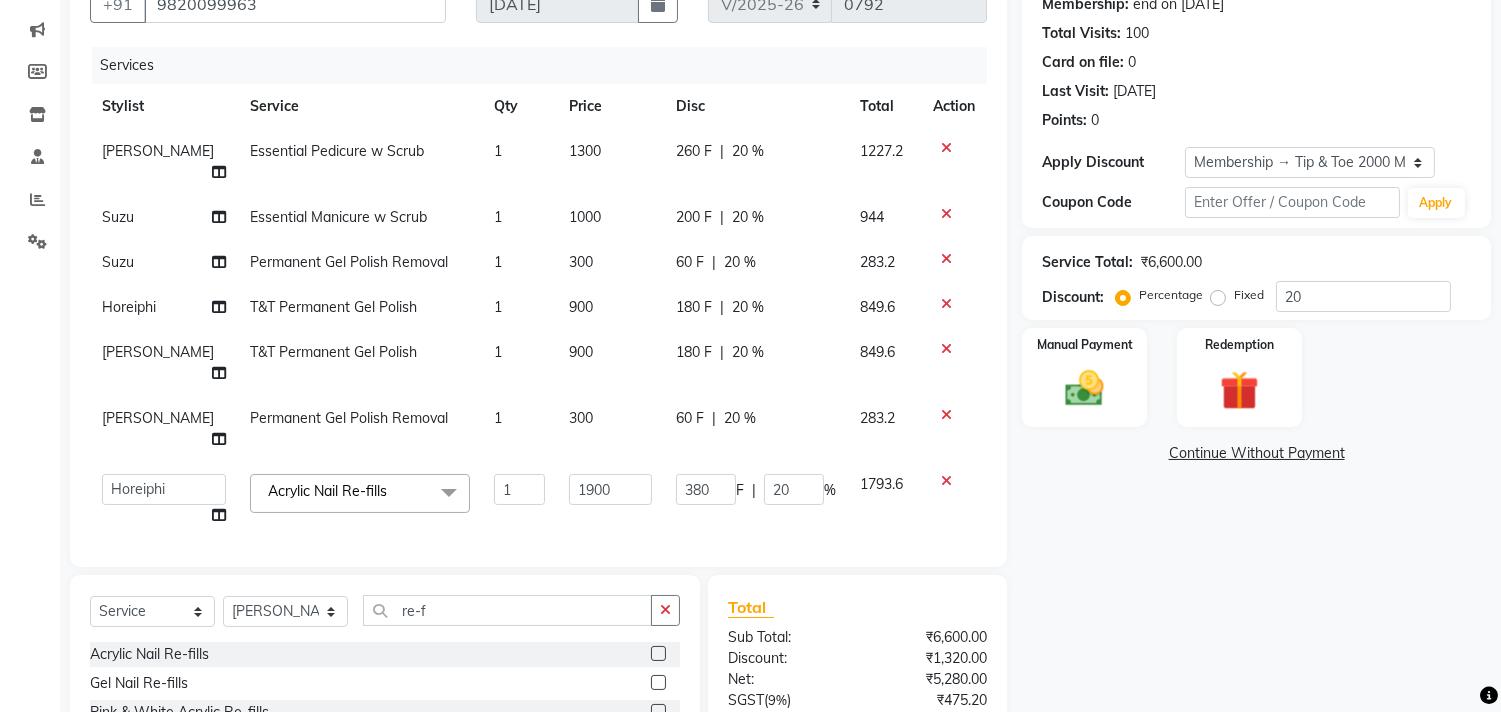 click on "[PERSON_NAME] Essential Pedicure w Scrub 1 1300 260 F | 20 % 1227.2 Suzu Essential Manicure w Scrub 1 1000 200 F | 20 % 944 Suzu Permanent Gel Polish Removal 1 300 60 F | 20 % 283.2 Horeiphi T&T Permanent Gel Polish 1 900 180 F | 20 % 849.6 [PERSON_NAME] T&T Permanent Gel Polish 1 900 180 F | 20 % 849.6 [PERSON_NAME] Permanent Gel Polish Removal 1 300 60 F | 20 % 283.2  Aditya   Admin   [PERSON_NAME]   Chonya   Front Desk   [PERSON_NAME]   Horeiphi   Jai [PERSON_NAME]   [PERSON_NAME]   [PERSON_NAME]   [PERSON_NAME]   [PERSON_NAME] Maheshker   Suzu  Acrylic Nail Re-fills  x Natural Acrylic Nail Set French Acrylic Nail Set Natural Gel Nail Set French Gel Nail Set Pink & White Sculpting (Acrylic) Pink & White Sculpting (Gel) Glitter Acrylic Nail Set Glitter Gel Nail Set Acrylic Overlays Gel Overlays Pink & White Acrylic Overlays Pink & White Gel Overlays Glitter Acrylic Overlays Glitter Gel Overlays Form Acrylic Nail Set Form Gel Nail Set Shattered Glass Holographic Nails Ombre Gel Polish Chameleon Nails Chrome/Metallic Nails 1 F" 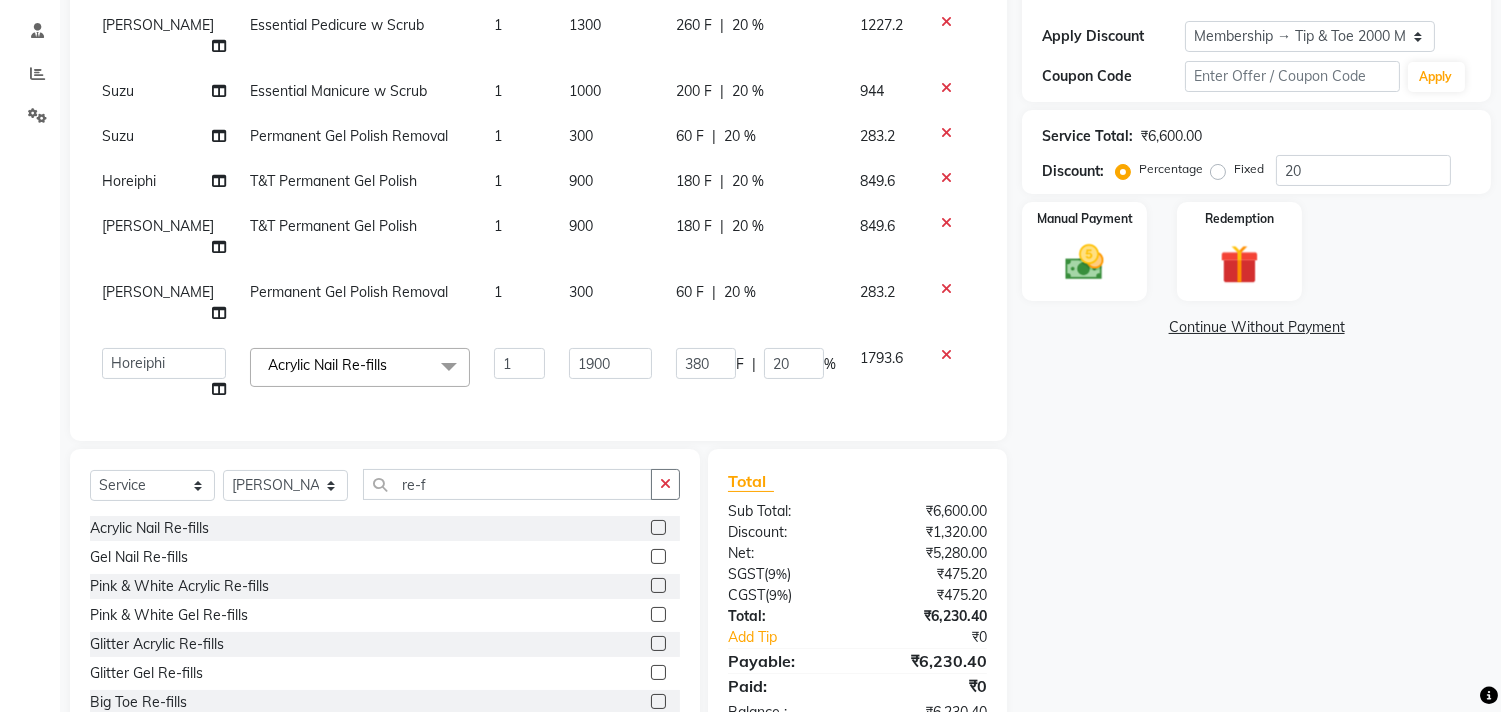 scroll, scrollTop: 331, scrollLeft: 0, axis: vertical 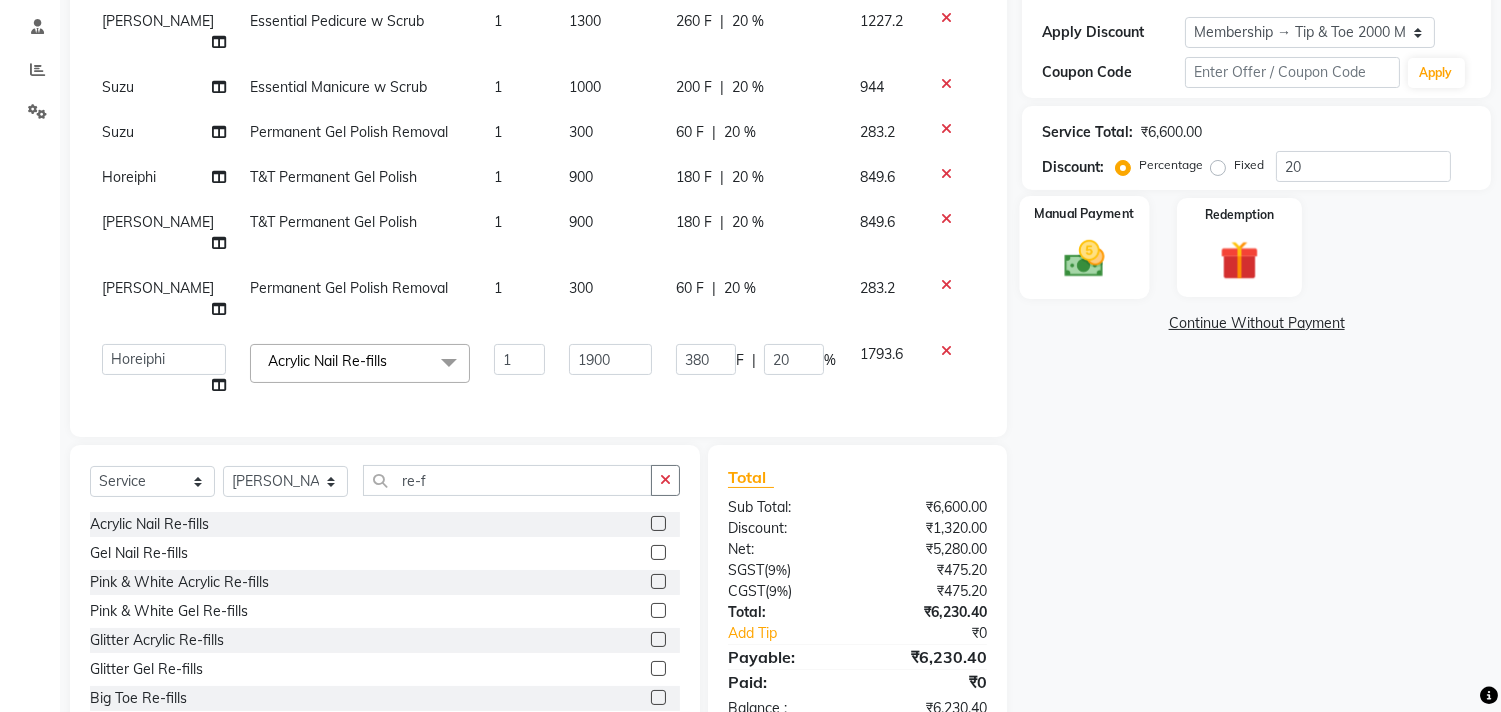 click 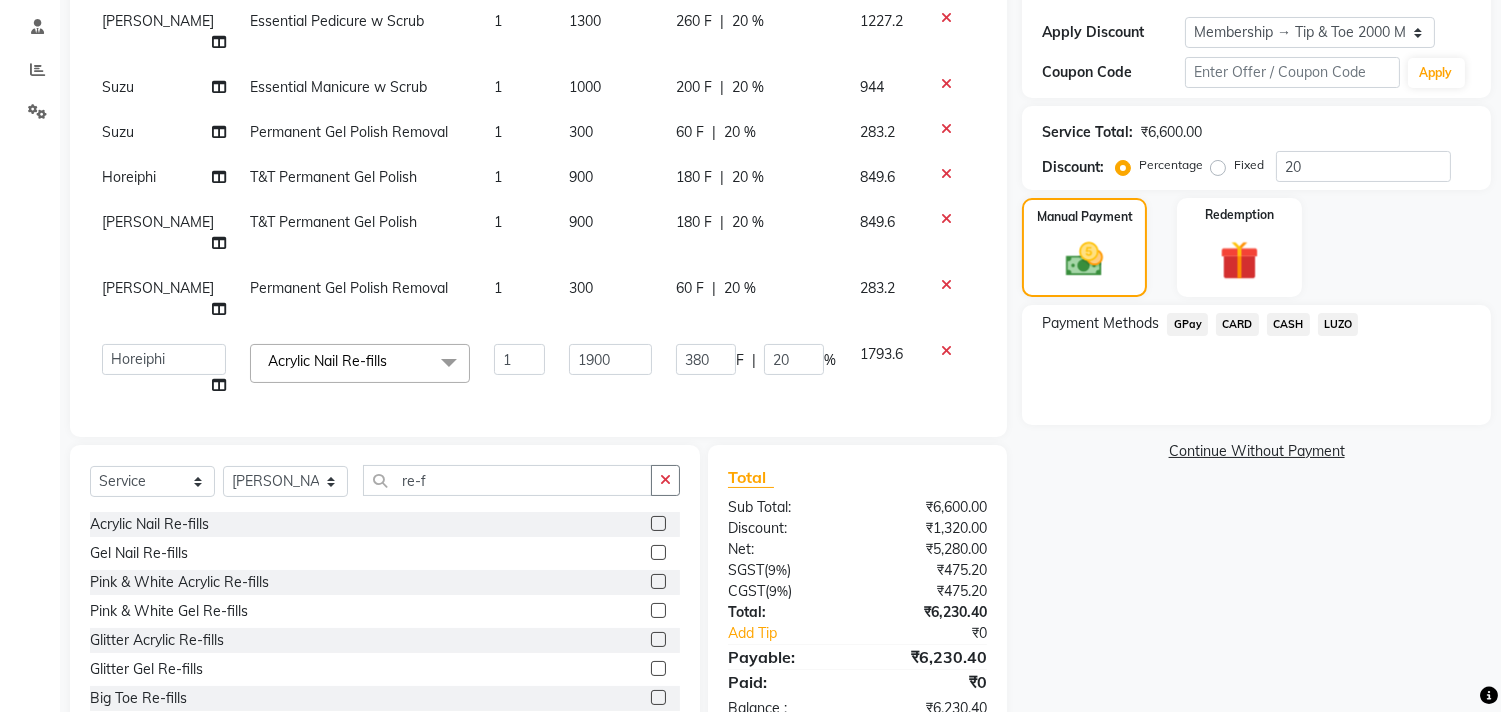 click on "CARD" 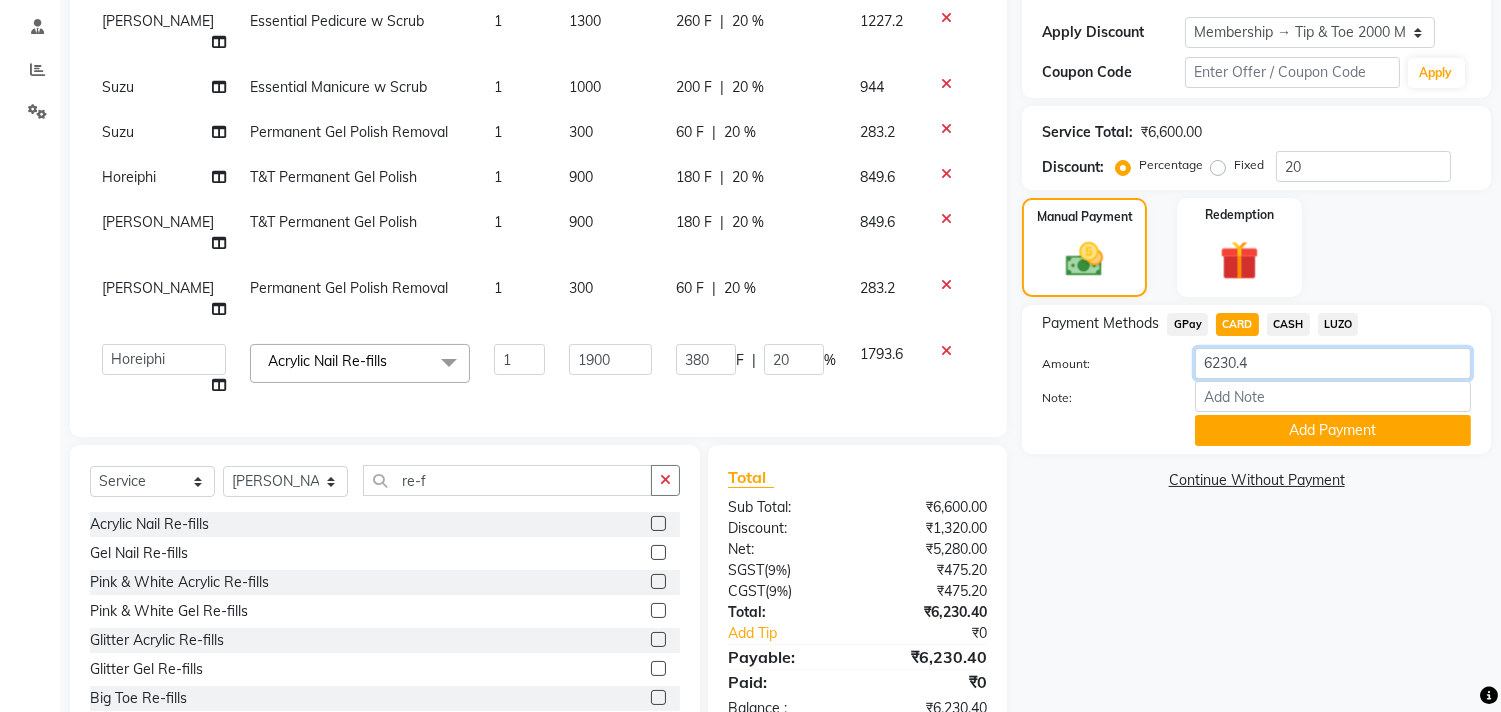 click on "6230.4" 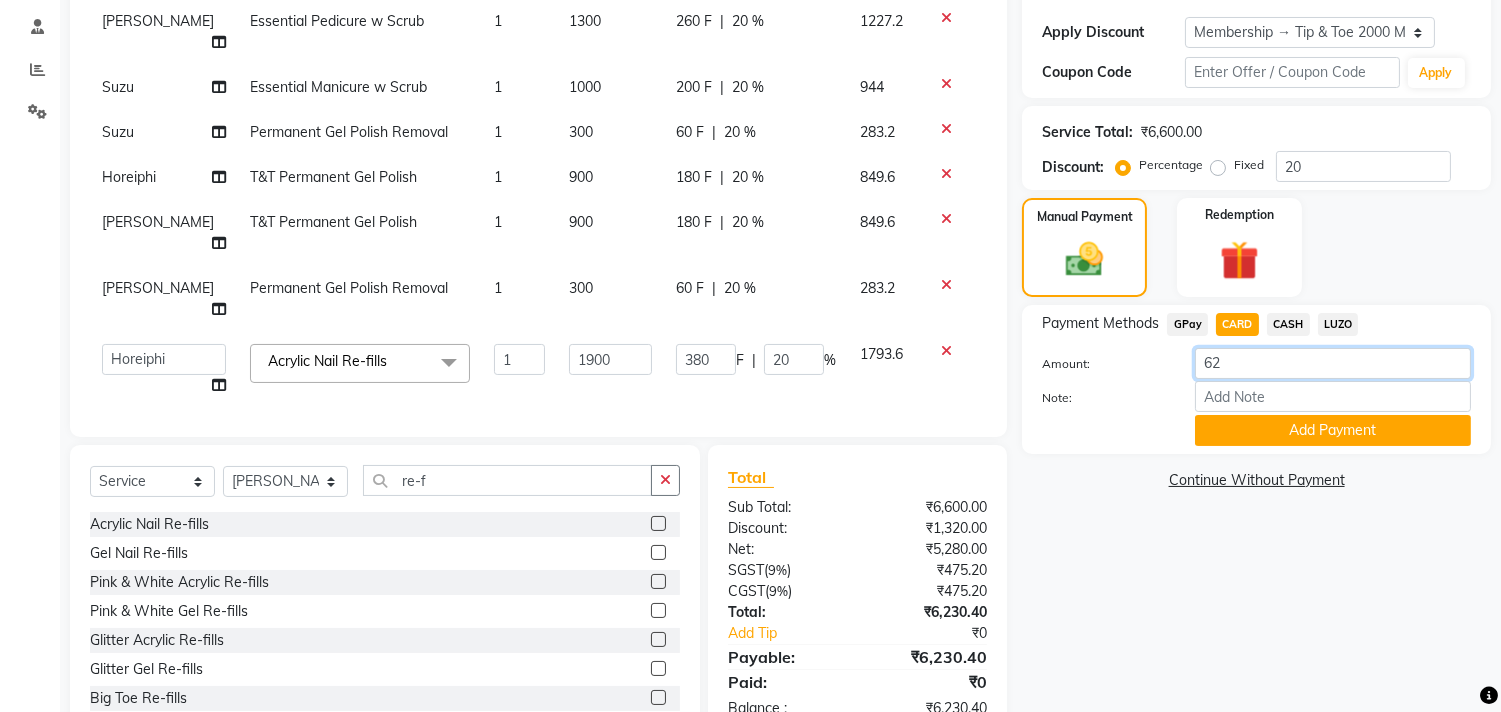 type on "6" 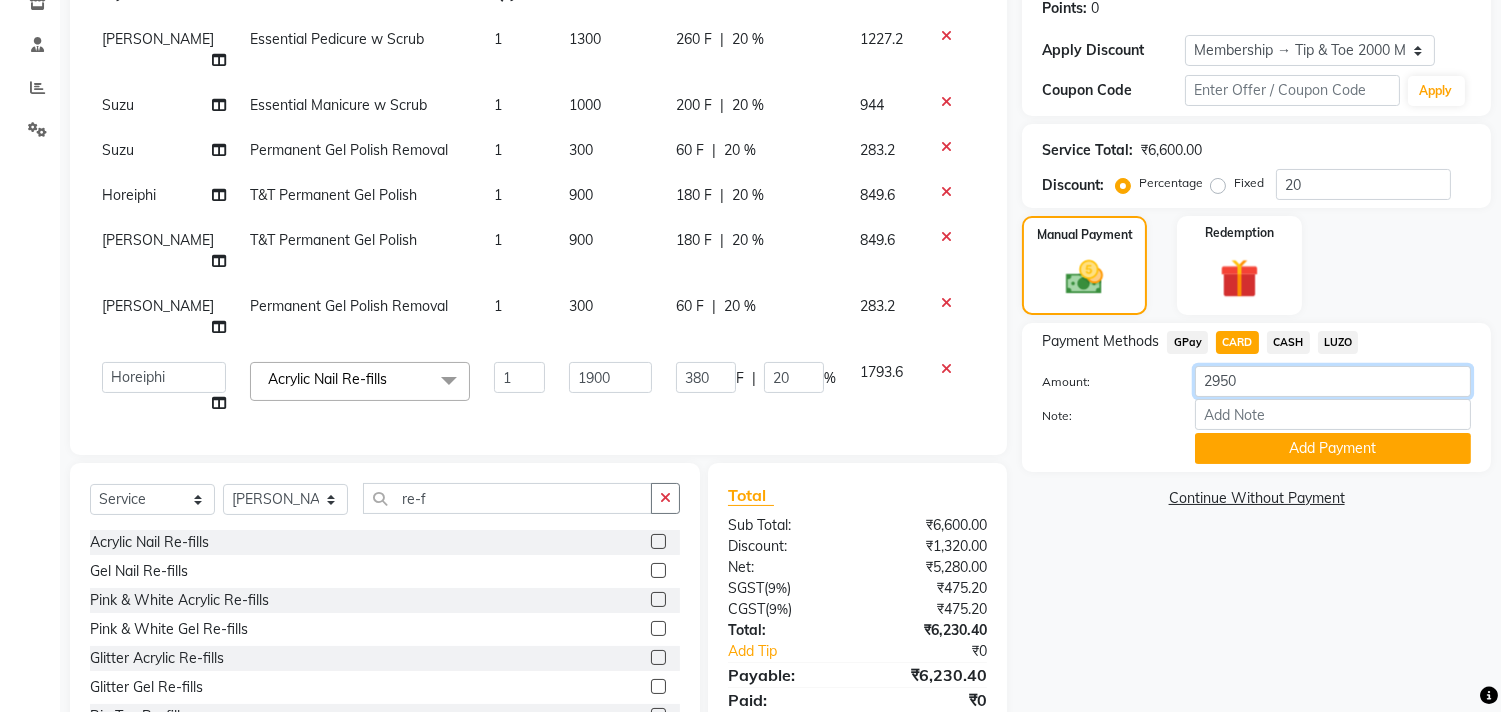 scroll, scrollTop: 315, scrollLeft: 0, axis: vertical 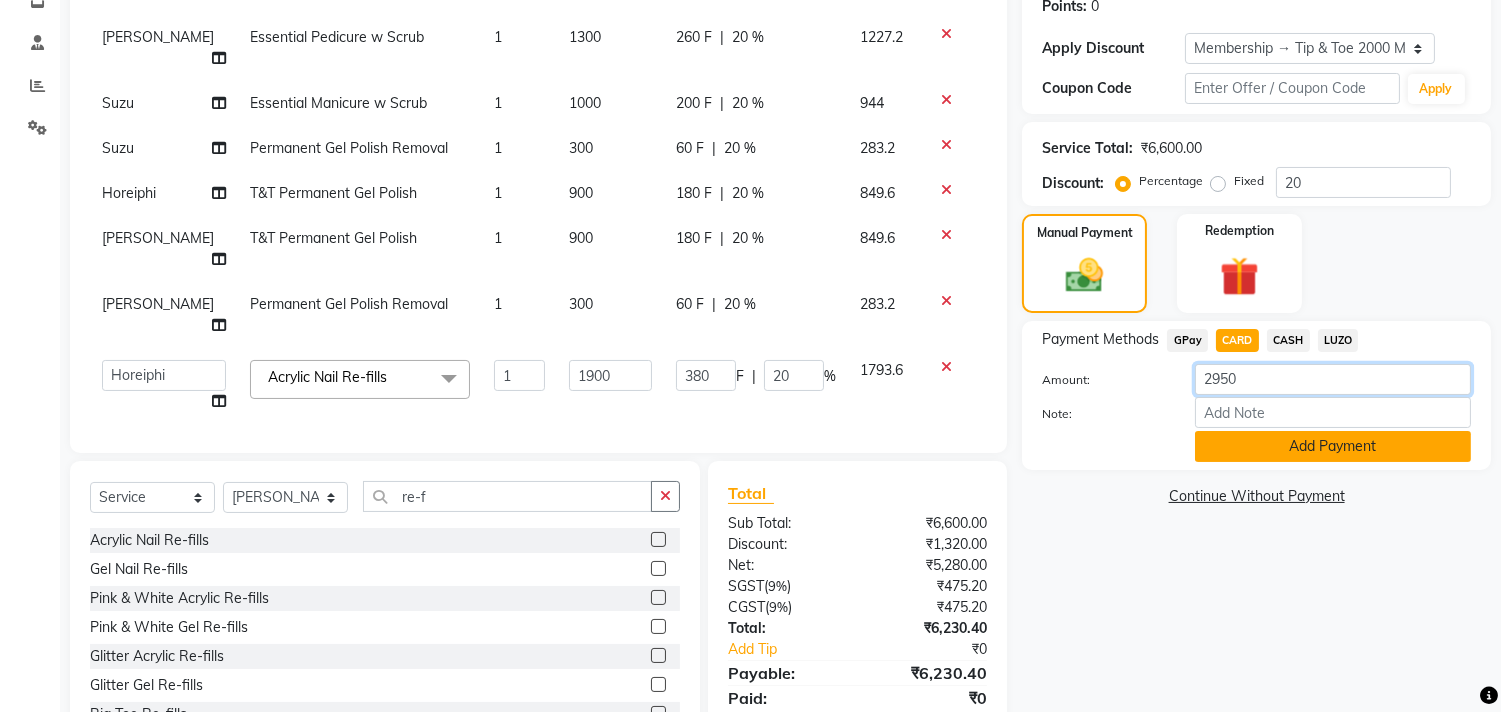 type on "2950" 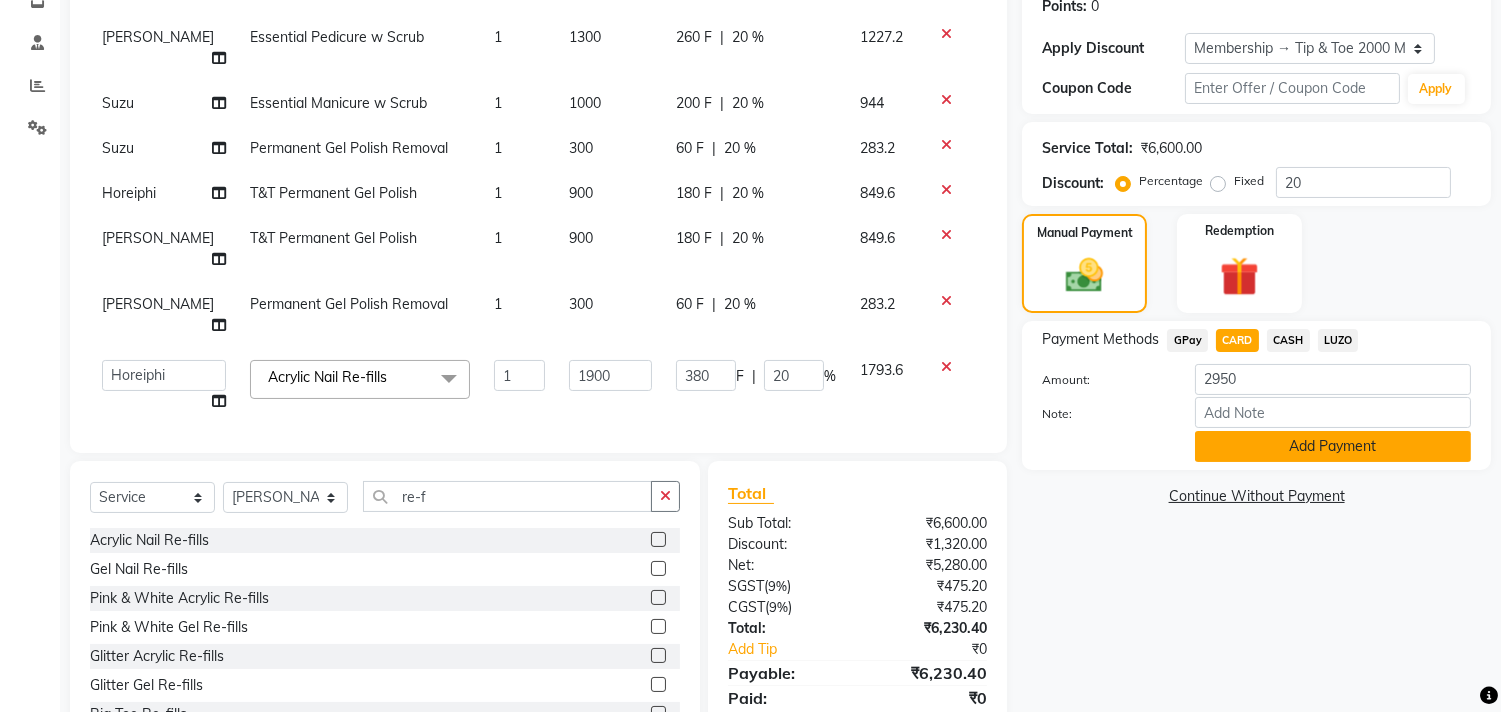 click on "Add Payment" 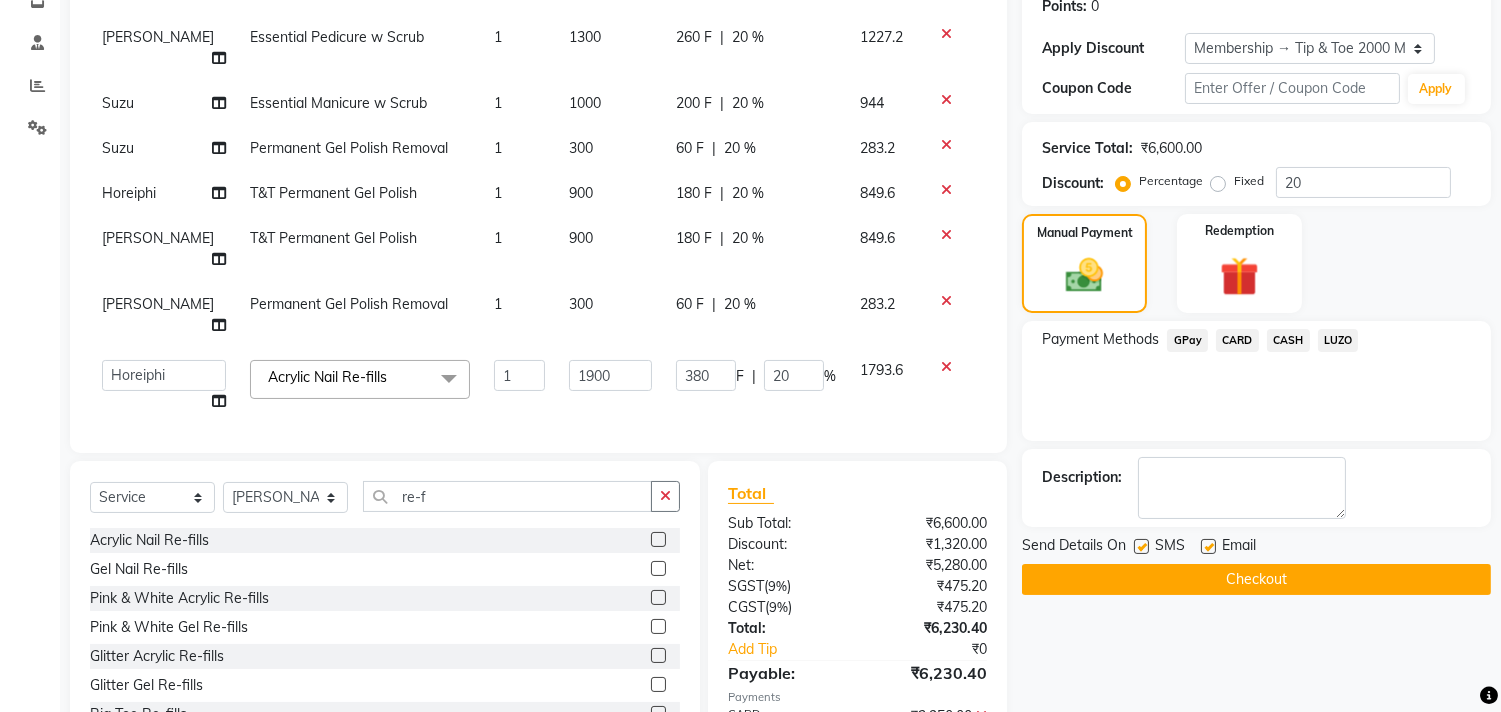 click on "CASH" 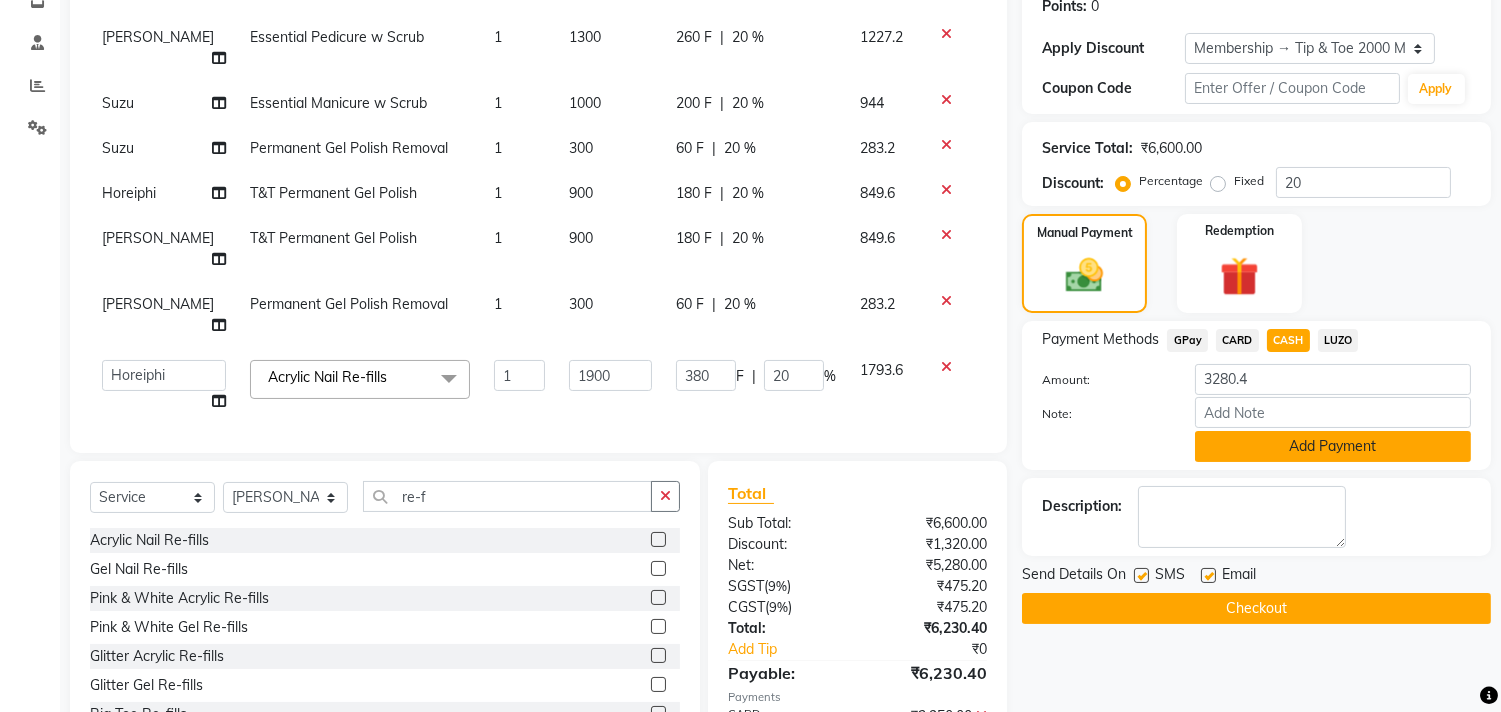 click on "Add Payment" 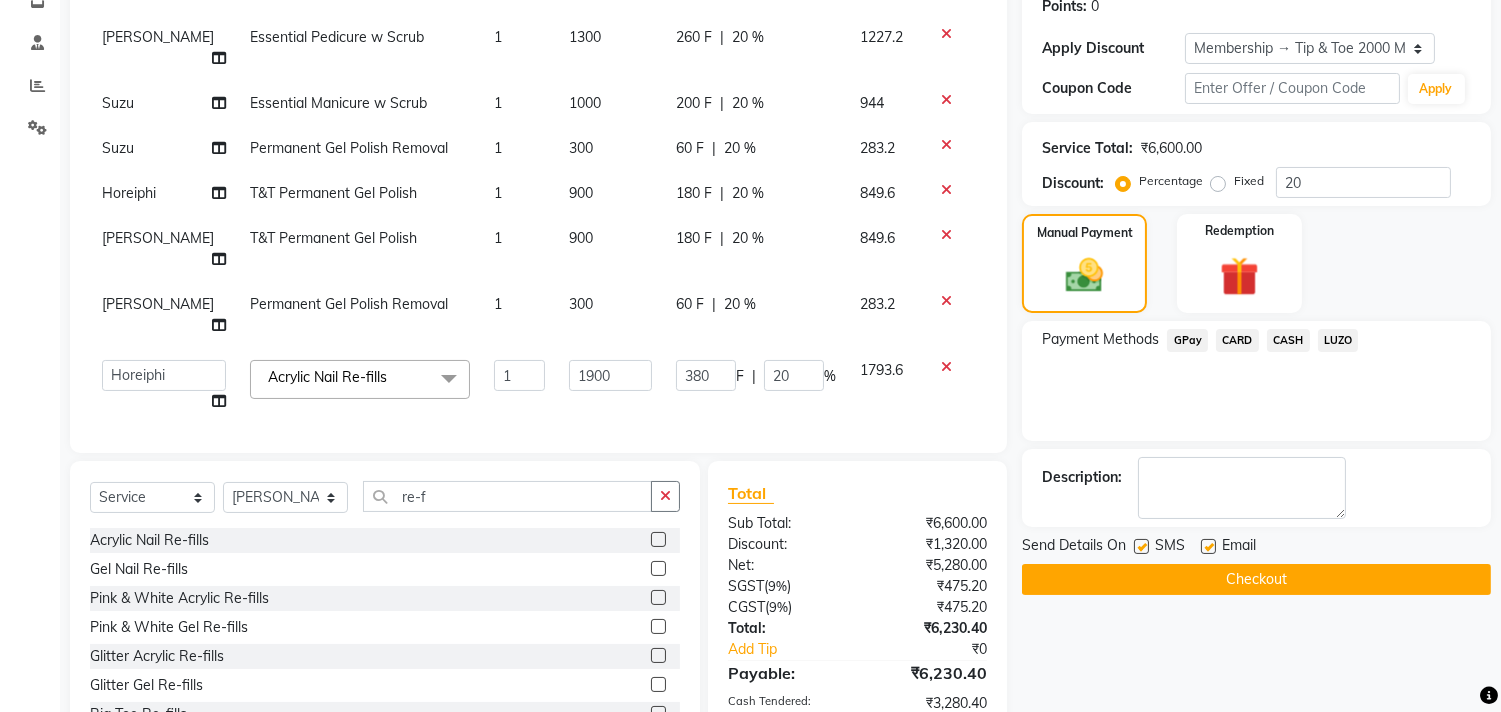 scroll, scrollTop: 440, scrollLeft: 0, axis: vertical 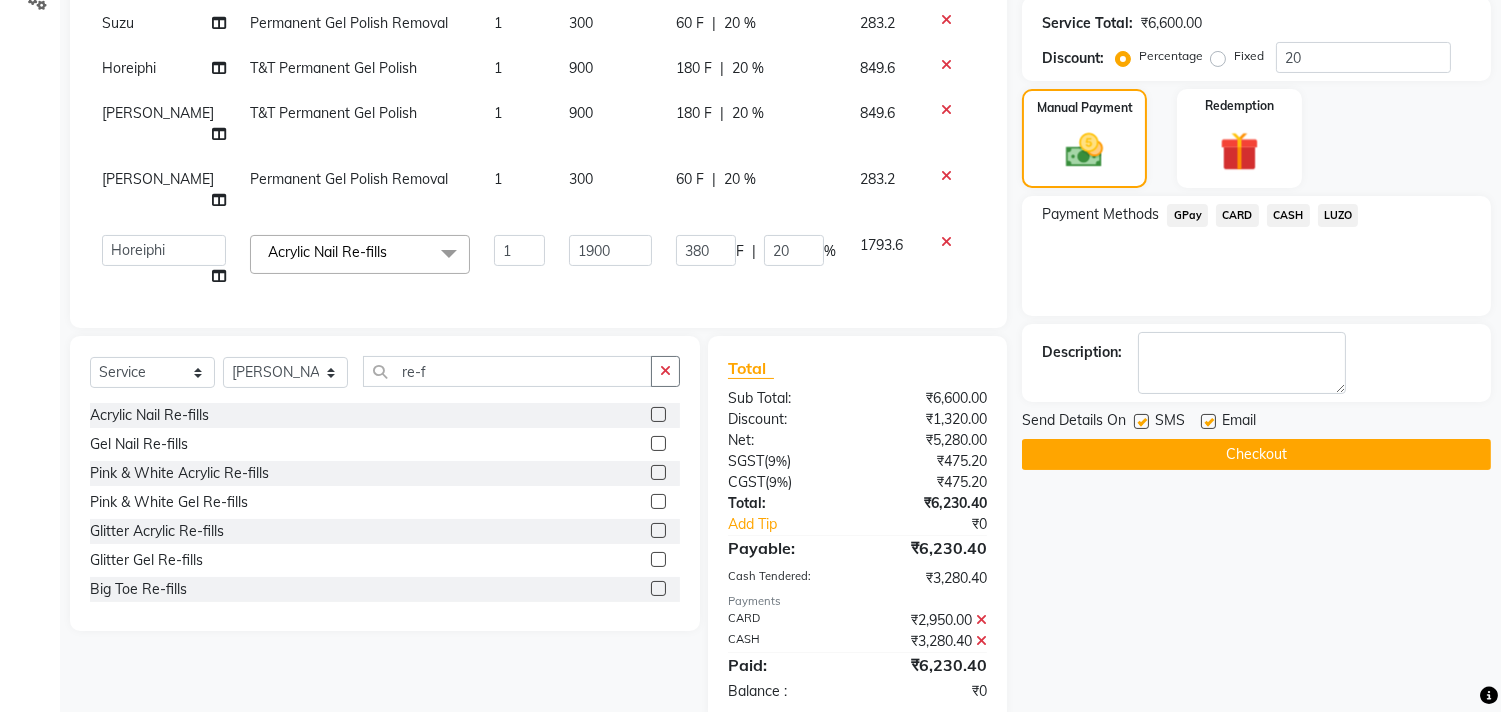 click on "Checkout" 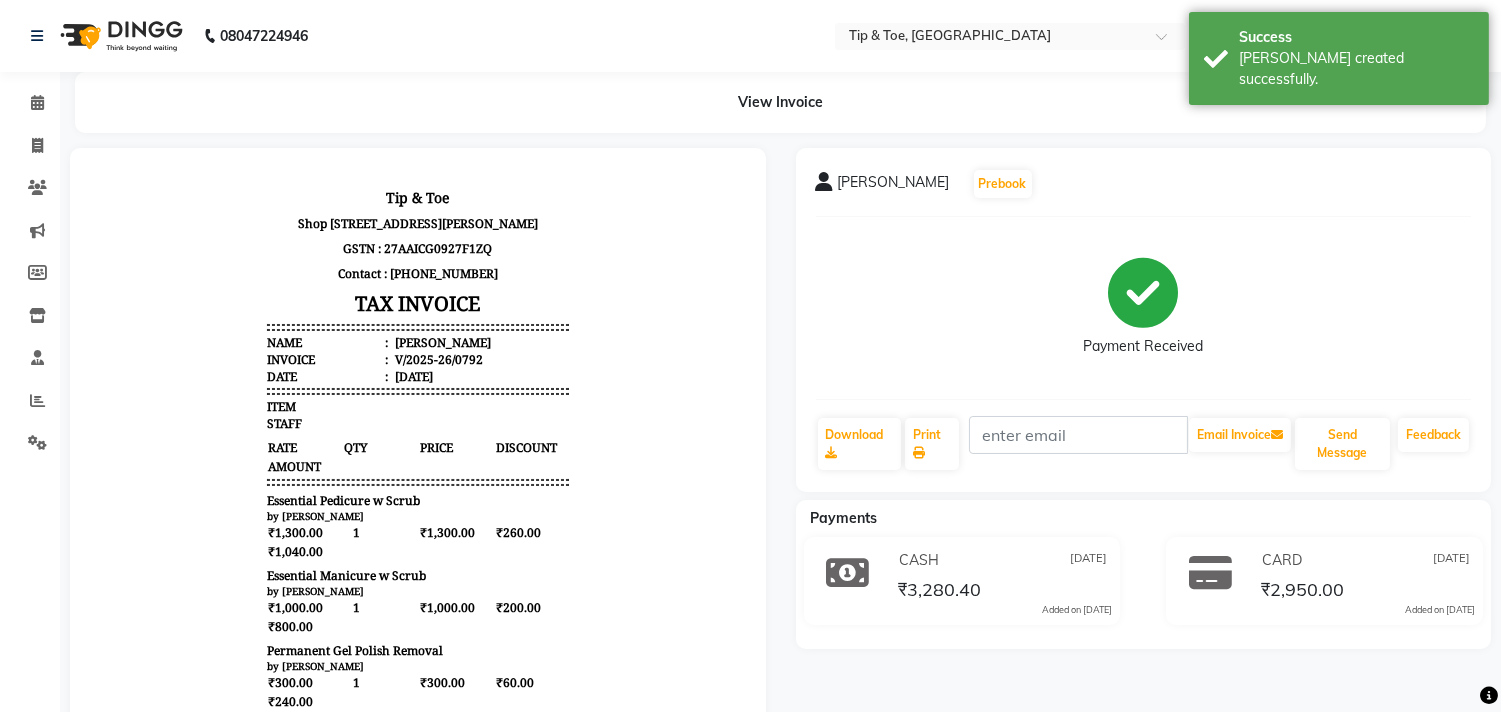 scroll, scrollTop: 0, scrollLeft: 0, axis: both 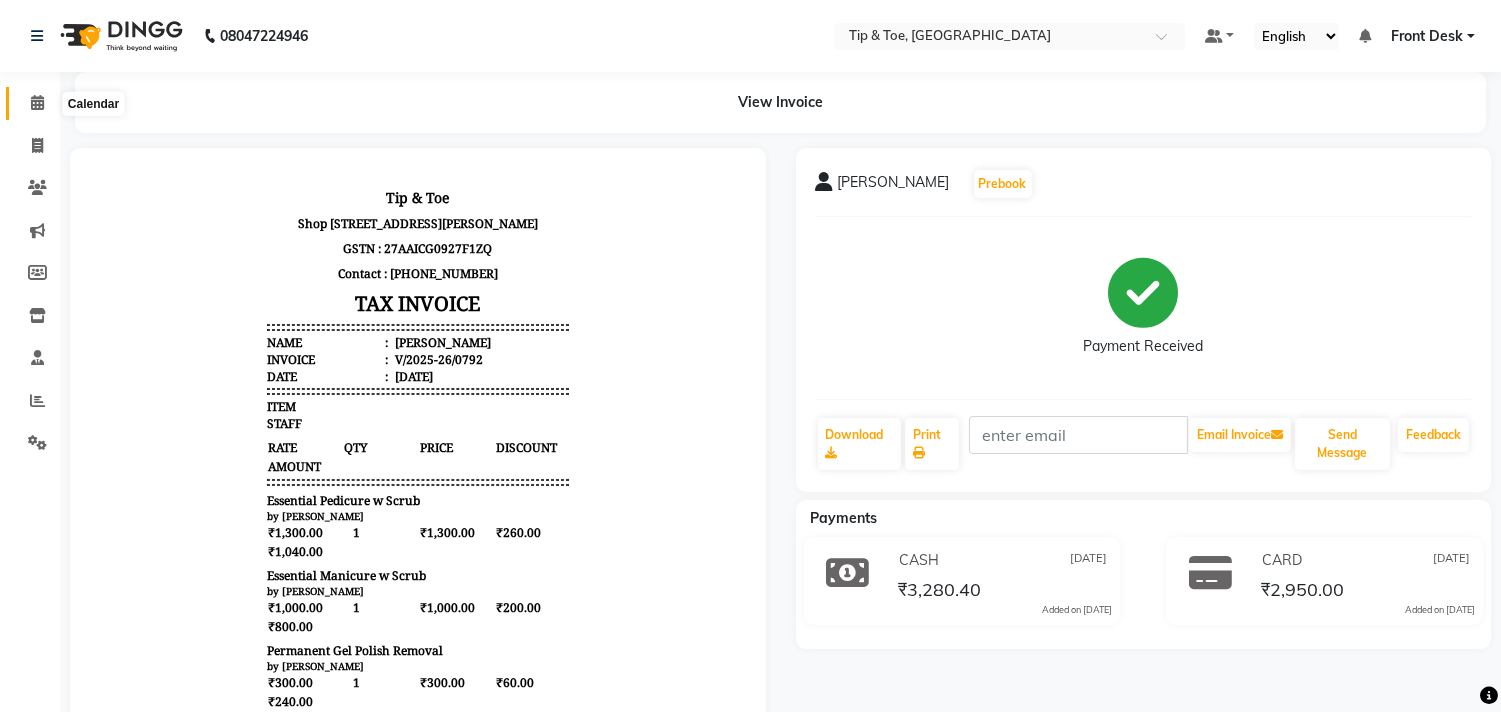 click 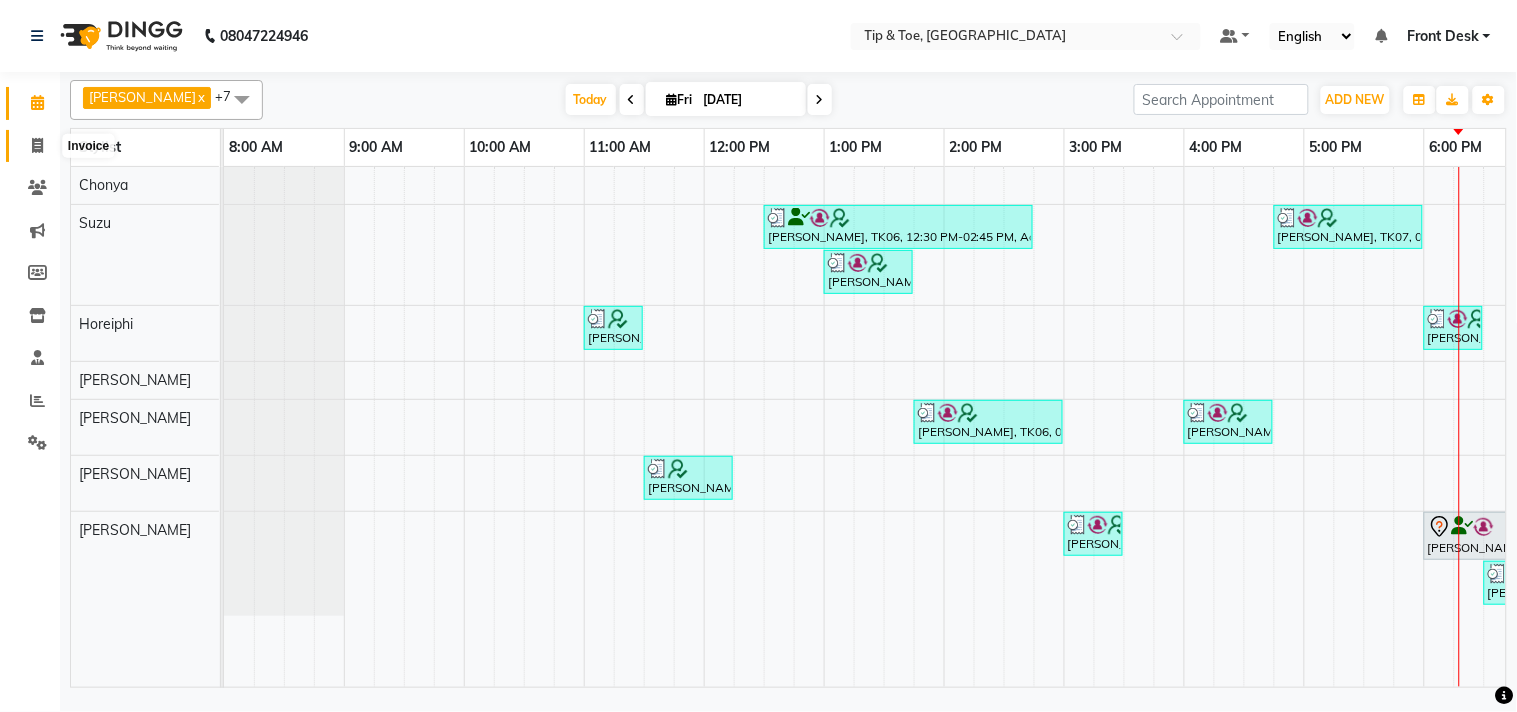 click 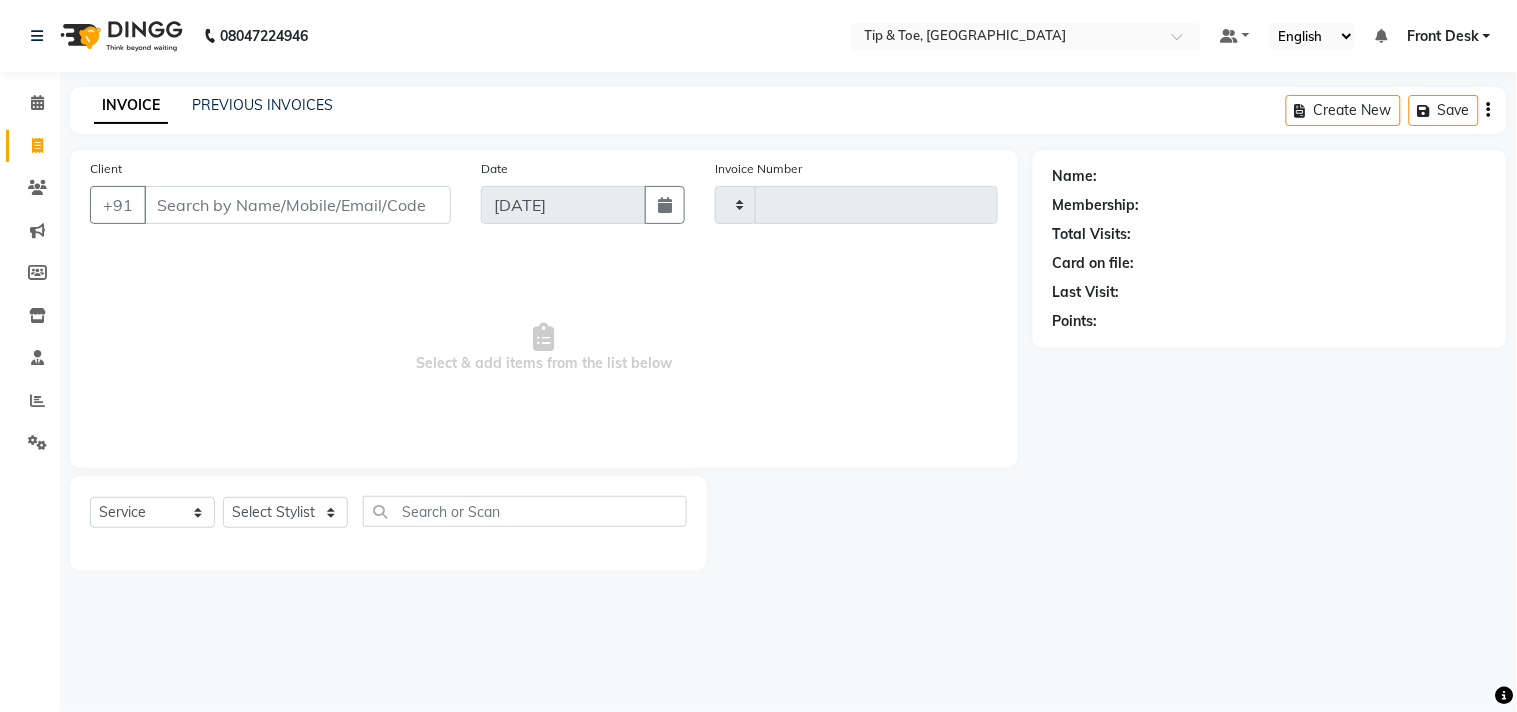 type on "0793" 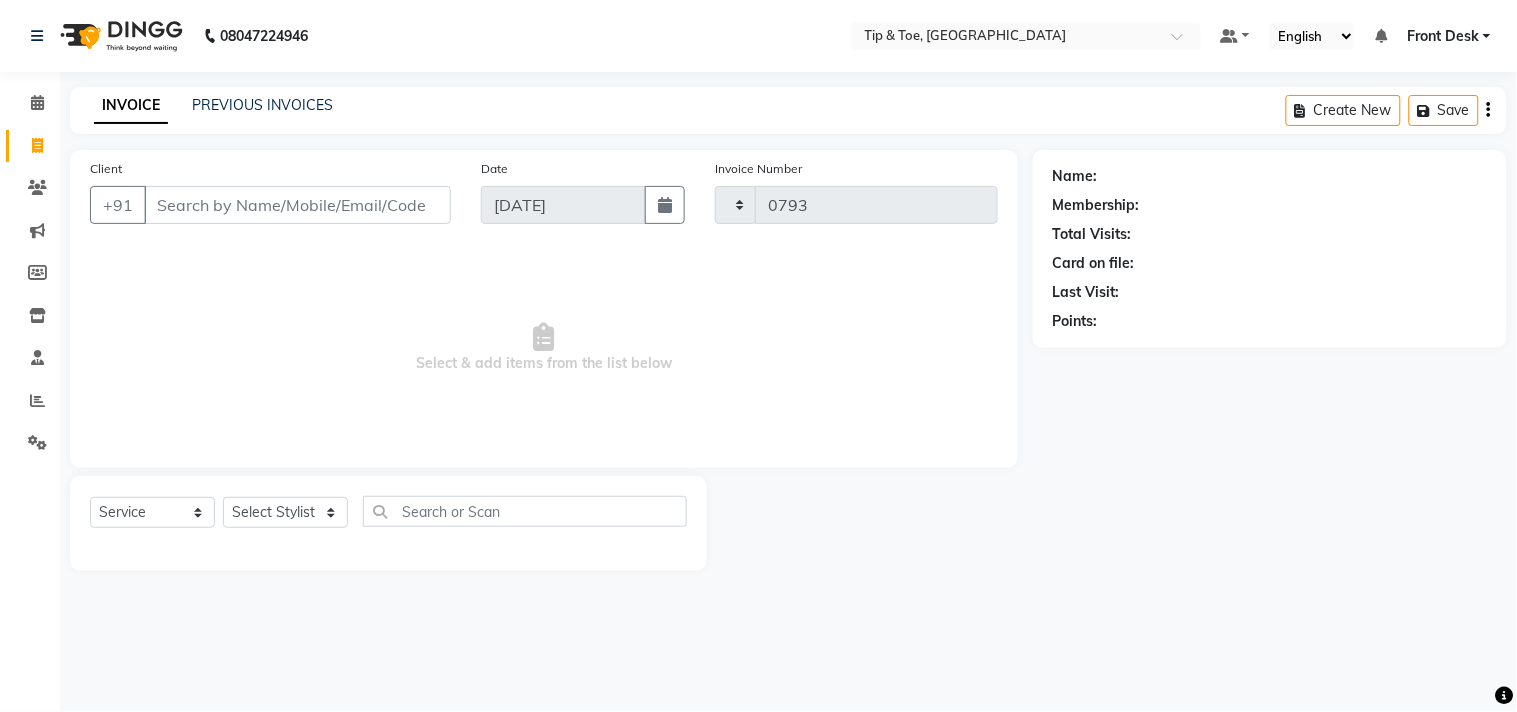select on "5655" 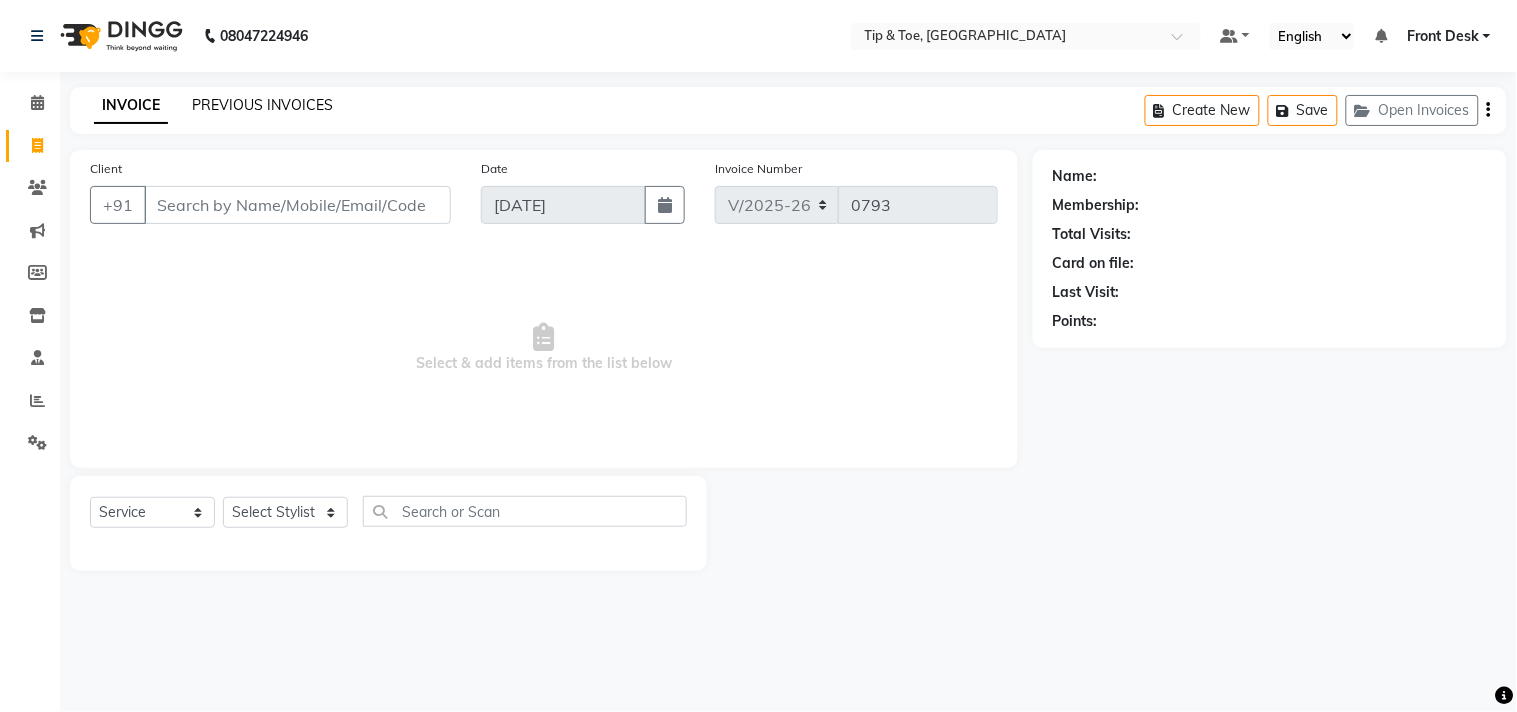 click on "PREVIOUS INVOICES" 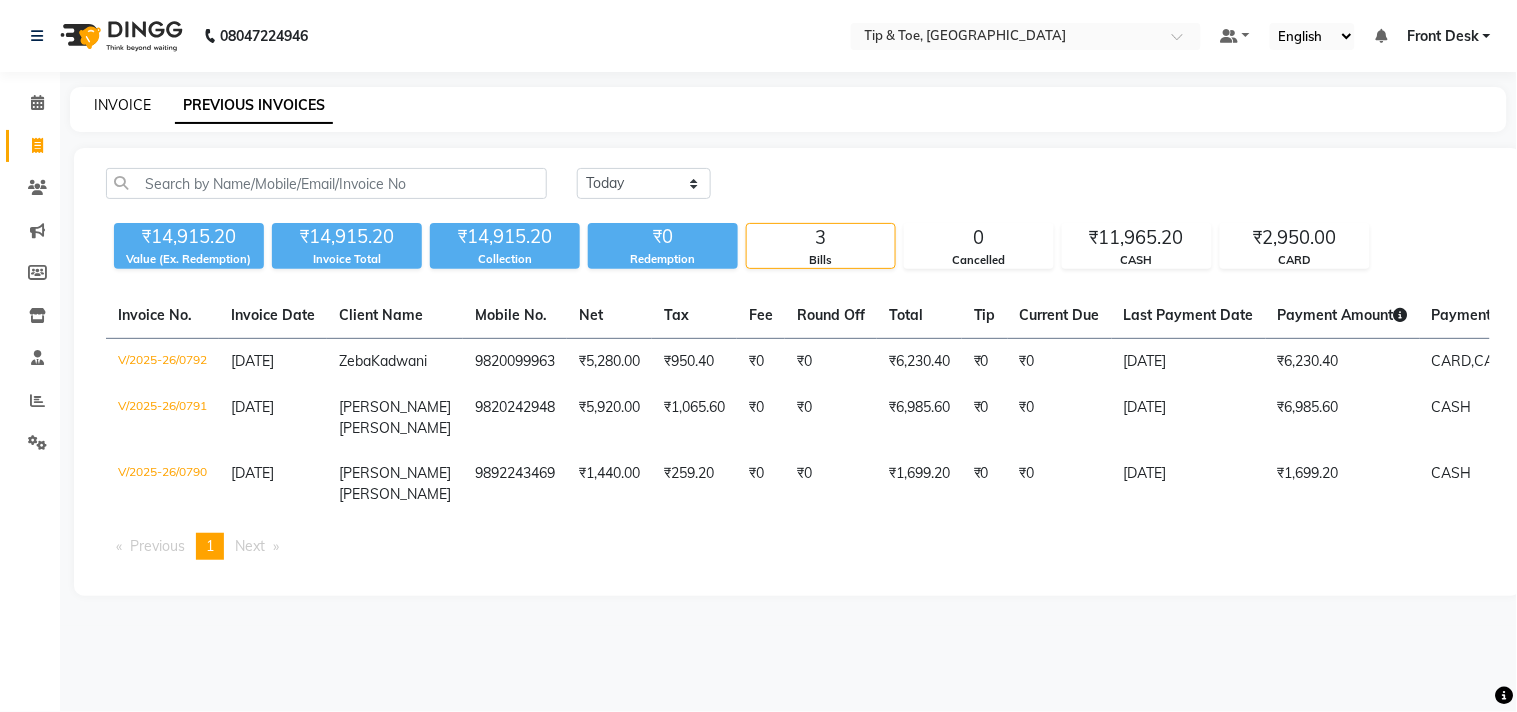click on "INVOICE" 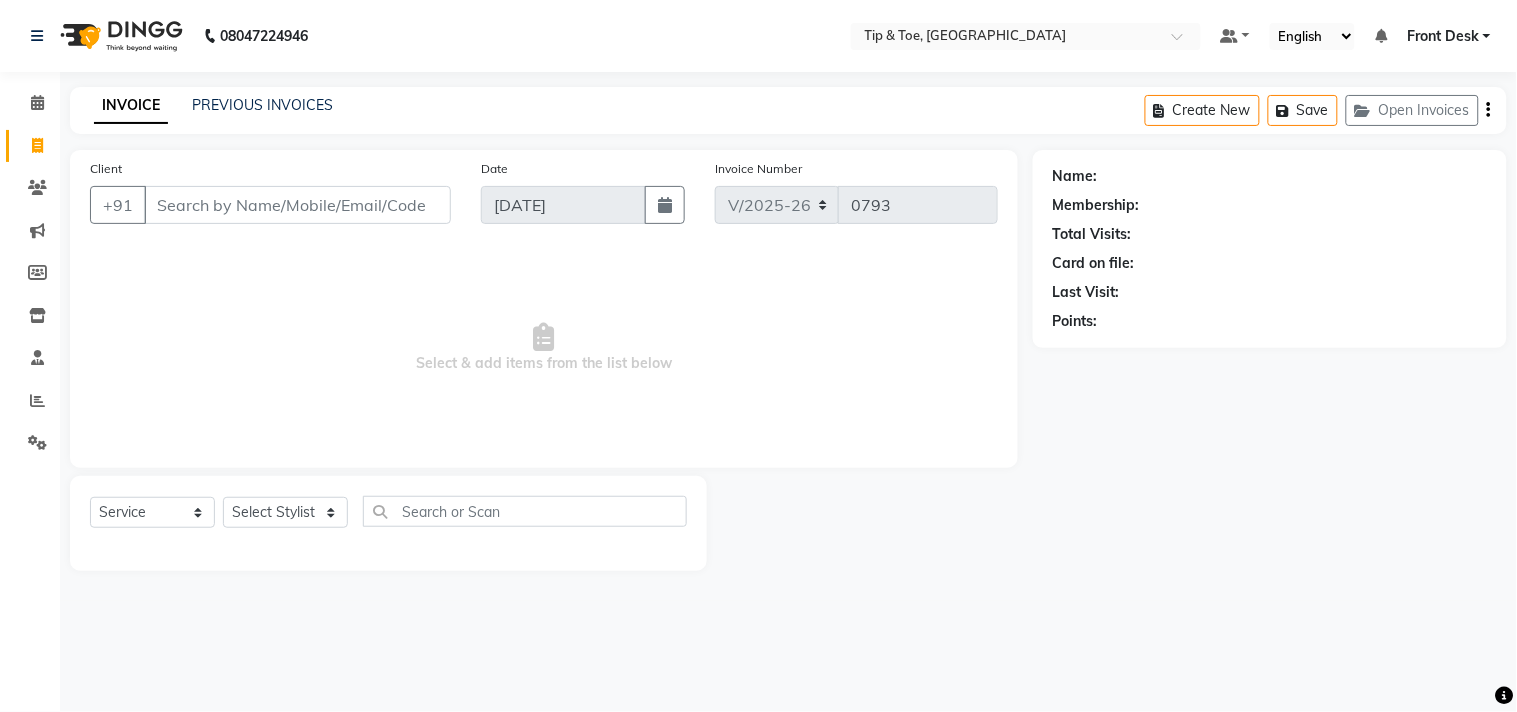 click on "Client +91" 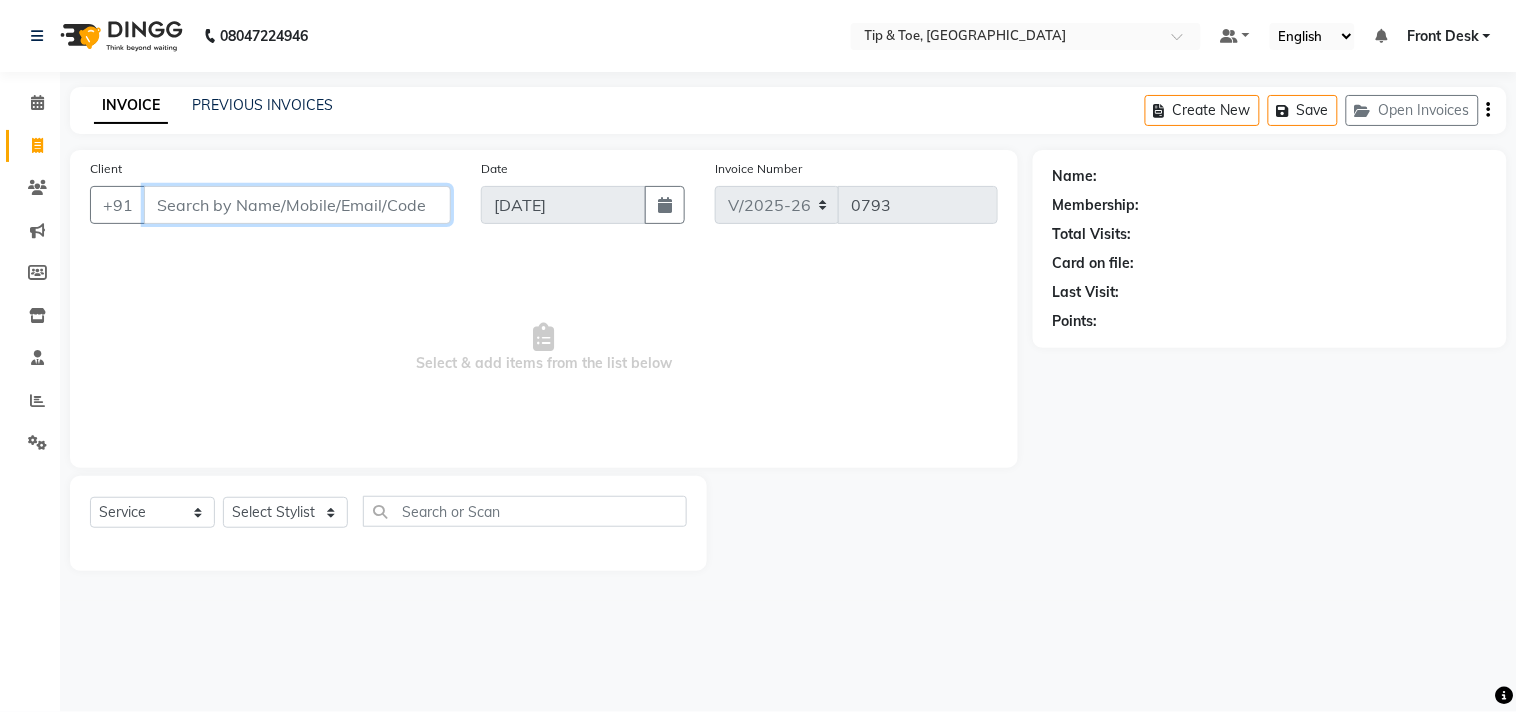 click on "Client" at bounding box center [297, 205] 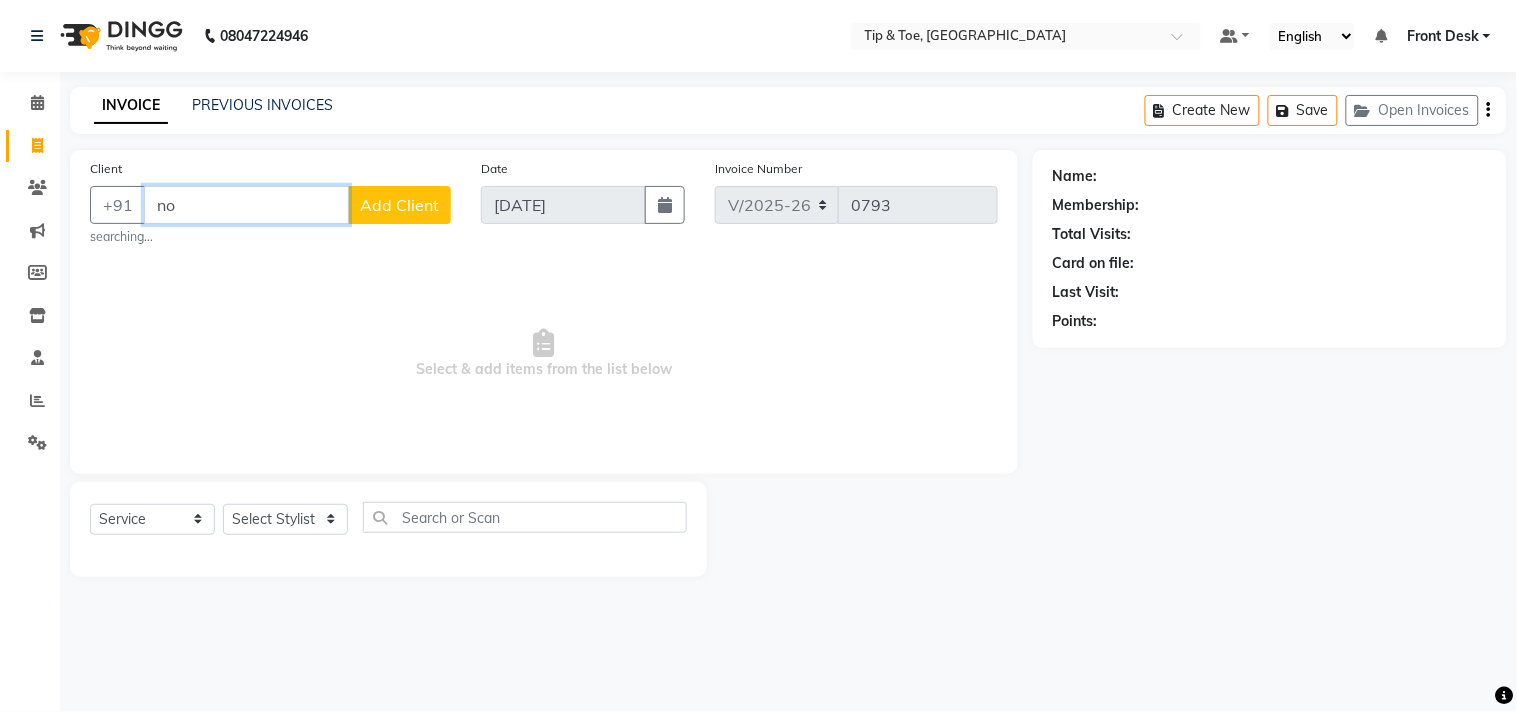 type on "n" 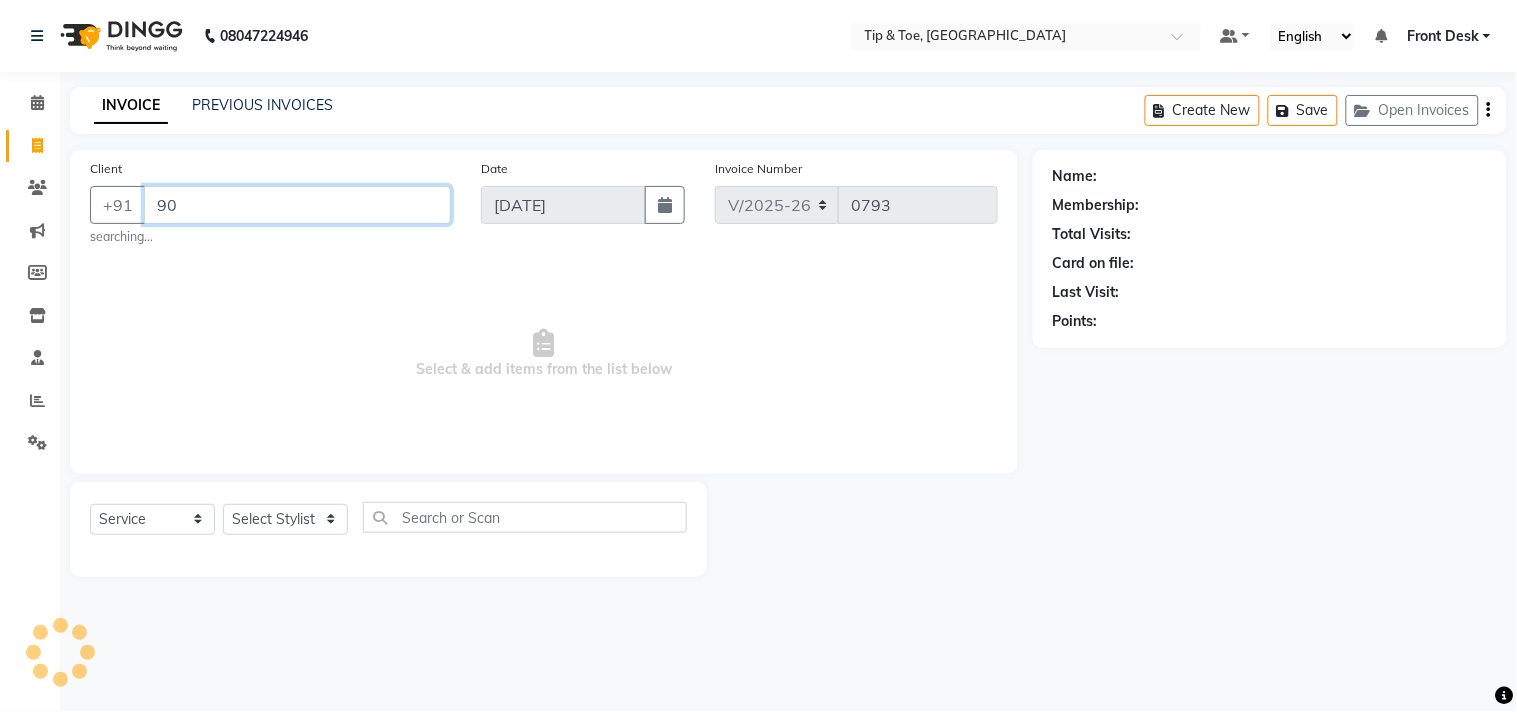 type on "9" 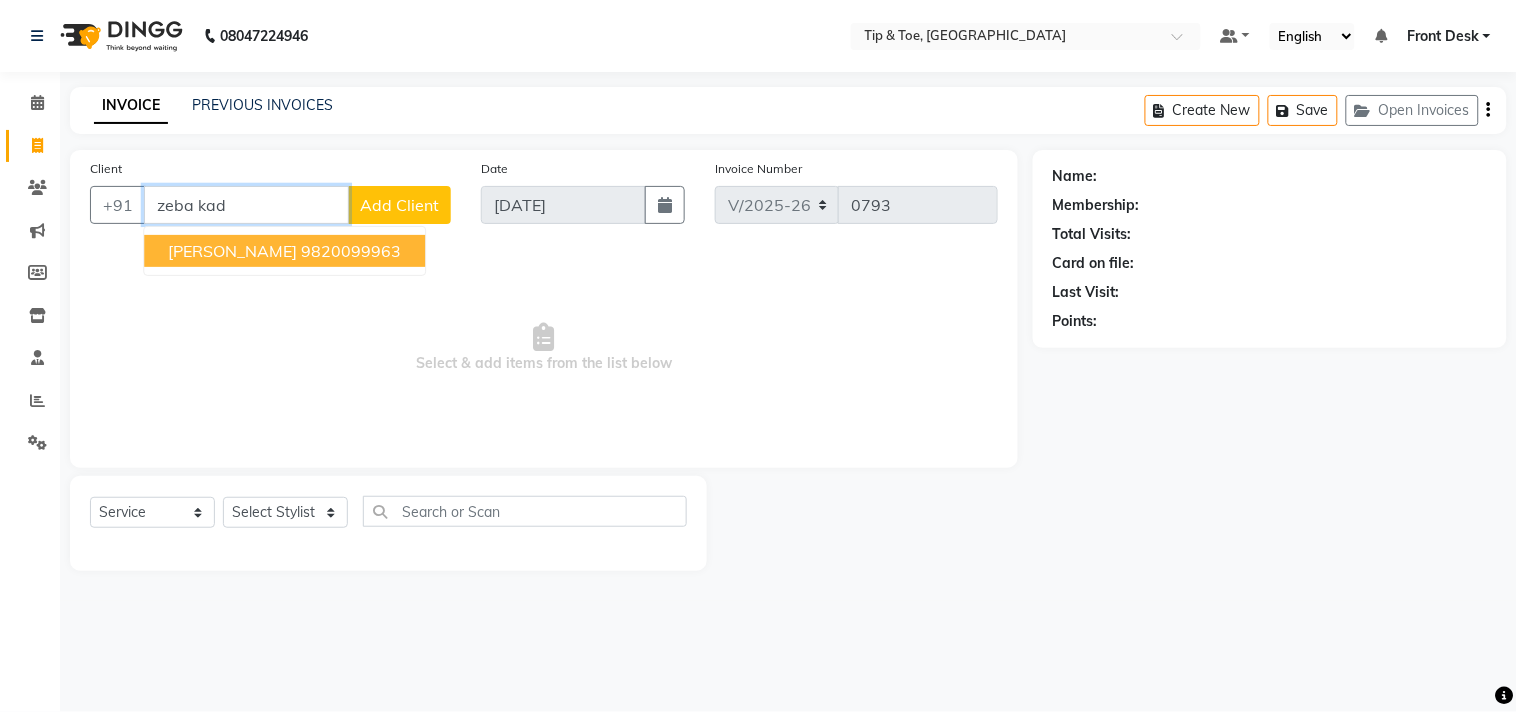 click on "[PERSON_NAME]" at bounding box center [232, 251] 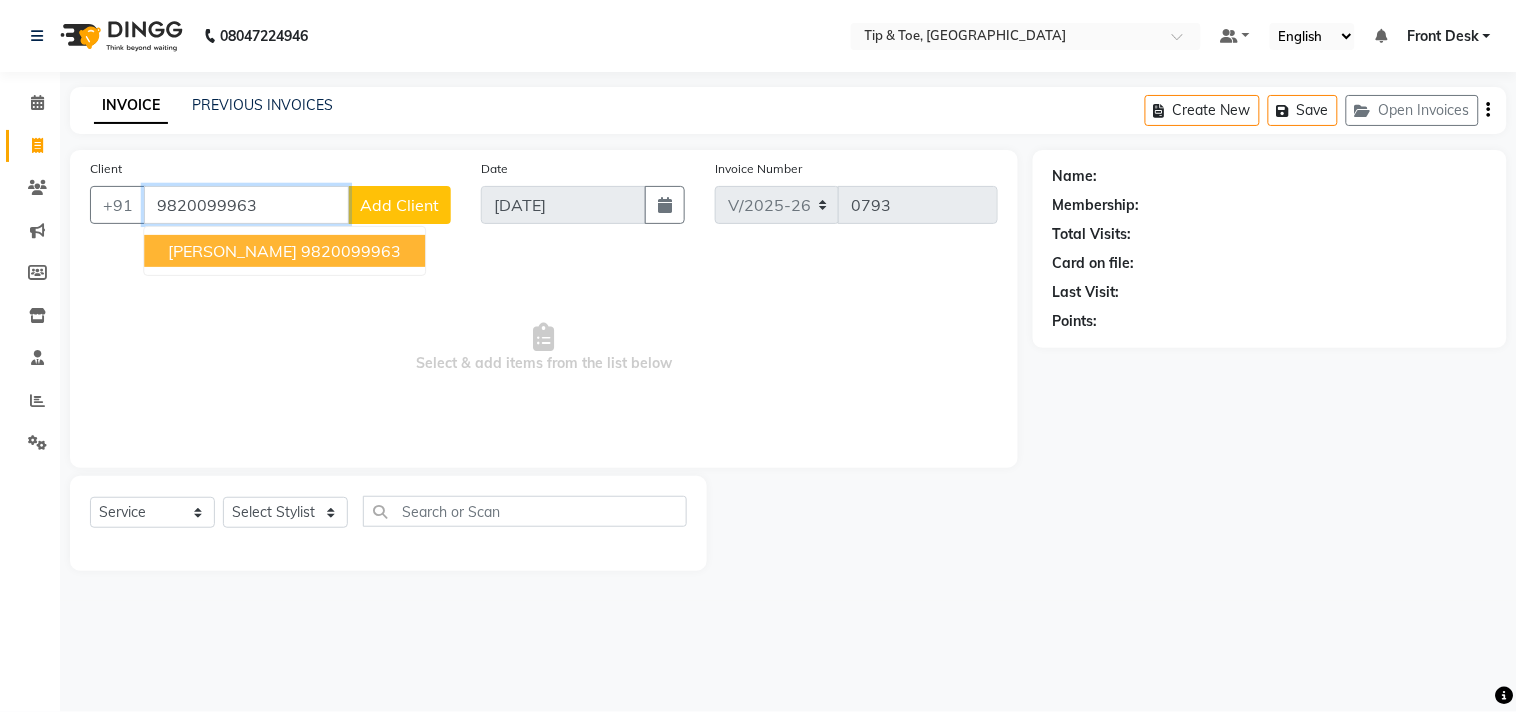 type on "9820099963" 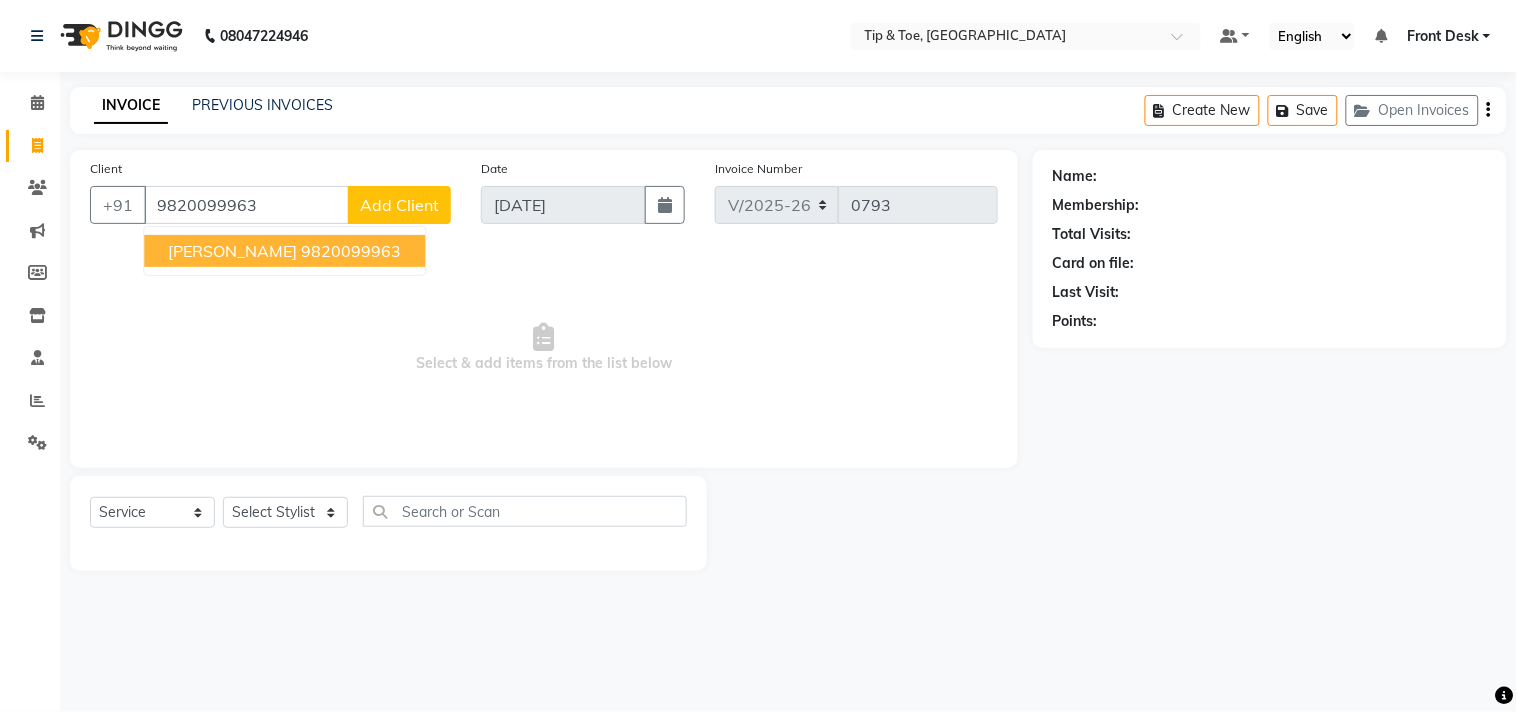 select on "1: Object" 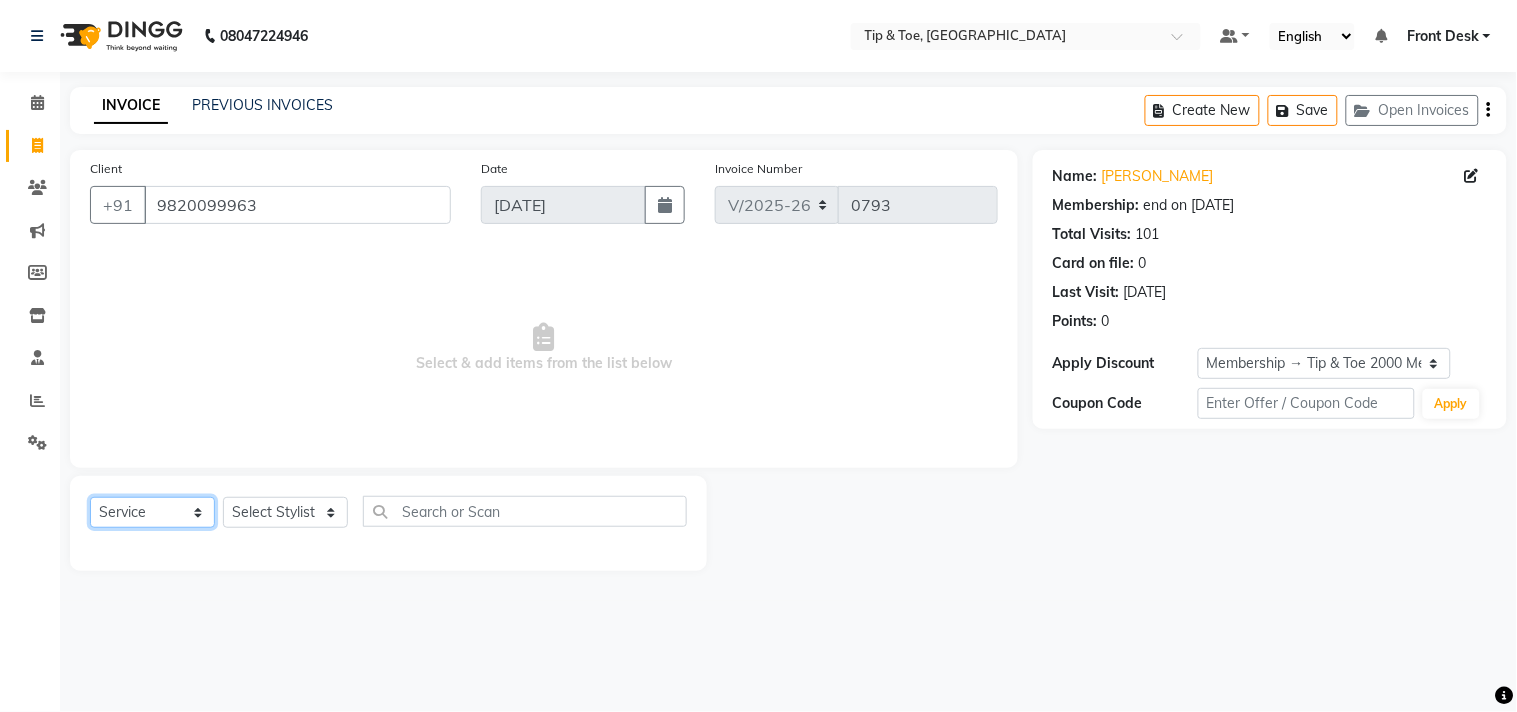 click on "Select  Service  Product  Membership  Package Voucher Prepaid Gift Card" 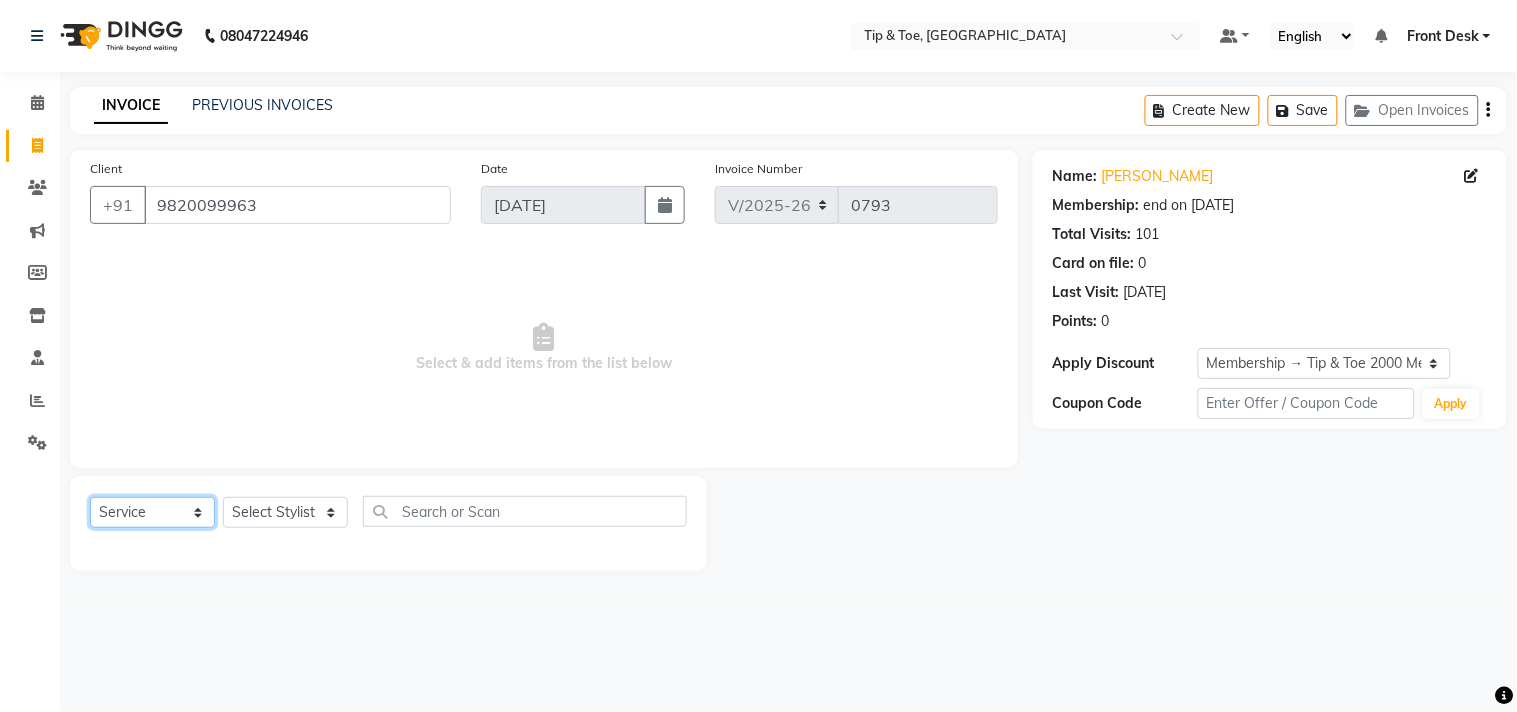 select on "product" 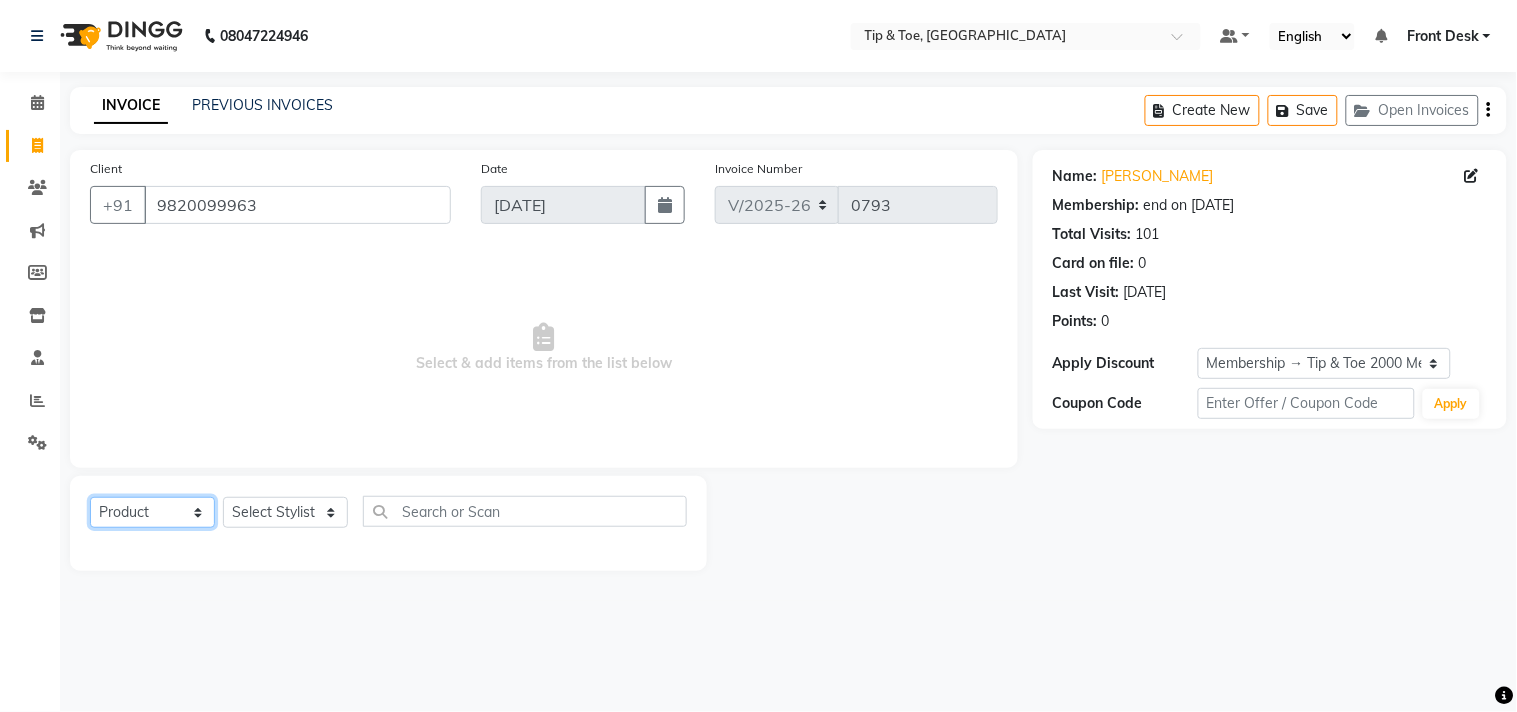 click on "Select  Service  Product  Membership  Package Voucher Prepaid Gift Card" 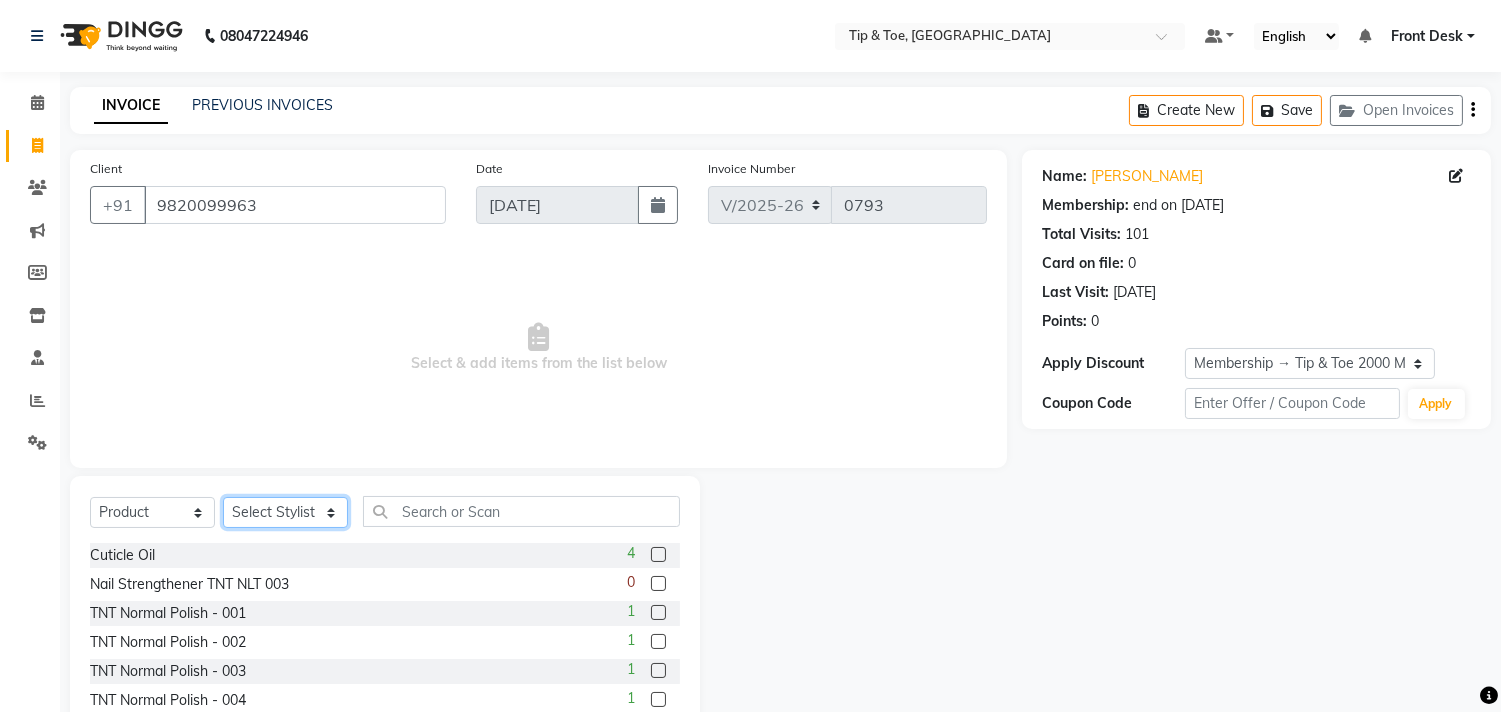 click on "Select Stylist [PERSON_NAME] [PERSON_NAME] Chonya Front Desk [PERSON_NAME] Horeiphi Jai [PERSON_NAME] [PERSON_NAME] [PERSON_NAME] [PERSON_NAME] [PERSON_NAME] Maheshker Suzu" 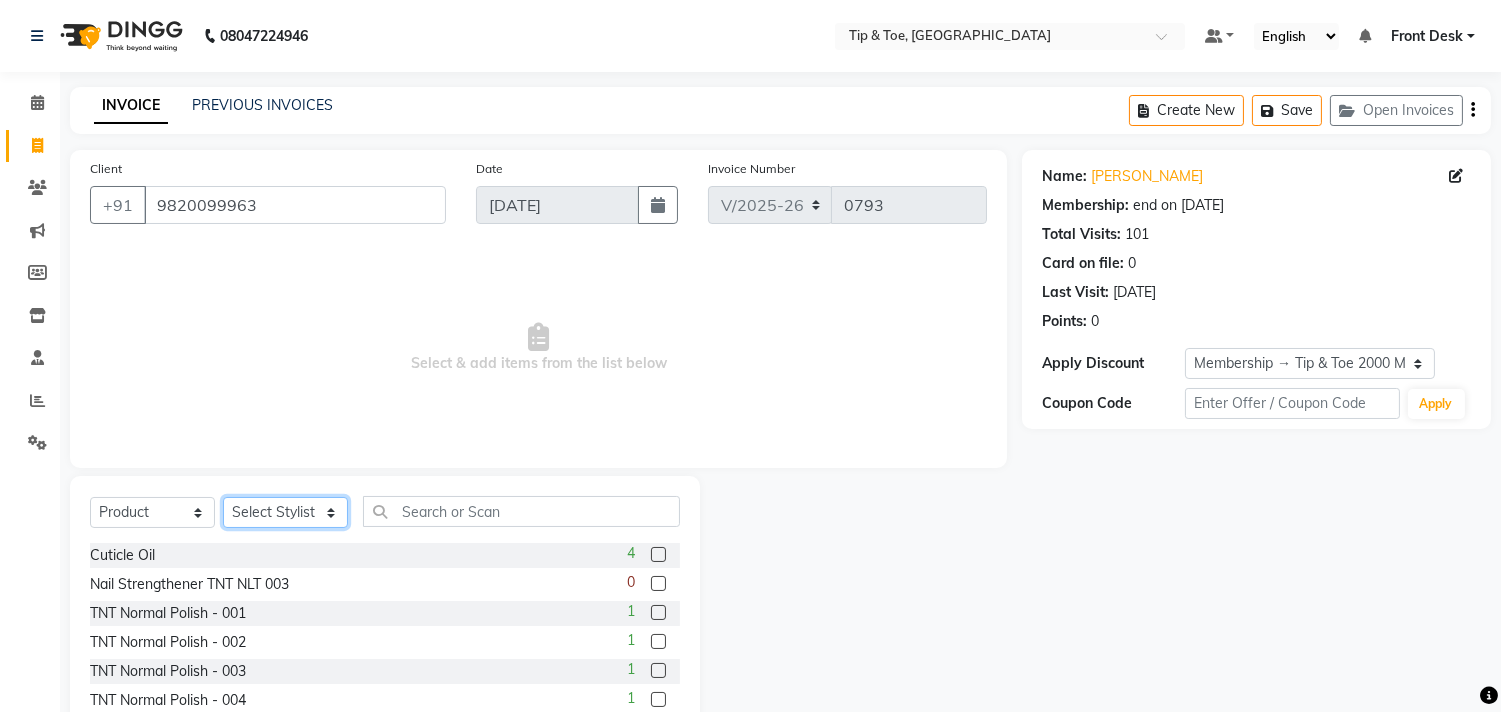 select on "68983" 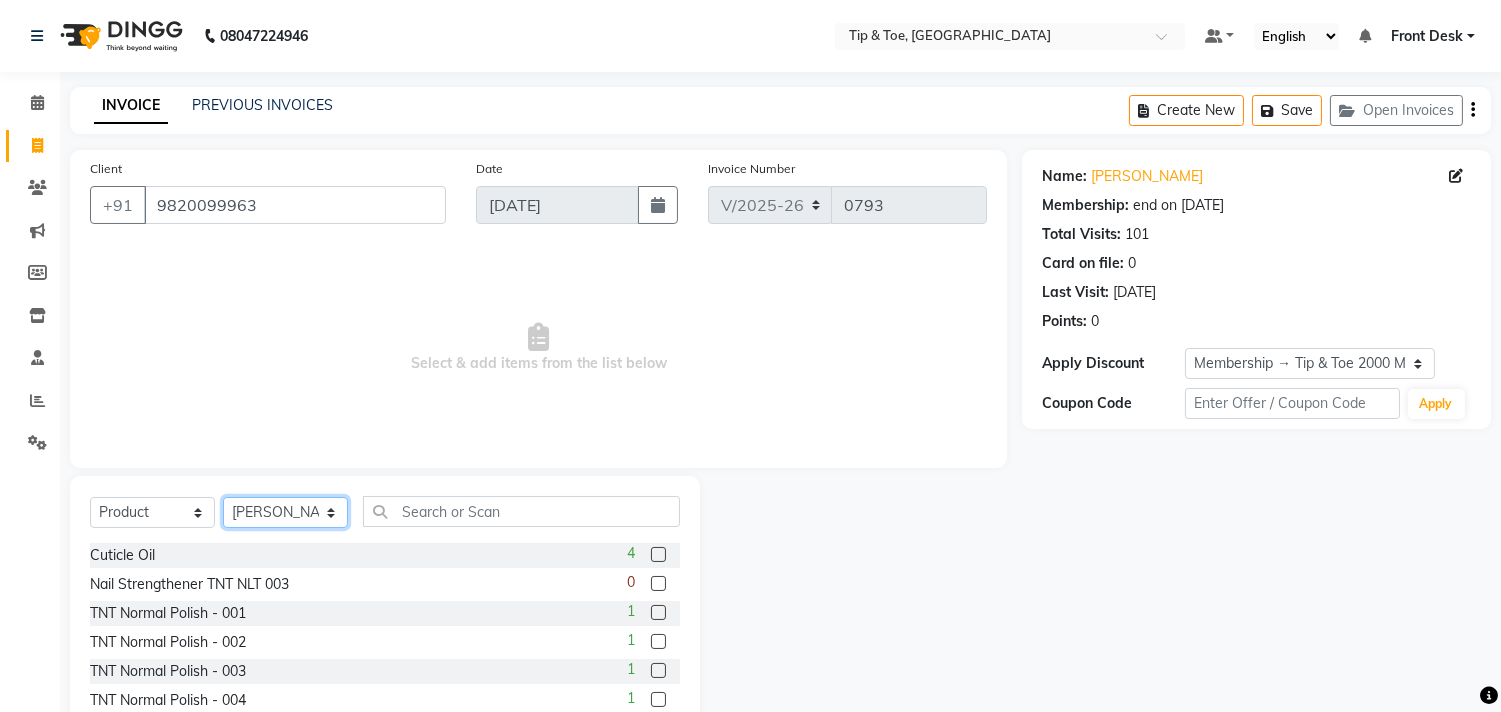 click on "Select Stylist [PERSON_NAME] [PERSON_NAME] Chonya Front Desk [PERSON_NAME] Horeiphi Jai [PERSON_NAME] [PERSON_NAME] [PERSON_NAME] [PERSON_NAME] [PERSON_NAME] Maheshker Suzu" 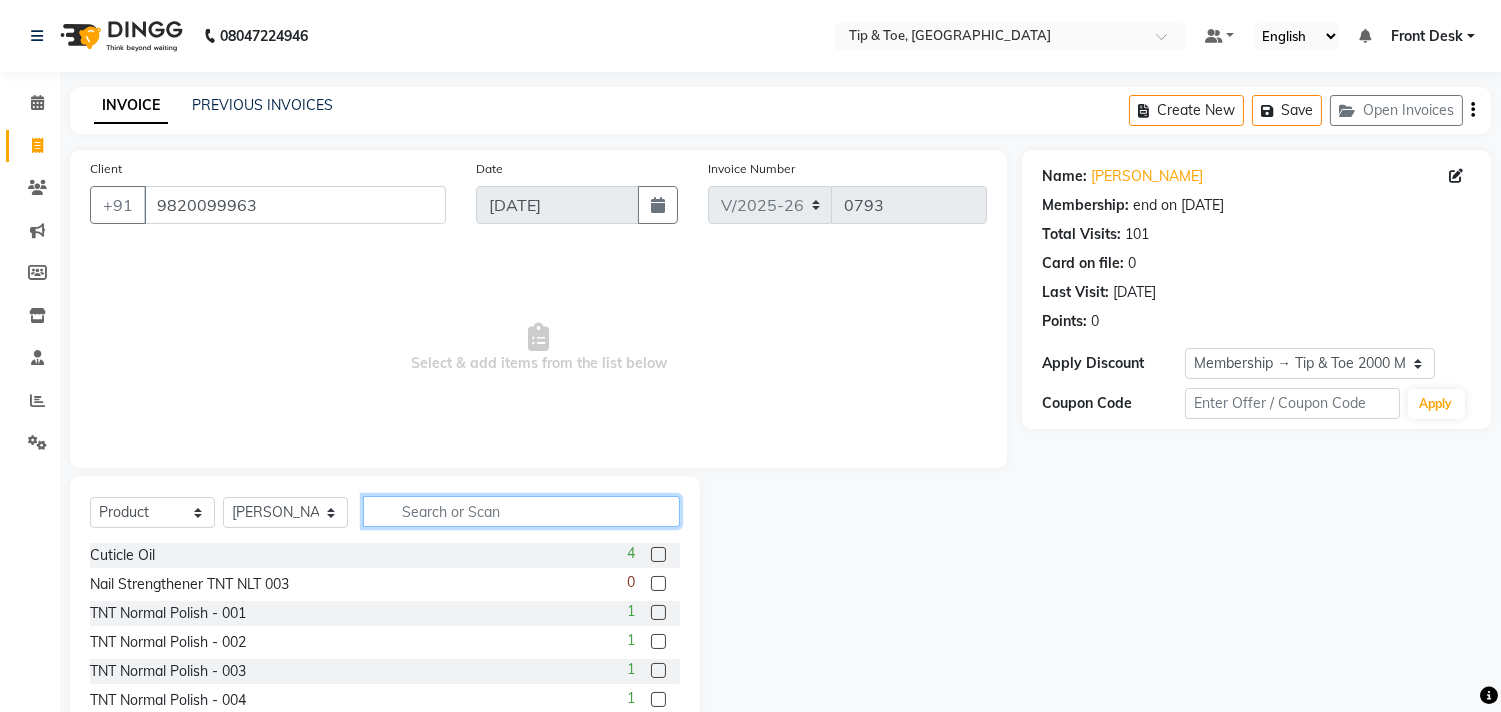 click 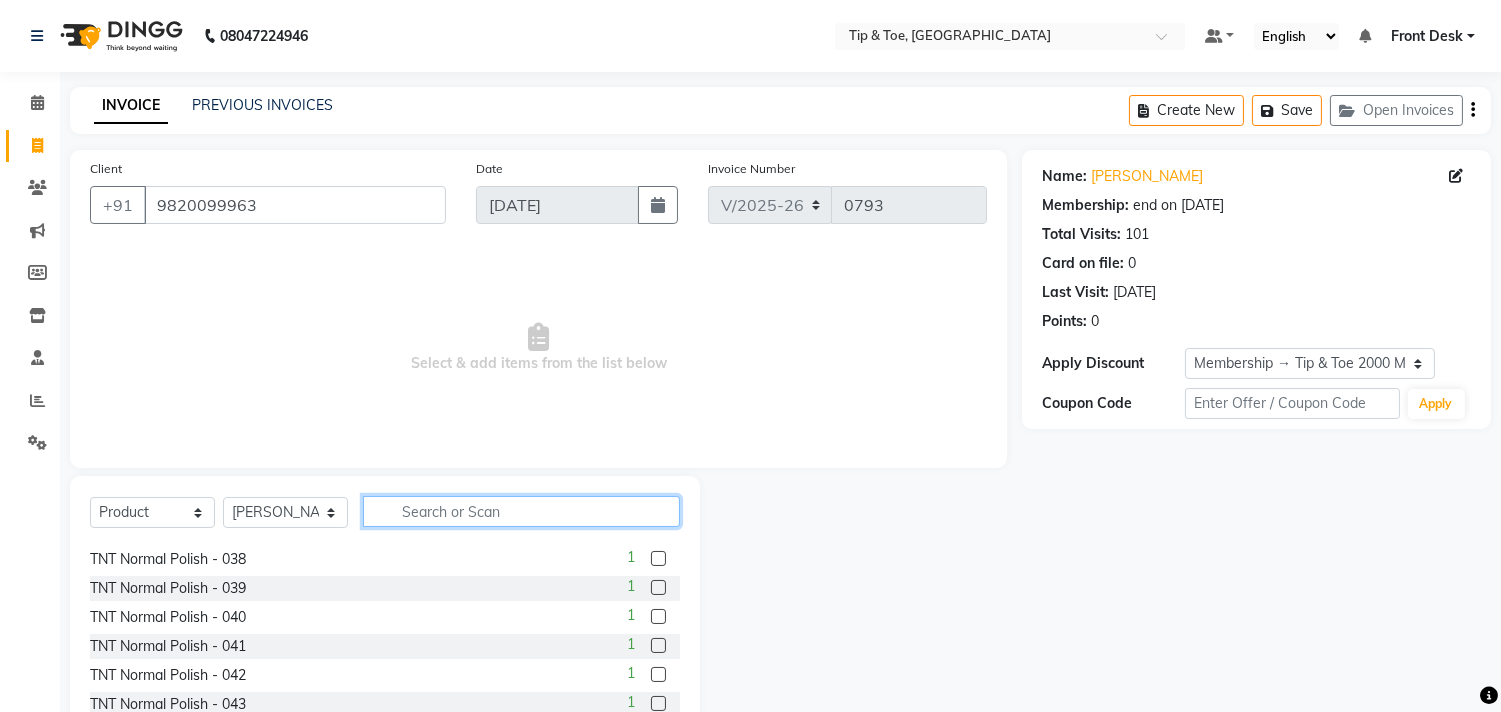 scroll, scrollTop: 1248, scrollLeft: 0, axis: vertical 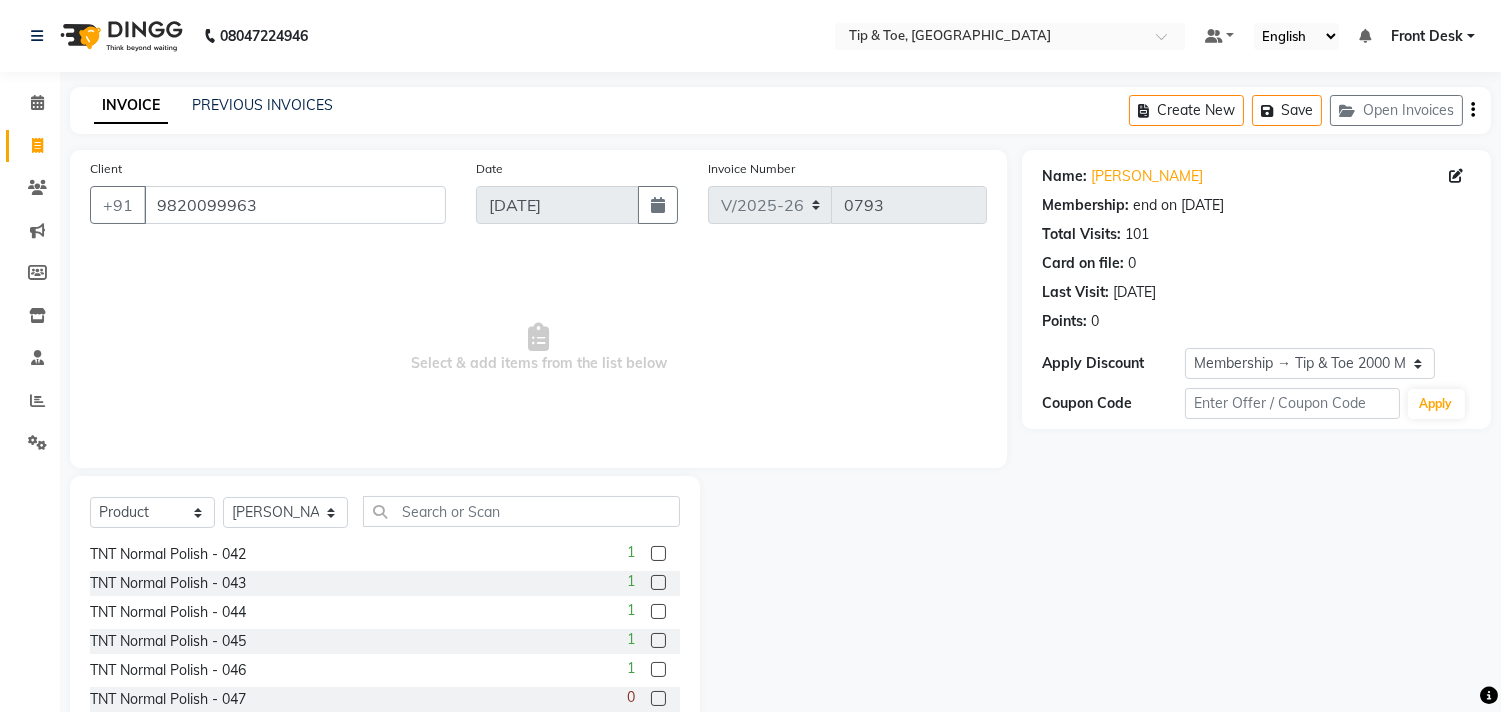 click 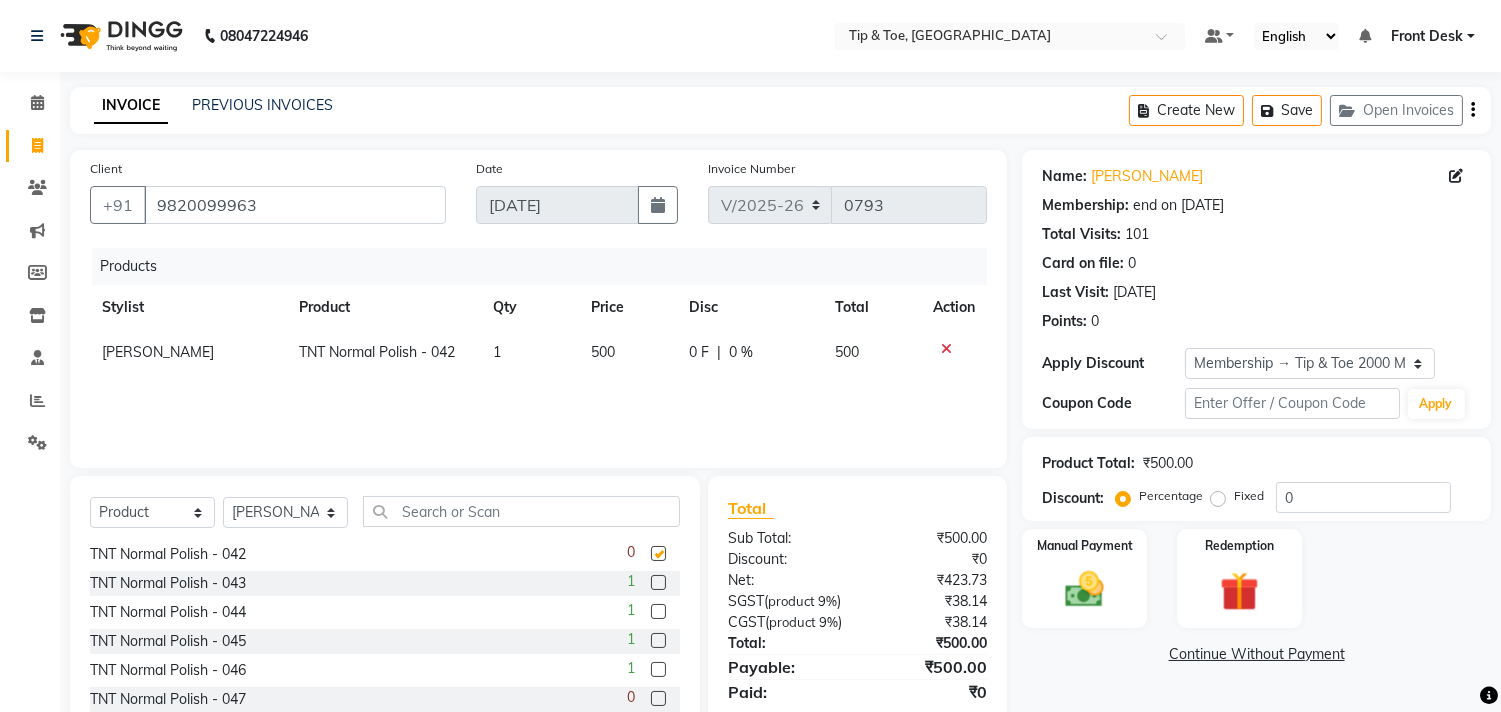 checkbox on "false" 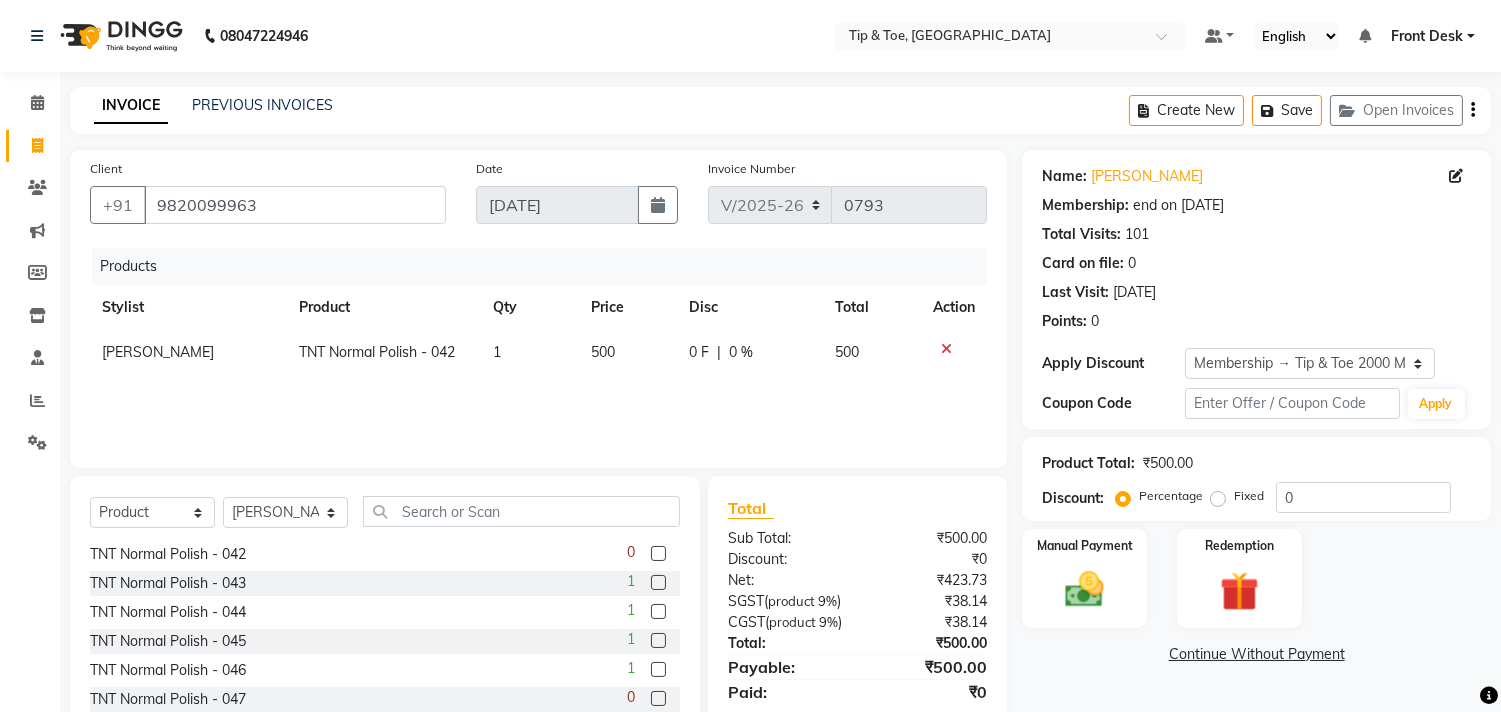 click on "0 %" 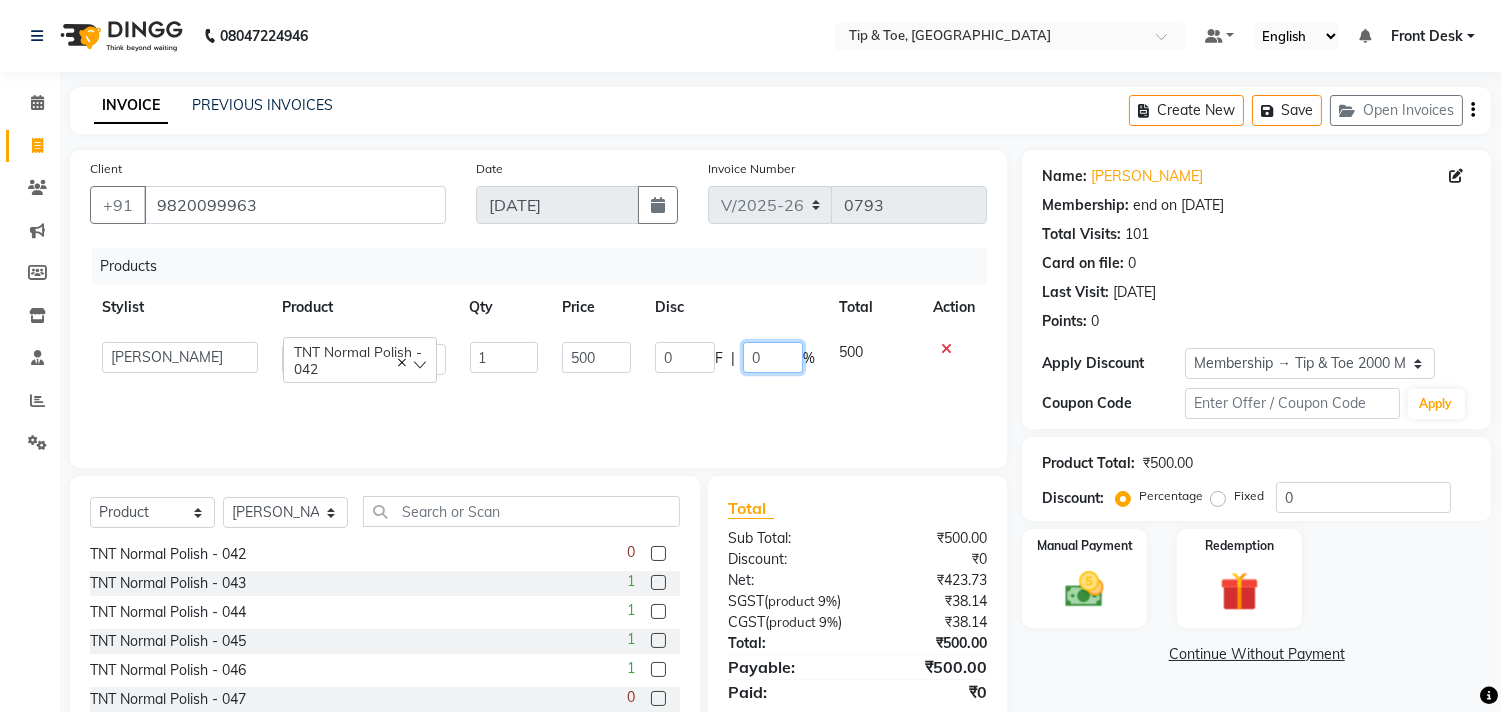 click on "0" 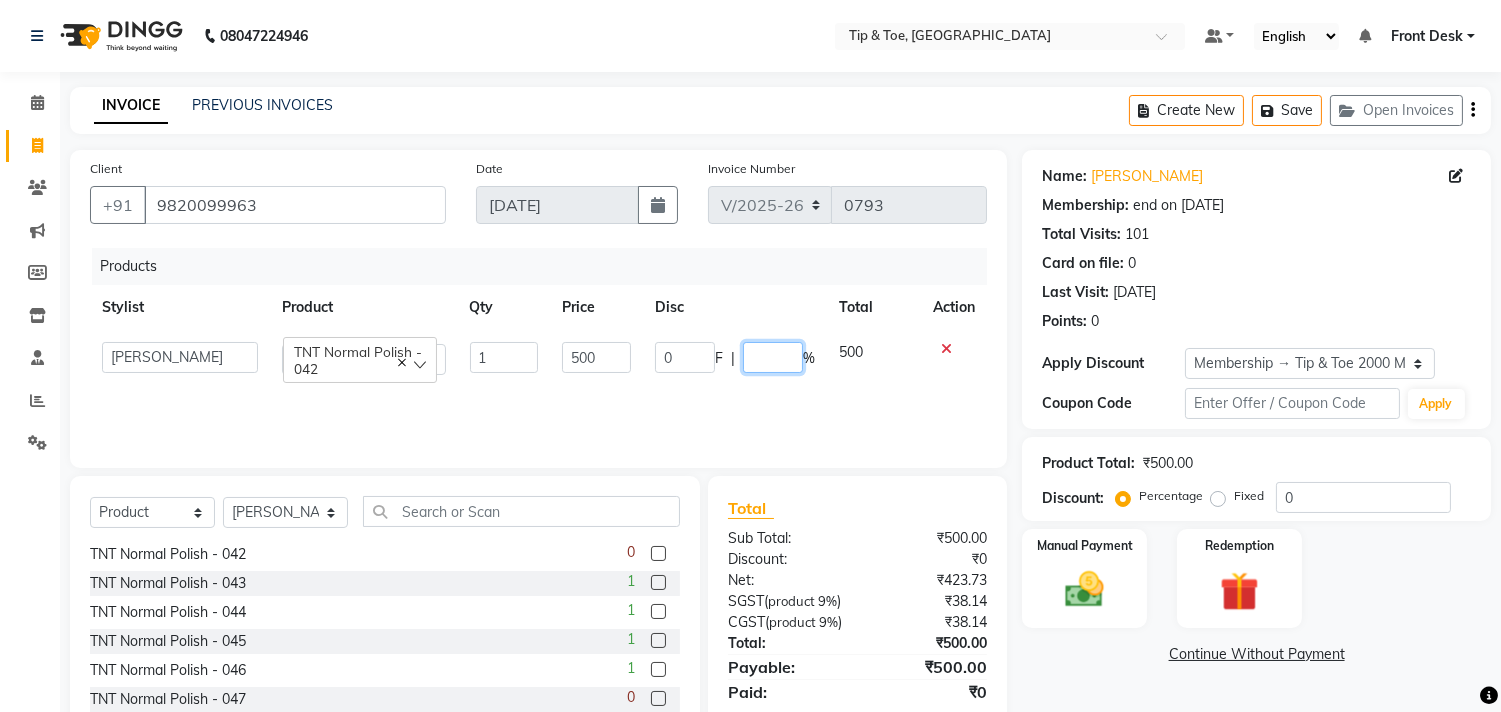 type on "5" 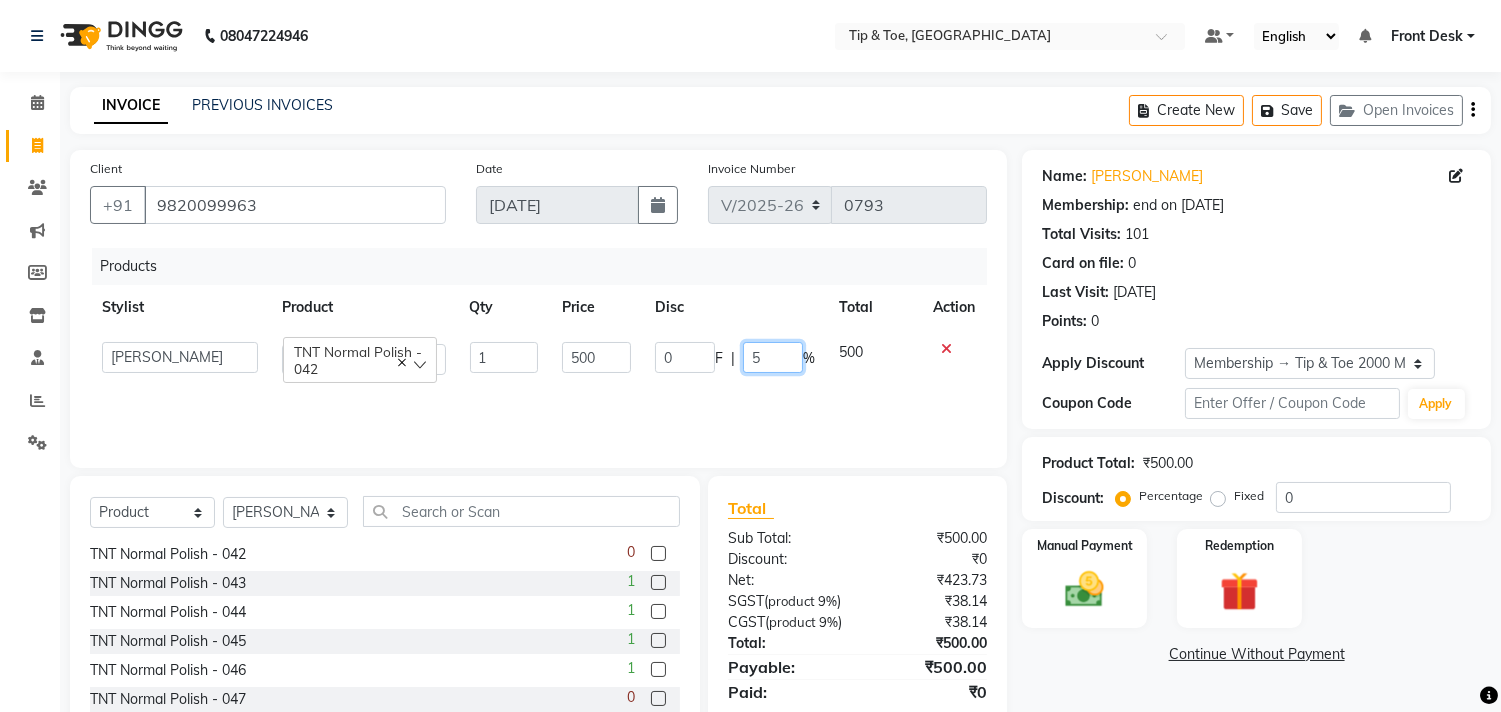 type 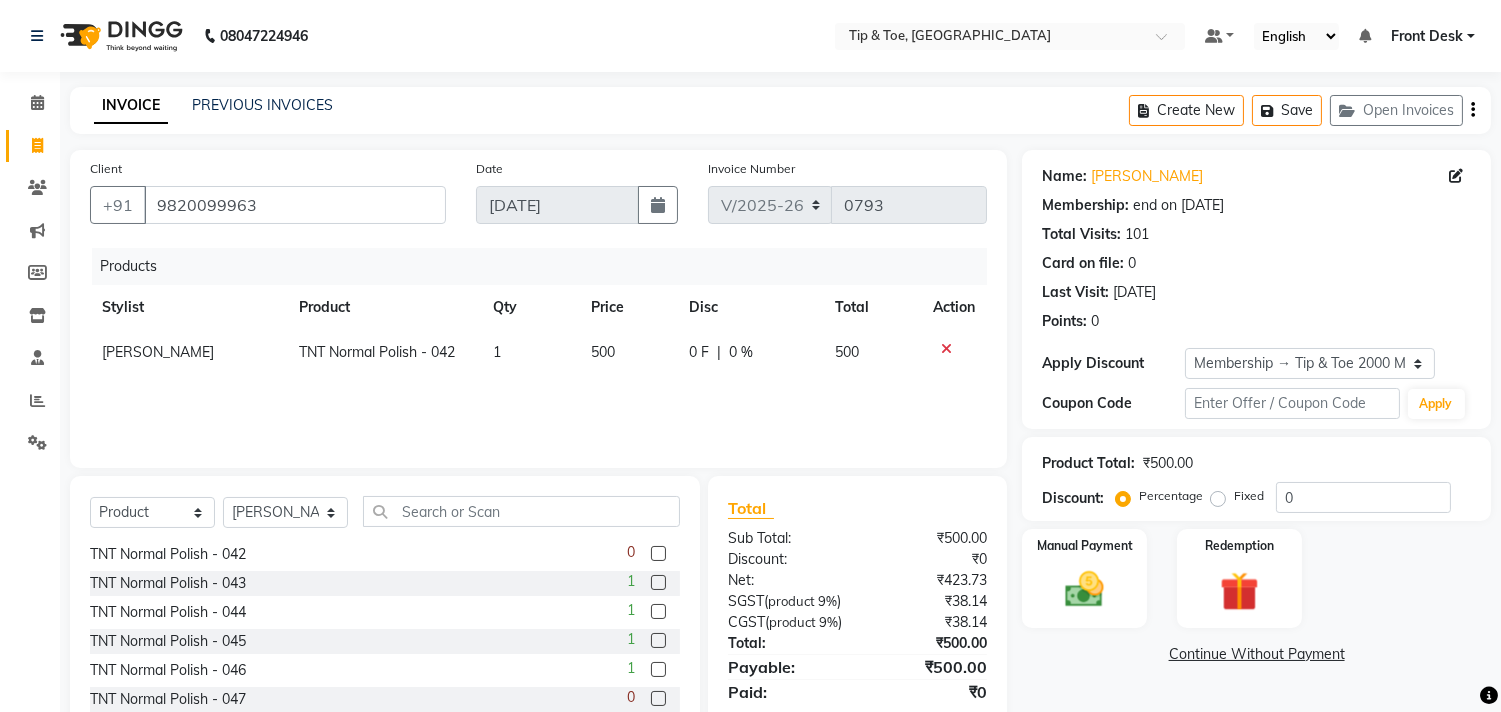 click on "Products Stylist Product Qty Price Disc Total Action [PERSON_NAME] TNT Normal Polish - 042 1 500 0 F | 0 % 500" 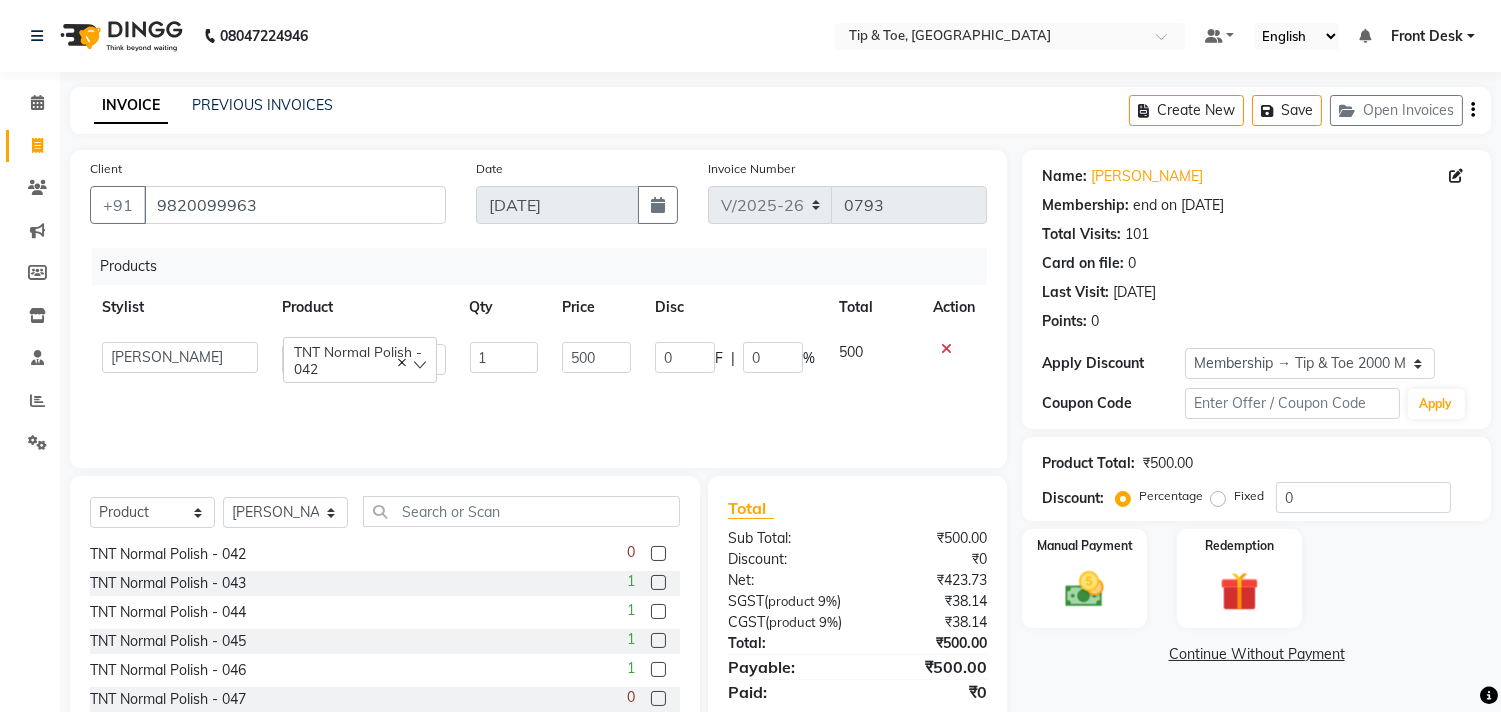 click on "0 F | 0 %" 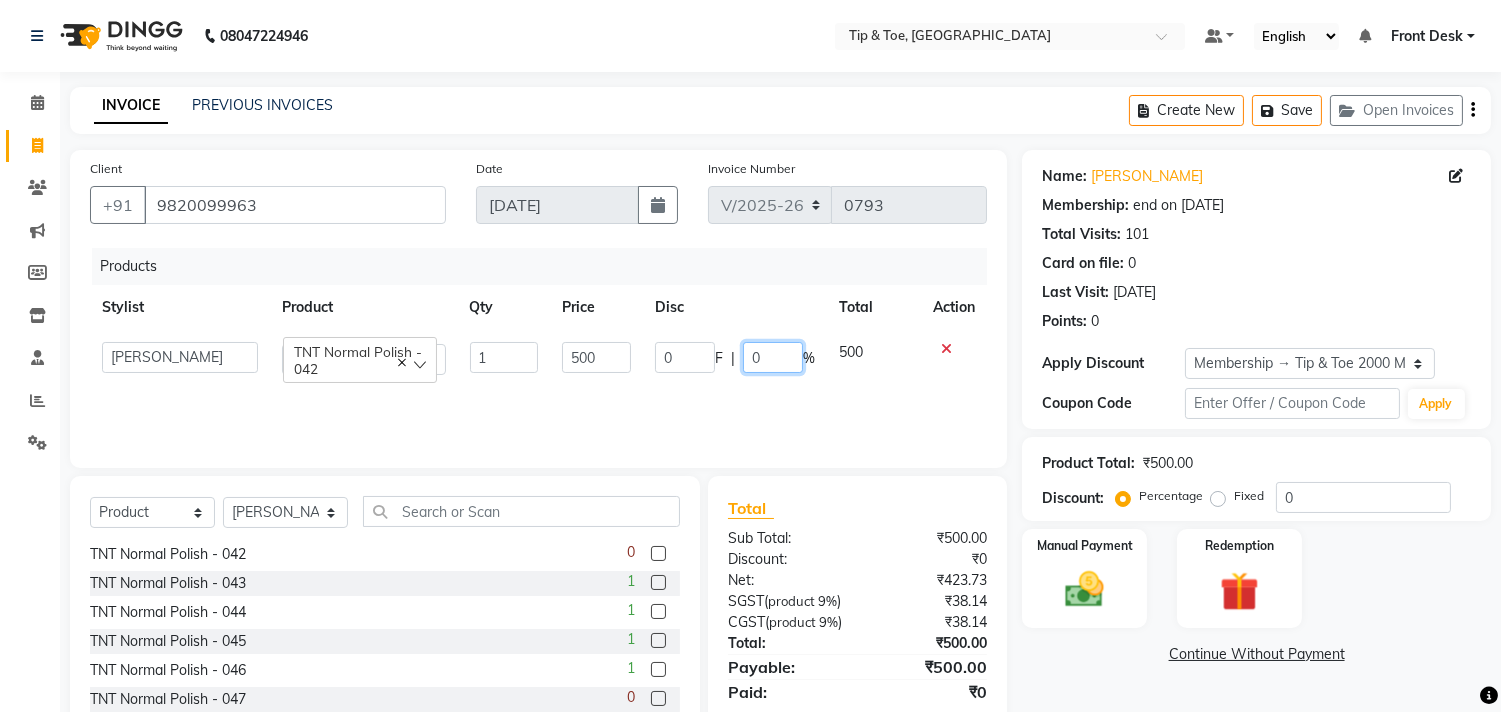 click on "0" 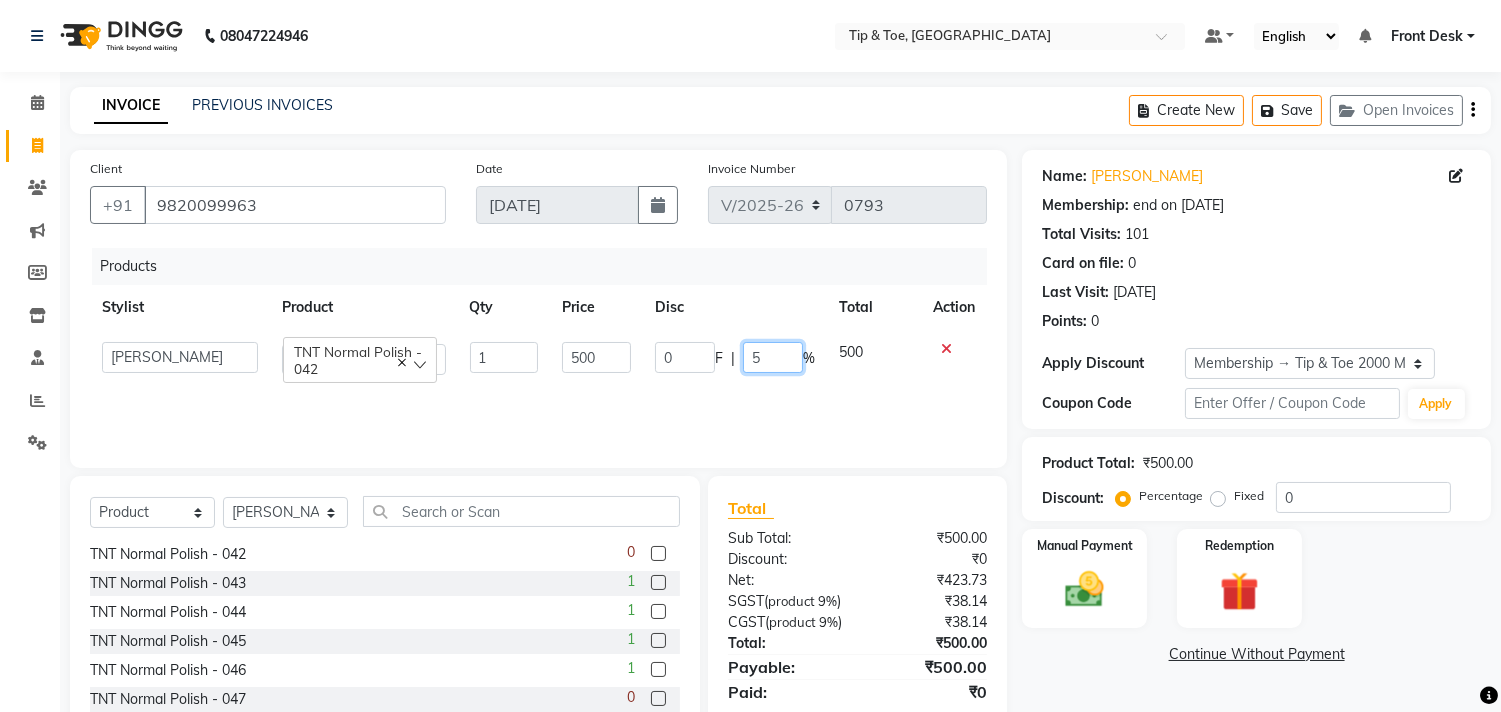 type on "50" 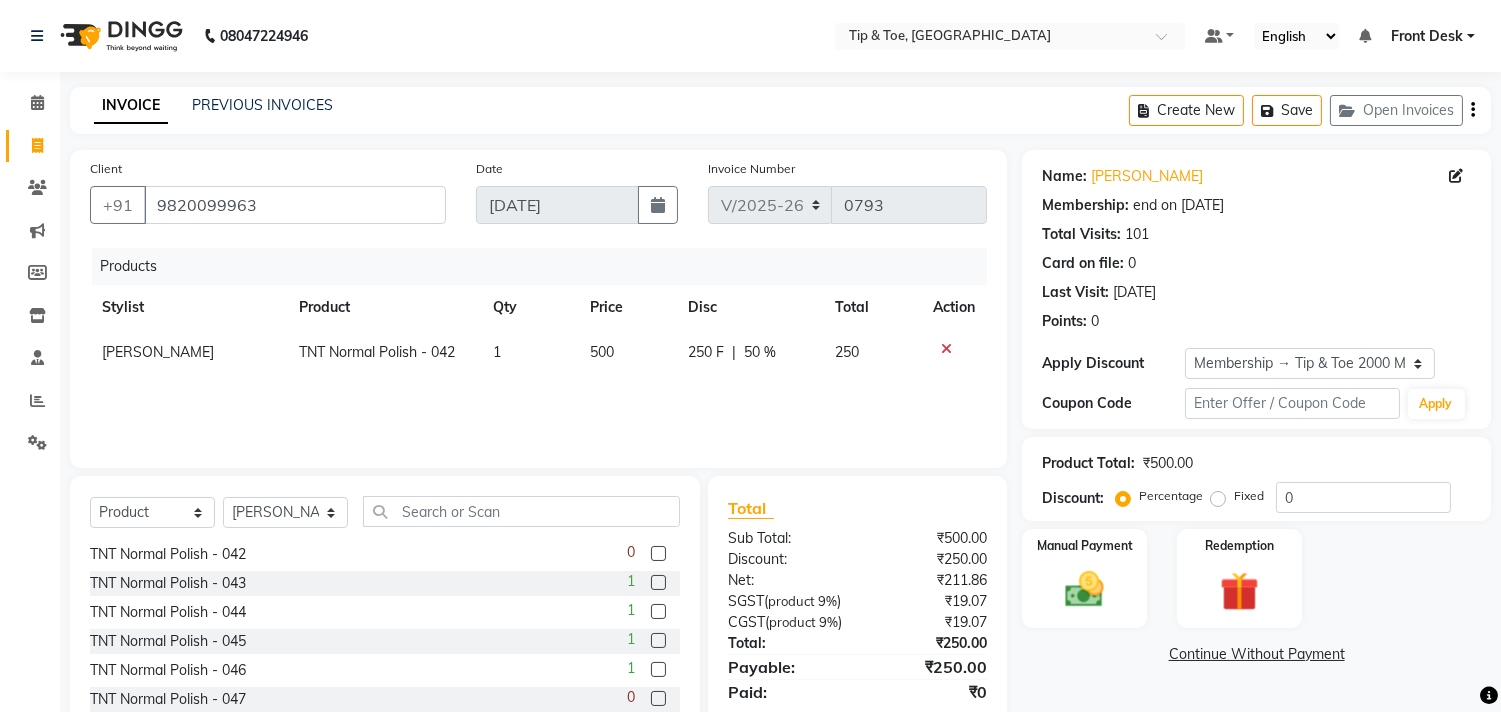 click on "Products Stylist Product Qty Price Disc Total Action [PERSON_NAME] TNT Normal Polish - 042 1 500 250 F | 50 % 250" 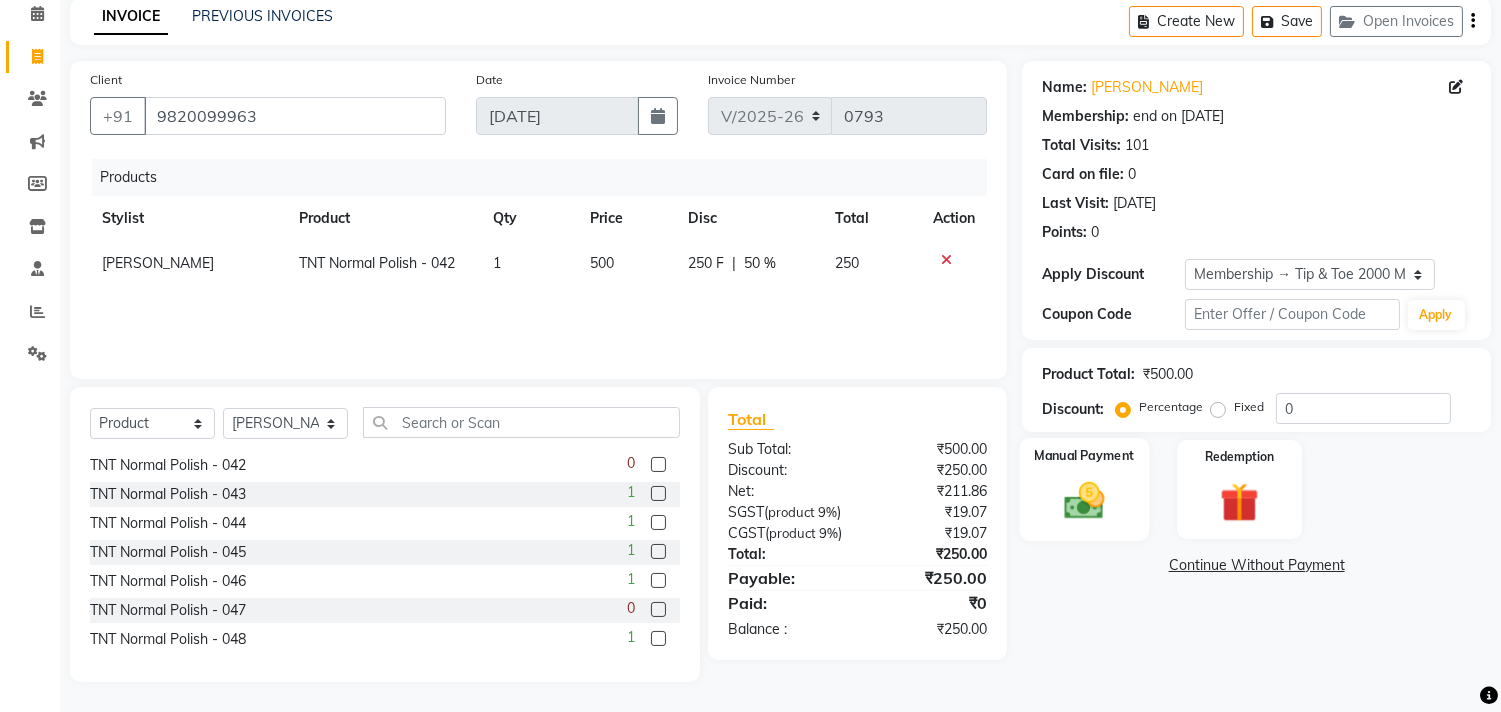 click 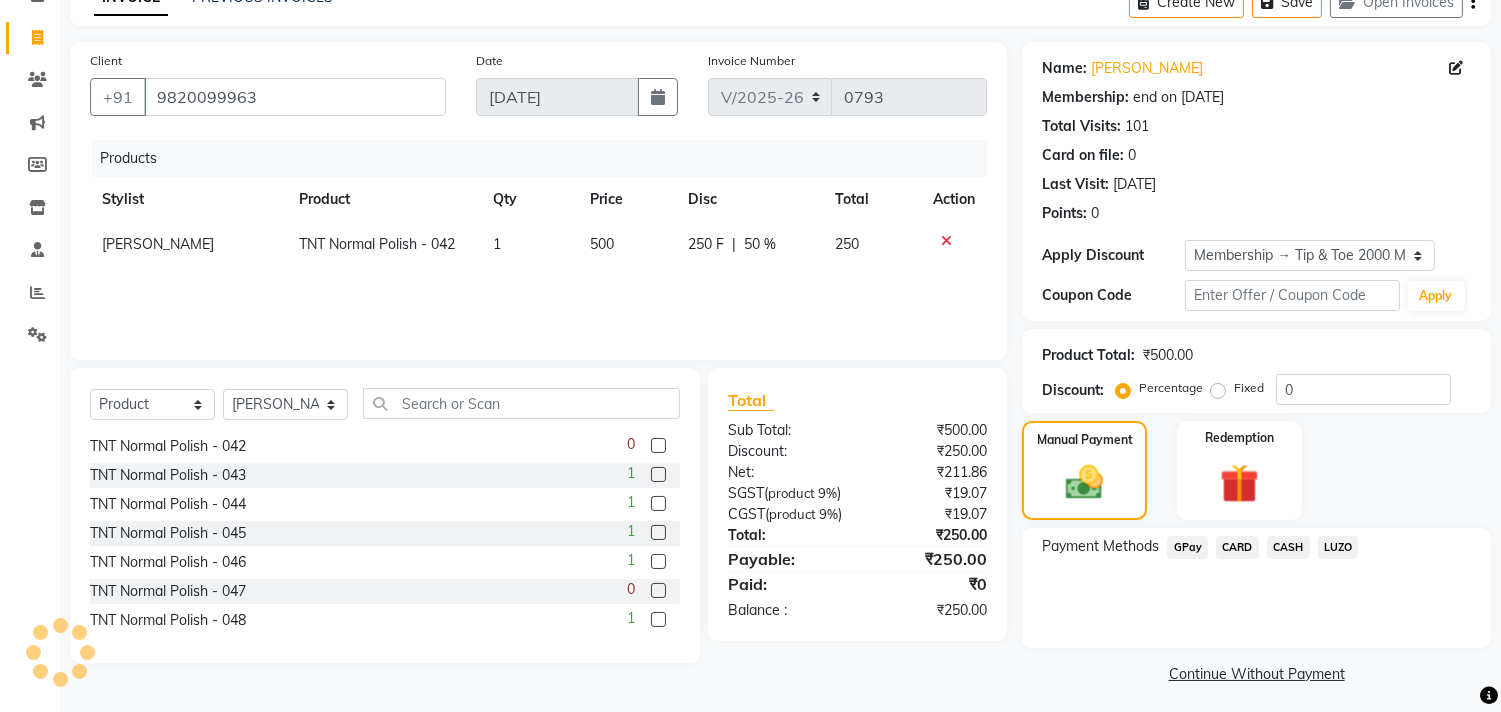 click on "CARD" 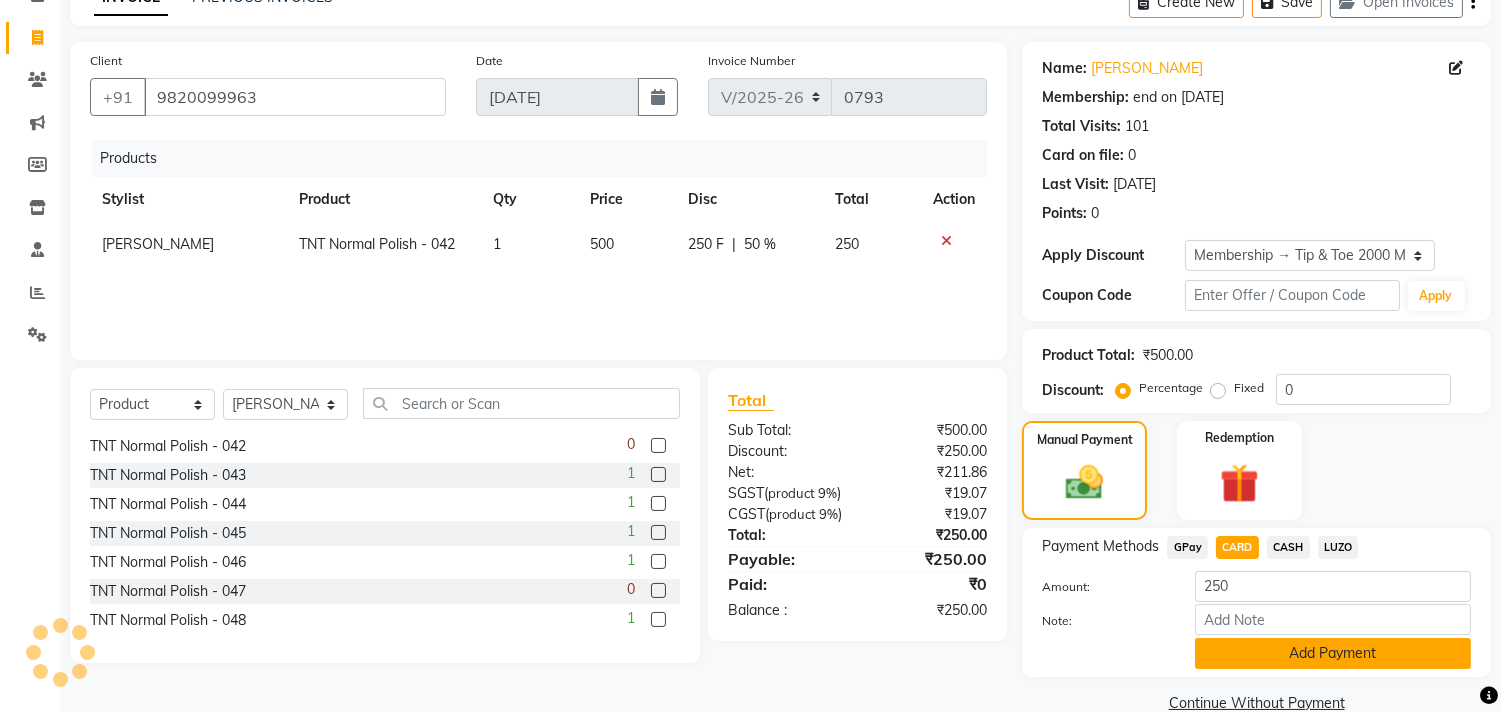 click on "Add Payment" 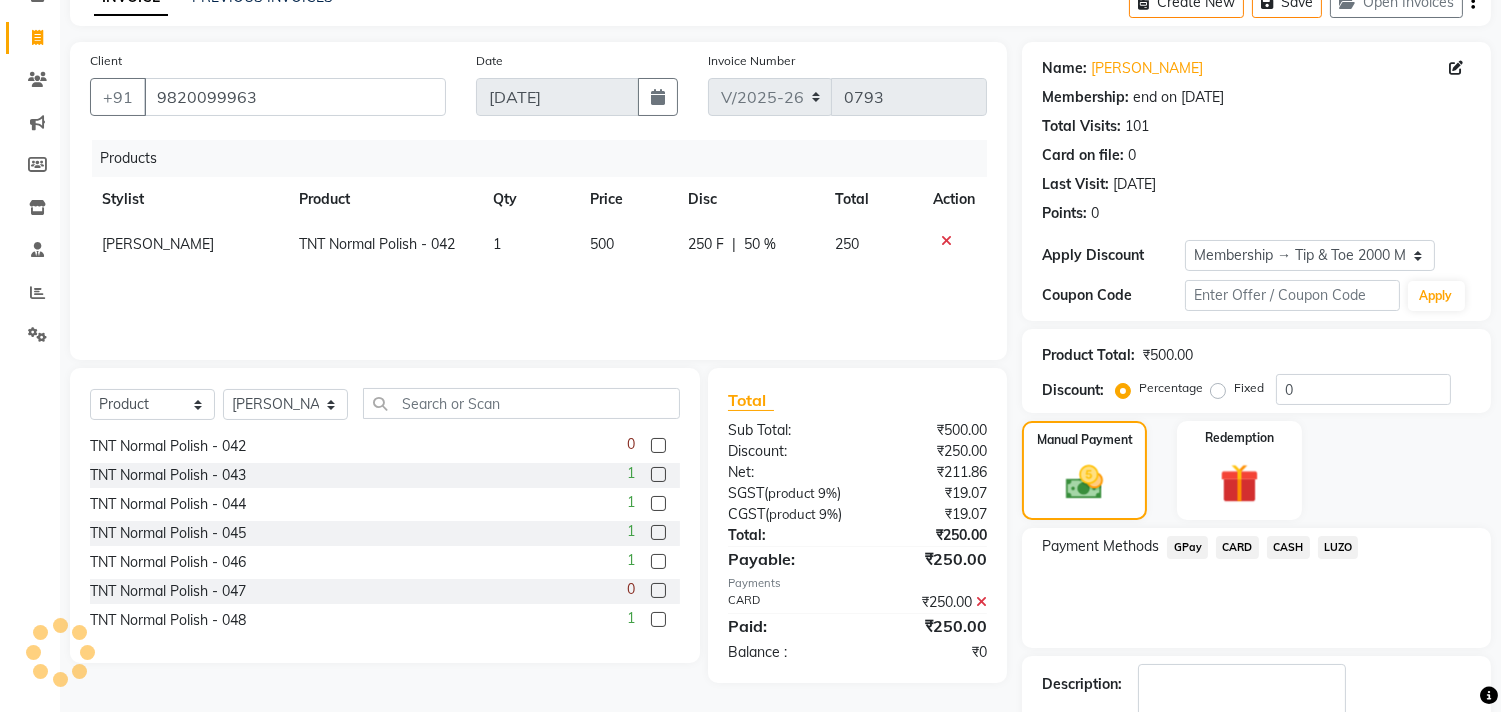 scroll, scrollTop: 227, scrollLeft: 0, axis: vertical 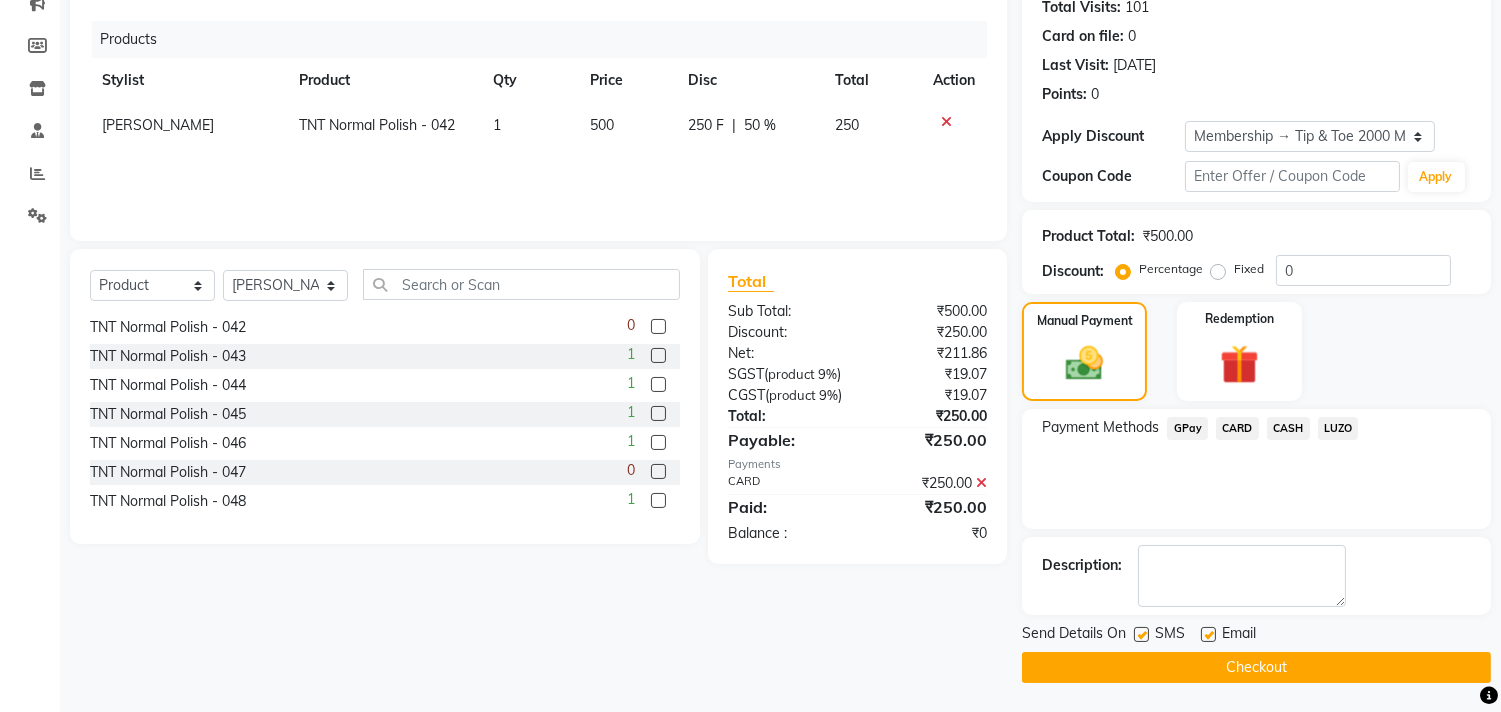 click on "Checkout" 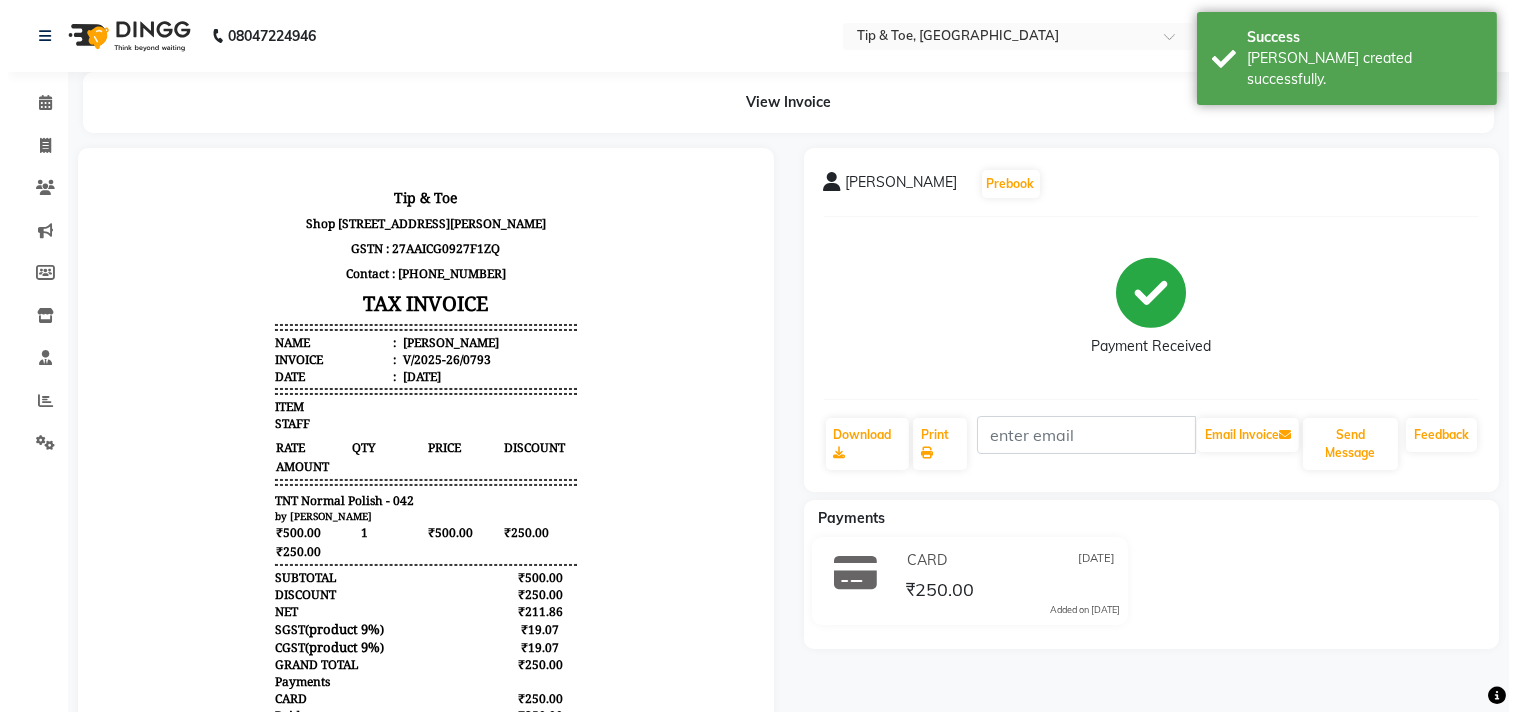 scroll, scrollTop: 0, scrollLeft: 0, axis: both 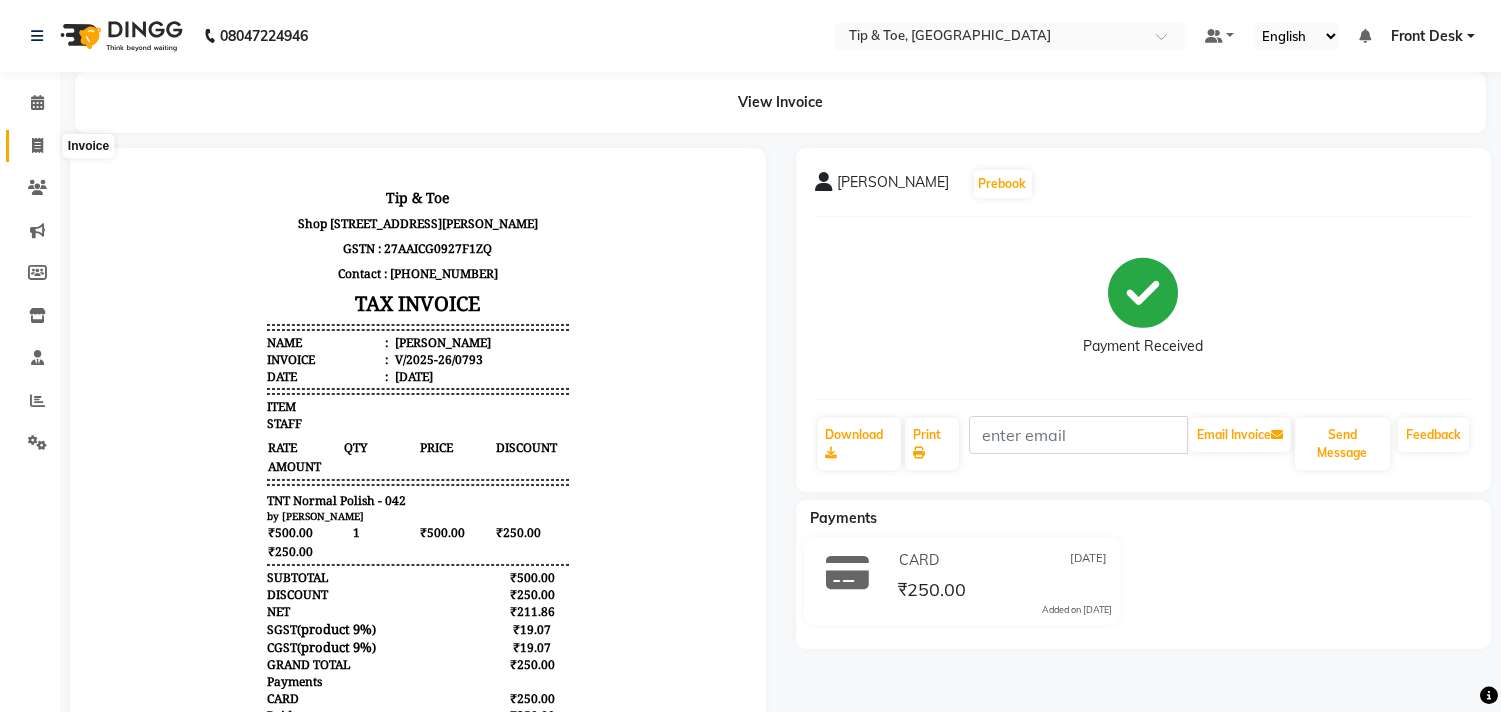 click 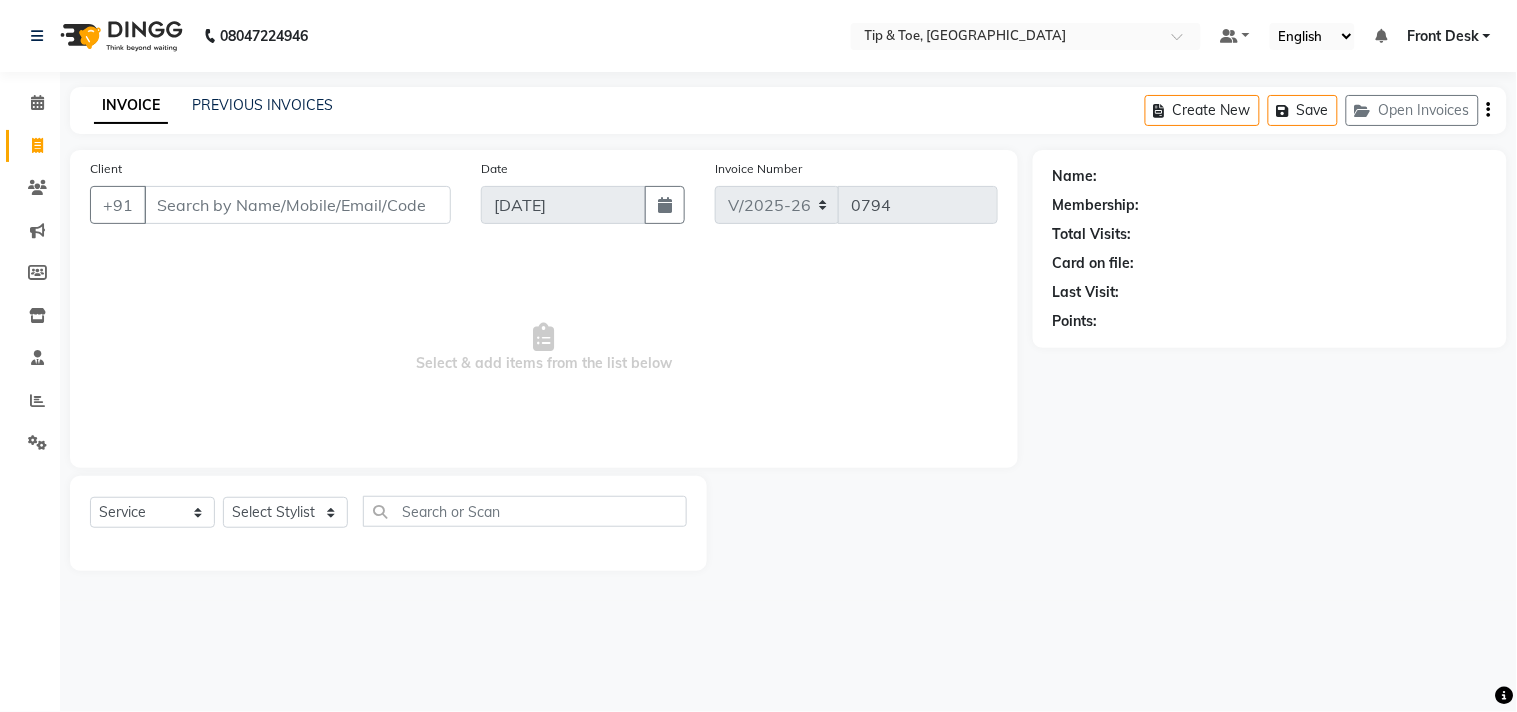 click on "Client" at bounding box center [297, 205] 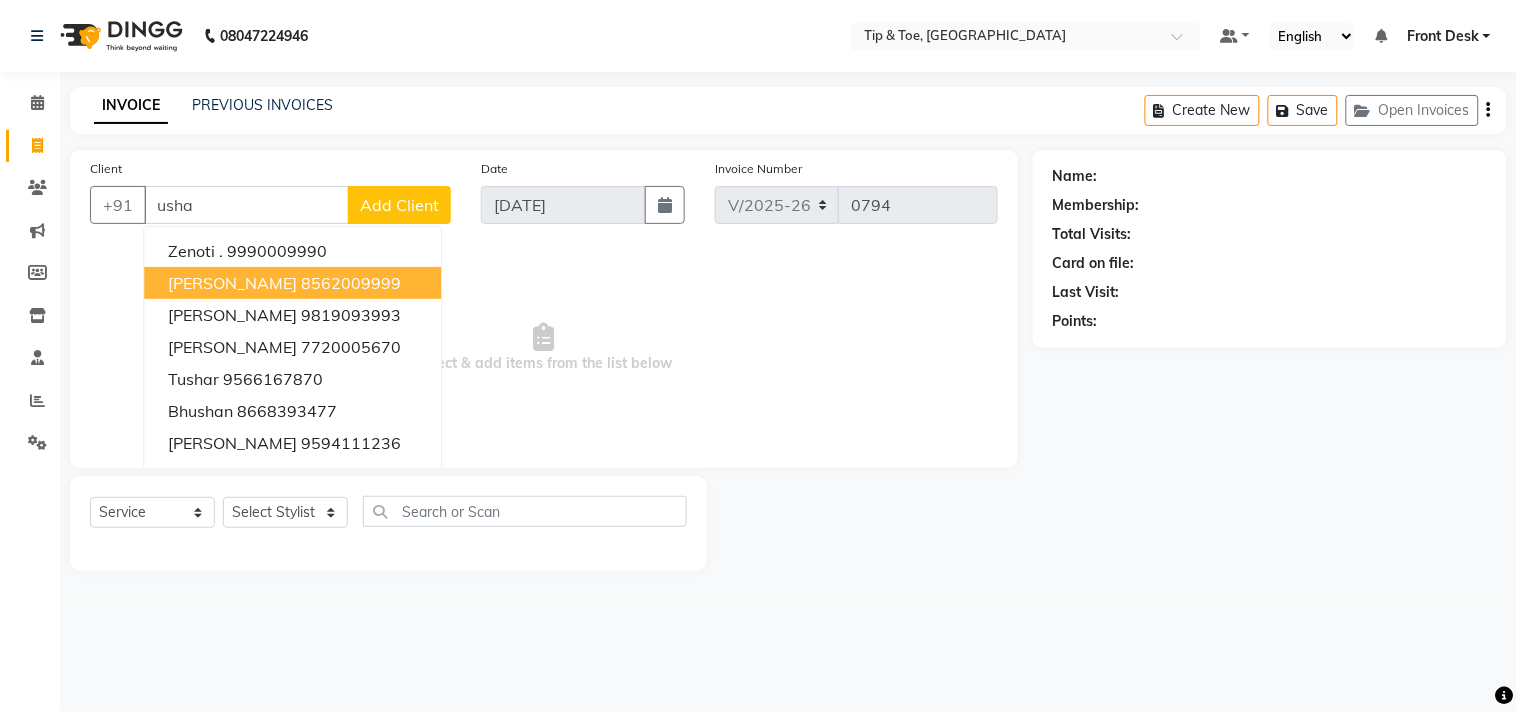 click on "[PERSON_NAME]  8562009999" at bounding box center (292, 283) 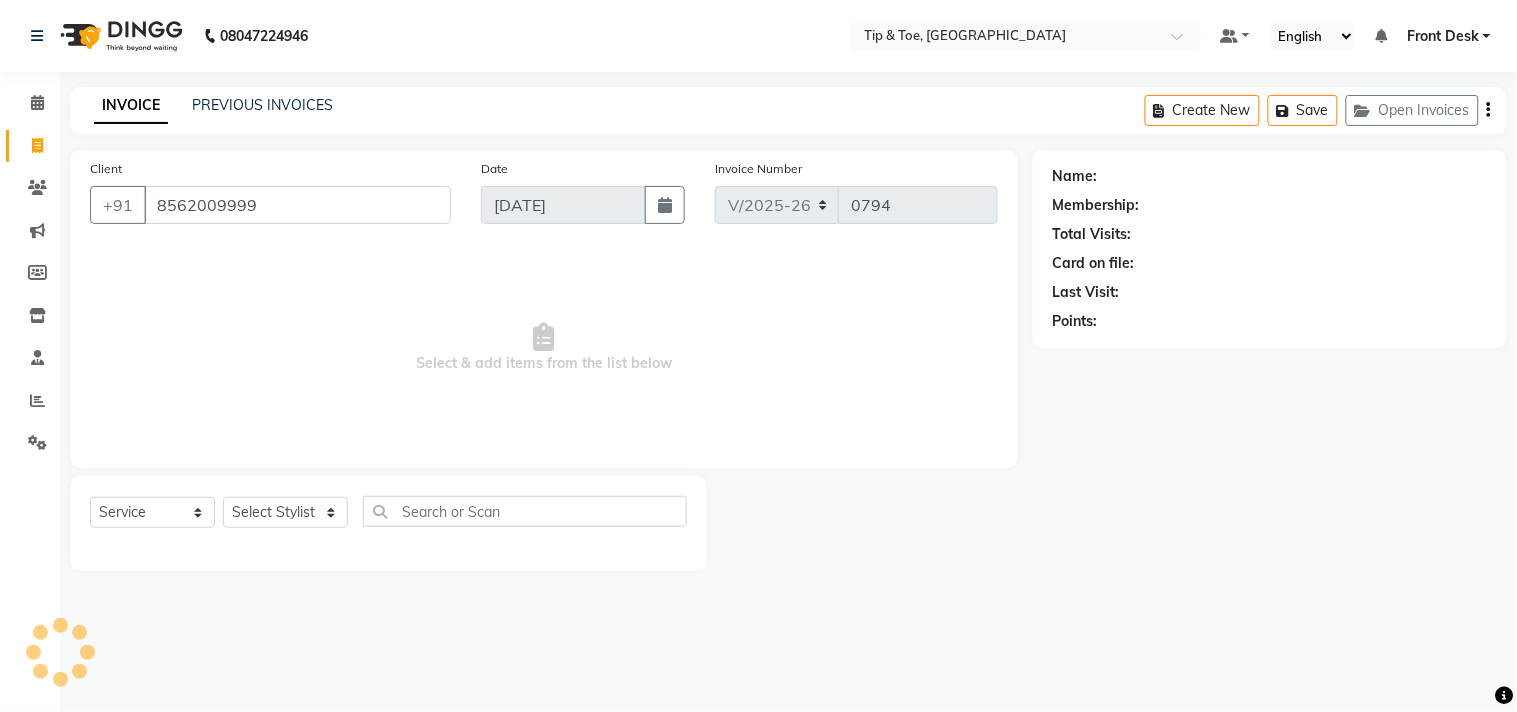 type on "8562009999" 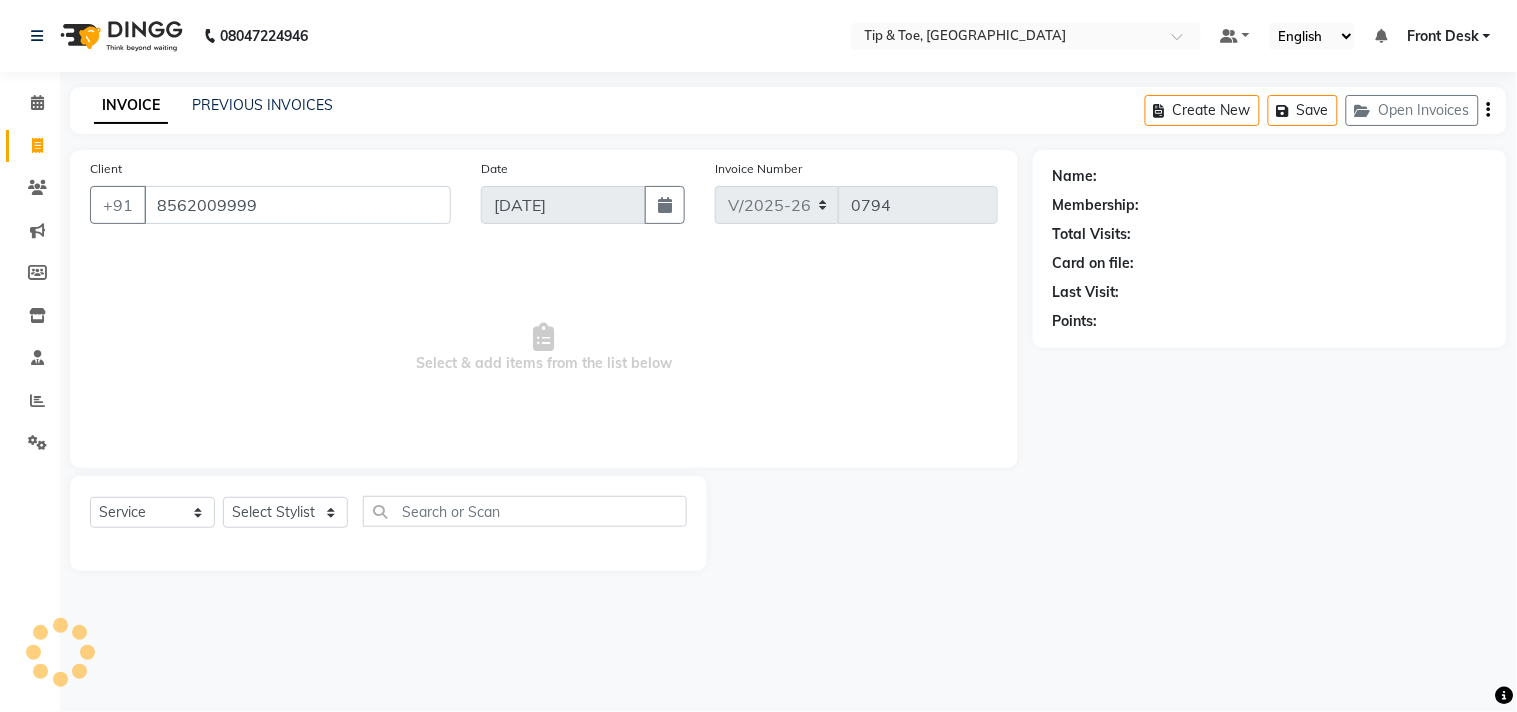select on "1: Object" 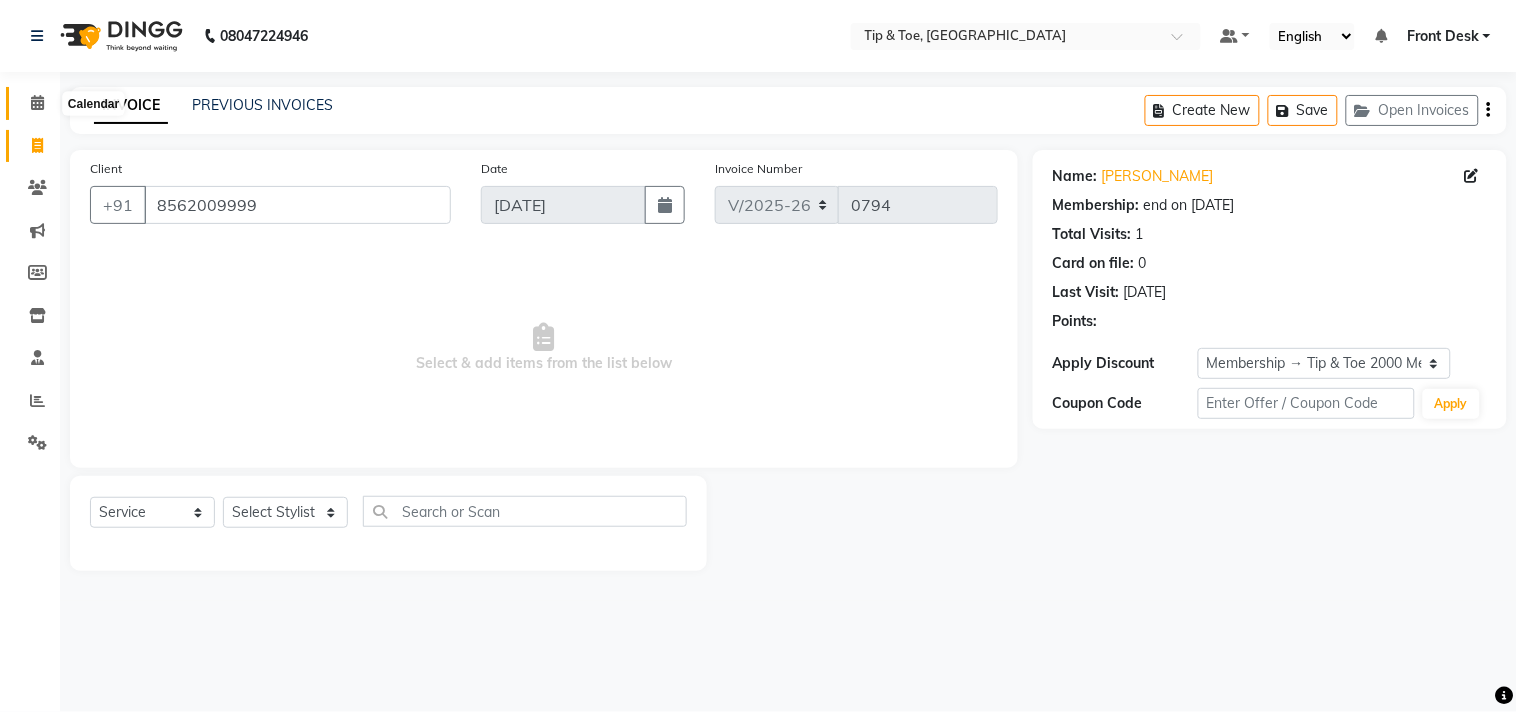 click 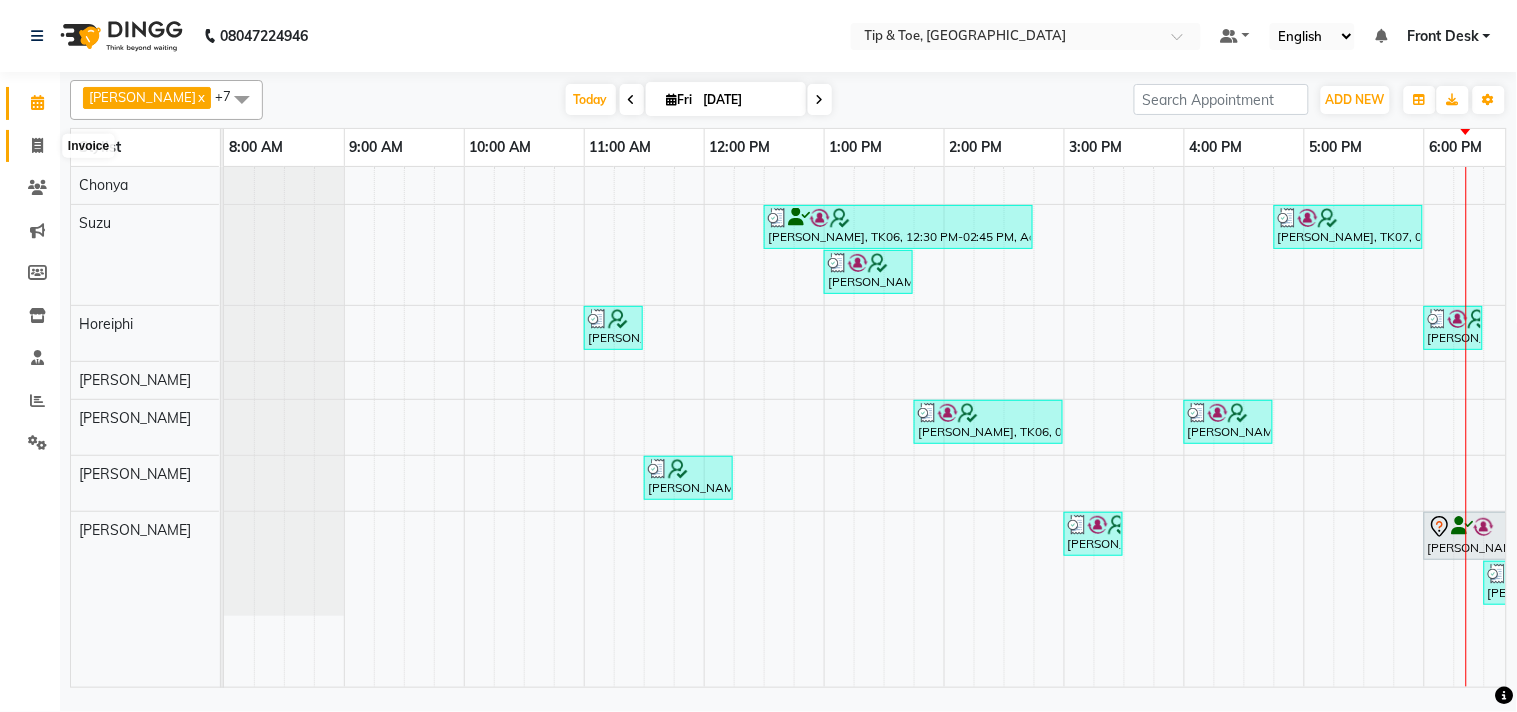 click 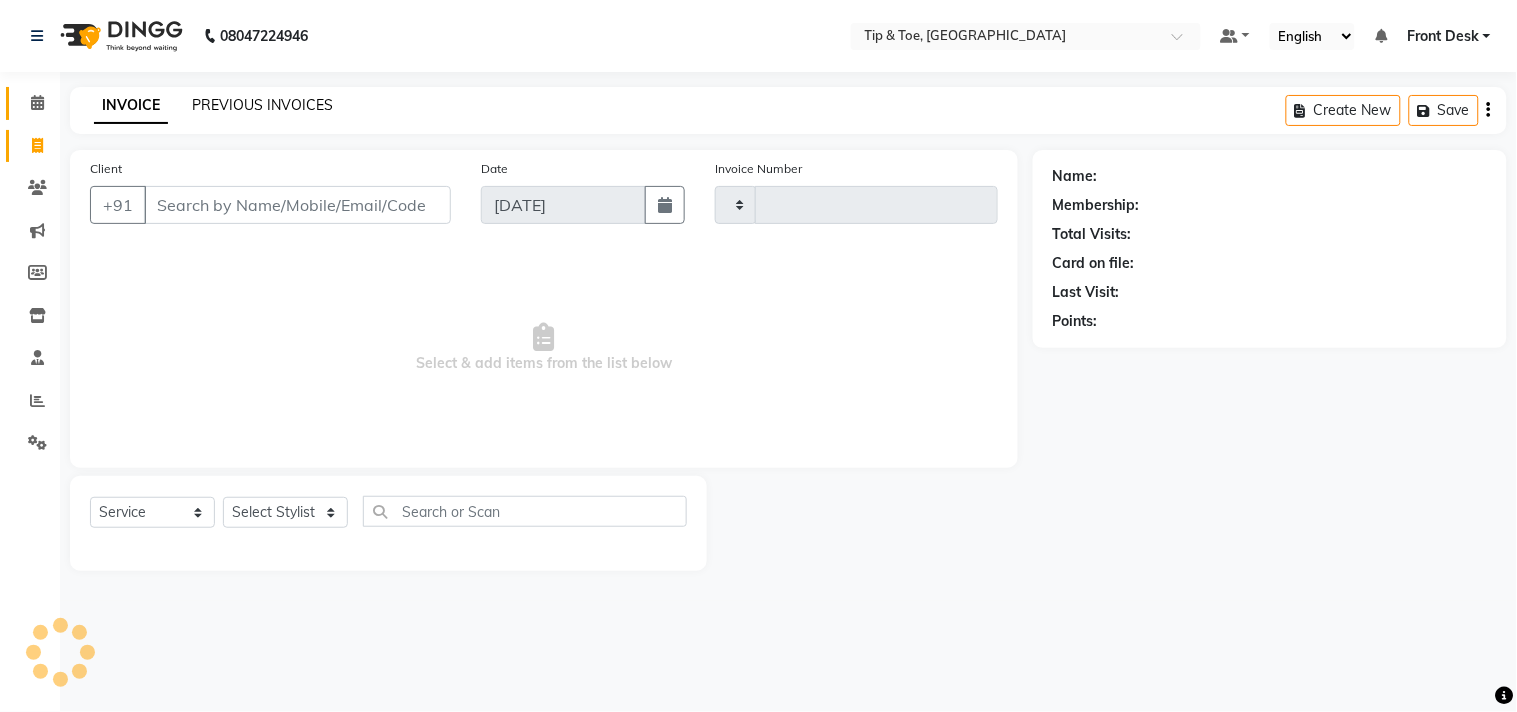 type on "0794" 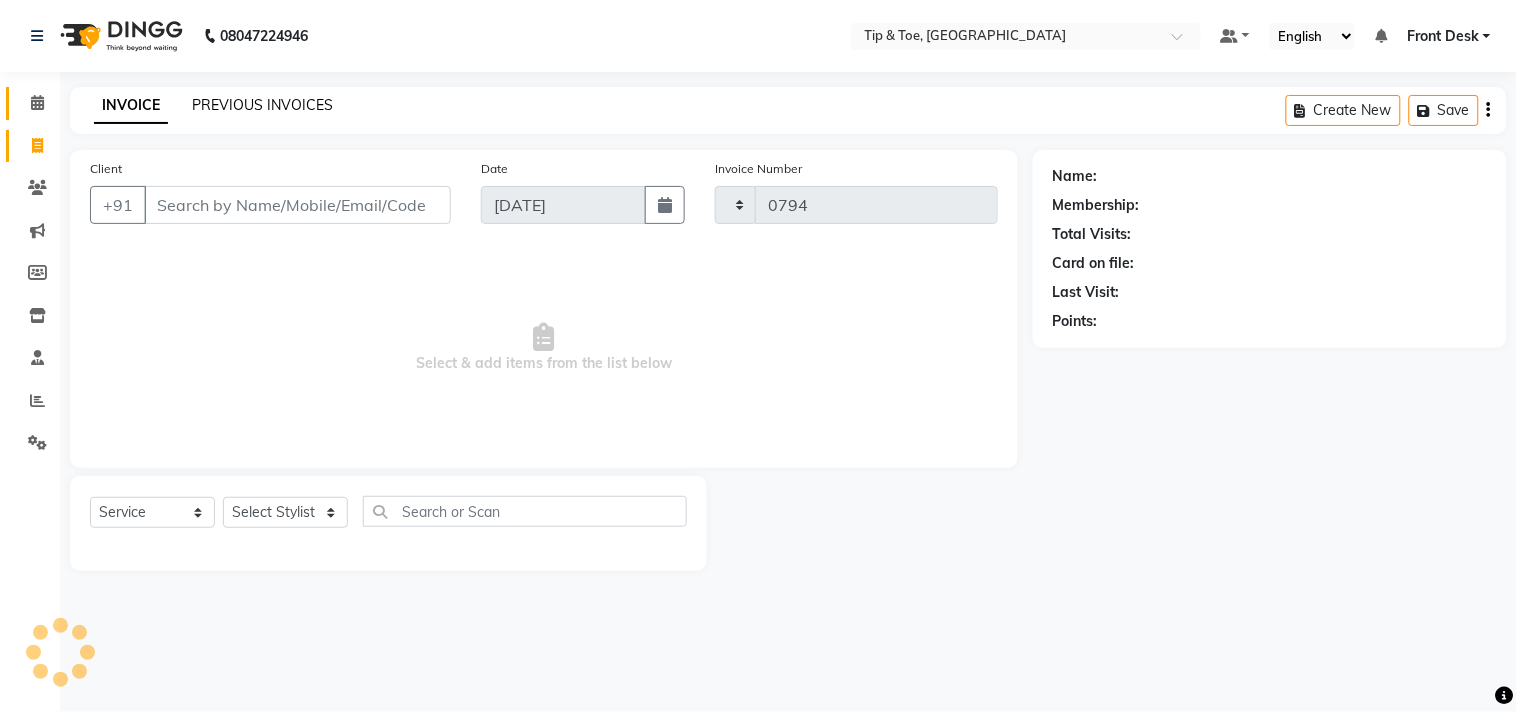 select on "5655" 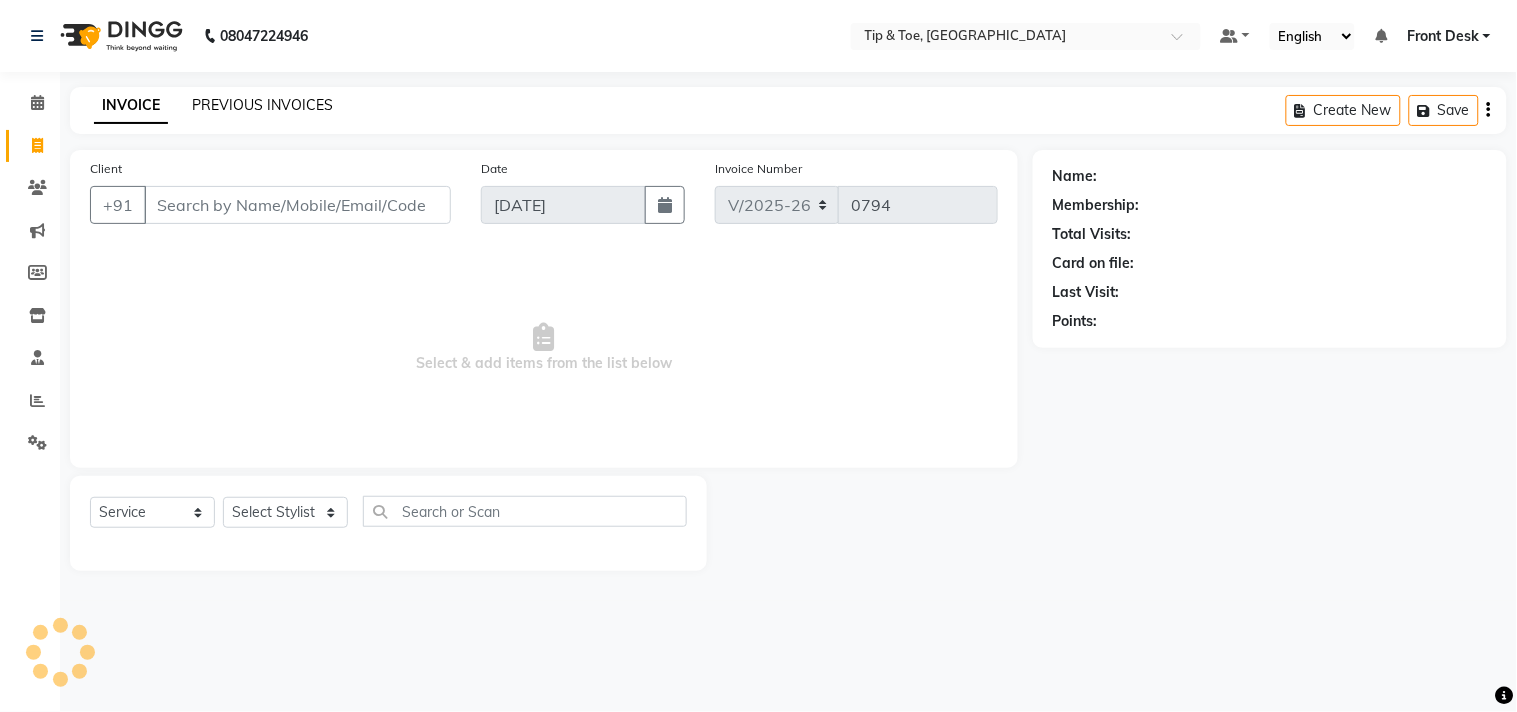 click on "PREVIOUS INVOICES" 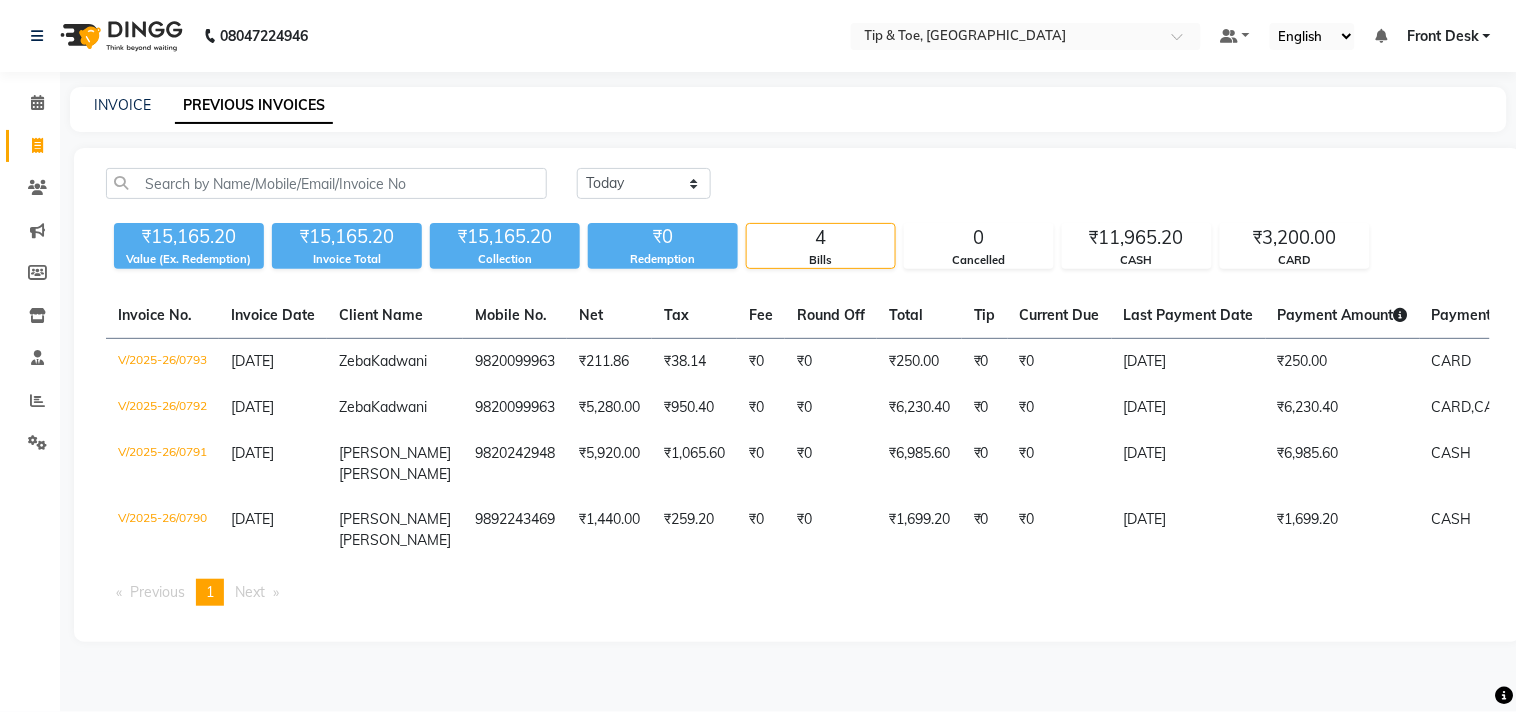 click on "INVOICE PREVIOUS INVOICES" 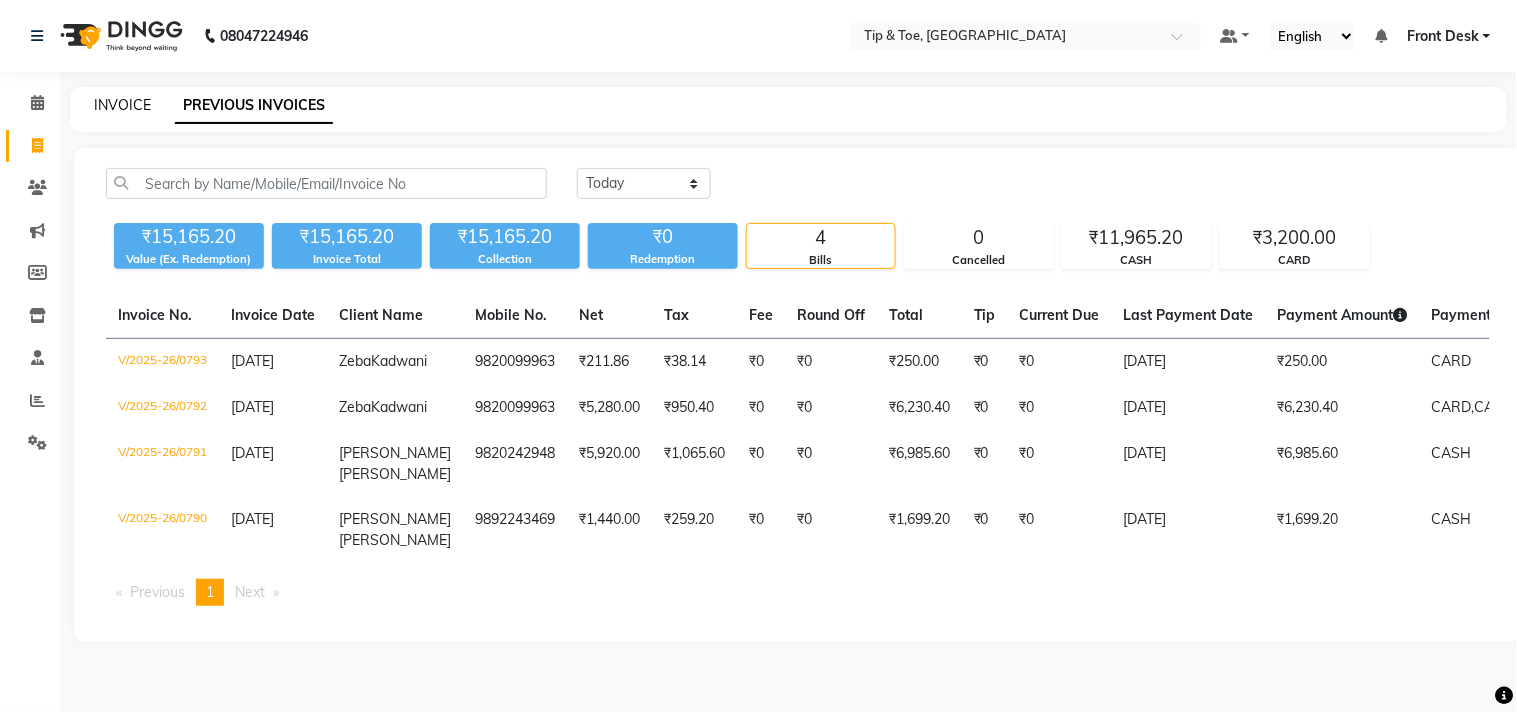 click on "INVOICE" 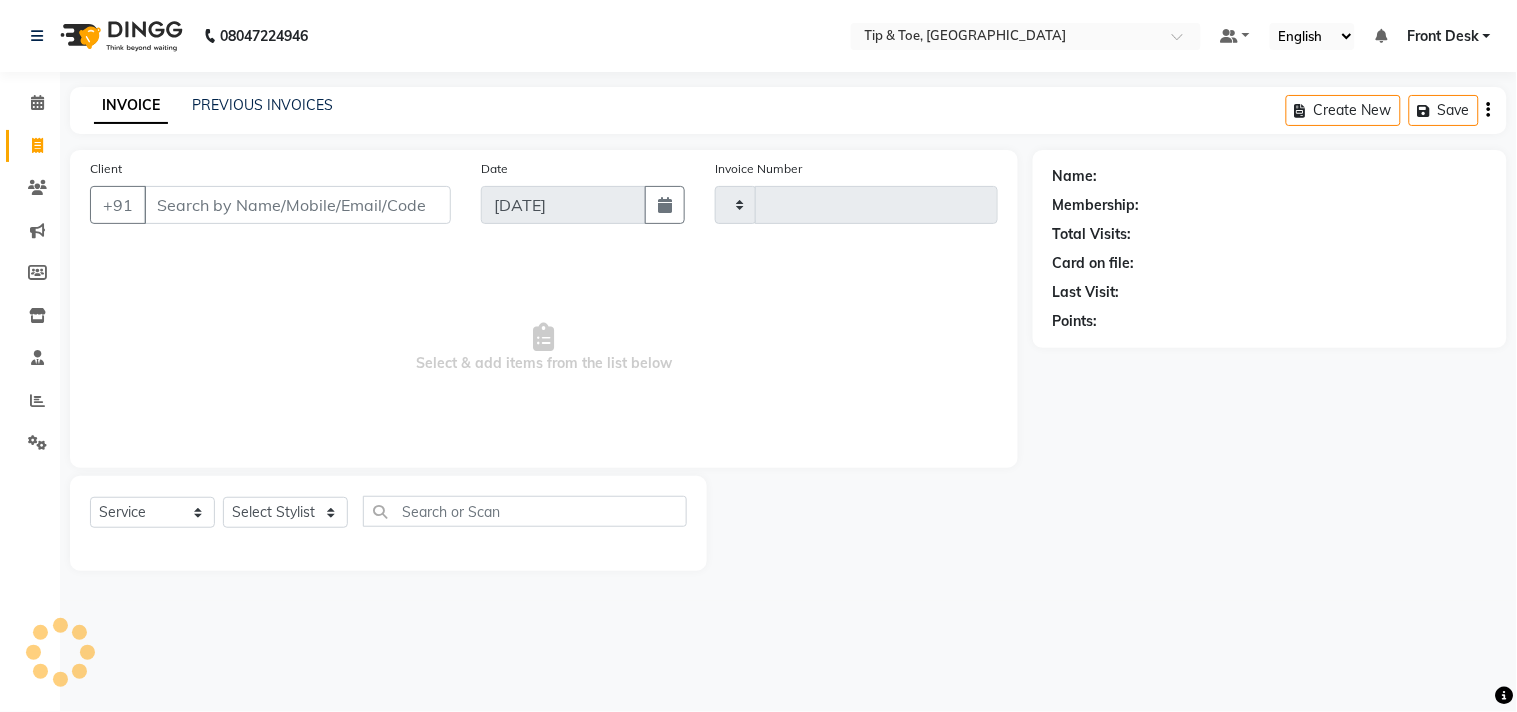 type on "0794" 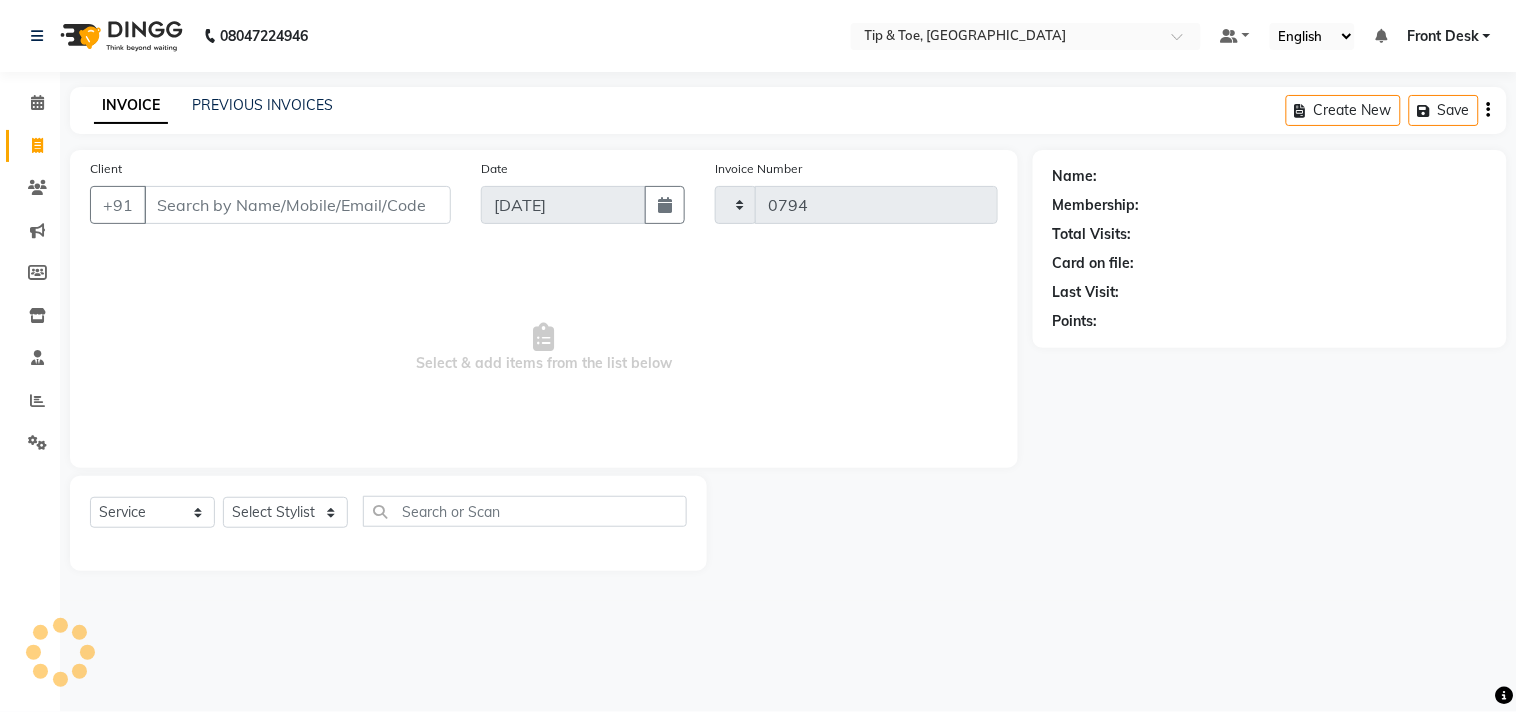select on "5655" 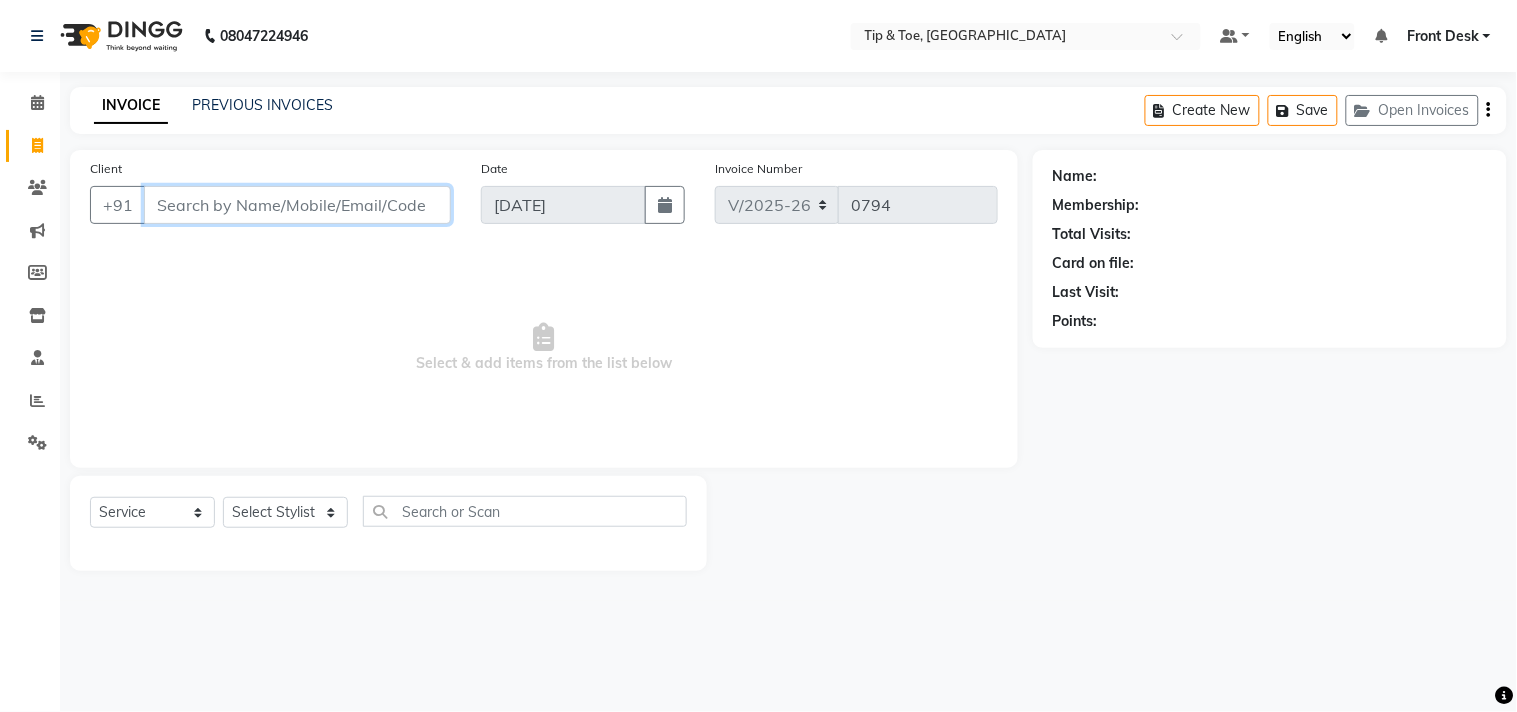 click on "Client" at bounding box center [297, 205] 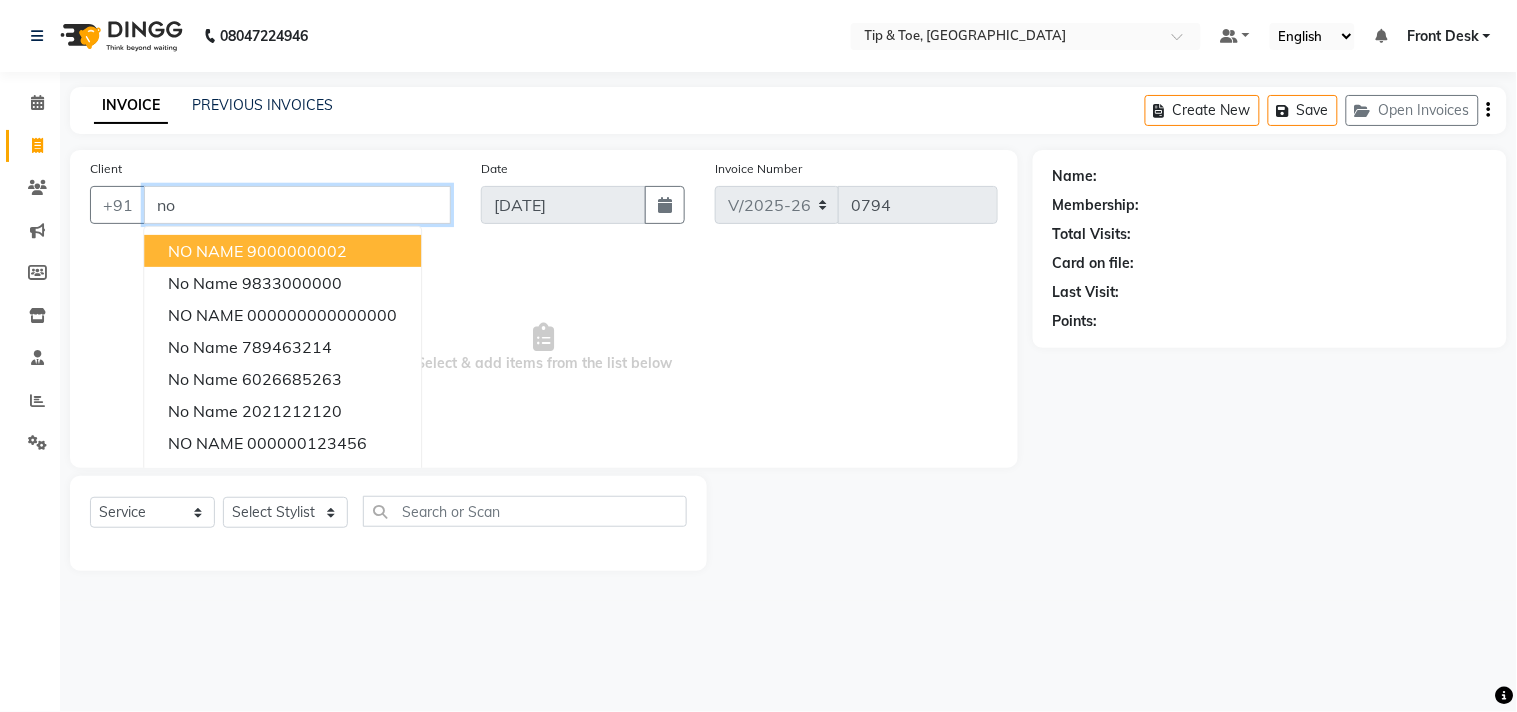 type on "n" 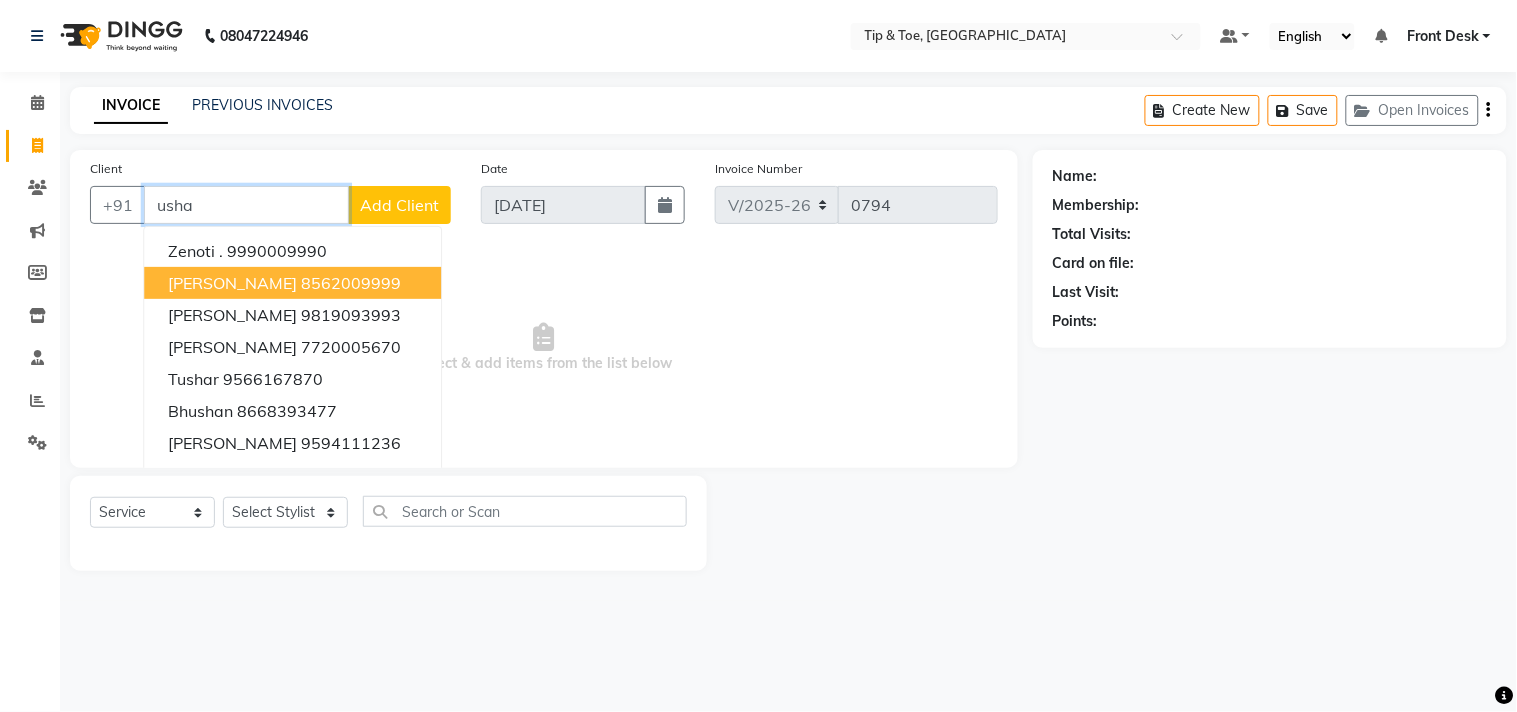 click on "usha" at bounding box center [246, 205] 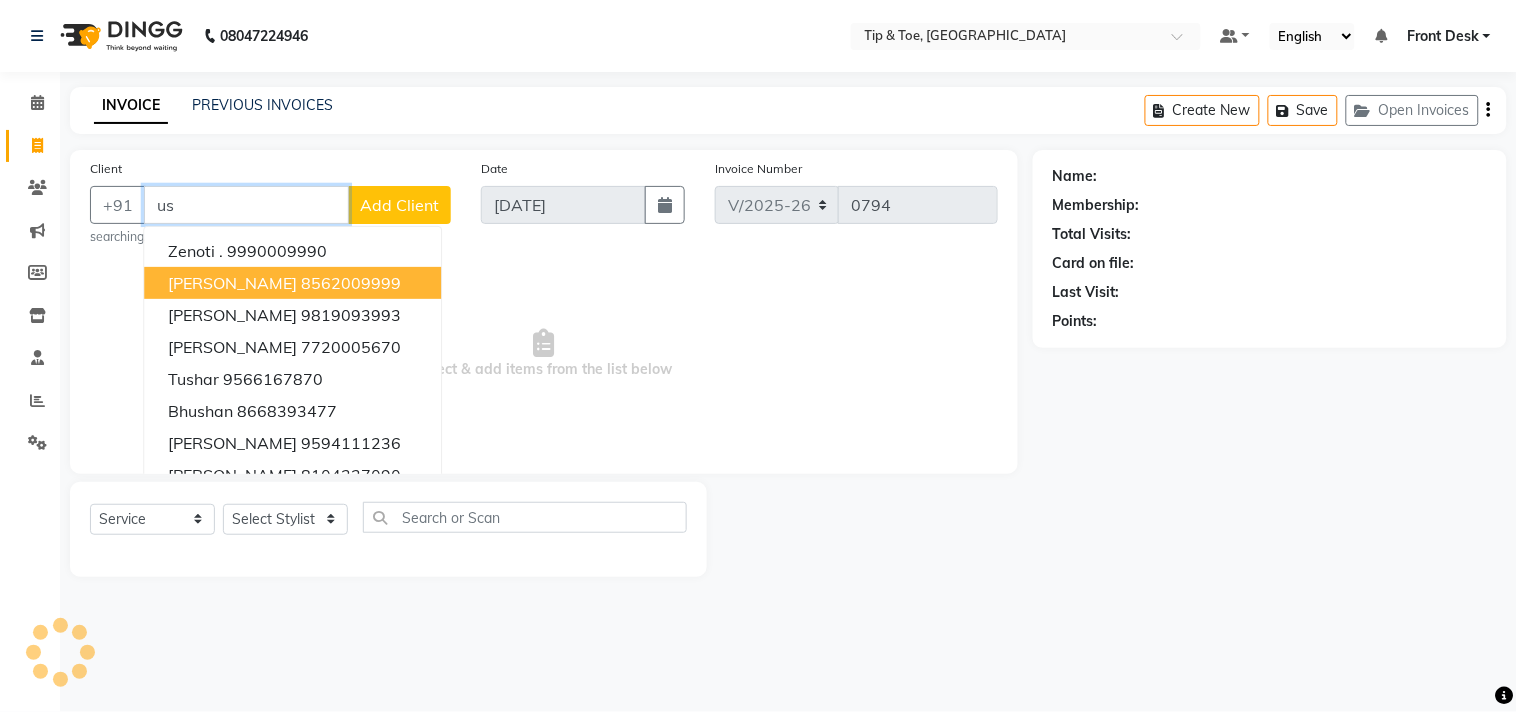 type on "u" 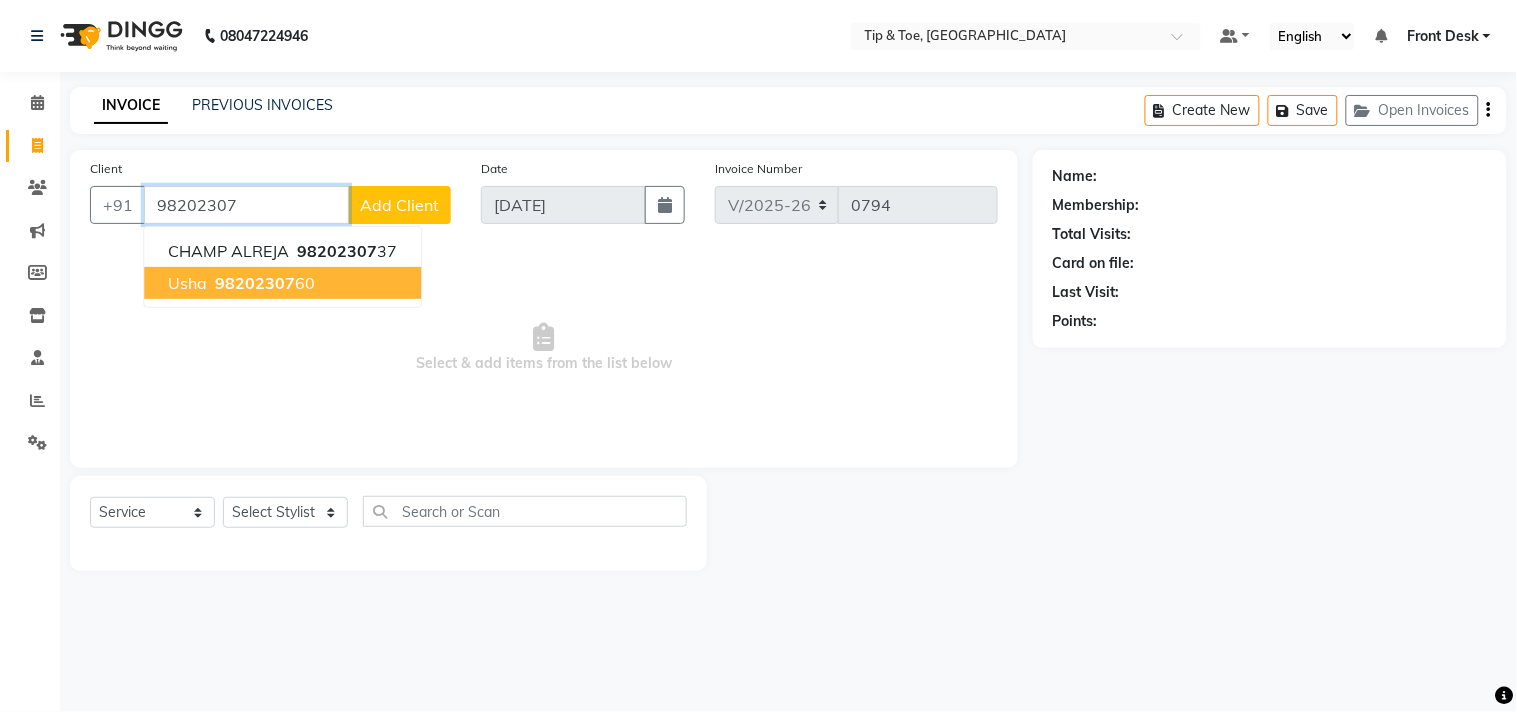 click on "Usha   98202307 60" at bounding box center [282, 283] 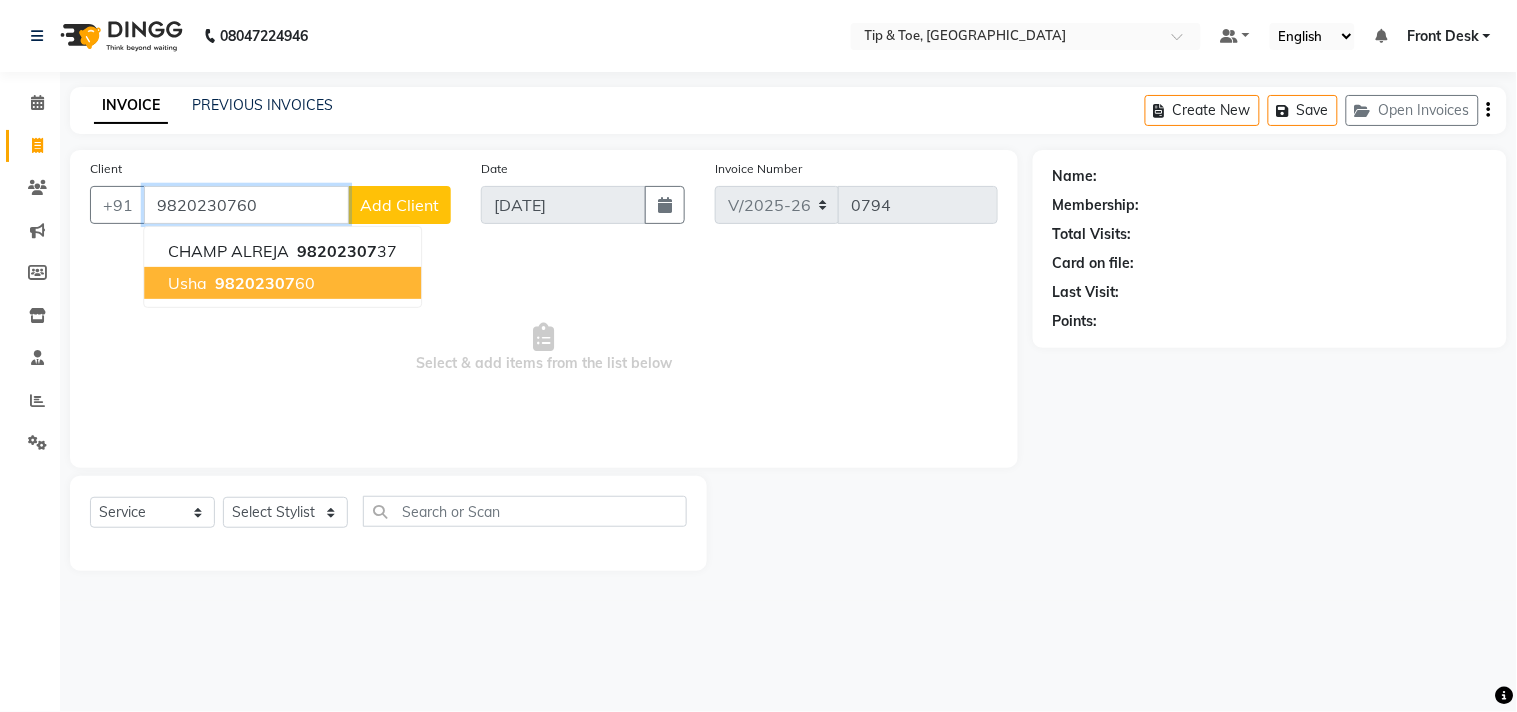 type on "9820230760" 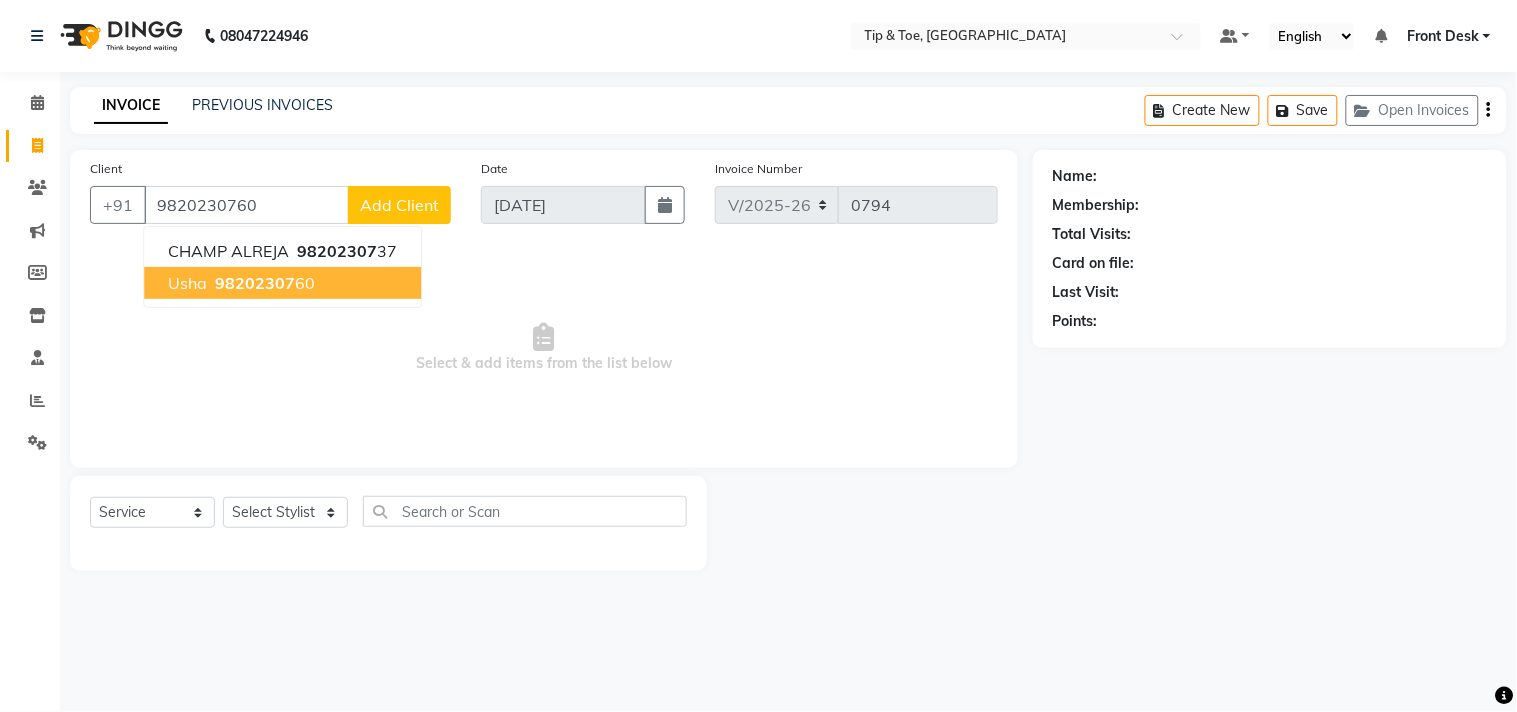 select on "1: Object" 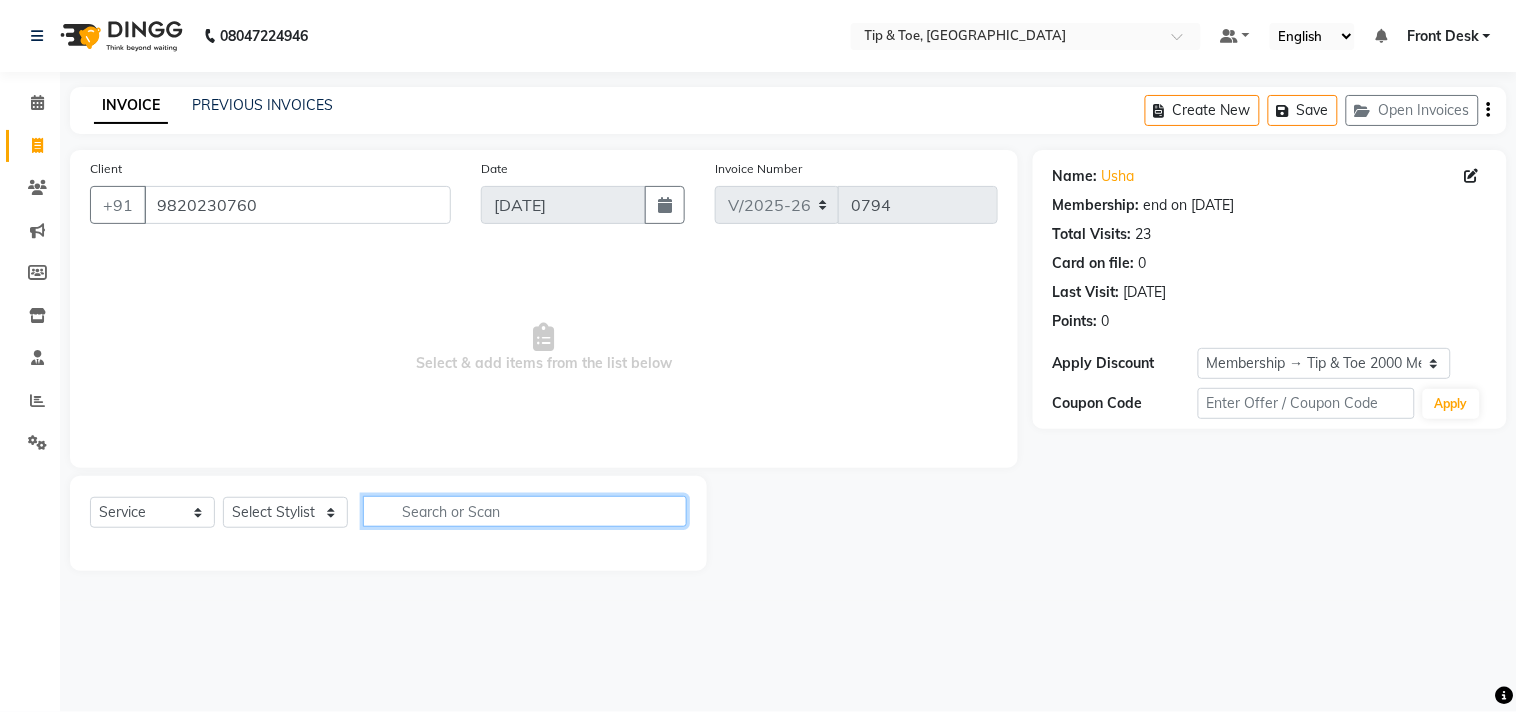 click 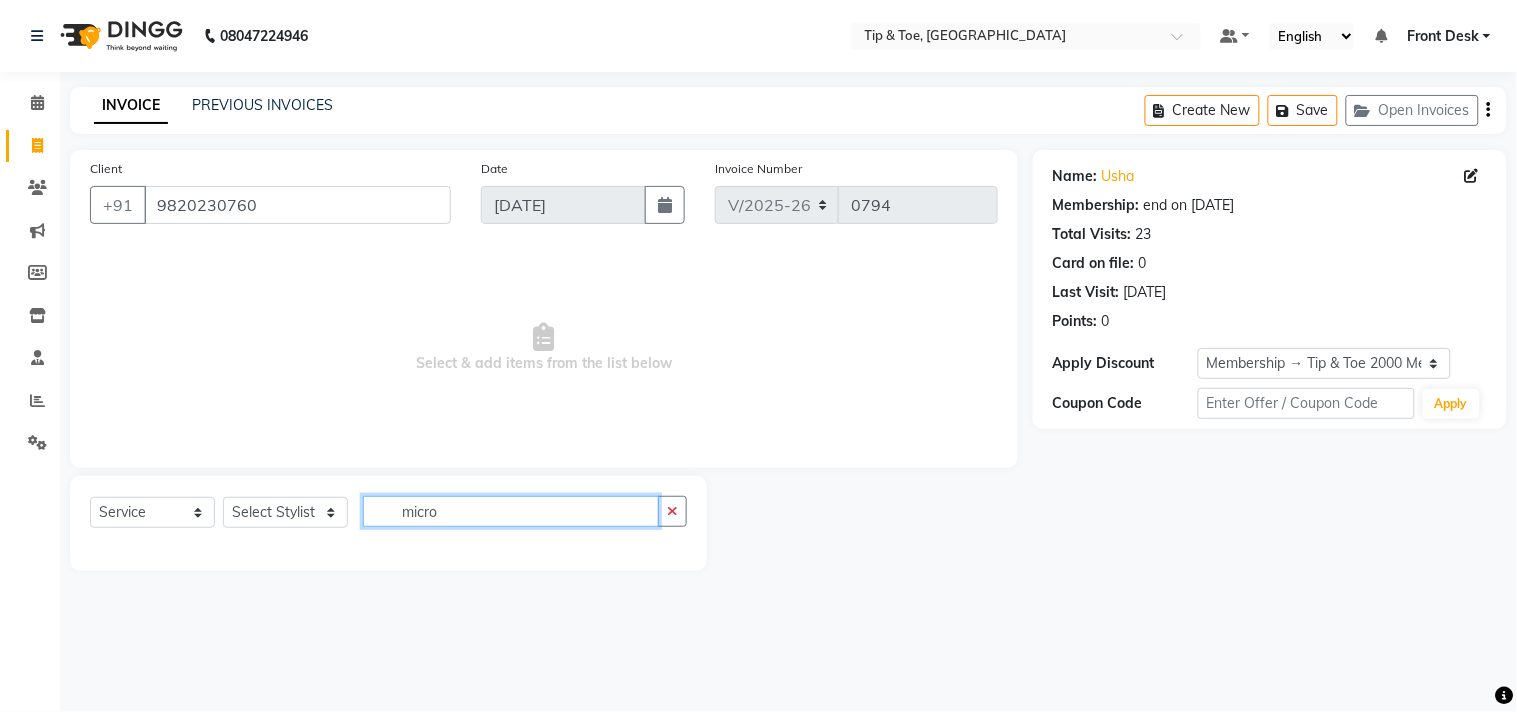 type on "micro" 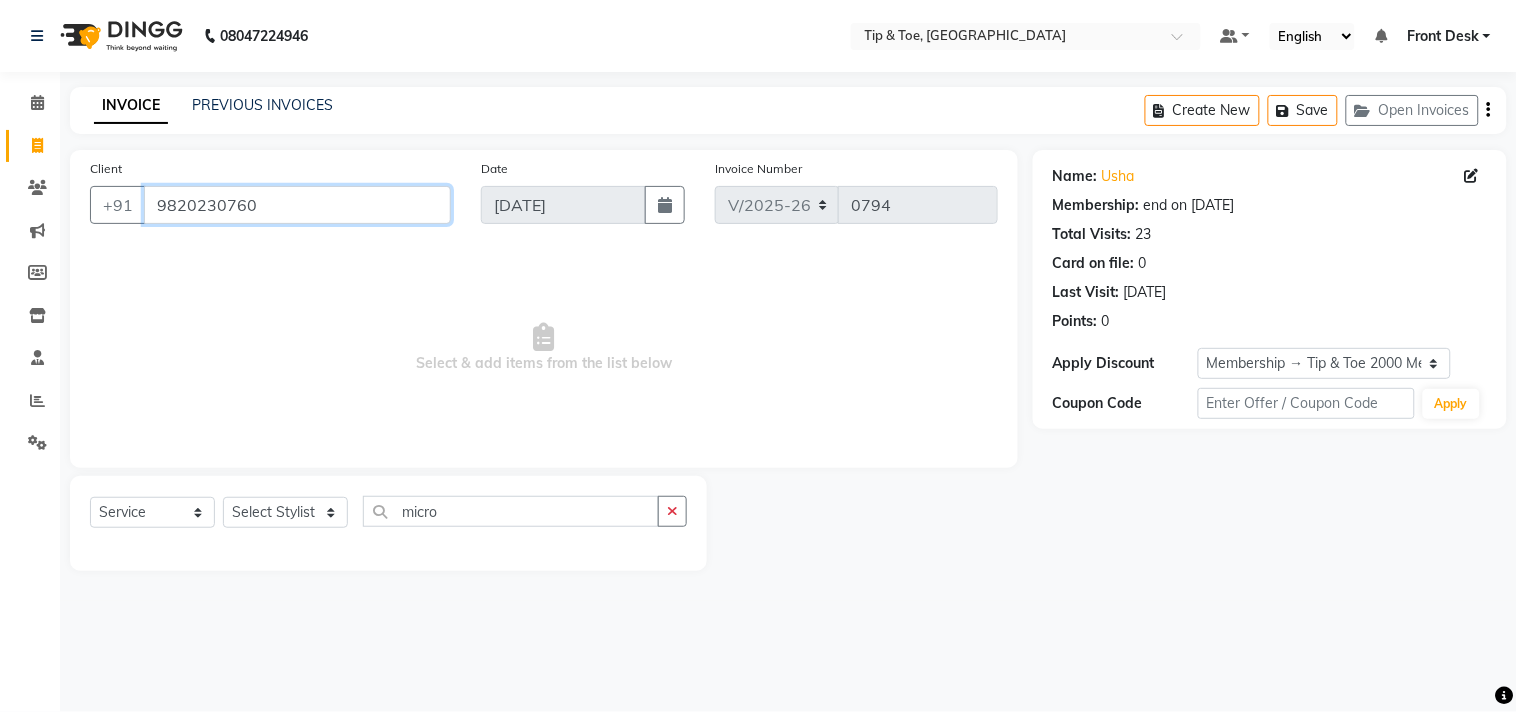 drag, startPoint x: 295, startPoint y: 202, endPoint x: 156, endPoint y: 200, distance: 139.01439 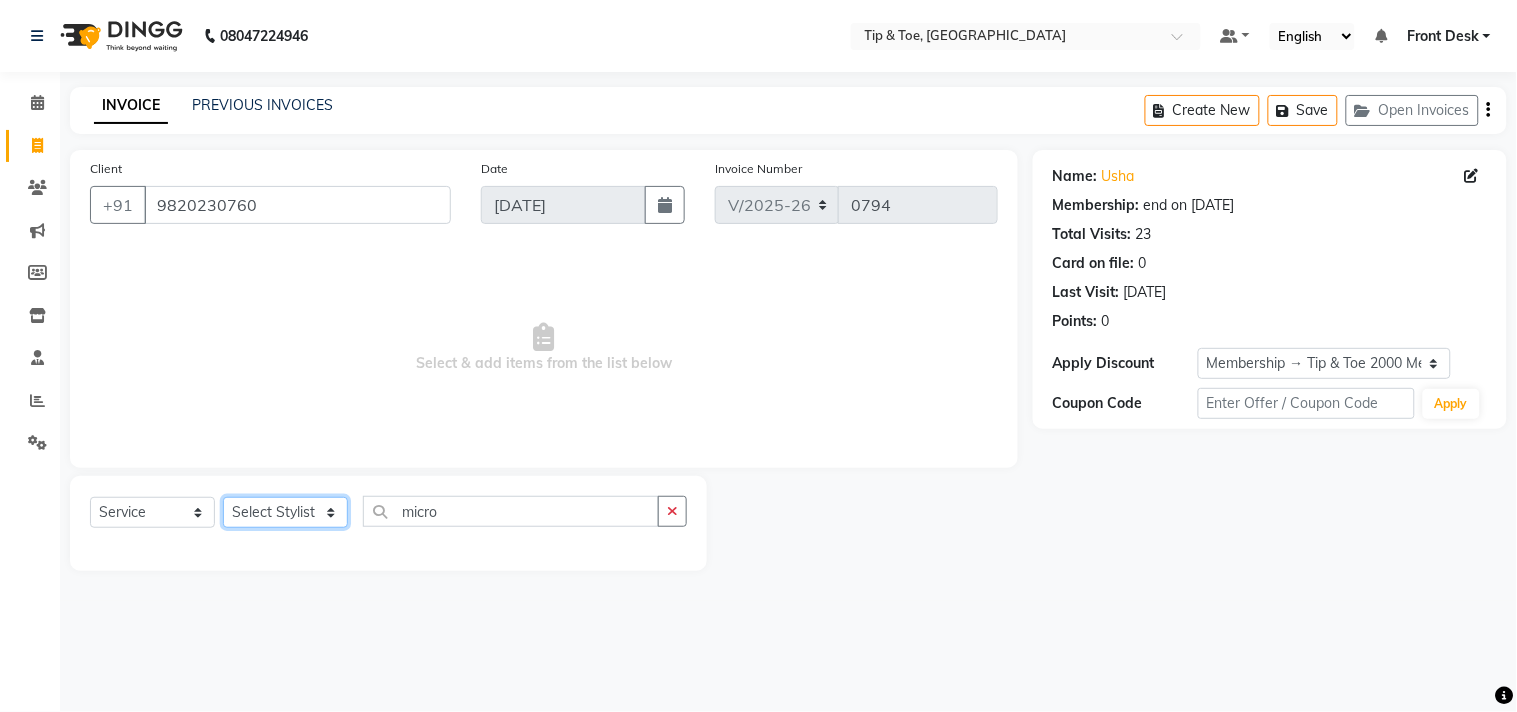 click on "Select Stylist [PERSON_NAME] [PERSON_NAME] Chonya Front Desk [PERSON_NAME] Horeiphi Jai [PERSON_NAME] [PERSON_NAME] [PERSON_NAME] [PERSON_NAME] [PERSON_NAME] Maheshker Suzu" 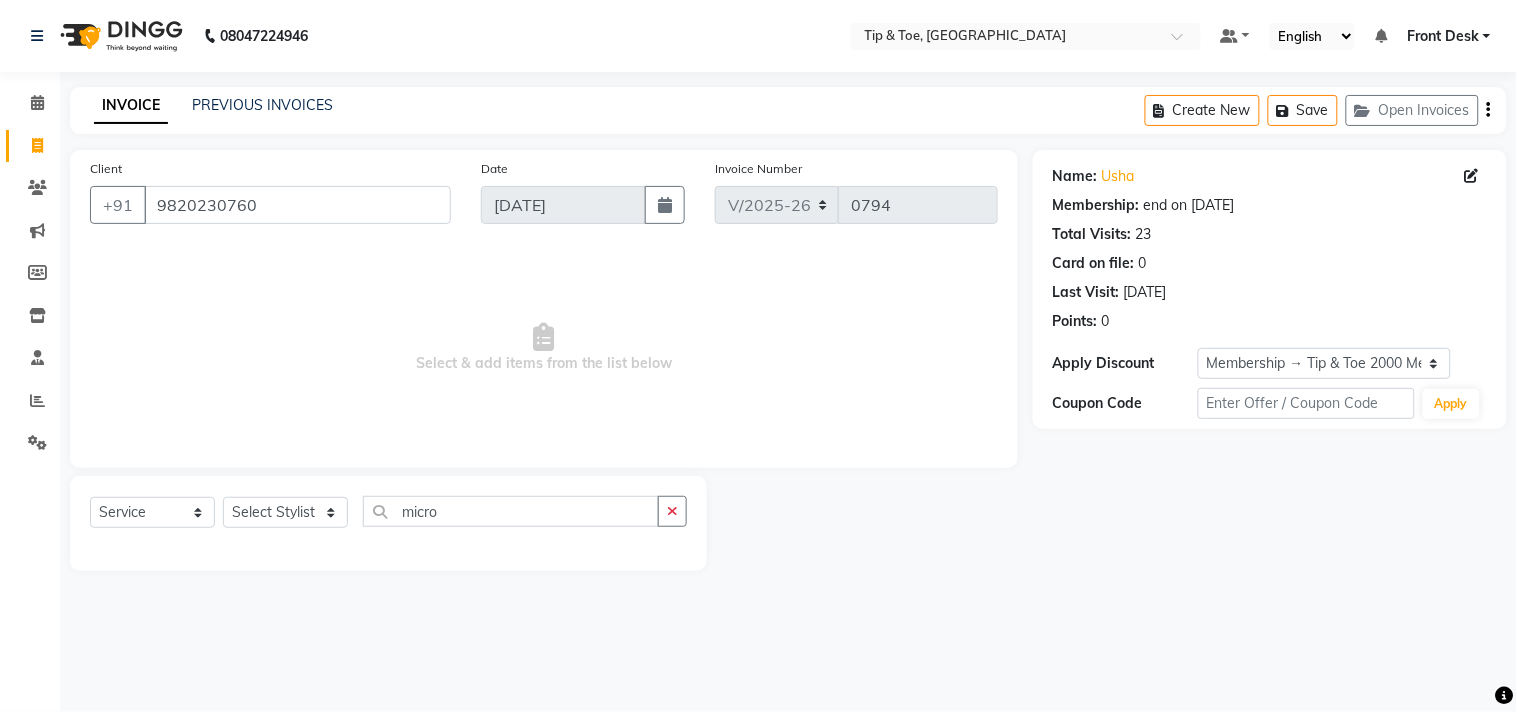 click on "Select & add items from the list below" at bounding box center (544, 348) 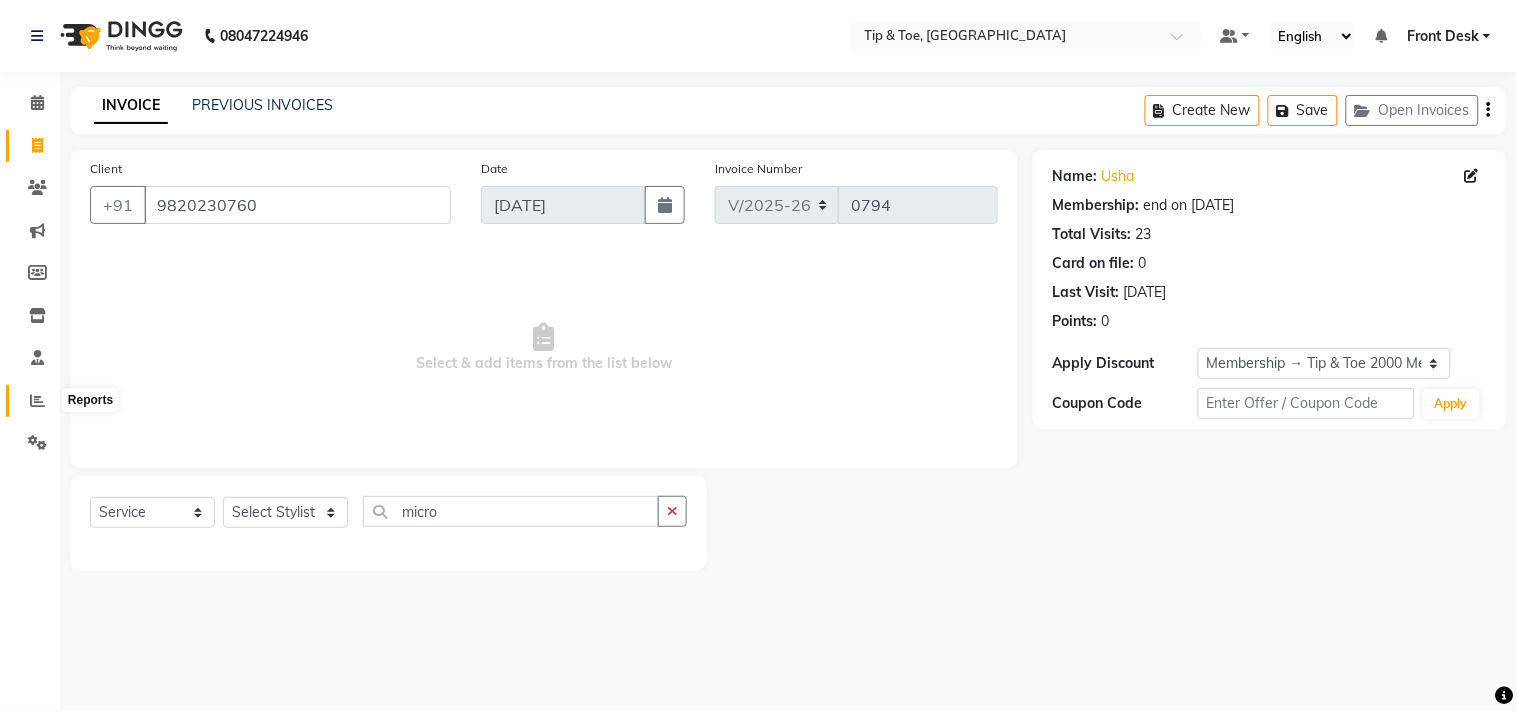 click 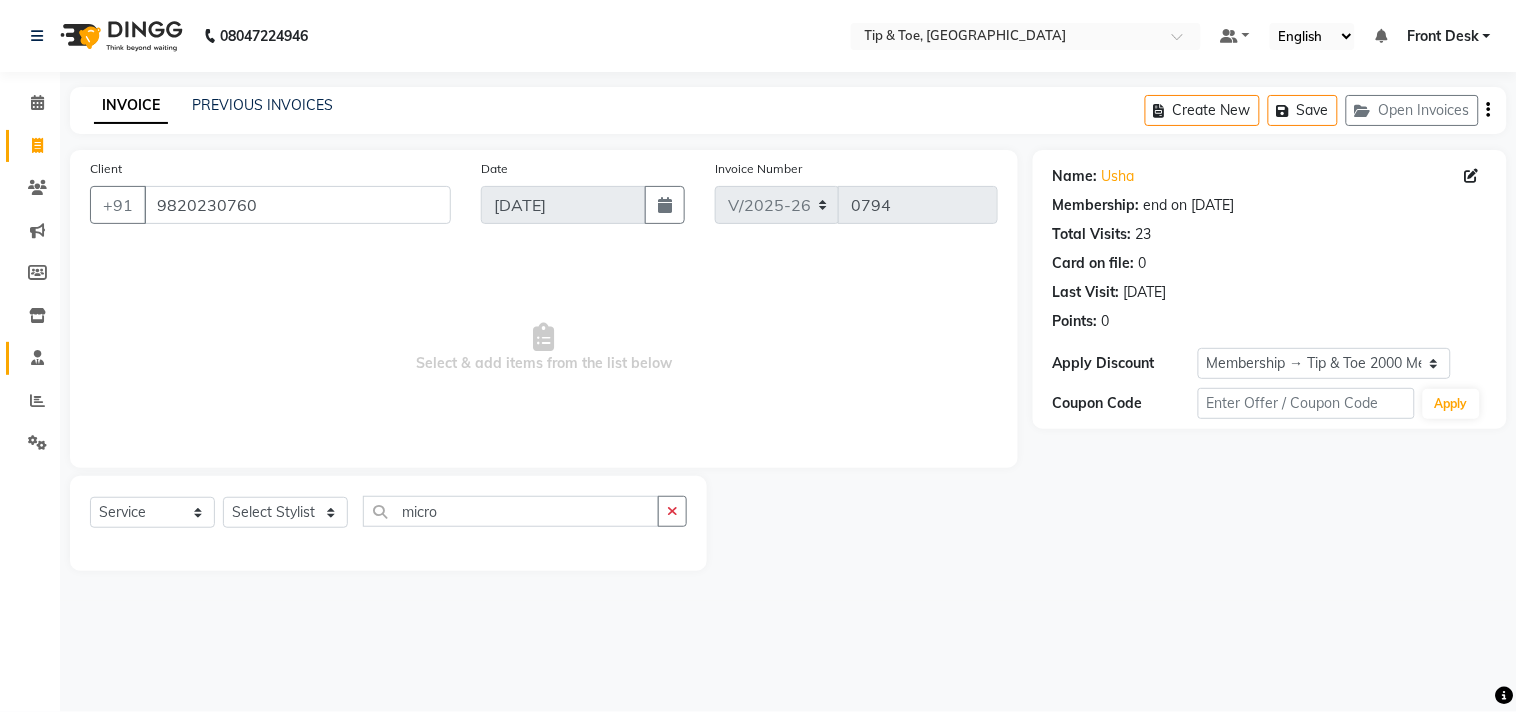 click on "Staff" 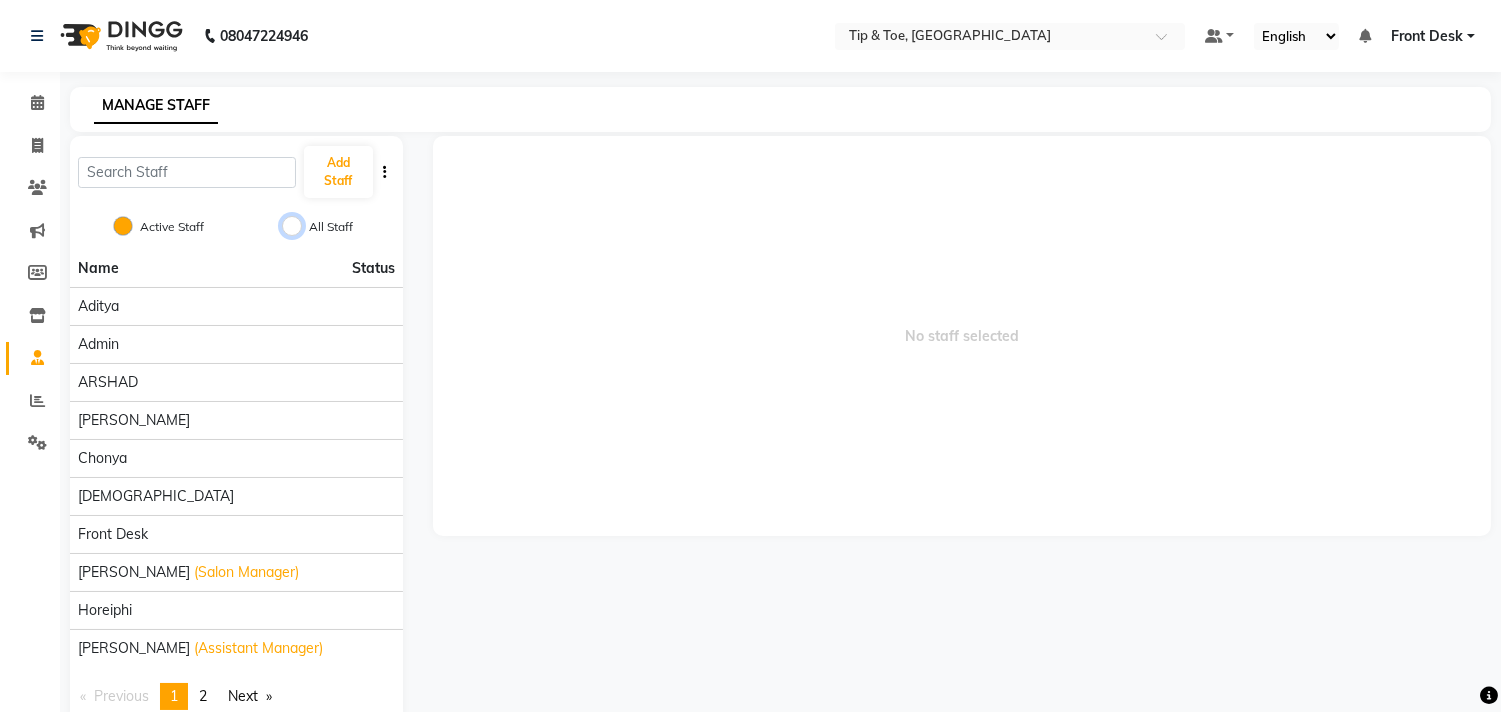 click on "All Staff" at bounding box center [292, 226] 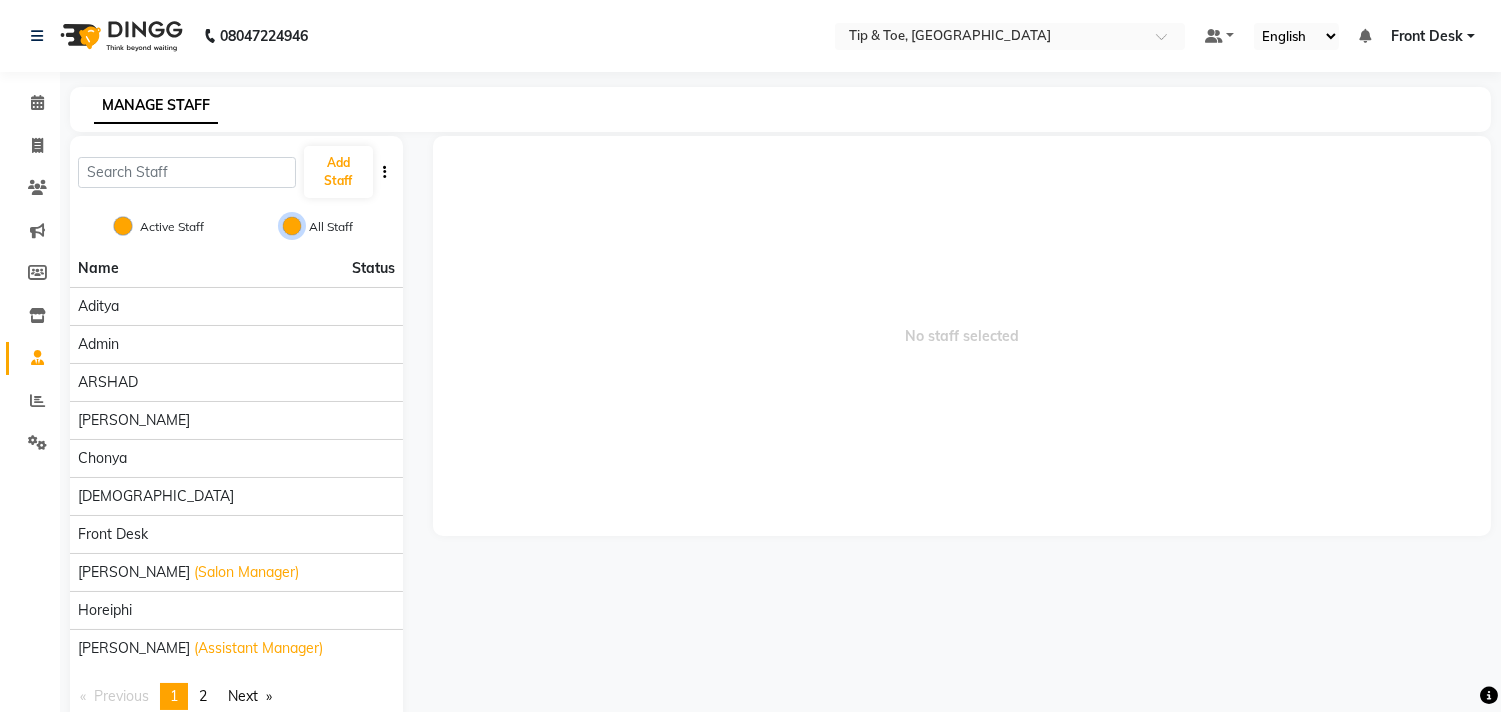 radio on "false" 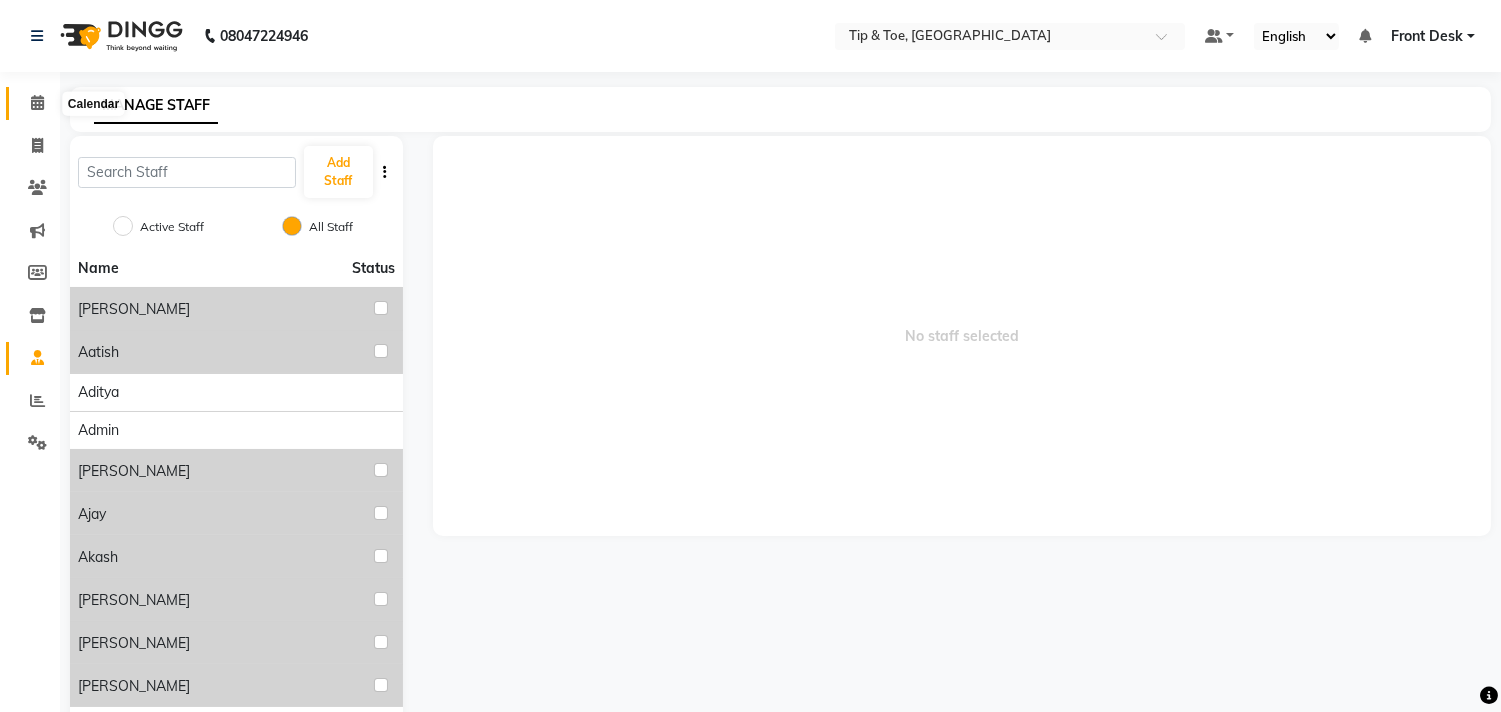 click 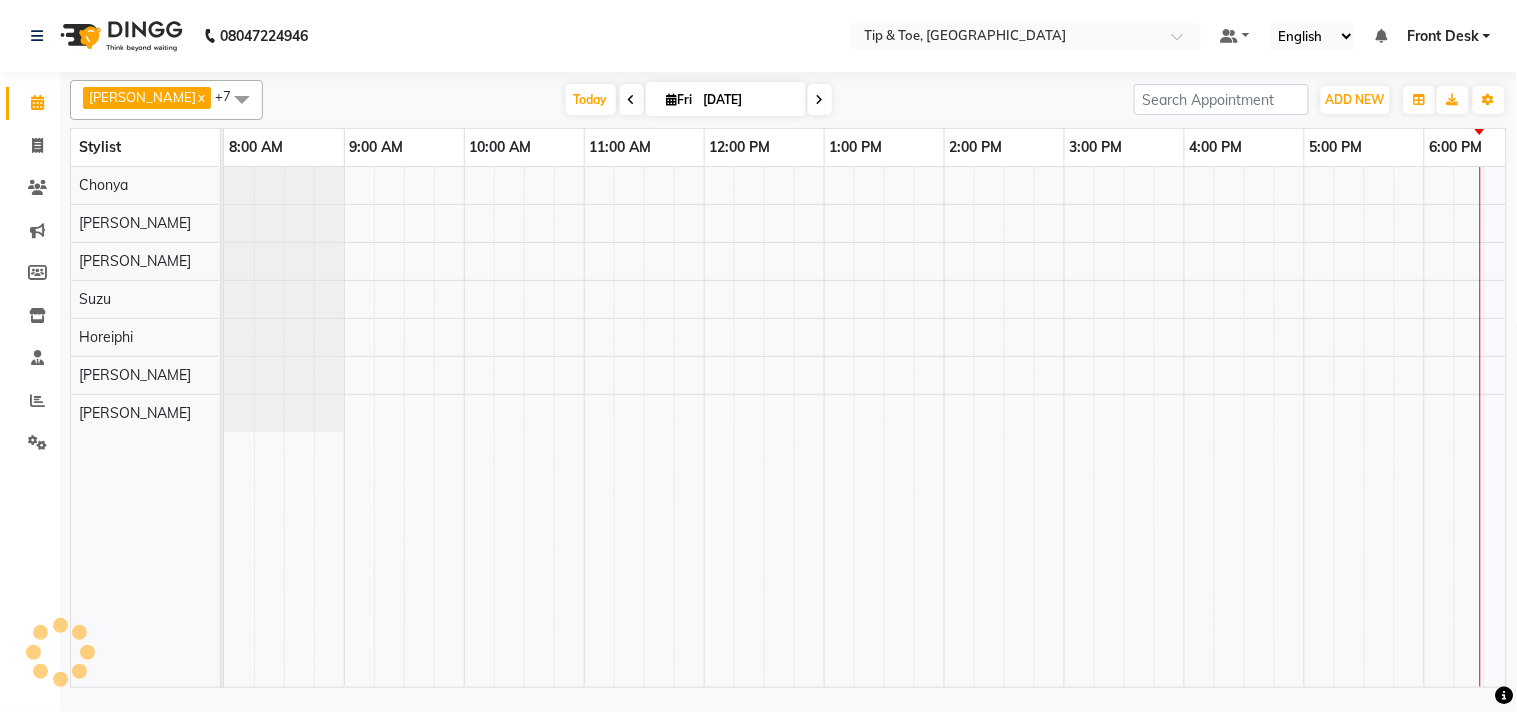 scroll, scrollTop: 0, scrollLeft: 0, axis: both 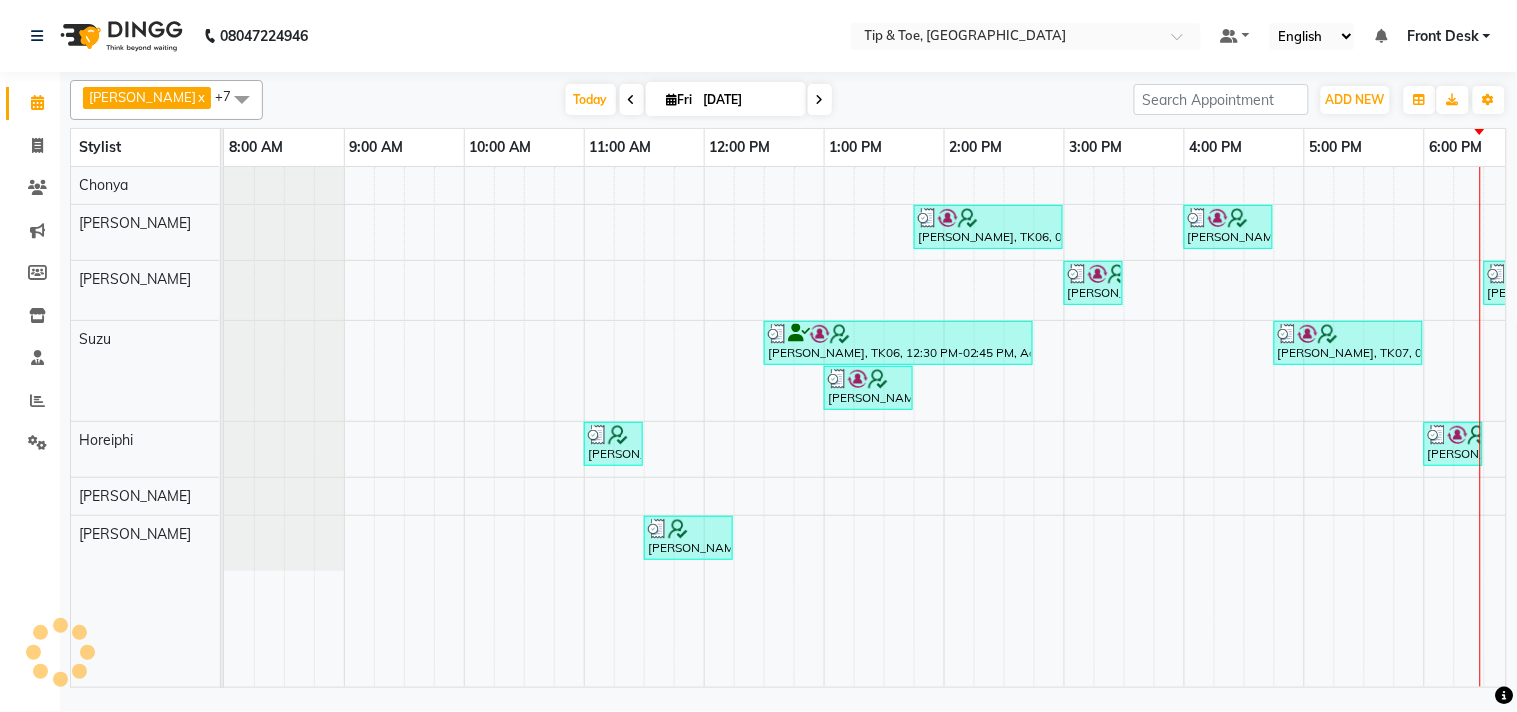 click at bounding box center [242, 99] 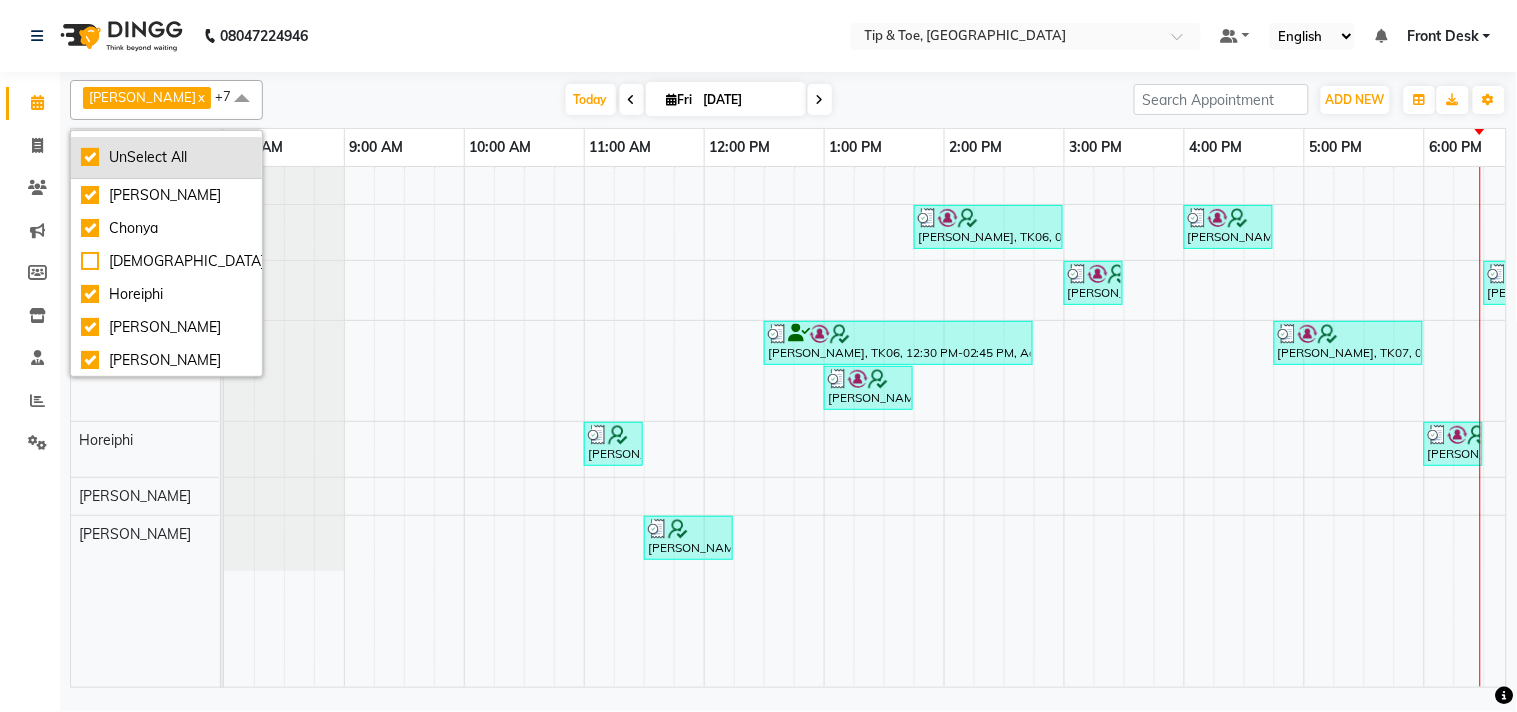 click on "UnSelect All" at bounding box center (166, 157) 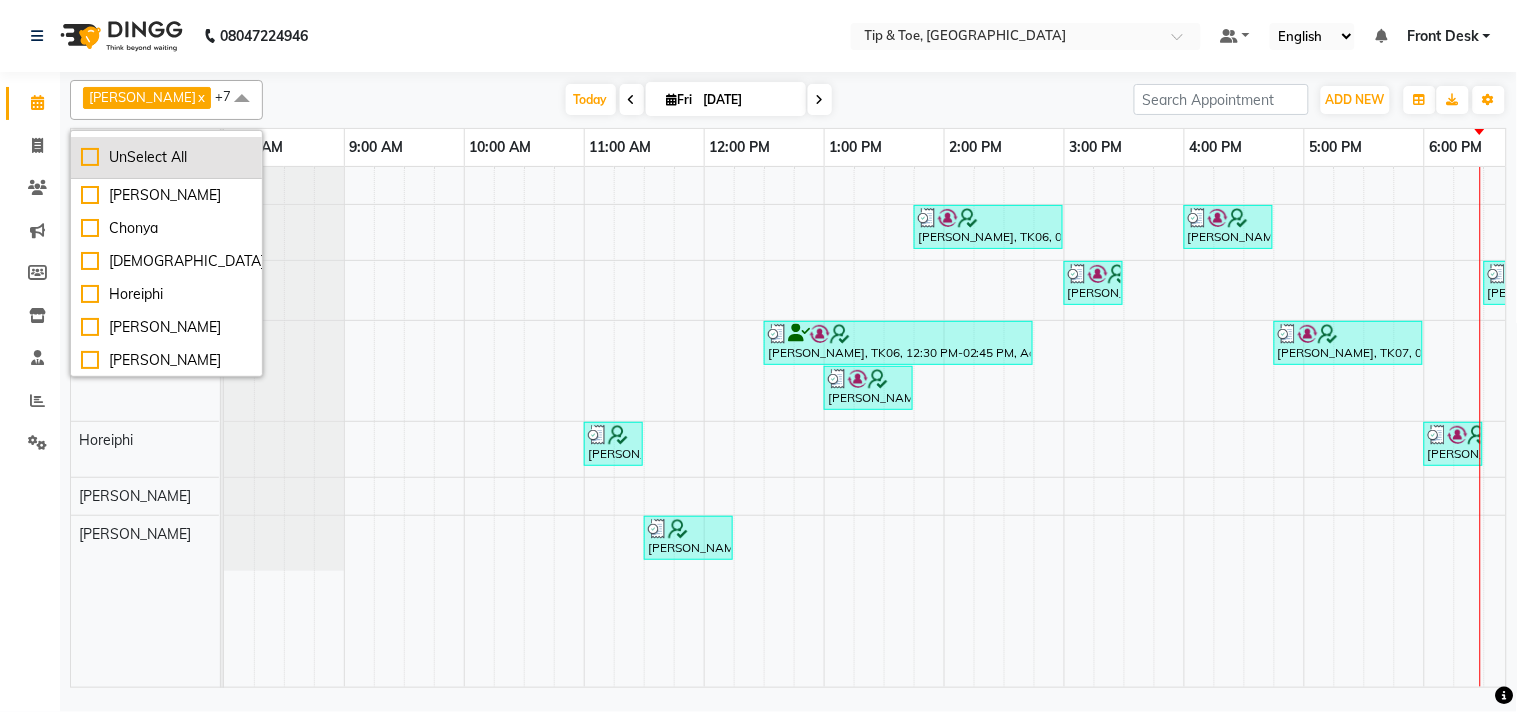 checkbox on "false" 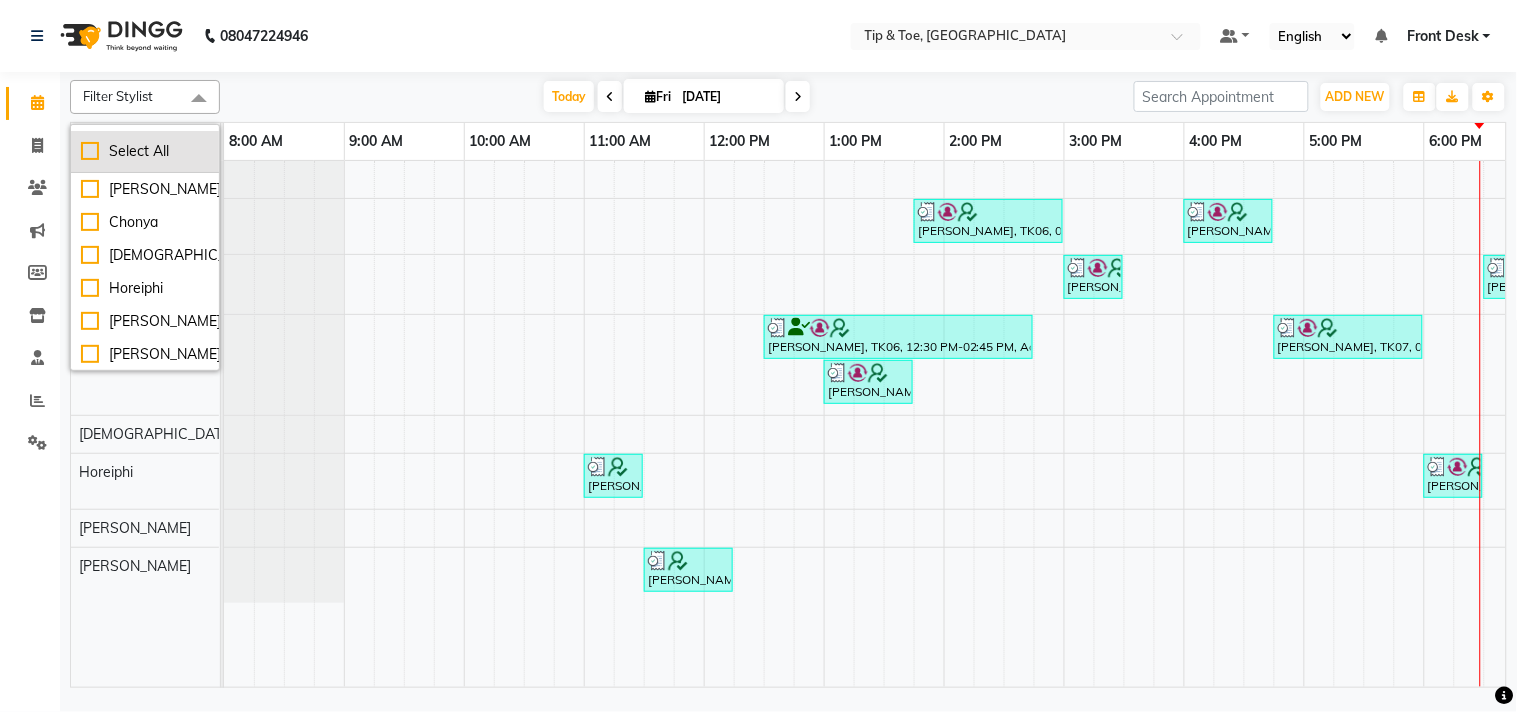 click on "Select All" at bounding box center [145, 151] 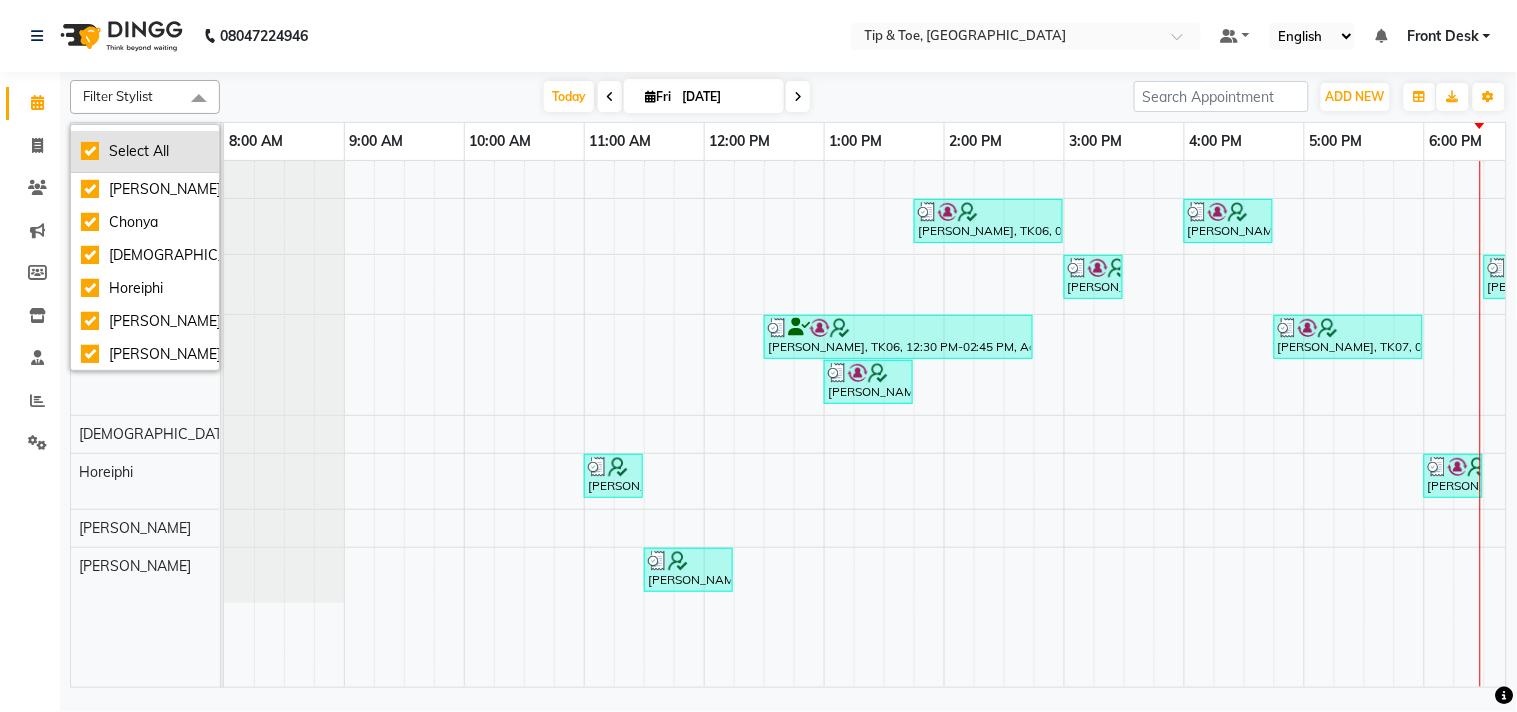checkbox on "true" 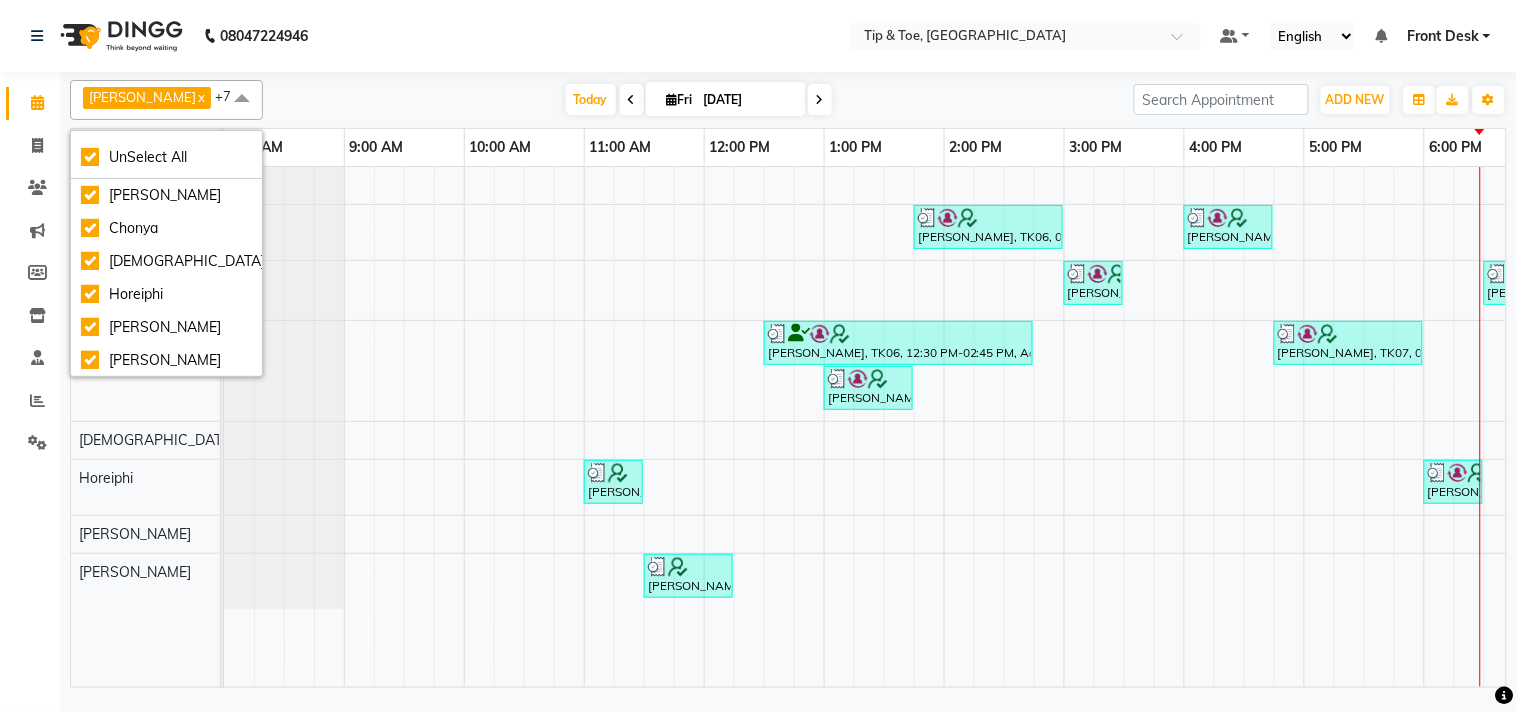 click on "[PERSON_NAME]  x [PERSON_NAME]  x Horeiphi  x [PERSON_NAME]  x [PERSON_NAME] Maheshker  x Suzu  x +7 UnSelect All [PERSON_NAME] Horeiphi [PERSON_NAME] [PERSON_NAME] Maheshker Suzu [DATE]  [DATE] Toggle Dropdown Add Appointment Add Invoice Add Attendance Add Client Toggle Dropdown Add Appointment Add Invoice Add Attendance Add Client ADD NEW Toggle Dropdown Add Appointment Add Invoice Add Attendance Add Client [PERSON_NAME]  x [PERSON_NAME]  x Horeiphi  x [PERSON_NAME]  x [PERSON_NAME]  x Suzu  x +7 UnSelect All [PERSON_NAME] Horeiphi [PERSON_NAME] [PERSON_NAME] Suzu Group By  Staff View   Room View  View as Vertical  Vertical - Week View  Horizontal  Horizontal - Week View  List  Toggle Dropdown Calendar Settings Manage Tags   Arrange Stylists   Reset Stylists  Full Screen Appointment Form Zoom 100%" at bounding box center [788, 100] 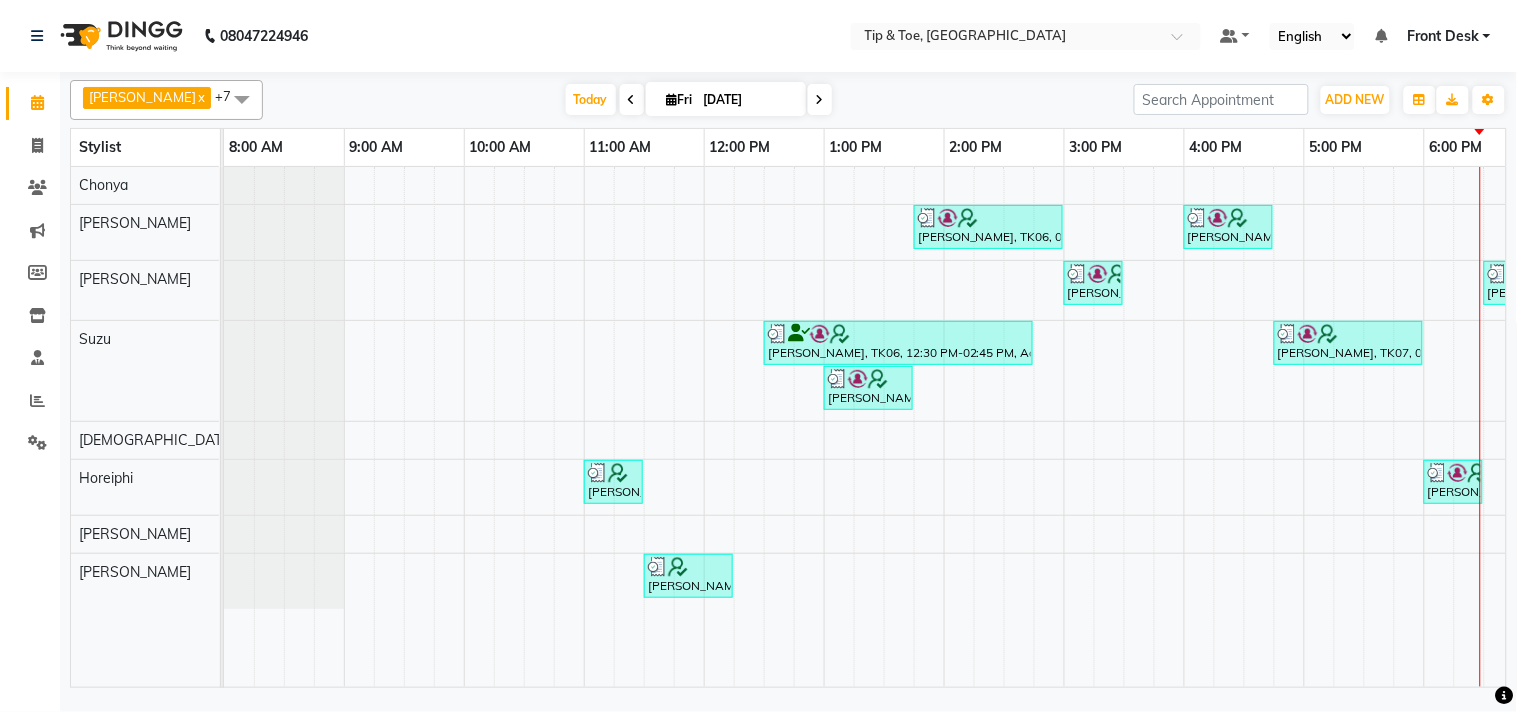 scroll, scrollTop: 0, scrollLeft: 90, axis: horizontal 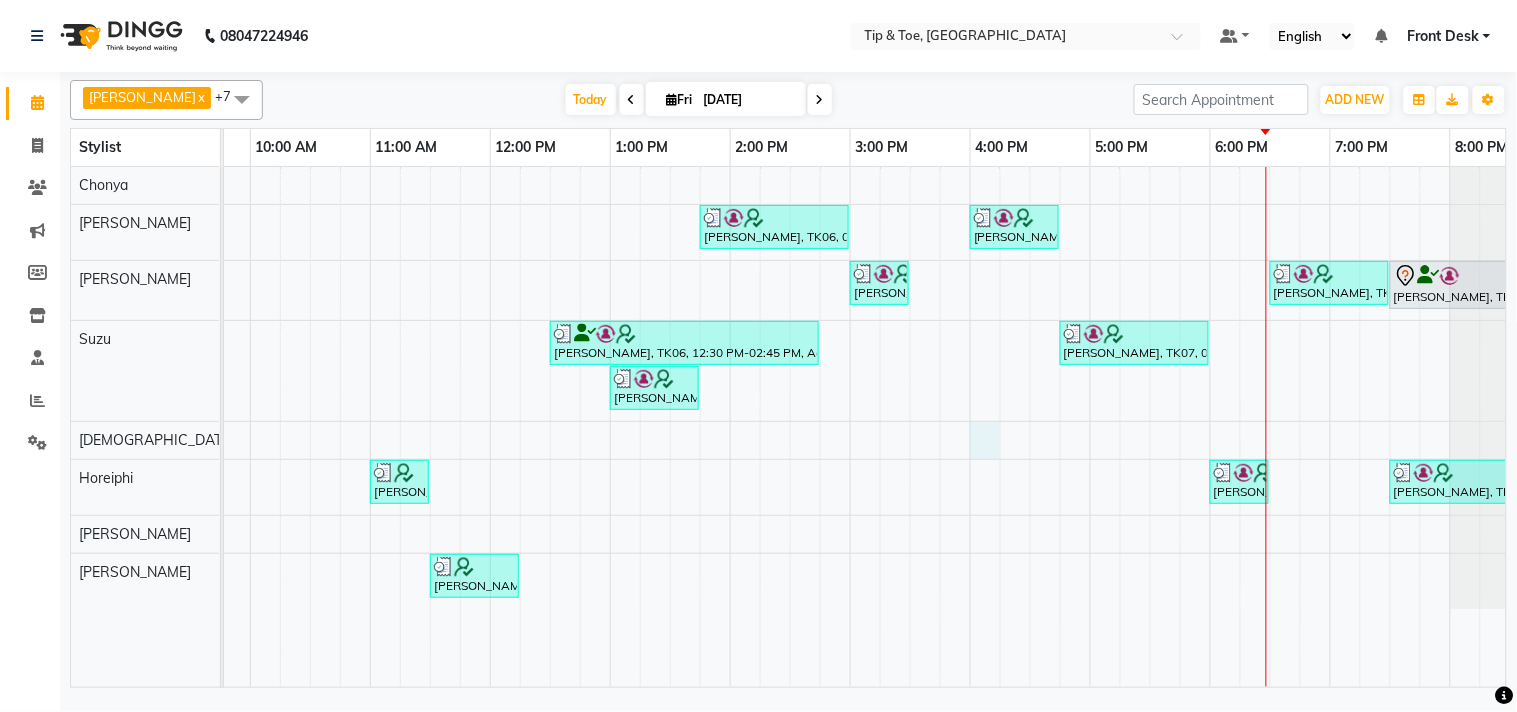 click on "[PERSON_NAME], TK06, 01:45 PM-03:00 PM, Essential Pedicure w Scrub,T&T Permanent Gel Polish     [PERSON_NAME], TK07, 04:00 PM-04:45 PM, Essential Pedicure w Scrub     [PERSON_NAME], TK06, 03:00 PM-03:30 PM, Permanent Gel Polish     [PERSON_NAME], TK07, 06:30 PM-07:30 PM, T&T Permanent Gel Polish,Permanent Gel Polish Removal             [PERSON_NAME], TK02, 07:30 PM-08:30 PM, Natural Acrylic Nail Set     [PERSON_NAME], TK06, 12:30 PM-02:45 PM, Acrylic Nail Re-fills,Cateye Gel Polish     [PERSON_NAME], TK07, 04:45 PM-06:00 PM, Essential Manicure w Scrub,Permanent Gel Polish Removal     [PERSON_NAME], TK06, 01:00 PM-01:45 PM, Cateye Gel Polish     [PERSON_NAME], TK01, 11:00 AM-11:30 AM, Permanent Gel Polish Removal     [PERSON_NAME], TK07, 06:00 PM-06:30 PM, T&T Permanent Gel Polish     [PERSON_NAME], TK07, 07:30 PM-08:30 PM, Acrylic Nail Re-fills     [PERSON_NAME], TK01, 11:30 AM-12:15 PM, Essential Pedicure w Scrub" at bounding box center (790, 427) 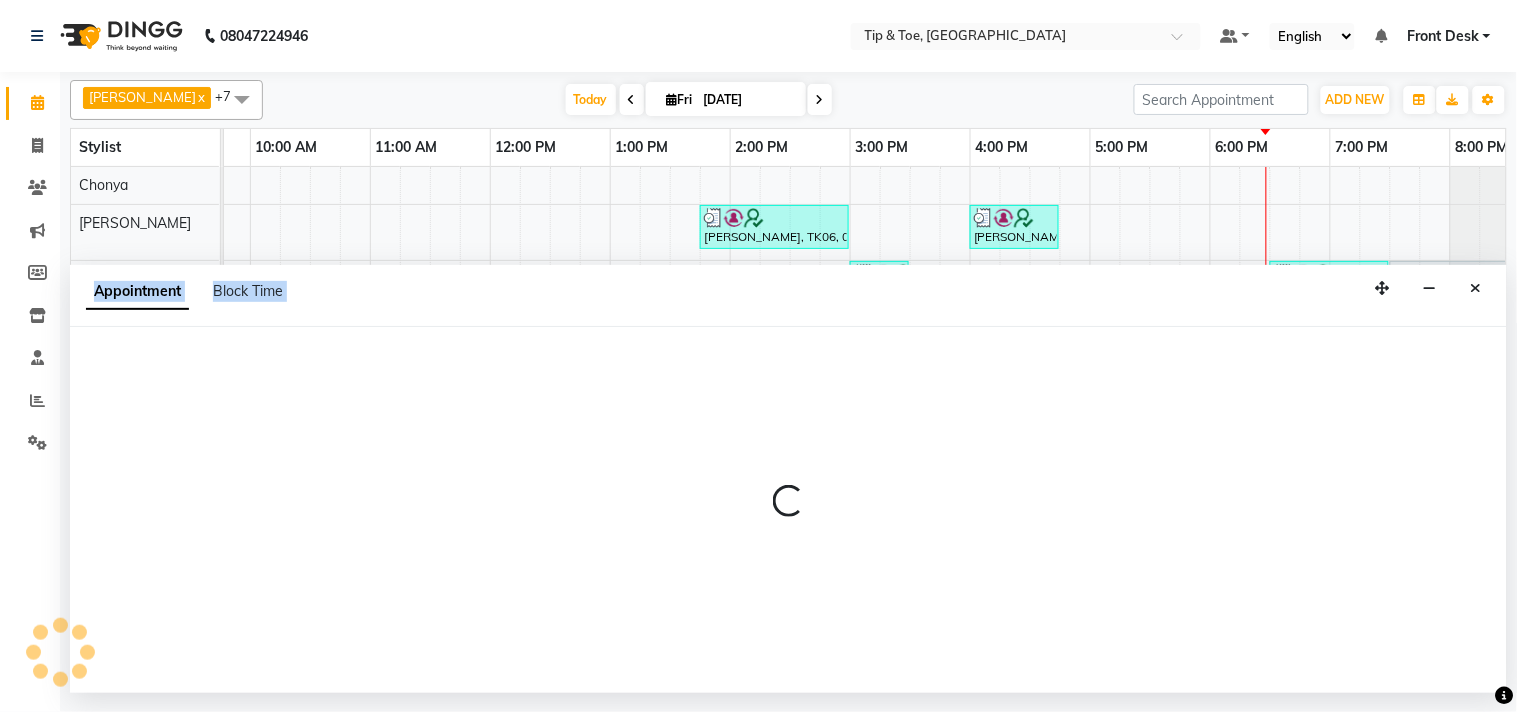 click at bounding box center [788, 509] 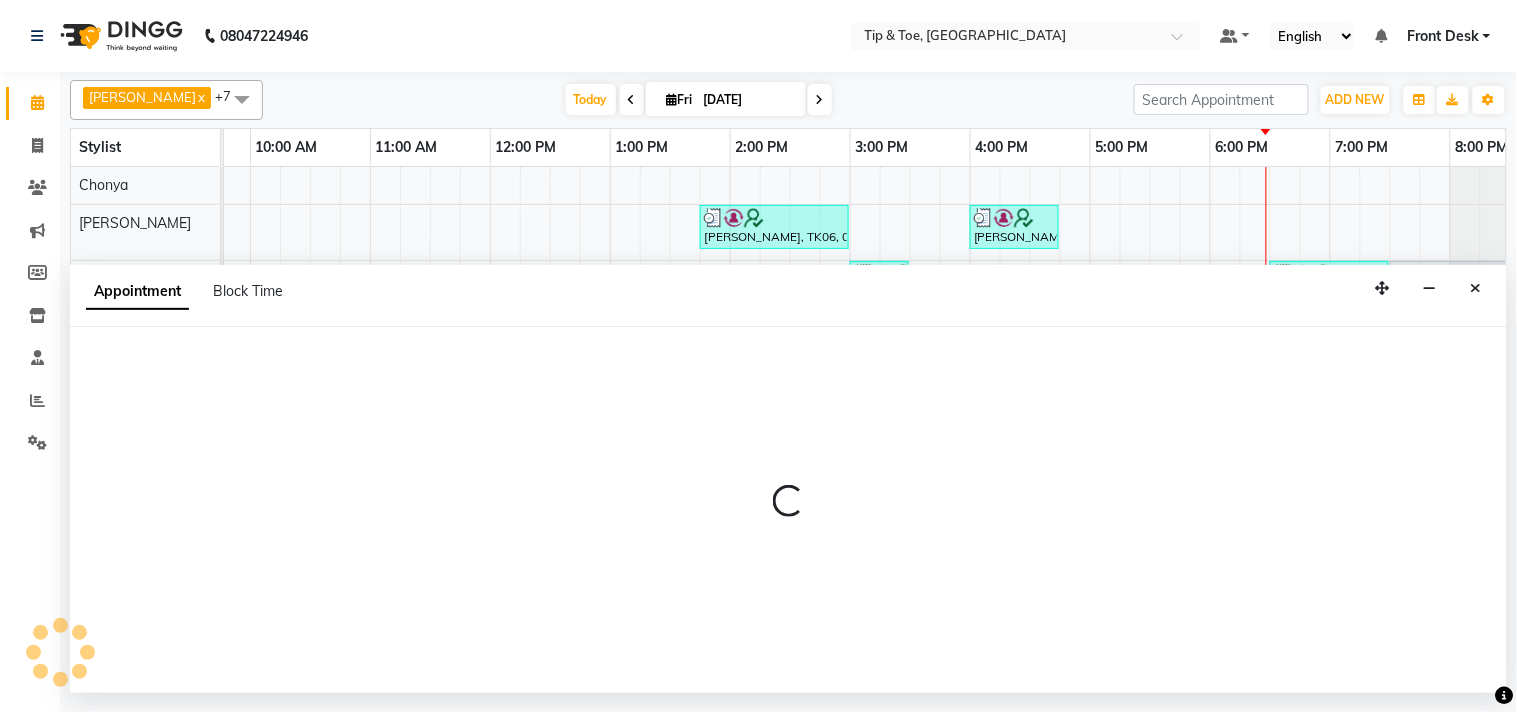 select on "38760" 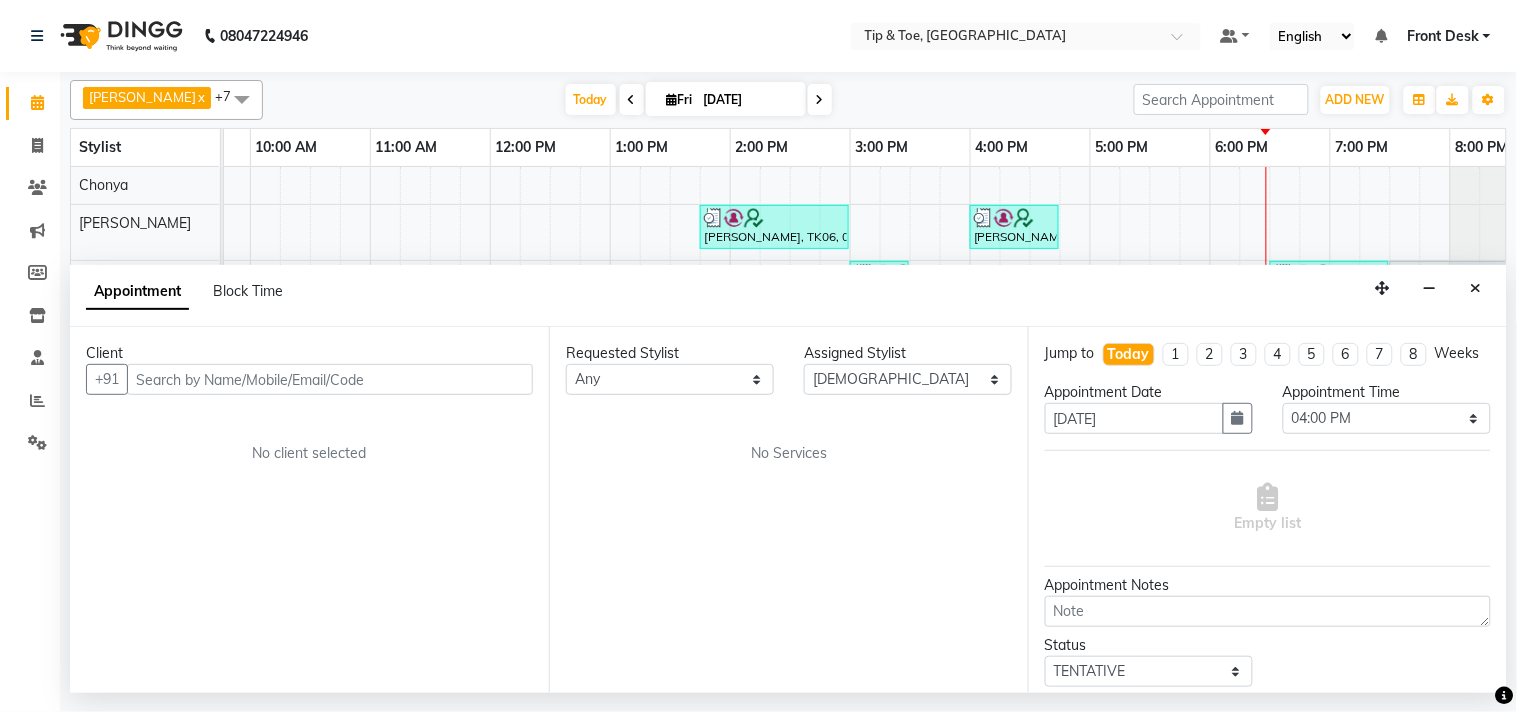 drag, startPoint x: 474, startPoint y: 361, endPoint x: 433, endPoint y: 374, distance: 43.011627 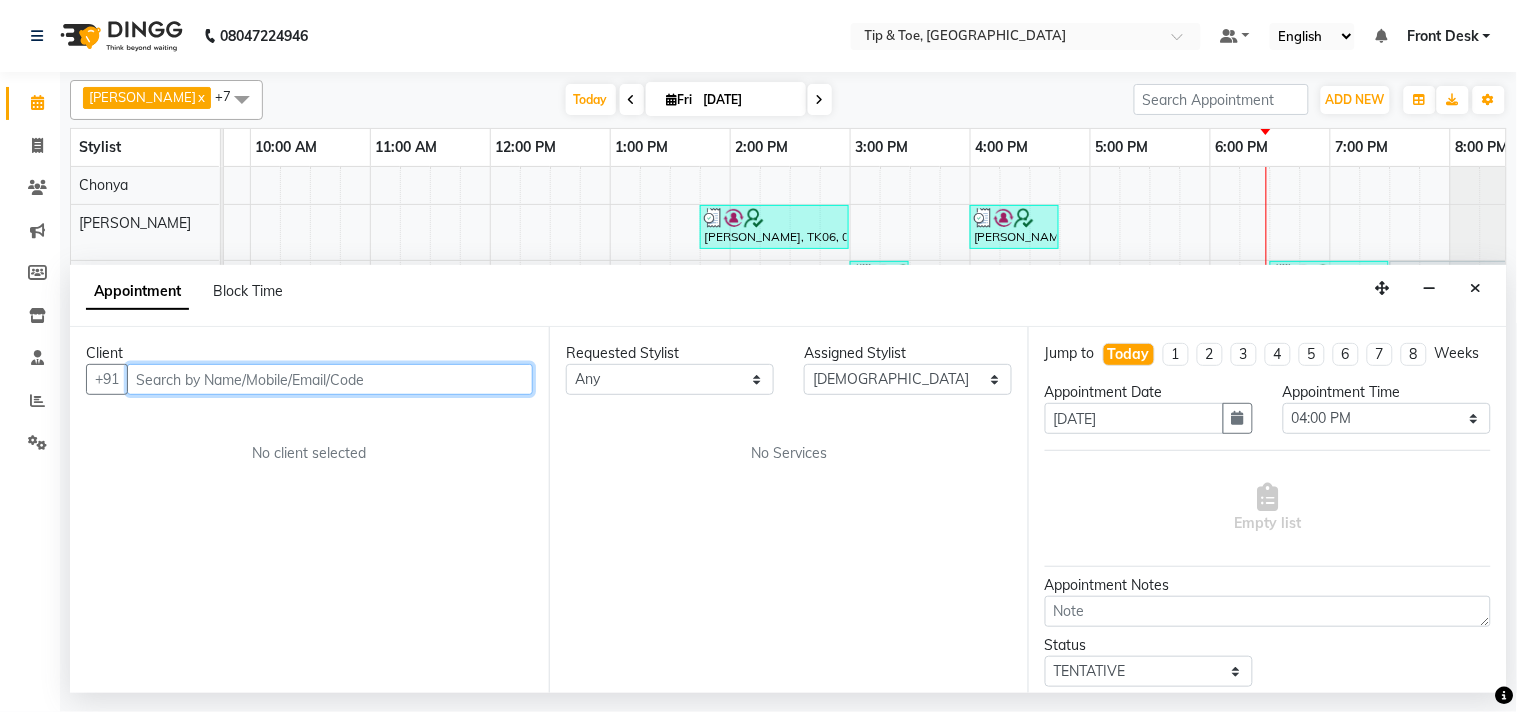 click at bounding box center (330, 379) 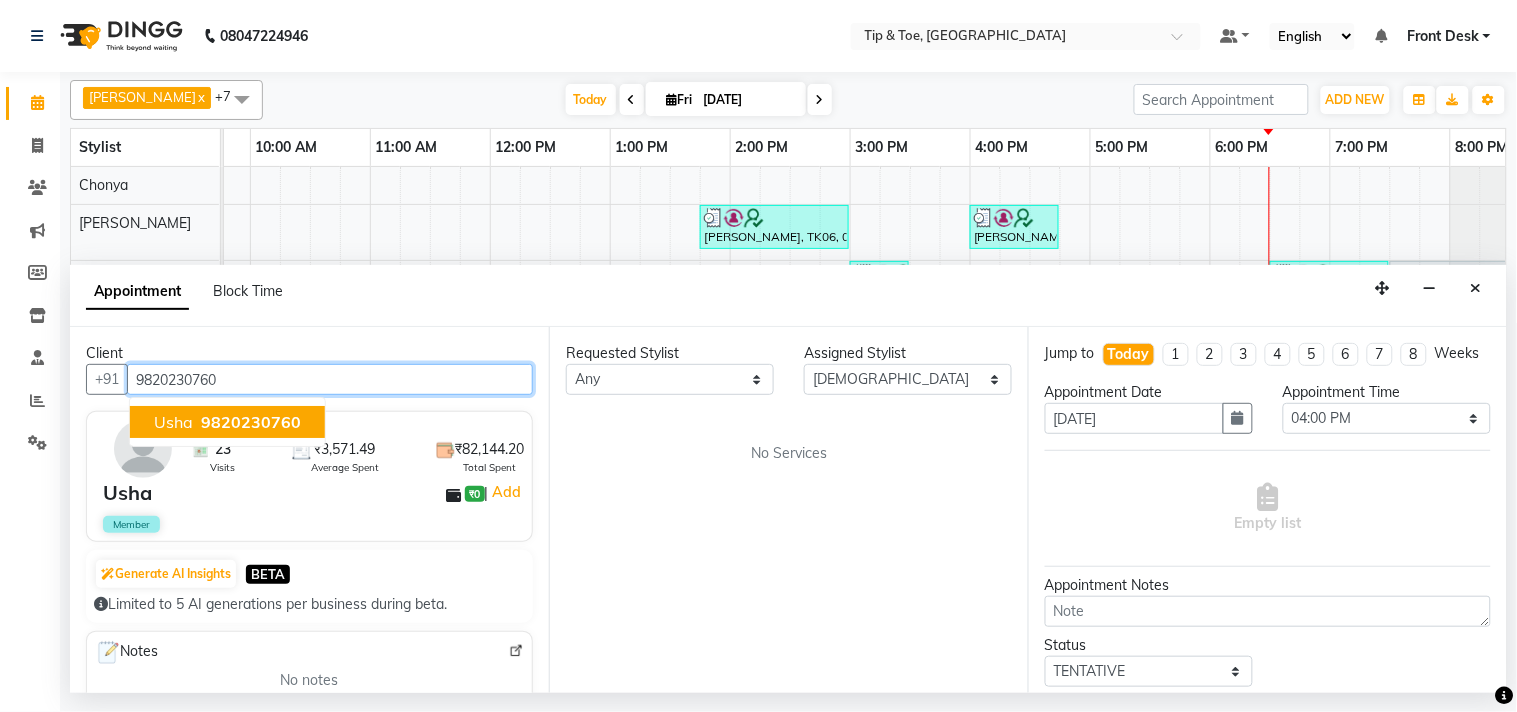 click on "9820230760" at bounding box center (249, 422) 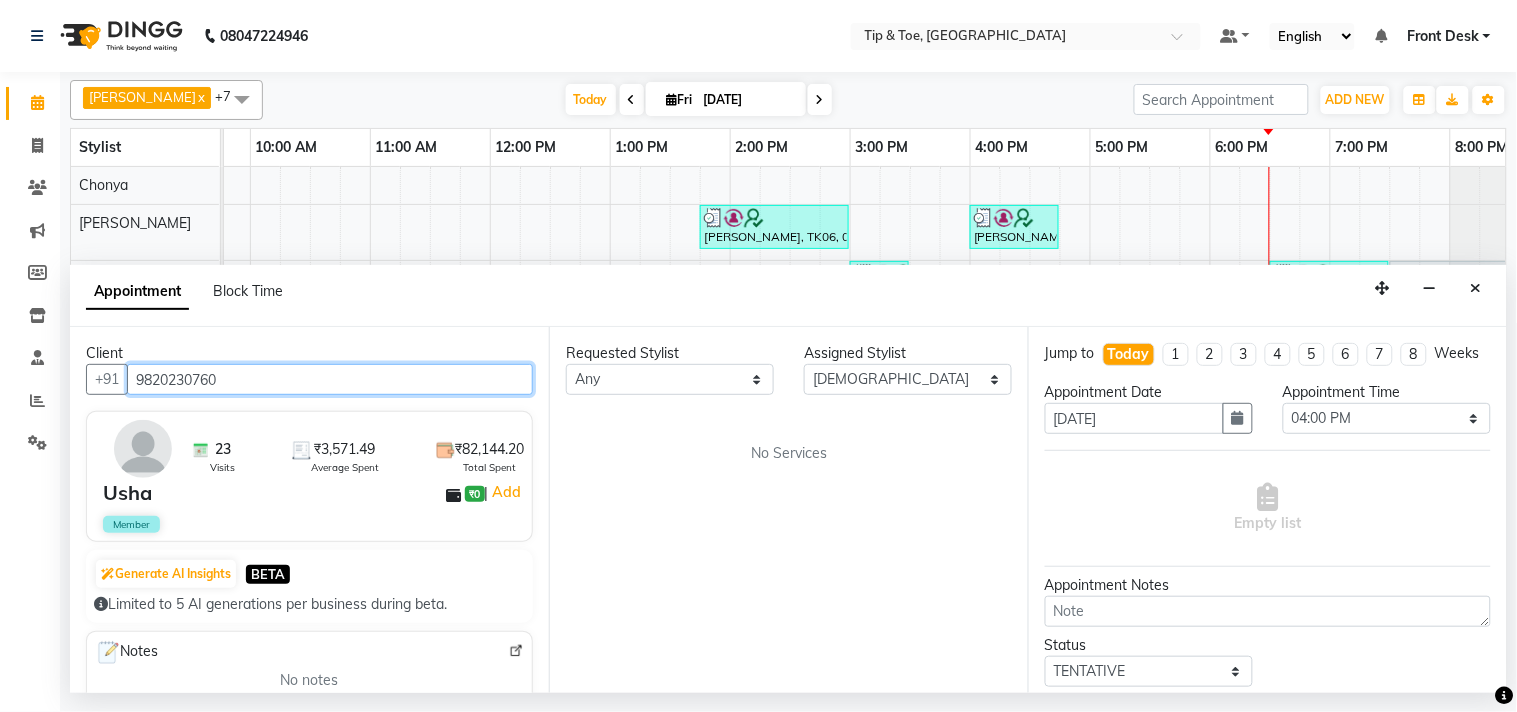 type on "9820230760" 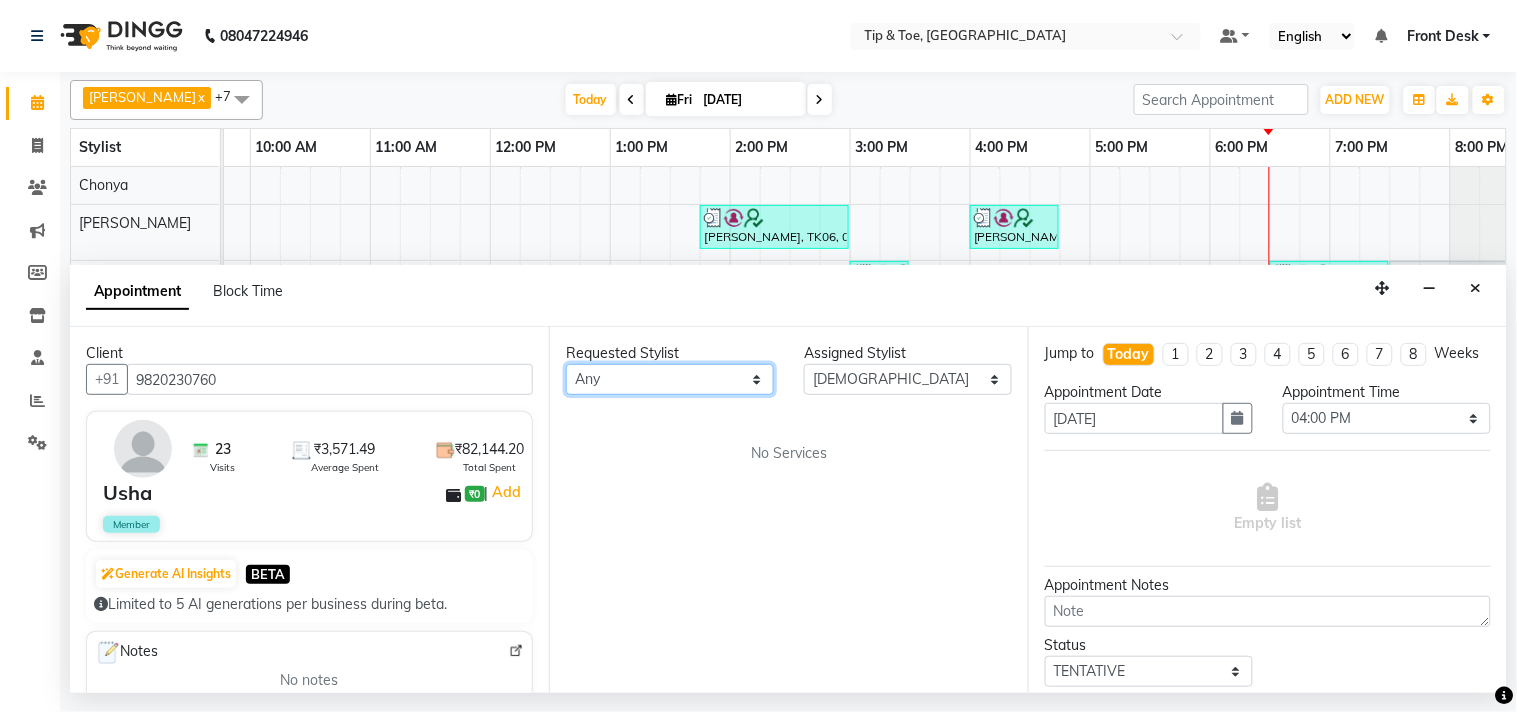 click on "Any [PERSON_NAME] Horeiphi [PERSON_NAME] [PERSON_NAME] Maheshker Suzu" at bounding box center (670, 379) 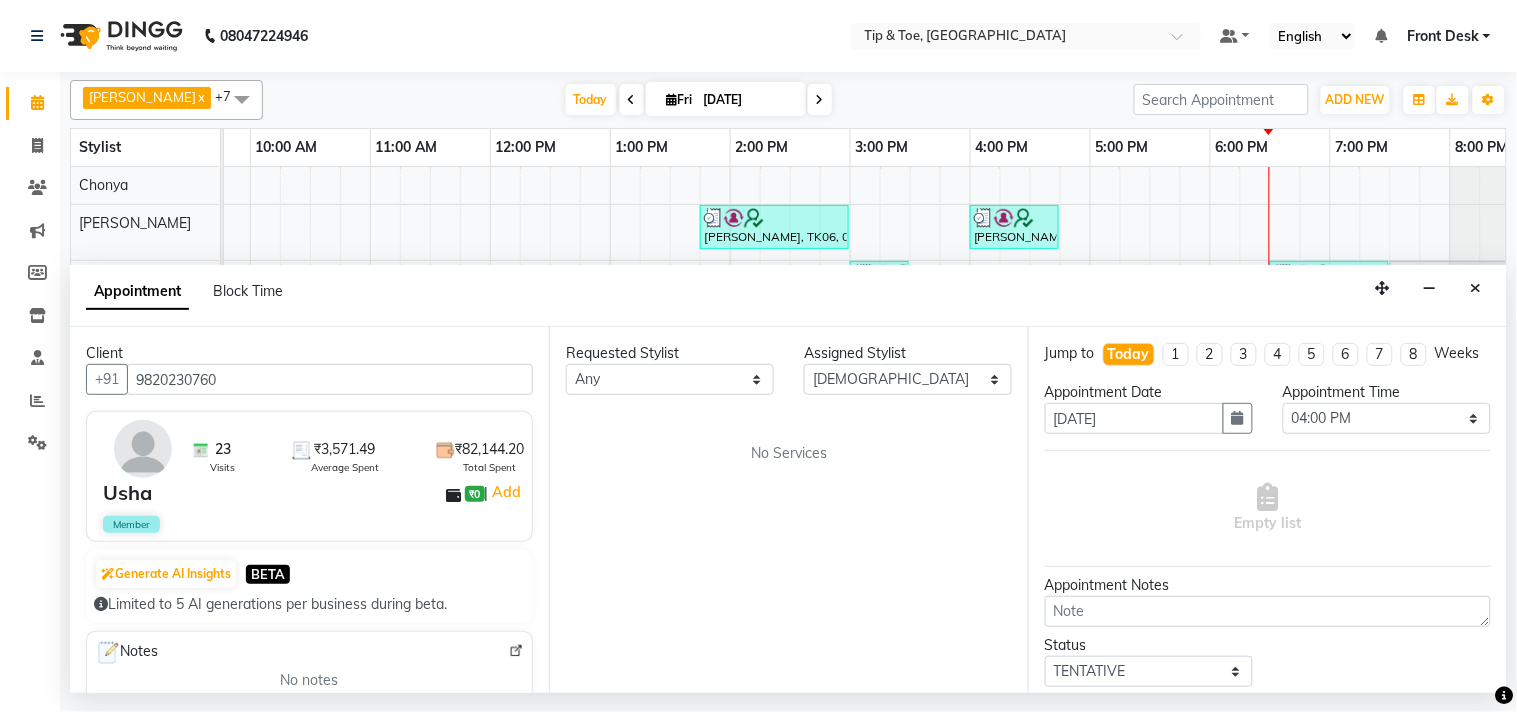 click on "Requested Stylist Any [PERSON_NAME] Horeiphi [PERSON_NAME] [PERSON_NAME] Maheshker Suzu Assigned Stylist Select [PERSON_NAME] Horeiphi [PERSON_NAME] [PERSON_NAME] Suzu No Services" at bounding box center (788, 509) 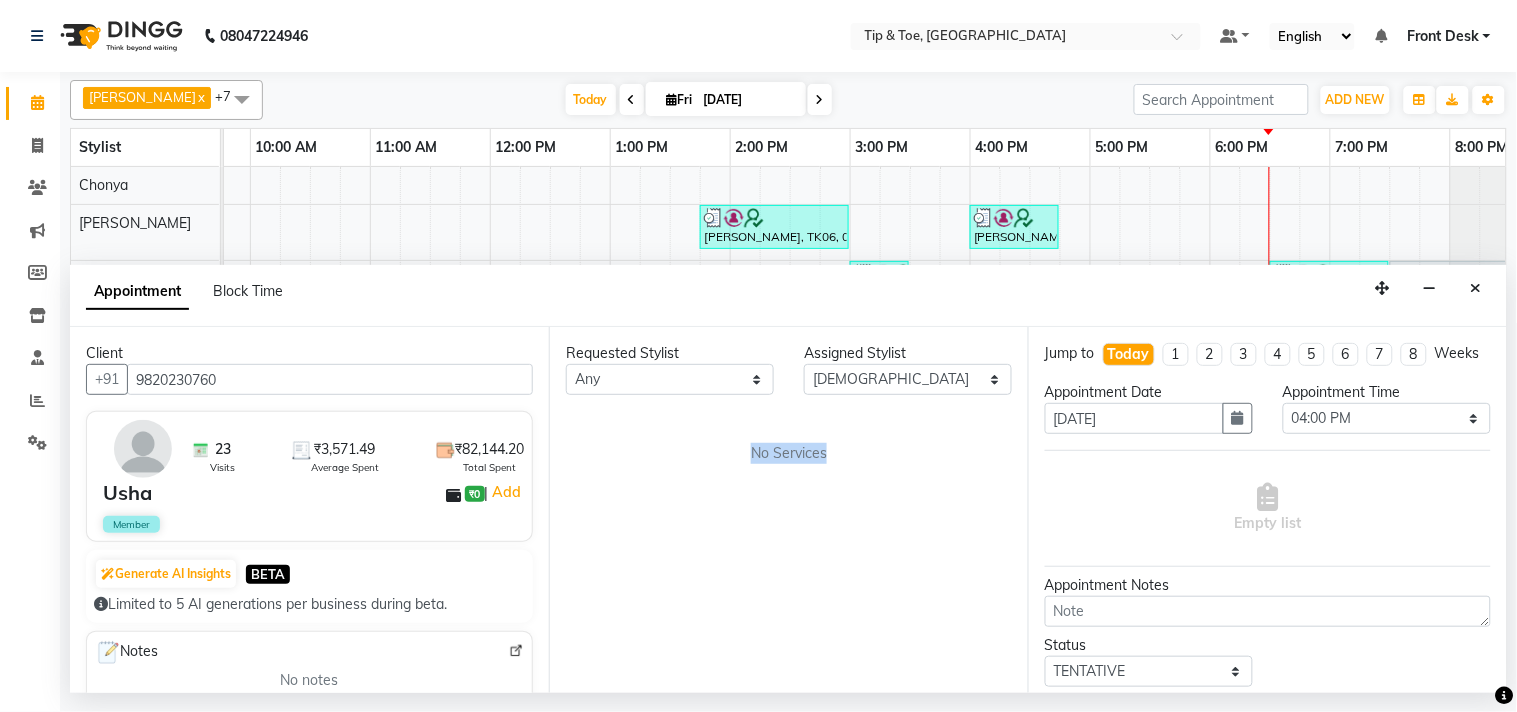 click on "Requested Stylist Any [PERSON_NAME] Horeiphi [PERSON_NAME] [PERSON_NAME] Maheshker Suzu Assigned Stylist Select [PERSON_NAME] Horeiphi [PERSON_NAME] [PERSON_NAME] Suzu No Services" at bounding box center [788, 509] 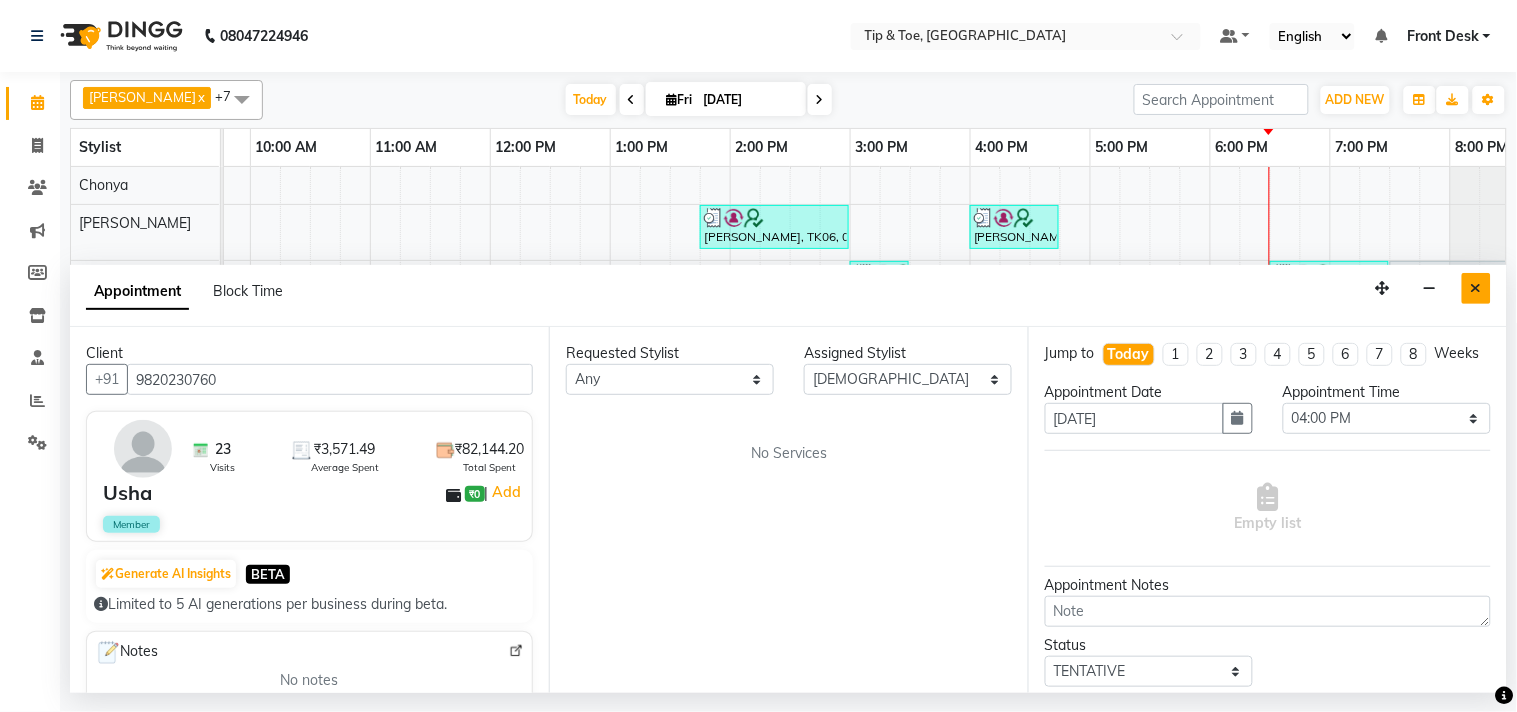 click at bounding box center [1476, 288] 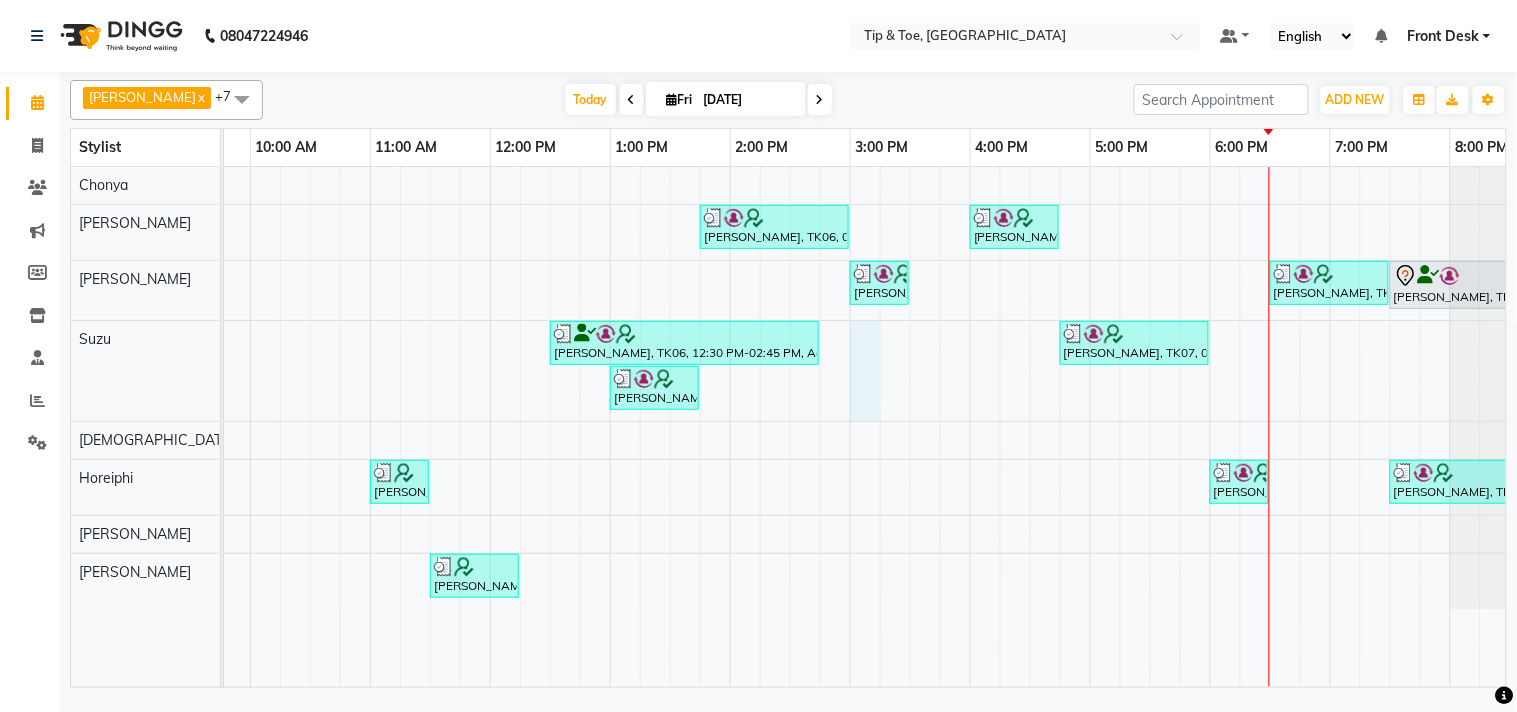 click on "[PERSON_NAME], TK06, 01:45 PM-03:00 PM, Essential Pedicure w Scrub,T&T Permanent Gel Polish     [PERSON_NAME], TK07, 04:00 PM-04:45 PM, Essential Pedicure w Scrub     [PERSON_NAME], TK06, 03:00 PM-03:30 PM, Permanent Gel Polish     [PERSON_NAME], TK07, 06:30 PM-07:30 PM, T&T Permanent Gel Polish,Permanent Gel Polish Removal             [PERSON_NAME], TK02, 07:30 PM-08:30 PM, Natural Acrylic Nail Set     [PERSON_NAME], TK06, 12:30 PM-02:45 PM, Acrylic Nail Re-fills,Cateye Gel Polish     [PERSON_NAME], TK07, 04:45 PM-06:00 PM, Essential Manicure w Scrub,Permanent Gel Polish Removal     [PERSON_NAME], TK06, 01:00 PM-01:45 PM, Cateye Gel Polish     [PERSON_NAME], TK01, 11:00 AM-11:30 AM, Permanent Gel Polish Removal     [PERSON_NAME], TK07, 06:00 PM-06:30 PM, T&T Permanent Gel Polish     [PERSON_NAME], TK07, 07:30 PM-08:30 PM, Acrylic Nail Re-fills     [PERSON_NAME], TK01, 11:30 AM-12:15 PM, Essential Pedicure w Scrub" at bounding box center [790, 427] 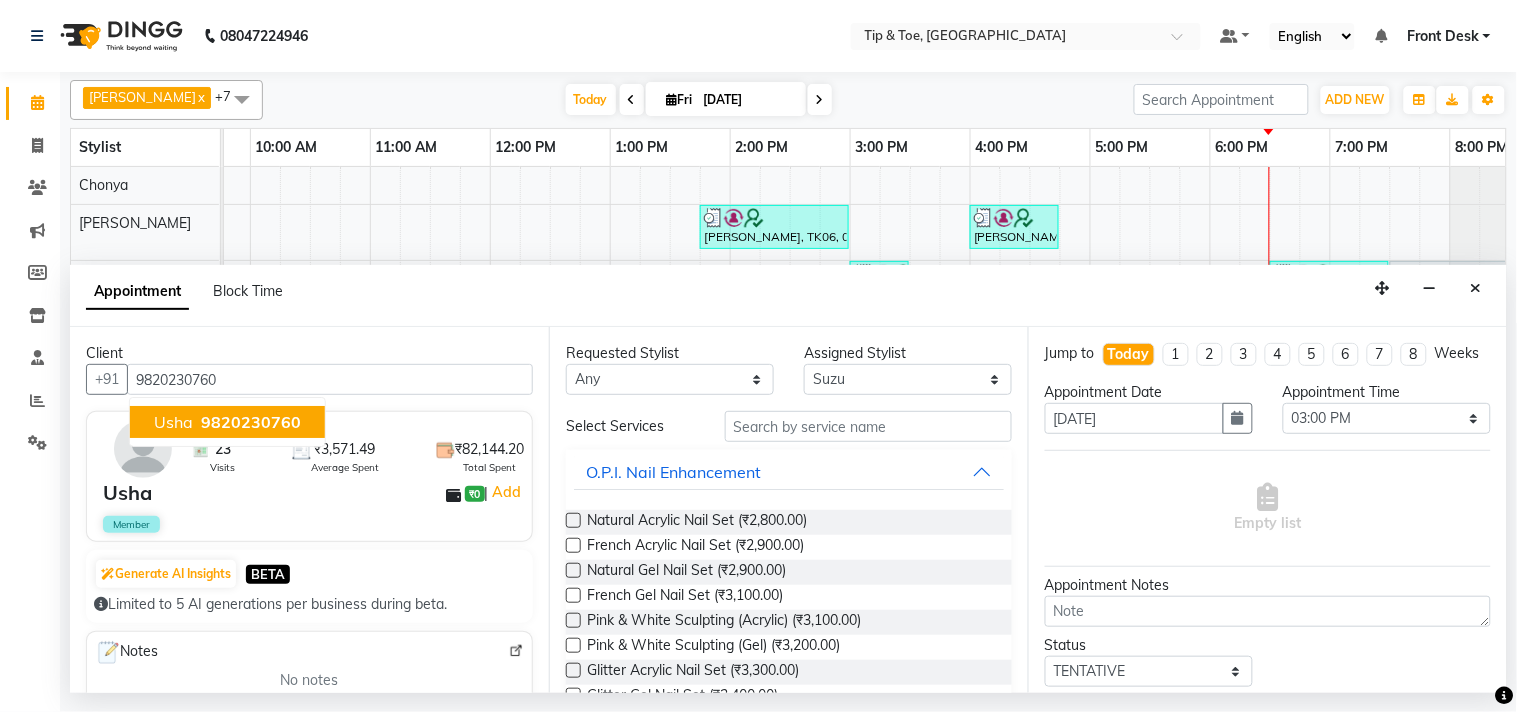 type on "9820230760" 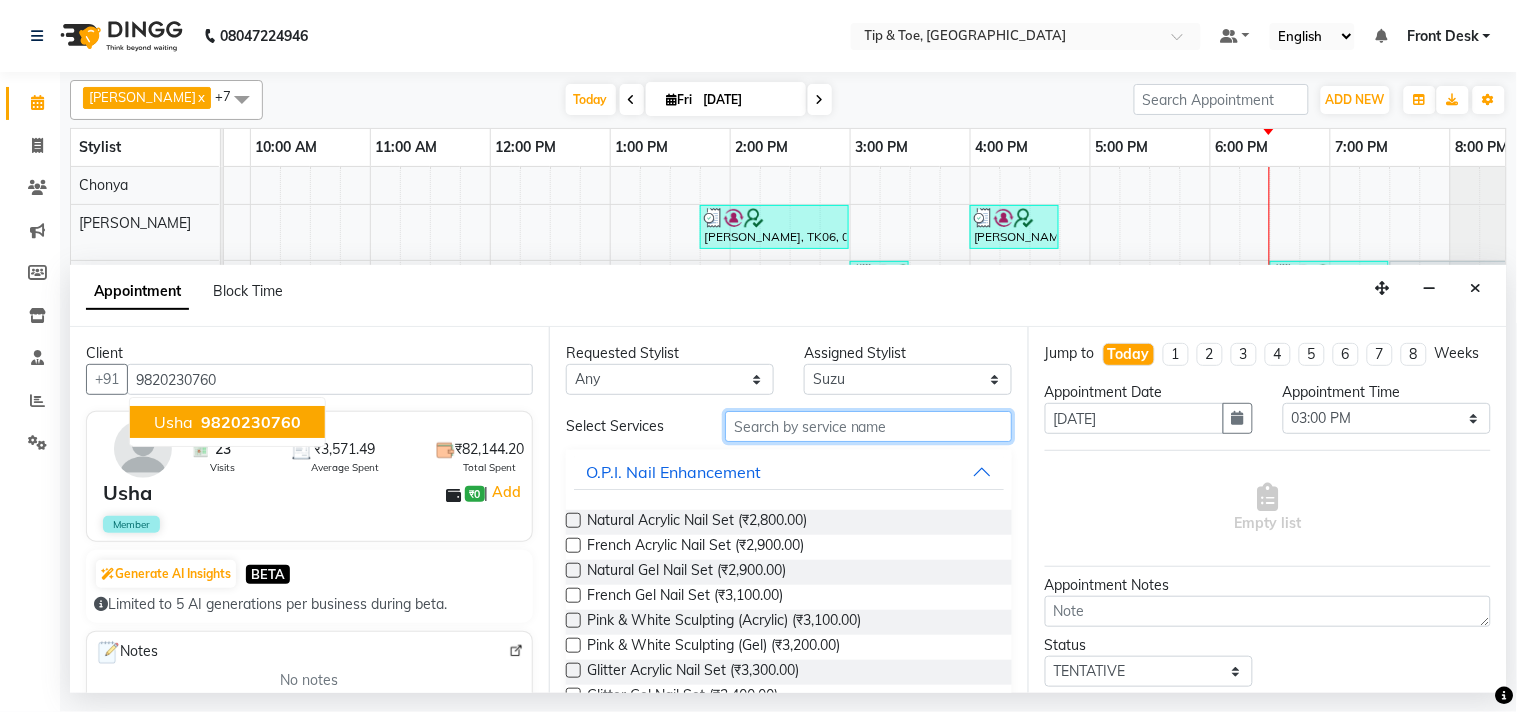 click at bounding box center (868, 426) 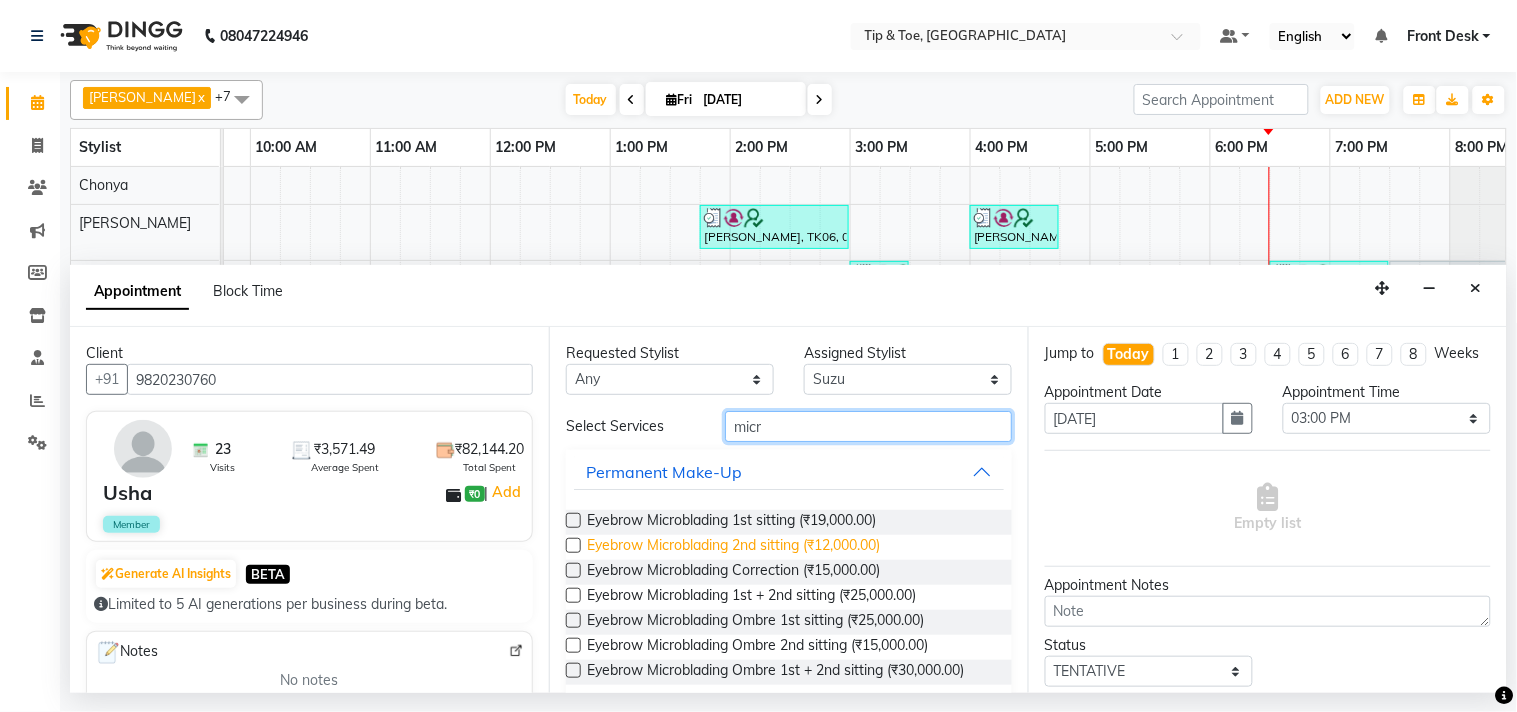 type on "micr" 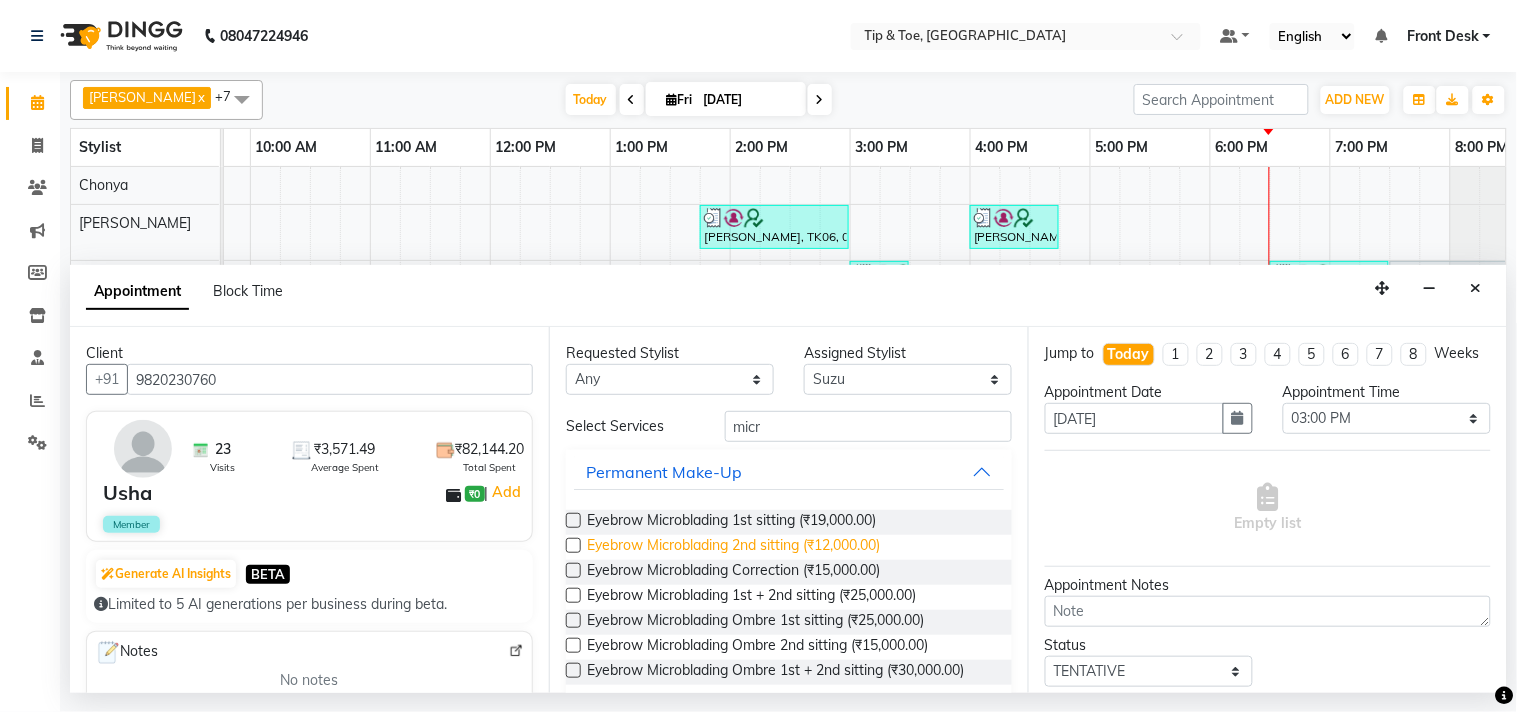 click on "Eyebrow Microblading 2nd sitting (₹12,000.00)" at bounding box center [733, 547] 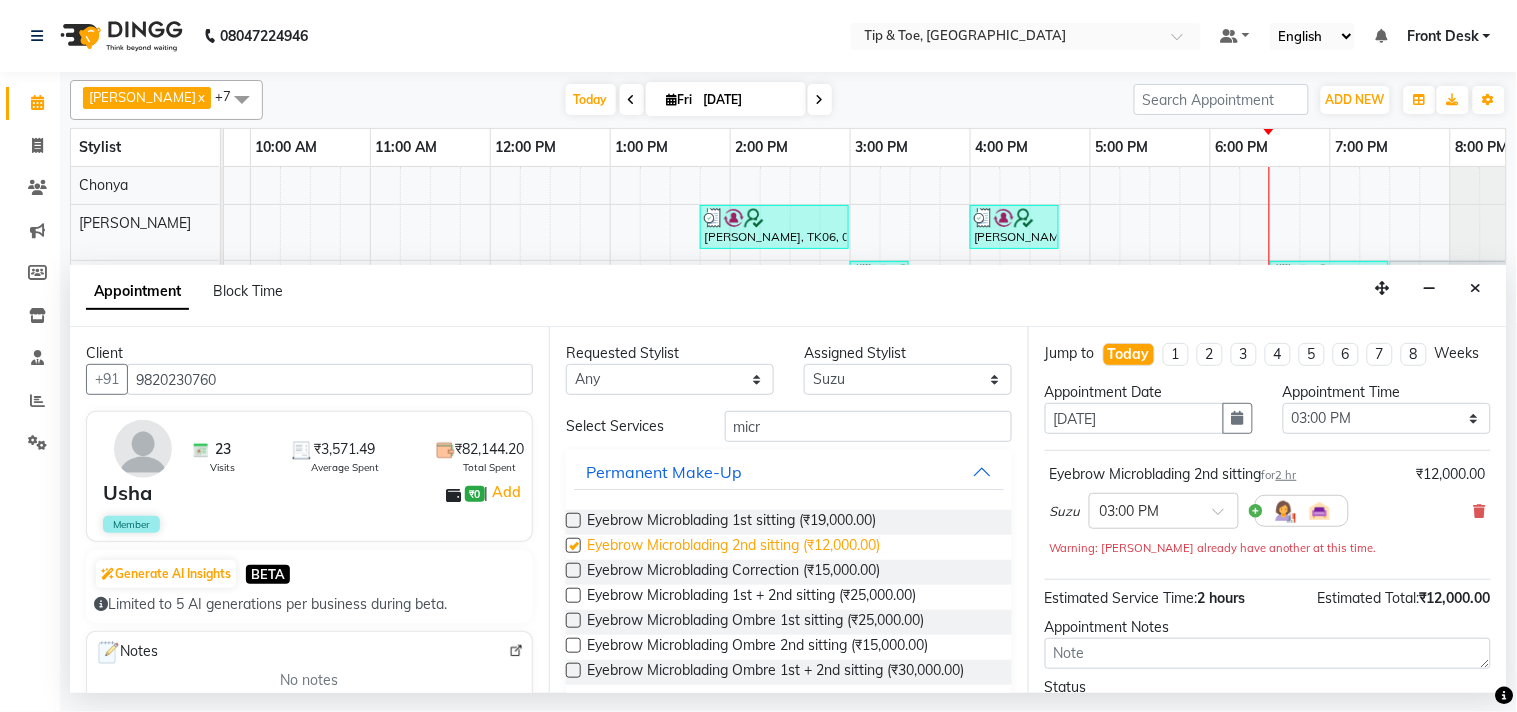 checkbox on "false" 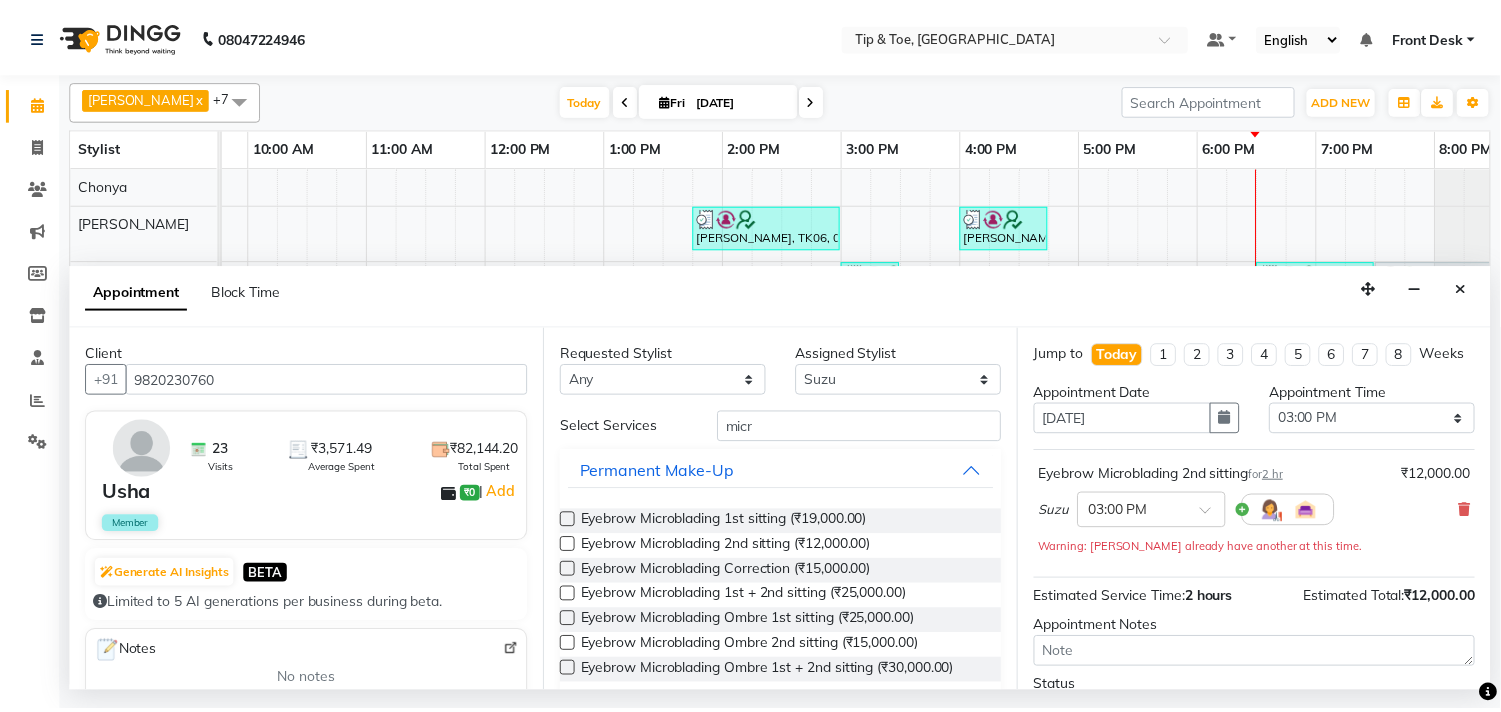 scroll, scrollTop: 181, scrollLeft: 0, axis: vertical 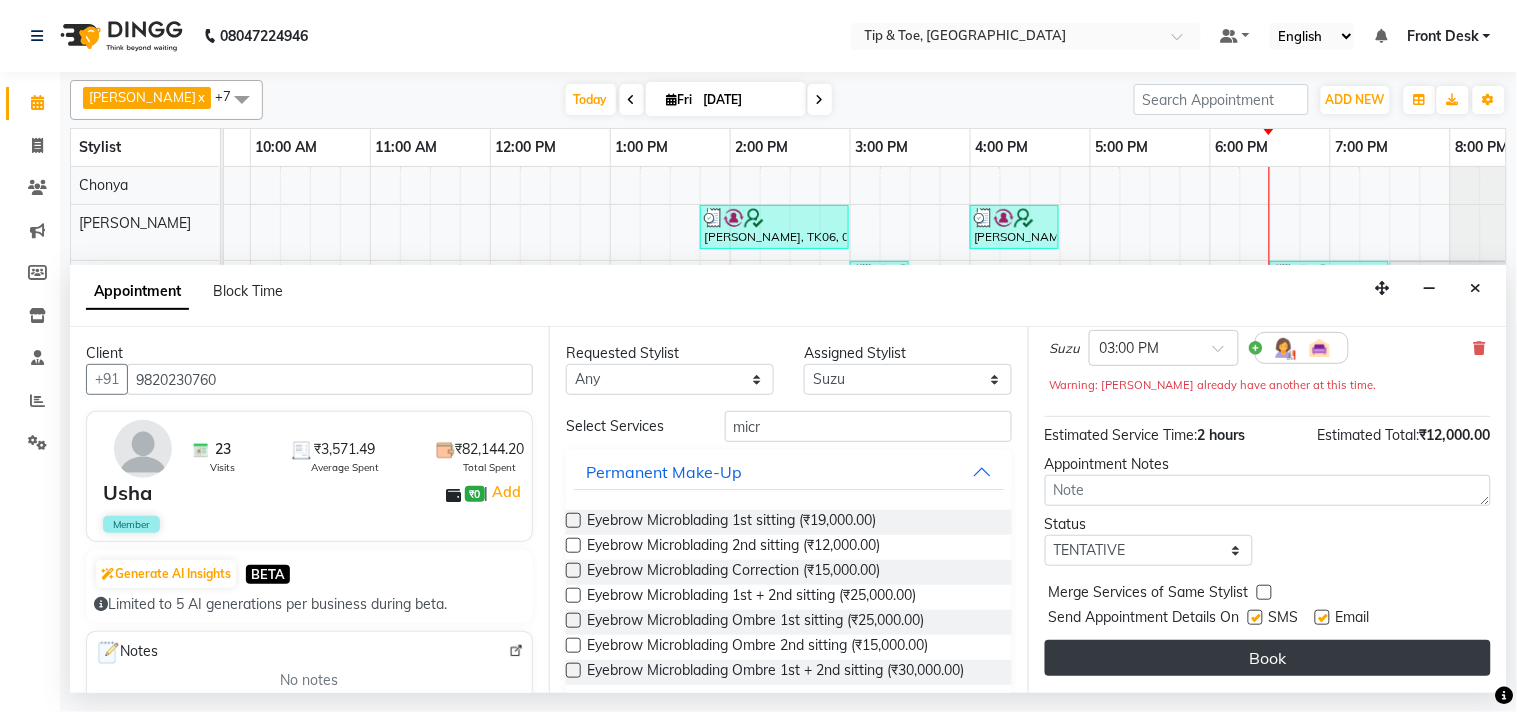 click on "Book" at bounding box center [1268, 658] 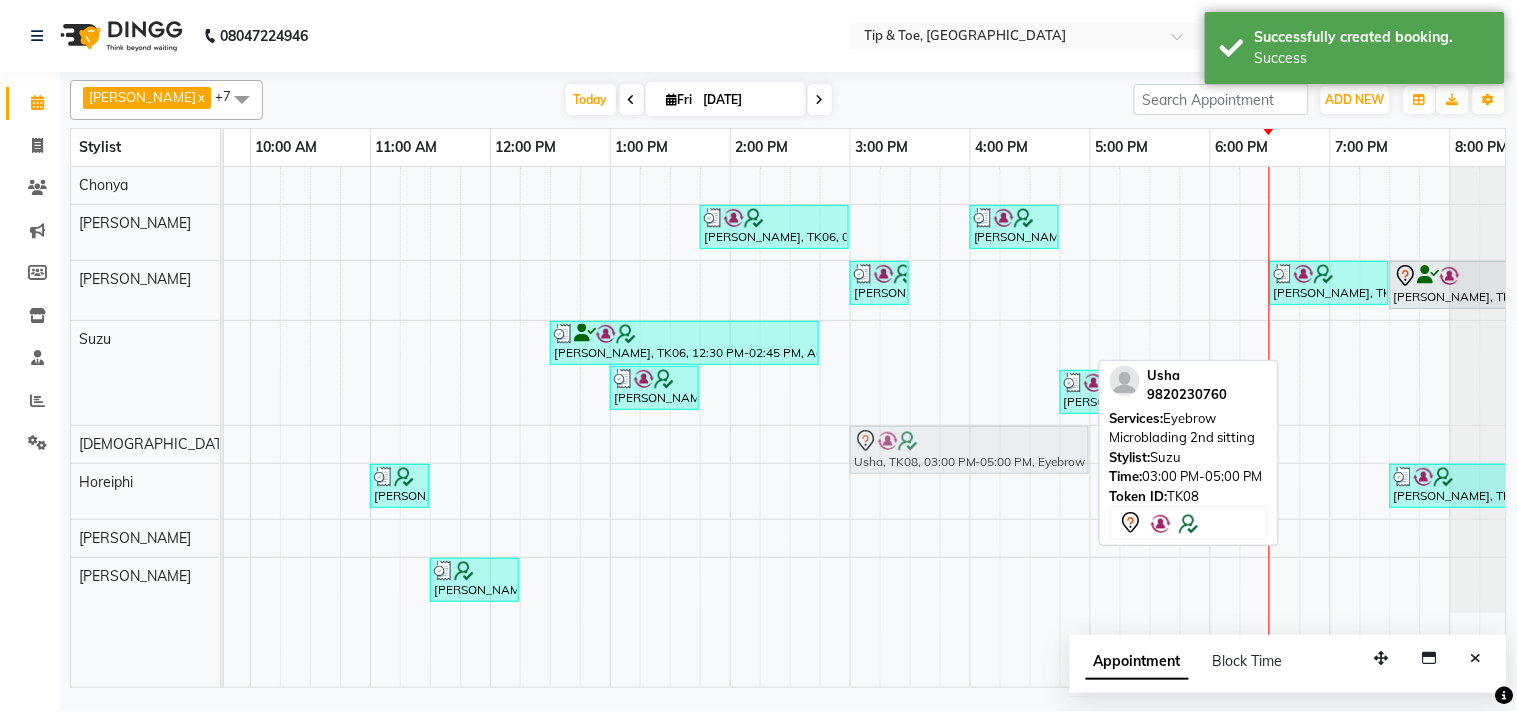 drag, startPoint x: 933, startPoint y: 336, endPoint x: 947, endPoint y: 451, distance: 115.84904 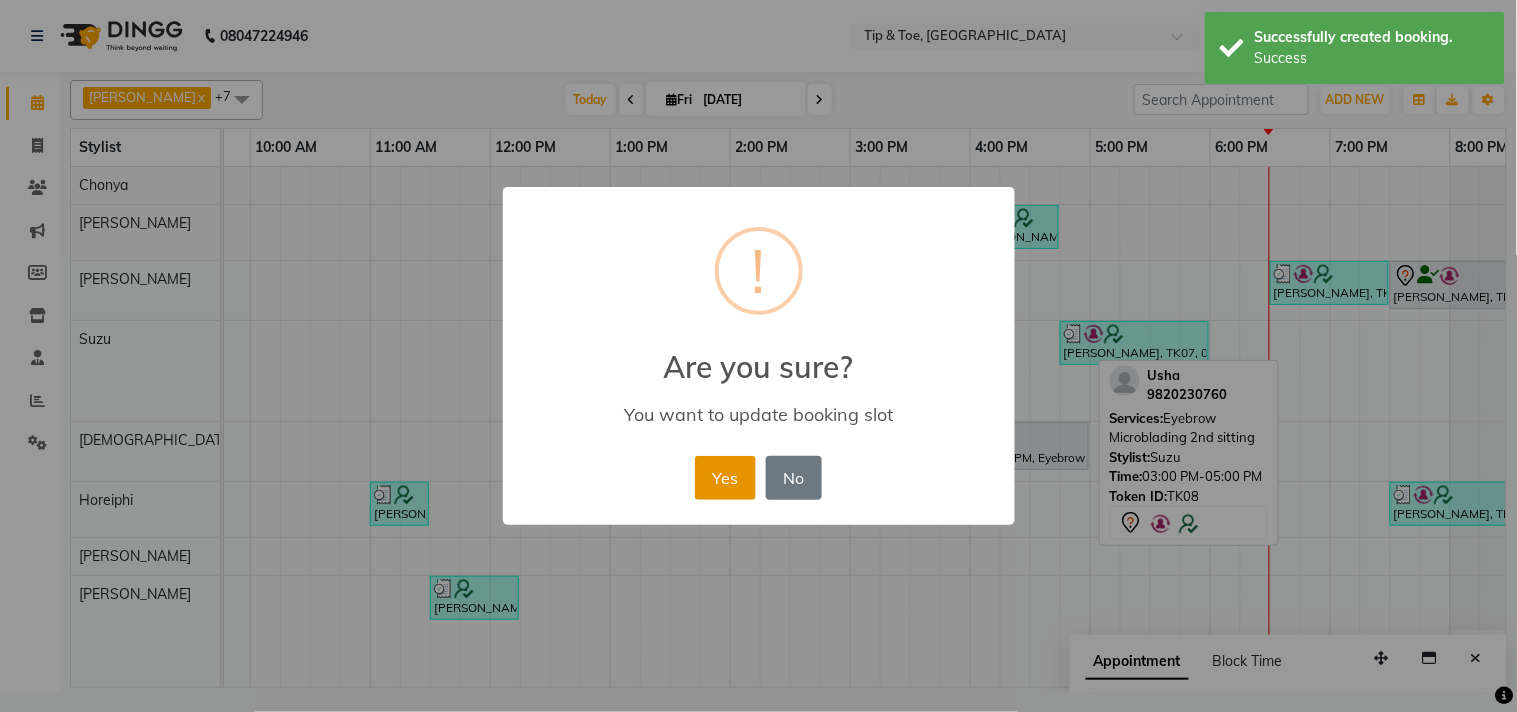 click on "Yes" at bounding box center (725, 478) 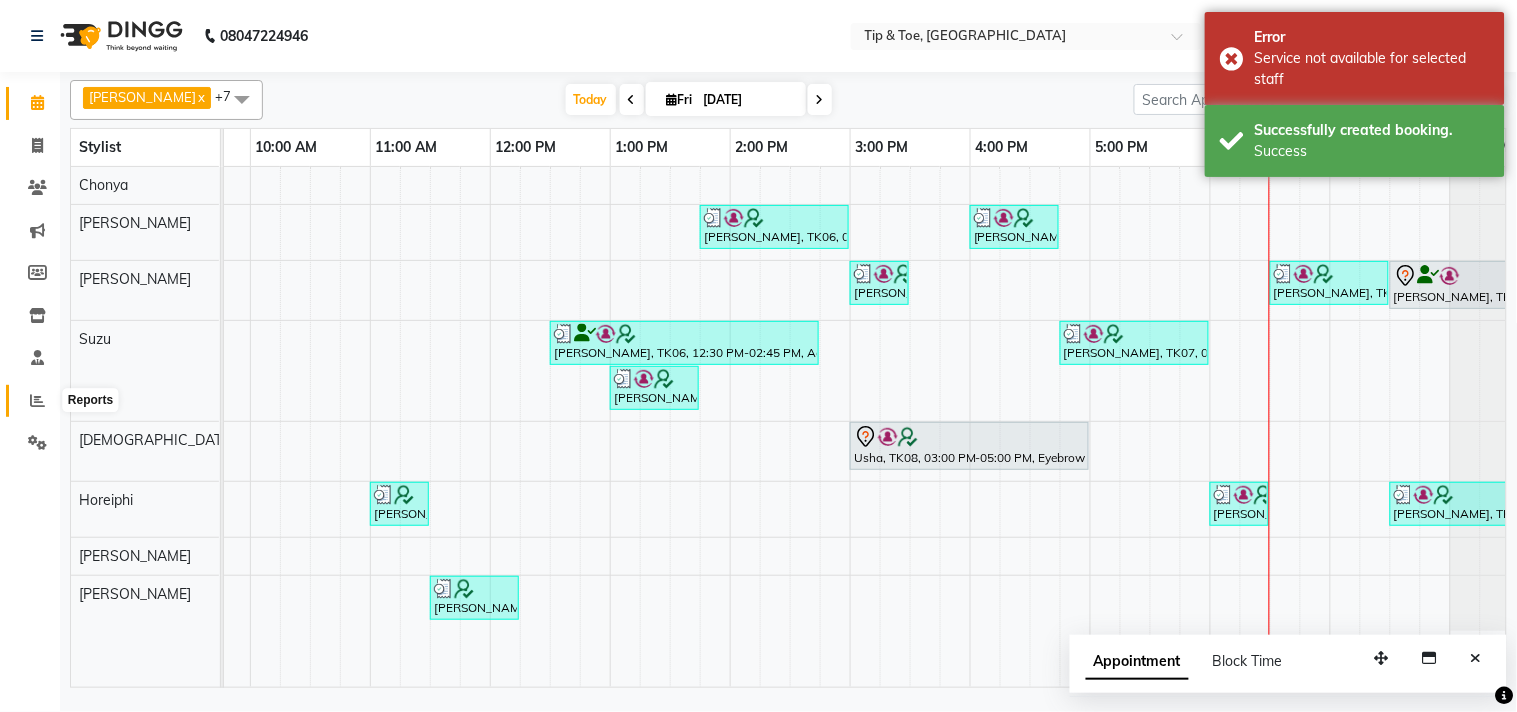 click 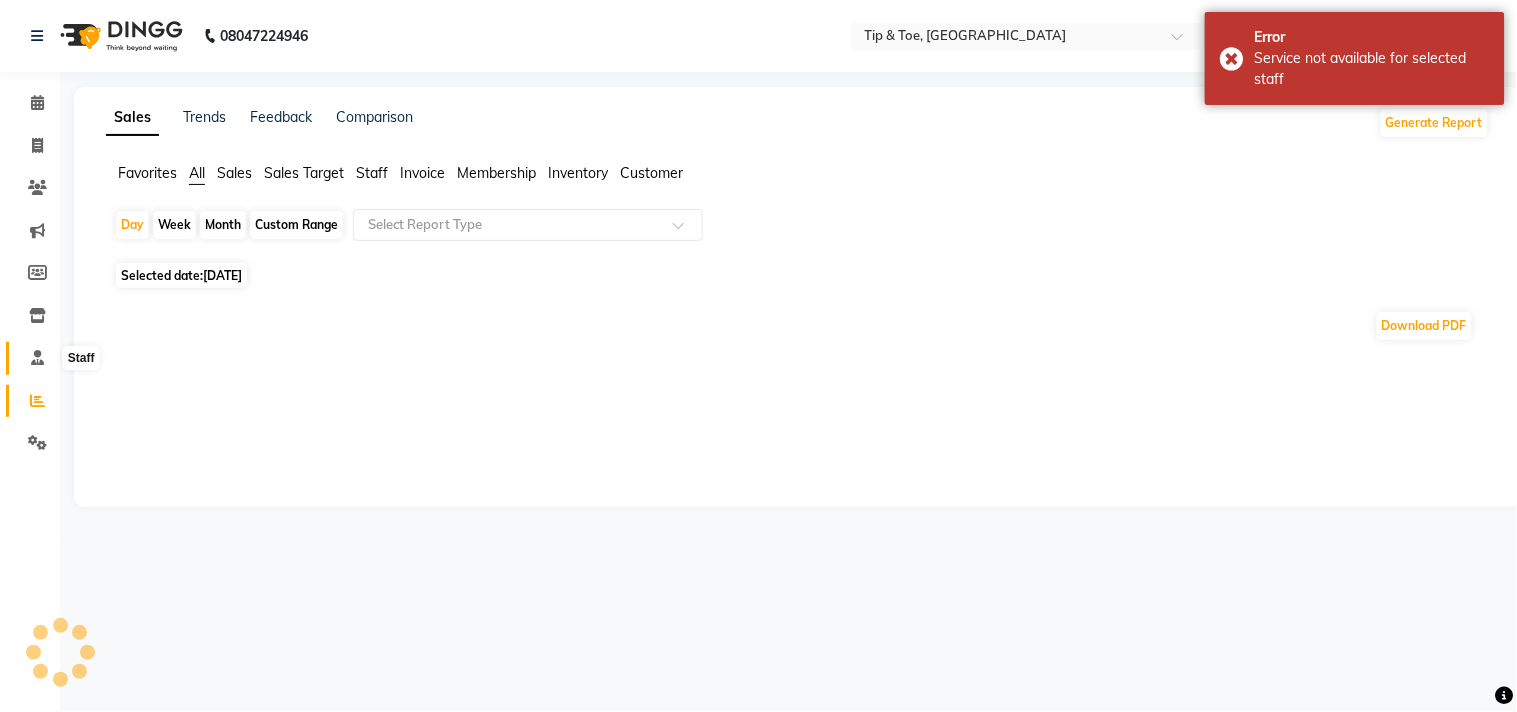 click 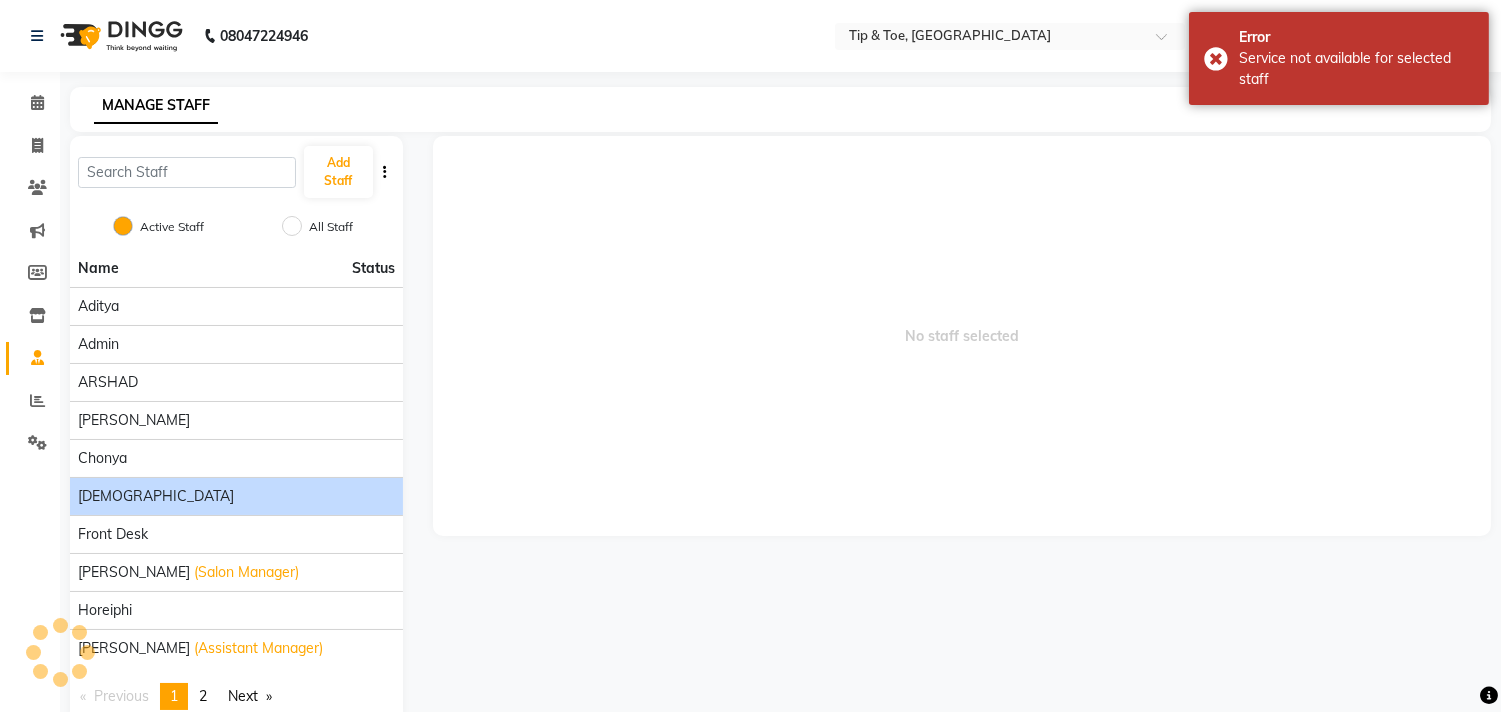 click on "[DEMOGRAPHIC_DATA]" 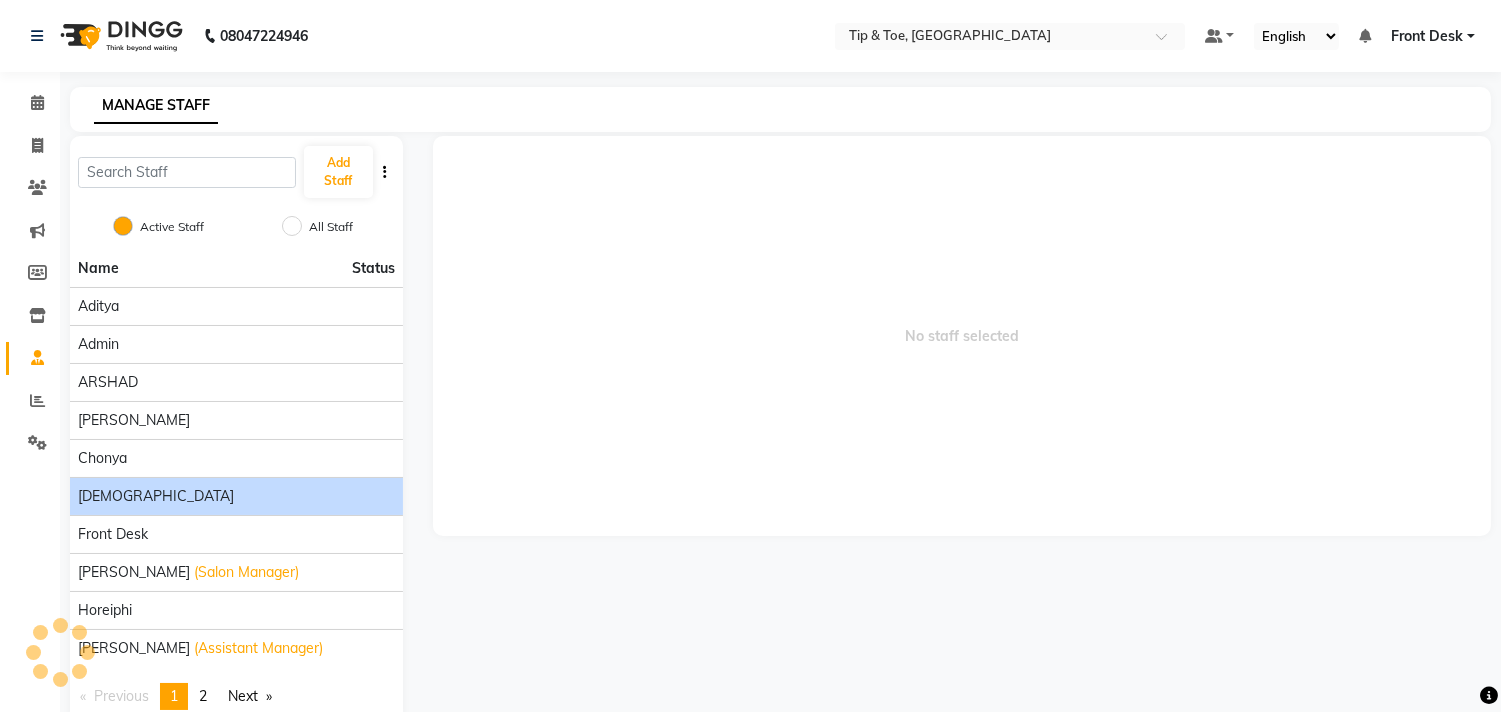 click on "[DEMOGRAPHIC_DATA]" 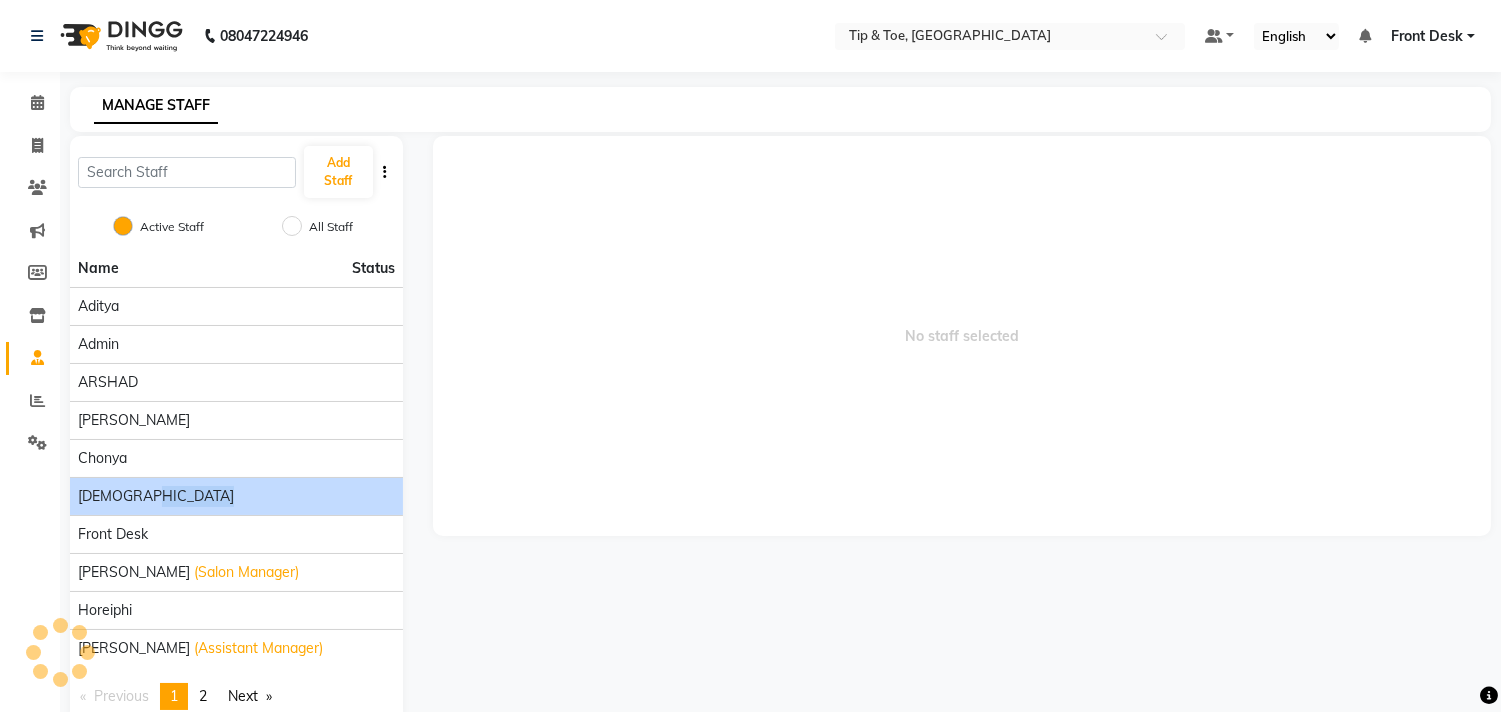 click on "[DEMOGRAPHIC_DATA]" 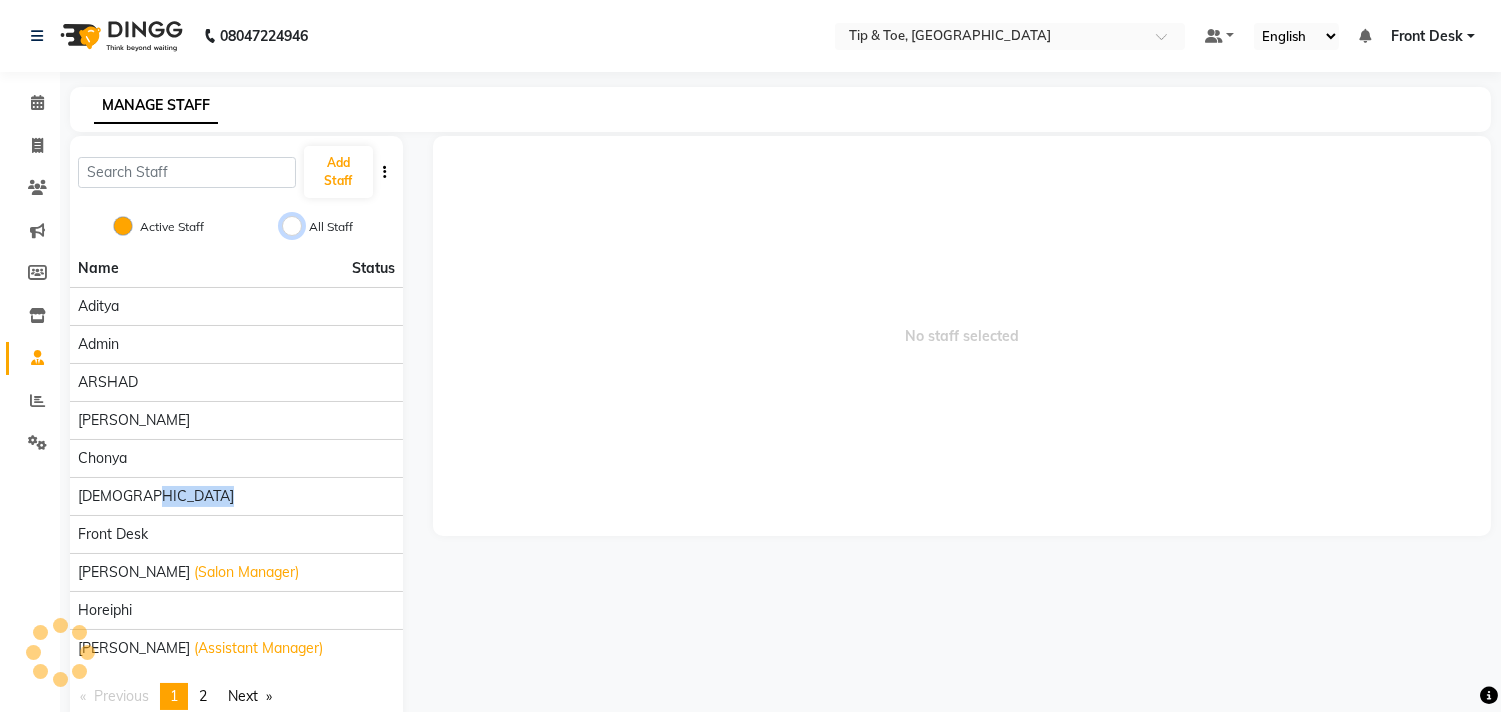 click on "All Staff" at bounding box center [292, 226] 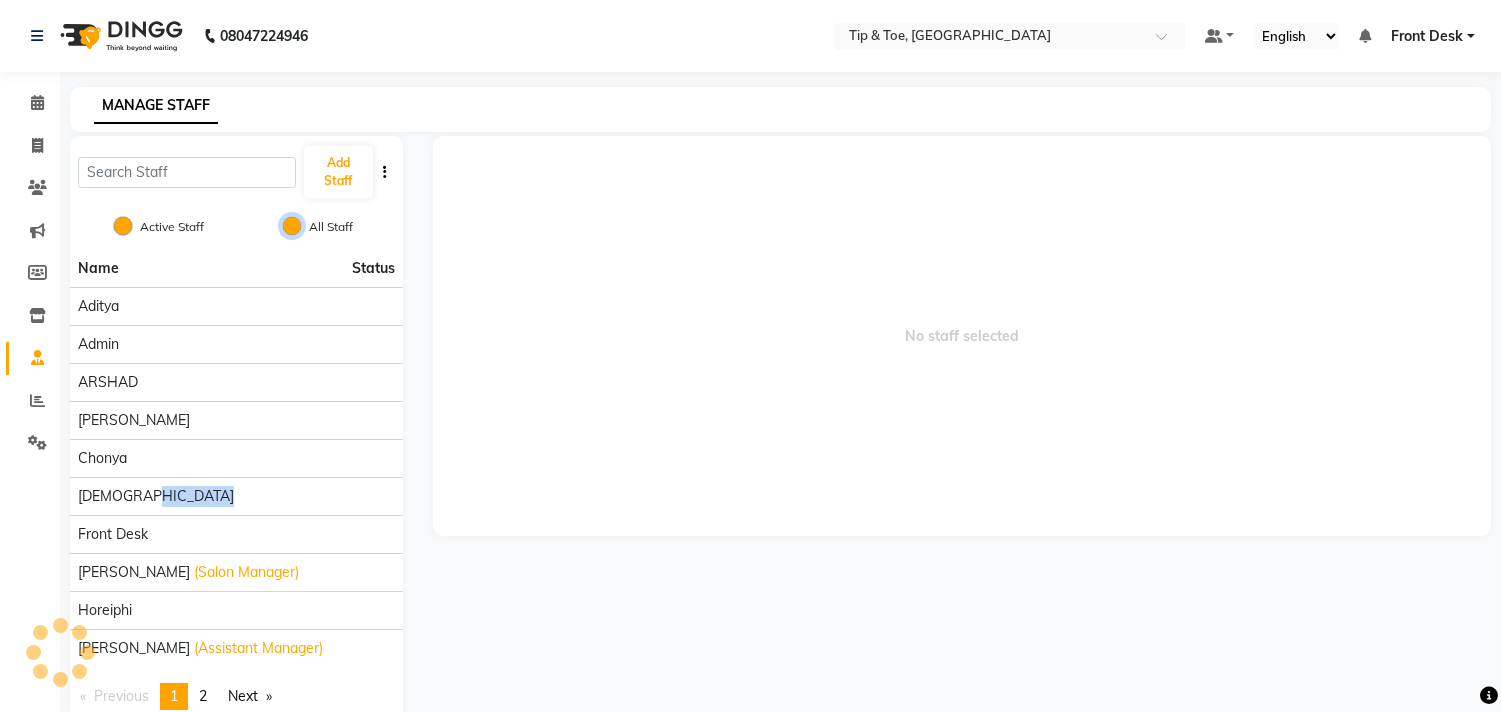 radio on "false" 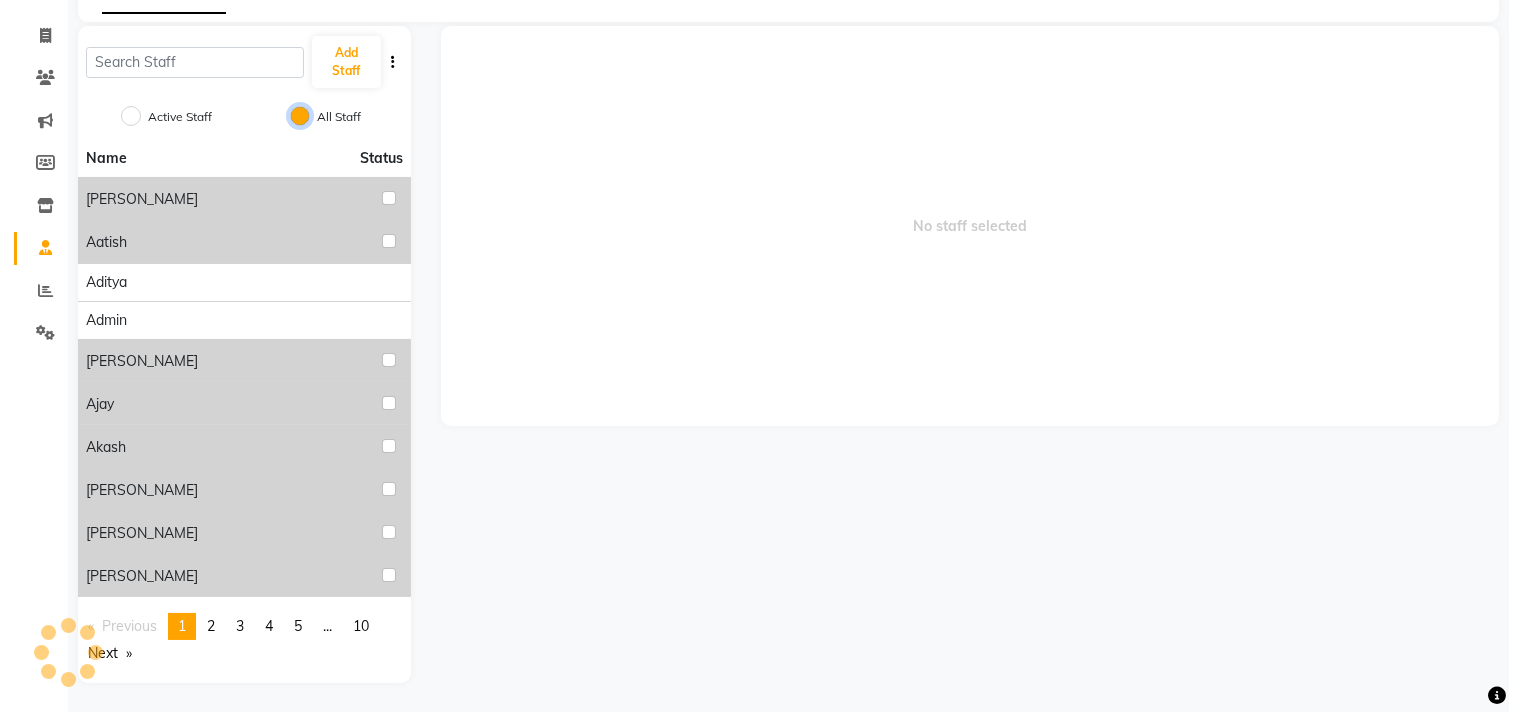 scroll, scrollTop: 111, scrollLeft: 0, axis: vertical 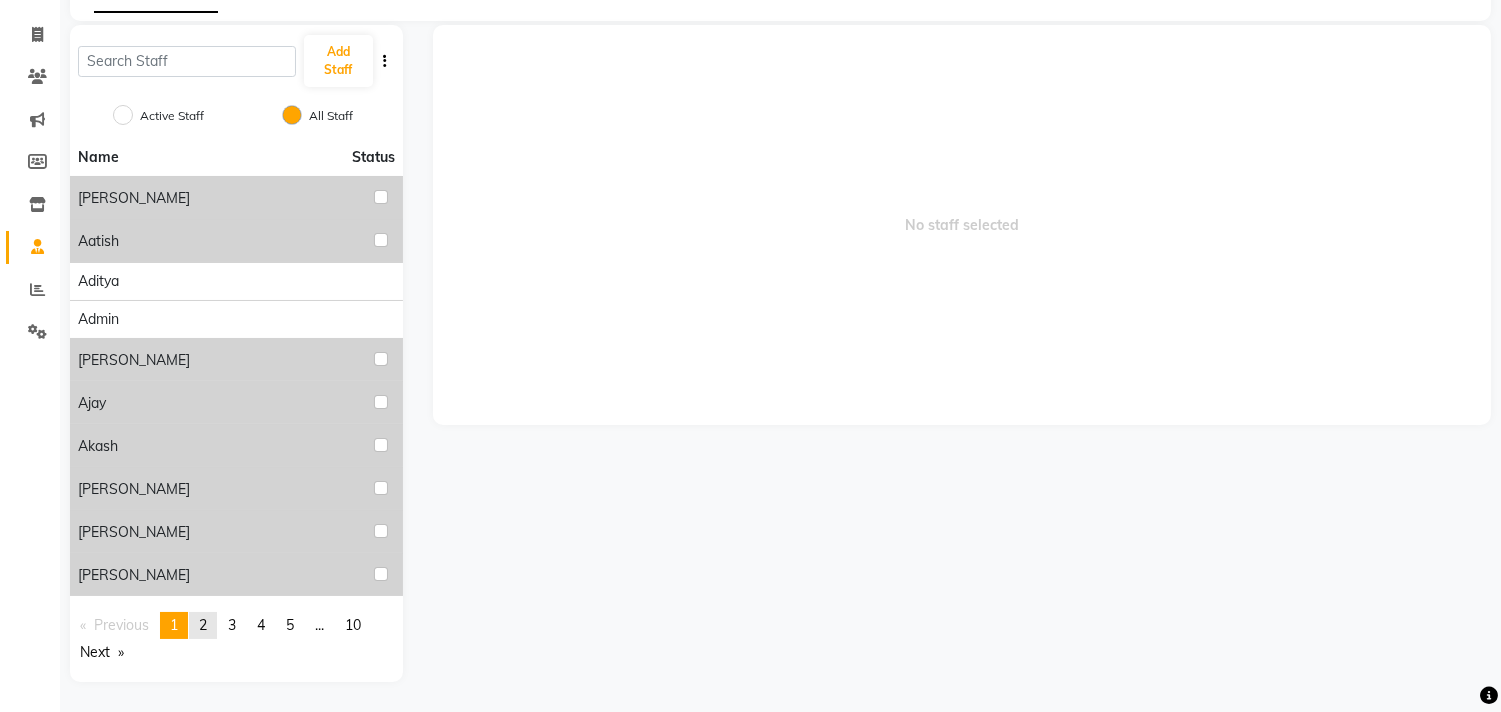 click on "2" at bounding box center (203, 625) 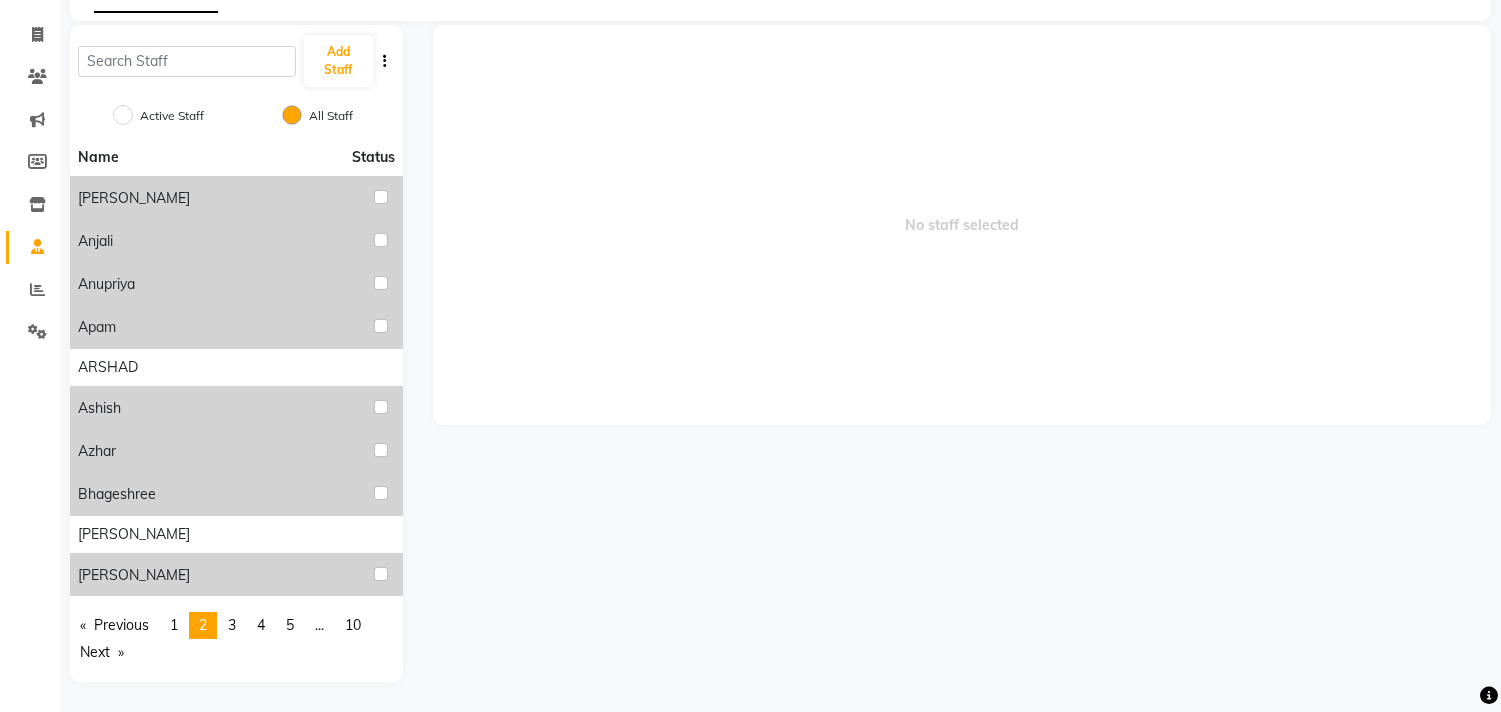 click on "2" at bounding box center (203, 625) 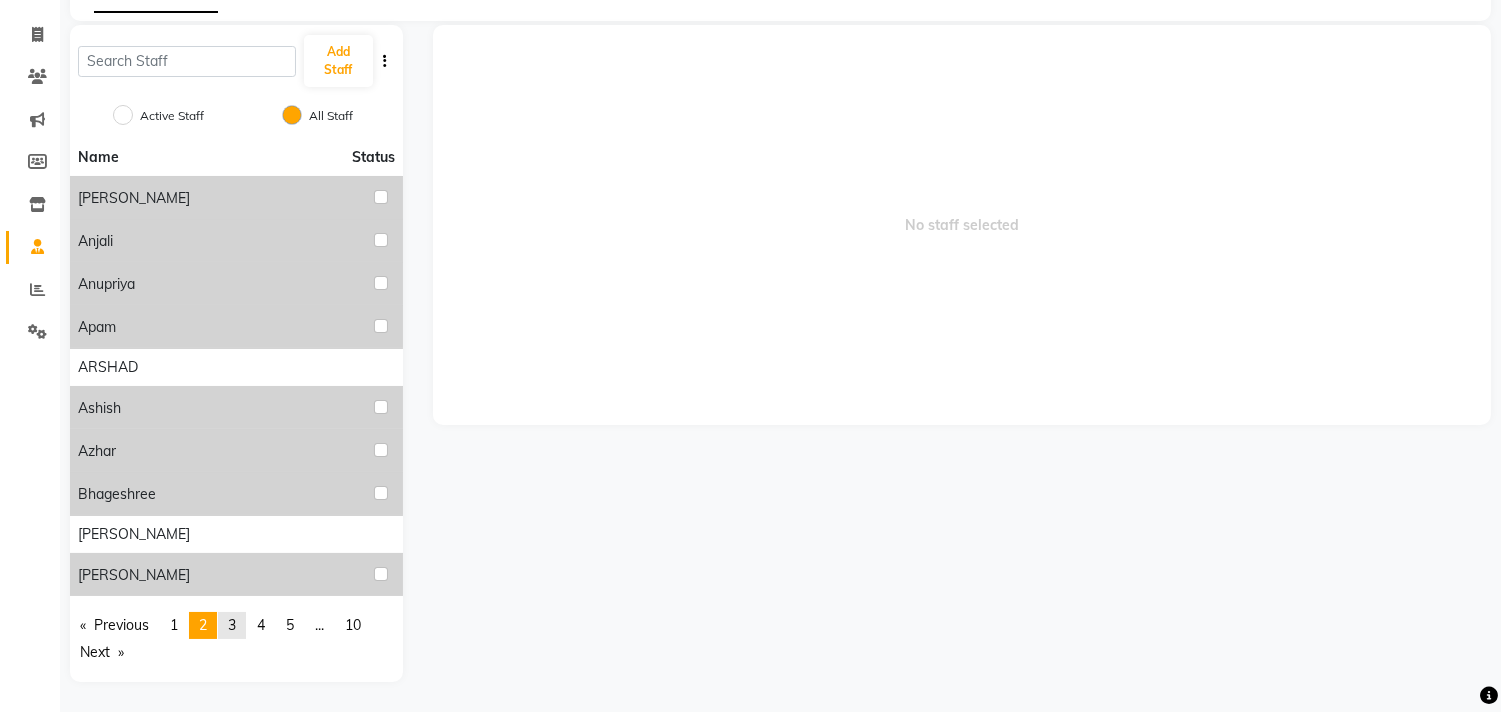 click on "page  3" at bounding box center [232, 625] 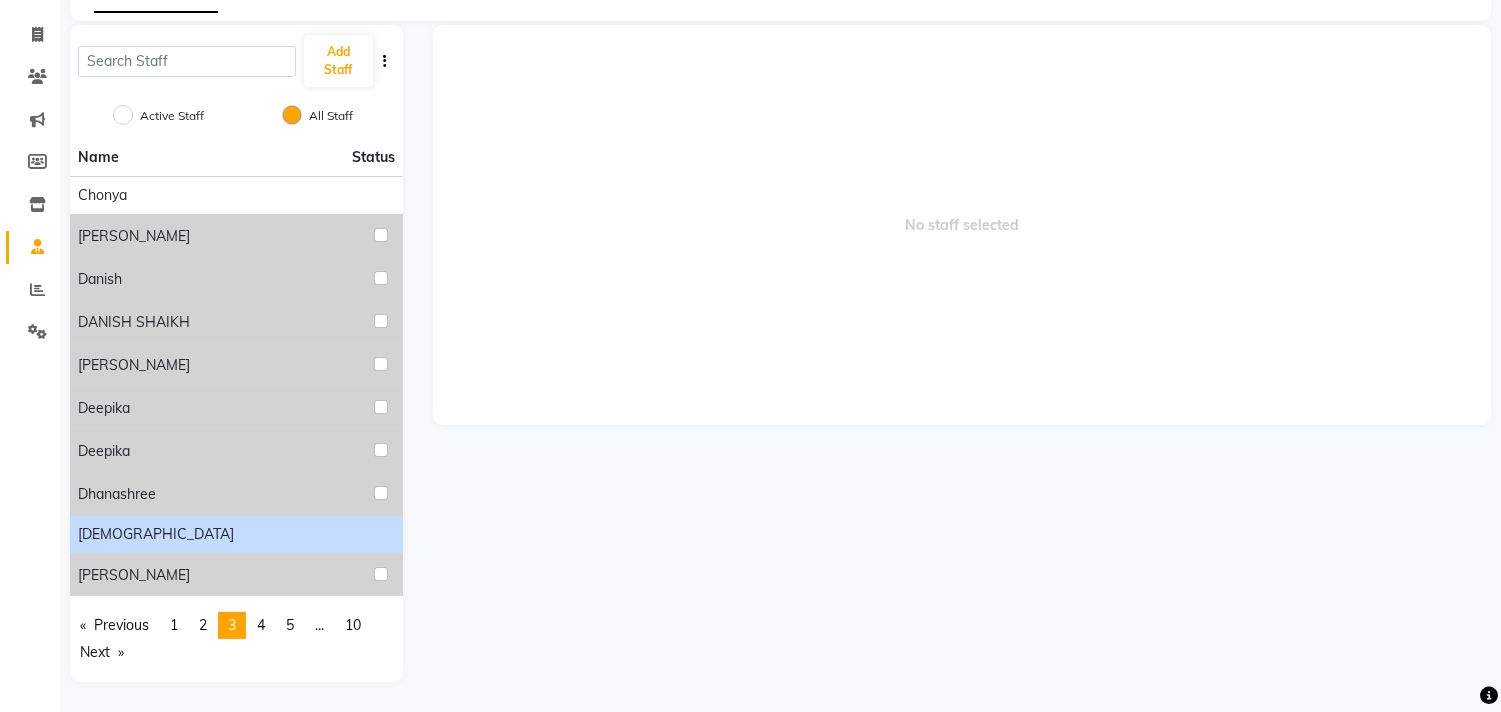 click on "[DEMOGRAPHIC_DATA]" 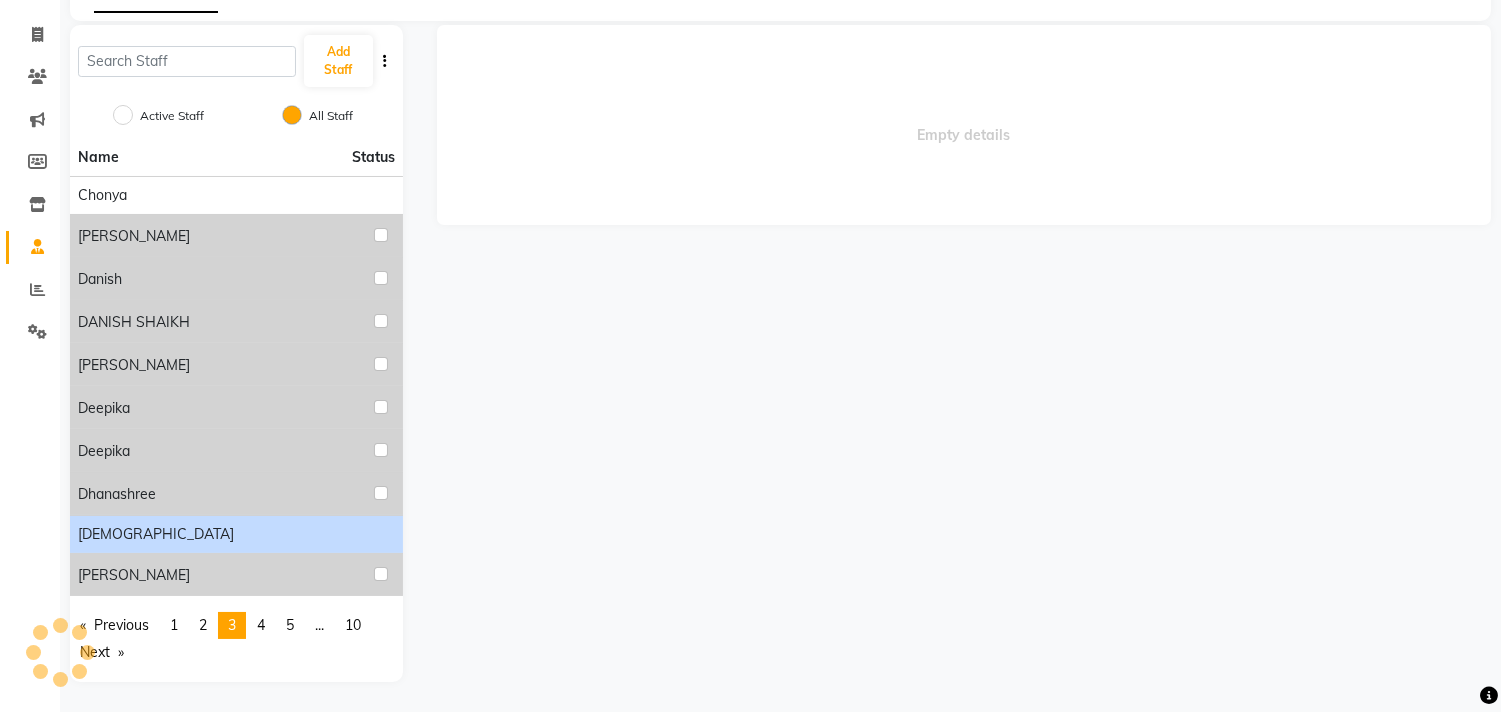 click on "[DEMOGRAPHIC_DATA]" 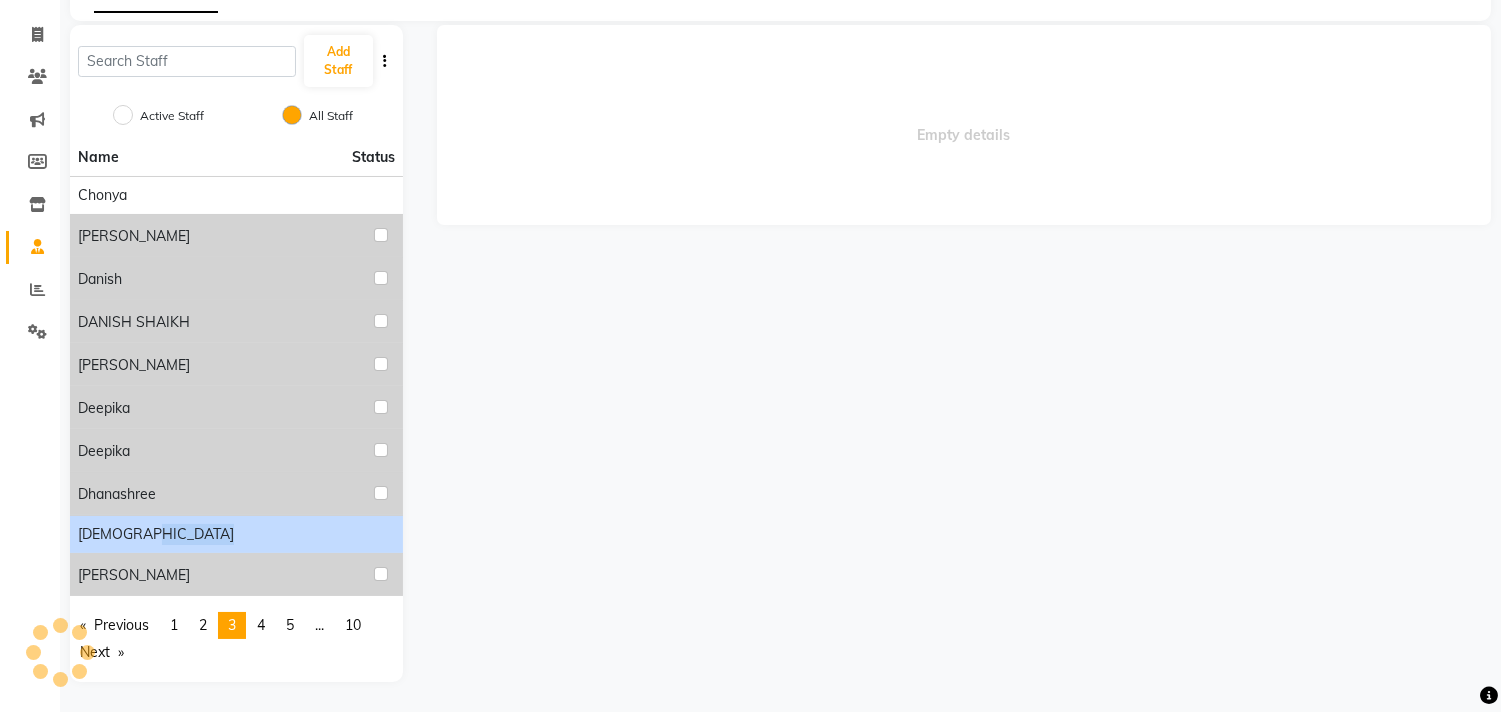 click on "[DEMOGRAPHIC_DATA]" 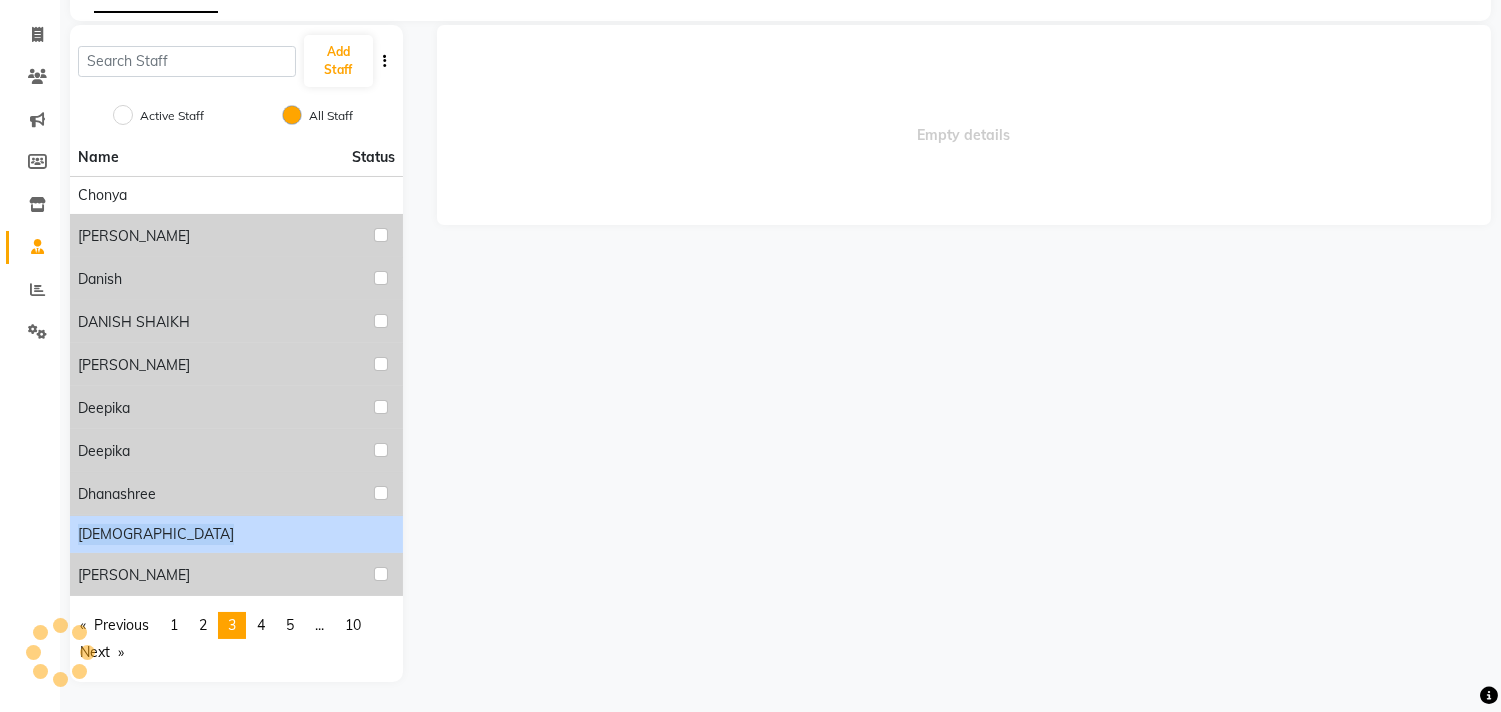 click on "[DEMOGRAPHIC_DATA]" 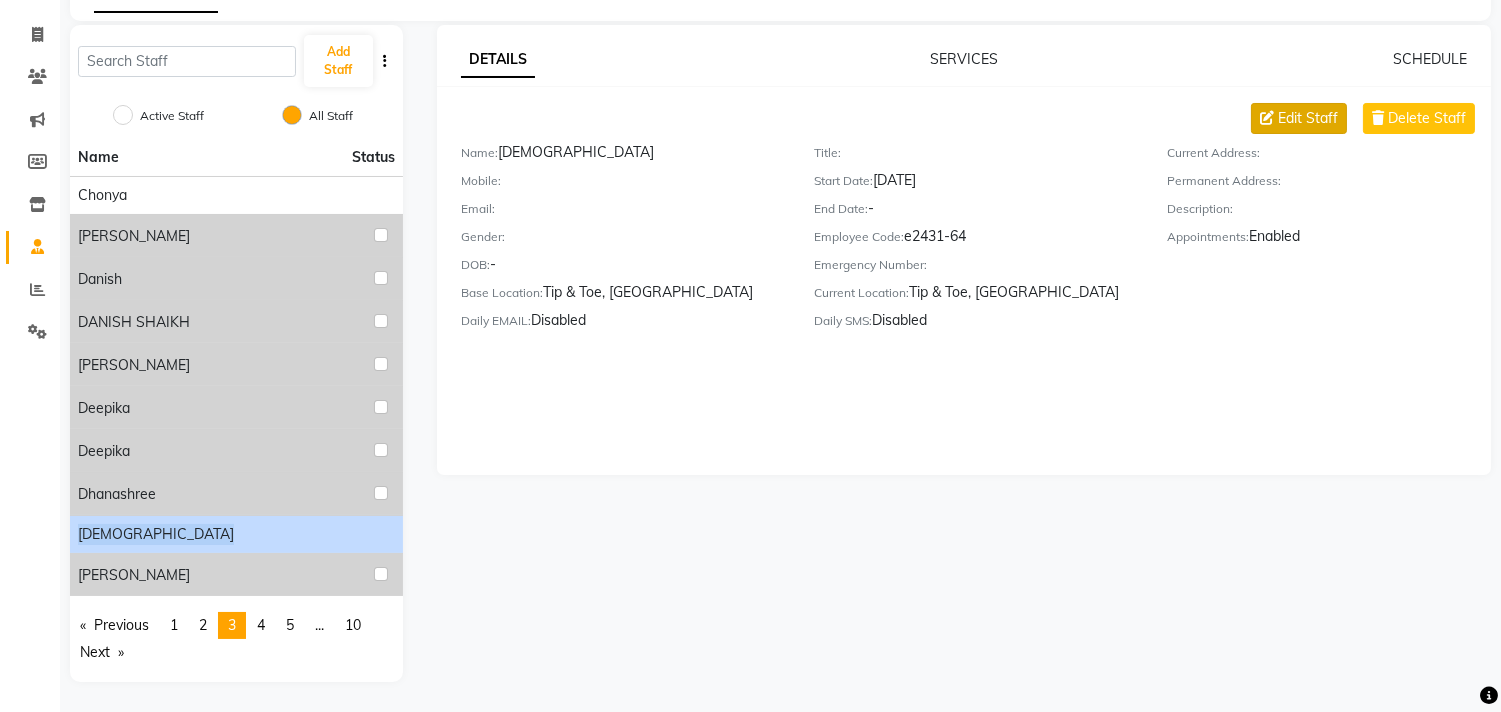 click on "Edit Staff" 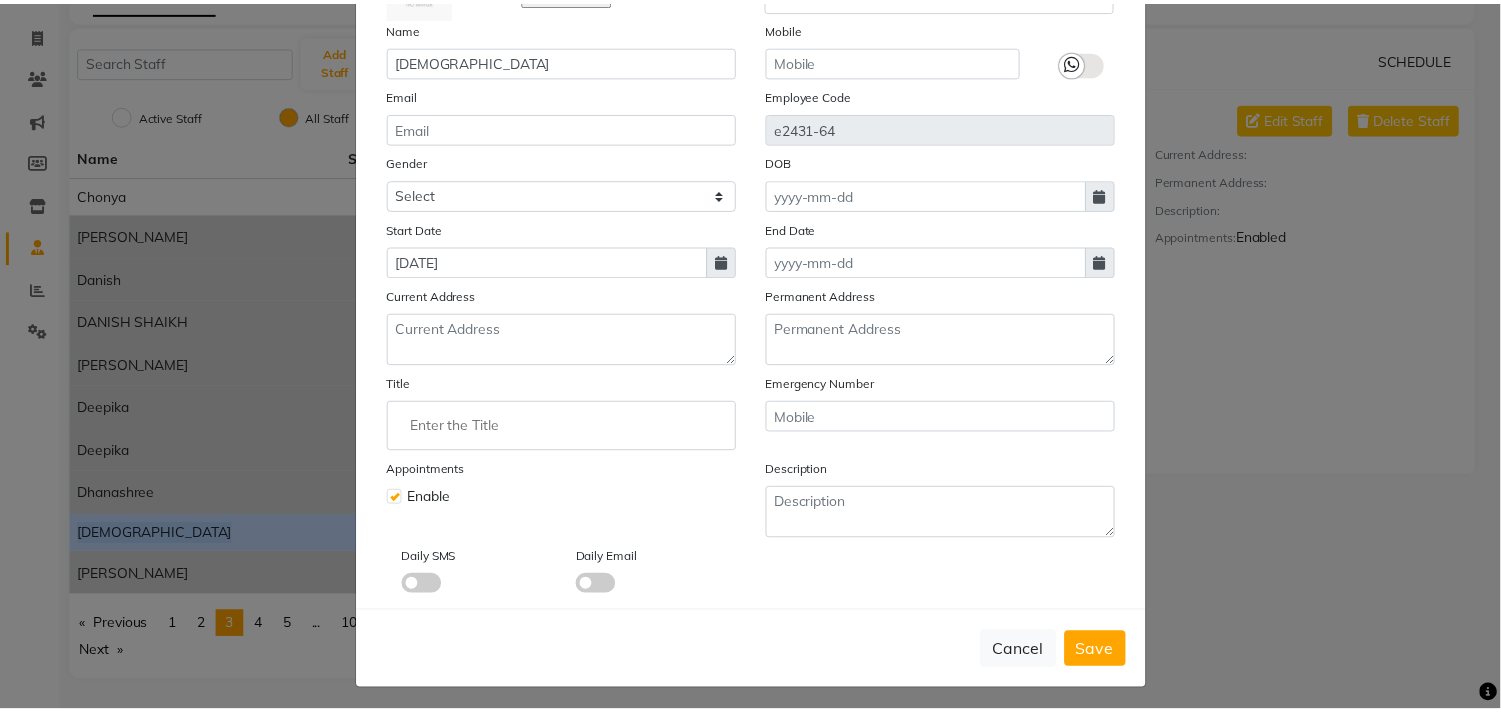 scroll, scrollTop: 164, scrollLeft: 0, axis: vertical 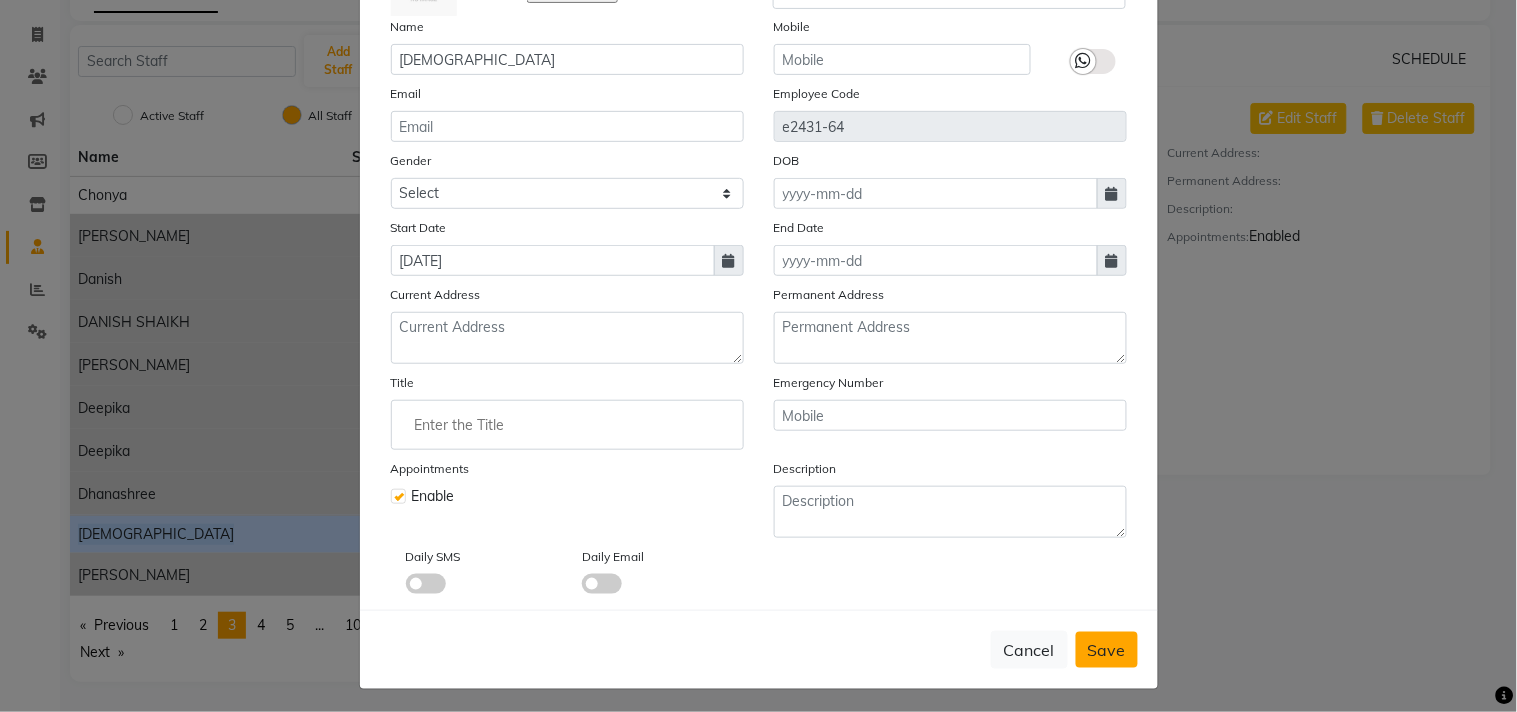 click on "Save" at bounding box center [1107, 650] 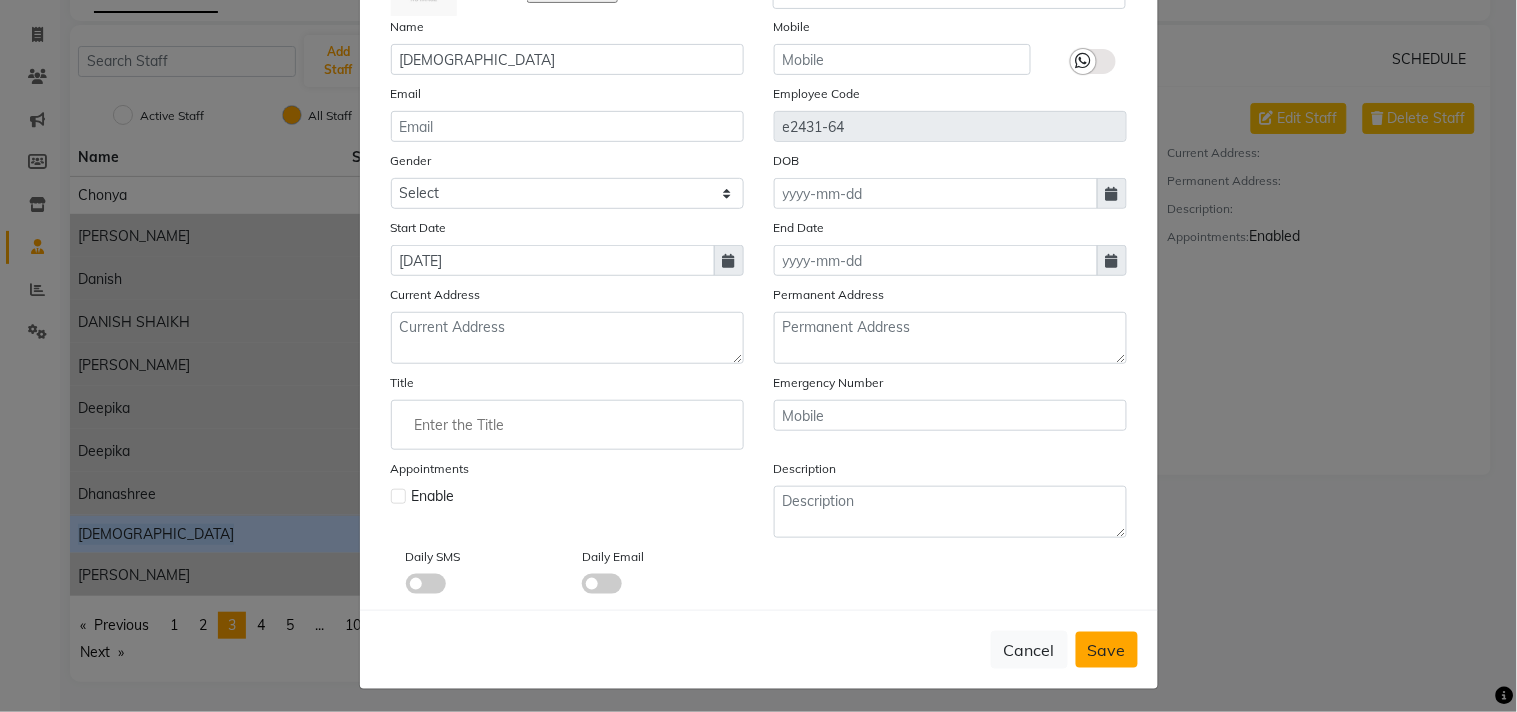 type 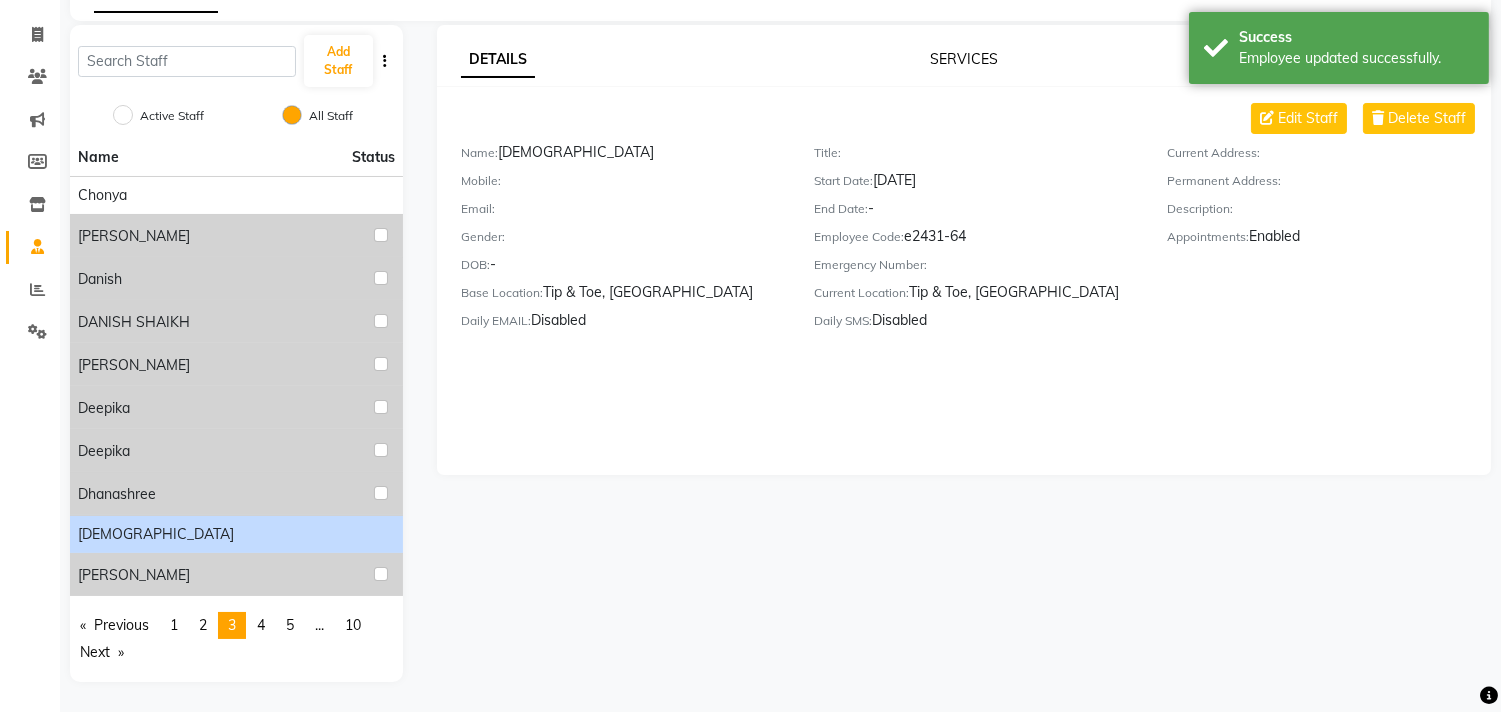 click on "SERVICES" 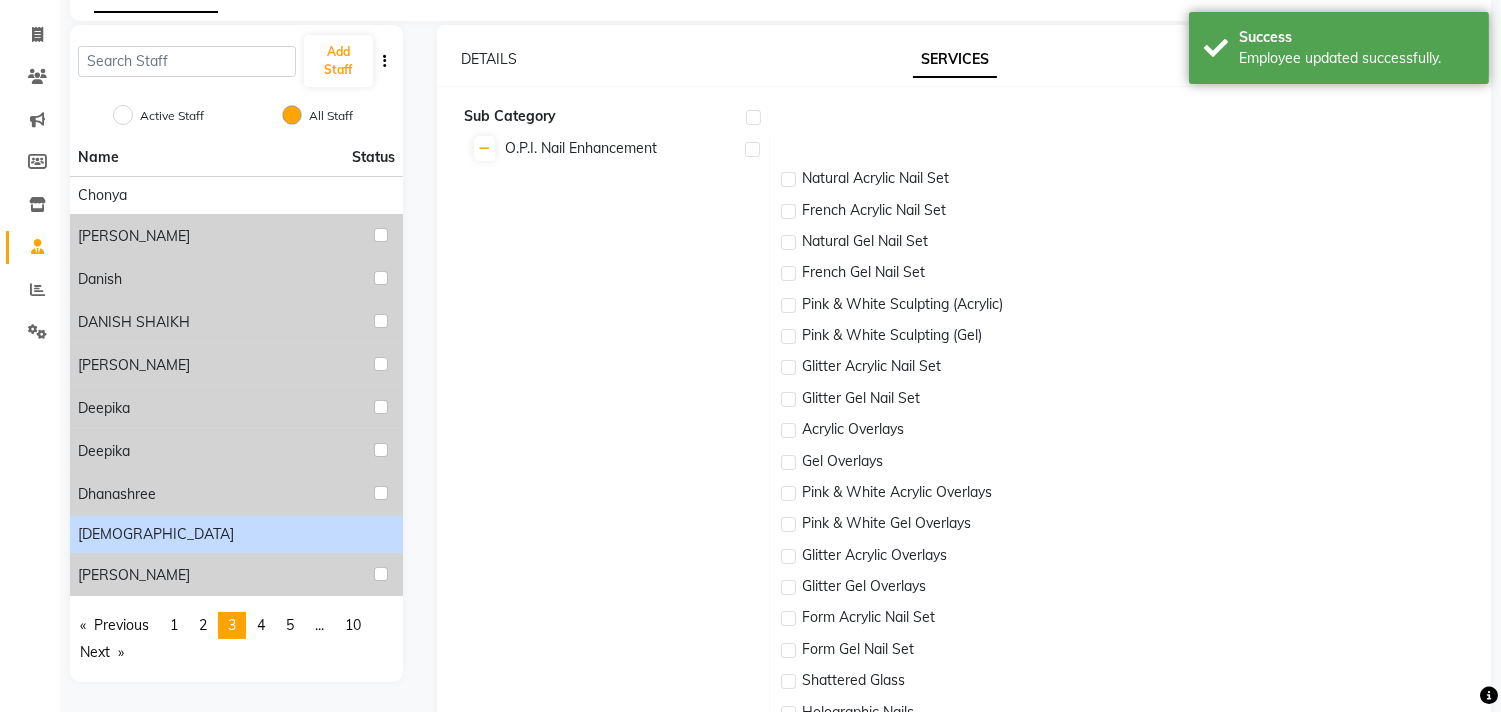 click at bounding box center [753, 117] 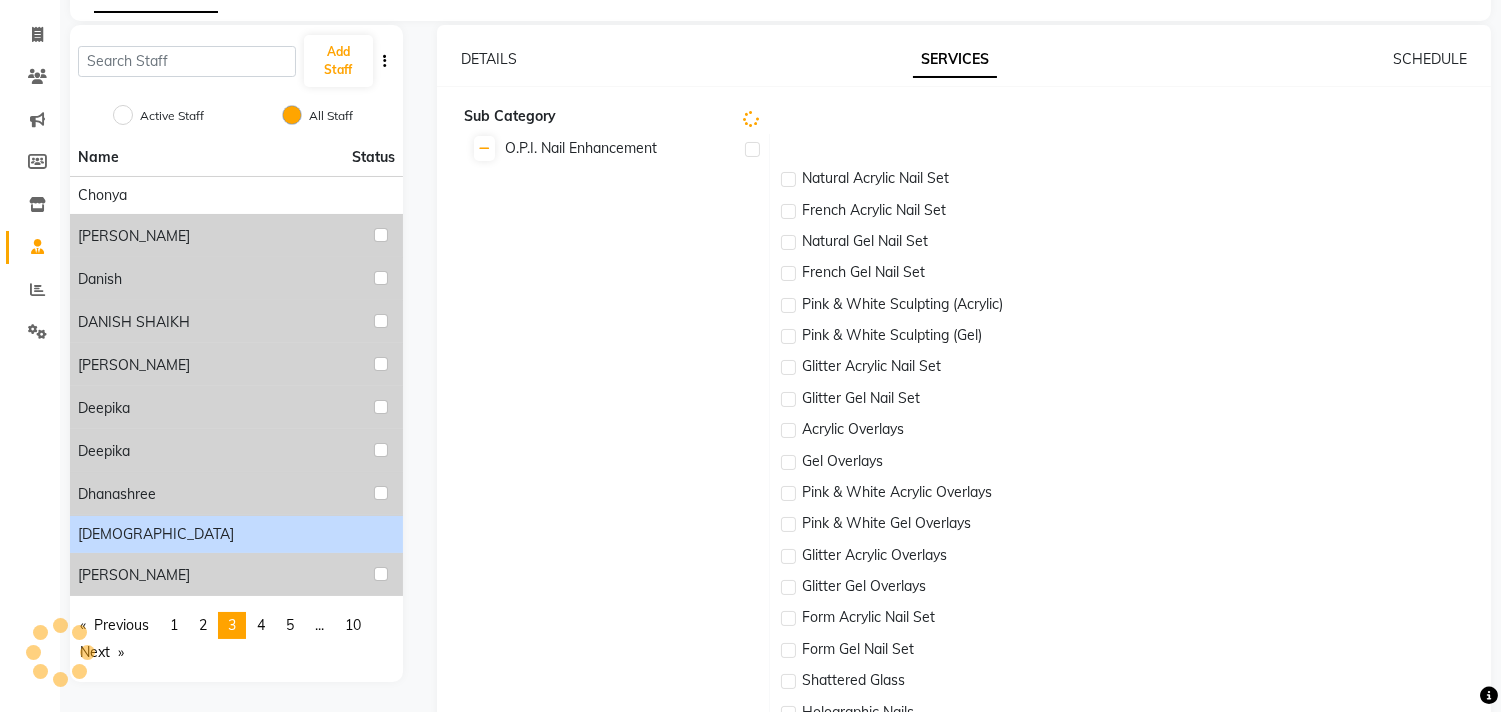 click at bounding box center [752, 149] 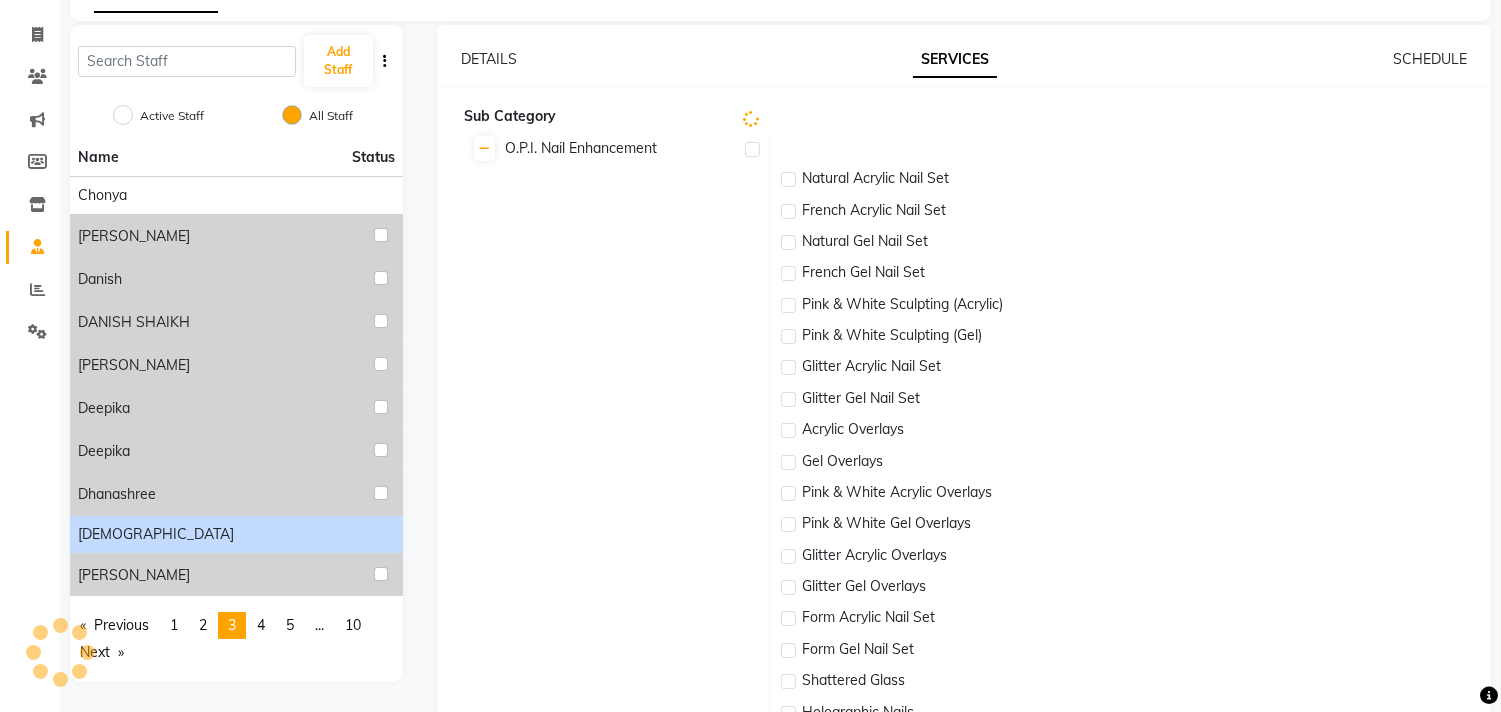 click at bounding box center [751, 150] 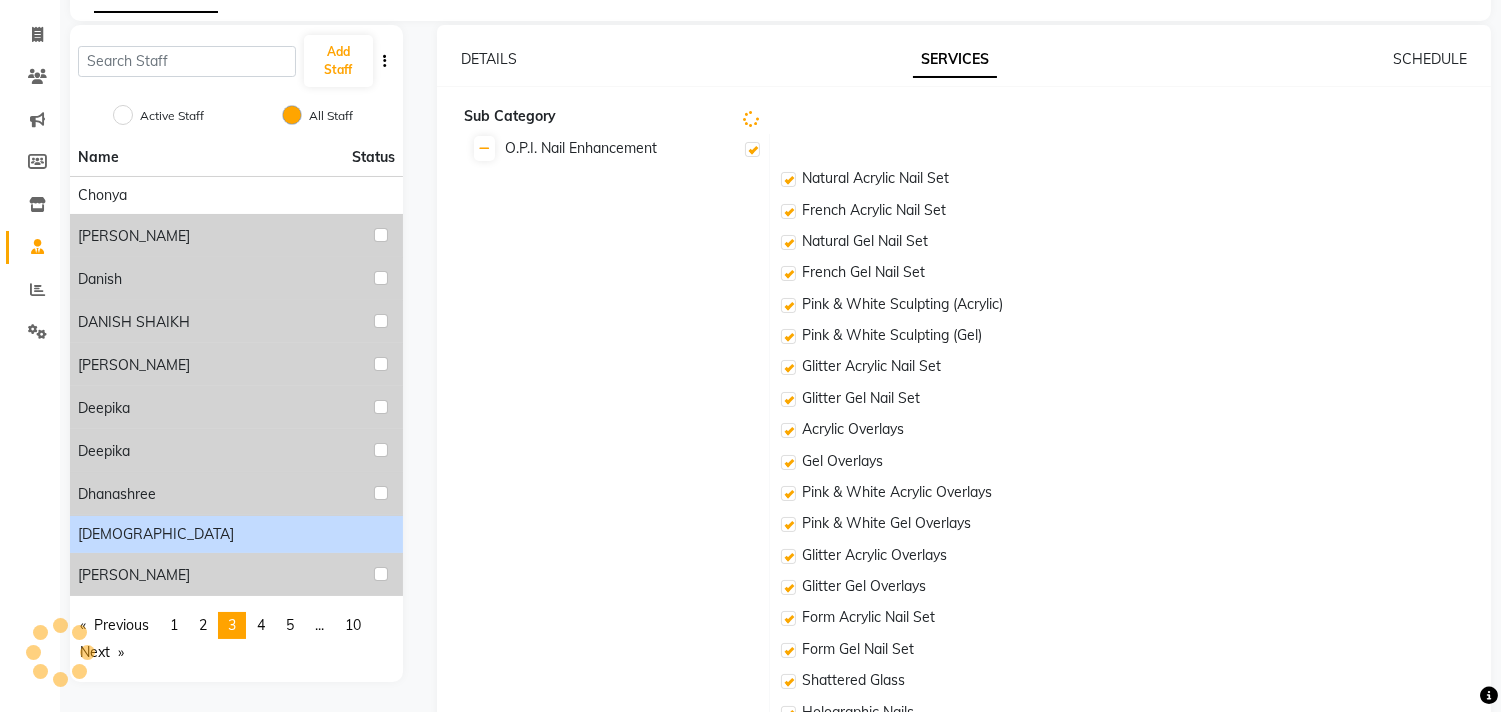 checkbox on "true" 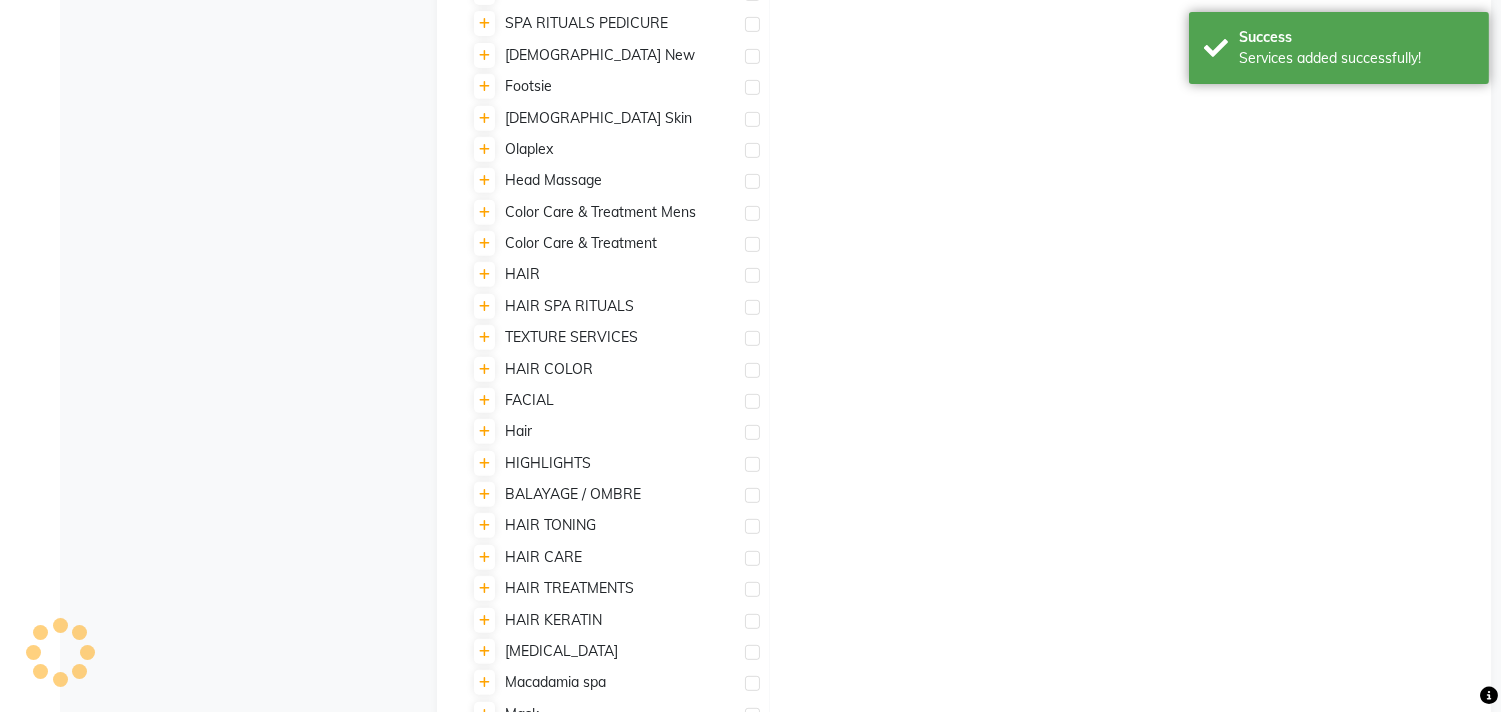 scroll, scrollTop: 1684, scrollLeft: 0, axis: vertical 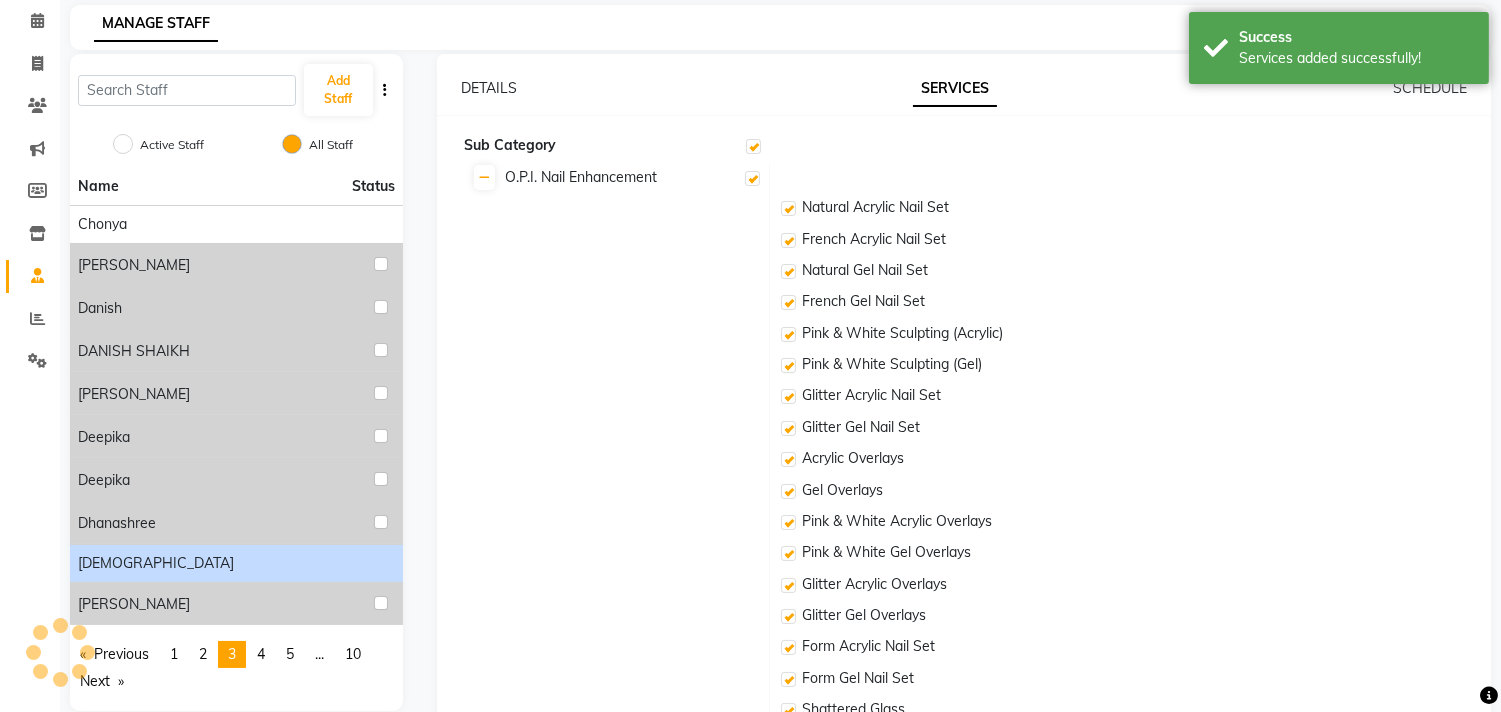 checkbox on "true" 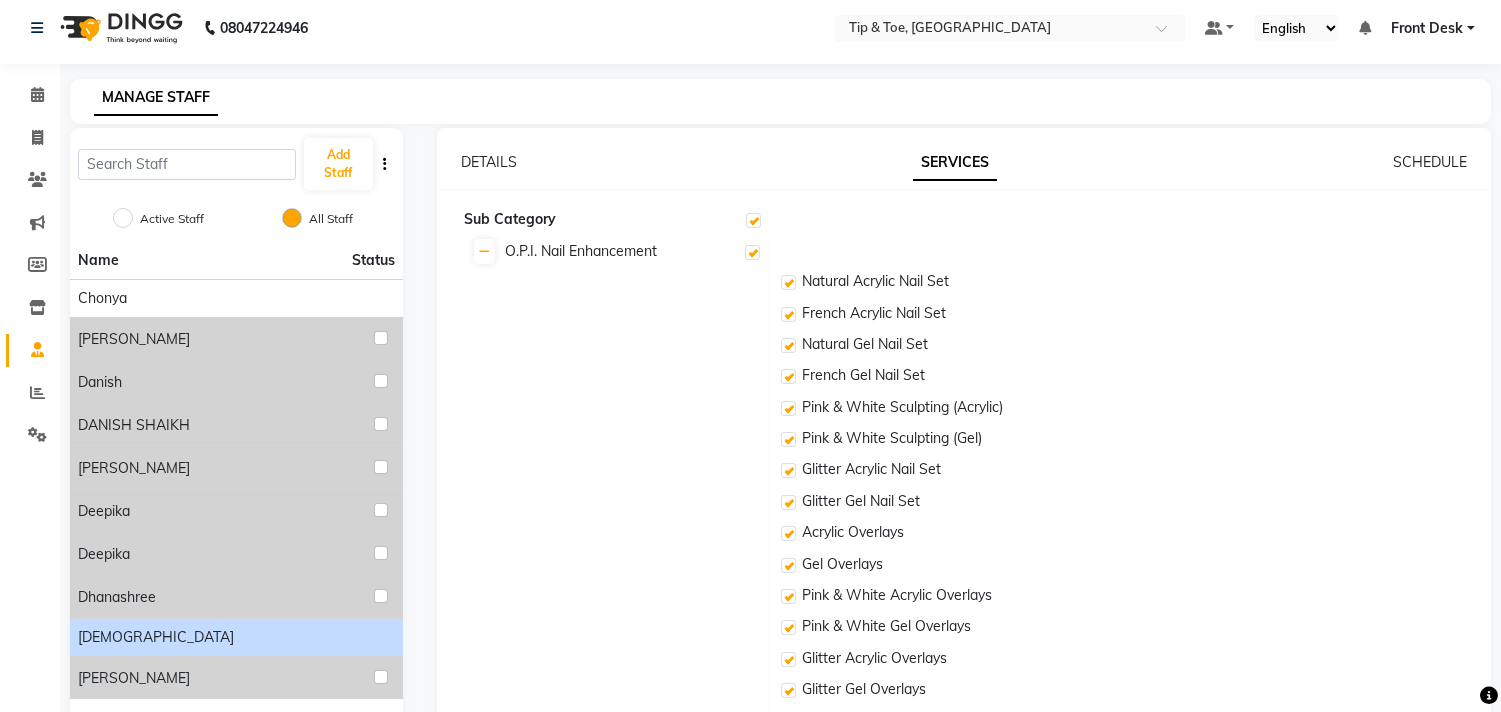 scroll, scrollTop: 0, scrollLeft: 0, axis: both 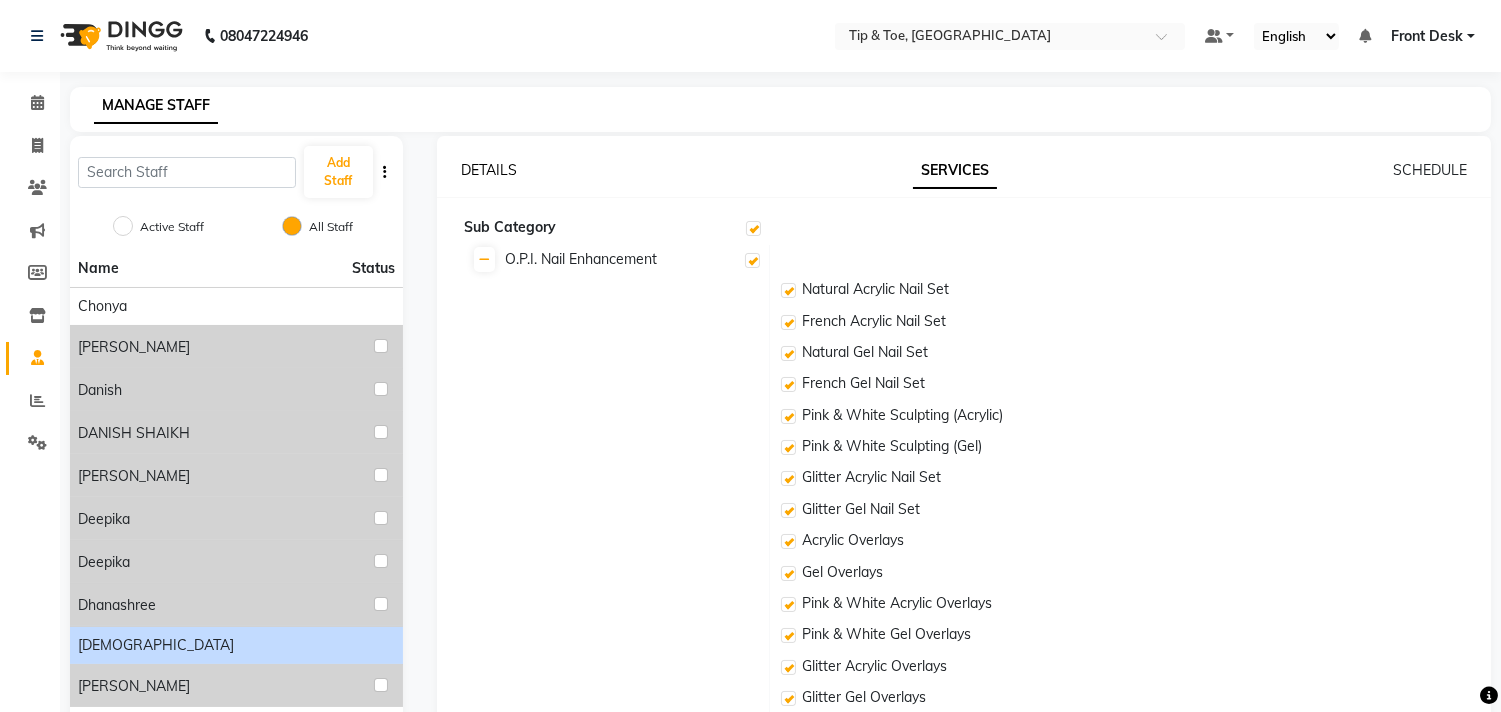 click on "DETAILS" 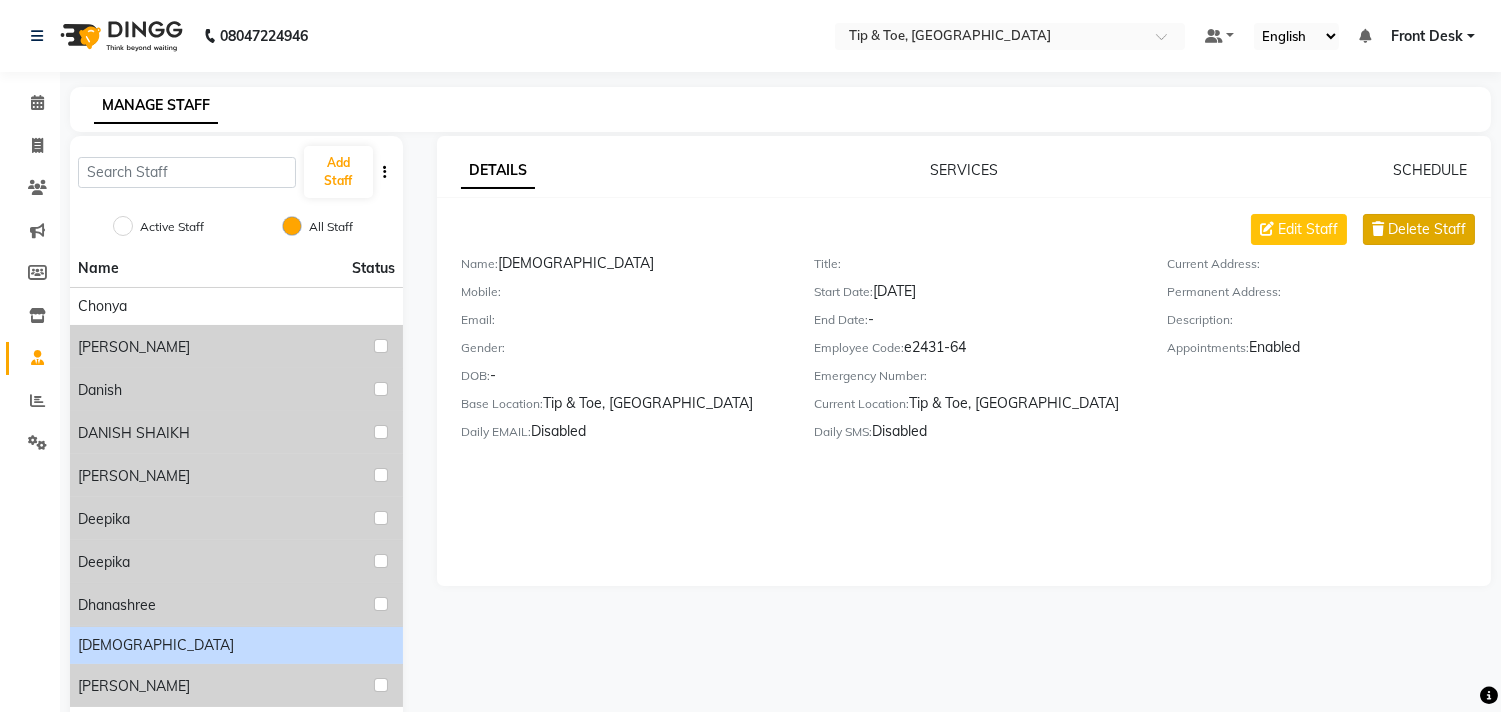 click on "Delete Staff" 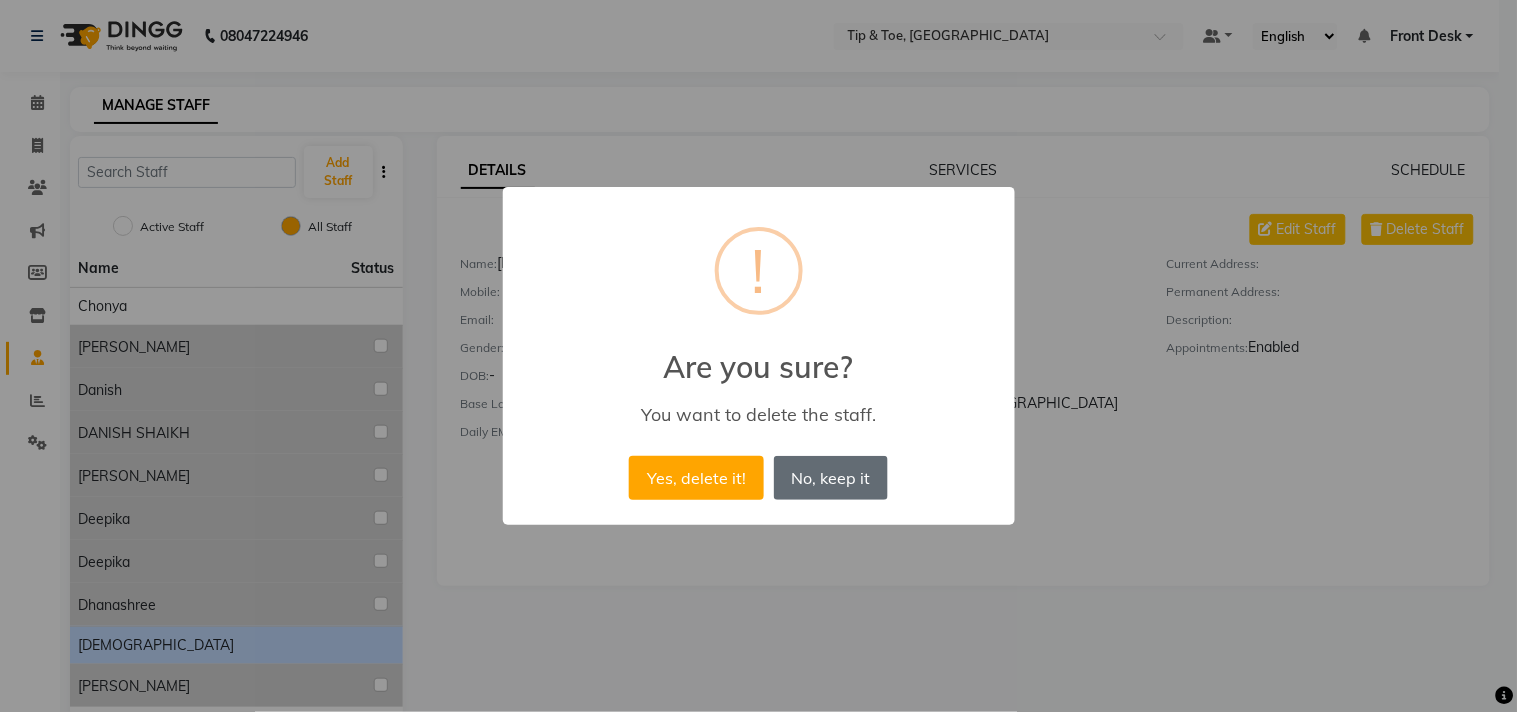 click on "No, keep it" at bounding box center (831, 478) 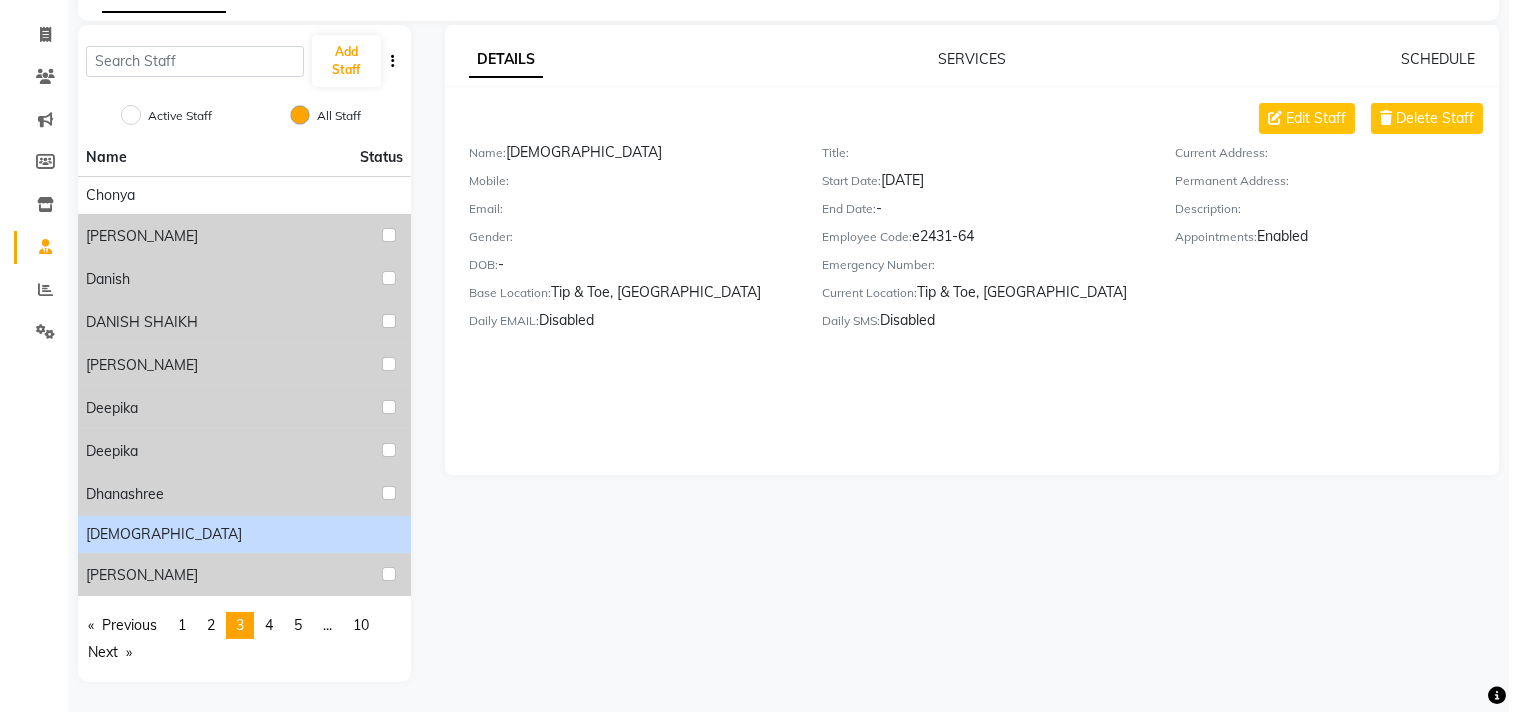 scroll, scrollTop: 0, scrollLeft: 0, axis: both 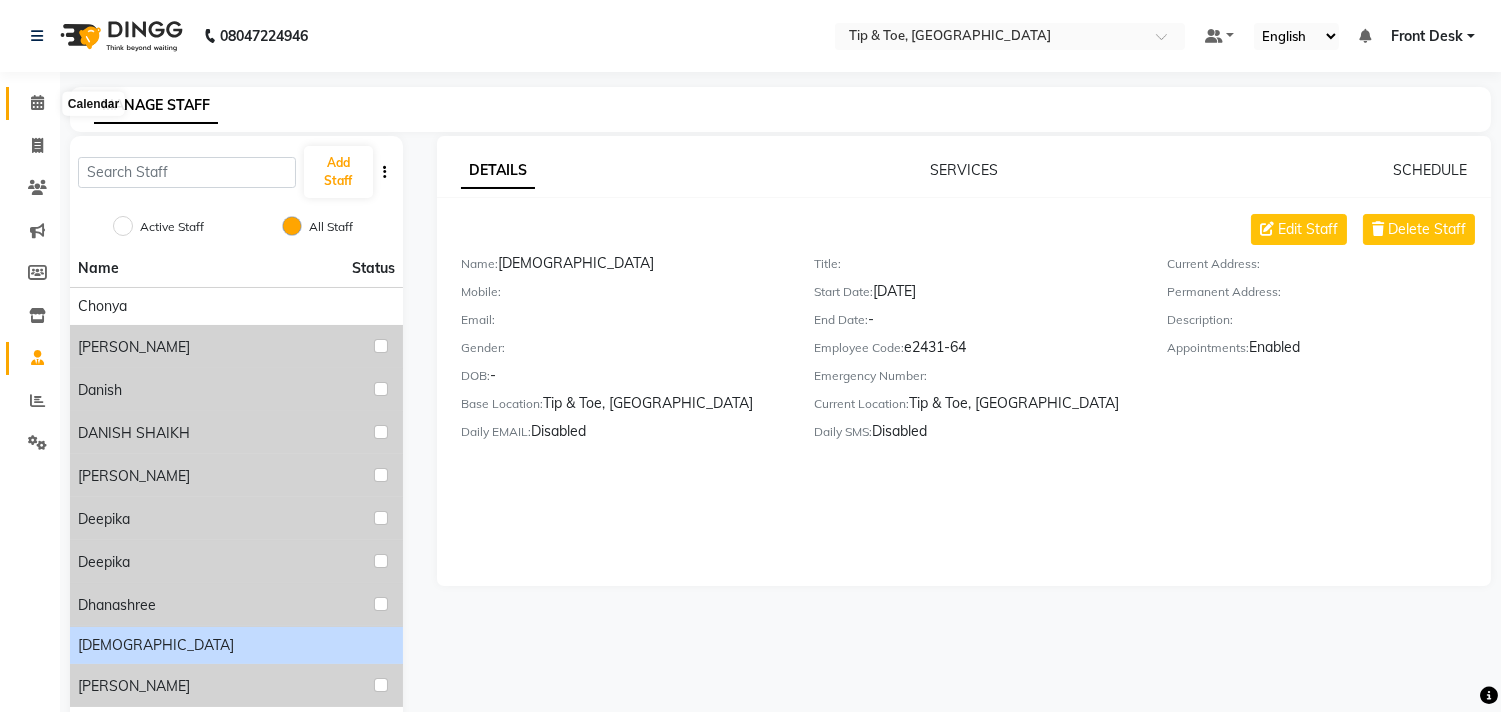 click 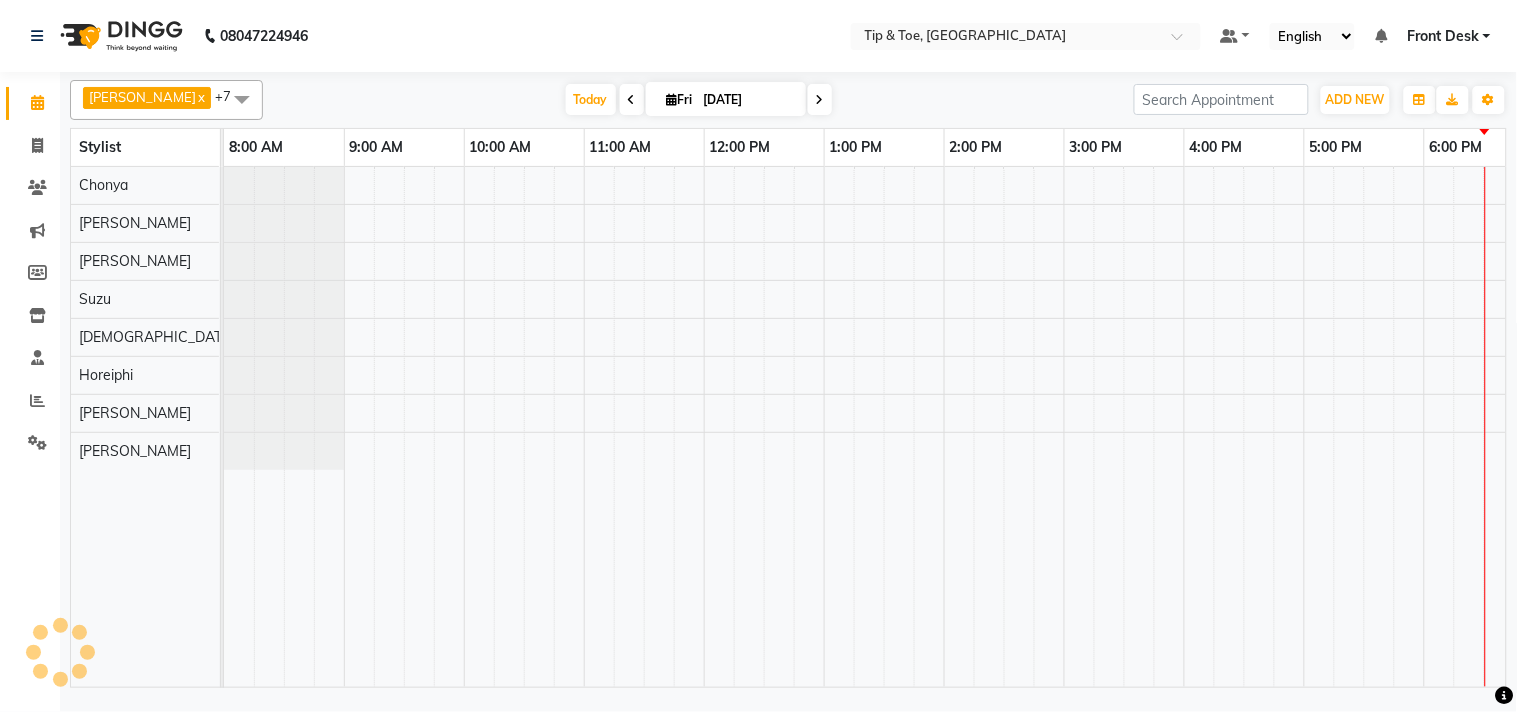 scroll, scrollTop: 0, scrollLeft: 277, axis: horizontal 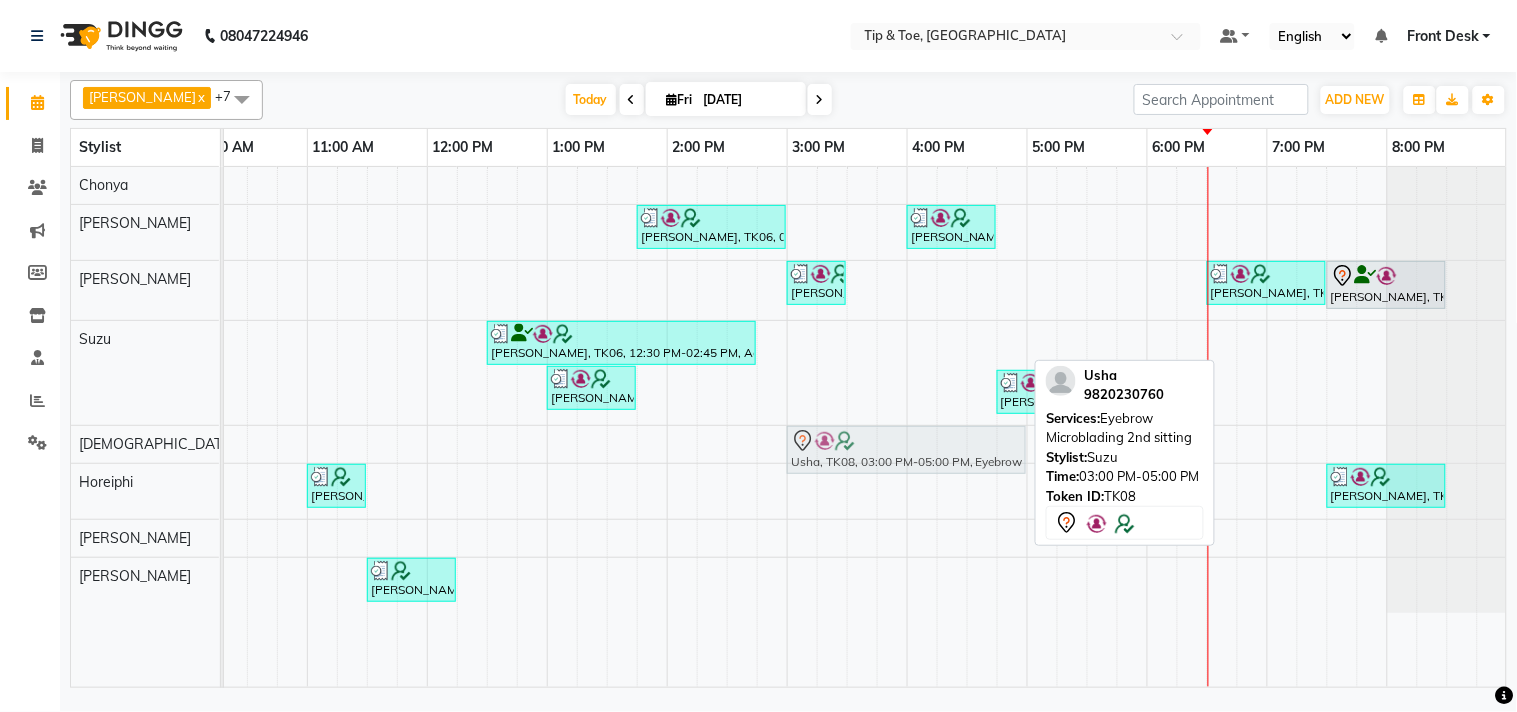drag, startPoint x: 910, startPoint y: 341, endPoint x: 927, endPoint y: 448, distance: 108.34205 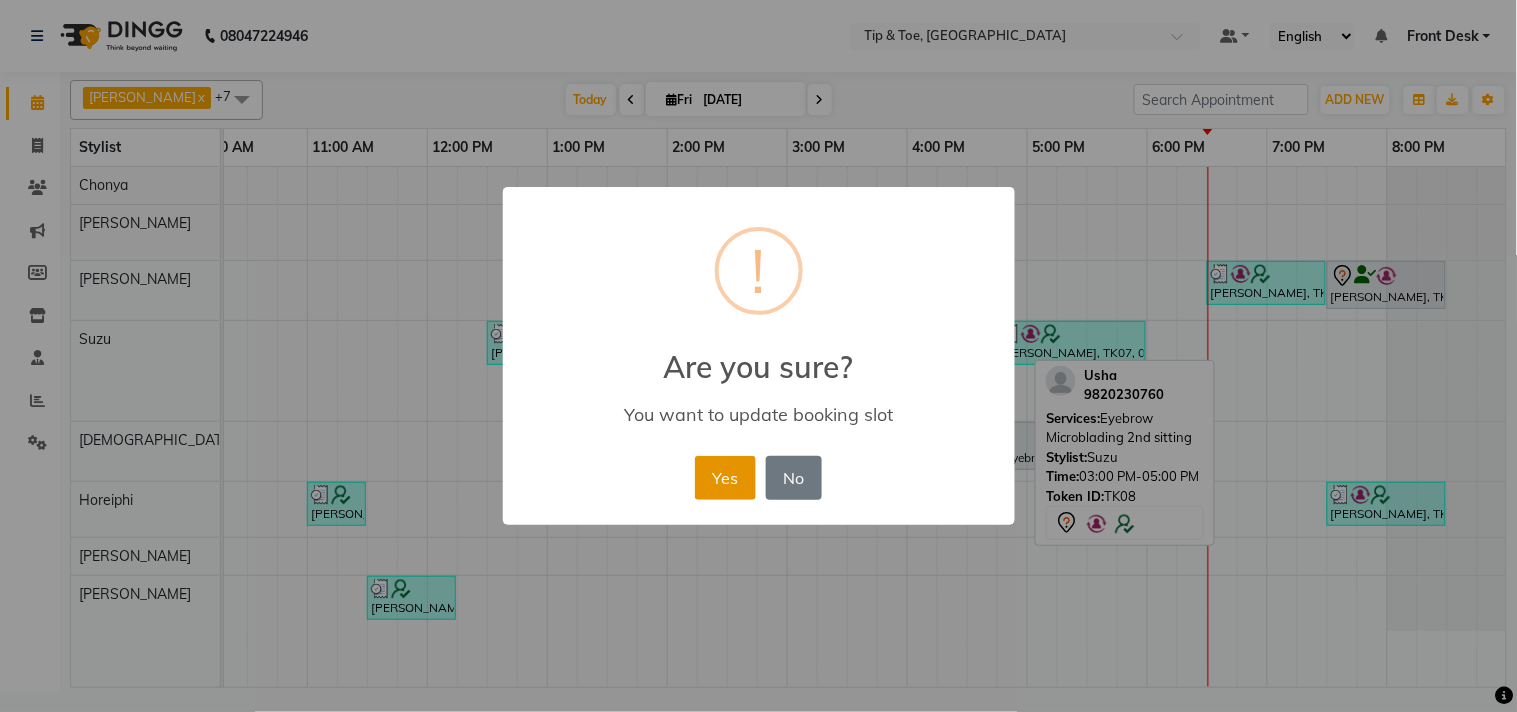 click on "Yes" at bounding box center (725, 478) 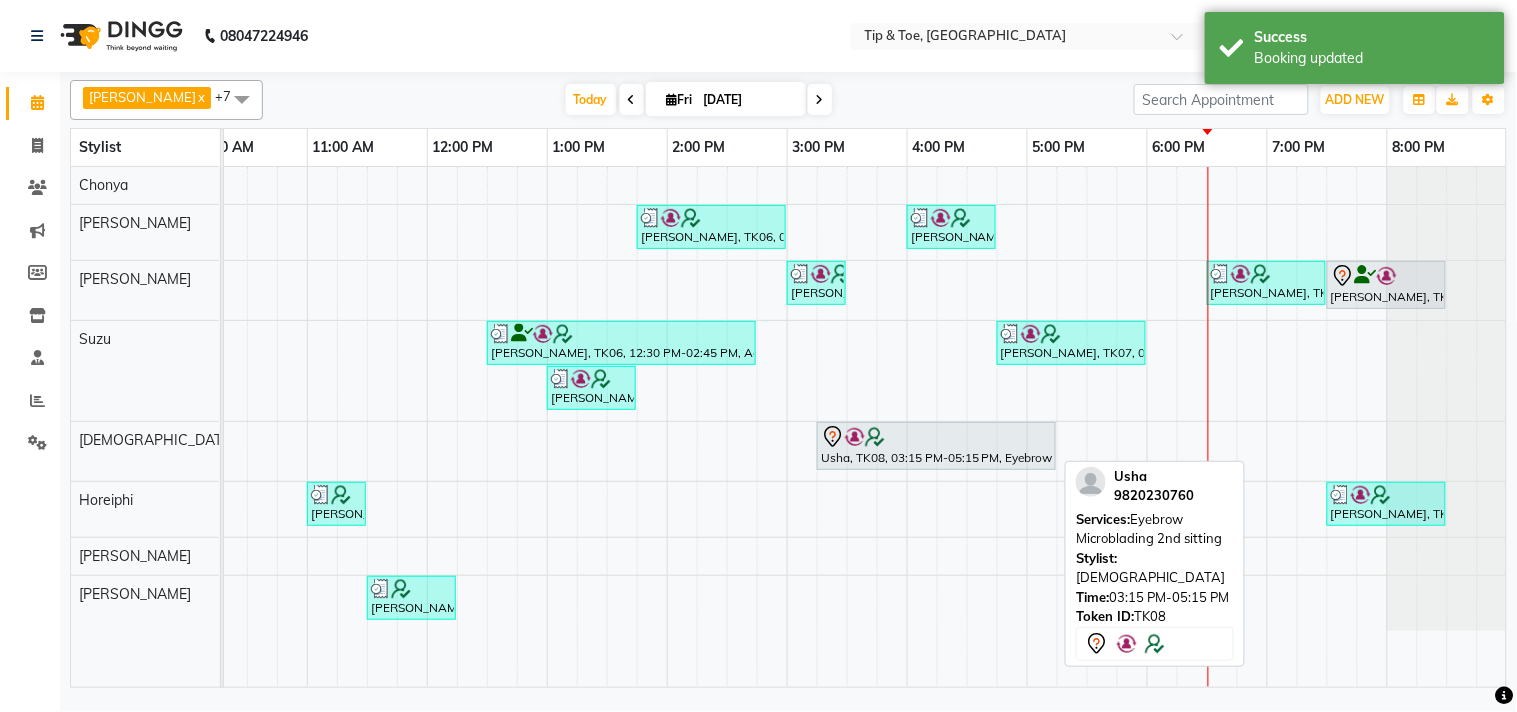 click at bounding box center [936, 437] 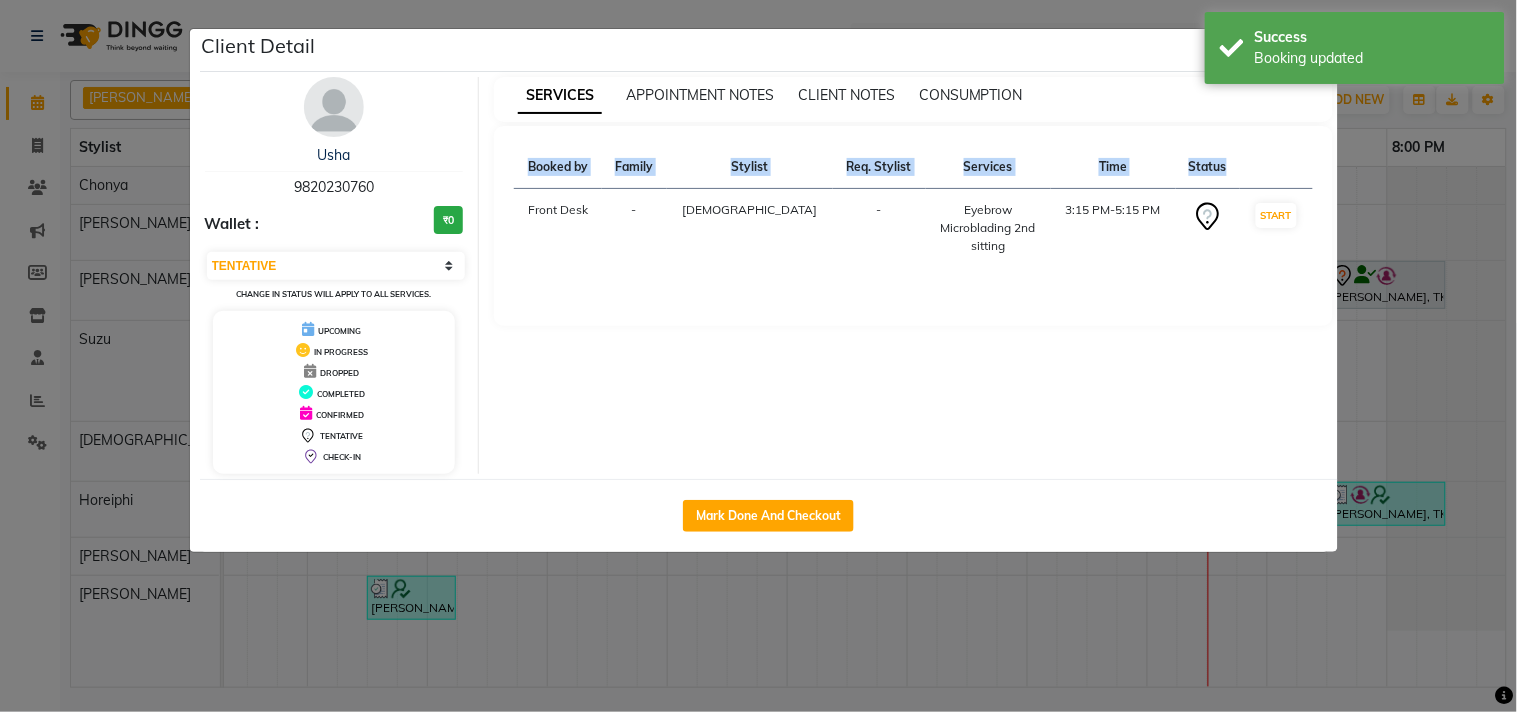 click on "Client Detail  Usha    9820230760 Wallet : ₹0 Select IN SERVICE CONFIRMED TENTATIVE CHECK IN MARK DONE DROPPED UPCOMING Change in status will apply to all services. UPCOMING IN PROGRESS DROPPED COMPLETED CONFIRMED TENTATIVE CHECK-IN SERVICES APPOINTMENT NOTES CLIENT NOTES CONSUMPTION Booked by Family Stylist Req. Stylist Services Time Status  Front Desk  - Dhanshree -  Eyebrow Microblading 2nd sitting   3:15 PM-5:15 PM   START   Mark Done And Checkout" 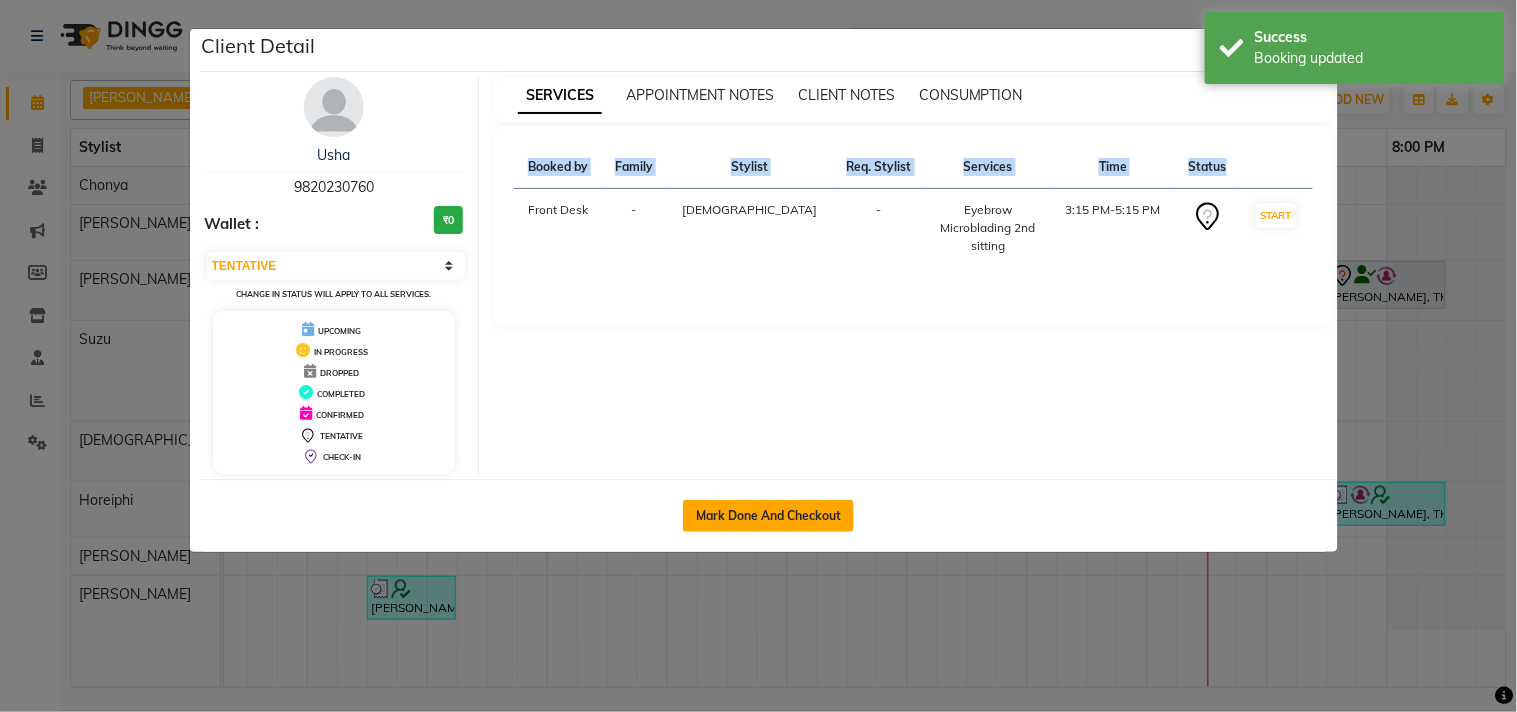 click on "Mark Done And Checkout" 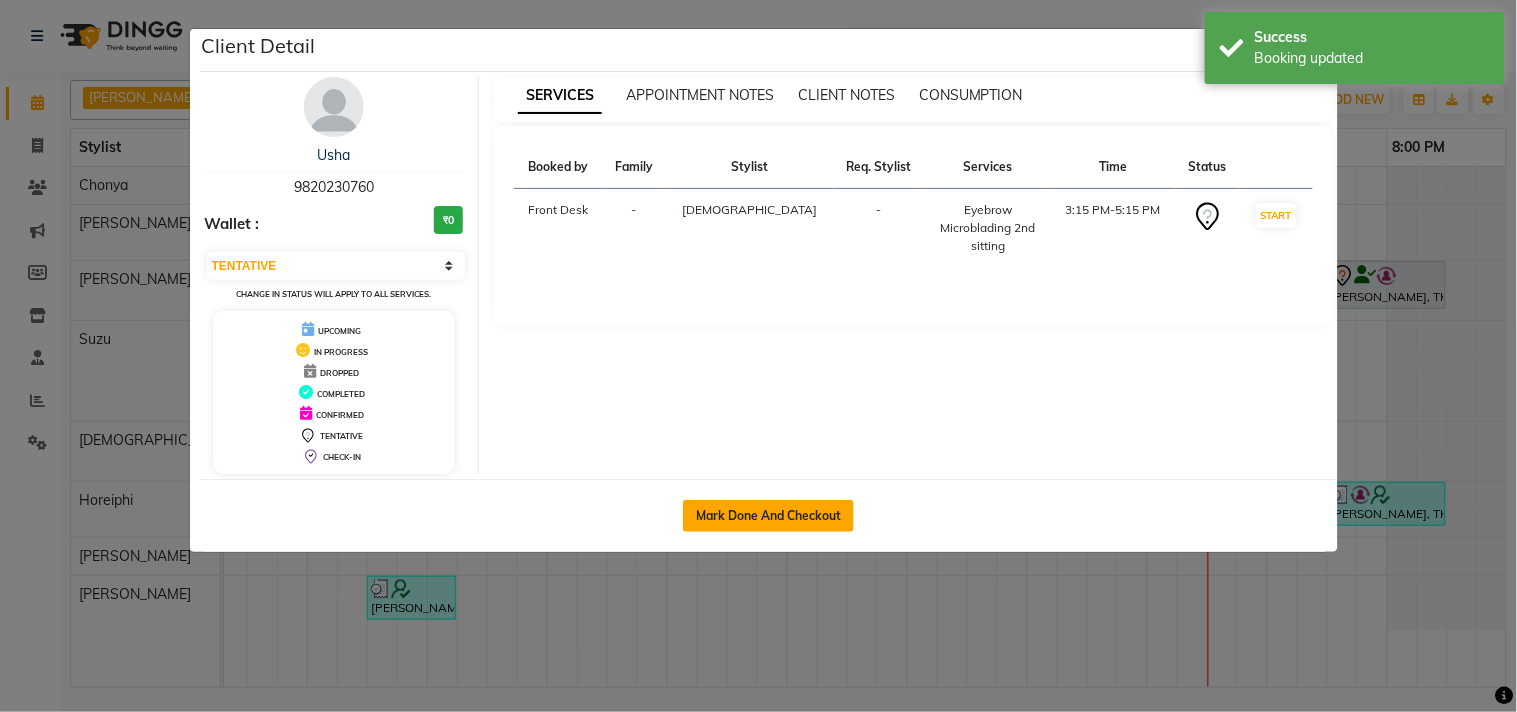 select on "3" 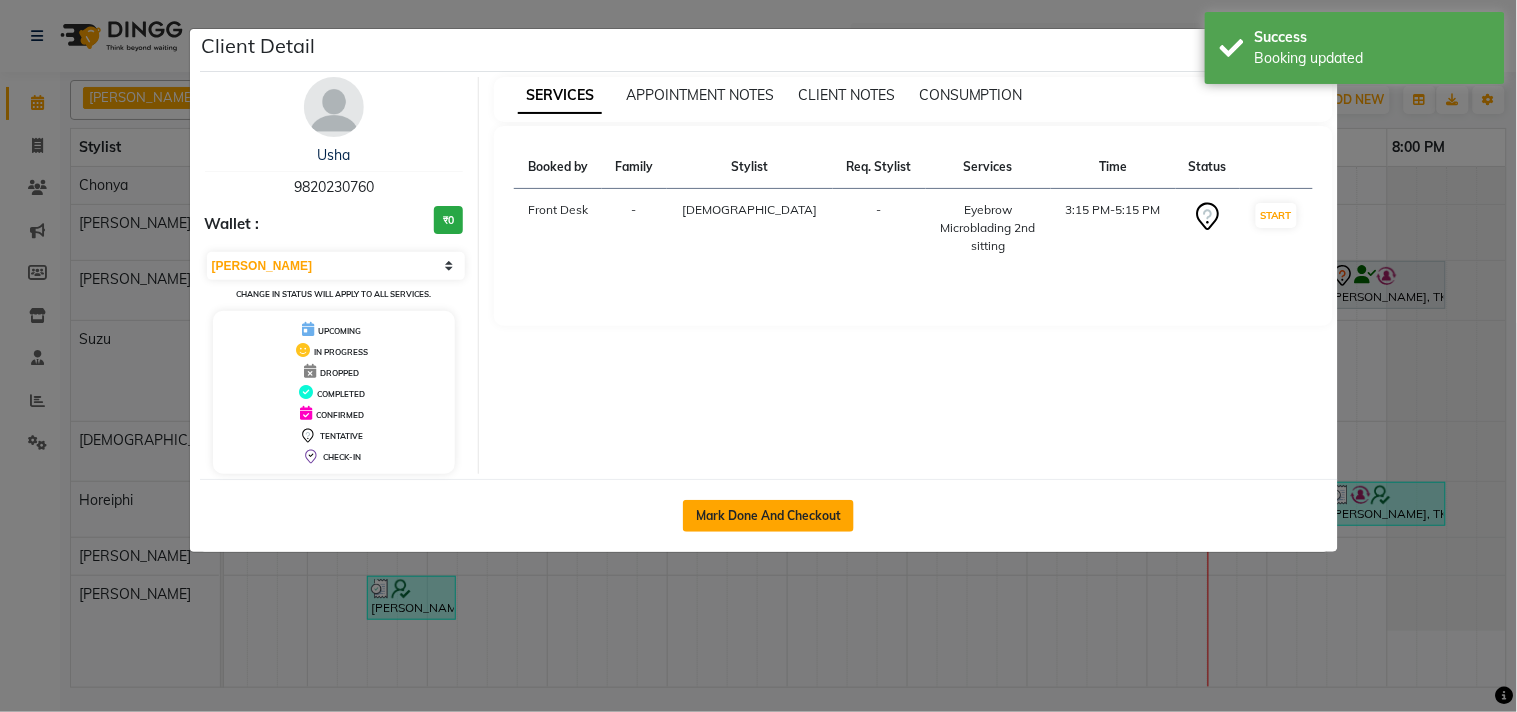 select on "5655" 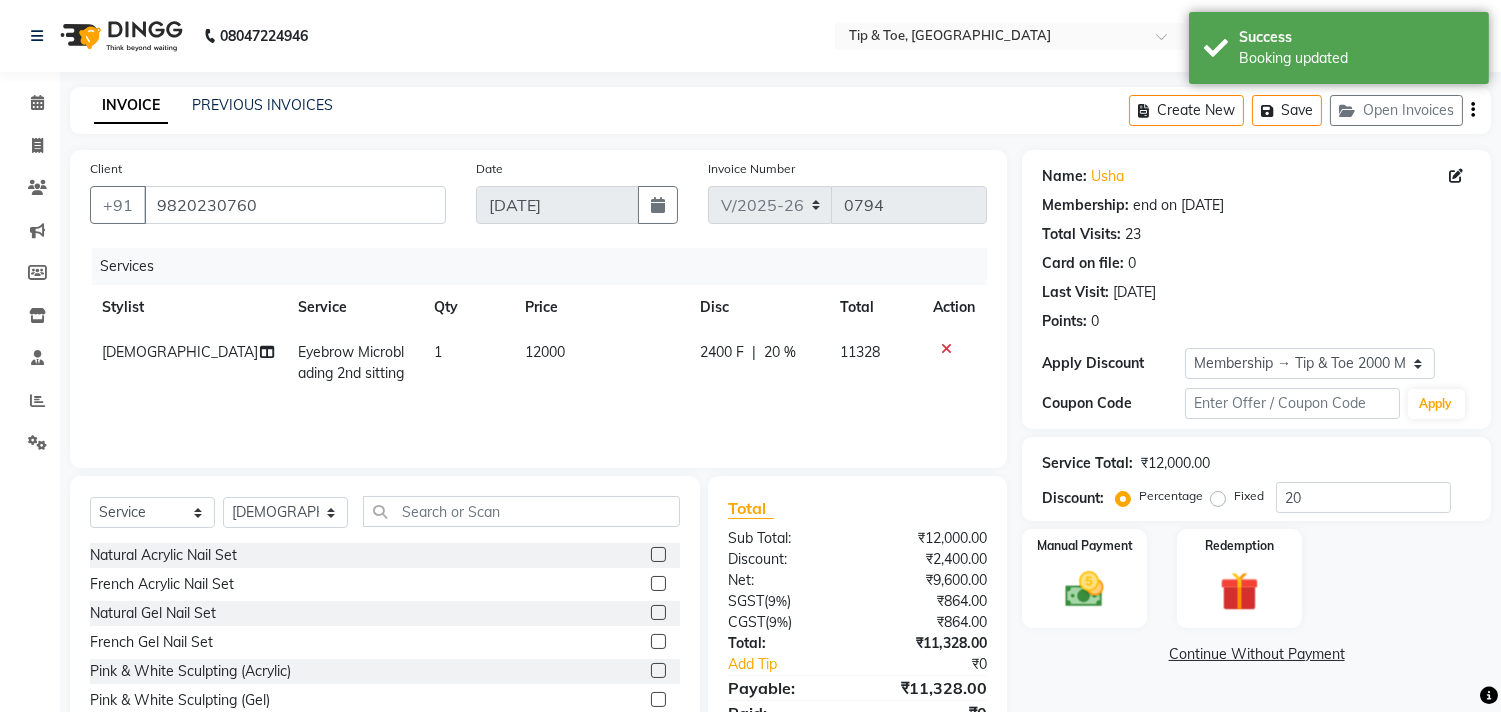 click on "20 %" 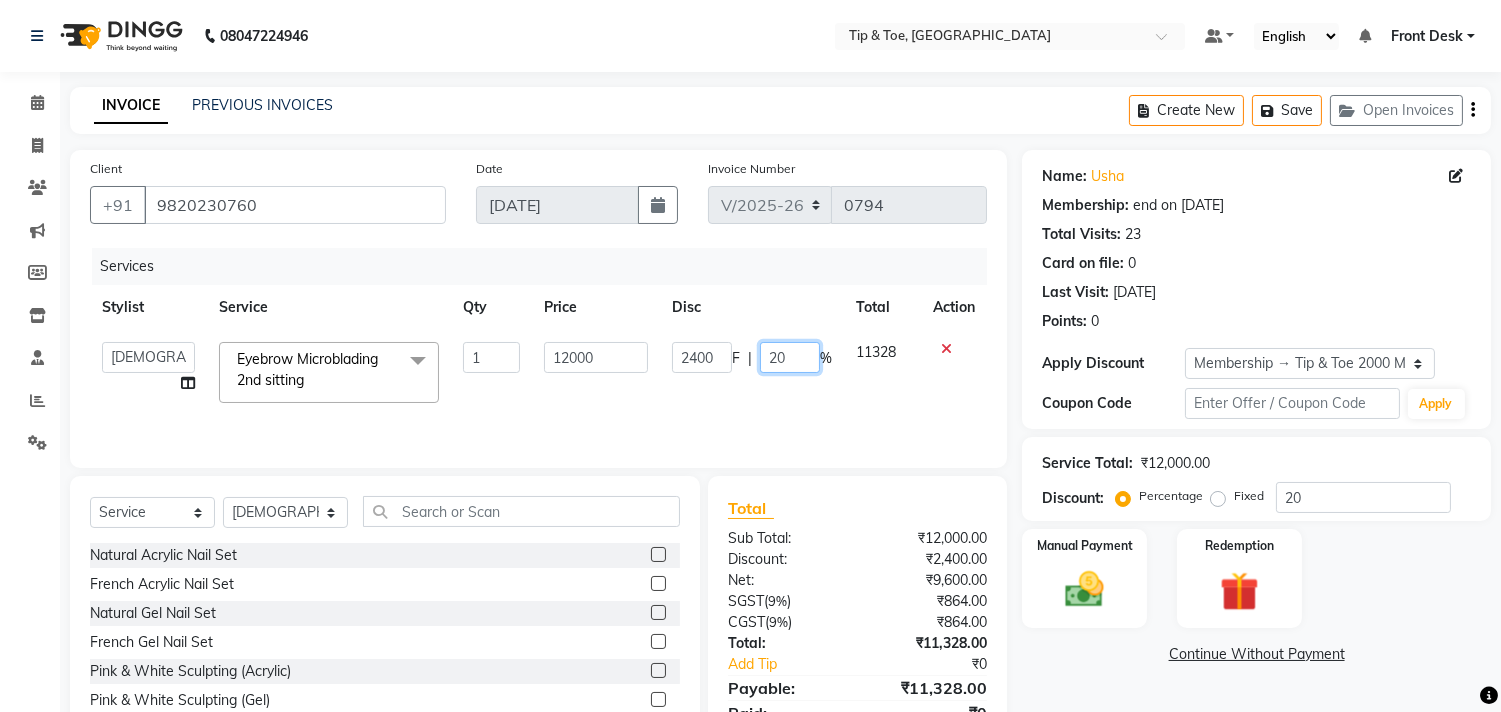 click on "20" 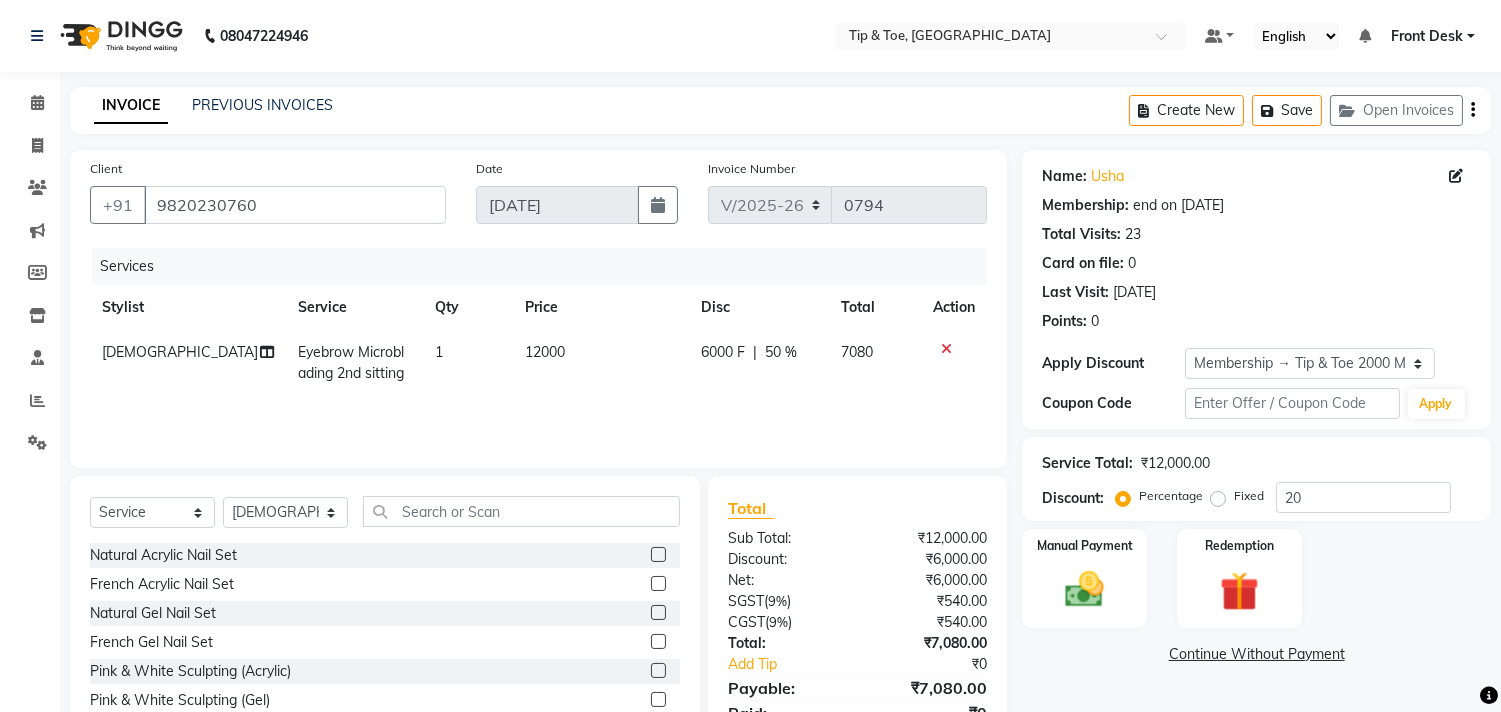 click on "Services Stylist Service Qty Price Disc Total Action Dhanshree Eyebrow Microblading 2nd sitting 1 12000 6000 F | 50 % 7080" 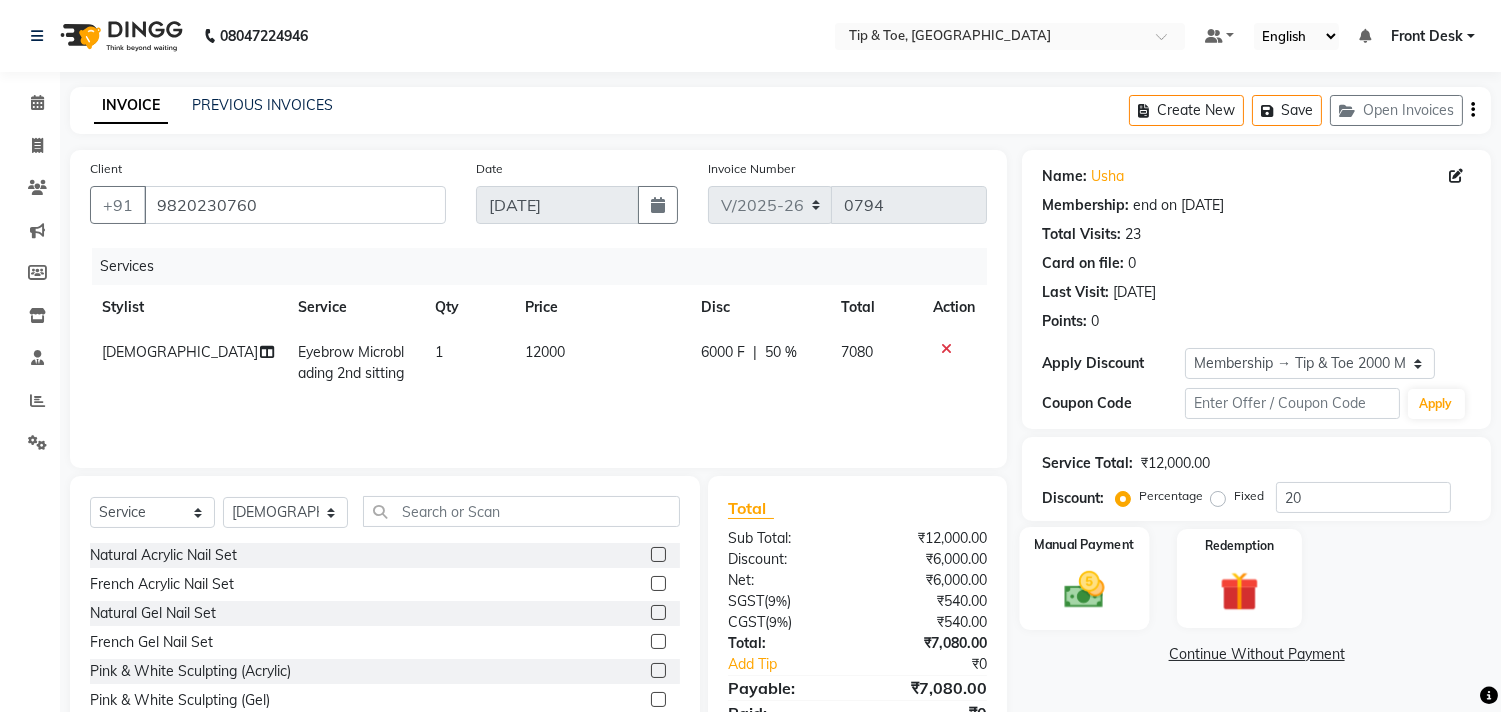 click 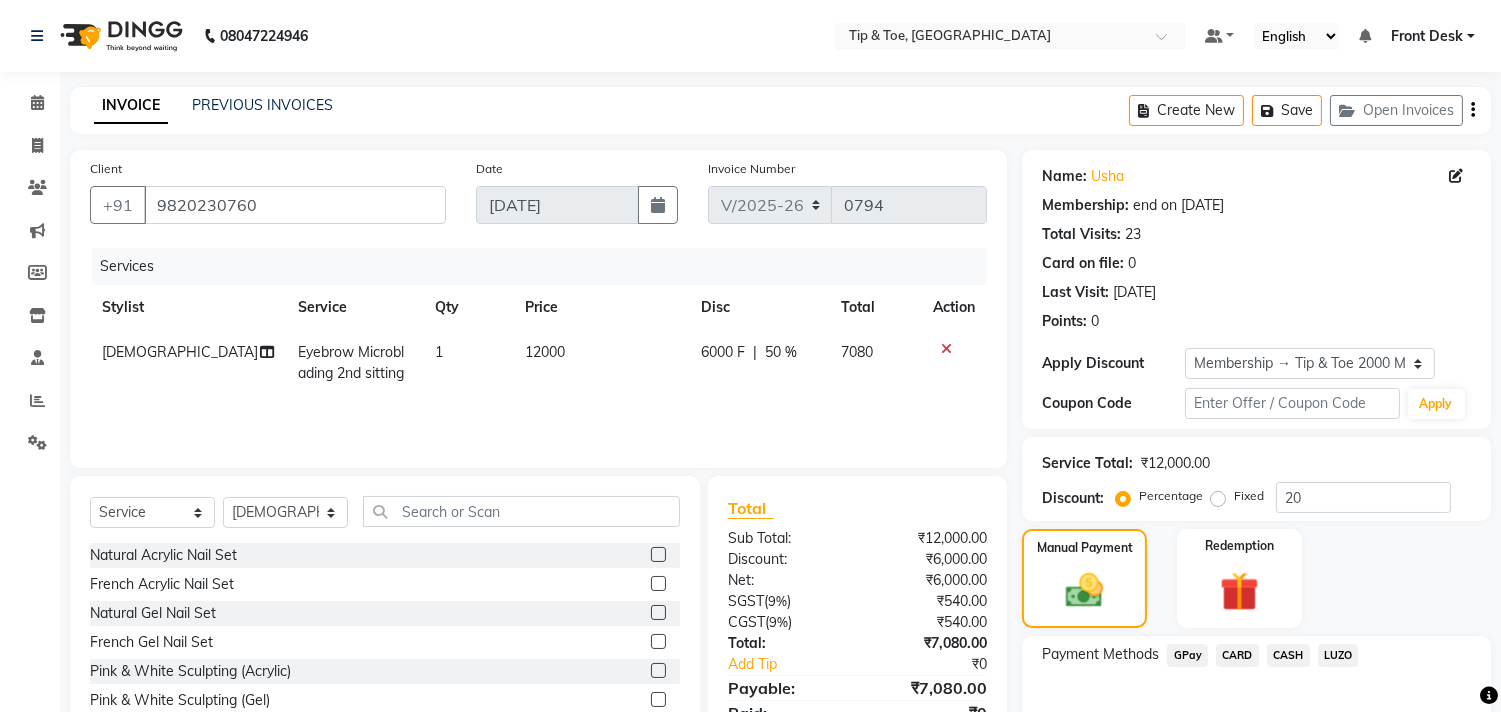 click on "CASH" 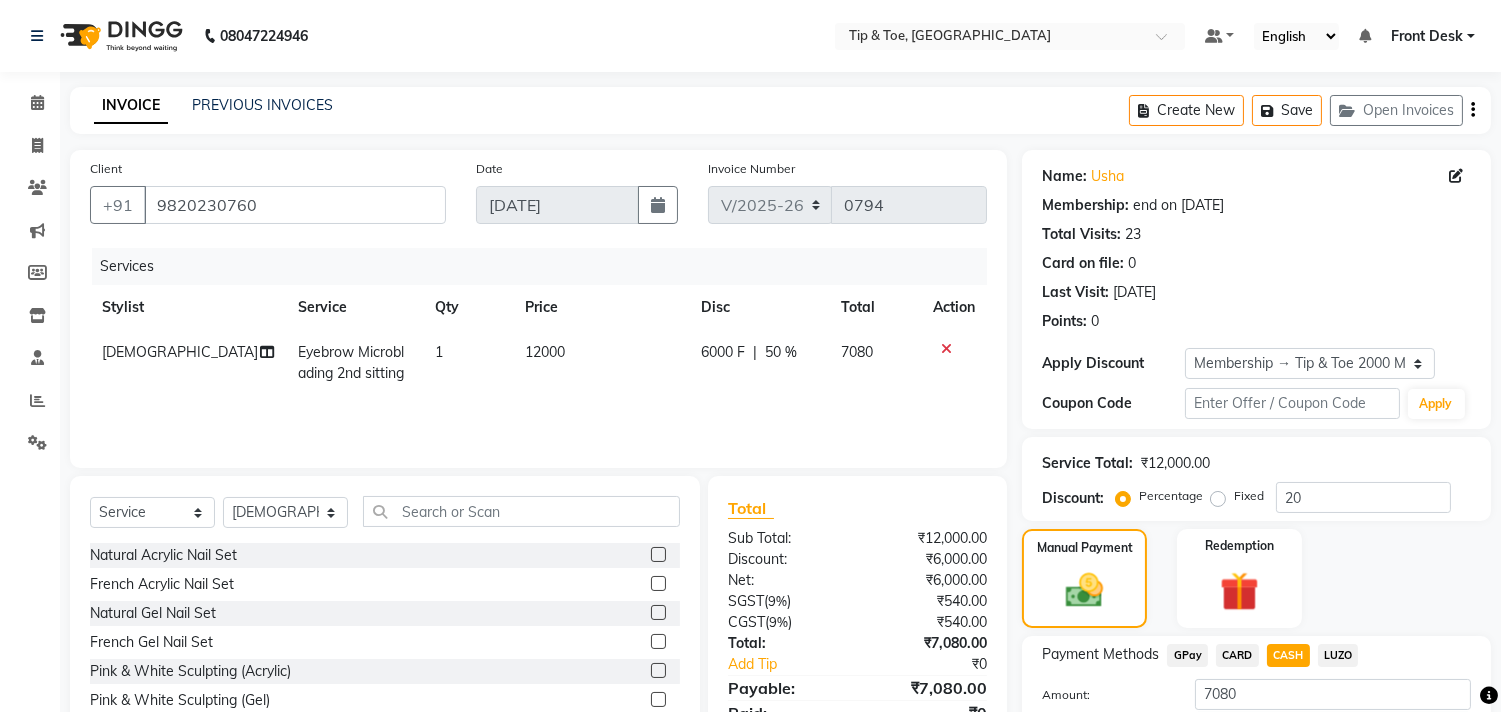 scroll, scrollTop: 143, scrollLeft: 0, axis: vertical 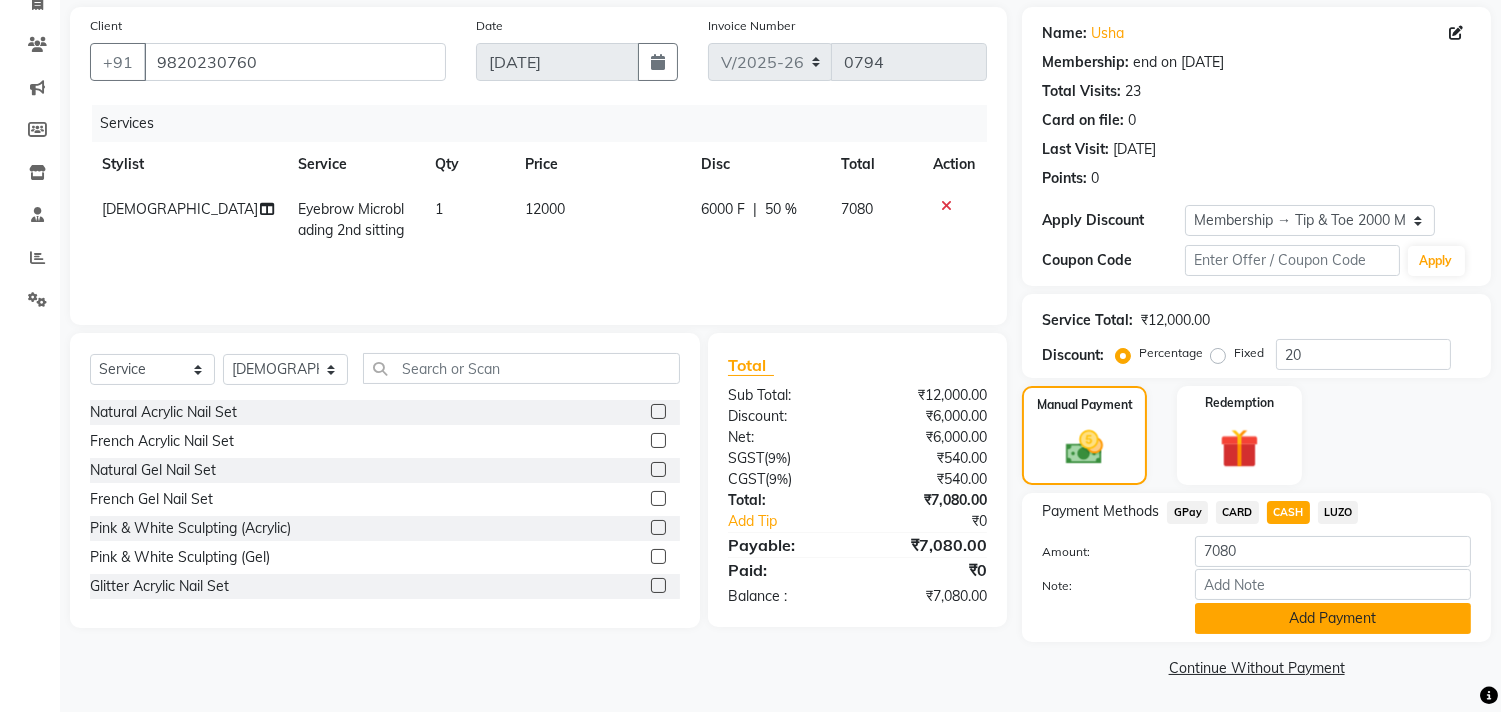 click on "Add Payment" 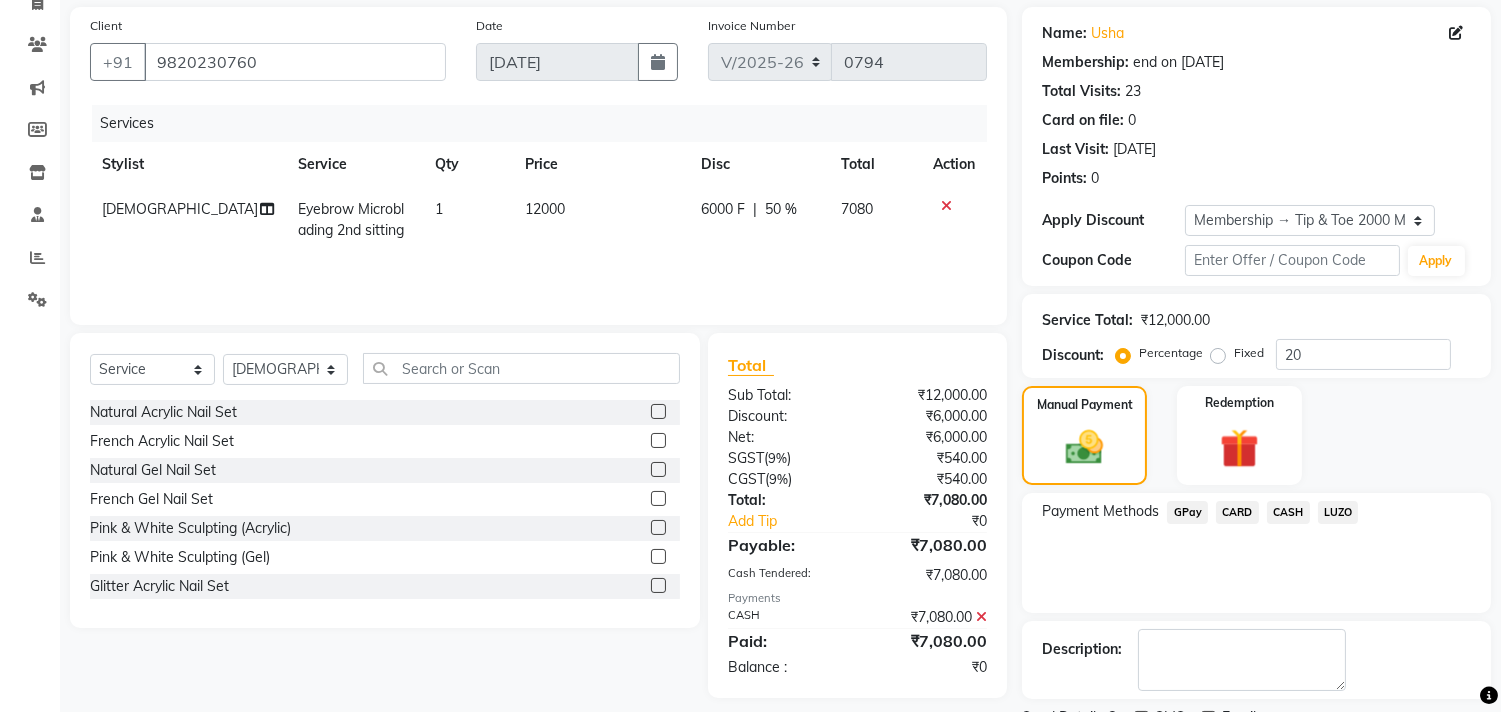 scroll, scrollTop: 227, scrollLeft: 0, axis: vertical 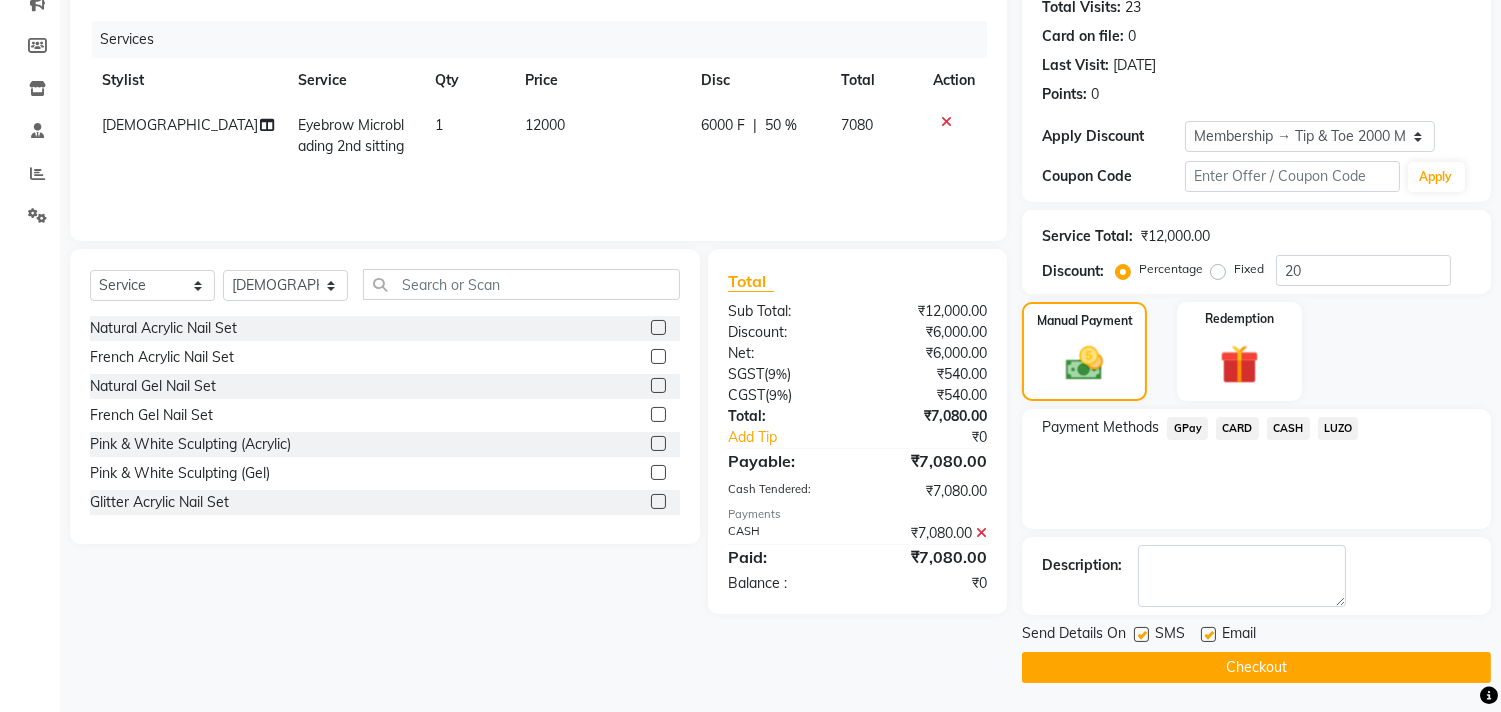 click on "Checkout" 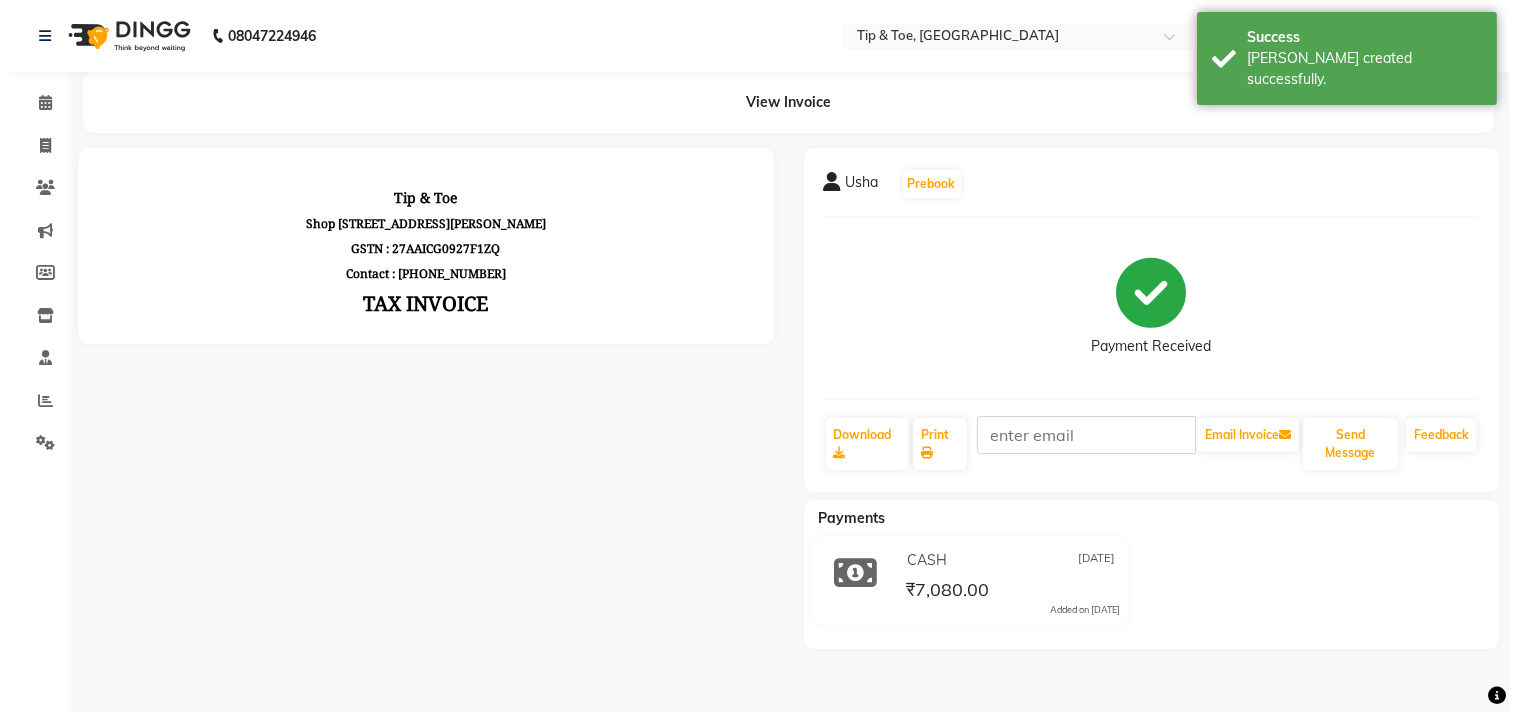 scroll, scrollTop: 0, scrollLeft: 0, axis: both 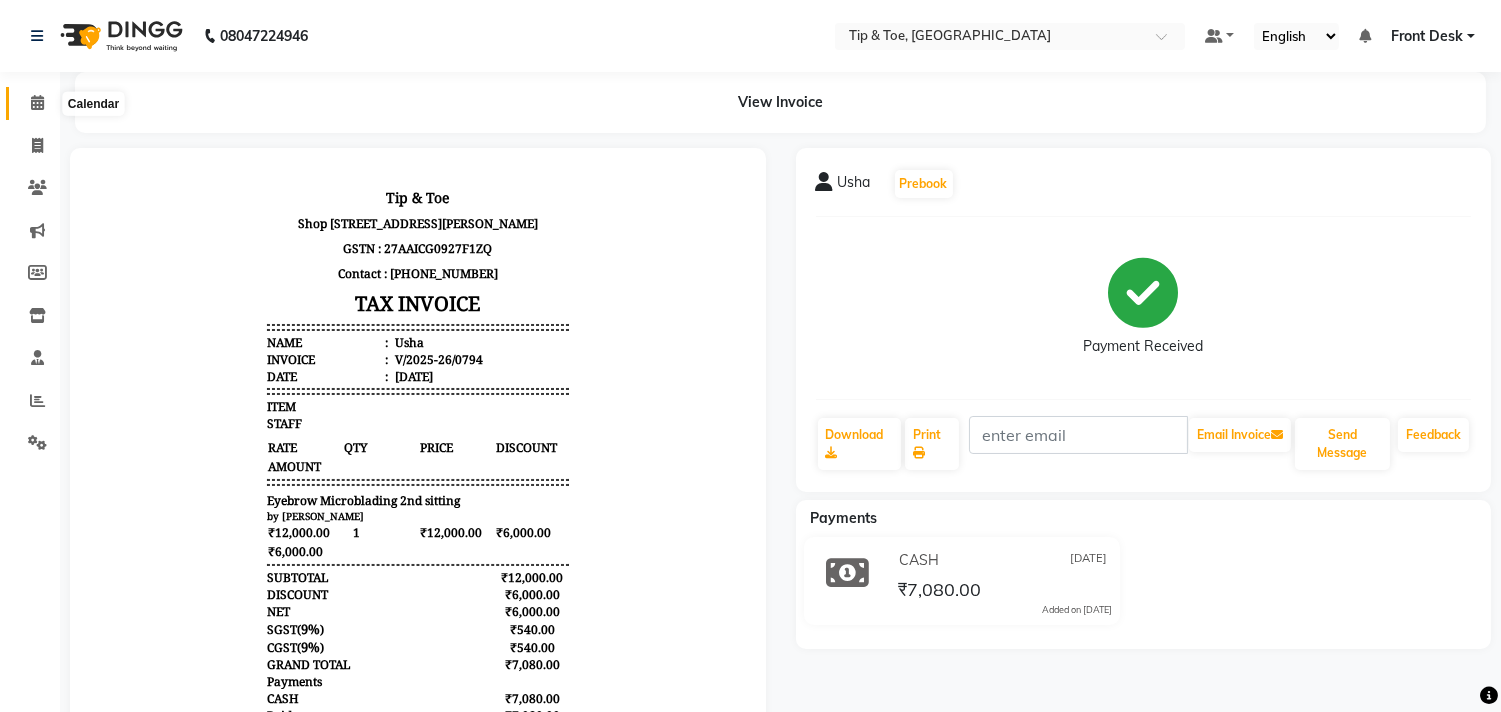 click 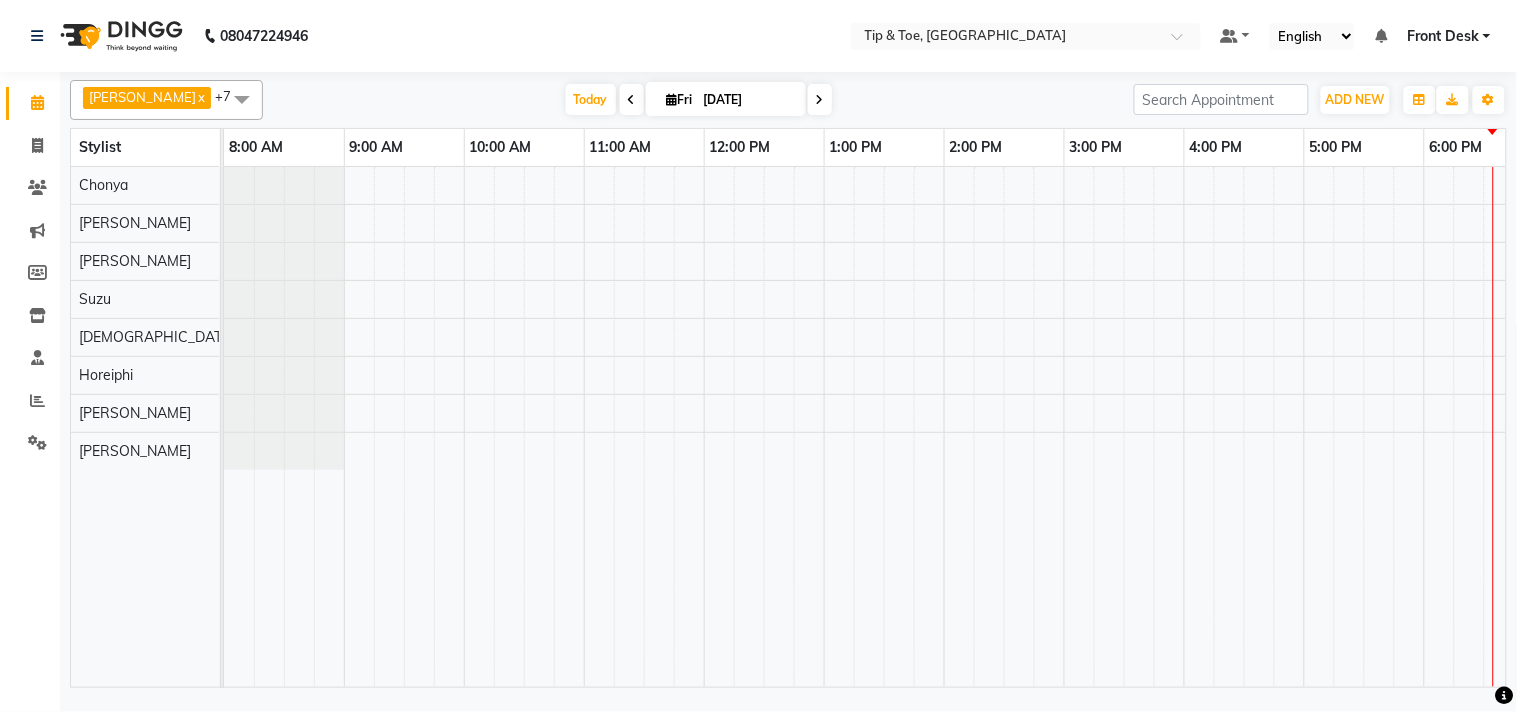 scroll, scrollTop: 0, scrollLeft: 157, axis: horizontal 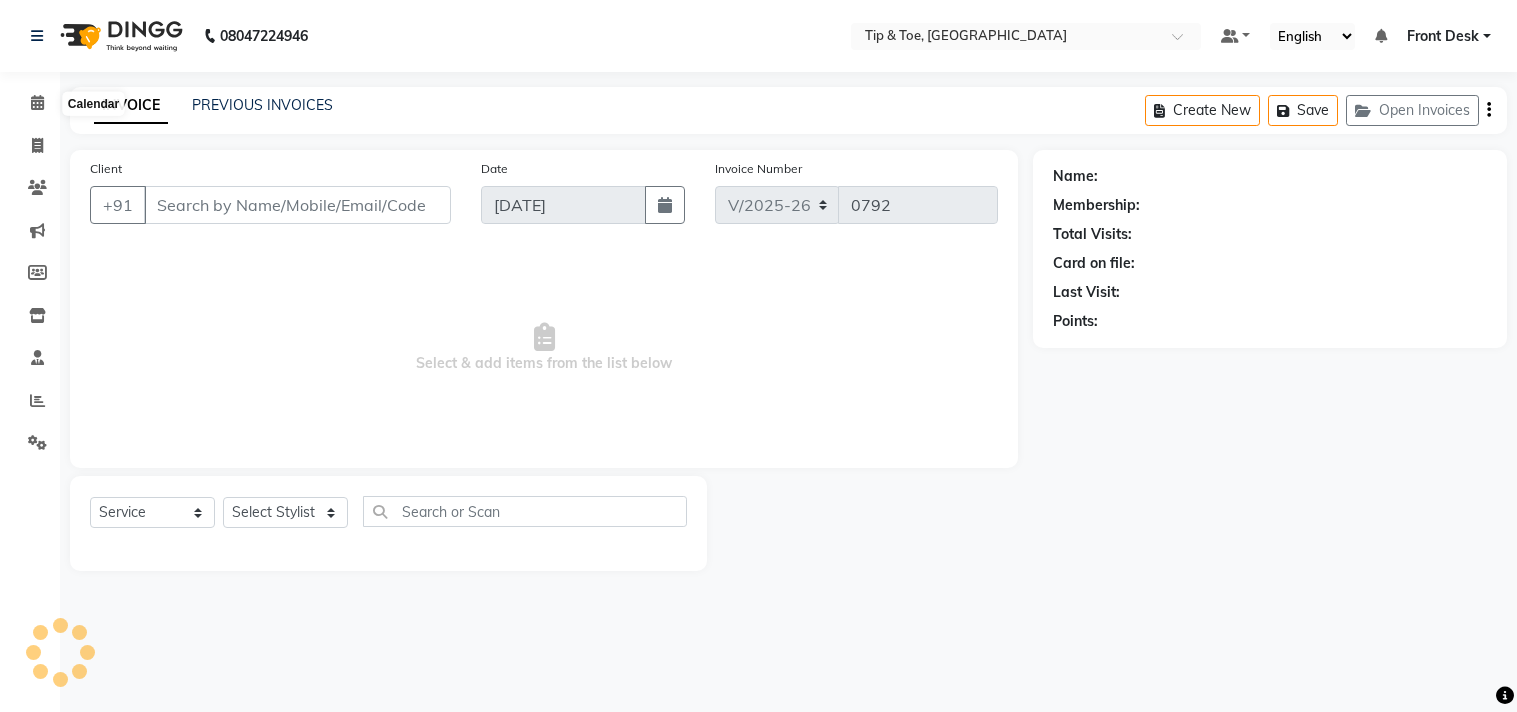 select on "5655" 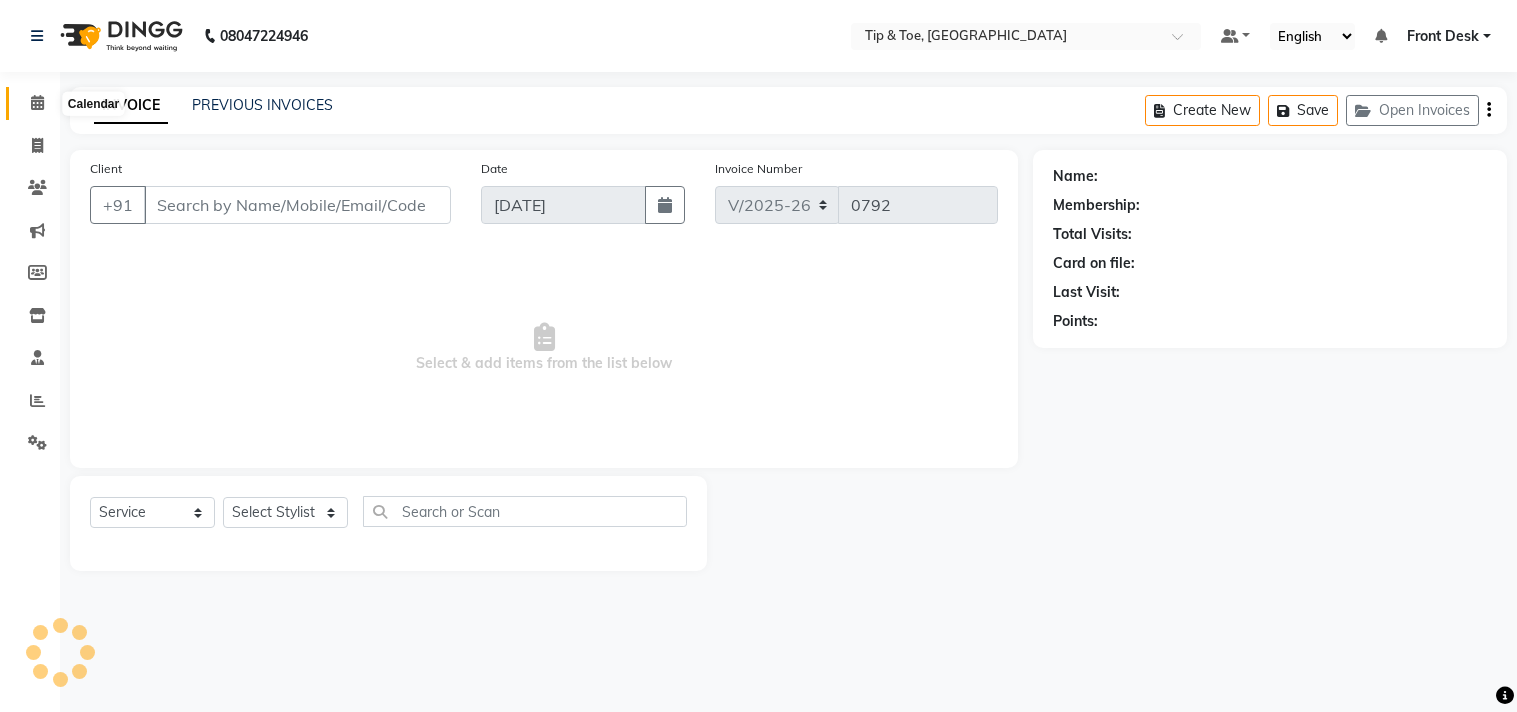 type on "9820099963" 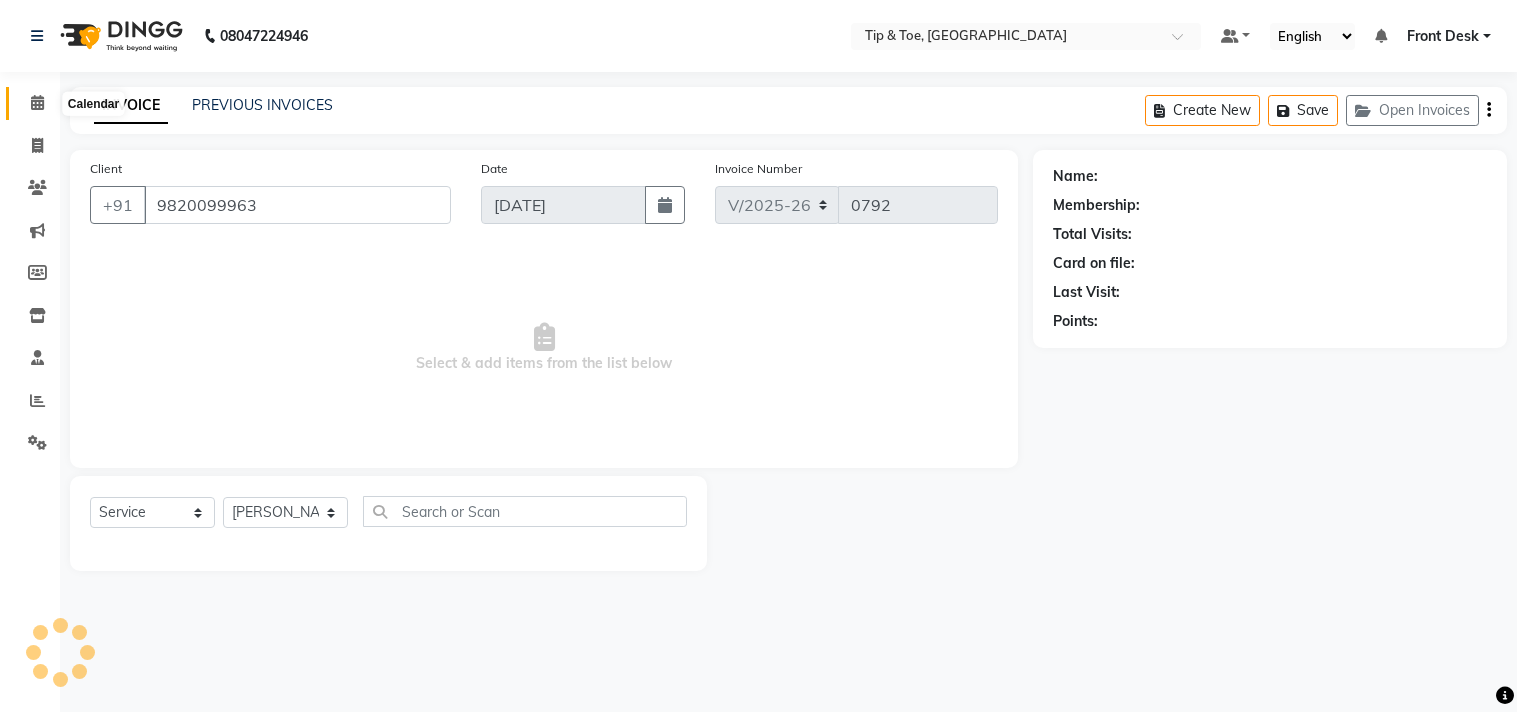 scroll, scrollTop: 0, scrollLeft: 0, axis: both 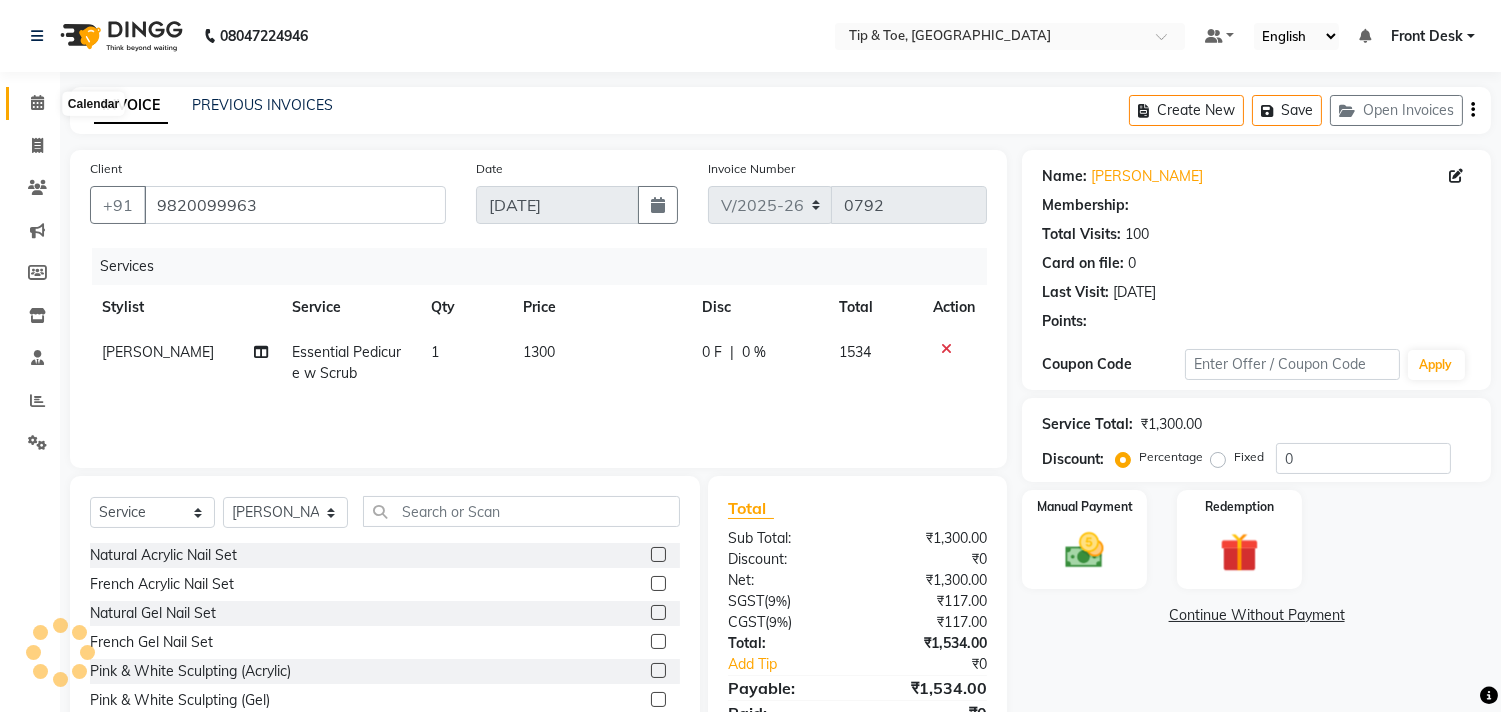 click 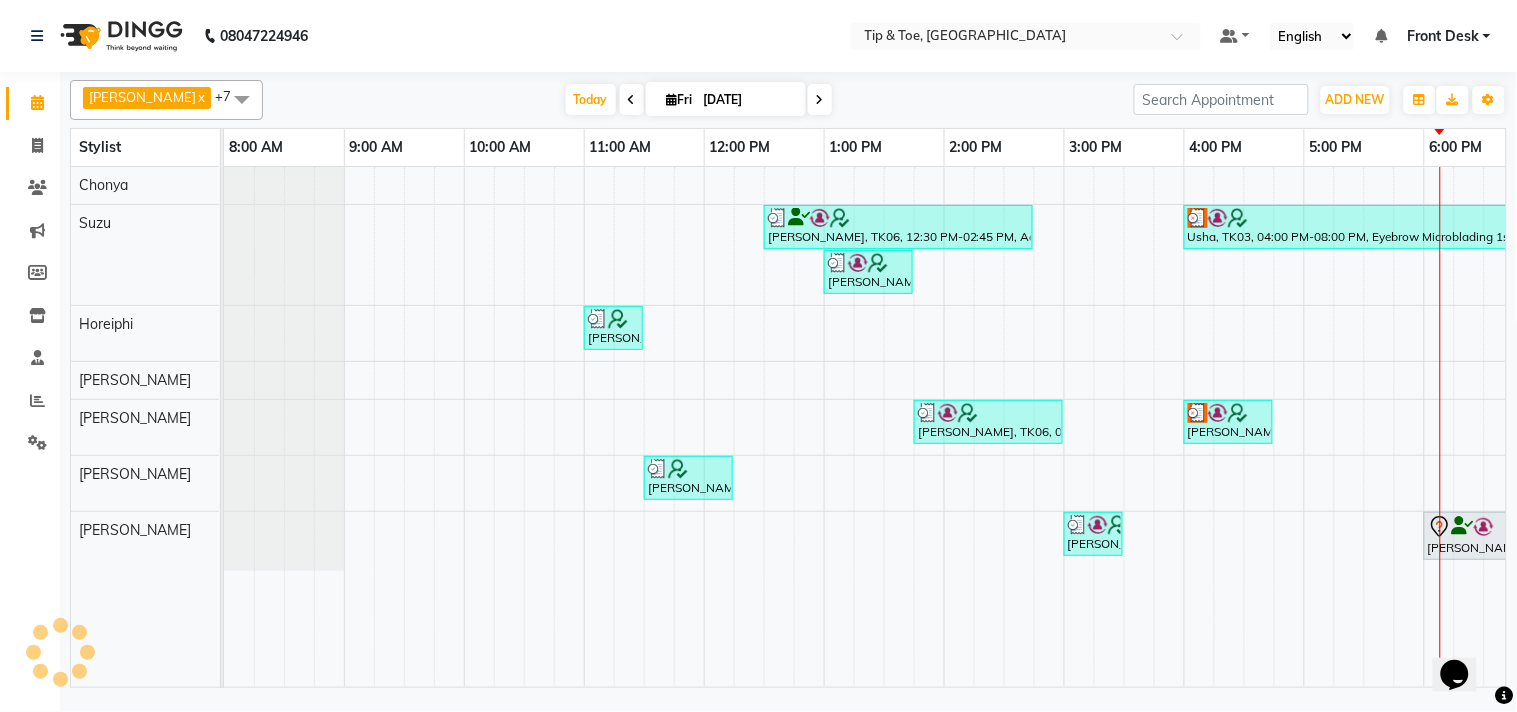 scroll, scrollTop: 0, scrollLeft: 0, axis: both 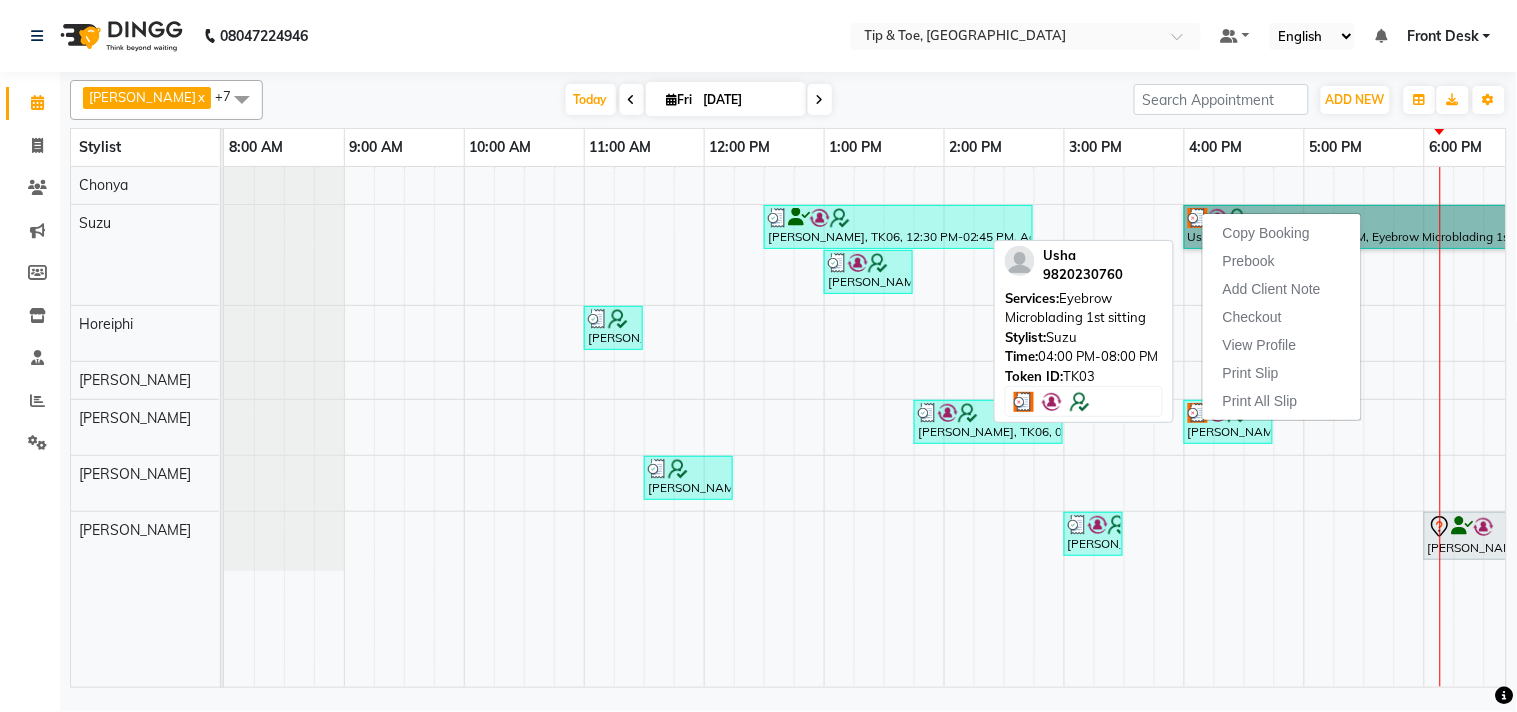 click on "Usha, TK03, 04:00 PM-08:00 PM, Eyebrow Microblading 1st sitting" at bounding box center (1423, 227) 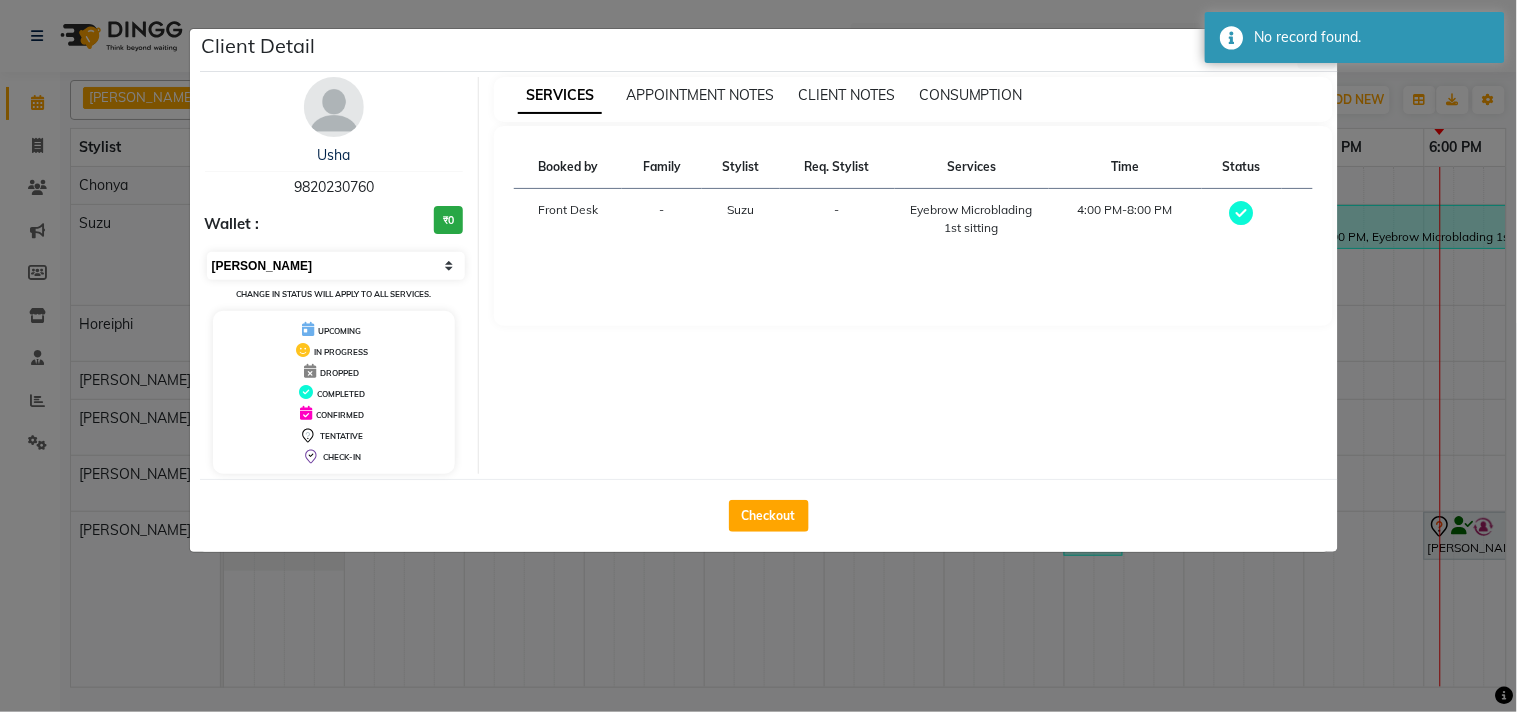 click on "Select MARK DONE UPCOMING" at bounding box center [336, 266] 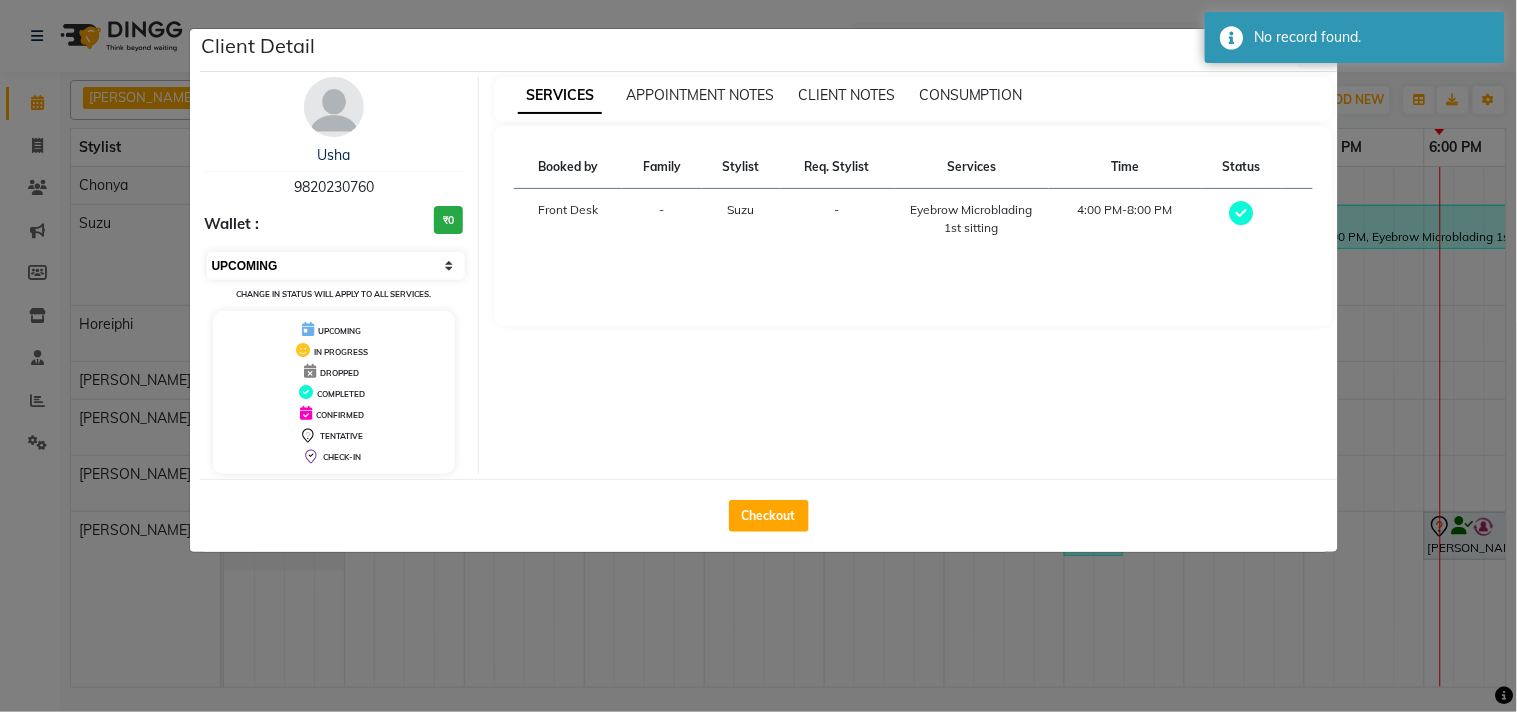 click on "Select MARK DONE UPCOMING" at bounding box center (336, 266) 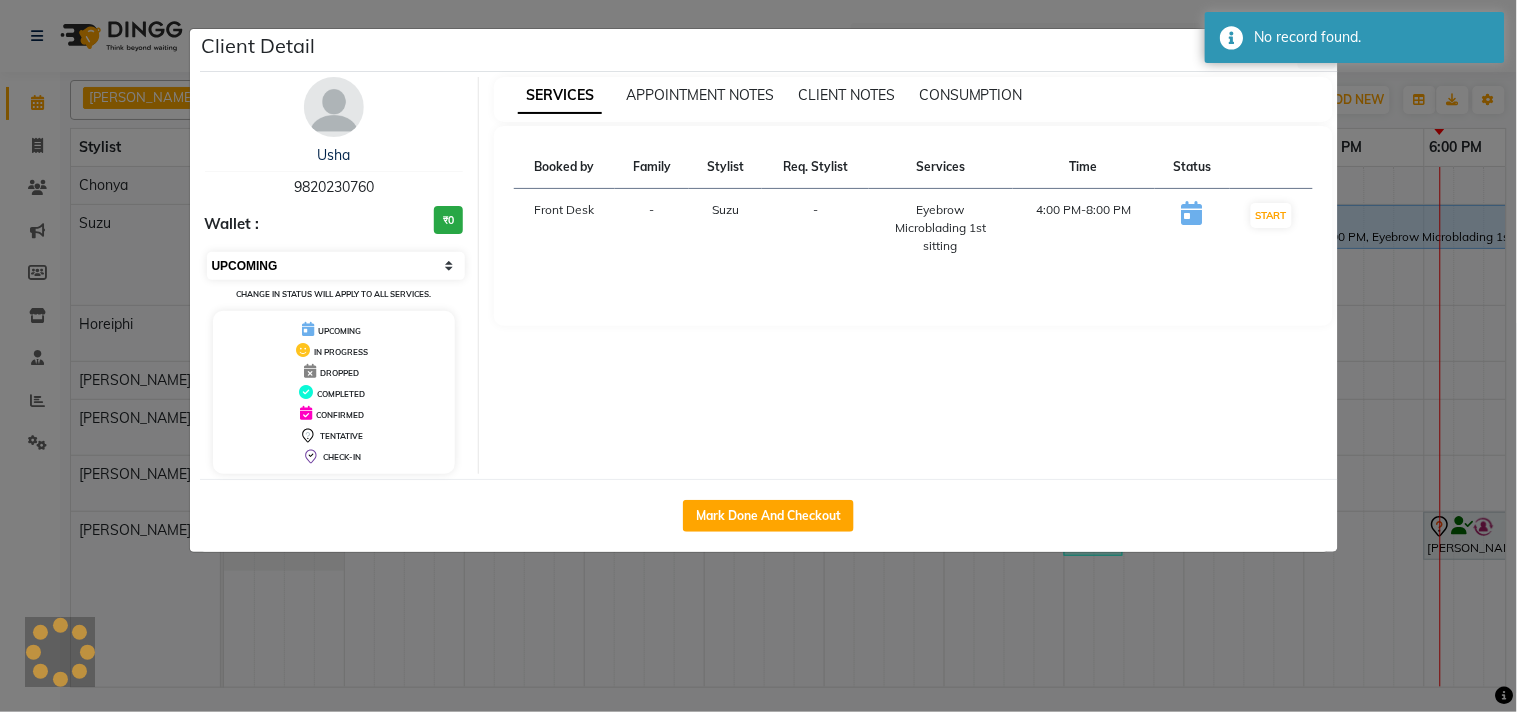 click on "Select IN SERVICE CONFIRMED TENTATIVE CHECK IN MARK DONE DROPPED UPCOMING" at bounding box center (336, 266) 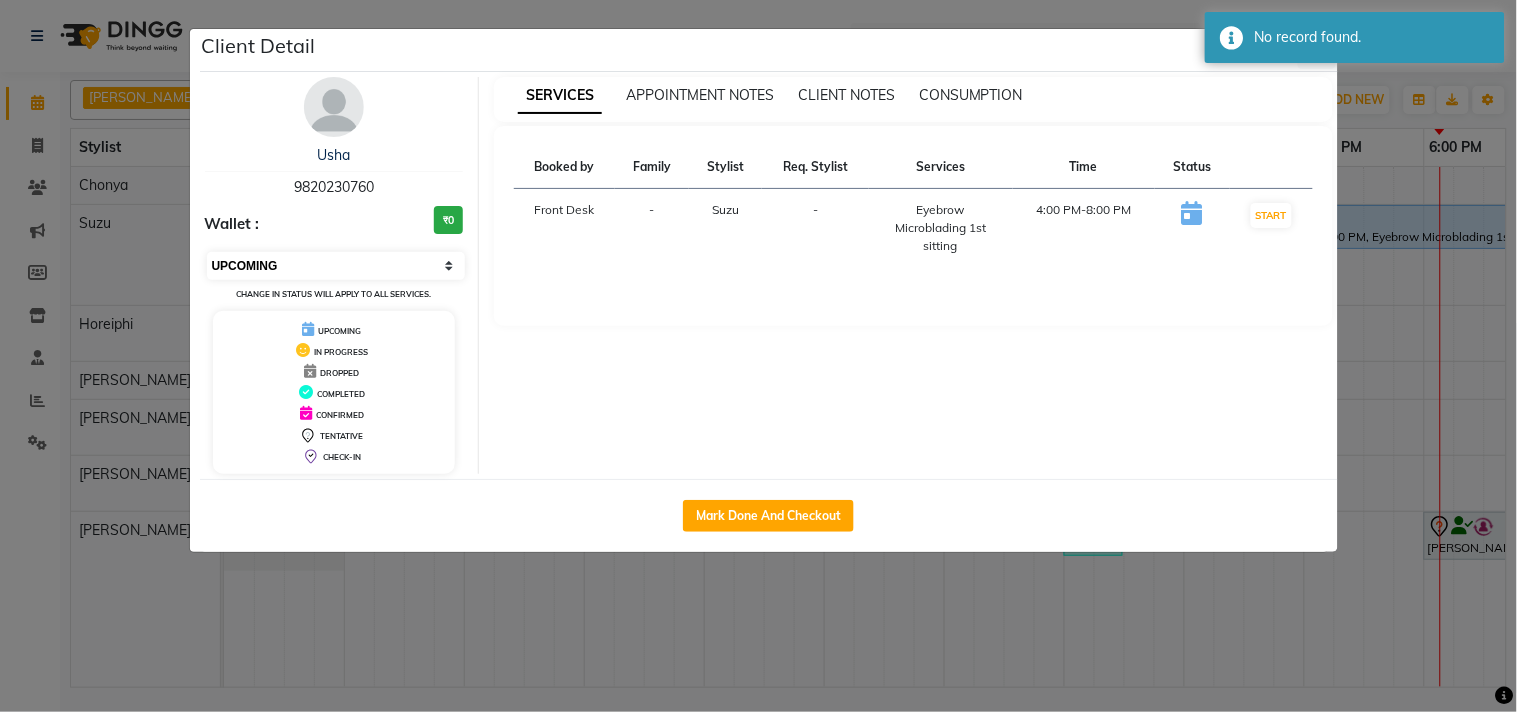 select on "2" 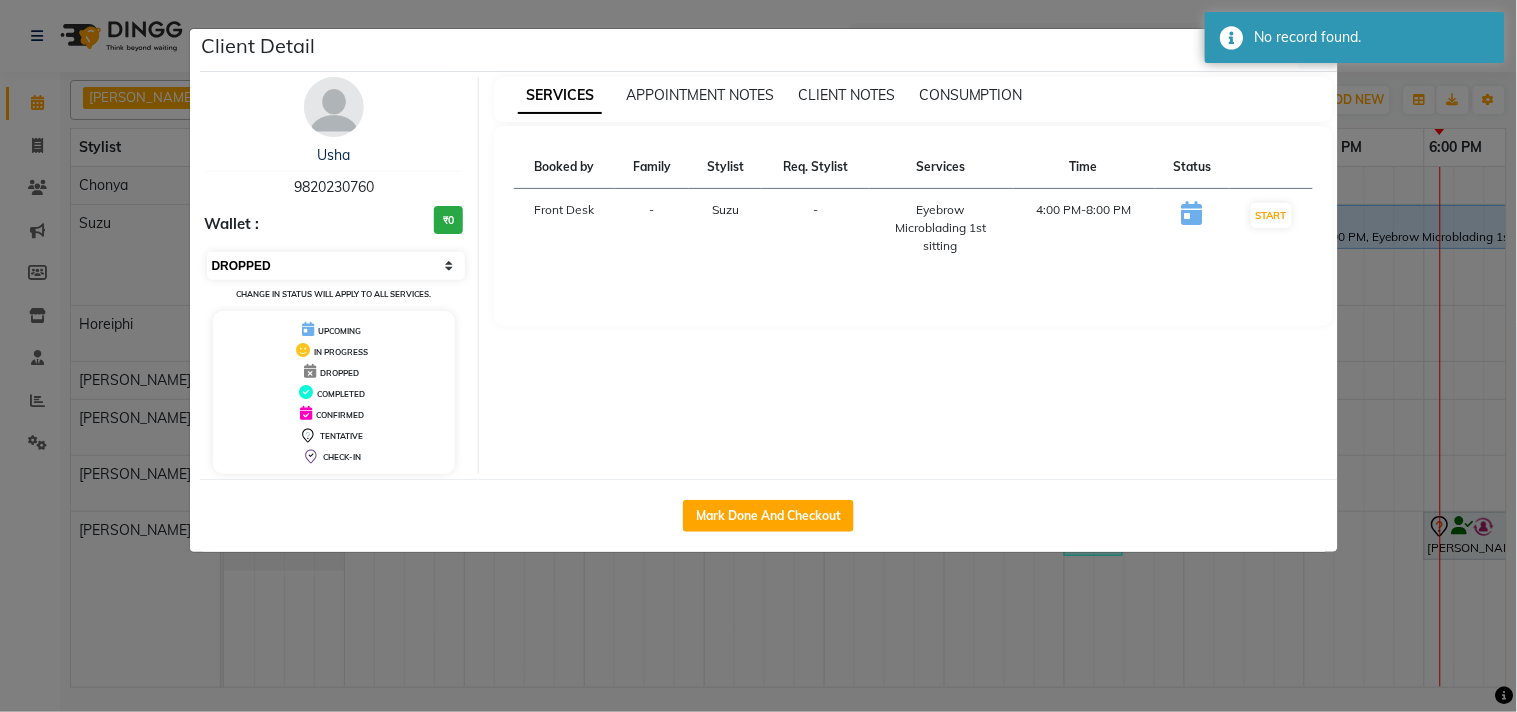click on "Select IN SERVICE CONFIRMED TENTATIVE CHECK IN MARK DONE DROPPED UPCOMING" at bounding box center (336, 266) 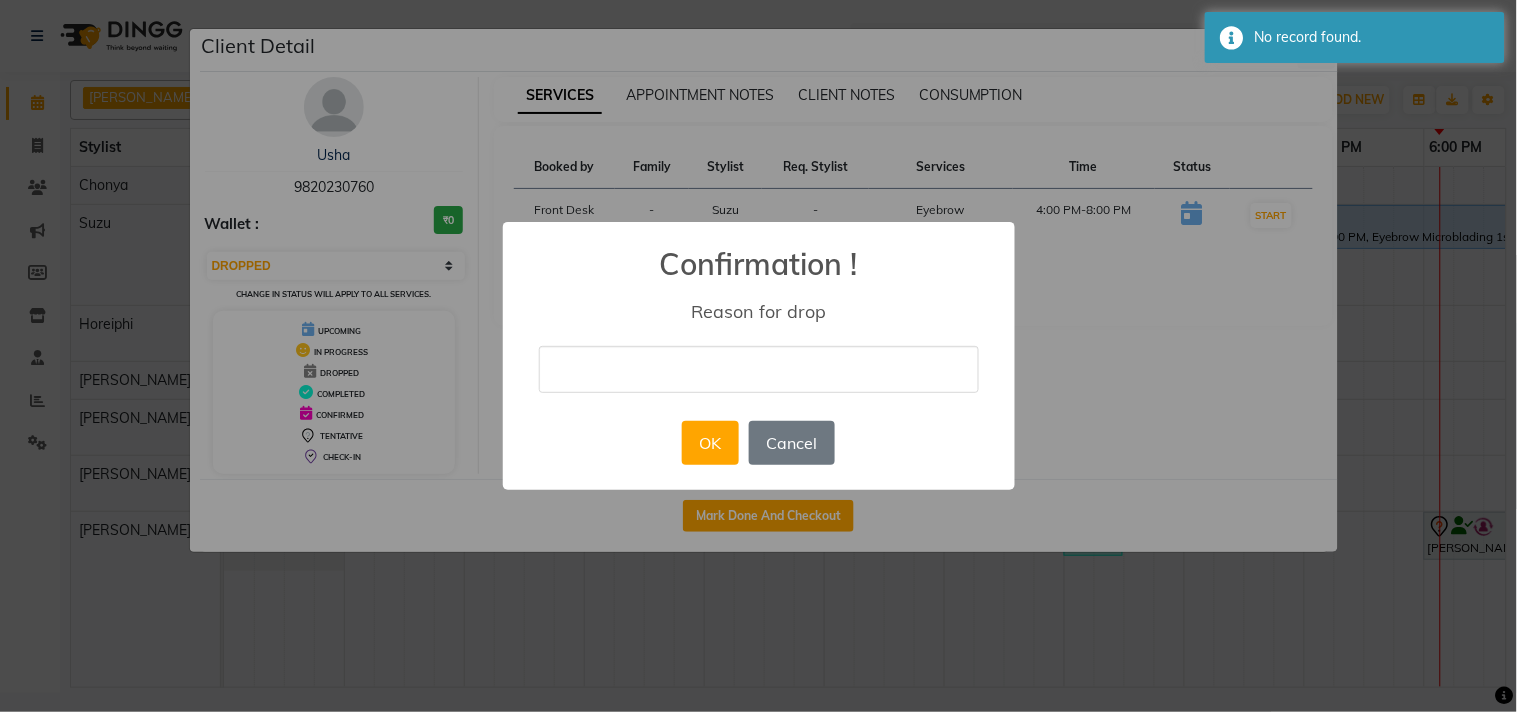 drag, startPoint x: 672, startPoint y: 362, endPoint x: 708, endPoint y: 471, distance: 114.791115 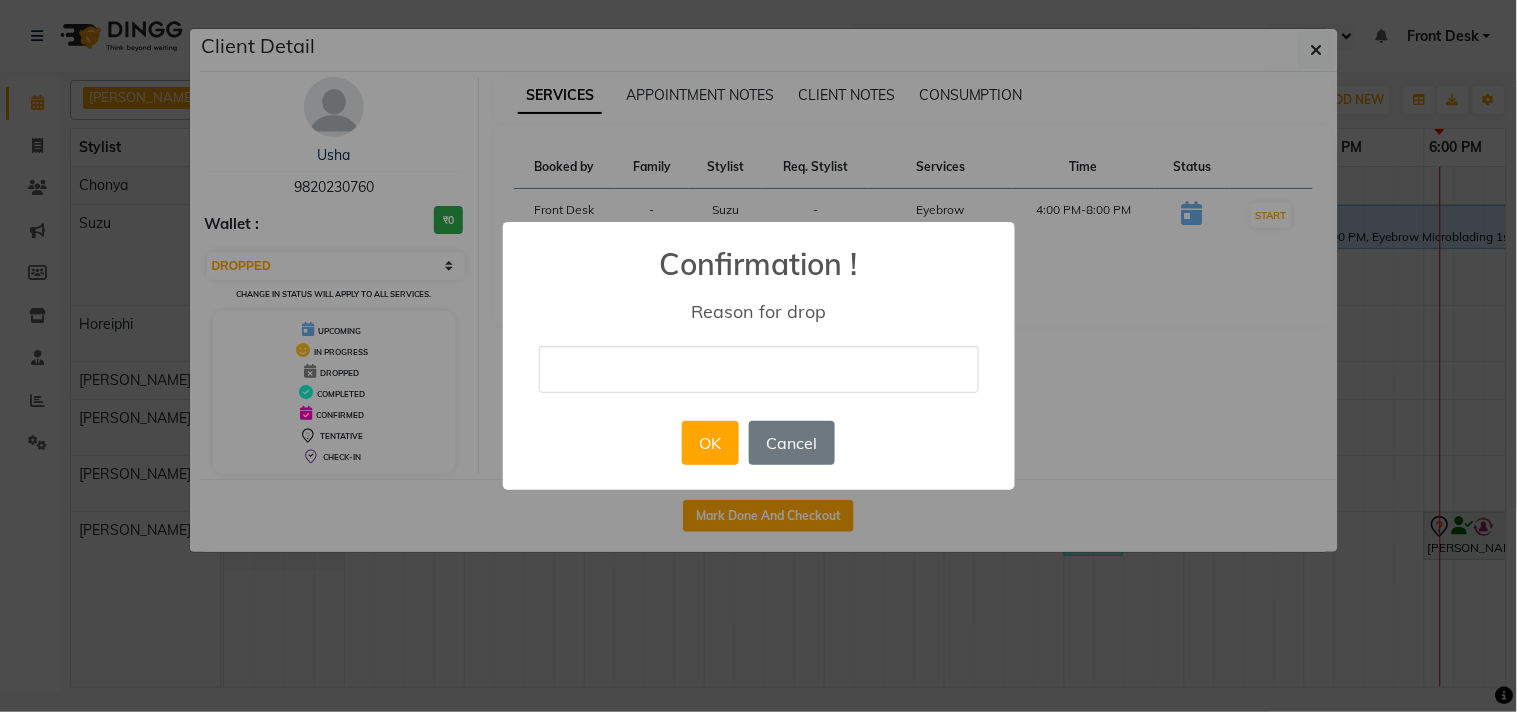 type on "Unable to come" 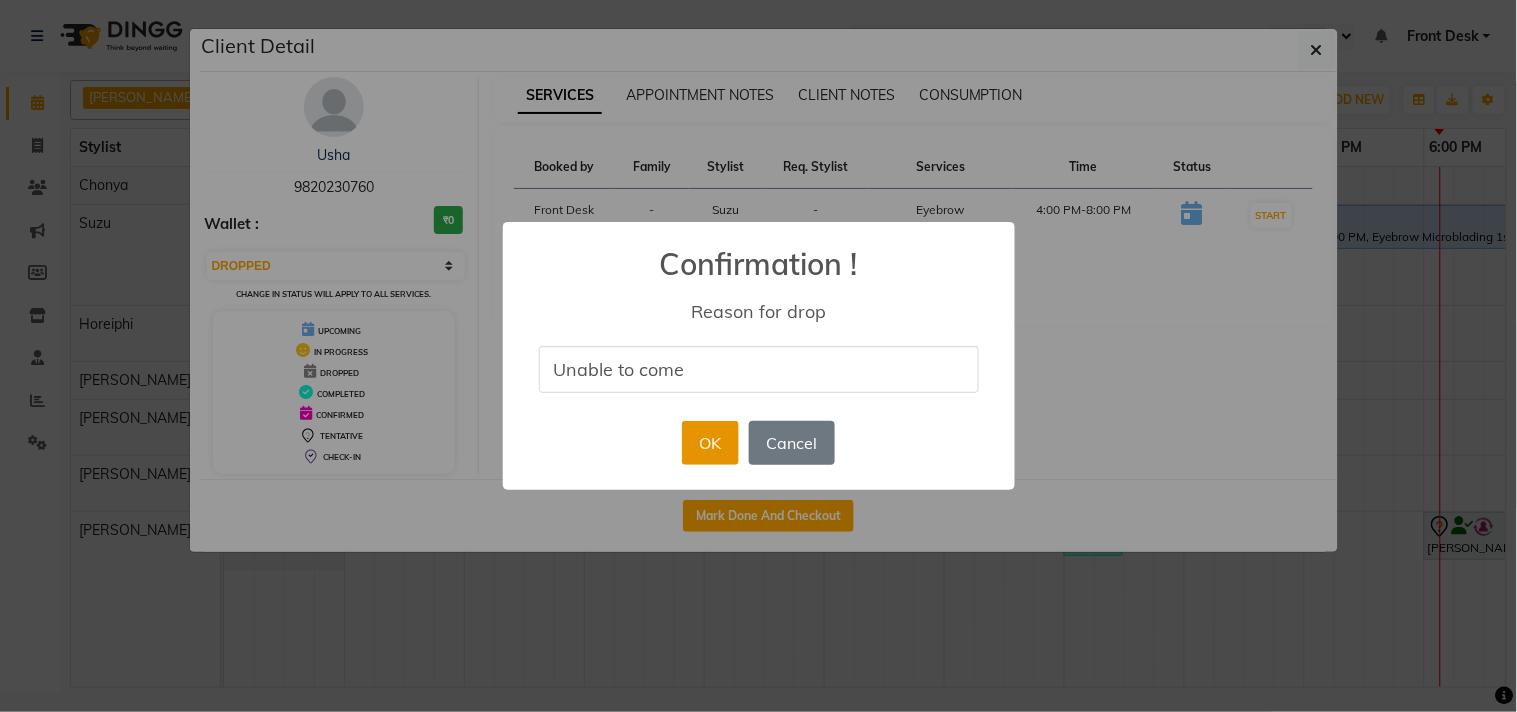 click on "OK" at bounding box center (710, 443) 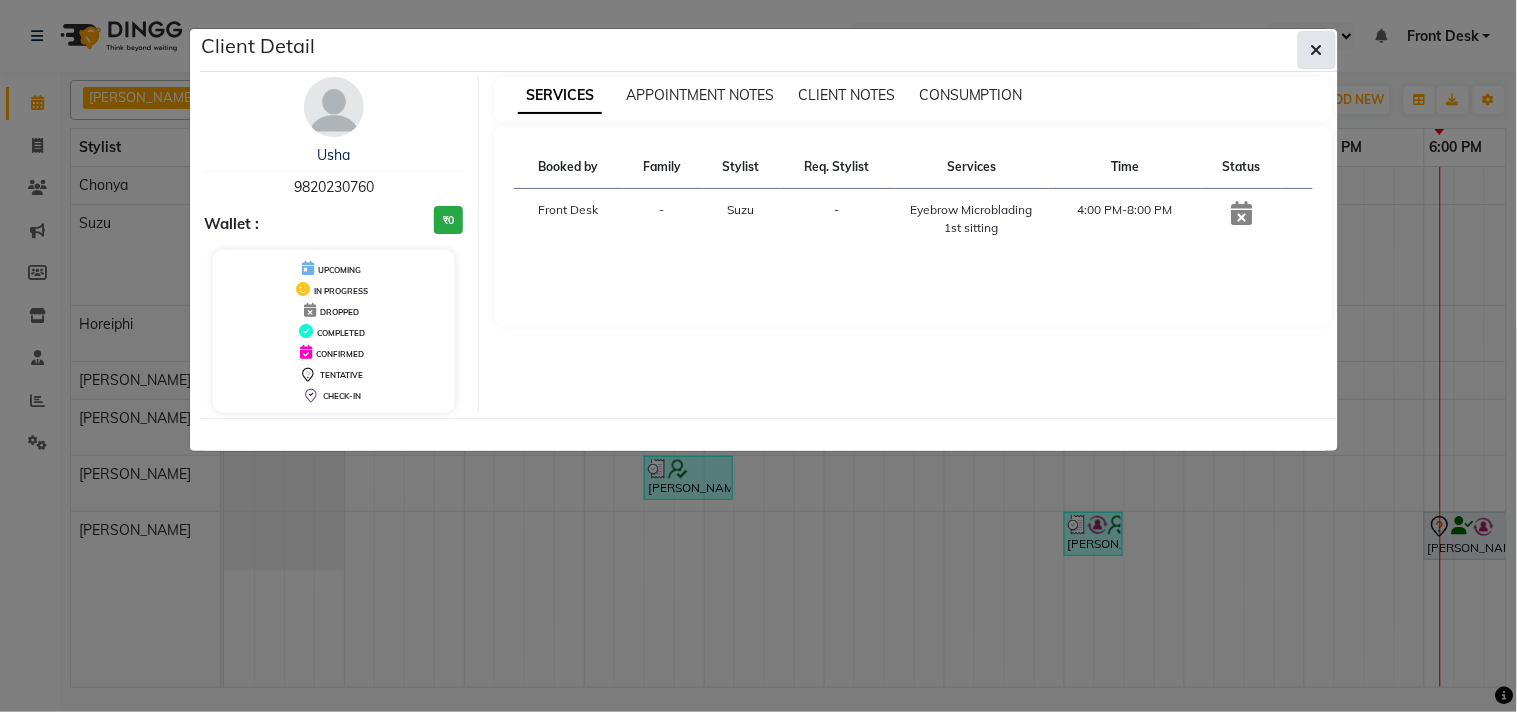 click 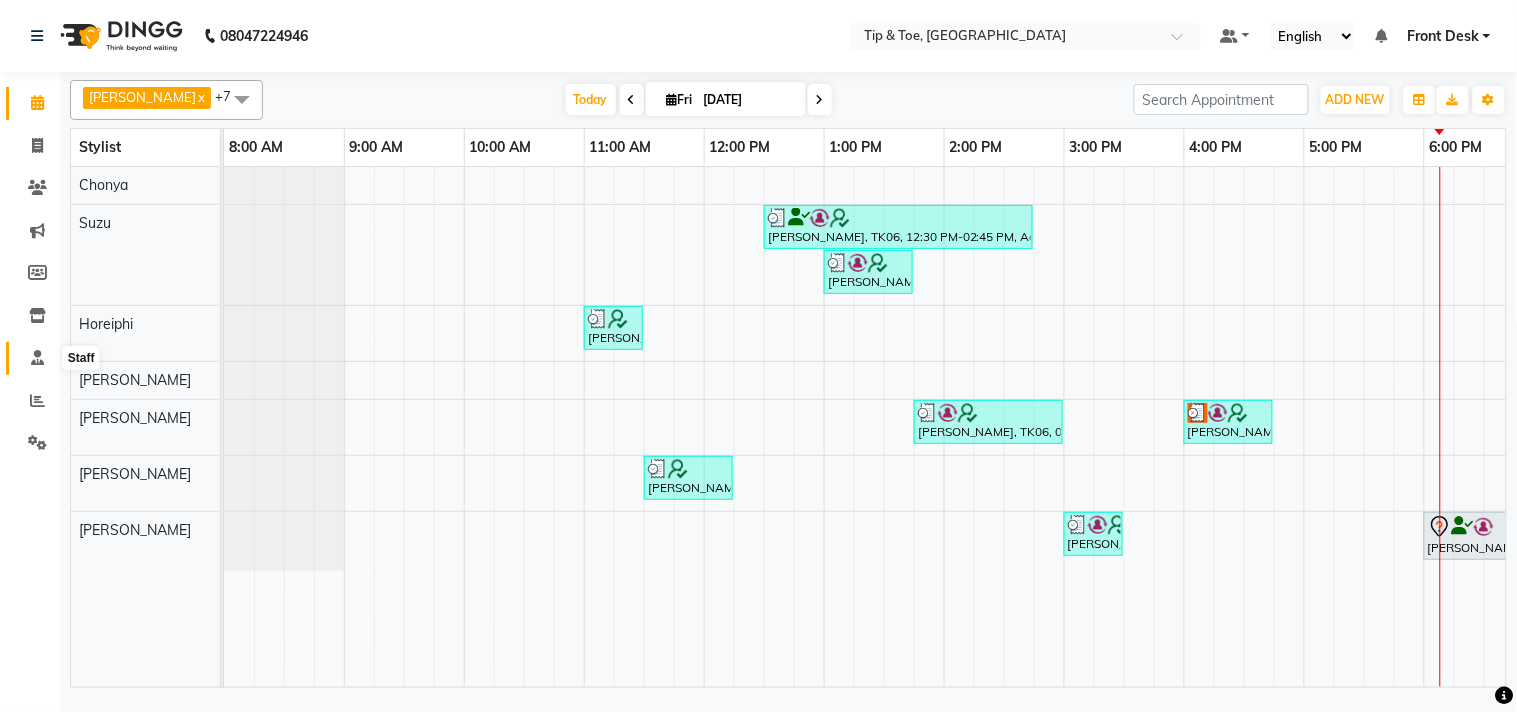 click 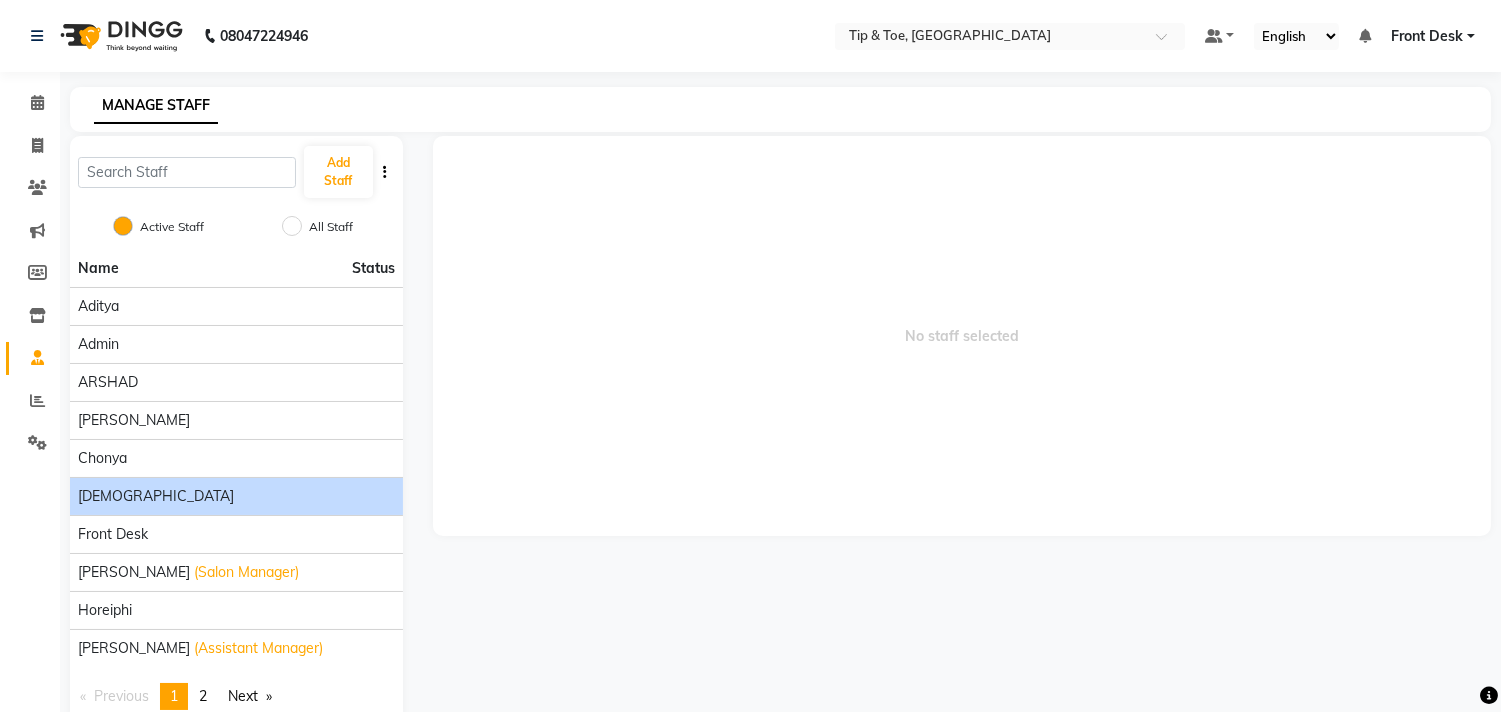 click on "Dhanshree" 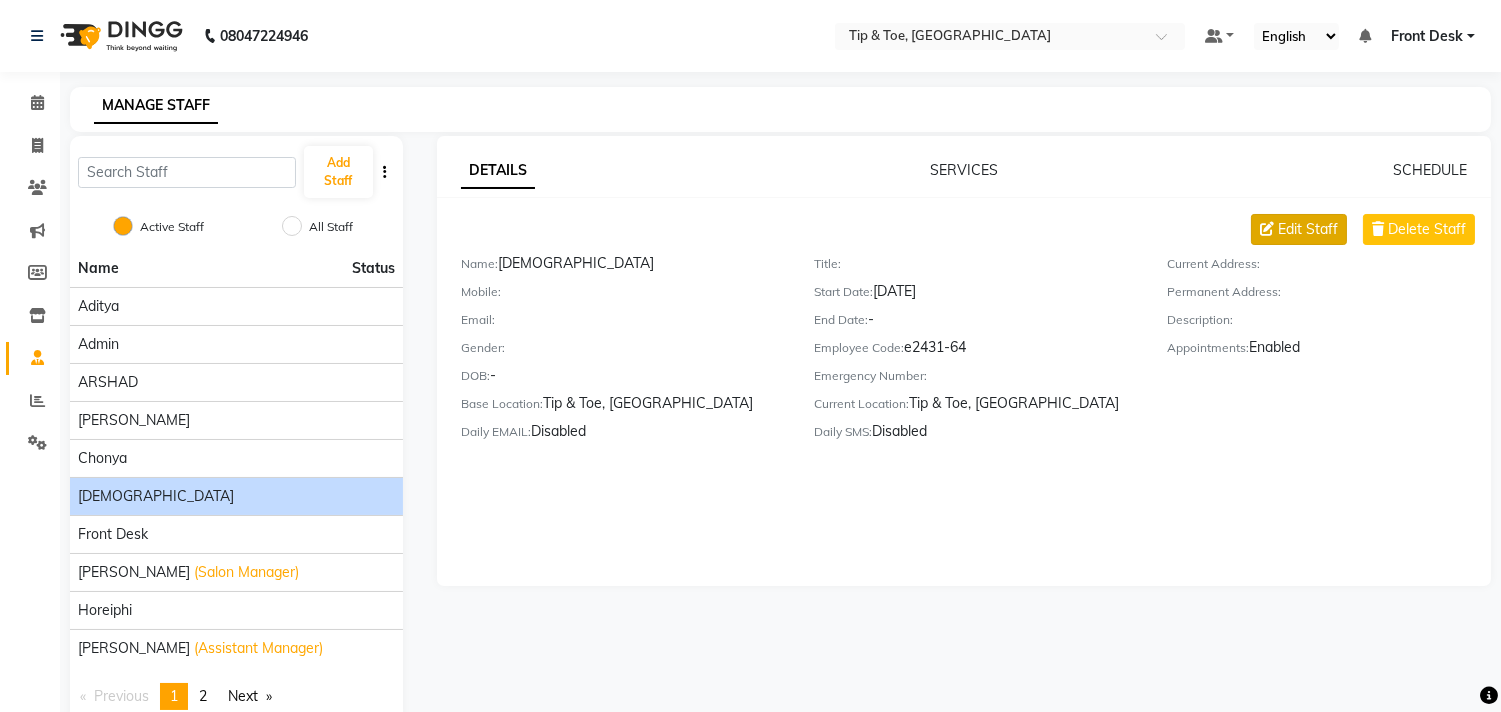 click on "Edit Staff" 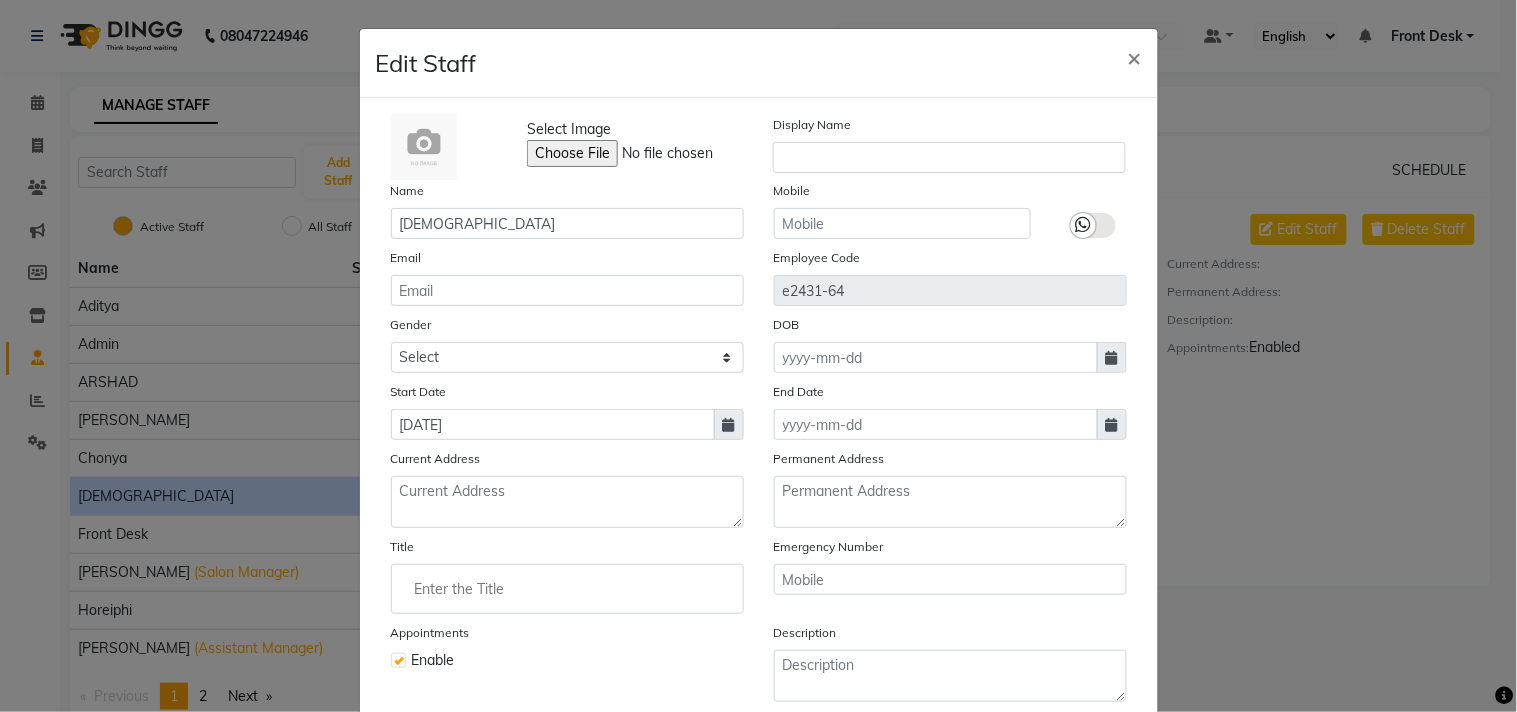 click on "Edit Staff × Select Image  Display Name Name Dhanshree Mobile Email Employee Code e2431-64 Gender Select Male Female Other Prefer Not To Say DOB Start Date 30-01-2024 End Date Current Address Permanent Address Title Emergency Number Appointments Enable Description Daily SMS Daily Email  Cancel   Save" 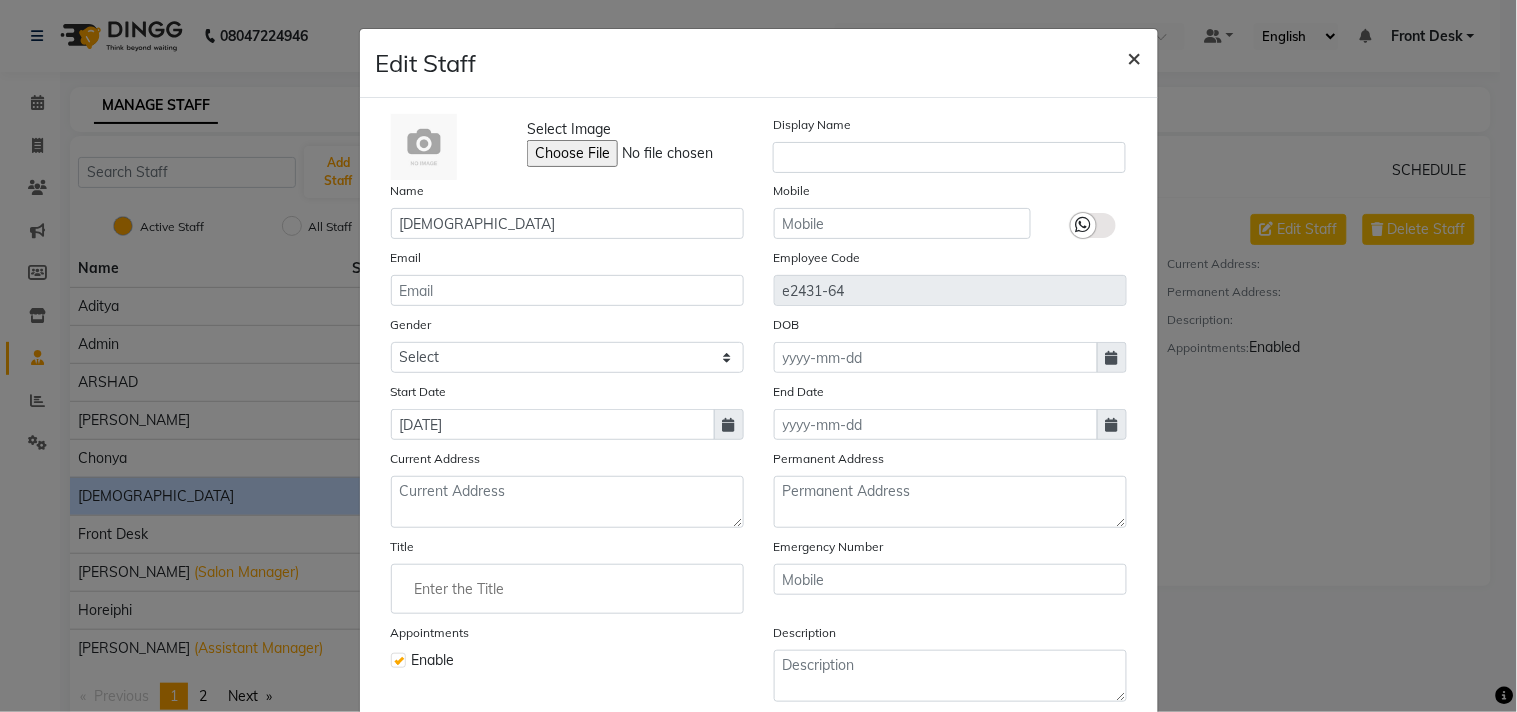 click on "×" 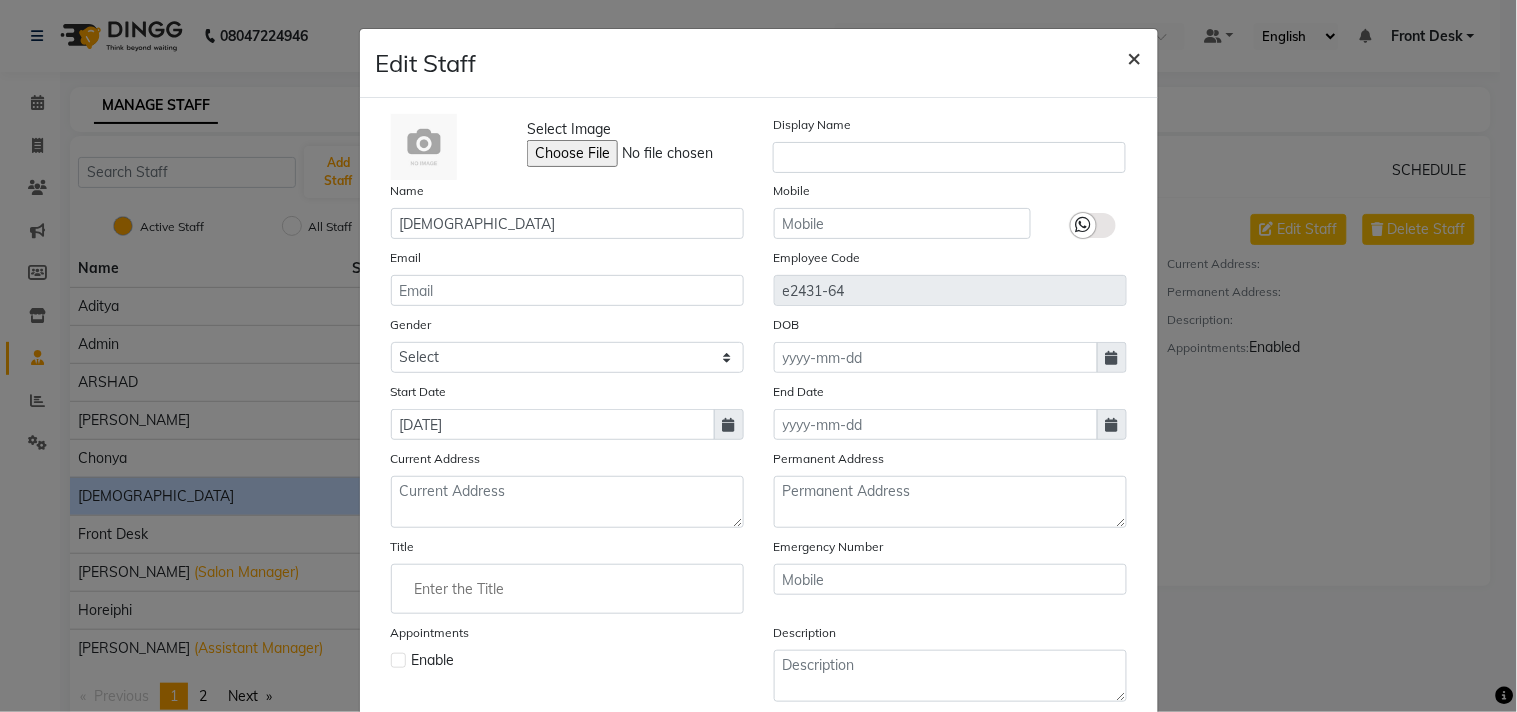 type 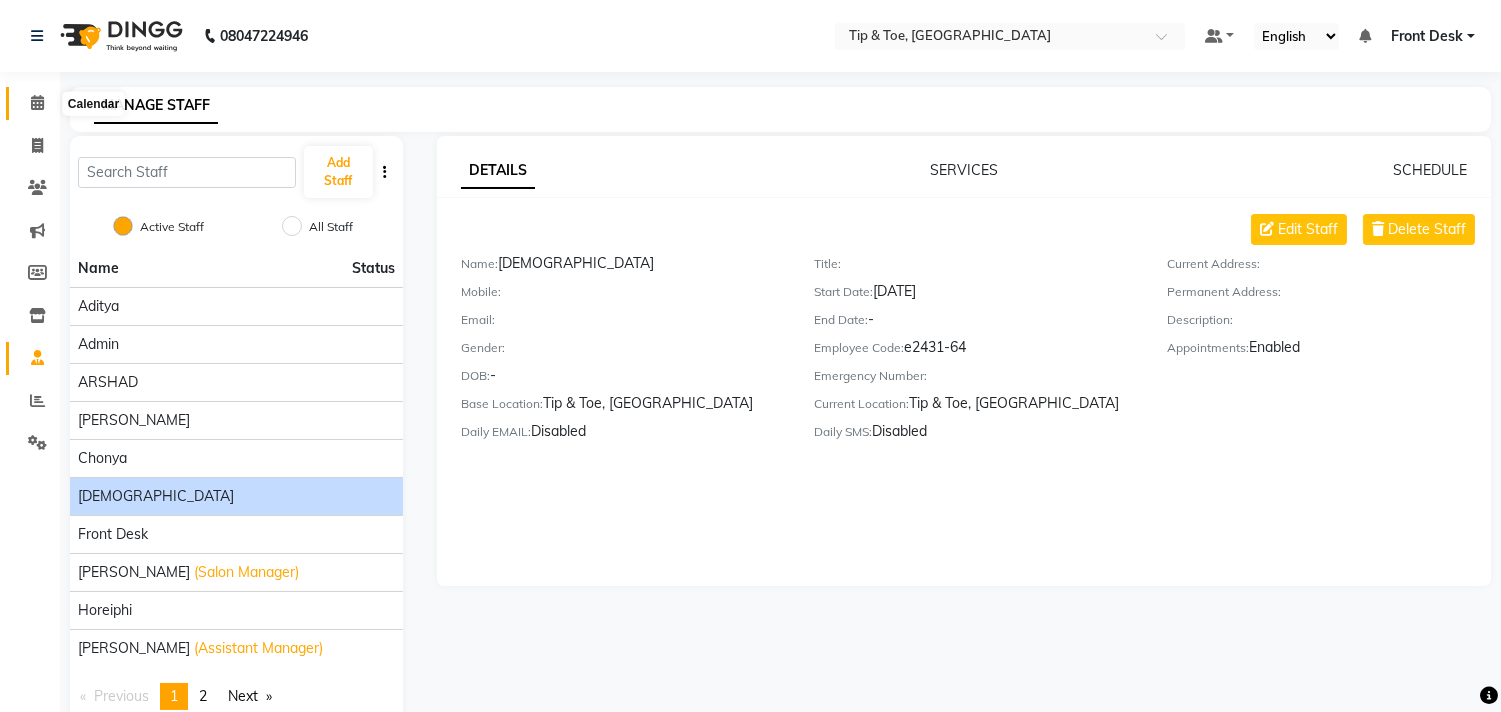 click 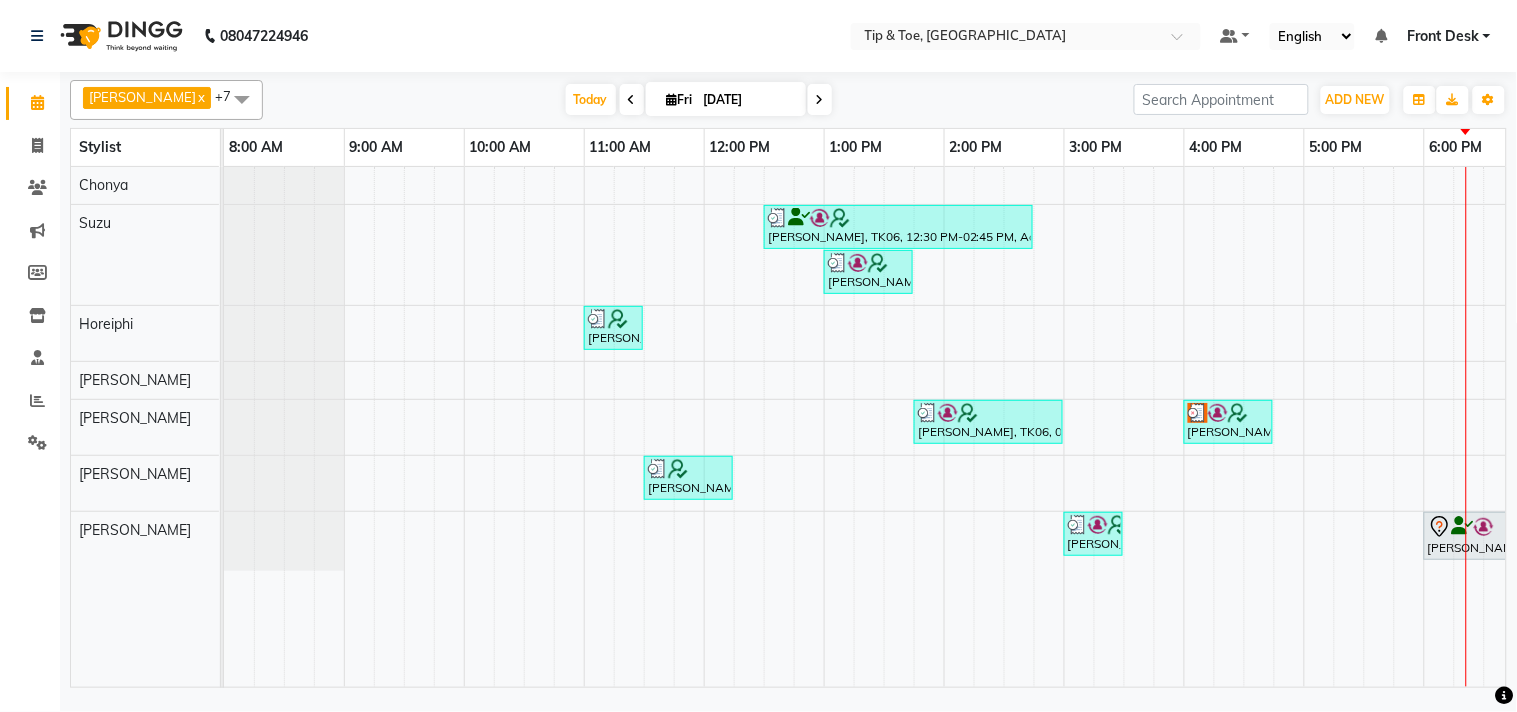 click on "Bhavna  x Chonya  x Horeiphi  x Jiten  x Kumar  x Shailesh Maheshker  x Suzu  x Keishing  x +7 Select All Bhavna Chonya Horeiphi Jiten Kumar Shailesh Maheshker Suzu Today  Fri 11-07-2025 Toggle Dropdown Add Appointment Add Invoice Add Attendance Add Client Toggle Dropdown Add Appointment Add Invoice Add Attendance Add Client ADD NEW Toggle Dropdown Add Appointment Add Invoice Add Attendance Add Client Bhavna  x Chonya  x Horeiphi  x Jiten  x Kumar  x Shailesh Maheshker  x Suzu  x Keishing  x +7 Select All Bhavna Chonya Horeiphi Jiten Kumar Shailesh Maheshker Suzu Group By  Staff View   Room View  View as Vertical  Vertical - Week View  Horizontal  Horizontal - Week View  List  Toggle Dropdown Calendar Settings Manage Tags   Arrange Stylists   Reset Stylists  Full Screen Appointment Form Zoom 100%" at bounding box center (788, 100) 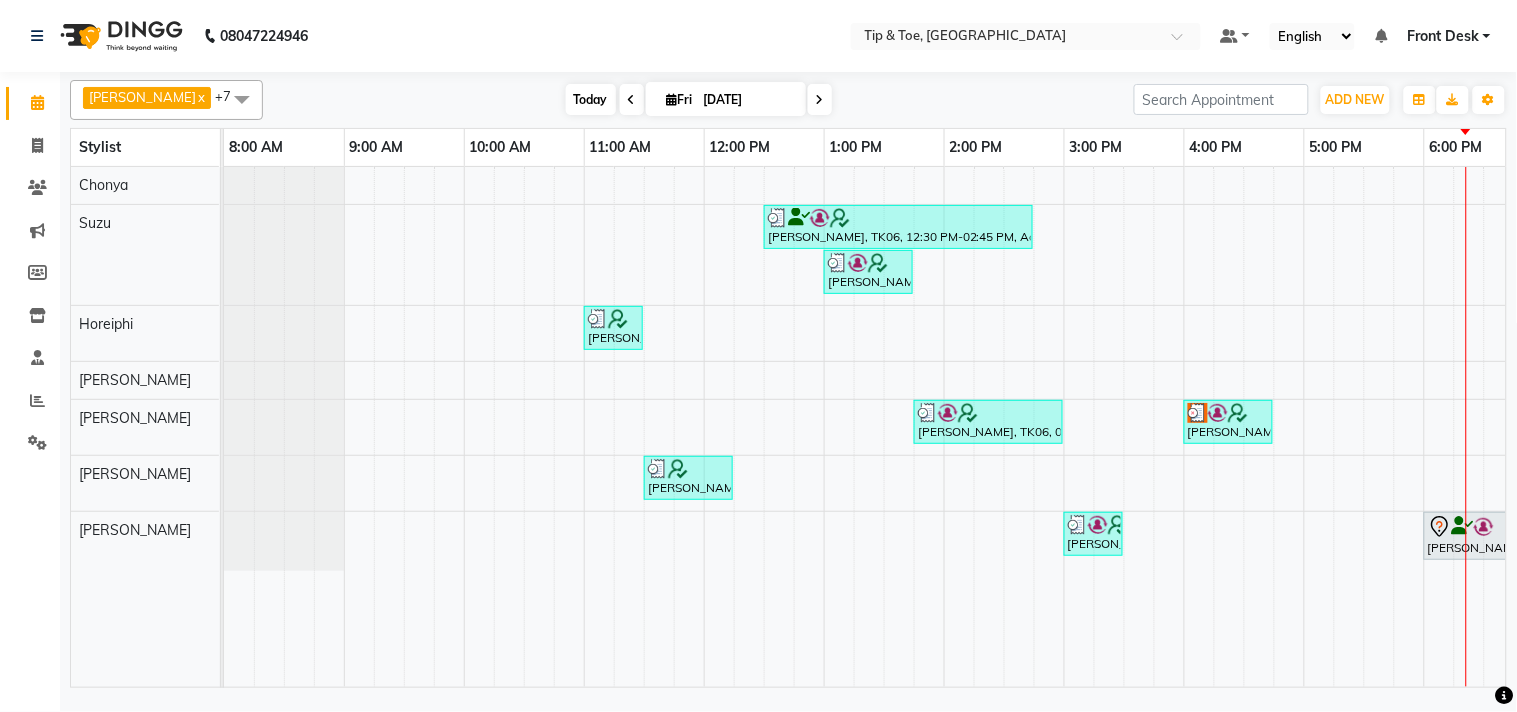 click on "Today" at bounding box center (591, 99) 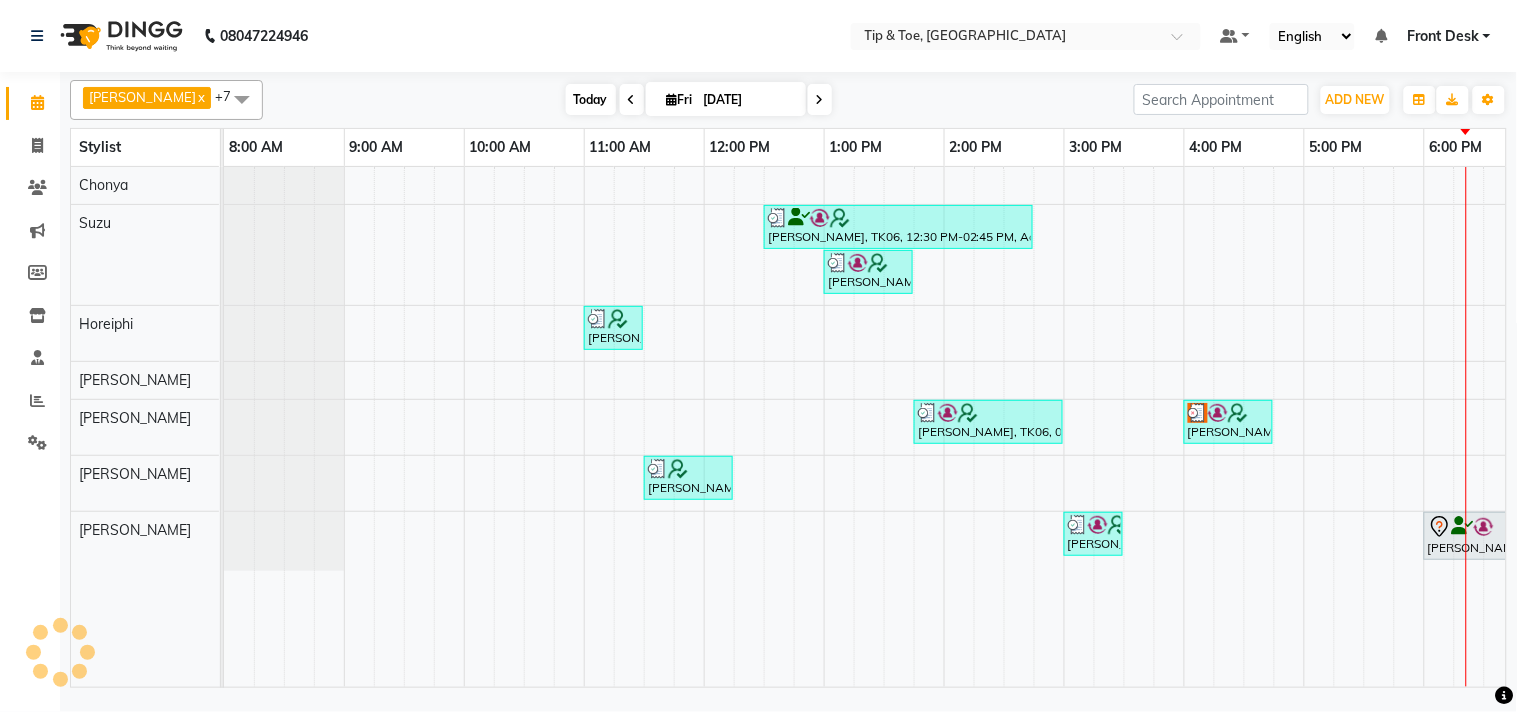 scroll, scrollTop: 0, scrollLeft: 277, axis: horizontal 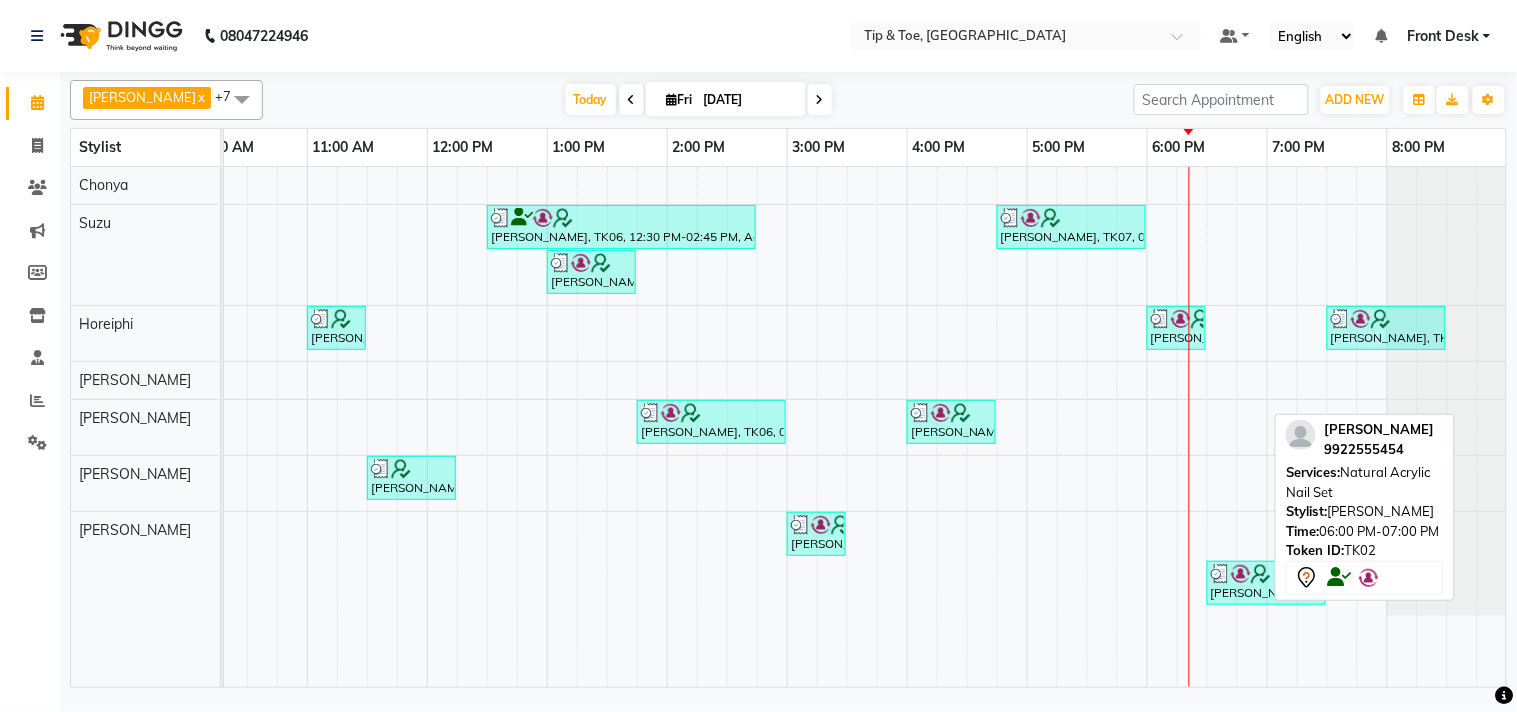 drag, startPoint x: 1224, startPoint y: 538, endPoint x: 1412, endPoint y: 532, distance: 188.09572 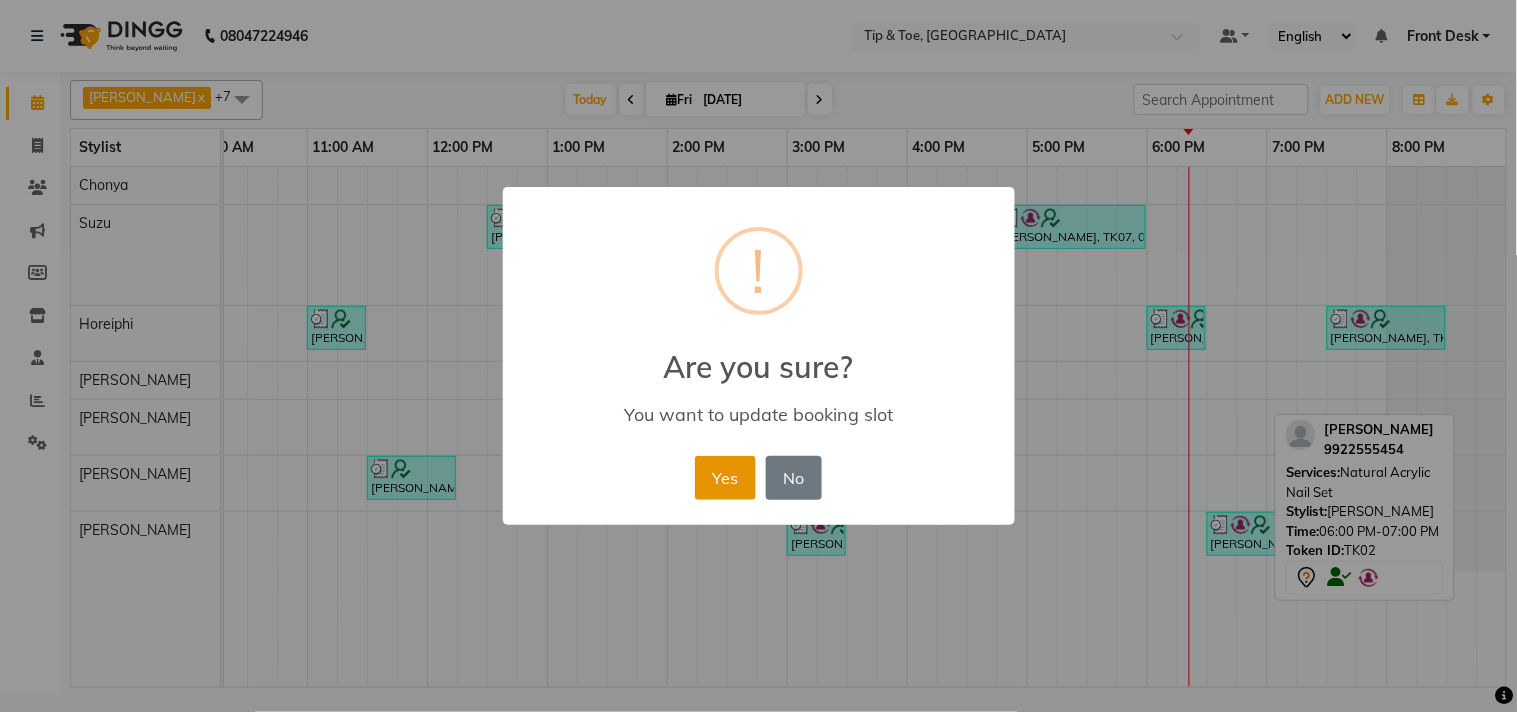 click on "Yes" at bounding box center (725, 478) 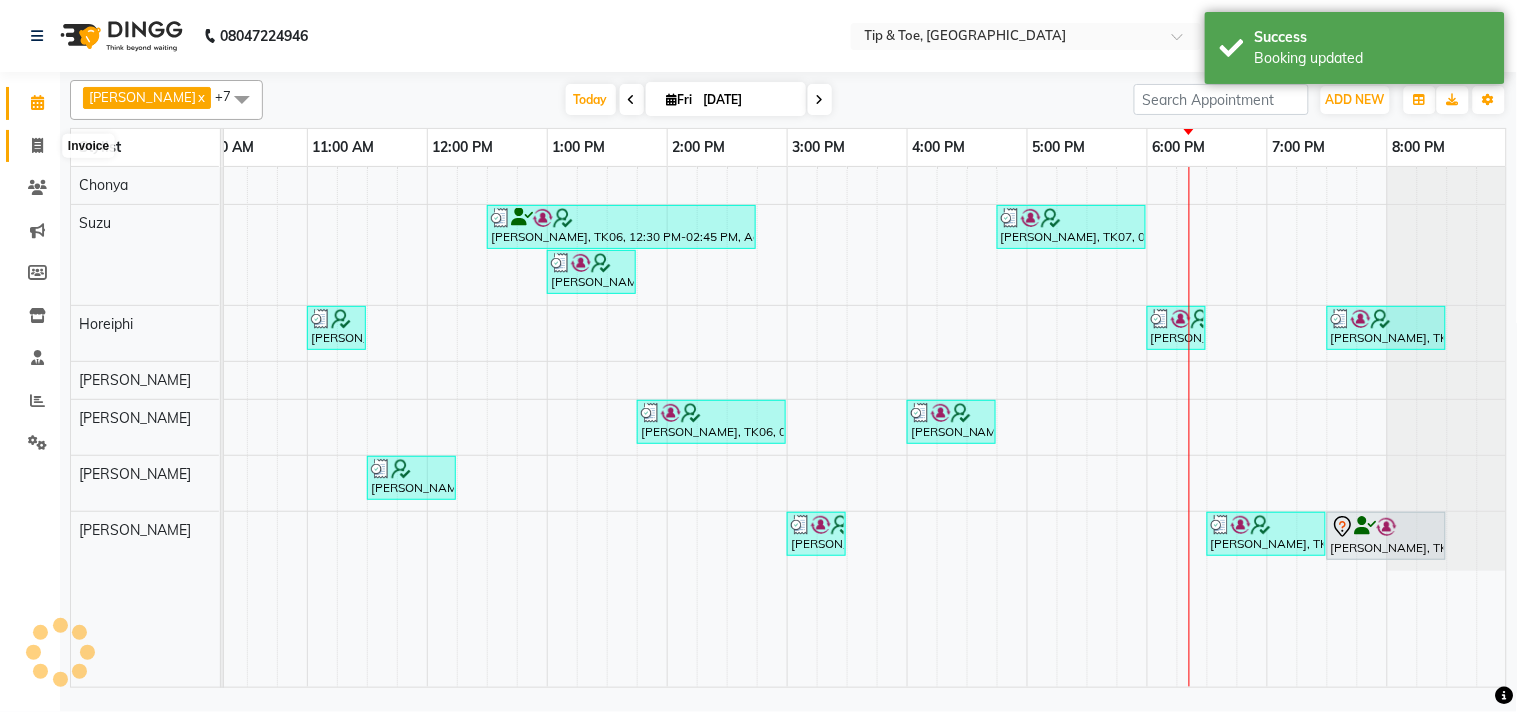 click 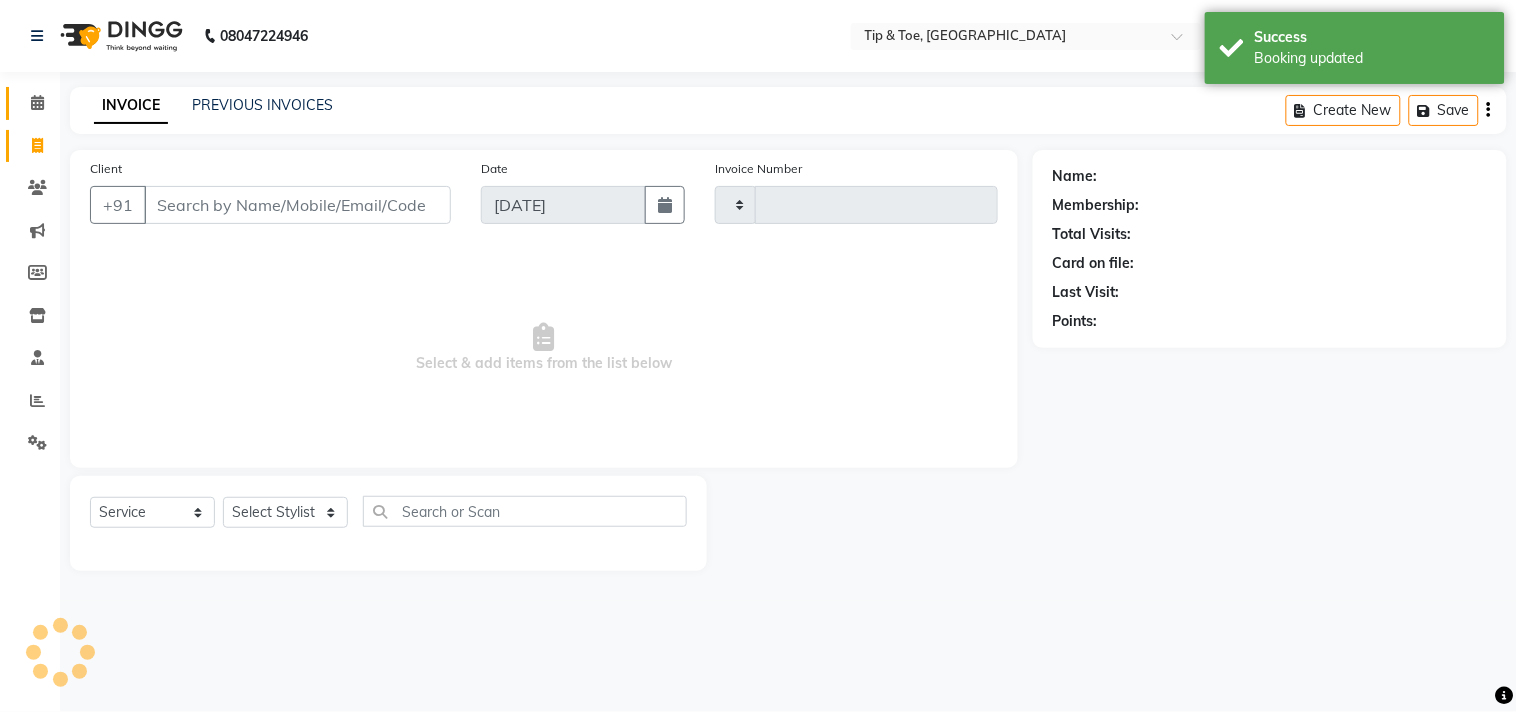 type on "0794" 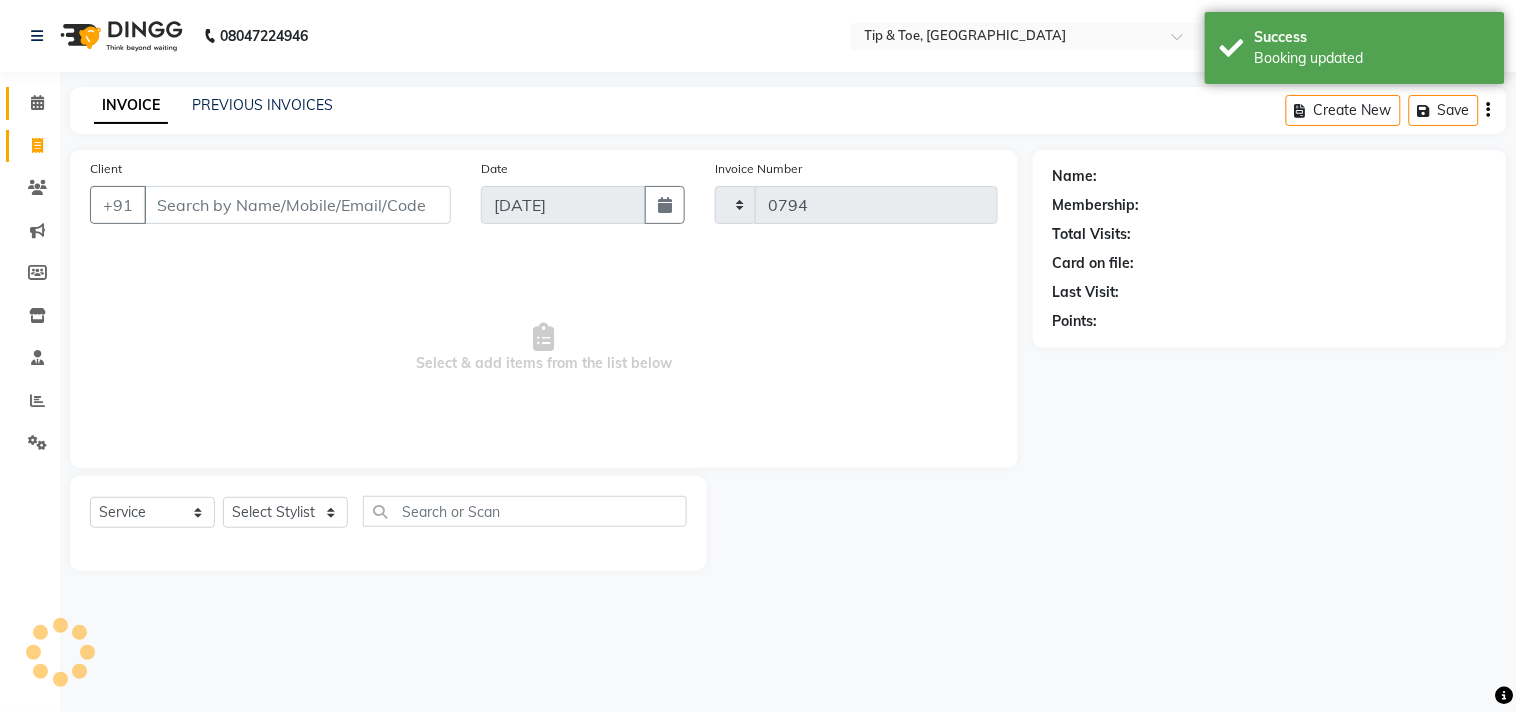 select on "5655" 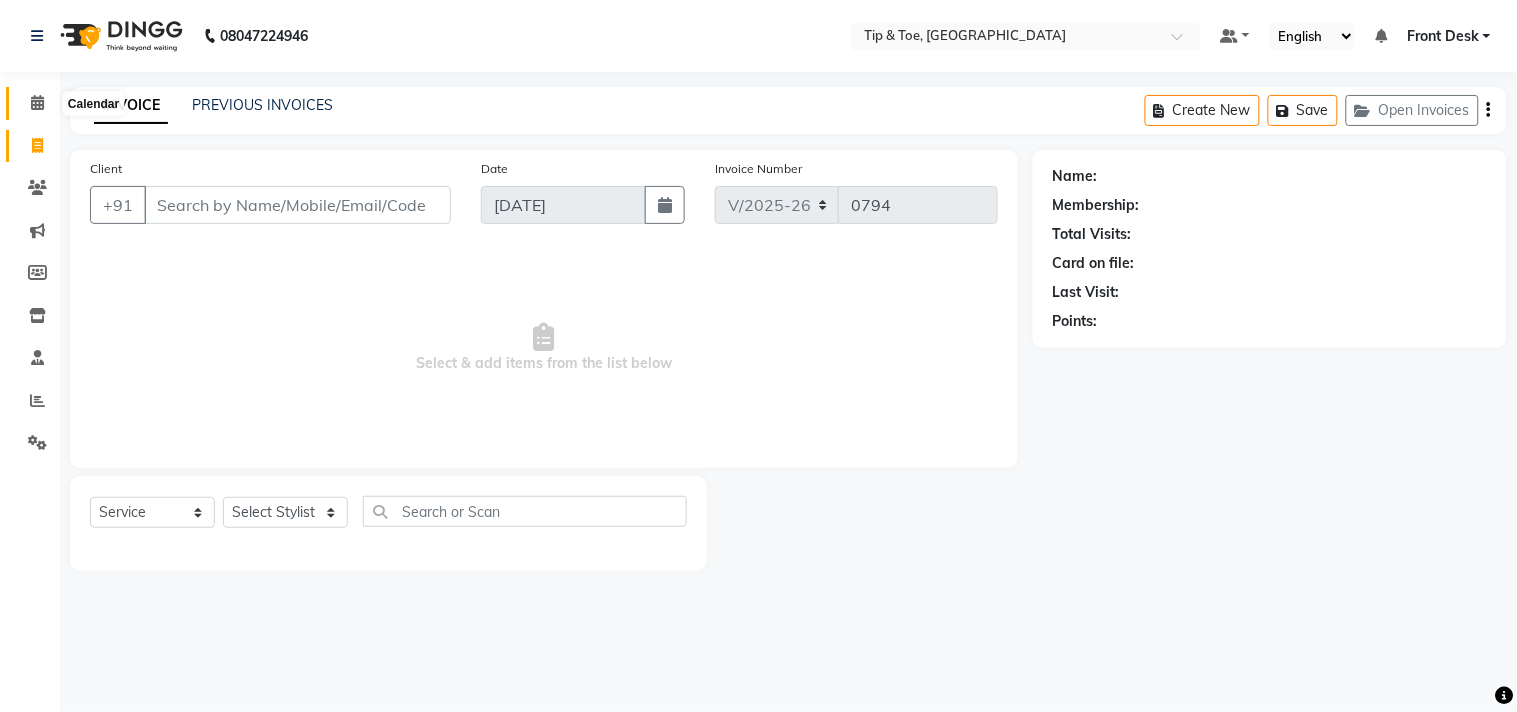 click 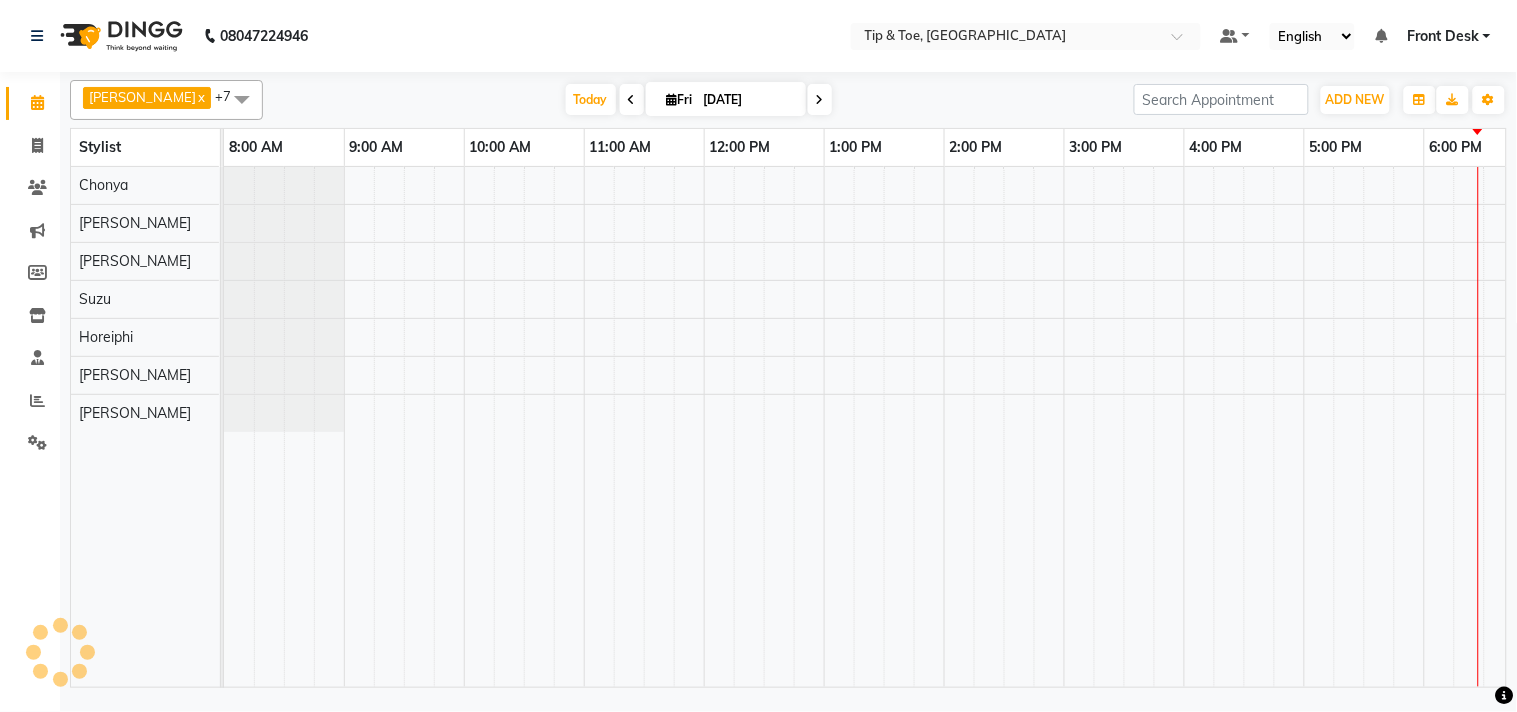 scroll, scrollTop: 0, scrollLeft: 0, axis: both 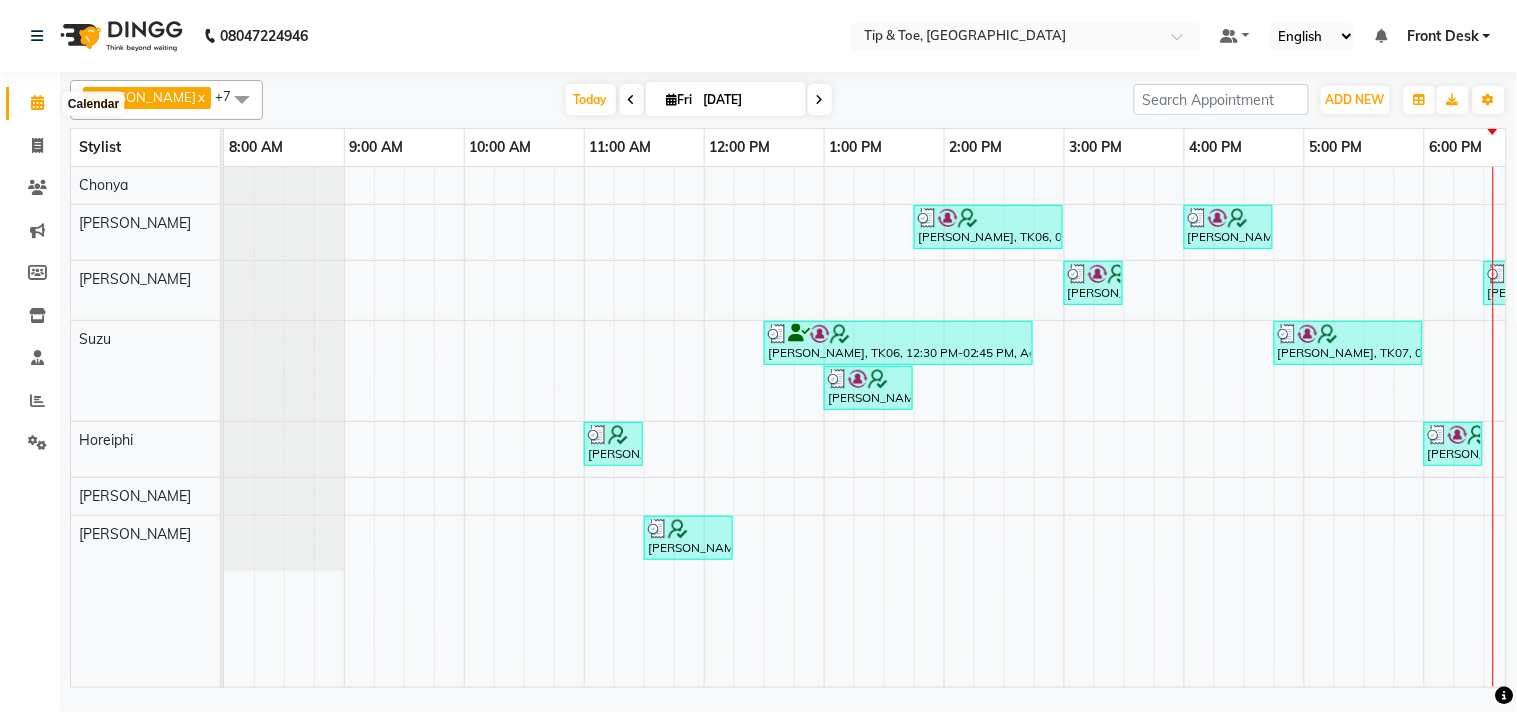 click 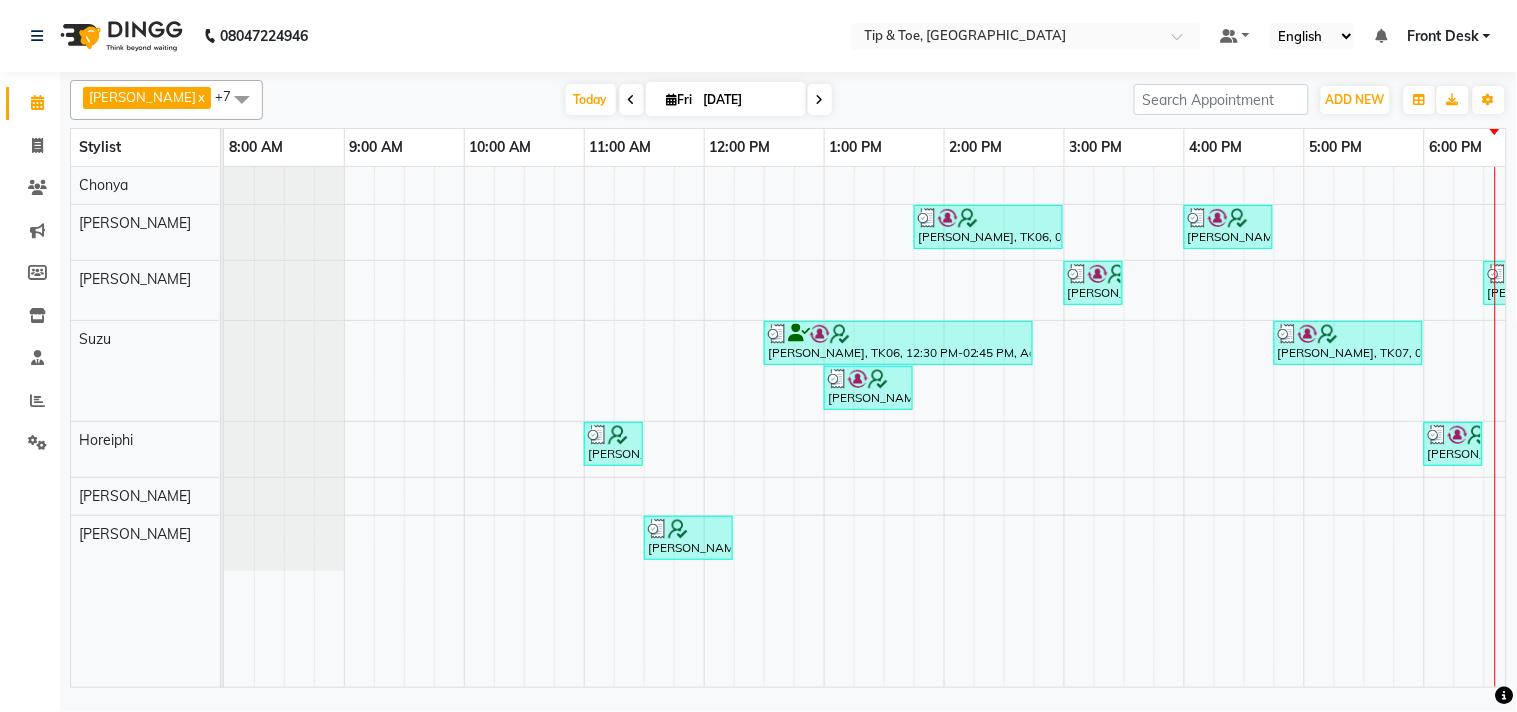 click on "08047224946 Select Location × Tip & Toe, Peddar Road Default Panel My Panel English ENGLISH Español العربية मराठी हिंदी ગુજરાતી தமிழ் 中文 Notifications nothing to show Front Desk Manage Profile Change Password Sign out  Version:3.15.4" 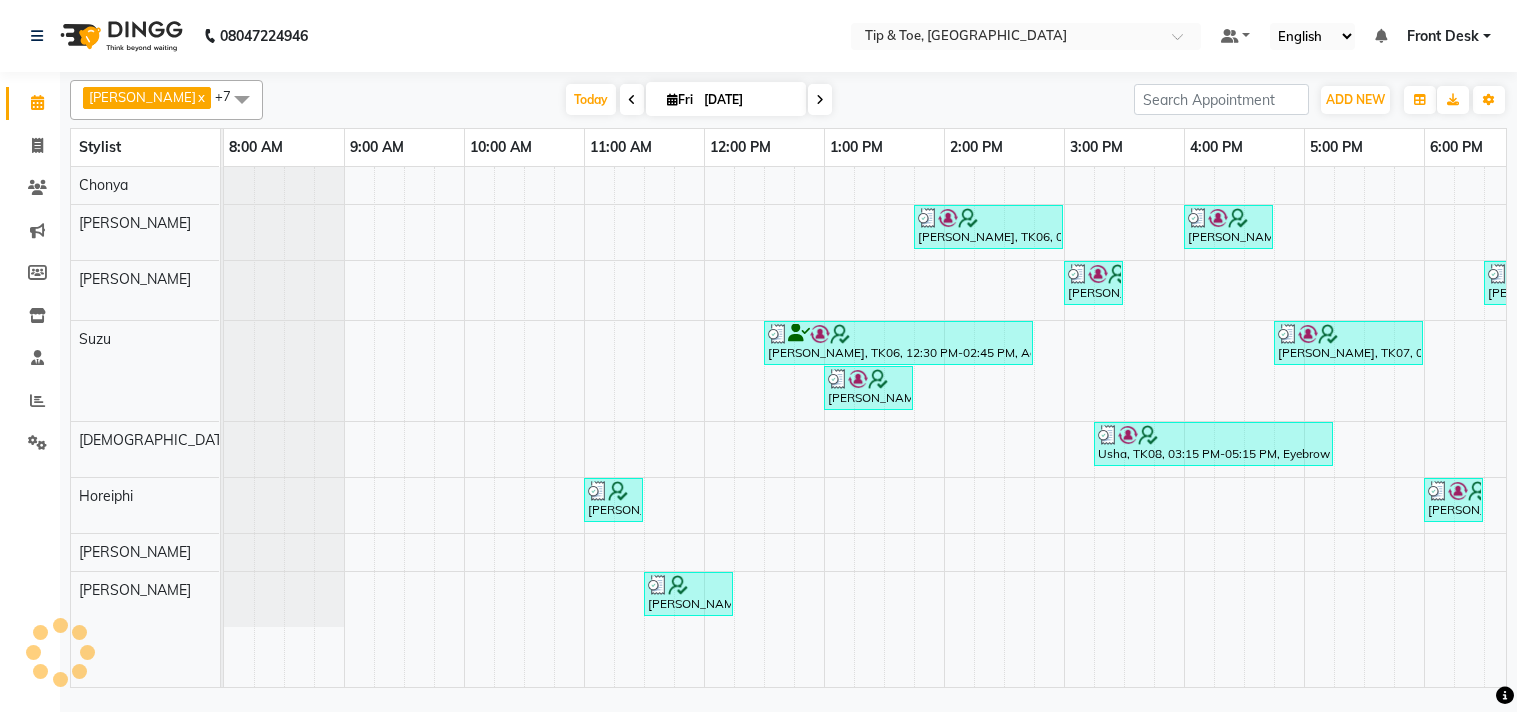 click on "Invoice" 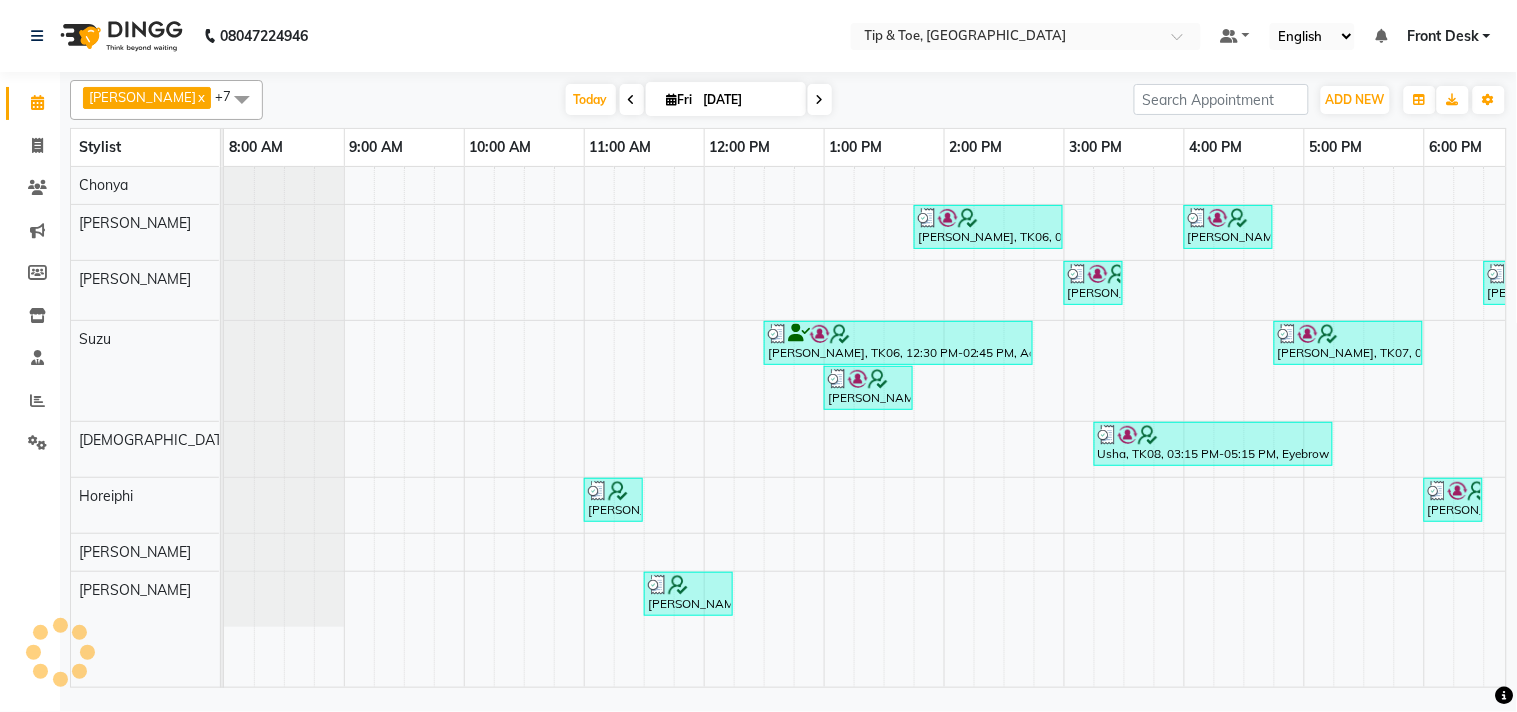 select on "5655" 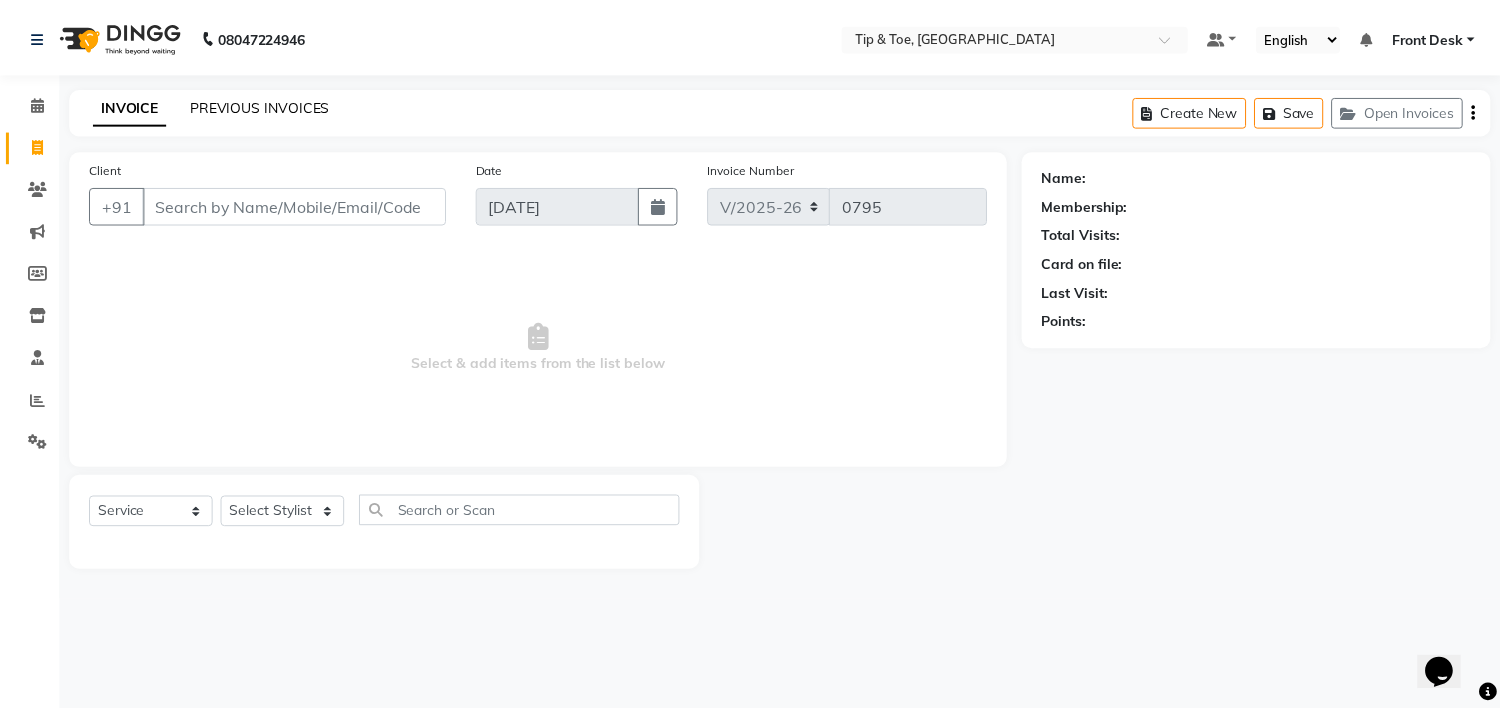 scroll, scrollTop: 0, scrollLeft: 0, axis: both 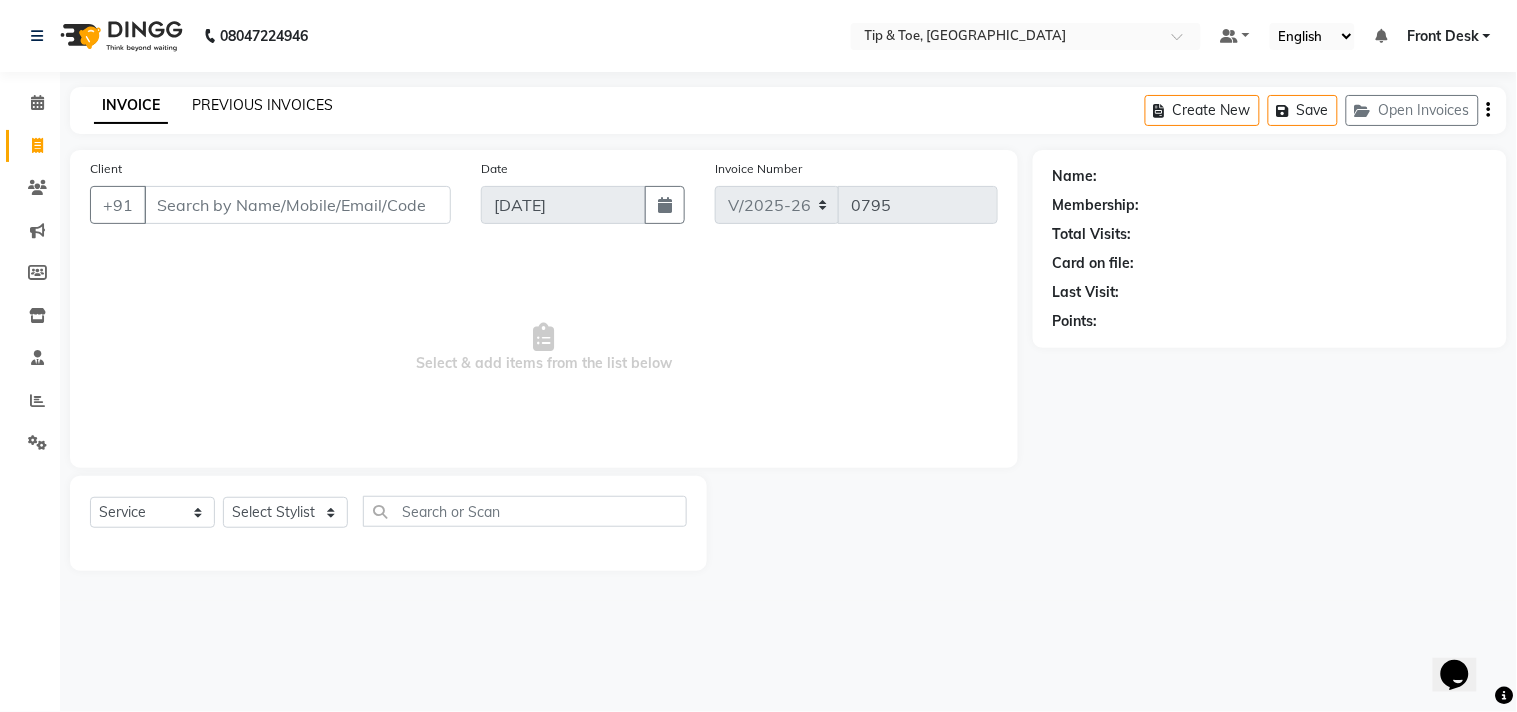 click on "PREVIOUS INVOICES" 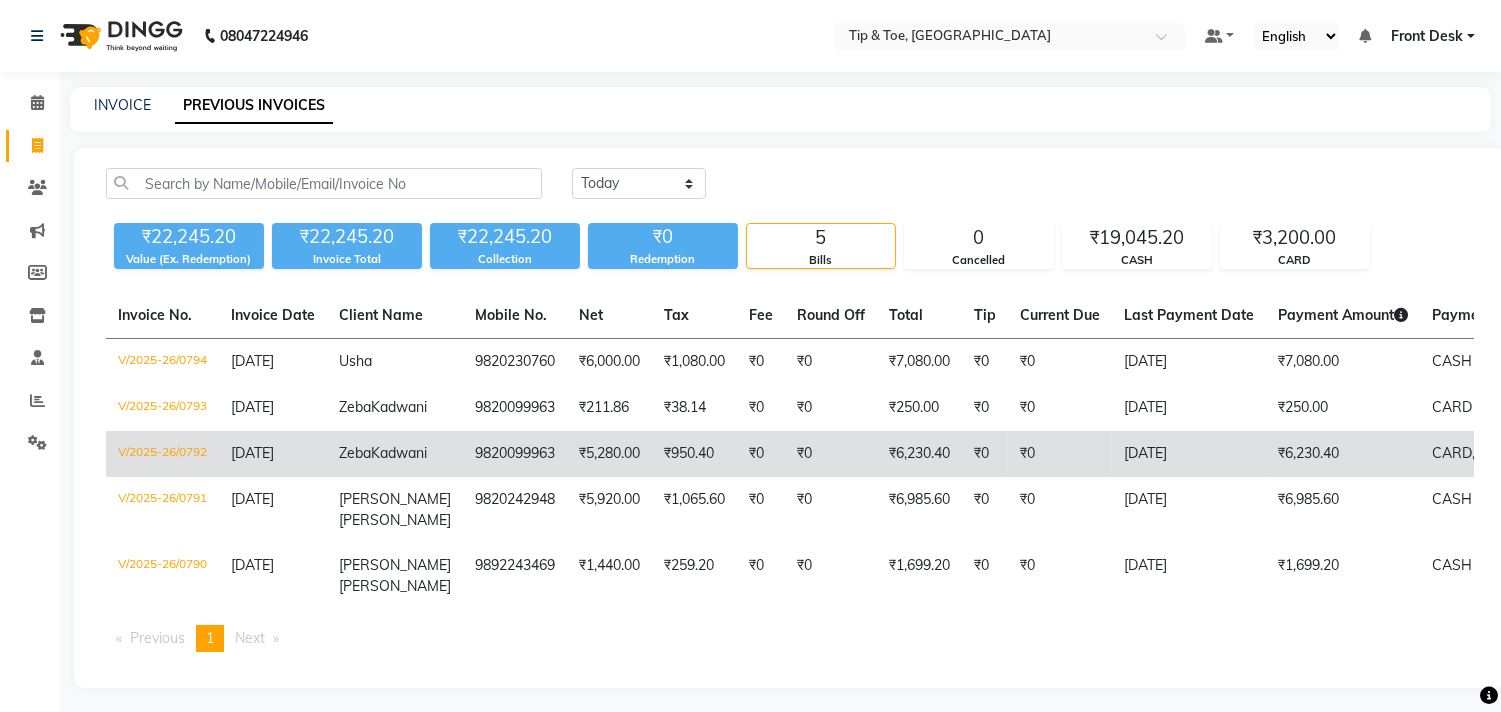 click on "[DATE]" 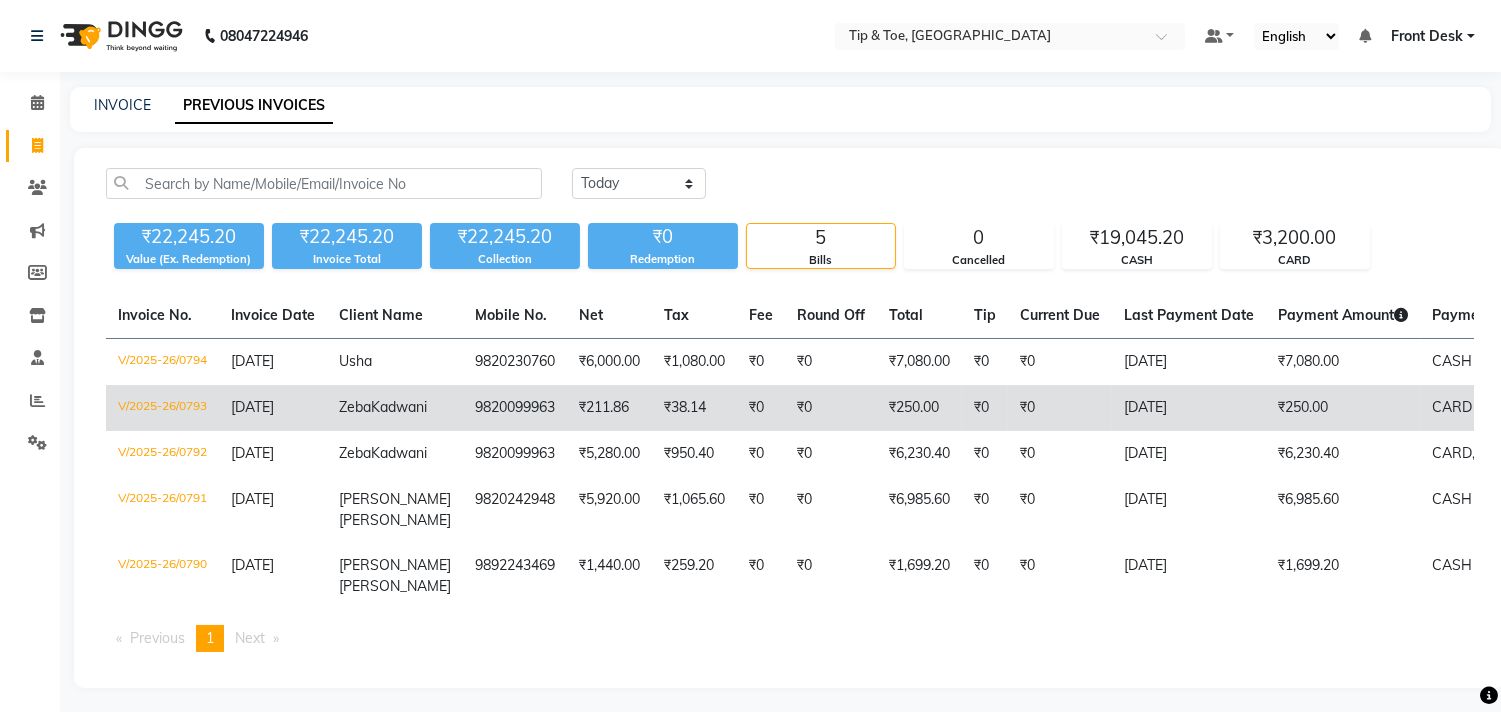 click on "9820099963" 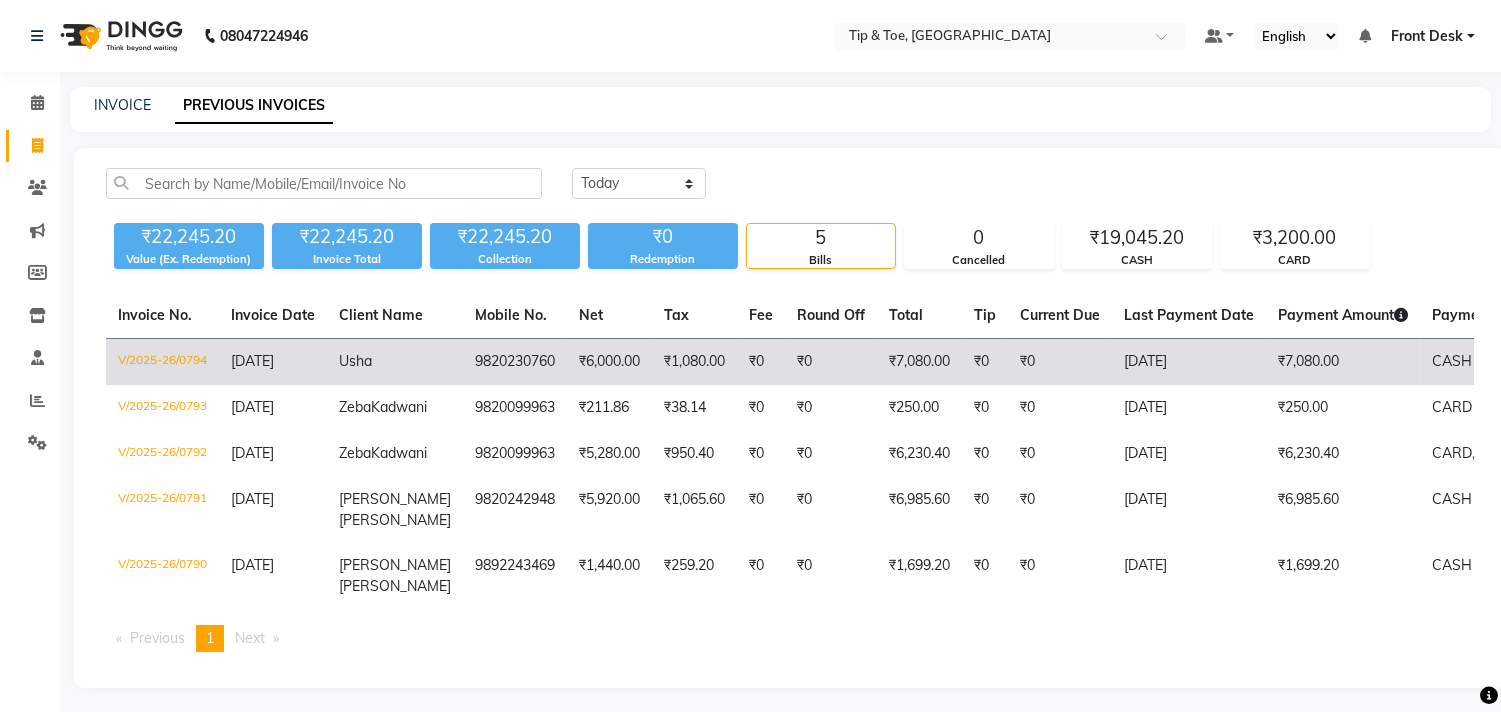 click on "₹6,000.00" 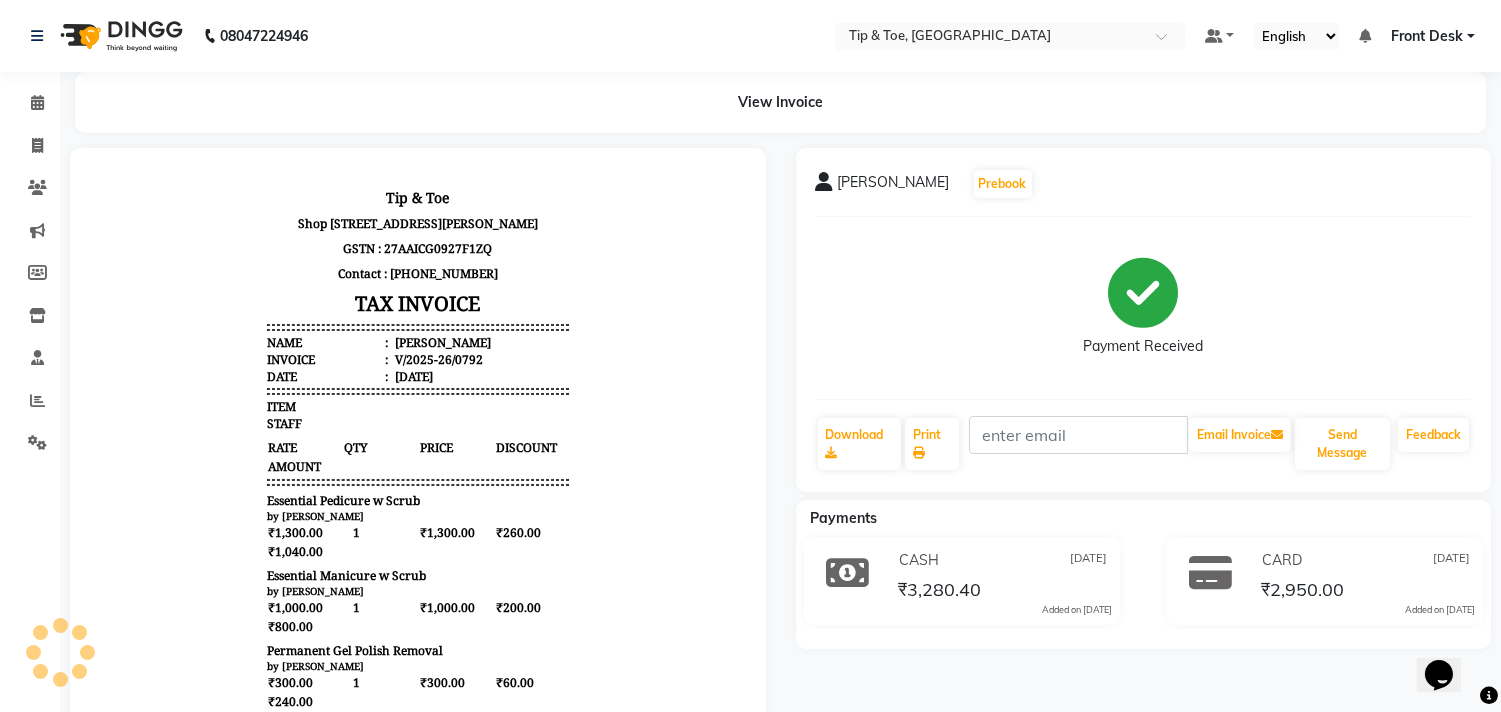 scroll, scrollTop: 0, scrollLeft: 0, axis: both 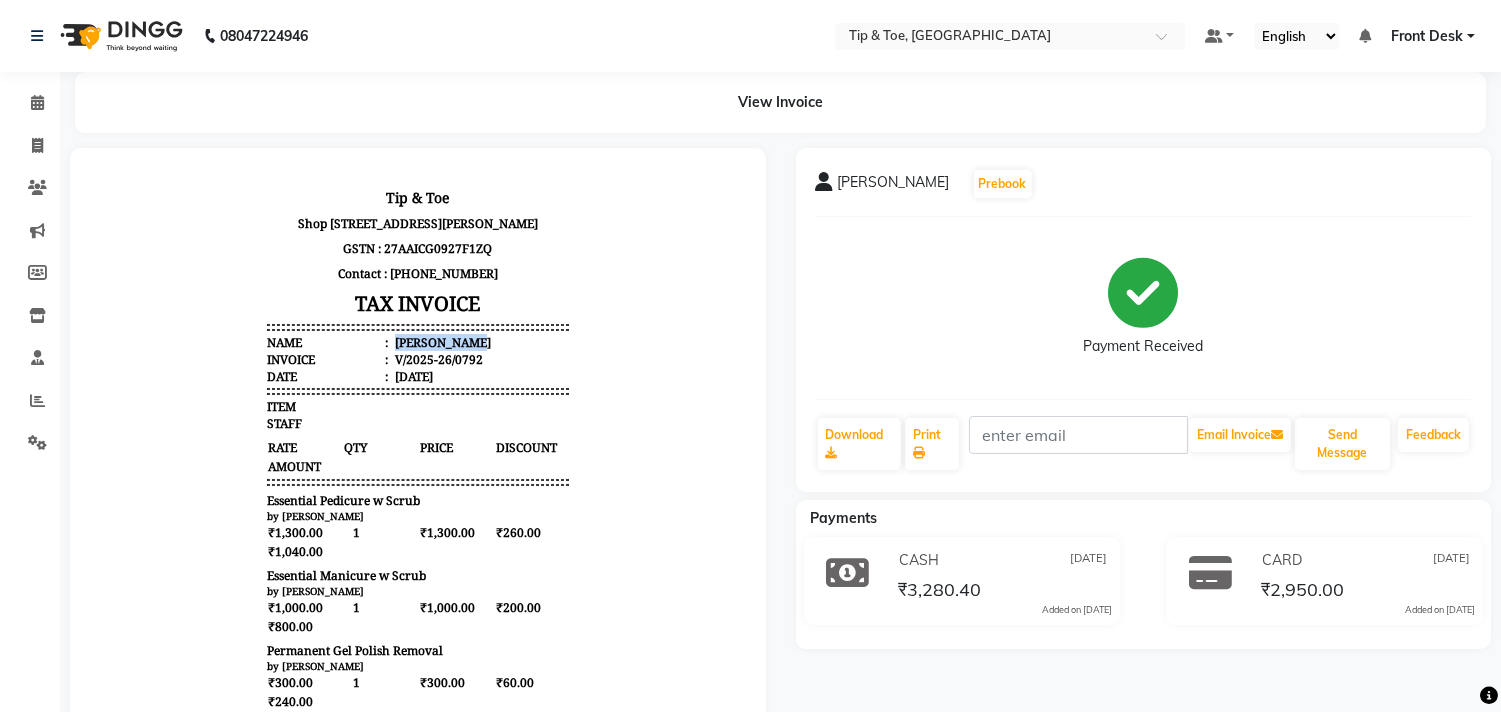 drag, startPoint x: 461, startPoint y: 356, endPoint x: 377, endPoint y: 352, distance: 84.095184 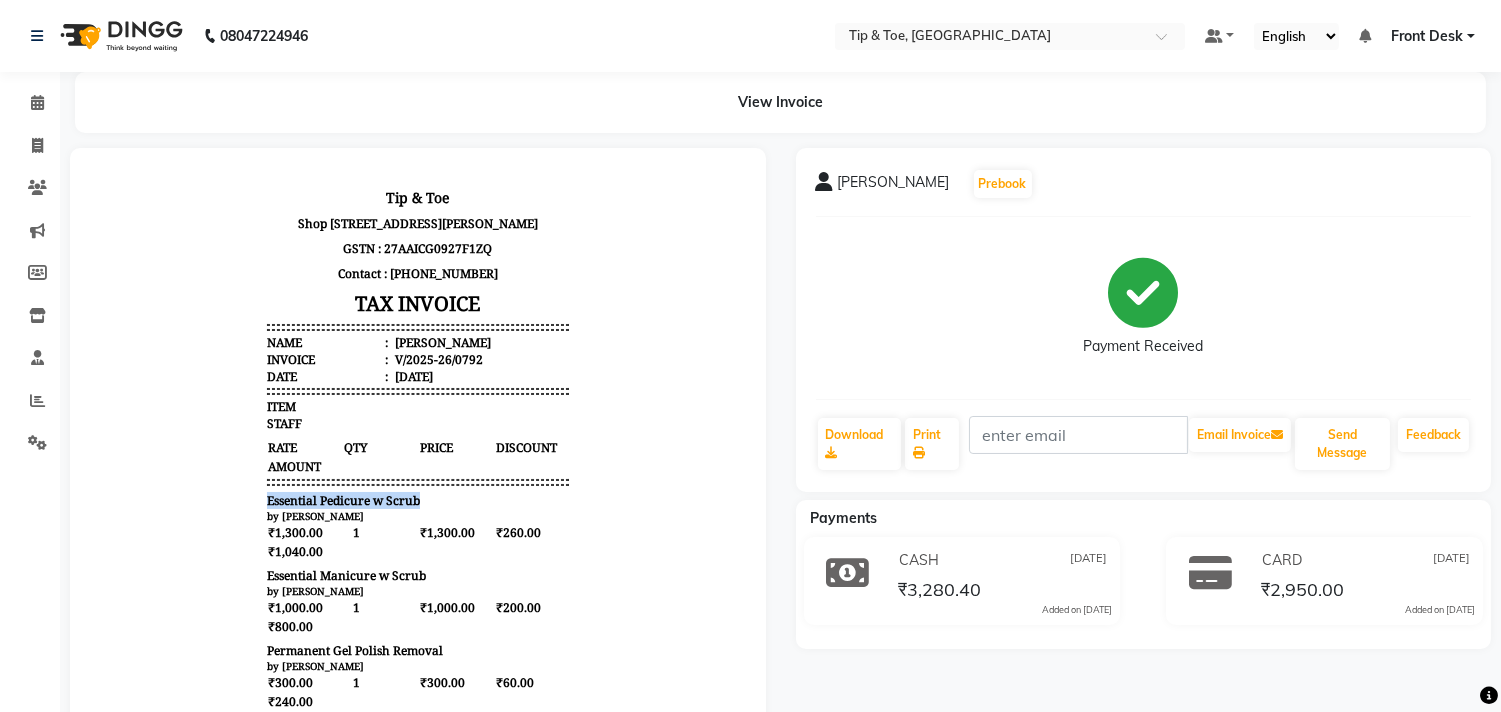drag, startPoint x: 406, startPoint y: 513, endPoint x: 226, endPoint y: 506, distance: 180.13606 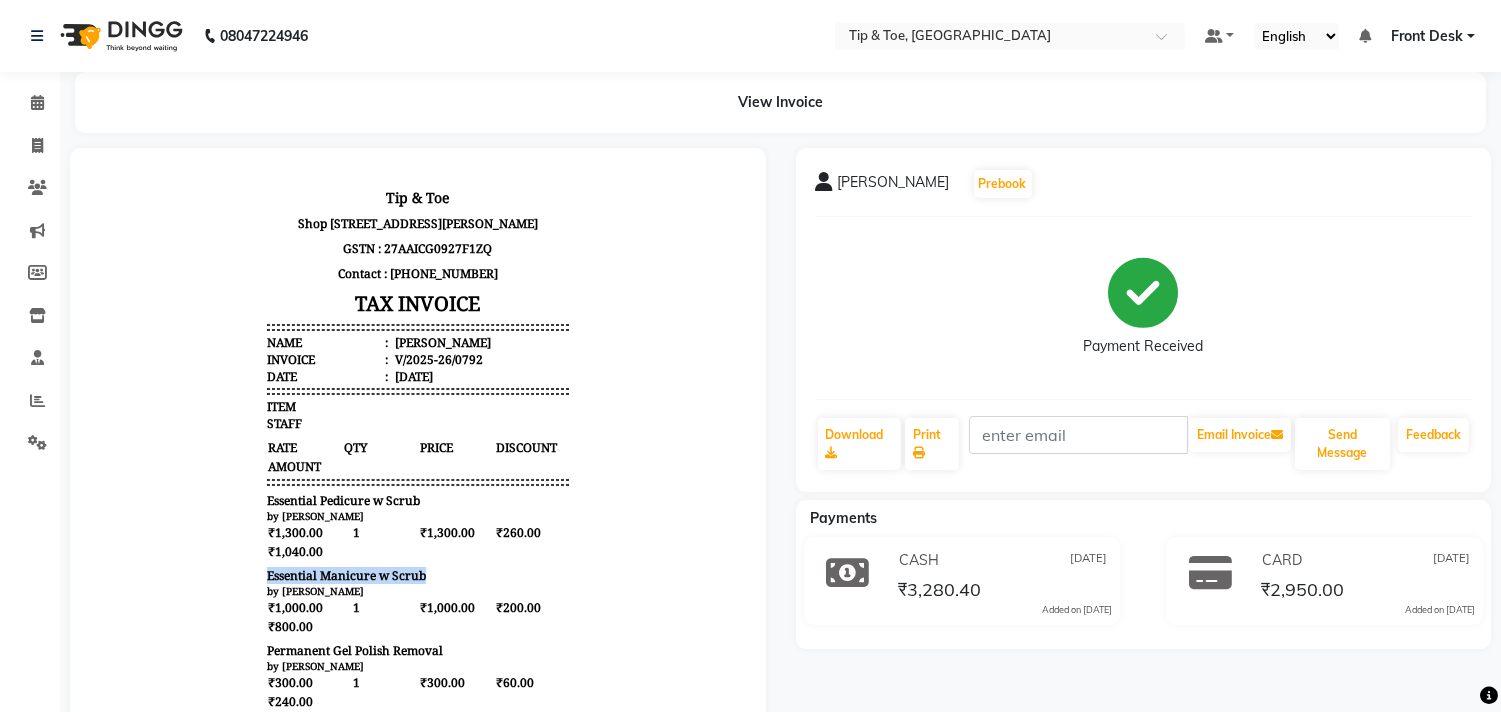 drag, startPoint x: 411, startPoint y: 583, endPoint x: 238, endPoint y: 583, distance: 173 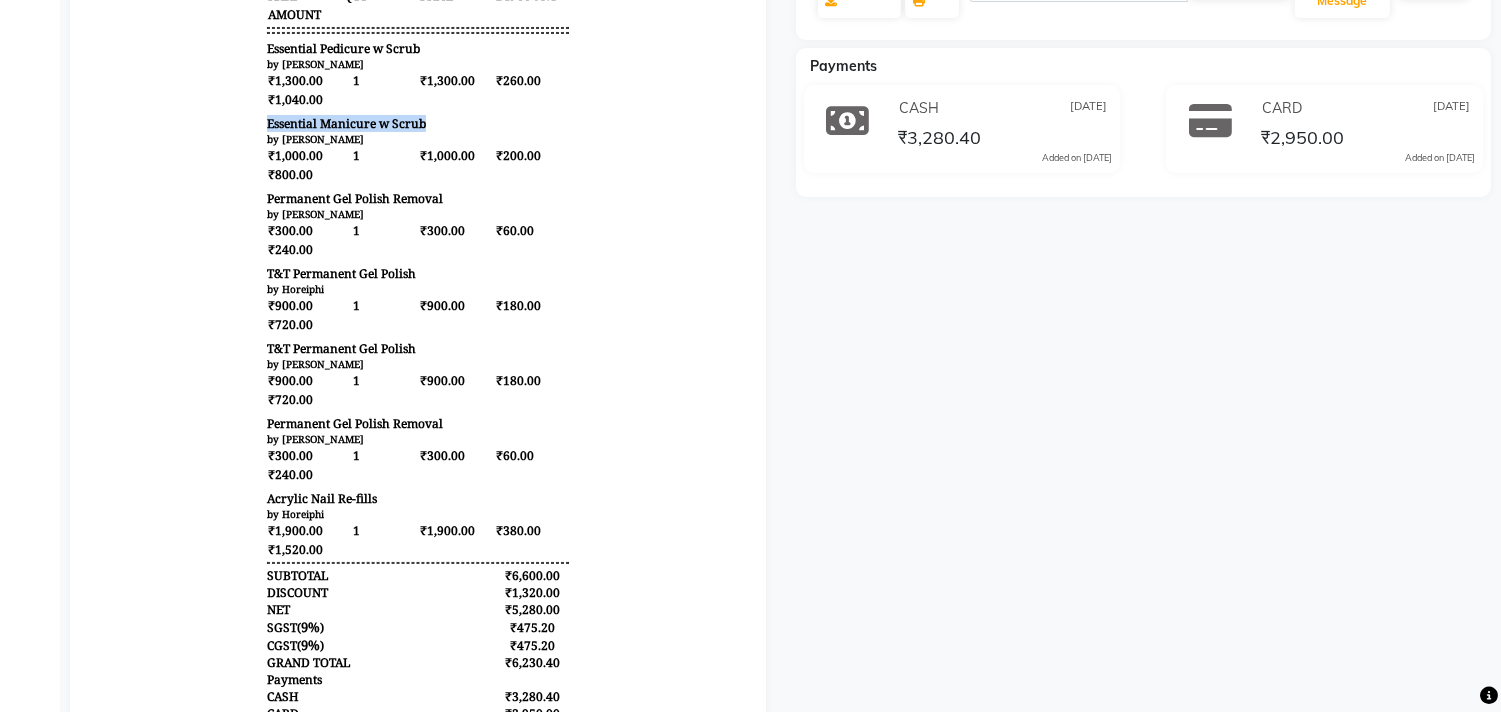 scroll, scrollTop: 455, scrollLeft: 0, axis: vertical 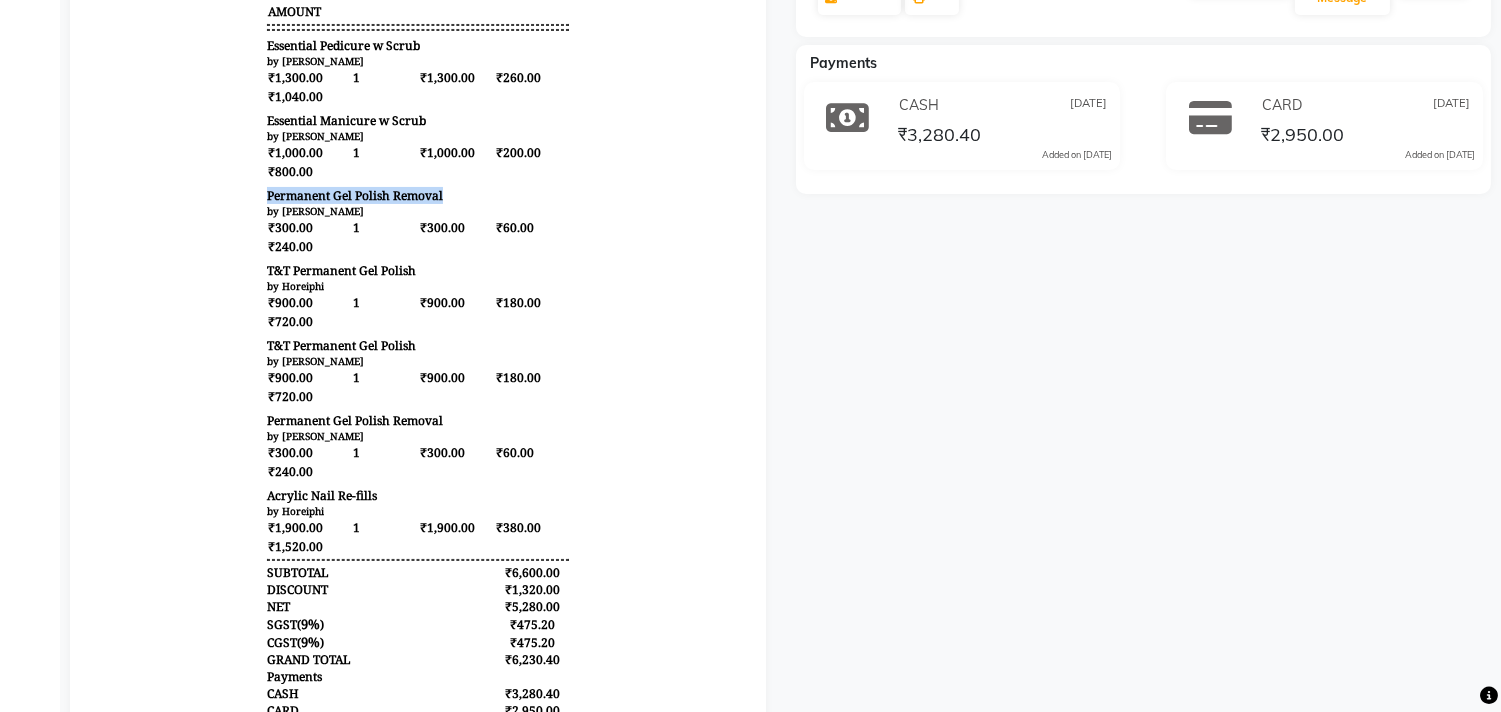 drag, startPoint x: 426, startPoint y: 208, endPoint x: 246, endPoint y: 207, distance: 180.00278 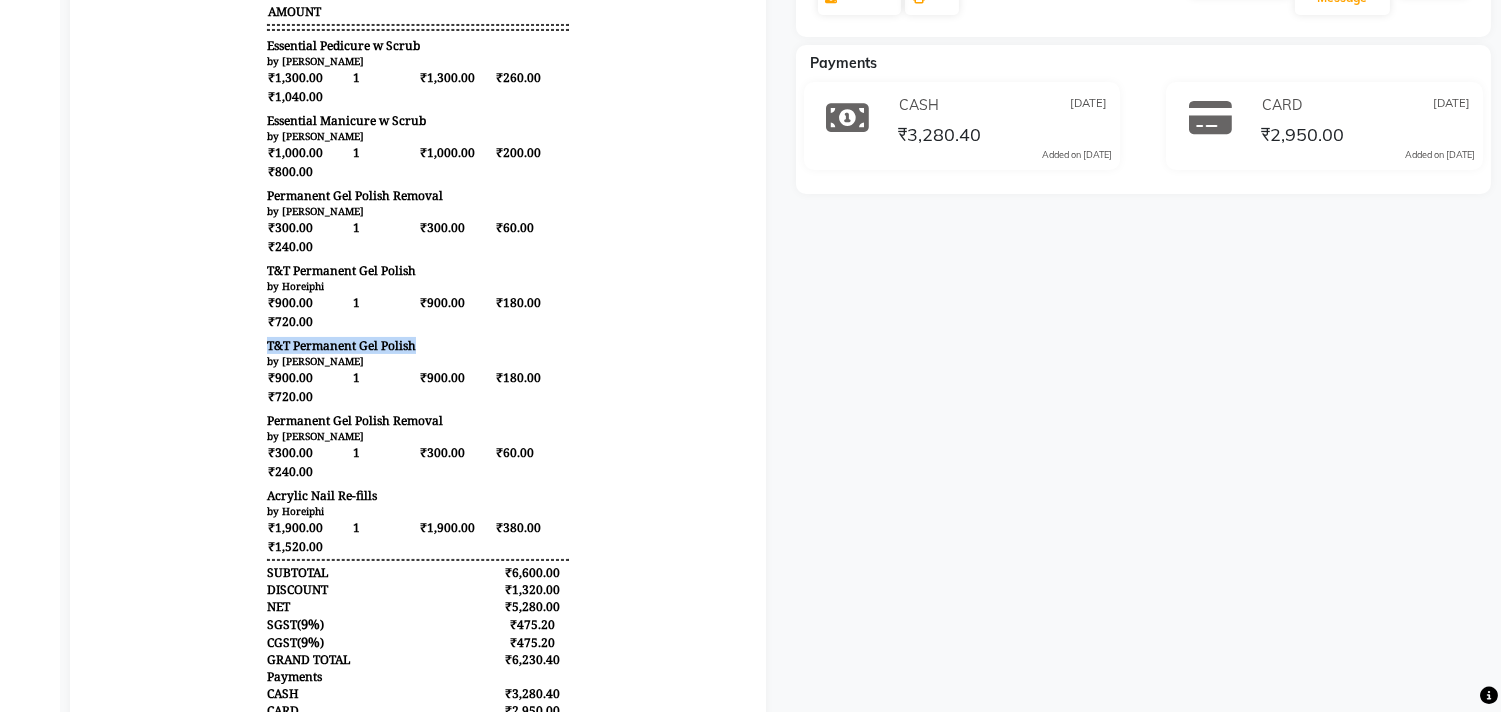 drag, startPoint x: 396, startPoint y: 360, endPoint x: 244, endPoint y: 349, distance: 152.3975 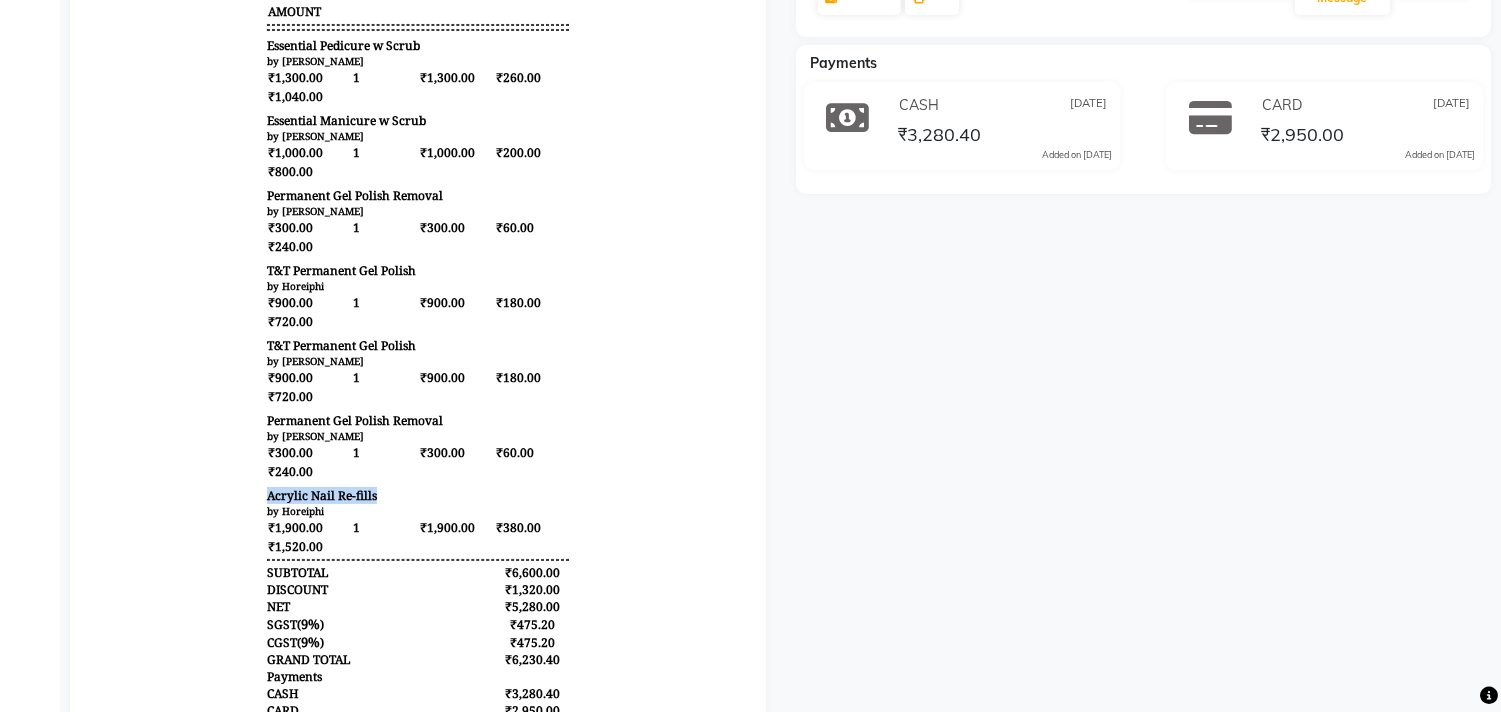 drag, startPoint x: 358, startPoint y: 508, endPoint x: 234, endPoint y: 513, distance: 124.10077 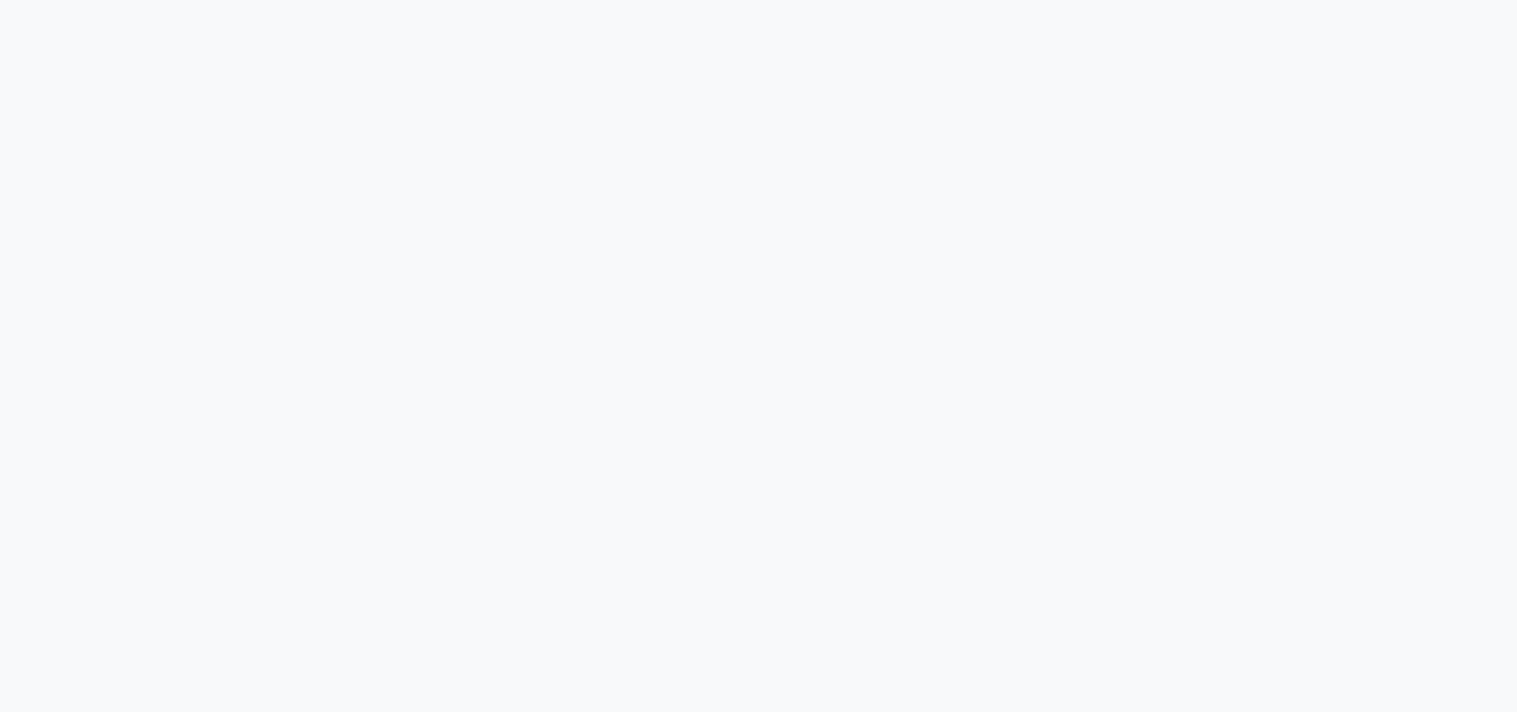 scroll, scrollTop: 0, scrollLeft: 0, axis: both 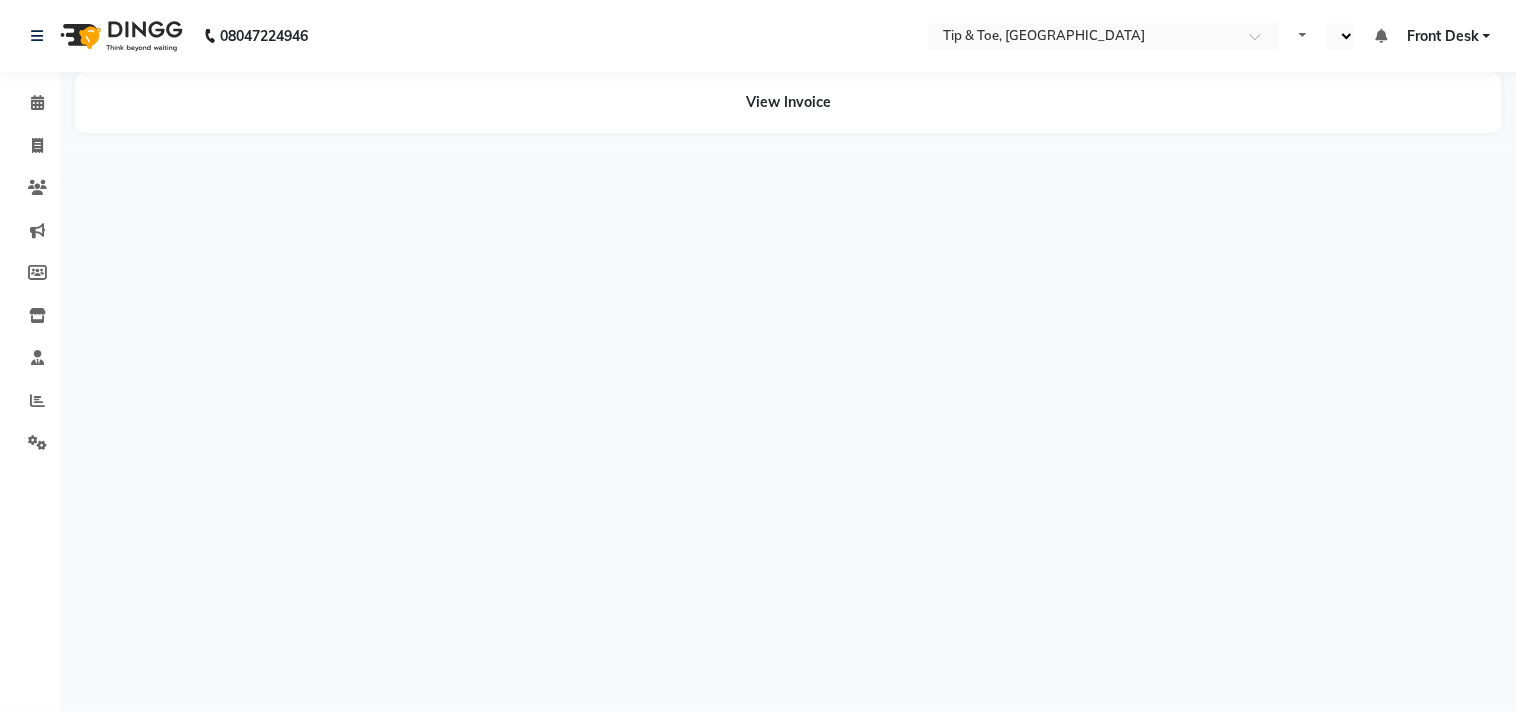 select on "en" 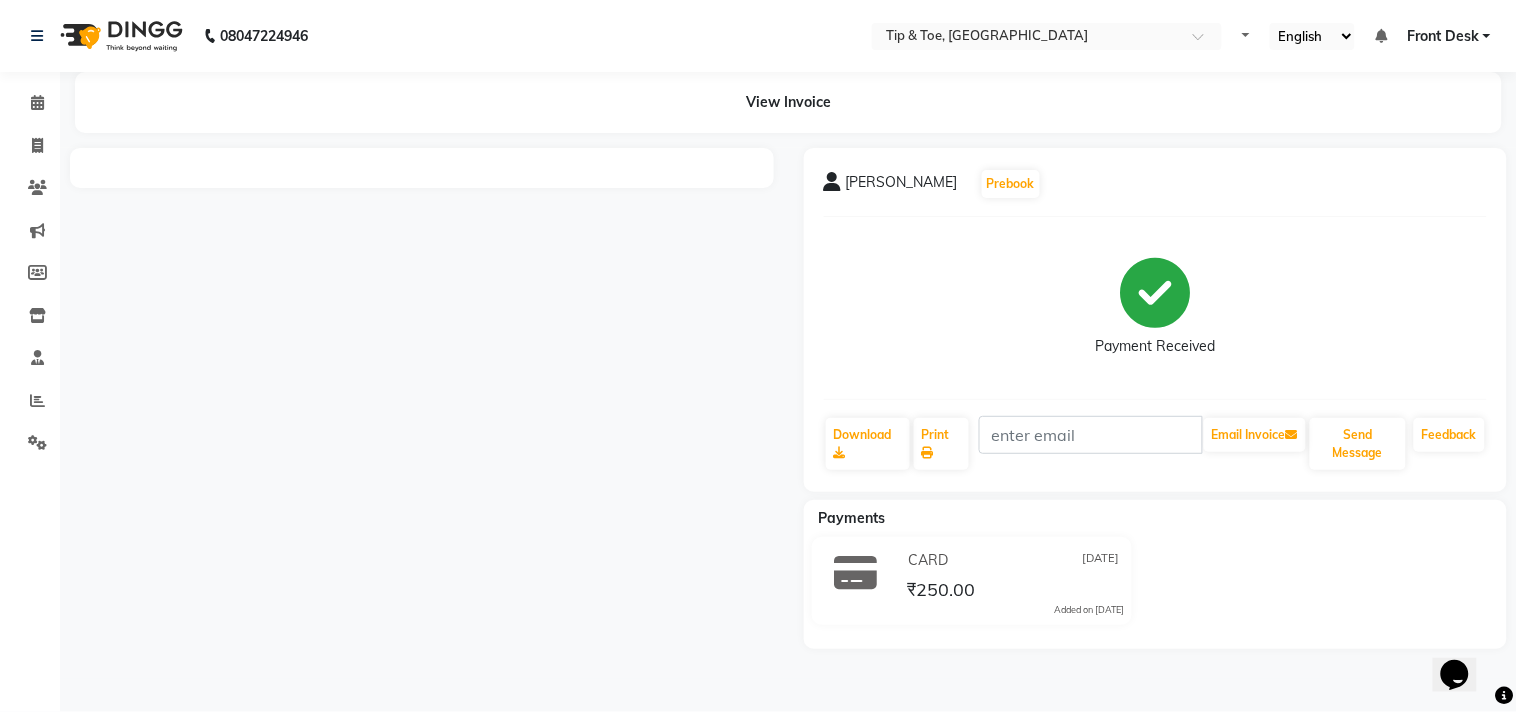 scroll, scrollTop: 0, scrollLeft: 0, axis: both 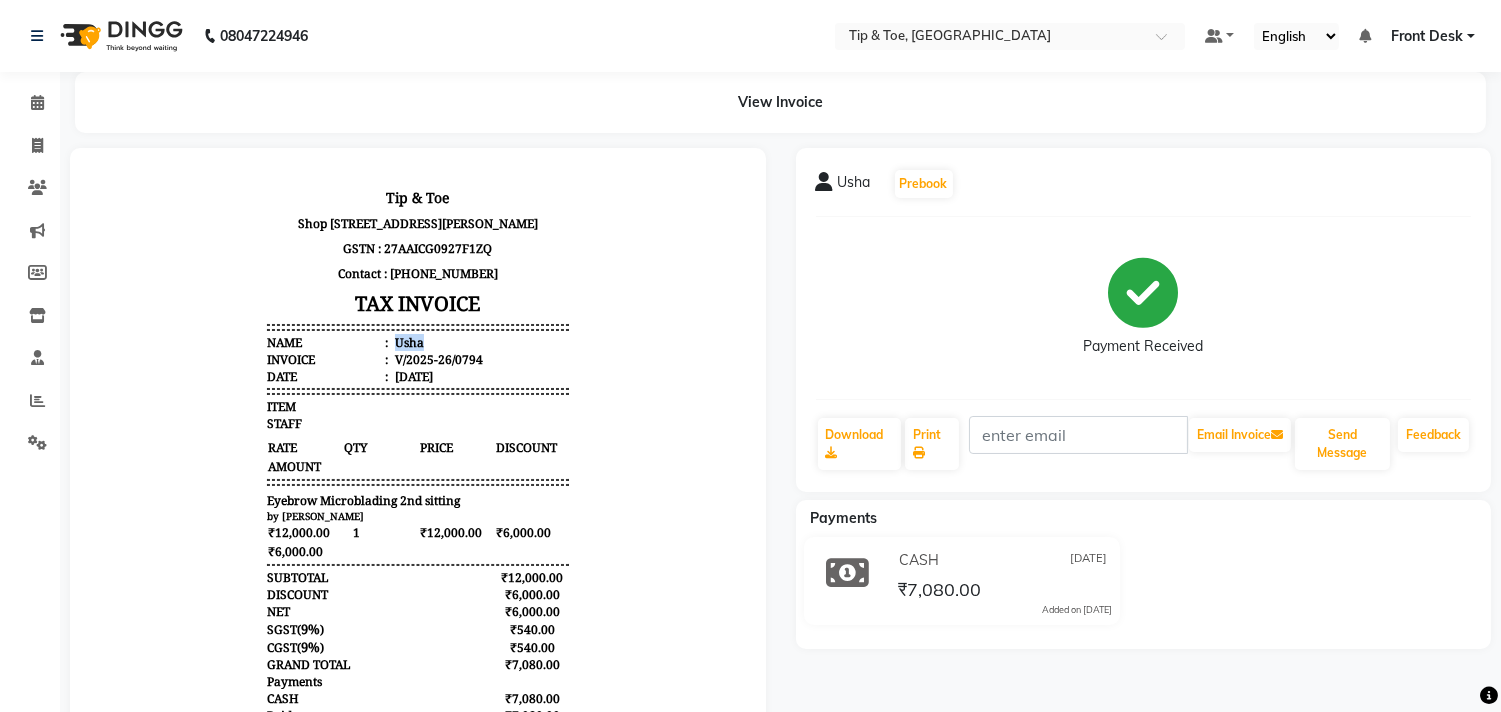 drag, startPoint x: 410, startPoint y: 354, endPoint x: 380, endPoint y: 353, distance: 30.016663 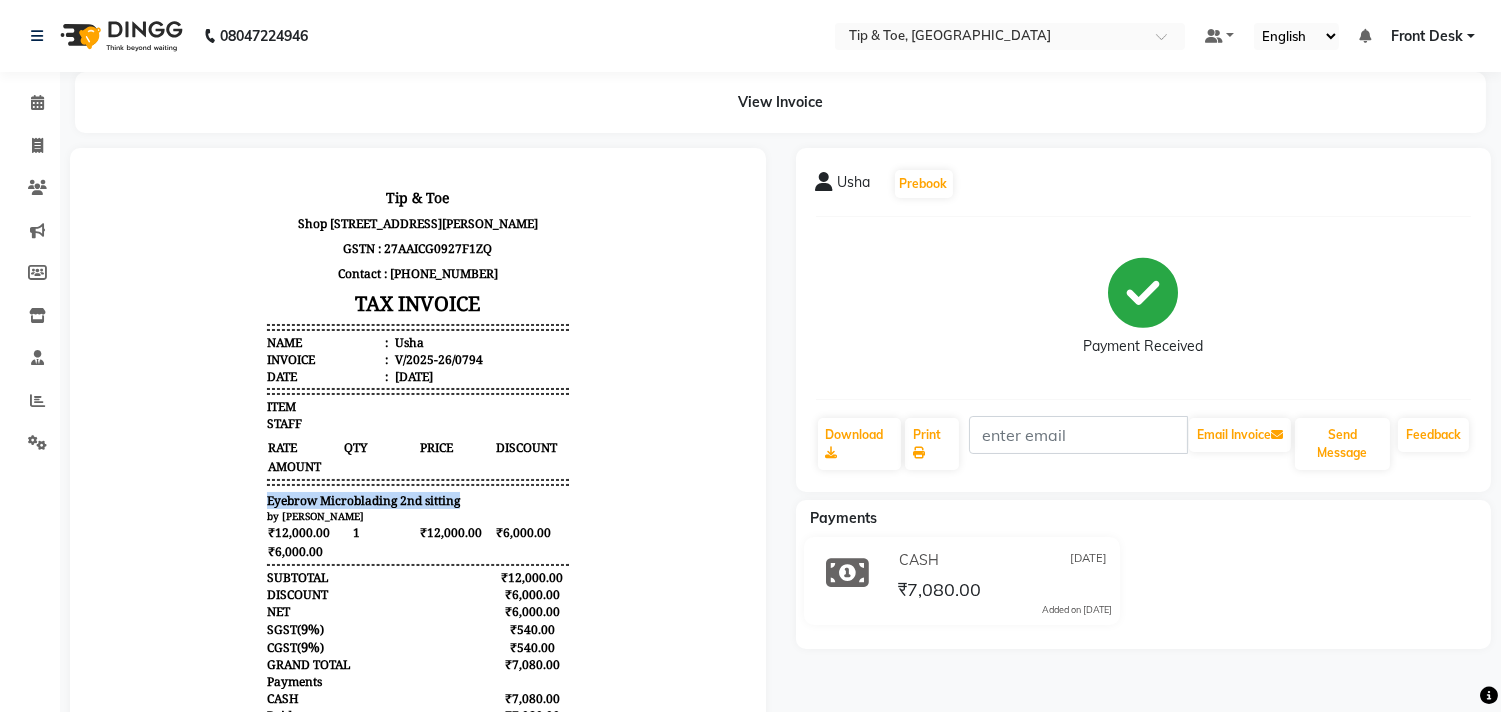 drag, startPoint x: 445, startPoint y: 511, endPoint x: 248, endPoint y: 514, distance: 197.02284 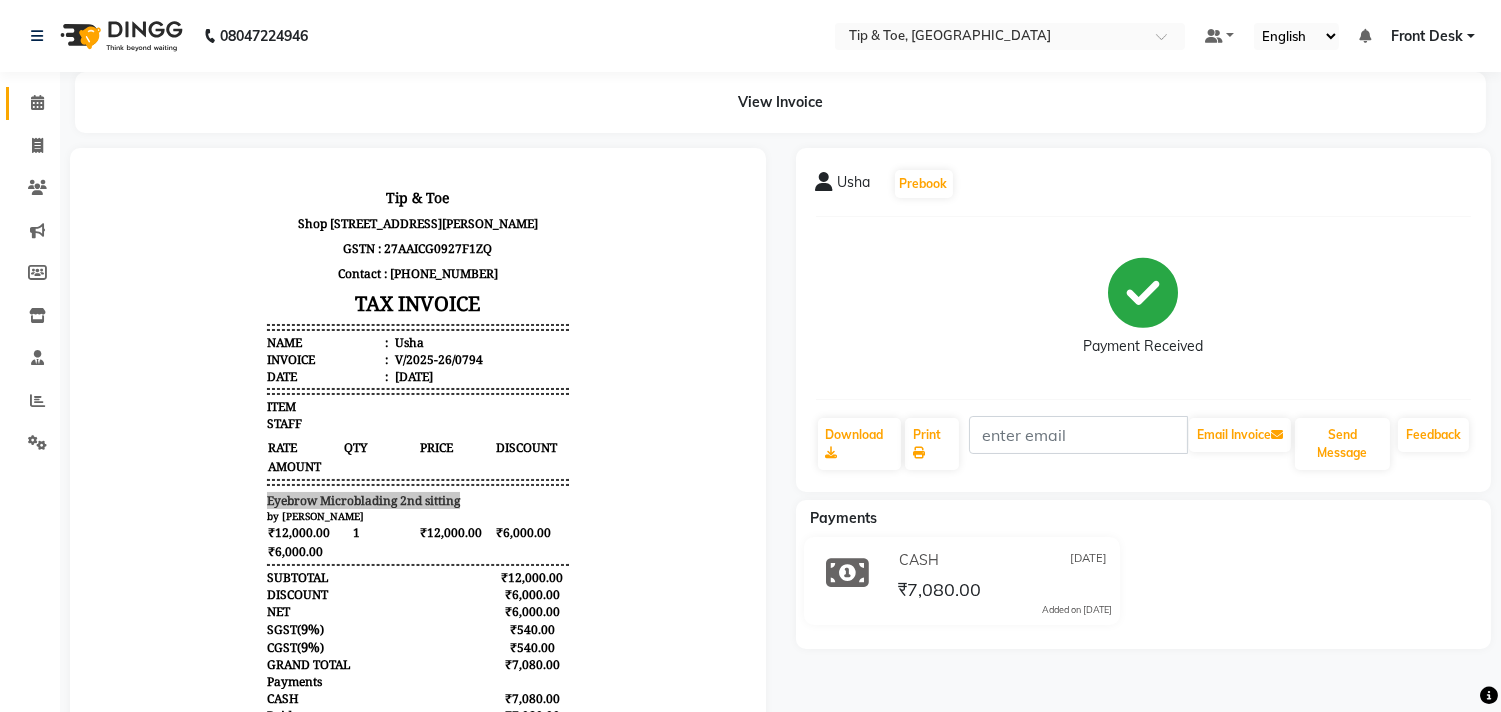 click on "Calendar" 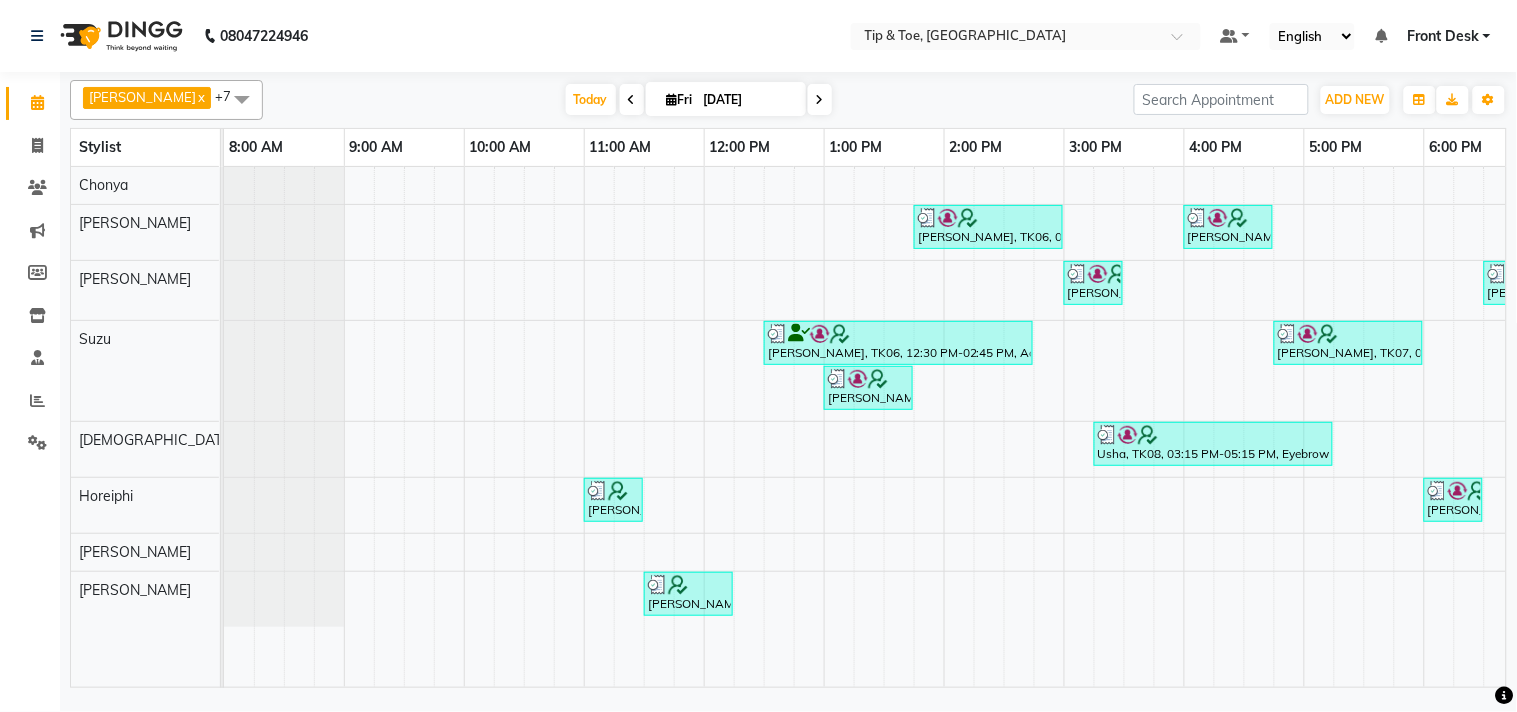 scroll, scrollTop: 0, scrollLeft: 277, axis: horizontal 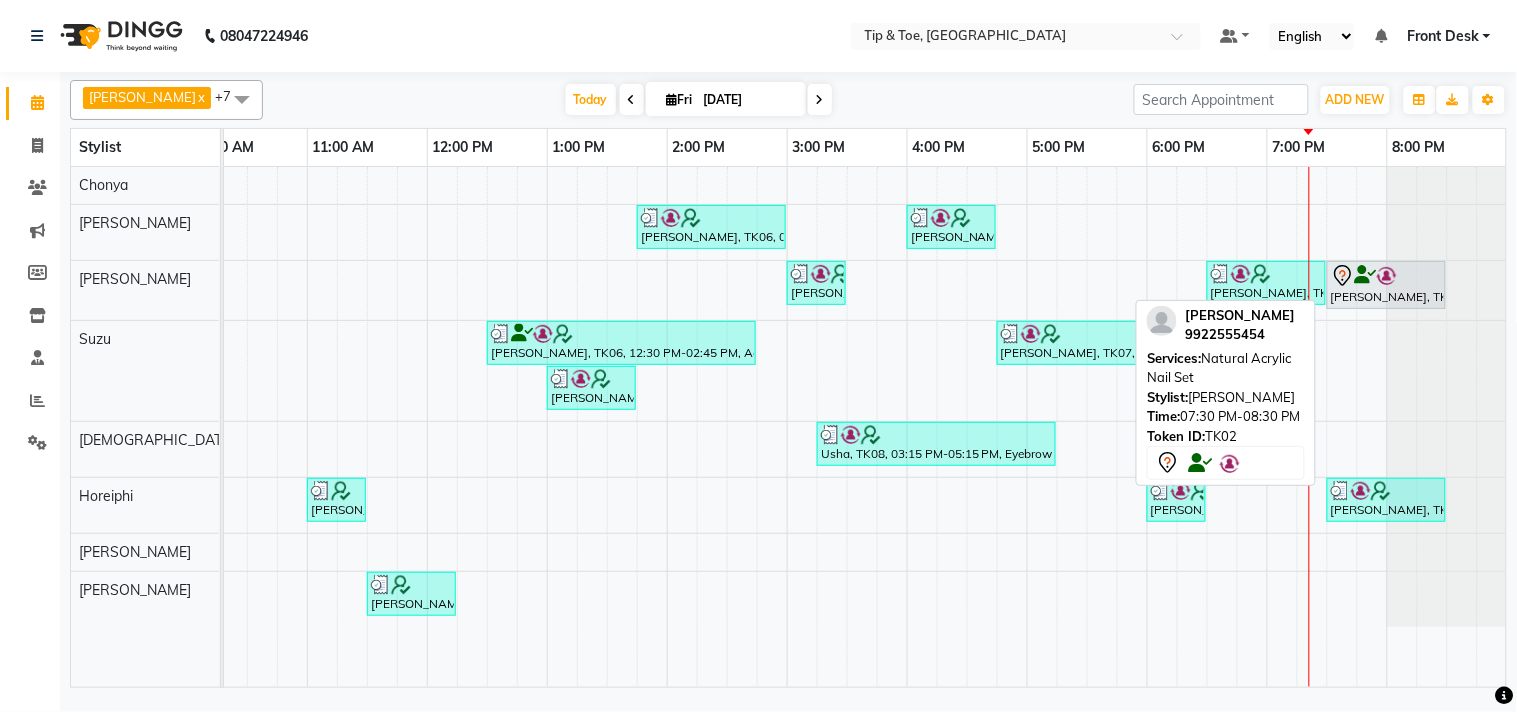 click at bounding box center (1387, 276) 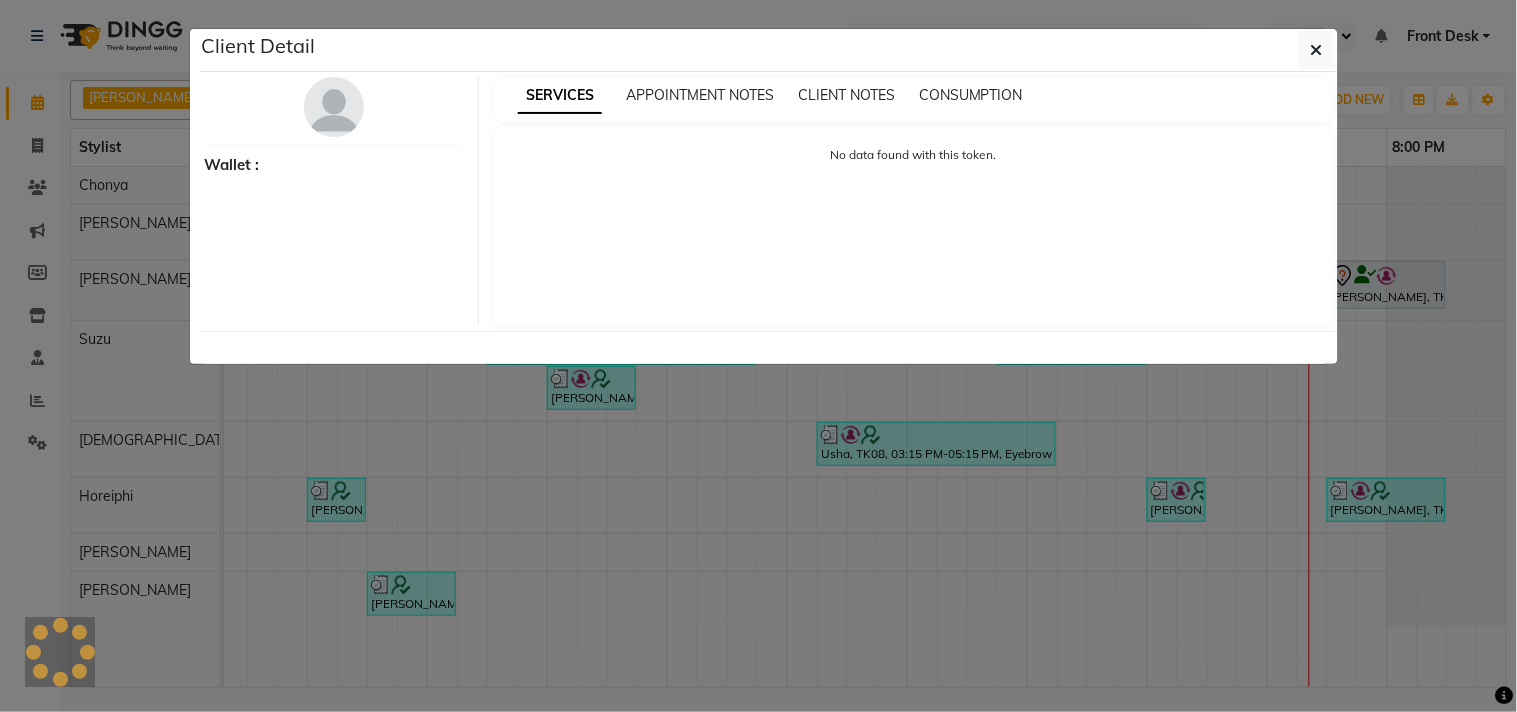 select on "7" 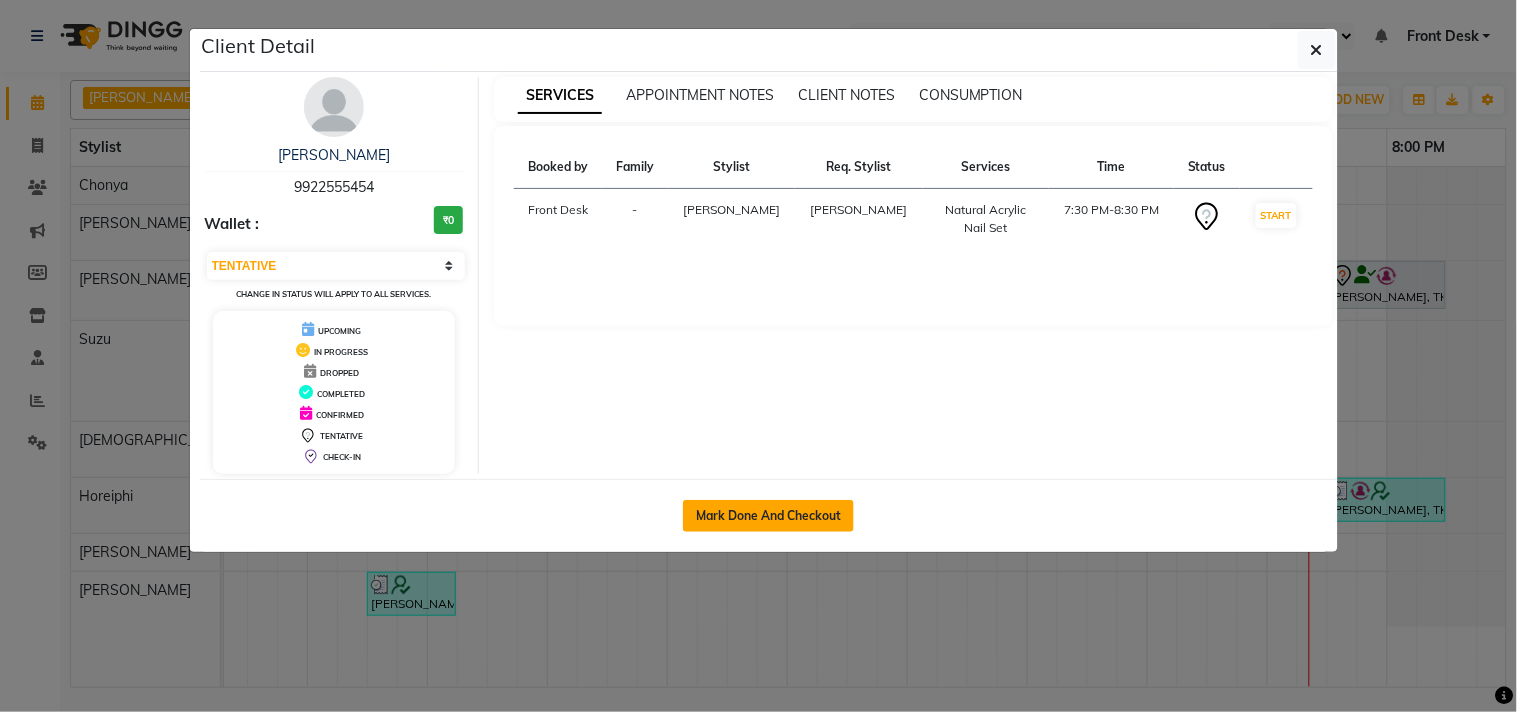 click on "Mark Done And Checkout" 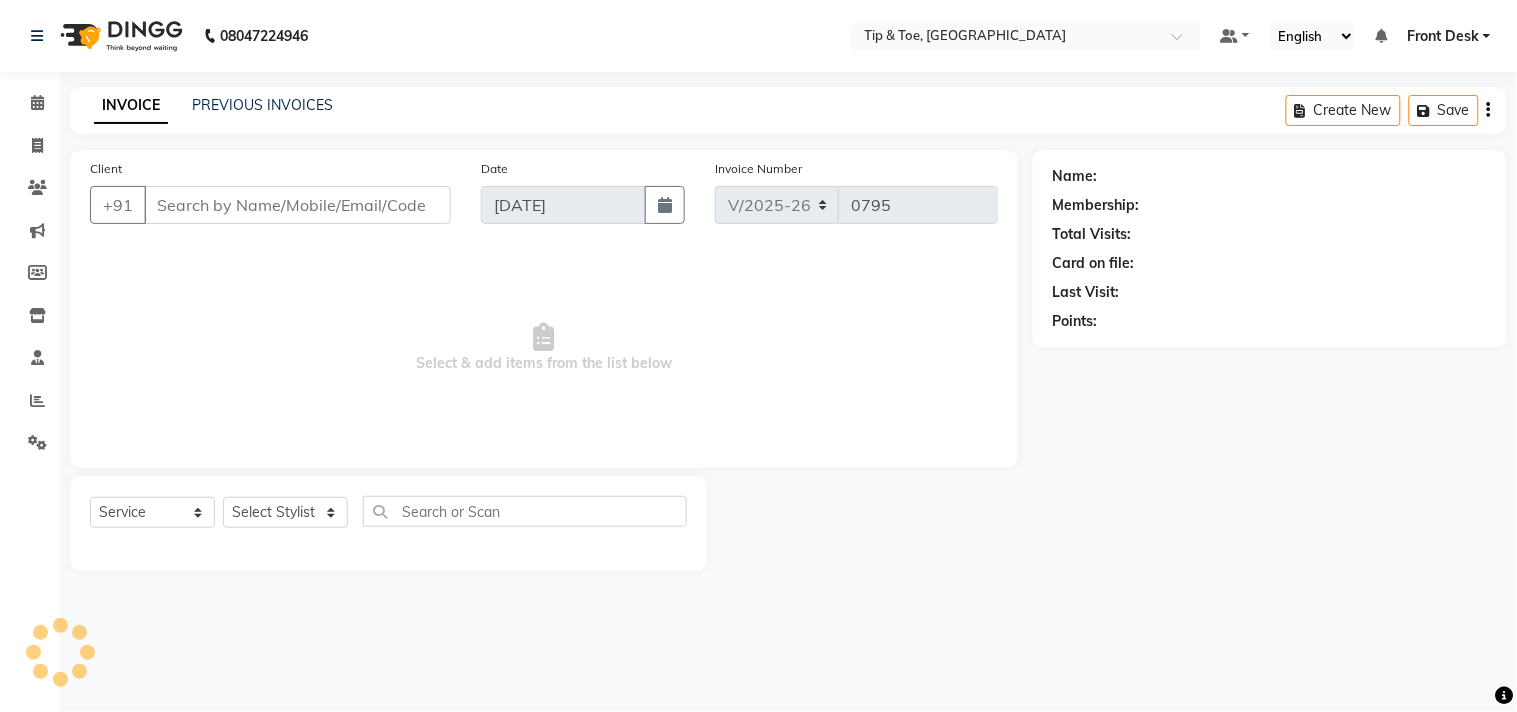 select on "3" 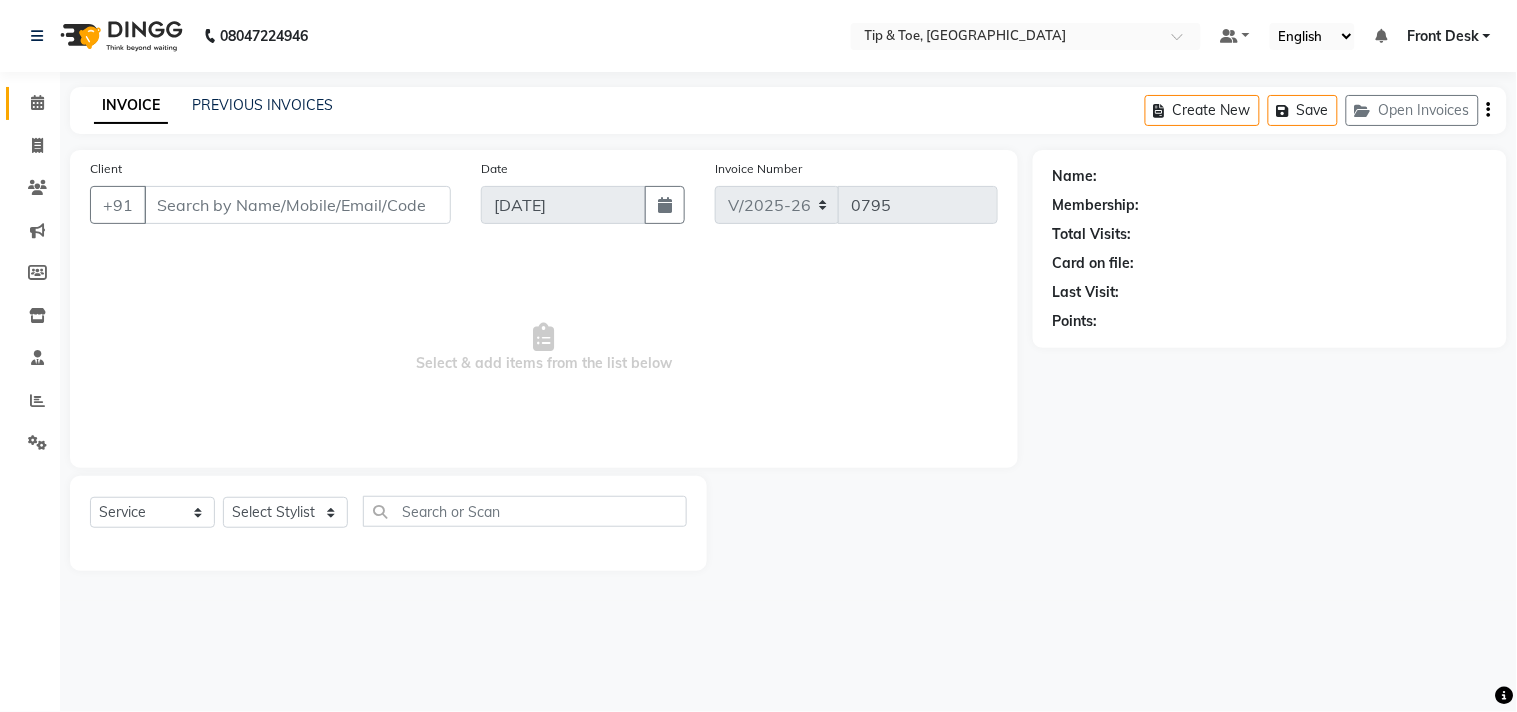 type on "9922555454" 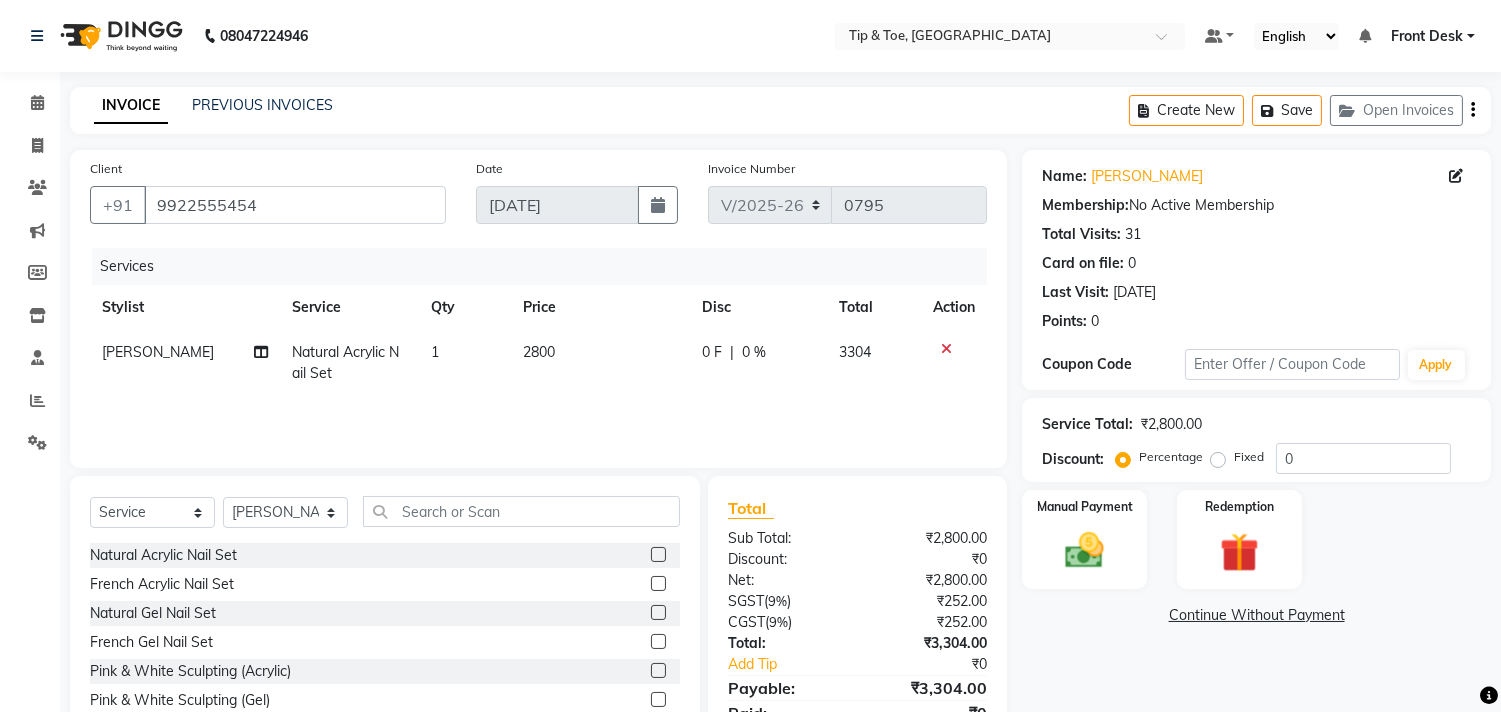 click on "Natural Acrylic Nail Set" 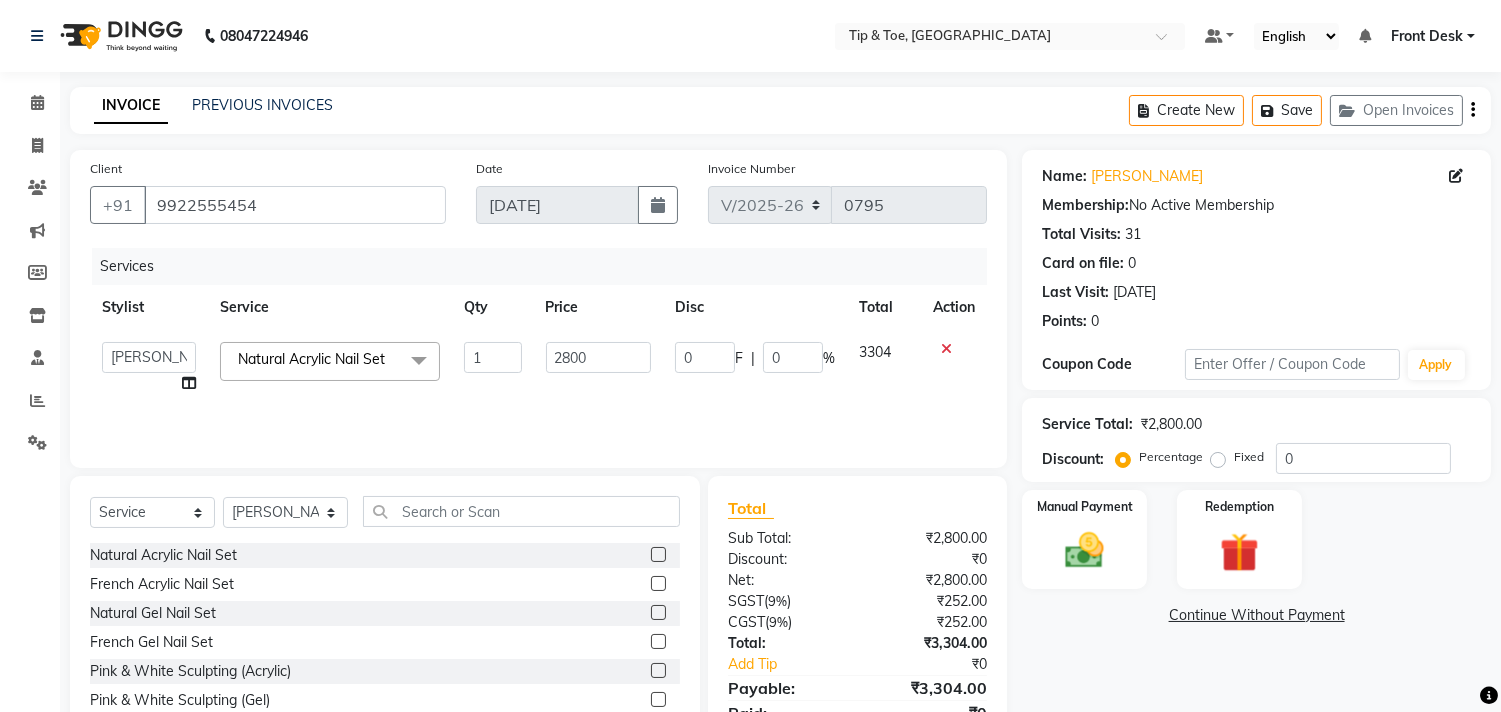 click on "Natural Acrylic Nail Set  x" 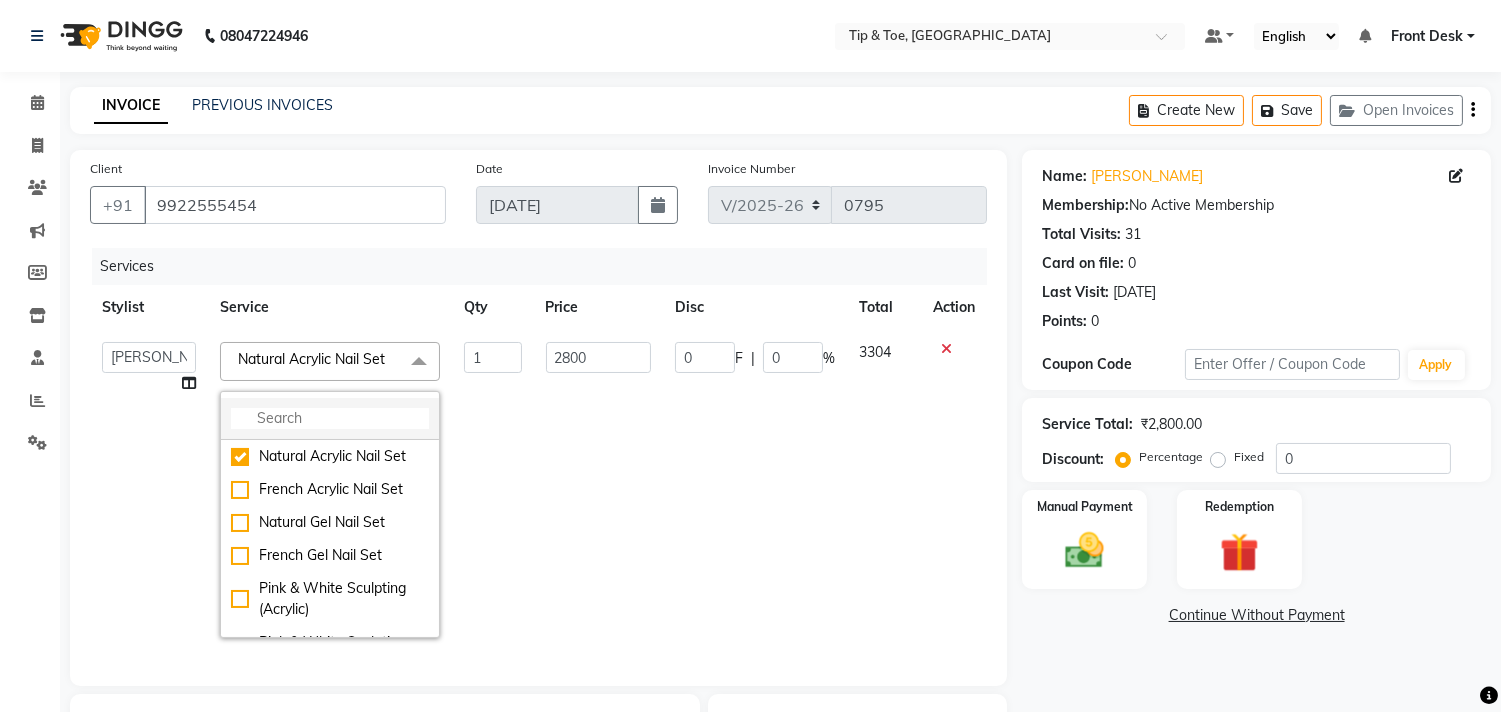 click 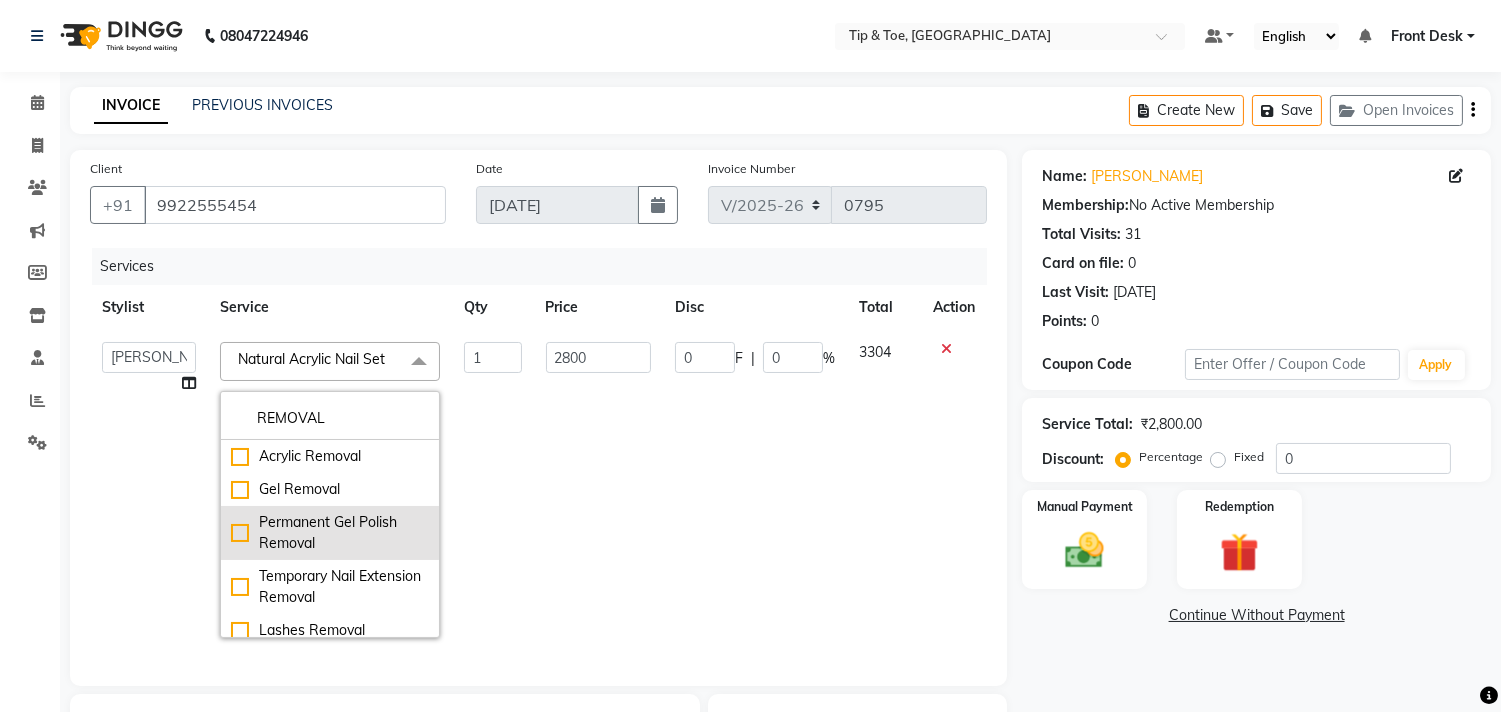 type on "REMOVAL" 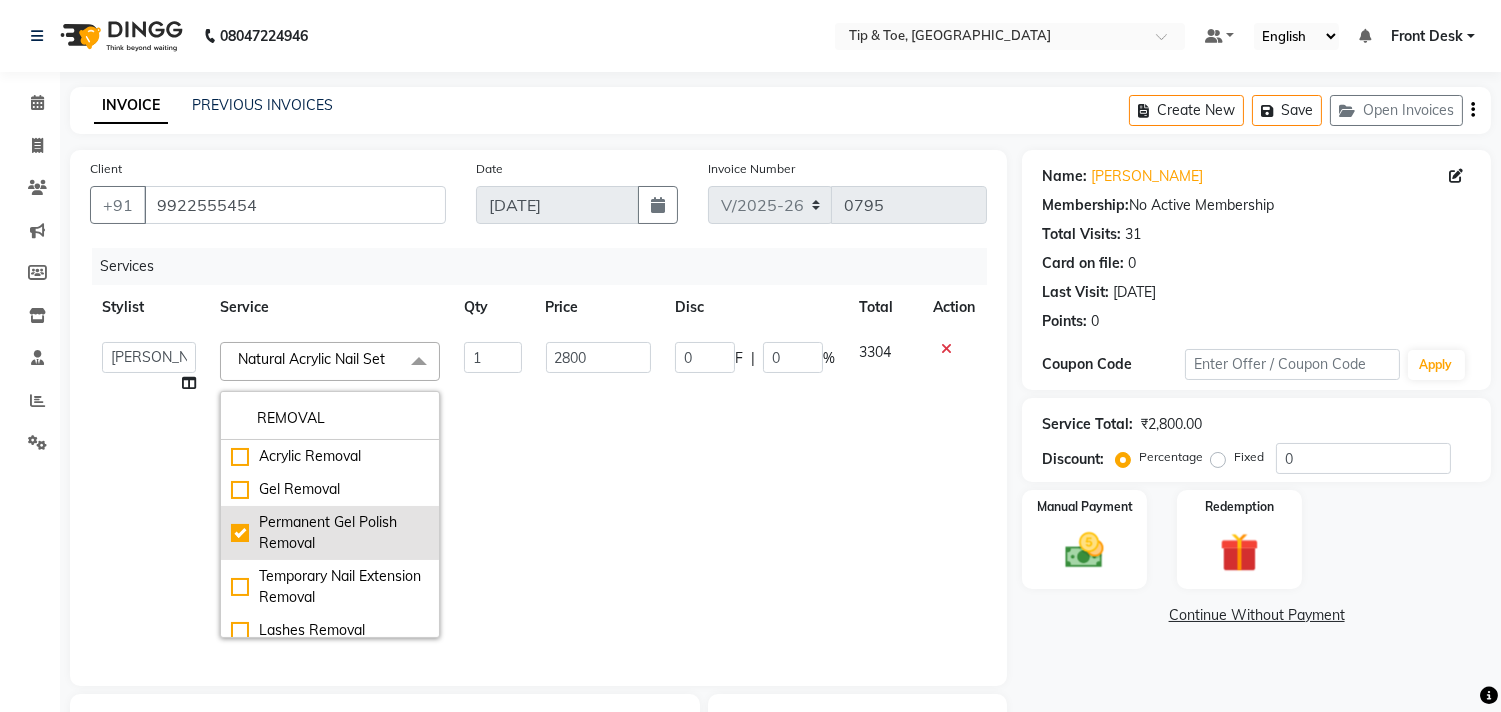 checkbox on "true" 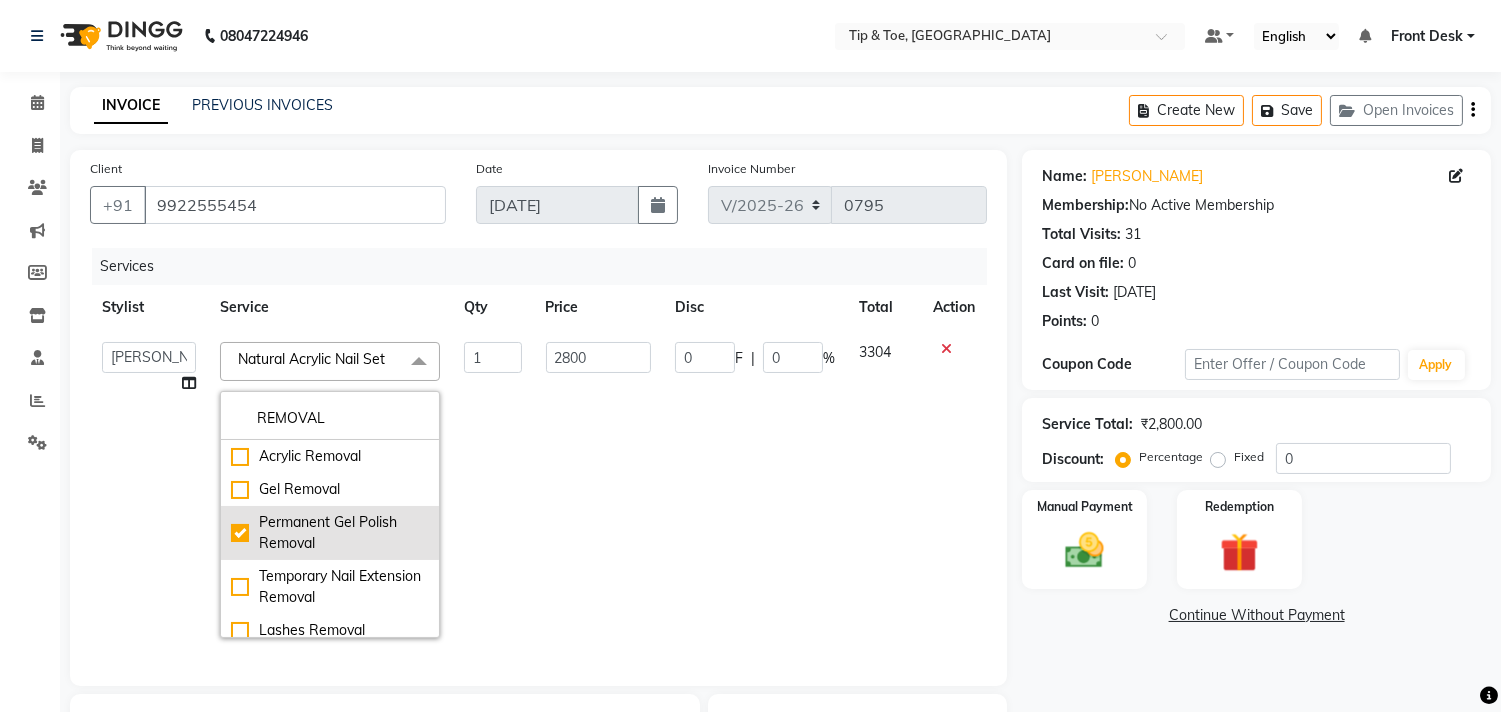 type on "500" 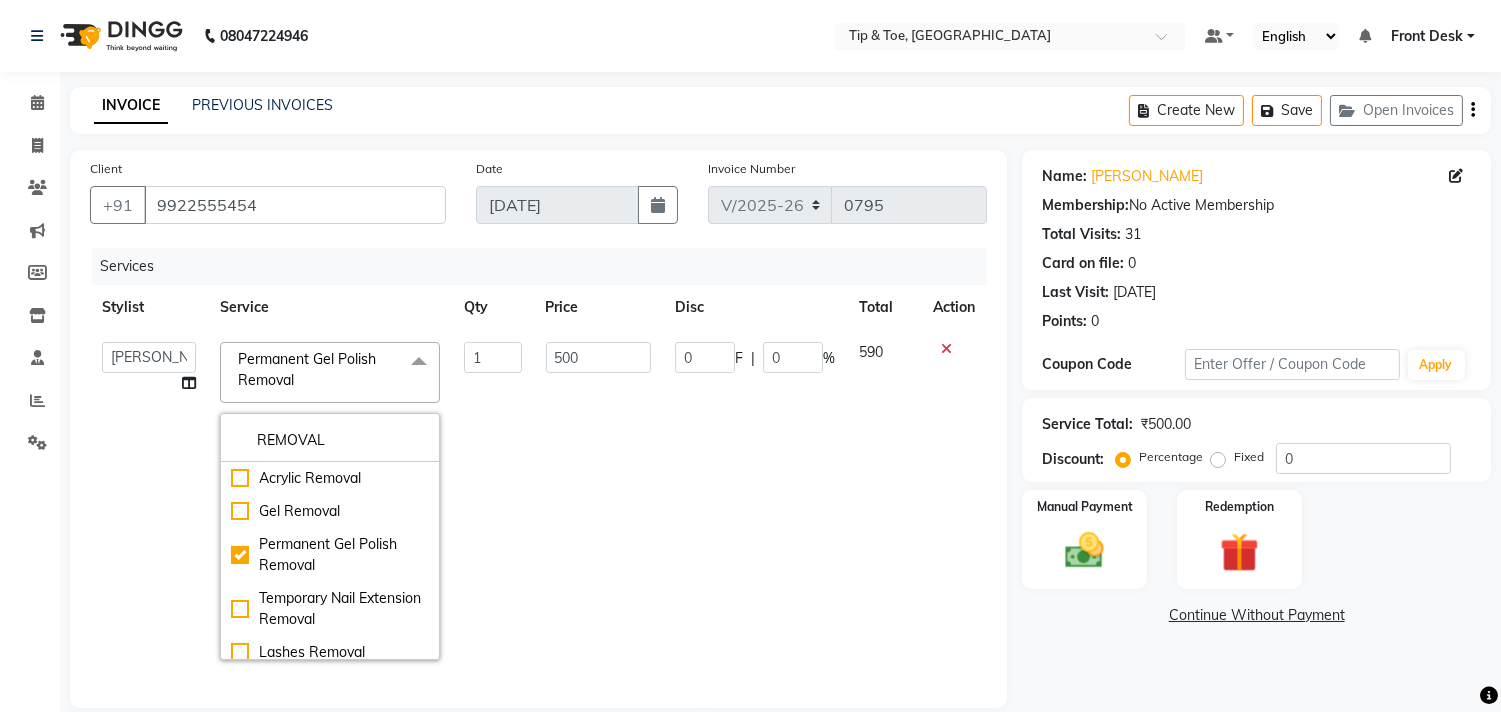 click on "500" 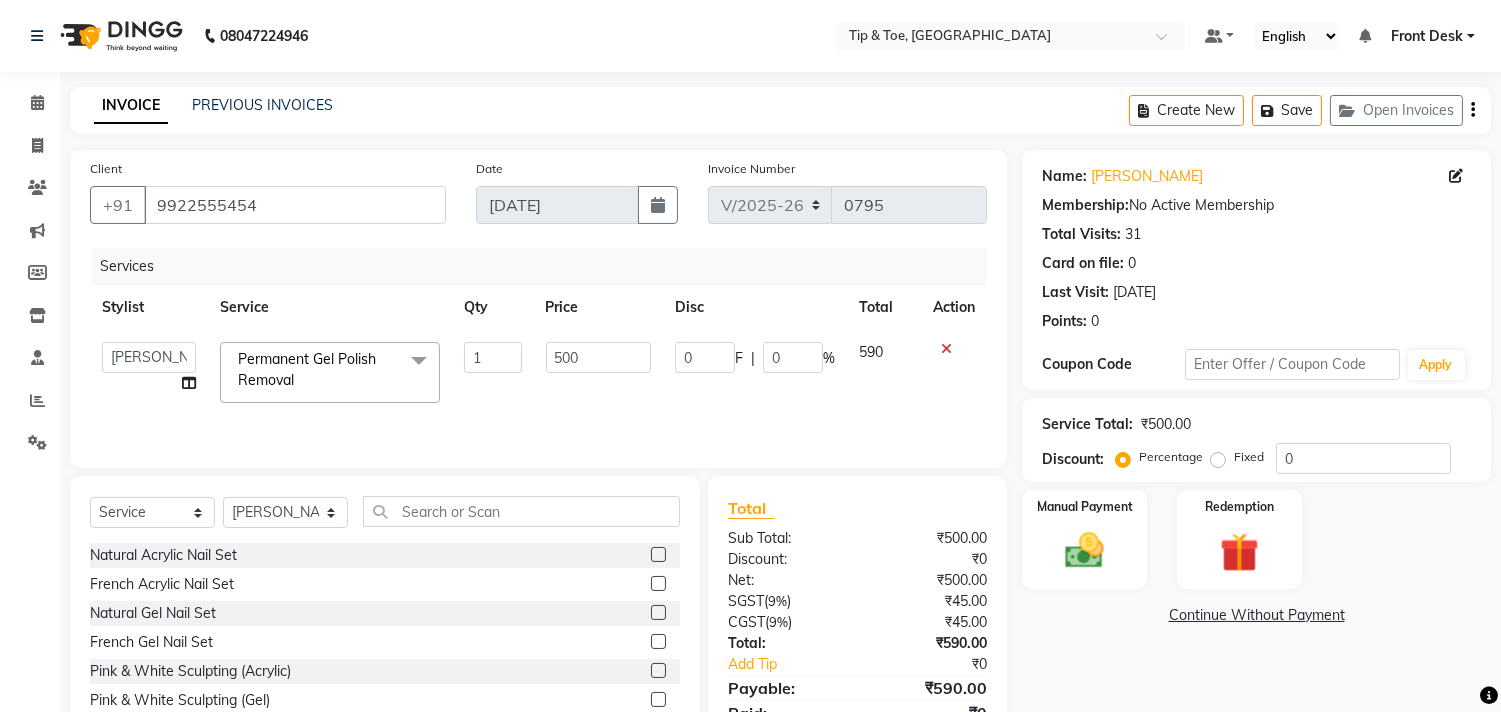 scroll, scrollTop: 88, scrollLeft: 0, axis: vertical 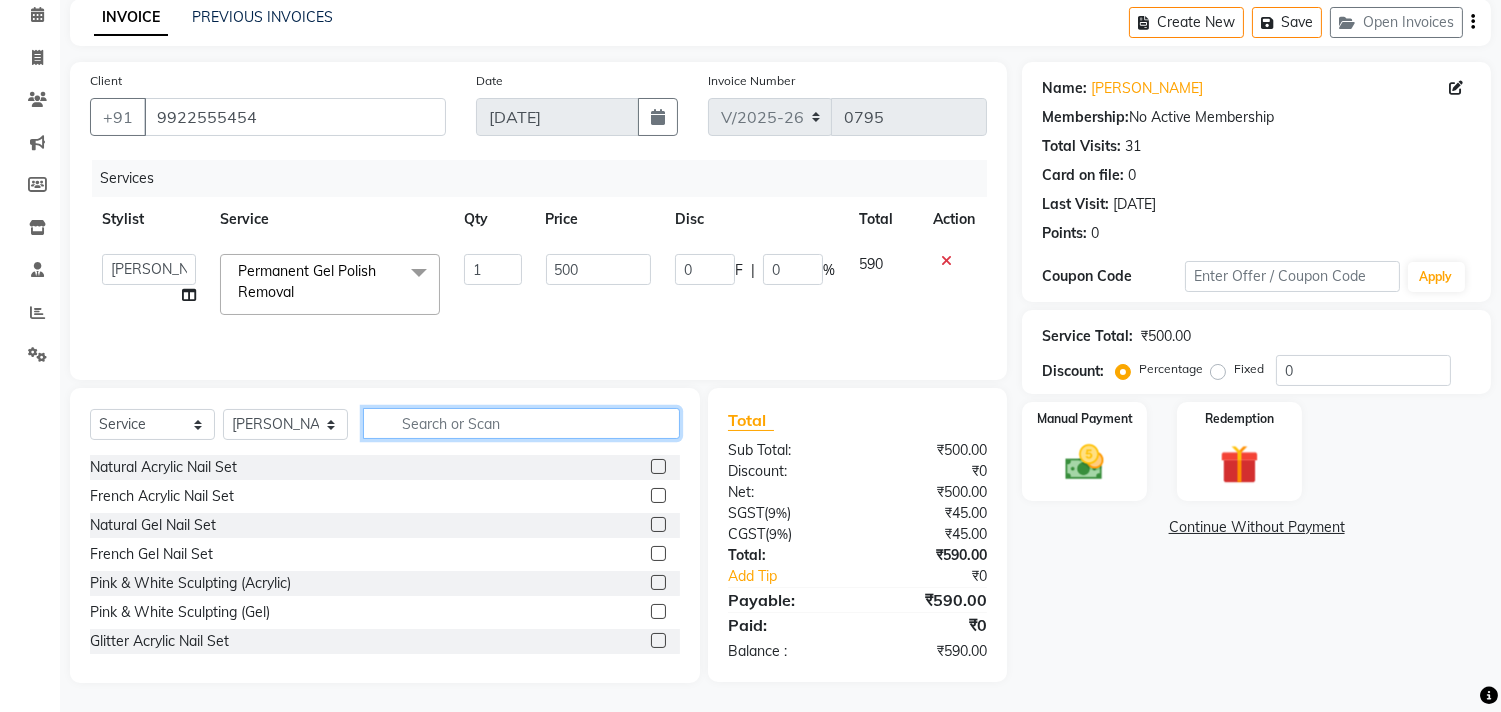 click 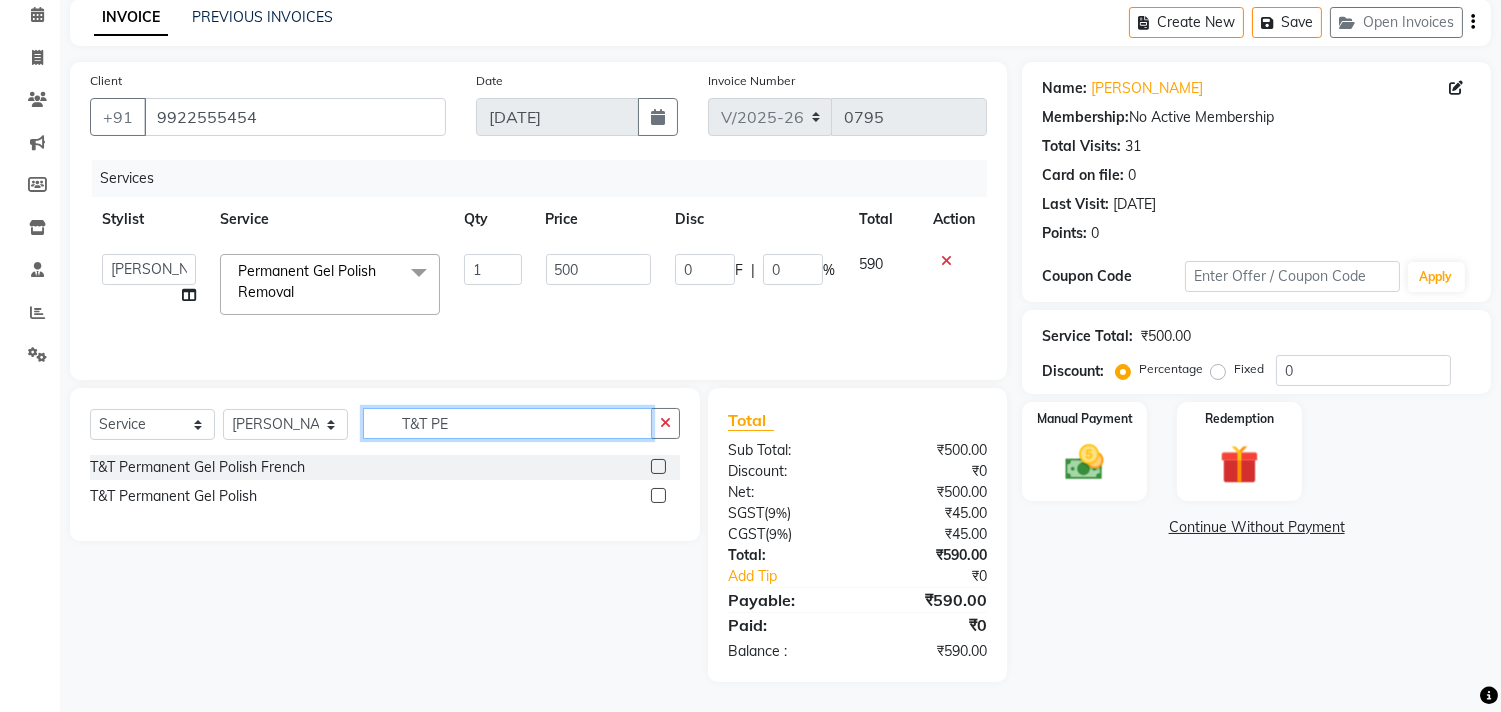 scroll, scrollTop: 87, scrollLeft: 0, axis: vertical 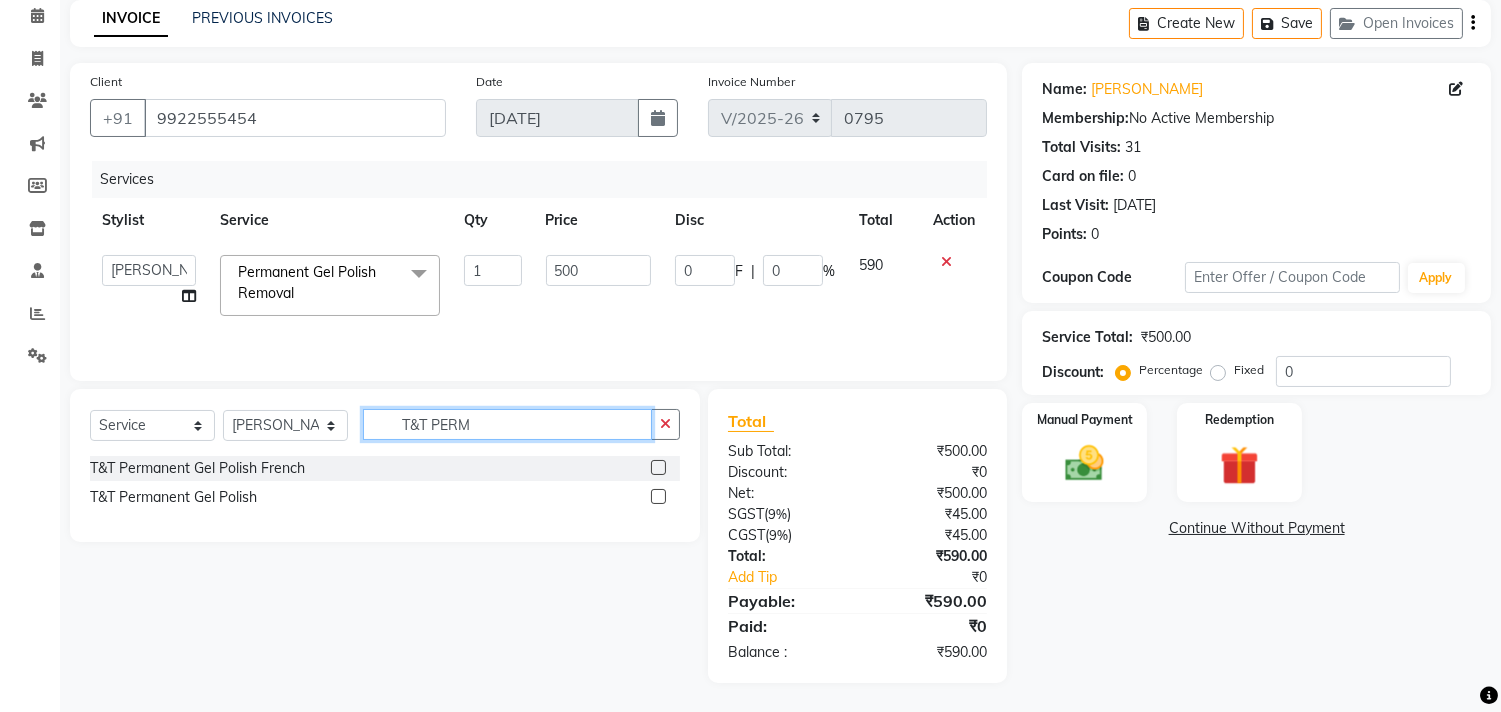 type on "T&T PERM" 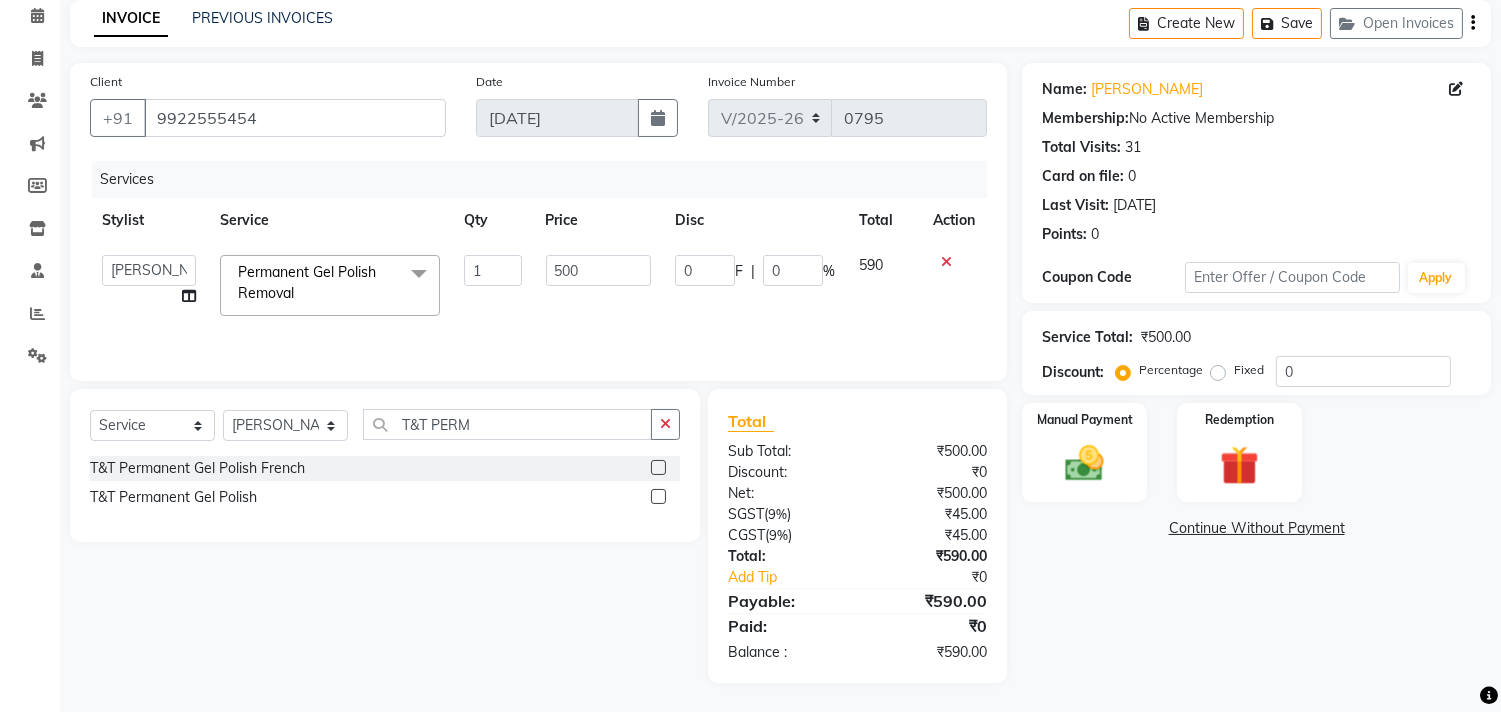 click 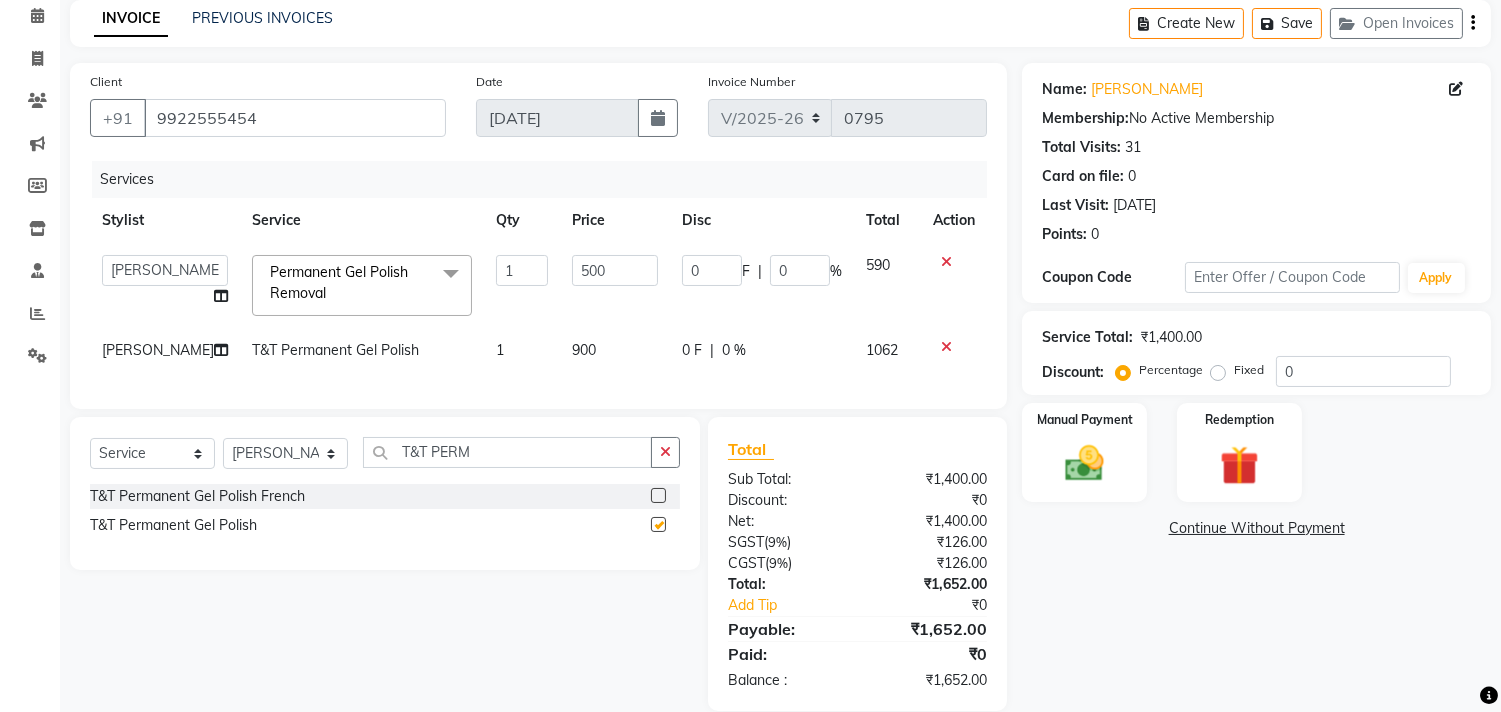 checkbox on "false" 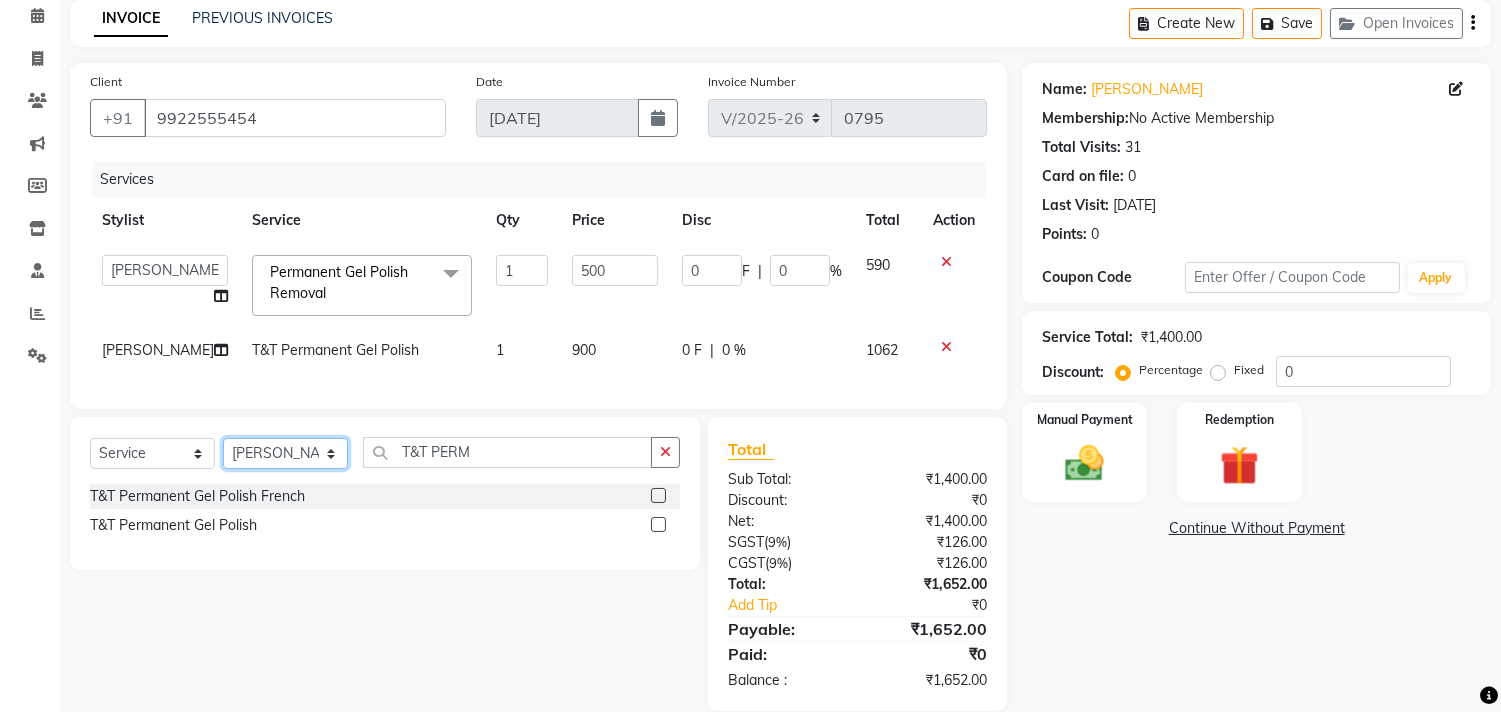 click on "Select Stylist Aditya Admin ARSHAD Bhavna Chonya Dhanshree Front Desk Hajra Sayed Horeiphi Jai Randeria Jiten Jyoti Singh Keishing Kumar MADHURA Nikhil Shailesh Maheshker Suzu" 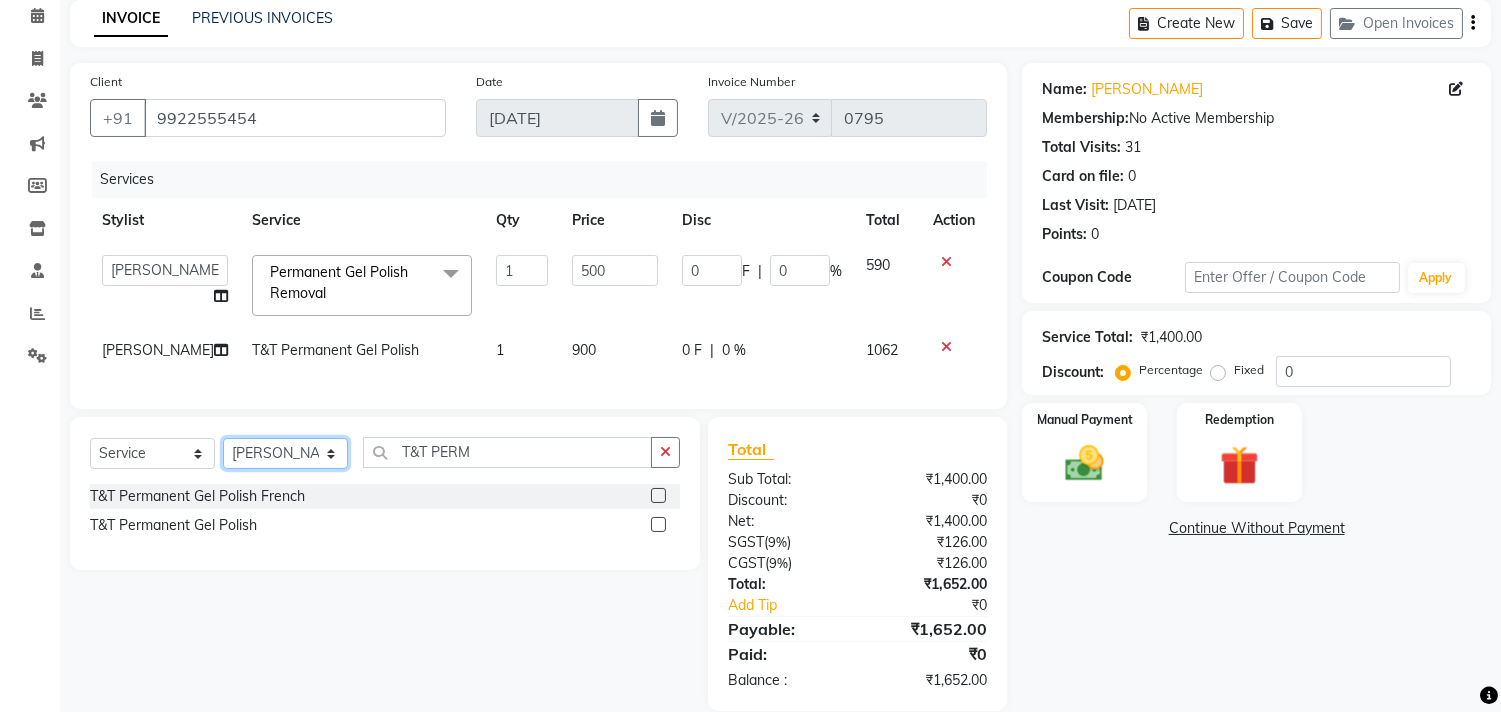 click on "Select Stylist Aditya Admin ARSHAD Bhavna Chonya Dhanshree Front Desk Hajra Sayed Horeiphi Jai Randeria Jiten Jyoti Singh Keishing Kumar MADHURA Nikhil Shailesh Maheshker Suzu" 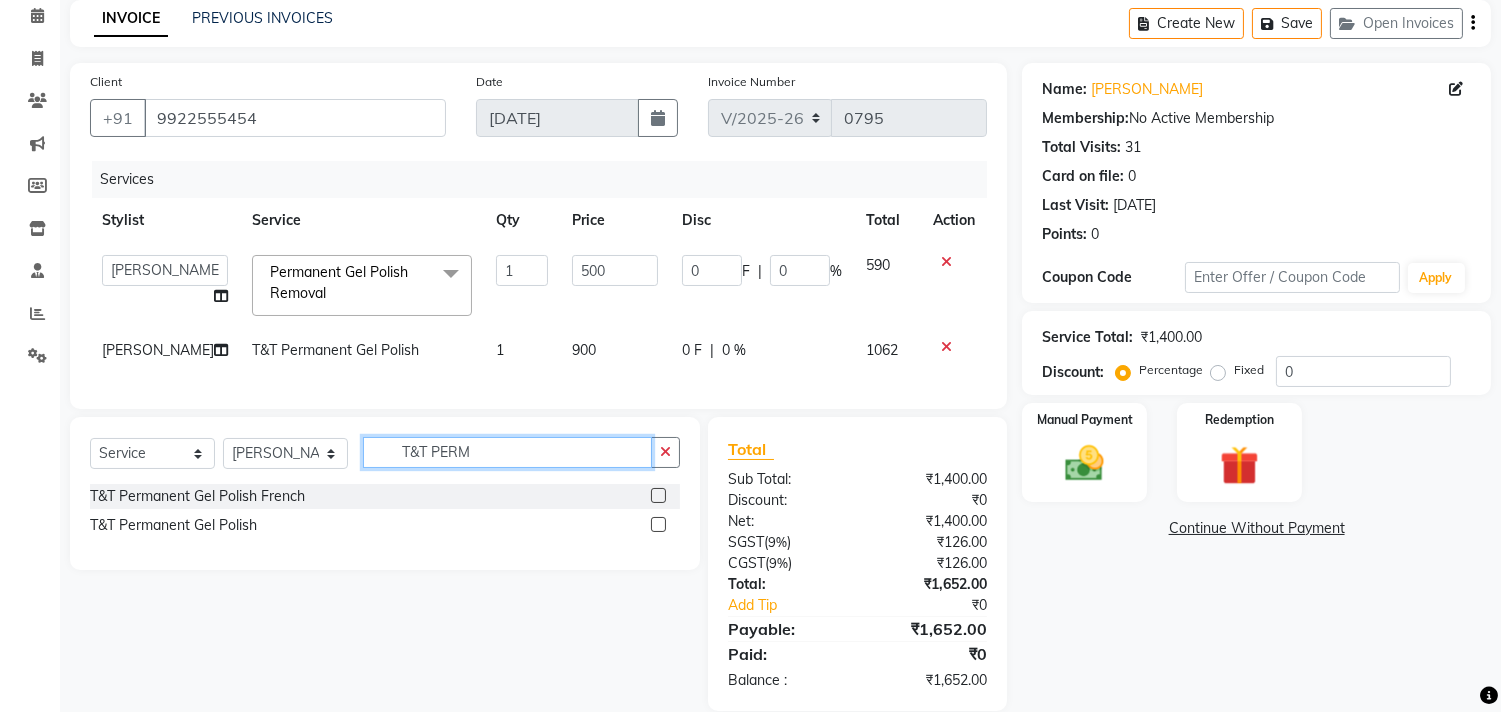 click on "T&T PERM" 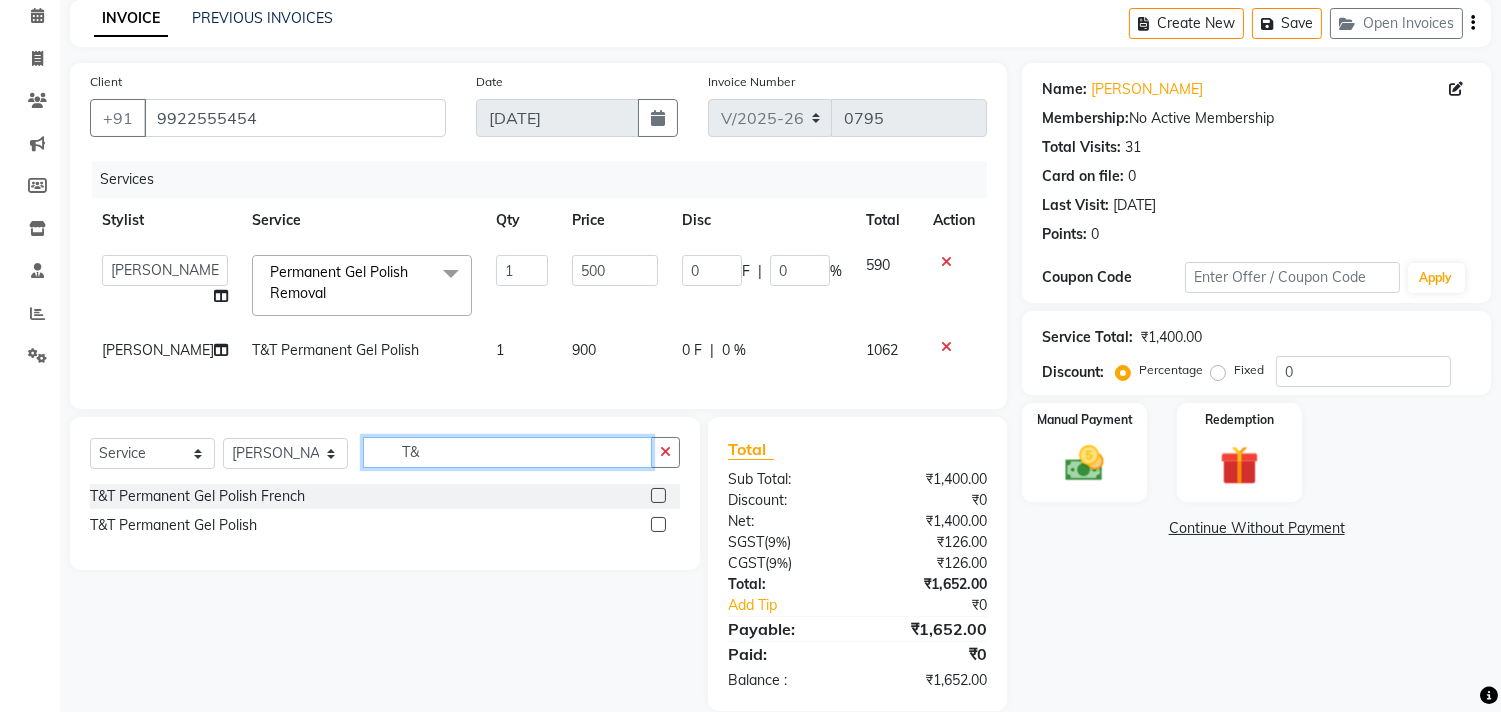 type on "T" 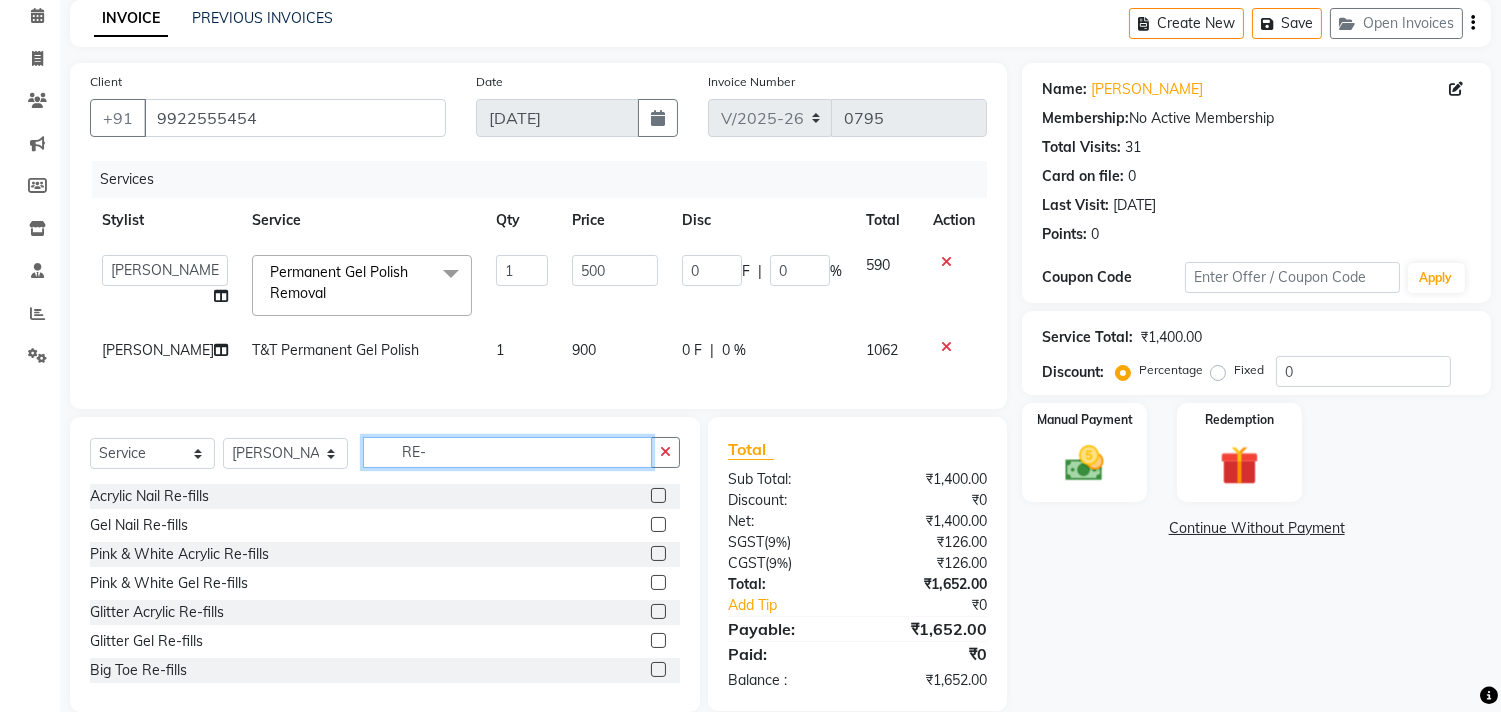 type on "RE-" 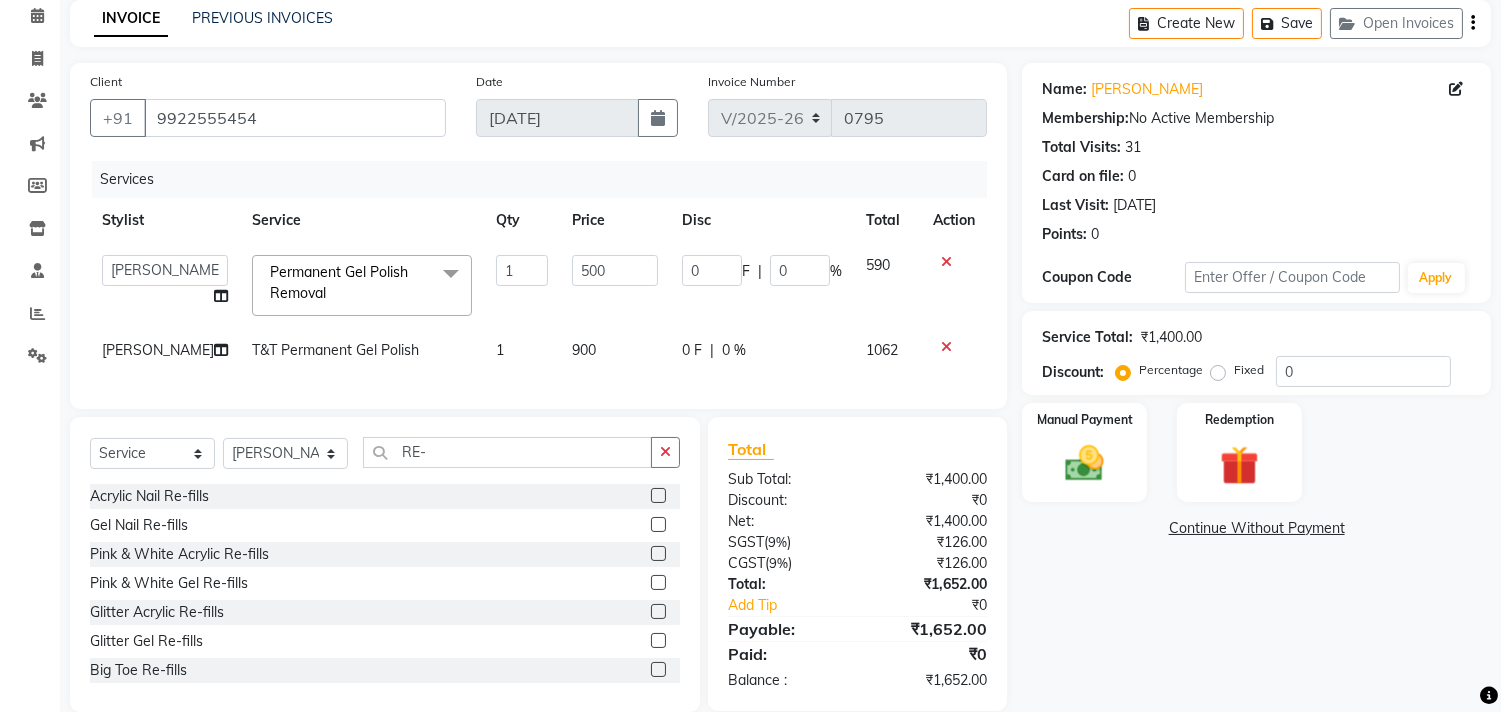 click 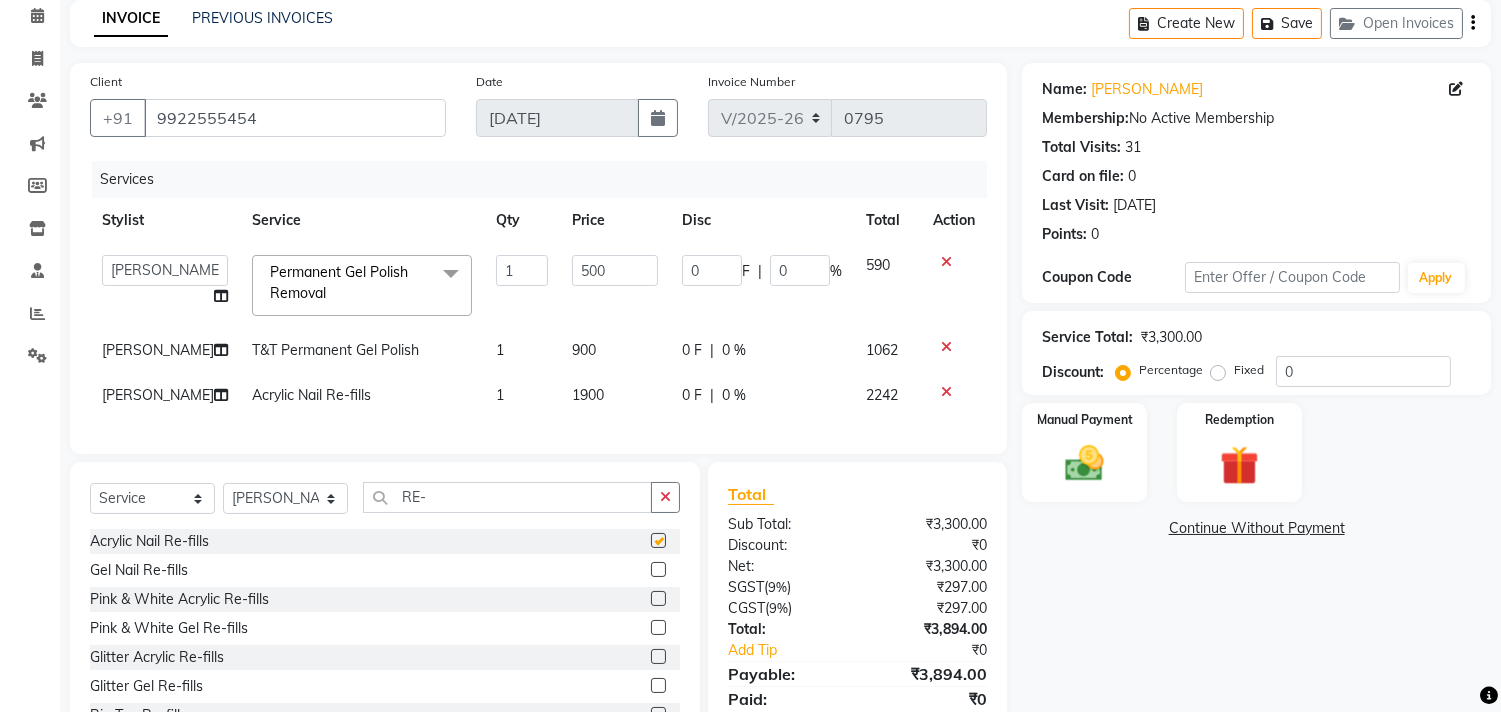 checkbox on "false" 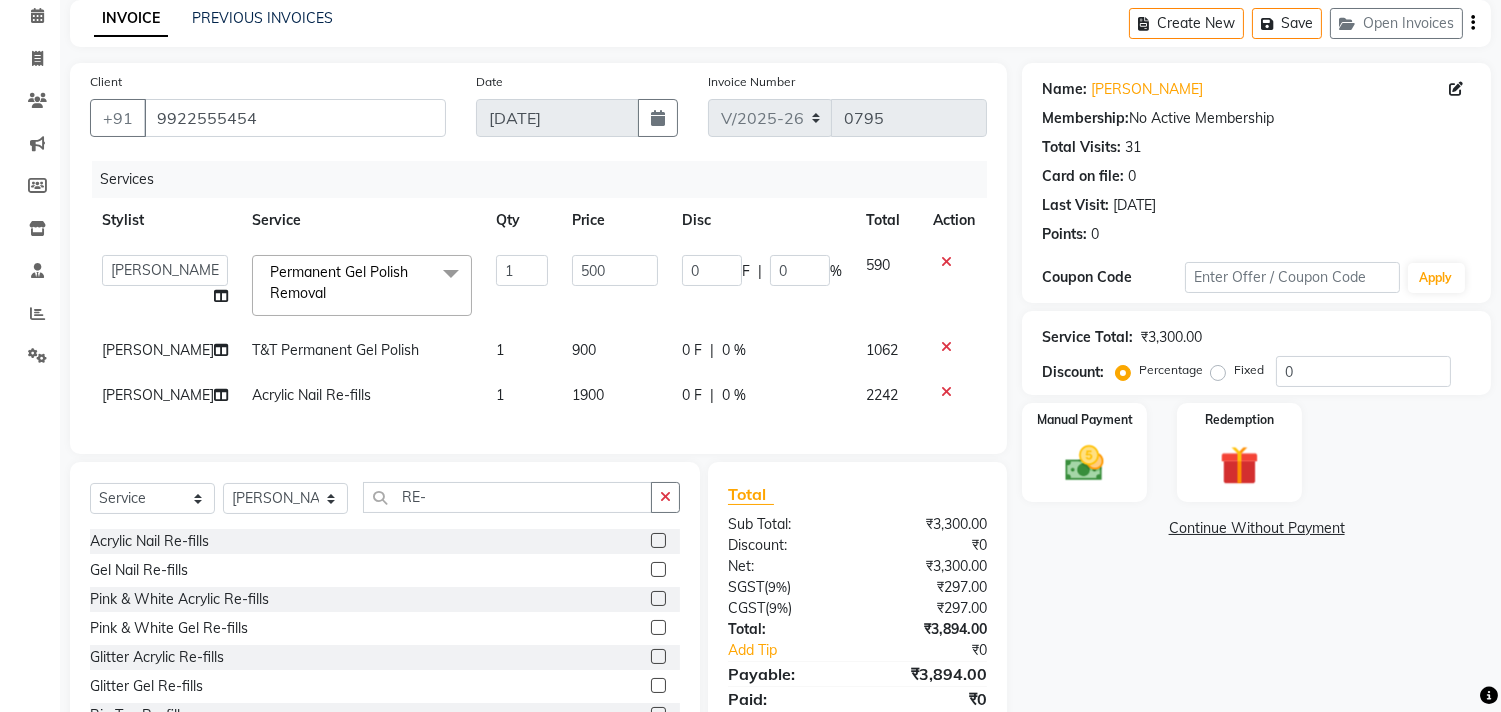 click on "1900" 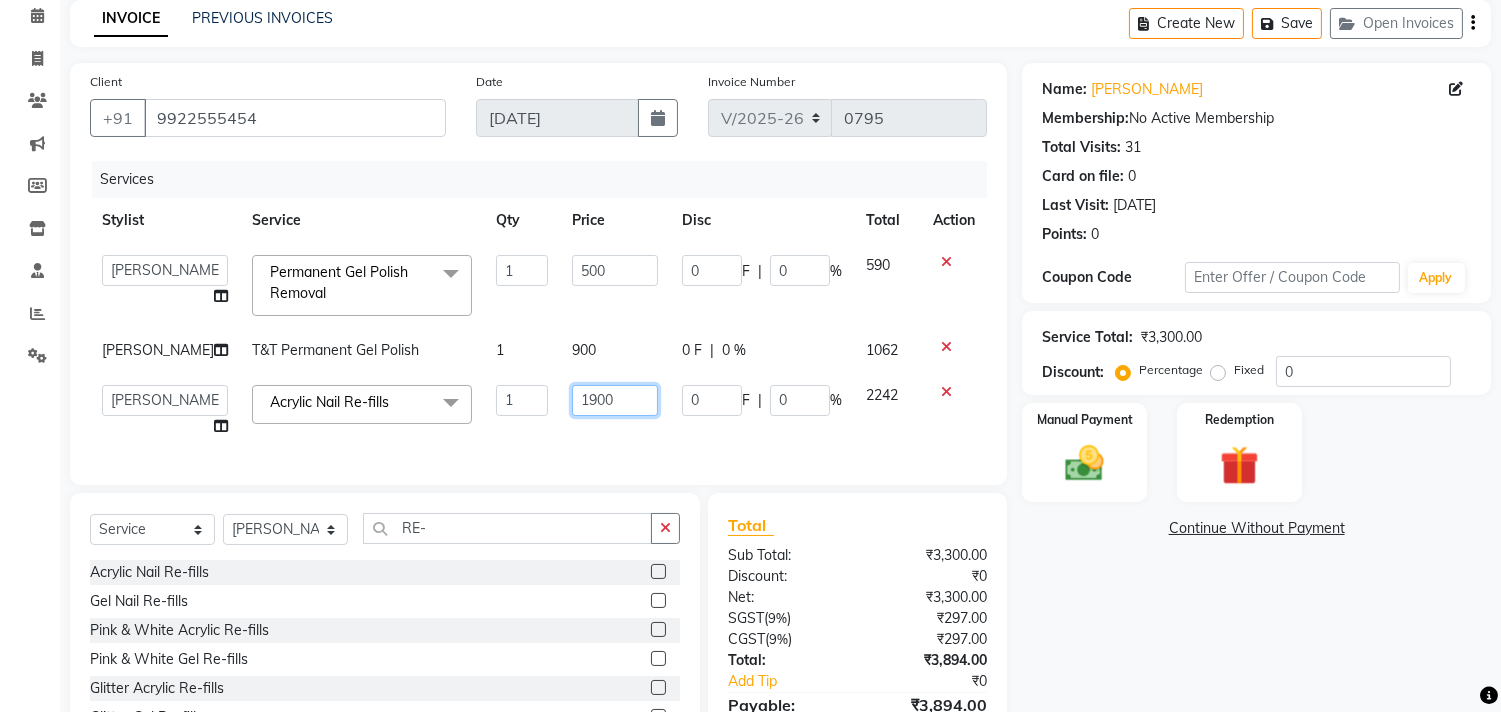 click on "1900" 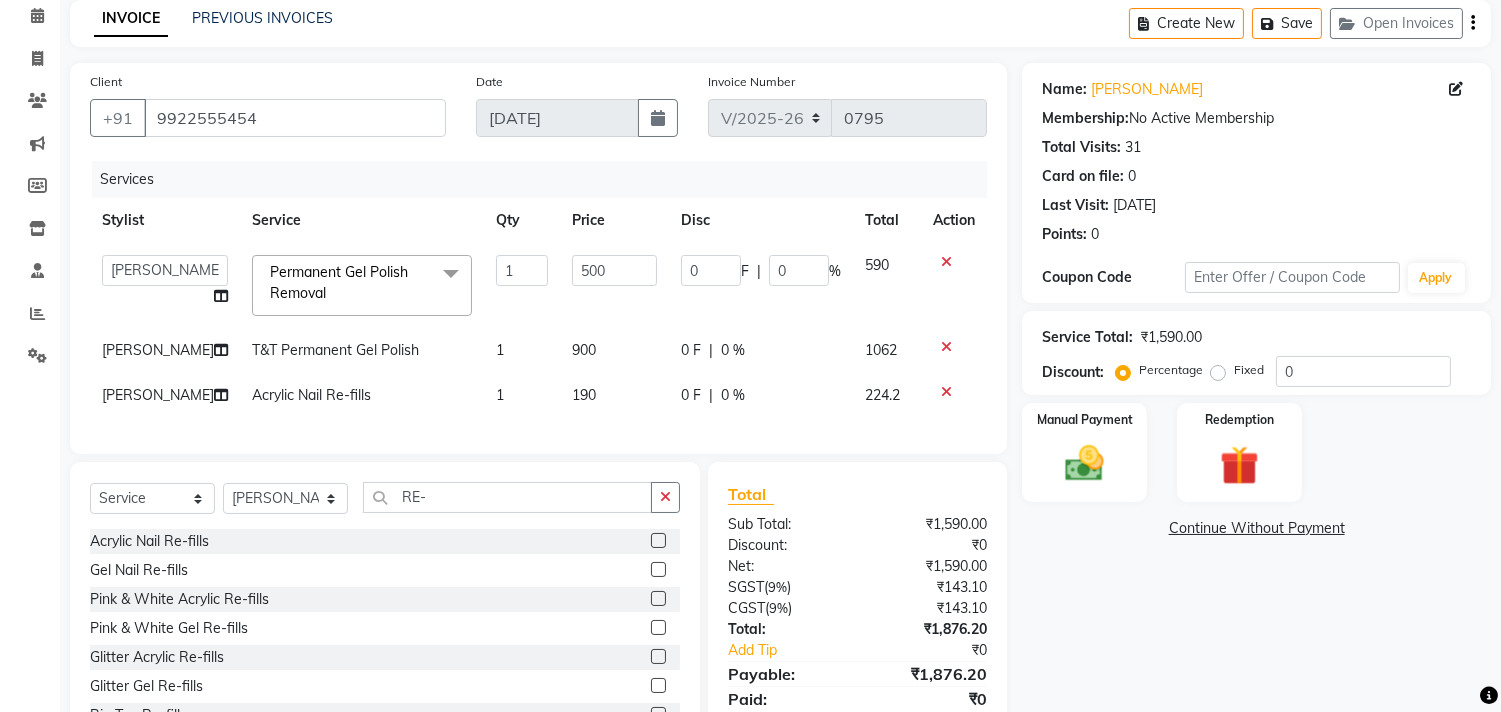 click on "Name: Avani Bhagwat Membership:  No Active Membership  Total Visits:  31 Card on file:  0 Last Visit:   25-06-2025 Points:   0  Coupon Code Apply Service Total:  ₹1,590.00  Discount:  Percentage   Fixed  0 Manual Payment Redemption  Continue Without Payment" 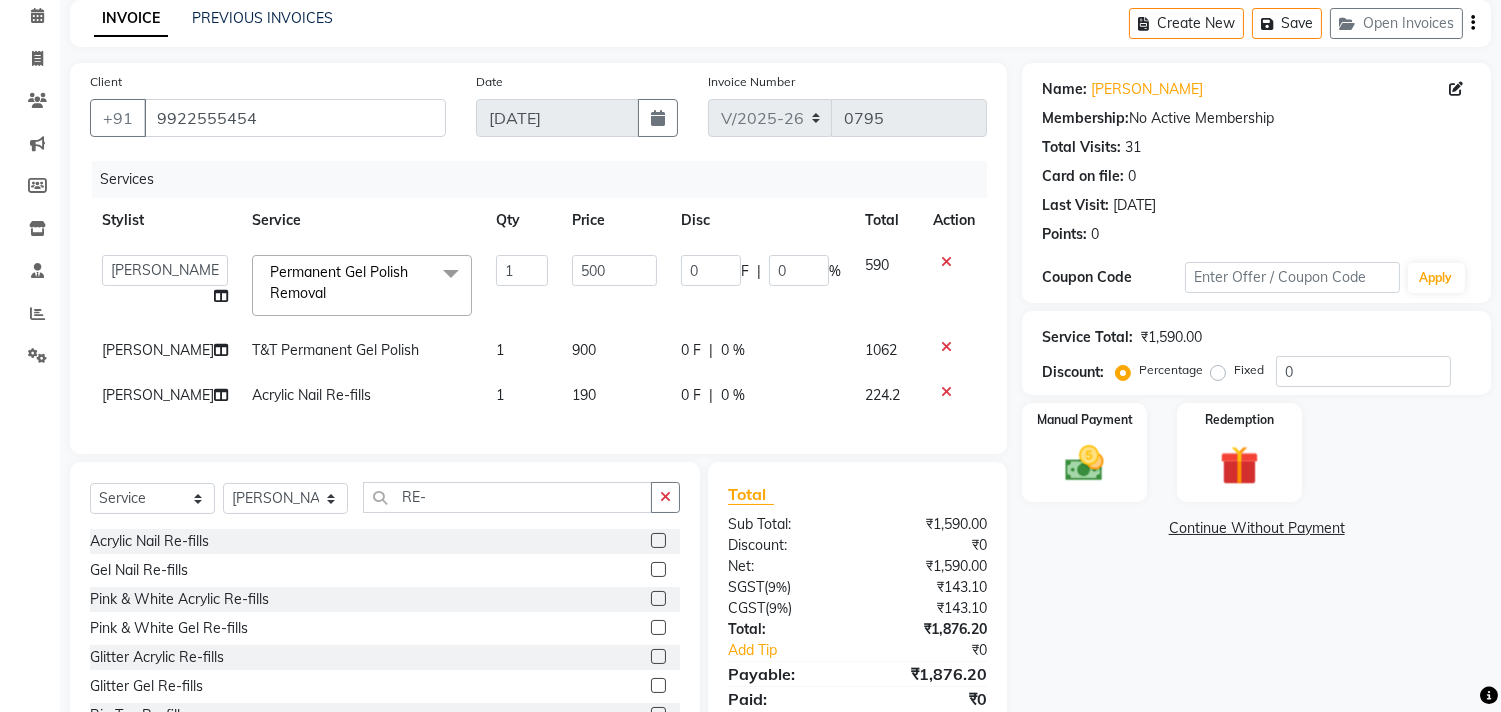 scroll, scrollTop: 178, scrollLeft: 0, axis: vertical 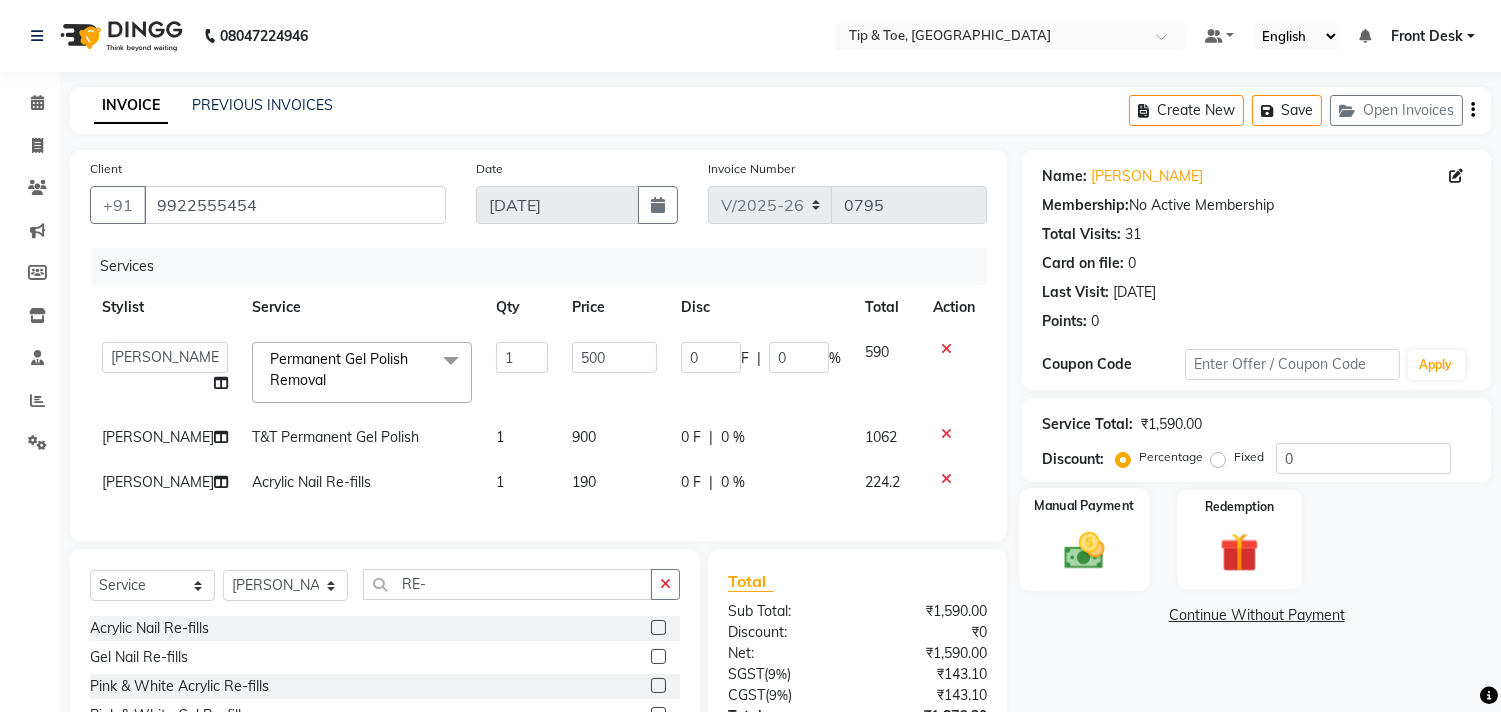 click on "Manual Payment" 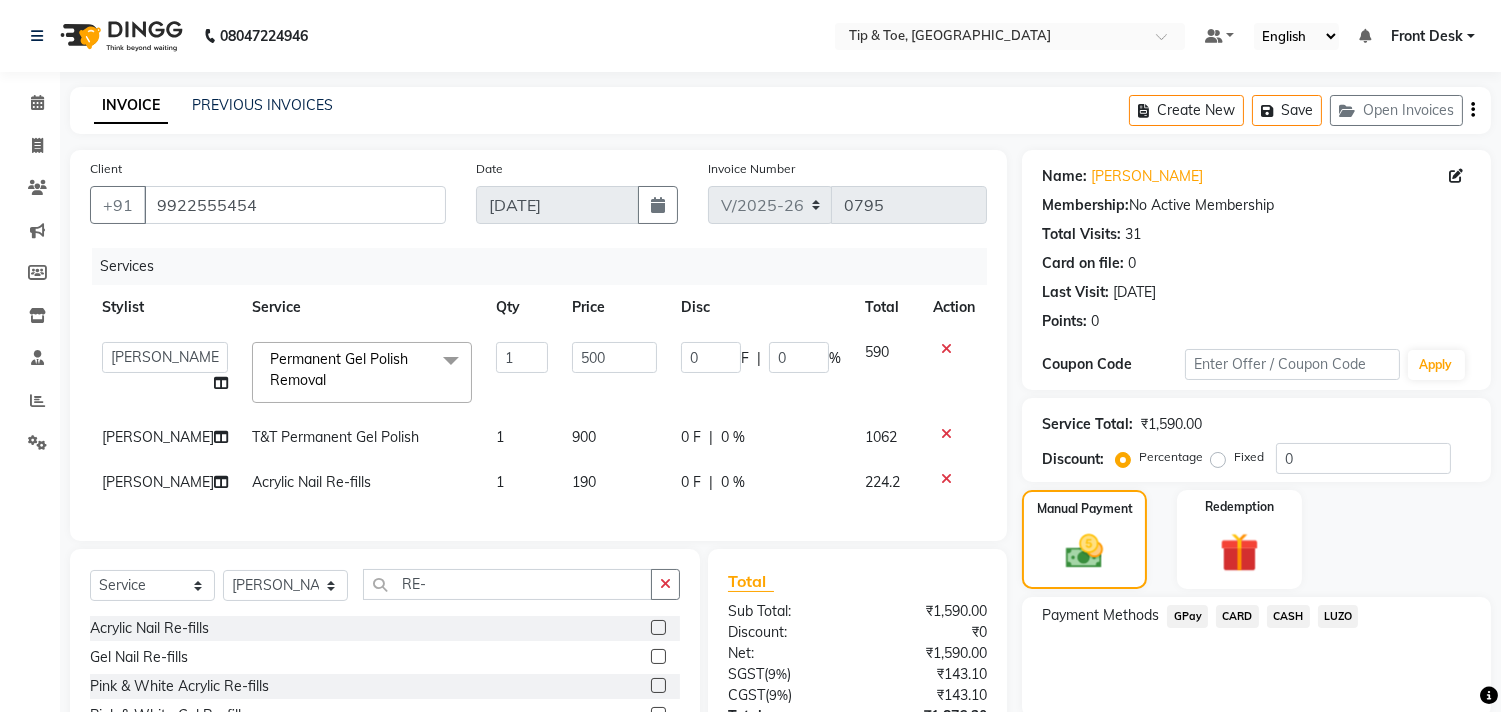 scroll, scrollTop: 178, scrollLeft: 0, axis: vertical 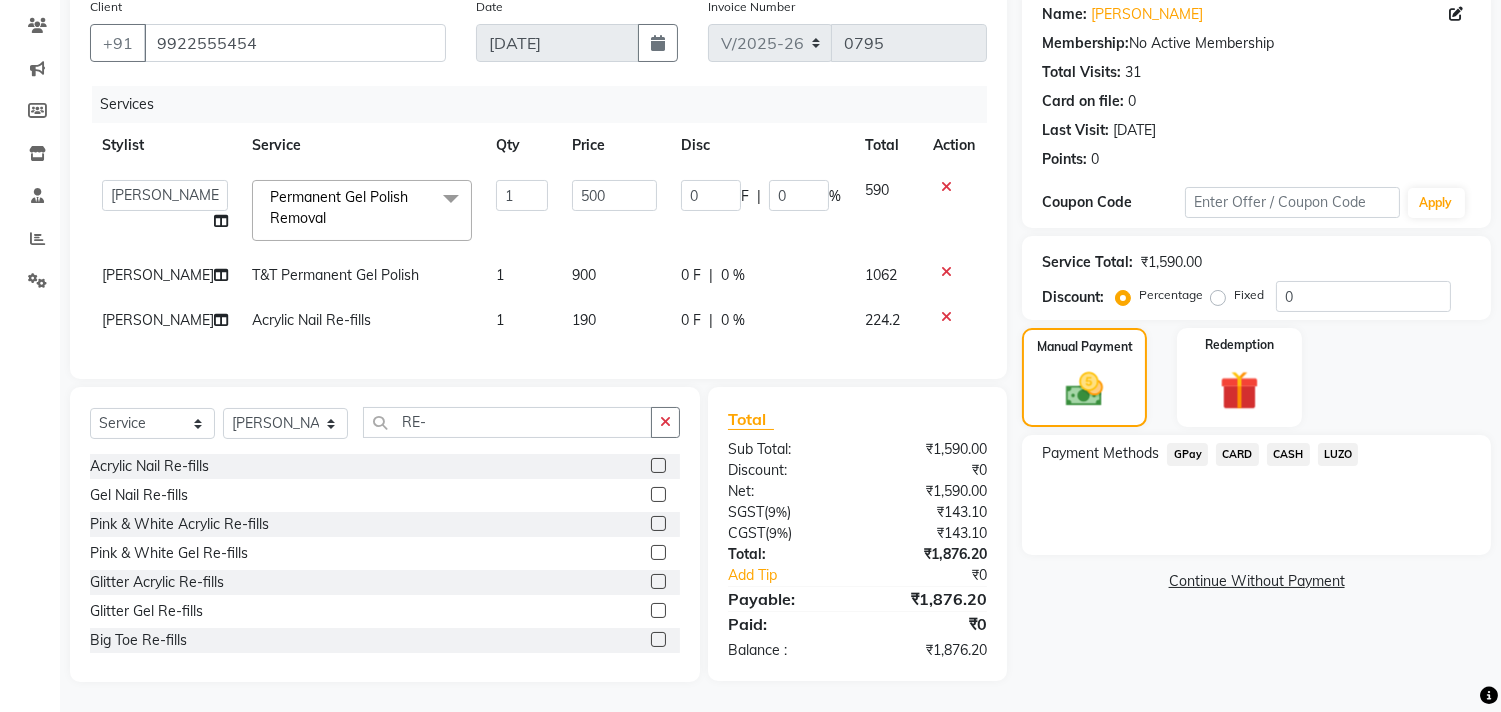 click on "CARD" 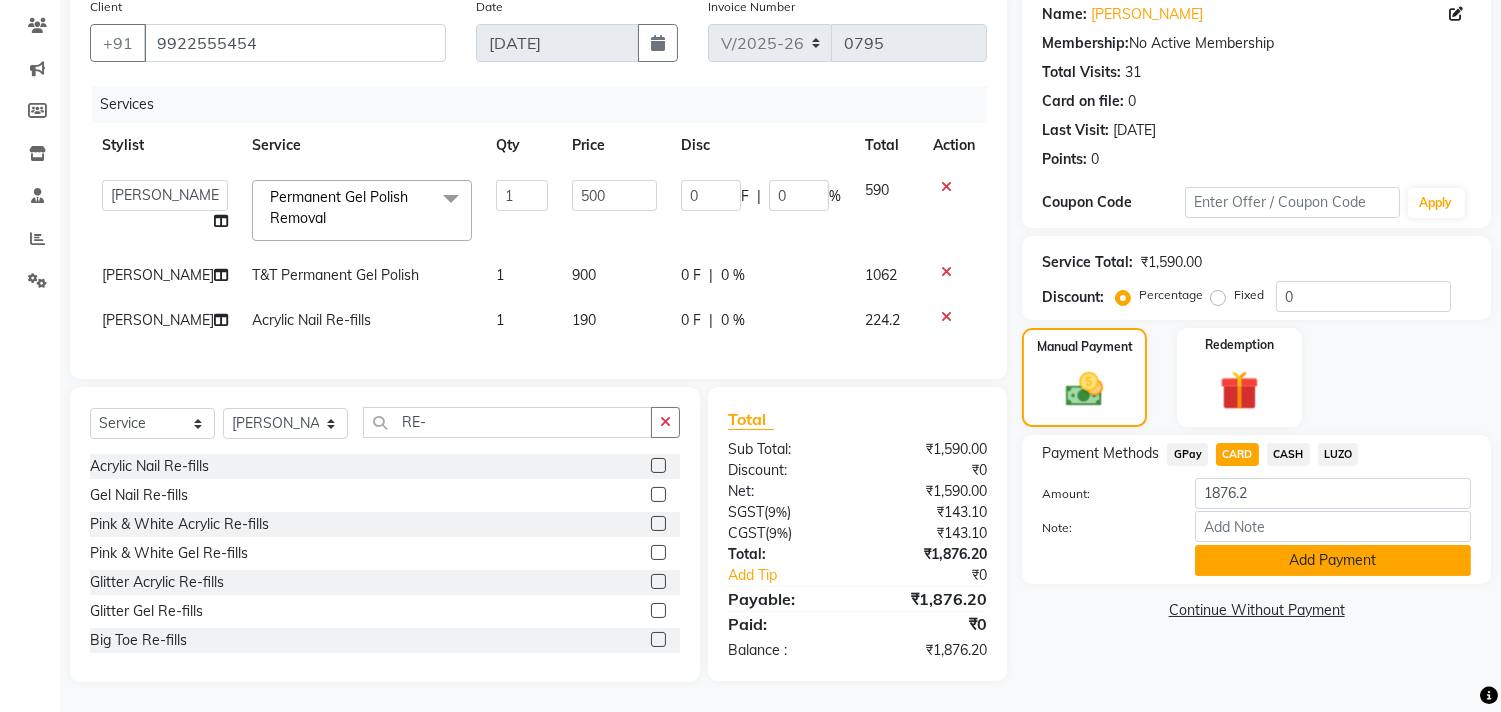 click on "Add Payment" 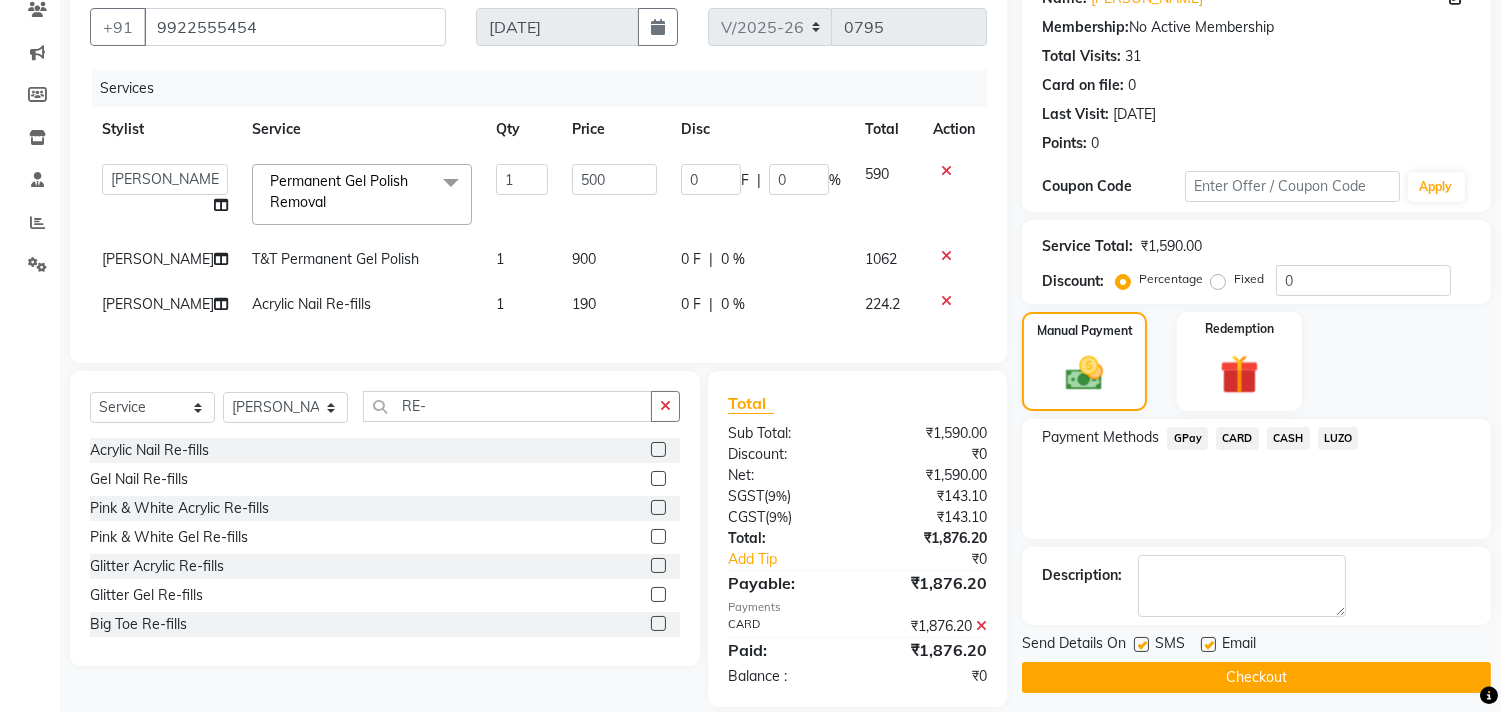 scroll, scrollTop: 220, scrollLeft: 0, axis: vertical 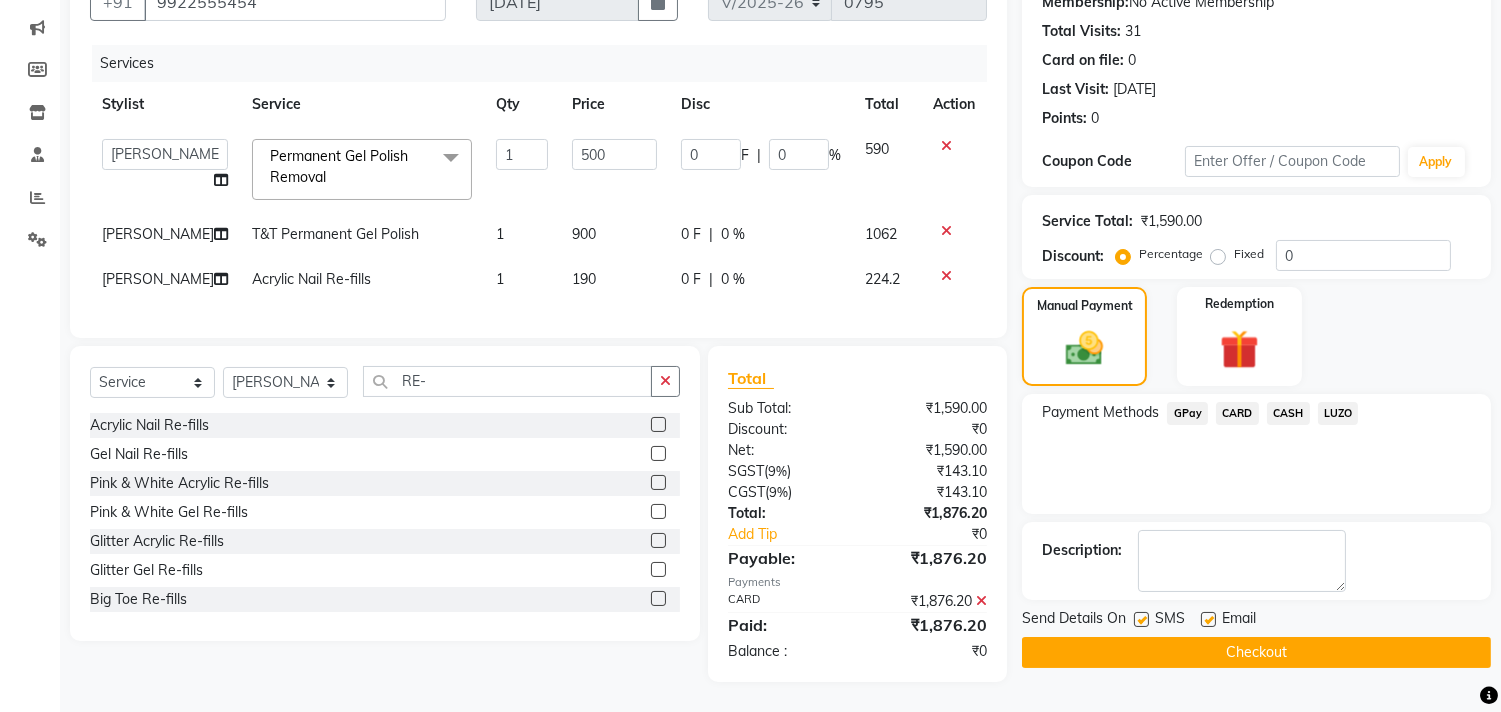 click on "Checkout" 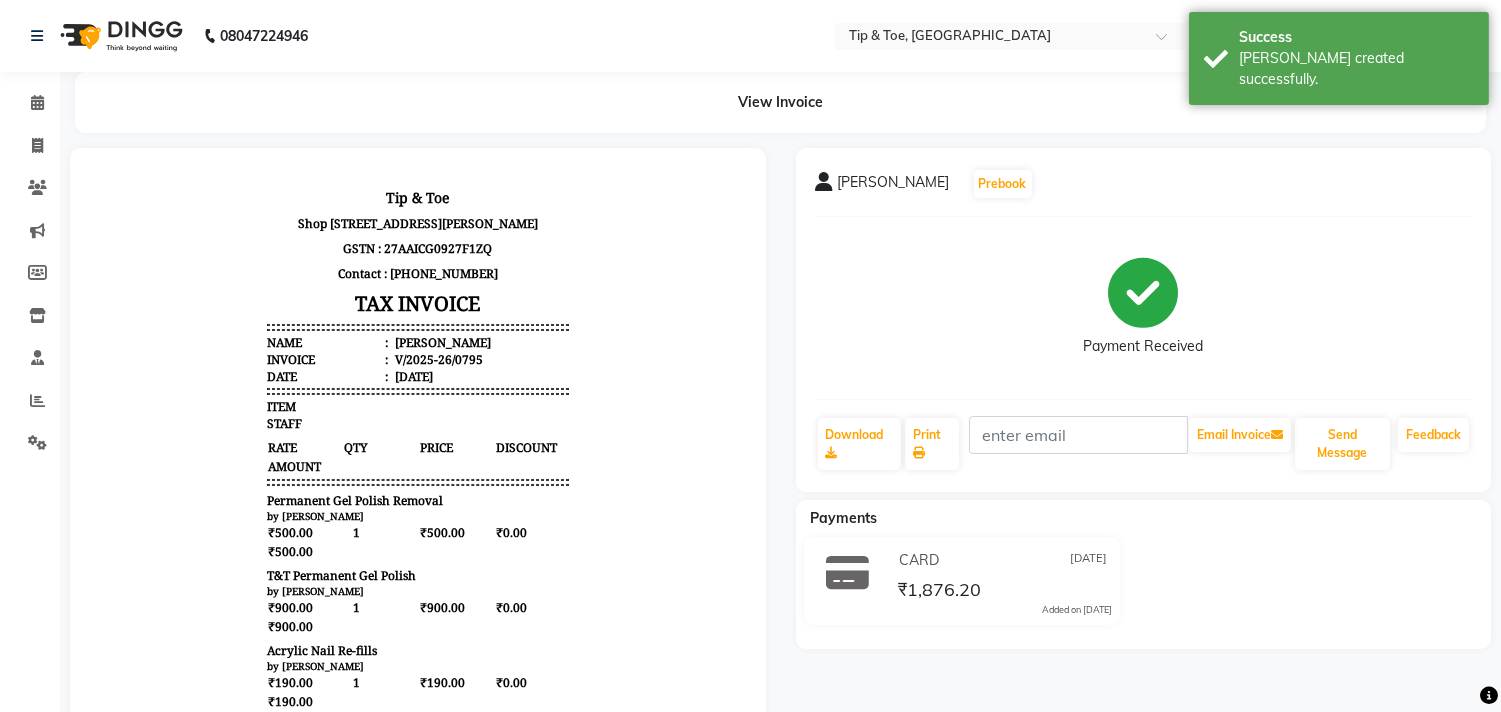scroll, scrollTop: 0, scrollLeft: 0, axis: both 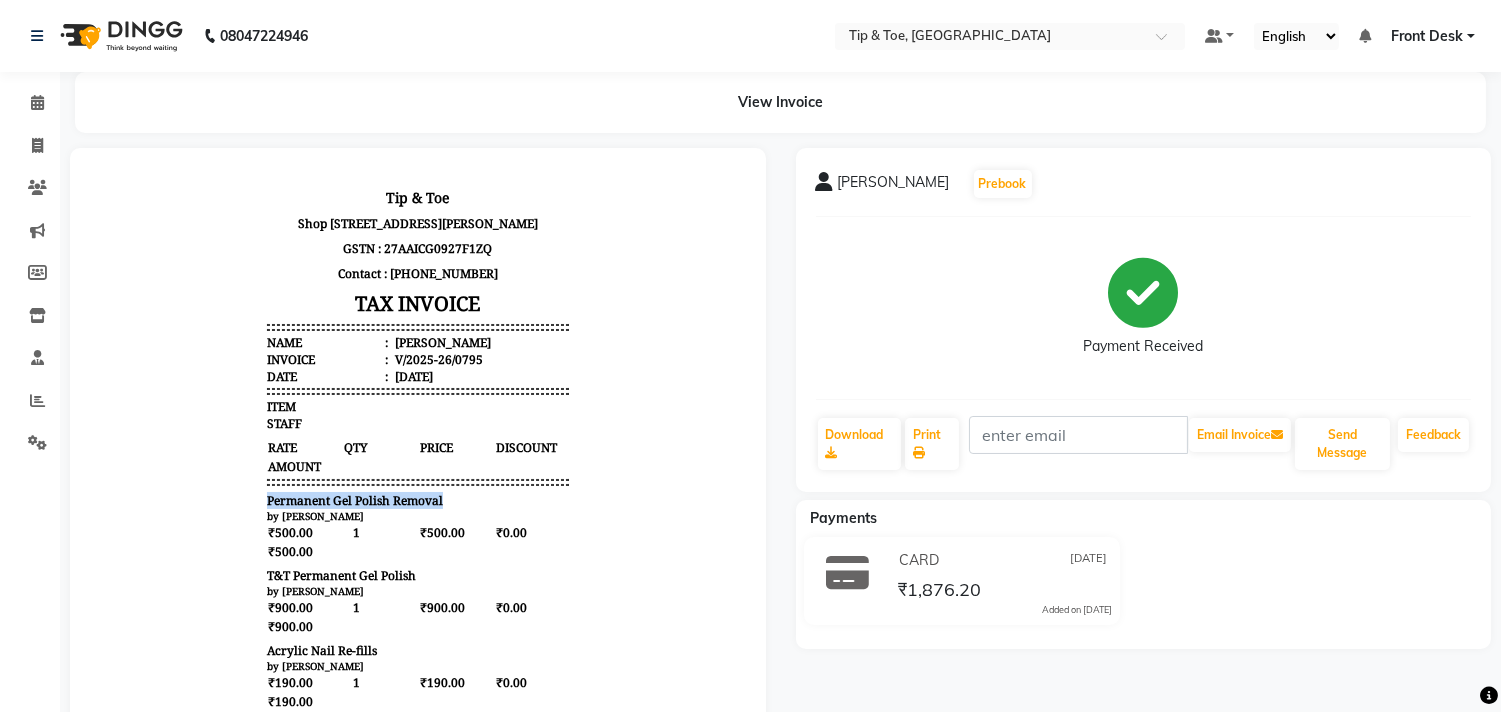 drag, startPoint x: 427, startPoint y: 517, endPoint x: 247, endPoint y: 519, distance: 180.01111 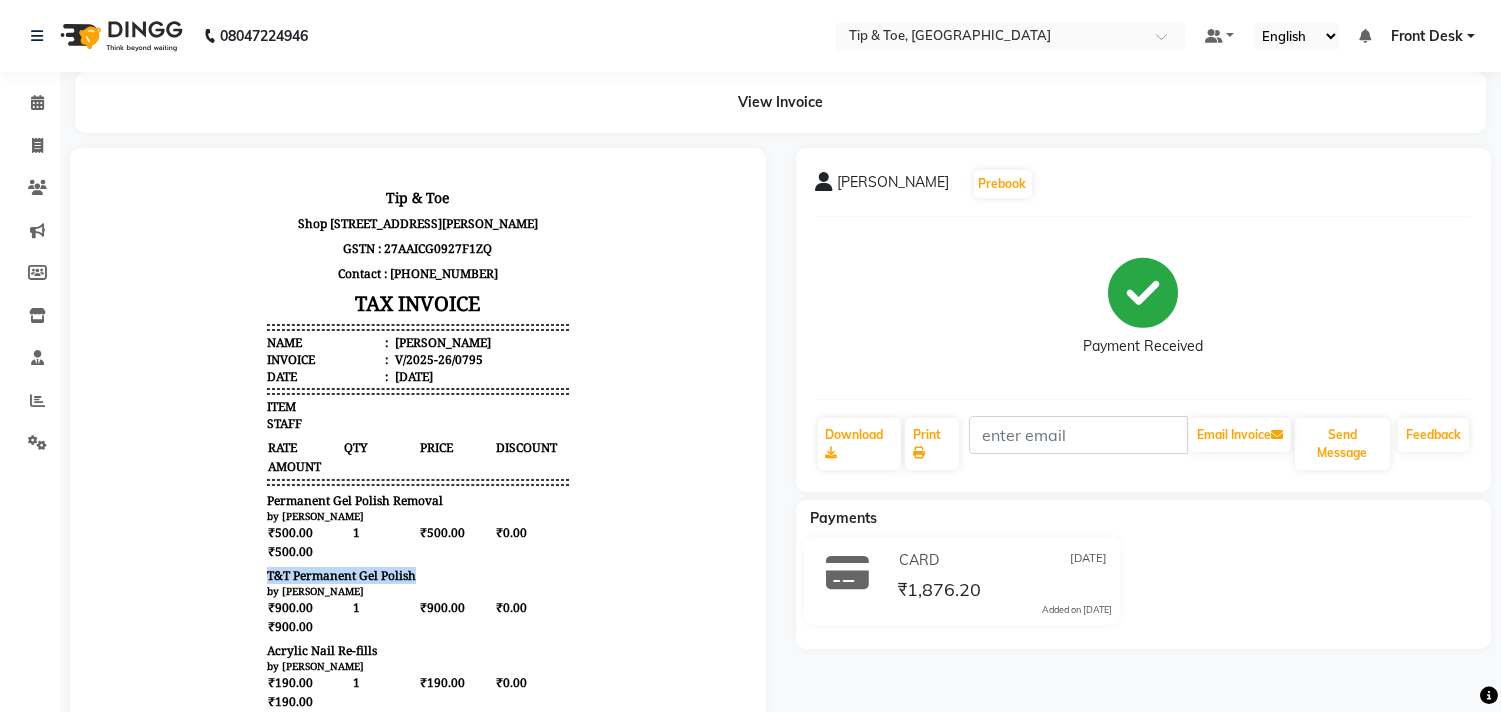 drag, startPoint x: 400, startPoint y: 582, endPoint x: 238, endPoint y: 595, distance: 162.52077 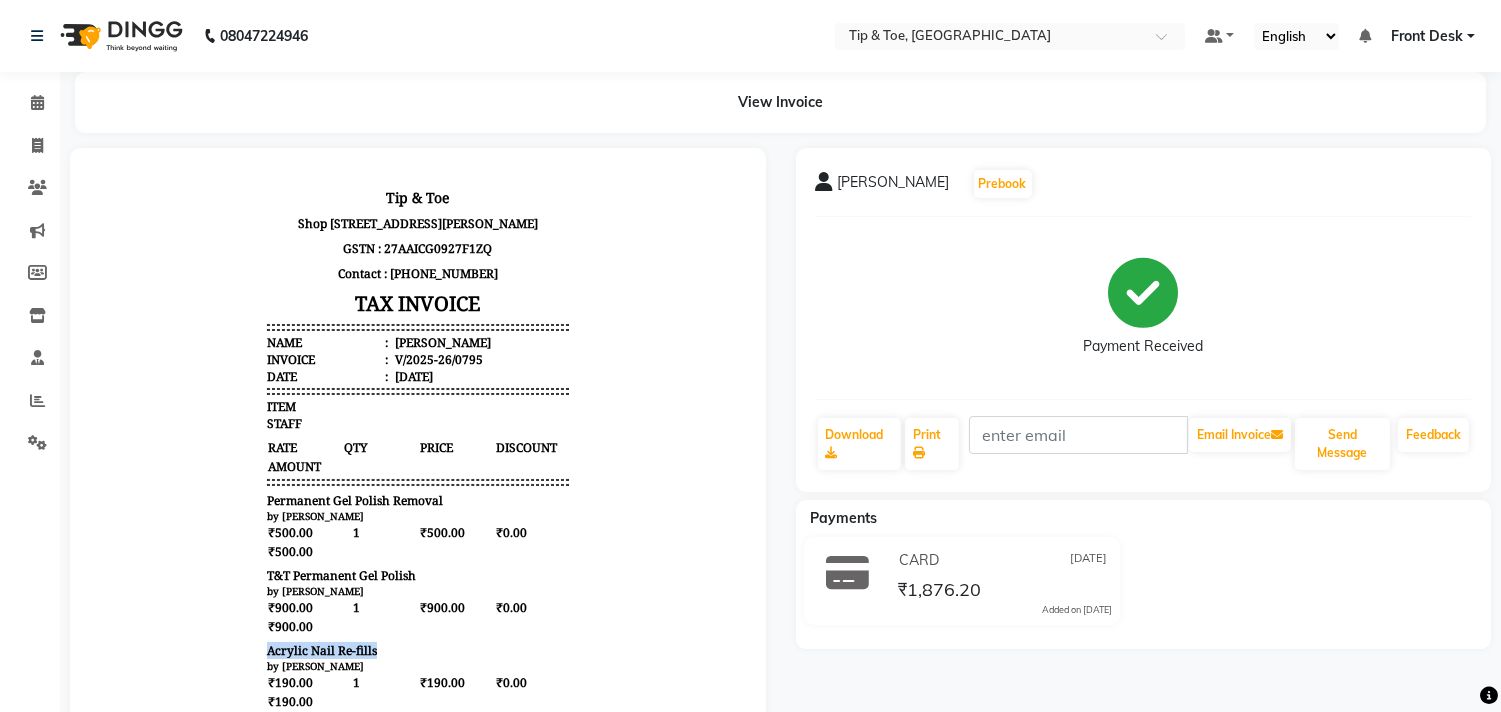drag, startPoint x: 358, startPoint y: 657, endPoint x: 225, endPoint y: 661, distance: 133.06013 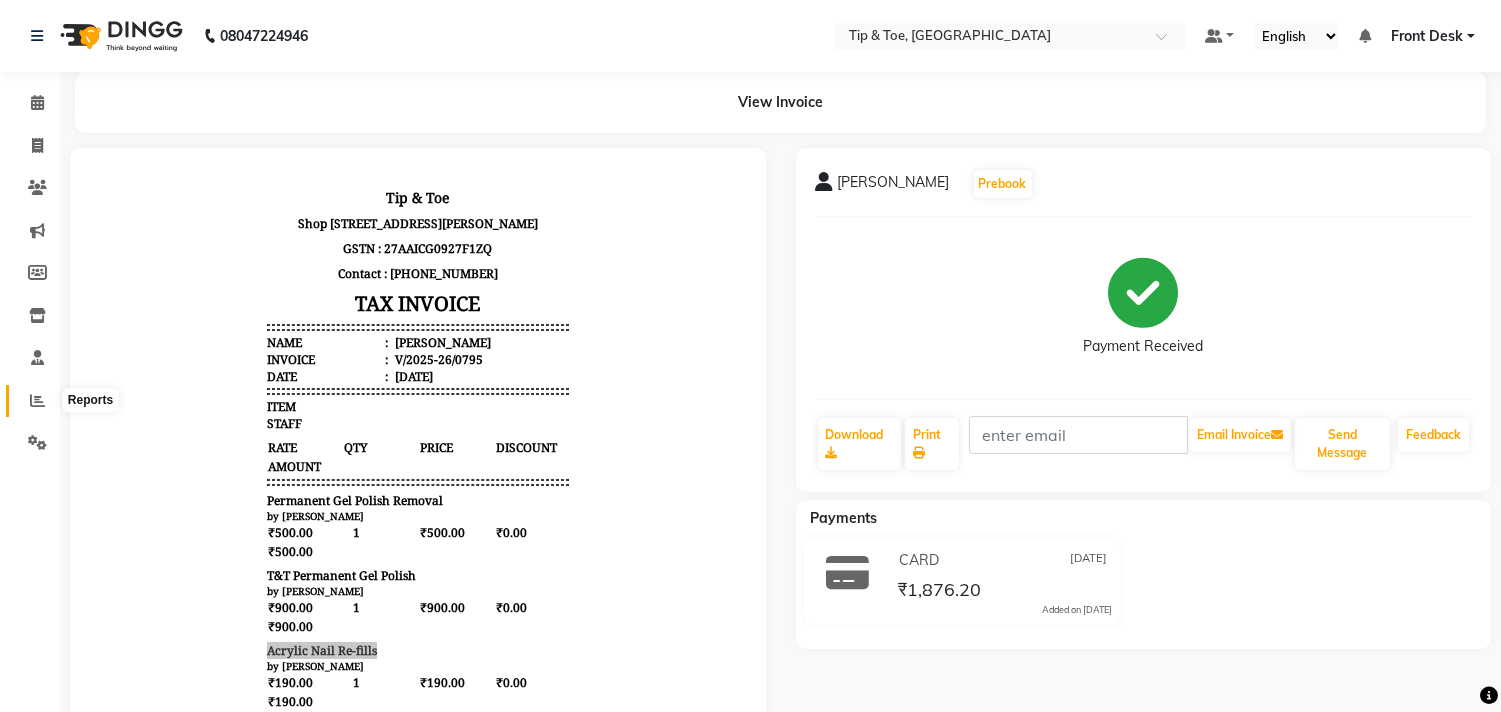 click 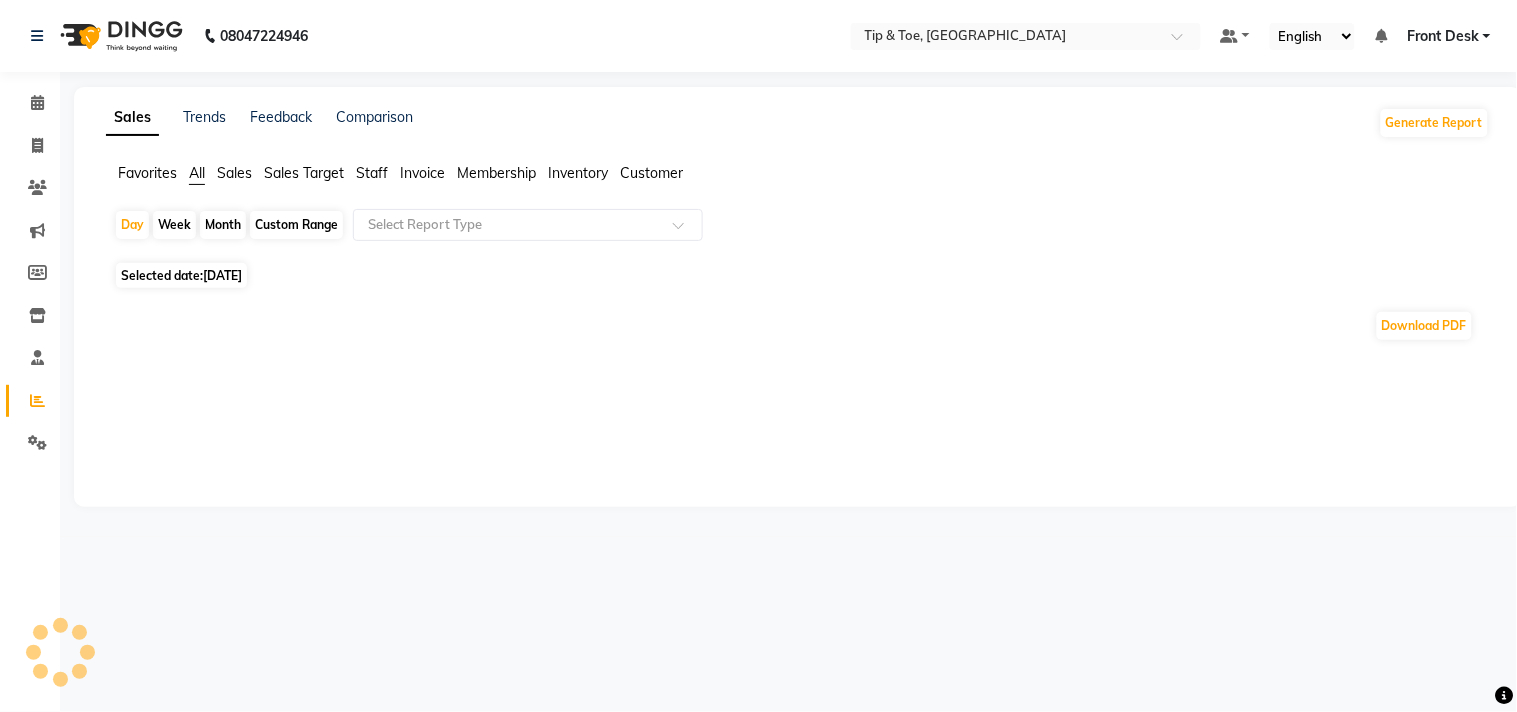 click on "Staff" 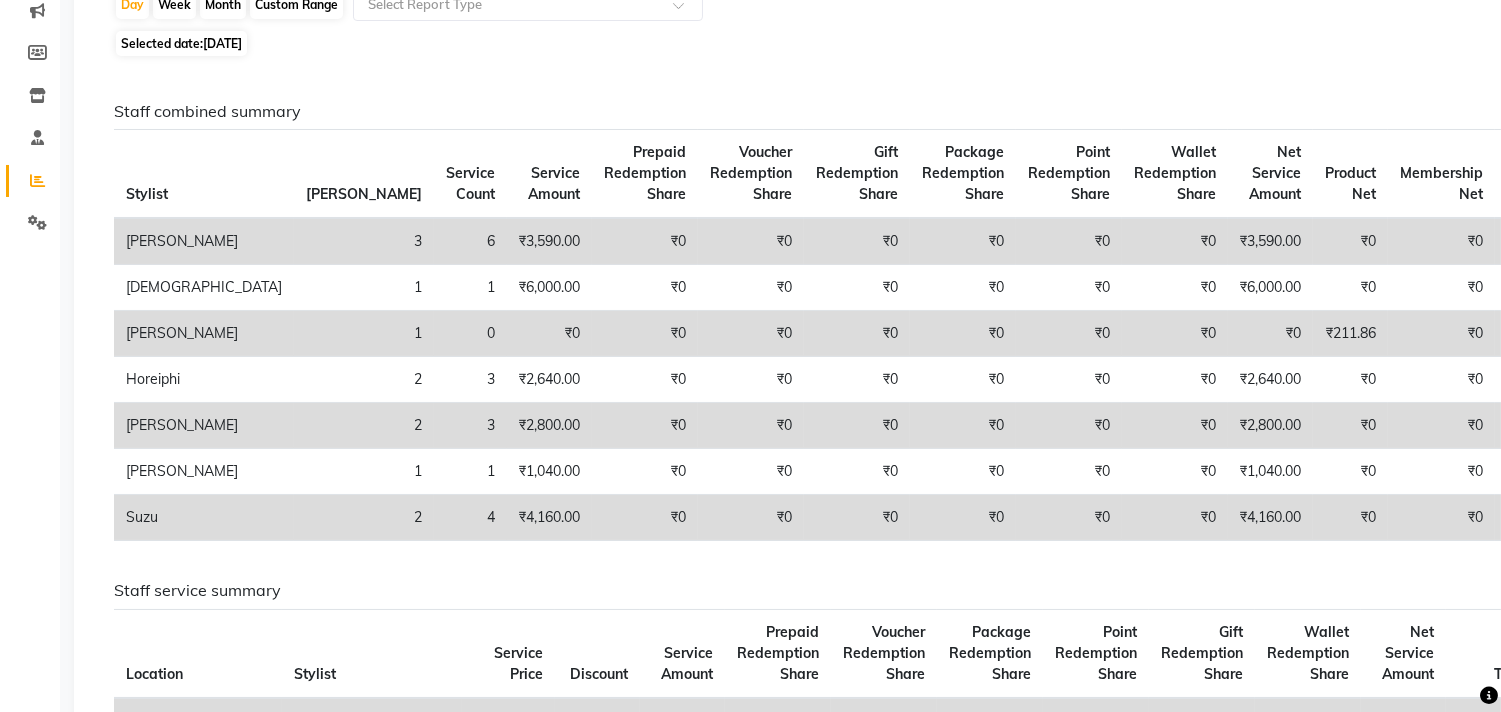 scroll, scrollTop: 225, scrollLeft: 0, axis: vertical 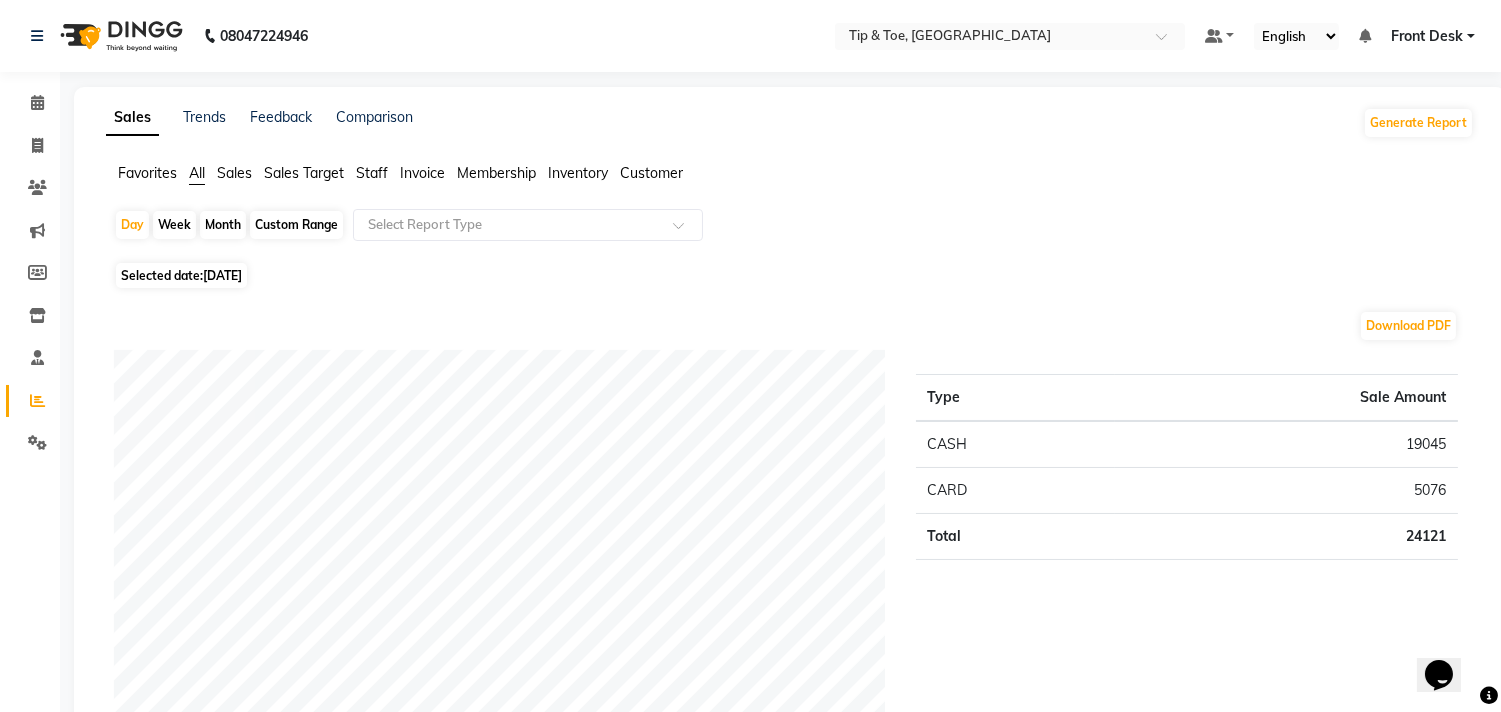 click on "Staff" 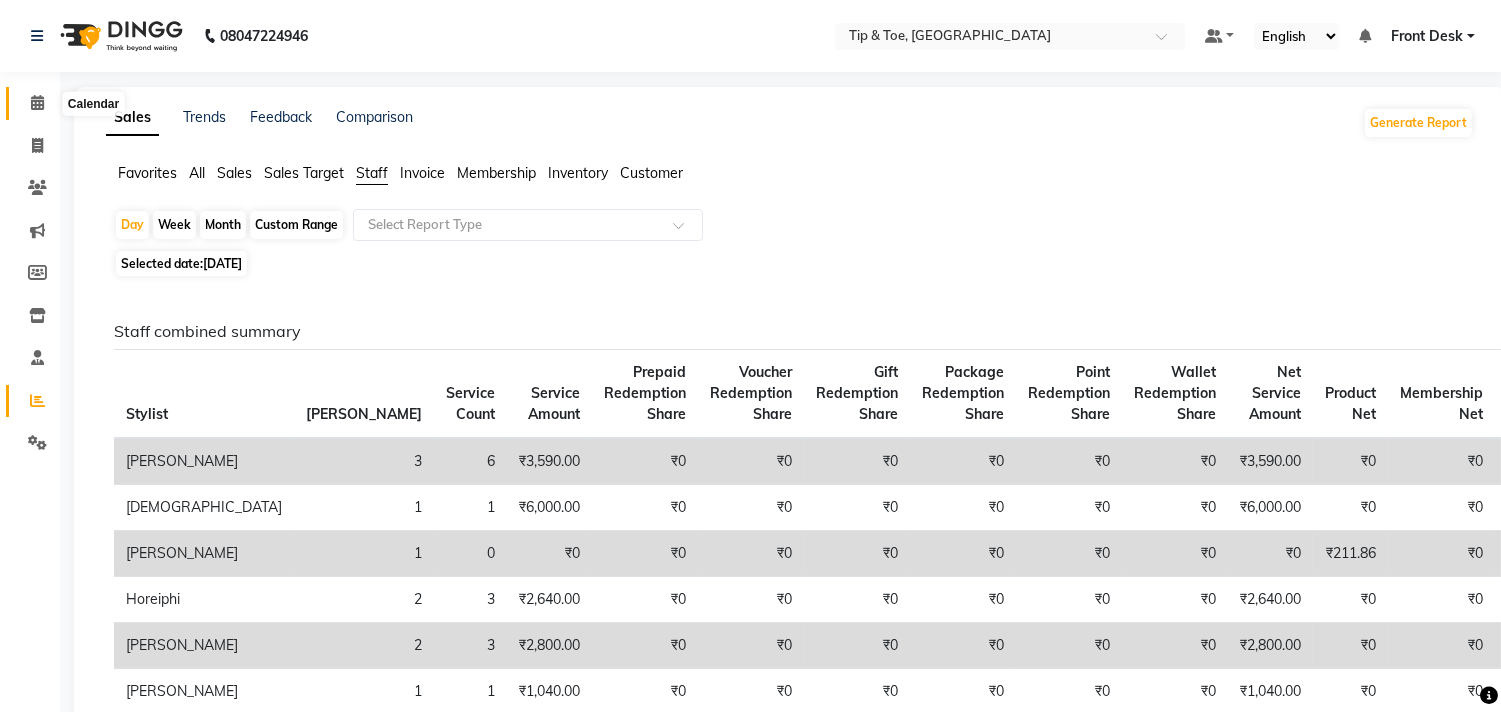 click 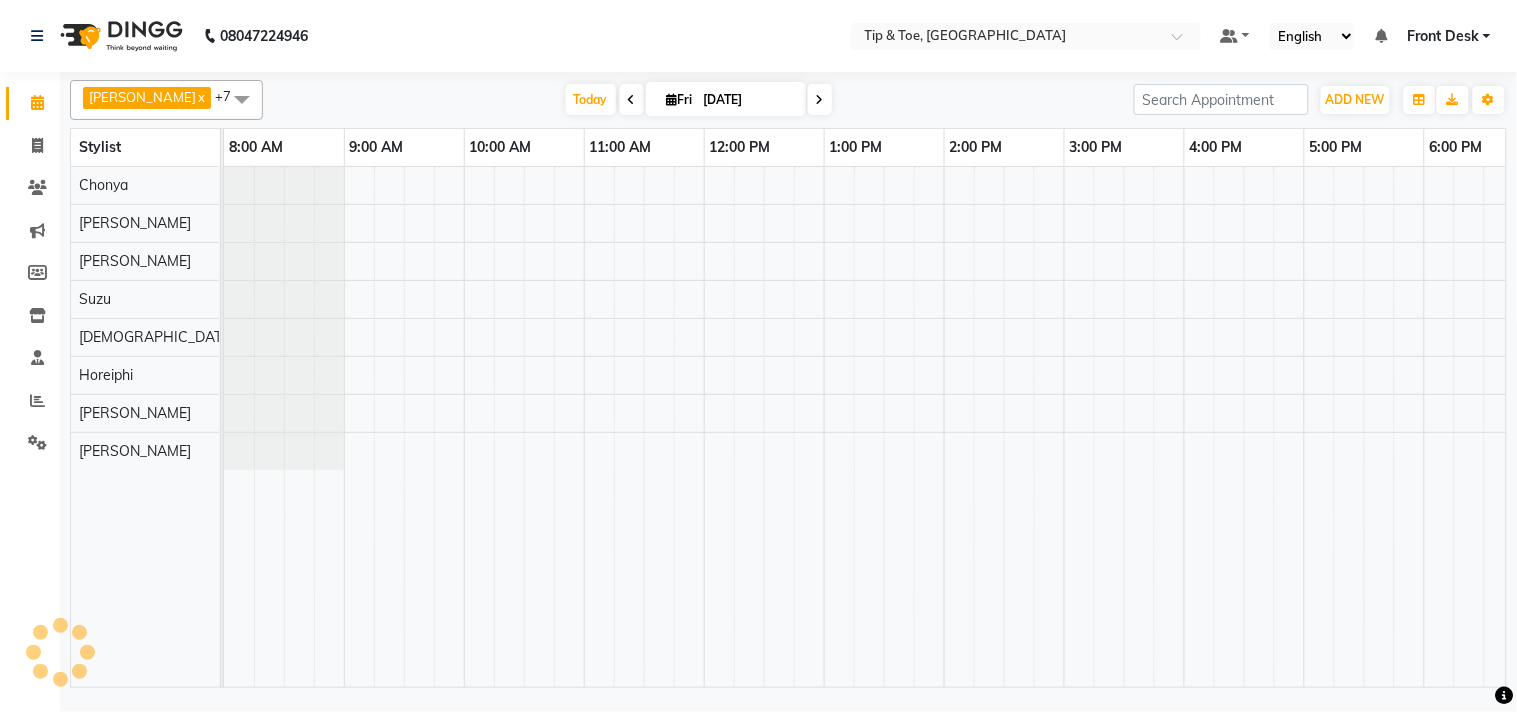 scroll, scrollTop: 0, scrollLeft: 277, axis: horizontal 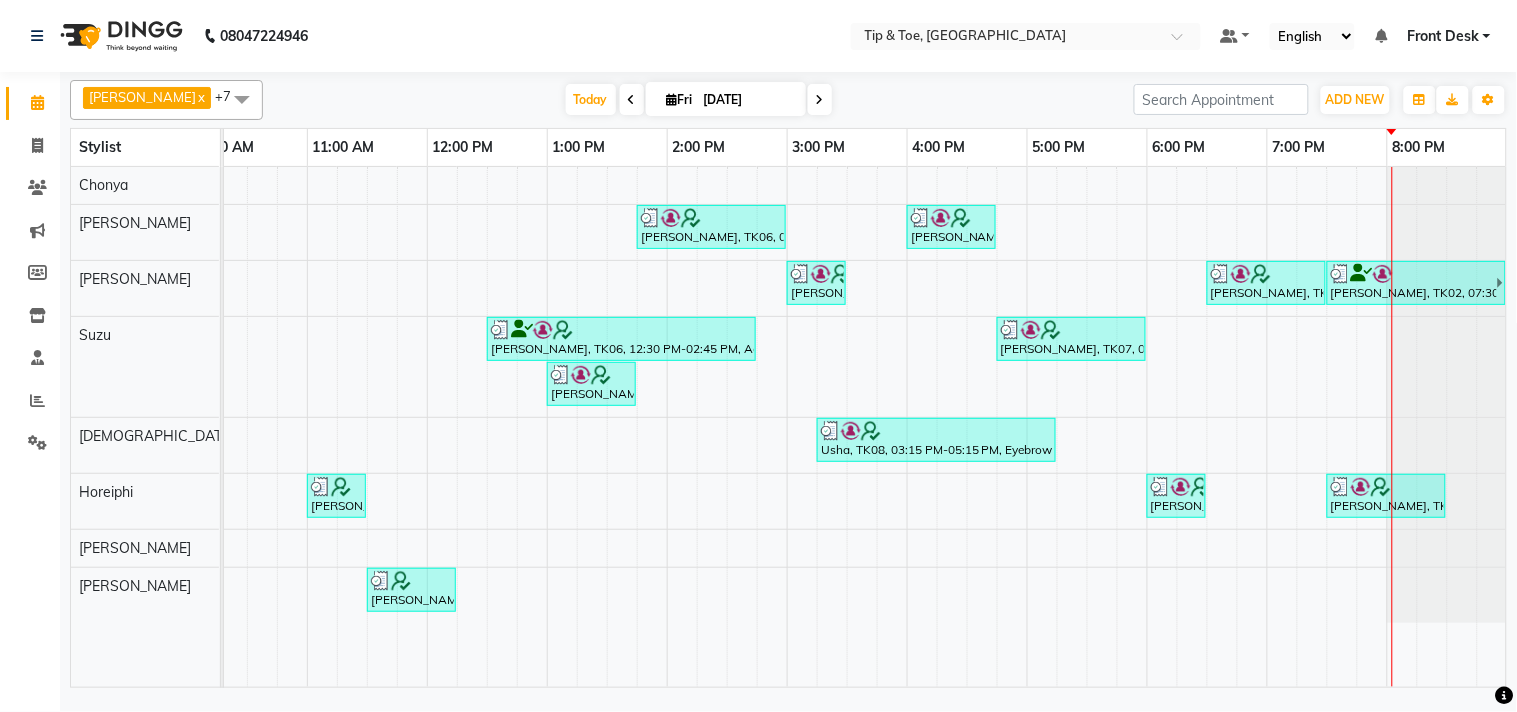 click at bounding box center [820, 100] 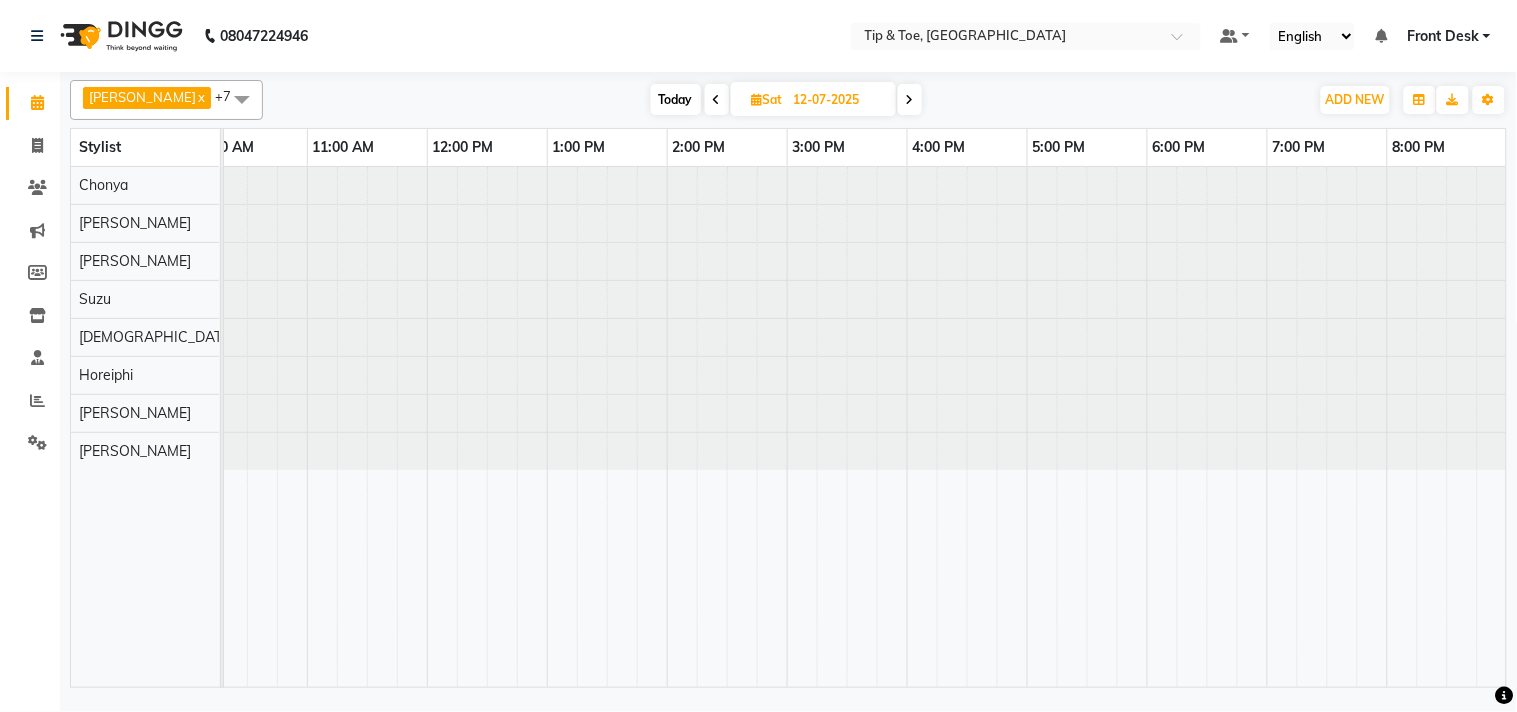 scroll, scrollTop: 0, scrollLeft: 0, axis: both 